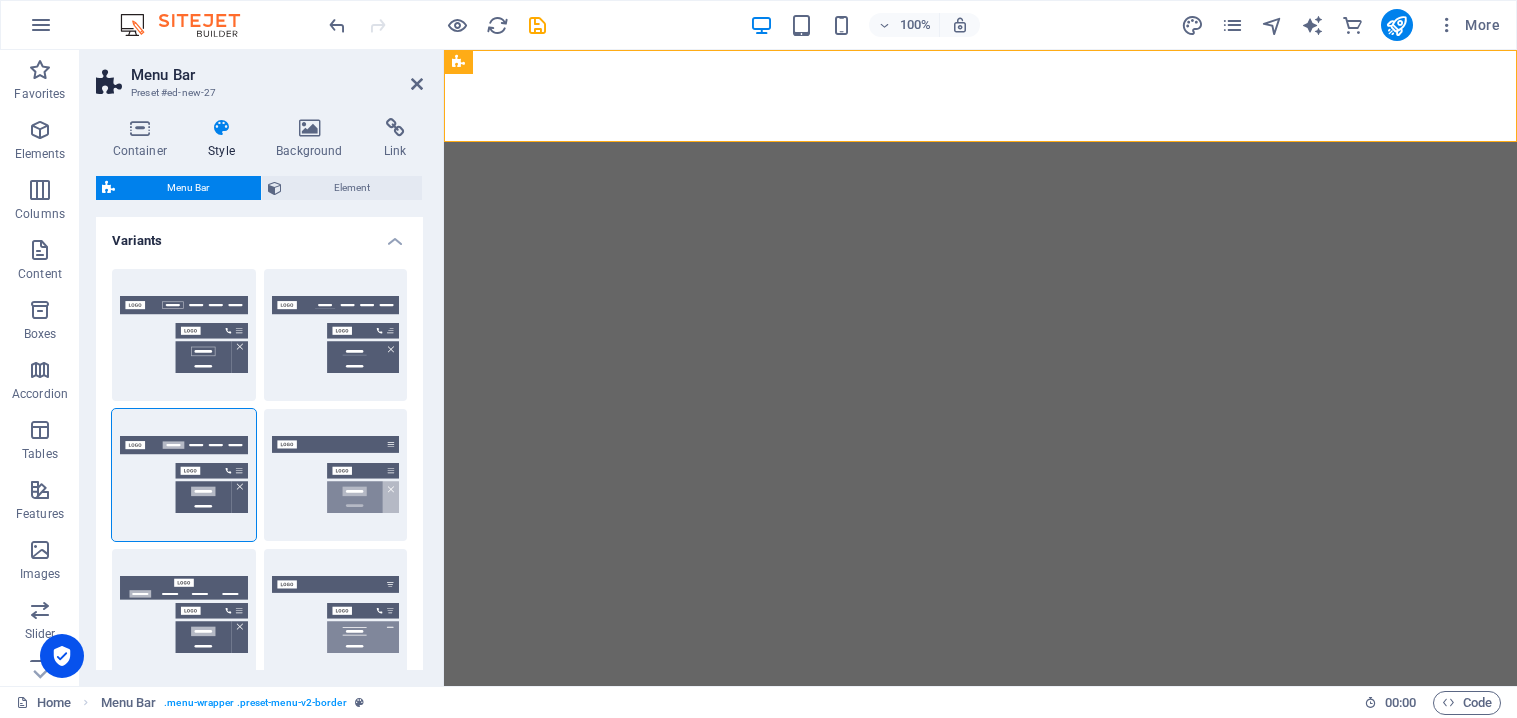 select on "rem" 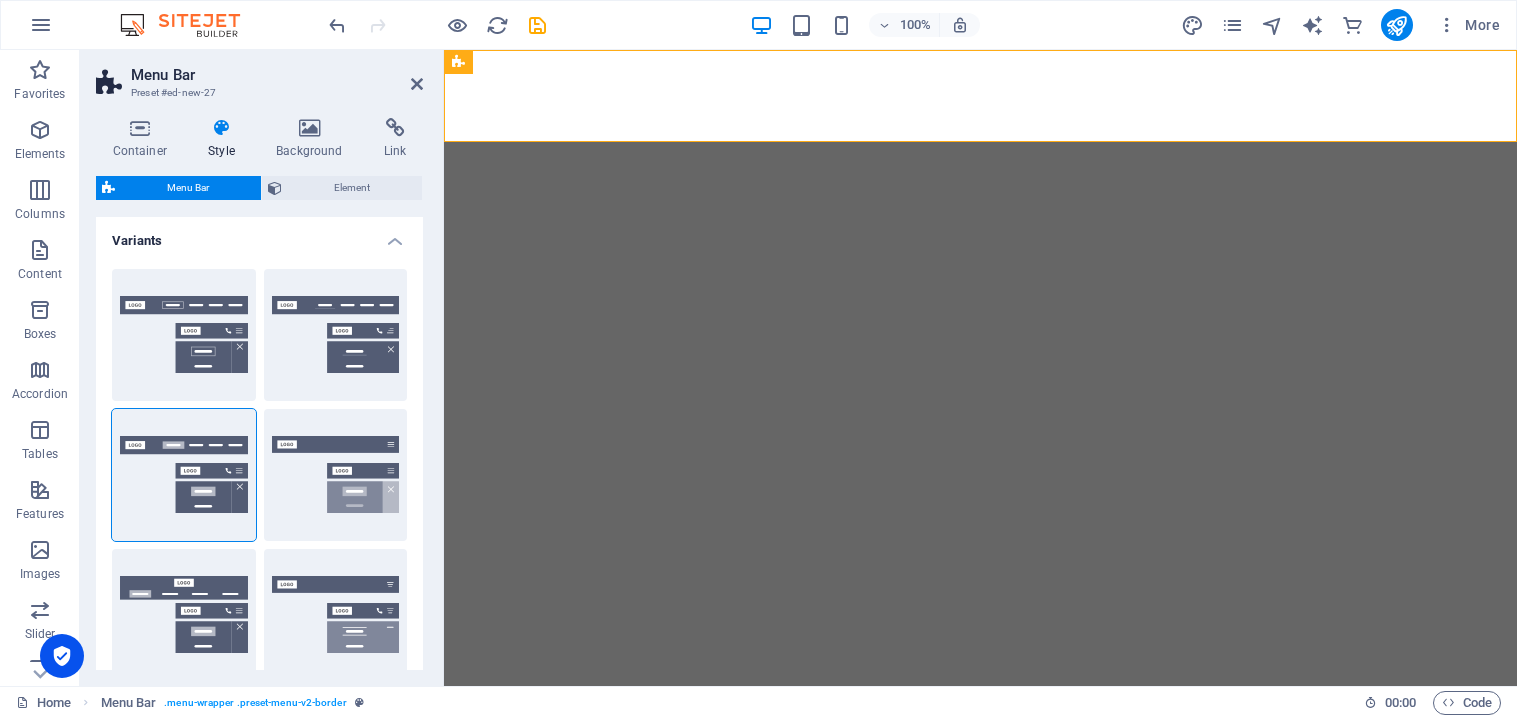 scroll, scrollTop: 0, scrollLeft: 0, axis: both 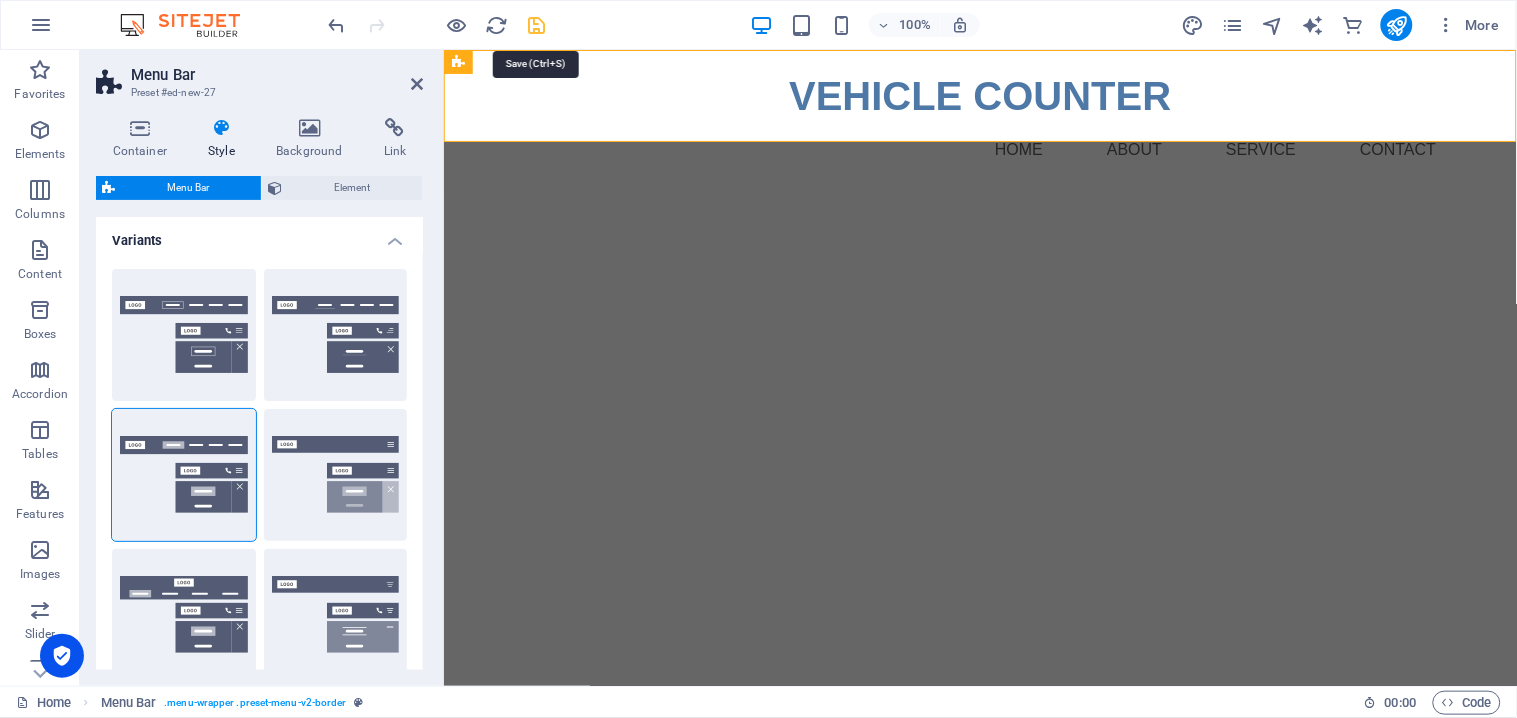 click at bounding box center [537, 25] 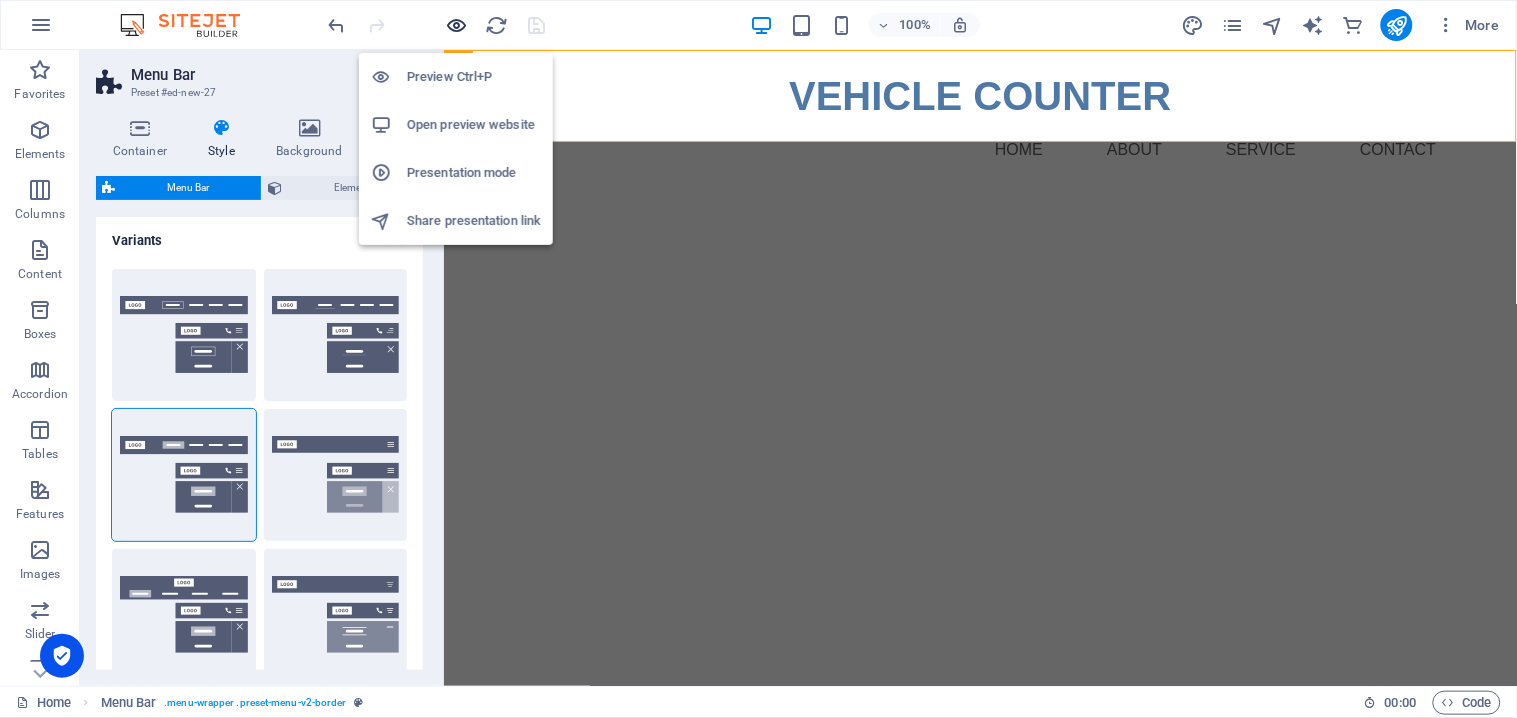 click at bounding box center [457, 25] 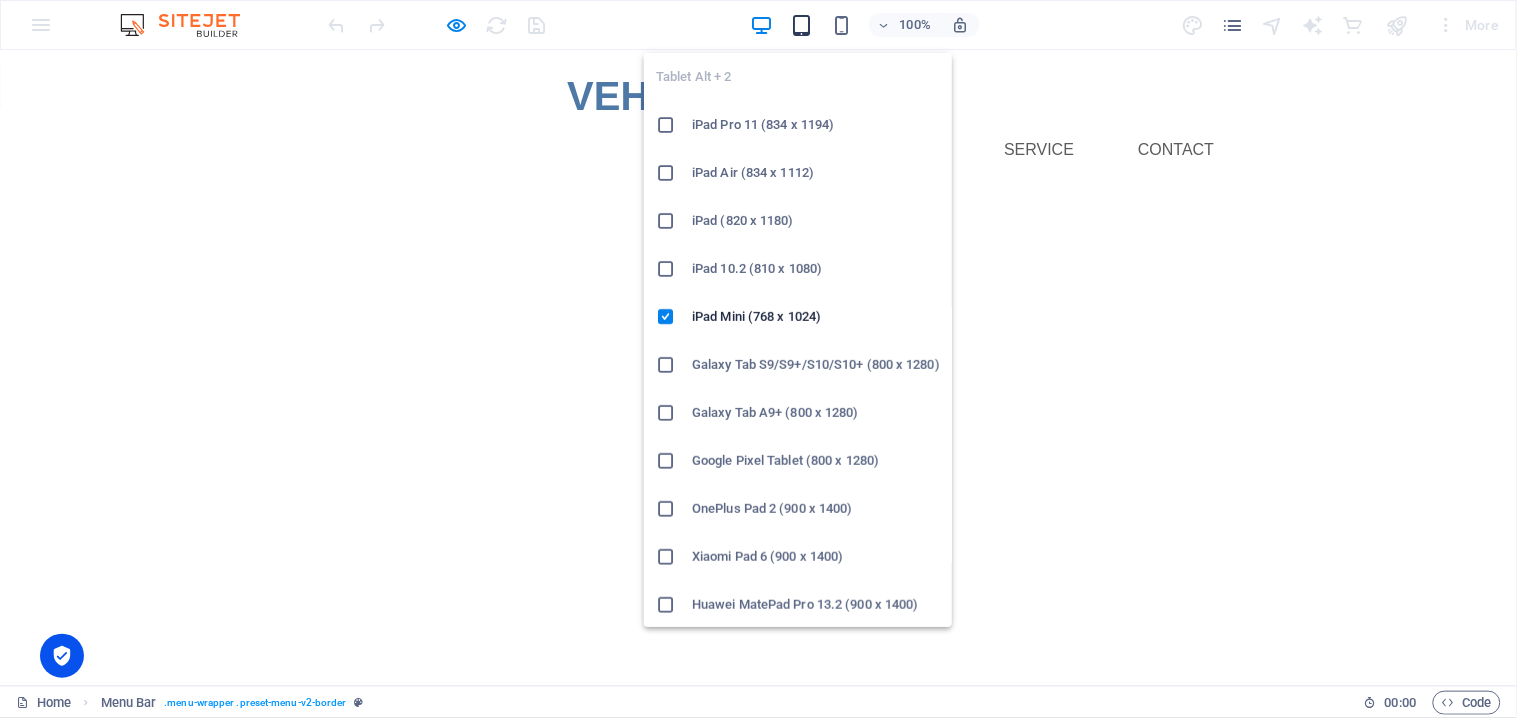 click at bounding box center [801, 25] 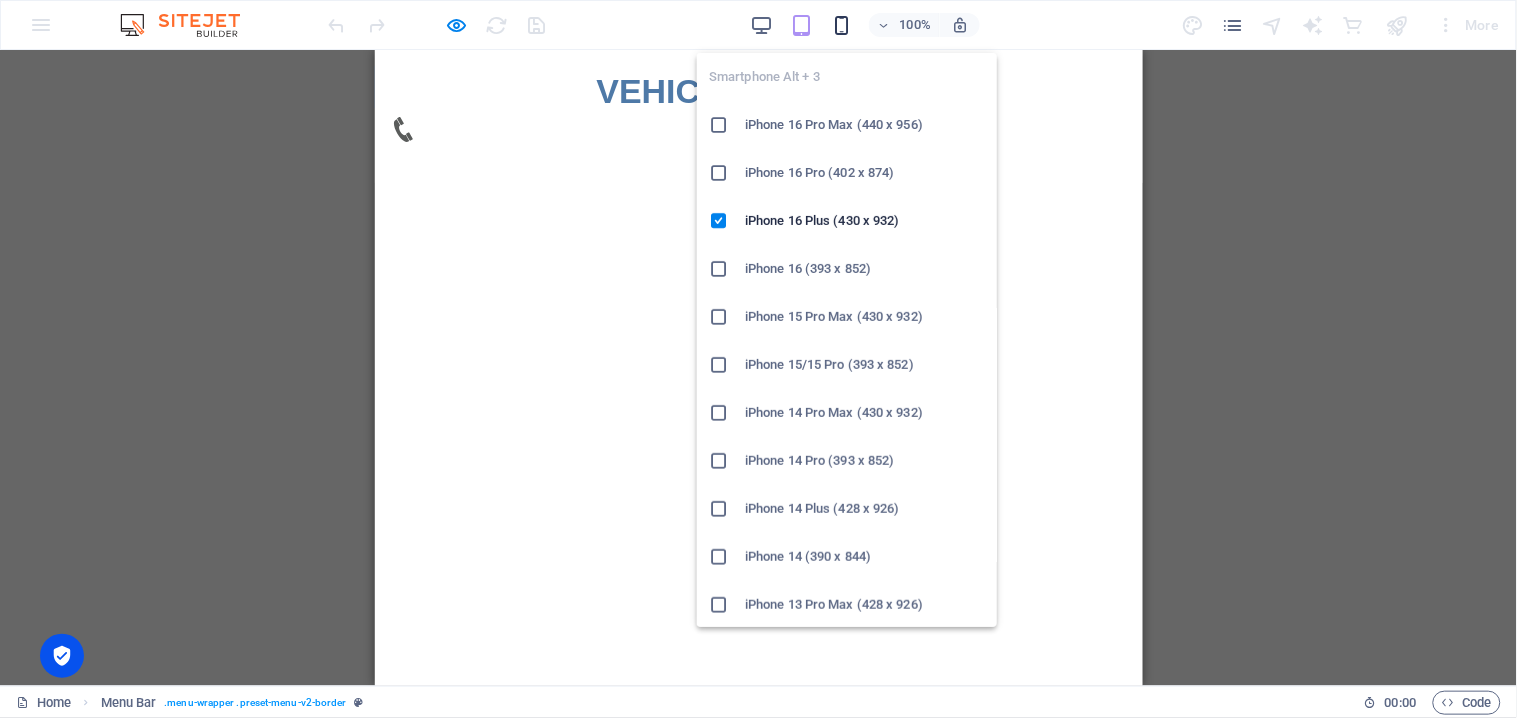 click at bounding box center [841, 25] 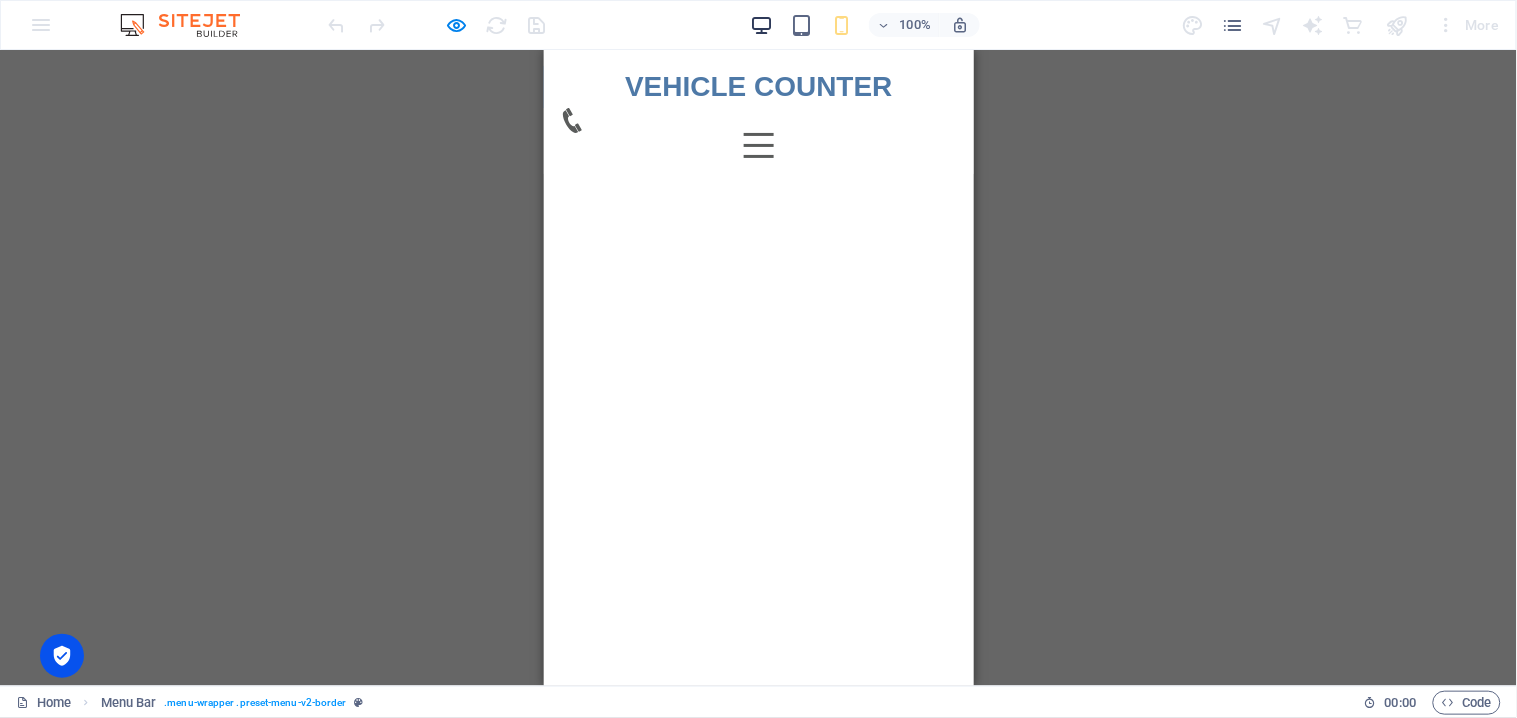 click on "100%" at bounding box center (864, 25) 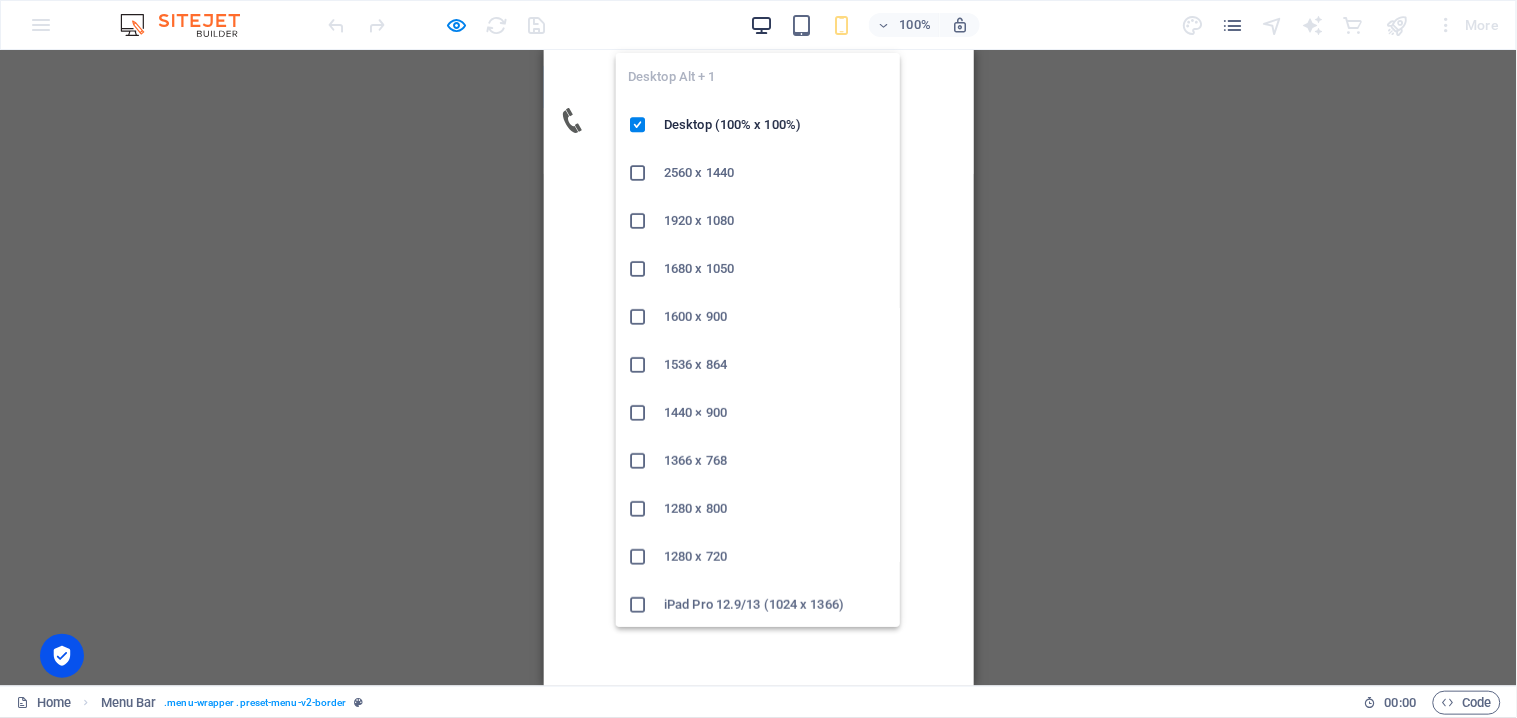 click at bounding box center [761, 25] 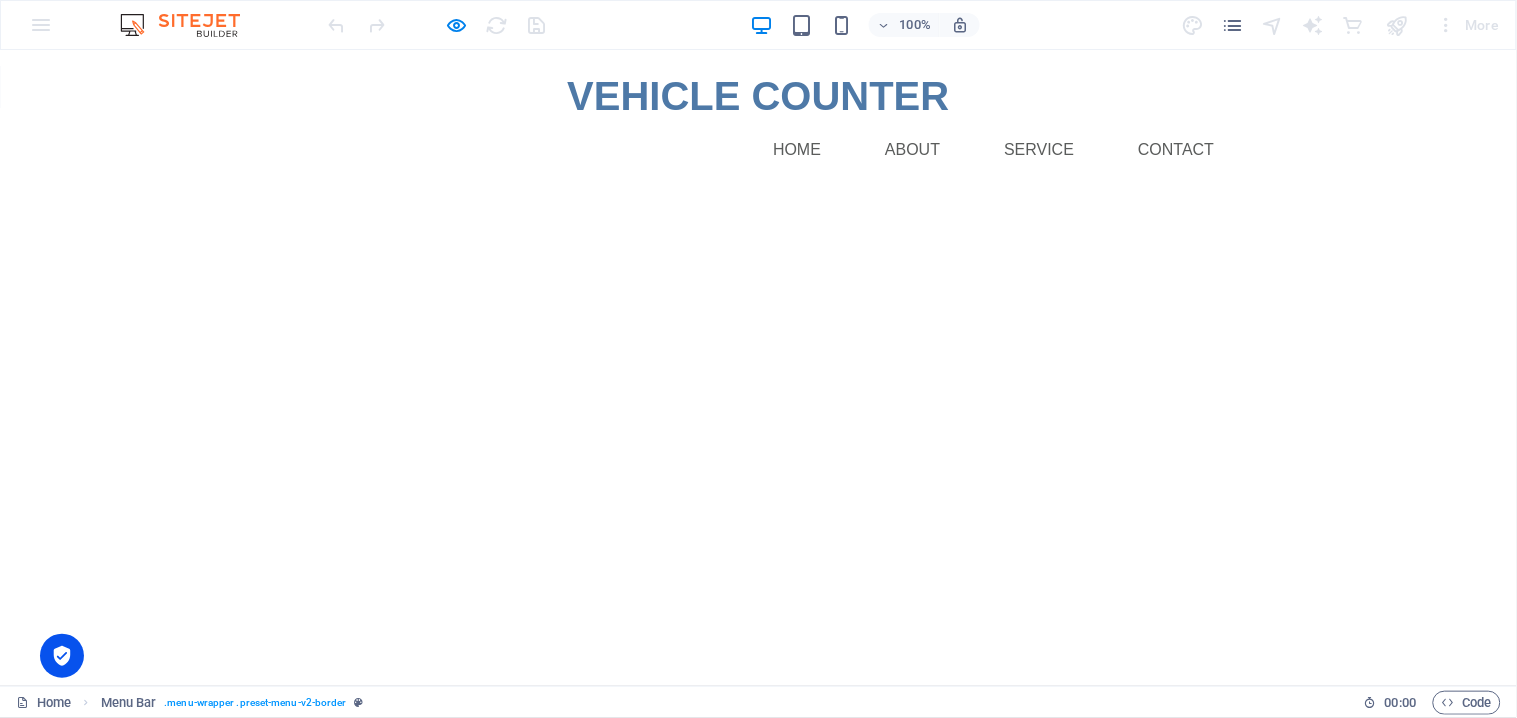 click on "Skip to main content
VEHICLE COUNTER Menu Home About Service Contact" at bounding box center [758, 119] 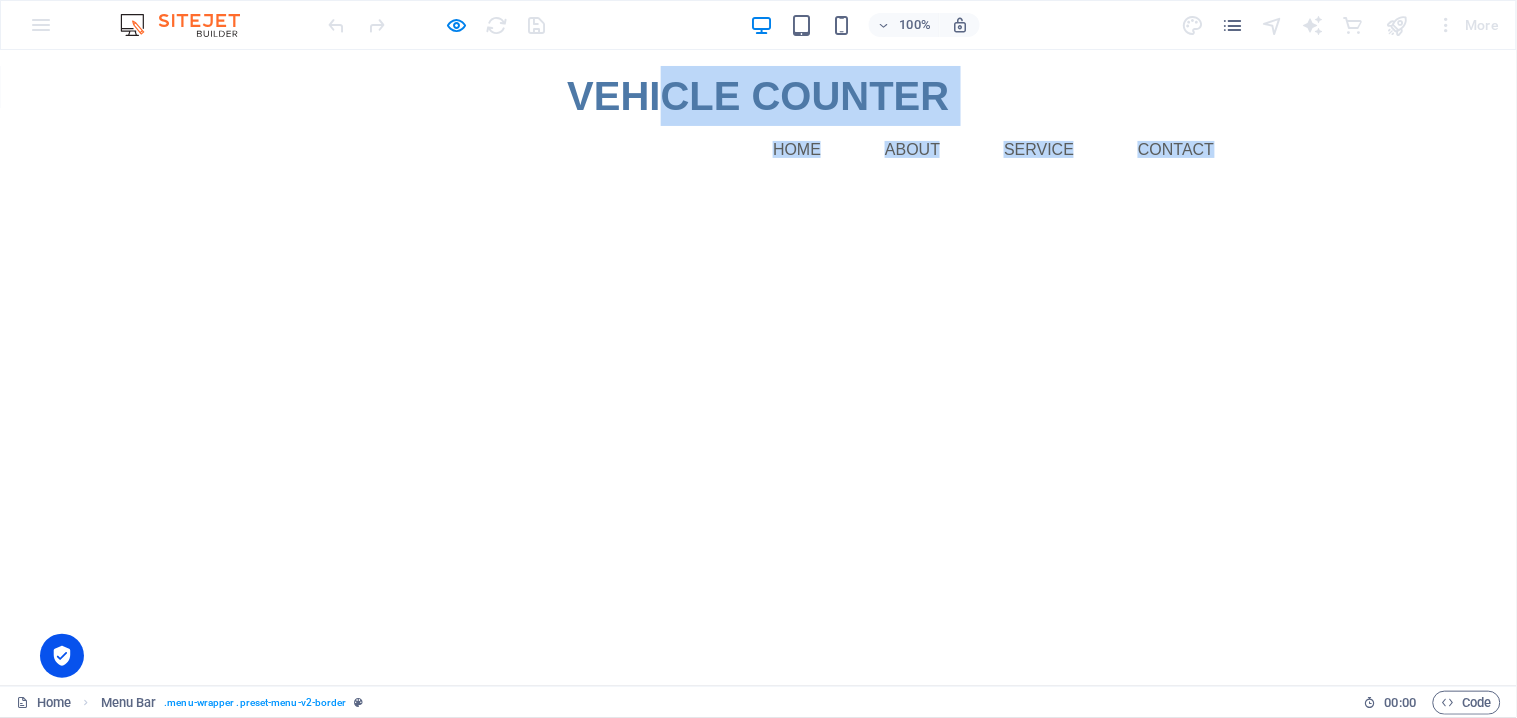 drag, startPoint x: 383, startPoint y: 150, endPoint x: 1406, endPoint y: 699, distance: 1161.0039 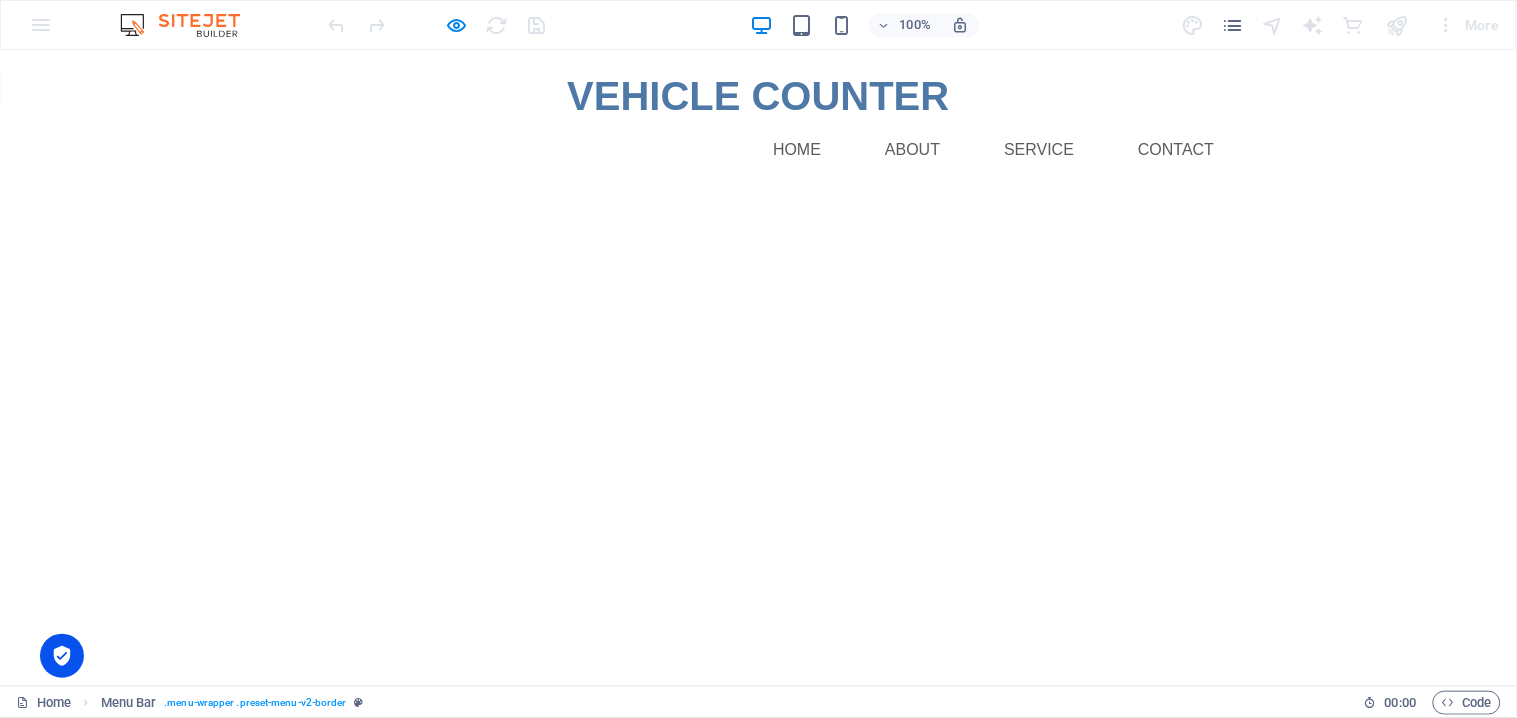 click on "Skip to main content
VEHICLE COUNTER Menu Home About Service Contact" at bounding box center (758, 119) 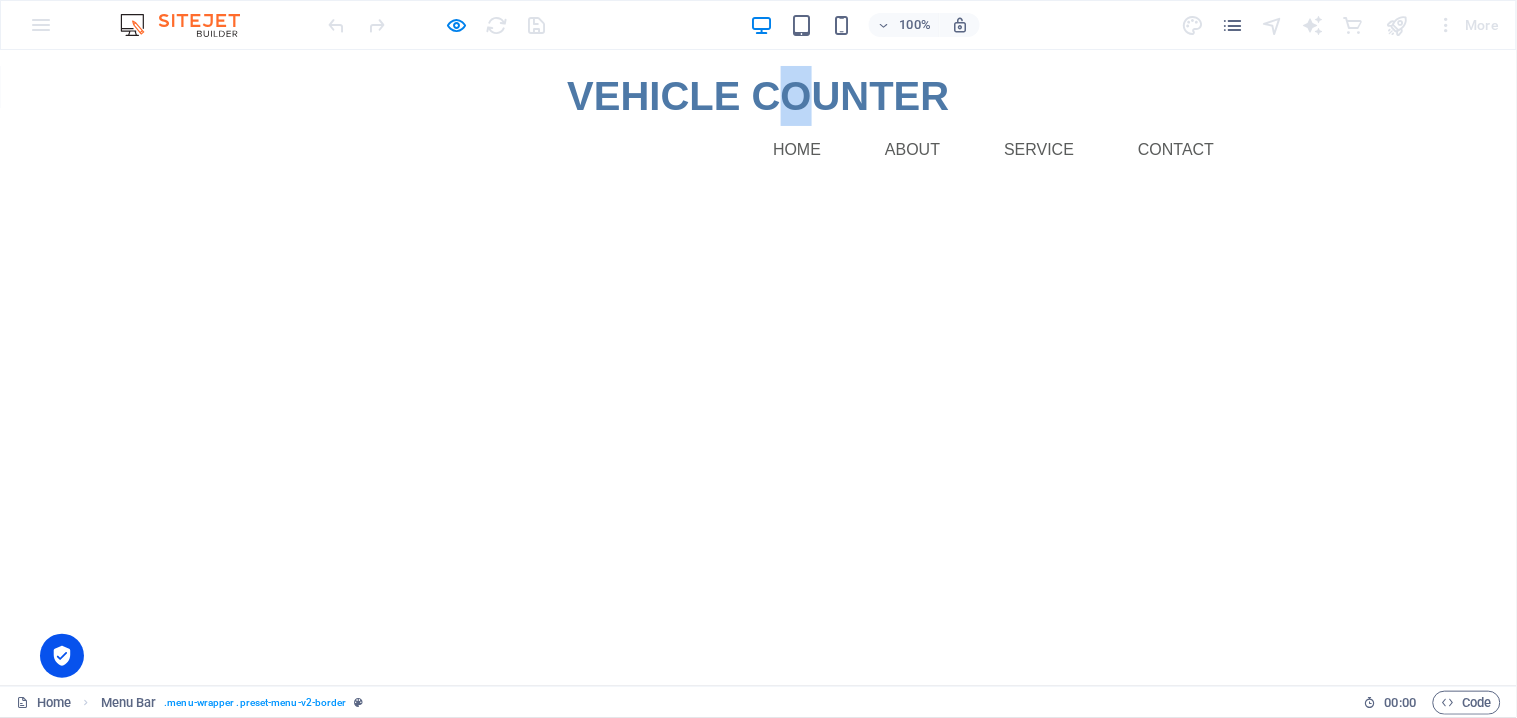 drag, startPoint x: 493, startPoint y: 95, endPoint x: 534, endPoint y: 95, distance: 41 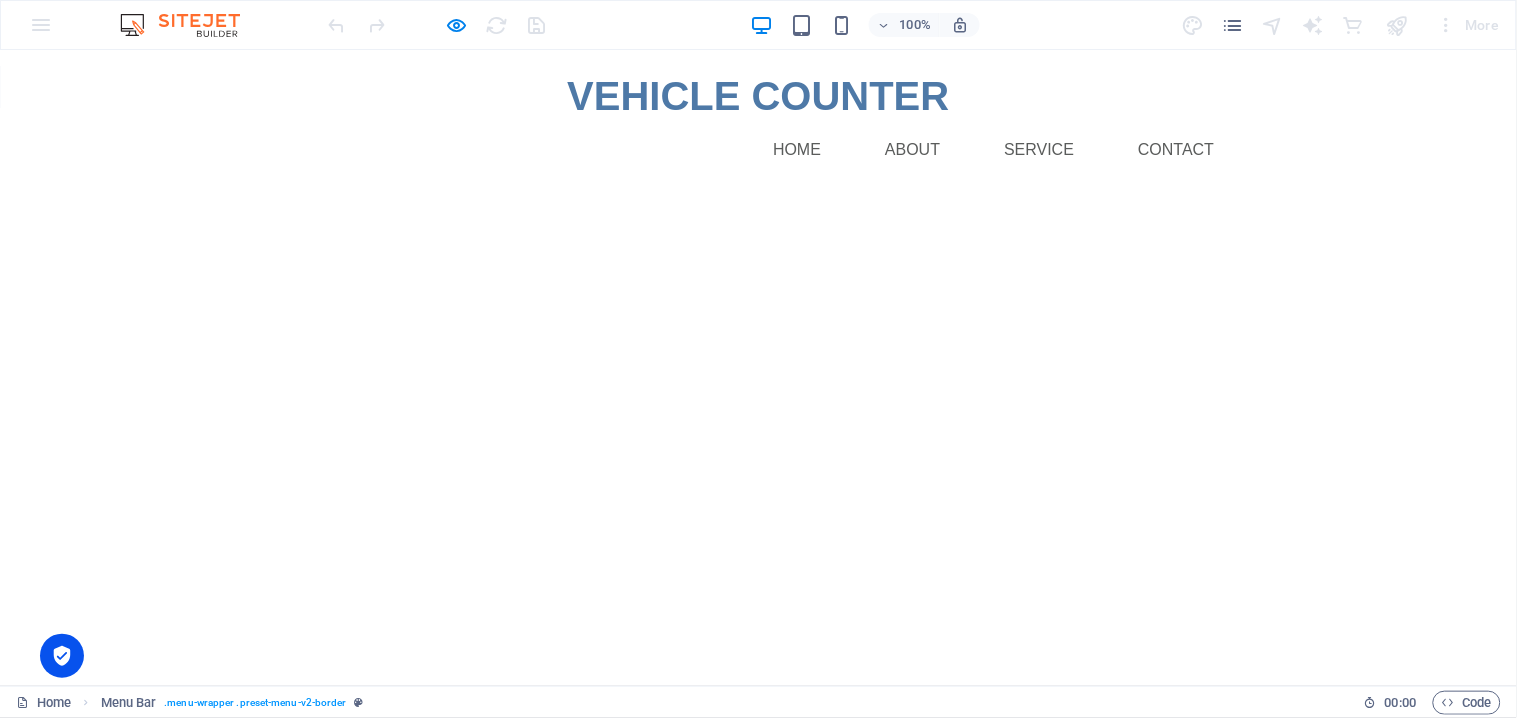 click on "Skip to main content
VEHICLE COUNTER Menu Home About Service Contact" at bounding box center [758, 119] 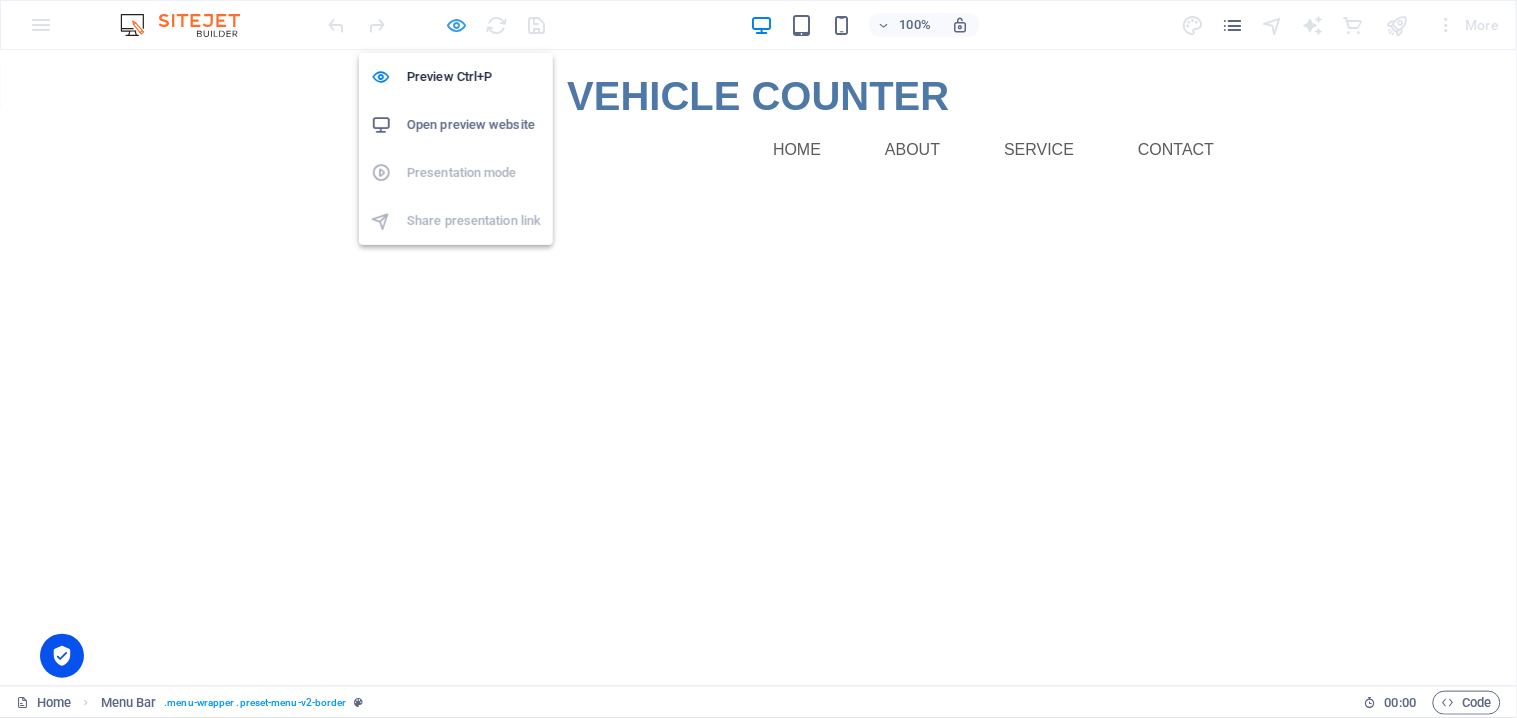 click at bounding box center [457, 25] 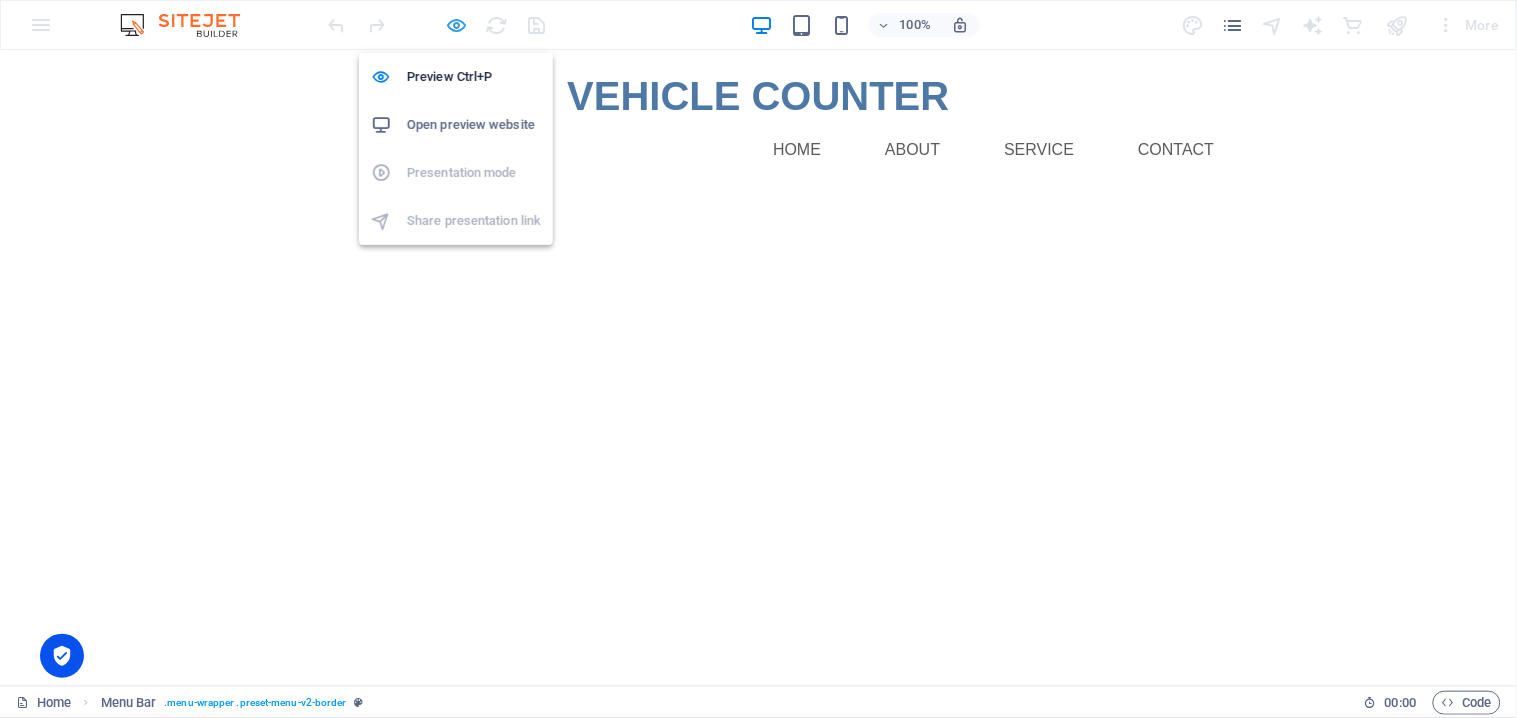 select on "rem" 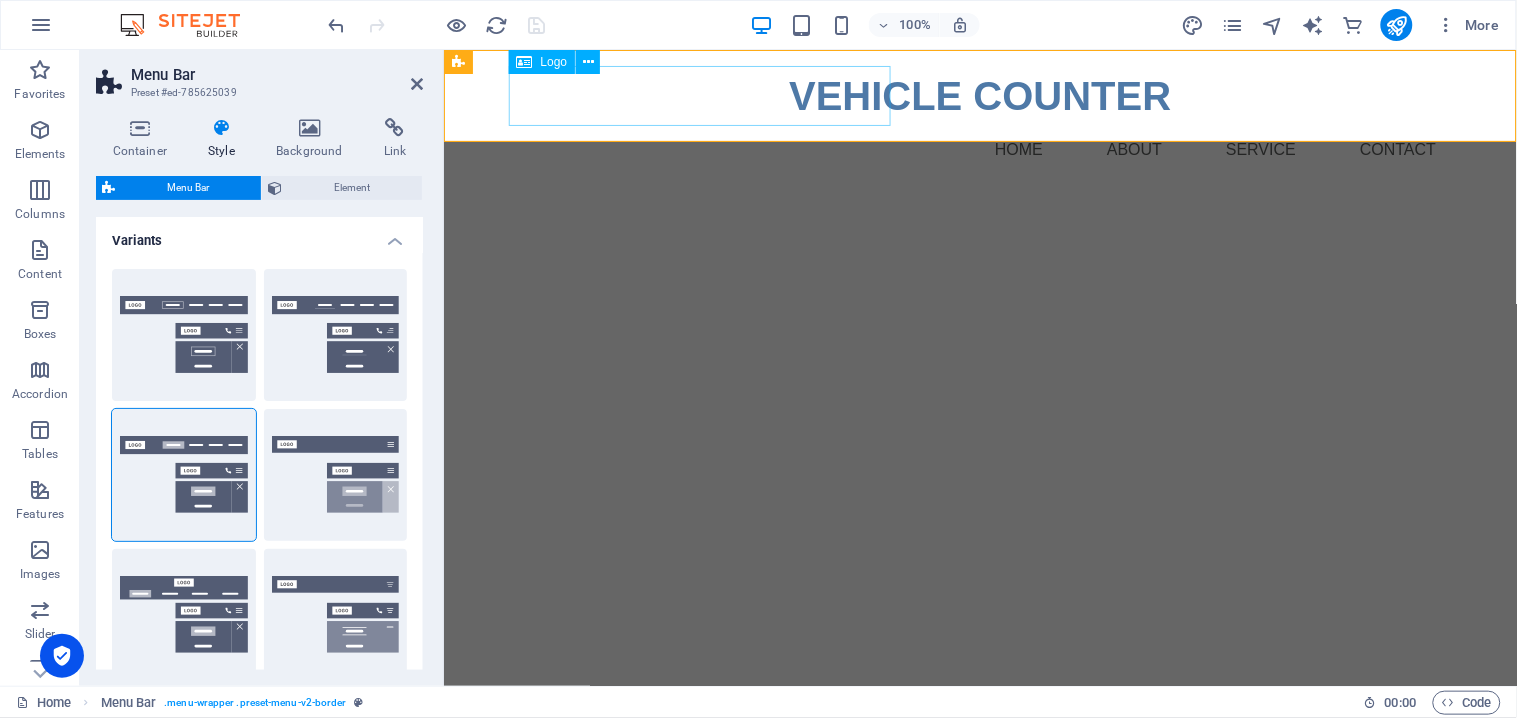click on "VEHICLE COUNTER" at bounding box center (980, 95) 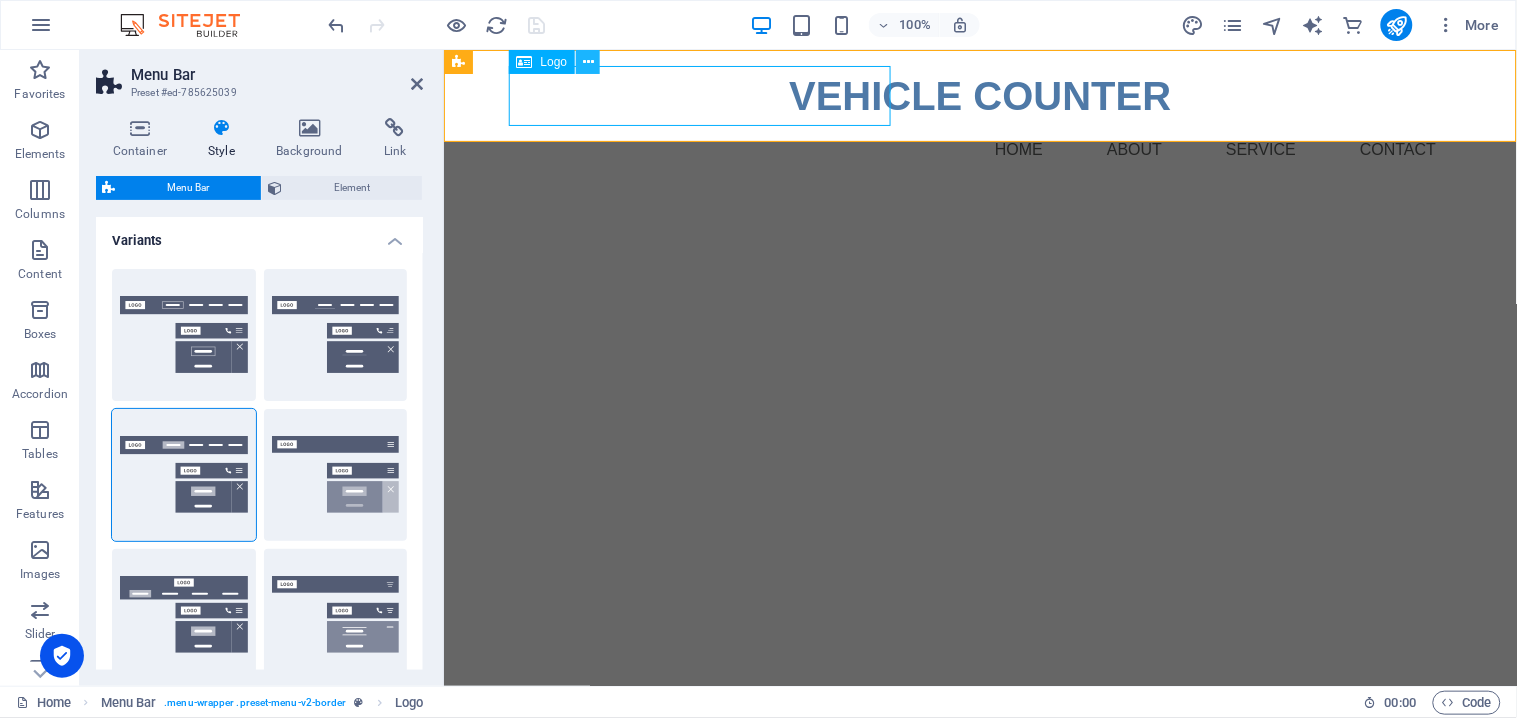 click at bounding box center [588, 62] 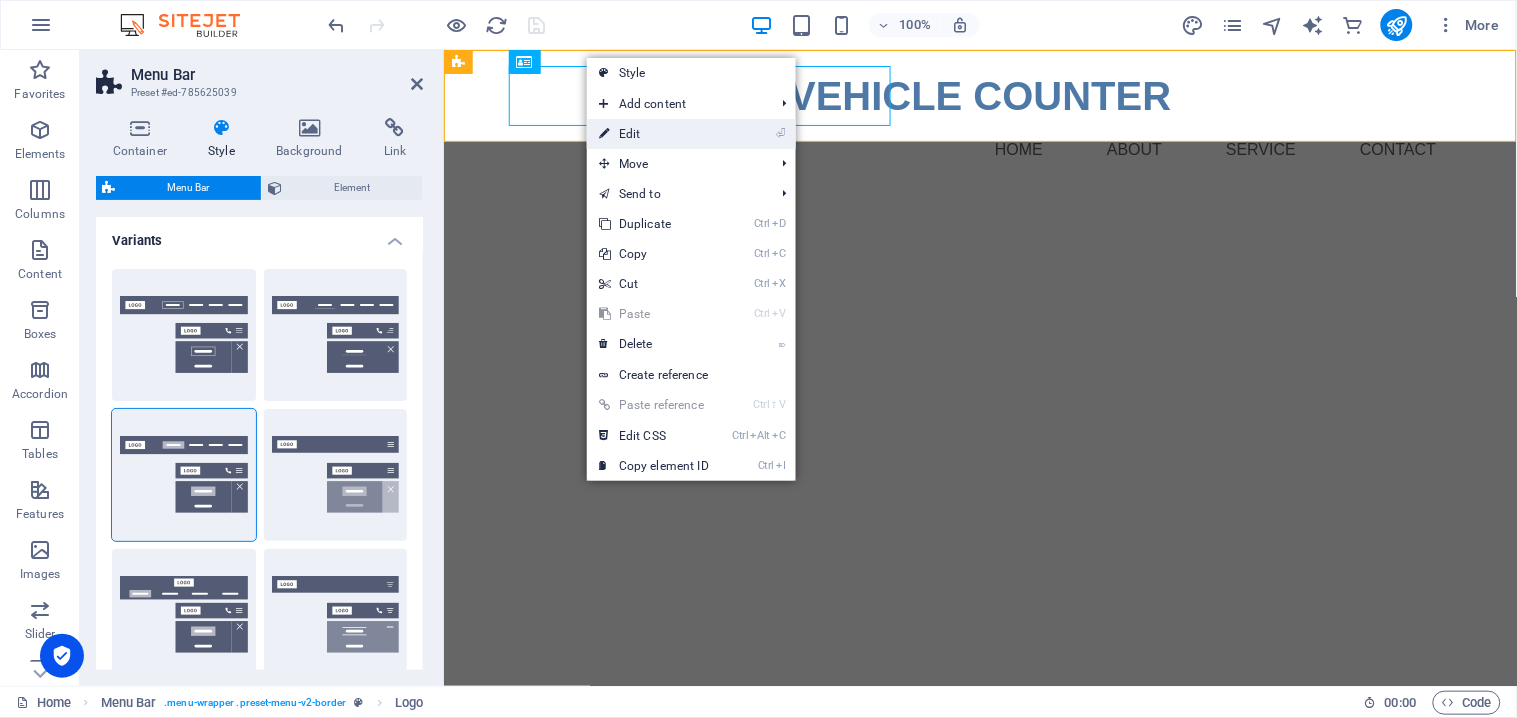 click on "⏎  Edit" at bounding box center (654, 134) 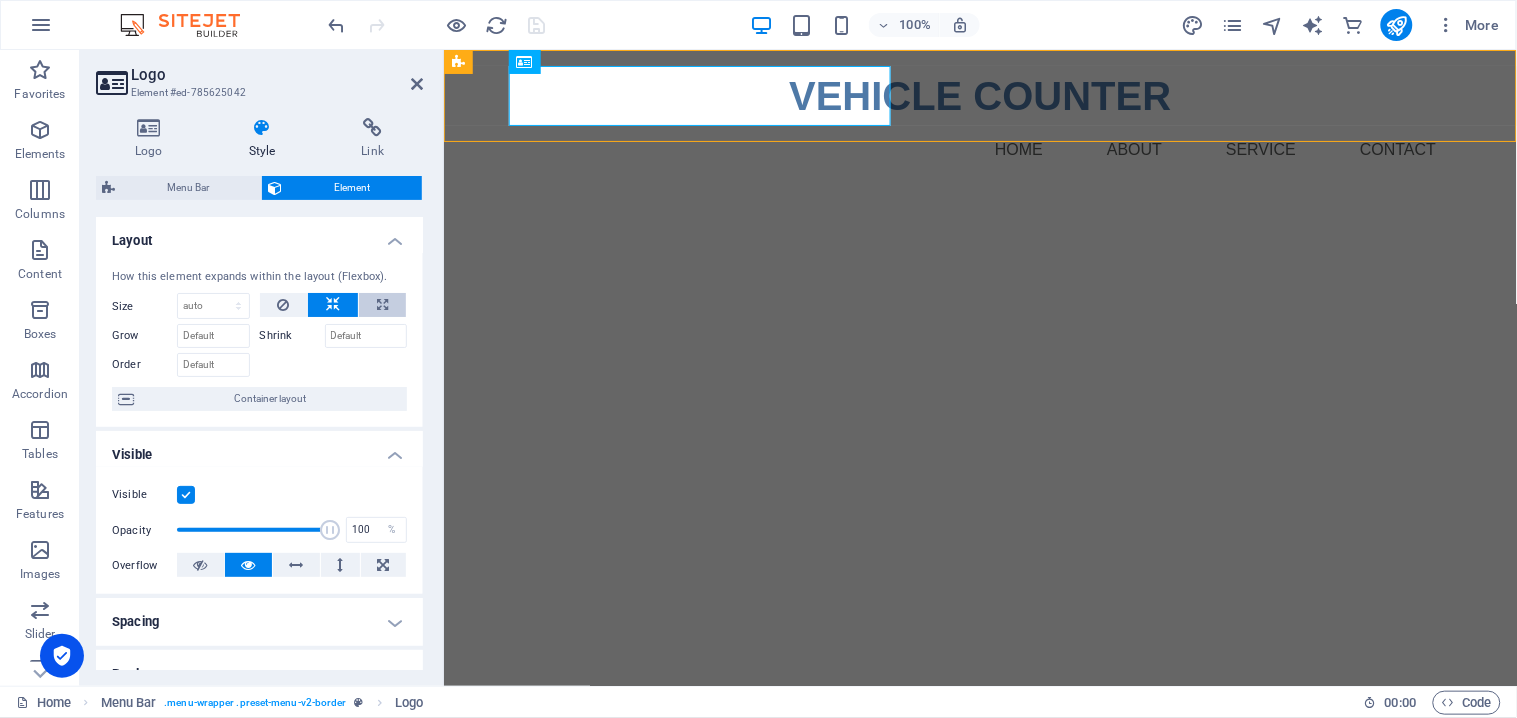 click at bounding box center (382, 305) 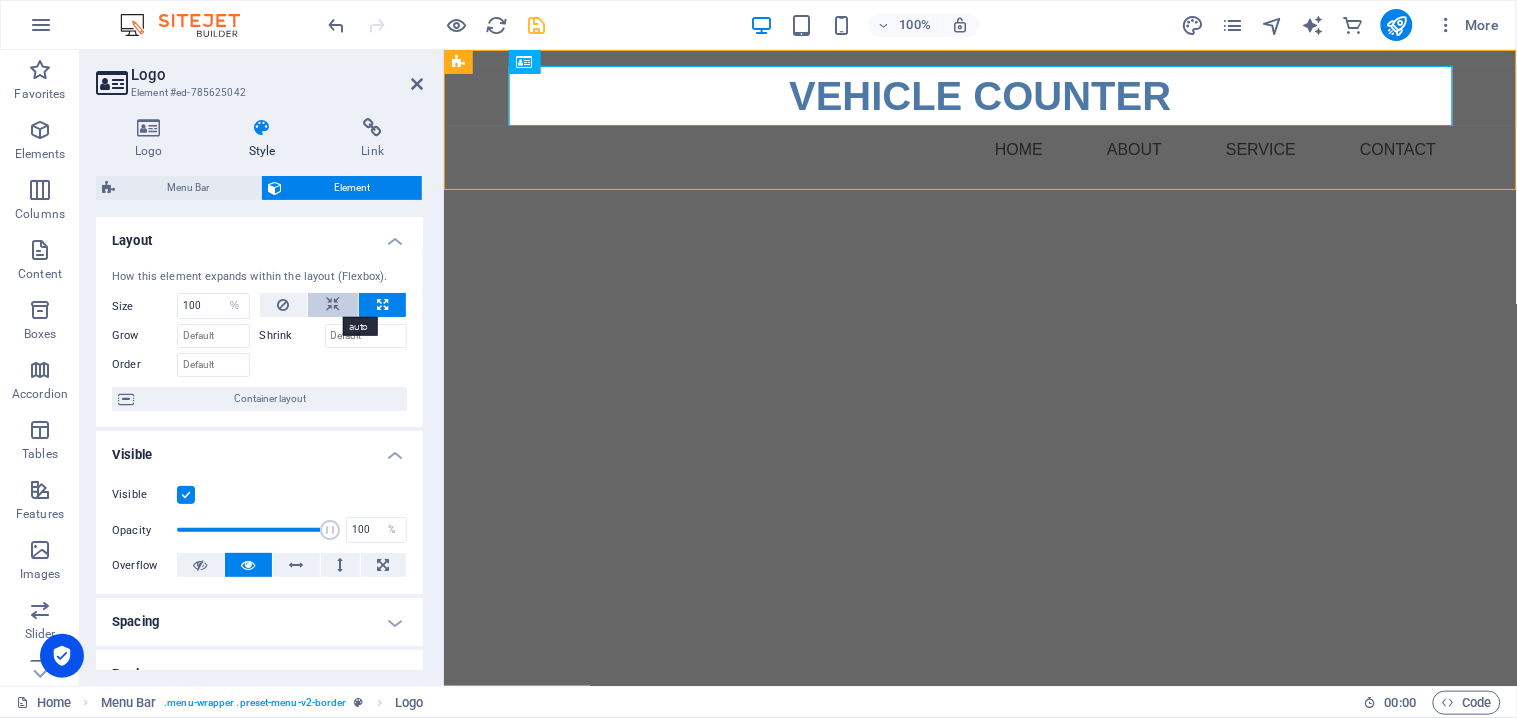 click at bounding box center (333, 305) 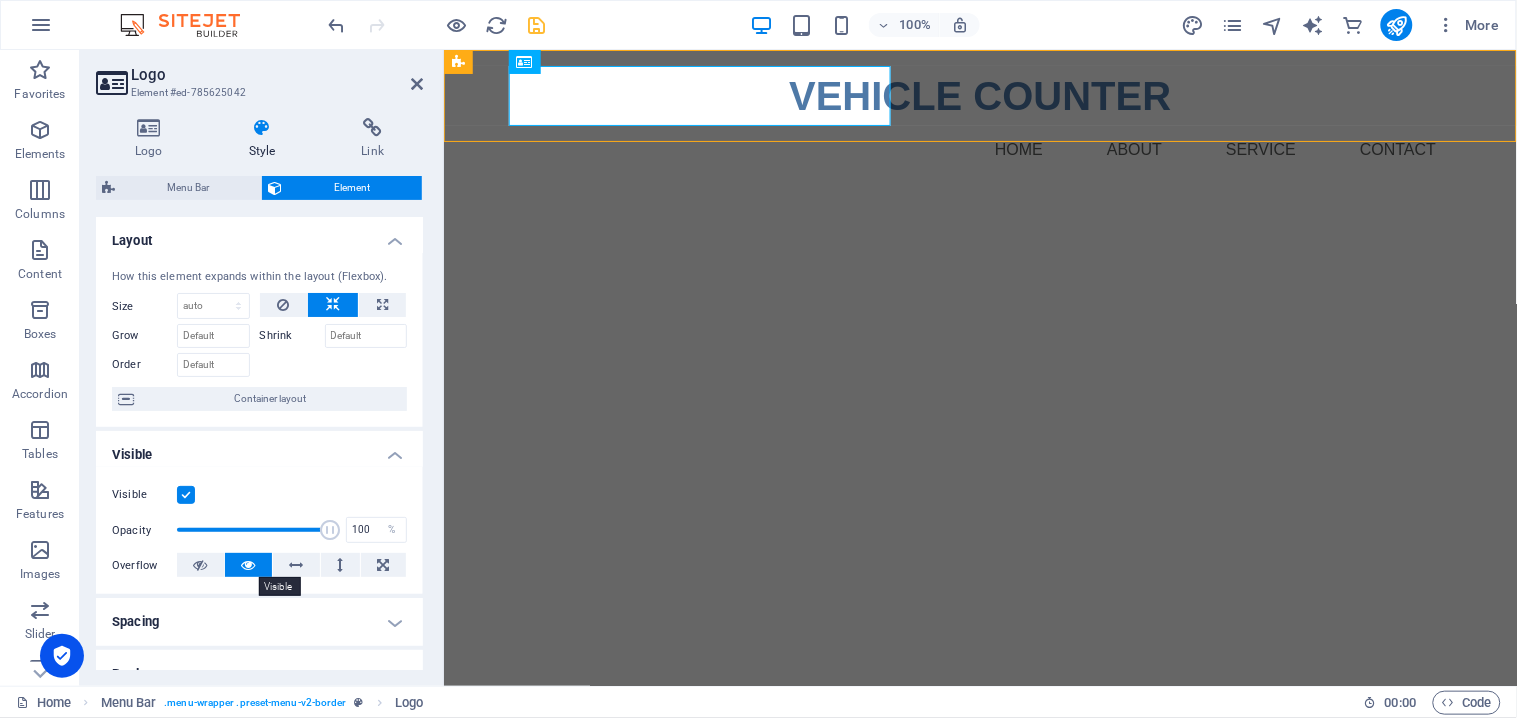 click at bounding box center [248, 565] 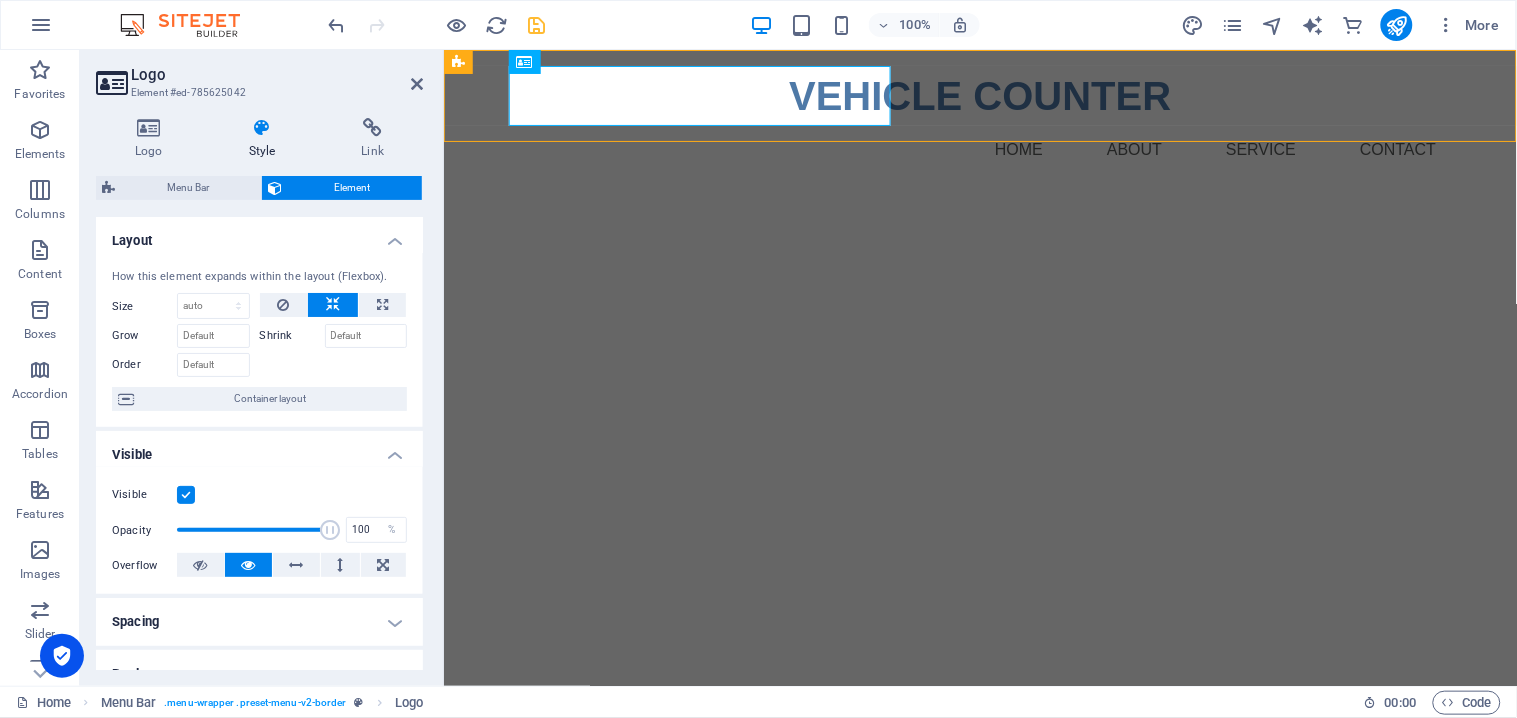 click at bounding box center (248, 565) 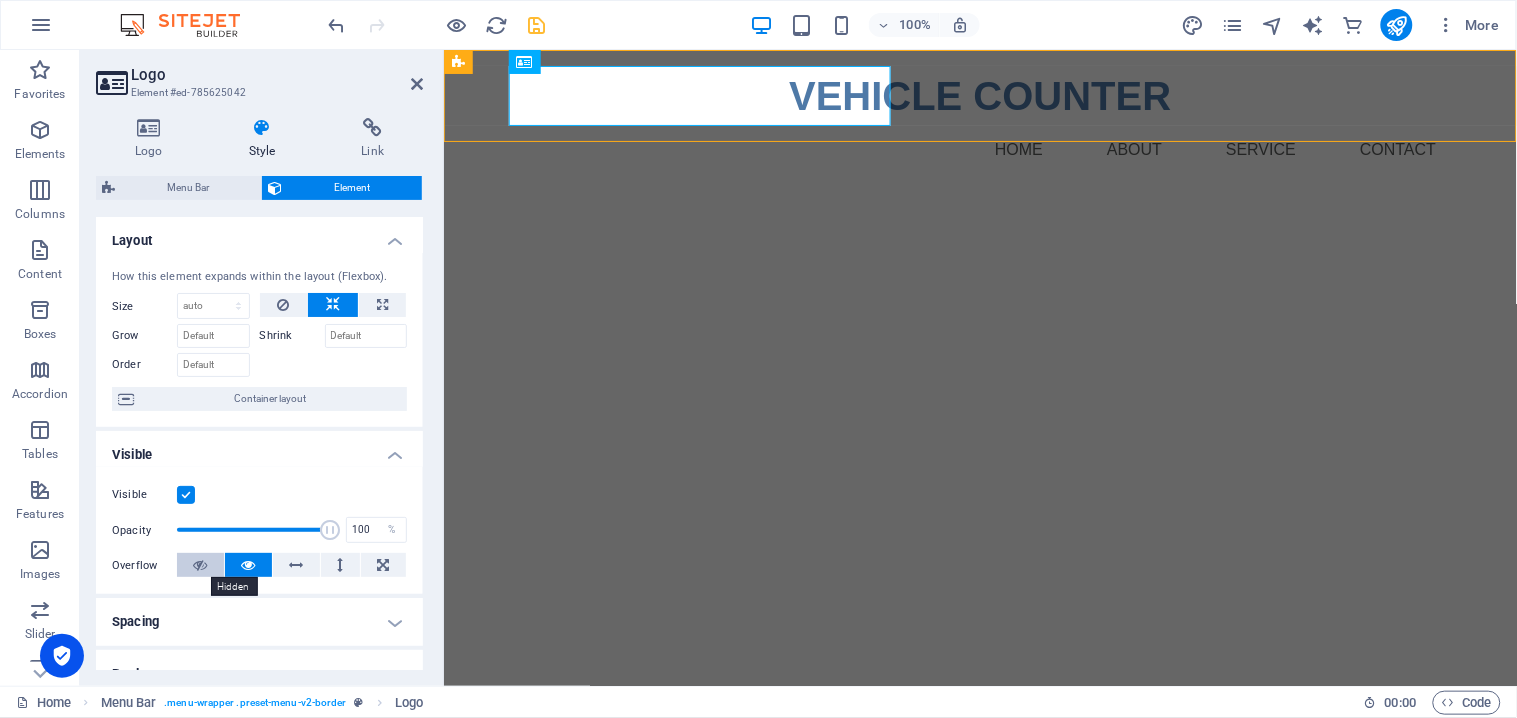 click at bounding box center (200, 565) 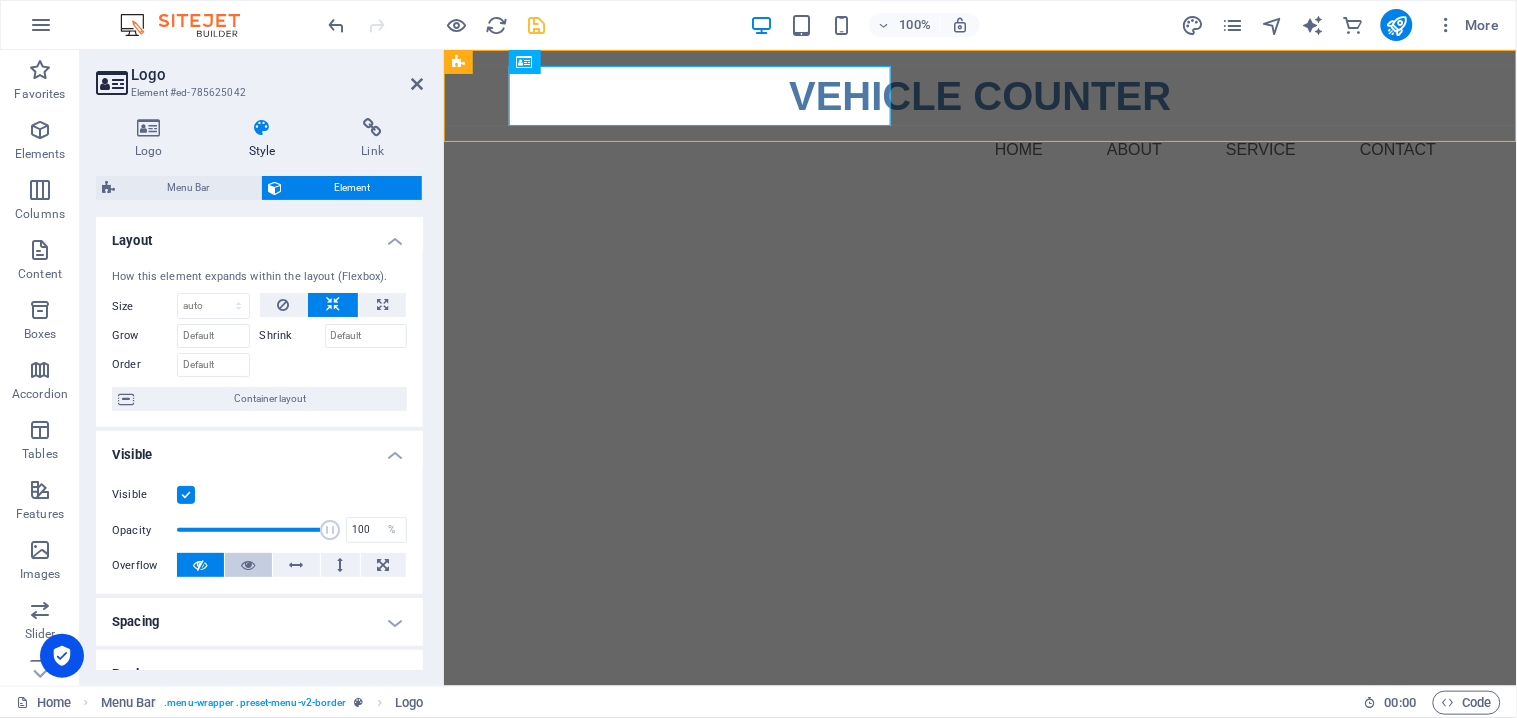 click at bounding box center (248, 565) 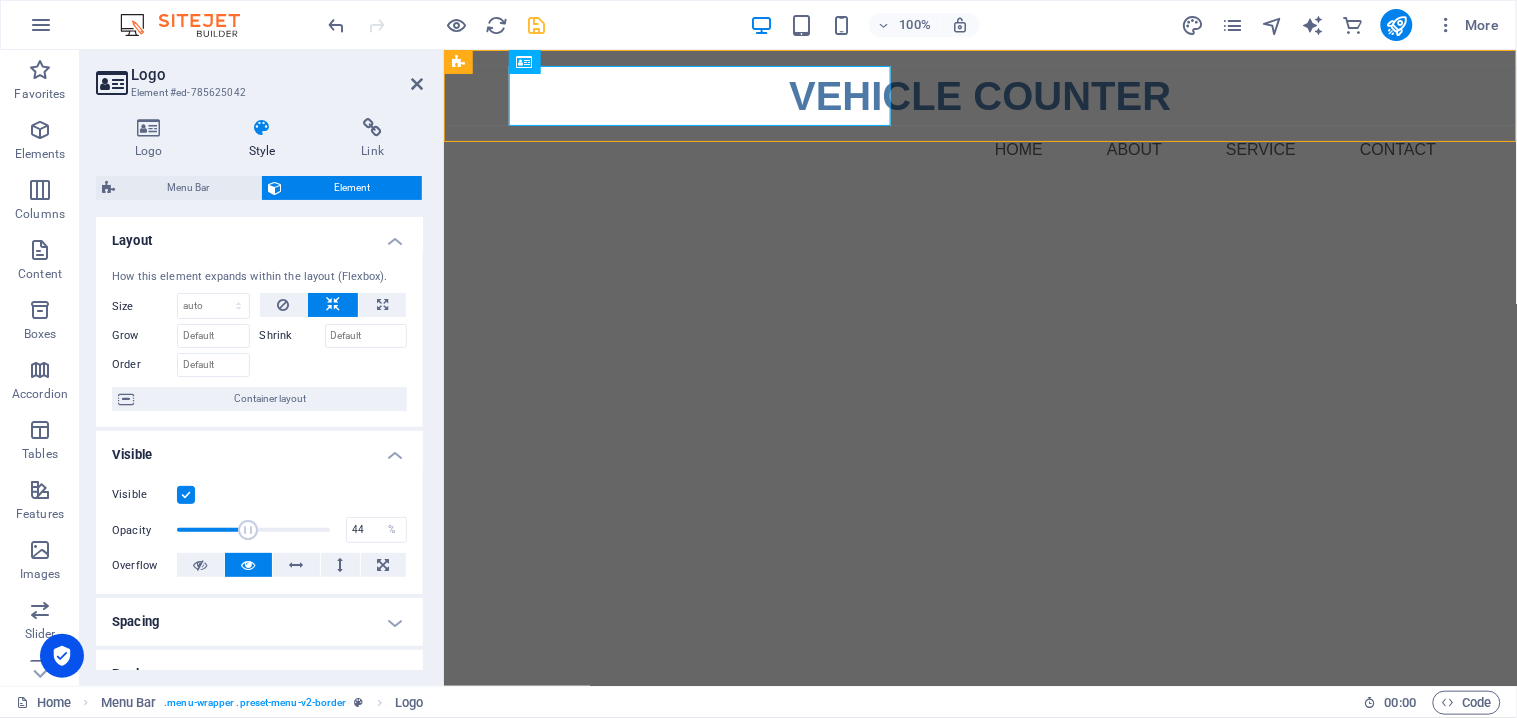drag, startPoint x: 324, startPoint y: 536, endPoint x: 242, endPoint y: 548, distance: 82.8734 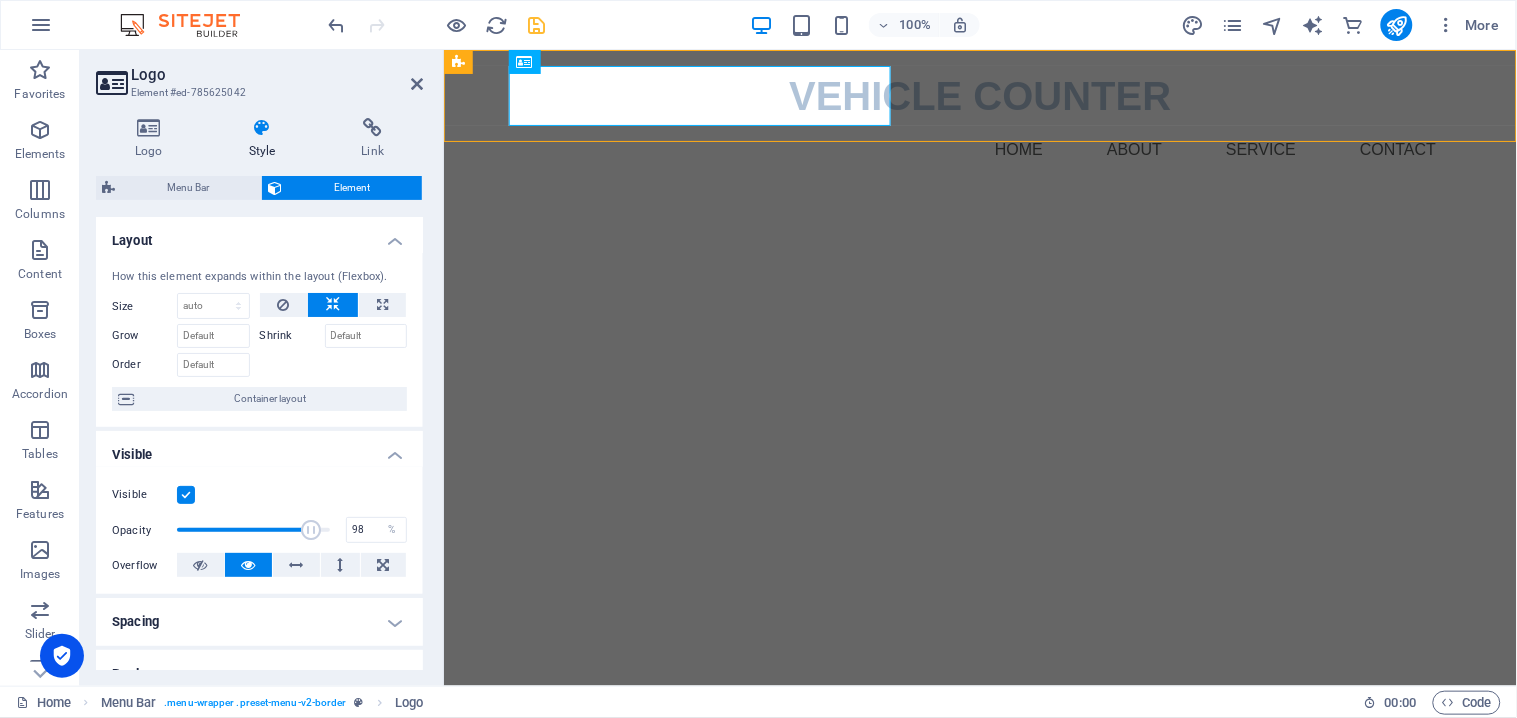 type on "100" 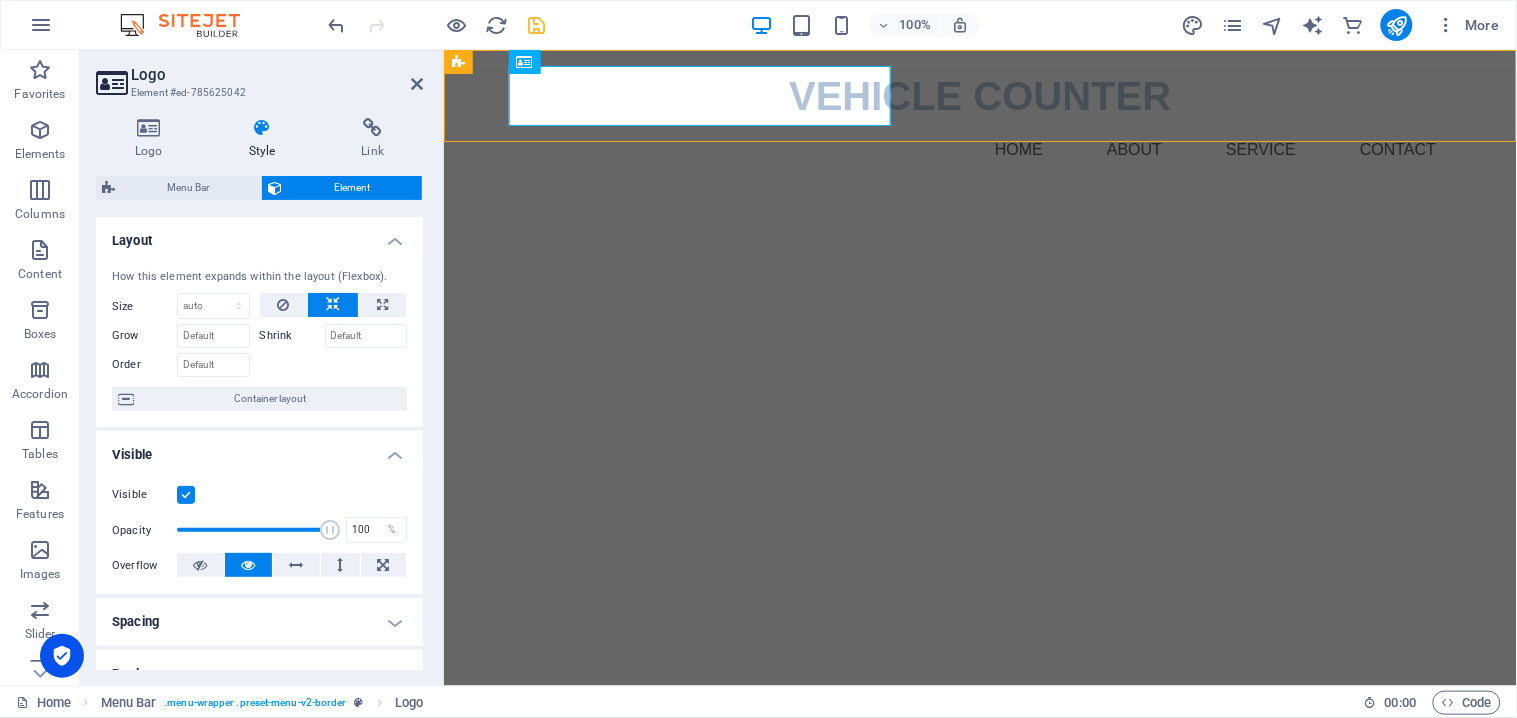 drag, startPoint x: 242, startPoint y: 534, endPoint x: 331, endPoint y: 531, distance: 89.050545 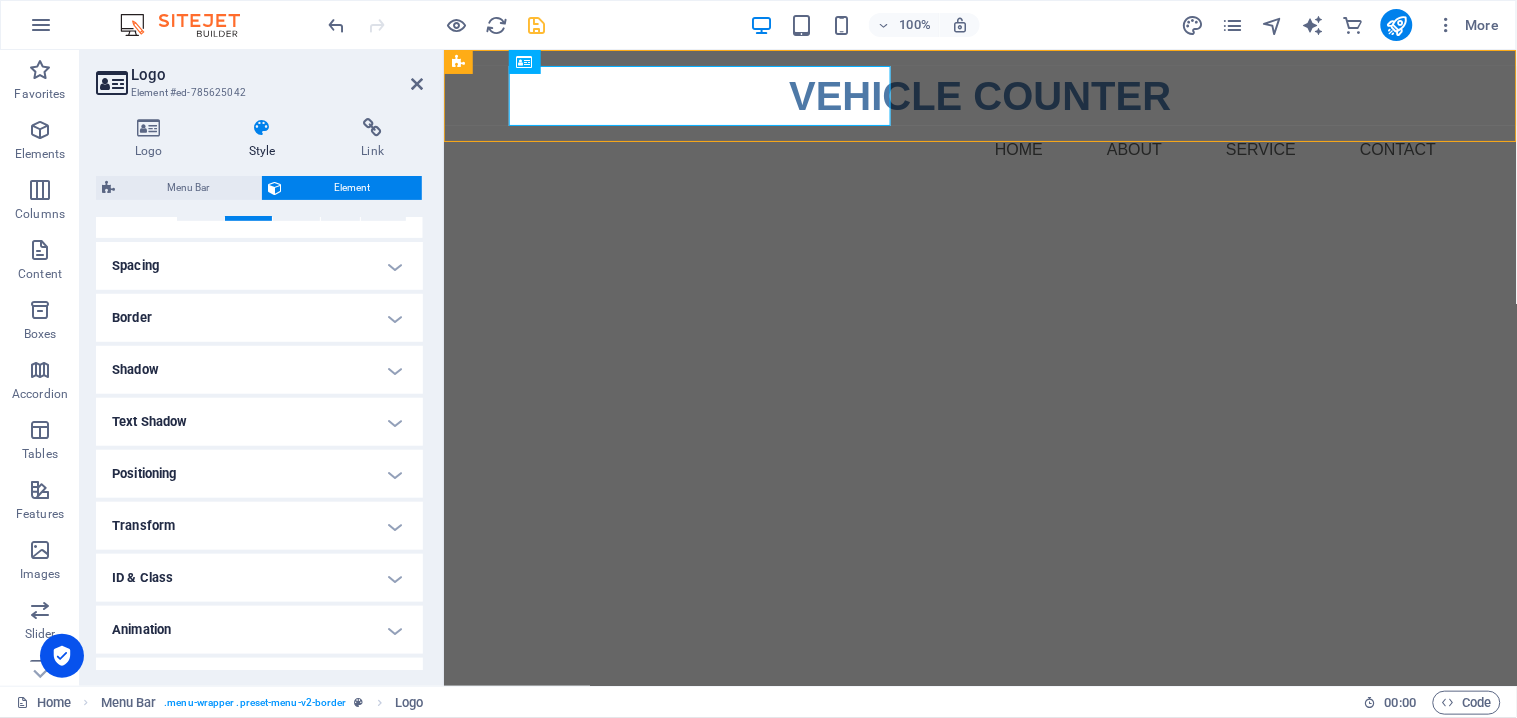 scroll, scrollTop: 391, scrollLeft: 0, axis: vertical 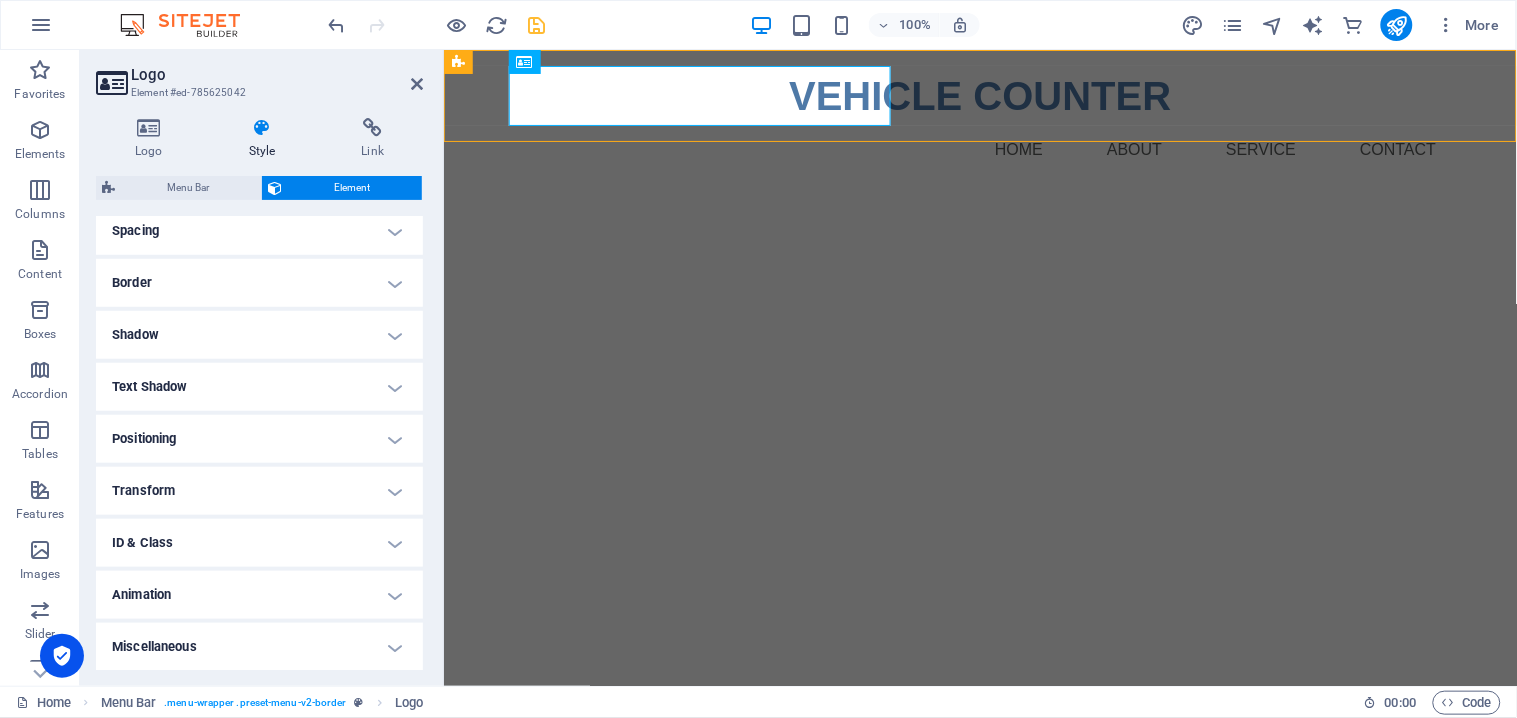 click on "Positioning" at bounding box center (259, 439) 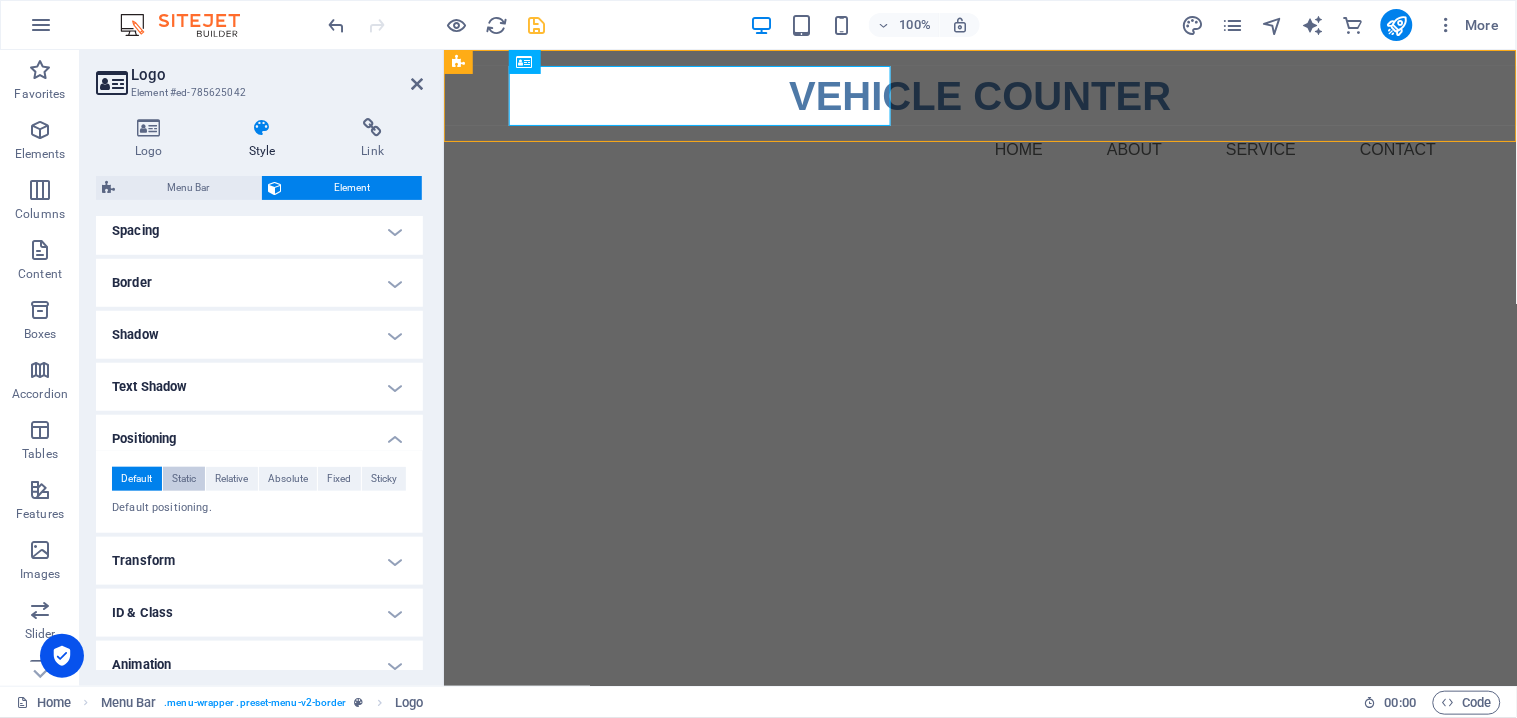 click on "Static" at bounding box center [184, 479] 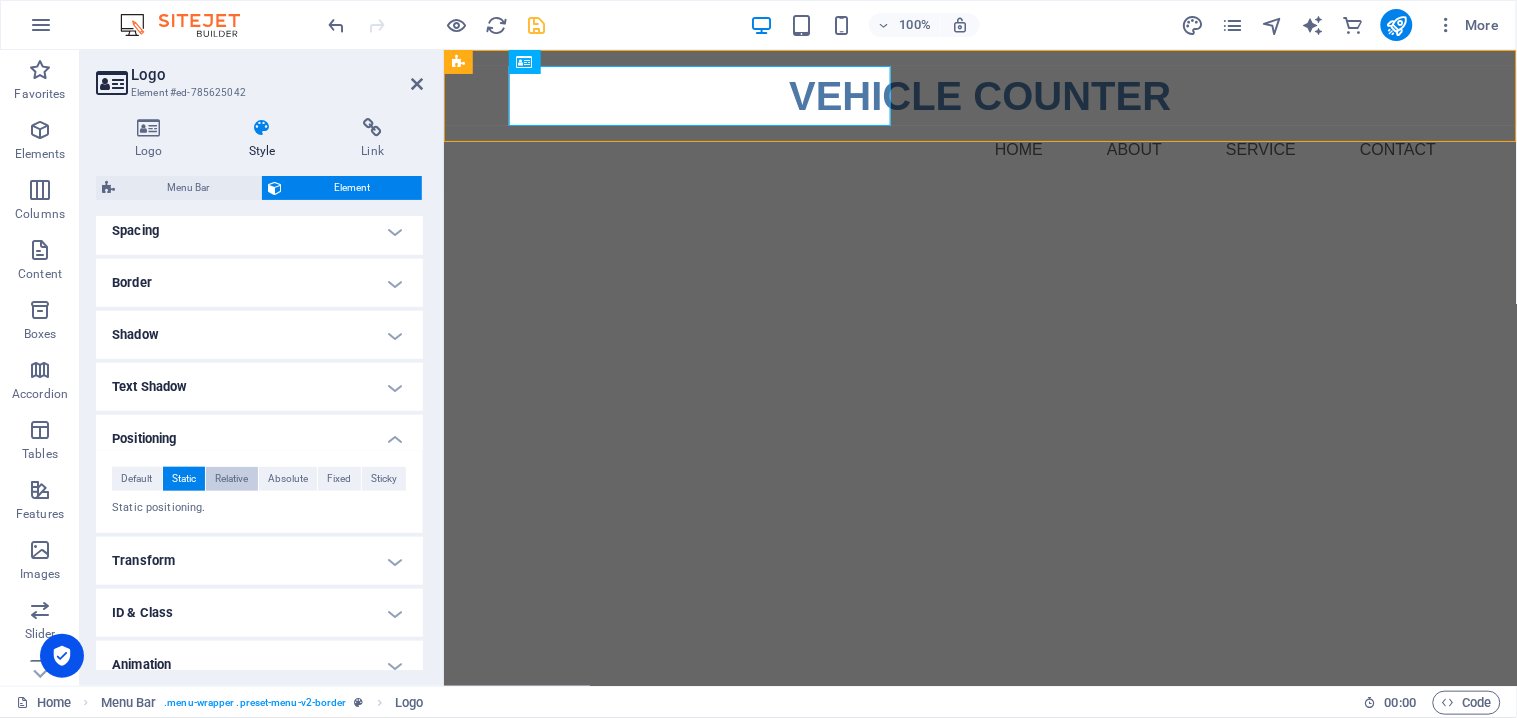 click on "Relative" at bounding box center (231, 479) 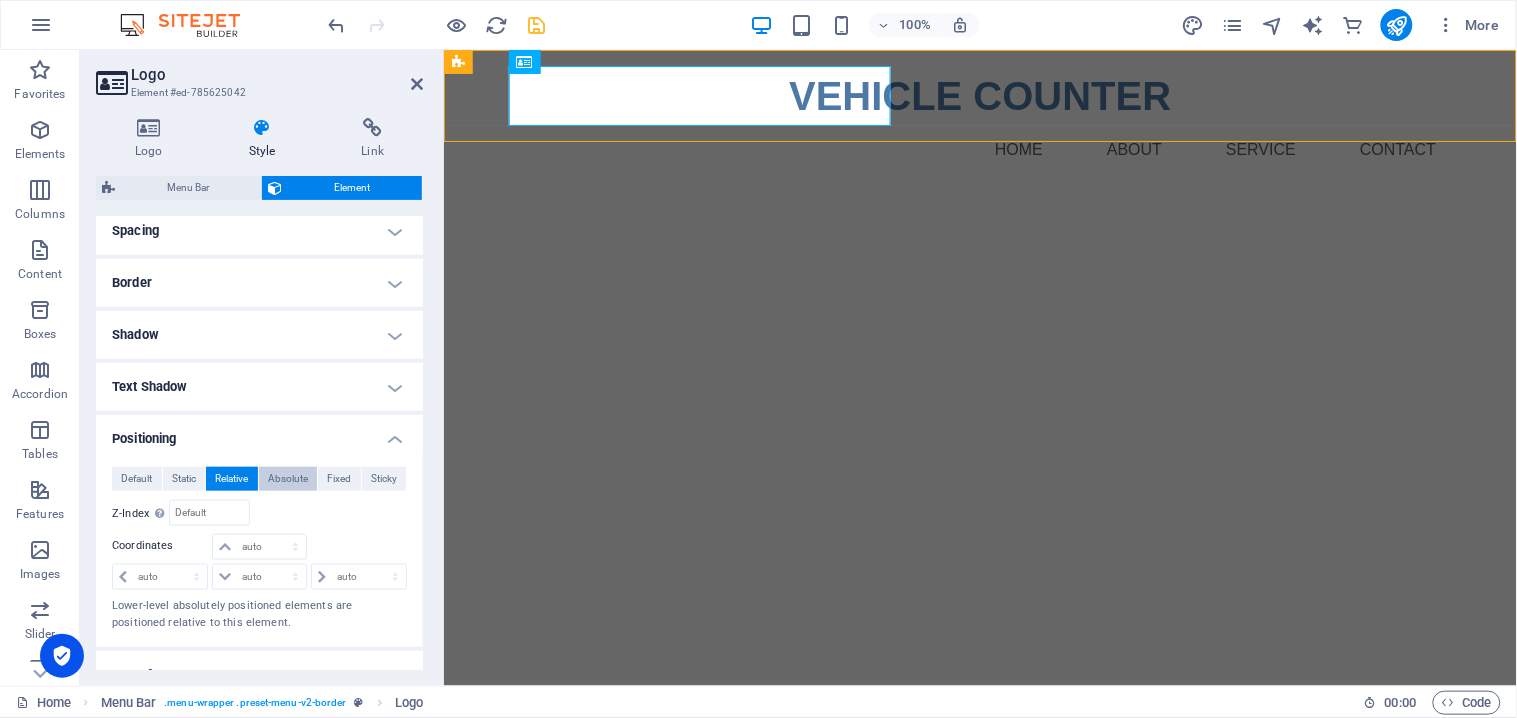 click on "Absolute" at bounding box center [288, 479] 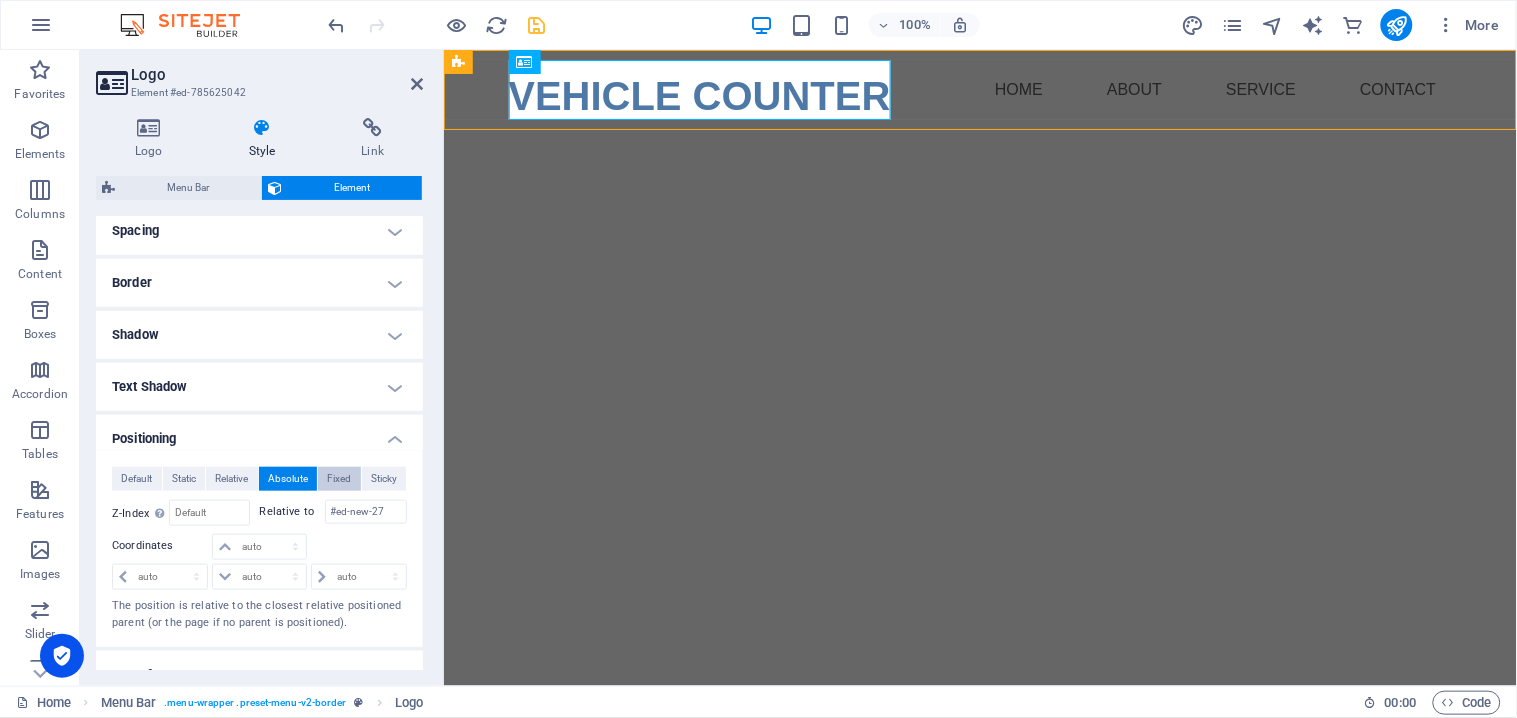 click on "Fixed" at bounding box center (339, 479) 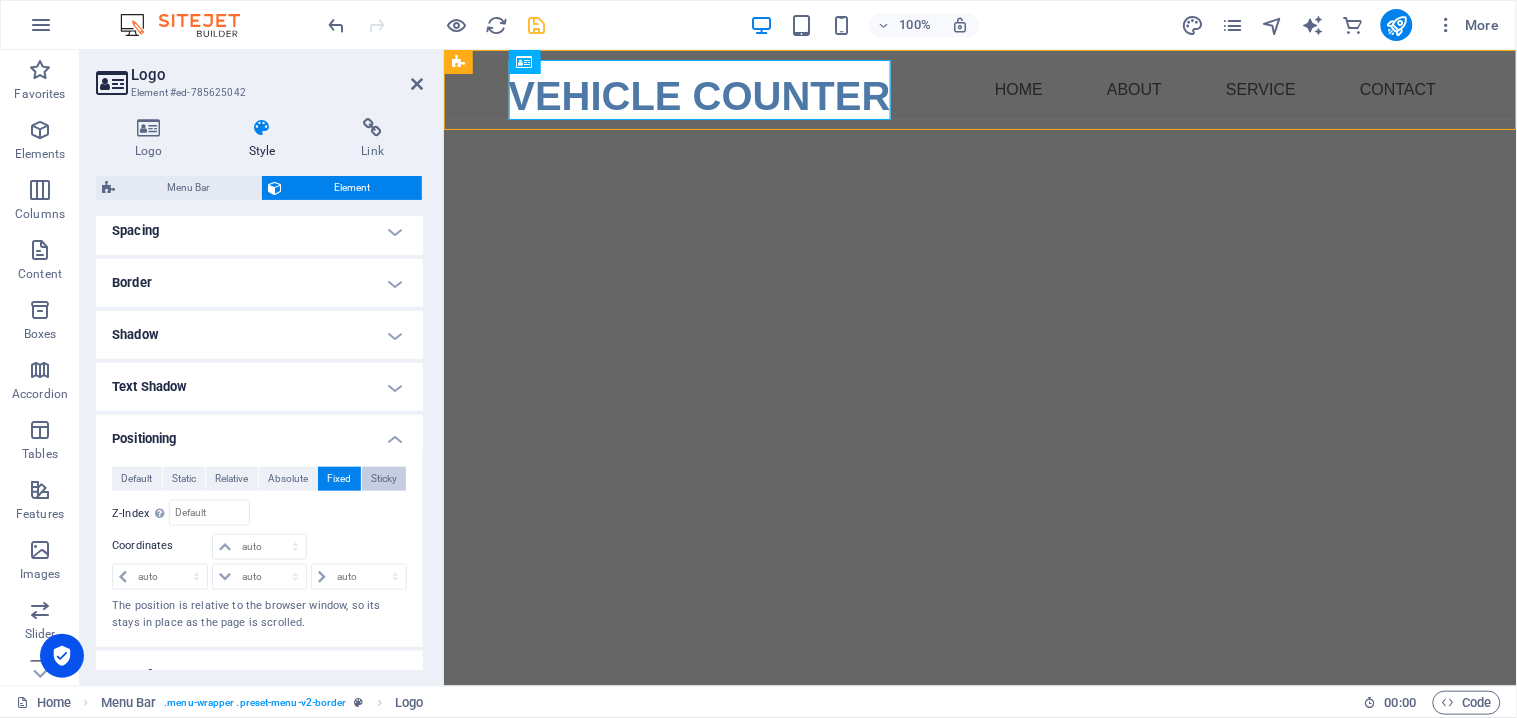 click on "Sticky" at bounding box center [384, 479] 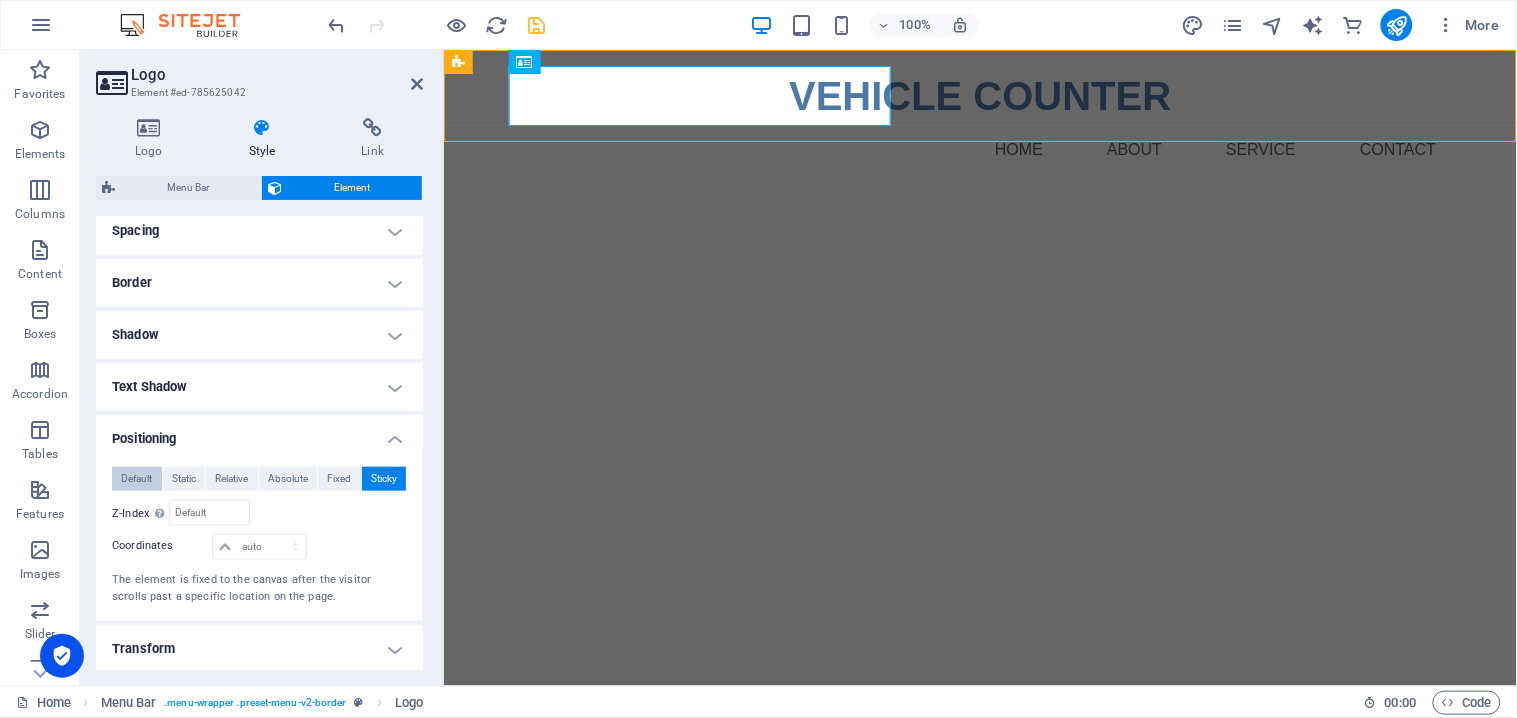 click on "Default" at bounding box center [136, 479] 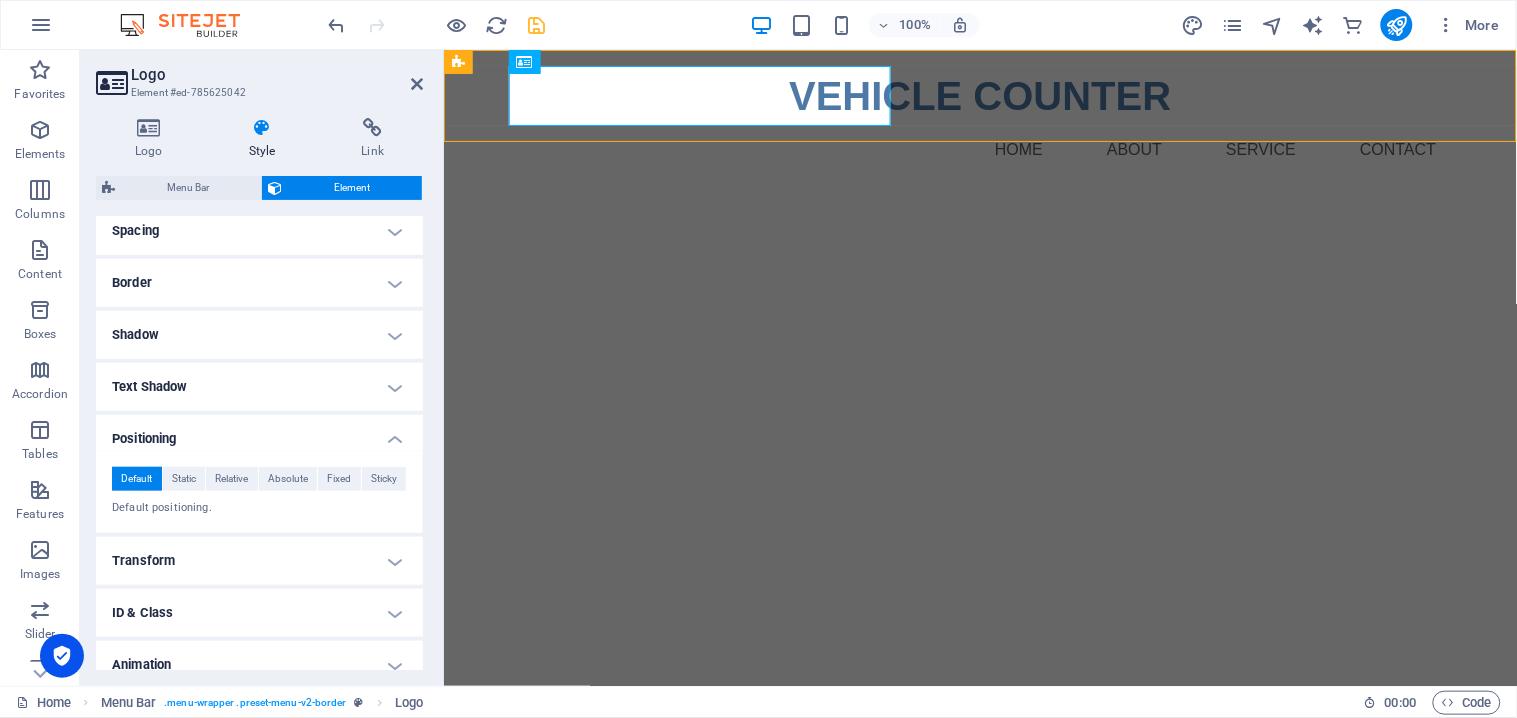 click on "Positioning" at bounding box center (259, 433) 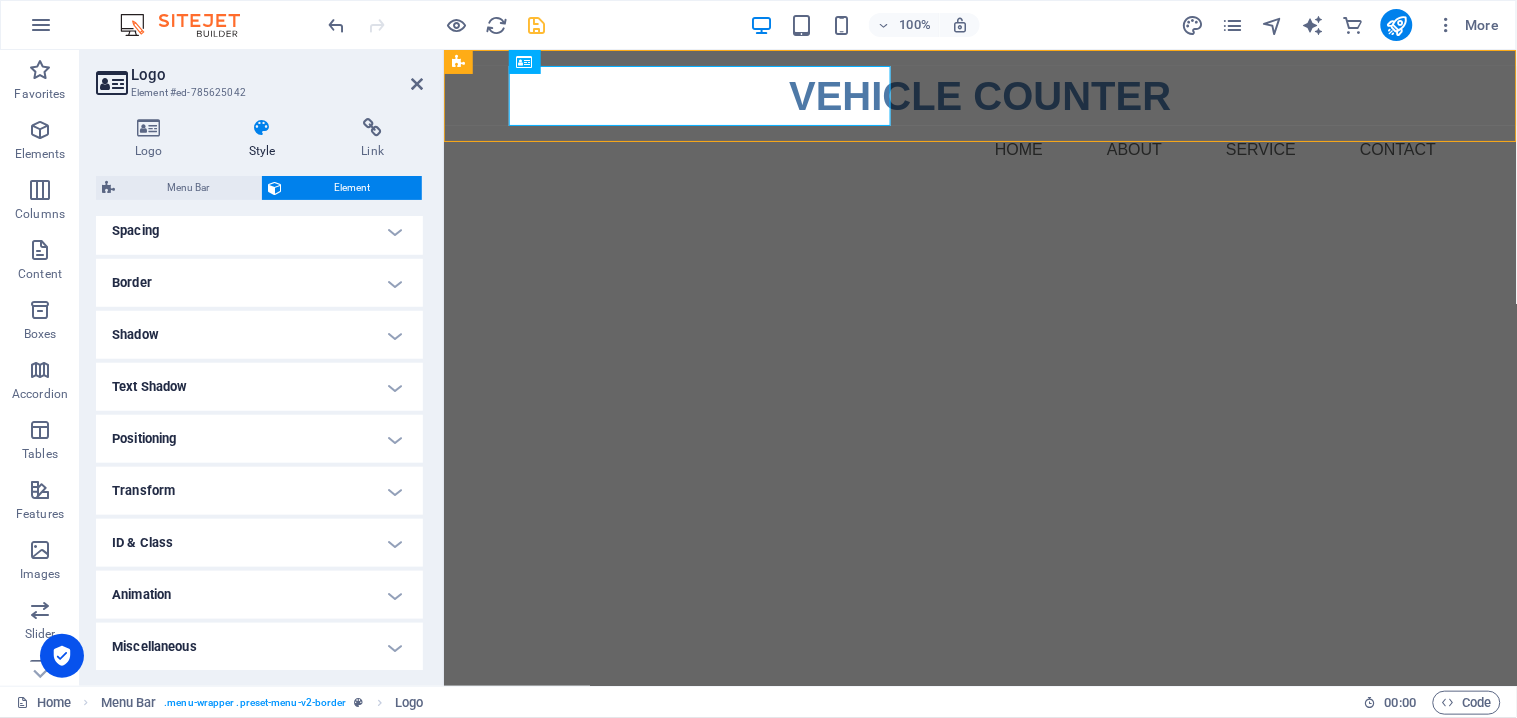 click on "Transform" at bounding box center [259, 491] 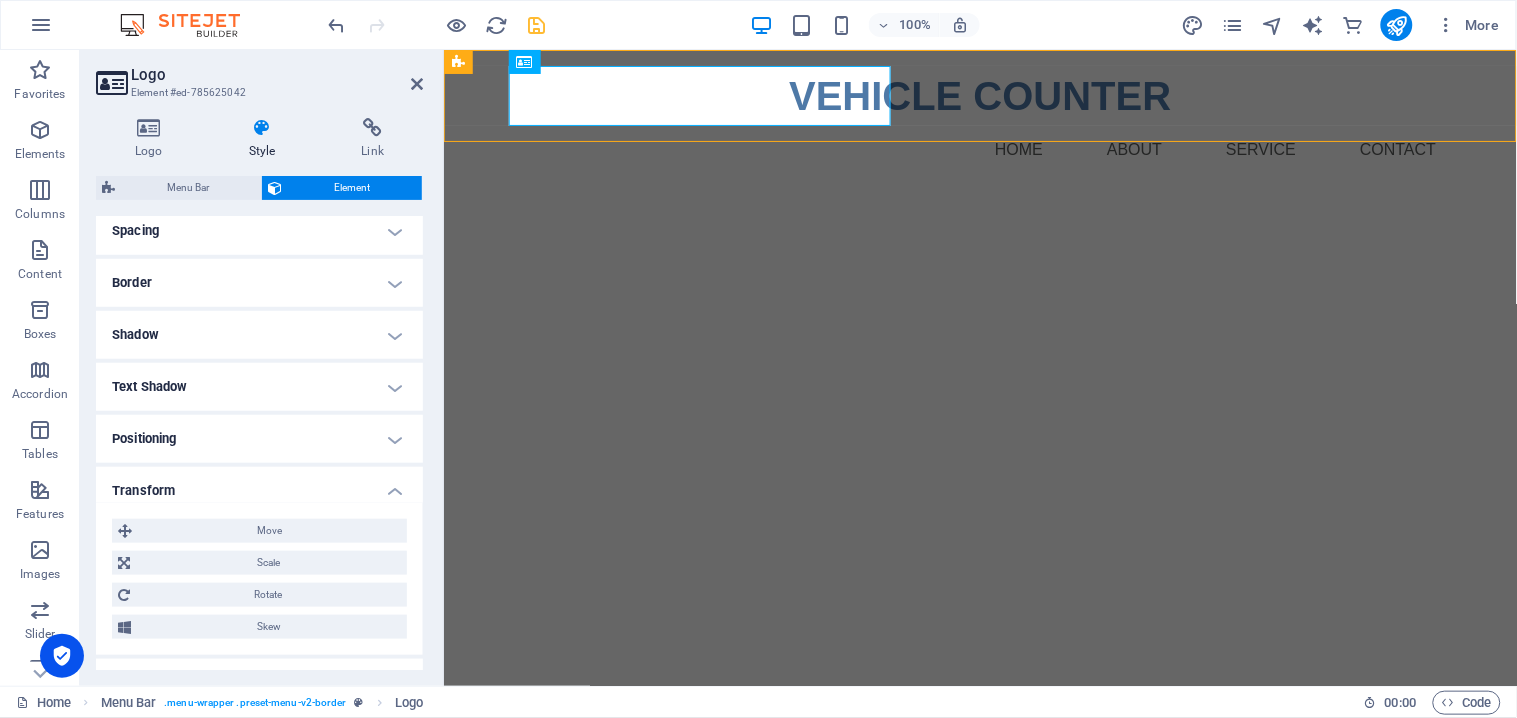 click on "Transform" at bounding box center [259, 485] 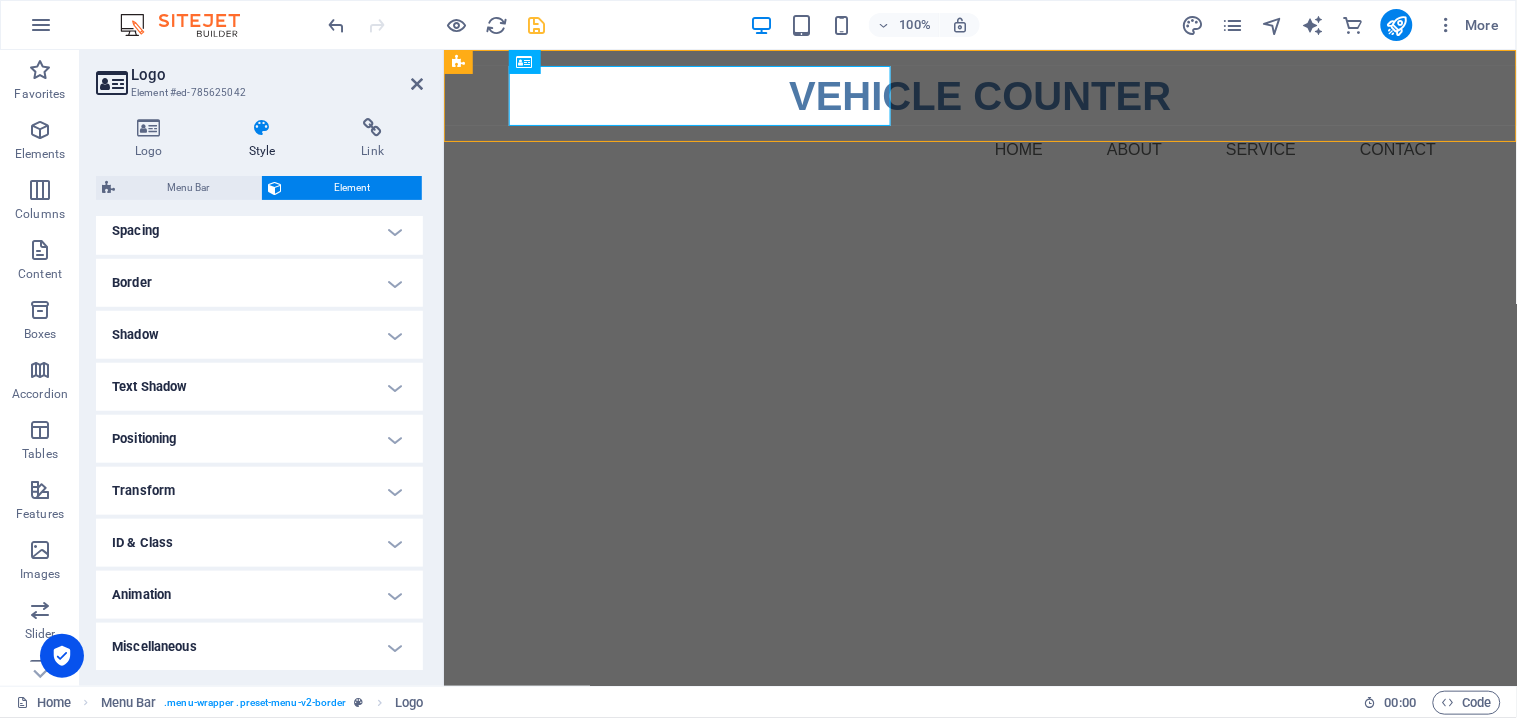 click on "Animation" at bounding box center [259, 595] 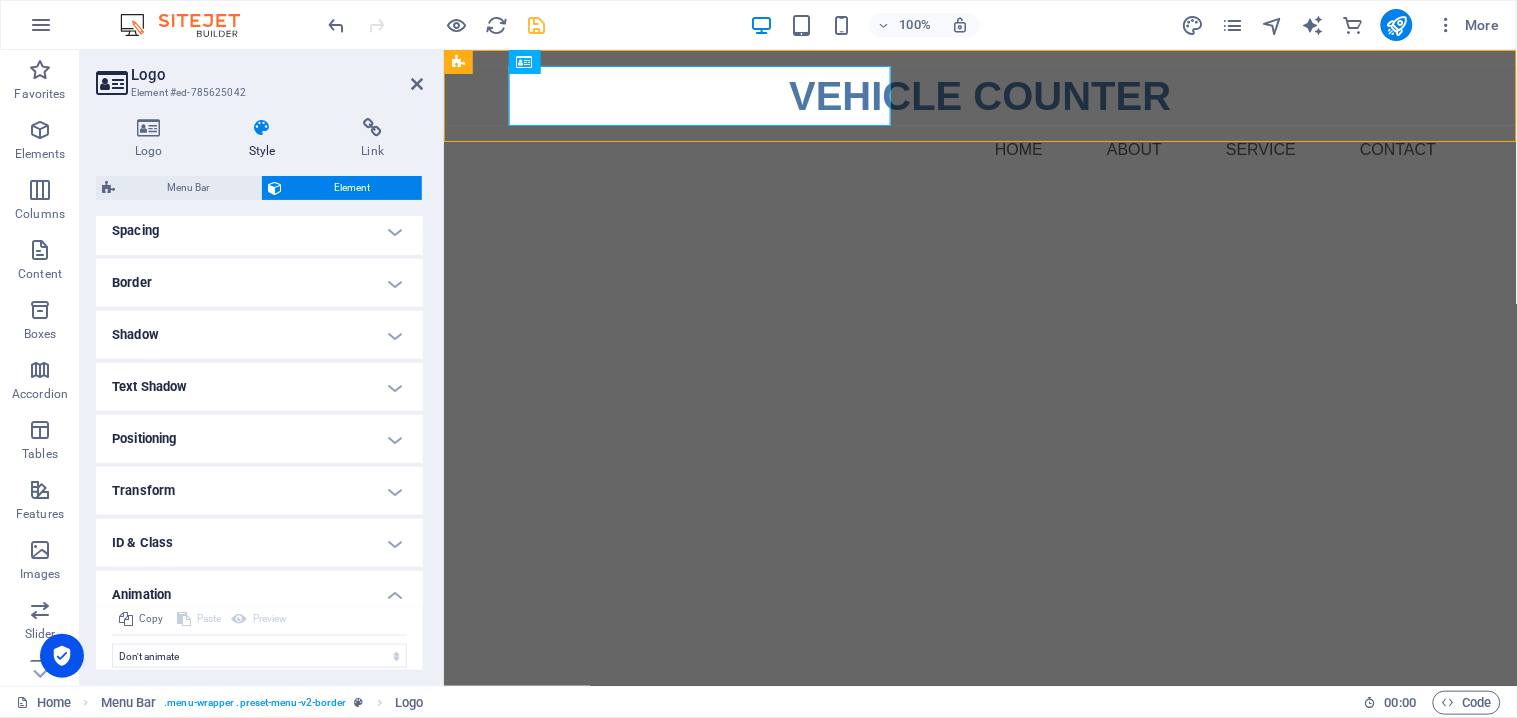 click on "Animation" at bounding box center (259, 589) 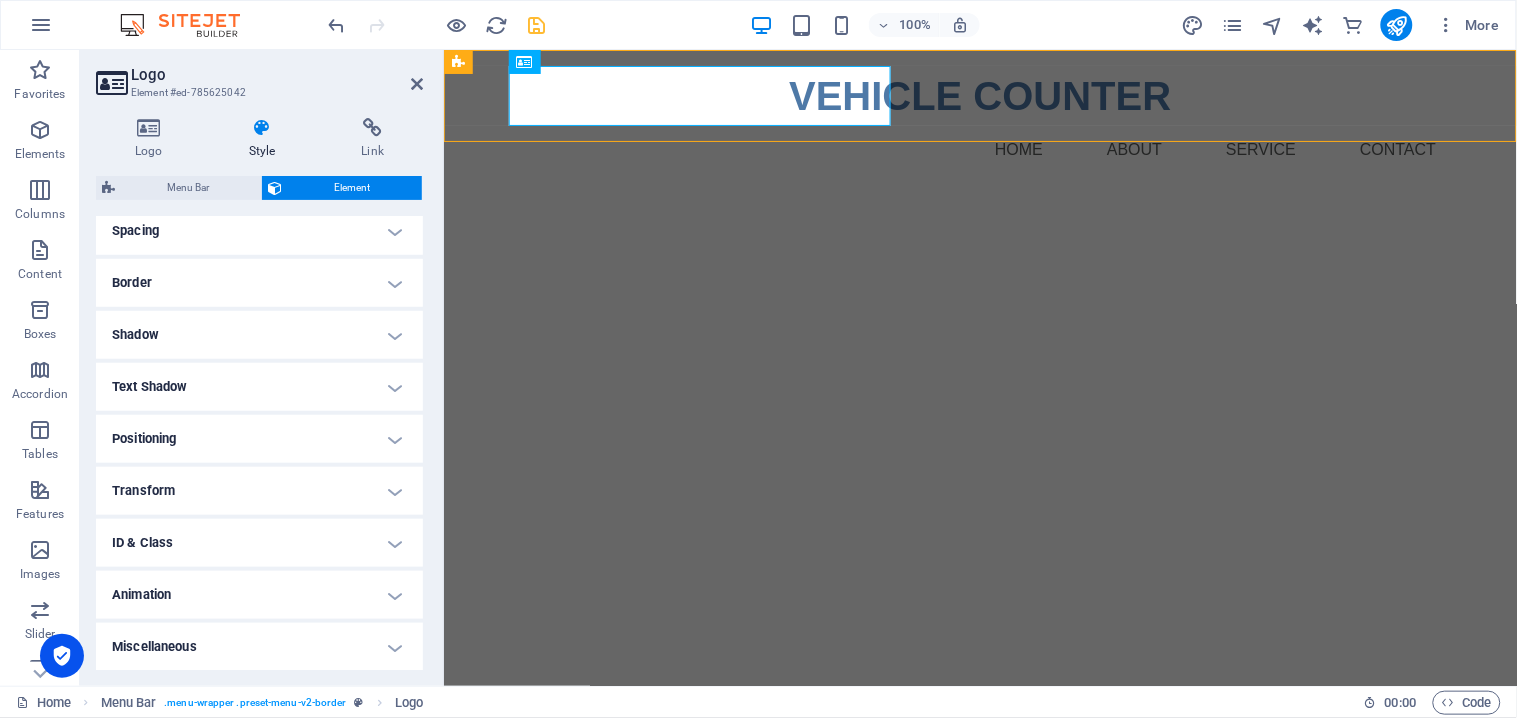 click on "Miscellaneous" at bounding box center (259, 647) 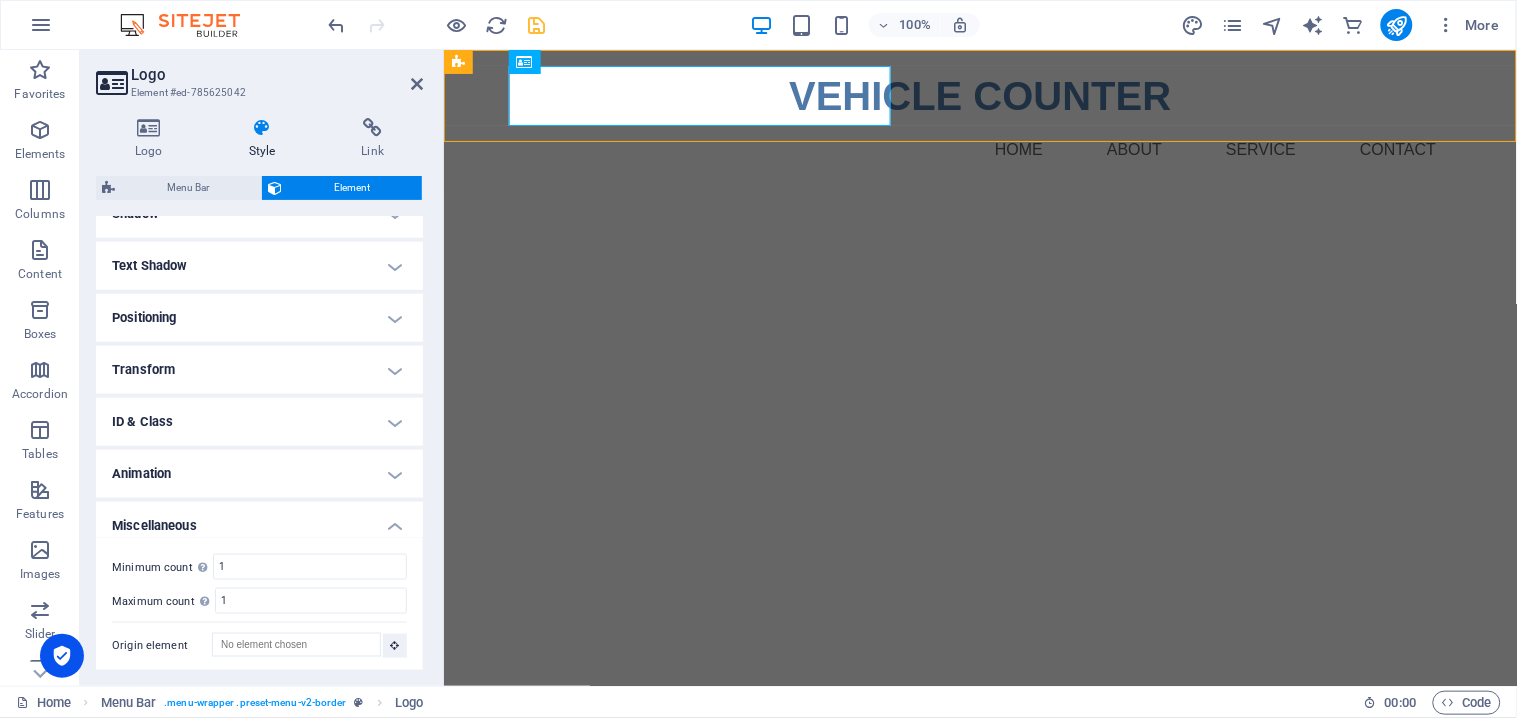scroll, scrollTop: 515, scrollLeft: 0, axis: vertical 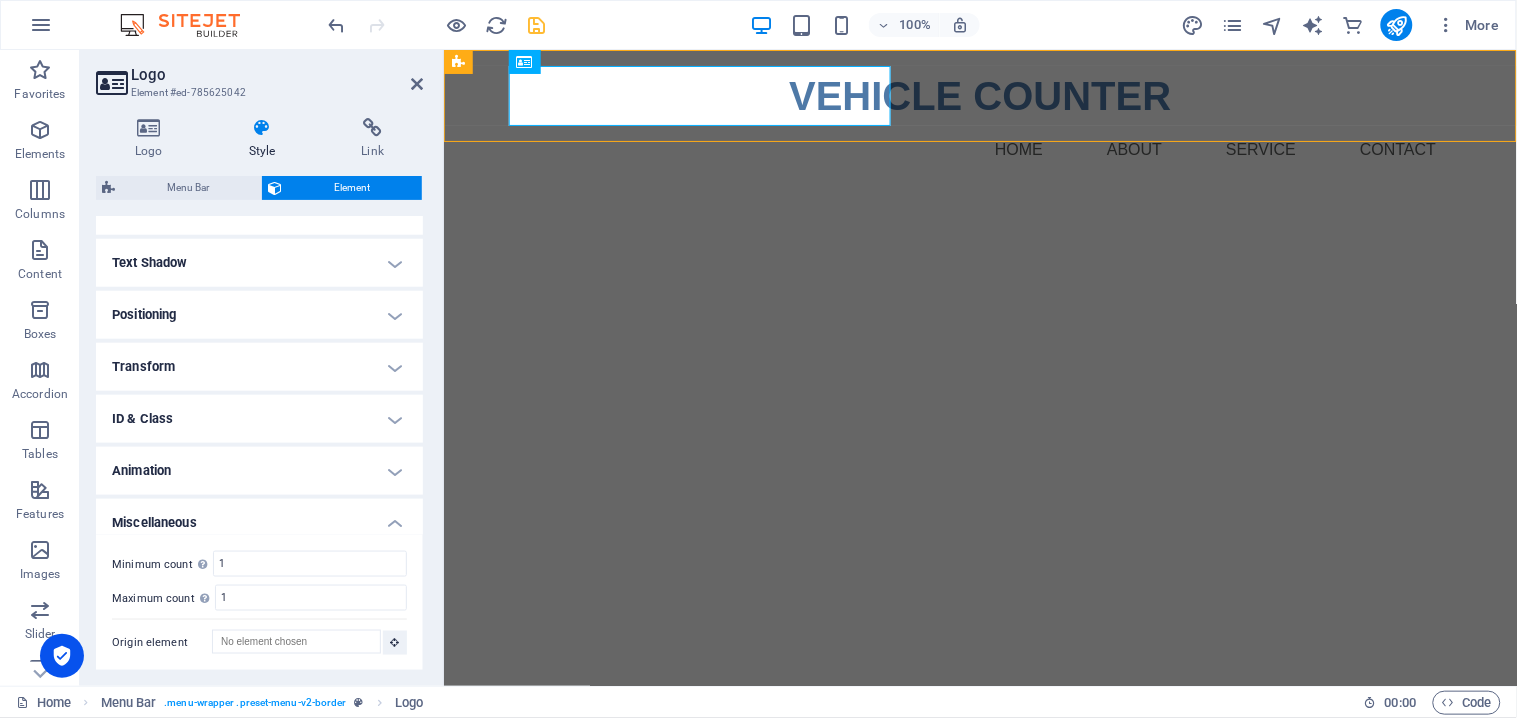 click on "Miscellaneous" at bounding box center (259, 517) 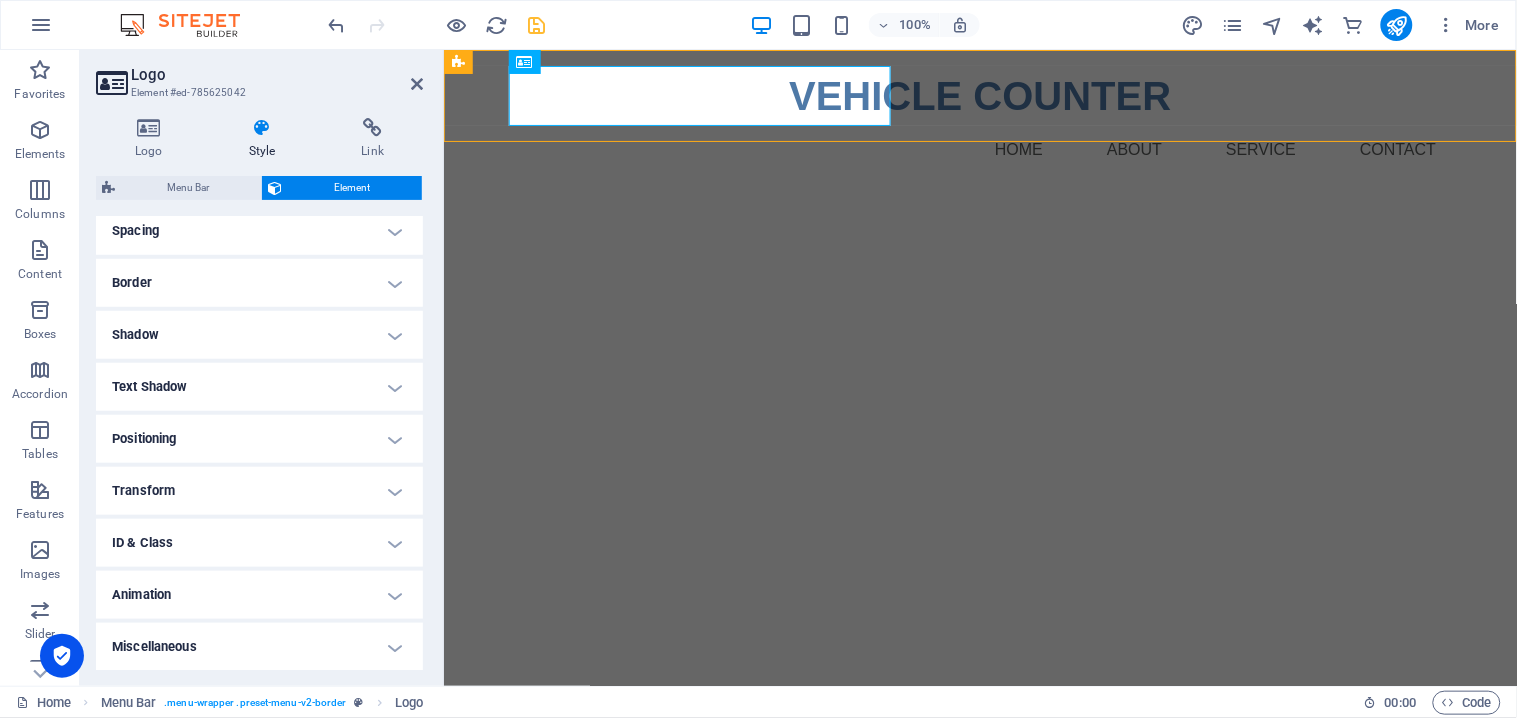 scroll, scrollTop: 0, scrollLeft: 0, axis: both 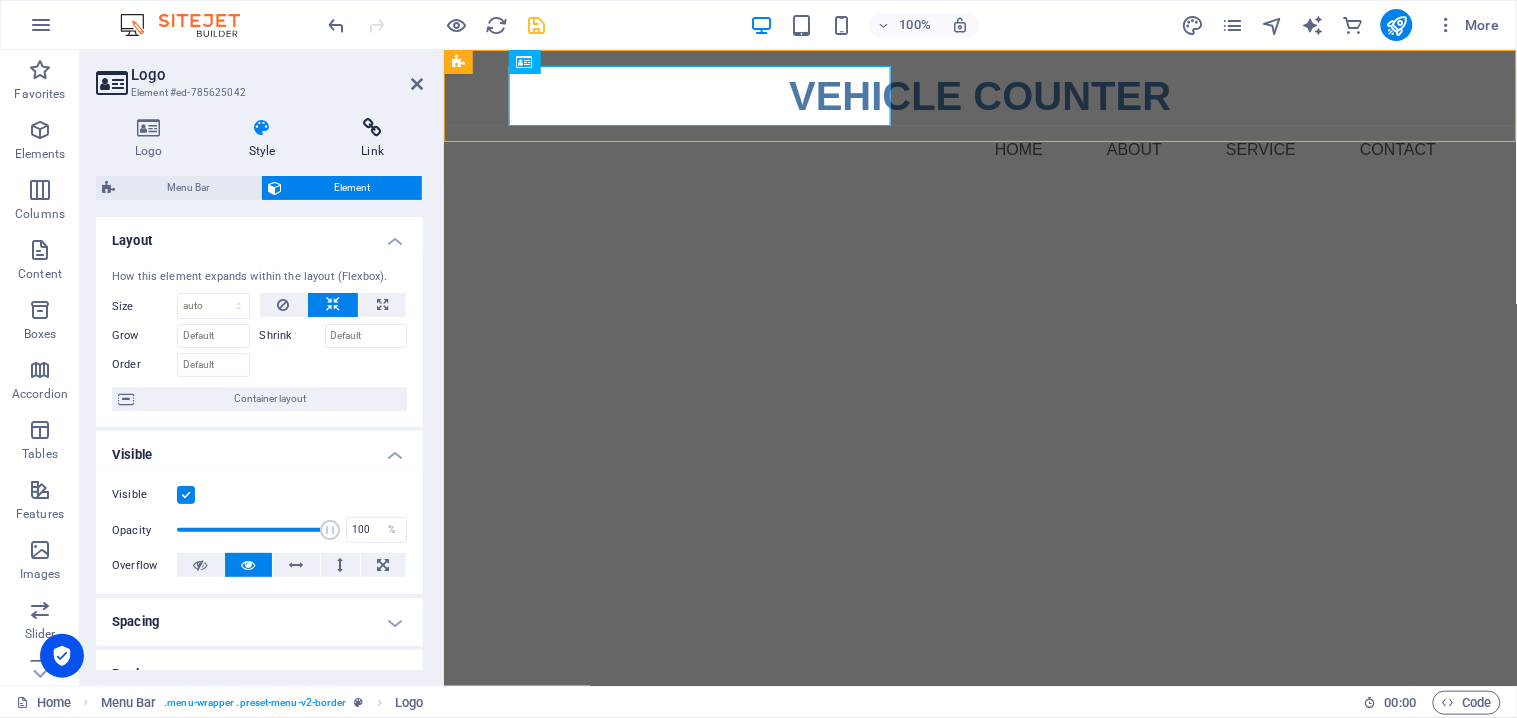 click at bounding box center [372, 128] 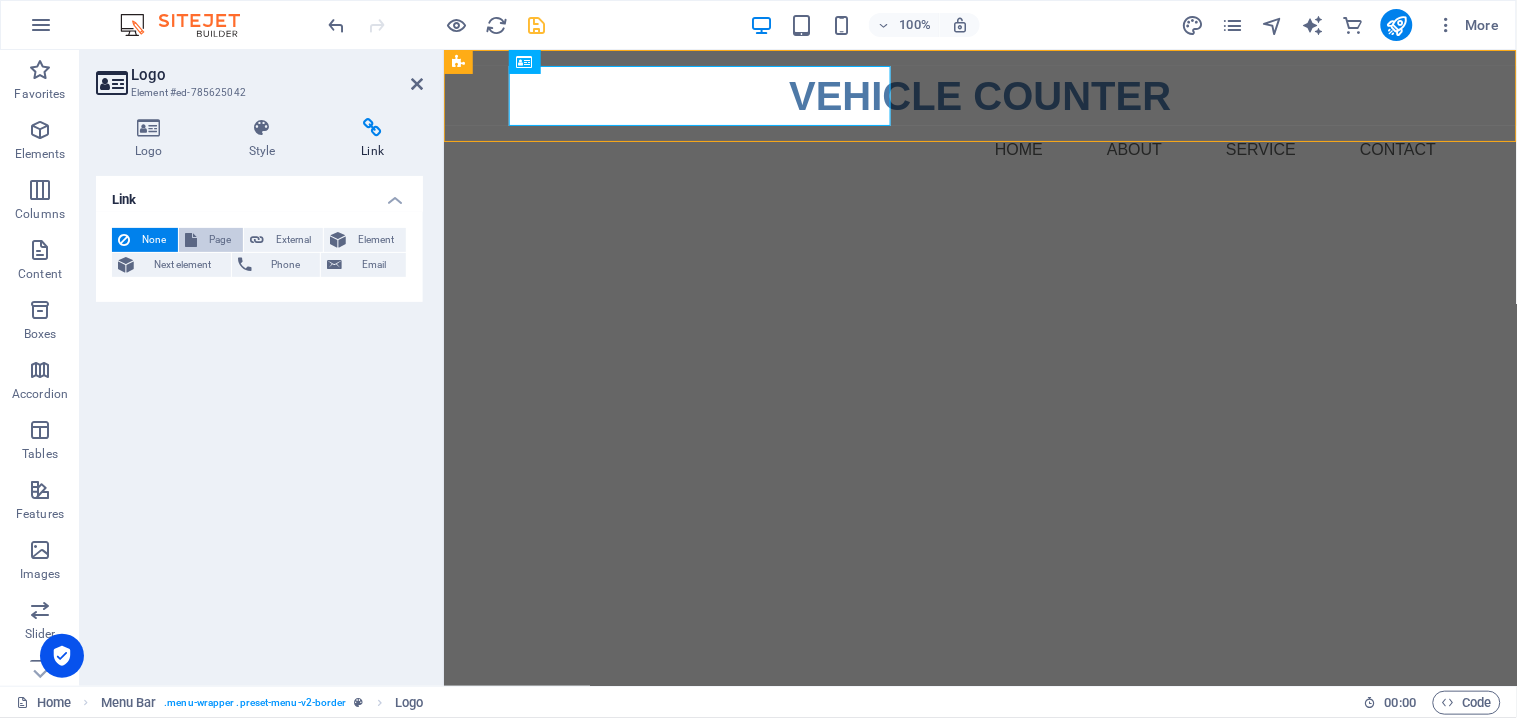 click on "Page" at bounding box center [220, 240] 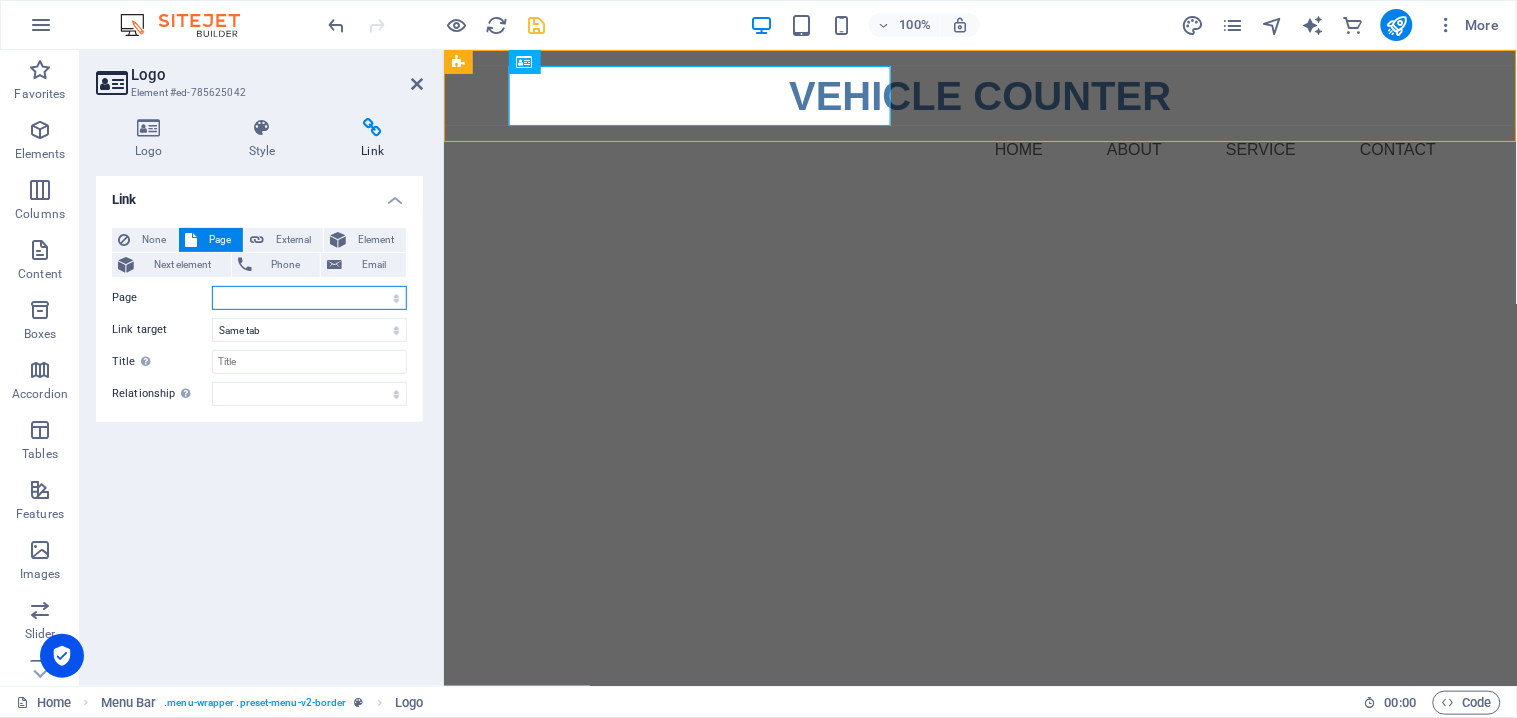 click on "Home Legal Notice Privacy" at bounding box center (309, 298) 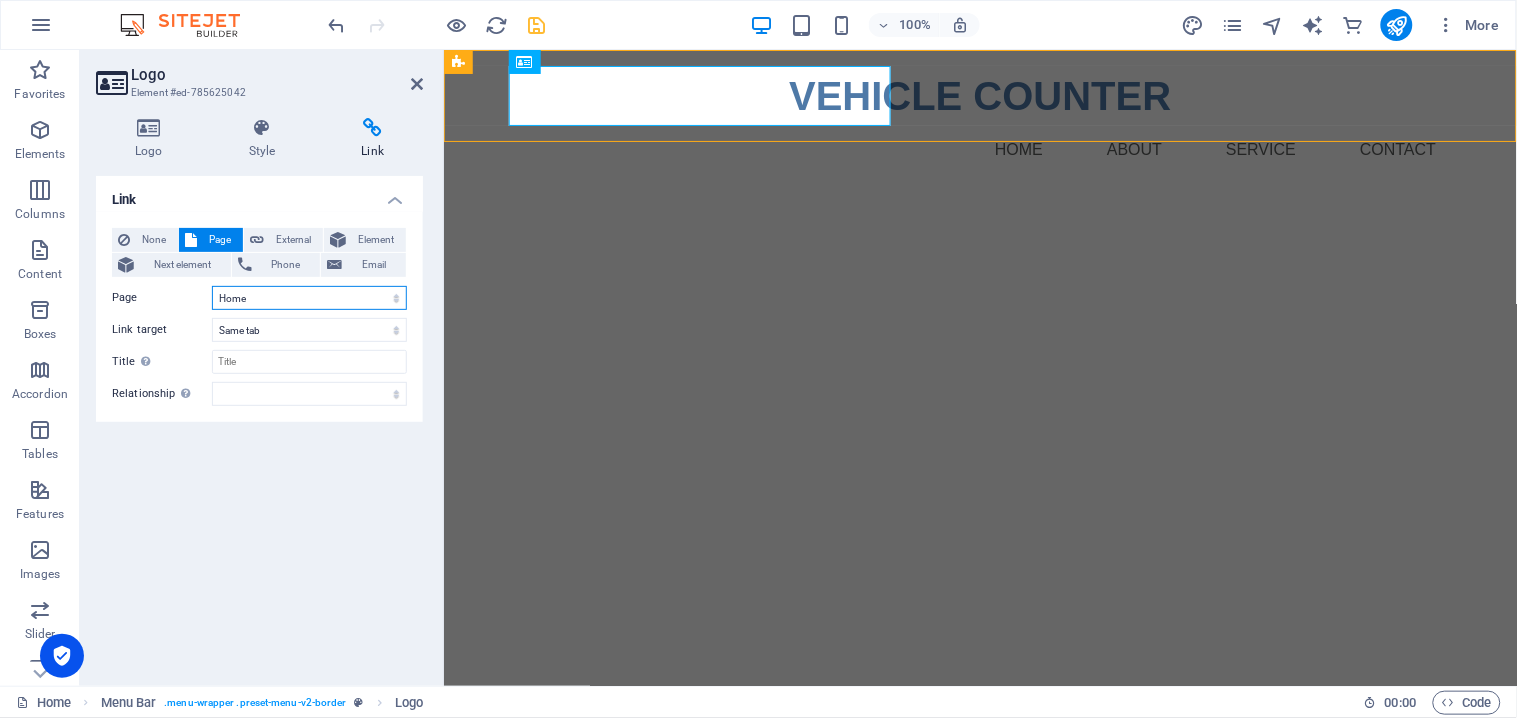 click on "Home Legal Notice Privacy" at bounding box center (309, 298) 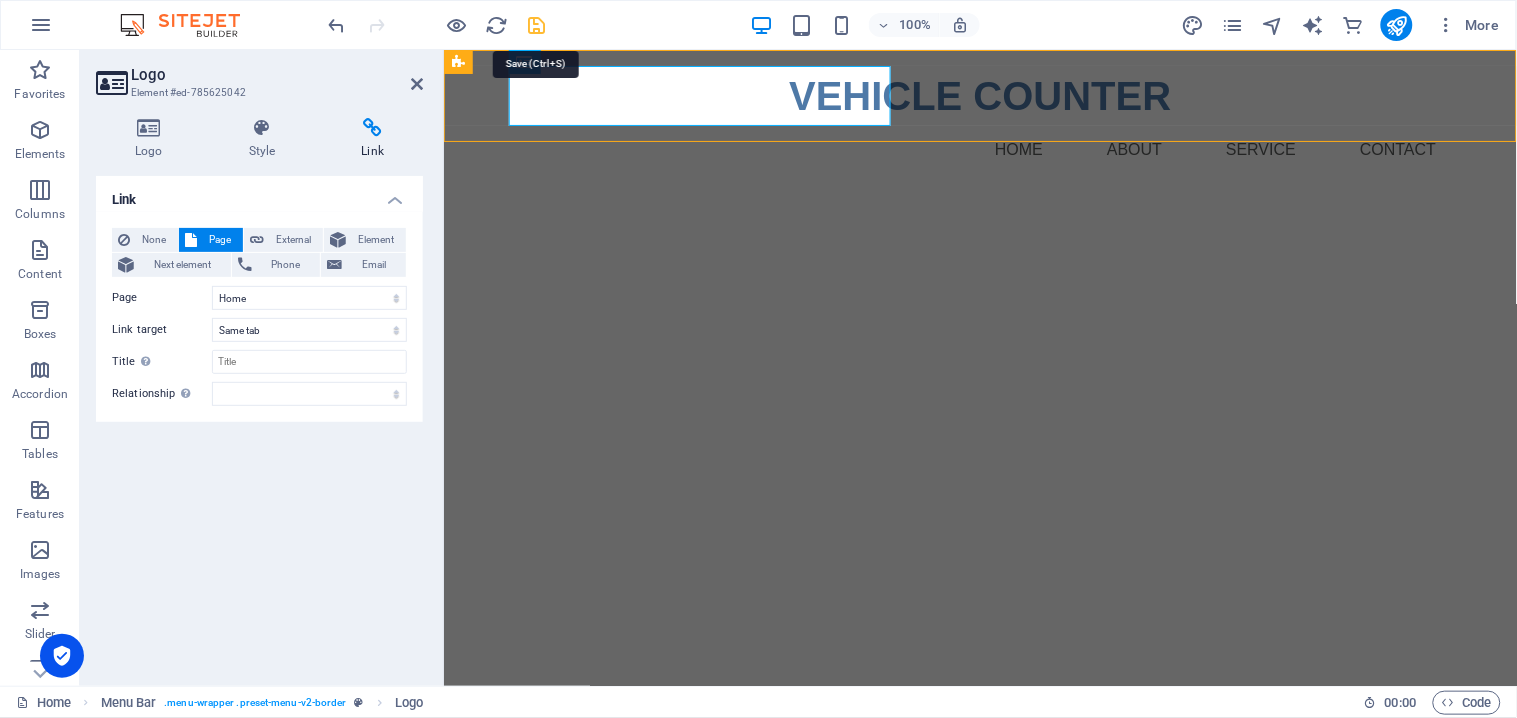 click at bounding box center [537, 25] 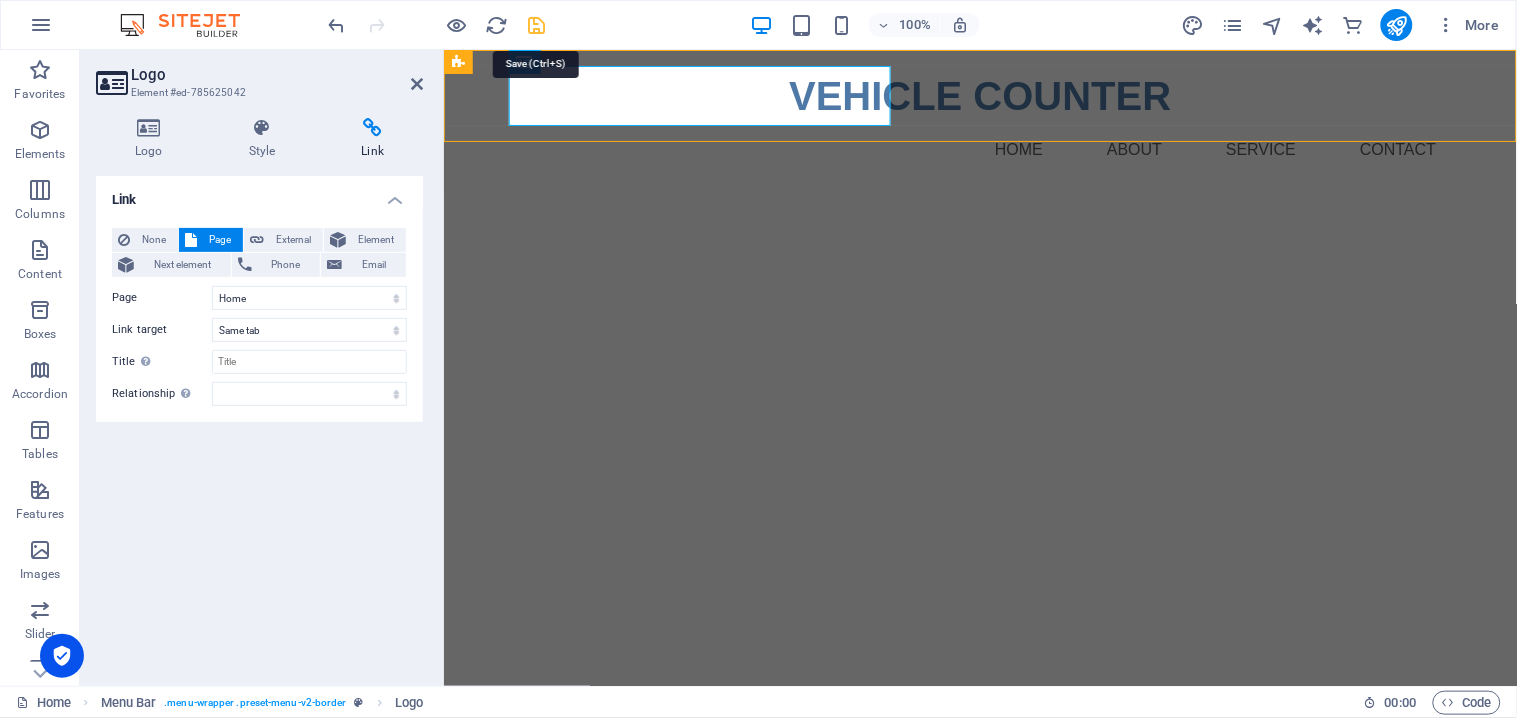 select on "rem" 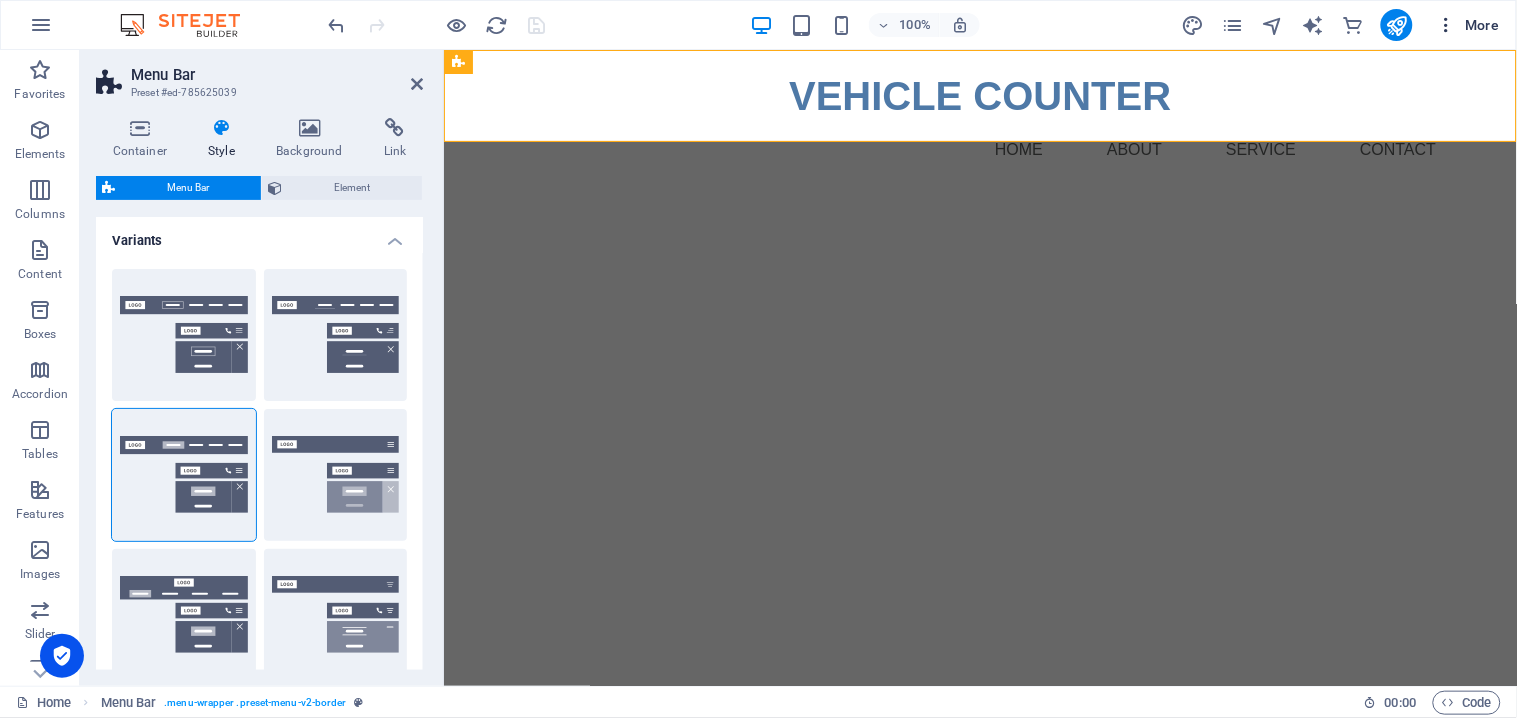 click on "More" at bounding box center (1468, 25) 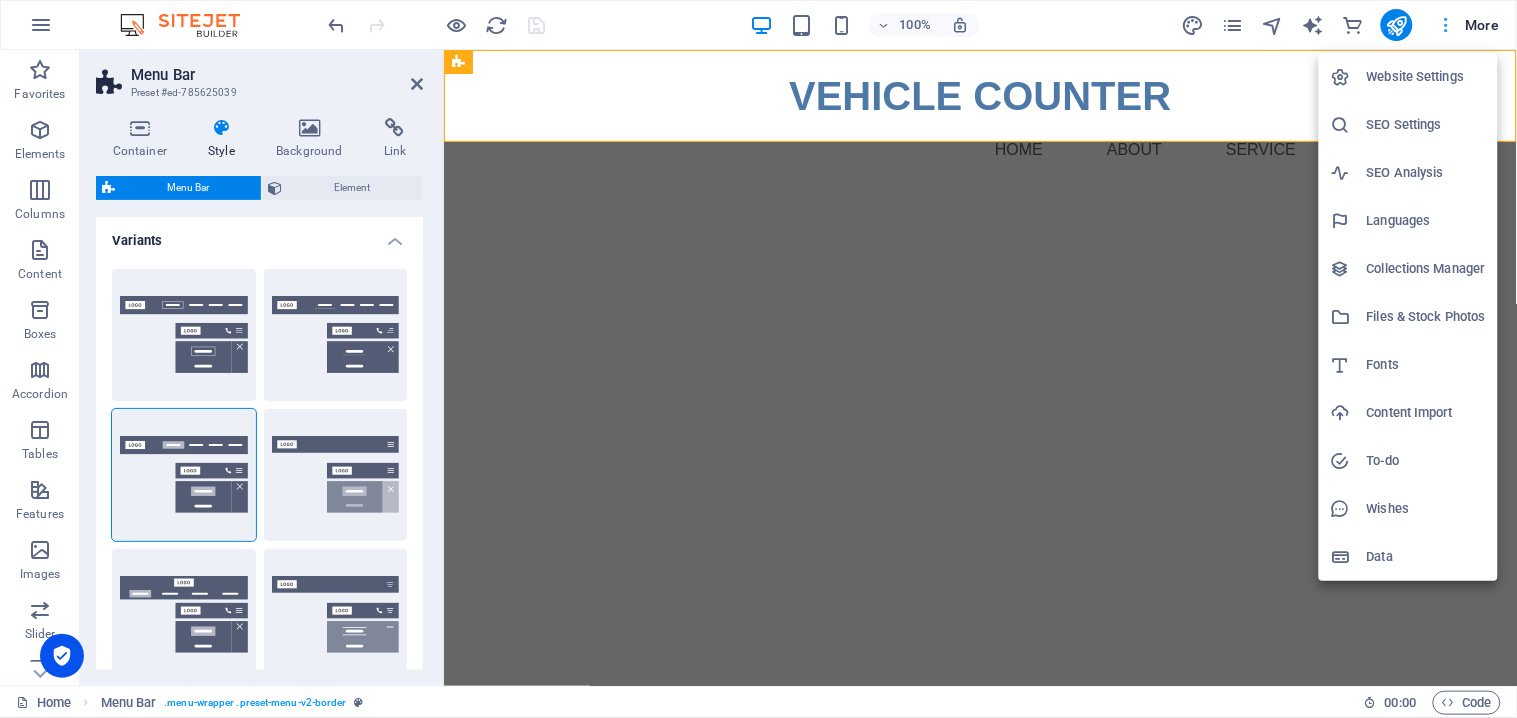 click at bounding box center (758, 359) 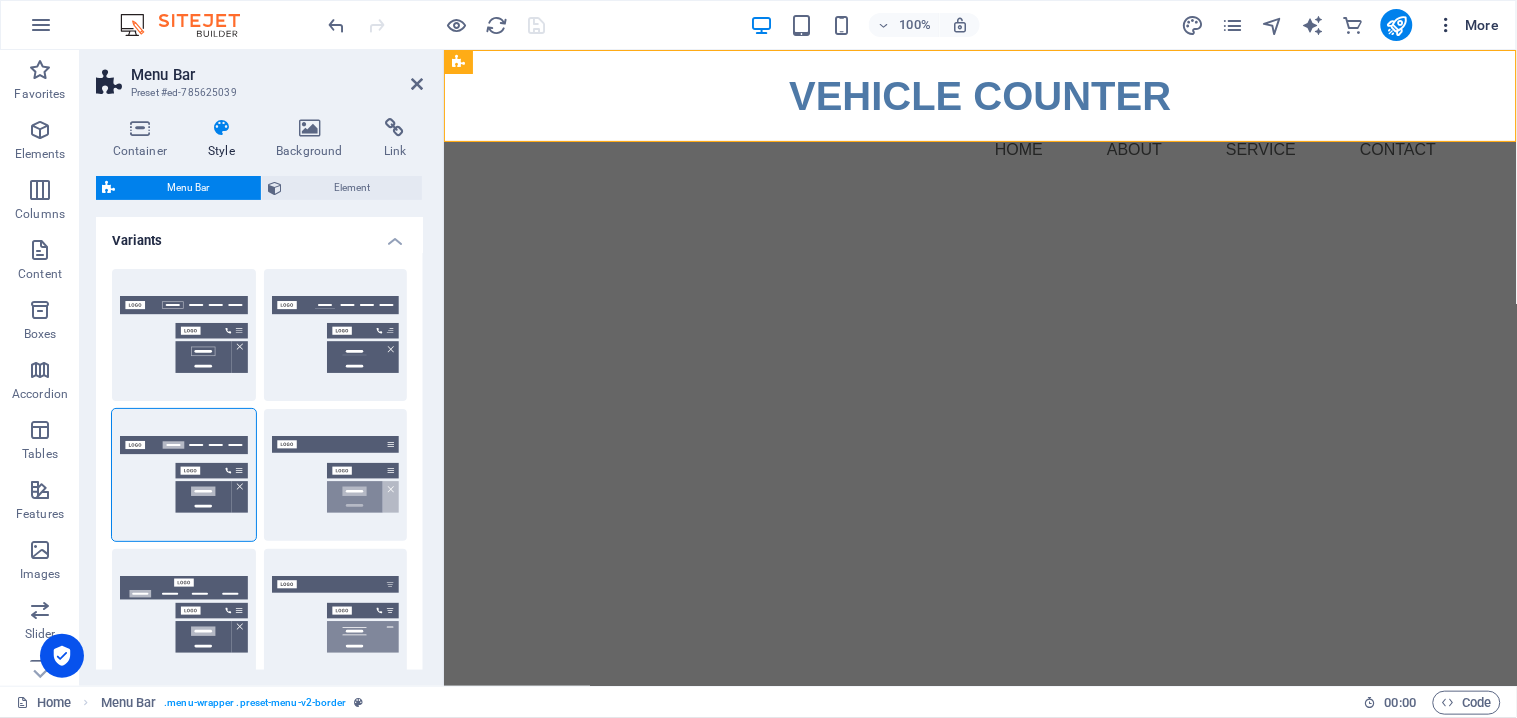 click at bounding box center (1447, 25) 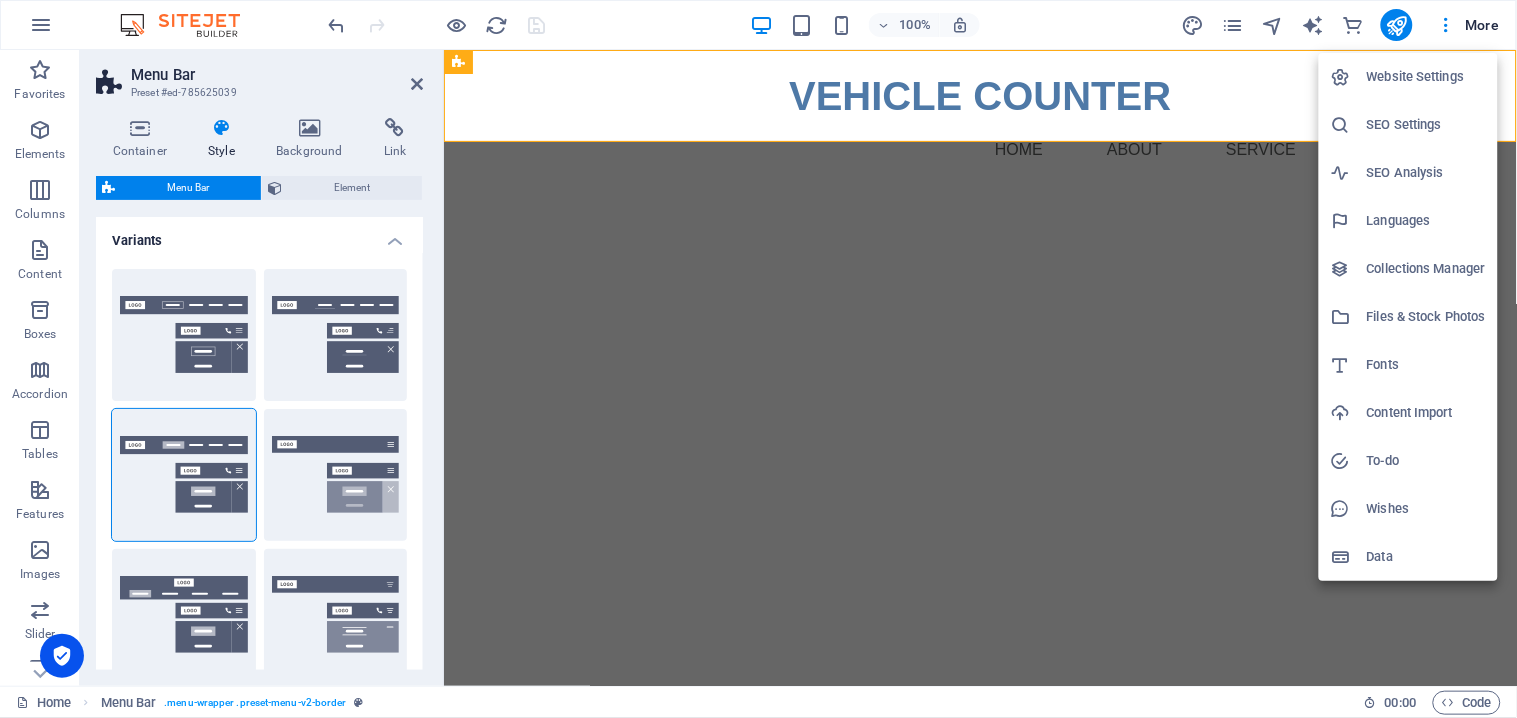 click at bounding box center [758, 359] 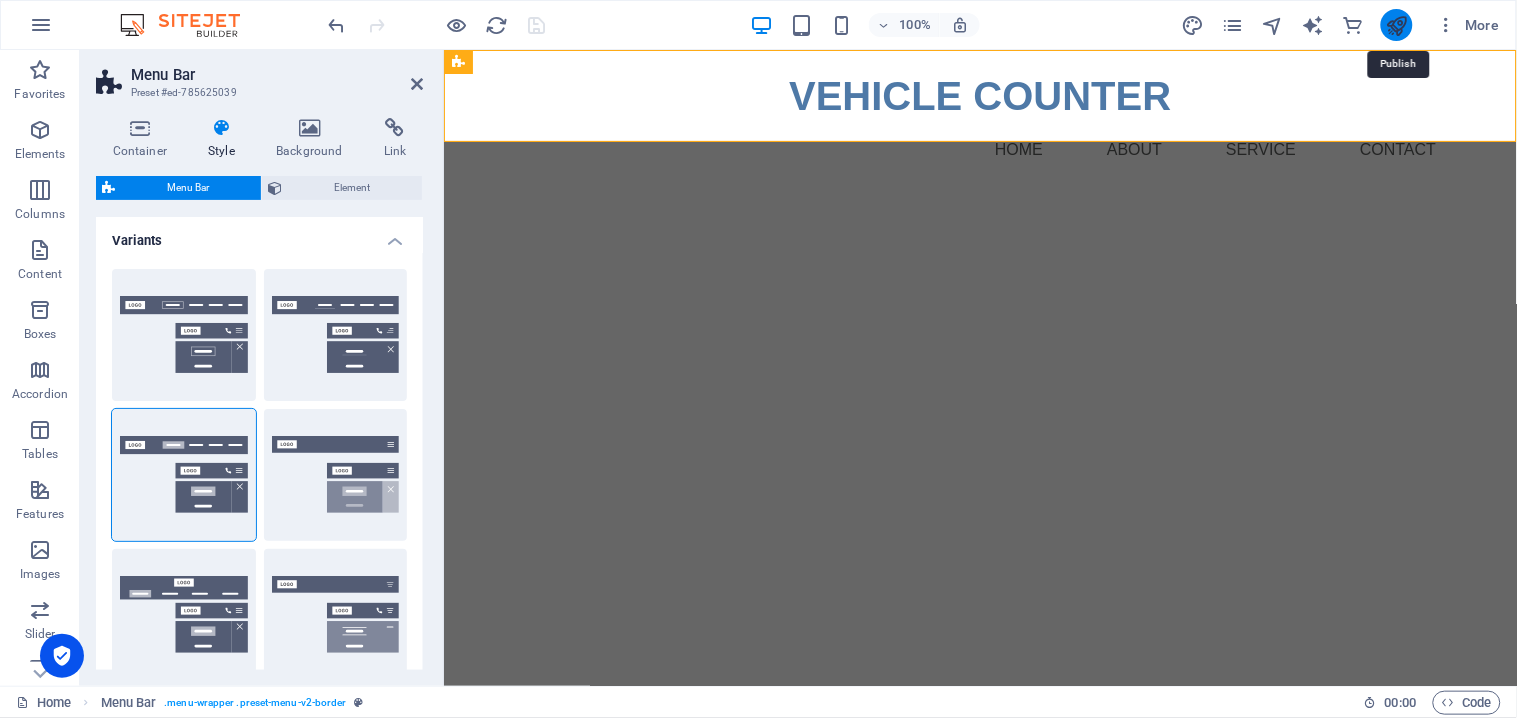 click at bounding box center (1396, 25) 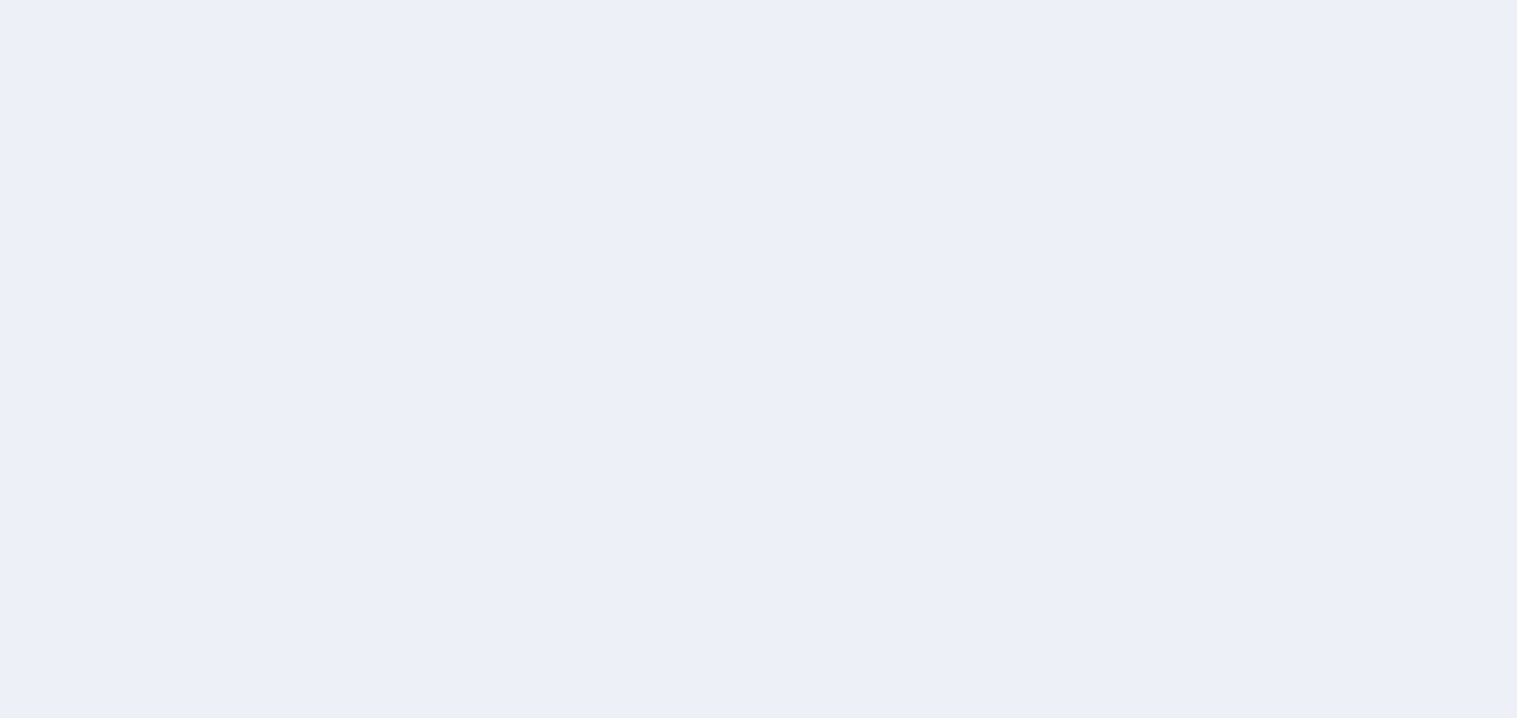 scroll, scrollTop: 0, scrollLeft: 0, axis: both 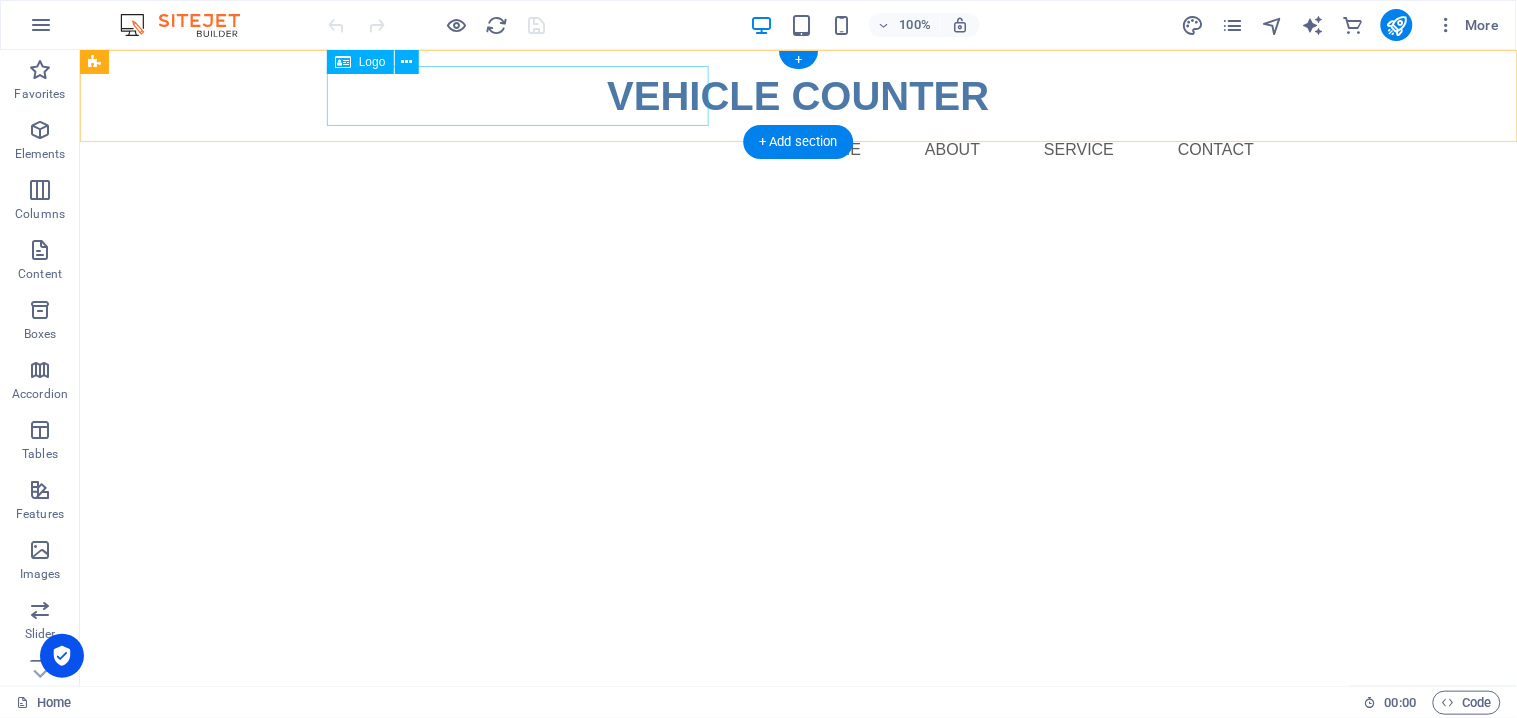 click on "VEHICLE COUNTER" at bounding box center [798, 95] 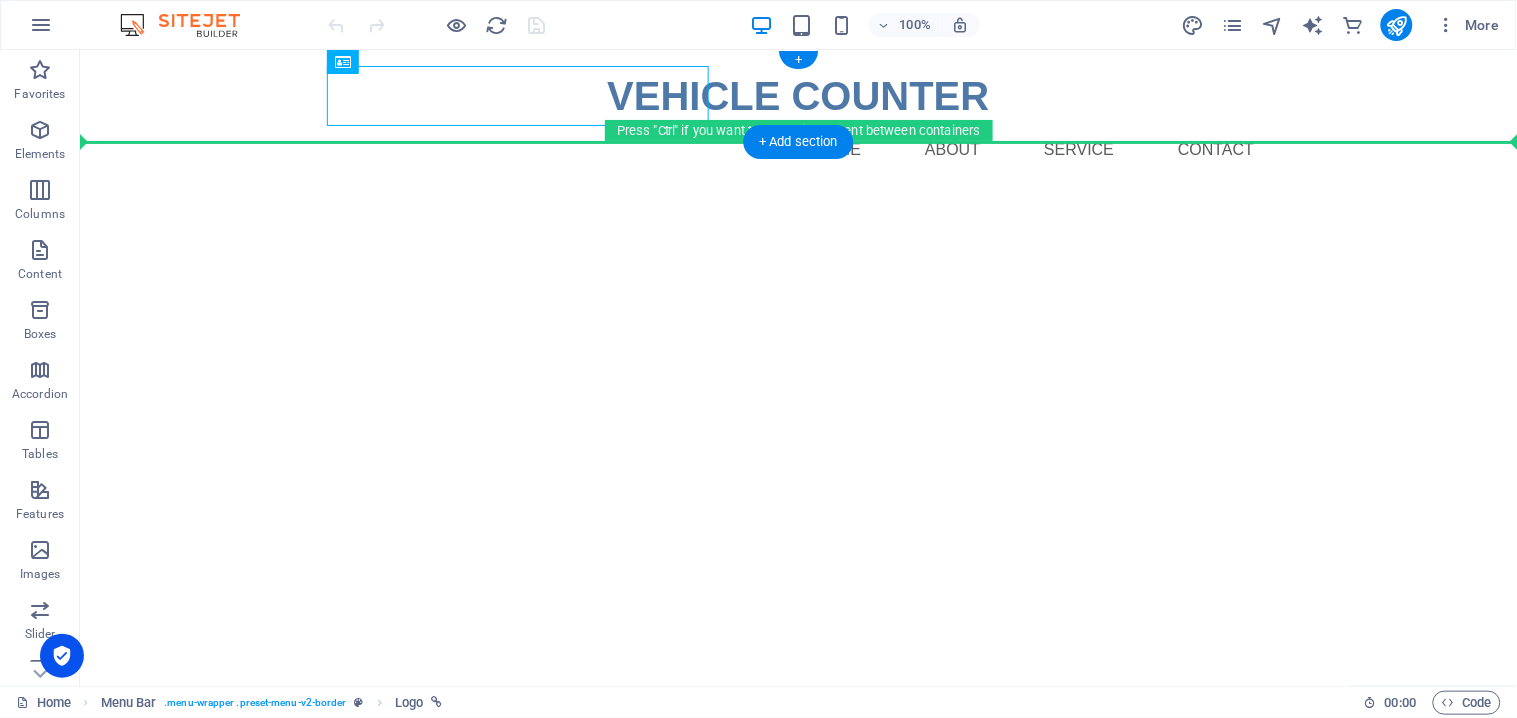 drag, startPoint x: 541, startPoint y: 110, endPoint x: 184, endPoint y: 103, distance: 357.06863 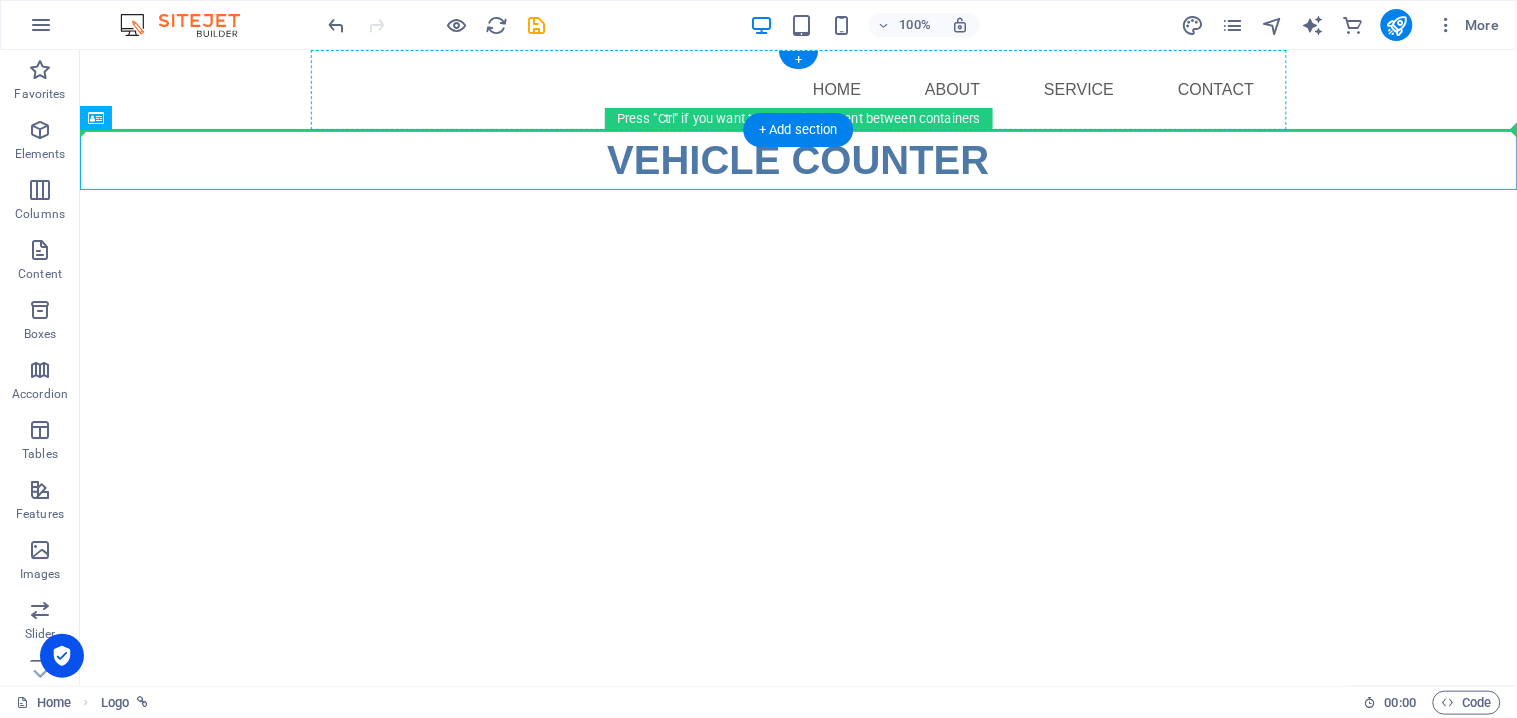 drag, startPoint x: 609, startPoint y: 153, endPoint x: 387, endPoint y: 91, distance: 230.49512 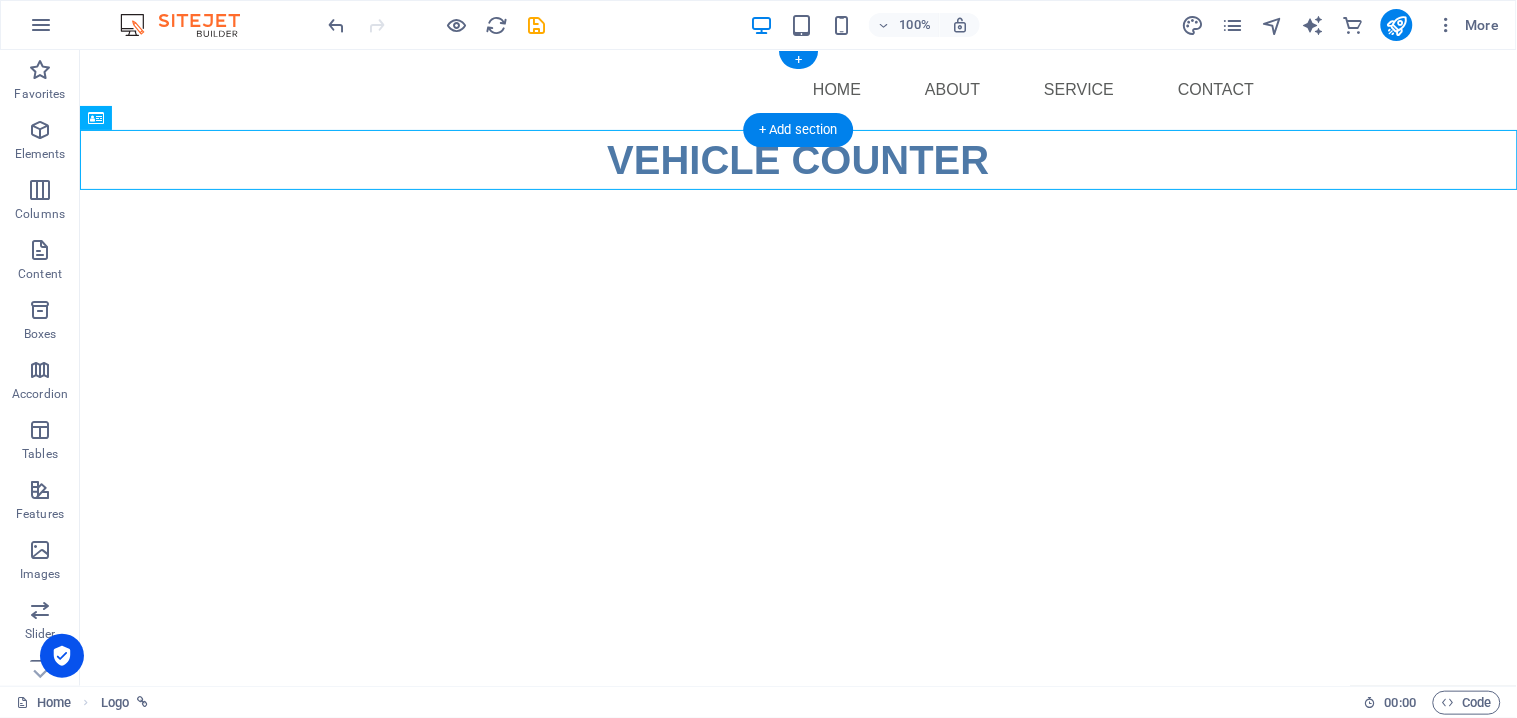 click on "Home About Service Contact" at bounding box center [798, 89] 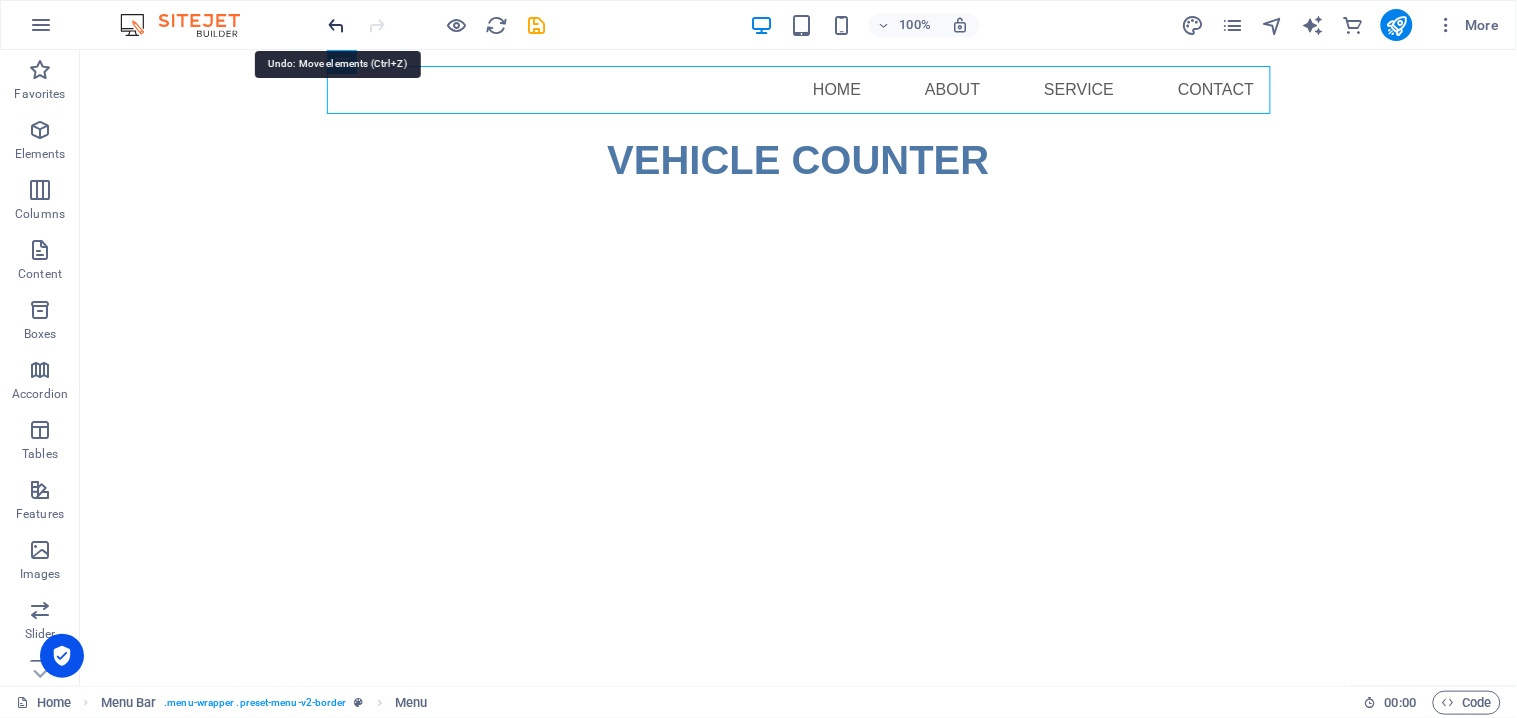 click at bounding box center [337, 25] 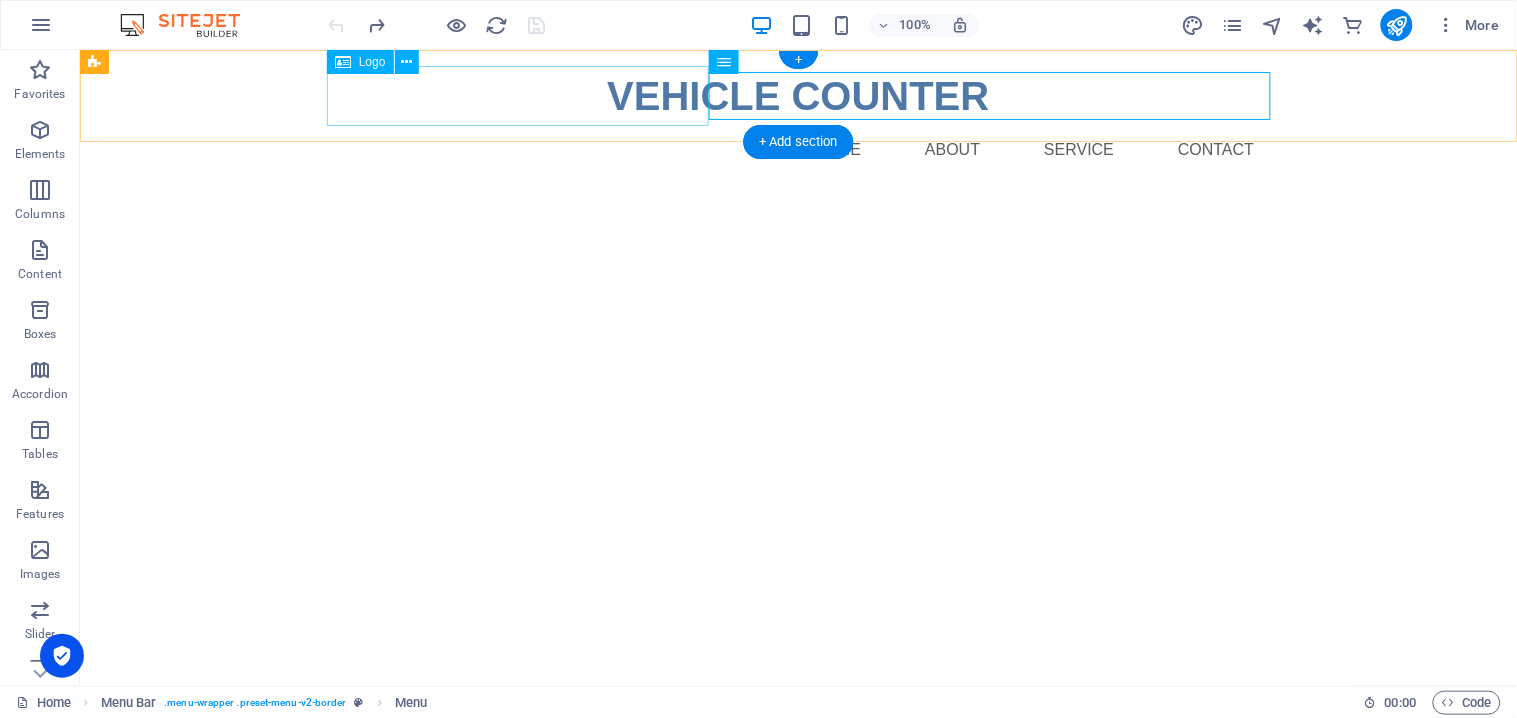 click on "VEHICLE COUNTER" at bounding box center (798, 95) 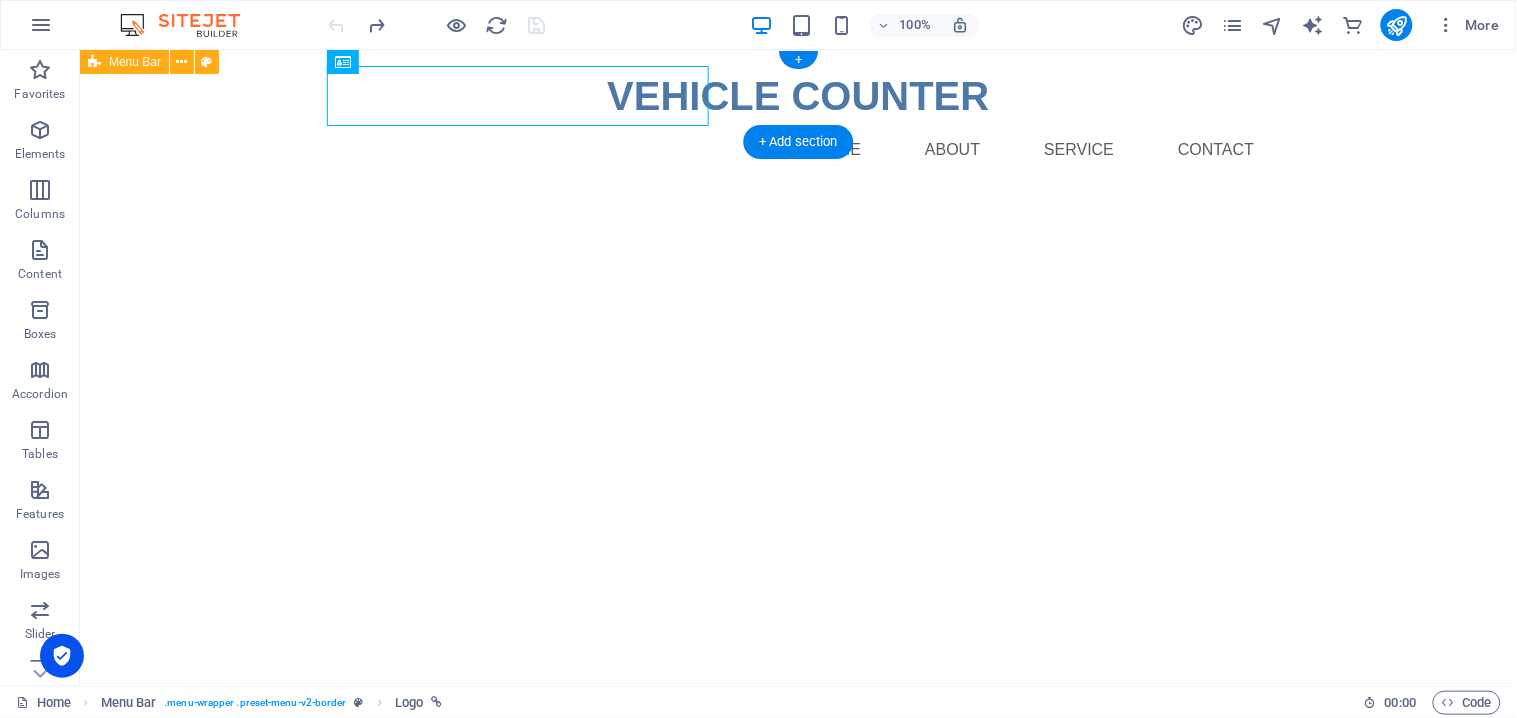 click on "VEHICLE COUNTER Menu Home About Service Contact" at bounding box center (797, 119) 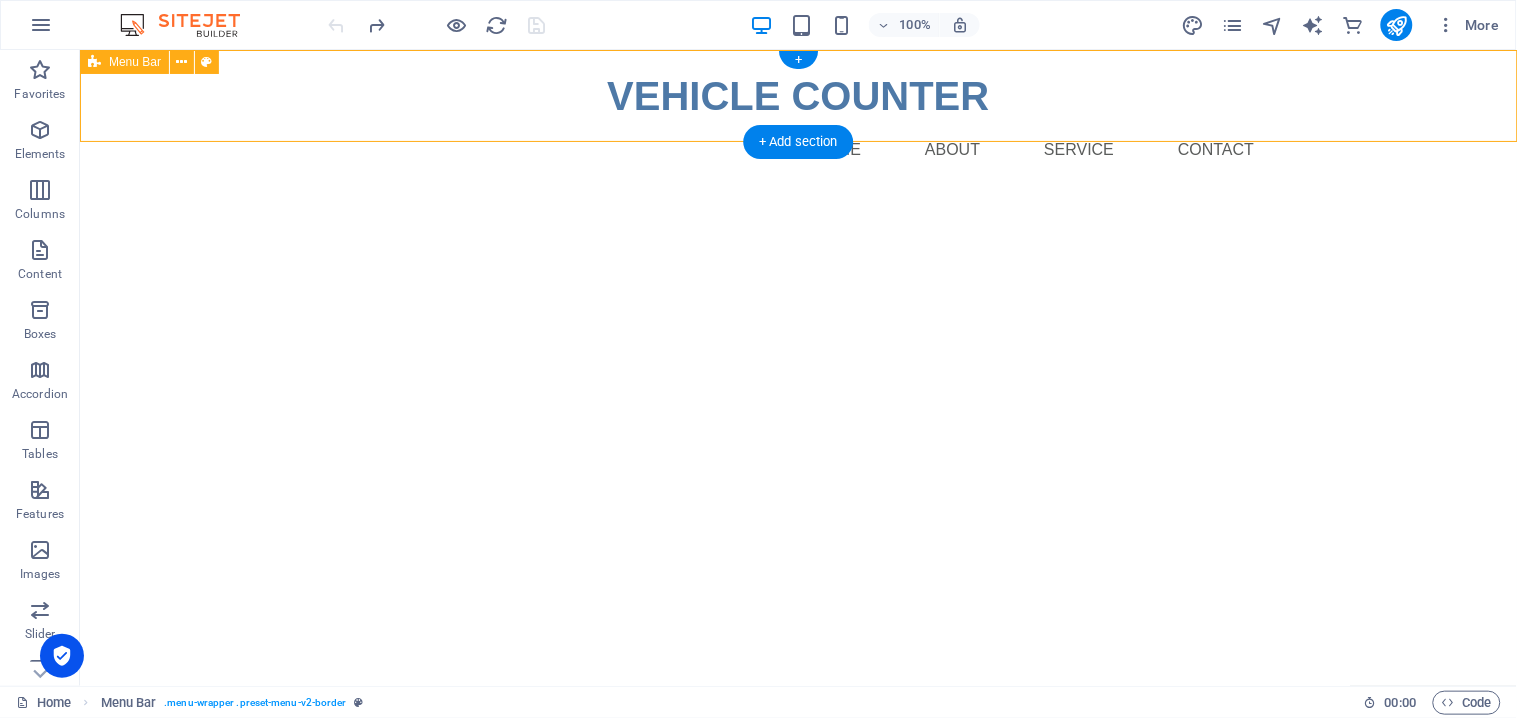 click on "VEHICLE COUNTER Menu Home About Service Contact" at bounding box center (797, 119) 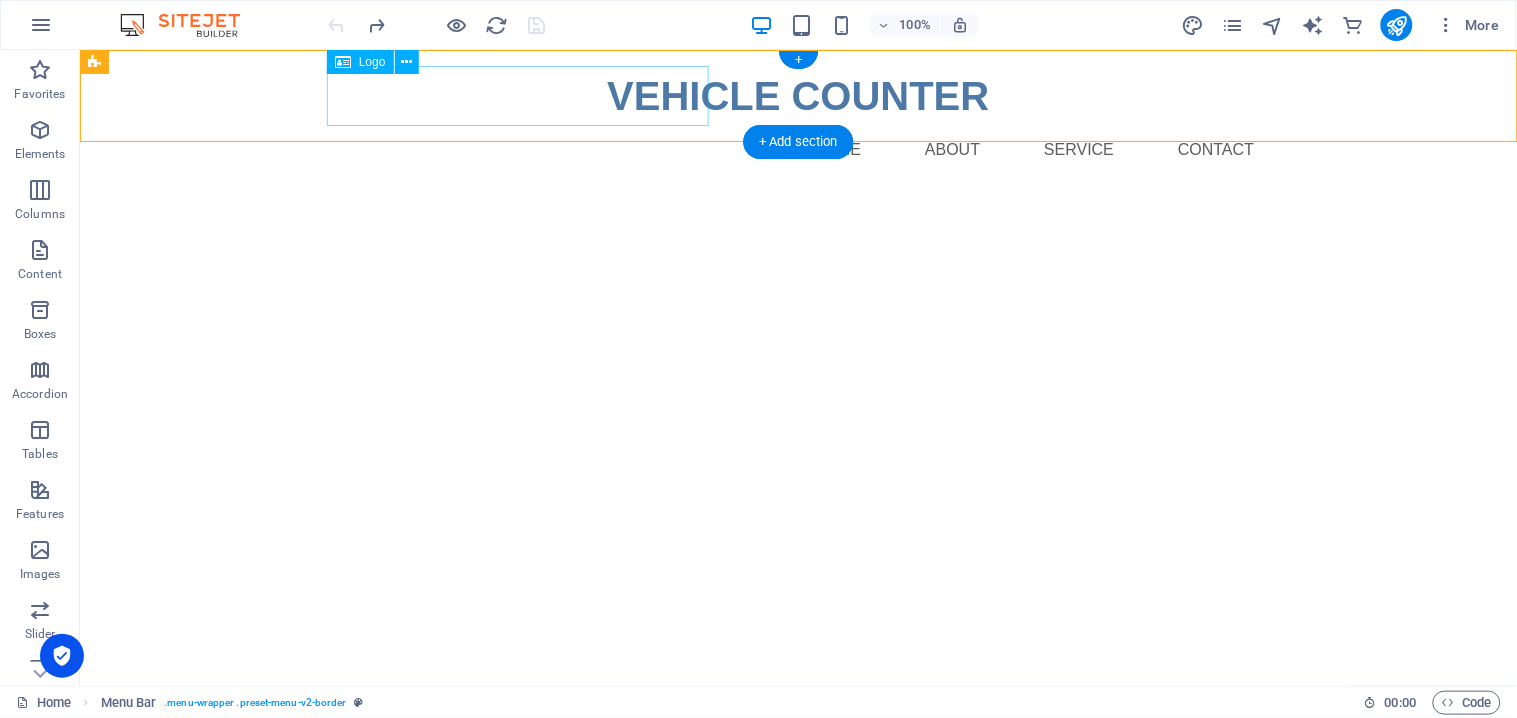 click on "VEHICLE COUNTER" at bounding box center (798, 95) 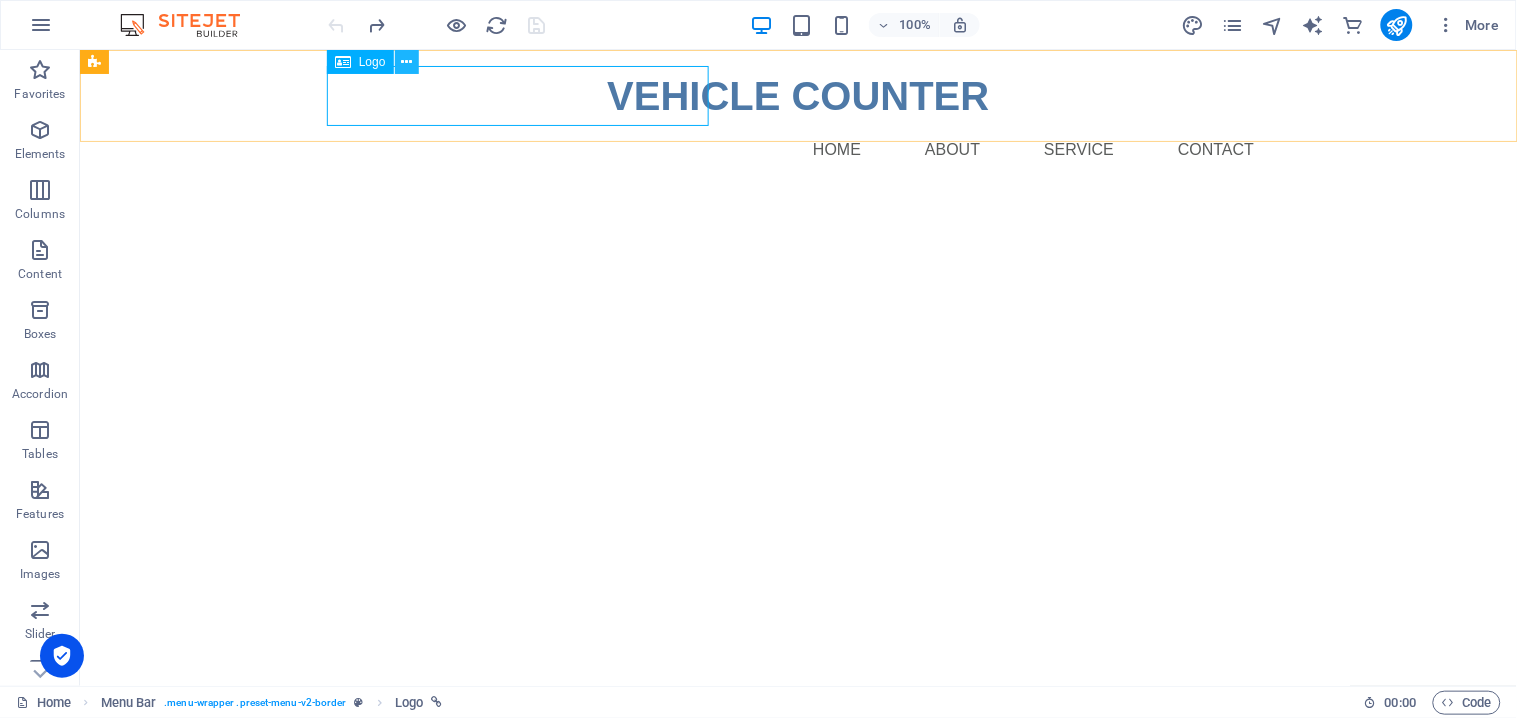 click at bounding box center (406, 62) 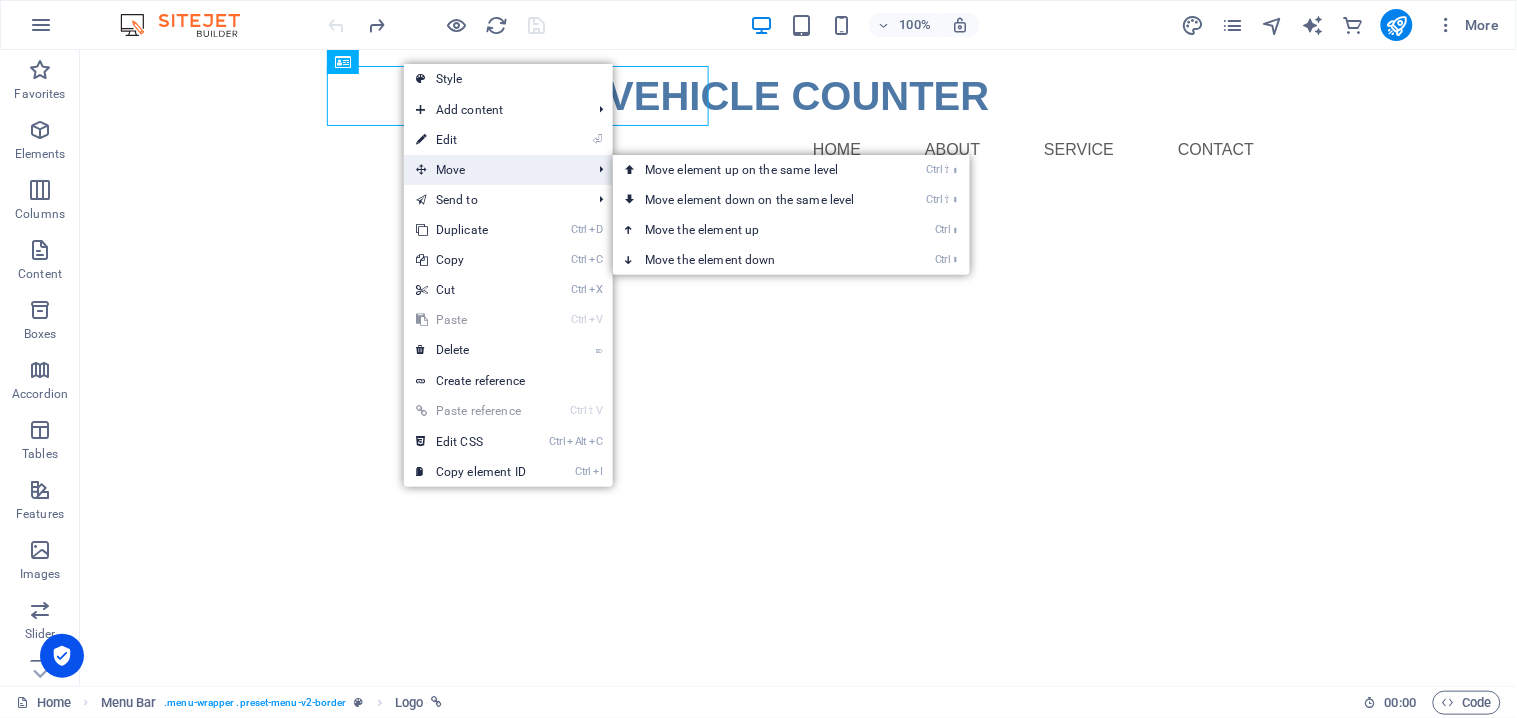 click on "Move" at bounding box center (493, 170) 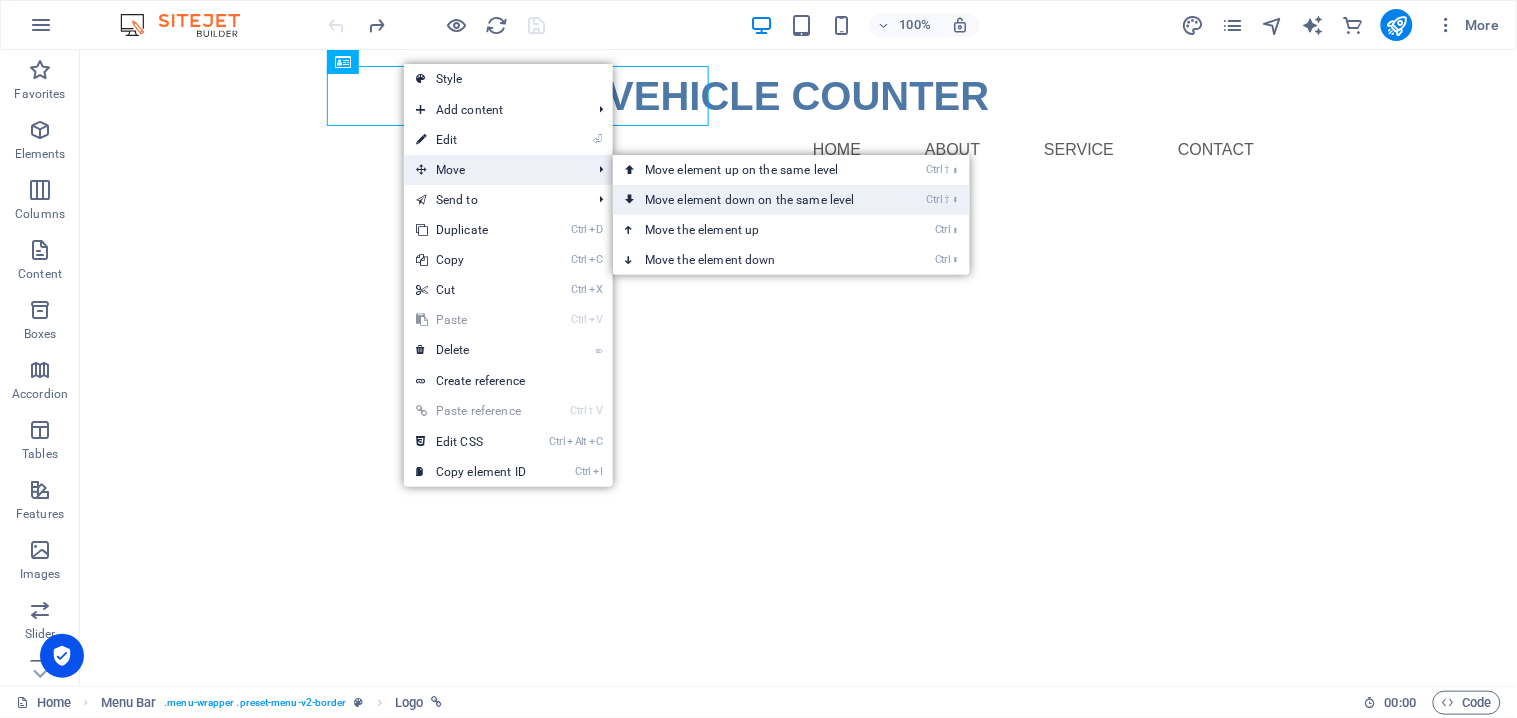 click on "Ctrl ⇧ ⬇  Move element down on the same level" at bounding box center (754, 200) 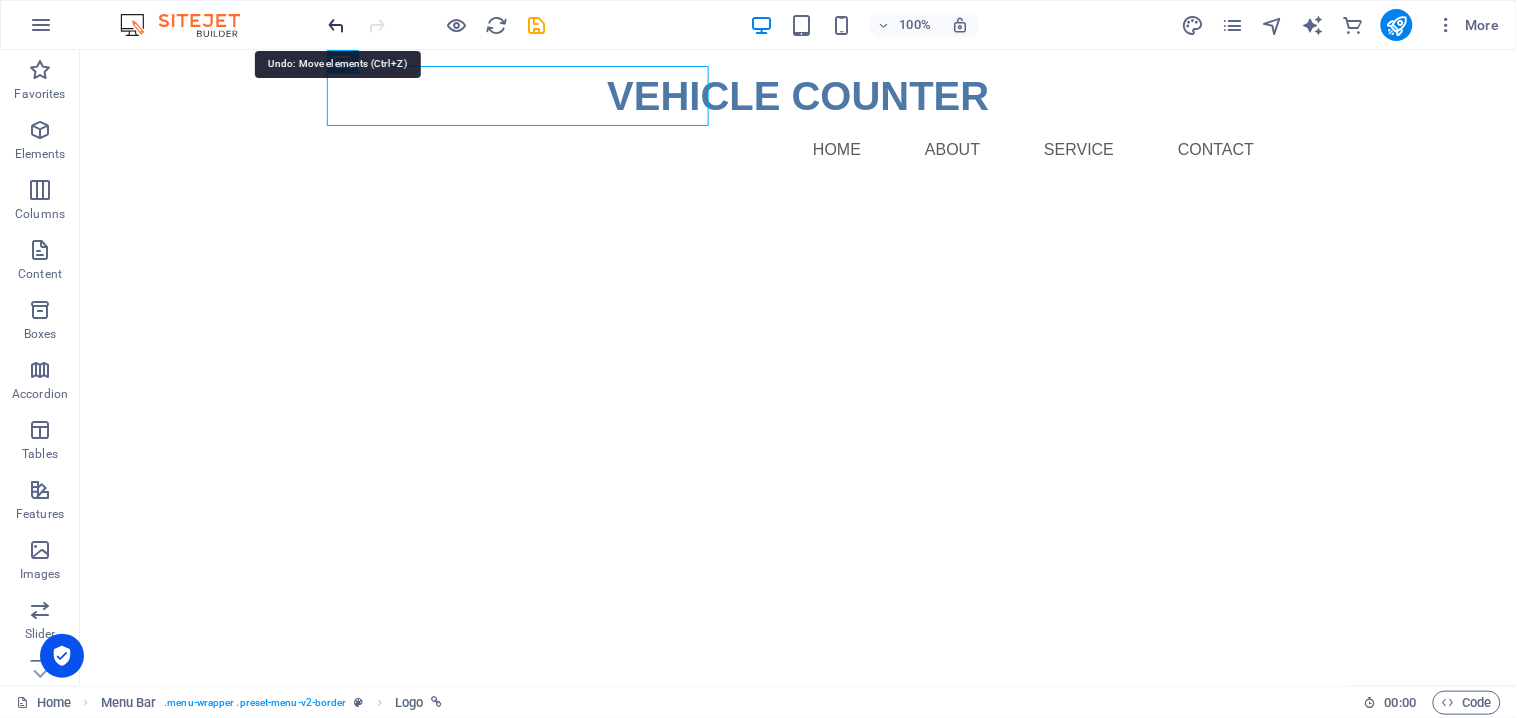 click at bounding box center [337, 25] 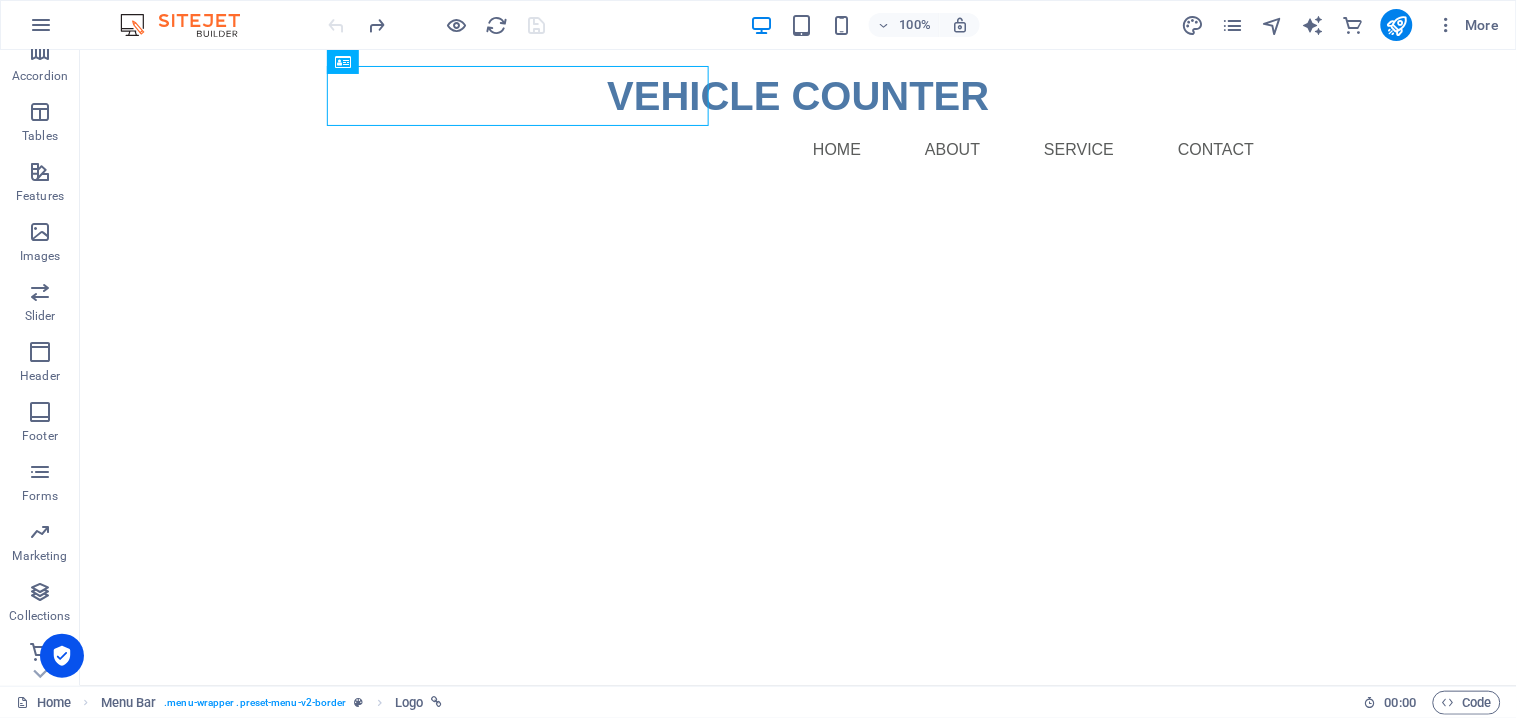 scroll, scrollTop: 323, scrollLeft: 0, axis: vertical 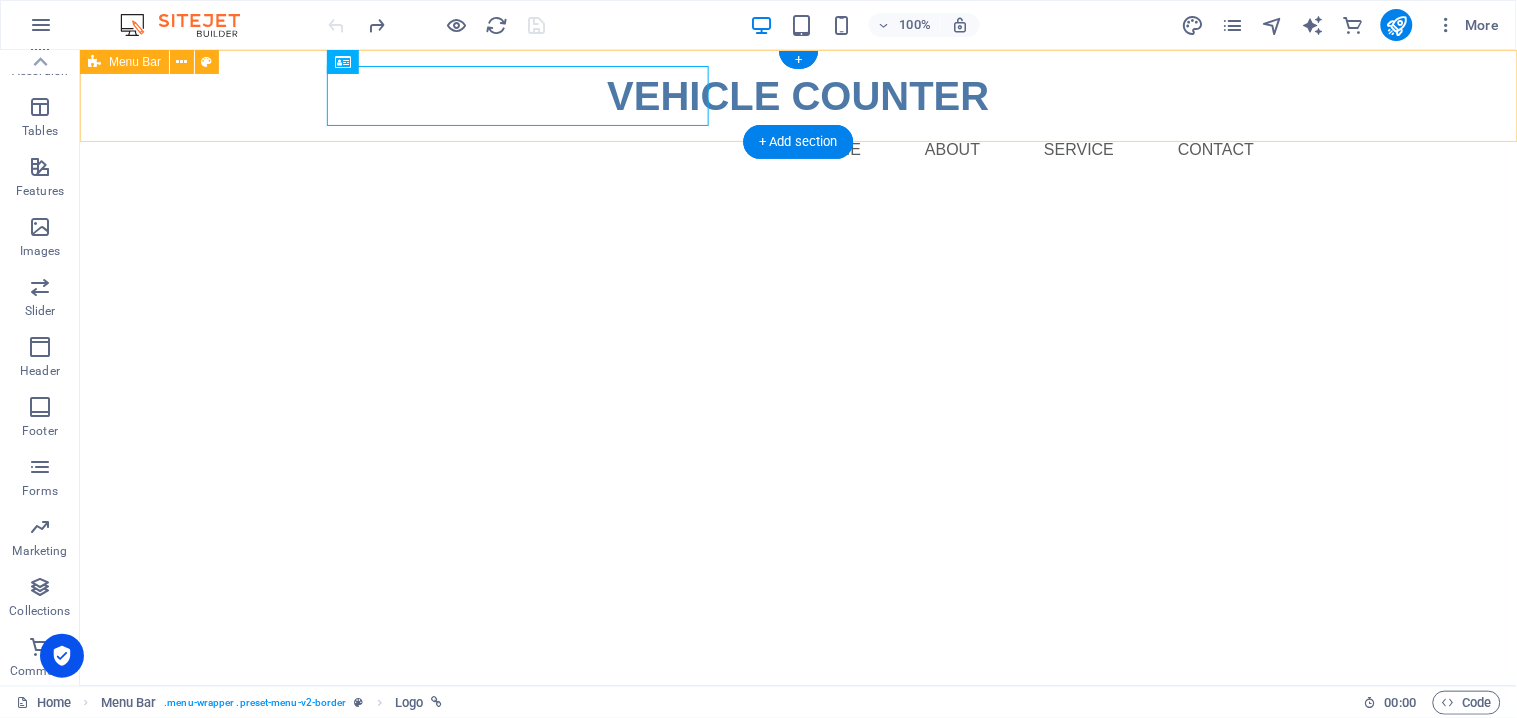 click on "Menu Bar" at bounding box center (156, 62) 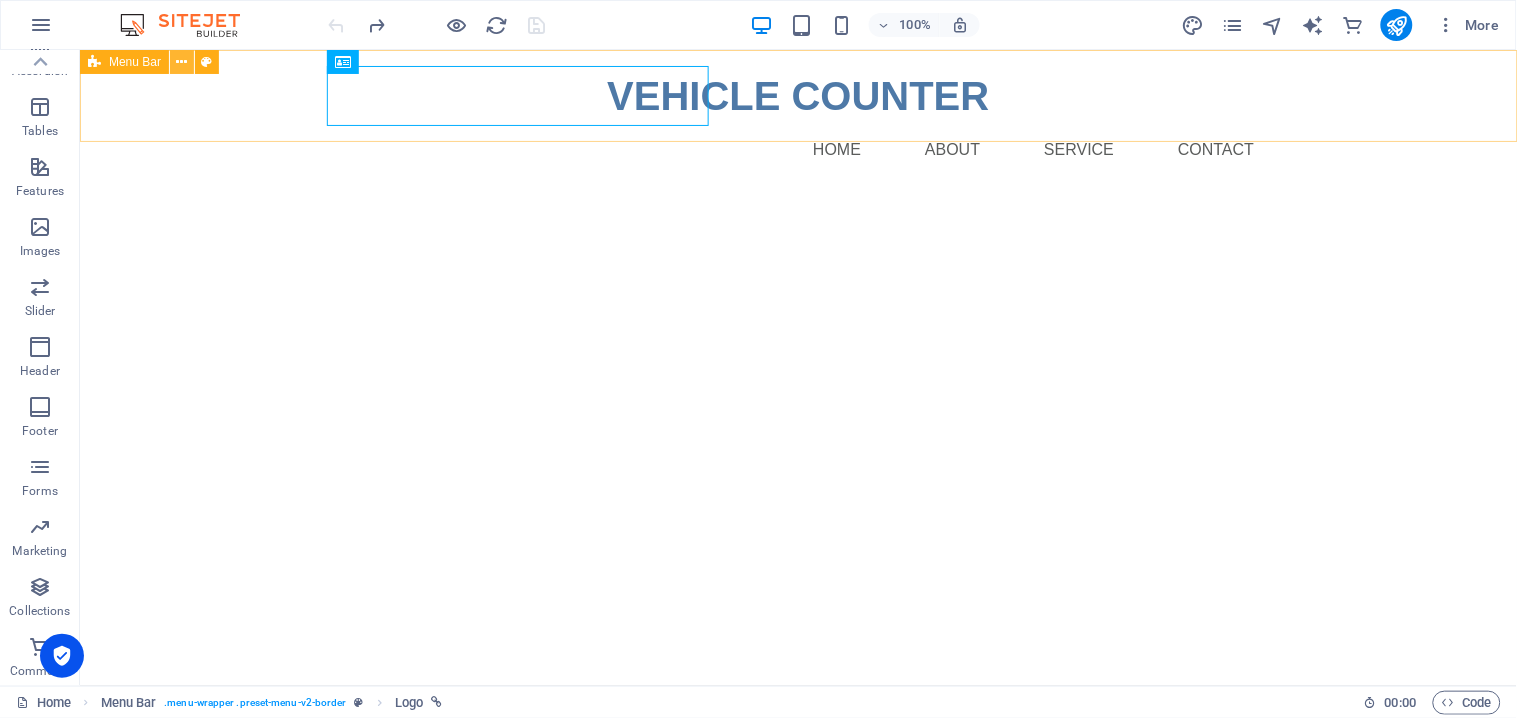 click at bounding box center [182, 62] 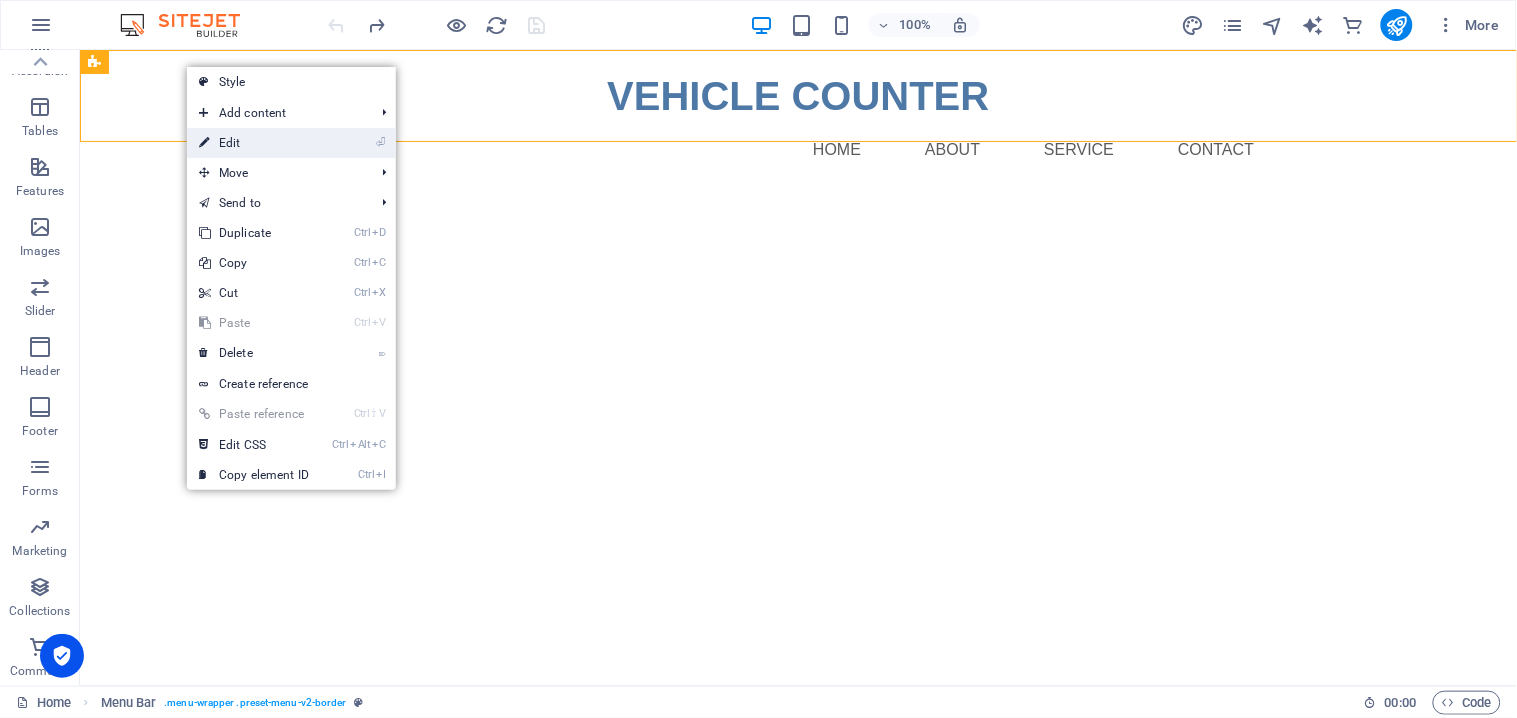click on "⏎  Edit" at bounding box center [254, 143] 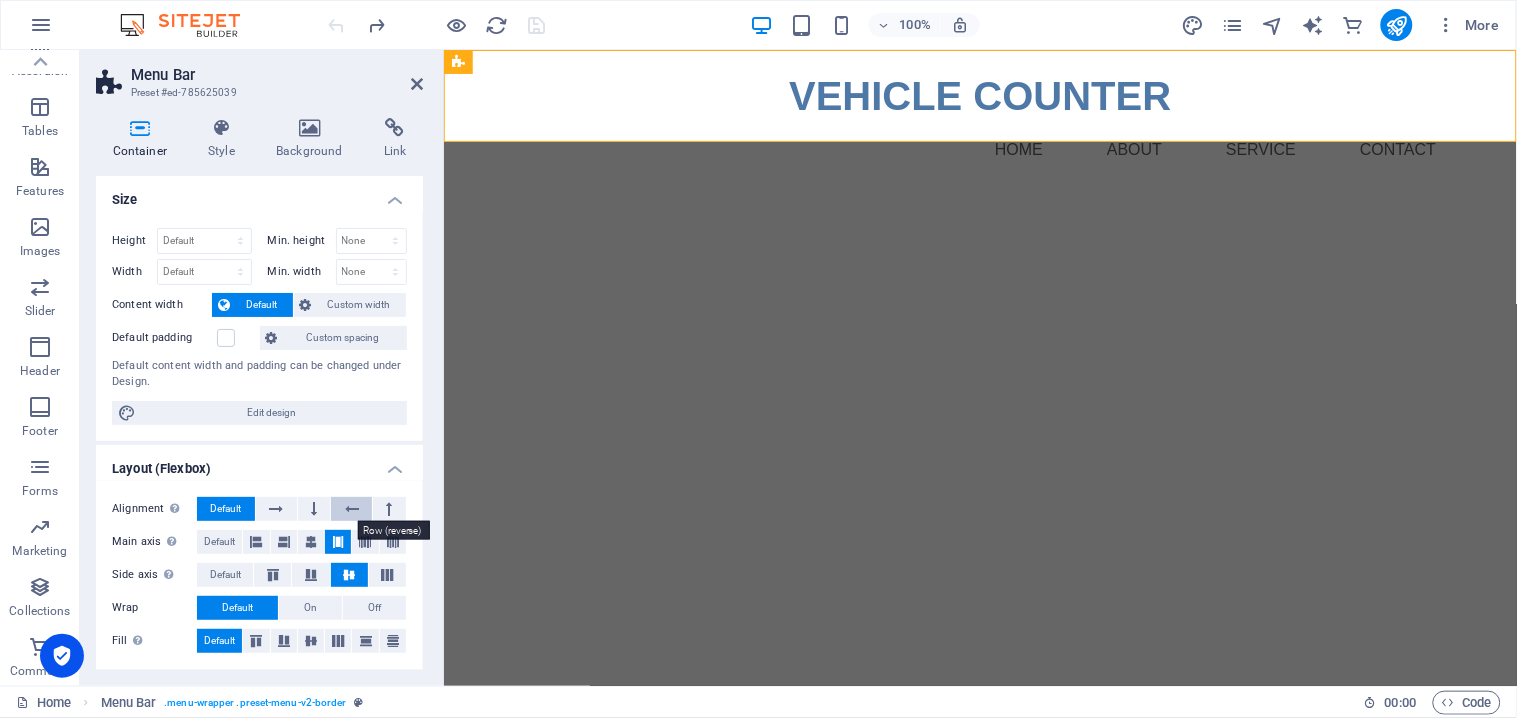 click at bounding box center [351, 509] 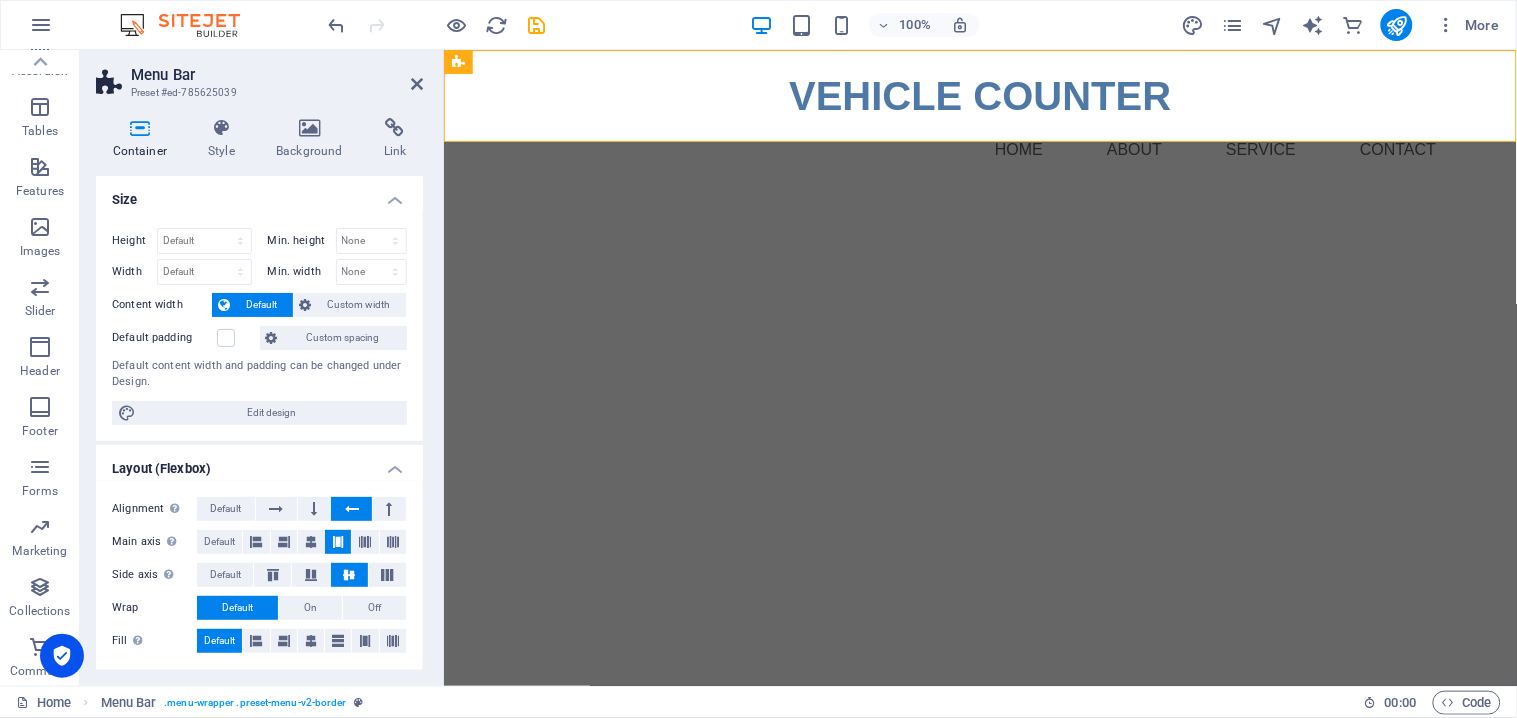 click at bounding box center [351, 509] 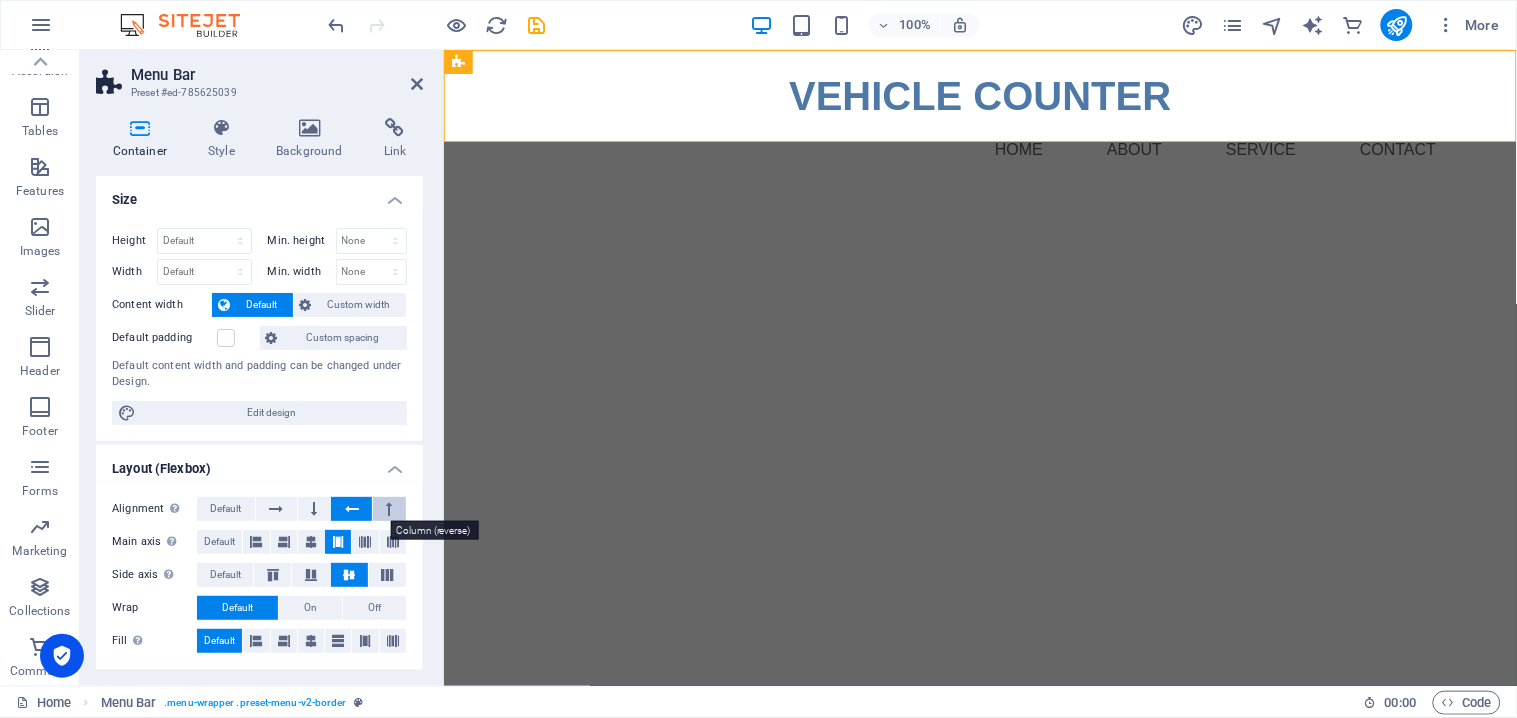 click at bounding box center [389, 509] 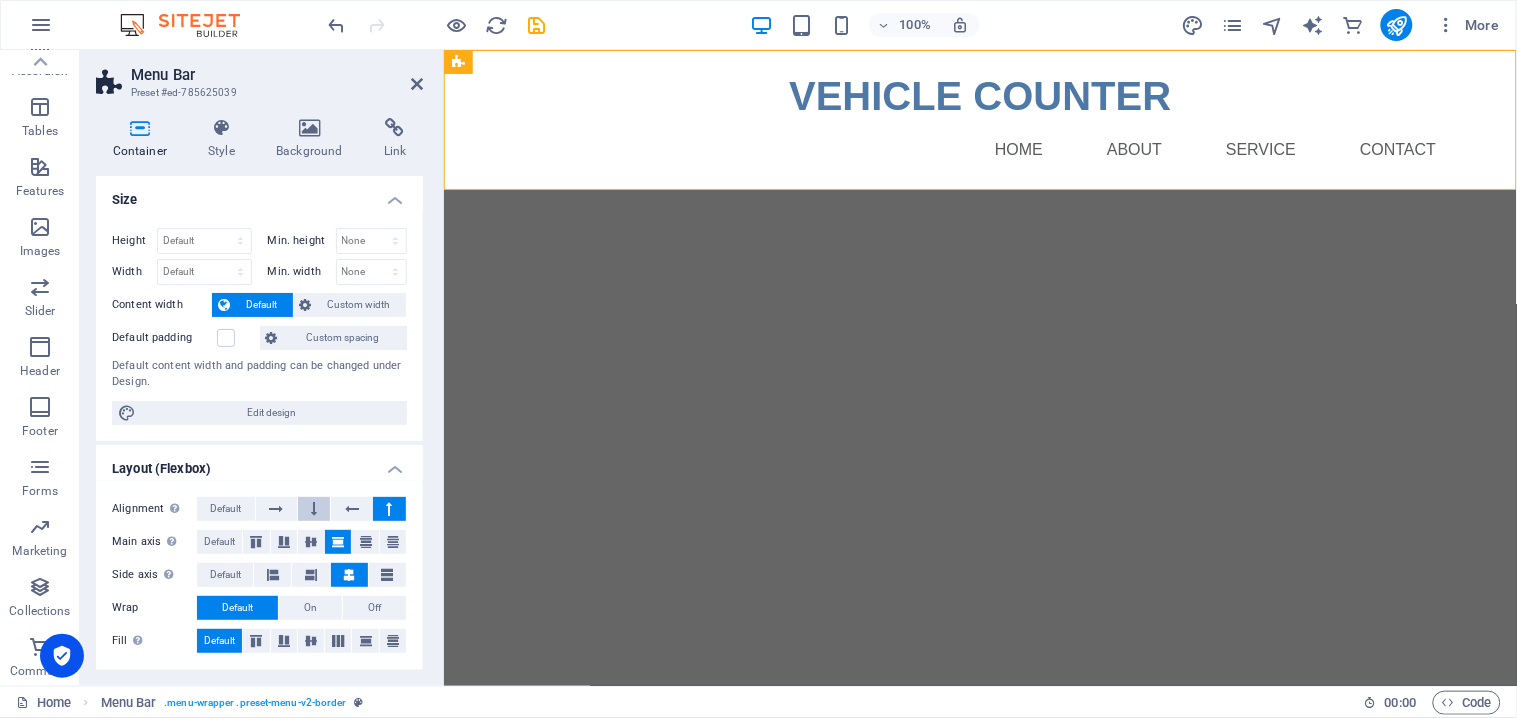 click at bounding box center (314, 509) 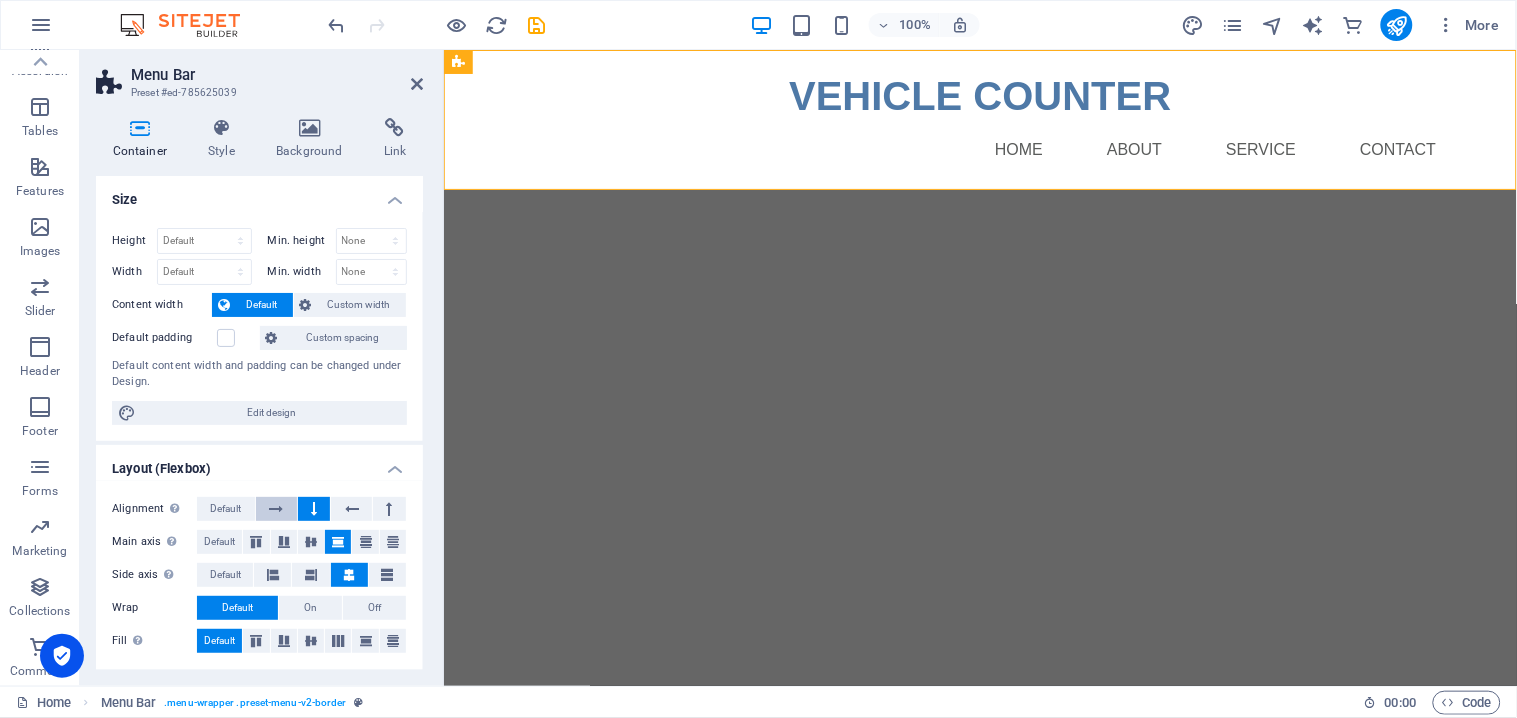 click at bounding box center (276, 509) 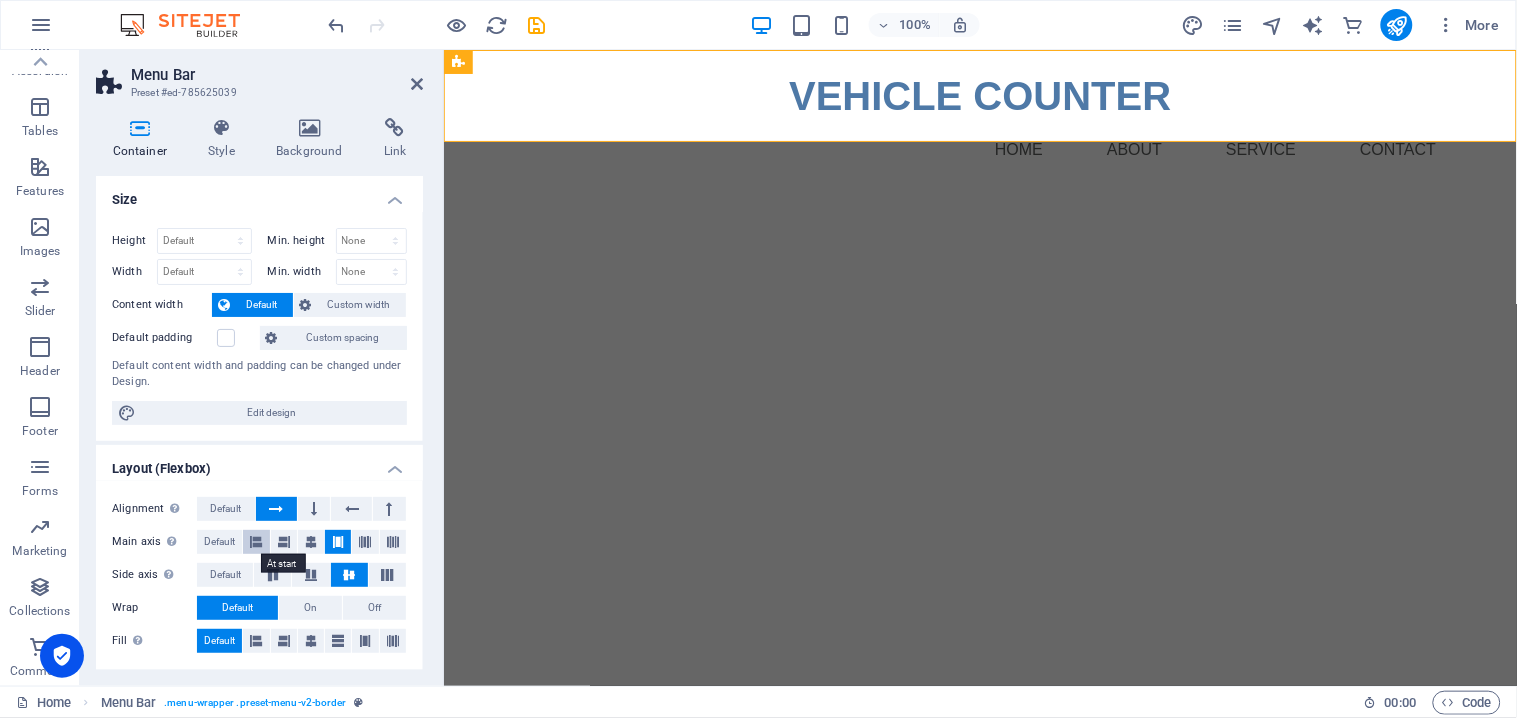click at bounding box center [256, 542] 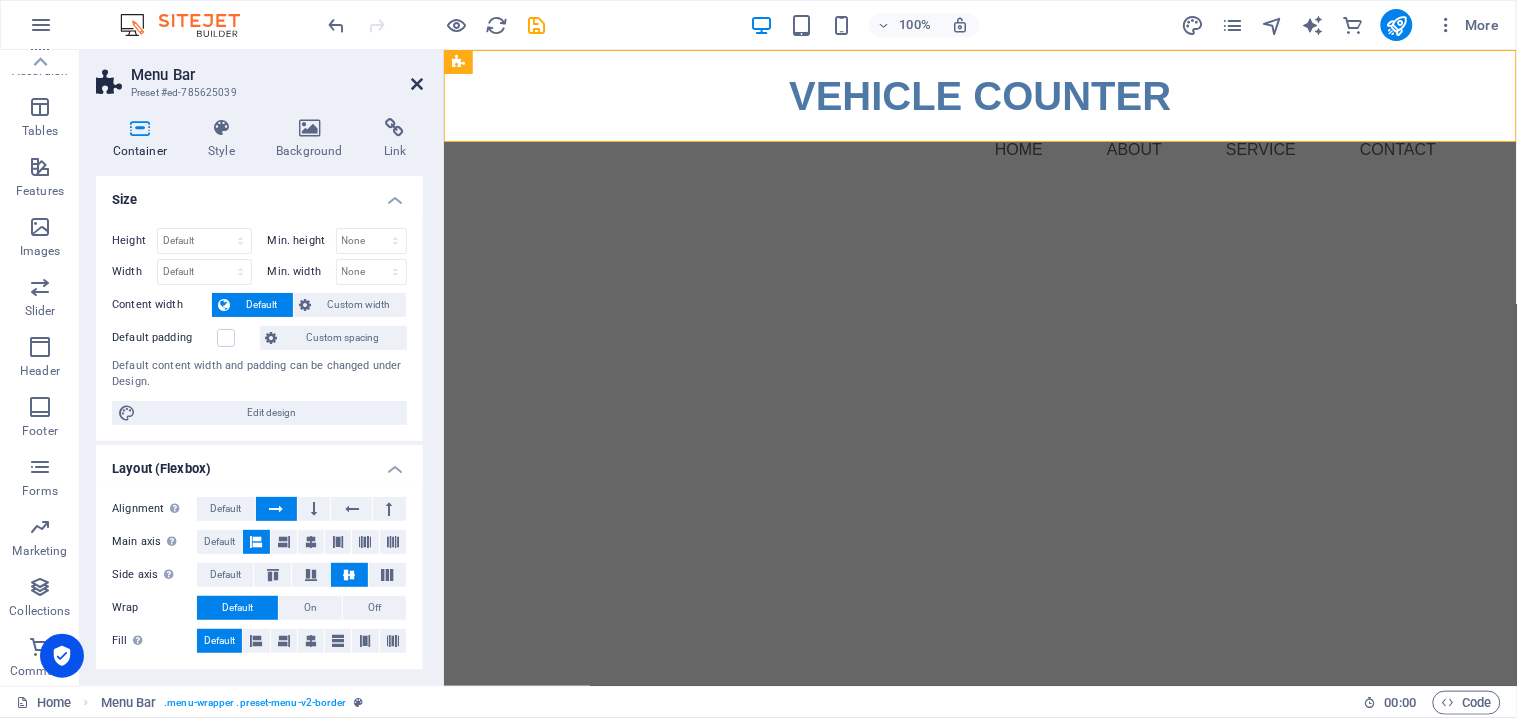 click at bounding box center [417, 84] 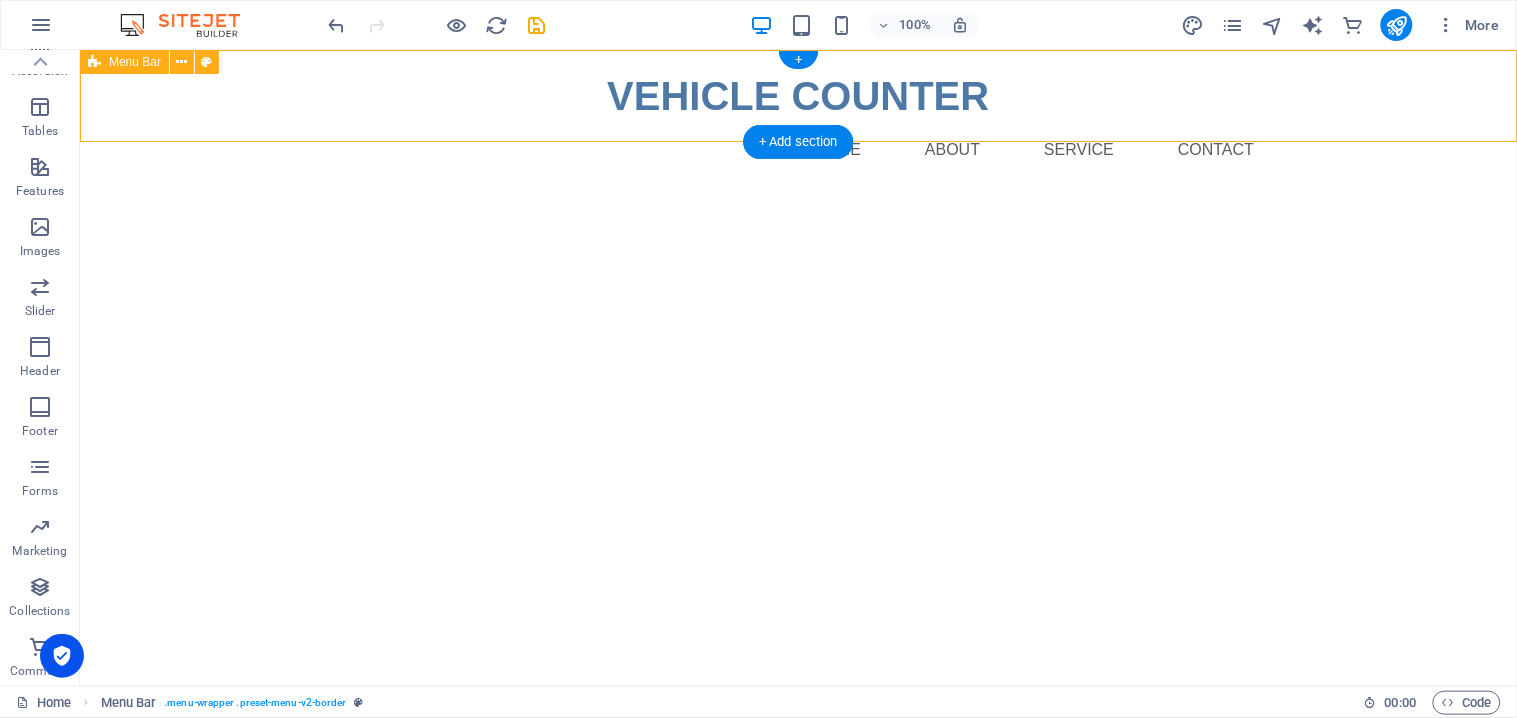 click on "VEHICLE COUNTER Menu Home About Service Contact" at bounding box center [797, 119] 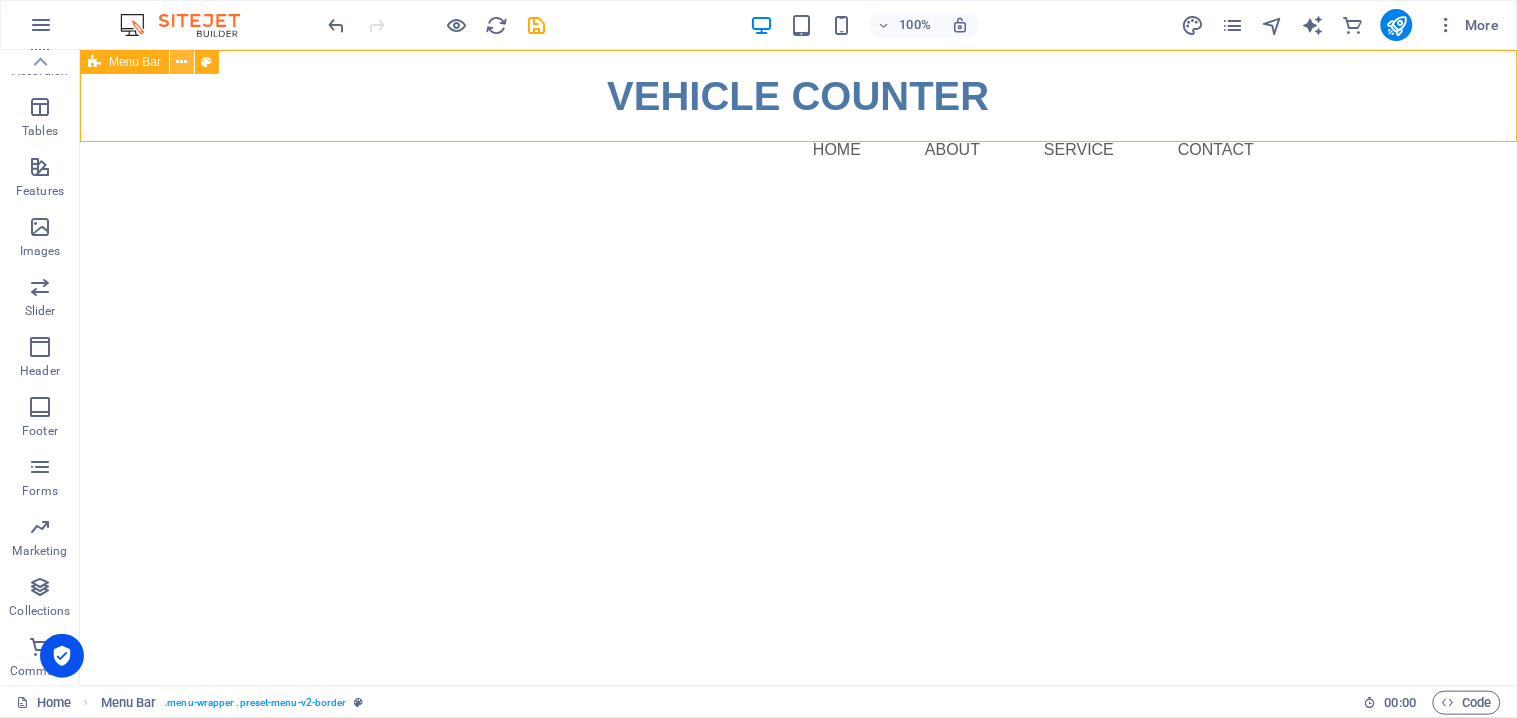 click at bounding box center (182, 62) 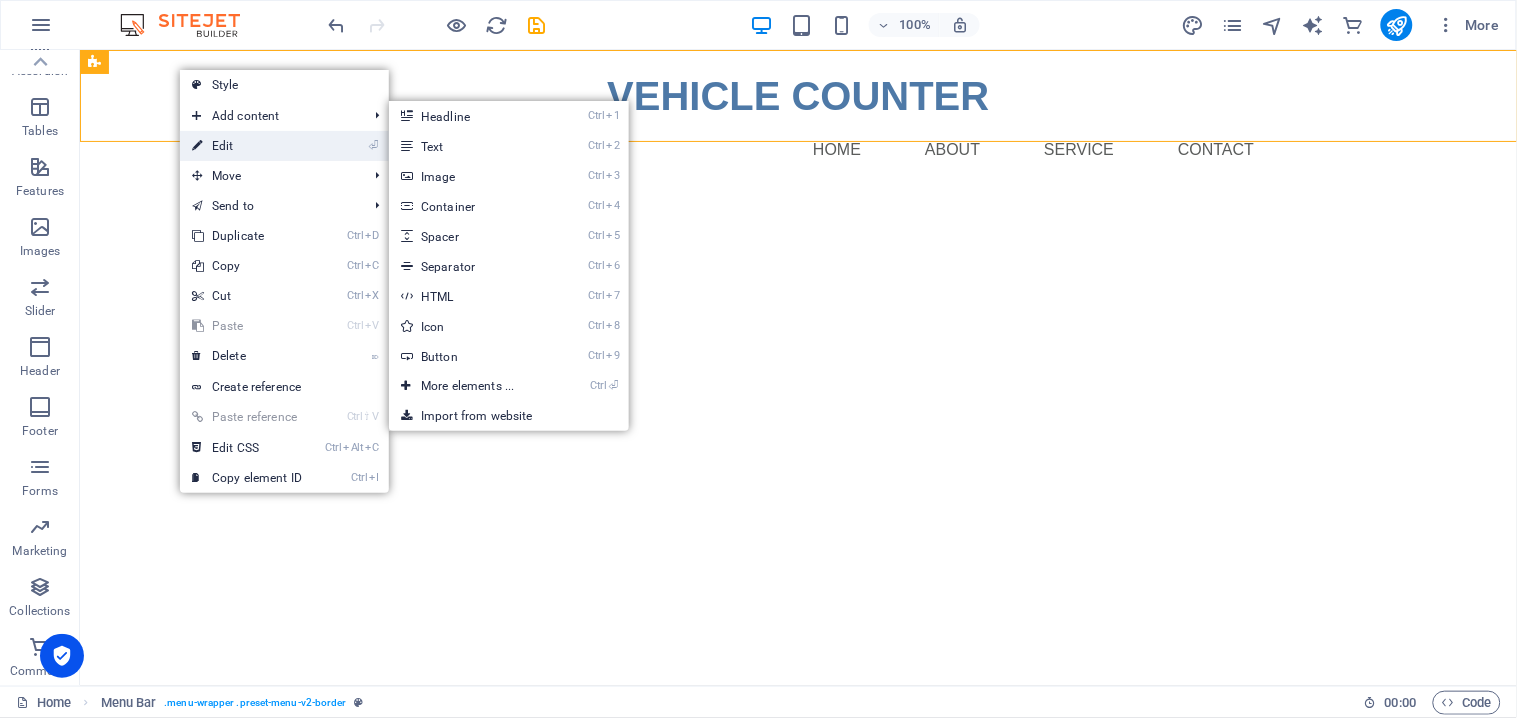click on "⏎  Edit" at bounding box center [247, 146] 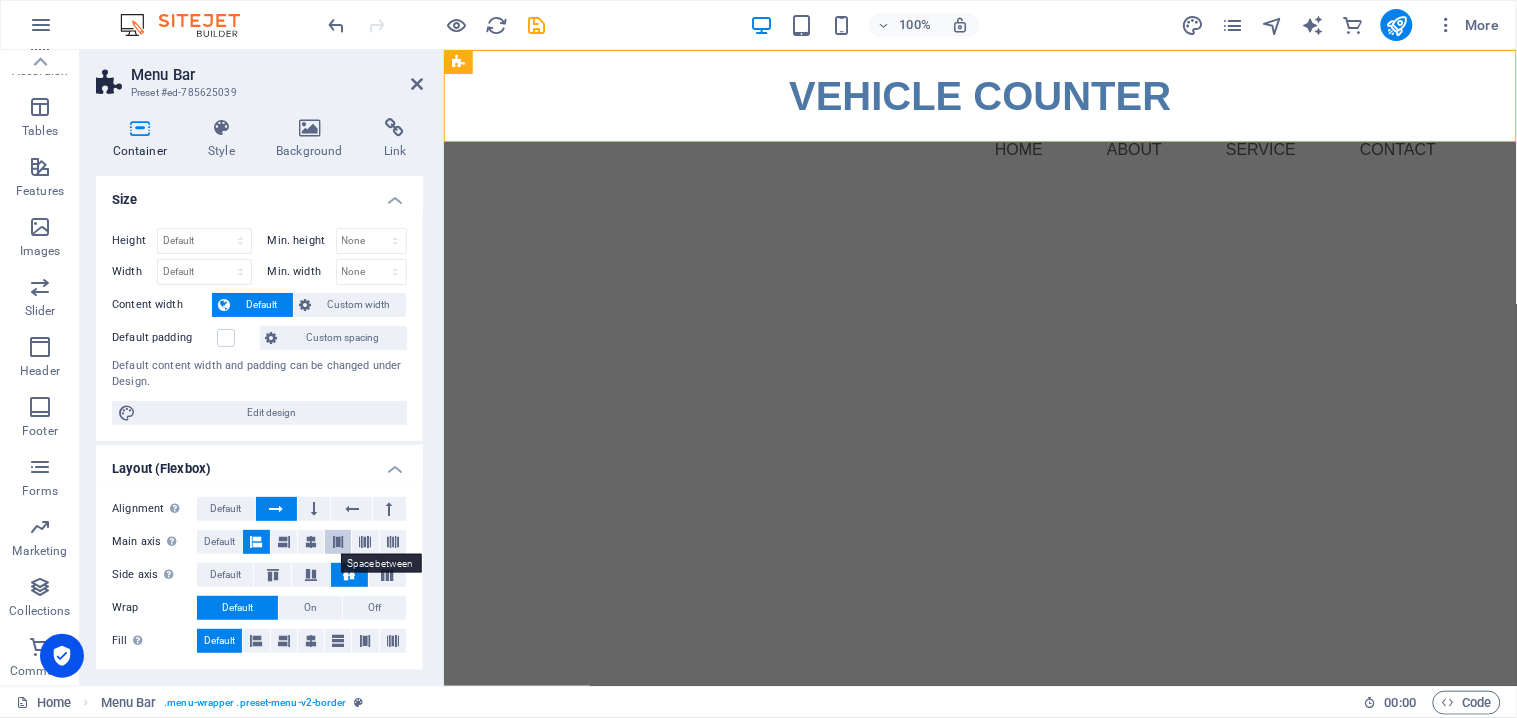 click at bounding box center [338, 542] 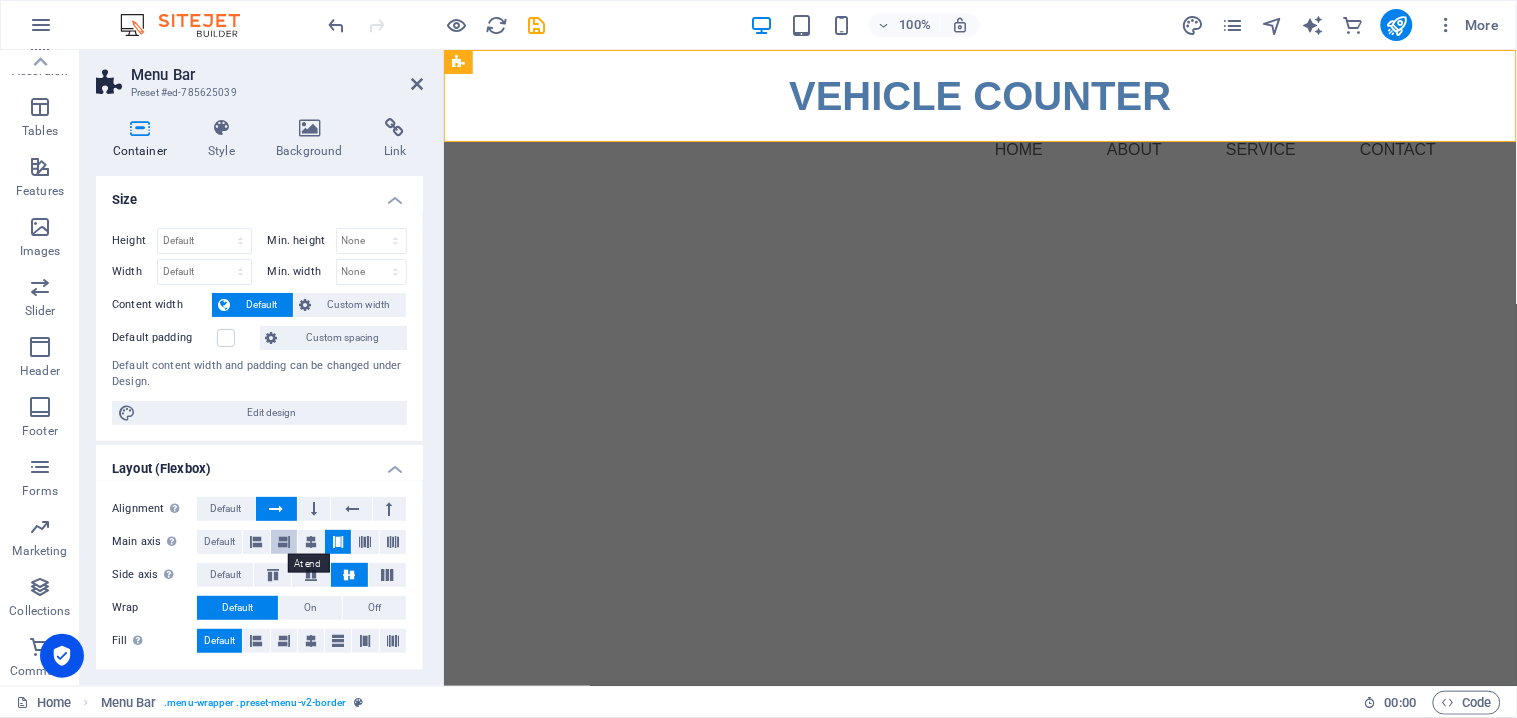click at bounding box center (284, 542) 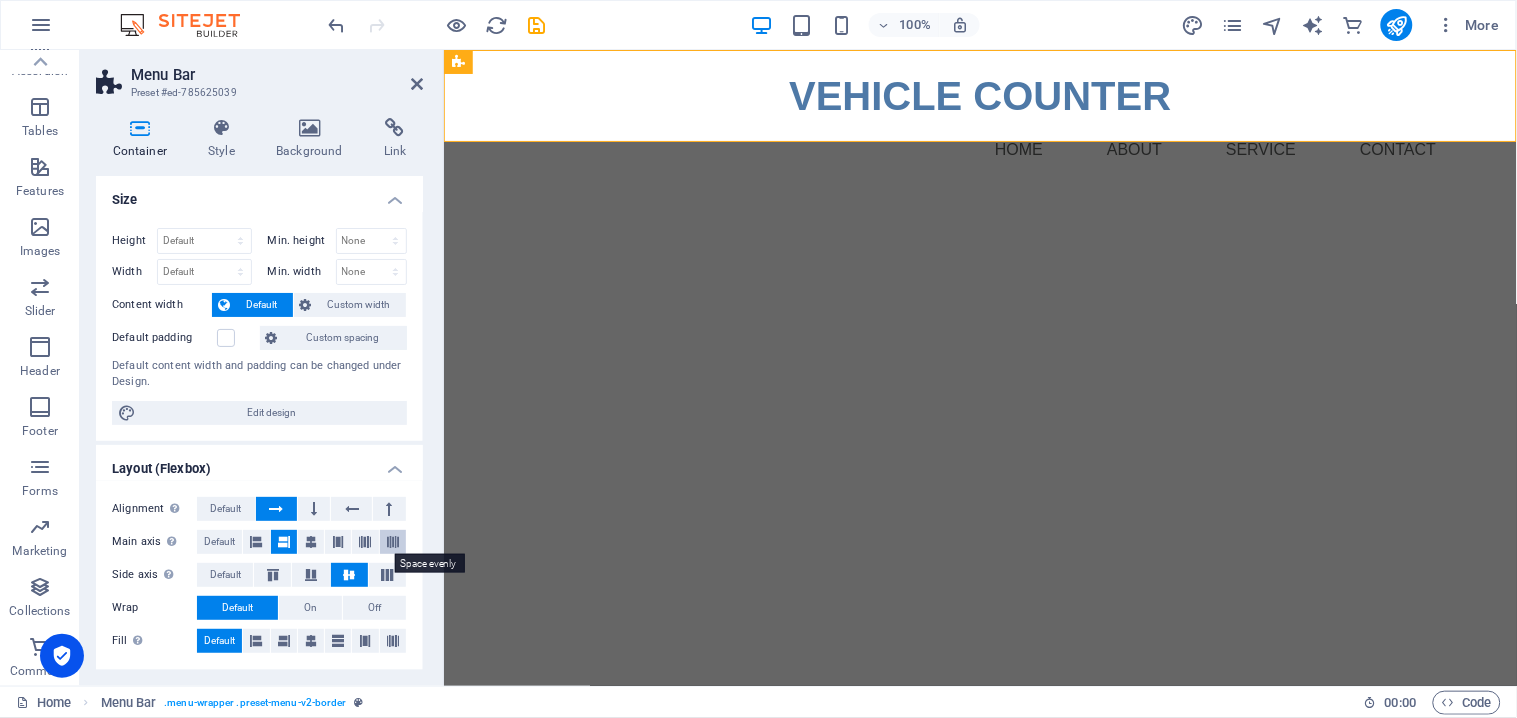 click at bounding box center (393, 542) 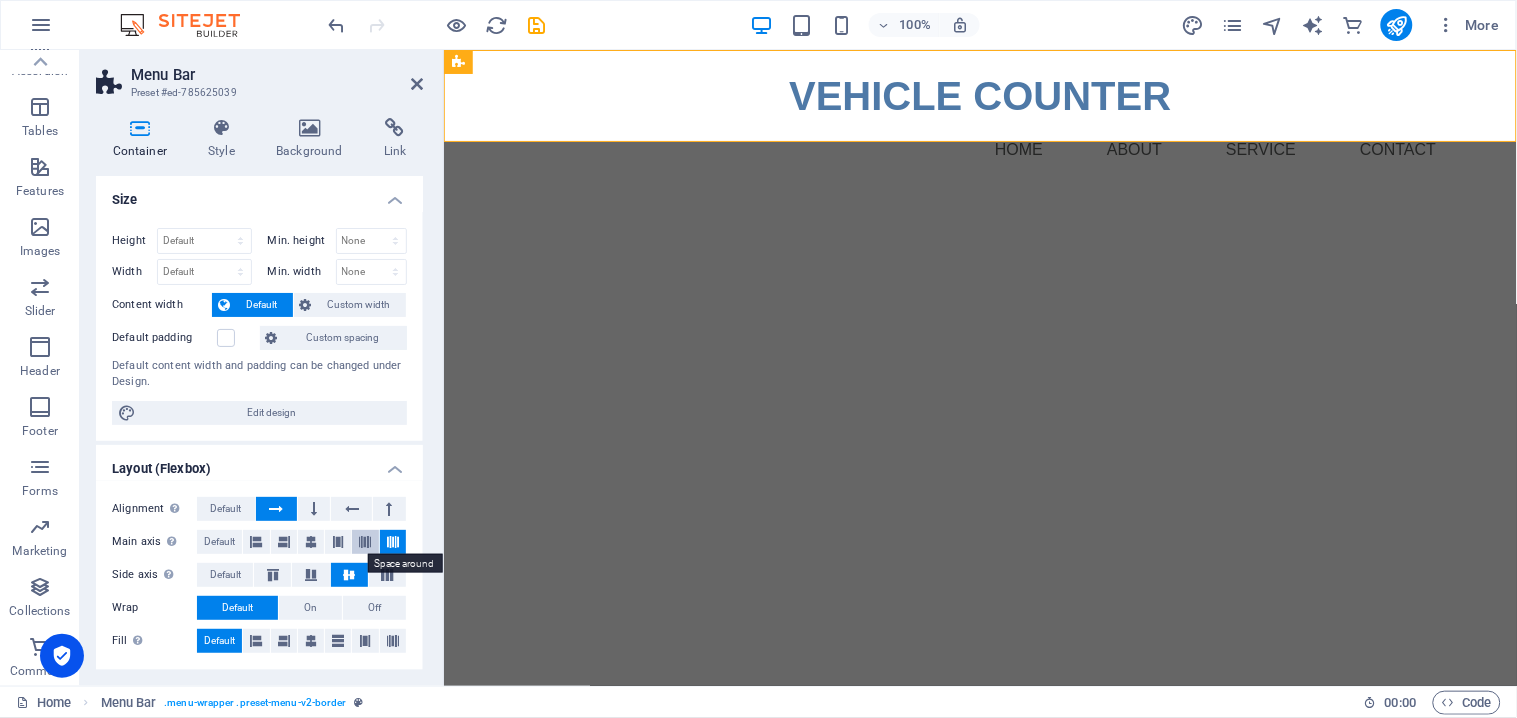 click at bounding box center (366, 542) 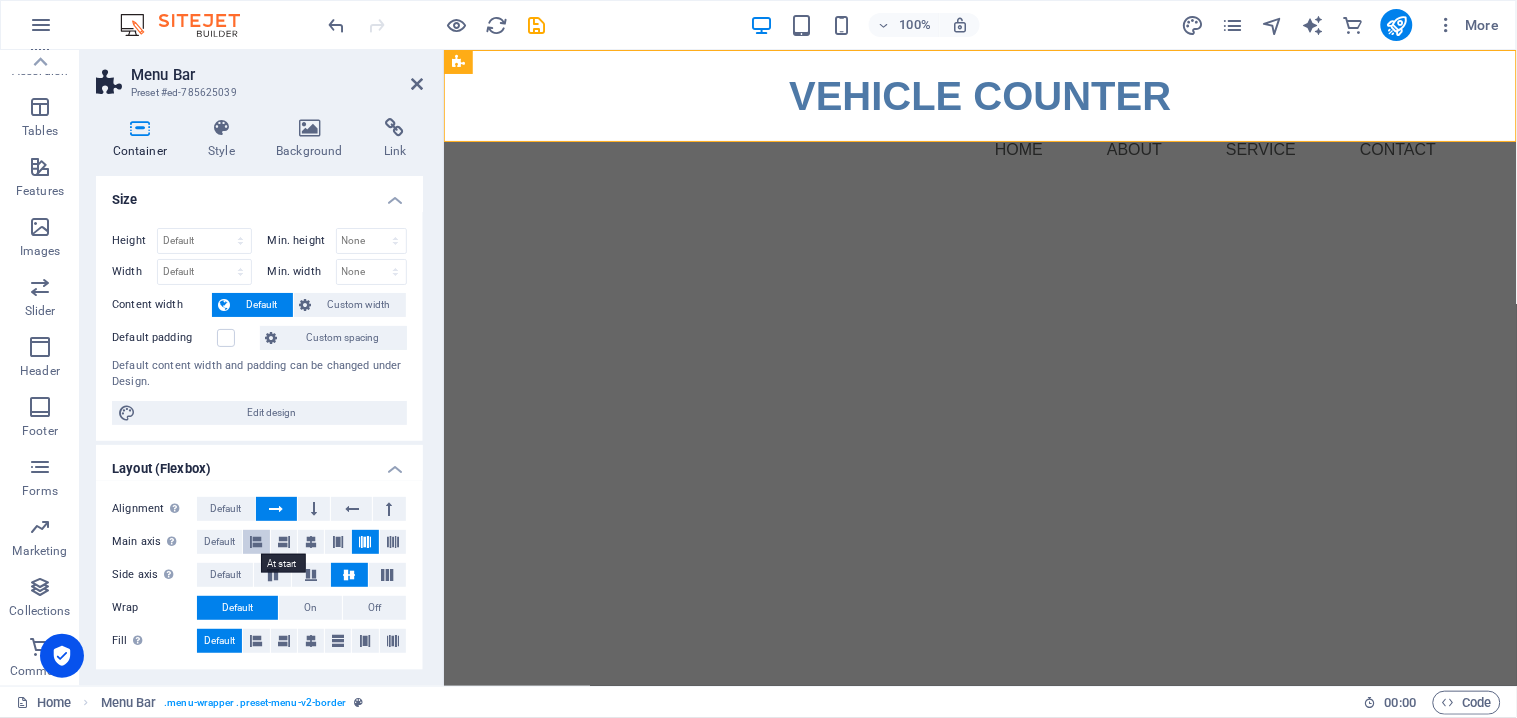 click at bounding box center [256, 542] 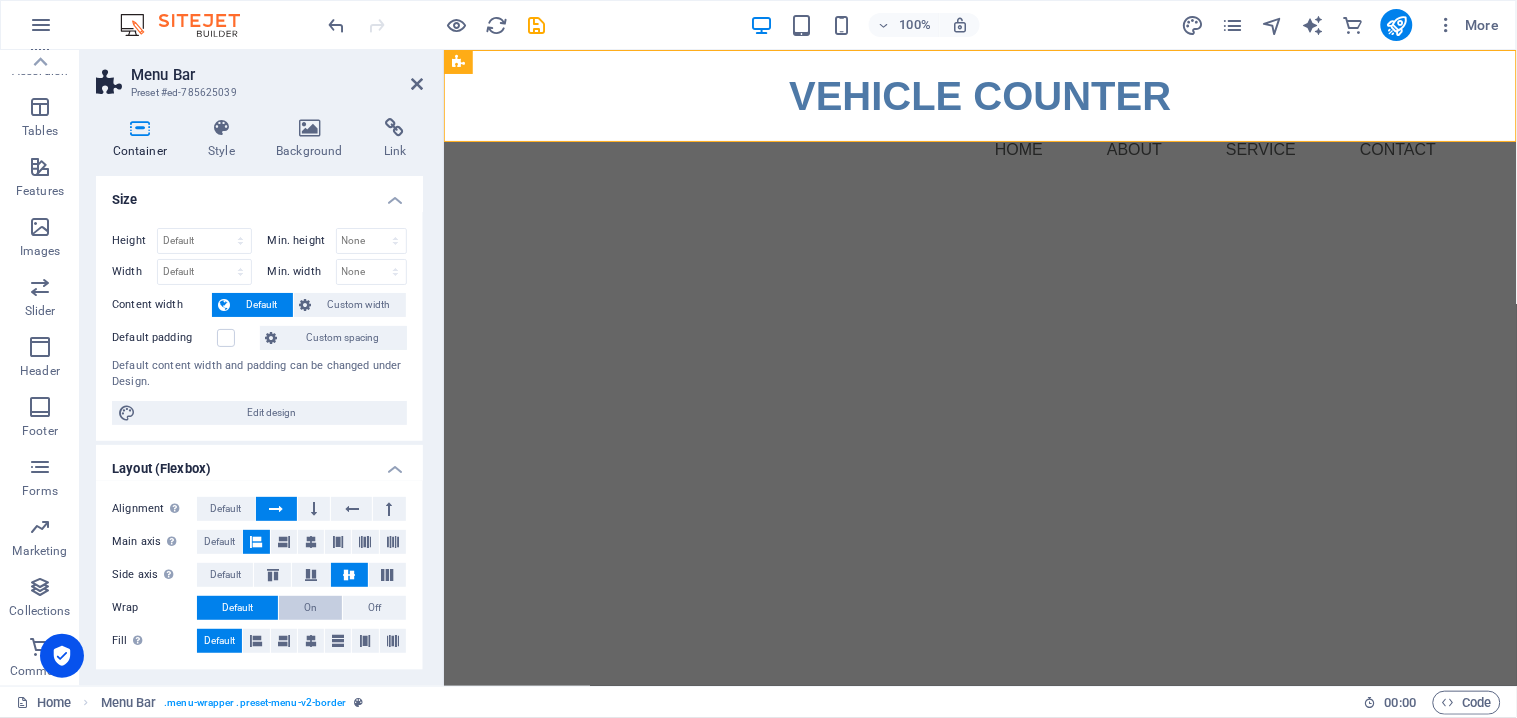 click on "On" at bounding box center (310, 608) 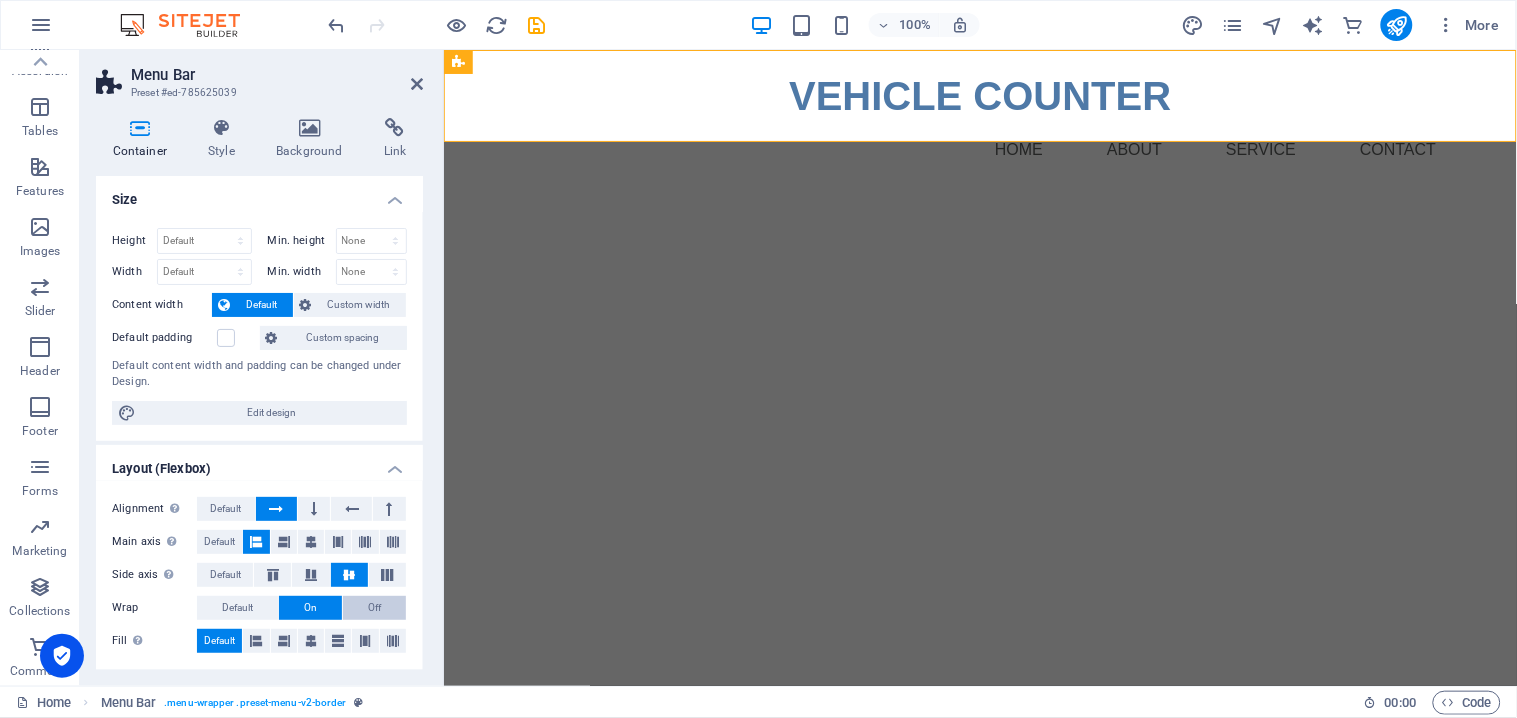 click on "Off" at bounding box center (374, 608) 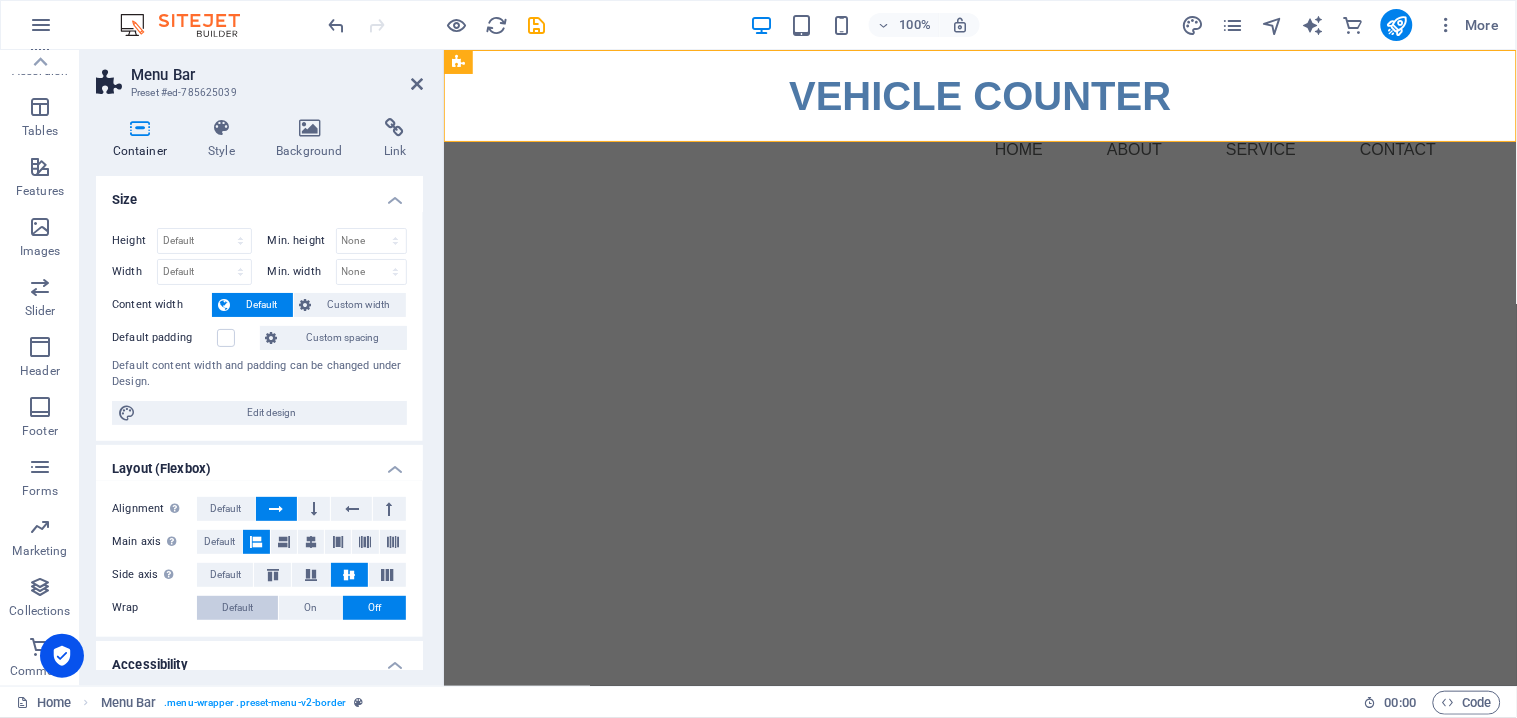click on "Default" at bounding box center [237, 608] 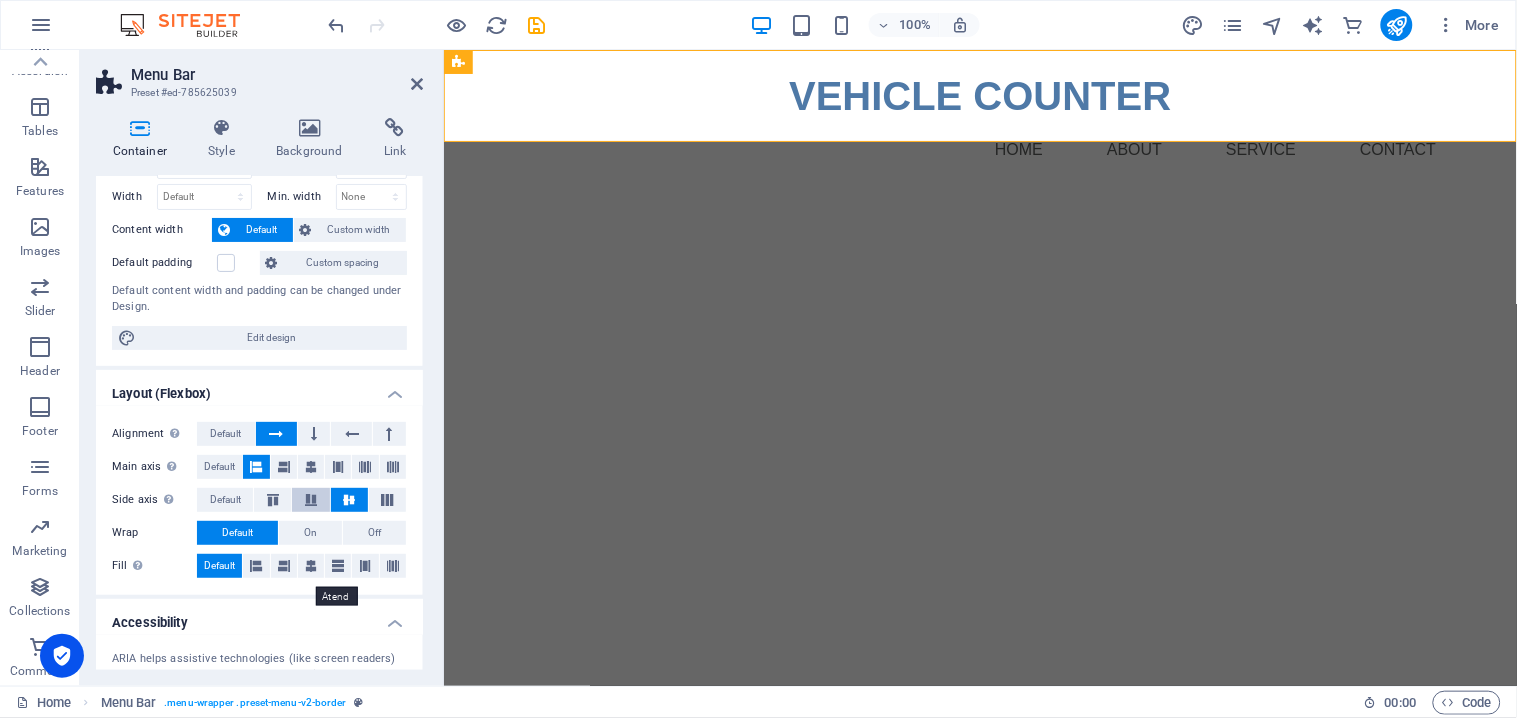scroll, scrollTop: 111, scrollLeft: 0, axis: vertical 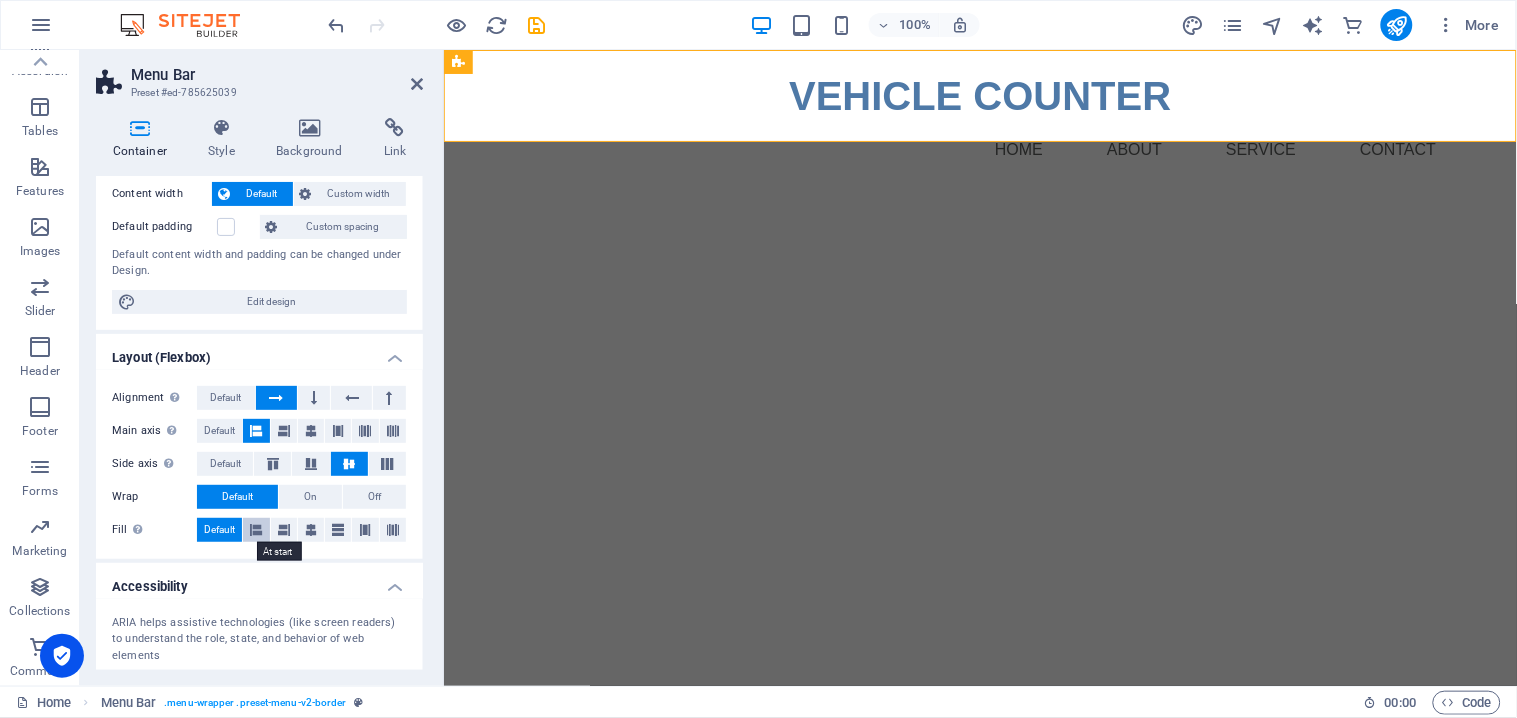 click at bounding box center (256, 530) 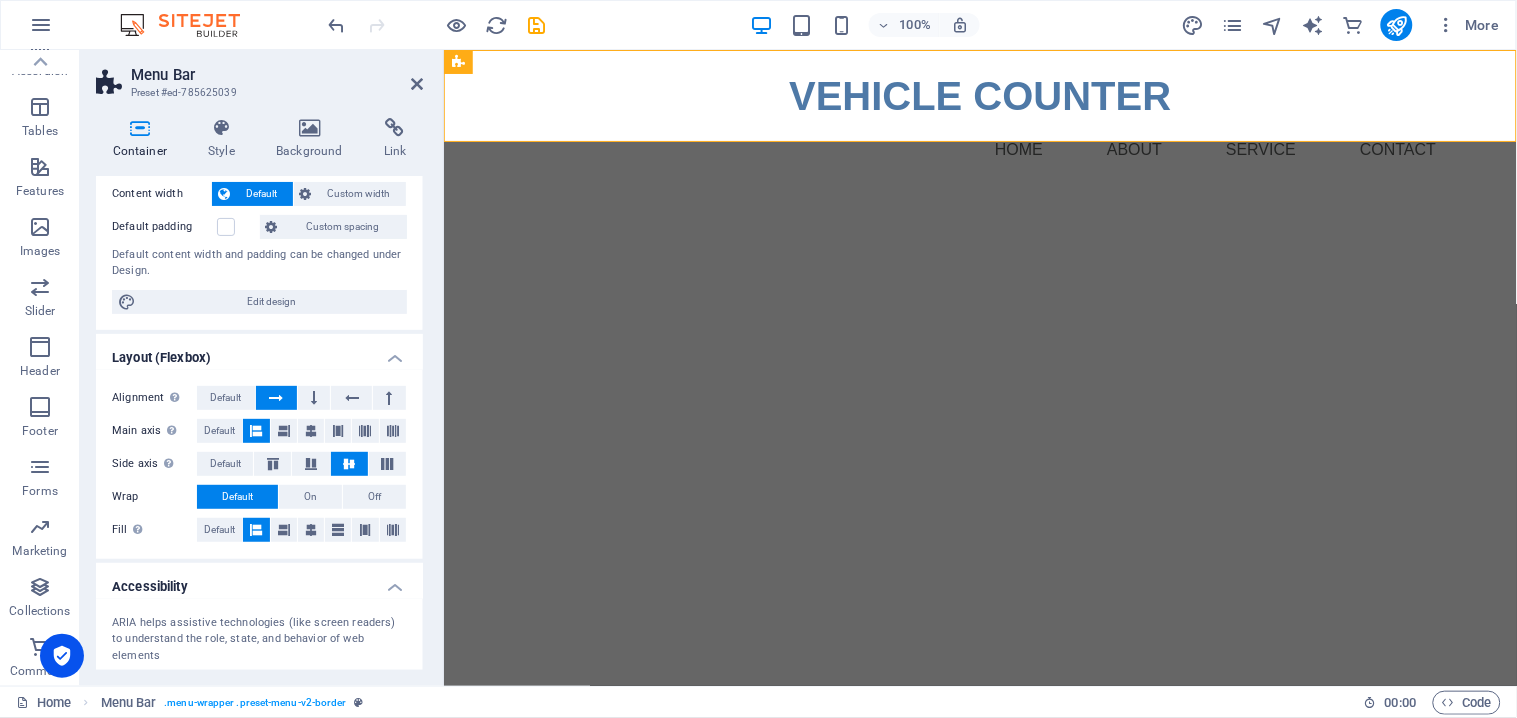 click on "Skip to main content
VEHICLE COUNTER Menu Home About Service Contact" at bounding box center [979, 119] 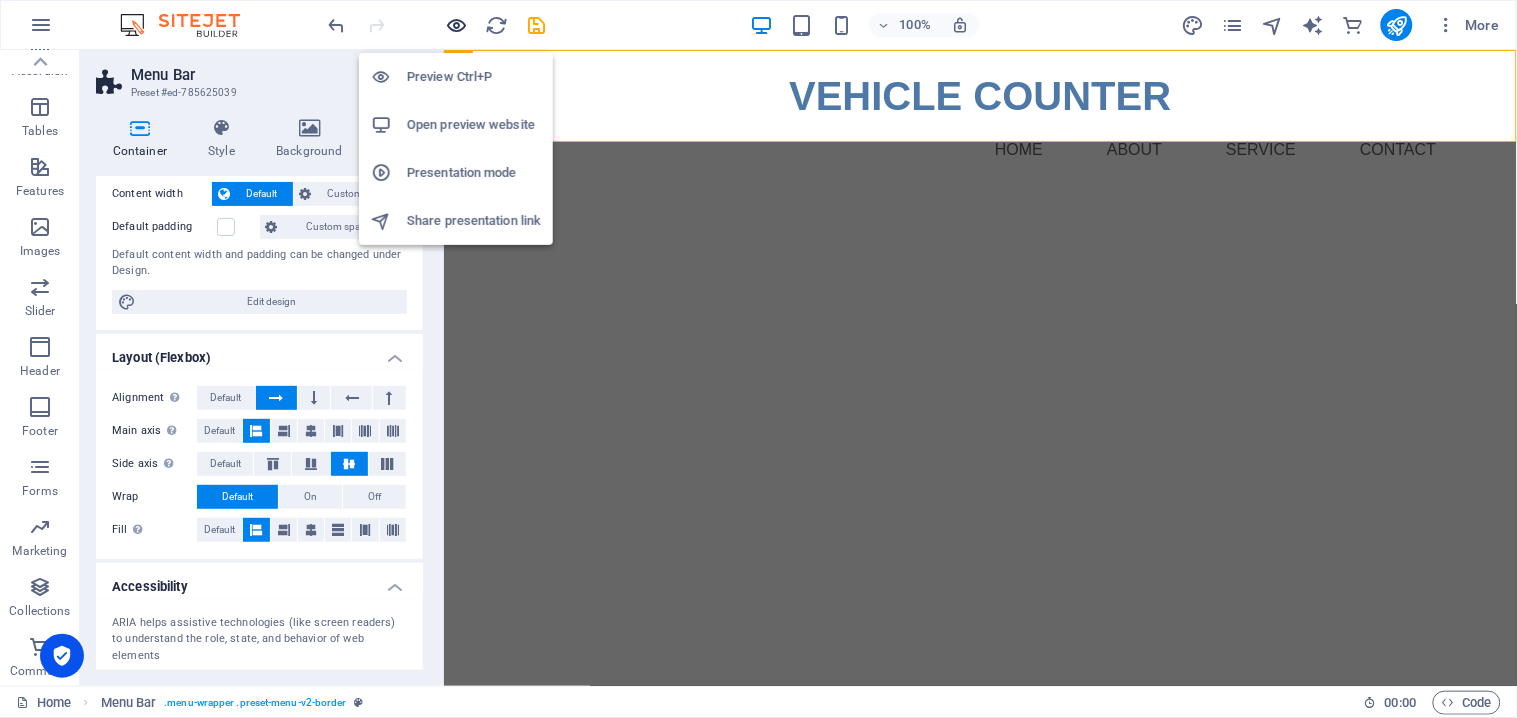 click at bounding box center (457, 25) 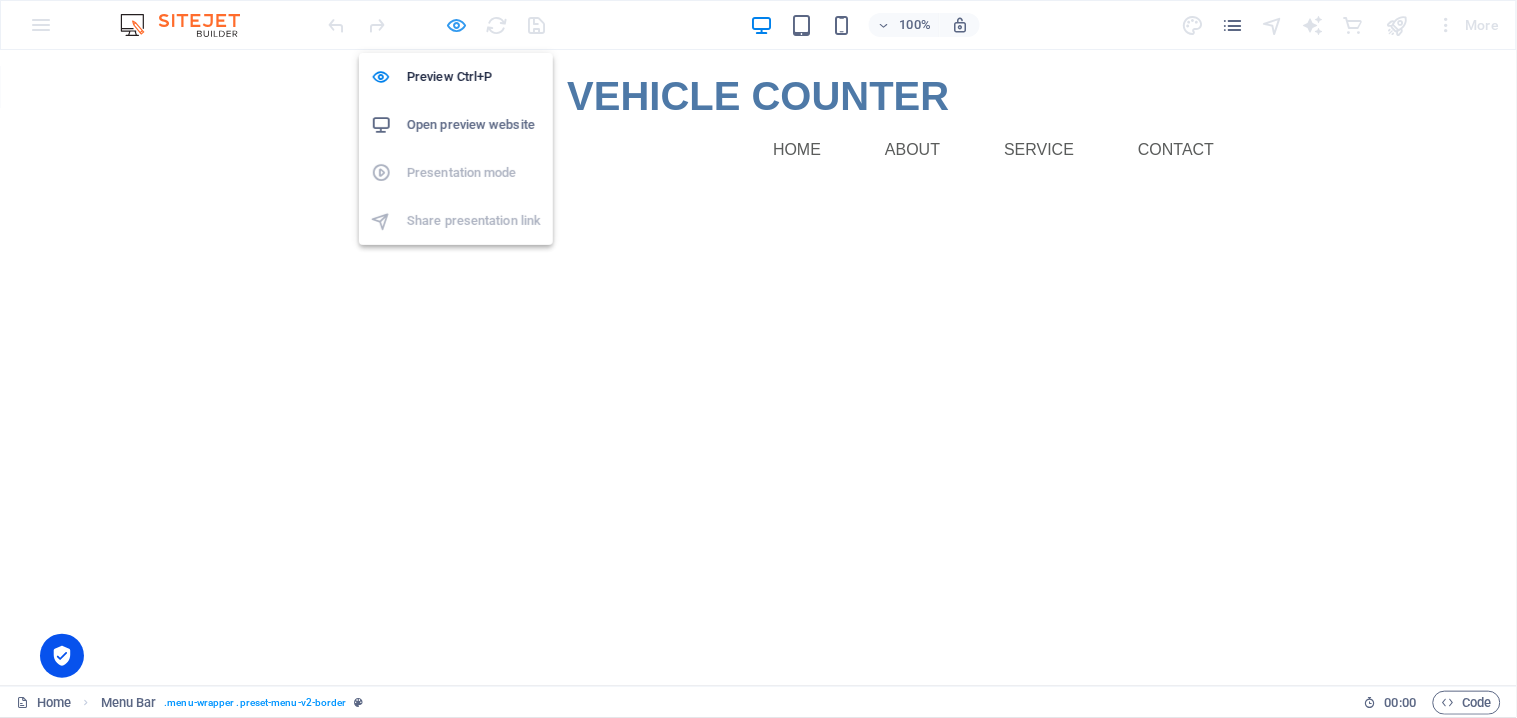 click at bounding box center (457, 25) 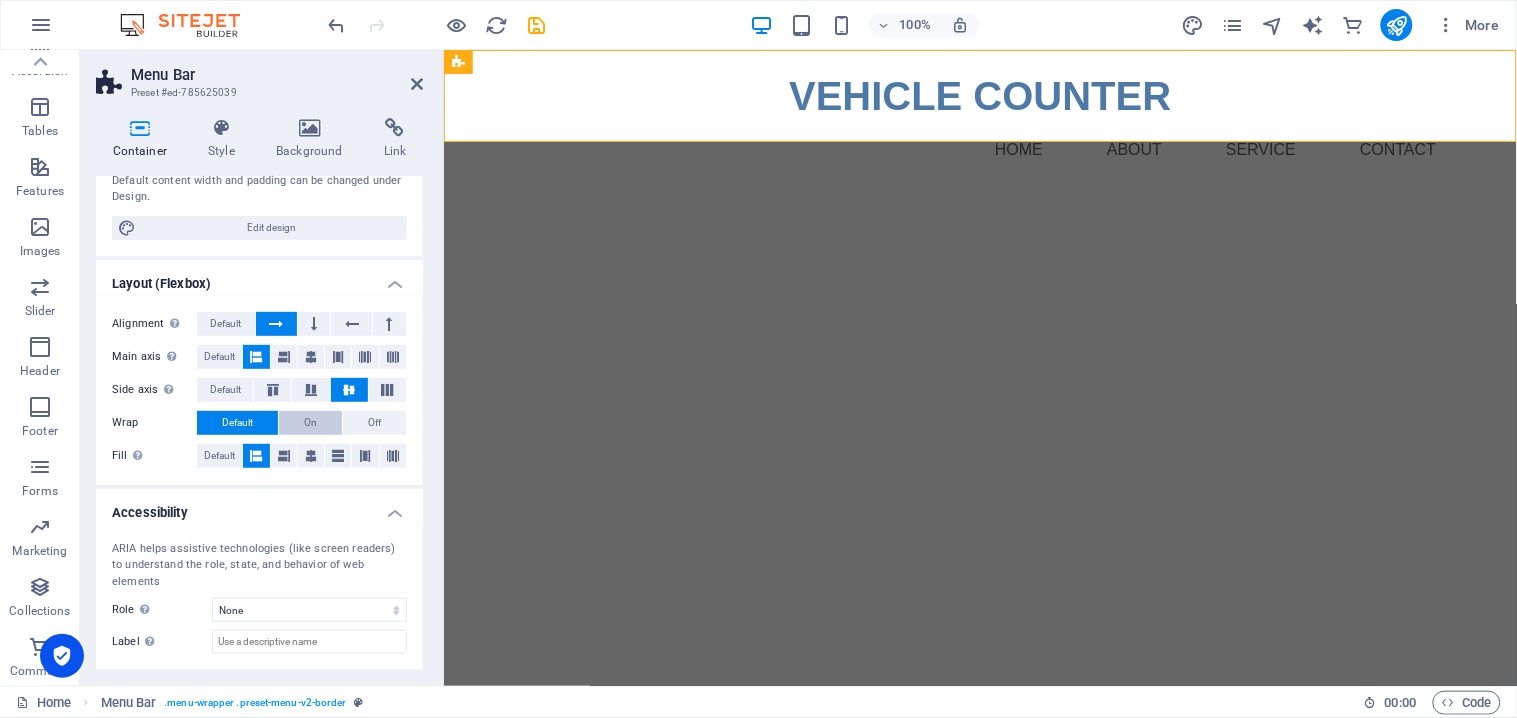 scroll, scrollTop: 152, scrollLeft: 0, axis: vertical 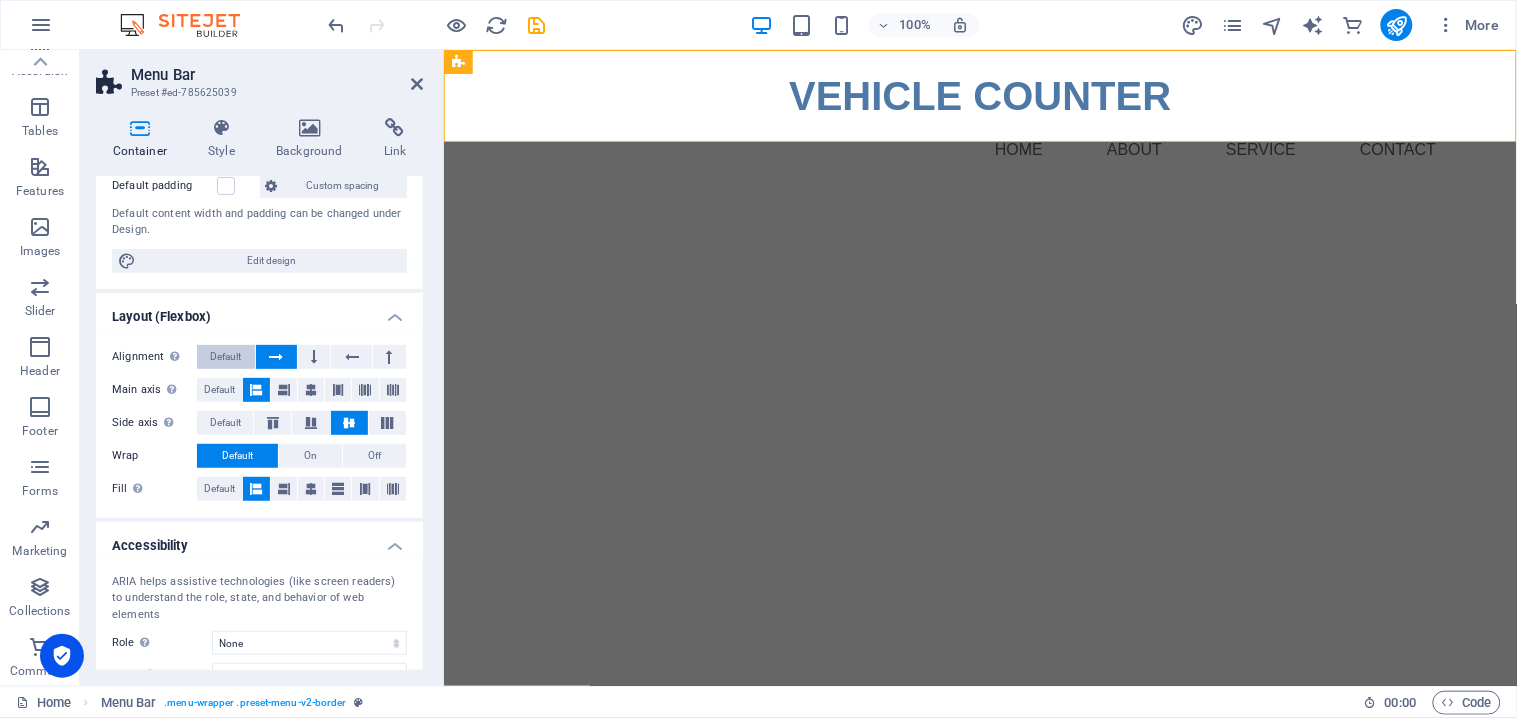 click on "Default" at bounding box center (225, 357) 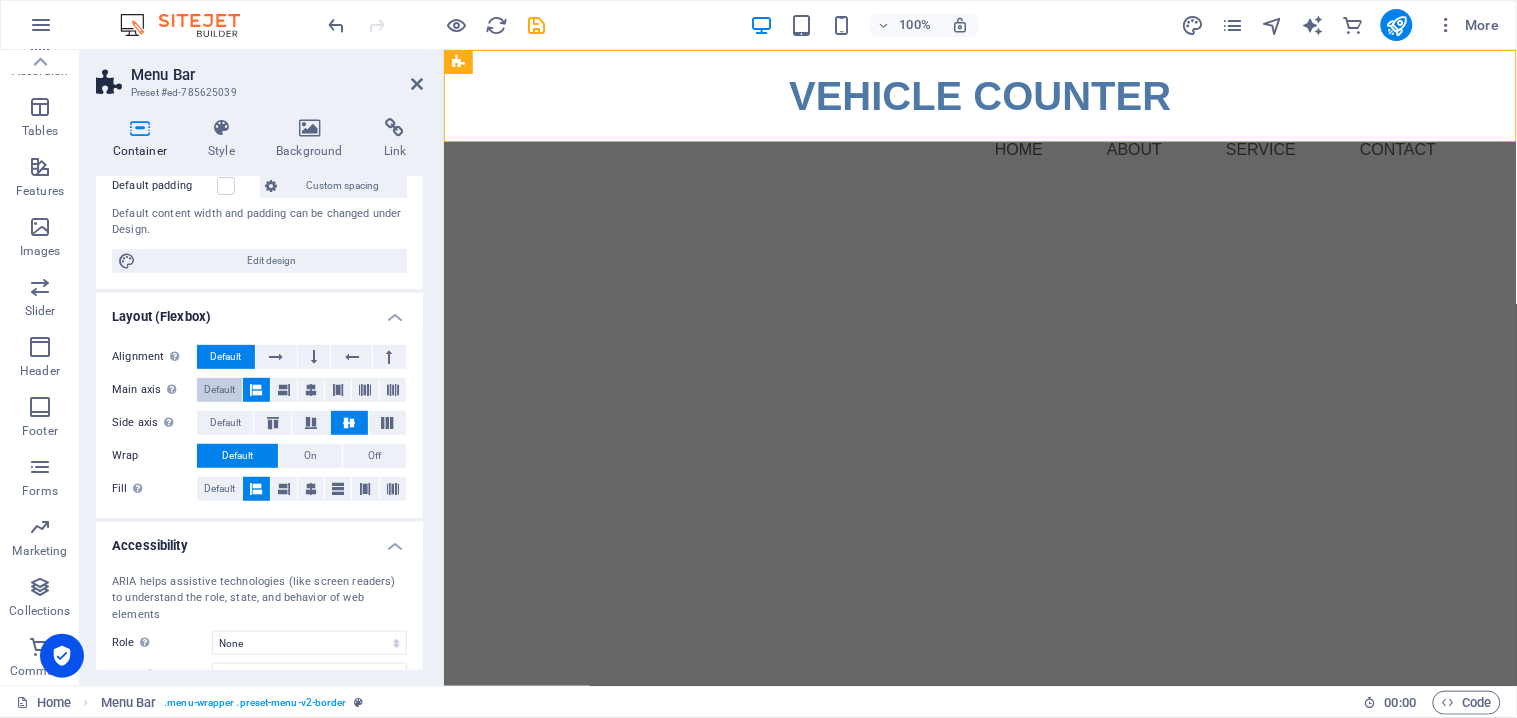 click on "Default" at bounding box center [219, 390] 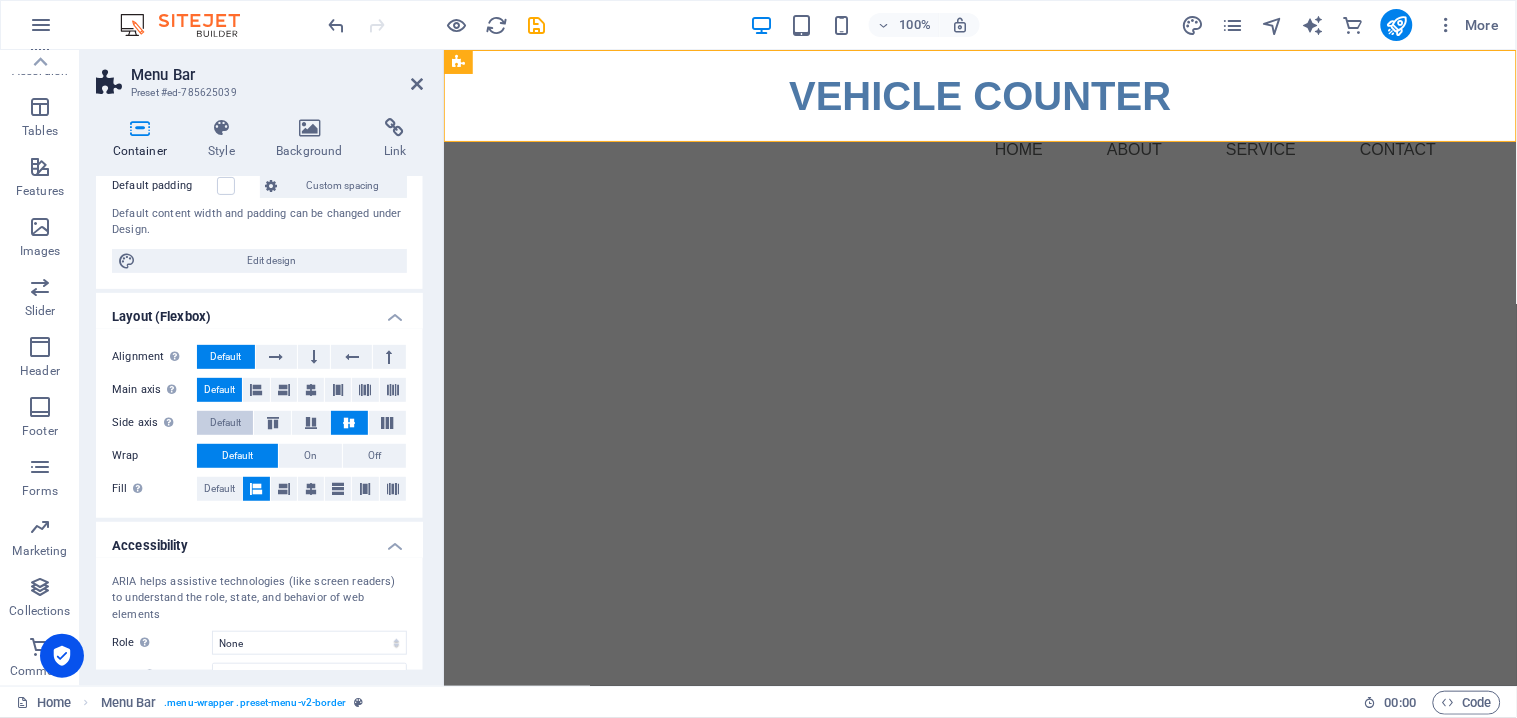click on "Default" at bounding box center (225, 423) 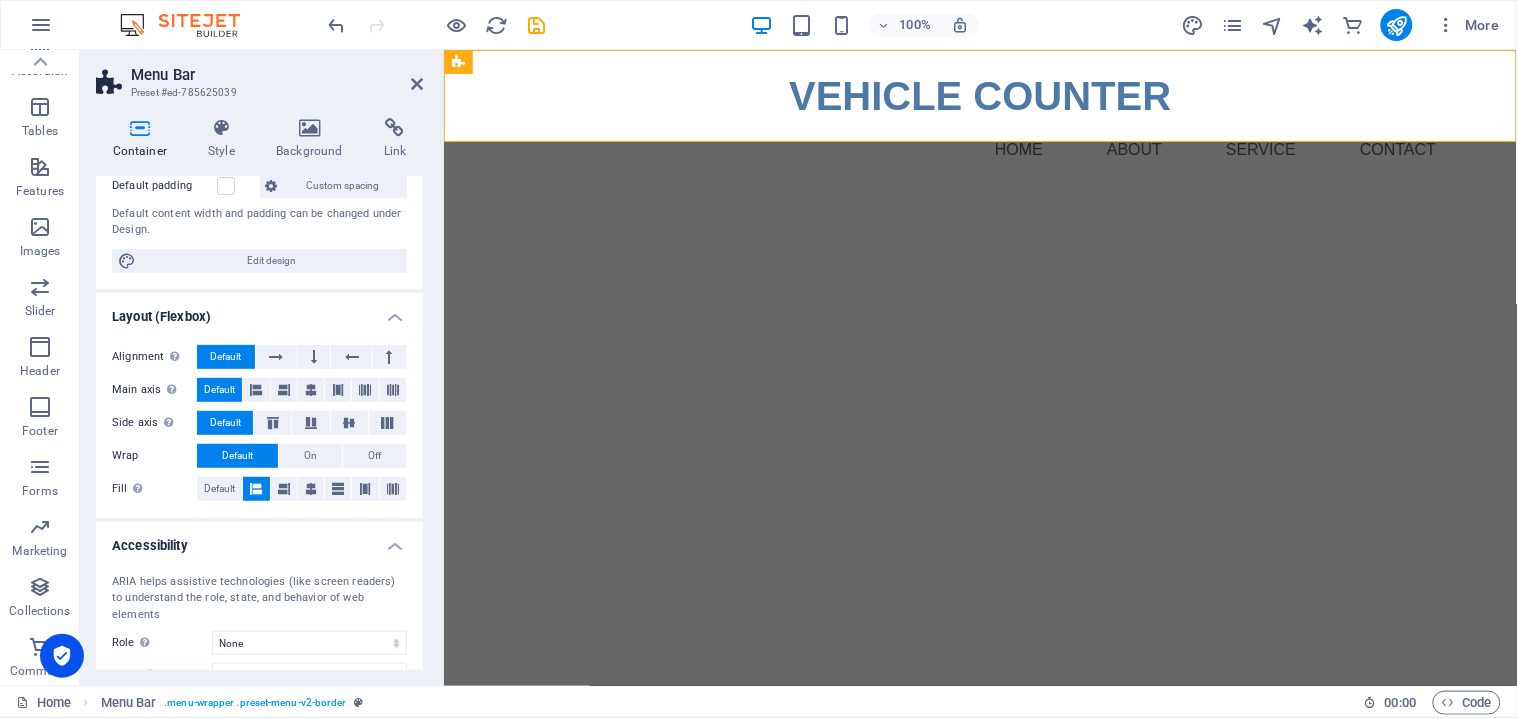 click on "Default" at bounding box center [225, 423] 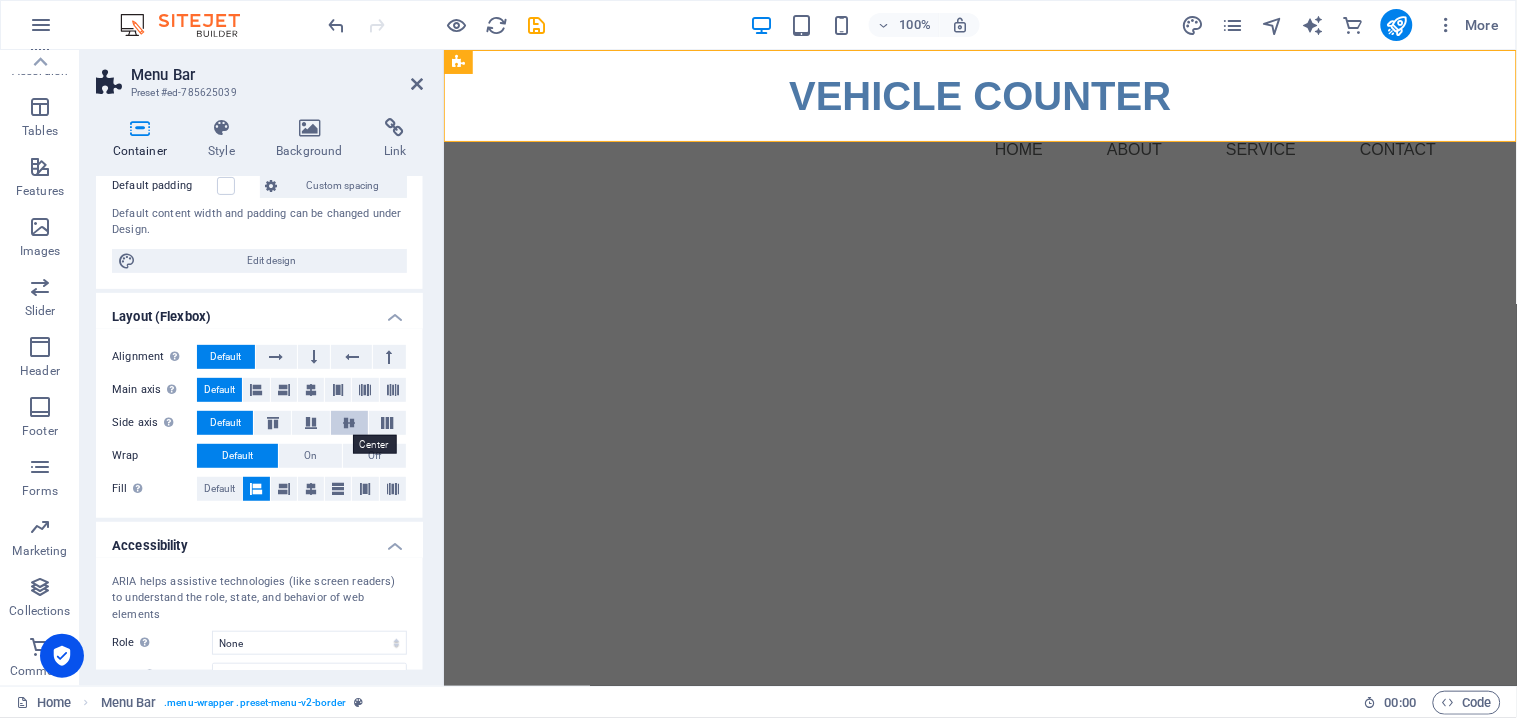 click at bounding box center (349, 423) 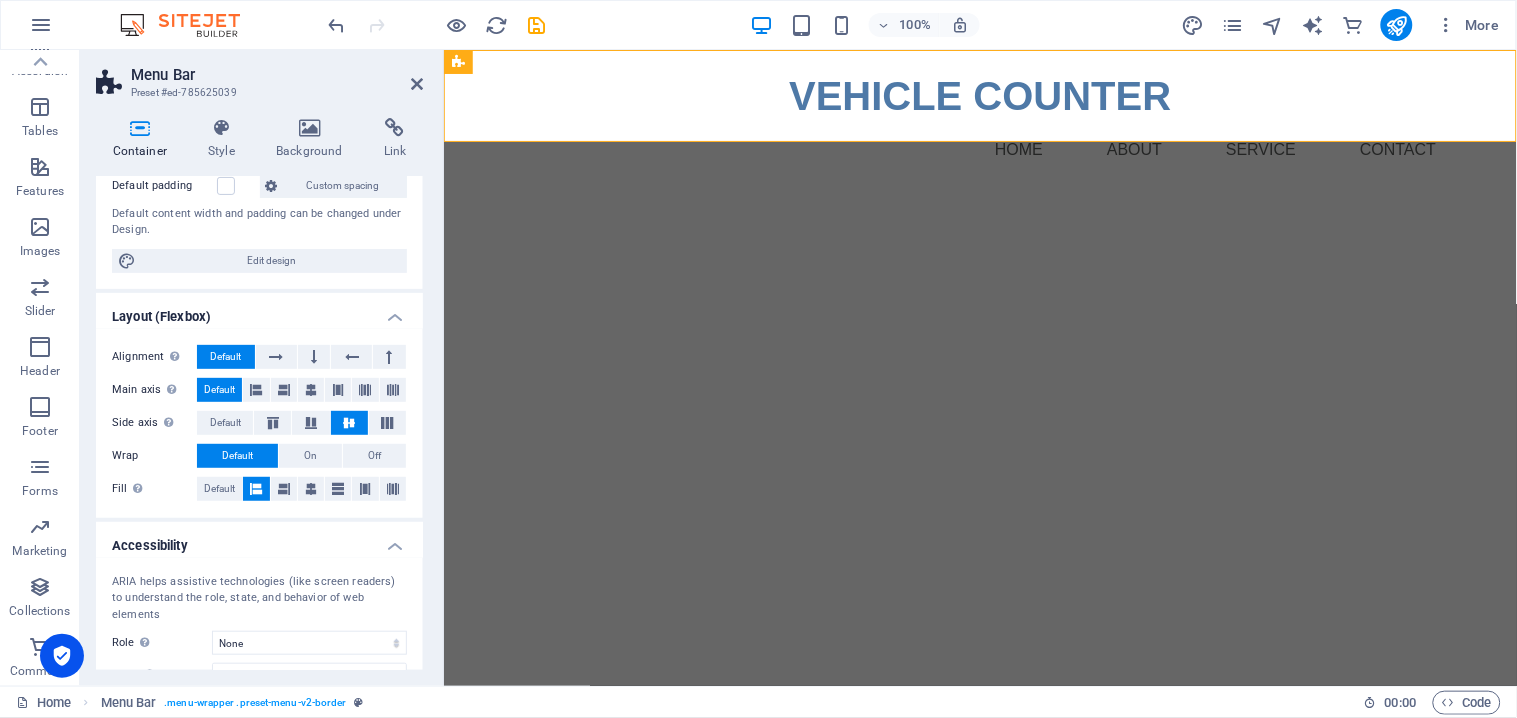scroll, scrollTop: 263, scrollLeft: 0, axis: vertical 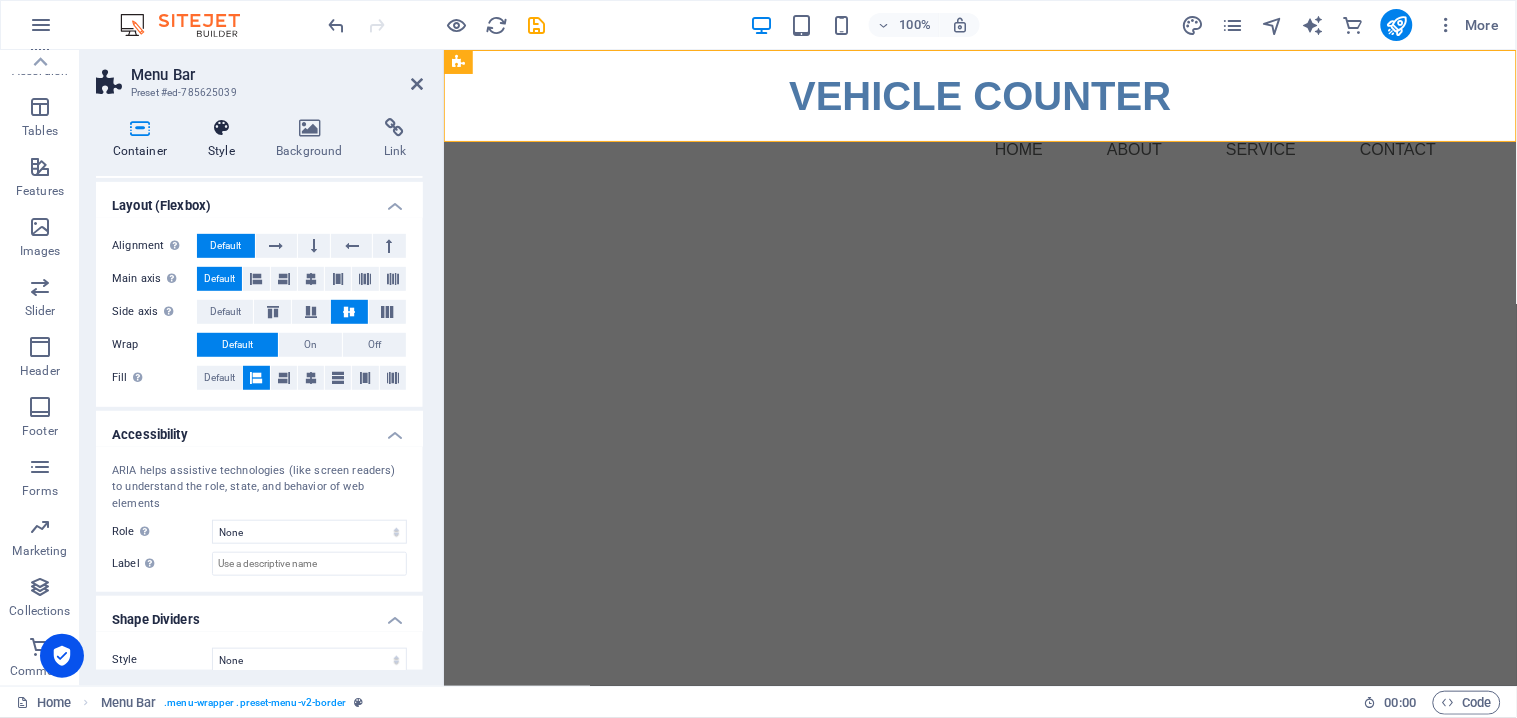 click at bounding box center (222, 128) 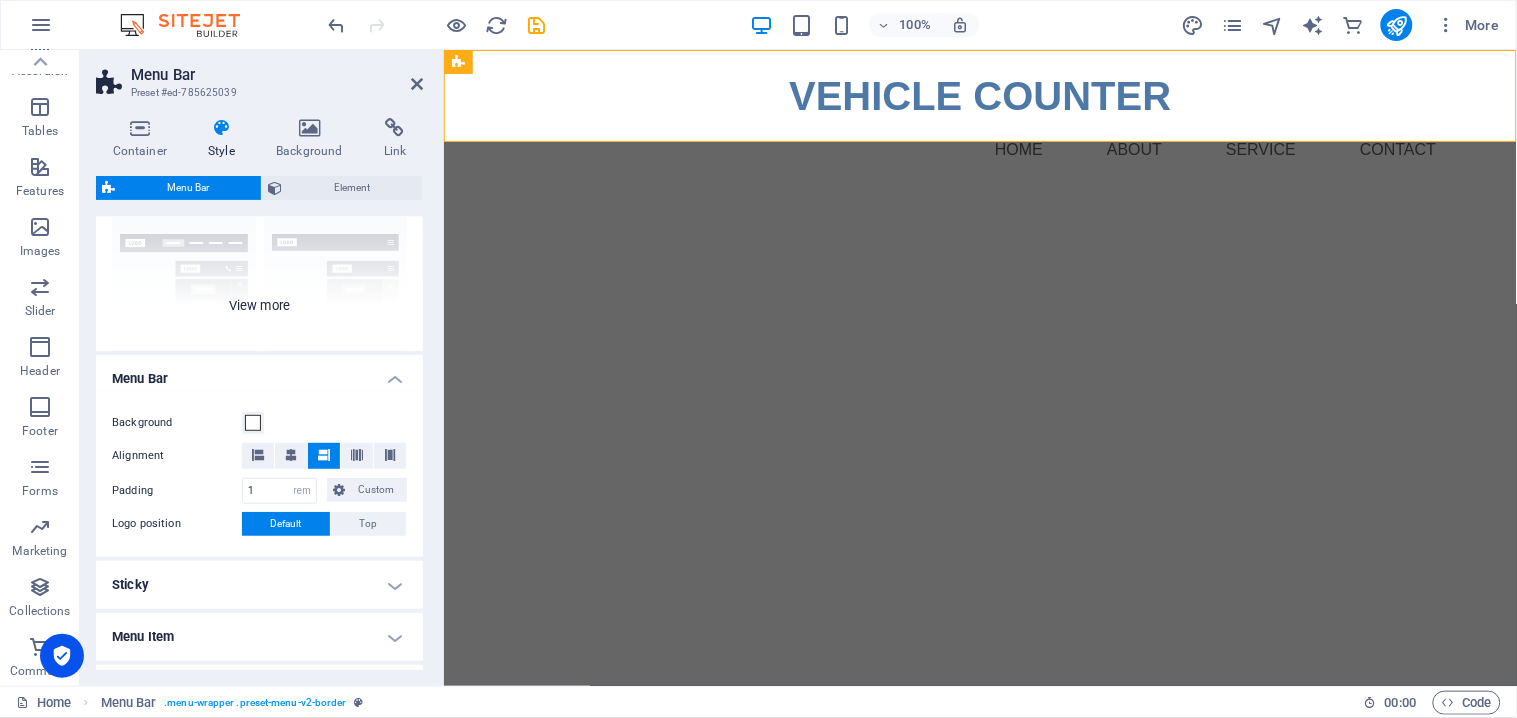 scroll, scrollTop: 222, scrollLeft: 0, axis: vertical 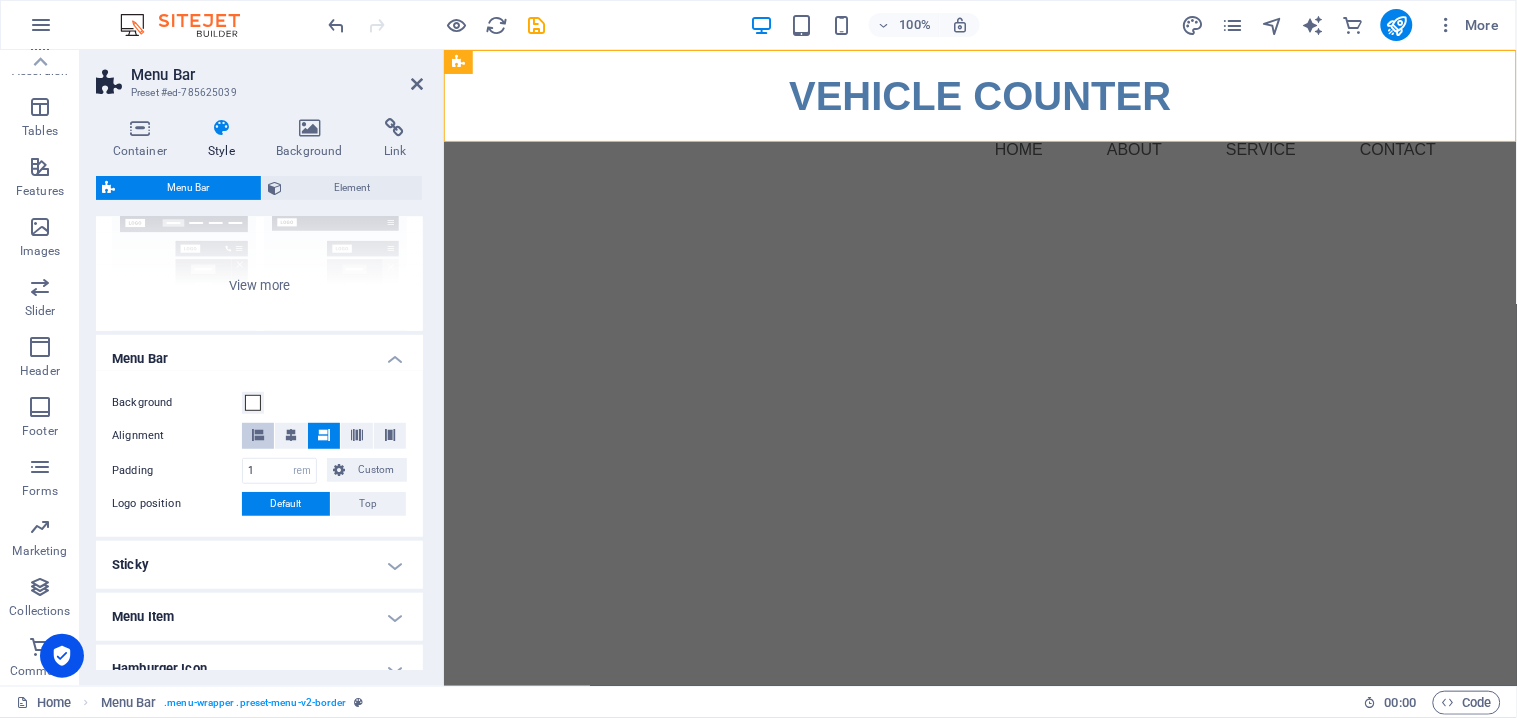 click at bounding box center (258, 436) 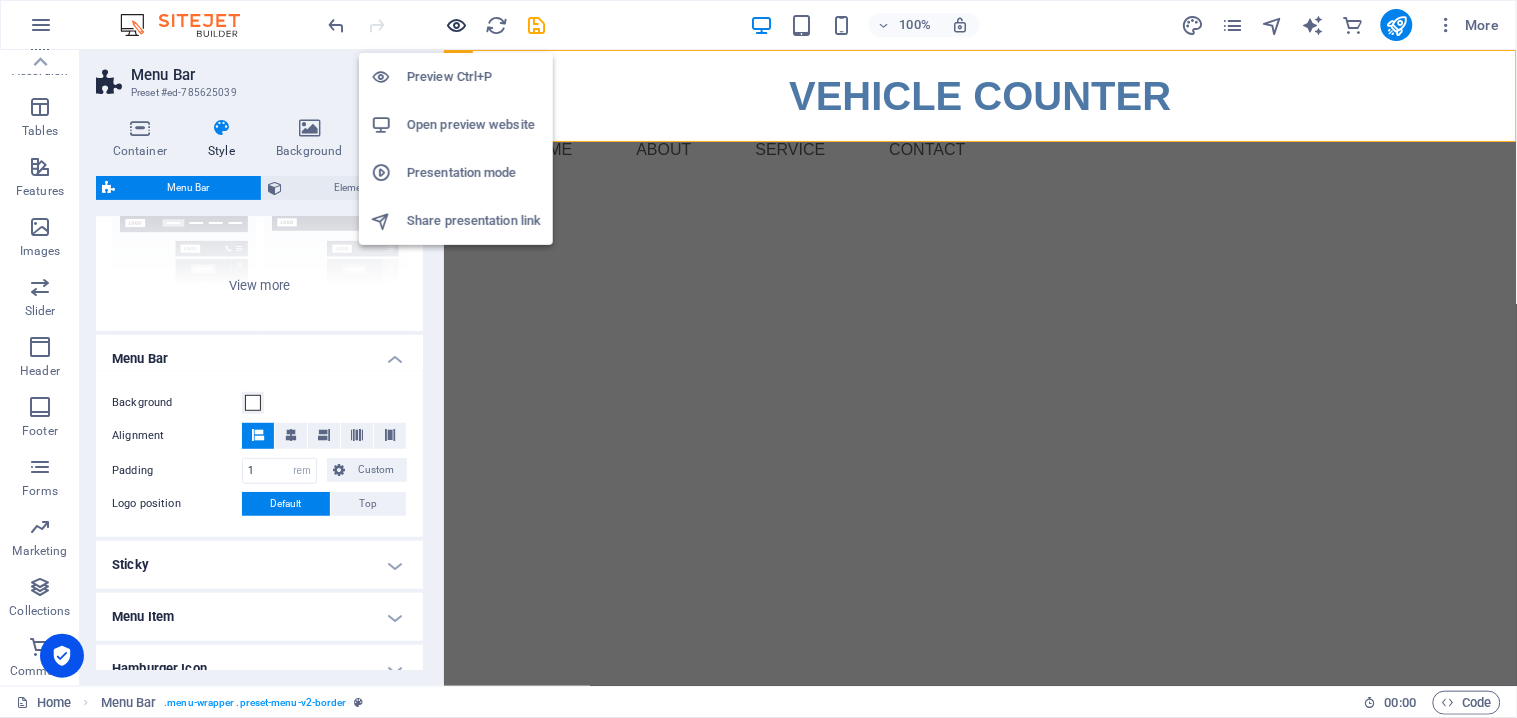 click at bounding box center [457, 25] 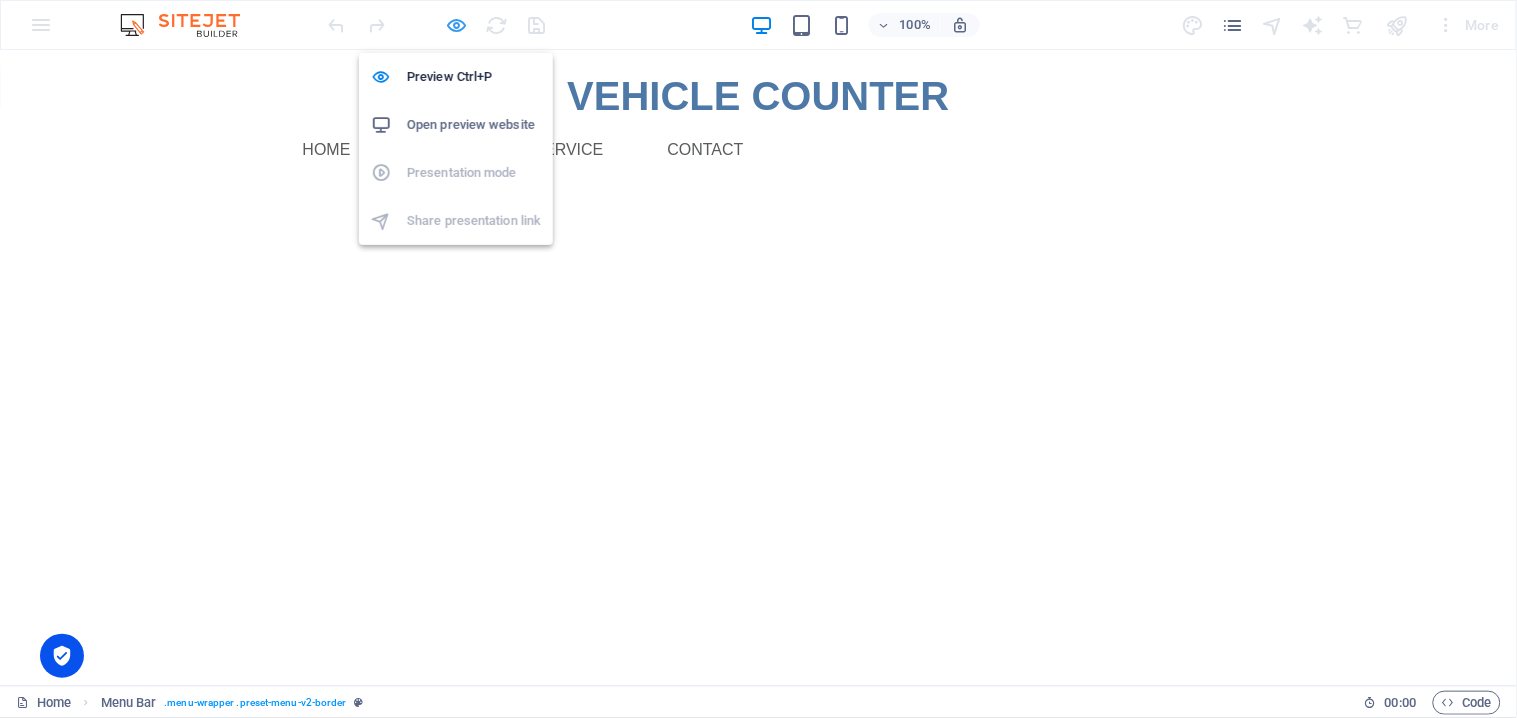 click at bounding box center [457, 25] 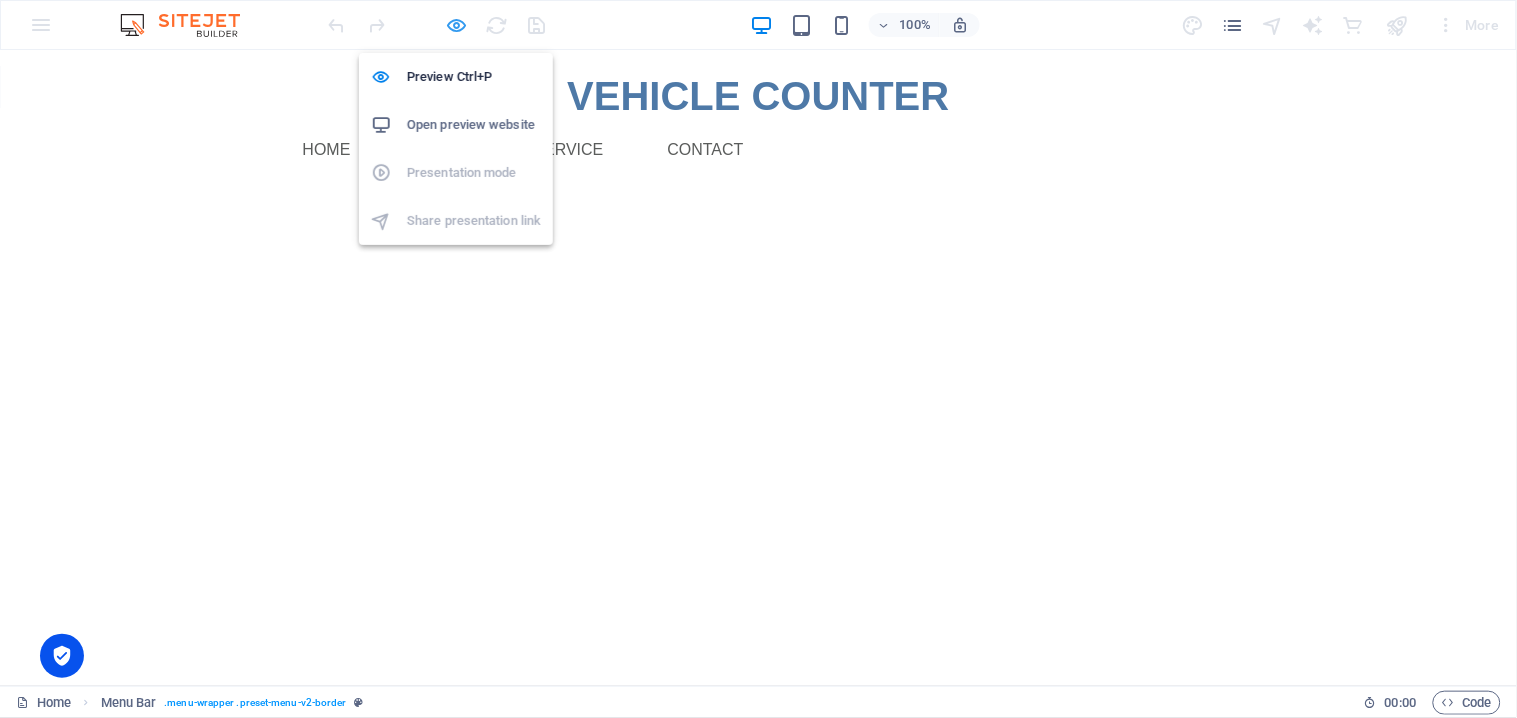 select on "rem" 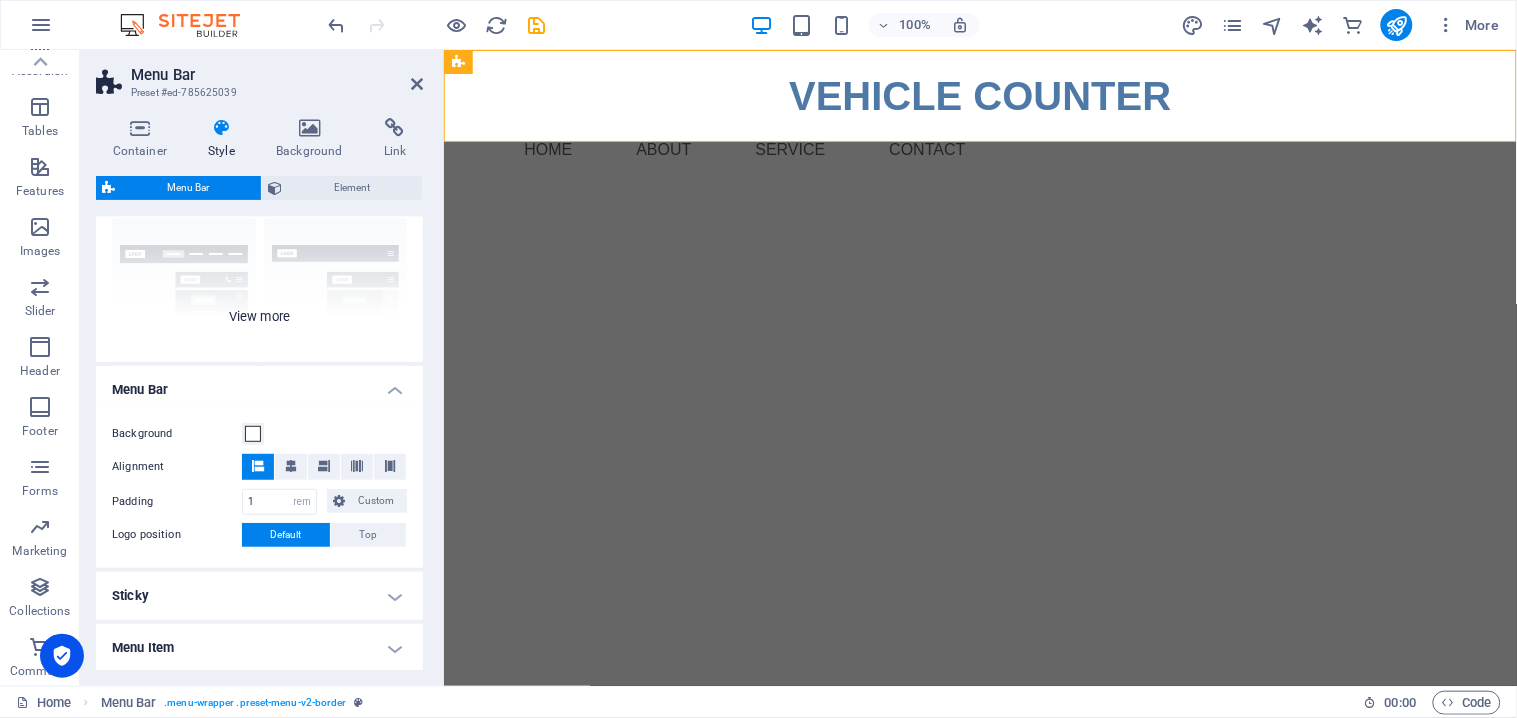 scroll, scrollTop: 222, scrollLeft: 0, axis: vertical 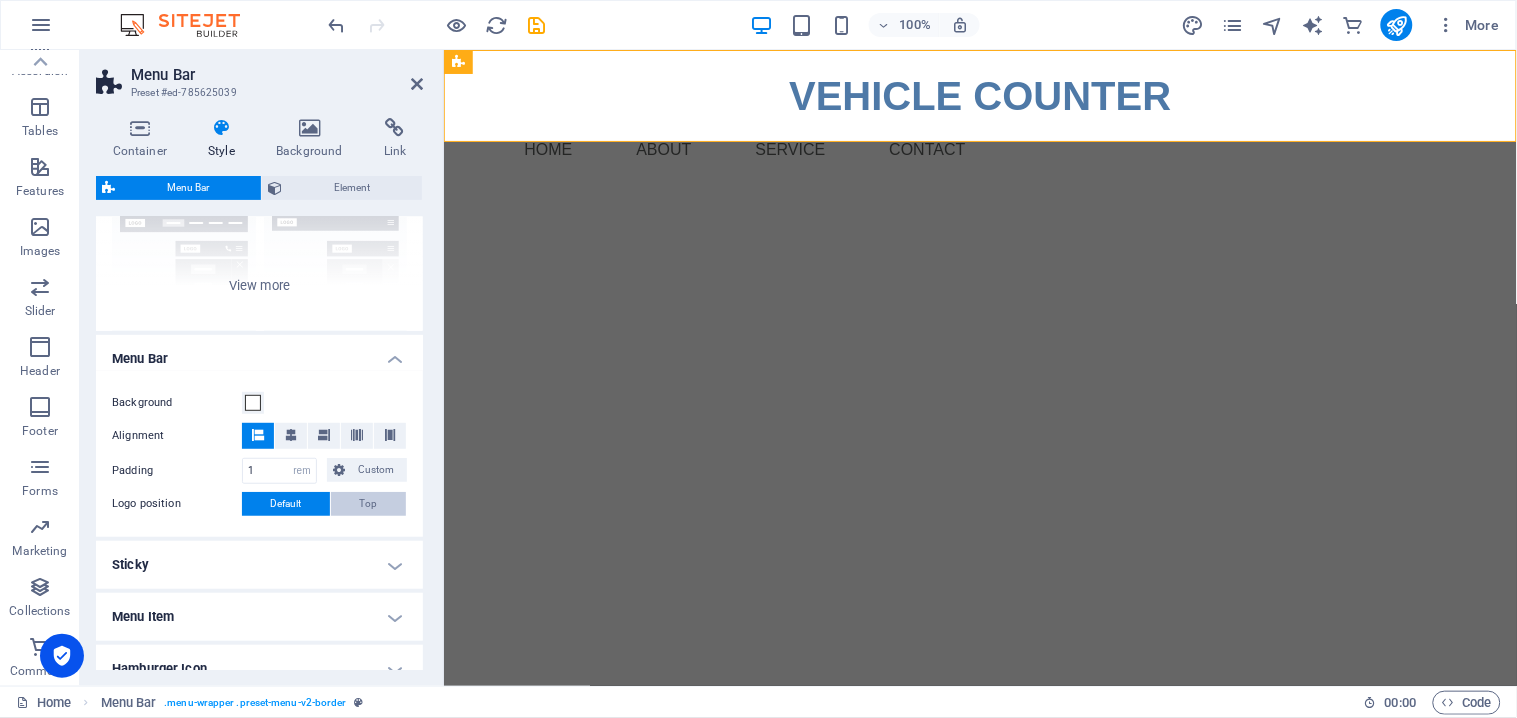 click on "Top" at bounding box center (368, 504) 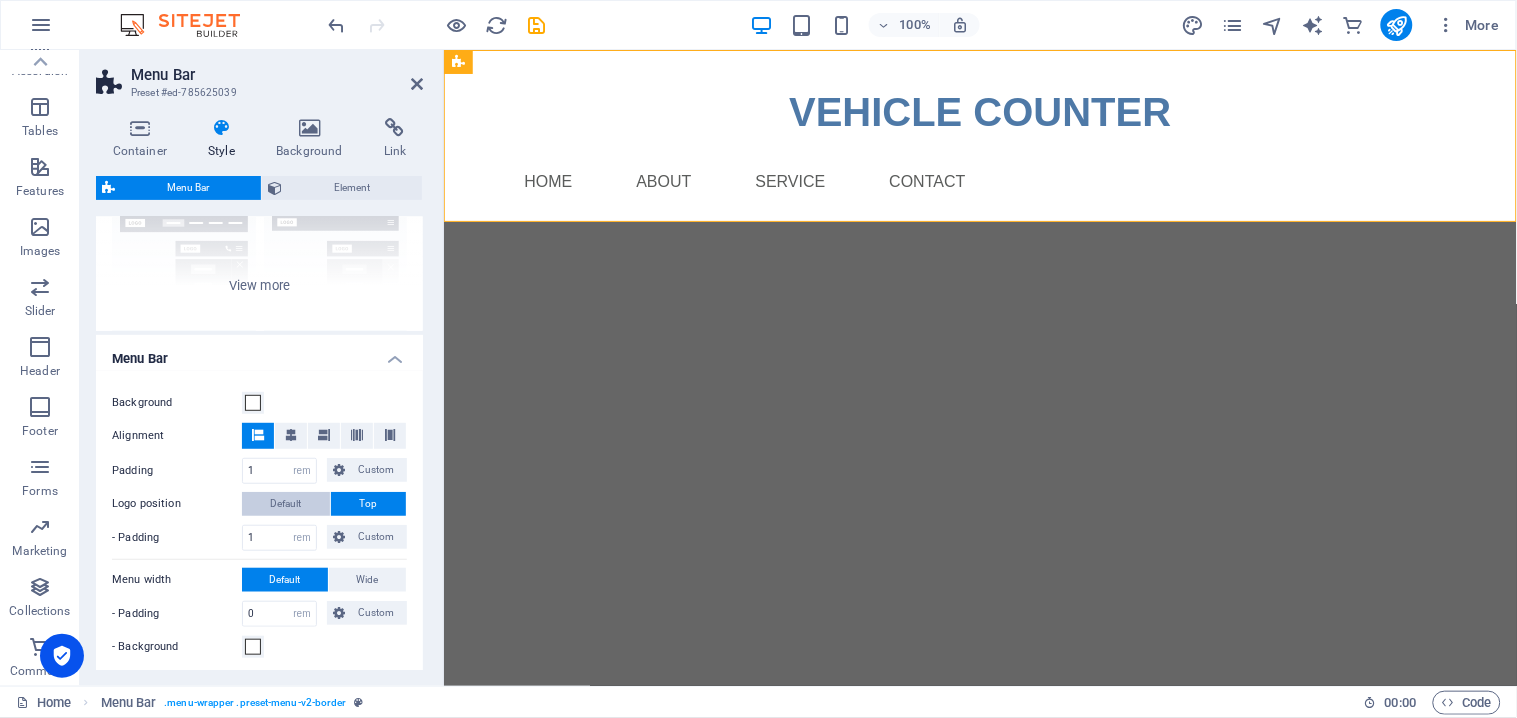 click on "Default" at bounding box center [286, 504] 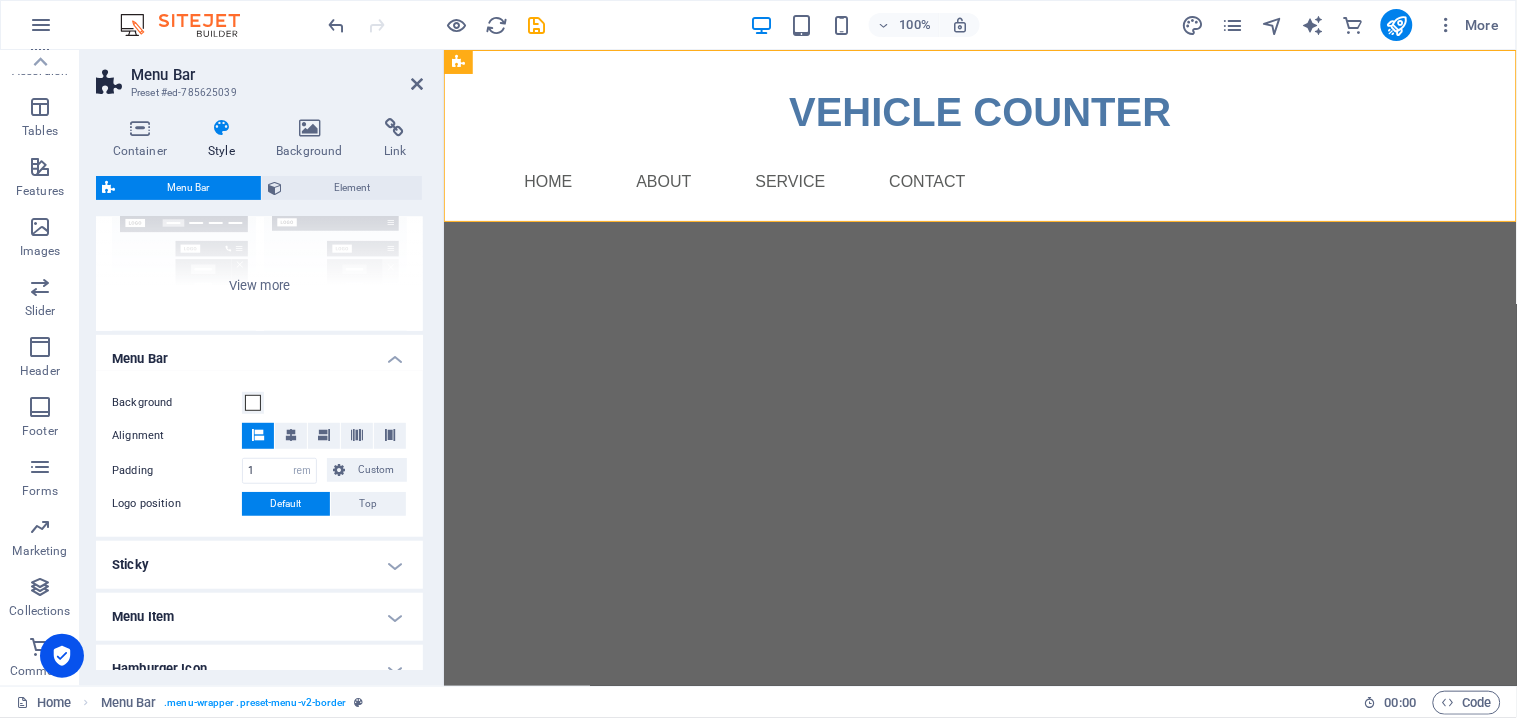type 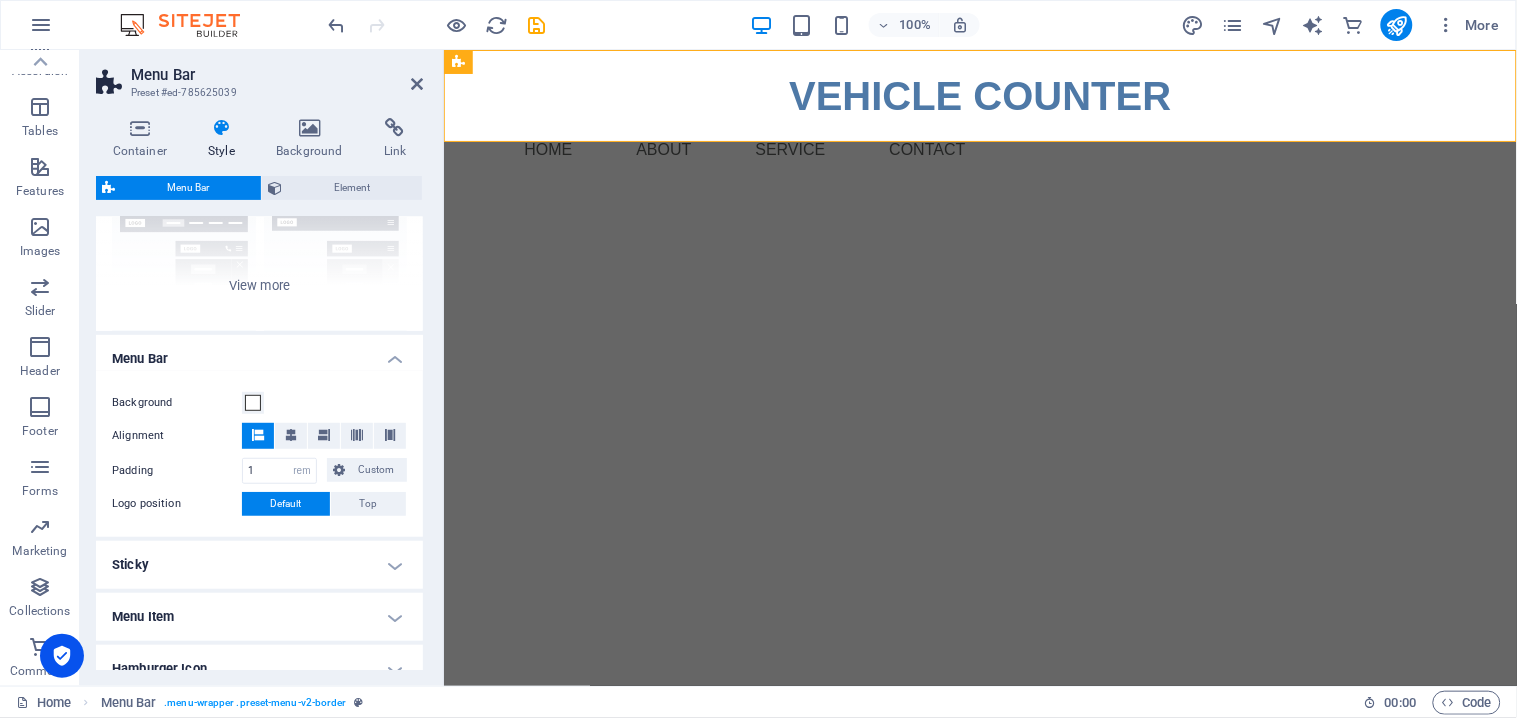 scroll, scrollTop: 333, scrollLeft: 0, axis: vertical 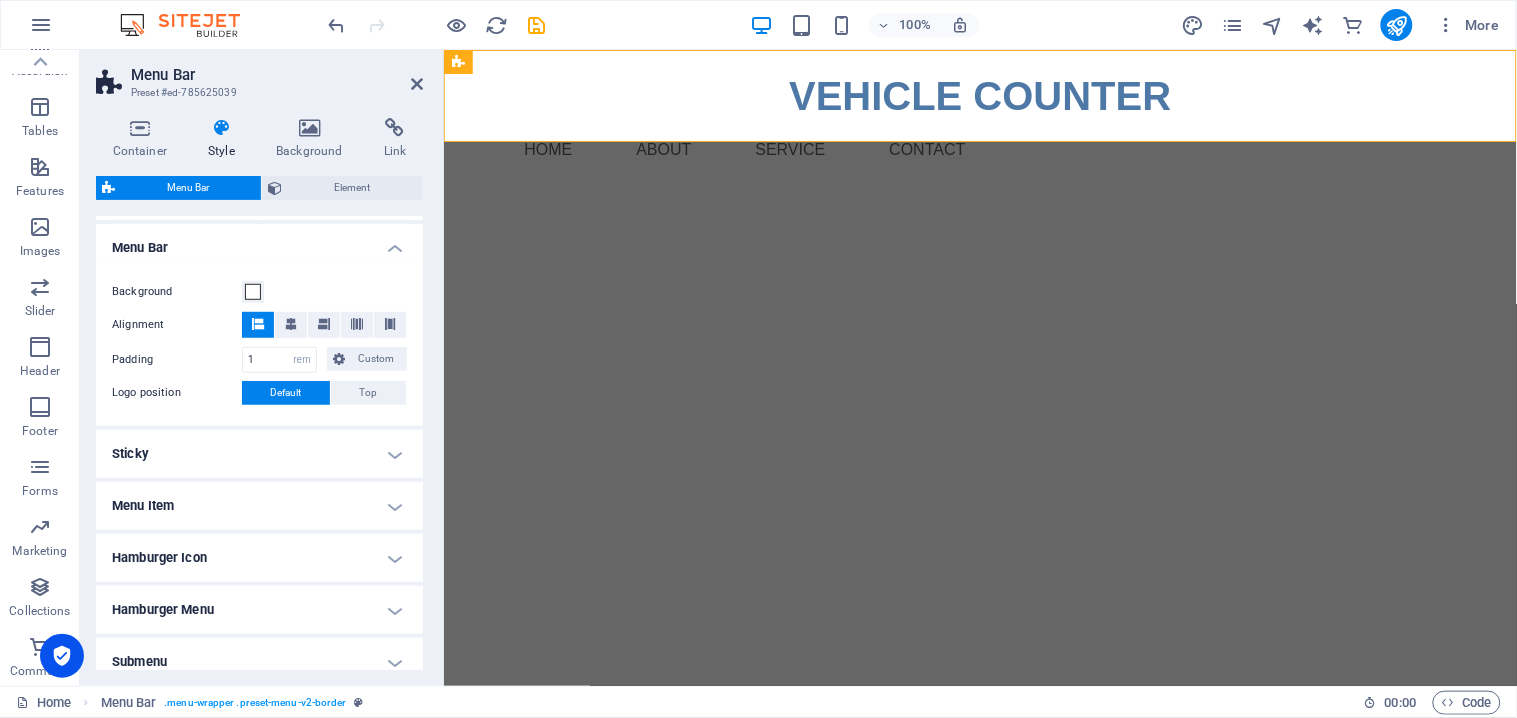 click on "Menu Item" at bounding box center (259, 506) 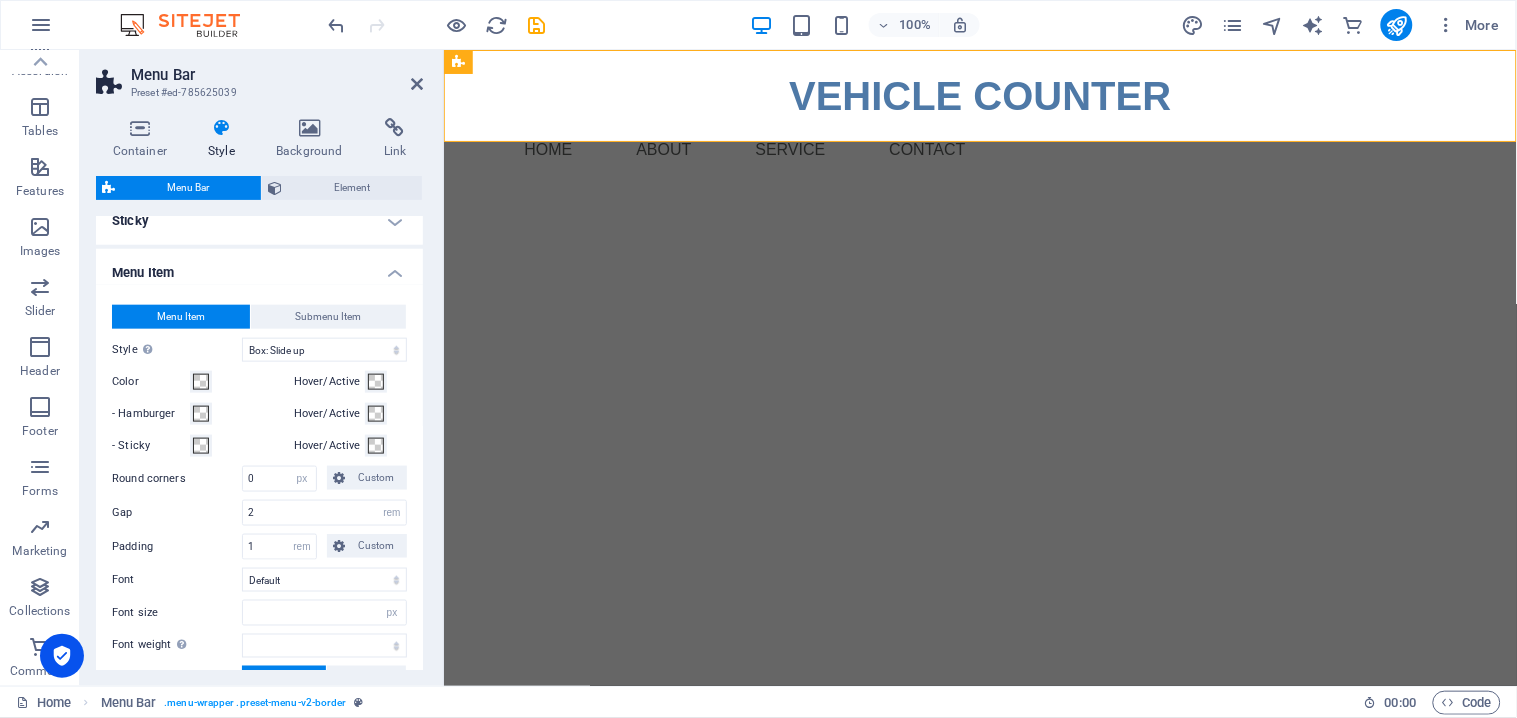 scroll, scrollTop: 666, scrollLeft: 0, axis: vertical 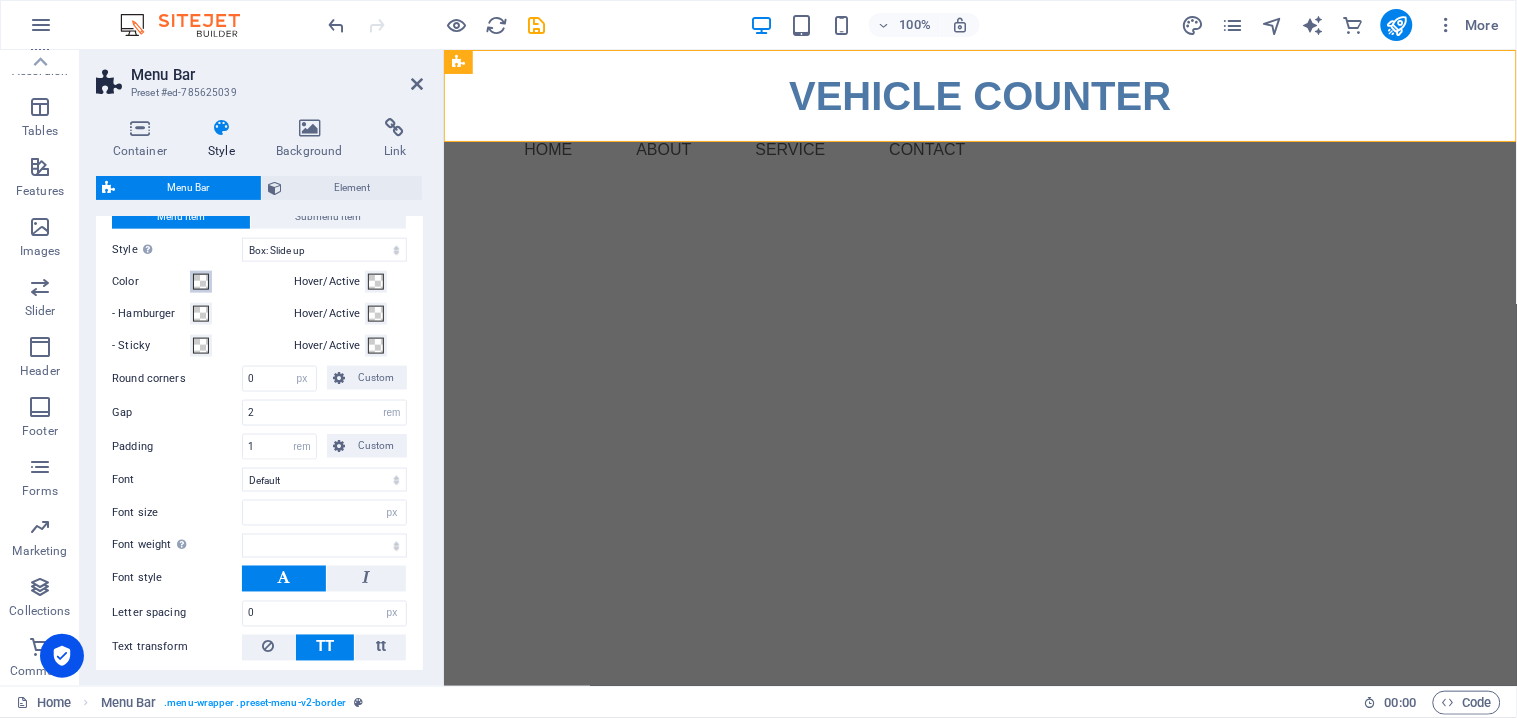 click at bounding box center [201, 282] 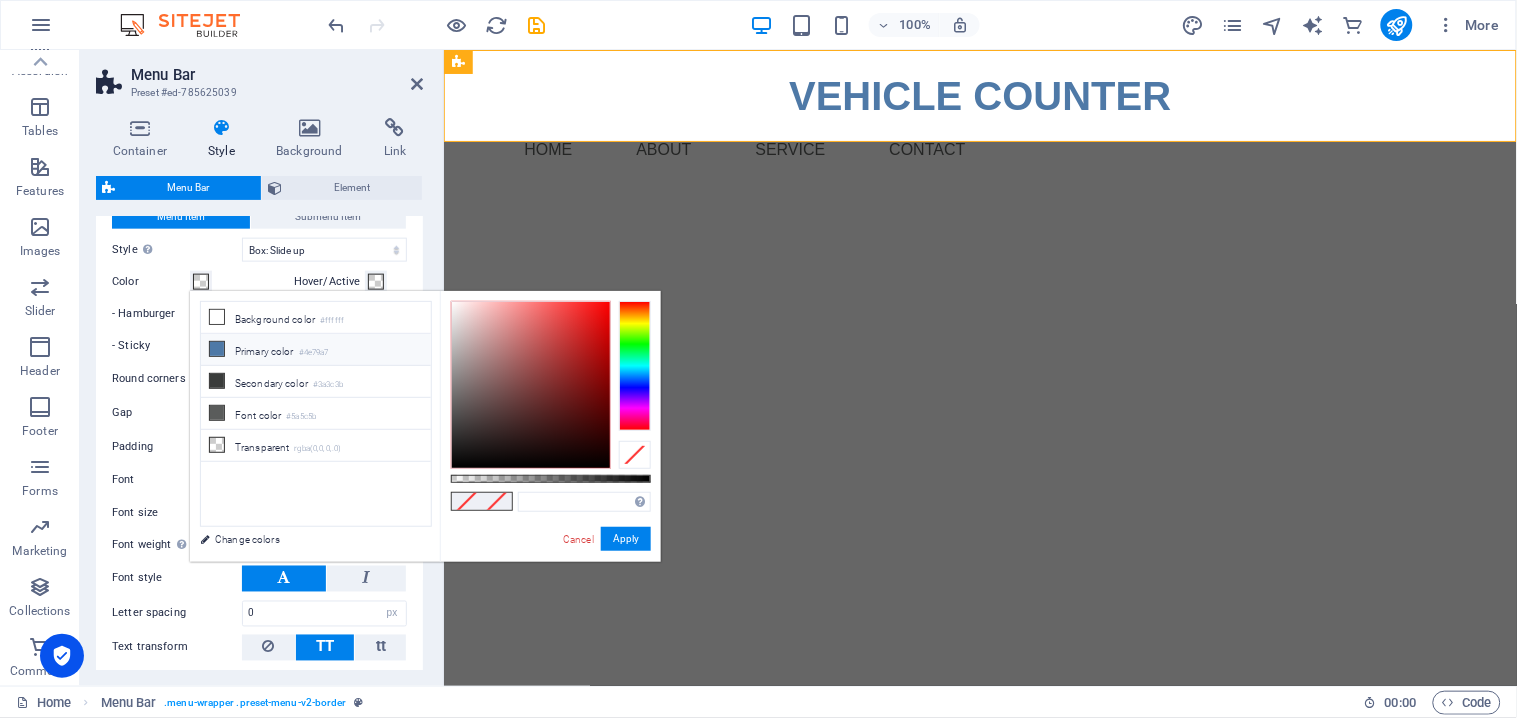 click on "Primary color
#4e79a7" at bounding box center [316, 350] 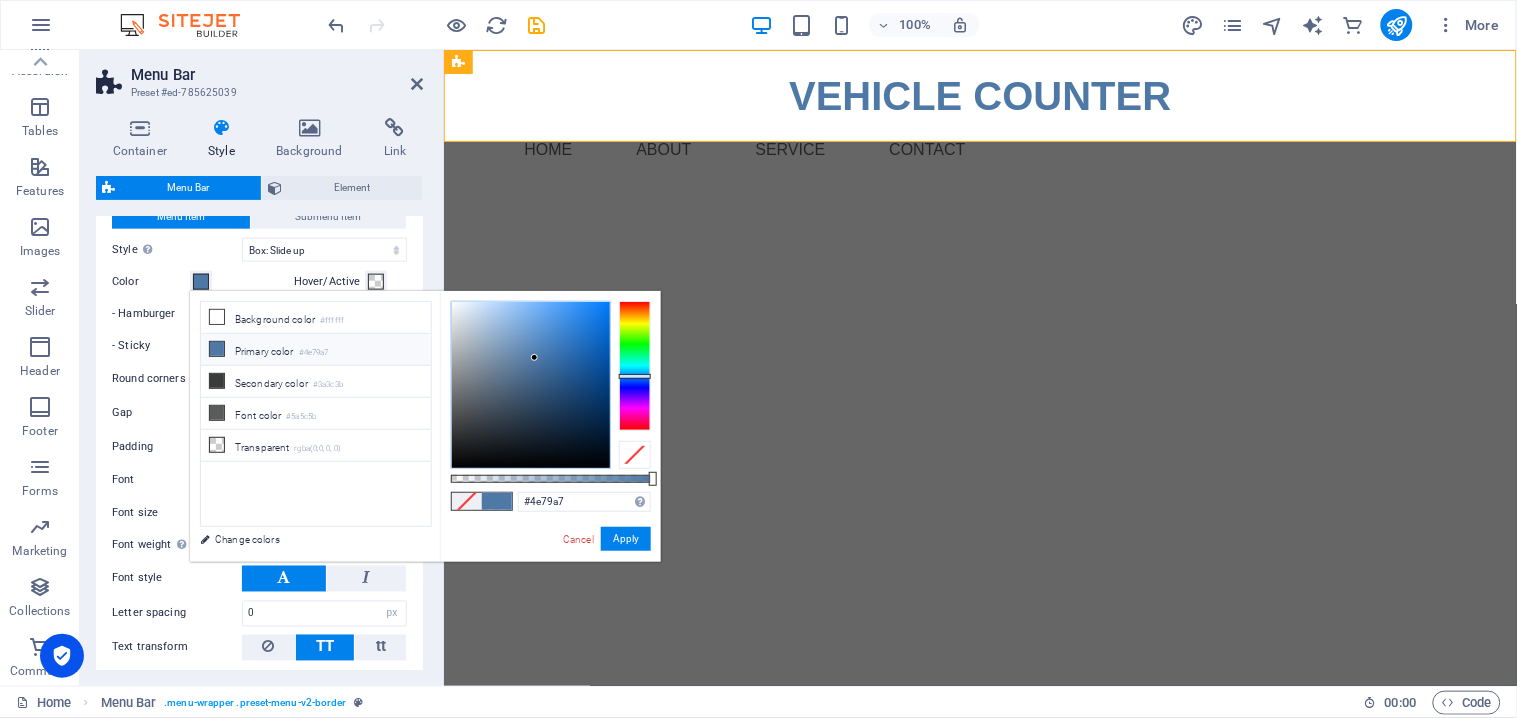 type 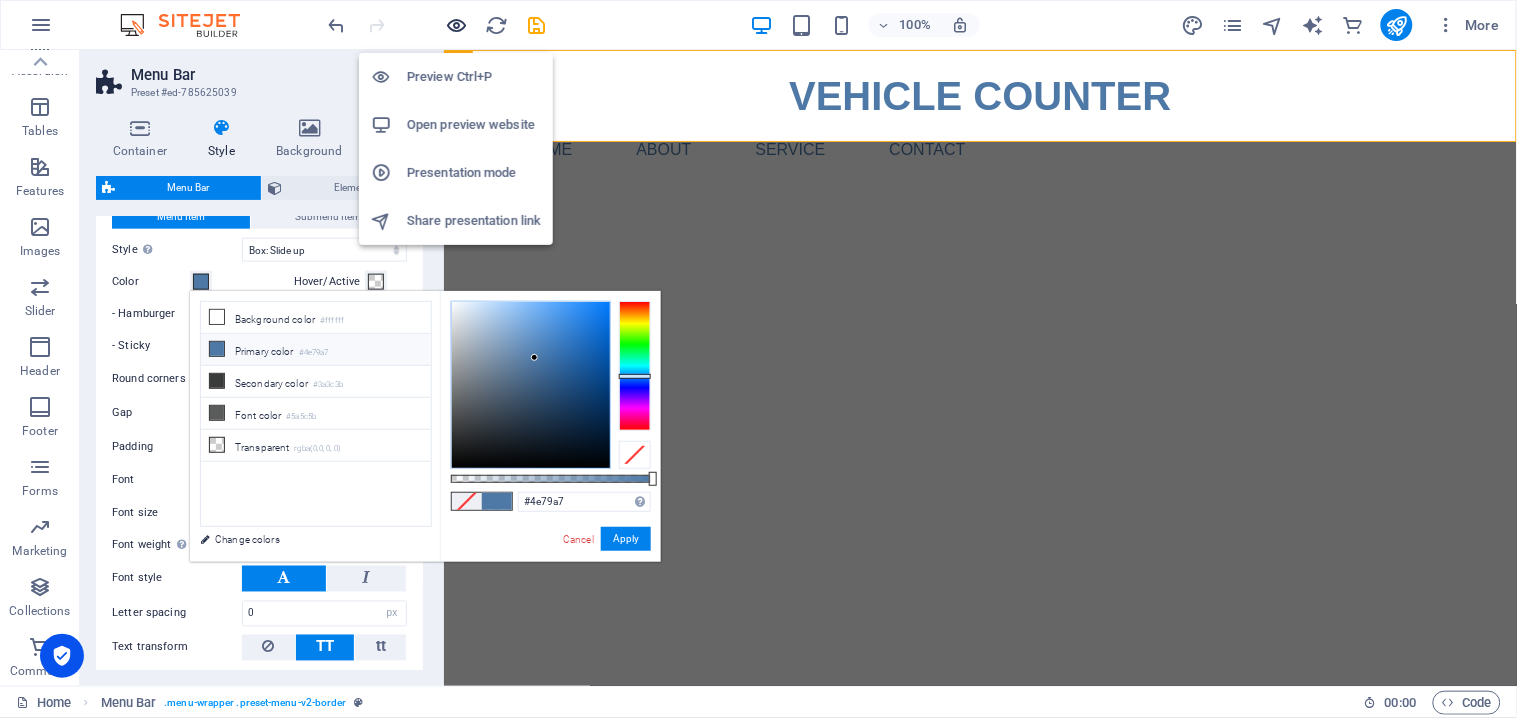 click at bounding box center [457, 25] 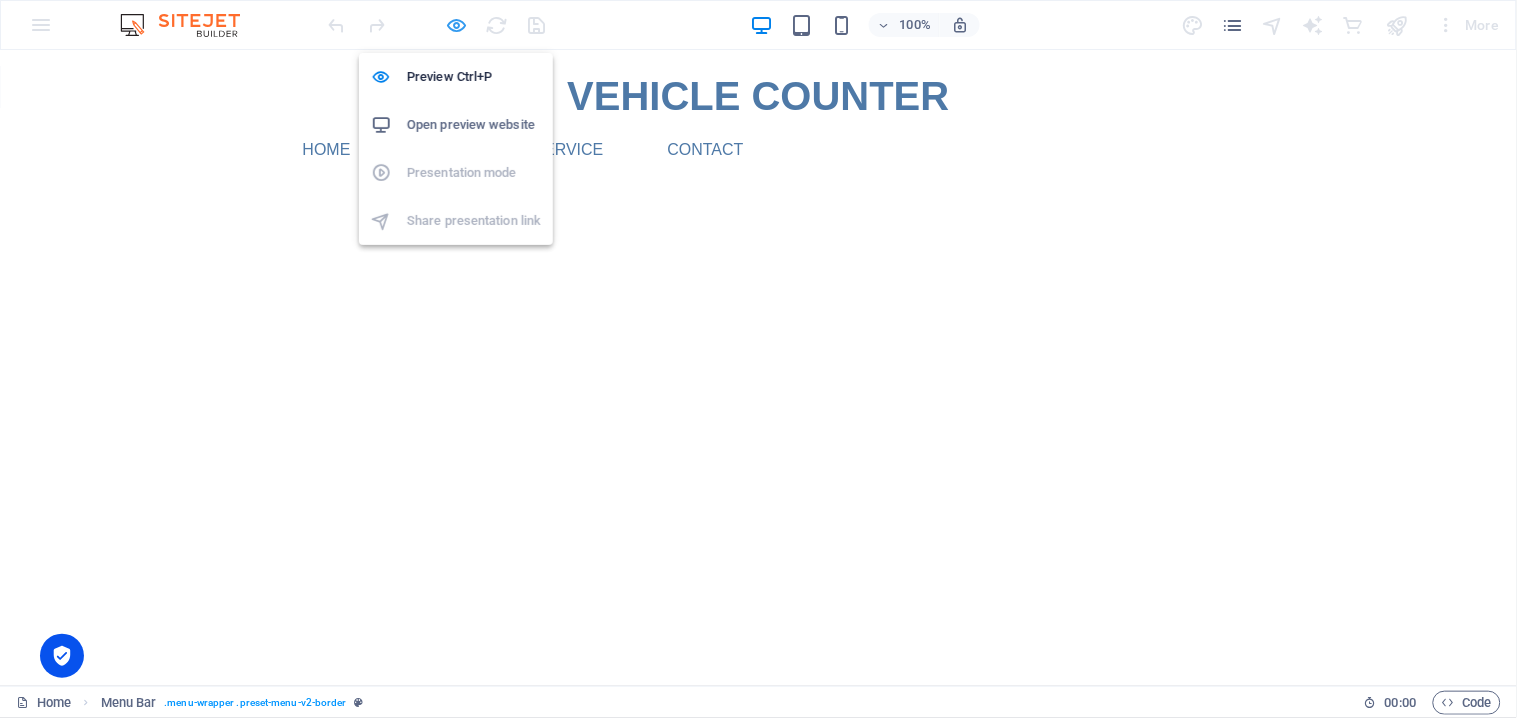 click at bounding box center [457, 25] 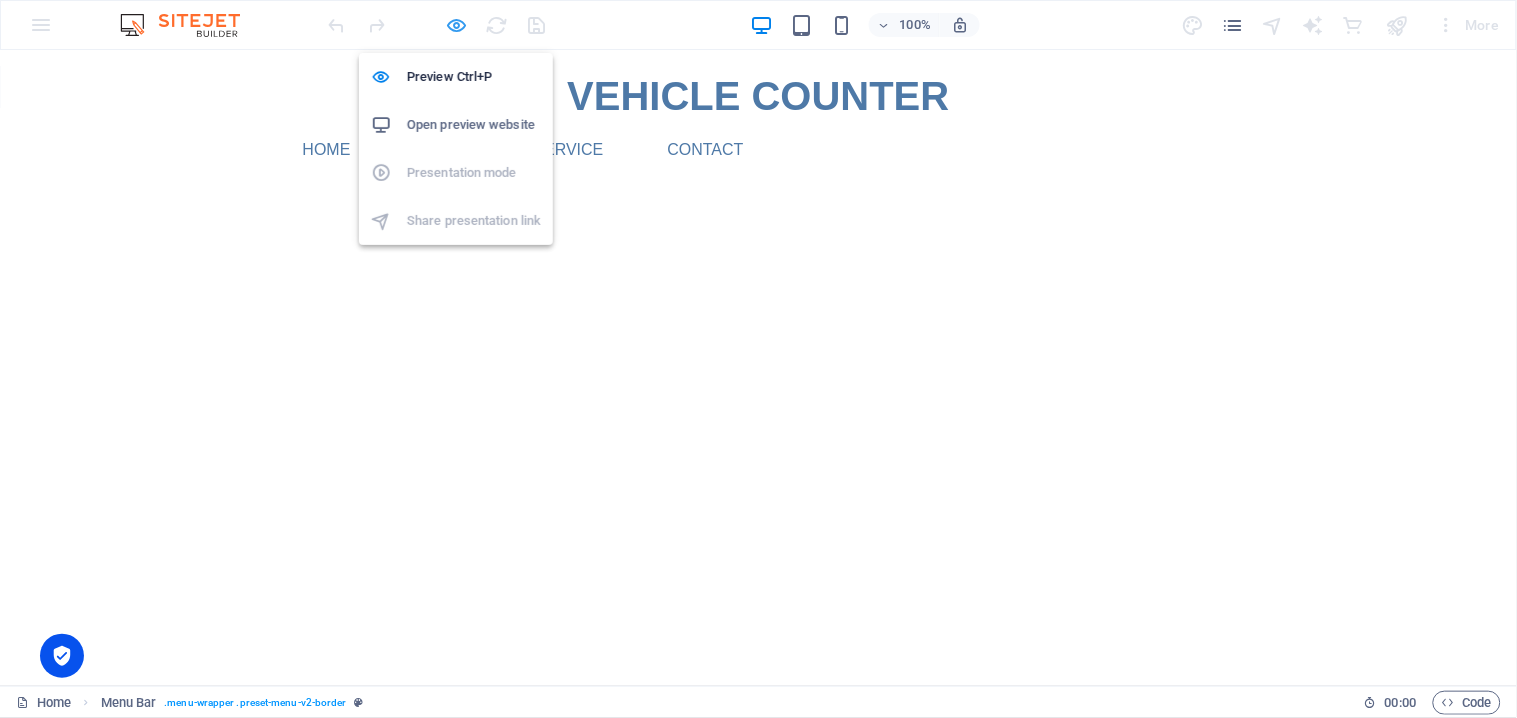 select on "hover_box_bottom" 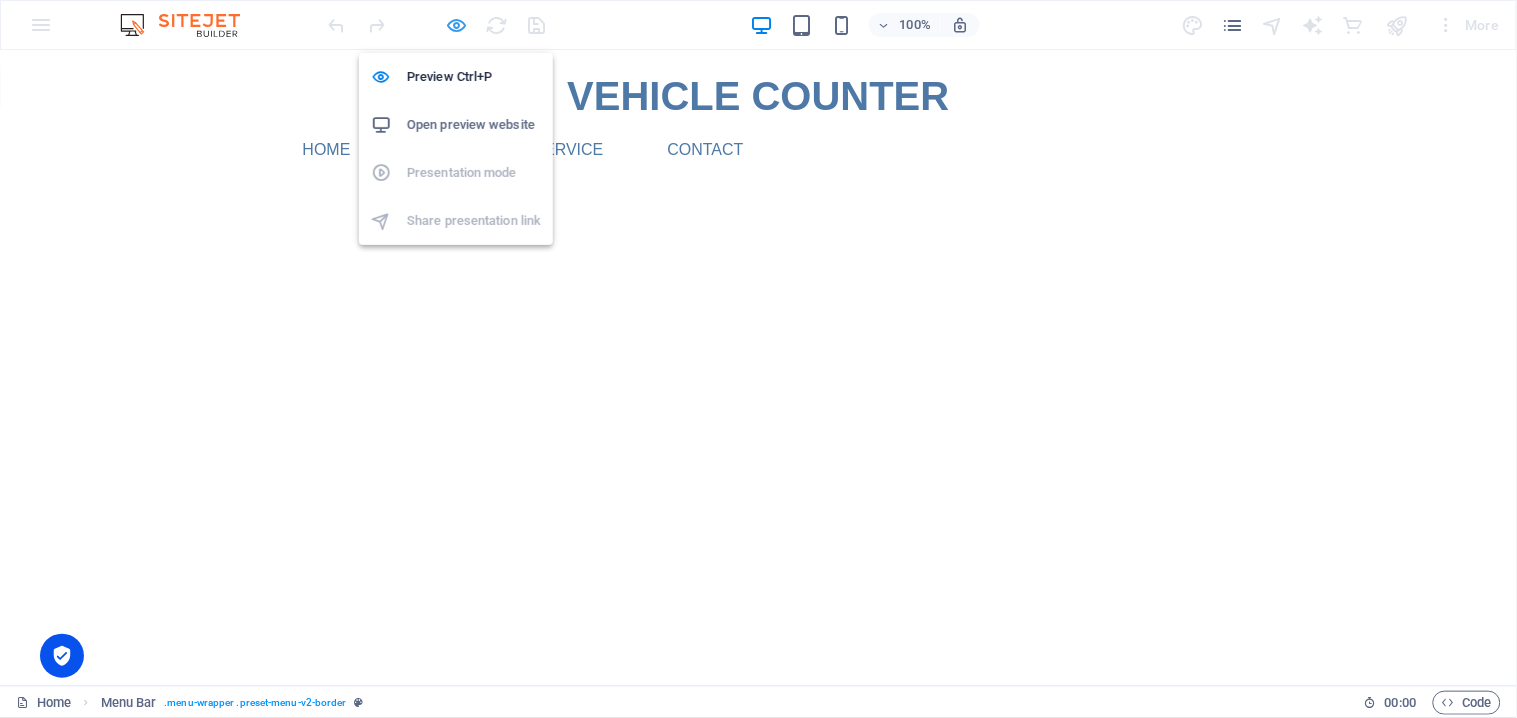 select on "px" 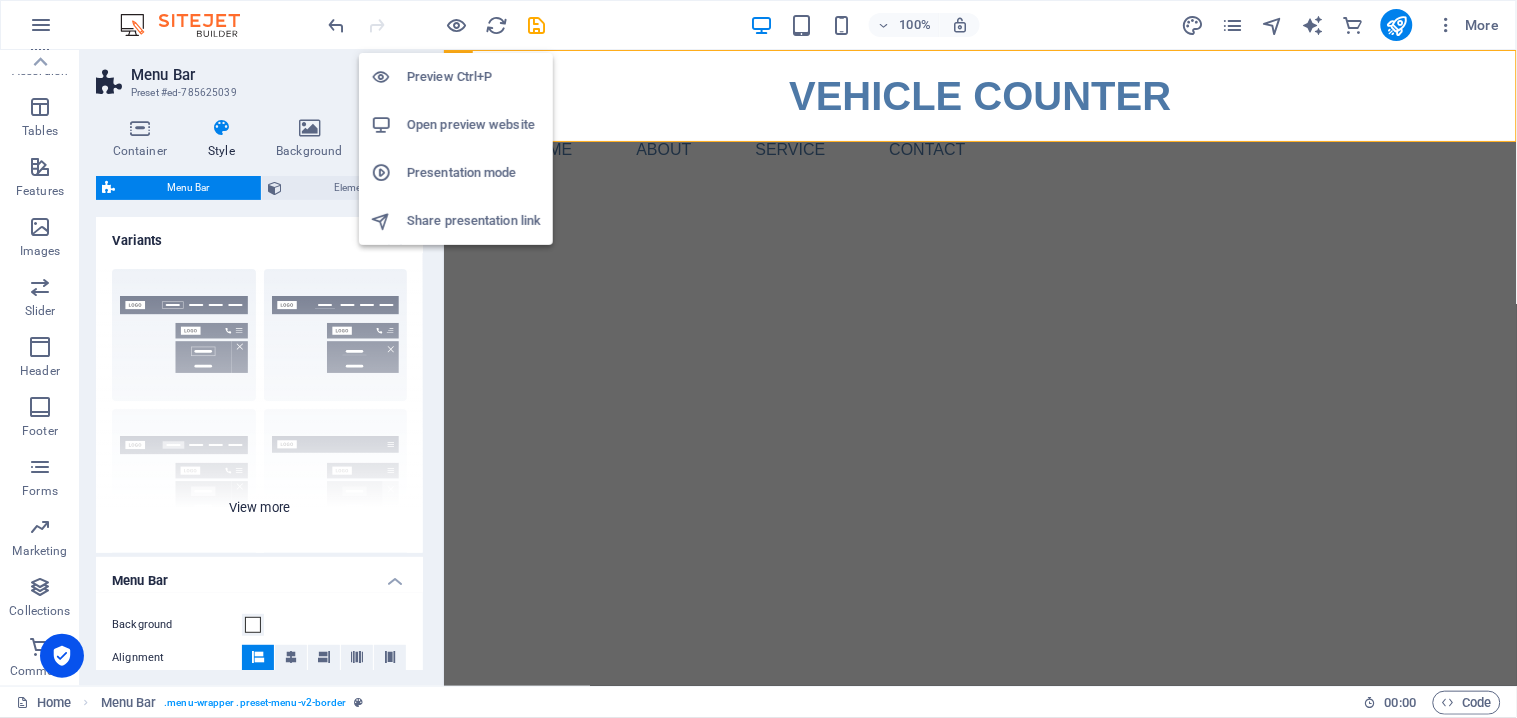type 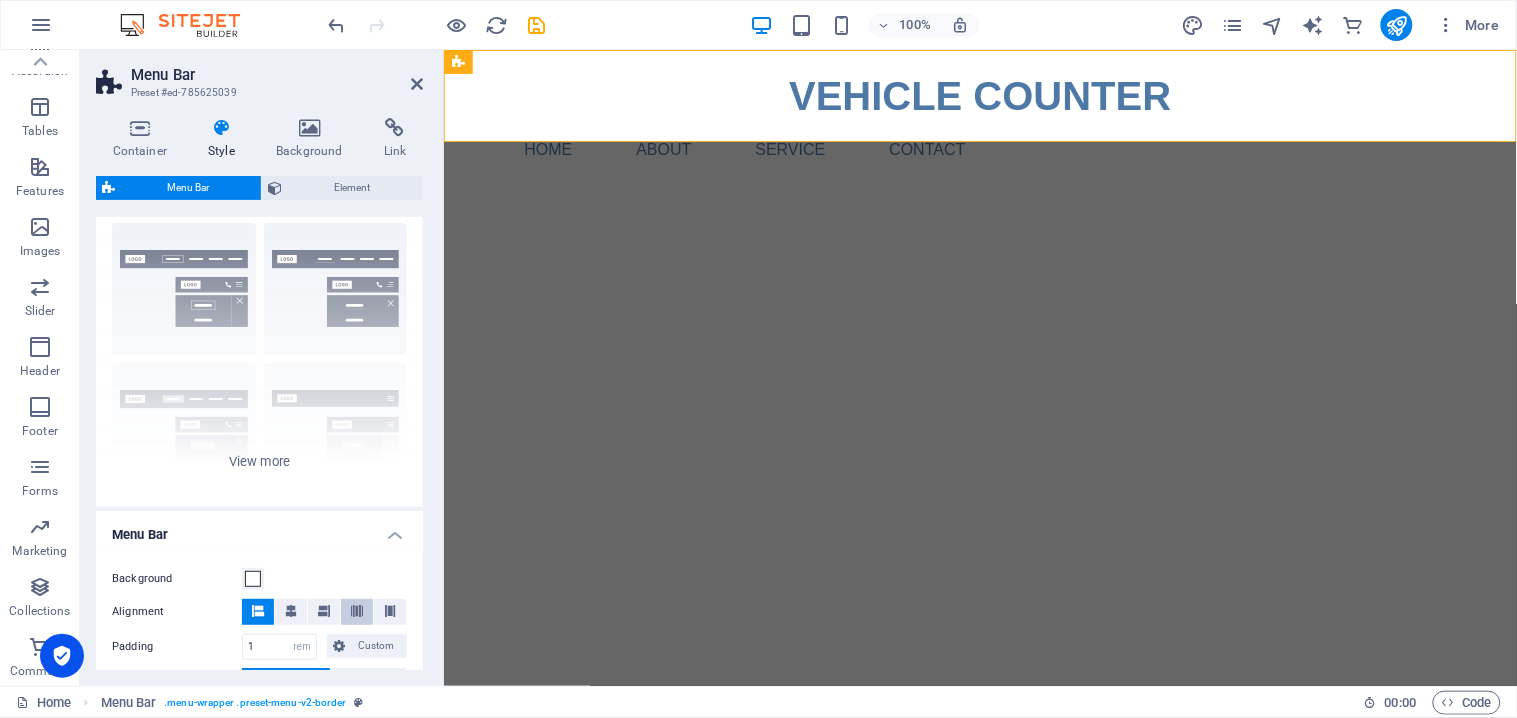 scroll, scrollTop: 0, scrollLeft: 0, axis: both 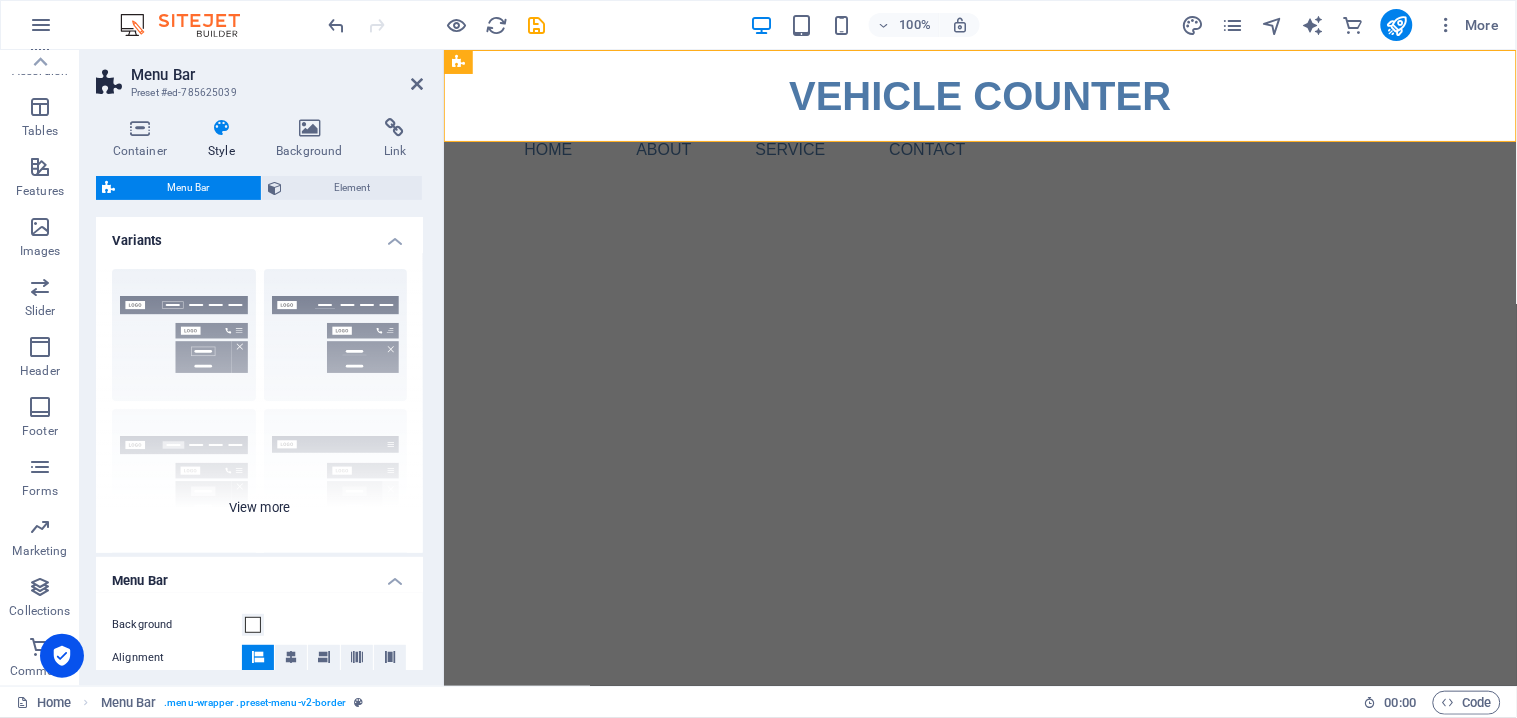 click on "Border Centered Default Fixed Loki Trigger Wide XXL" at bounding box center [259, 403] 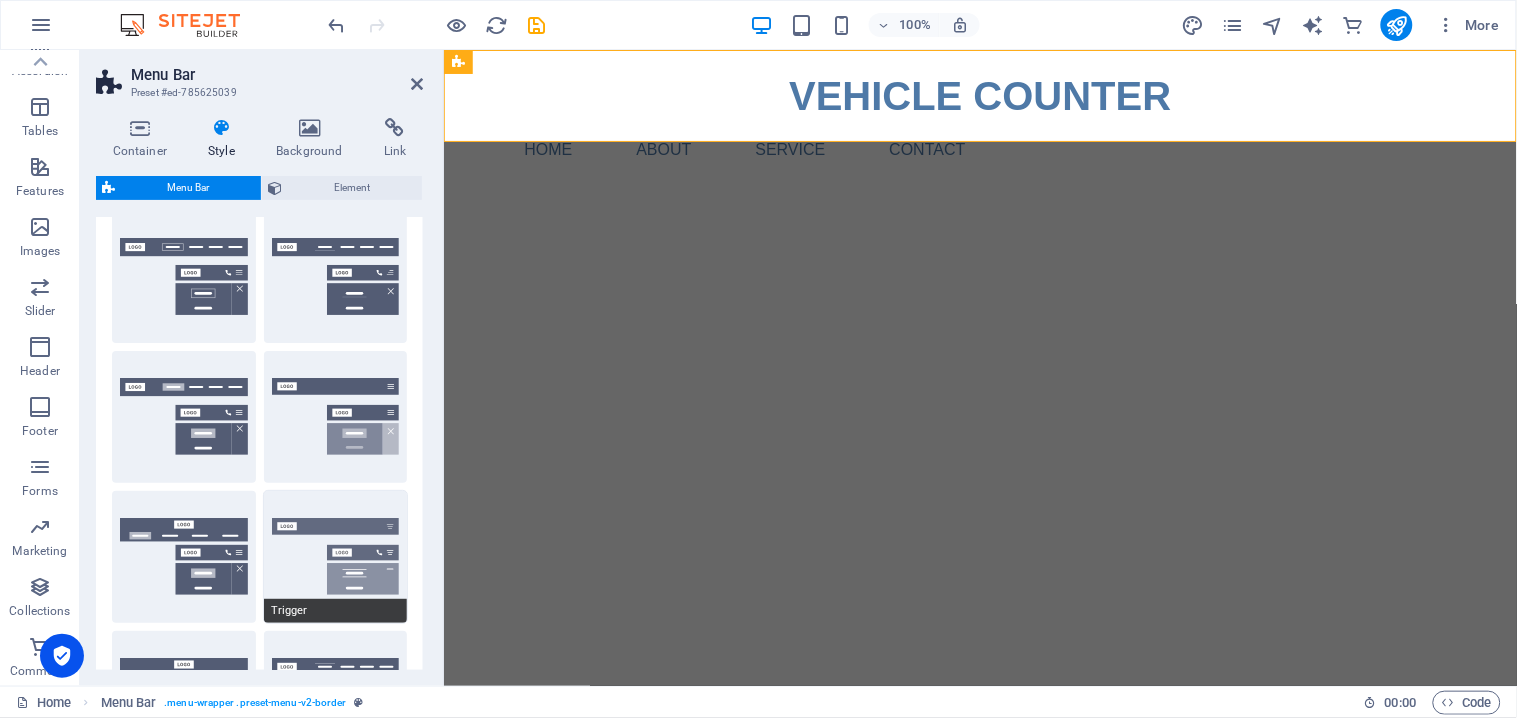 scroll, scrollTop: 0, scrollLeft: 0, axis: both 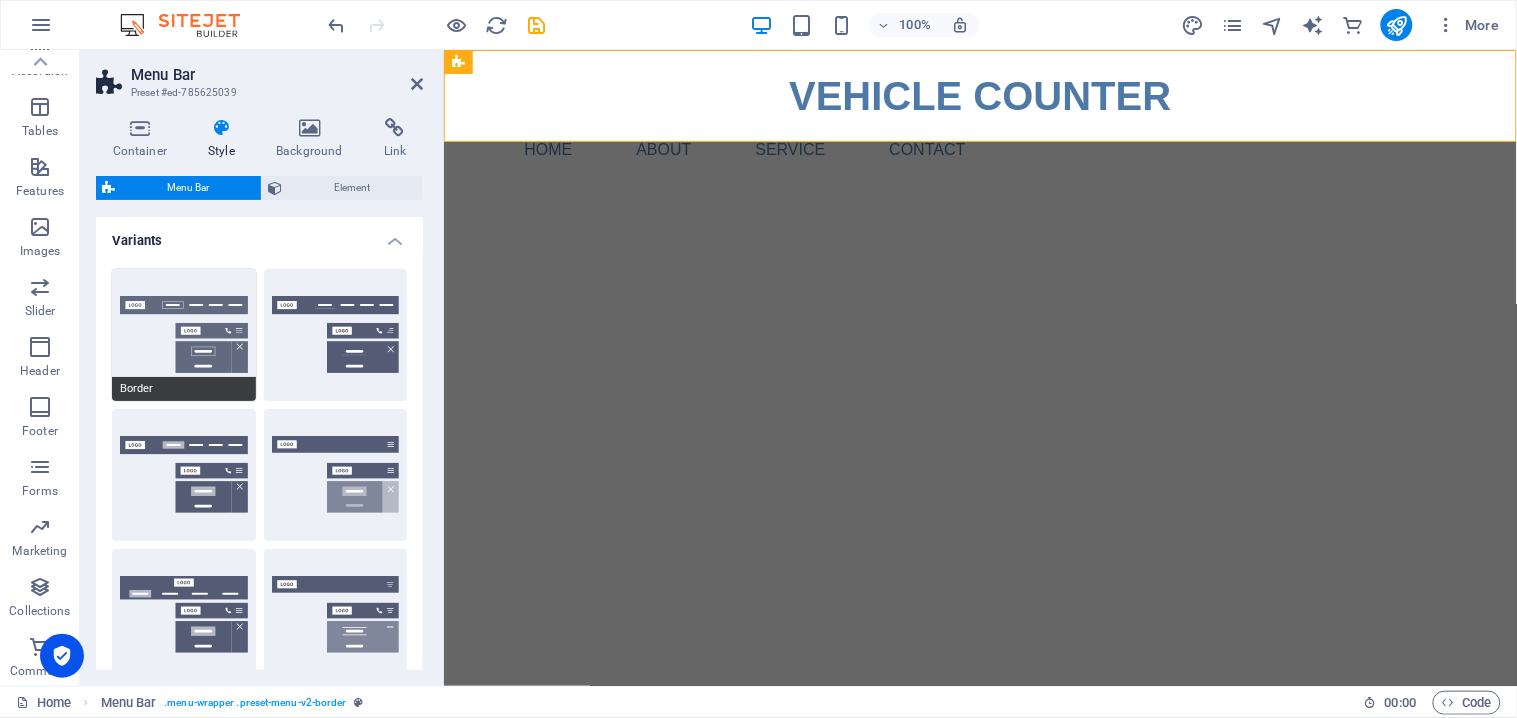 click on "Border" at bounding box center (184, 335) 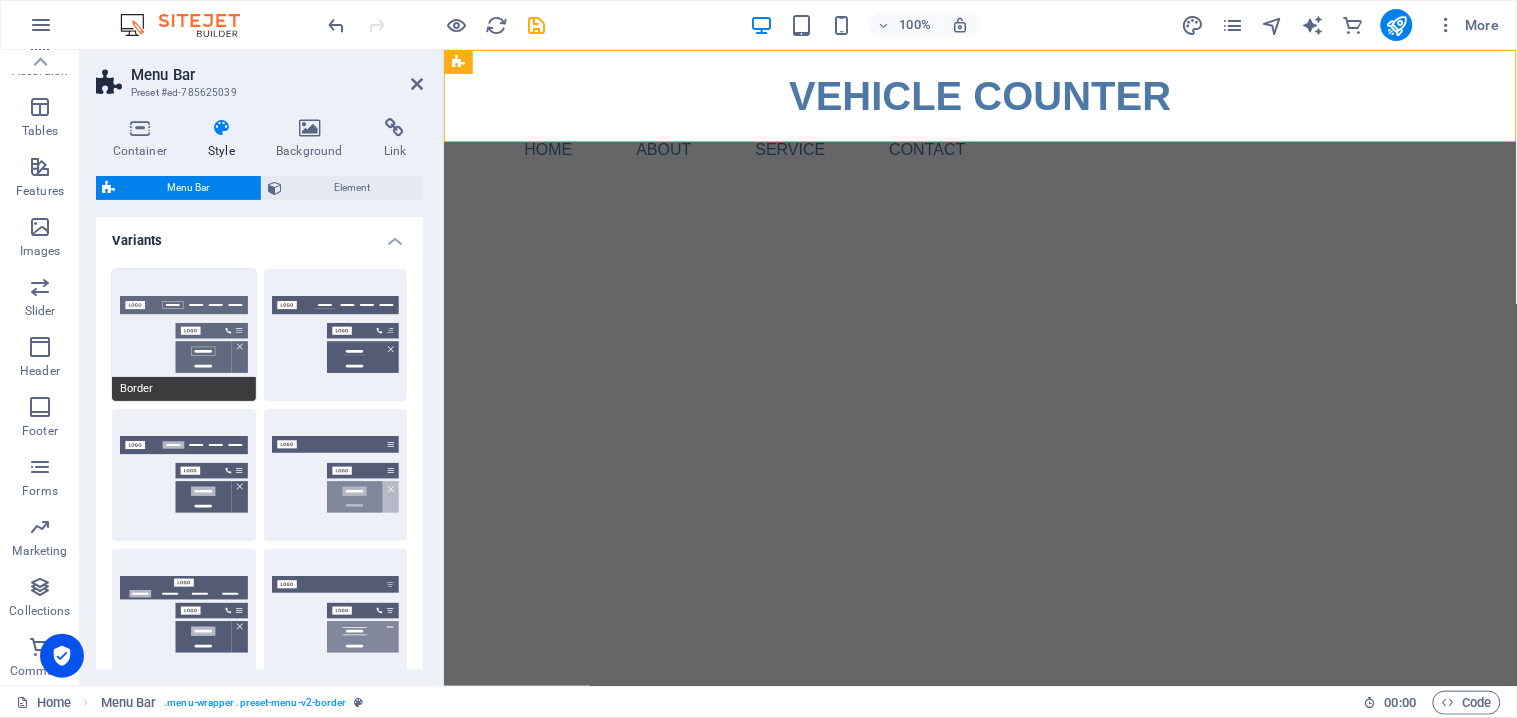 type on "1" 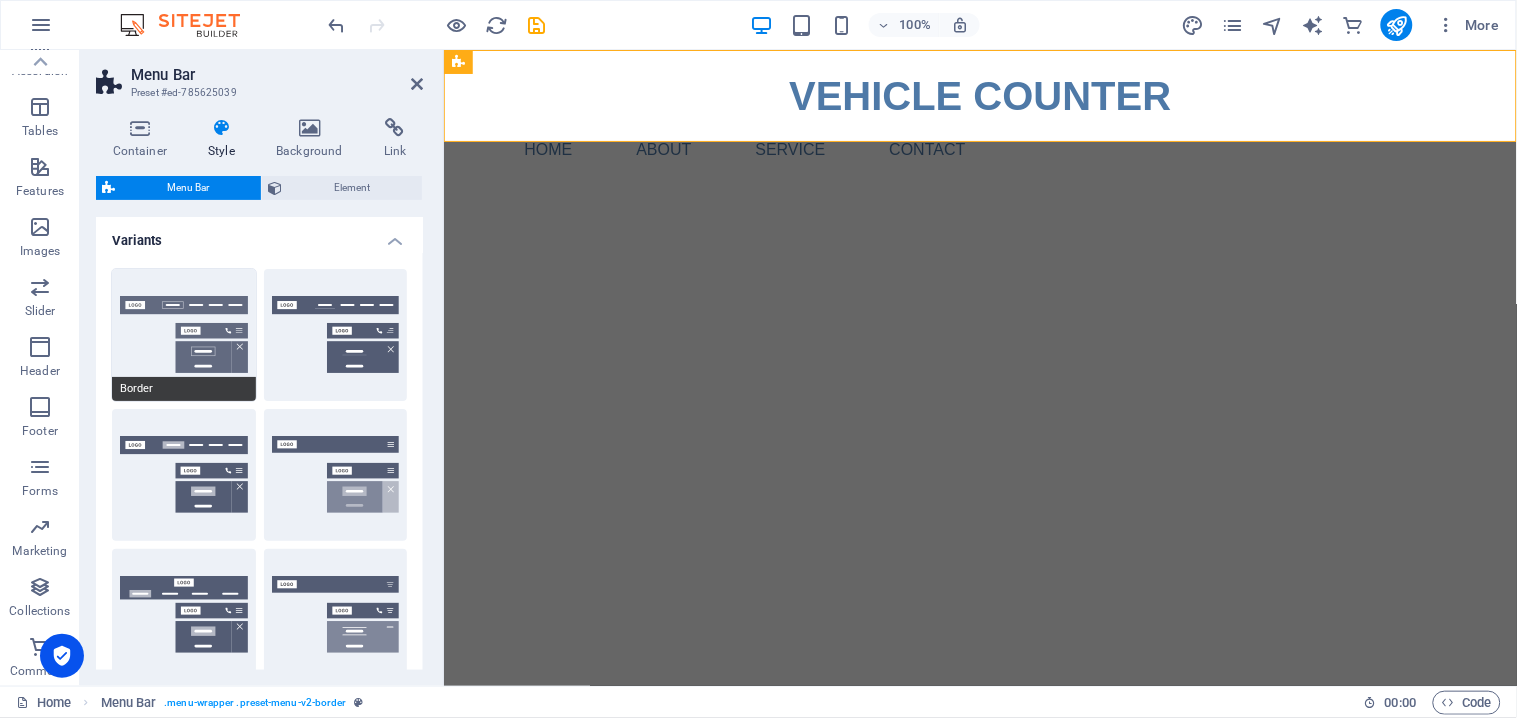 type on "3" 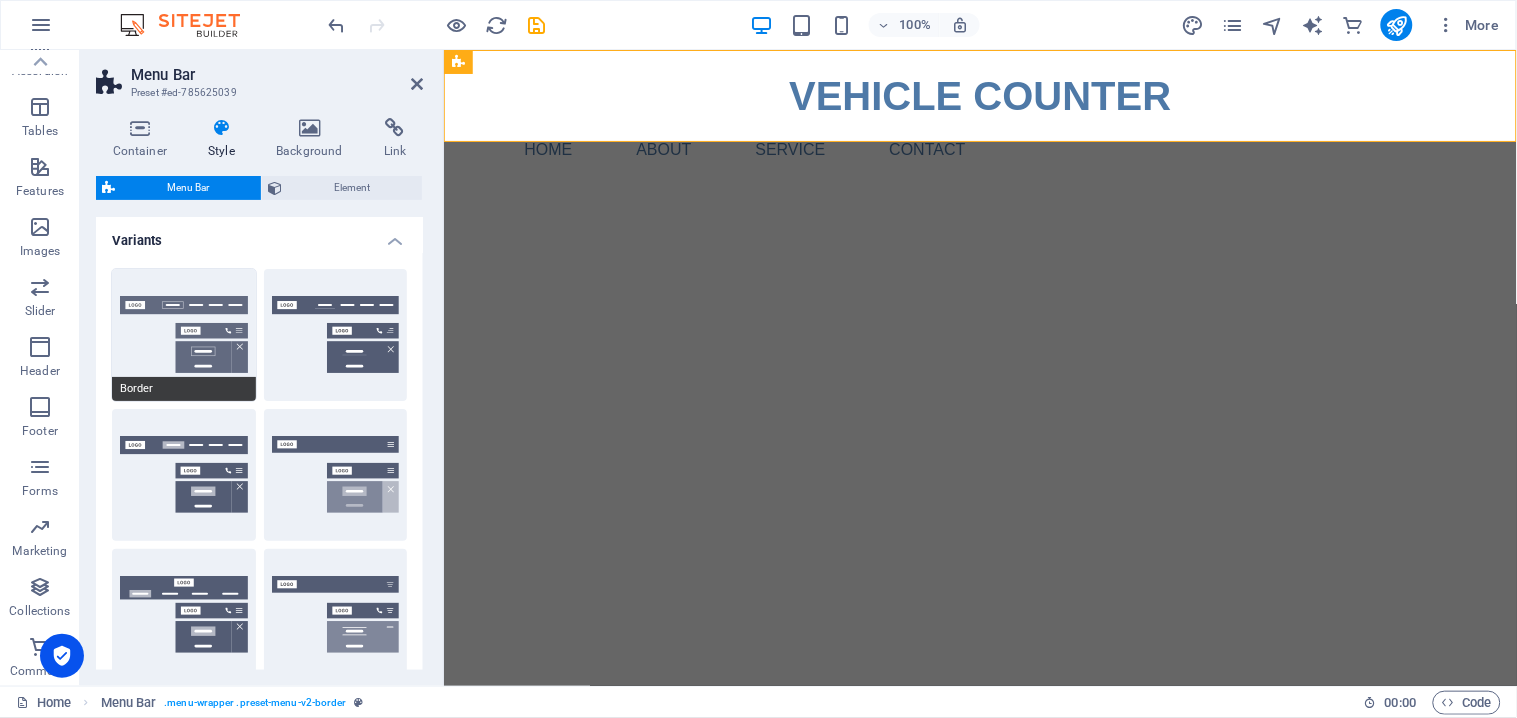 type on "1" 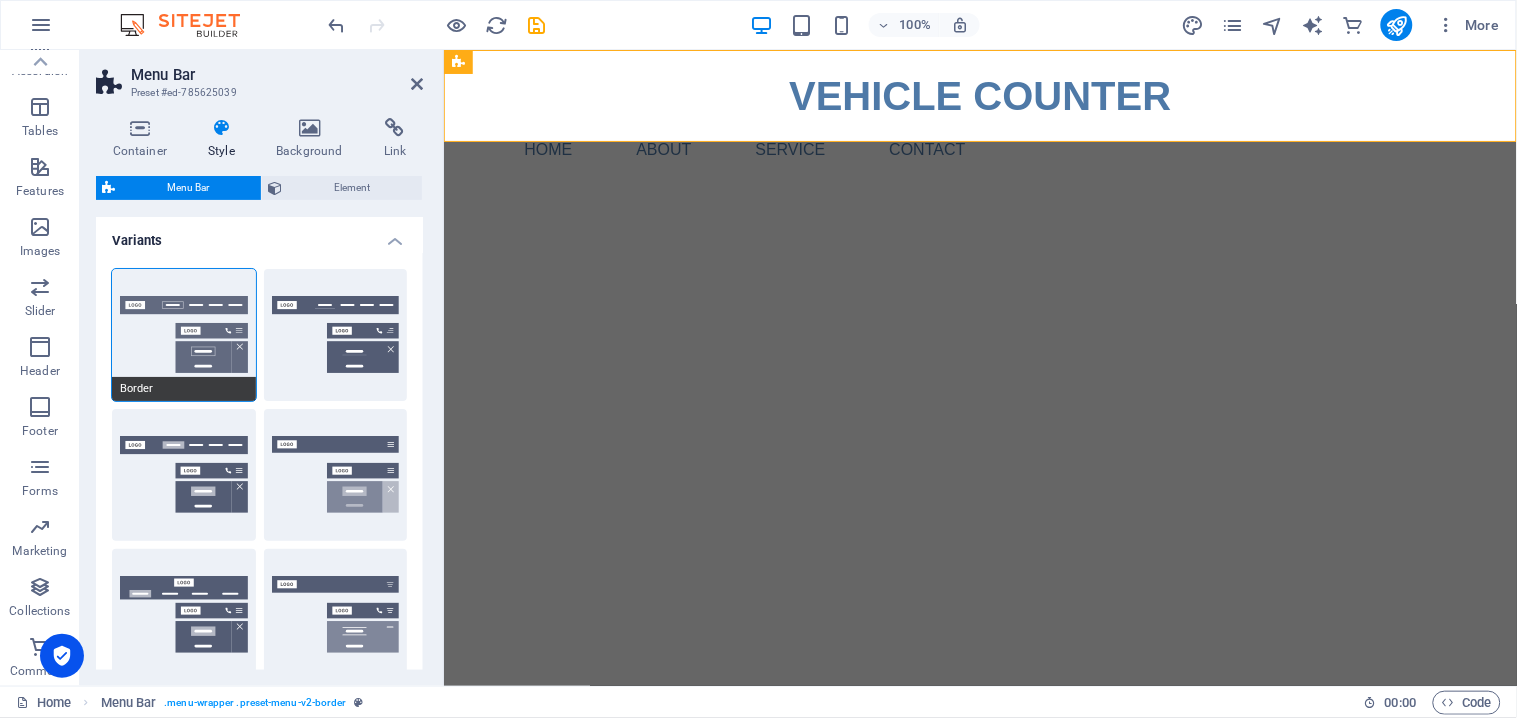 select on "400" 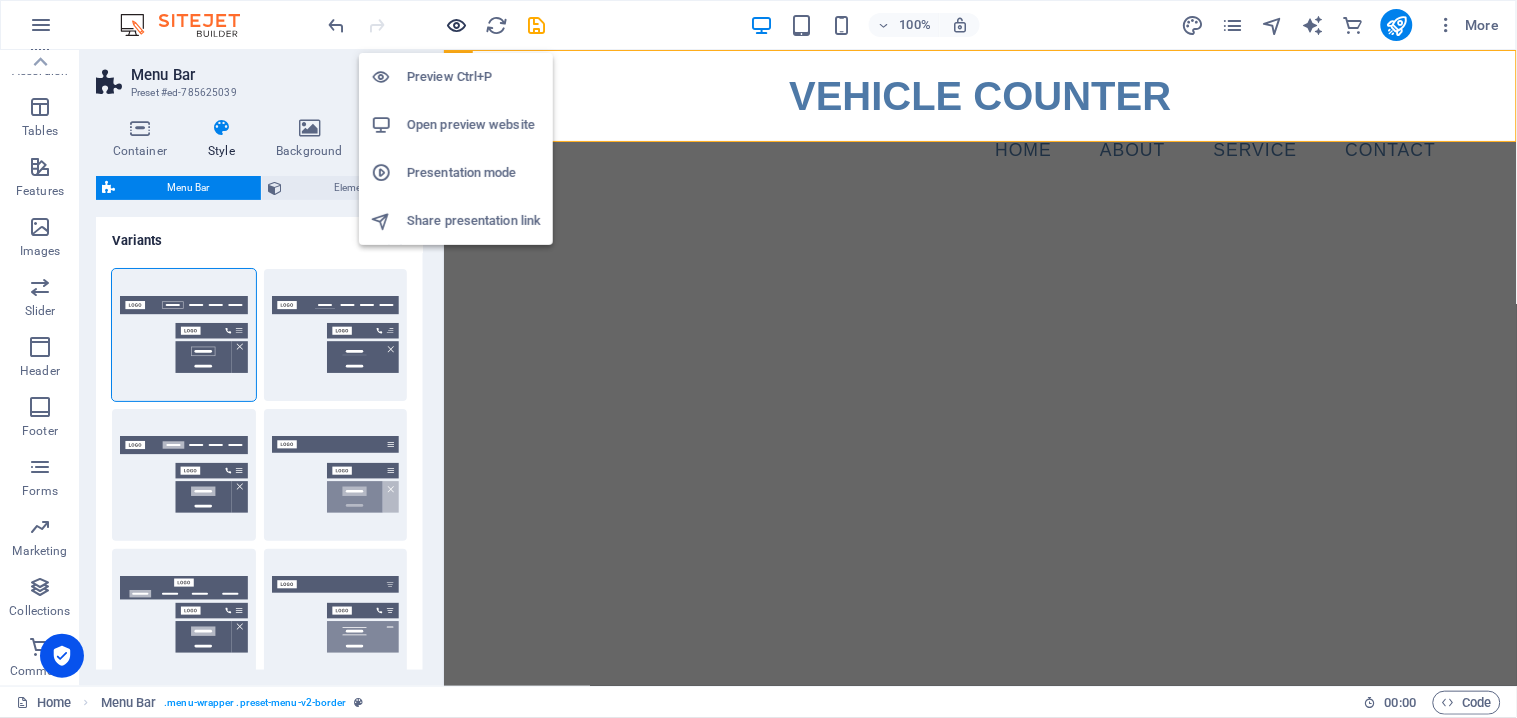 click at bounding box center (457, 25) 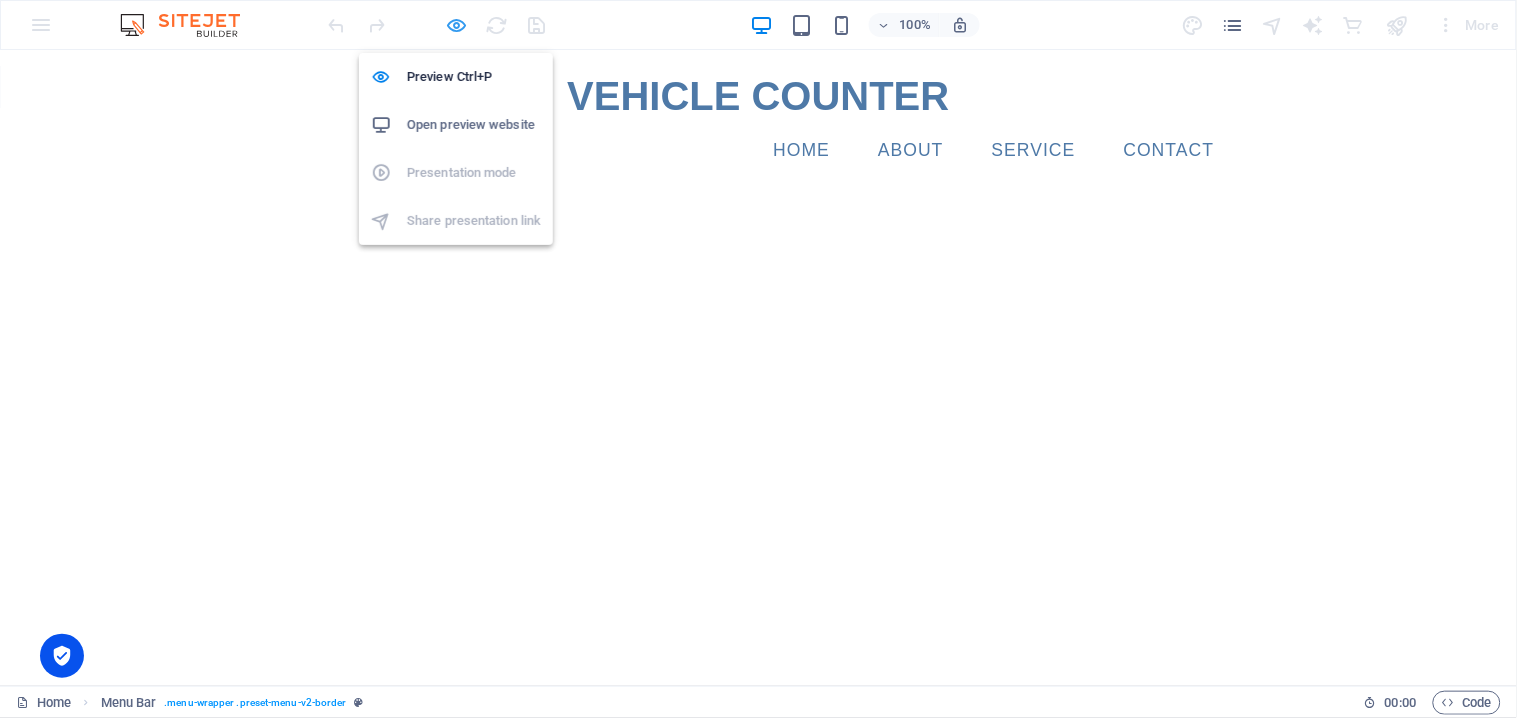 click at bounding box center (457, 25) 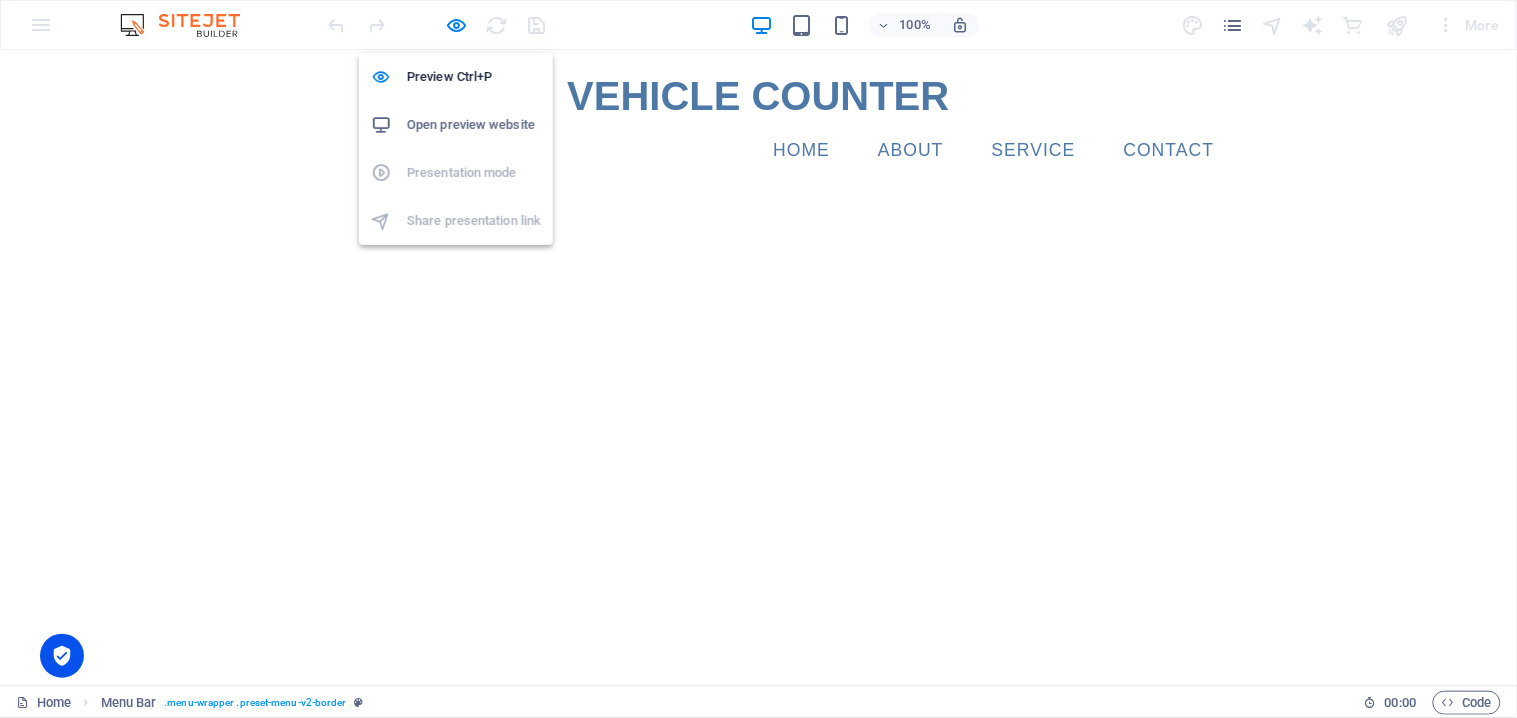 select on "rem" 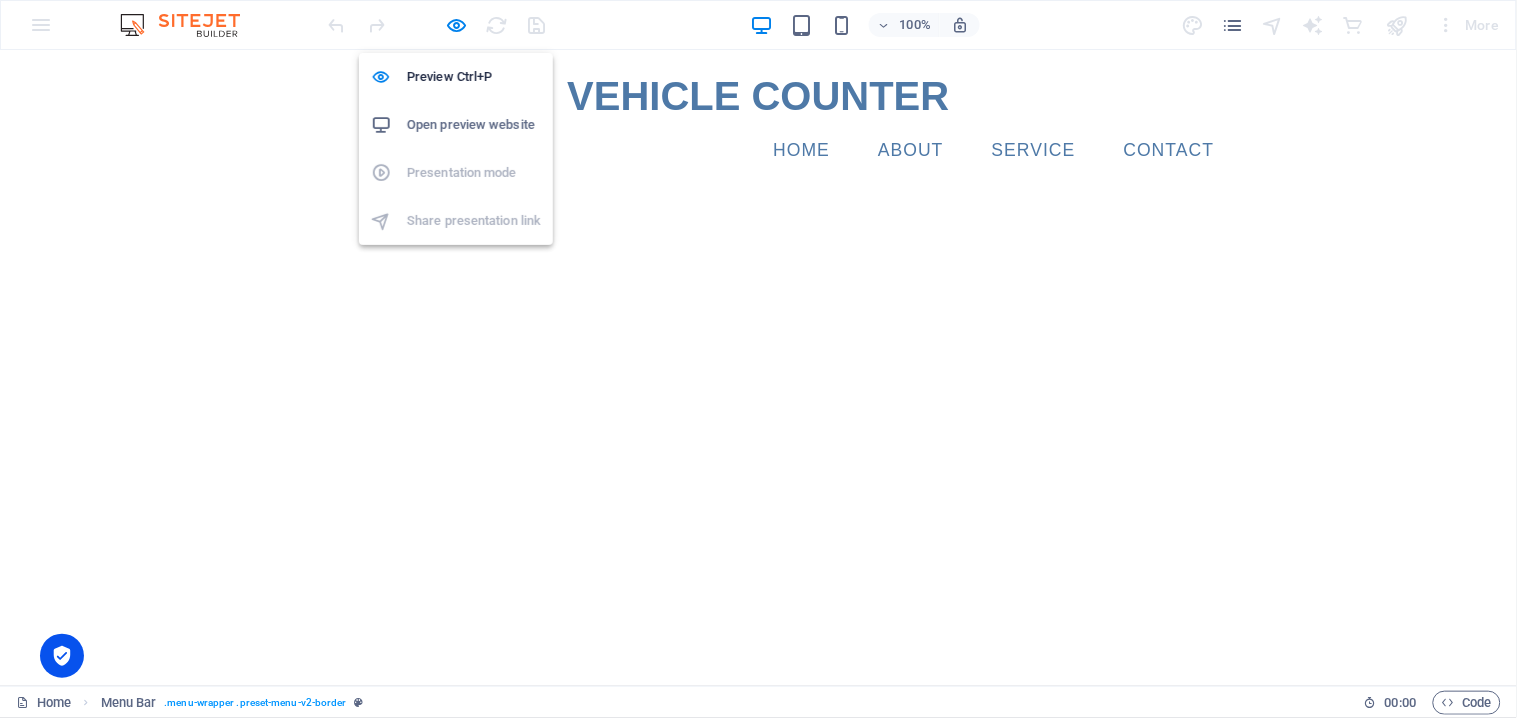 select on "hover_border" 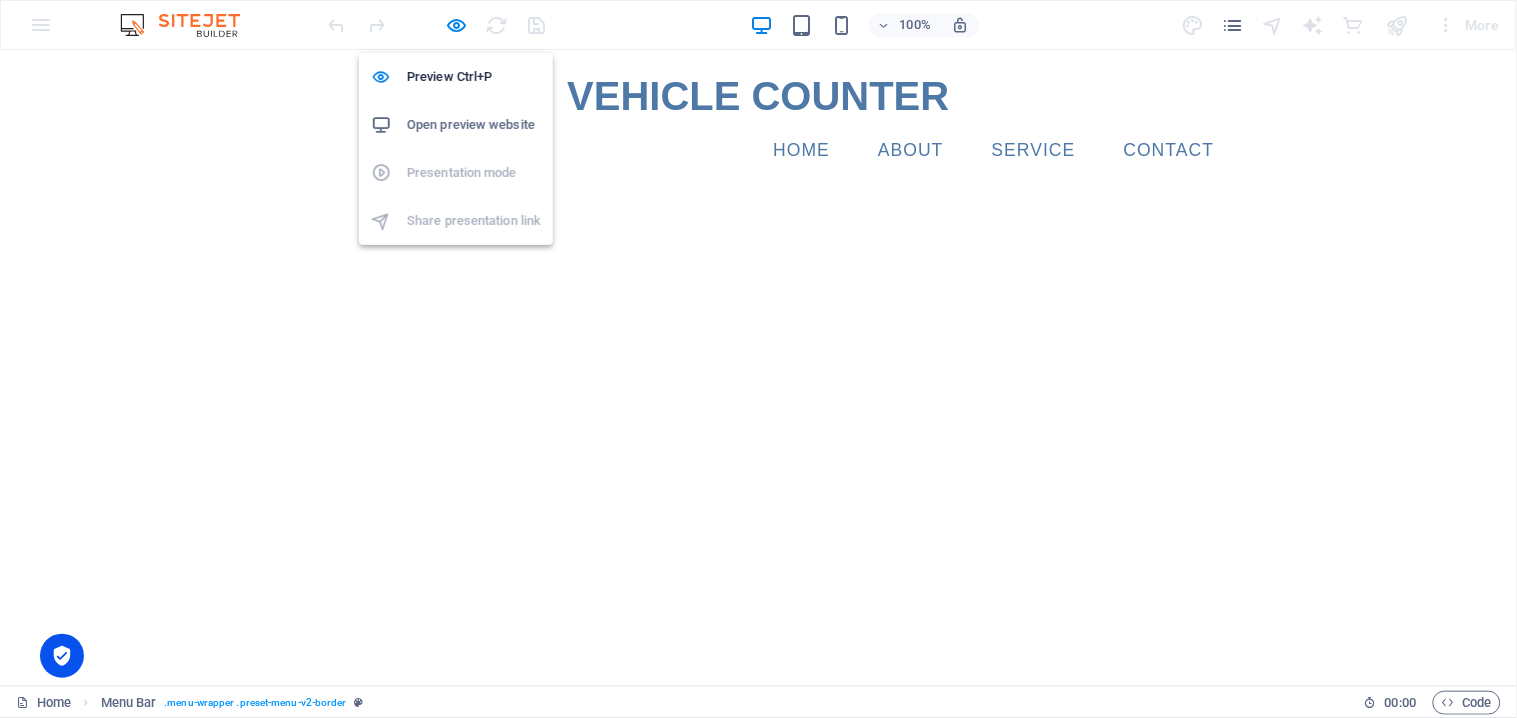 select on "px" 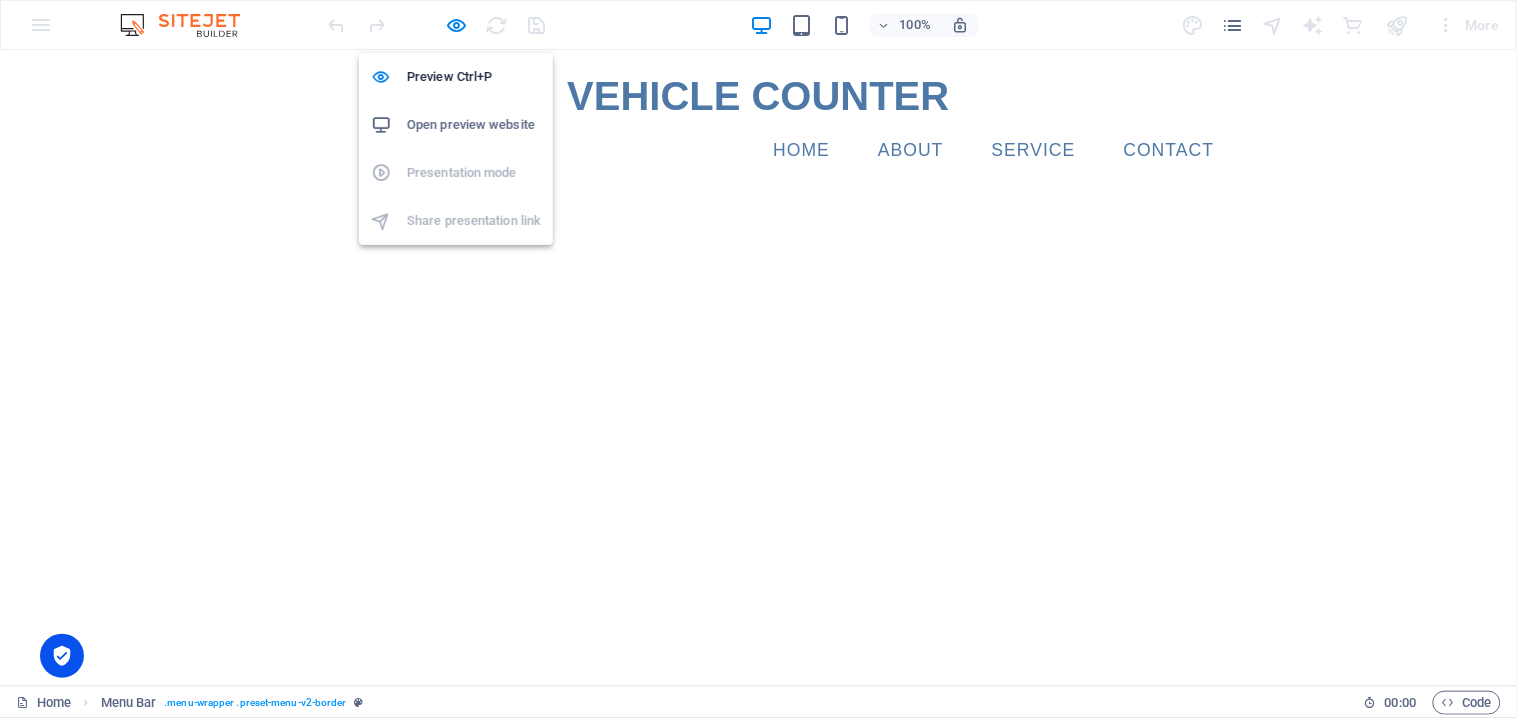 select on "rem" 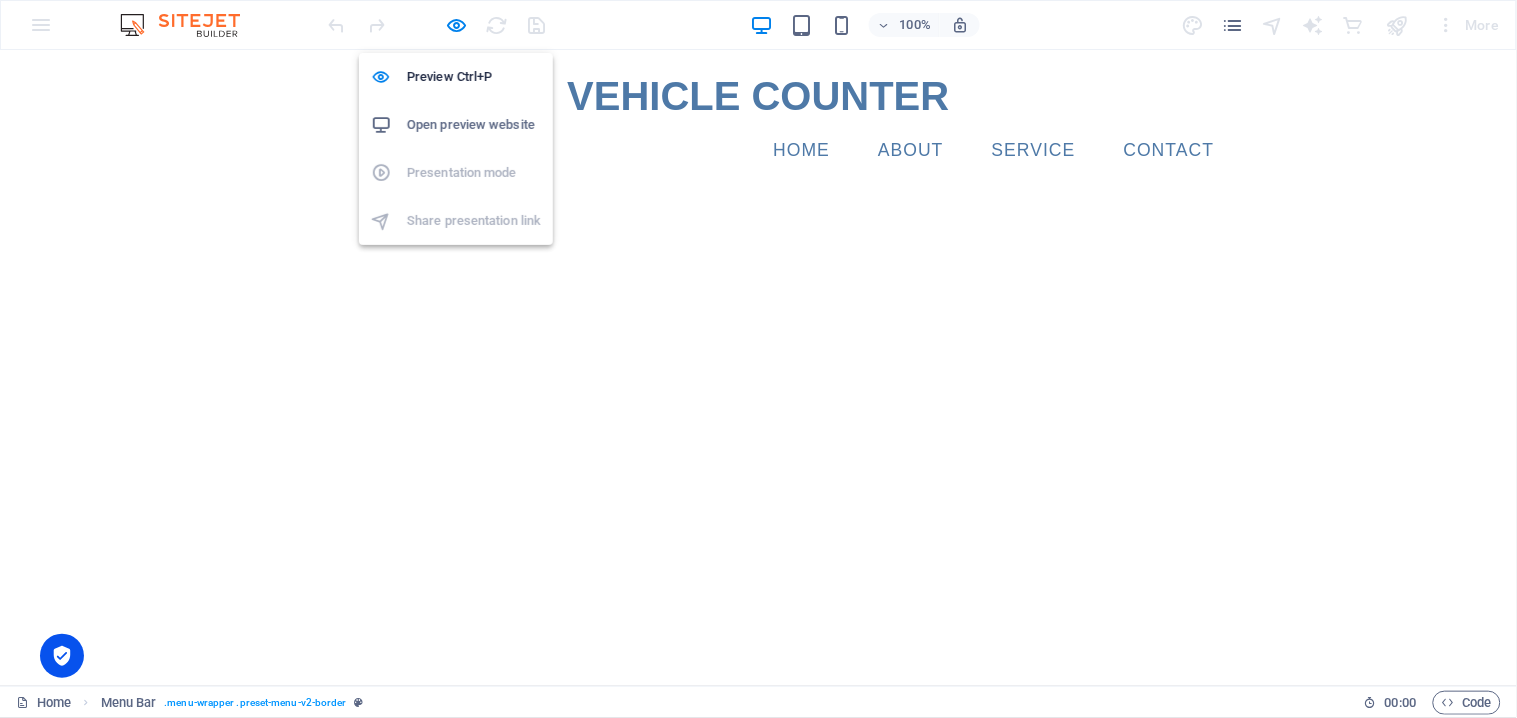 select on "rem" 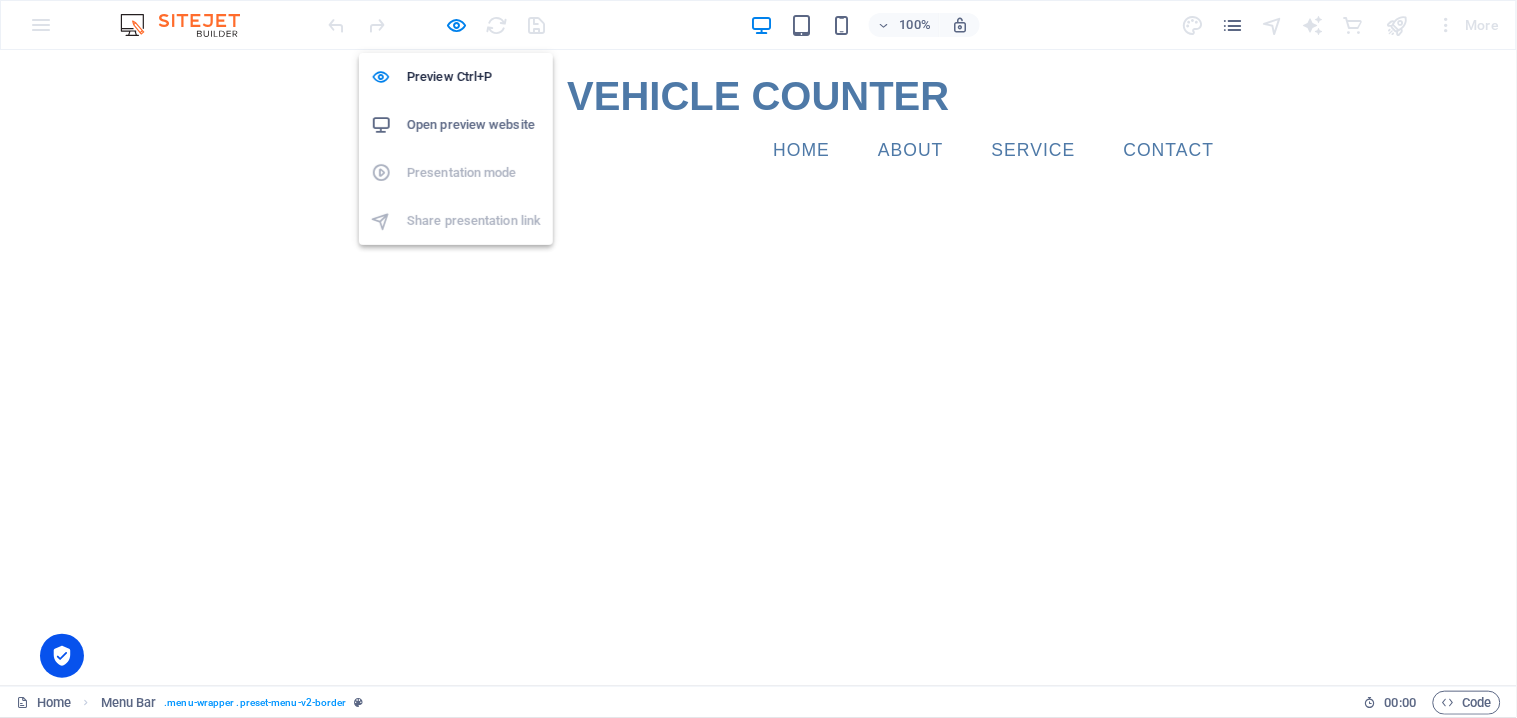 select on "rem" 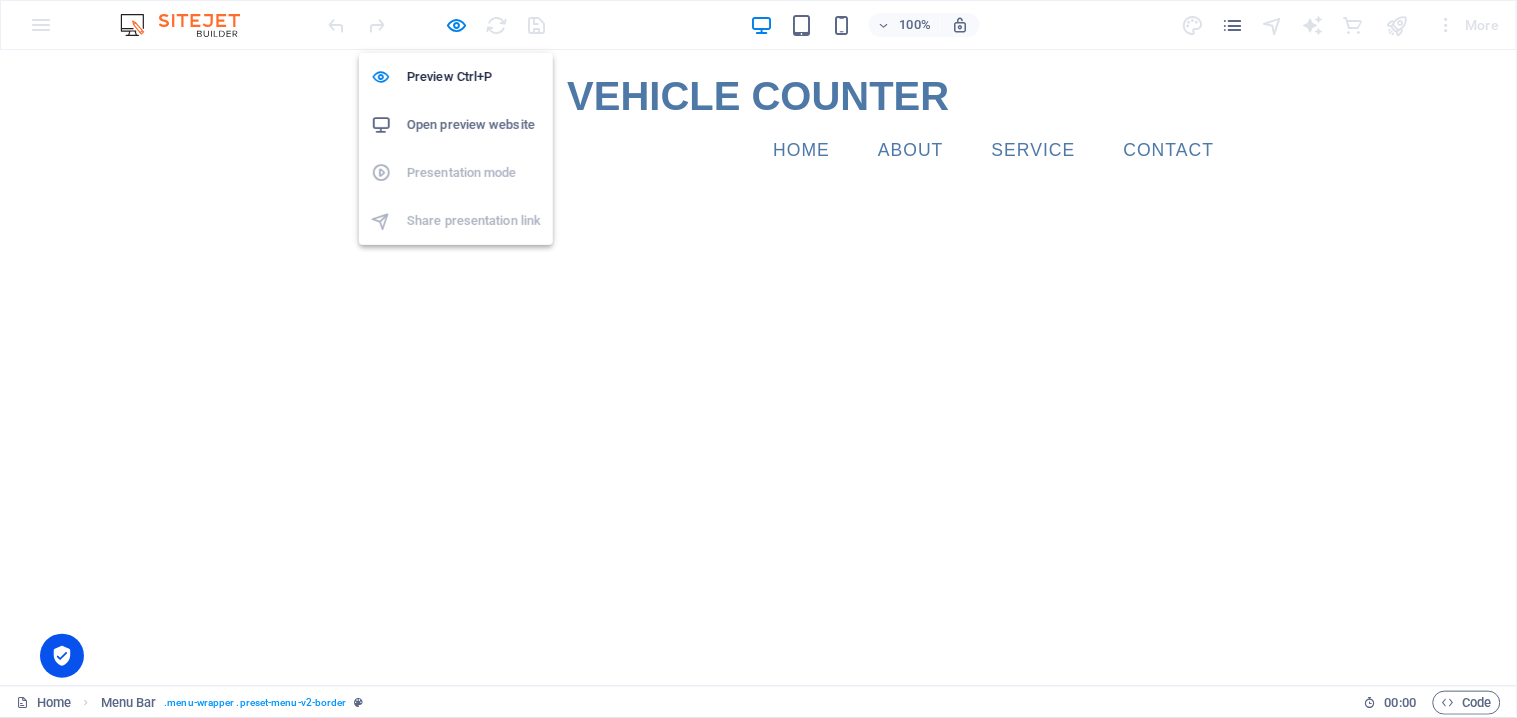 select on "400" 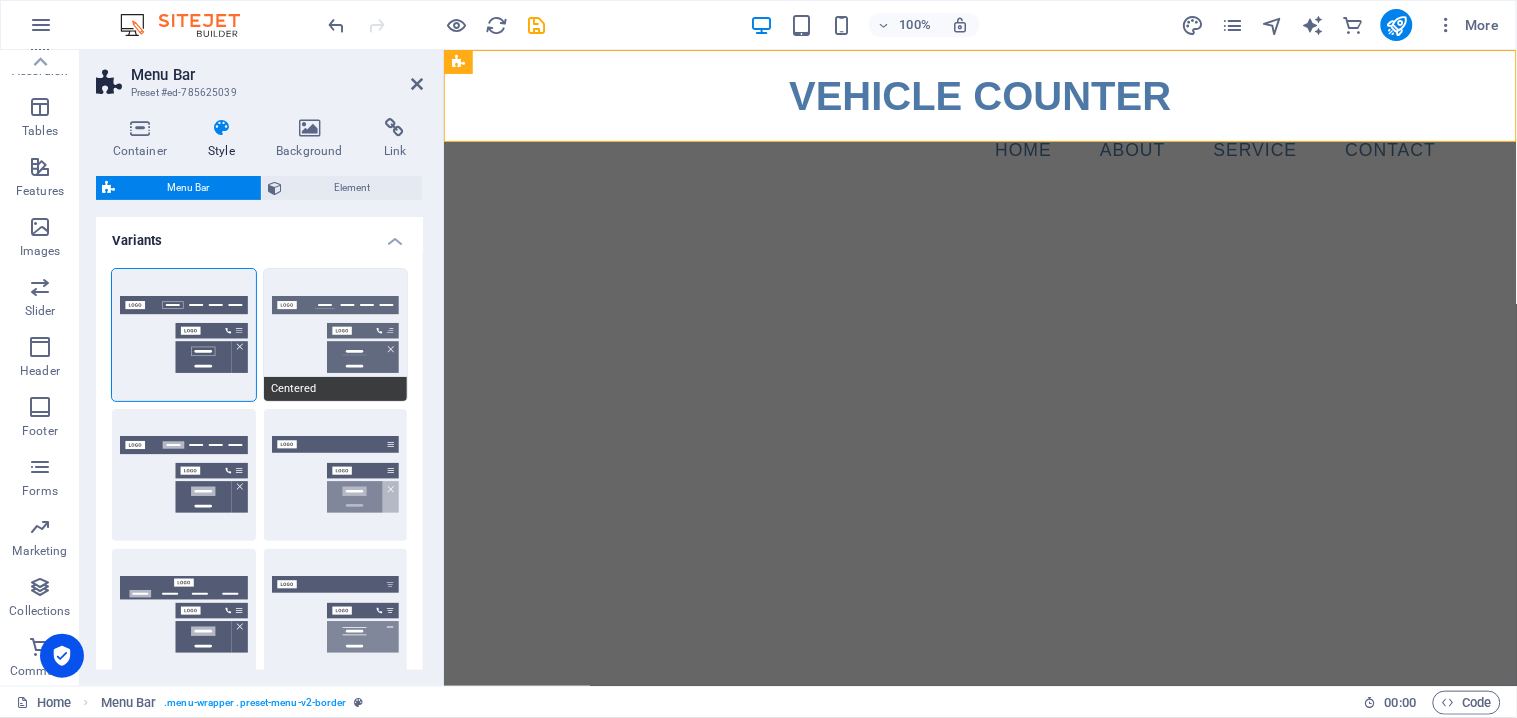 click on "Centered" at bounding box center (336, 335) 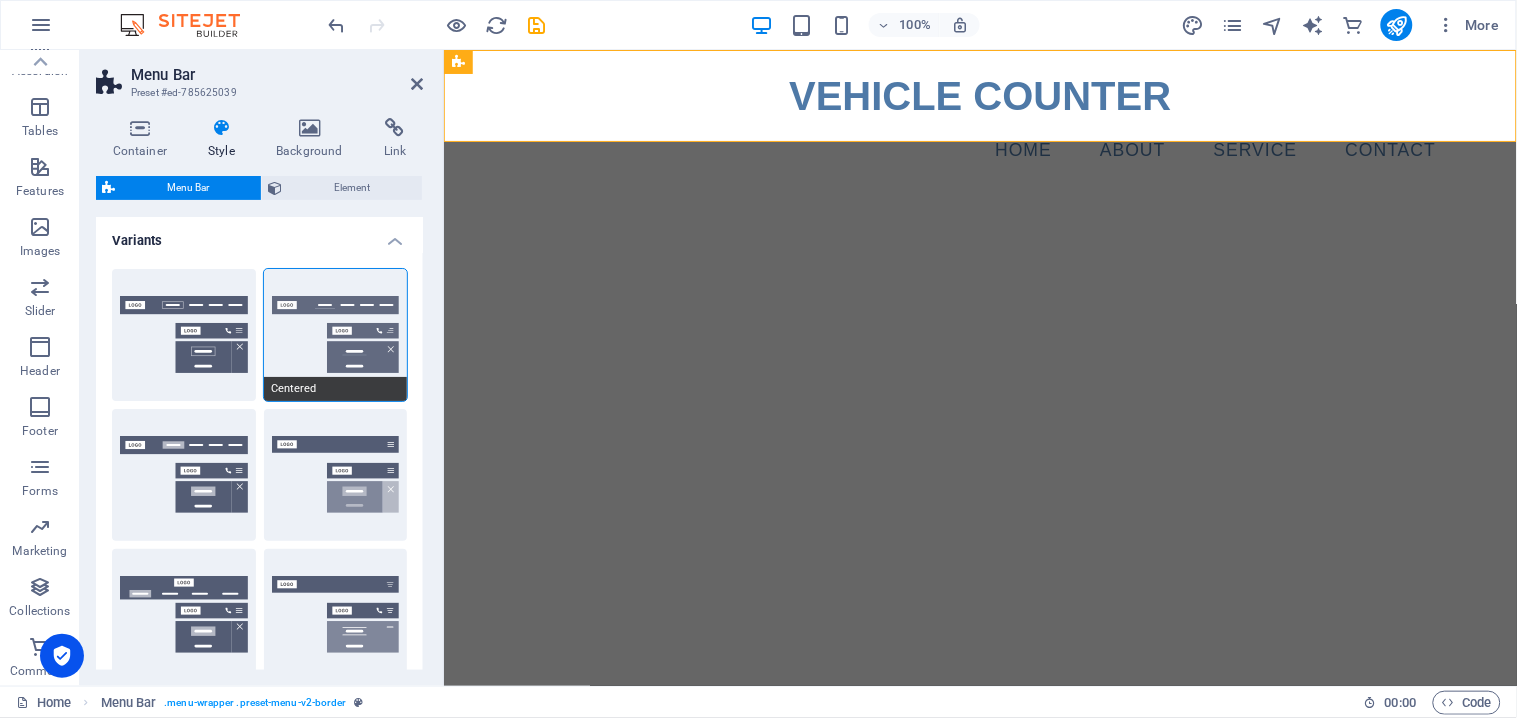 select on "400" 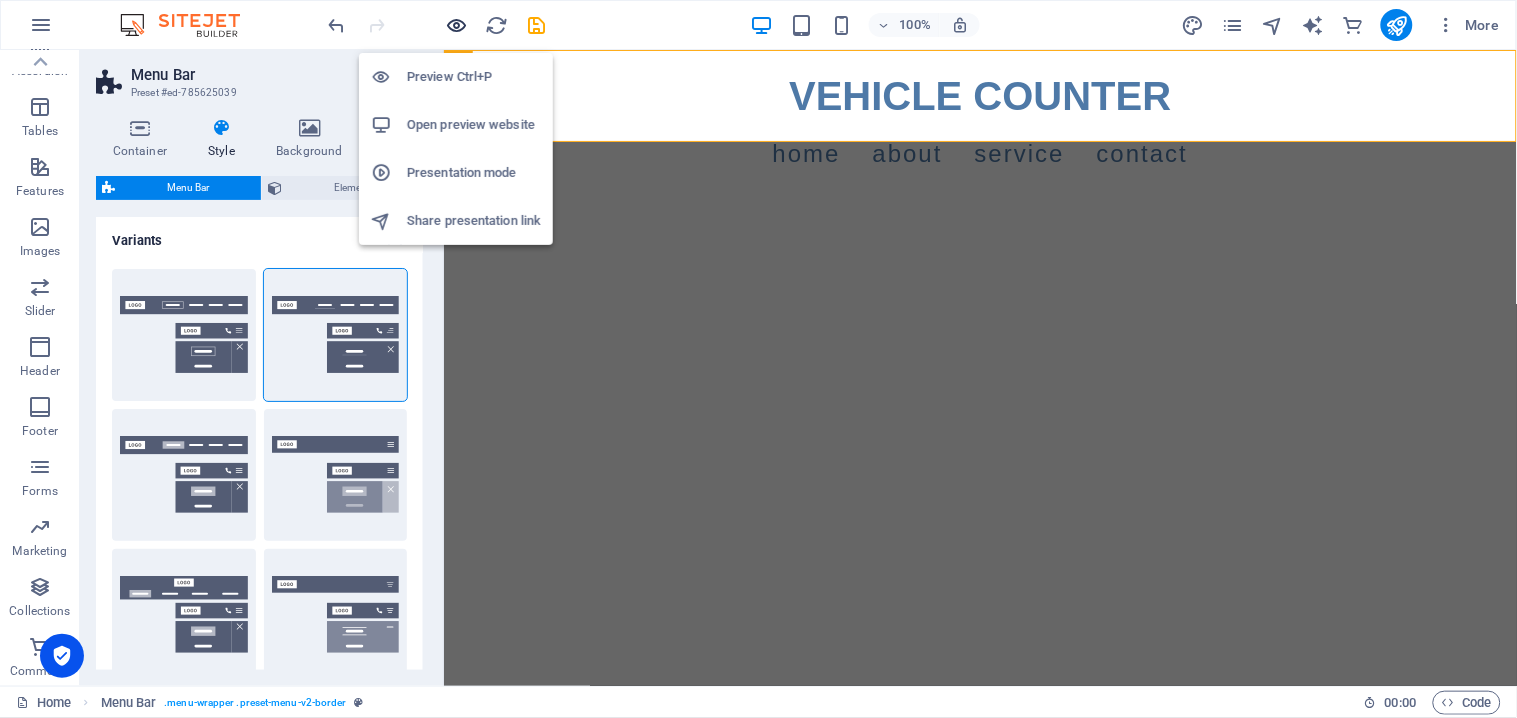 click at bounding box center [457, 25] 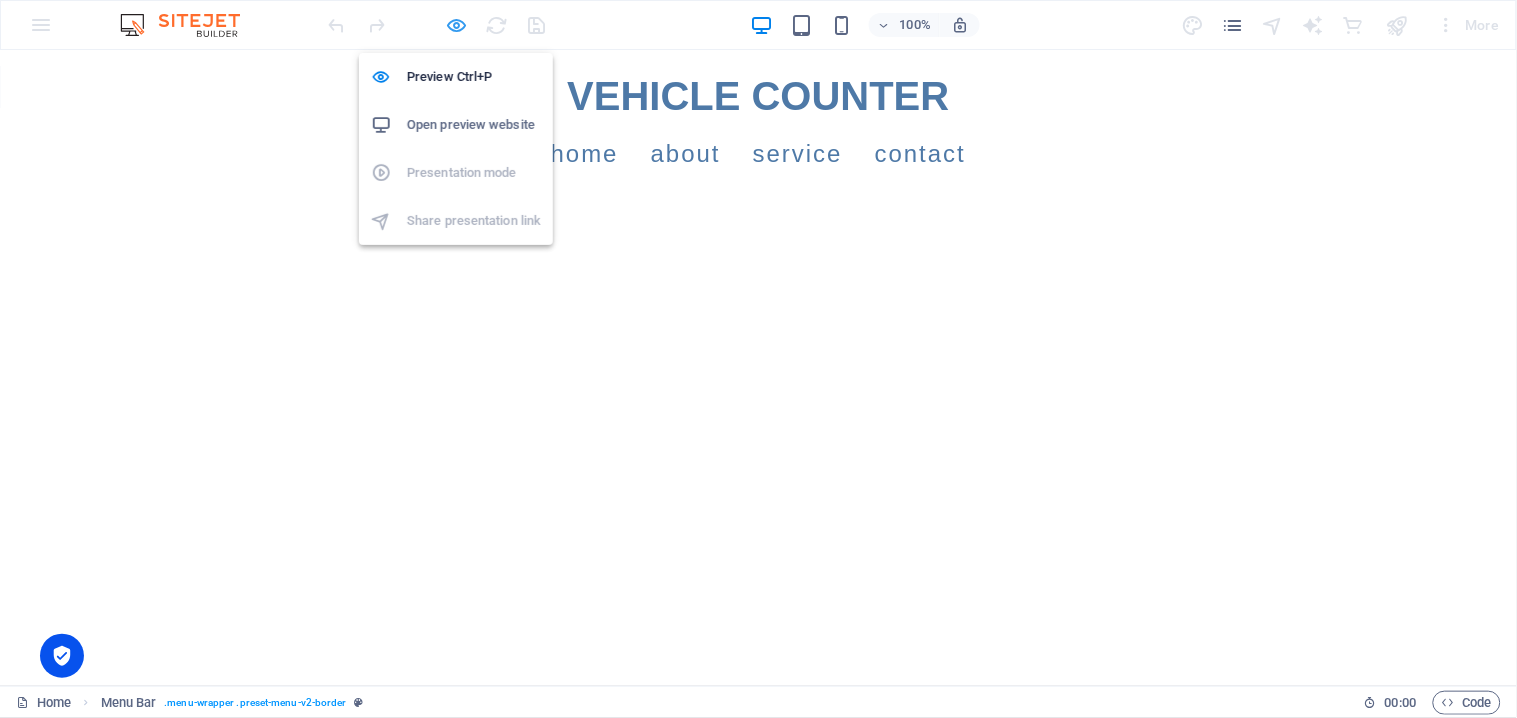 click at bounding box center [457, 25] 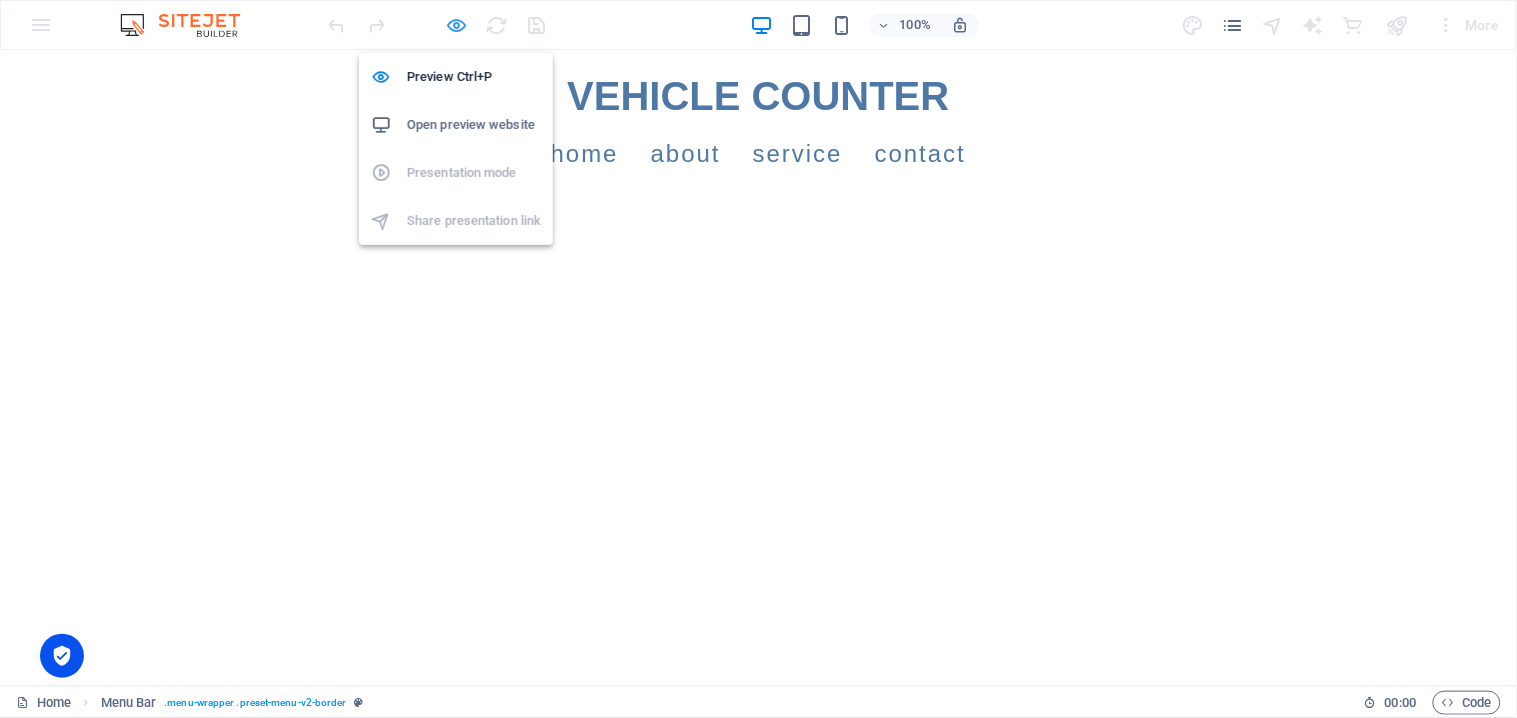 select on "rem" 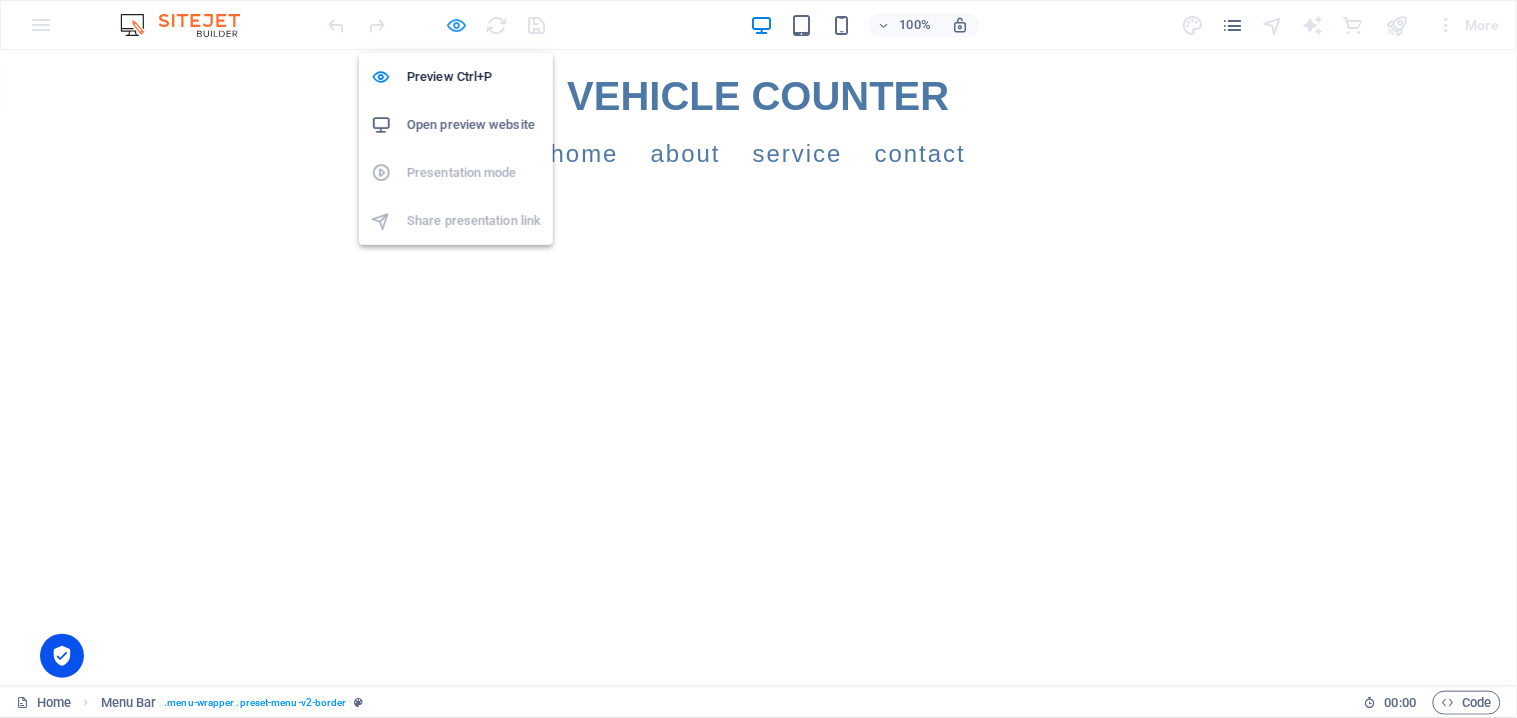 select on "px" 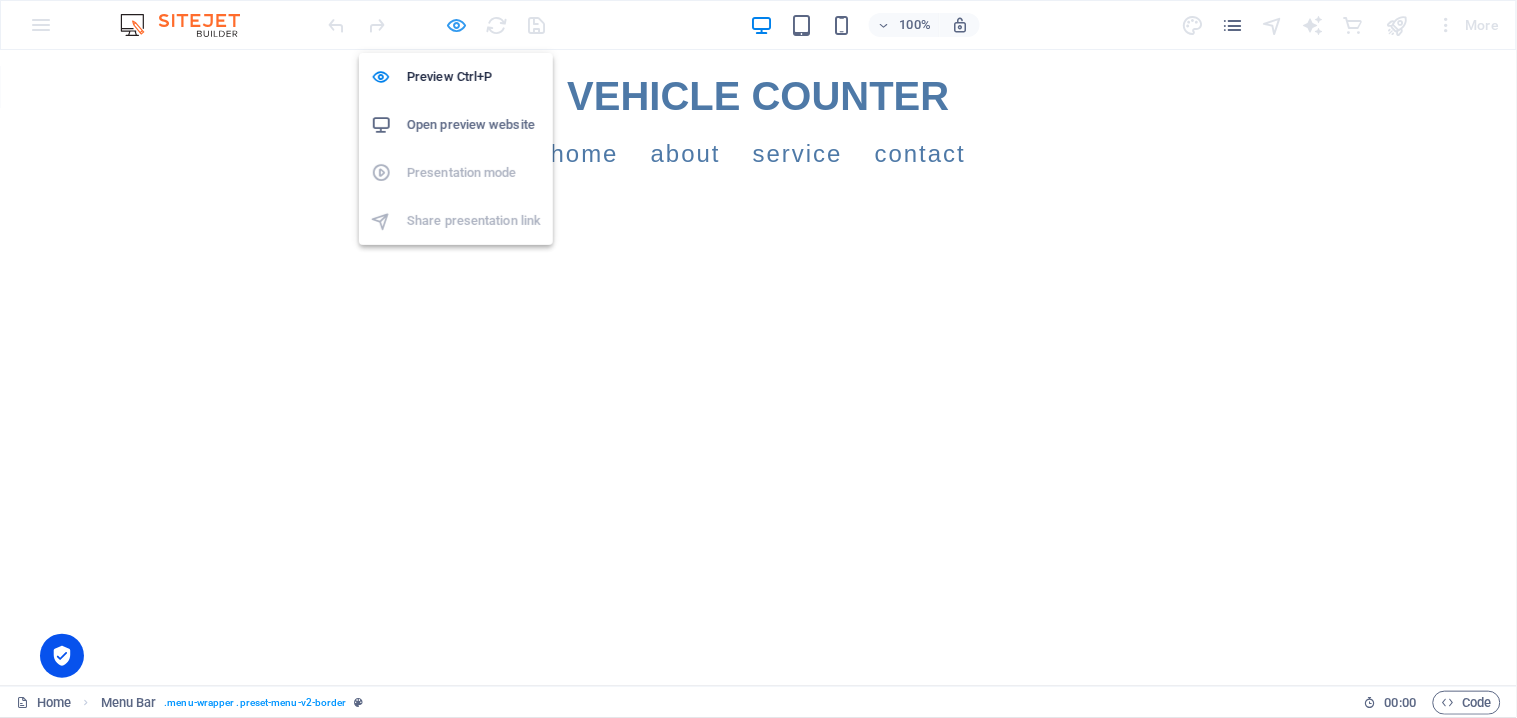 select on "rem" 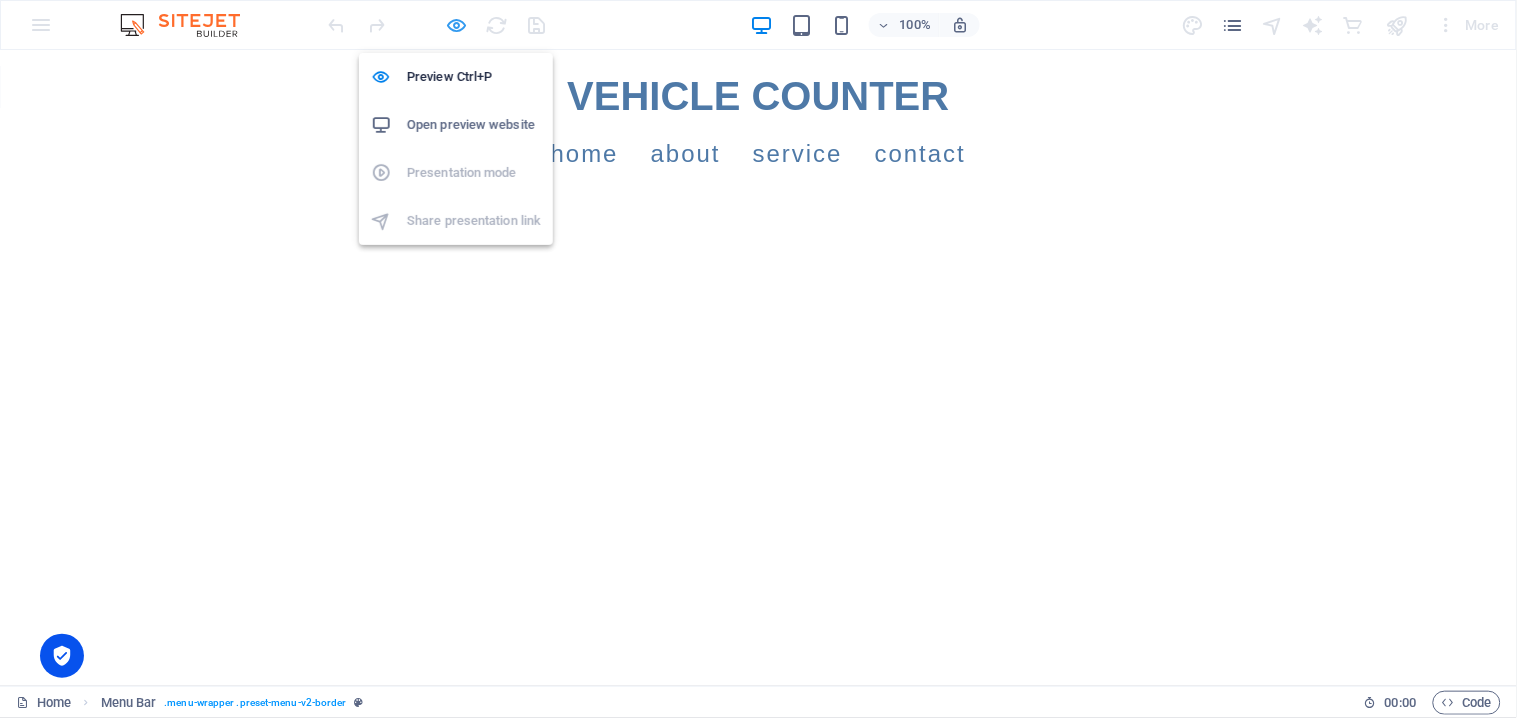 select on "rem" 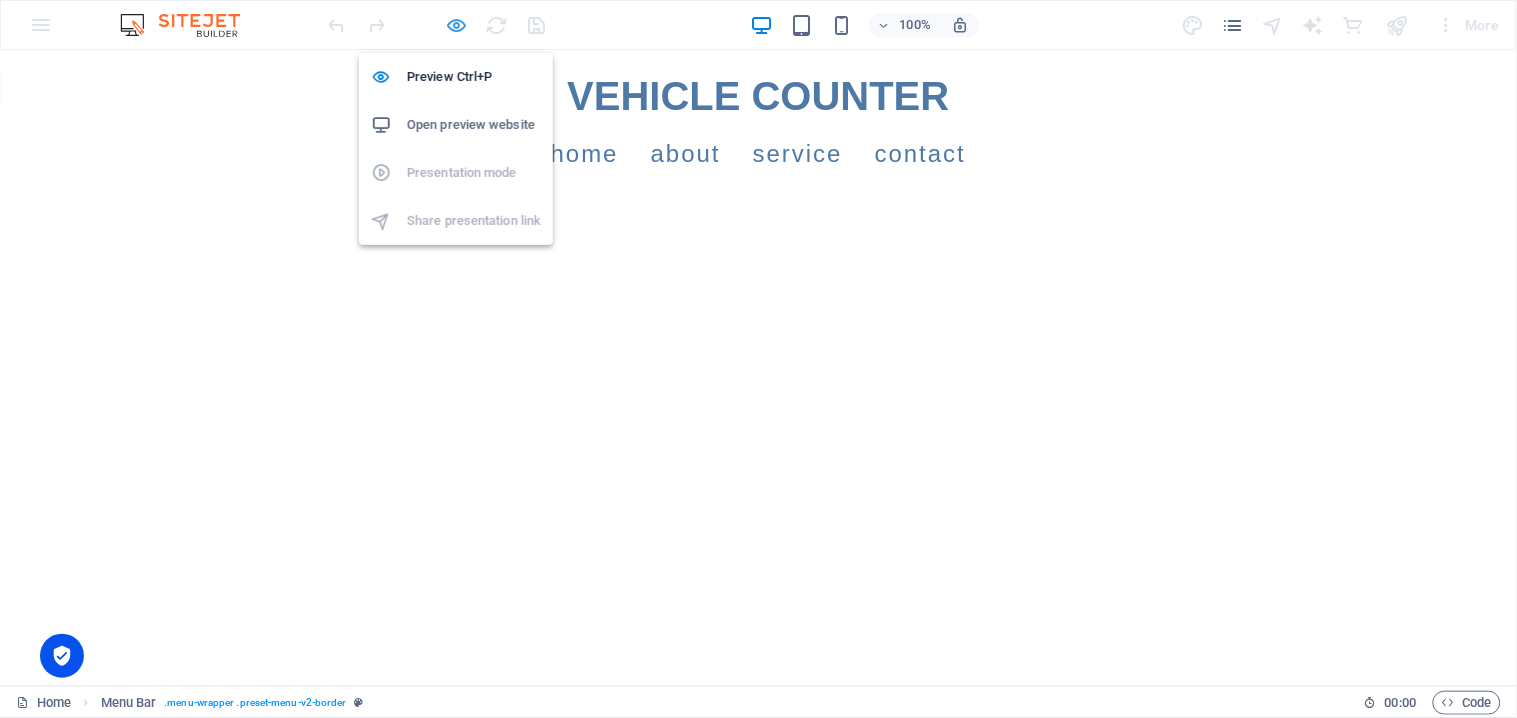 select on "rem" 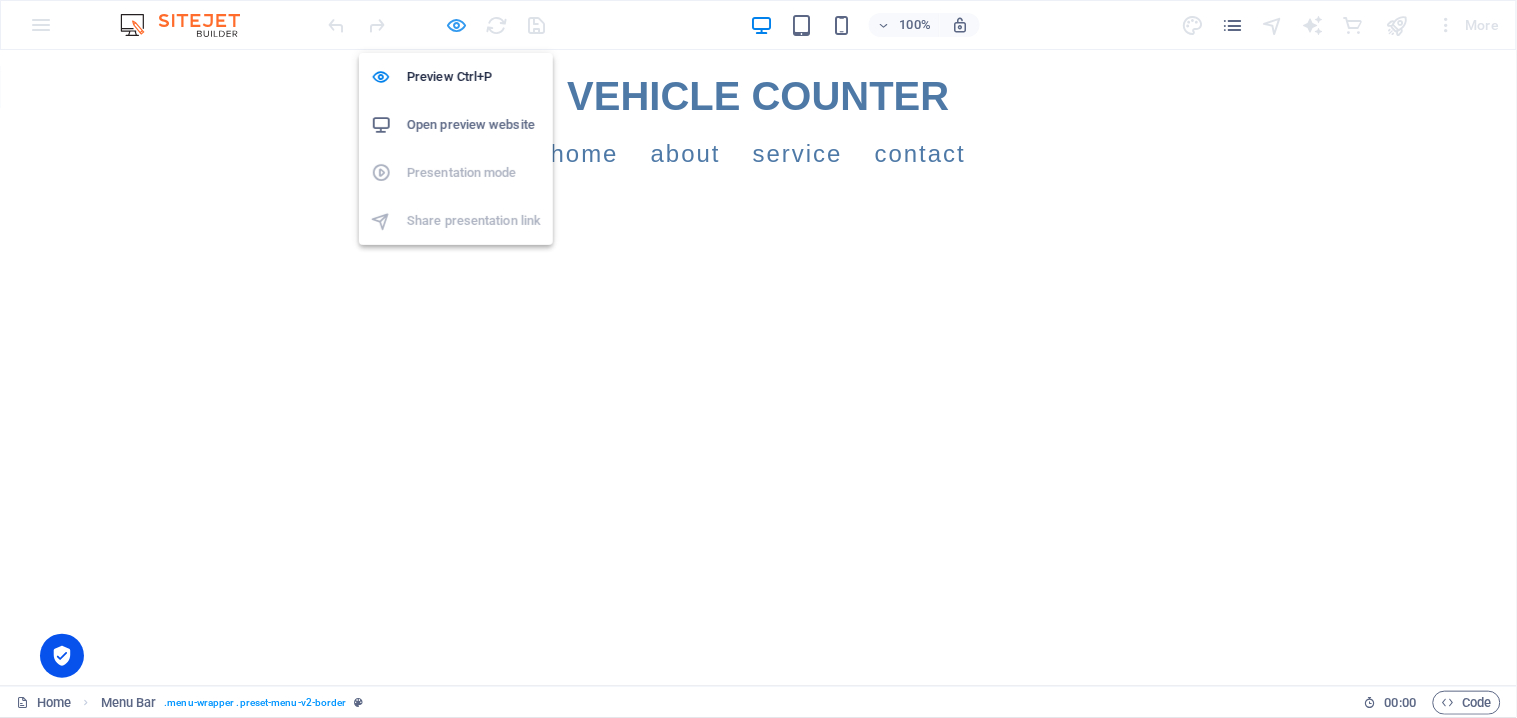 select on "link-special-font" 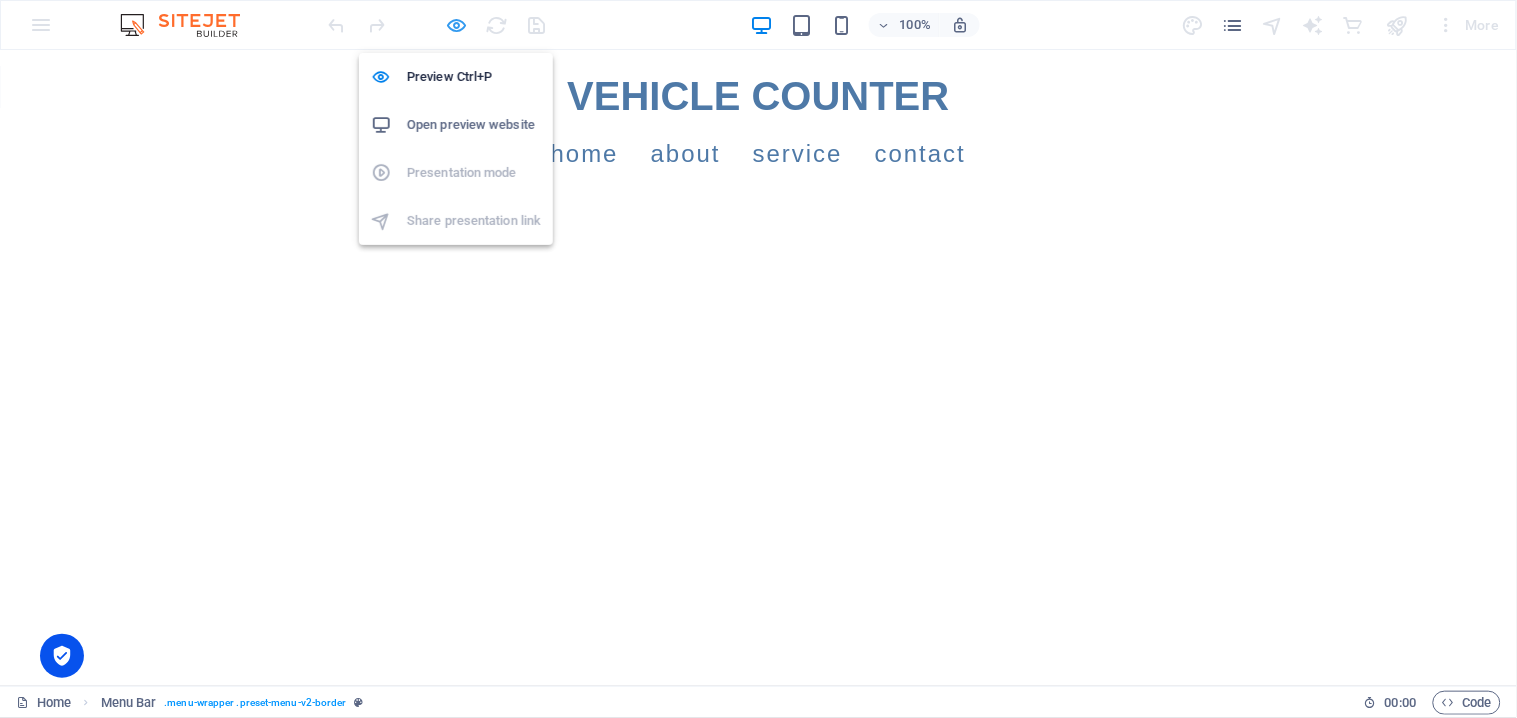 select on "rem" 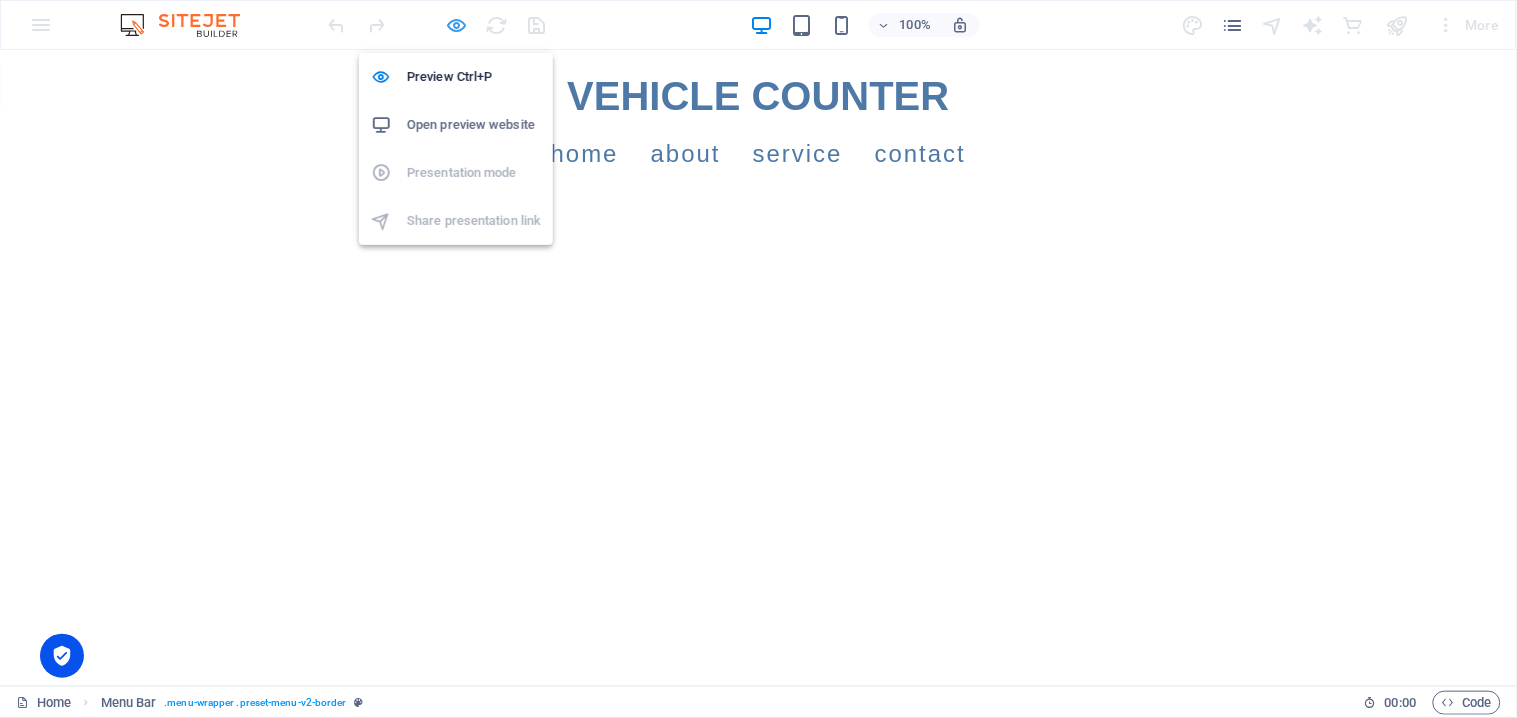 select on "px" 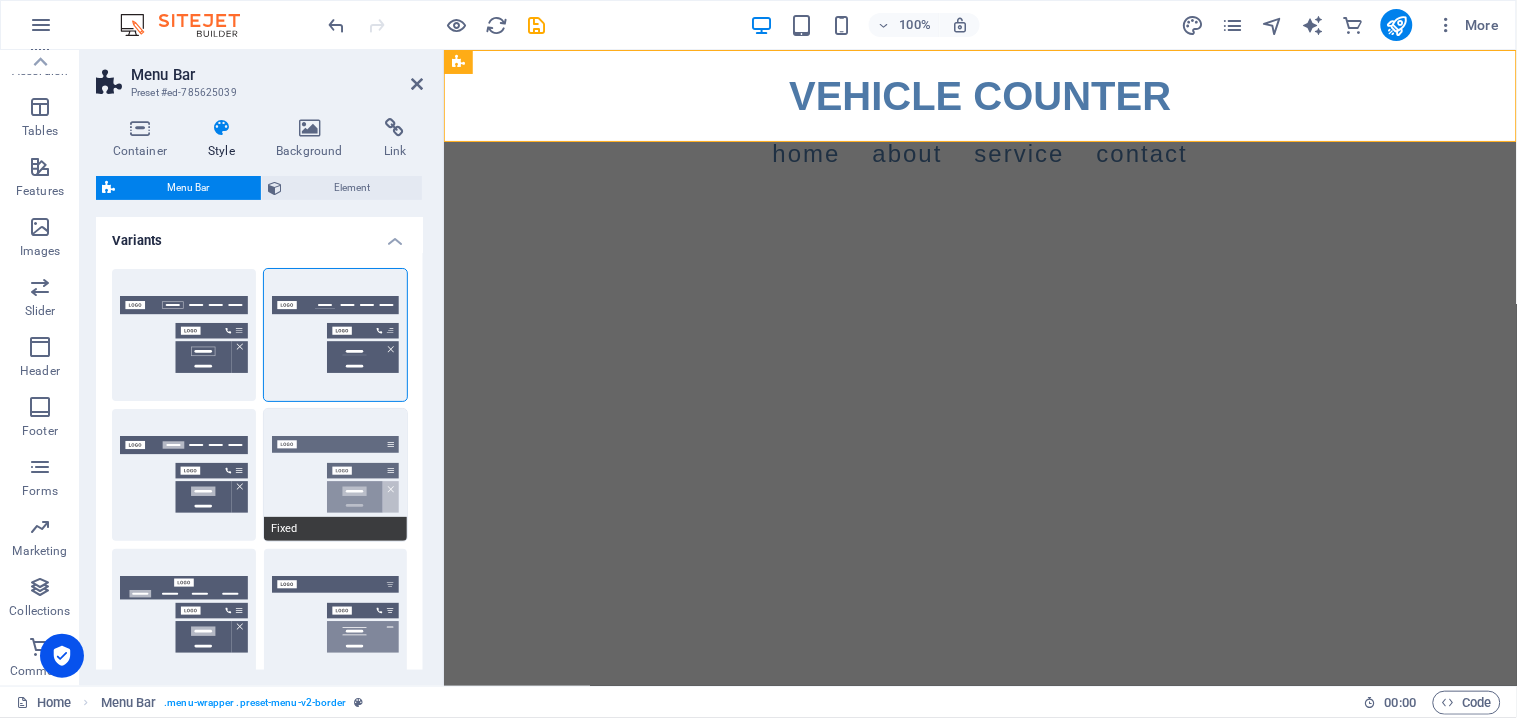 click on "Fixed" at bounding box center [336, 475] 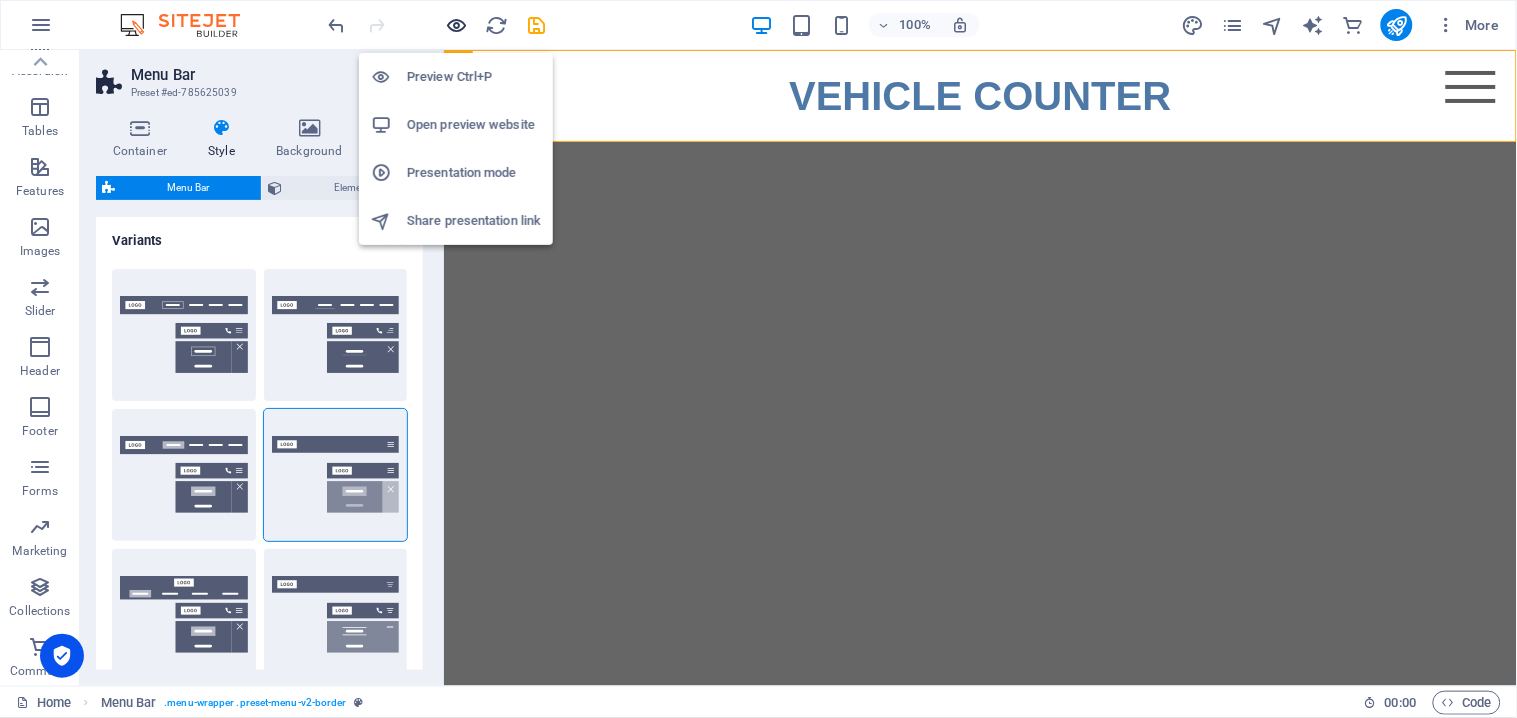 click at bounding box center (457, 25) 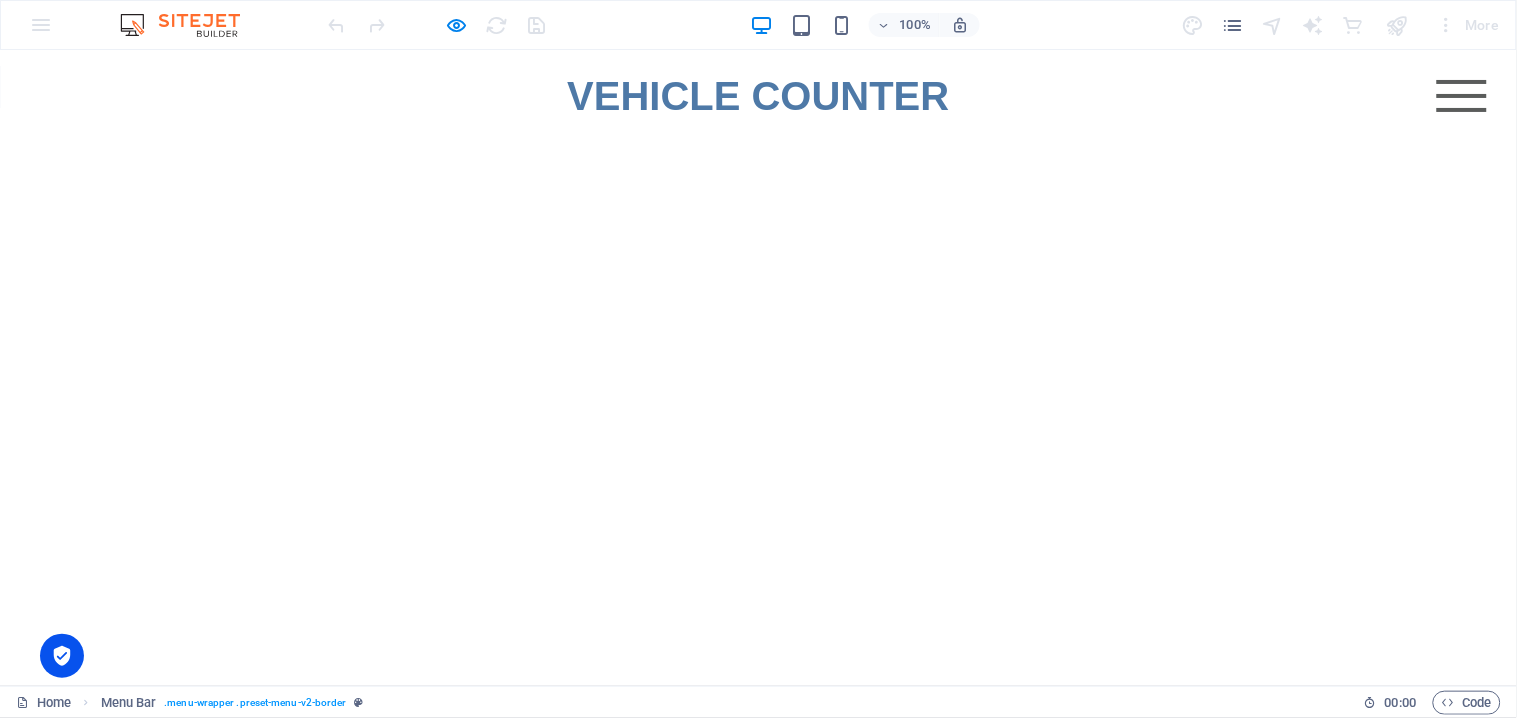 click on "VEHICLE COUNTER Menu Home About Service Contact" at bounding box center (758, 95) 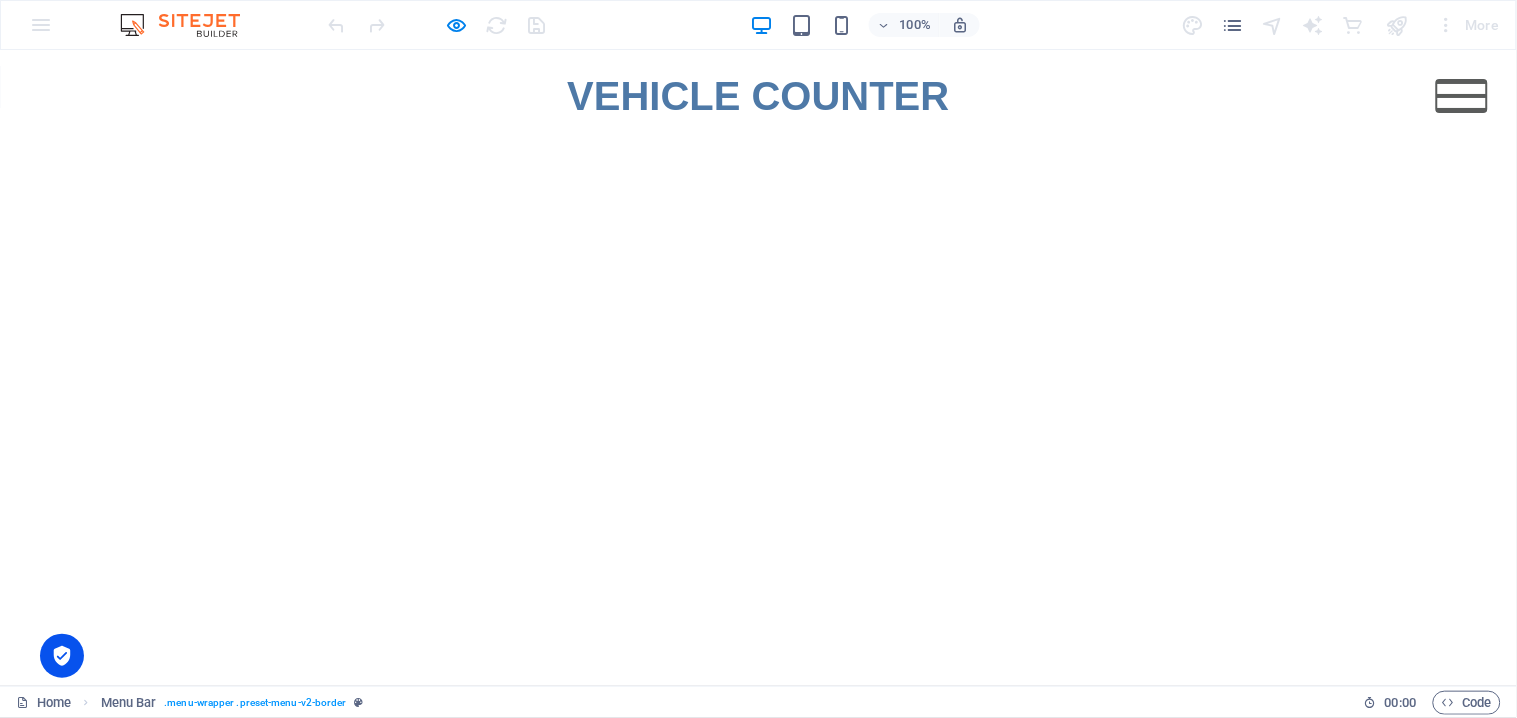 click on "Menu" at bounding box center (1462, 95) 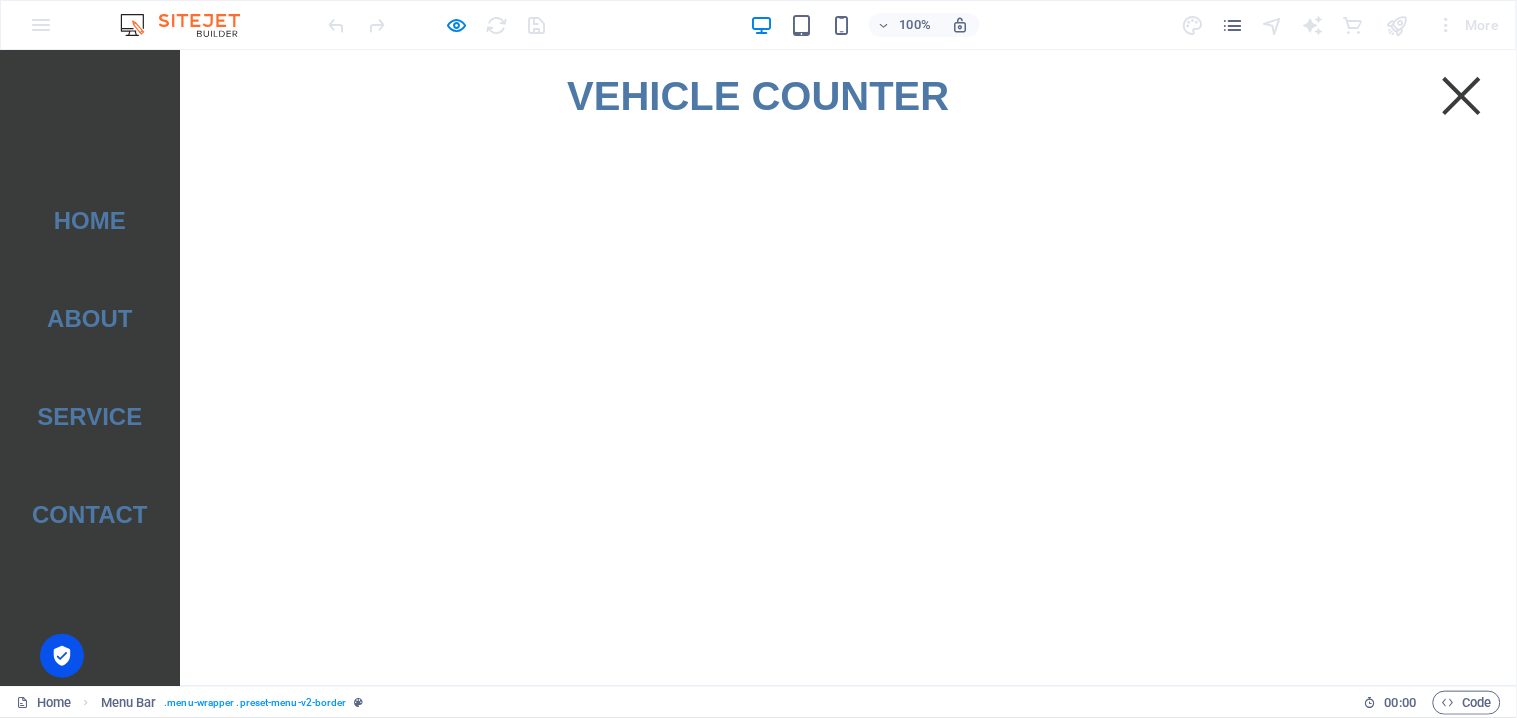 click on "Menu" at bounding box center (1462, 95) 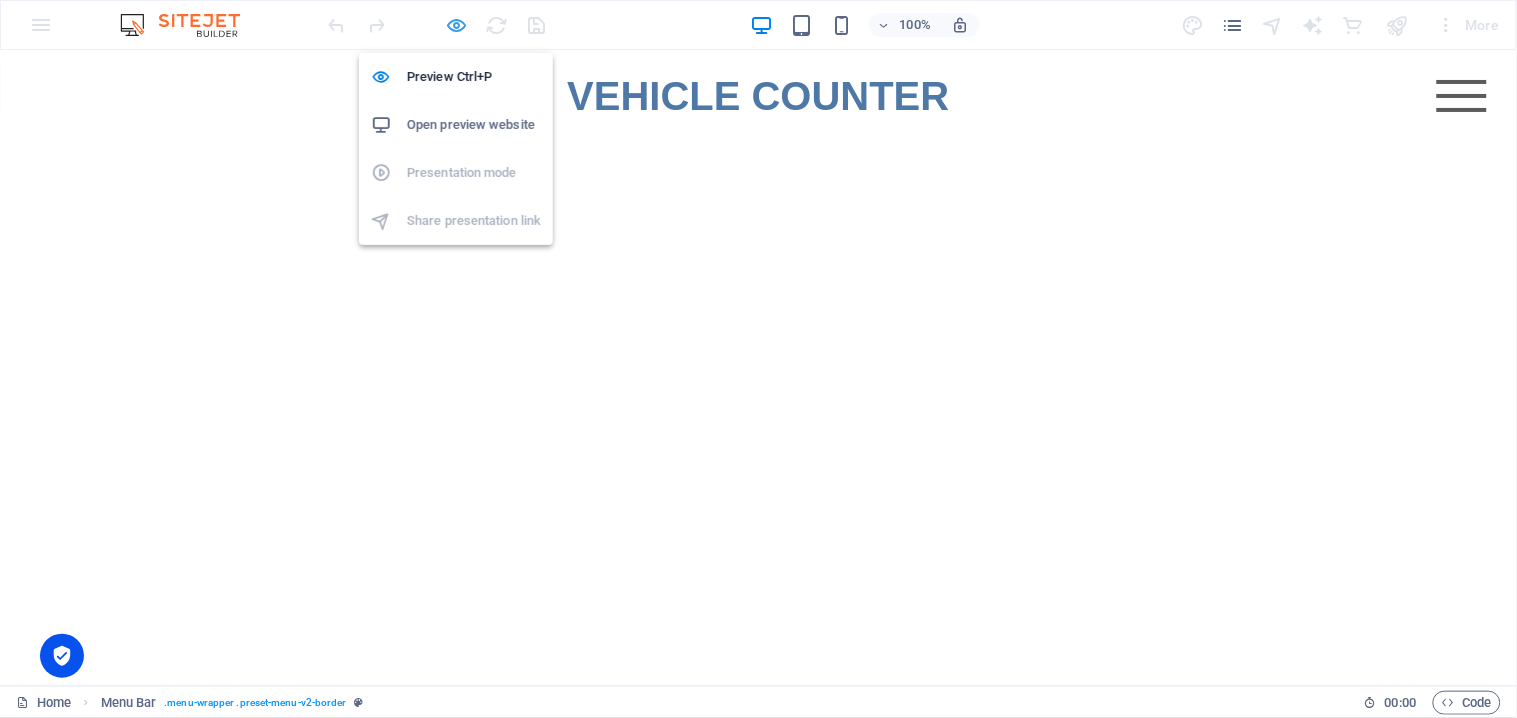 click at bounding box center [457, 25] 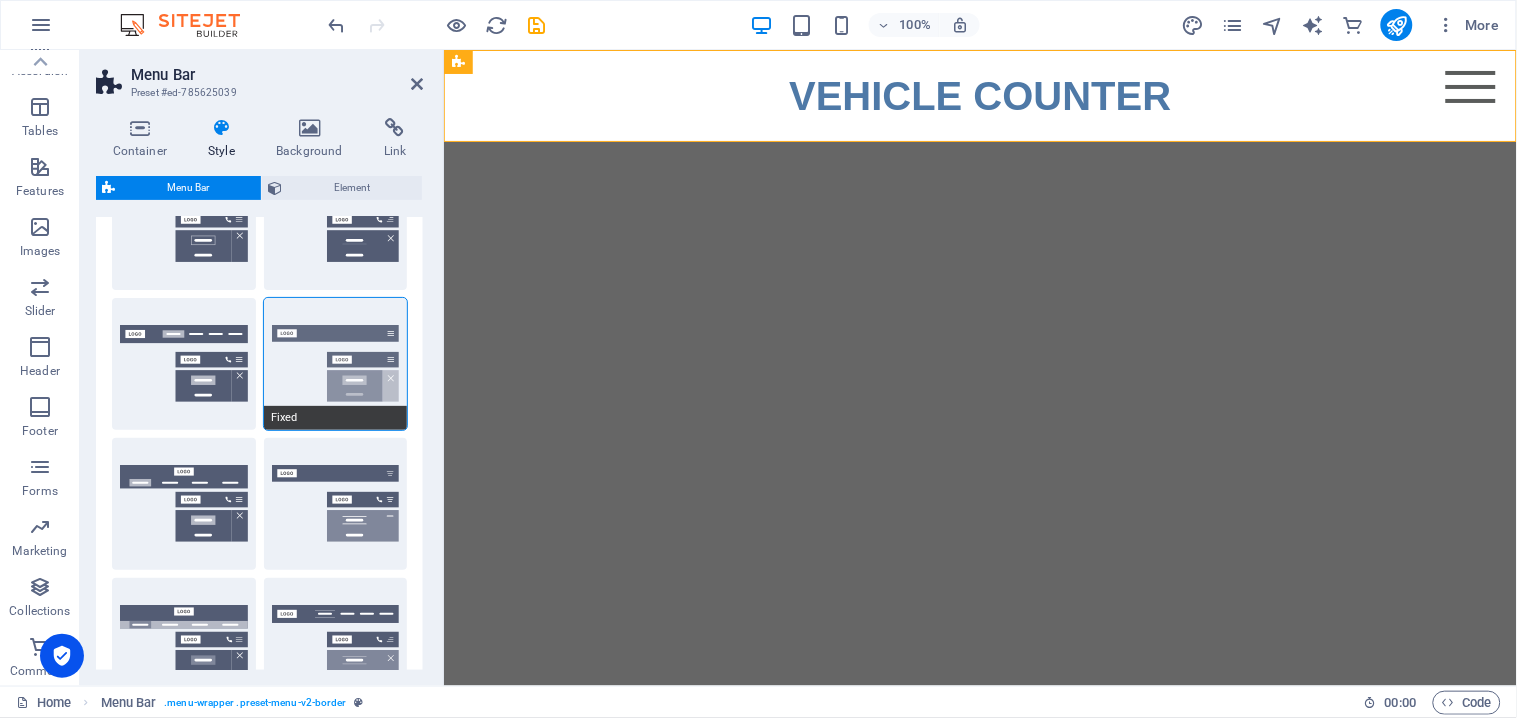 scroll, scrollTop: 222, scrollLeft: 0, axis: vertical 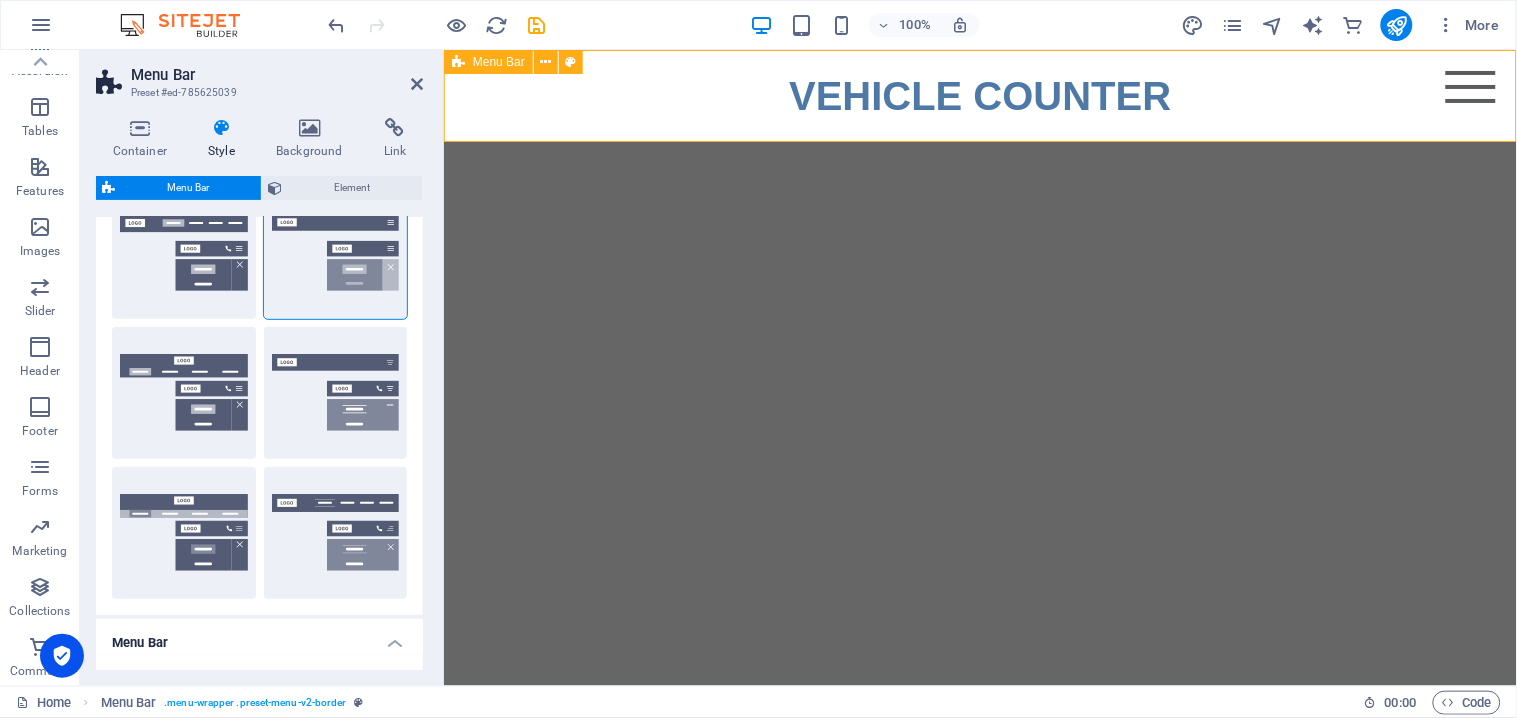 click on "VEHICLE COUNTER Menu Home About Service Contact" at bounding box center [979, 95] 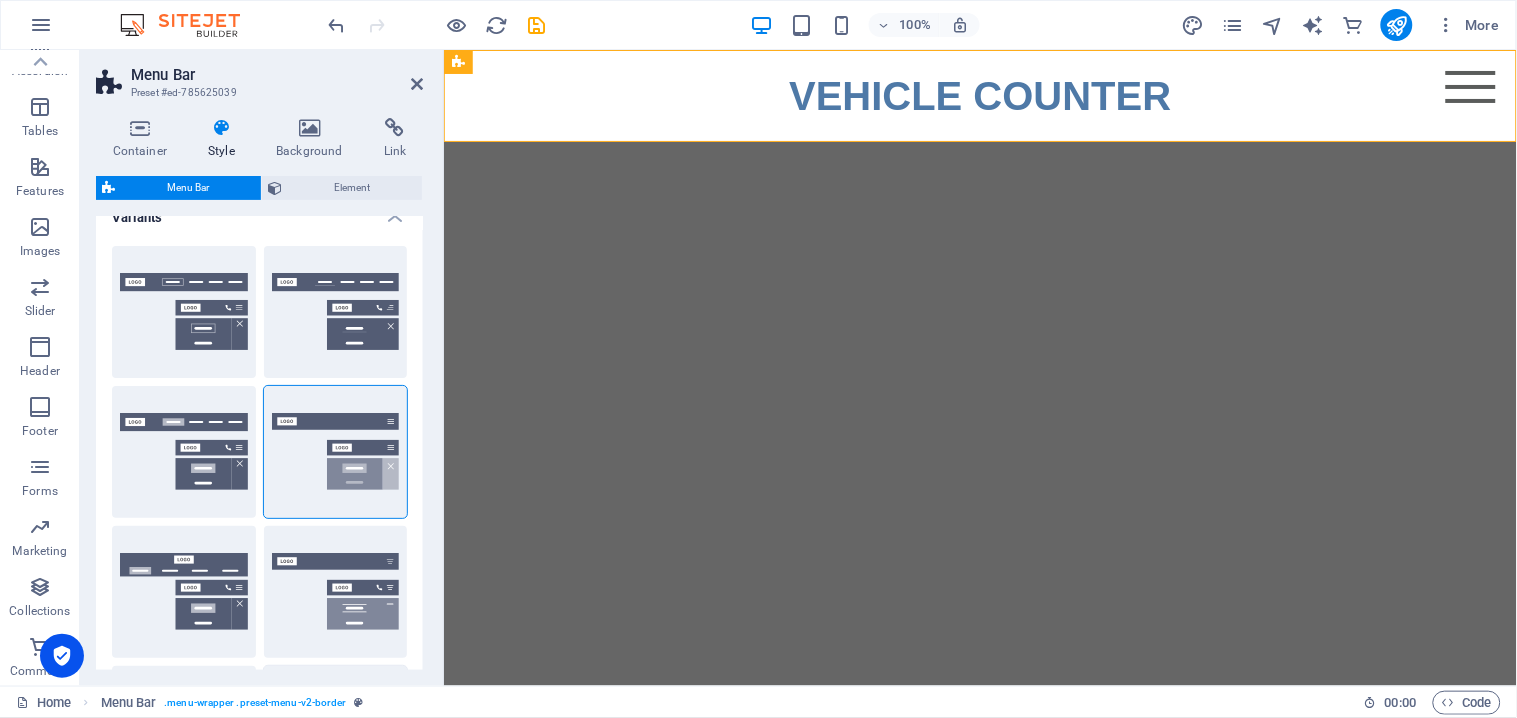 scroll, scrollTop: 0, scrollLeft: 0, axis: both 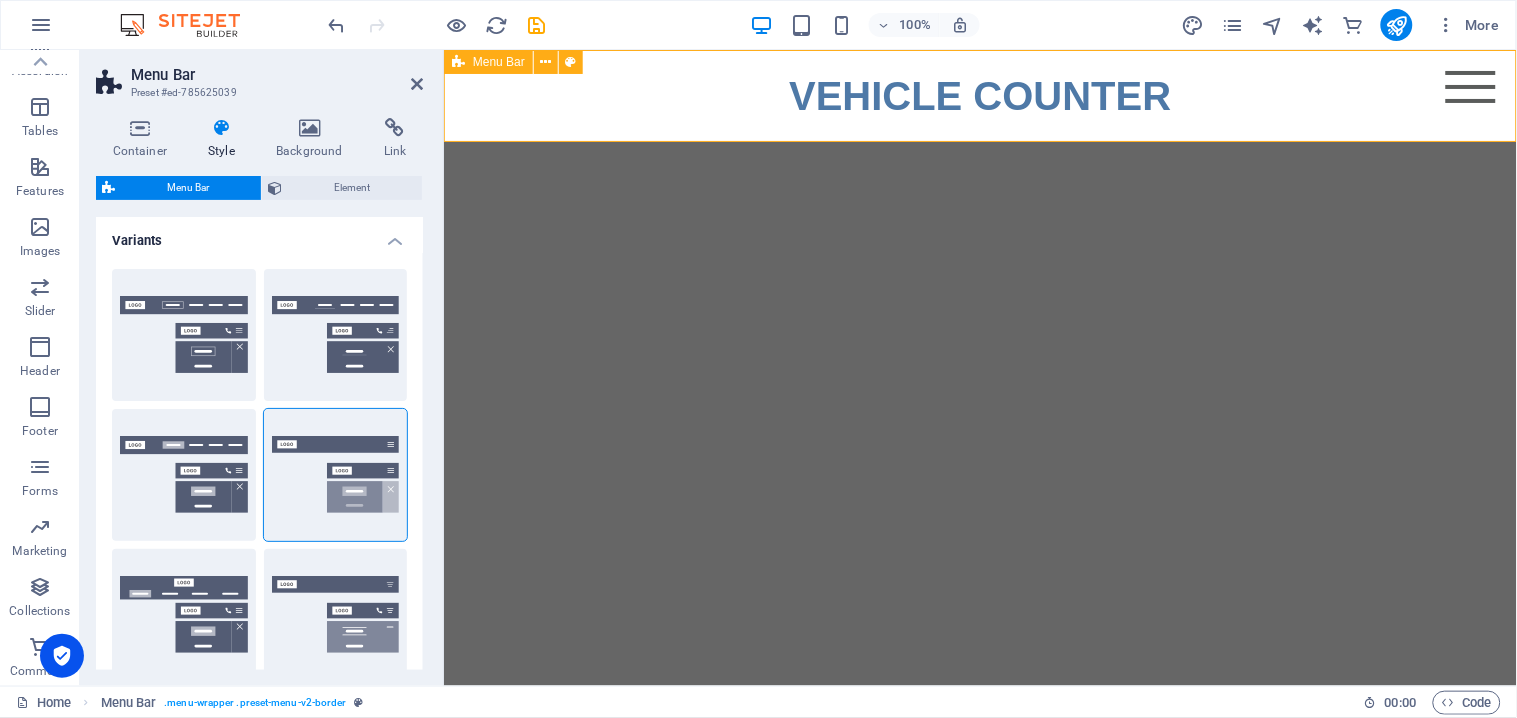 click on "VEHICLE COUNTER Menu Home About Service Contact" at bounding box center (979, 95) 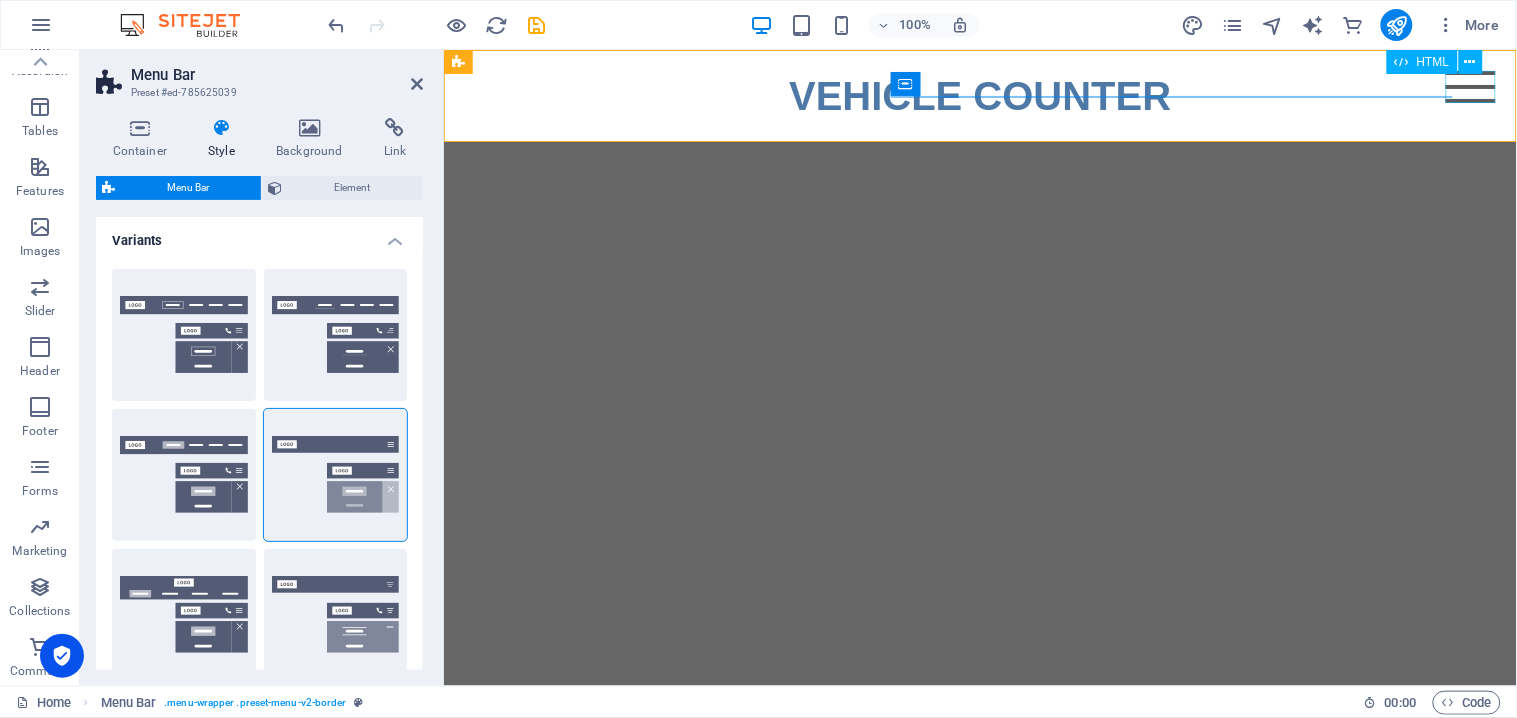 click on "Menu" at bounding box center (1470, 86) 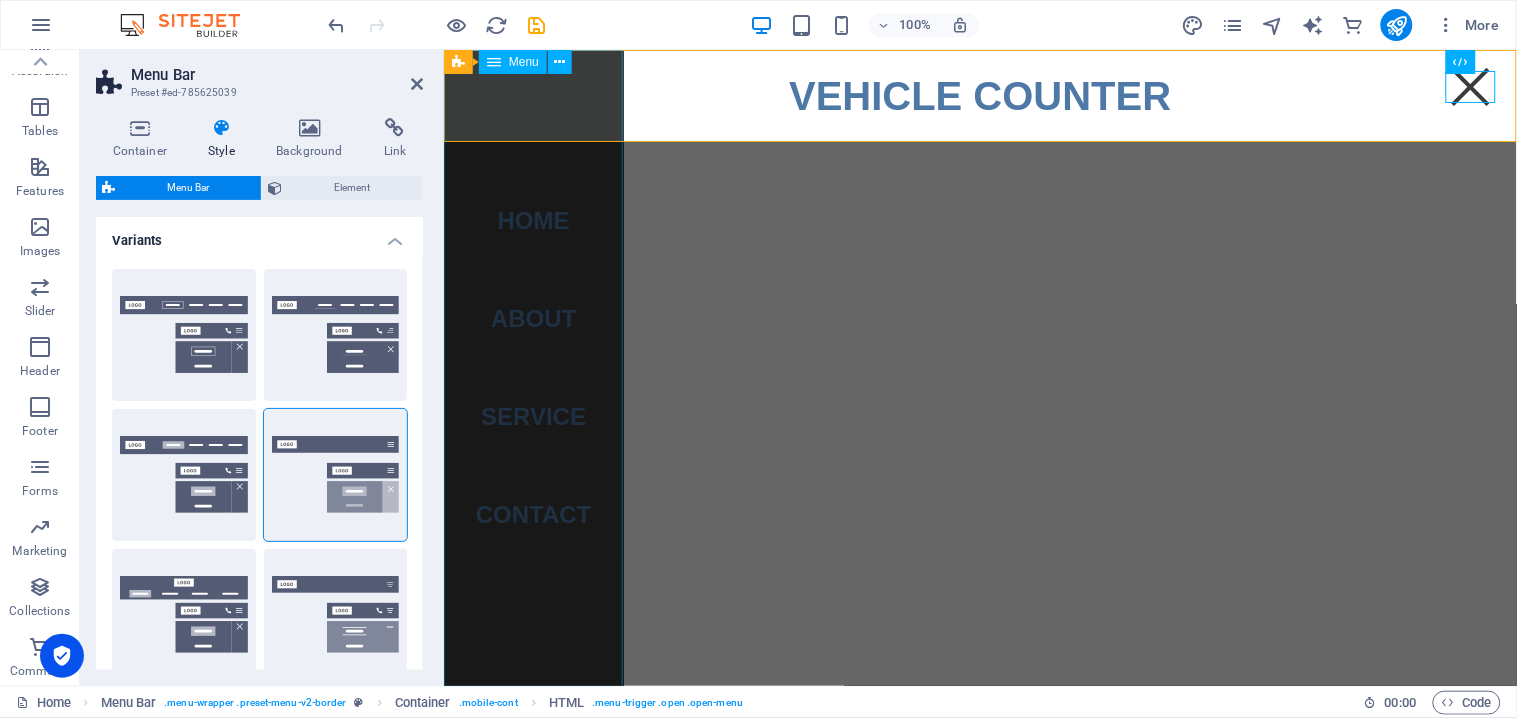 click on "Home About Service Contact" at bounding box center (533, 367) 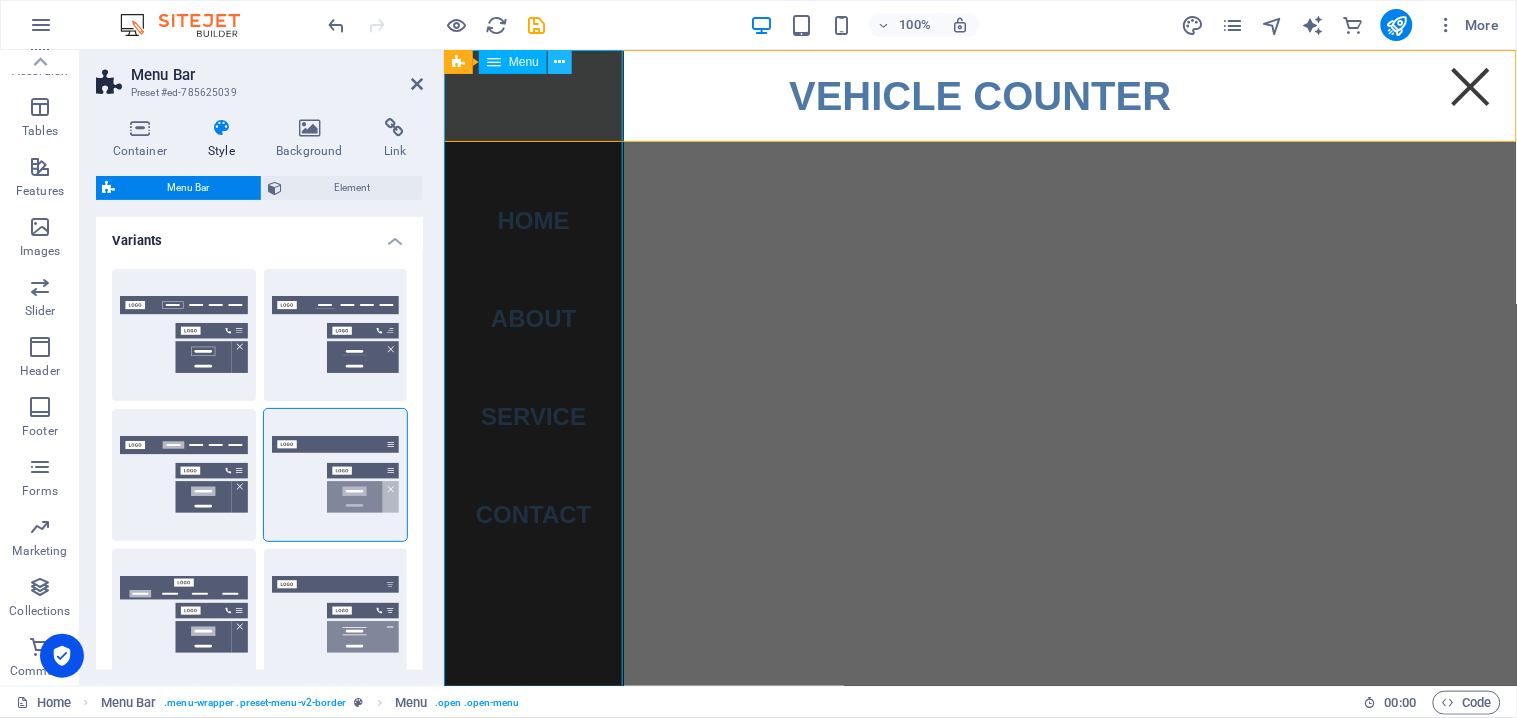 click at bounding box center (560, 62) 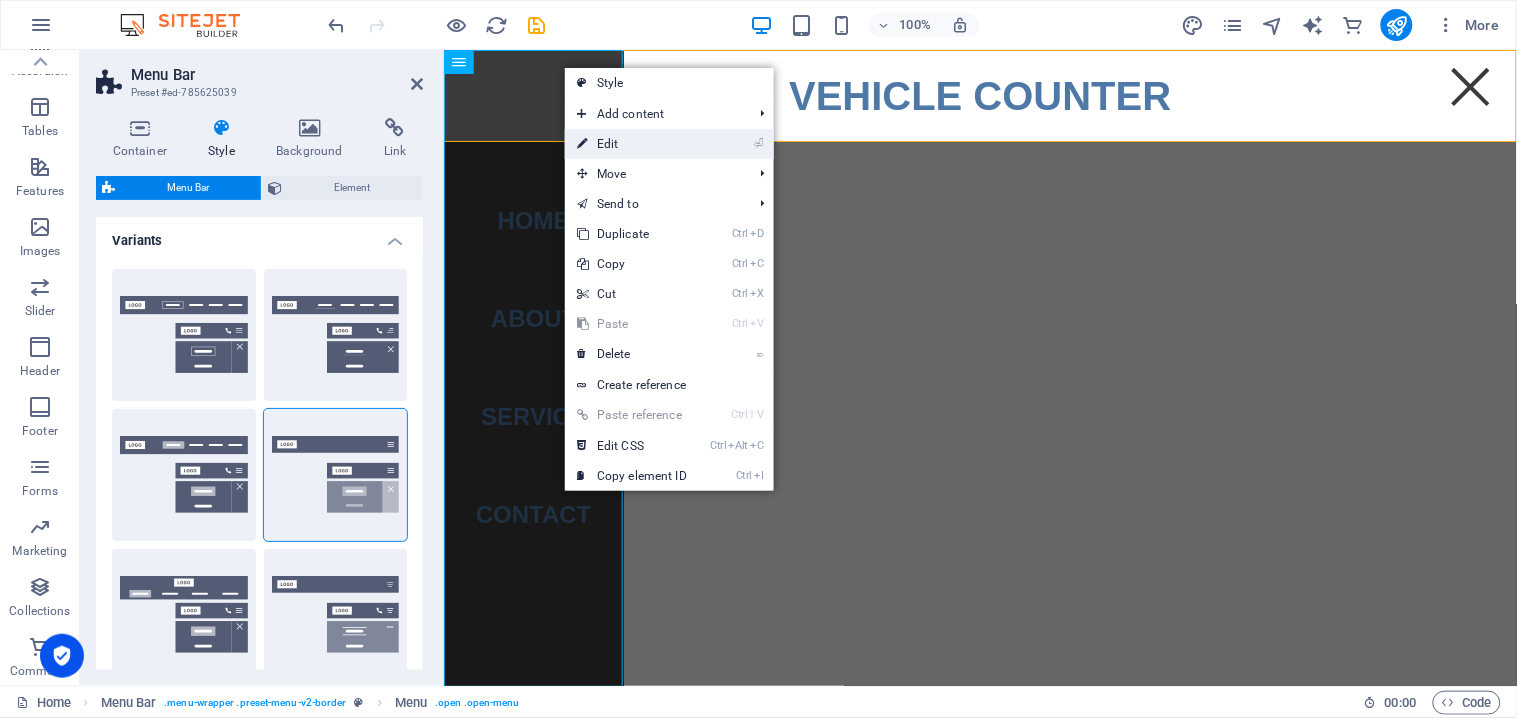 click on "⏎  Edit" at bounding box center [632, 144] 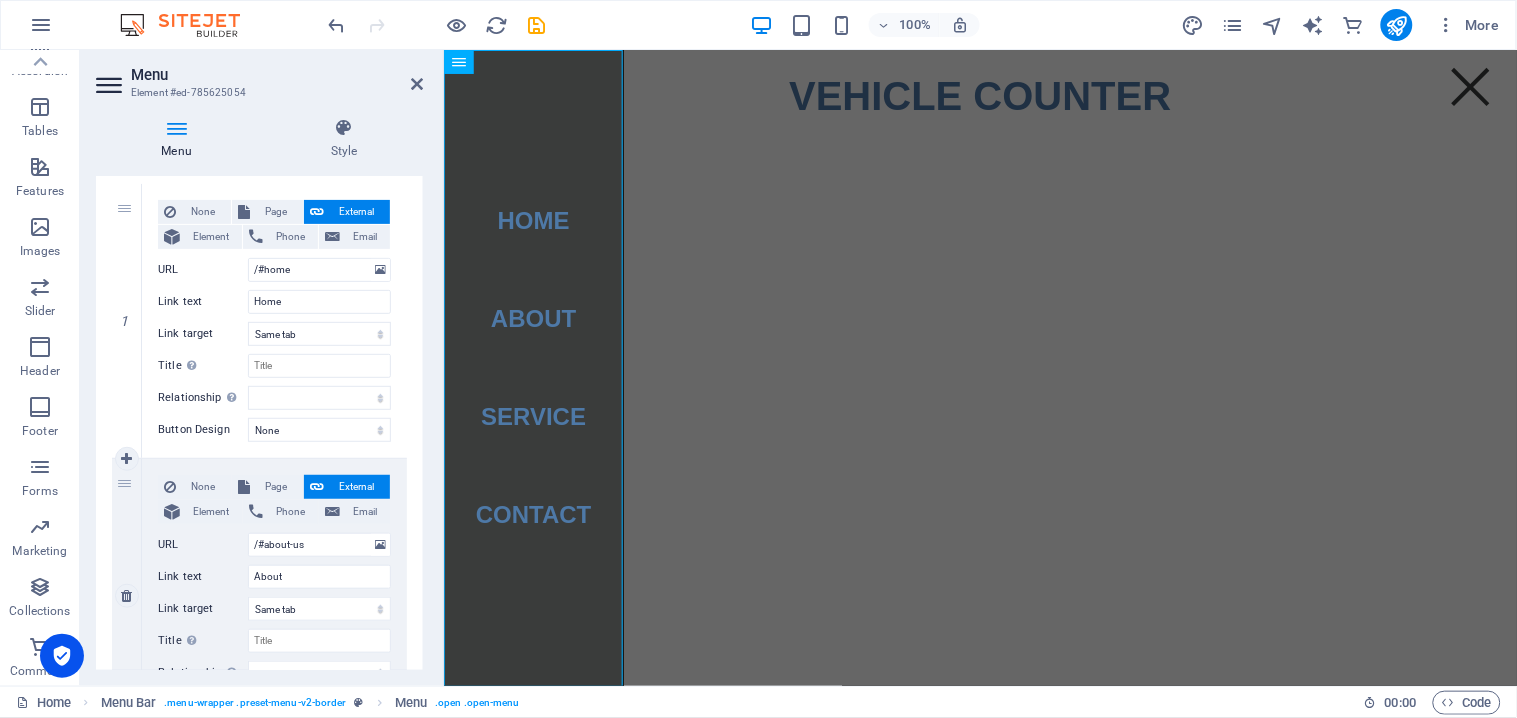scroll, scrollTop: 0, scrollLeft: 0, axis: both 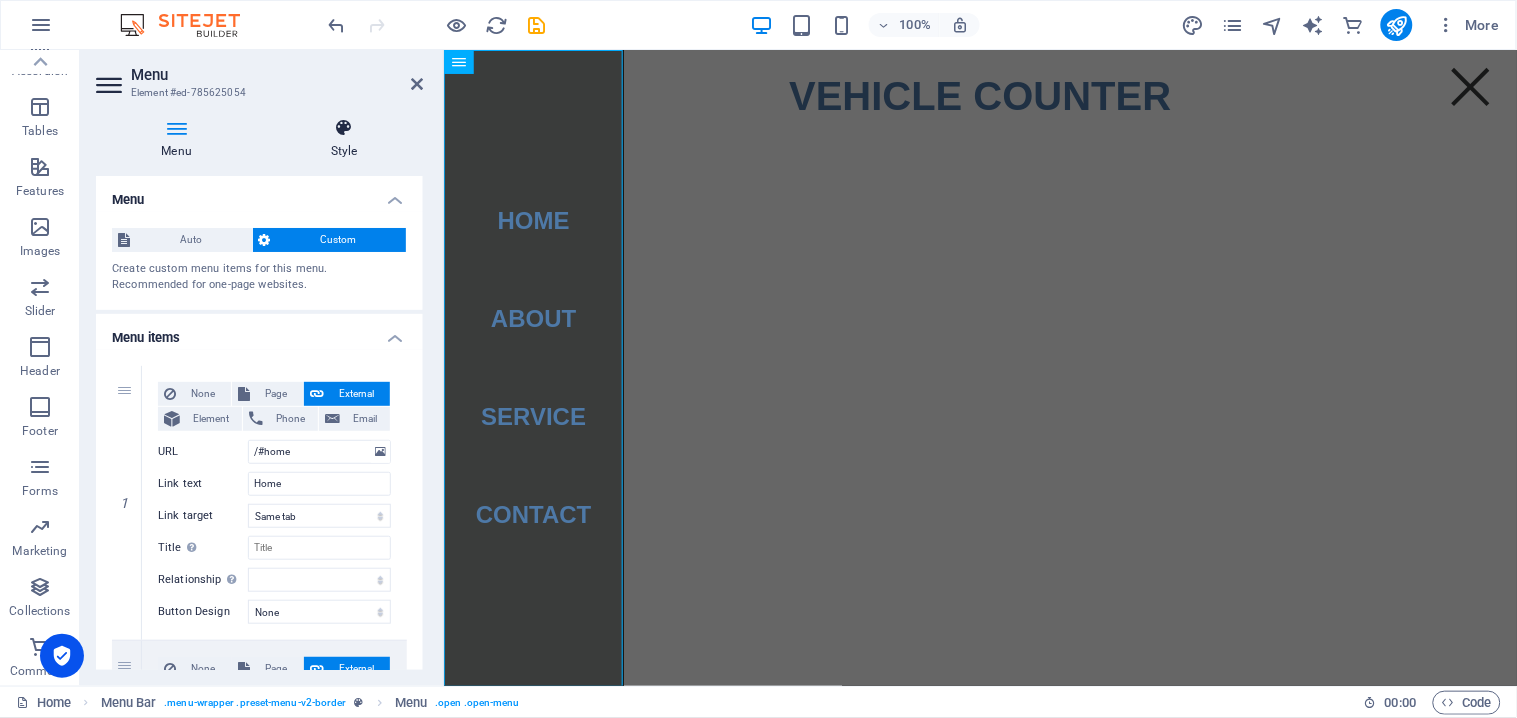 click at bounding box center [344, 128] 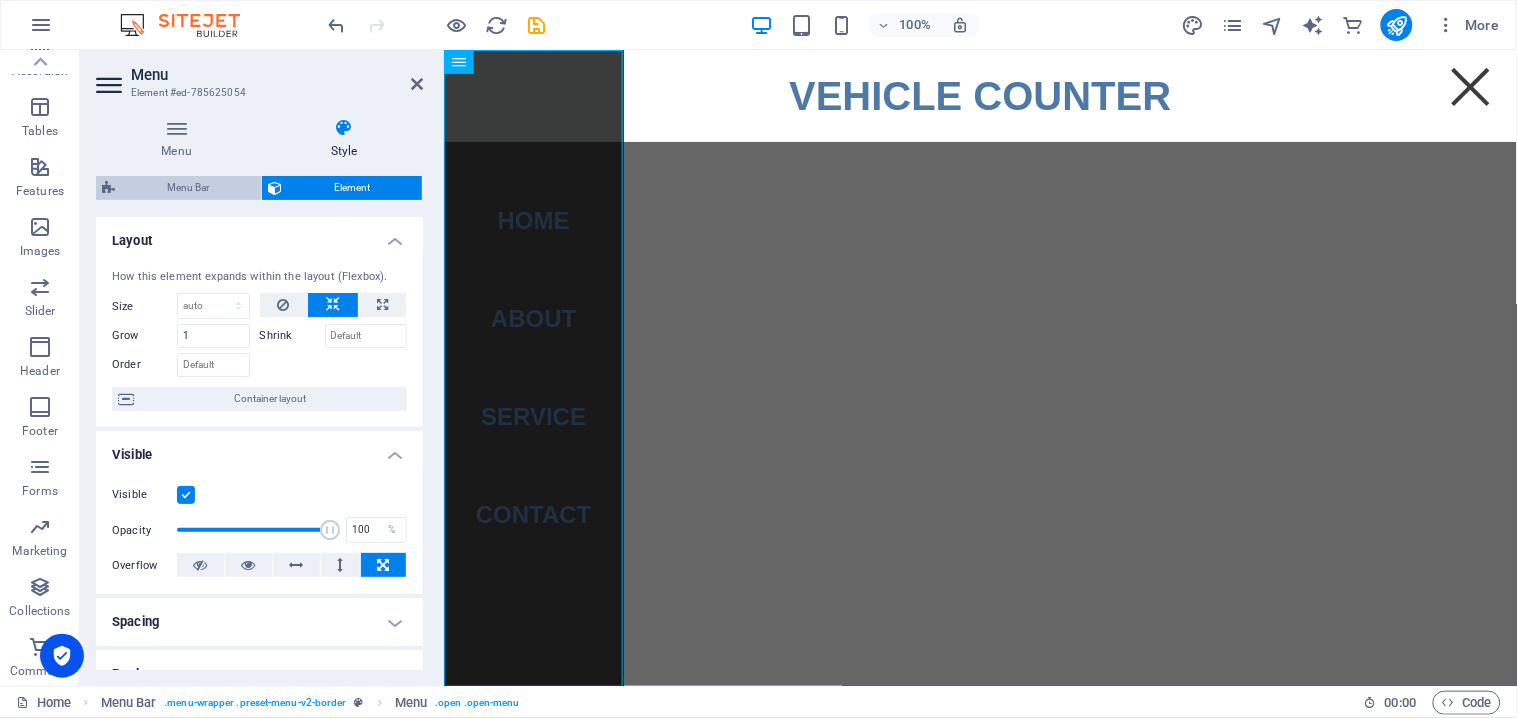 click on "Menu Bar" at bounding box center (188, 188) 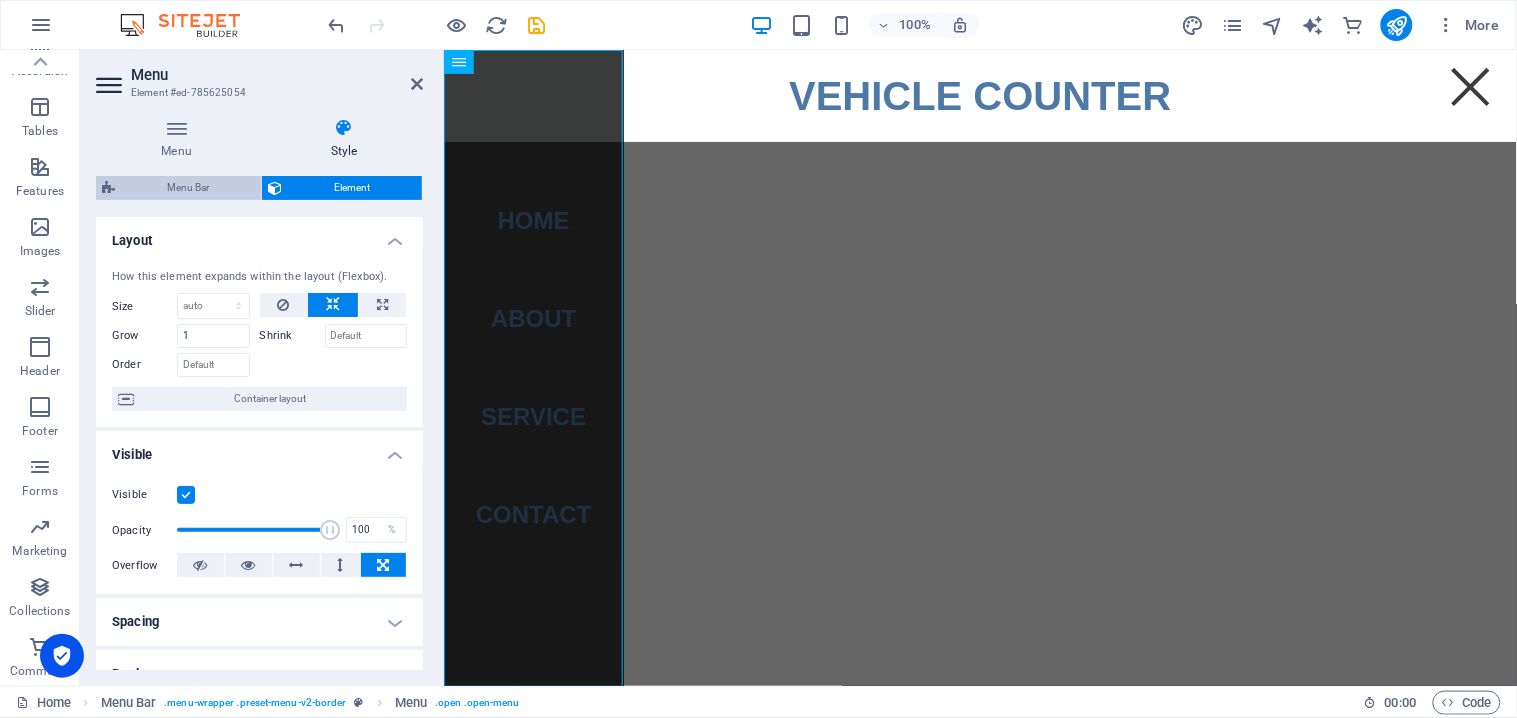 select on "rem" 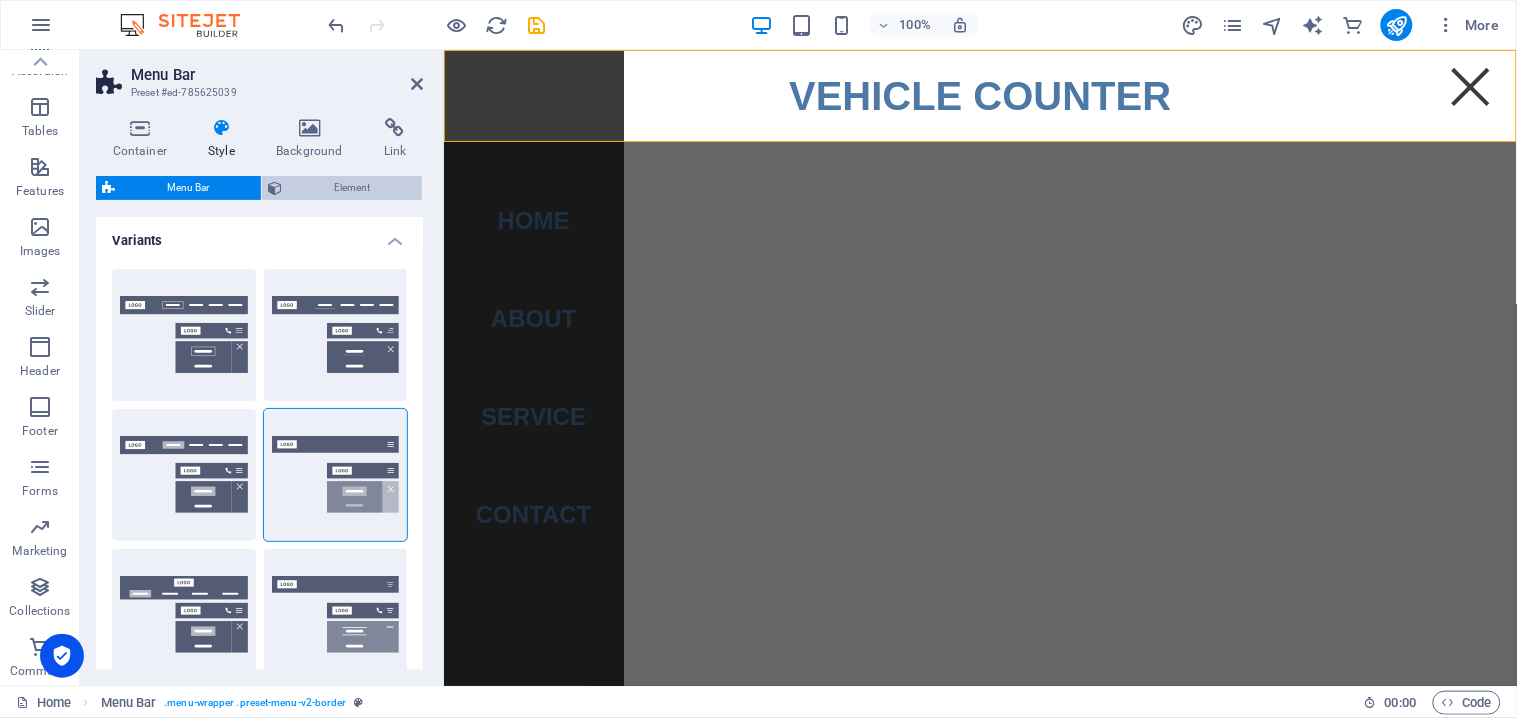 click on "Element" at bounding box center (352, 188) 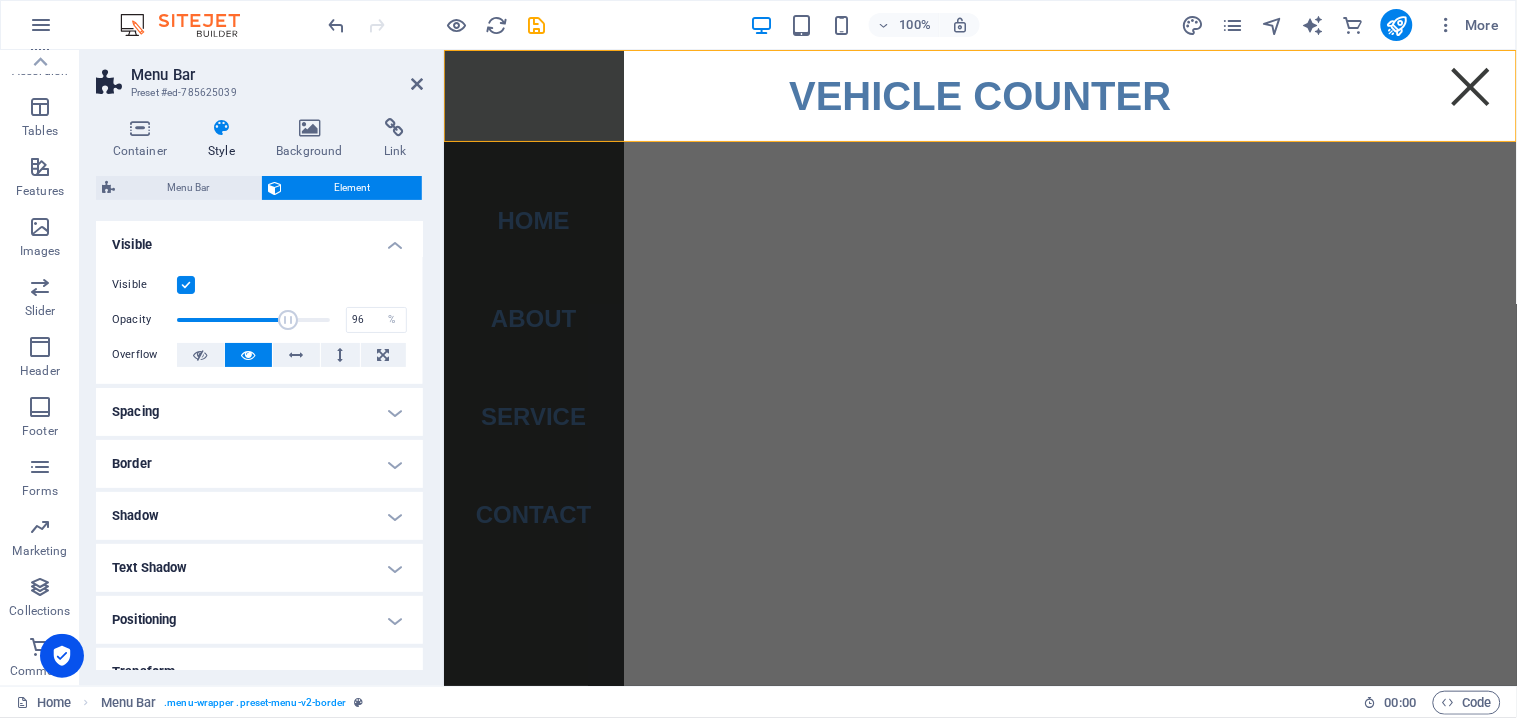 type on "100" 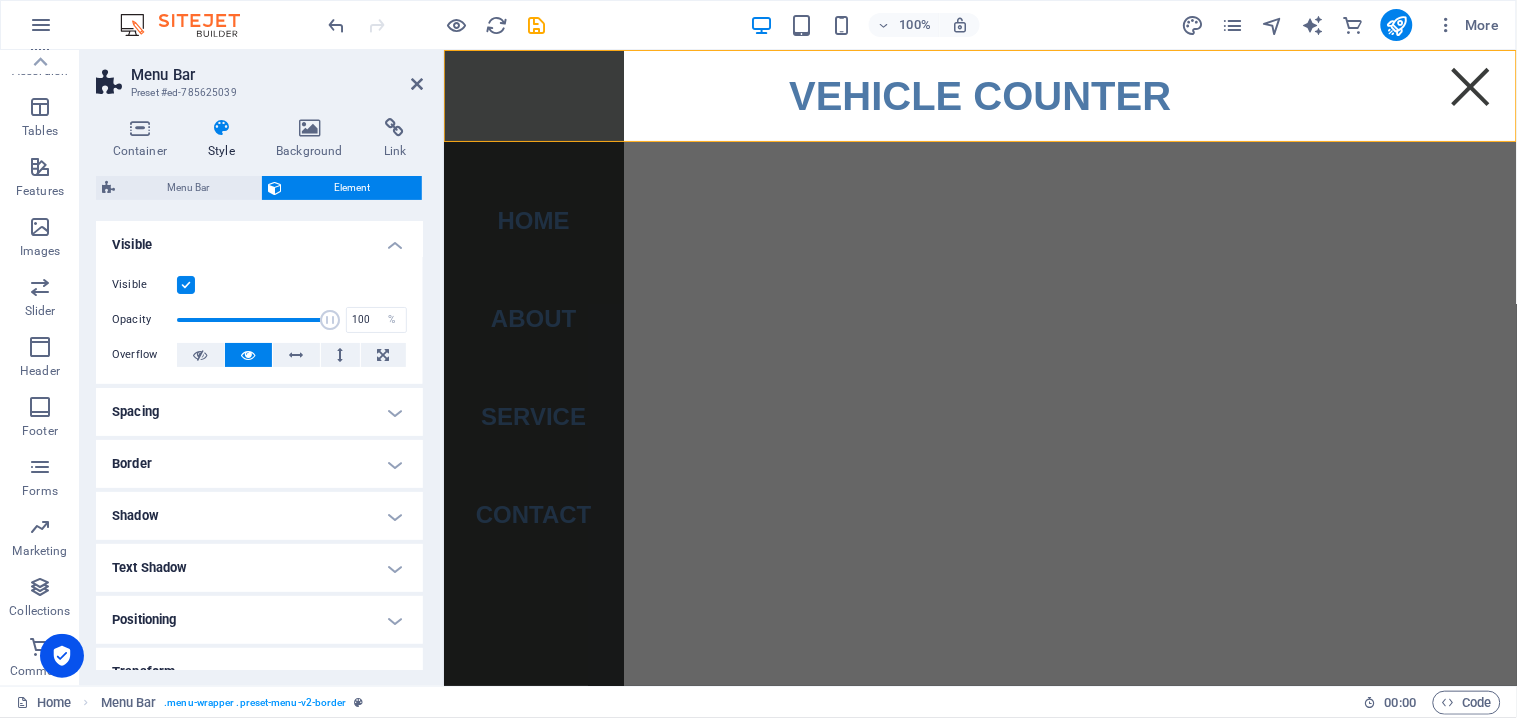 drag, startPoint x: 322, startPoint y: 317, endPoint x: 391, endPoint y: 333, distance: 70.83079 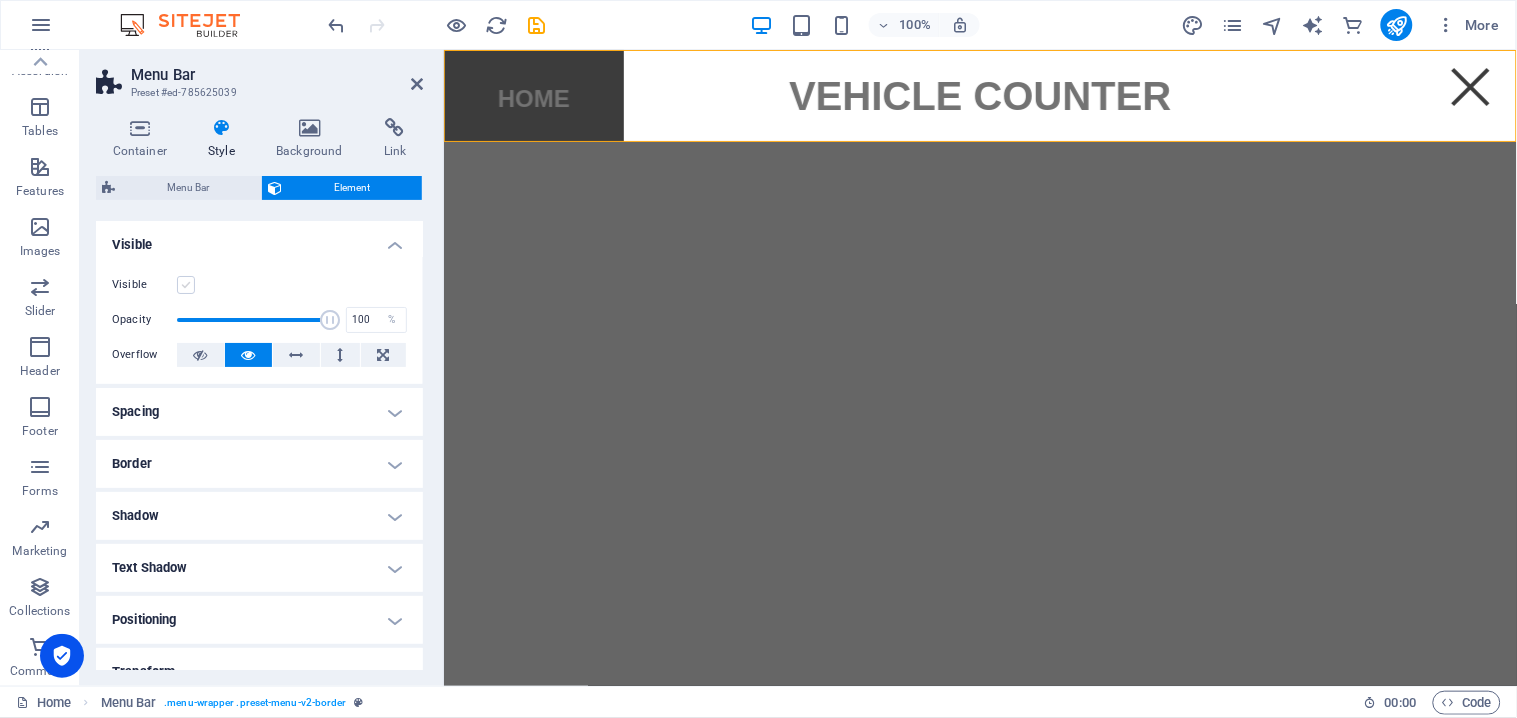 click at bounding box center [186, 285] 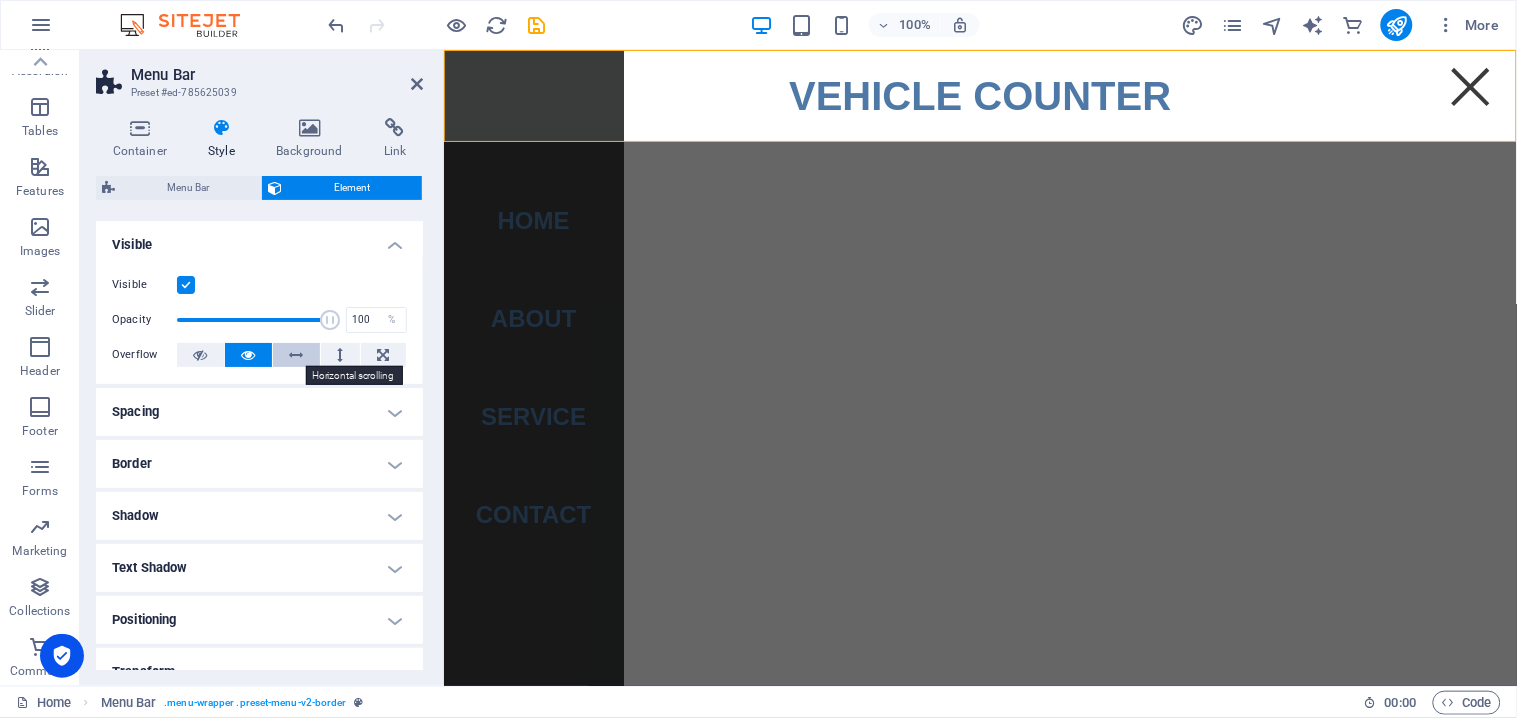 click at bounding box center [296, 355] 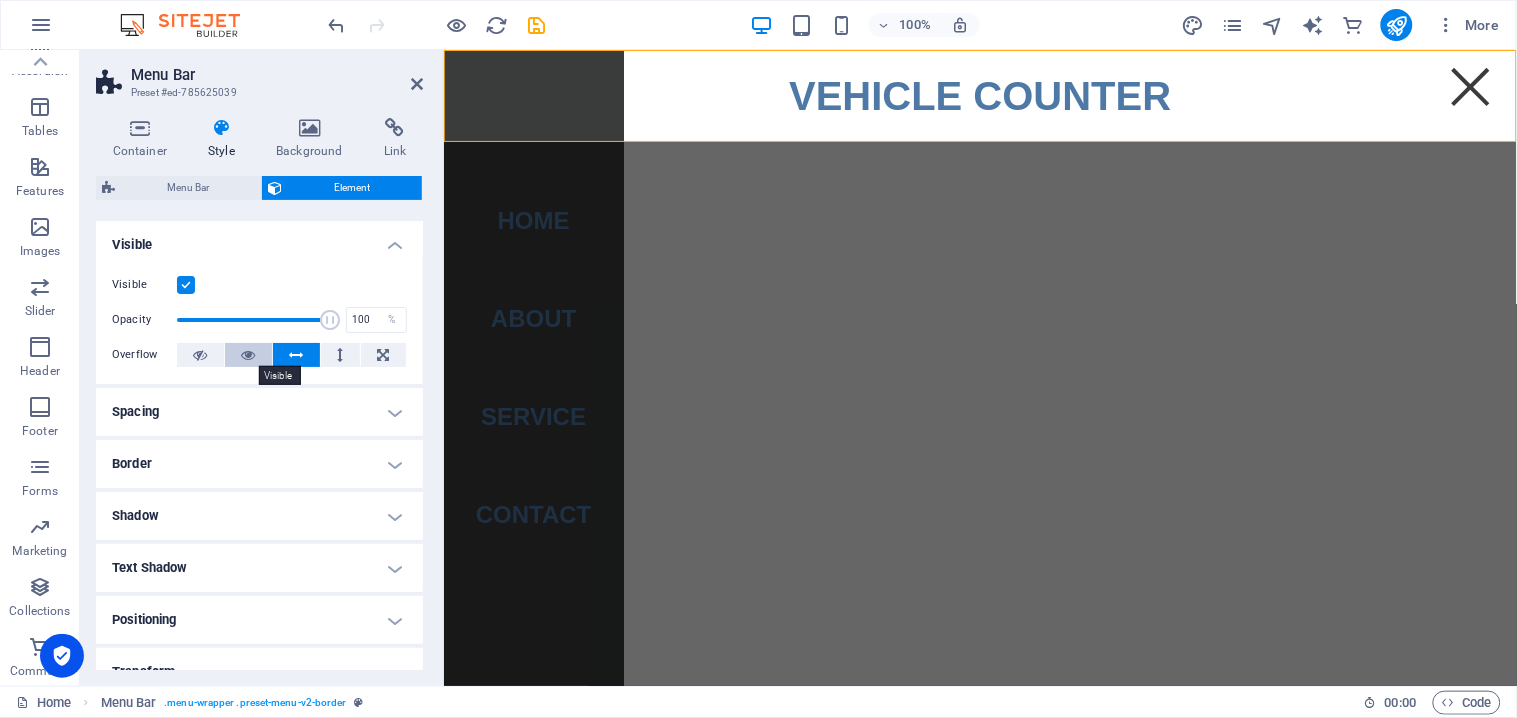 click at bounding box center (248, 355) 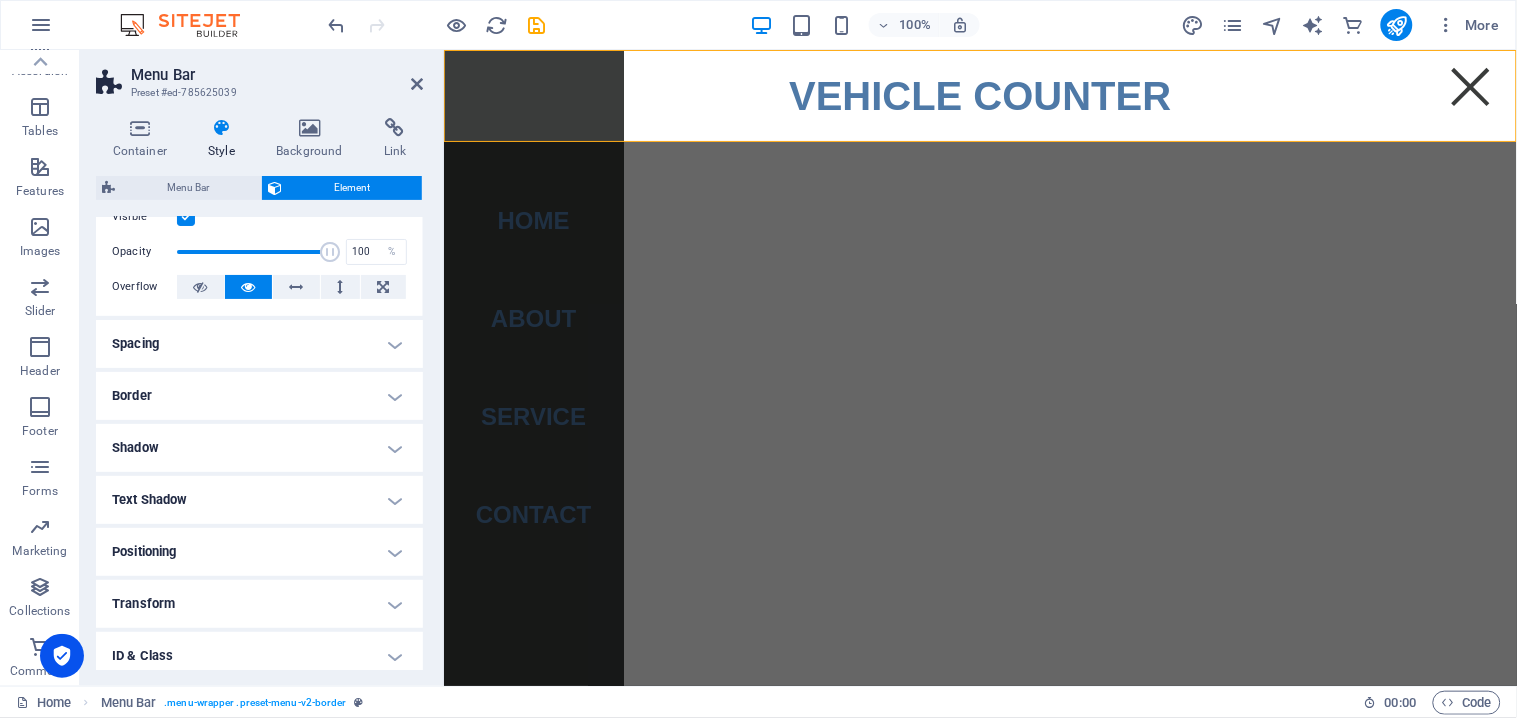 scroll, scrollTop: 180, scrollLeft: 0, axis: vertical 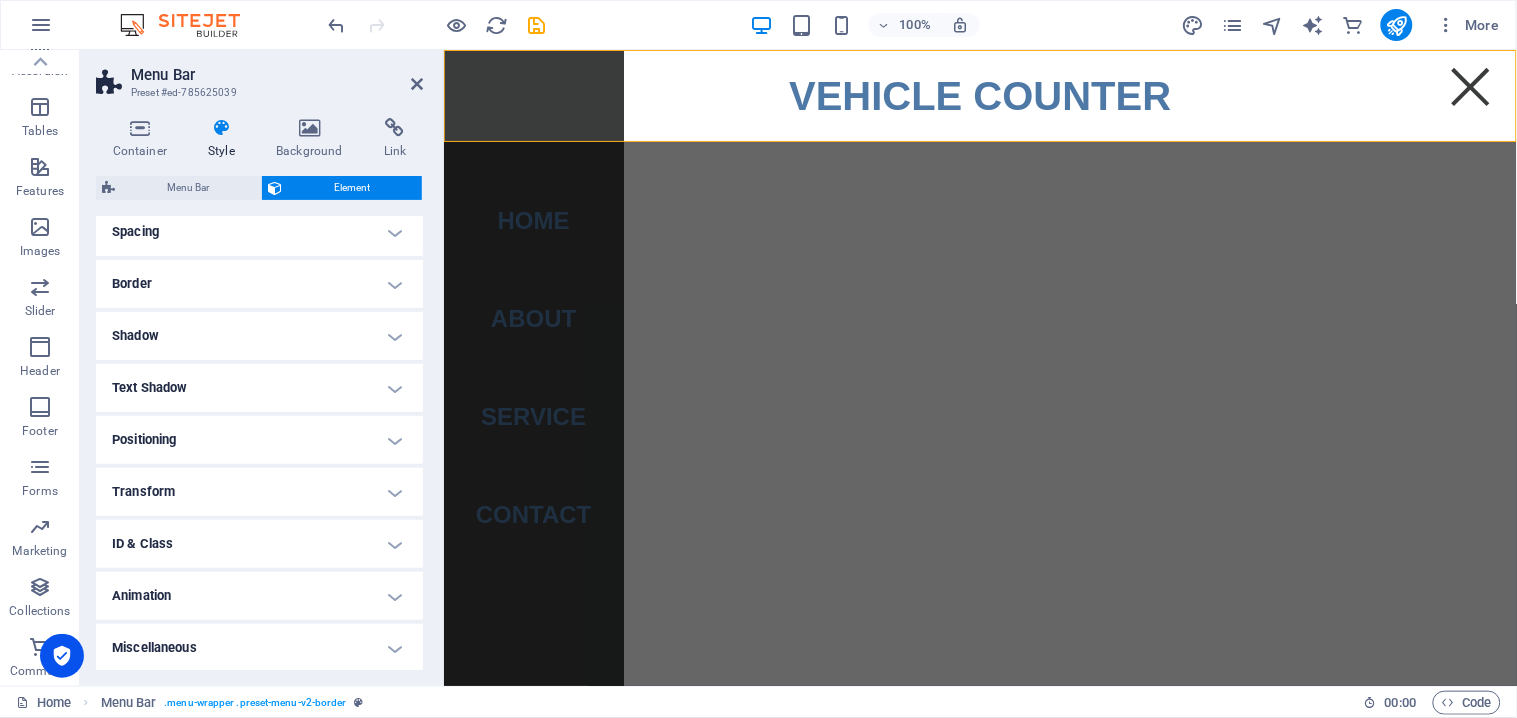 click on "Positioning" at bounding box center [259, 440] 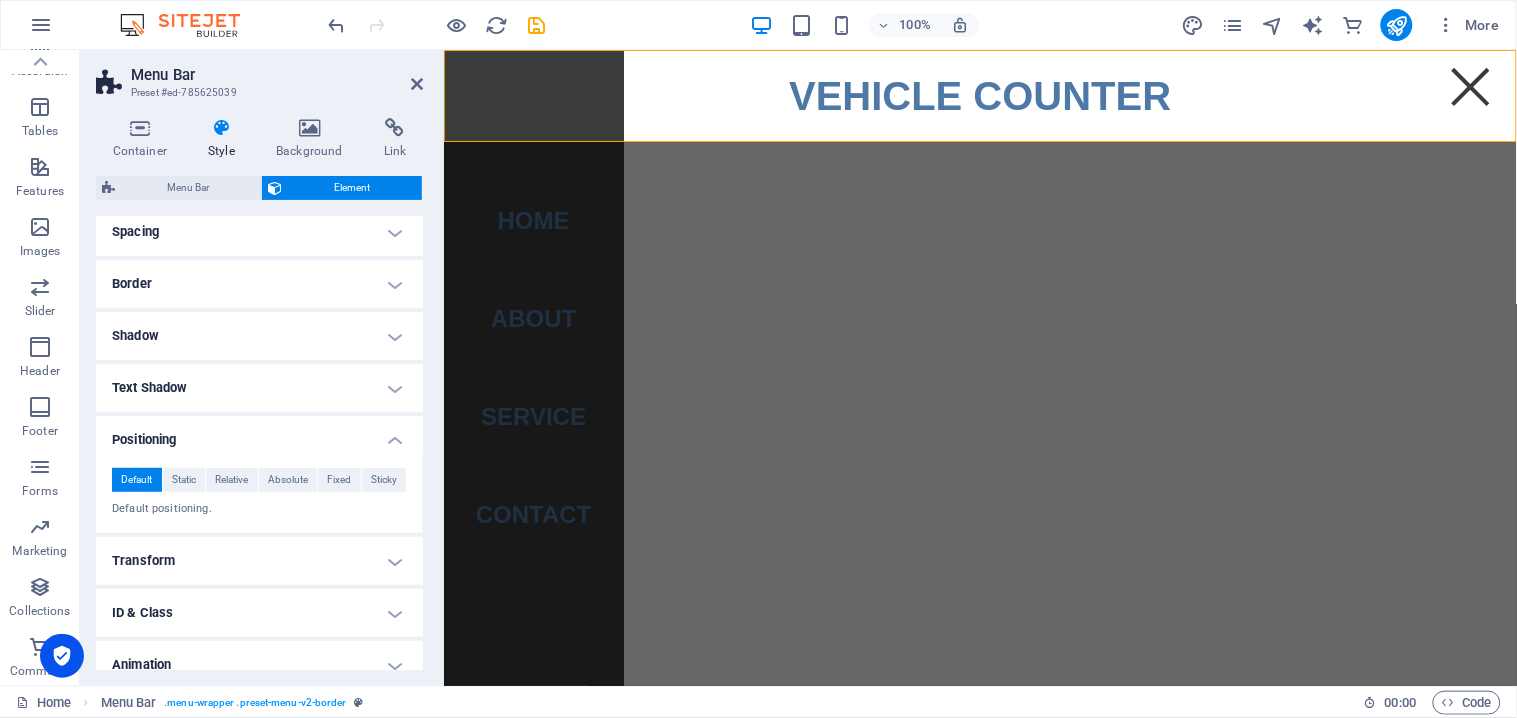 click on "Positioning" at bounding box center [259, 434] 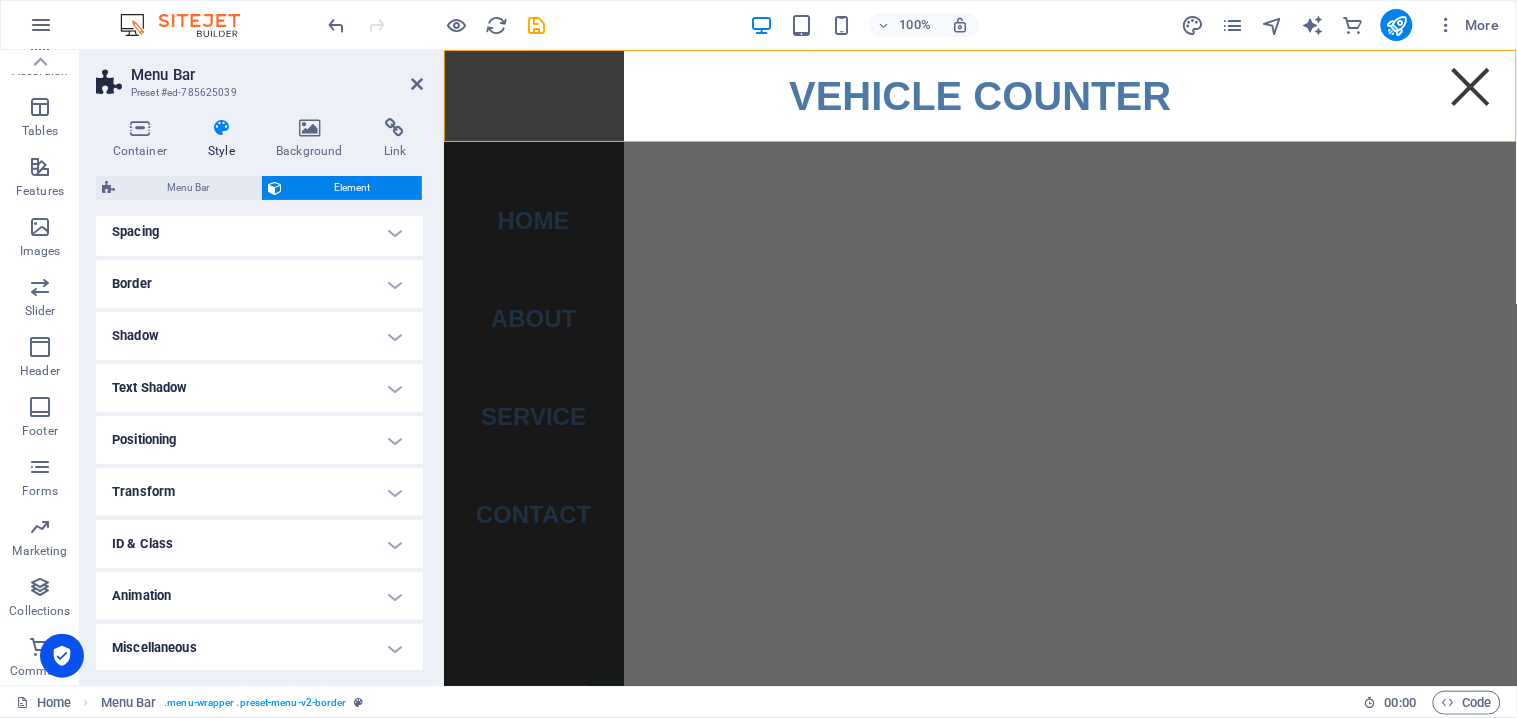 click on "Animation" at bounding box center (259, 596) 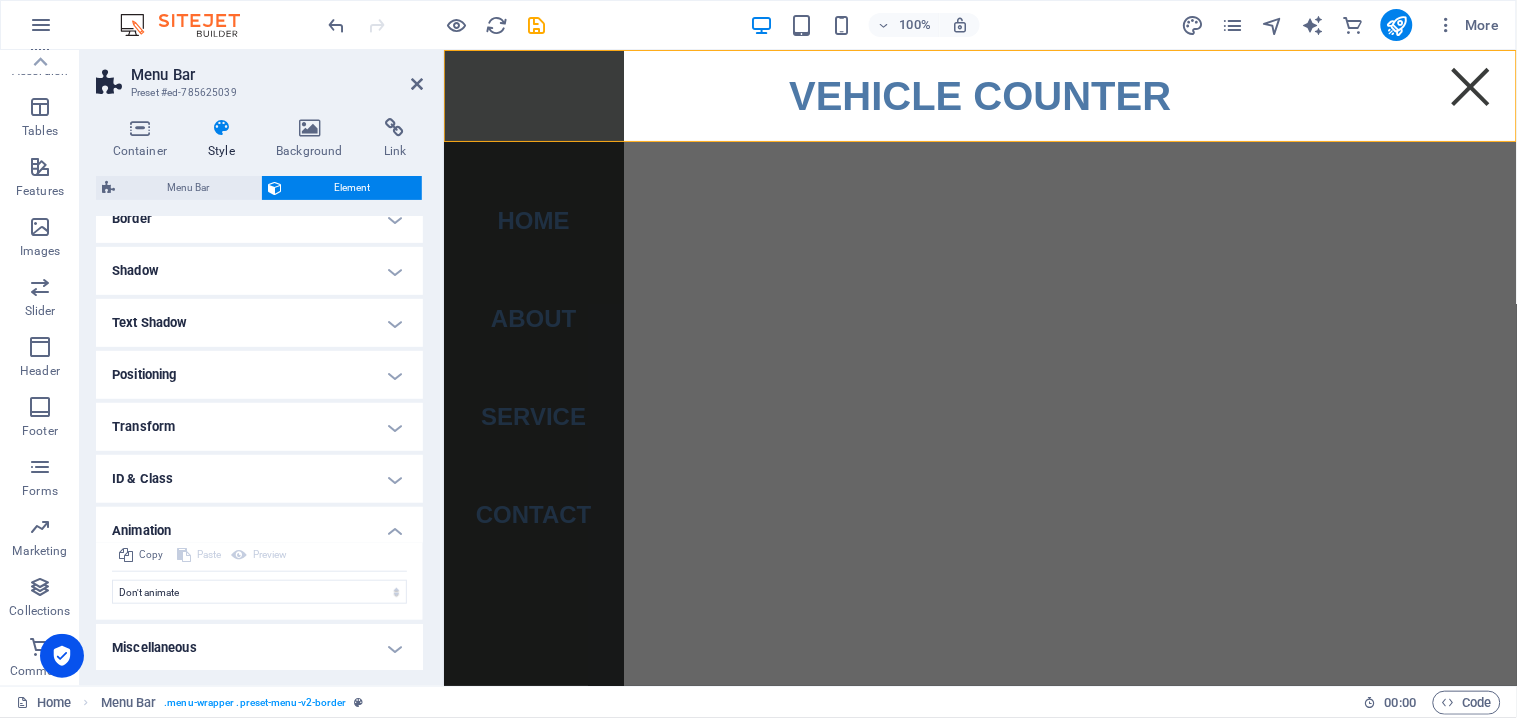 click on "Animation" at bounding box center [259, 525] 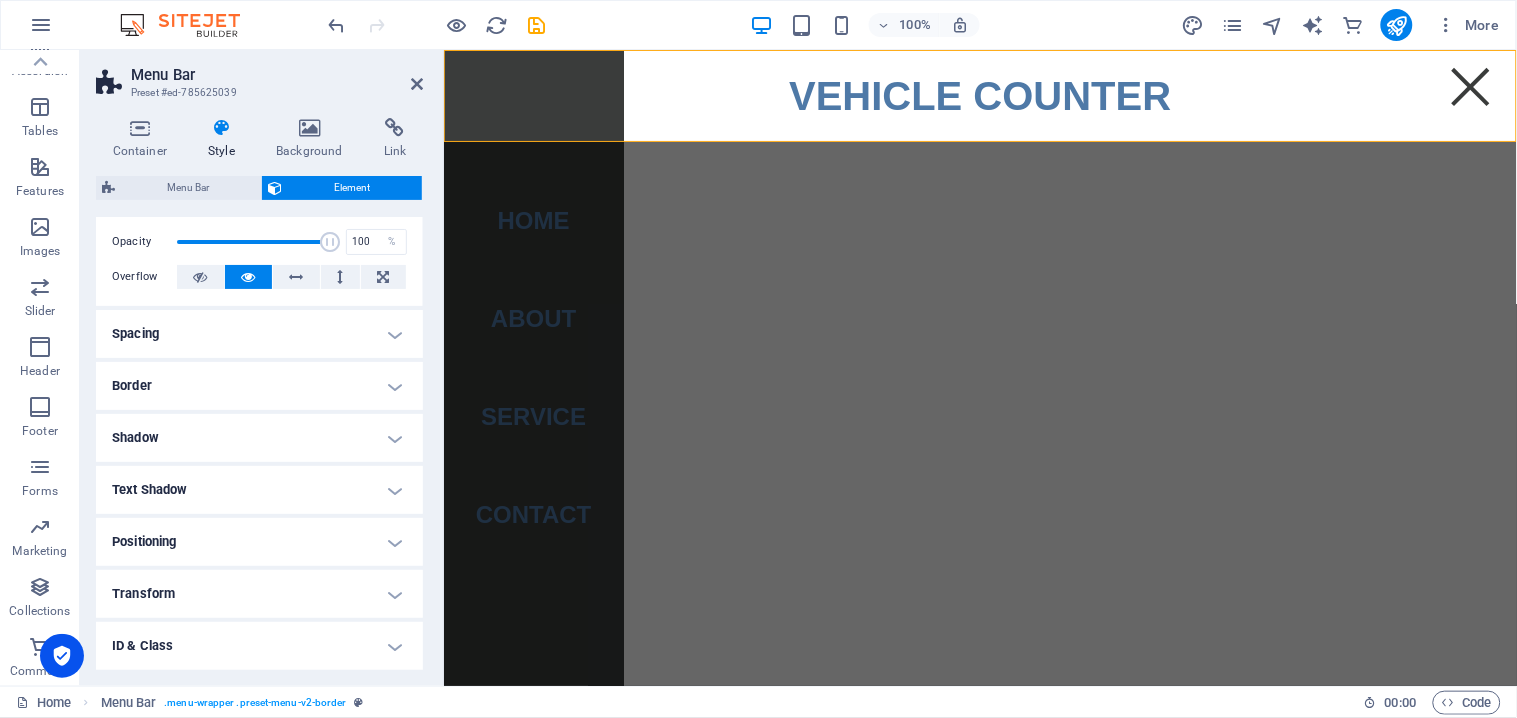 scroll, scrollTop: 0, scrollLeft: 0, axis: both 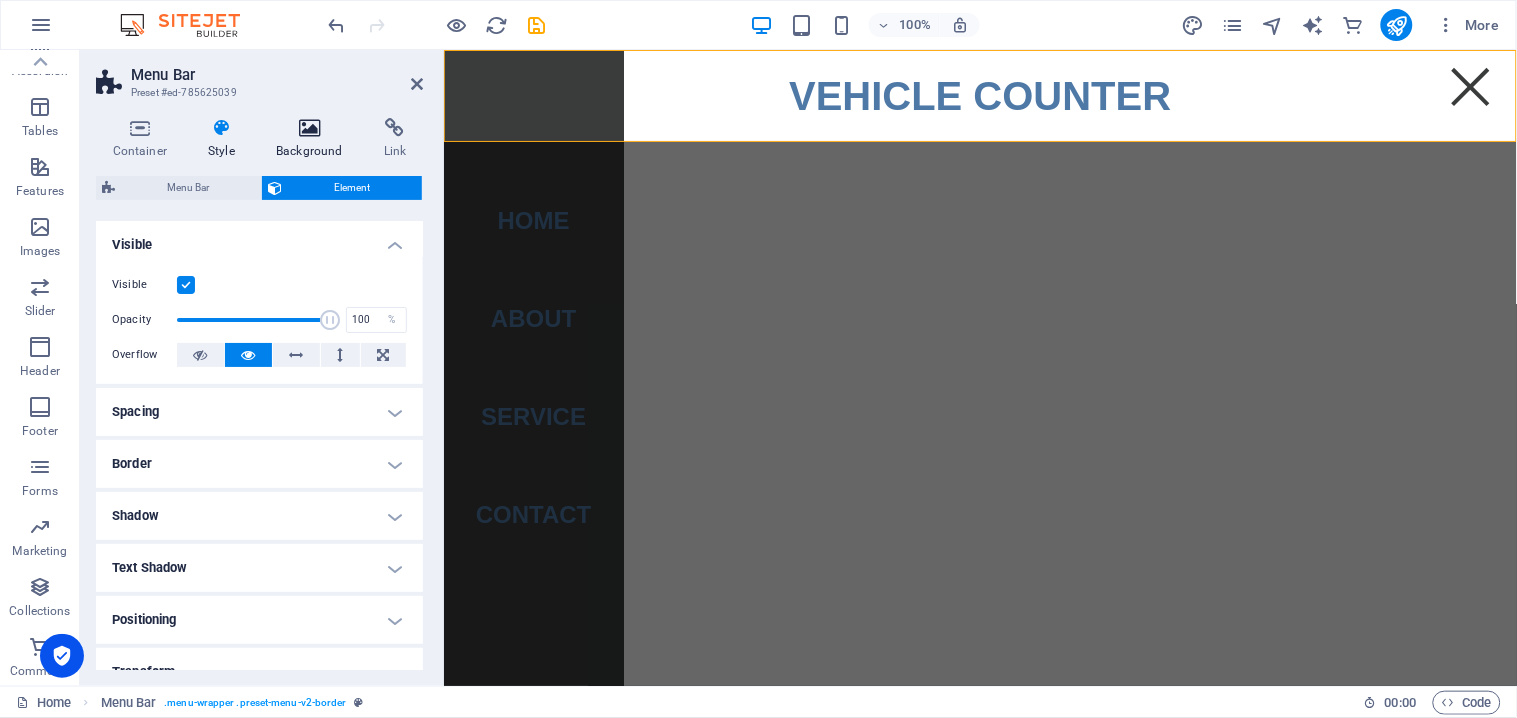 click at bounding box center (310, 128) 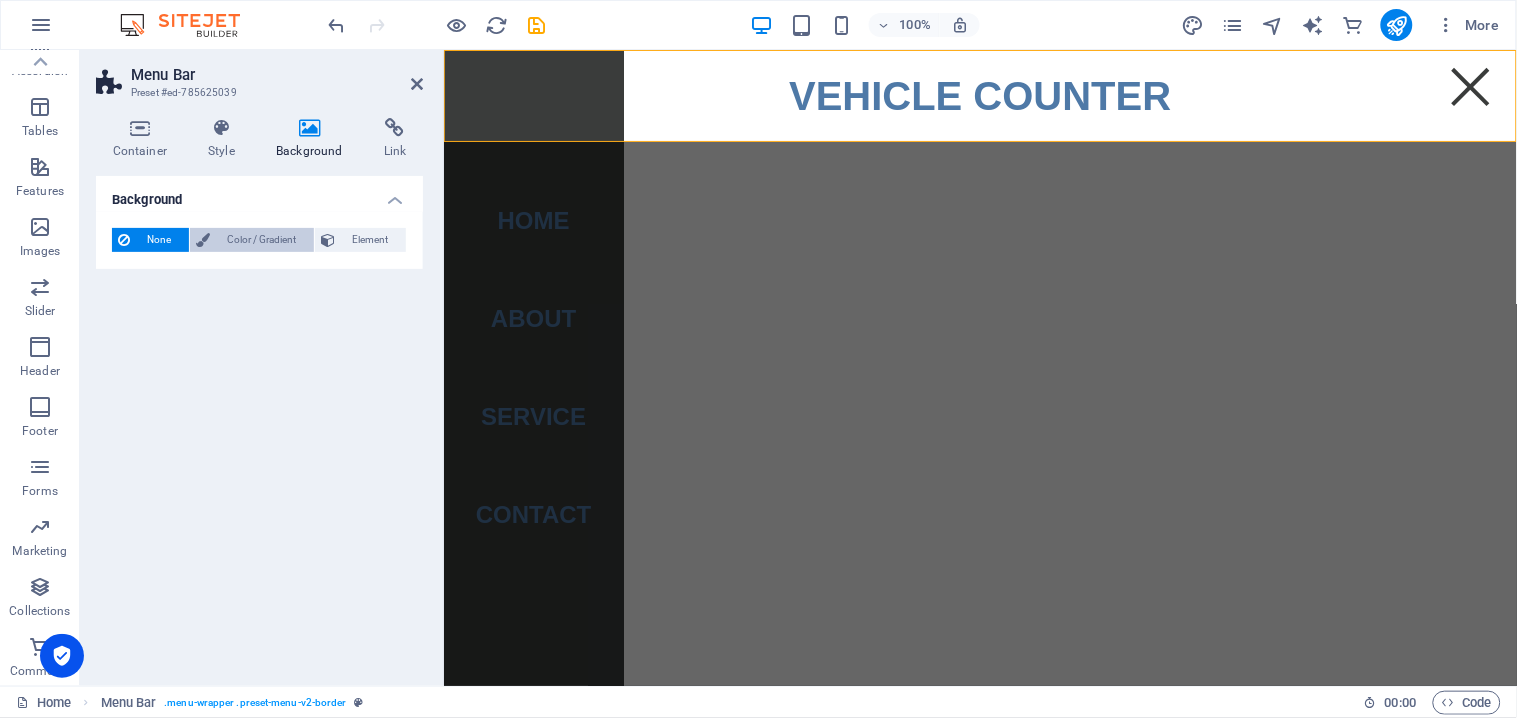 click on "Color / Gradient" at bounding box center [262, 240] 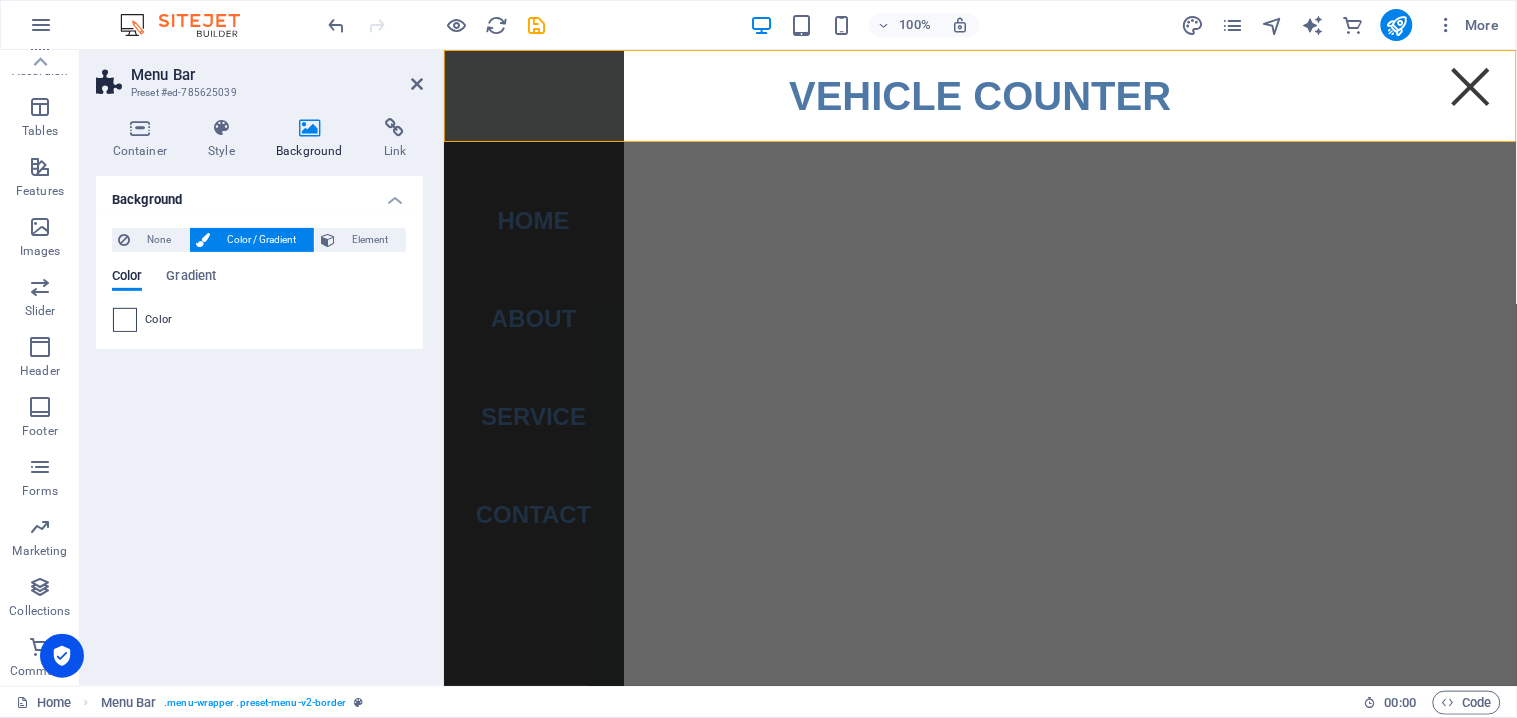 click at bounding box center (125, 320) 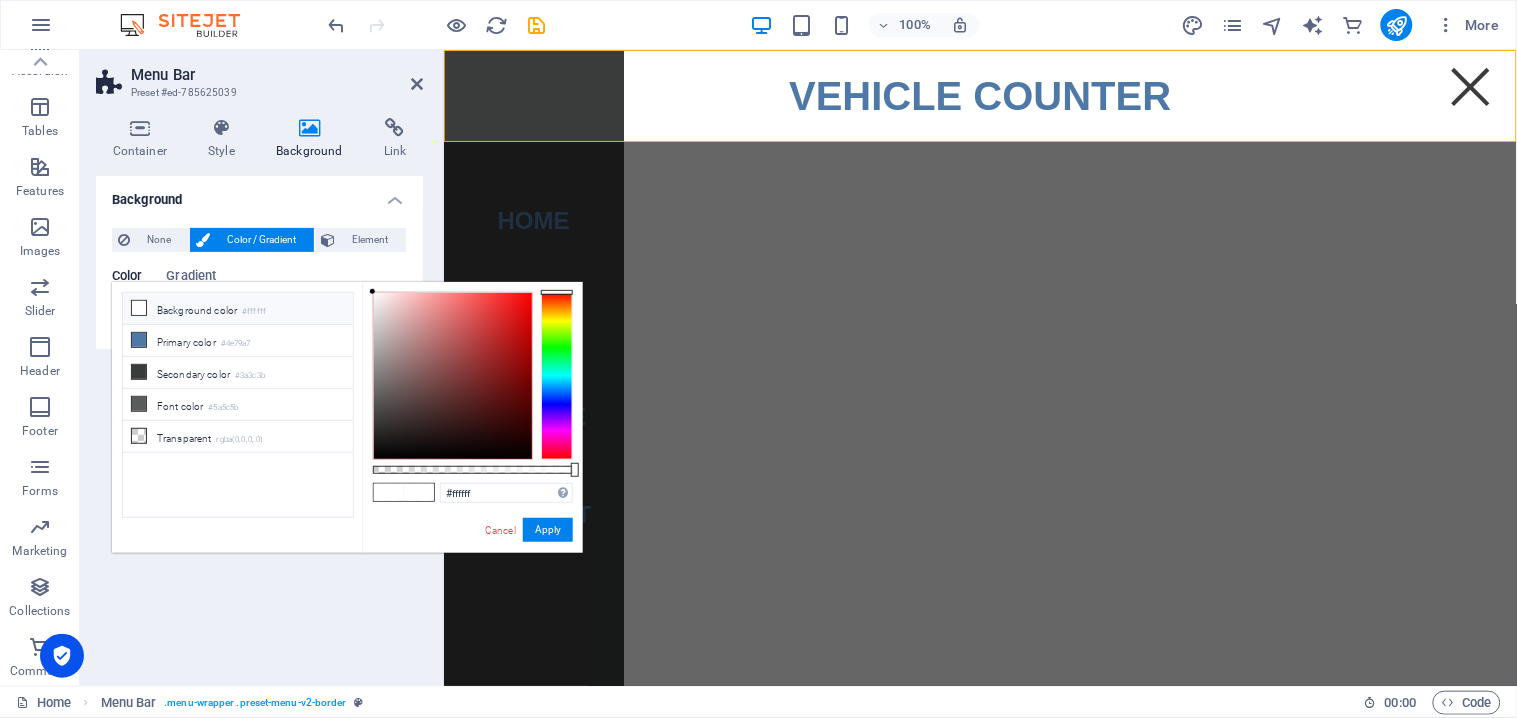 click on "Background color
#ffffff" at bounding box center (238, 309) 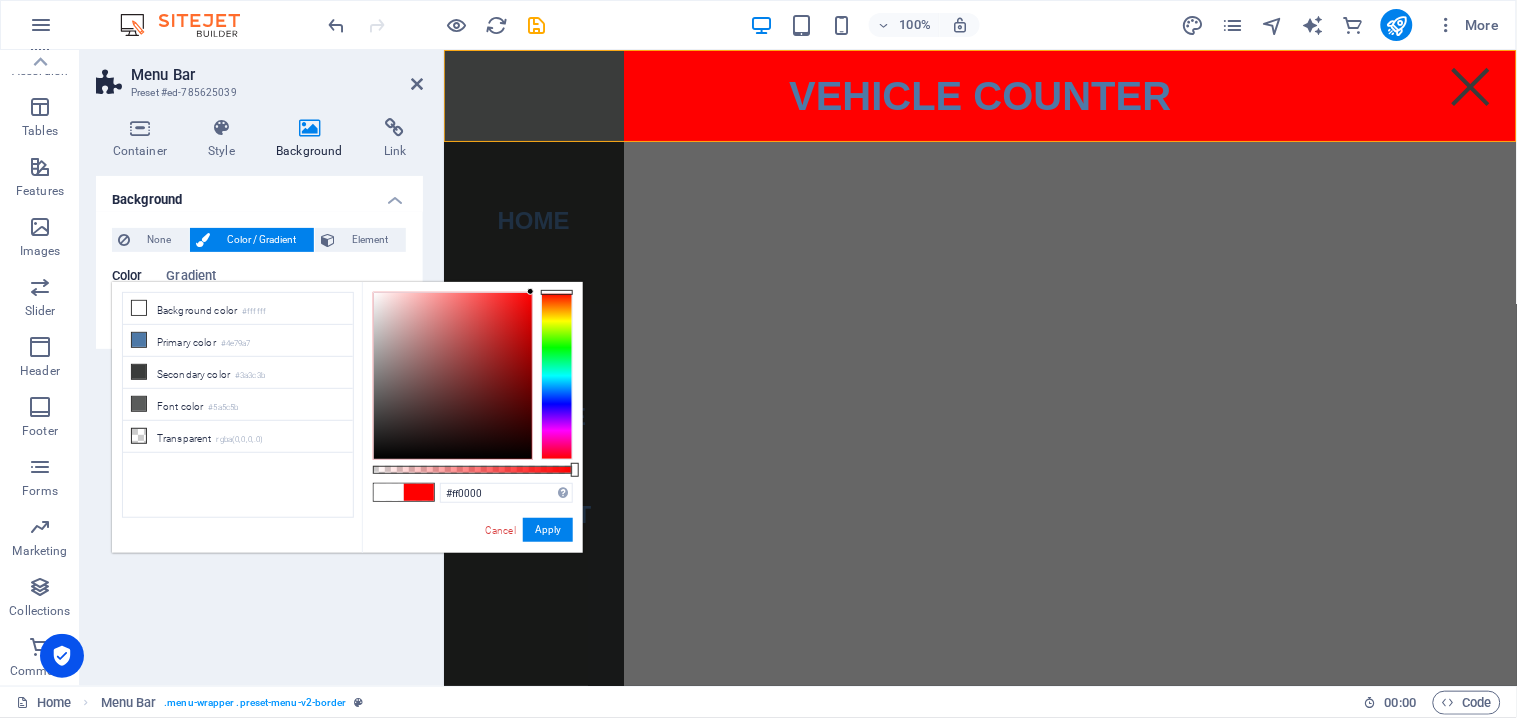 drag, startPoint x: 444, startPoint y: 343, endPoint x: 103, endPoint y: 223, distance: 361.49826 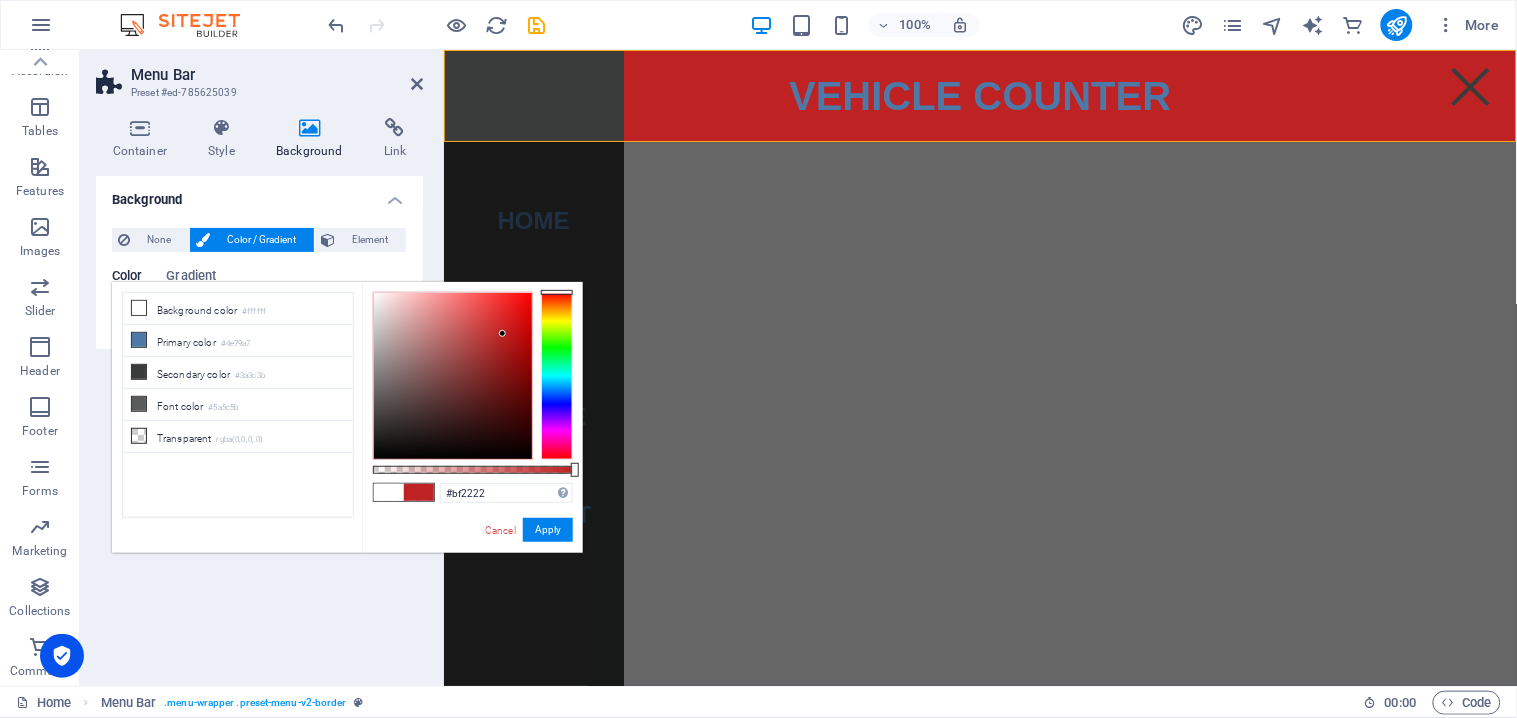 drag, startPoint x: 493, startPoint y: 342, endPoint x: 503, endPoint y: 334, distance: 12.806249 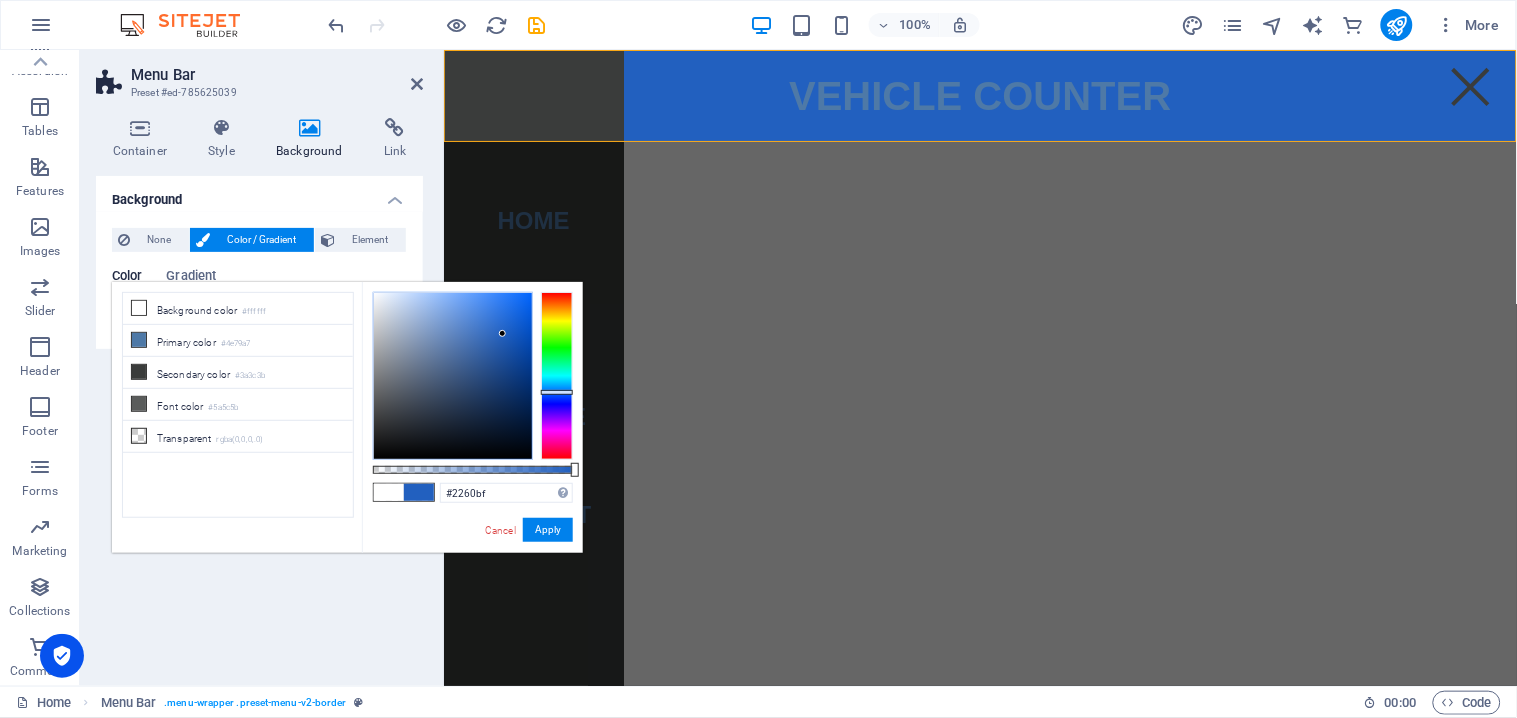 drag, startPoint x: 550, startPoint y: 361, endPoint x: 557, endPoint y: 392, distance: 31.780497 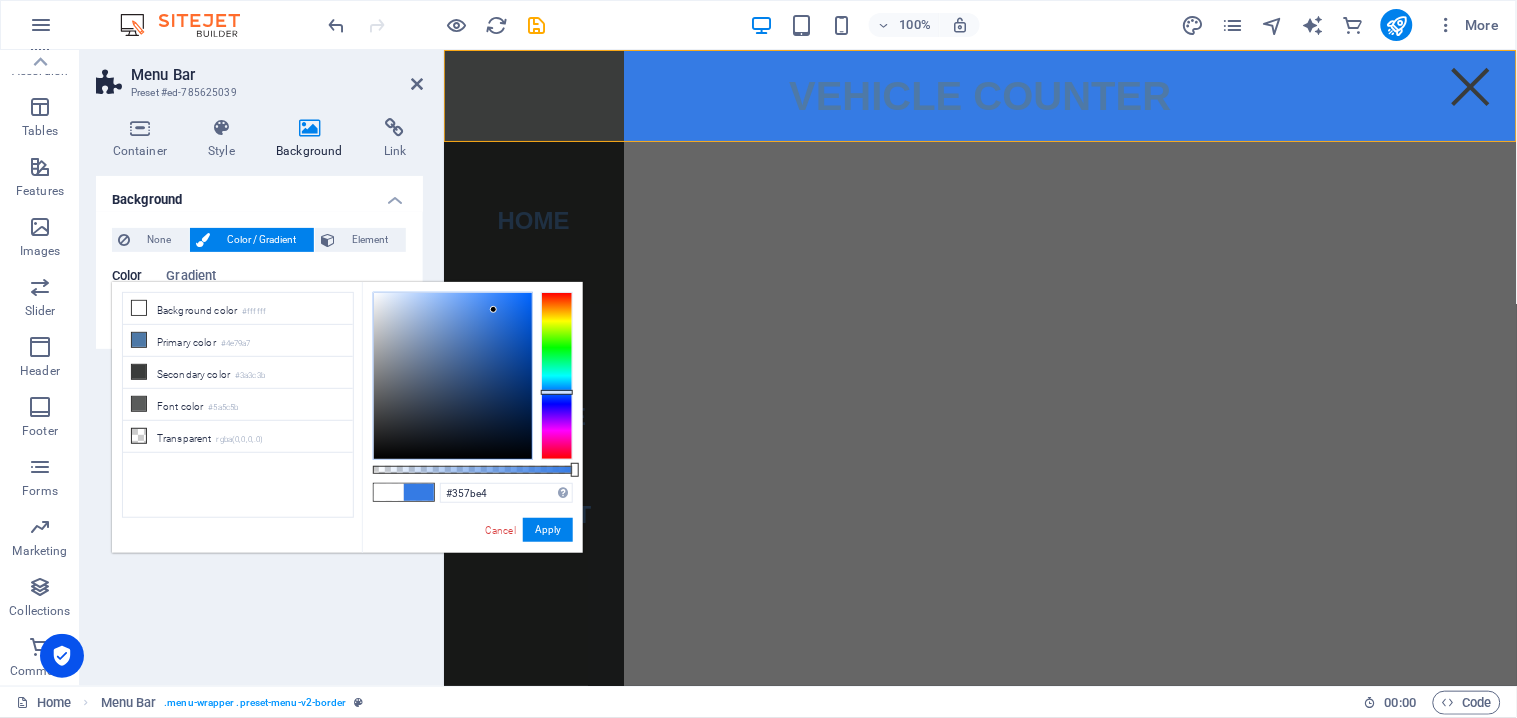 drag, startPoint x: 500, startPoint y: 353, endPoint x: 494, endPoint y: 310, distance: 43.416588 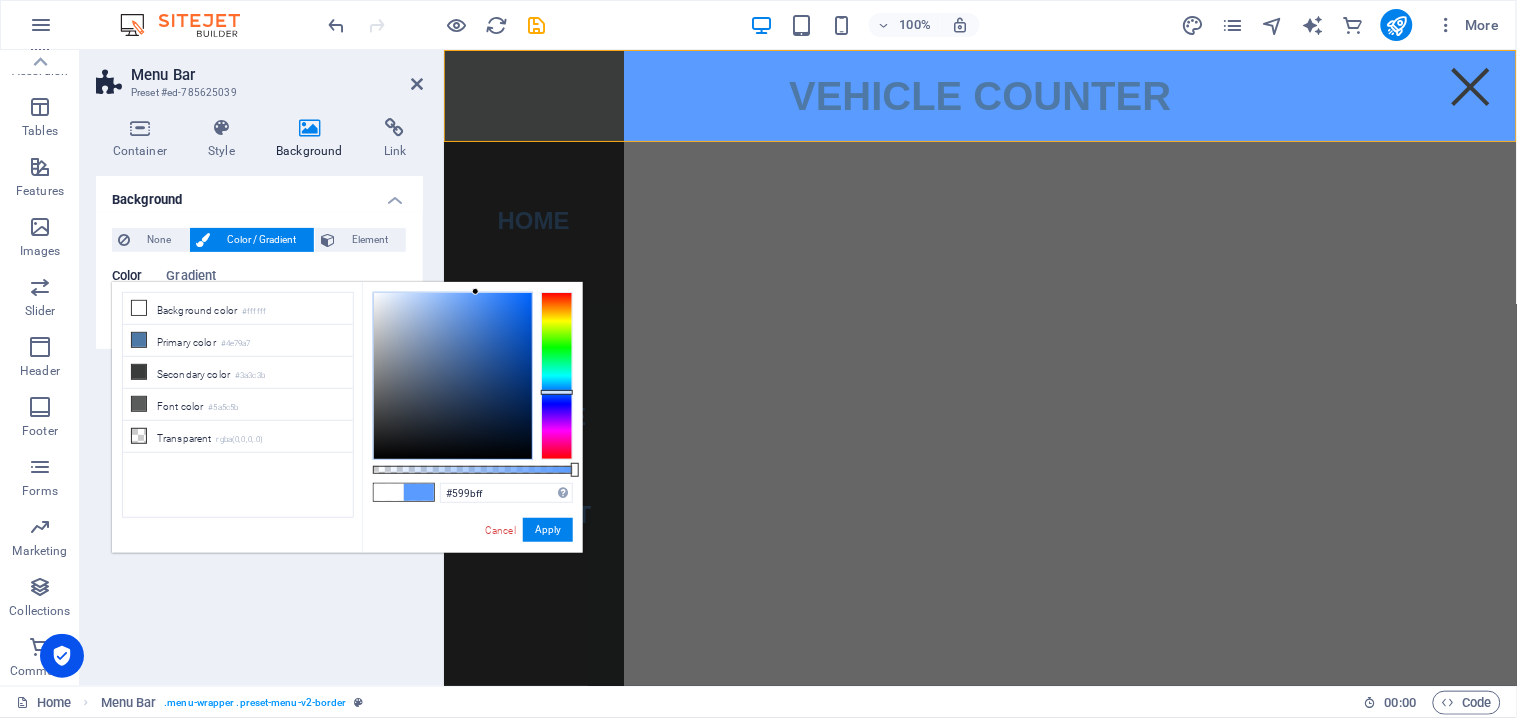type on "#579aff" 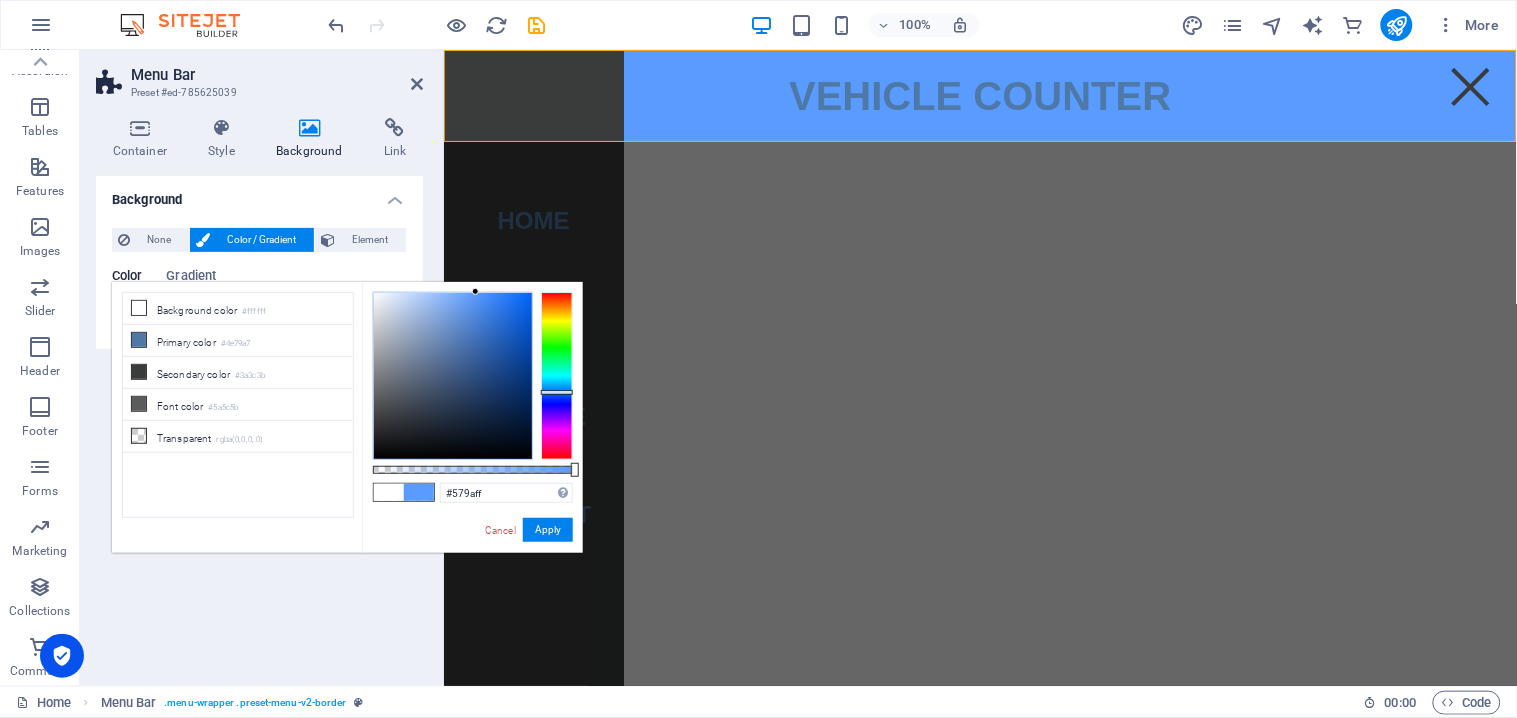 drag, startPoint x: 496, startPoint y: 301, endPoint x: 477, endPoint y: 290, distance: 21.954498 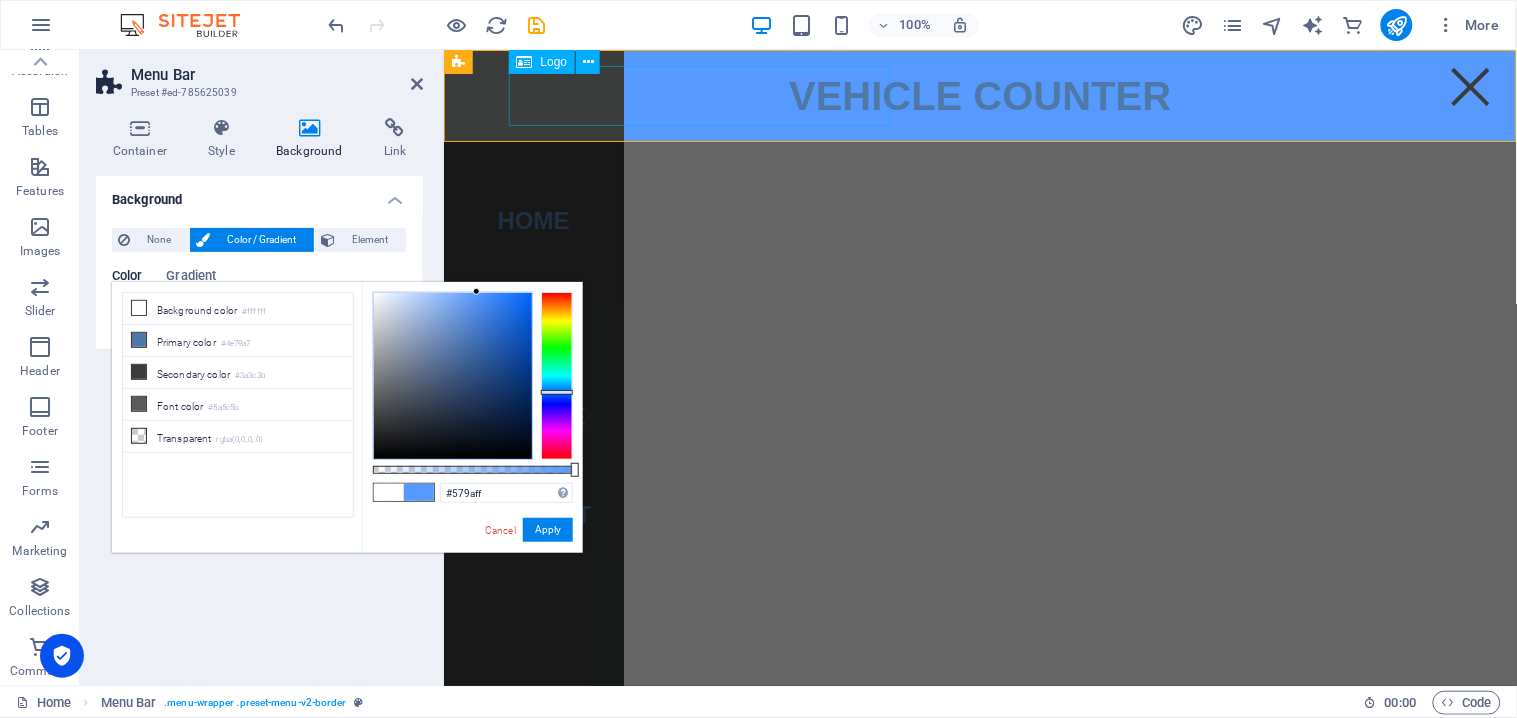 click on "VEHICLE COUNTER" at bounding box center (980, 95) 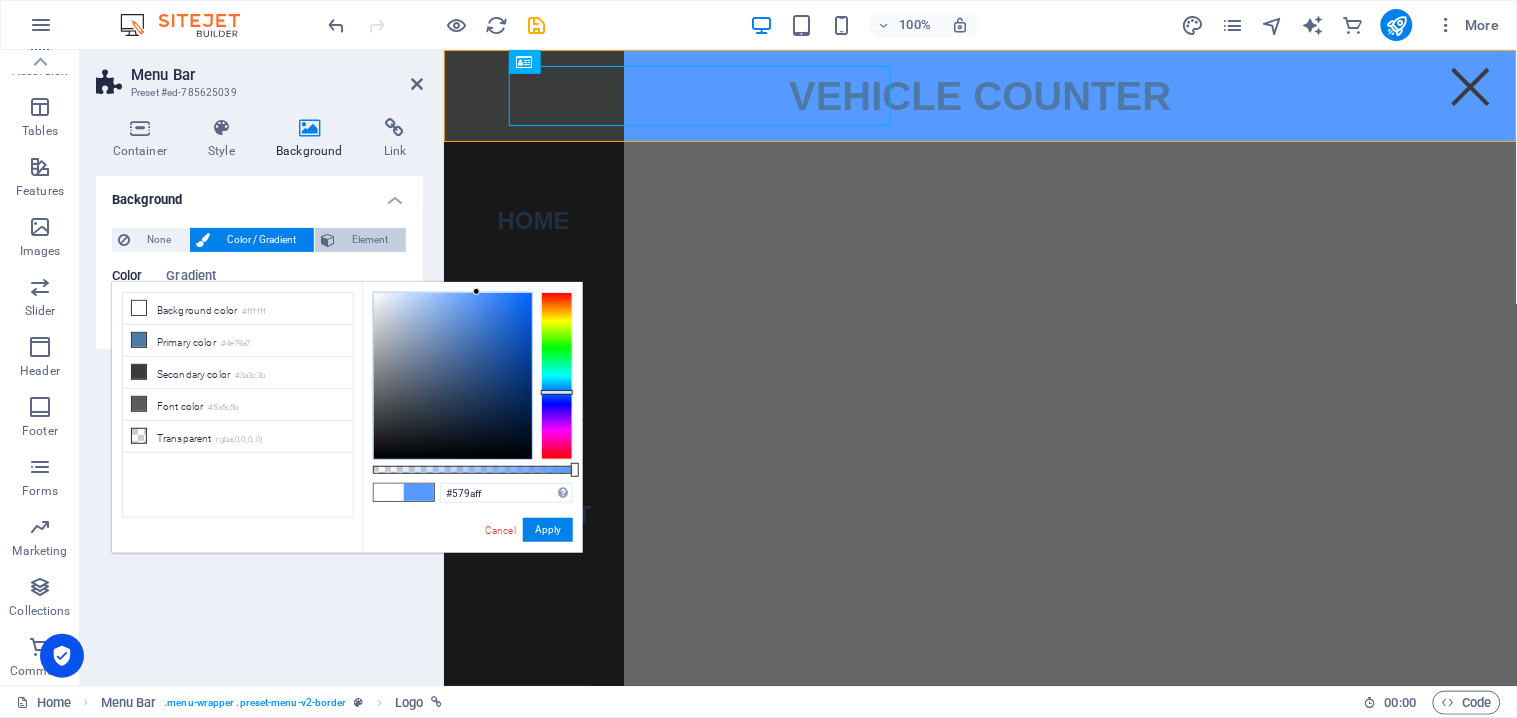 click on "Element" at bounding box center (370, 240) 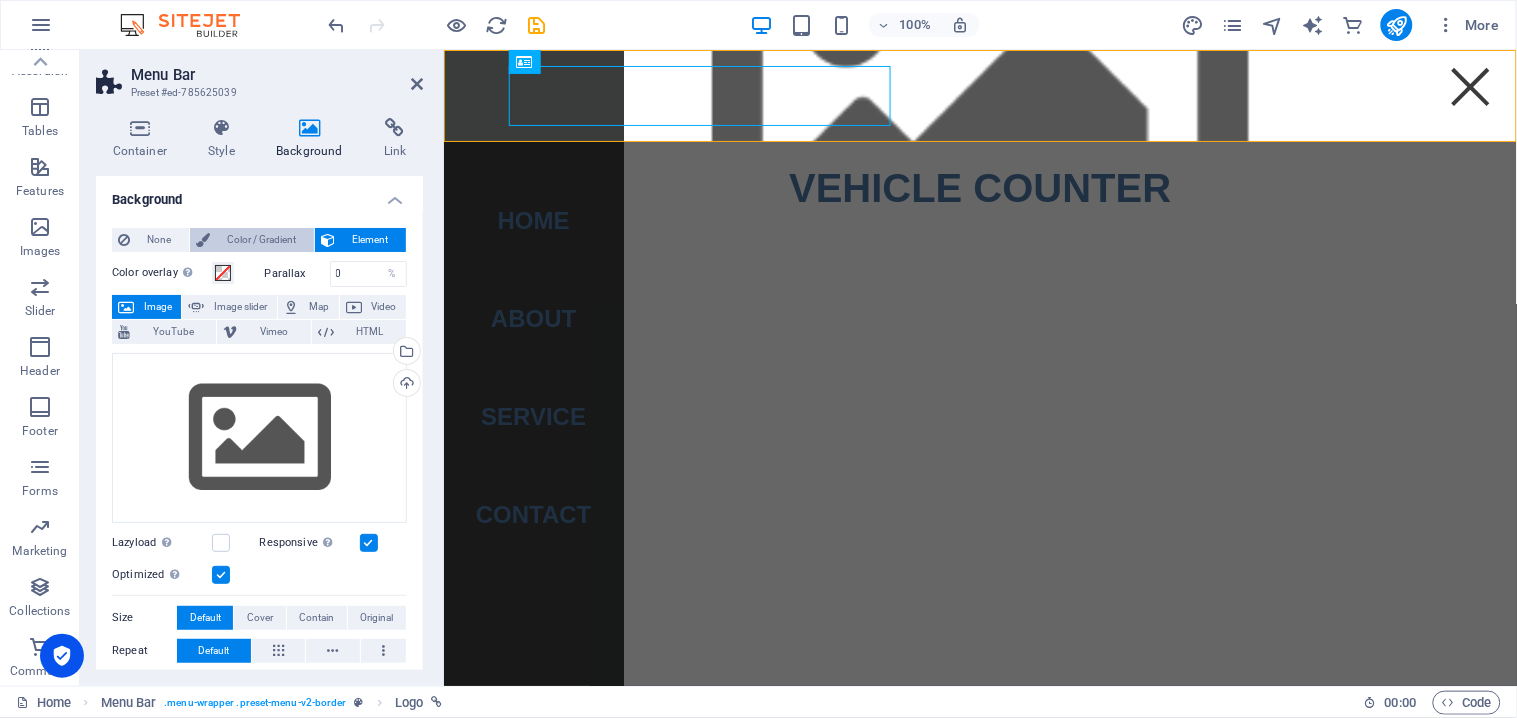 click on "Color / Gradient" at bounding box center [262, 240] 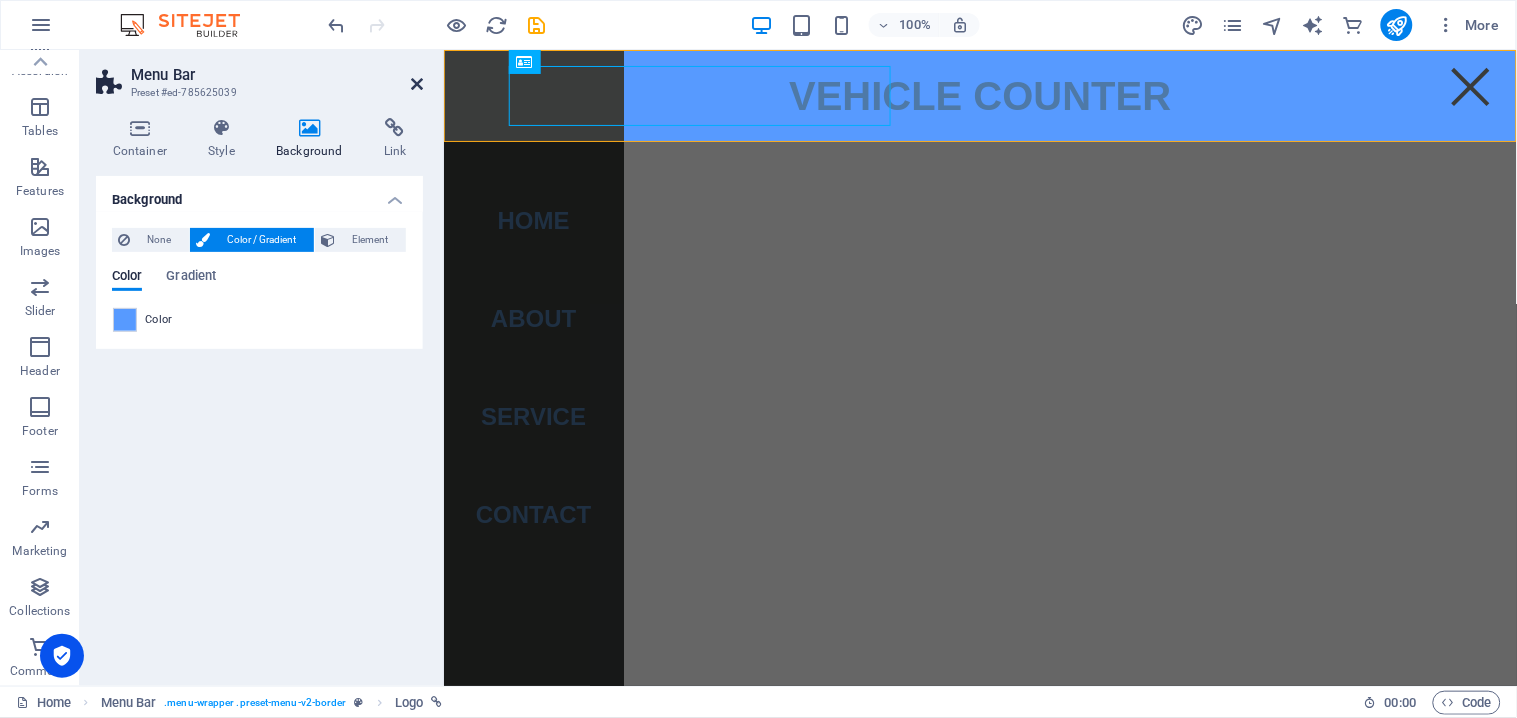 click at bounding box center (417, 84) 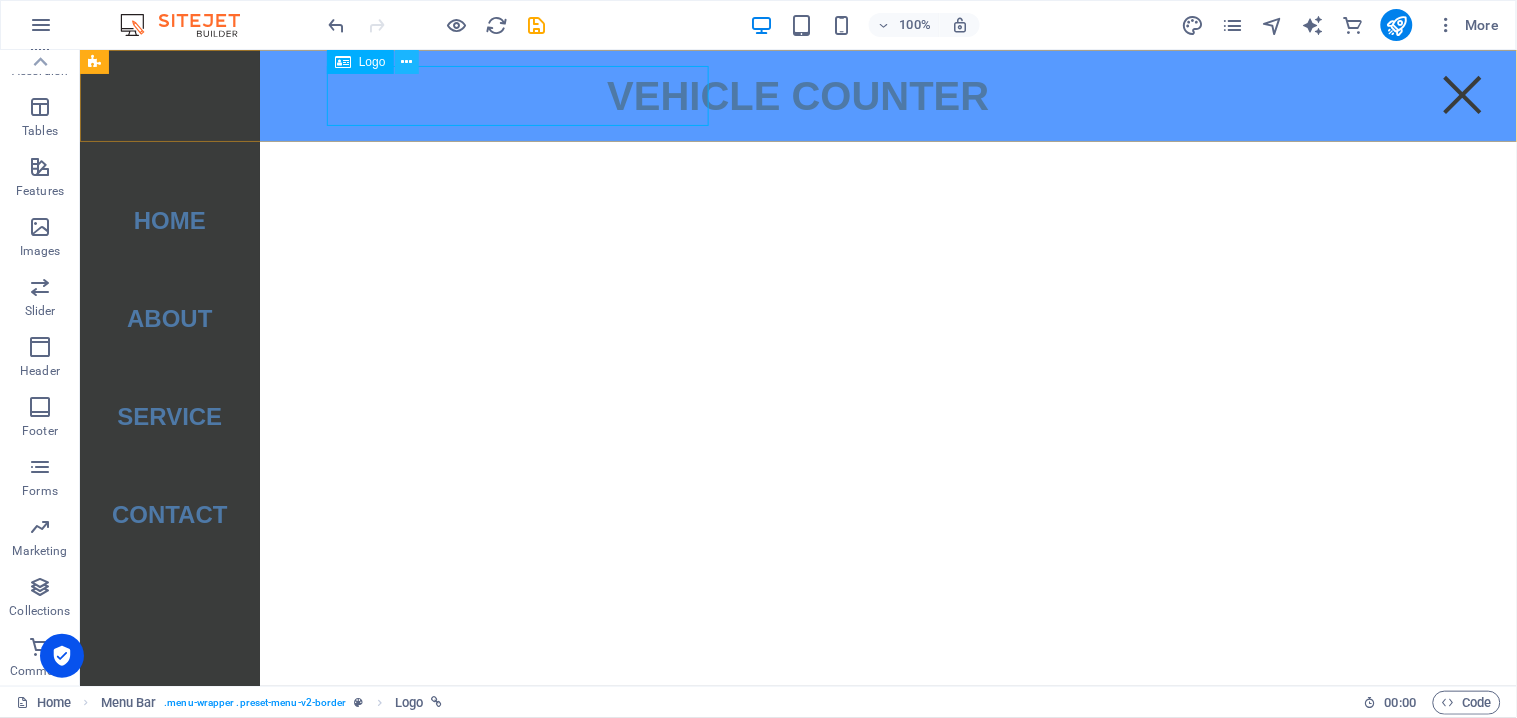 click at bounding box center (406, 62) 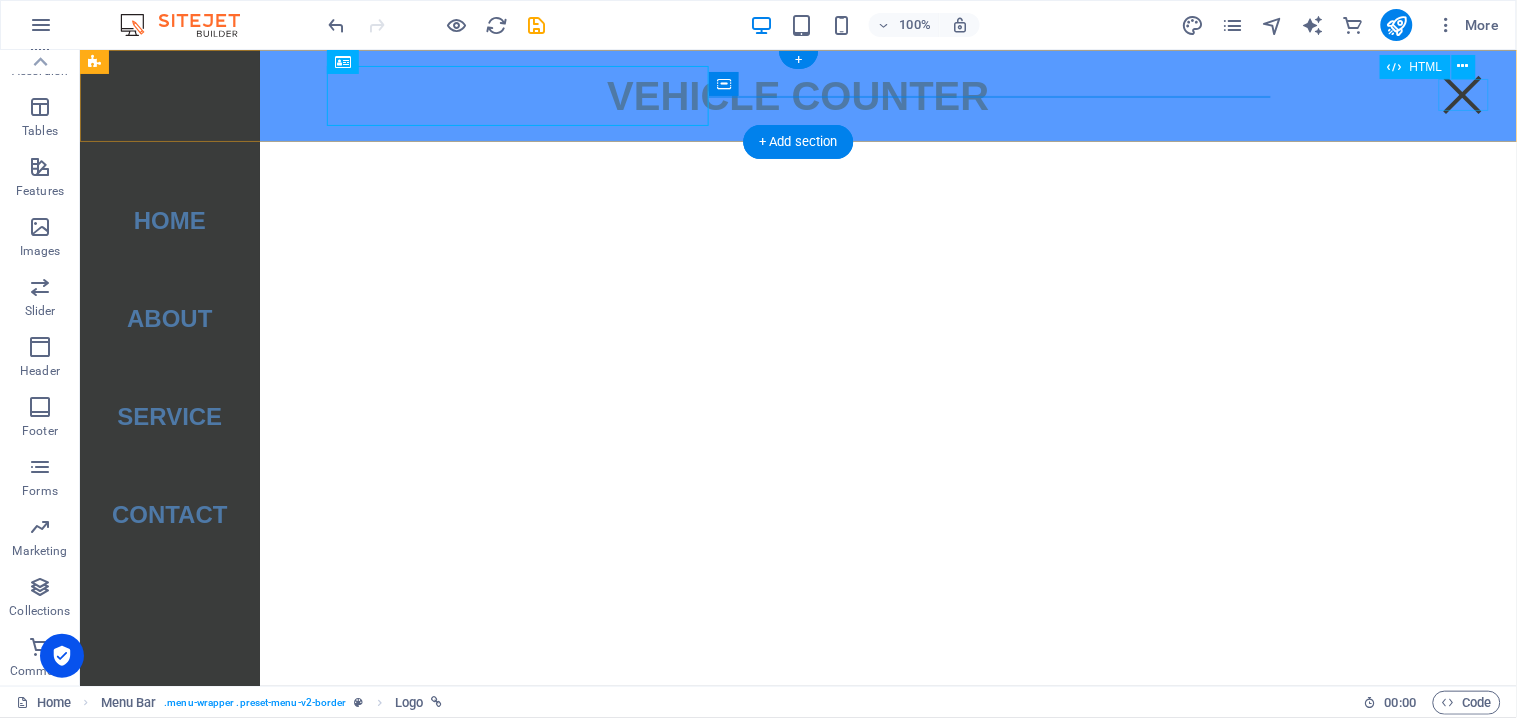 click on "Menu" at bounding box center [1462, 94] 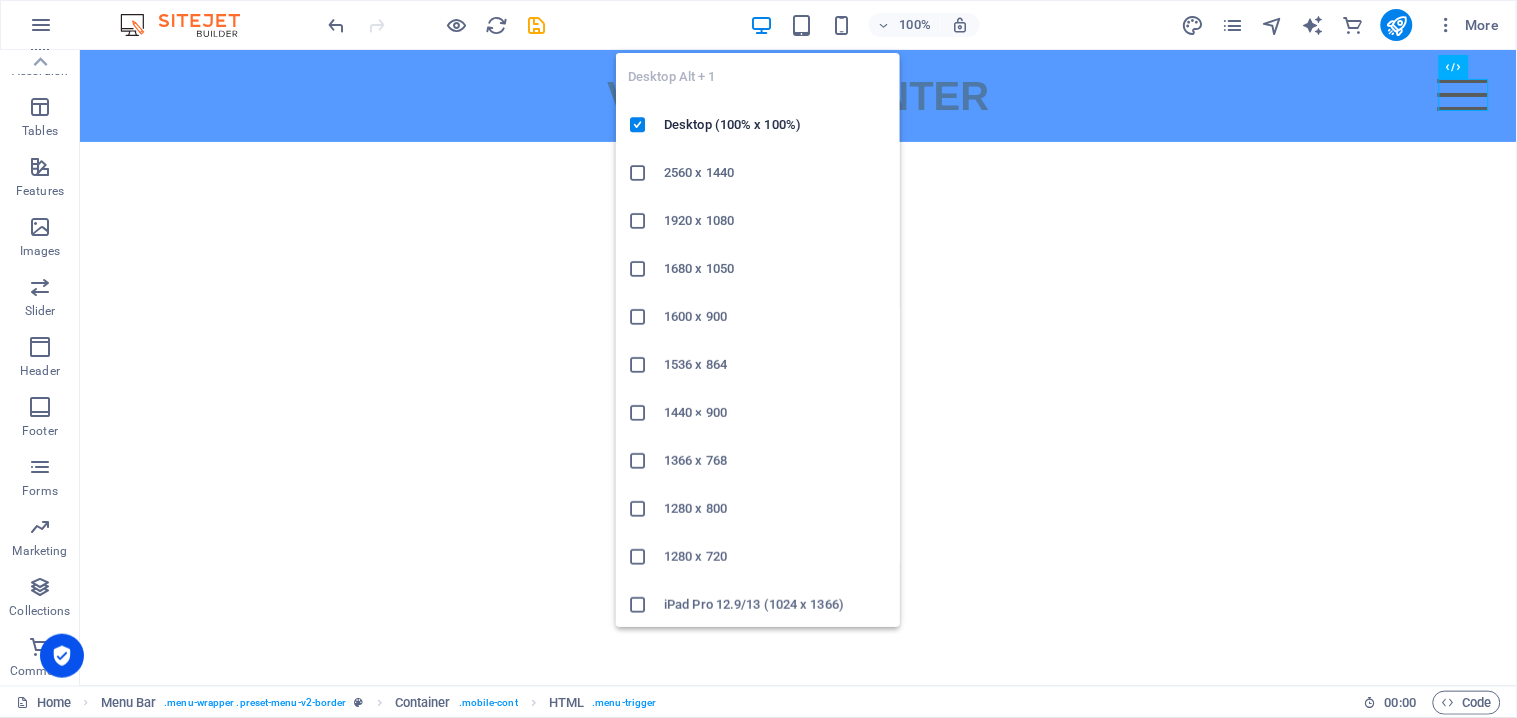 click at bounding box center (761, 25) 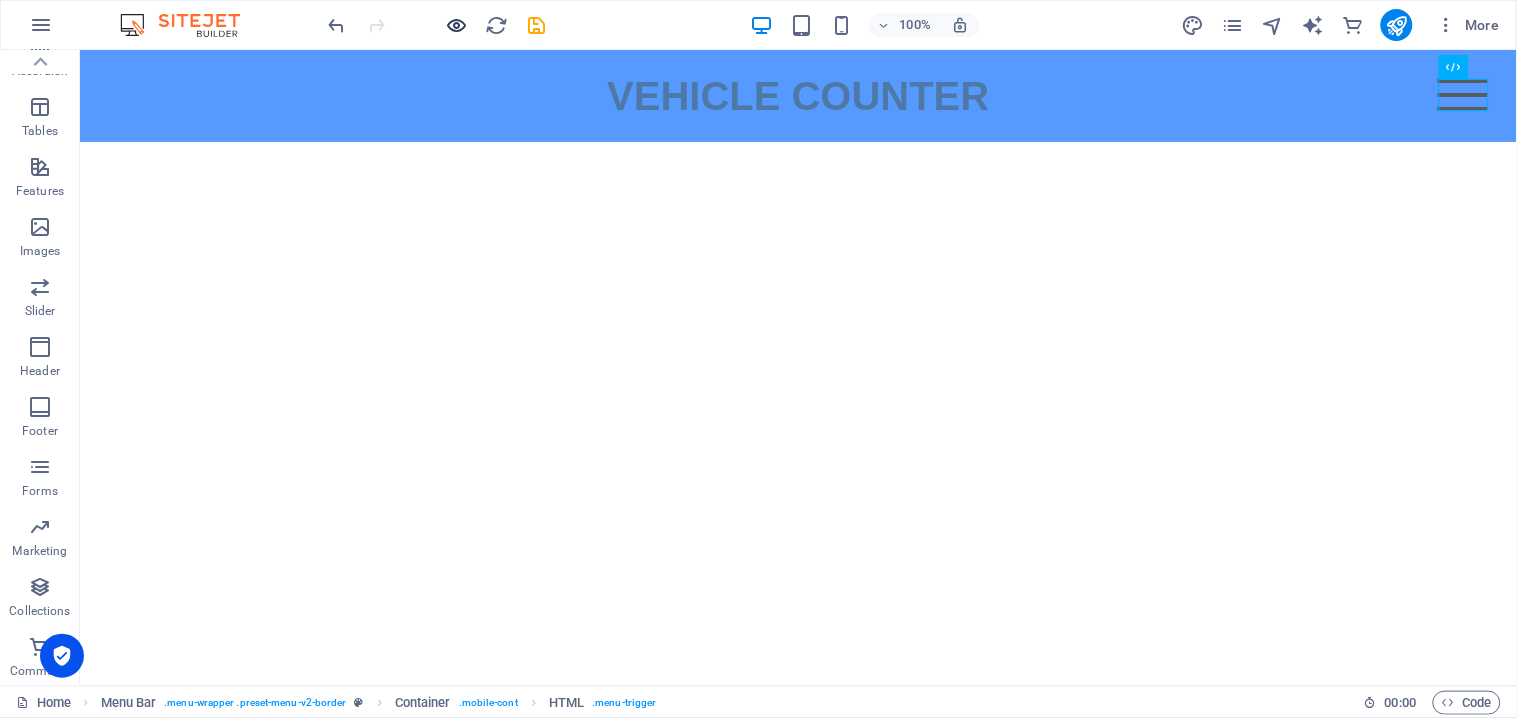 click at bounding box center [457, 25] 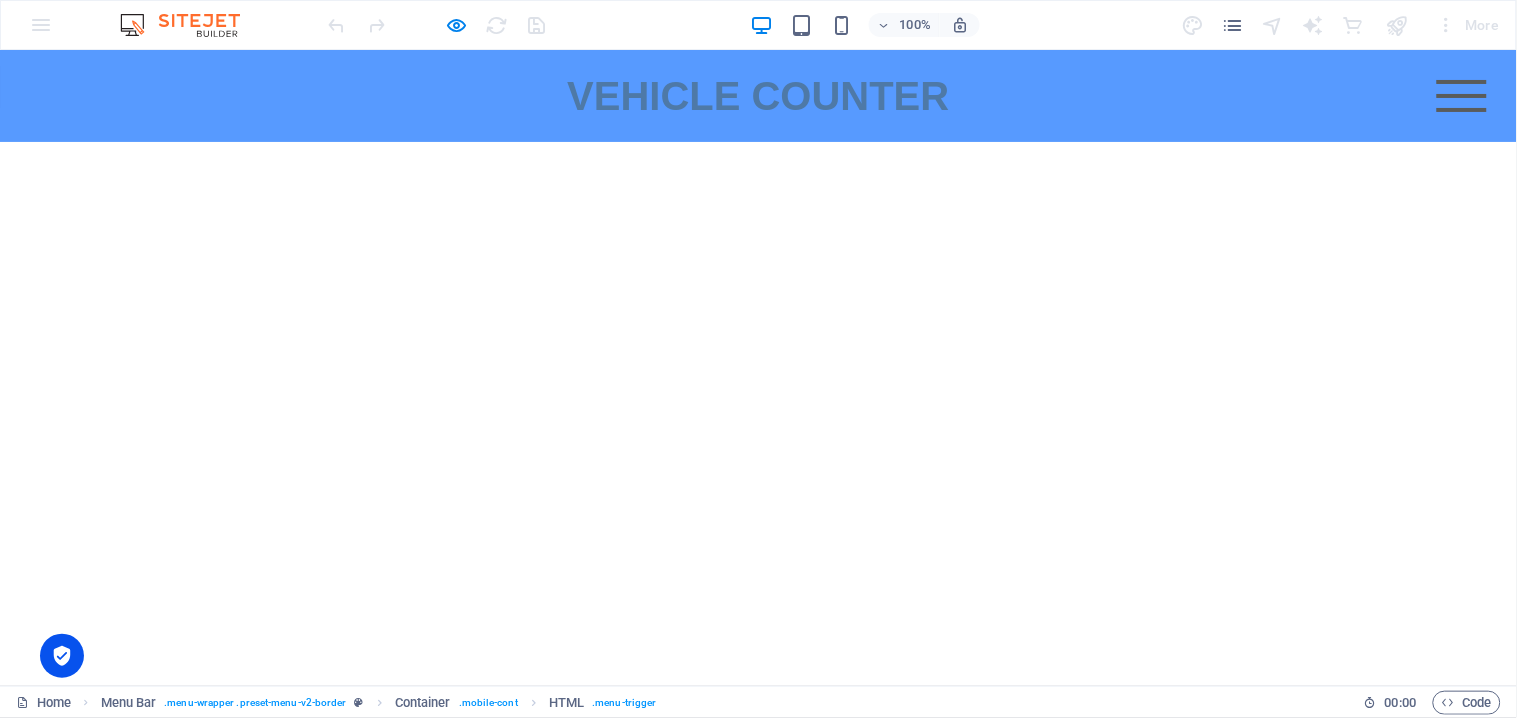 click on "VEHICLE COUNTER Menu Home About Service Contact" at bounding box center [758, 95] 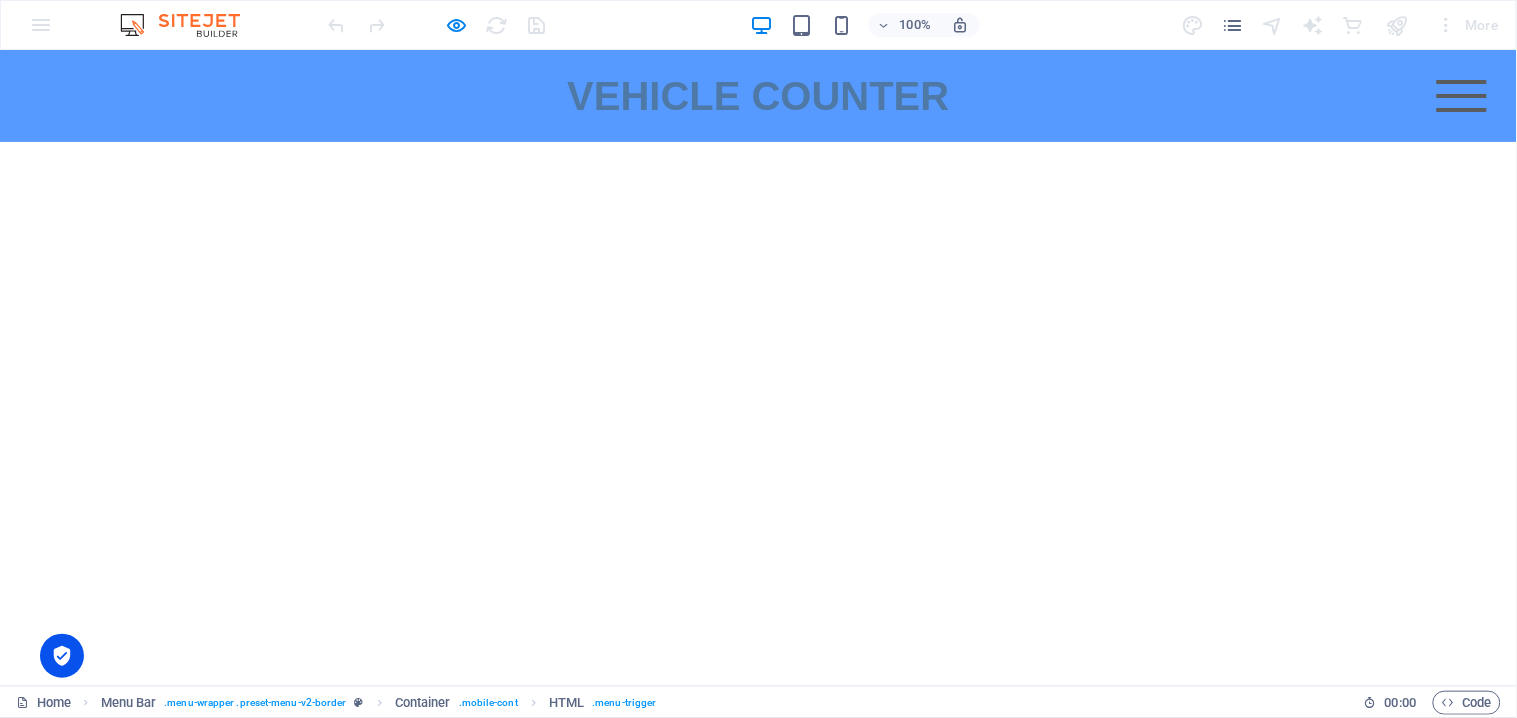 click on "Menu" at bounding box center [1462, 95] 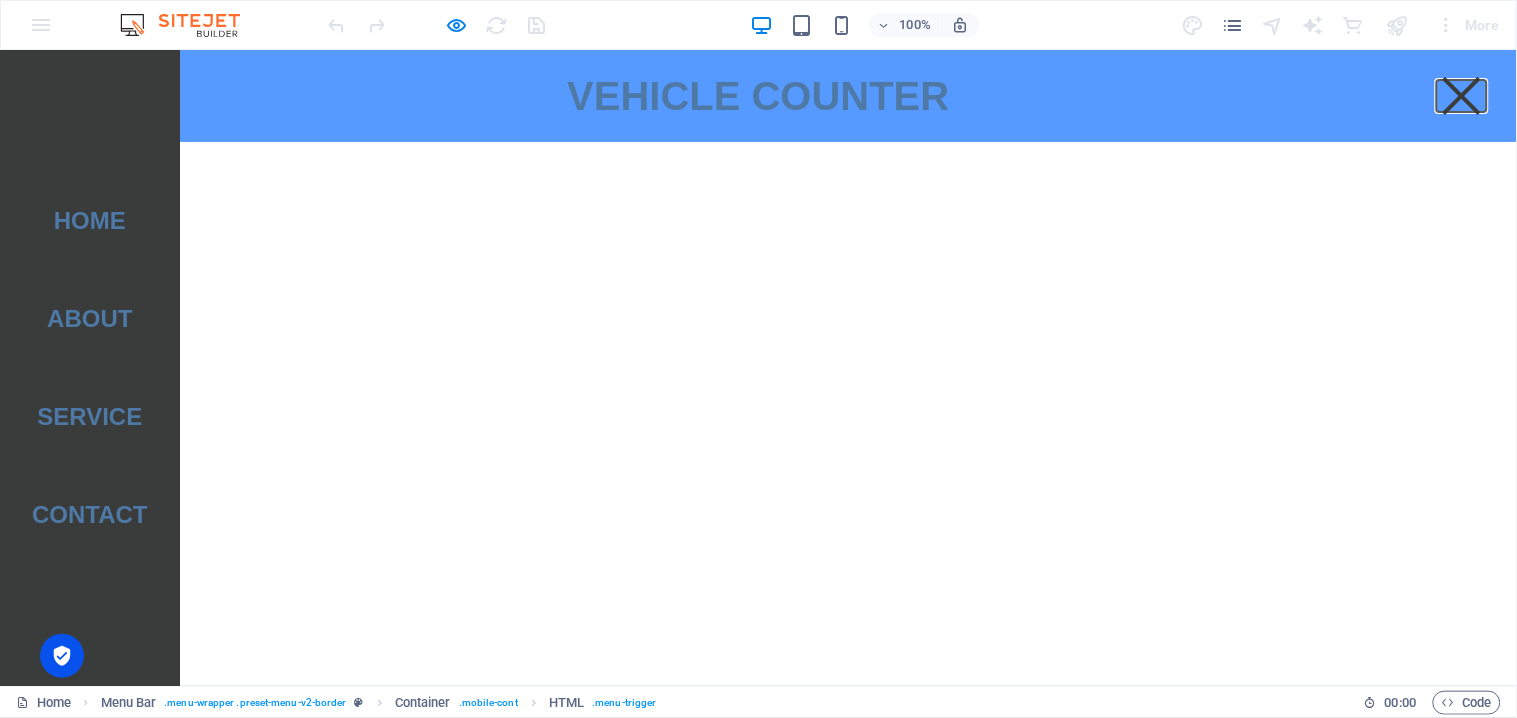 click on "Menu" at bounding box center (1462, 95) 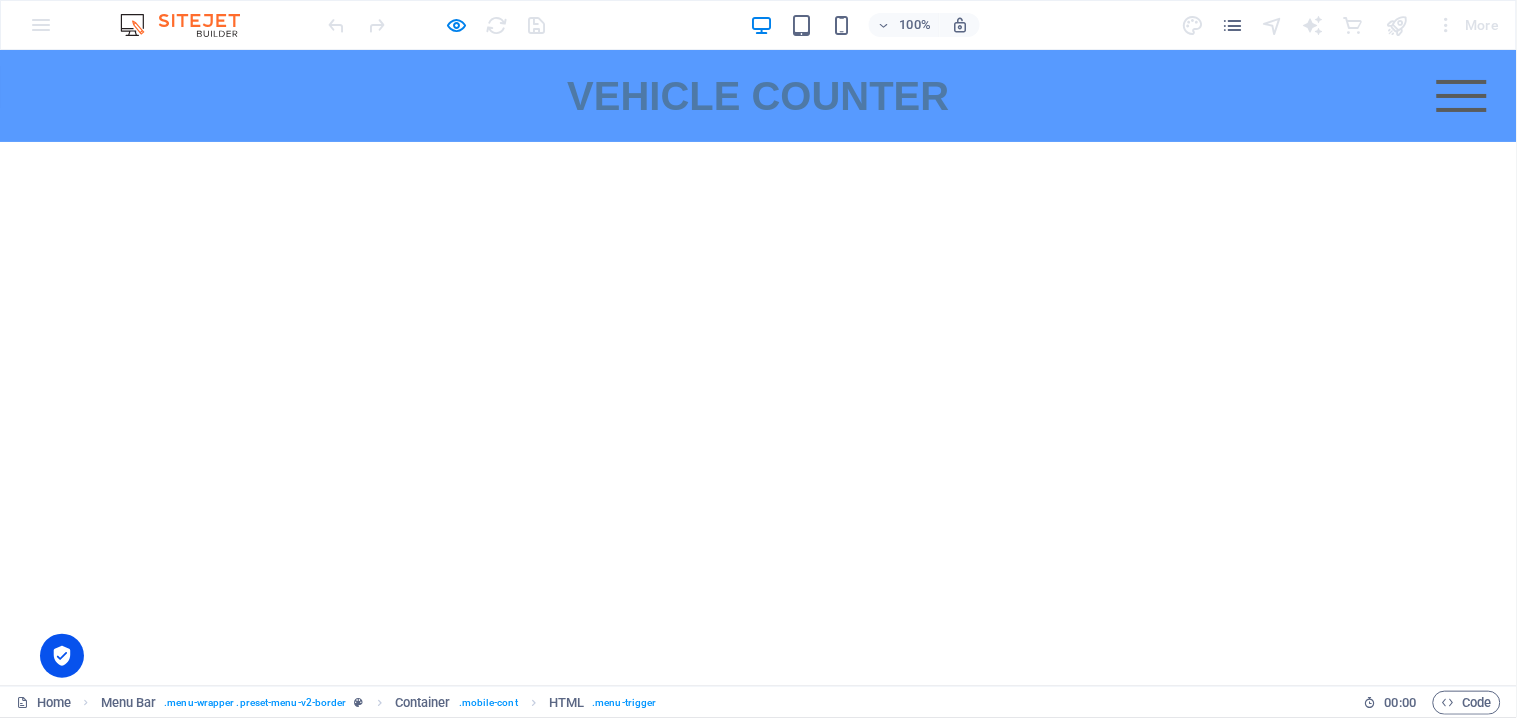 click at bounding box center [437, 25] 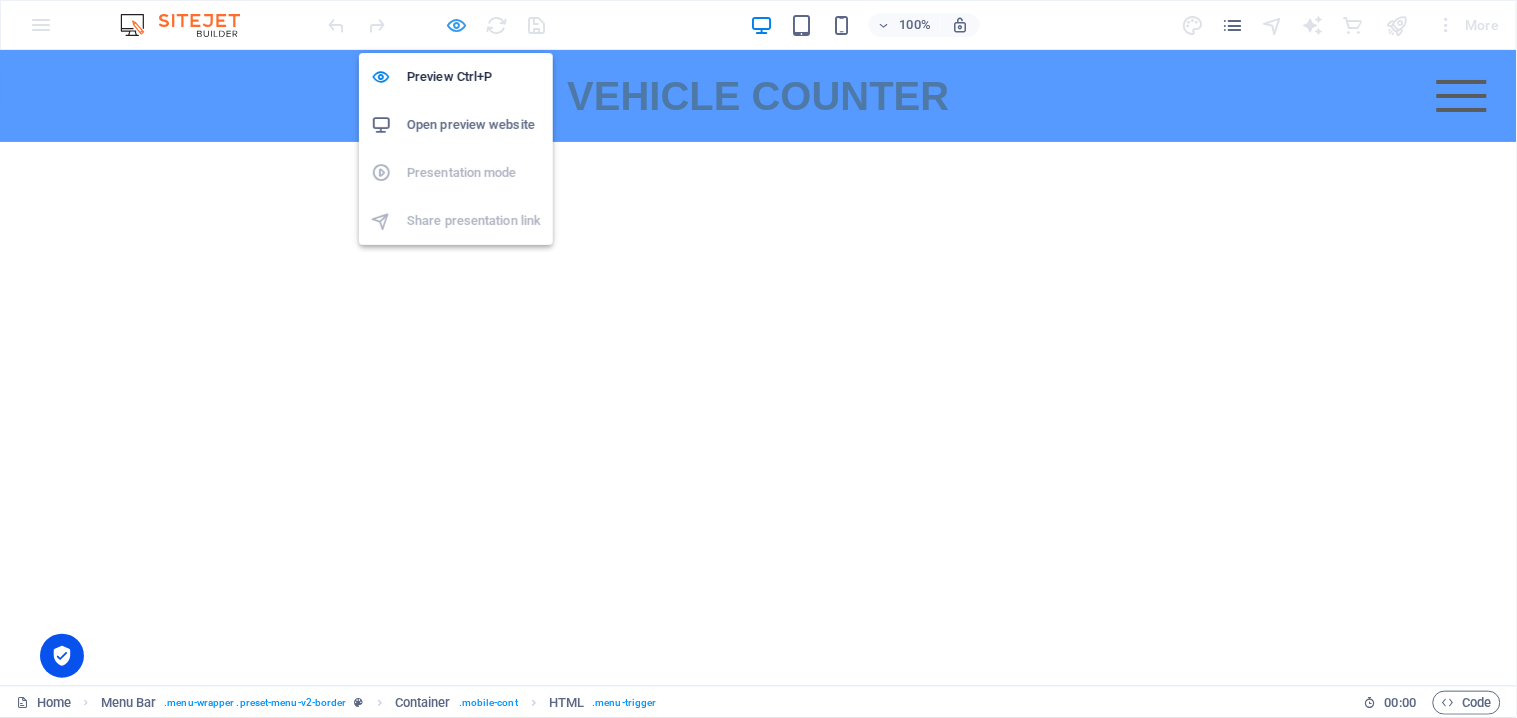 click at bounding box center [457, 25] 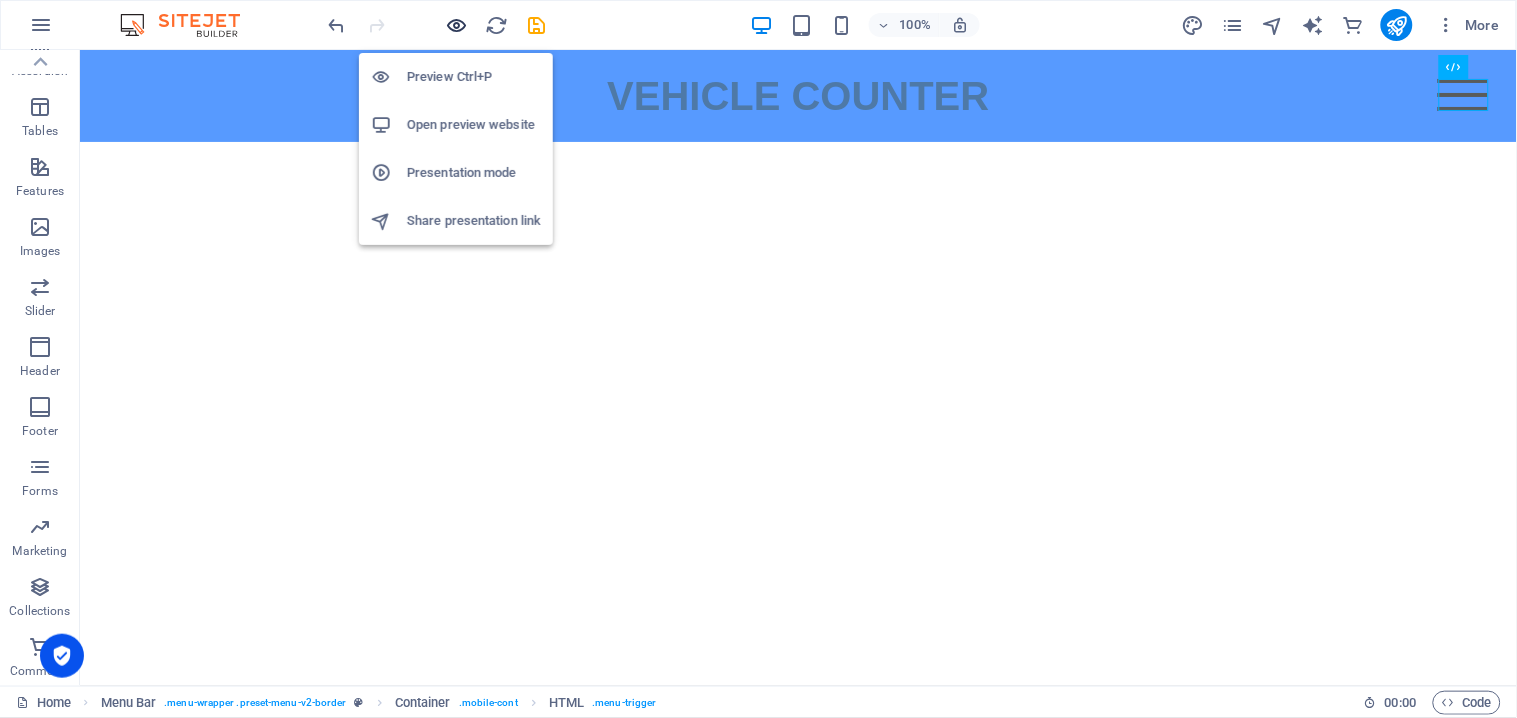 click at bounding box center [457, 25] 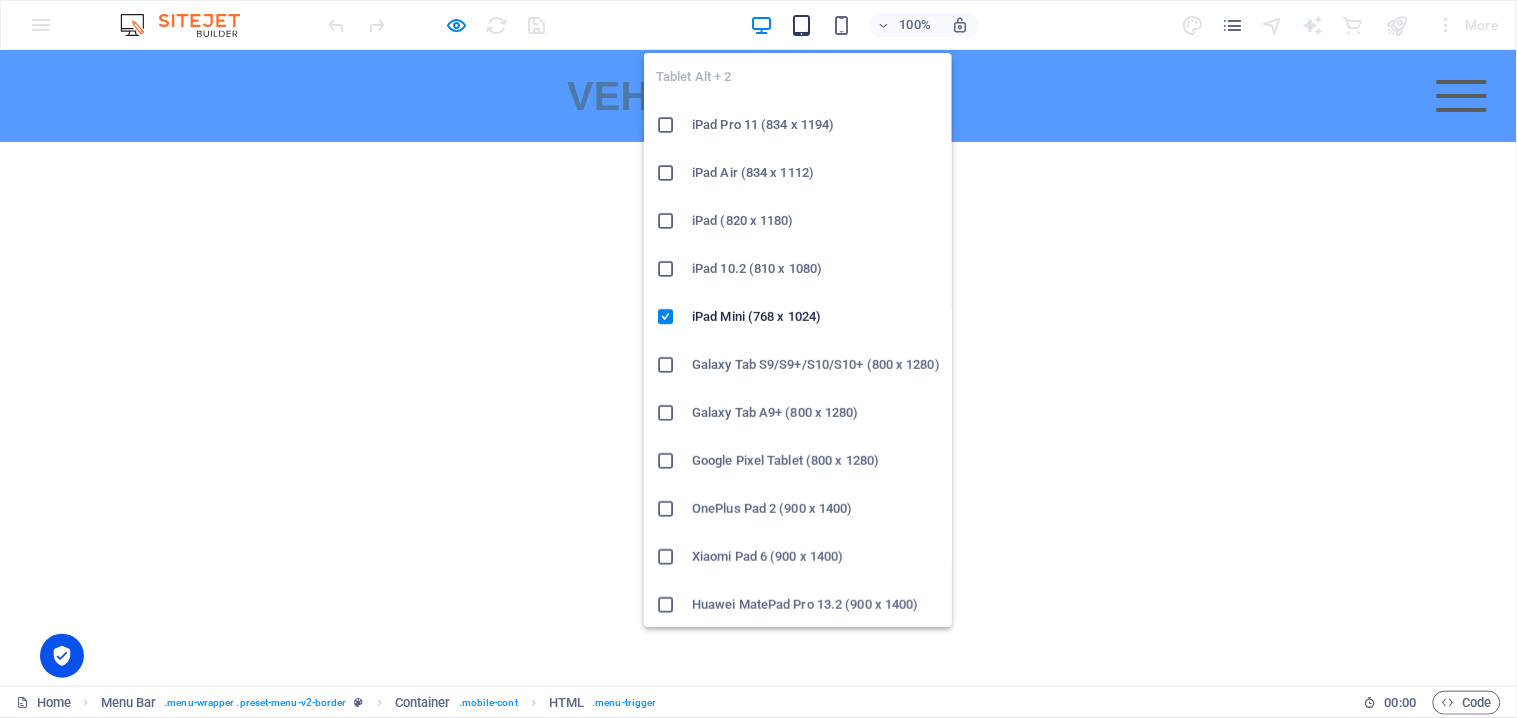 click at bounding box center (801, 25) 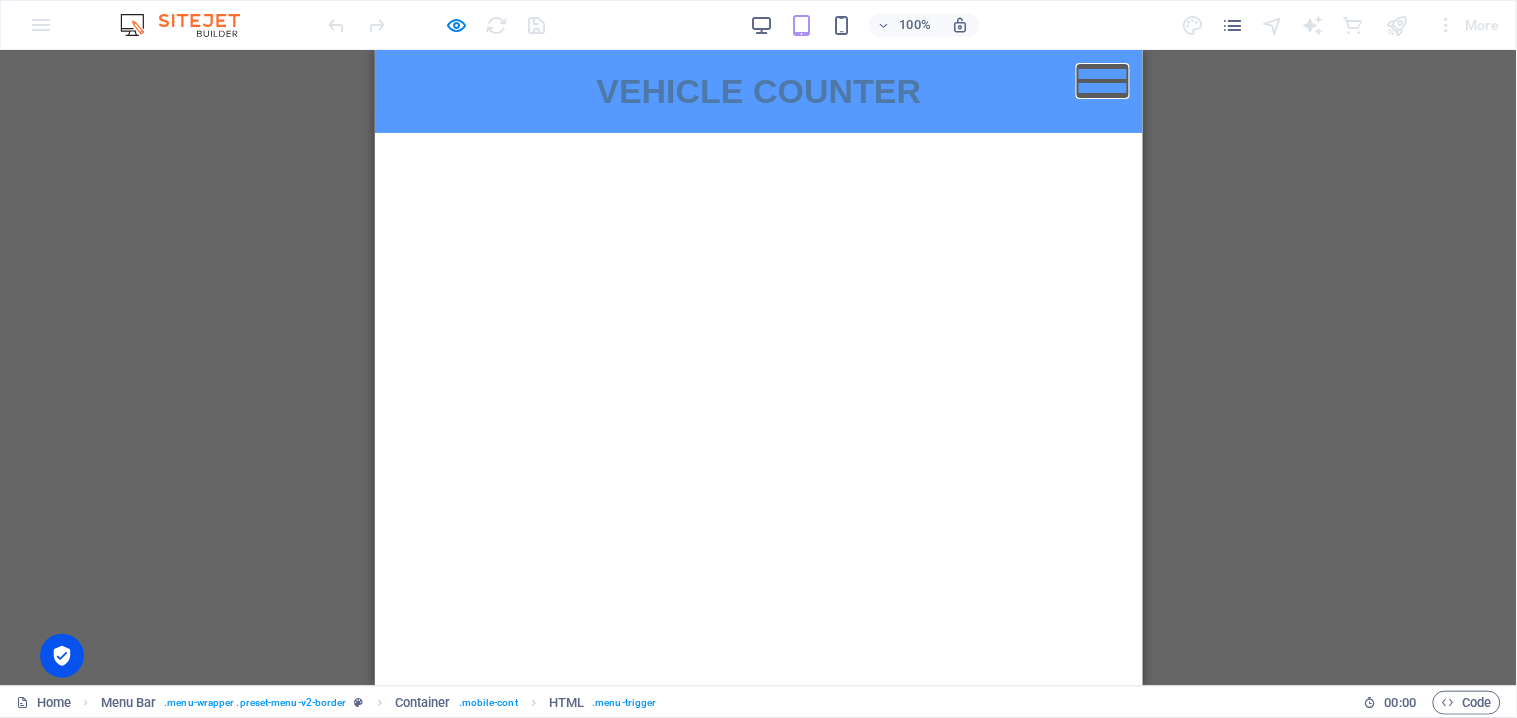 click on "Menu" at bounding box center (1102, 80) 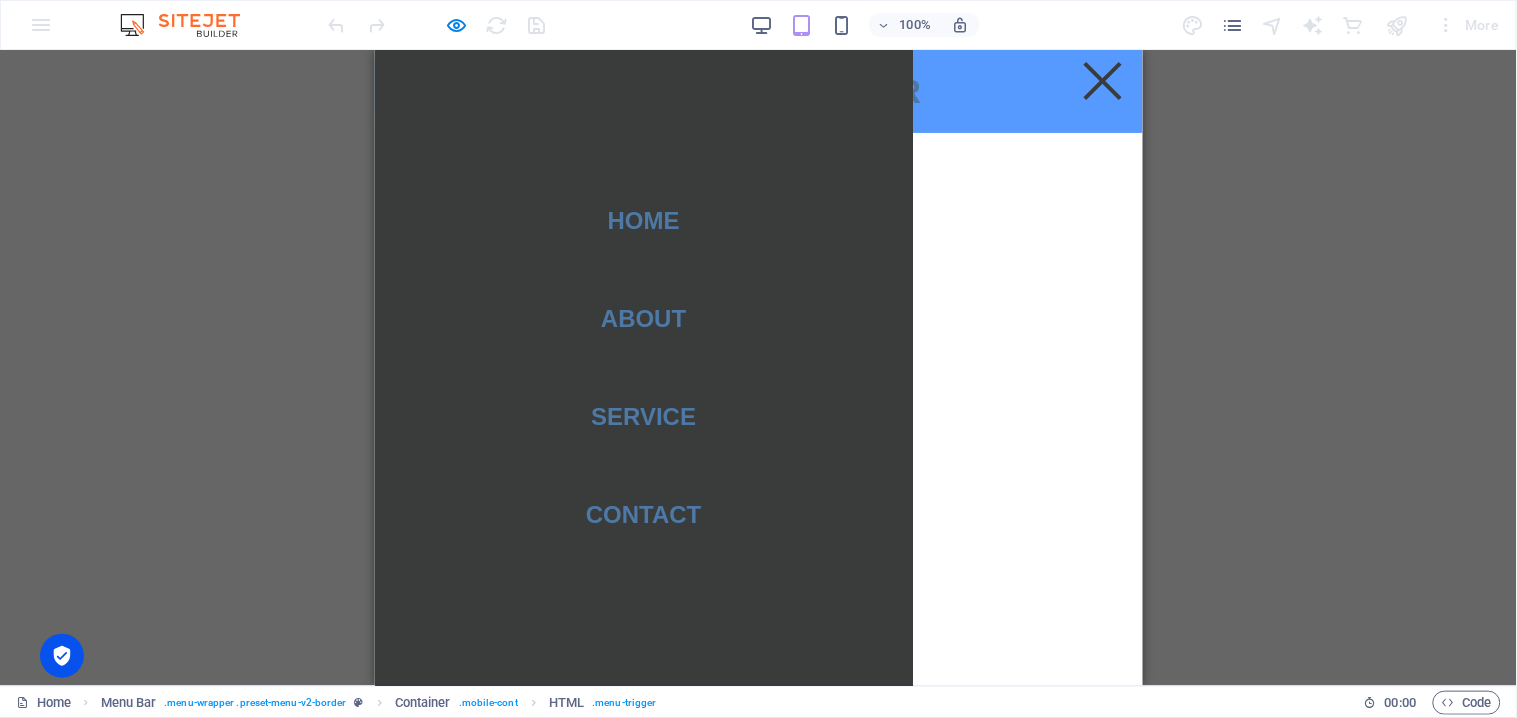 click on "Menu" at bounding box center [1102, 80] 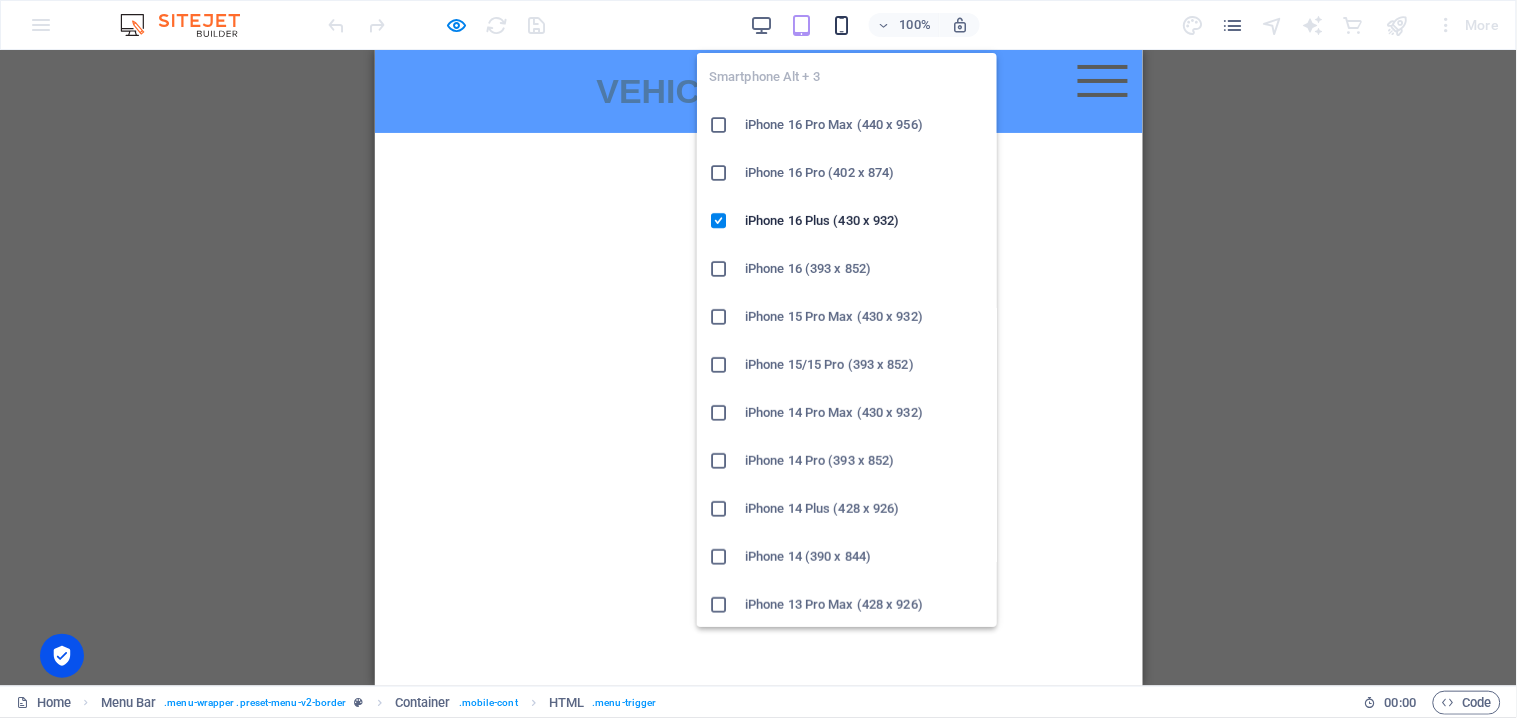 click at bounding box center [841, 25] 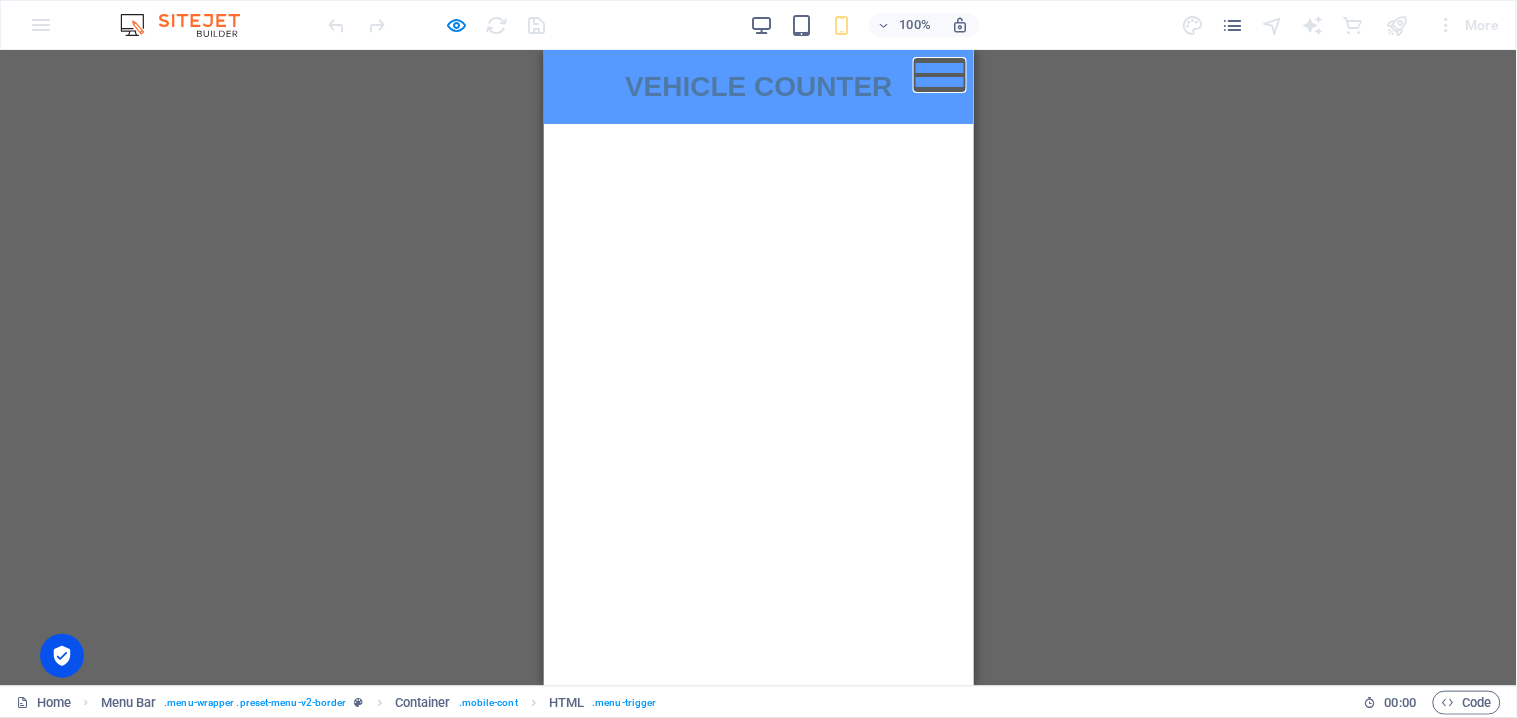 click on "Menu" at bounding box center [939, 74] 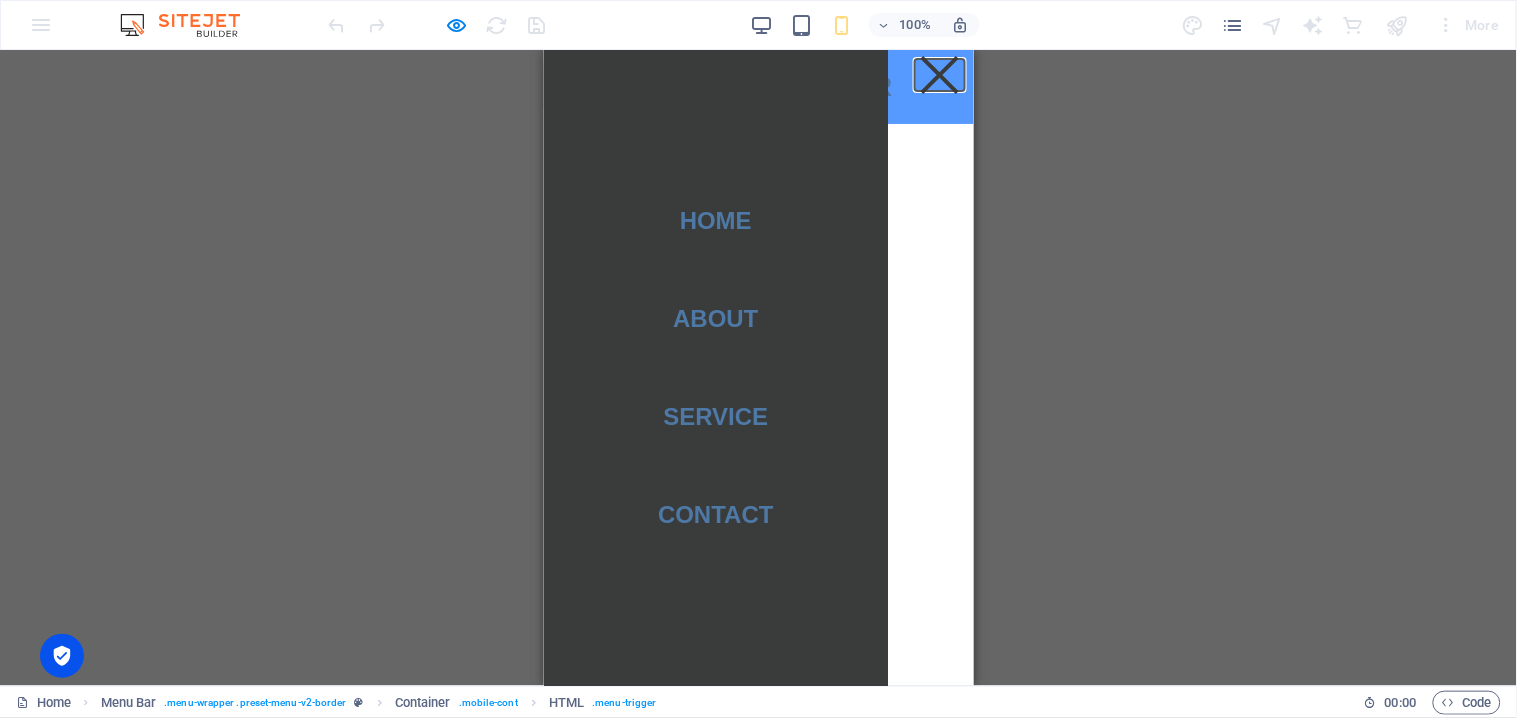 click on "Menu" at bounding box center (939, 74) 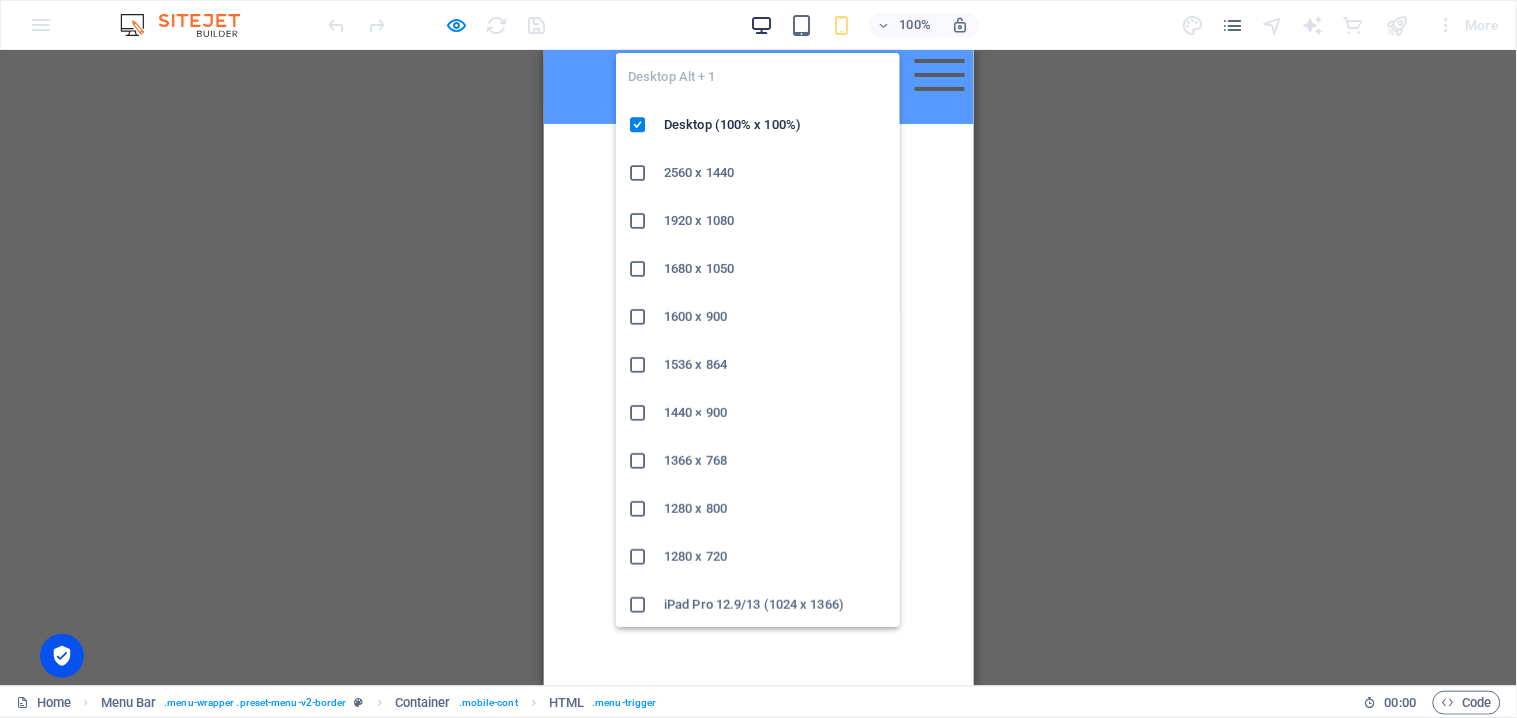 click at bounding box center [761, 25] 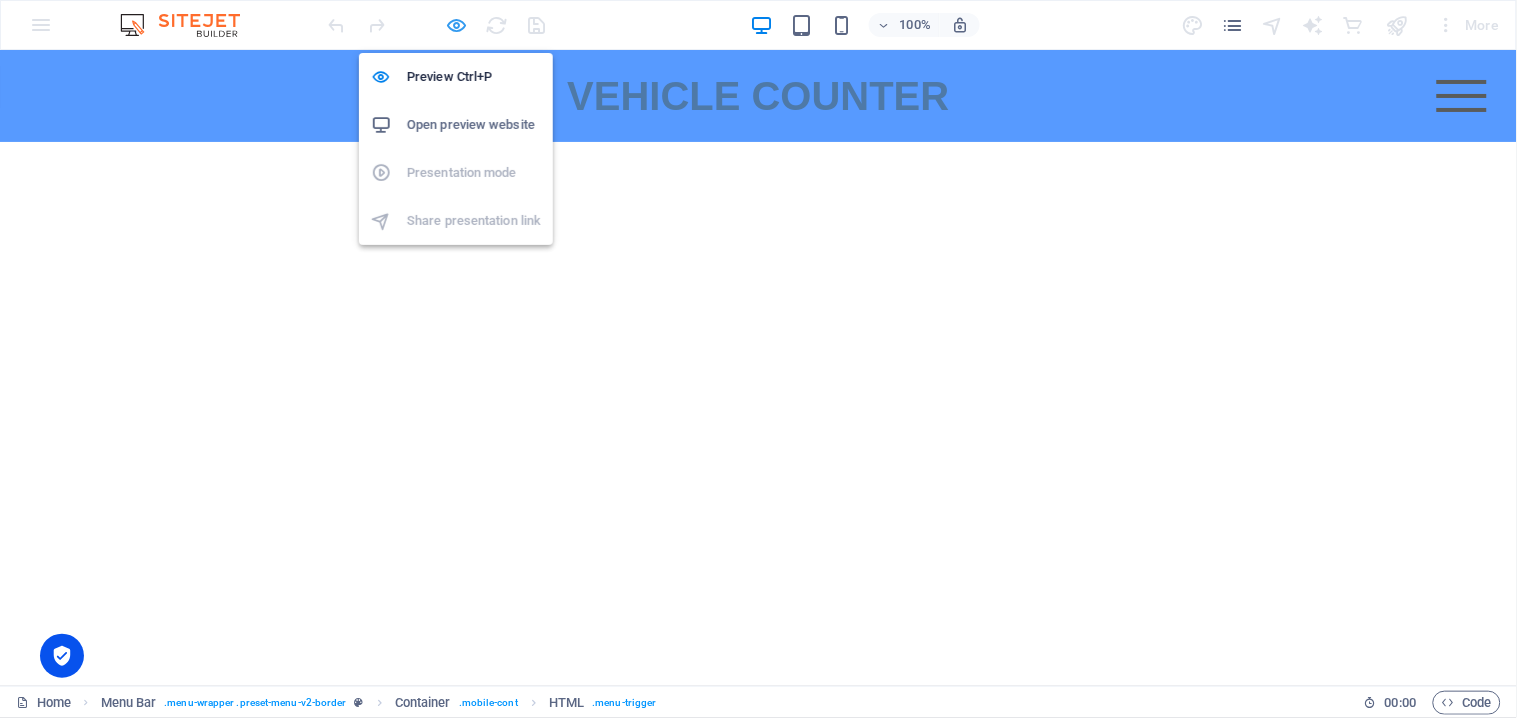 click at bounding box center [457, 25] 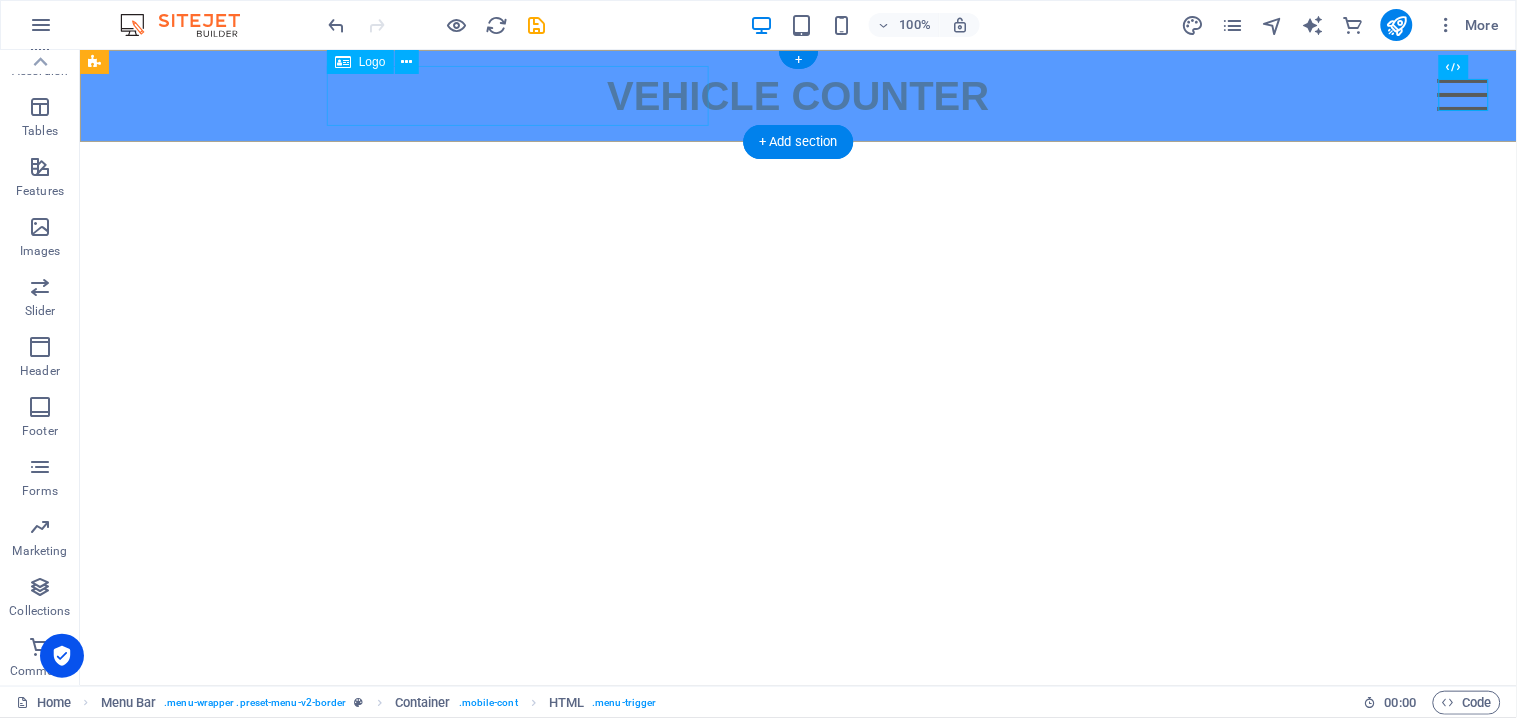 click on "VEHICLE COUNTER" at bounding box center (798, 95) 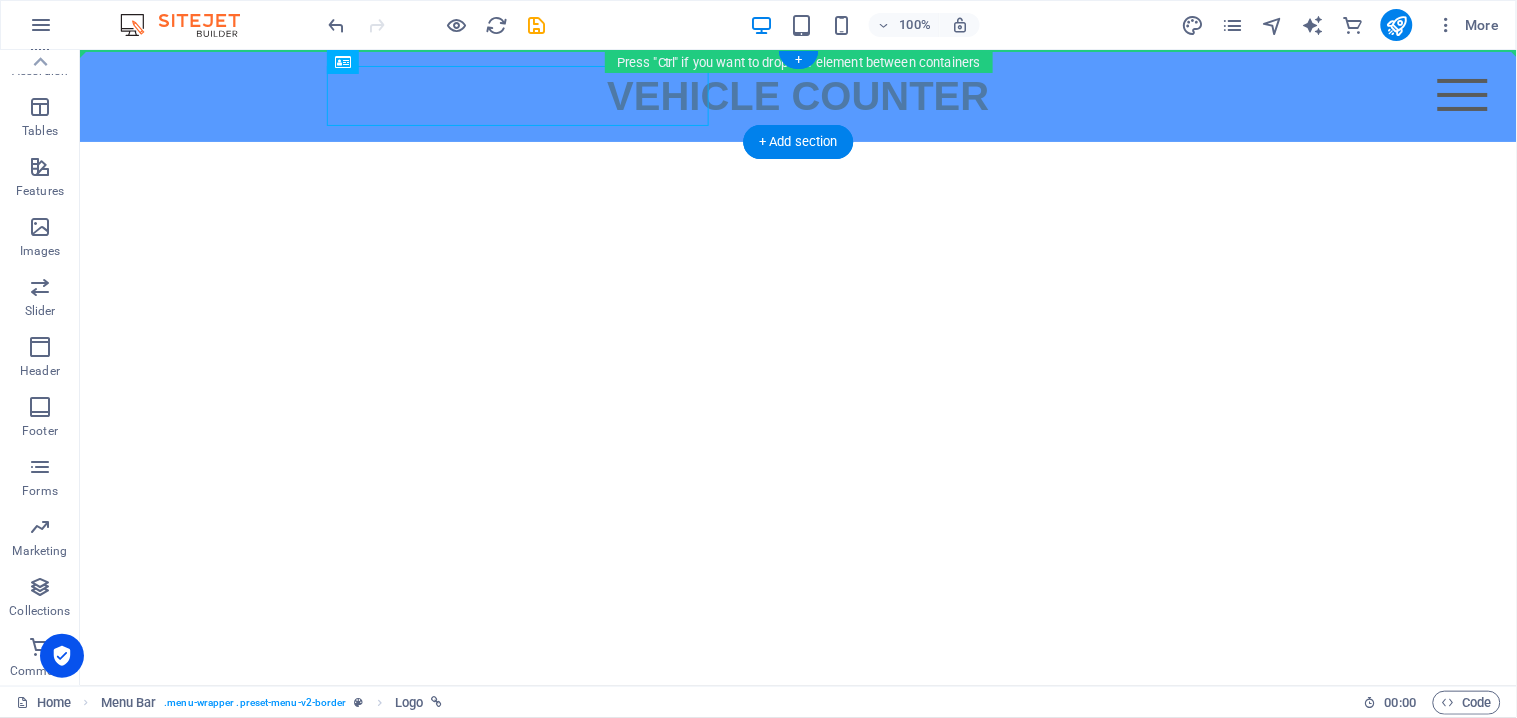 drag, startPoint x: 429, startPoint y: 112, endPoint x: 131, endPoint y: 77, distance: 300.04834 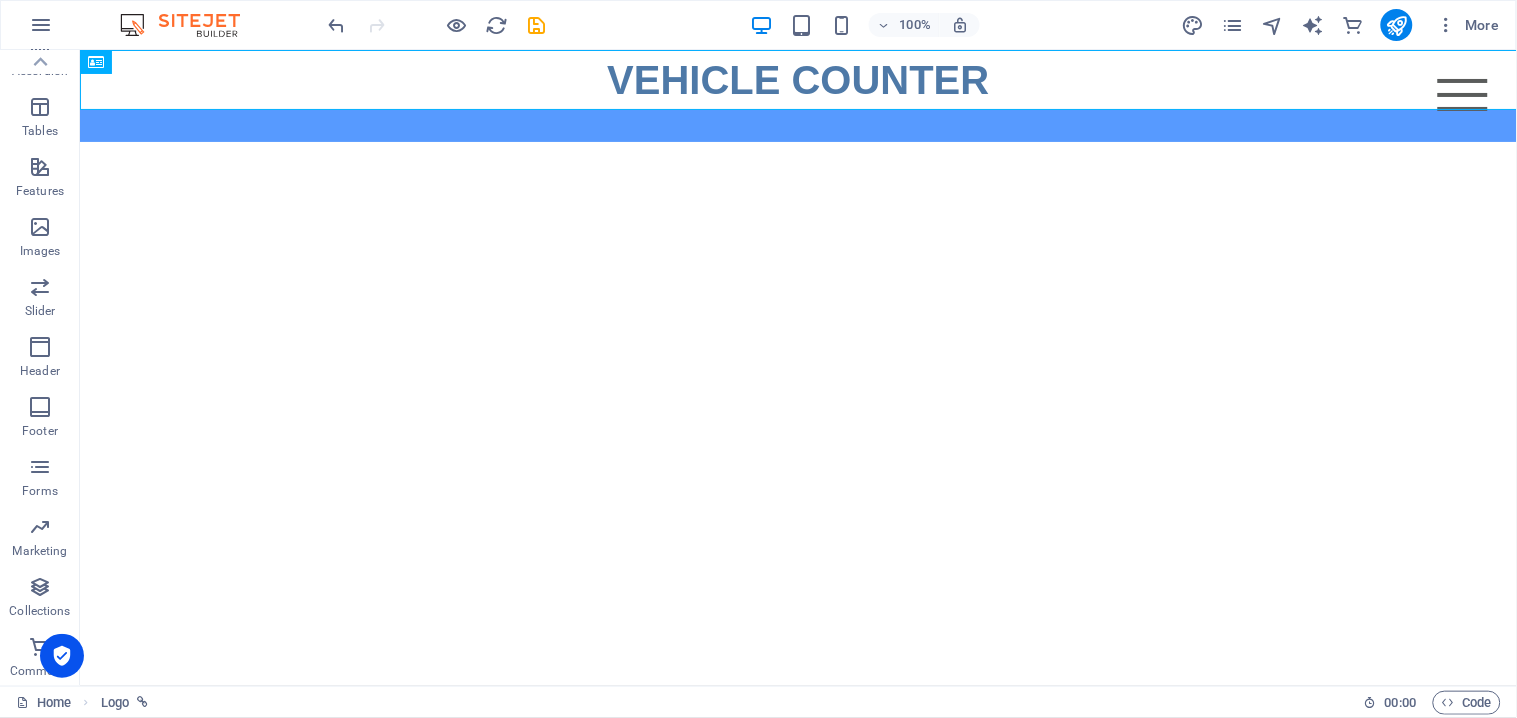 click on "100% More" at bounding box center [758, 25] 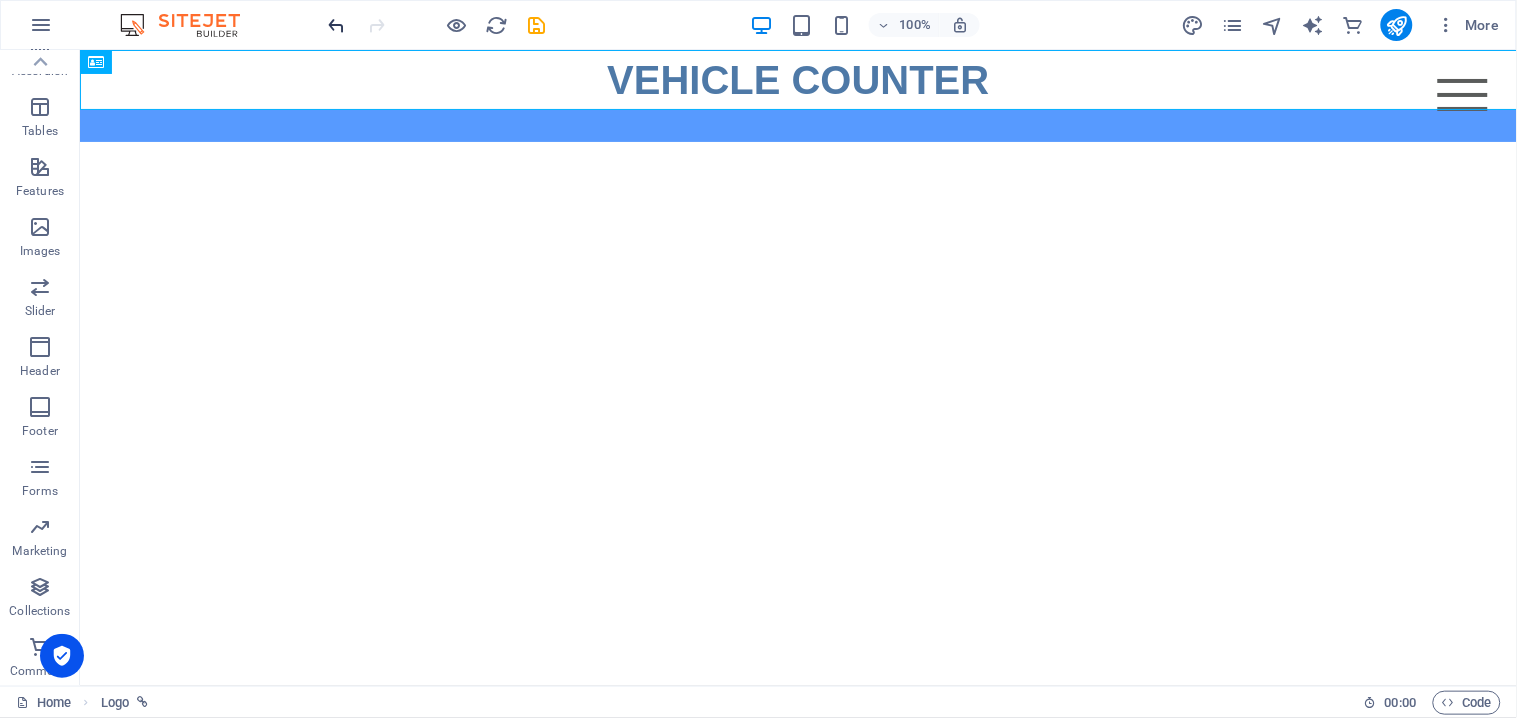 click at bounding box center [337, 25] 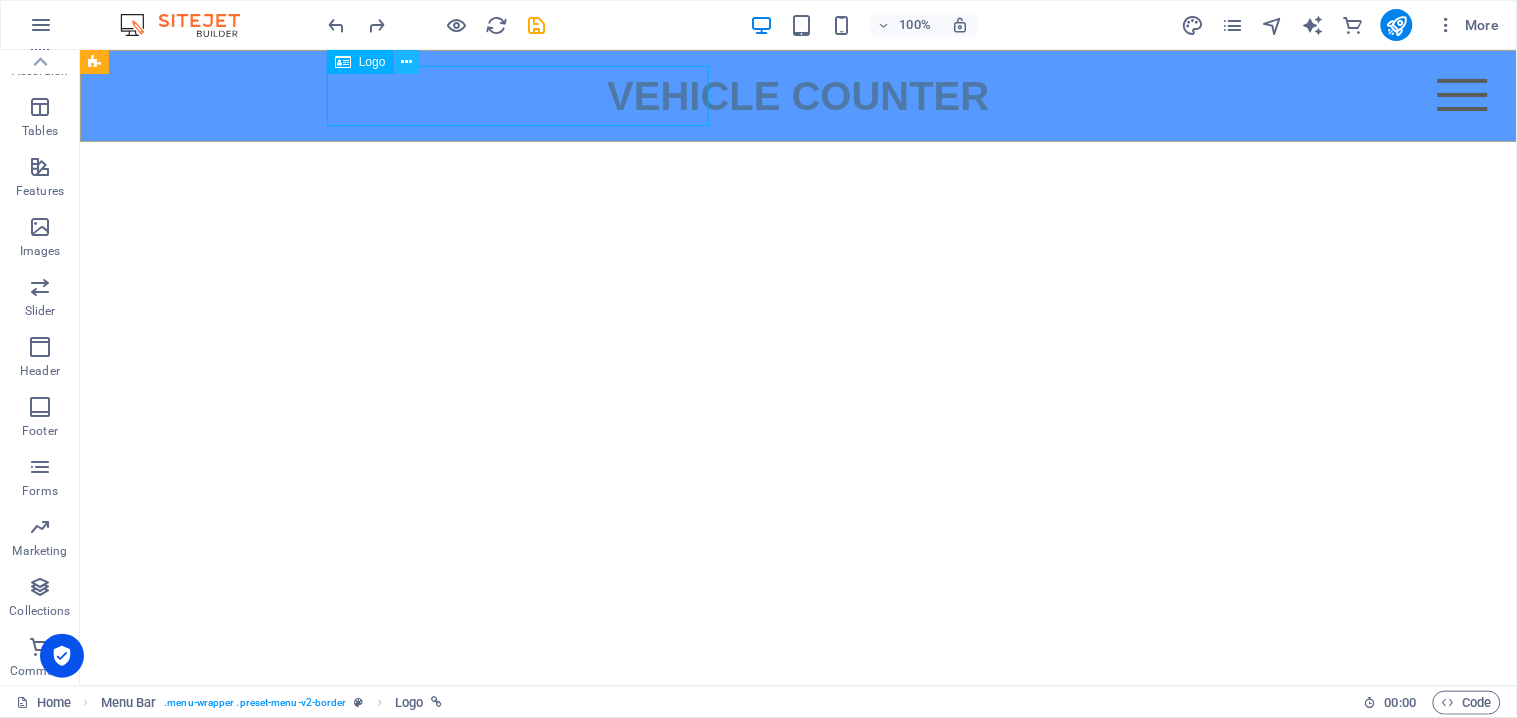 click at bounding box center (406, 62) 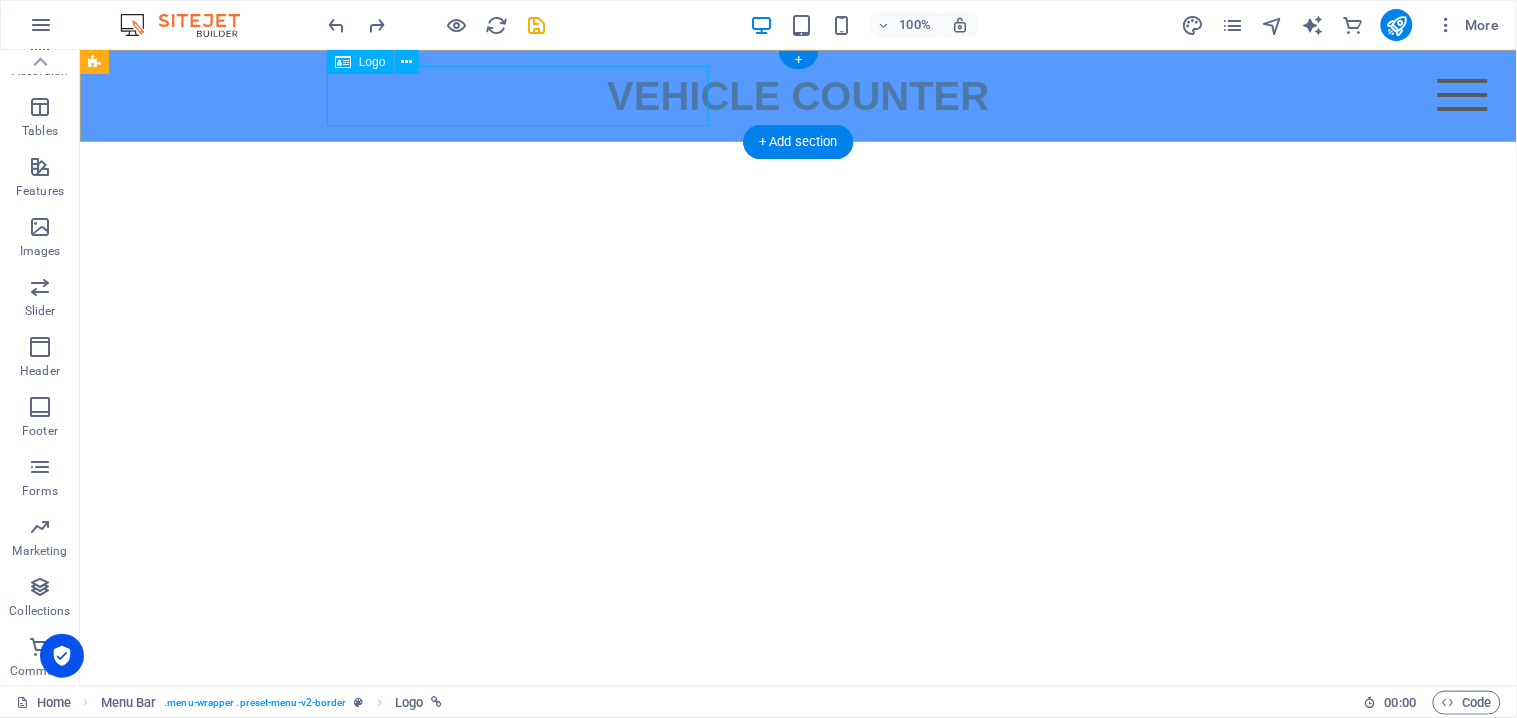 click on "VEHICLE COUNTER" at bounding box center (798, 95) 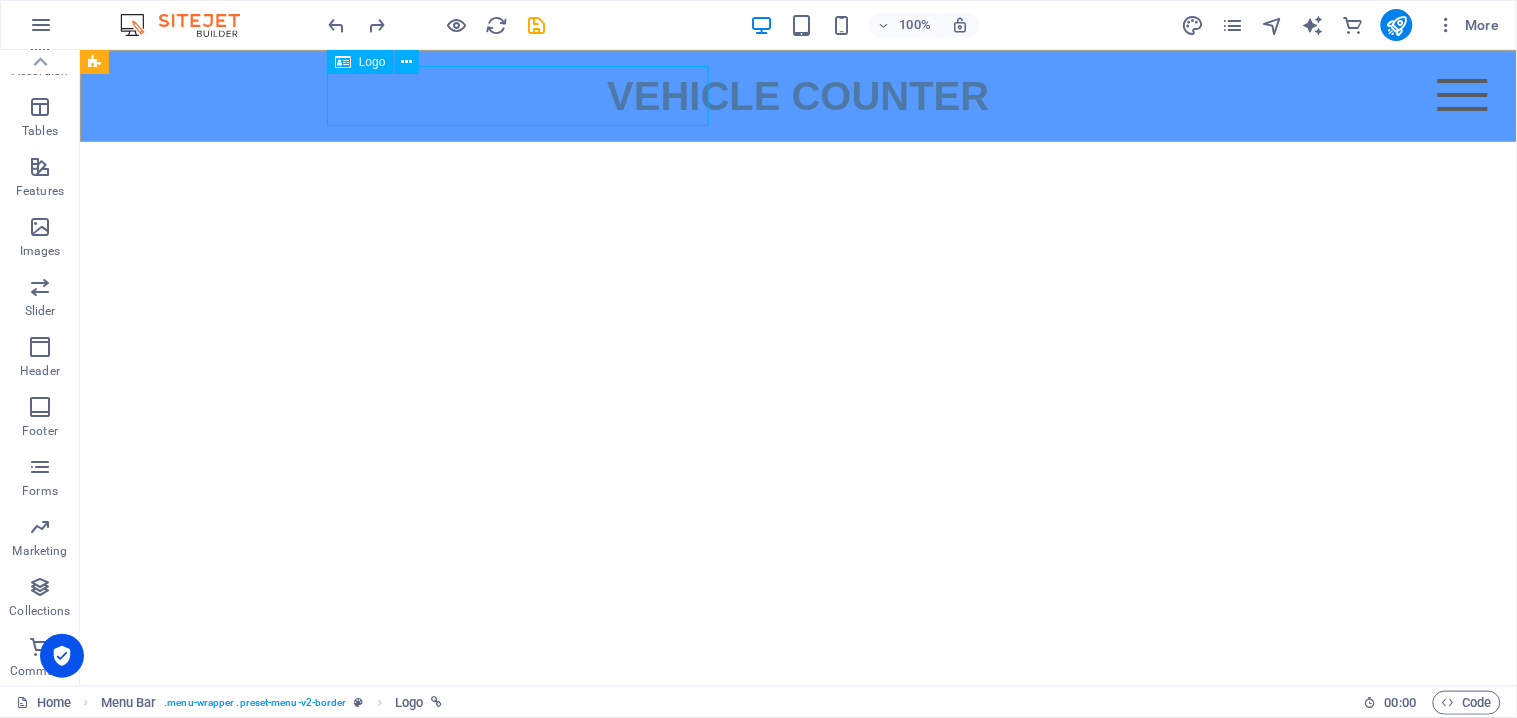 click on "Logo" at bounding box center [379, 62] 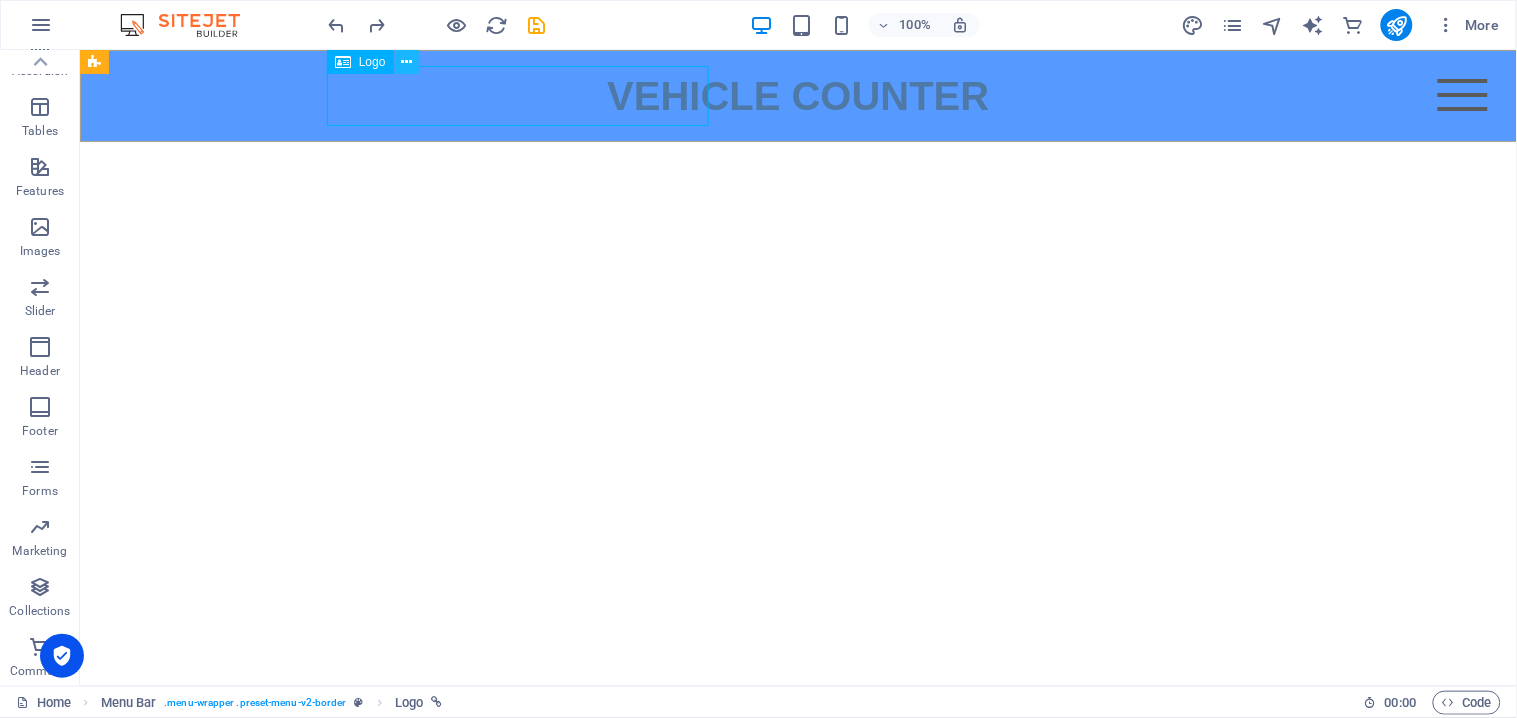 click at bounding box center (406, 62) 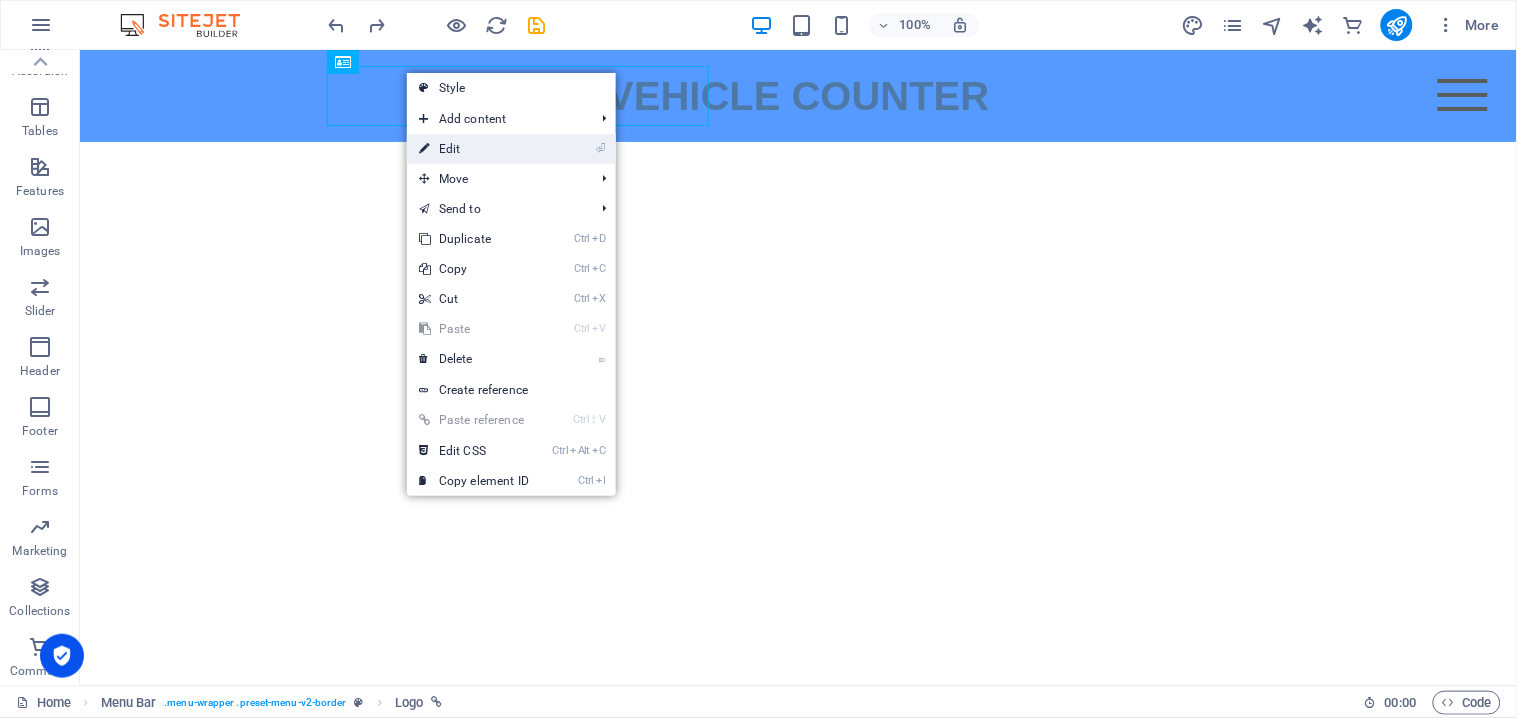 click on "⏎  Edit" at bounding box center (474, 149) 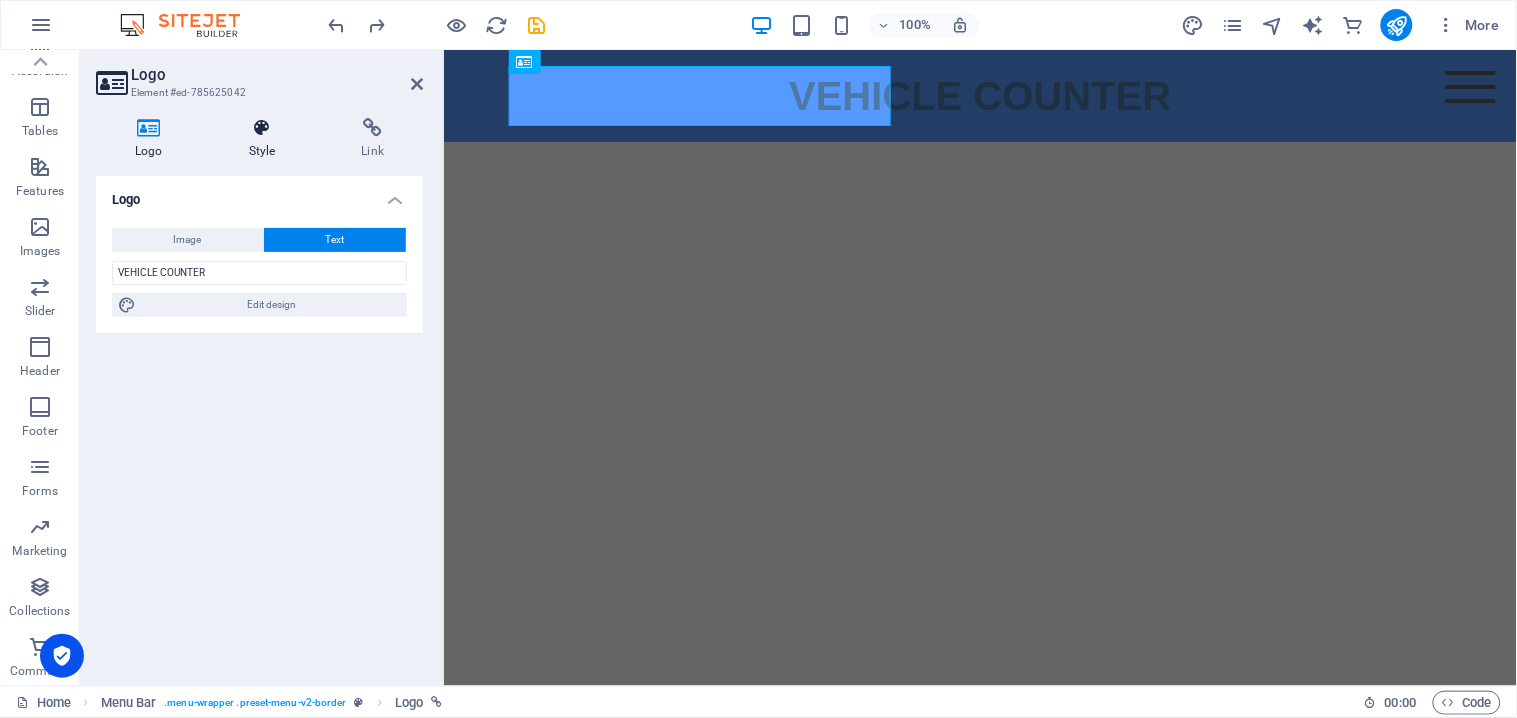 click at bounding box center (262, 128) 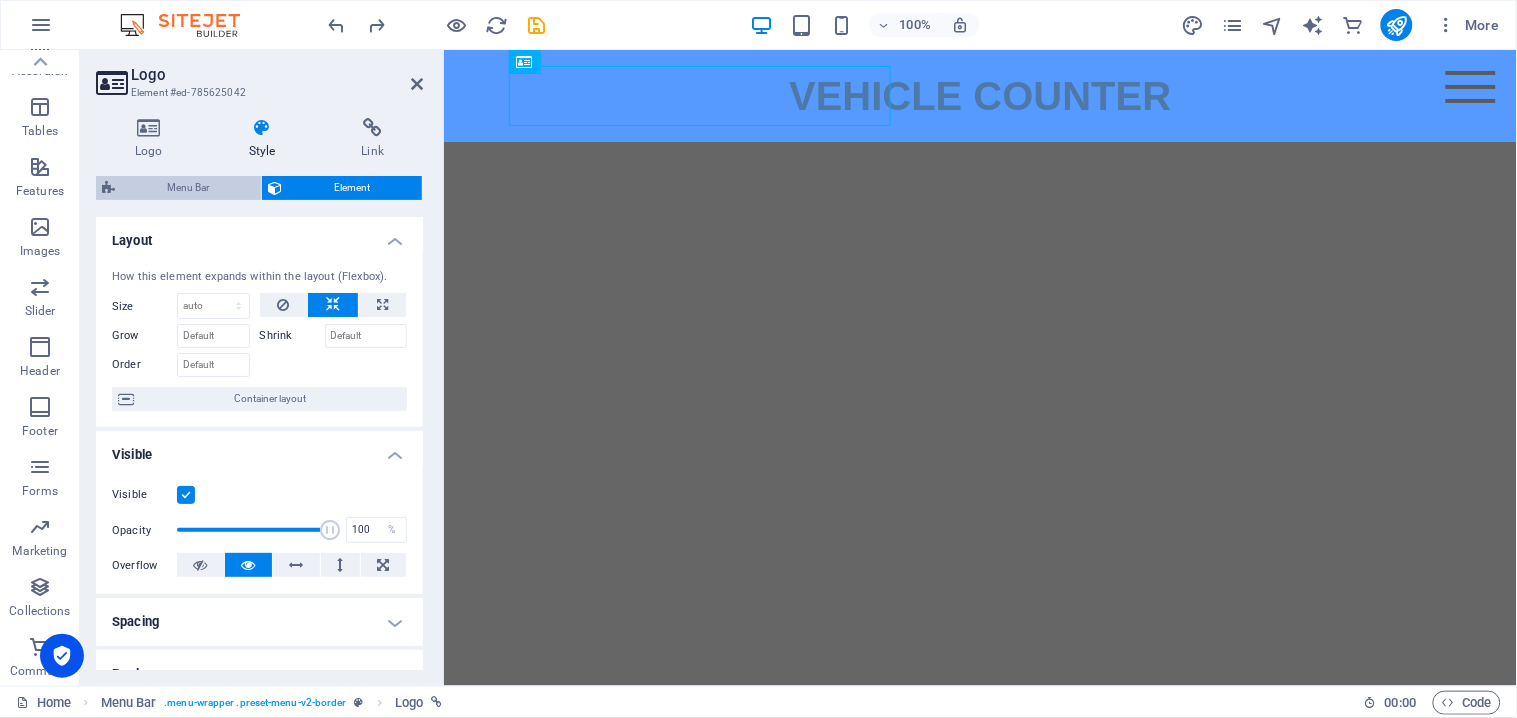 click on "Menu Bar" at bounding box center [188, 188] 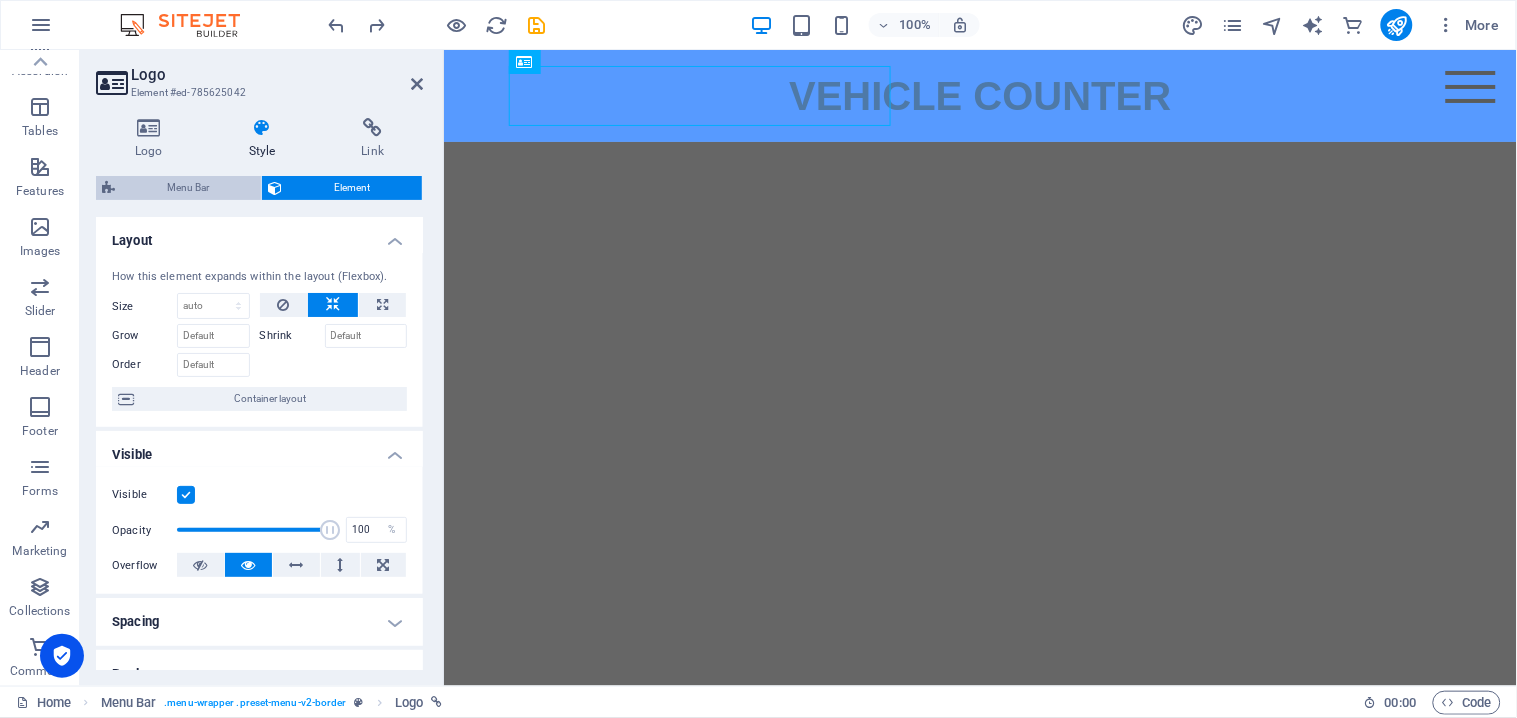 select on "px" 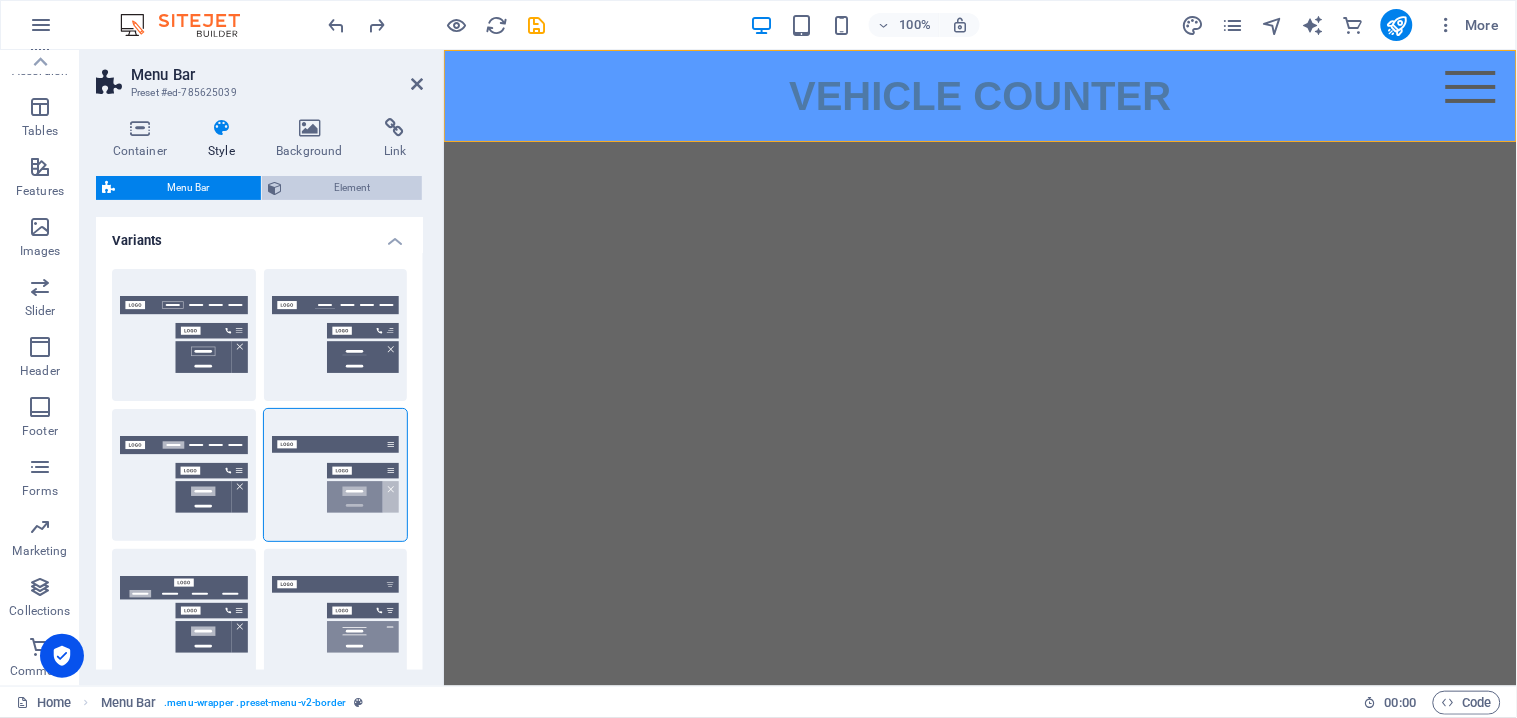 click on "Element" at bounding box center [352, 188] 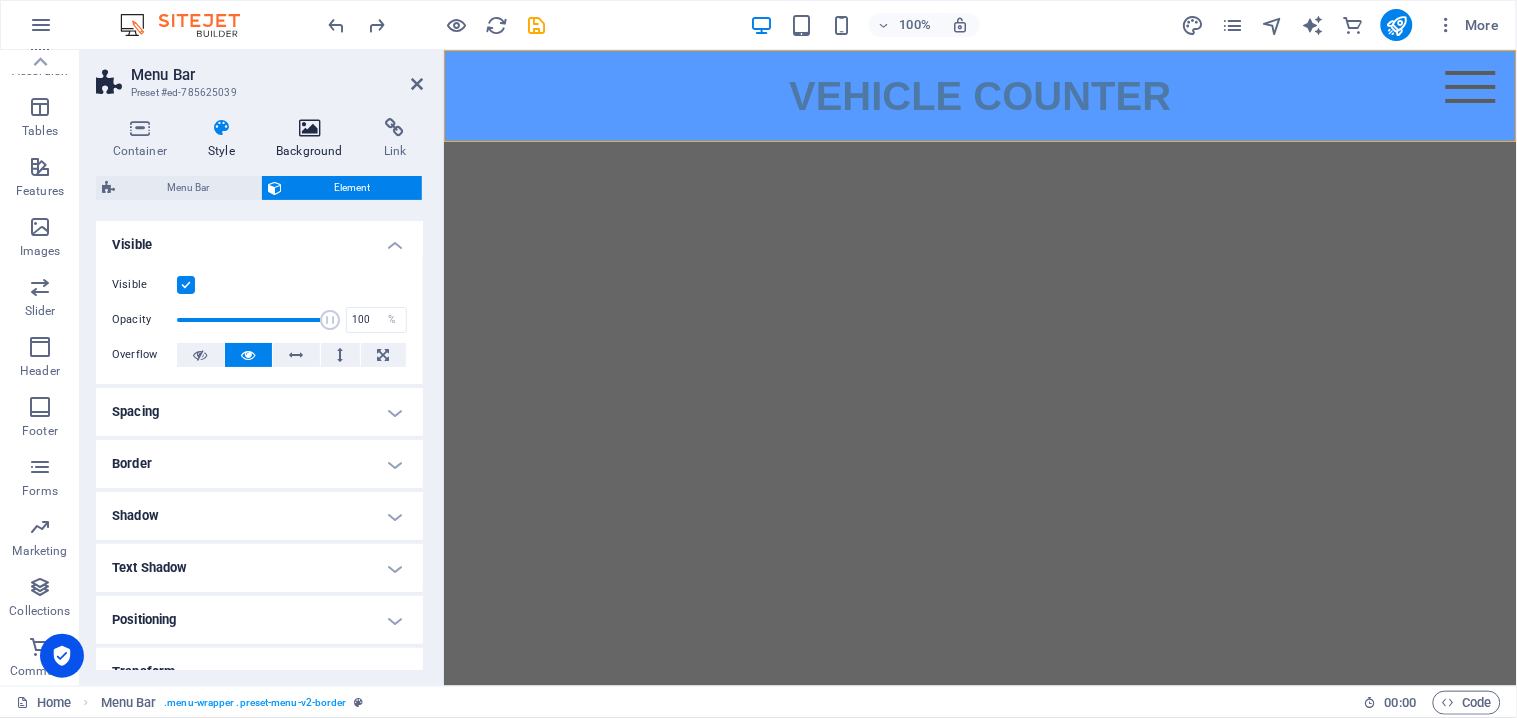 click on "Background" at bounding box center [314, 139] 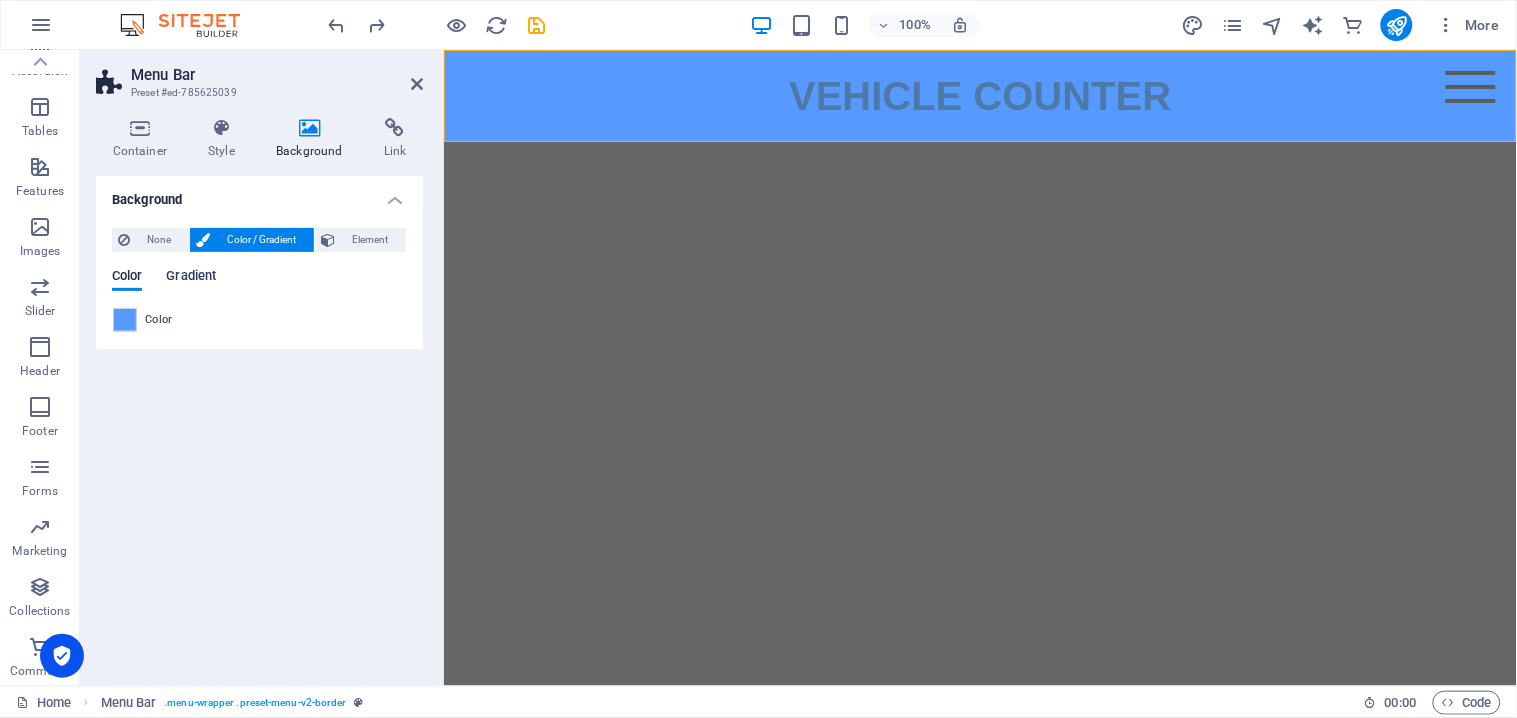 click on "Color Gradient Color" at bounding box center (259, 293) 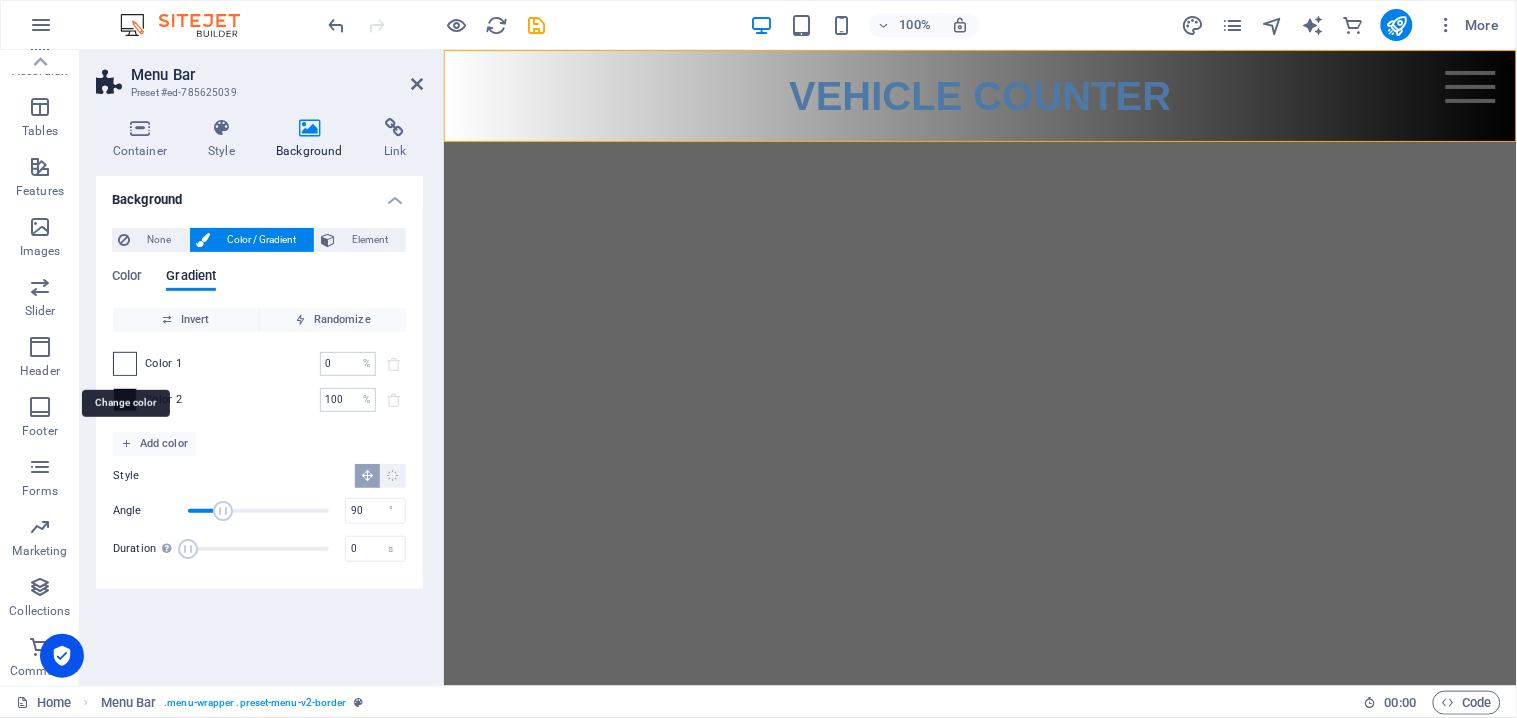 click at bounding box center (125, 364) 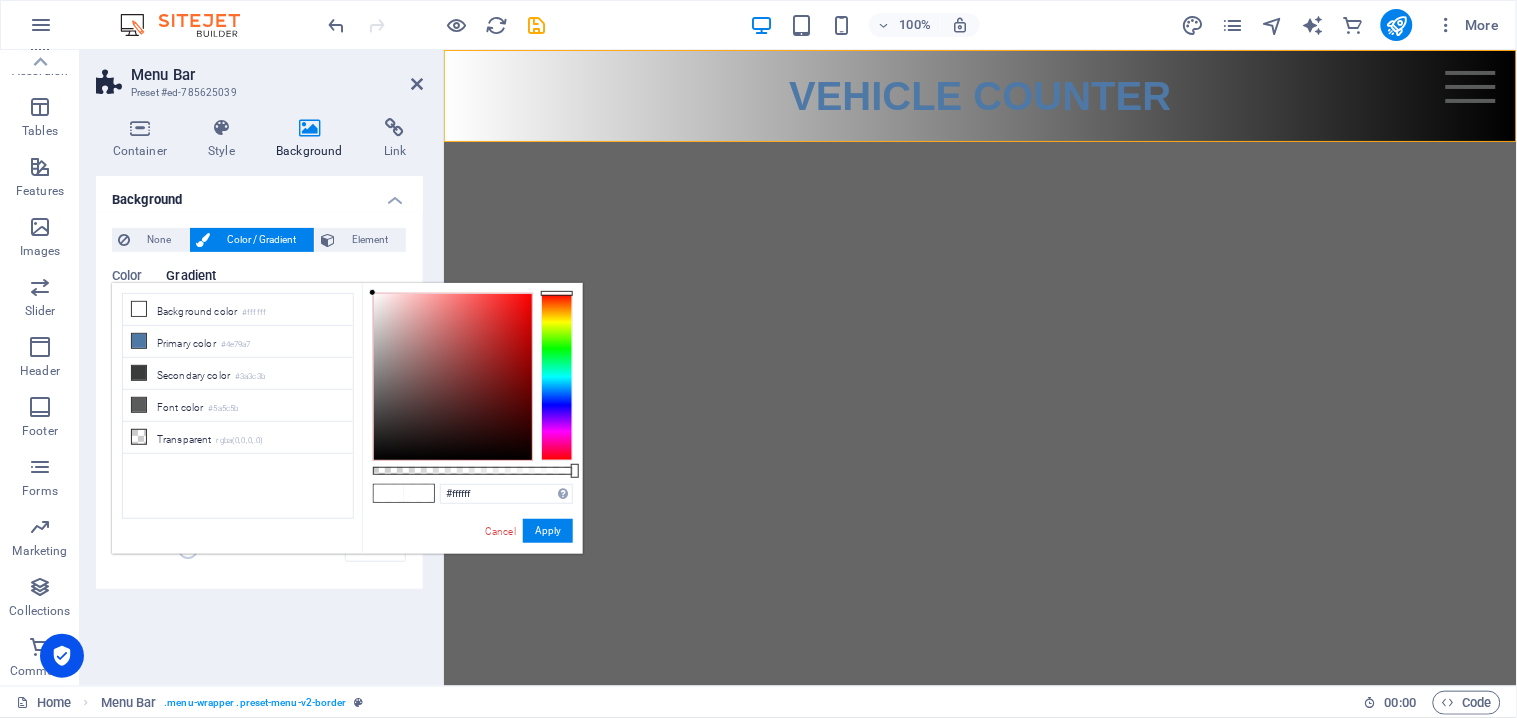 click on "Color Gradient Color Invert Randomize Color 1 0 % ​ Color 2 100 % ​ Add color Style Angle 90 ° Duration Duration of the background animation. A value of "0" disables the animation 0 s" at bounding box center (259, 413) 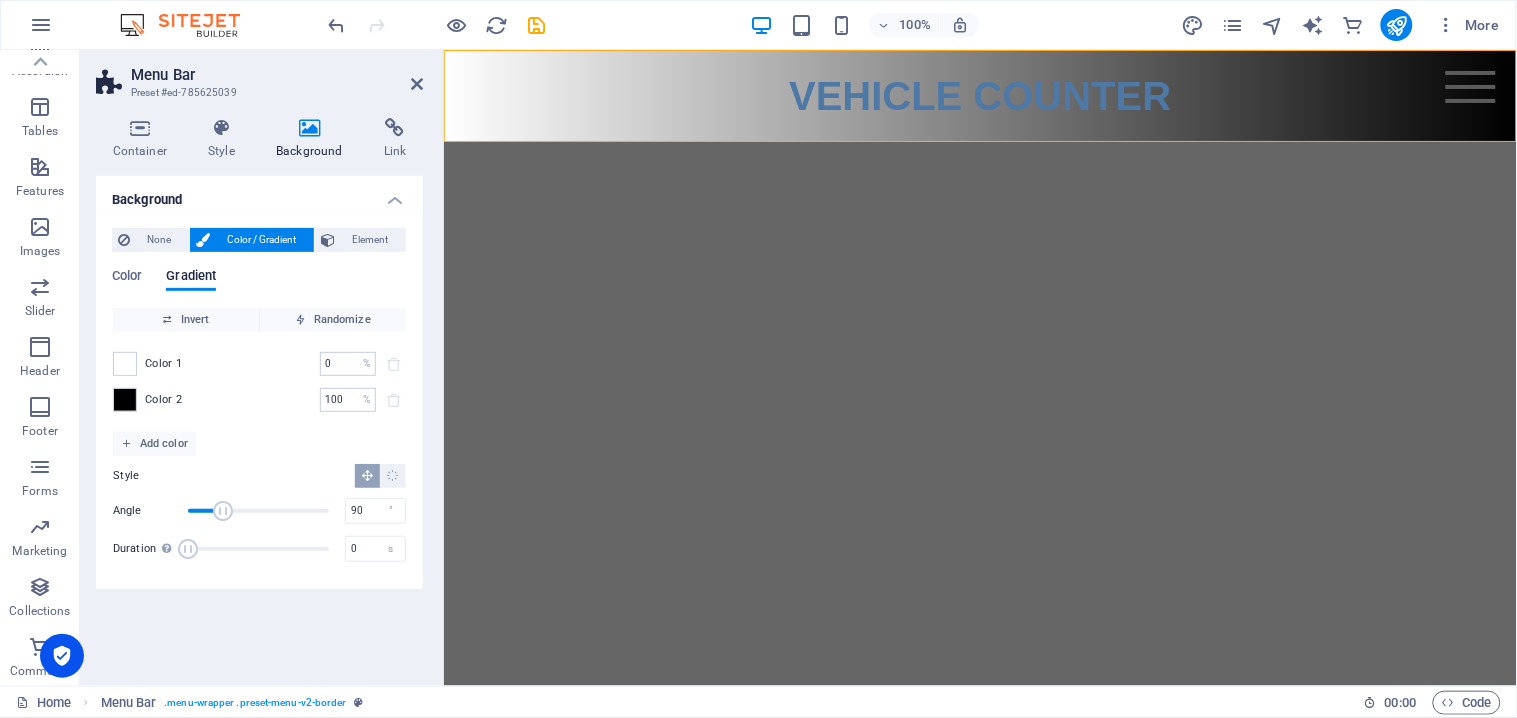 click on "Color 2" at bounding box center (164, 400) 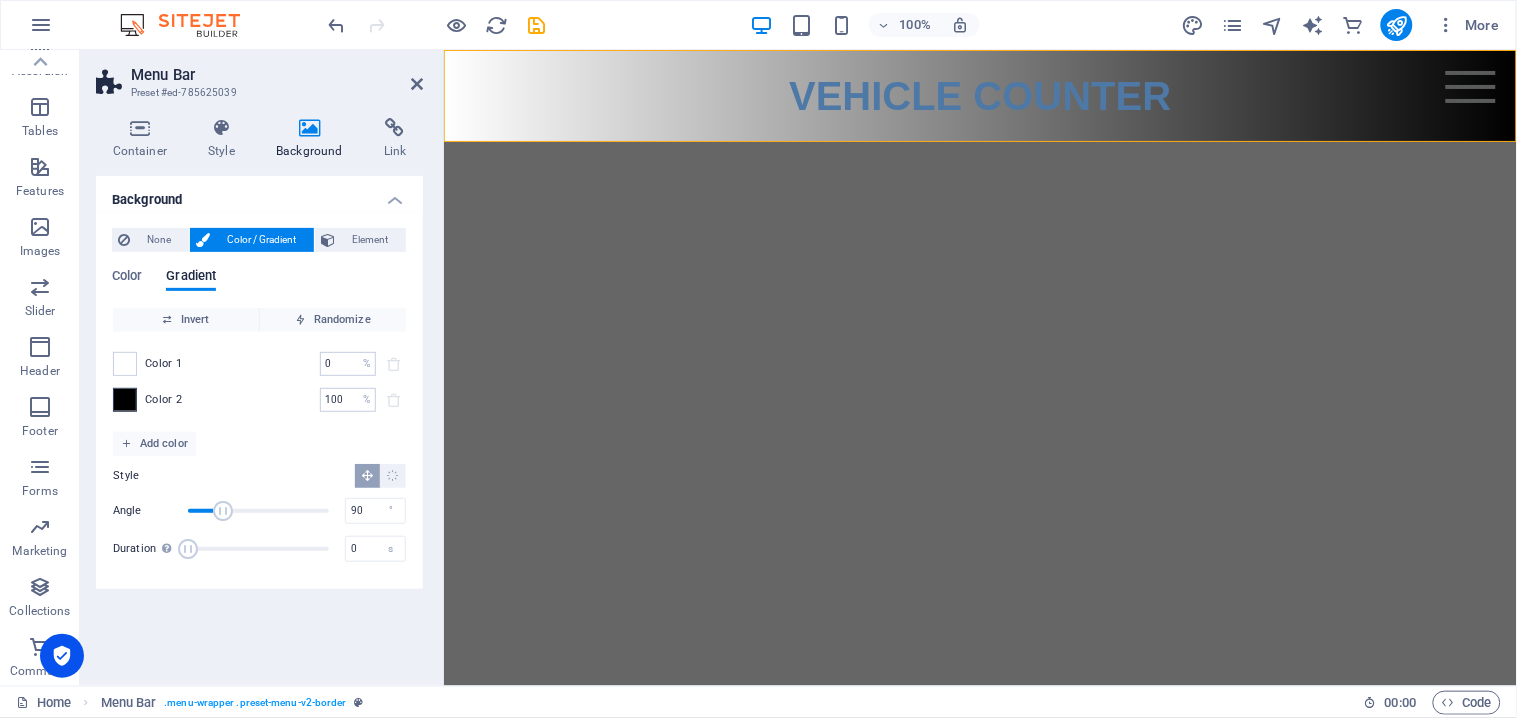 click at bounding box center (125, 400) 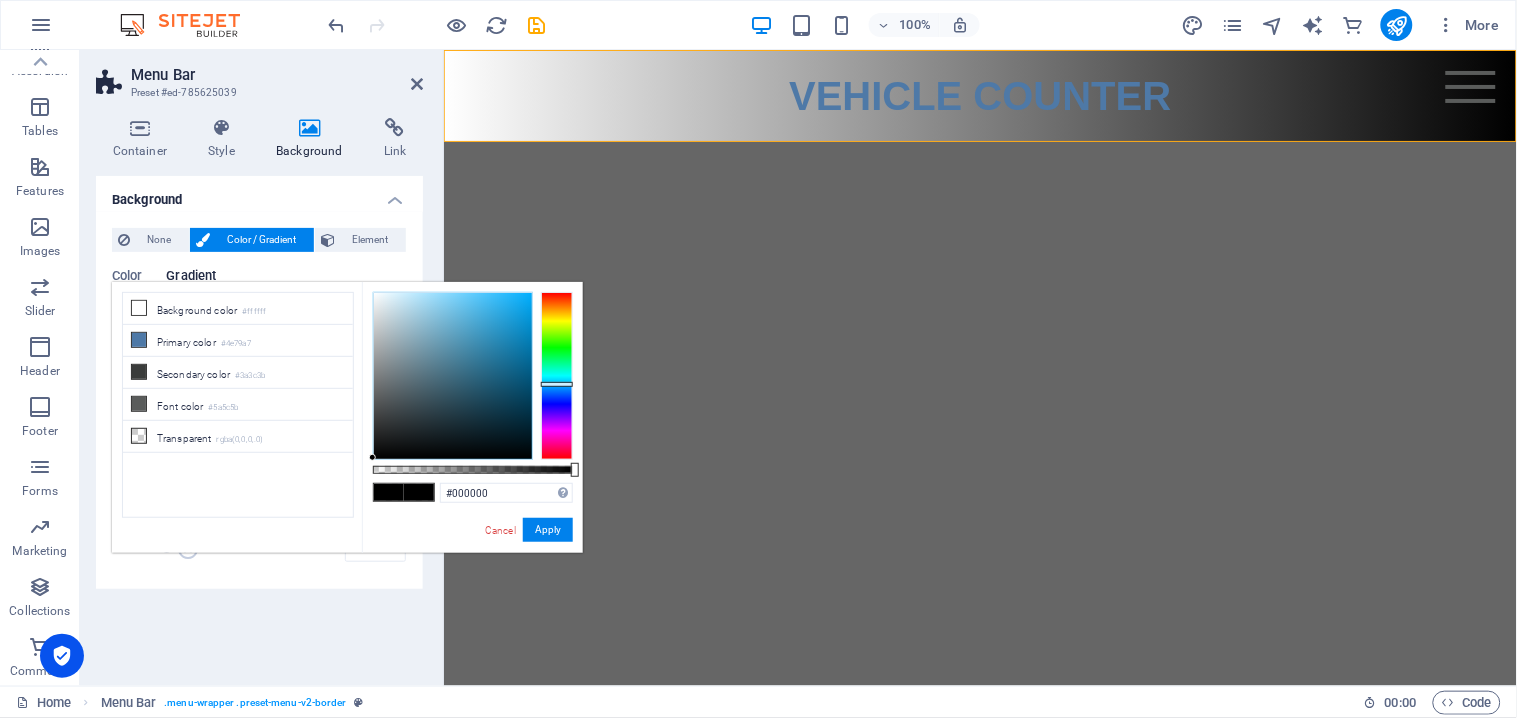 drag, startPoint x: 557, startPoint y: 352, endPoint x: 557, endPoint y: 384, distance: 32 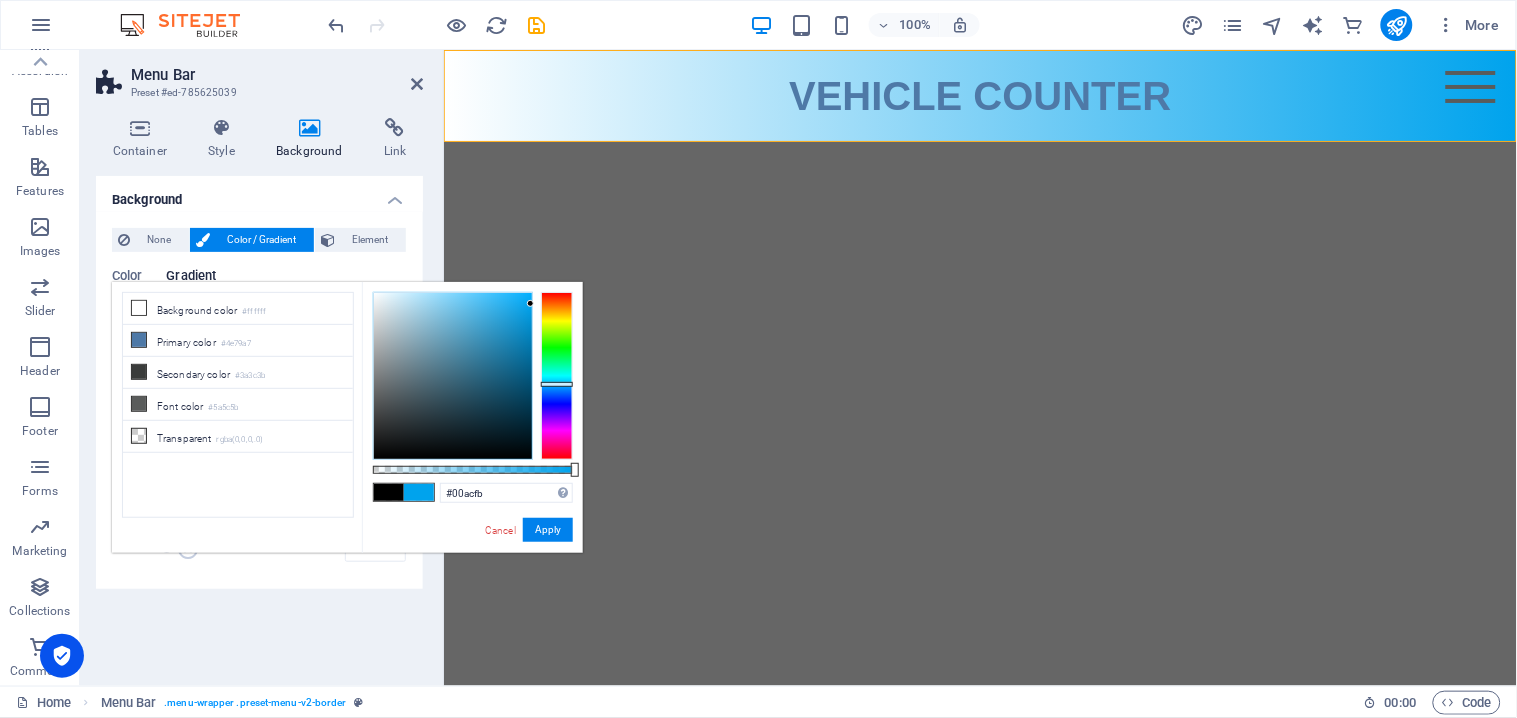 type on "#00afff" 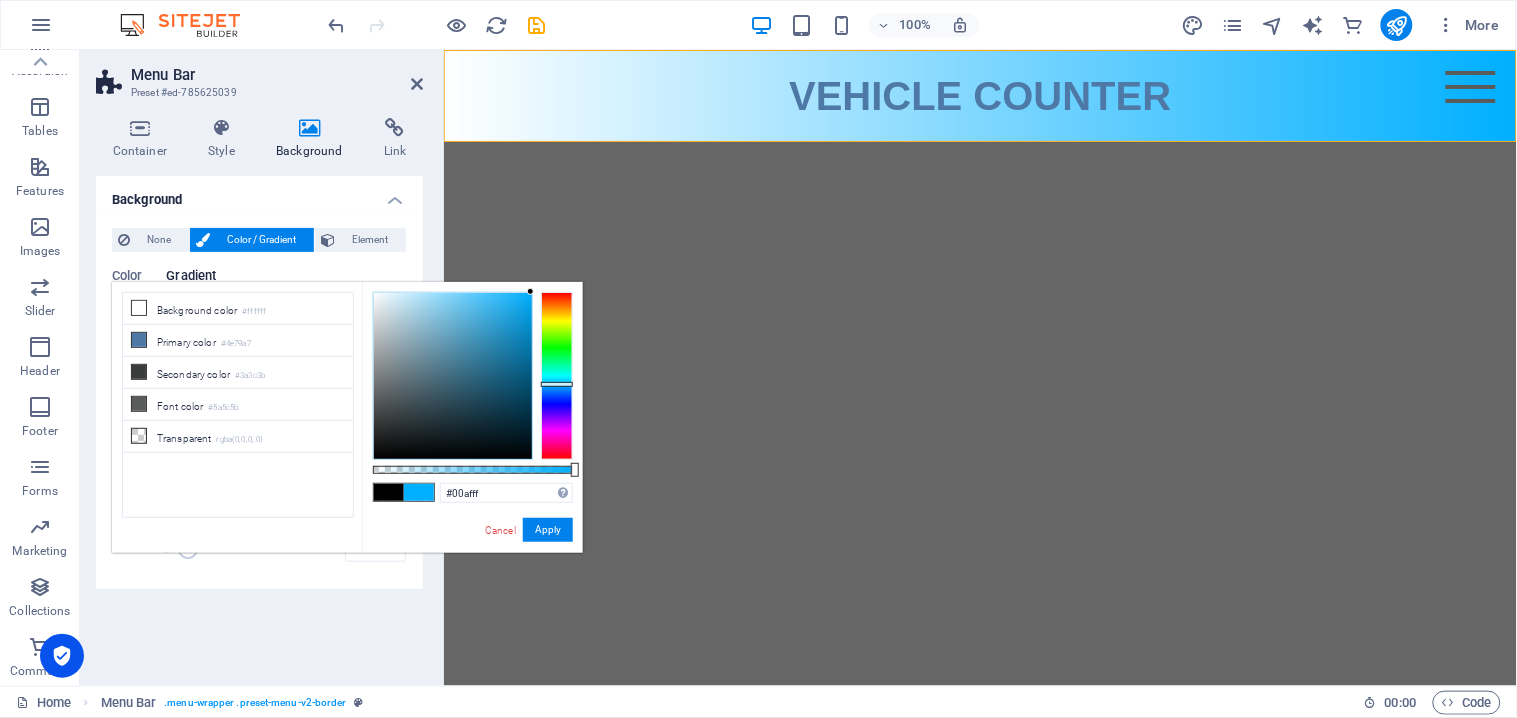 drag, startPoint x: 501, startPoint y: 385, endPoint x: 544, endPoint y: 268, distance: 124.65151 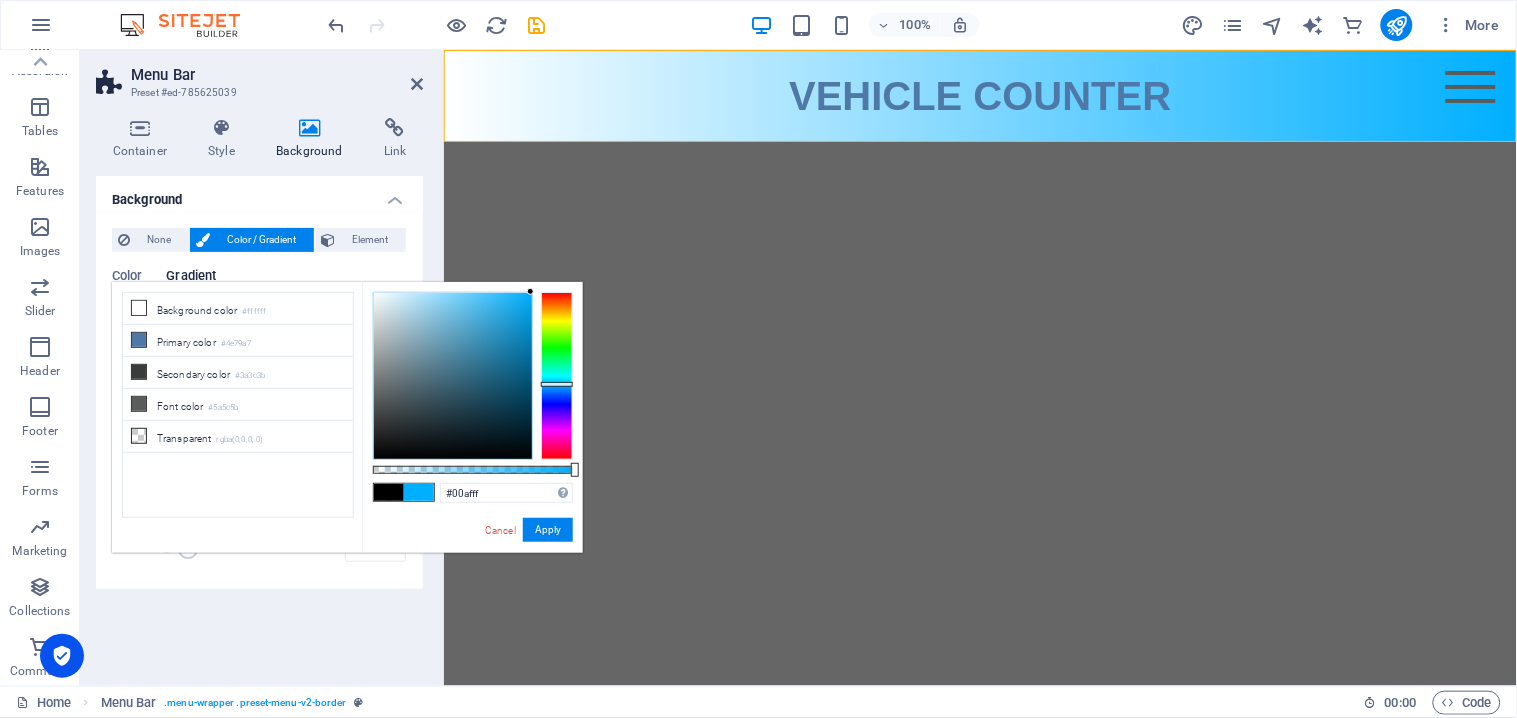 click on "[DOMAIN_NAME] Home Favorites Elements Columns Content Boxes Accordion Tables Features Images Slider Header Footer Forms Marketing Collections Commerce Menu Bar Preset #ed-785625039
Container Style Background Link Size Height Default px rem % vh vw Min. height None px rem % vh vw Width Default px rem % em vh vw Min. width None px rem % vh vw Content width Default Custom width Width Default px rem % em vh vw Min. width None px rem % vh vw Default padding Custom spacing Default content width and padding can be changed under Design. Edit design Layout (Flexbox) Alignment Determines the flex direction. Default Main axis Determine how elements should behave along the main axis inside this container (justify content). Default Side axis Control the vertical direction of the element inside of the container (align items). Default Wrap Default On Off Fill Default Accessibility Role None Alert Article Banner Comment %" at bounding box center [758, 359] 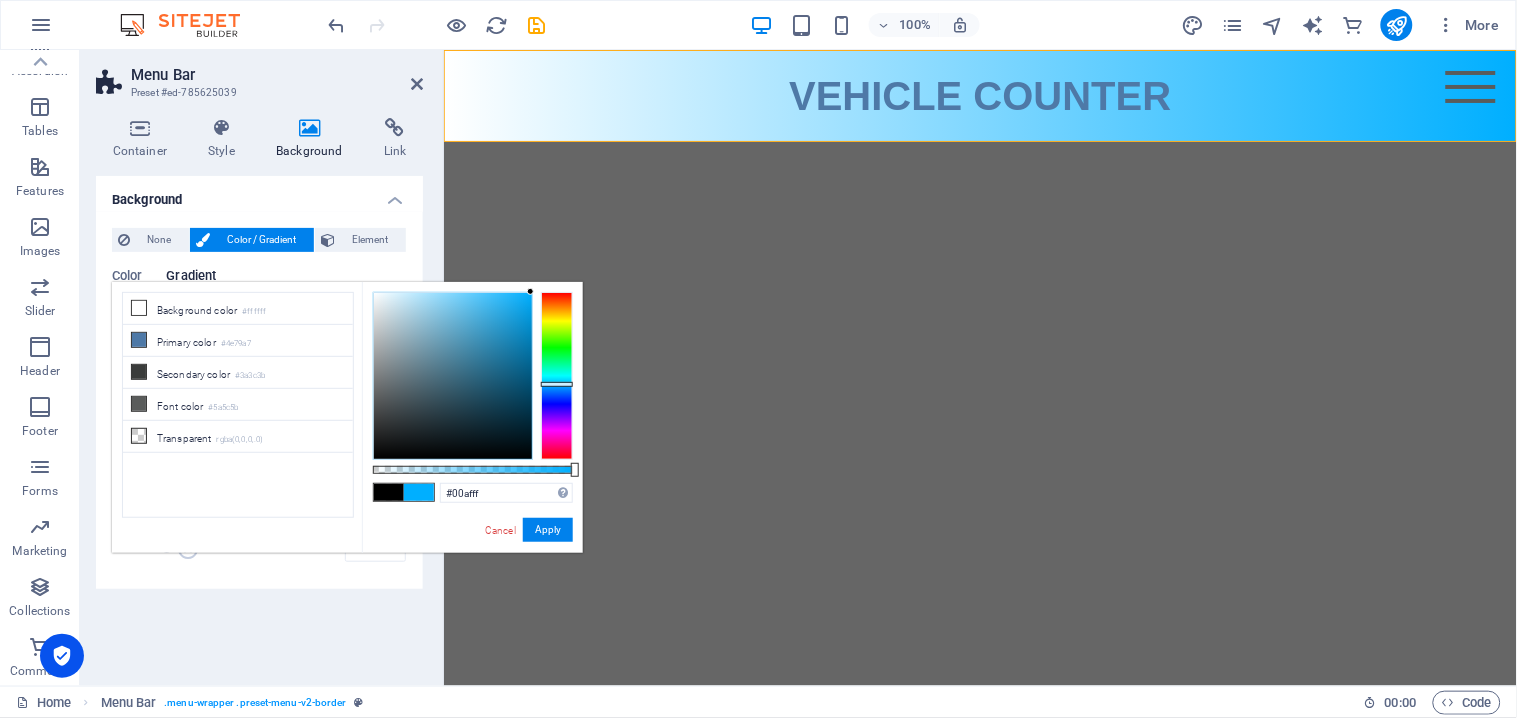 click on "Background color
#ffffff
Primary color
#4e79a7
Secondary color
#3a3c3b
Font color
#5a5c5b" at bounding box center (238, 405) 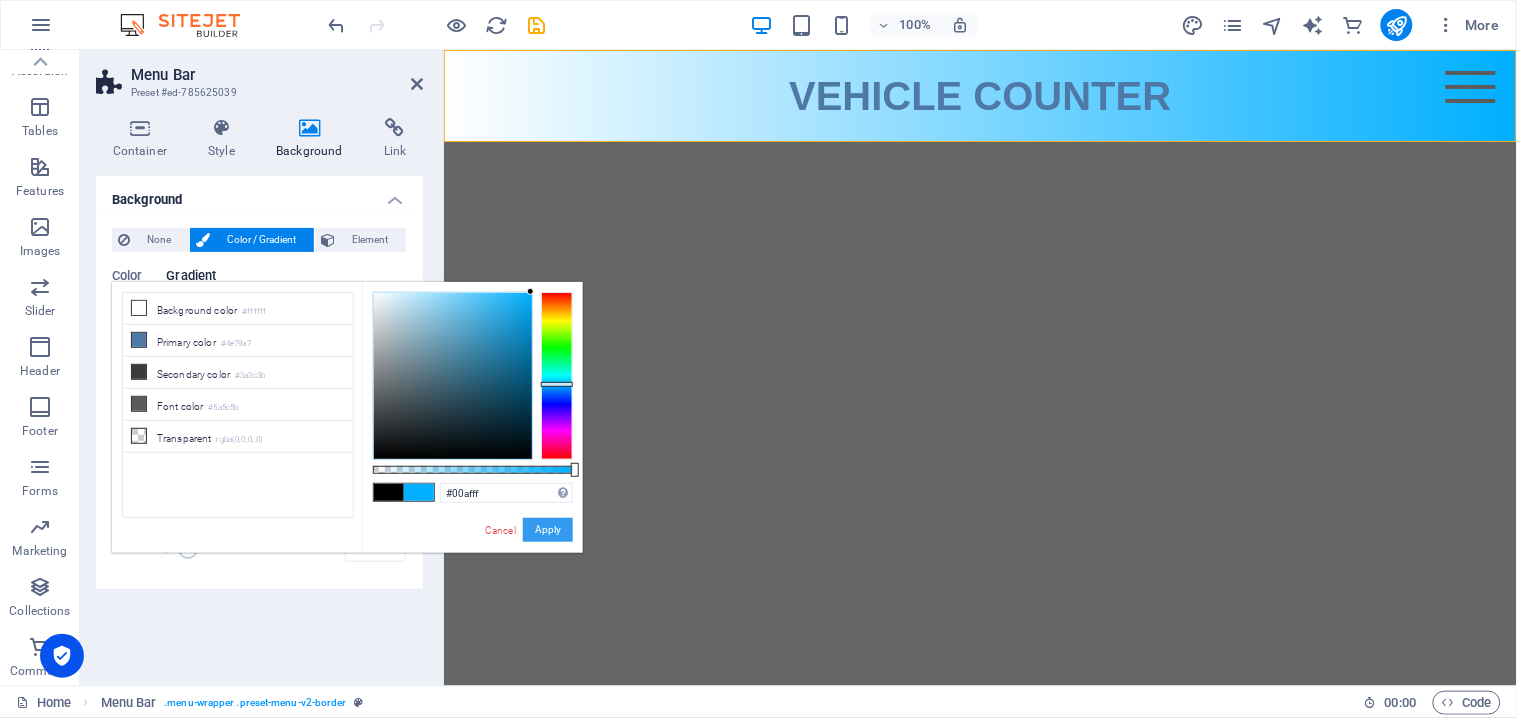 click on "Apply" at bounding box center [548, 530] 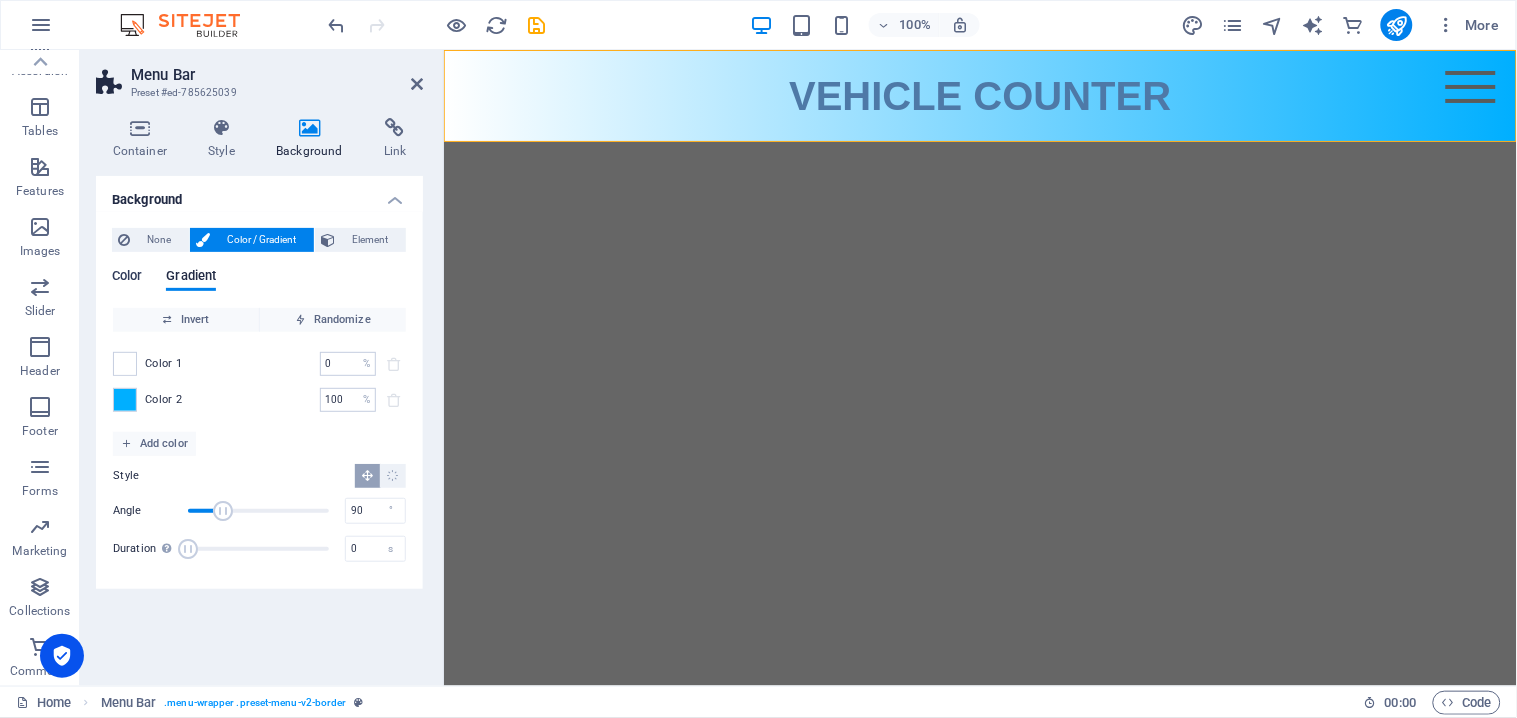 click on "Color" at bounding box center [127, 278] 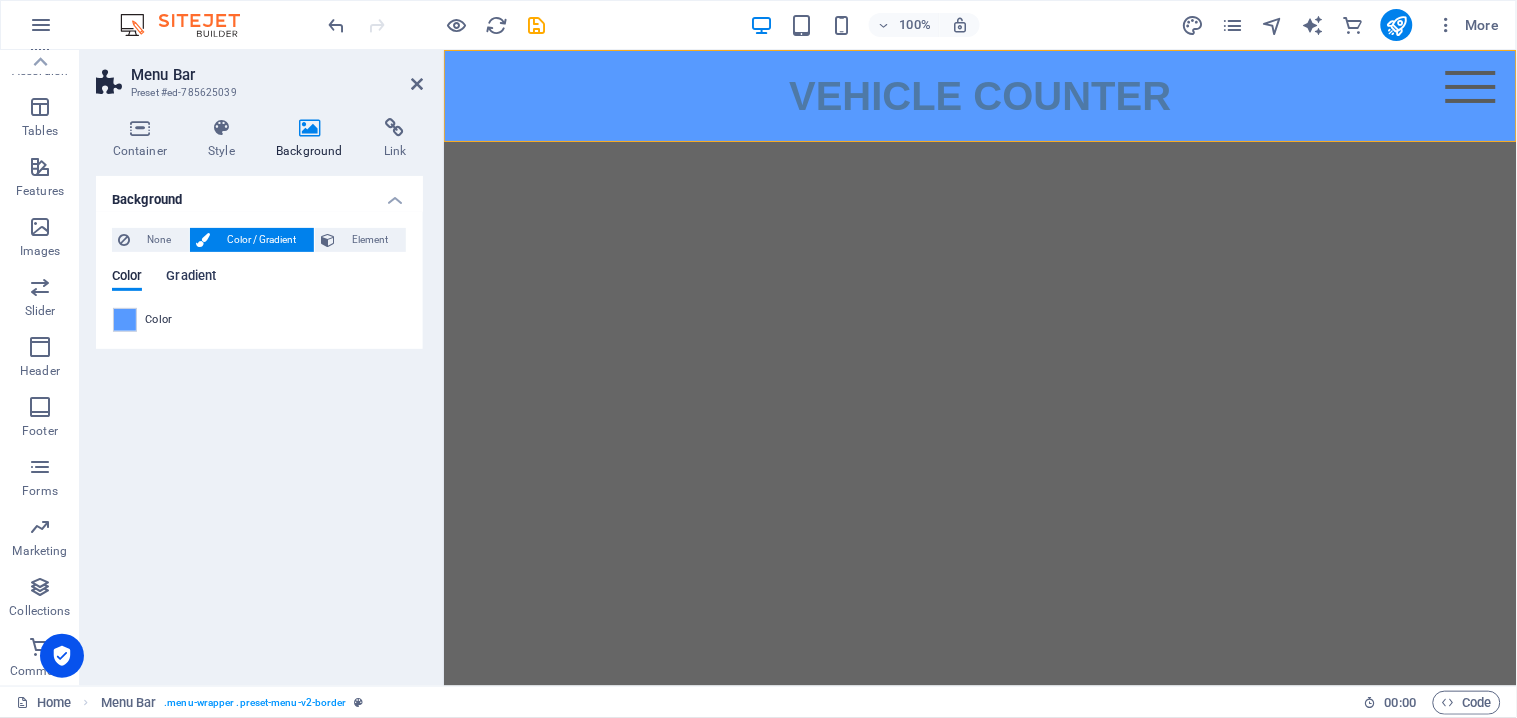 click on "Gradient" at bounding box center [191, 278] 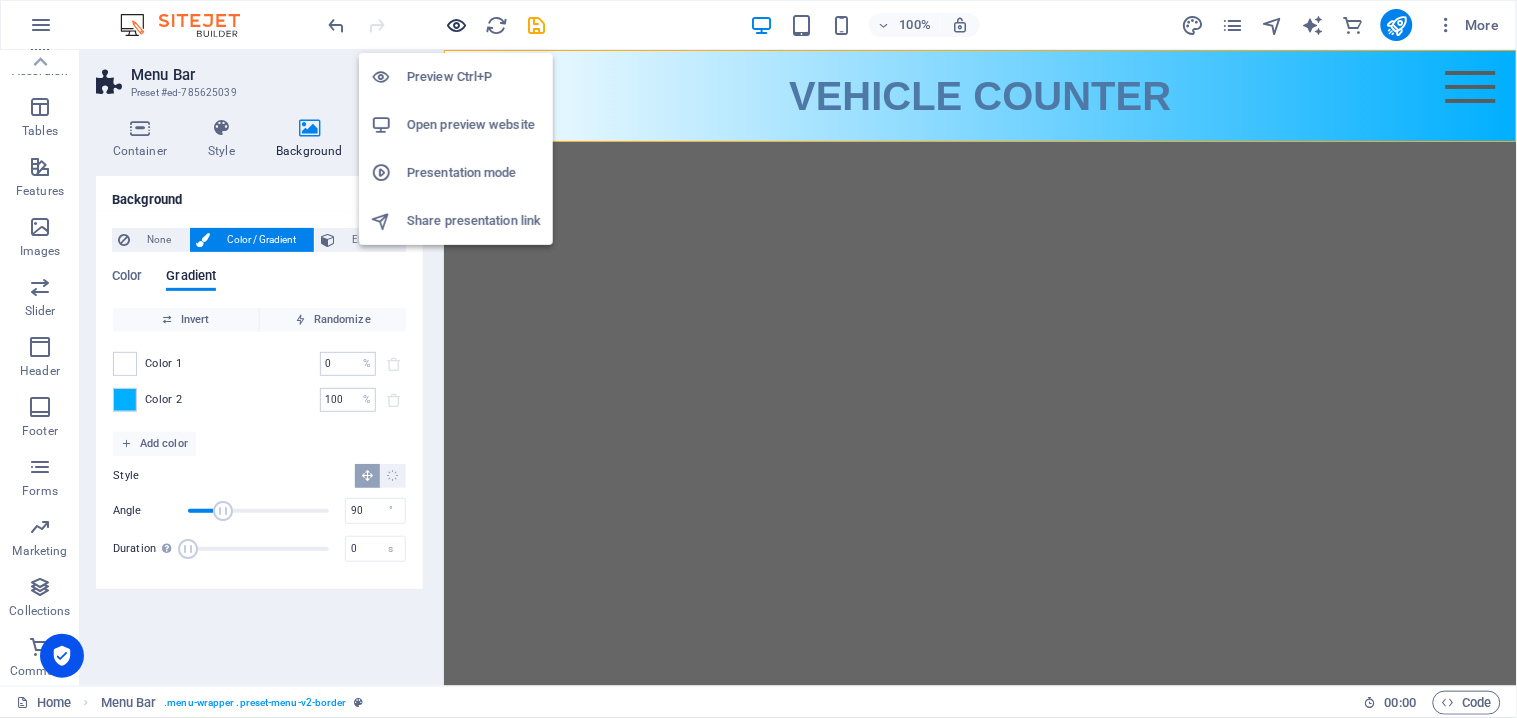 click at bounding box center [457, 25] 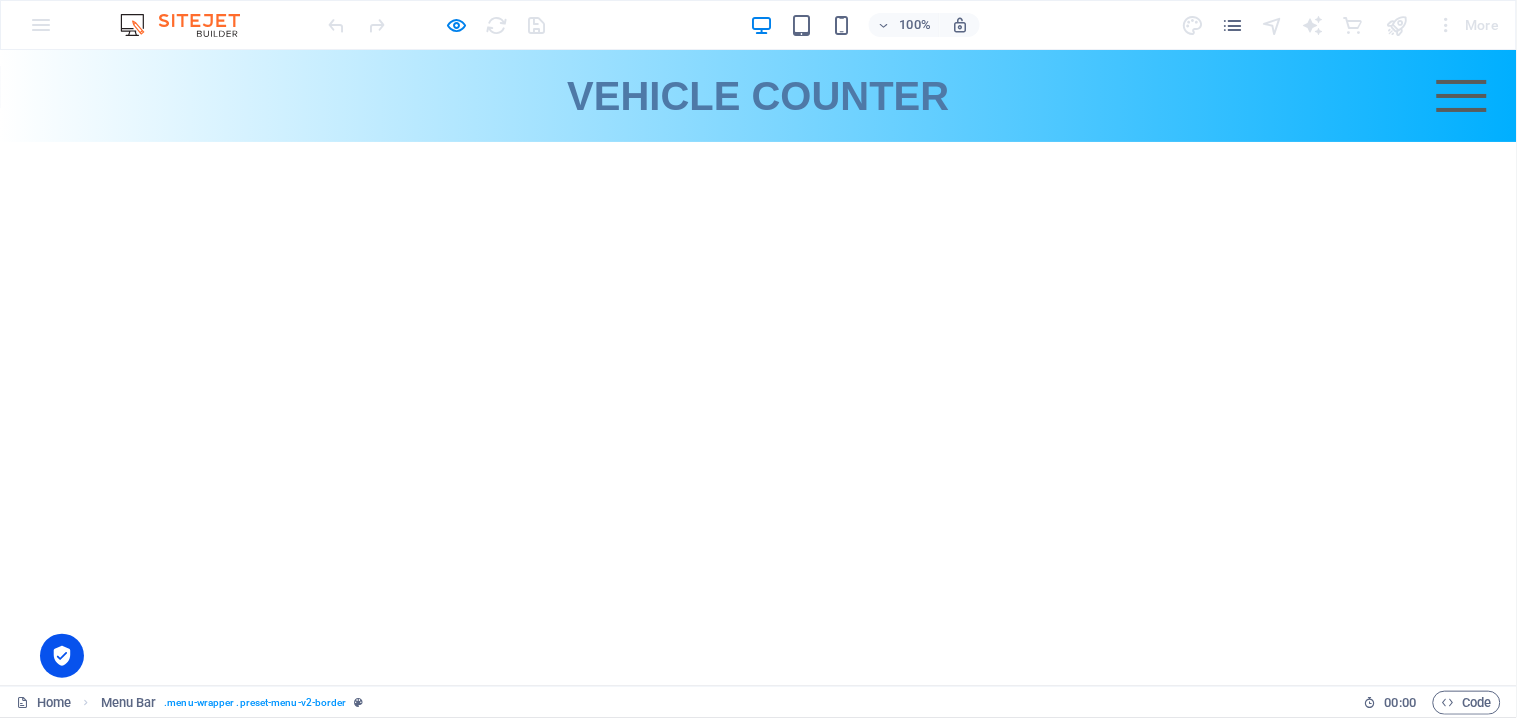click on "Menu" at bounding box center (1462, 95) 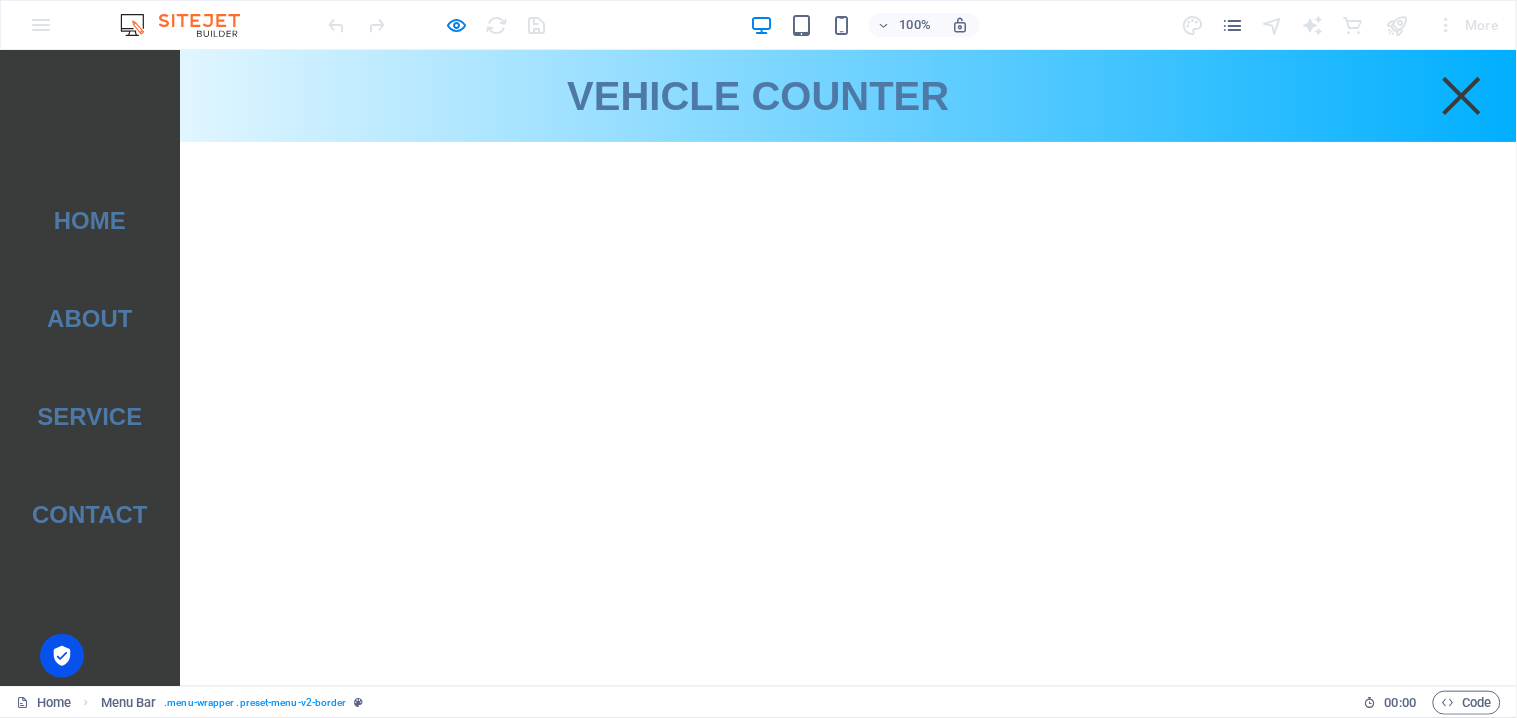 click on "Menu" at bounding box center [1462, 95] 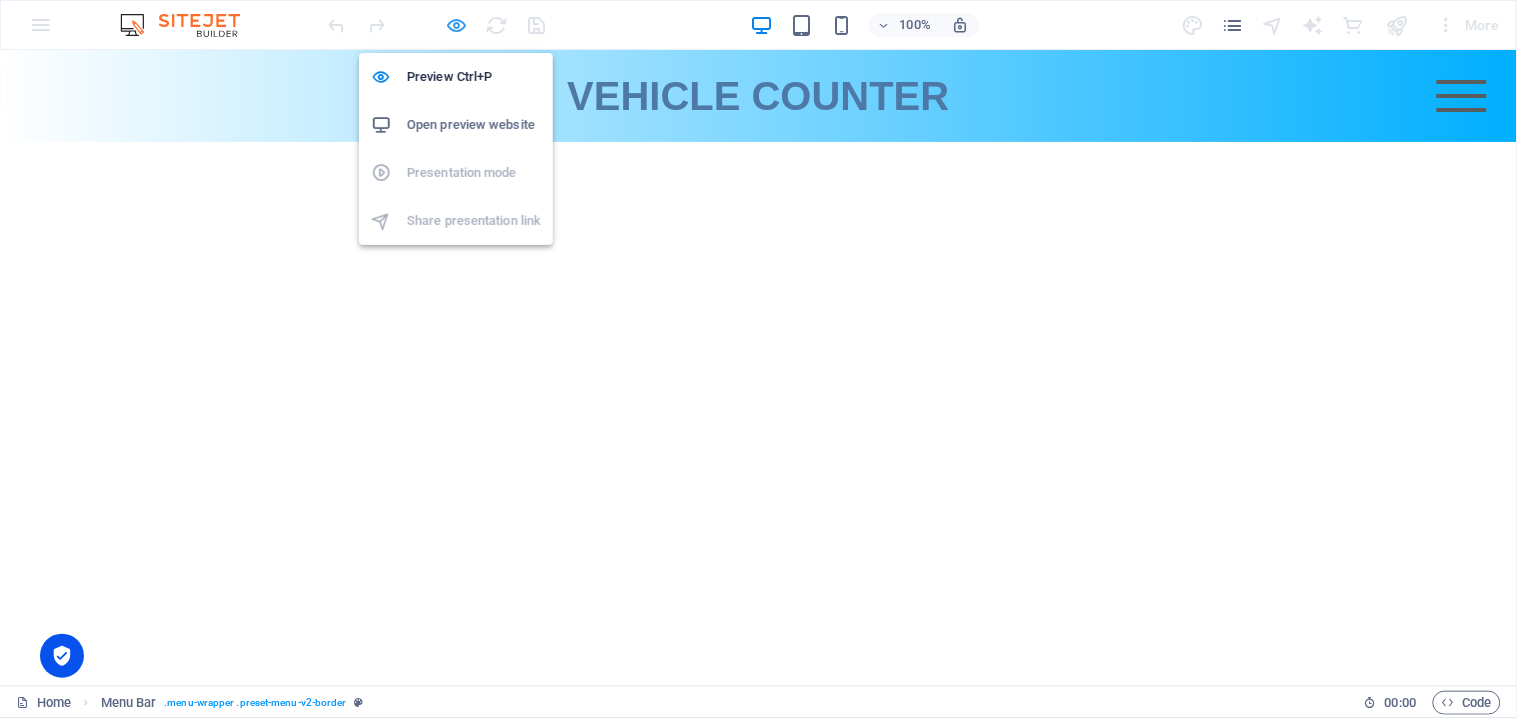 click at bounding box center (457, 25) 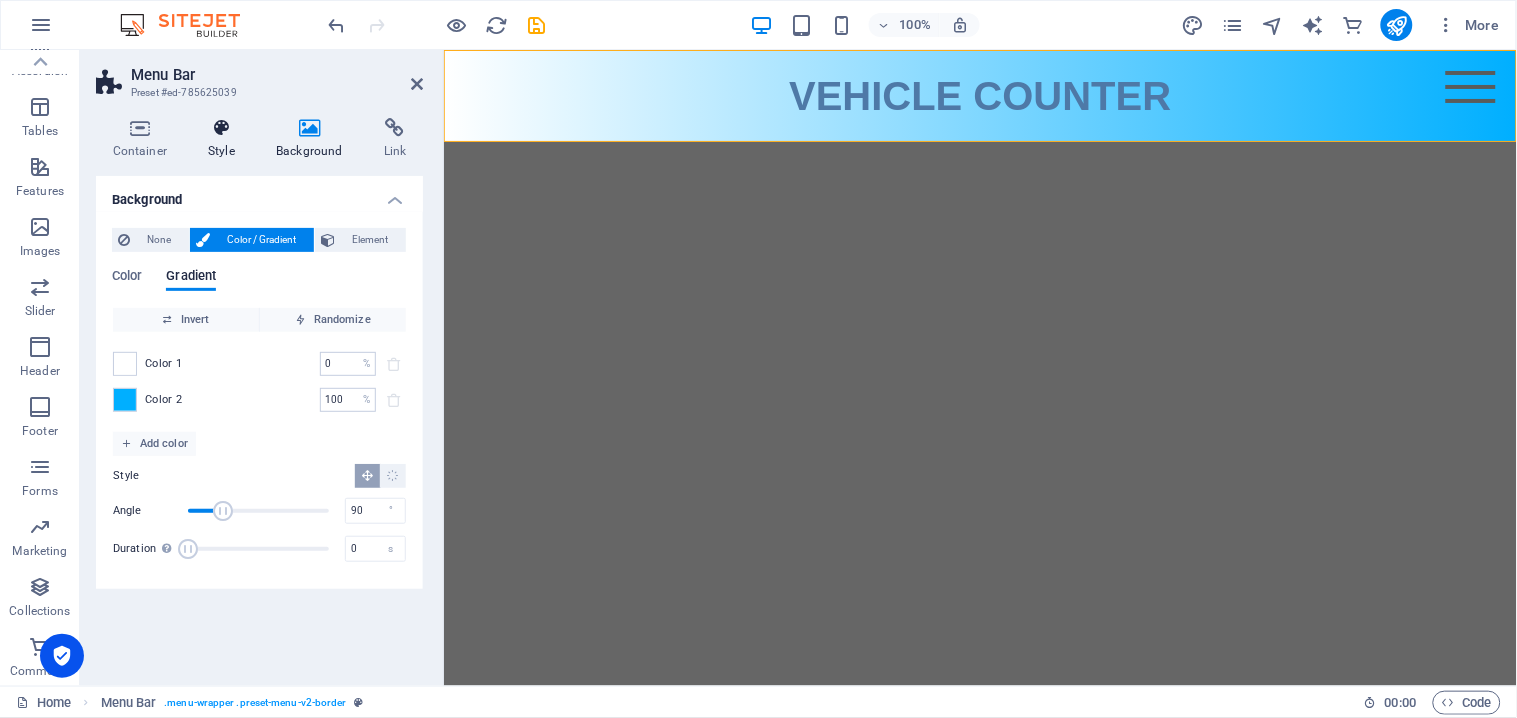 click on "Style" at bounding box center (226, 139) 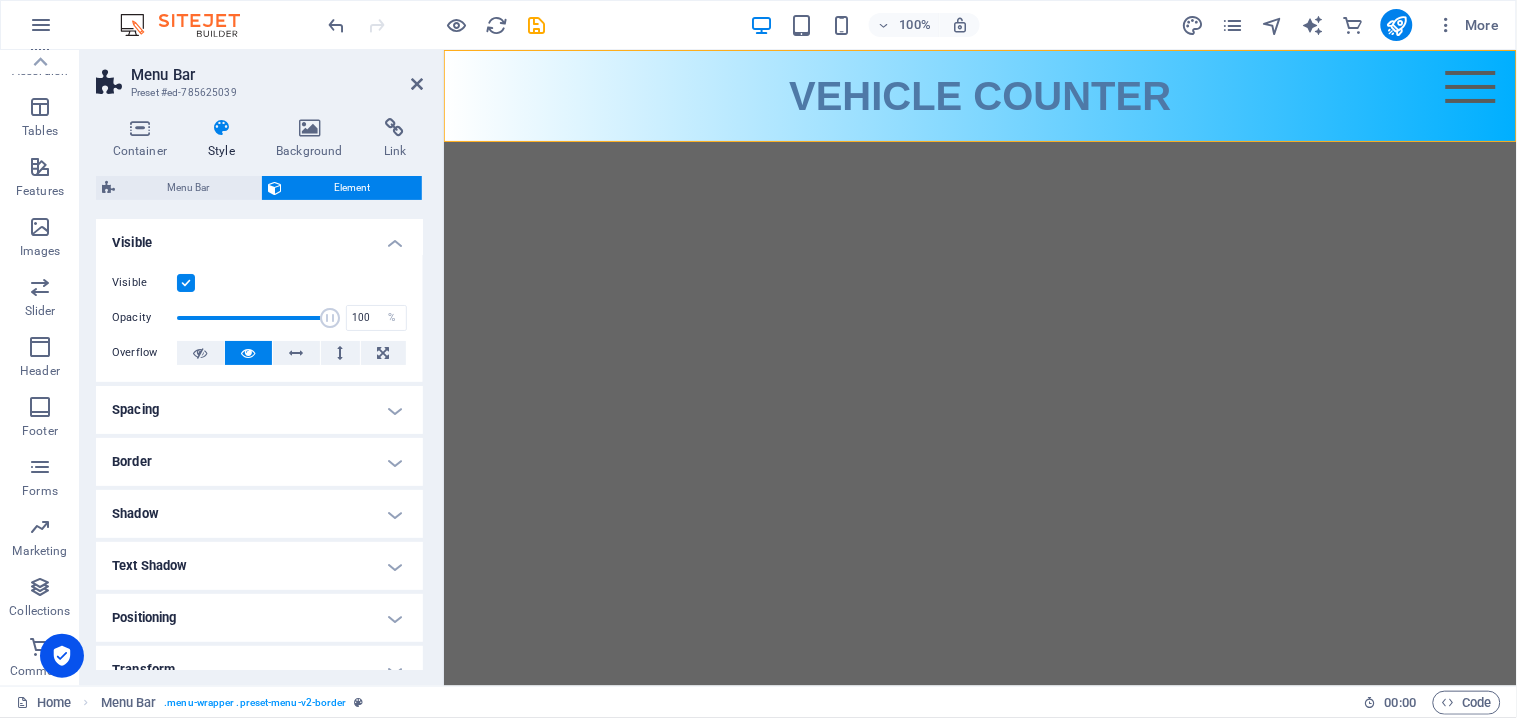 scroll, scrollTop: 0, scrollLeft: 0, axis: both 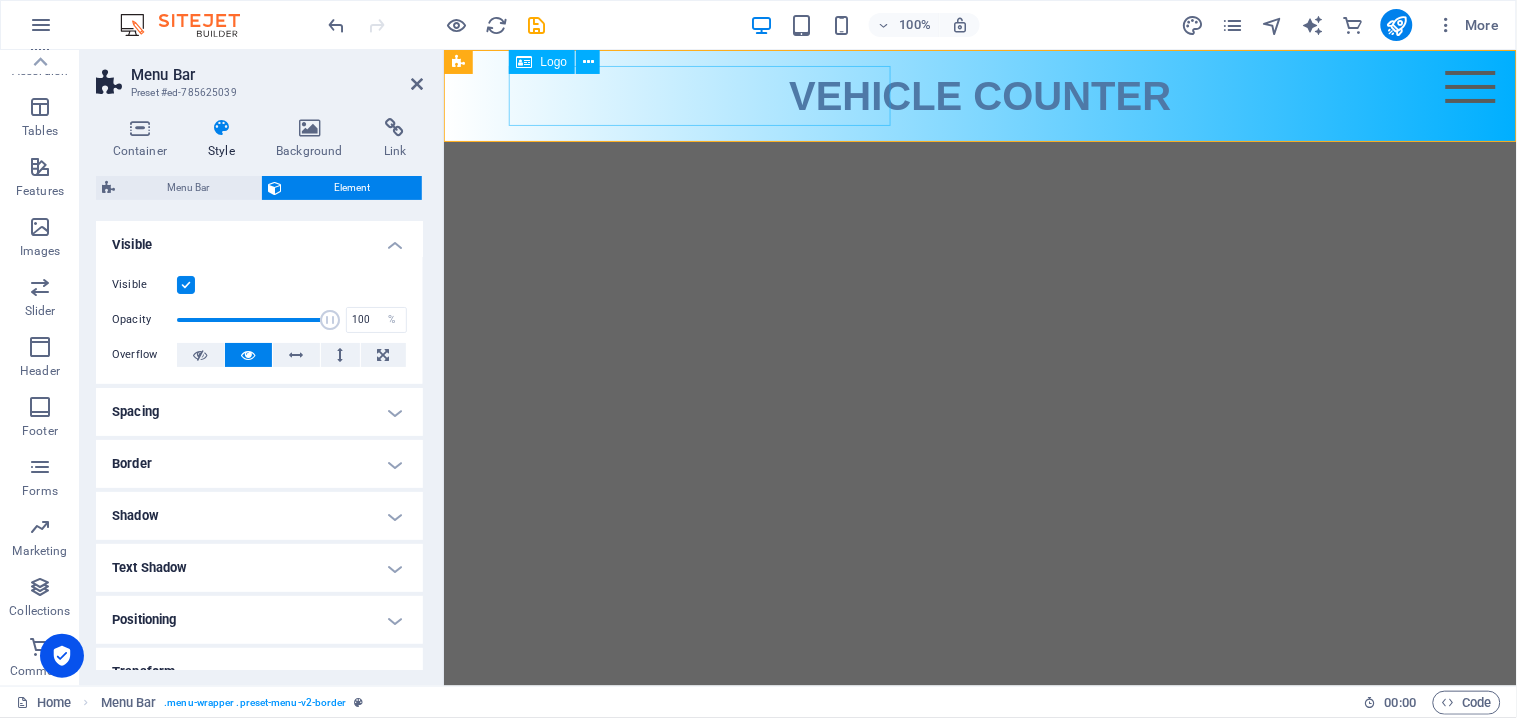 click on "VEHICLE COUNTER" at bounding box center (980, 95) 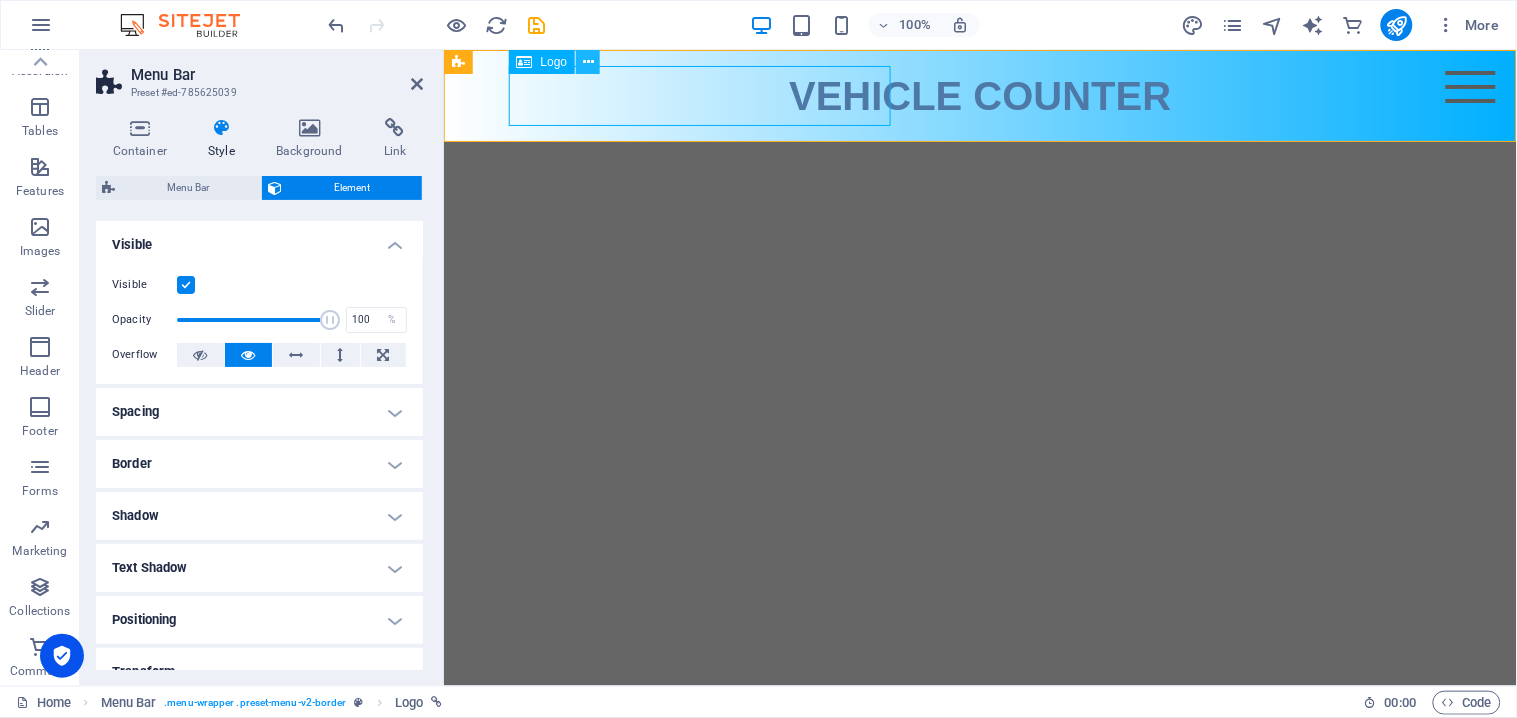 click at bounding box center (588, 62) 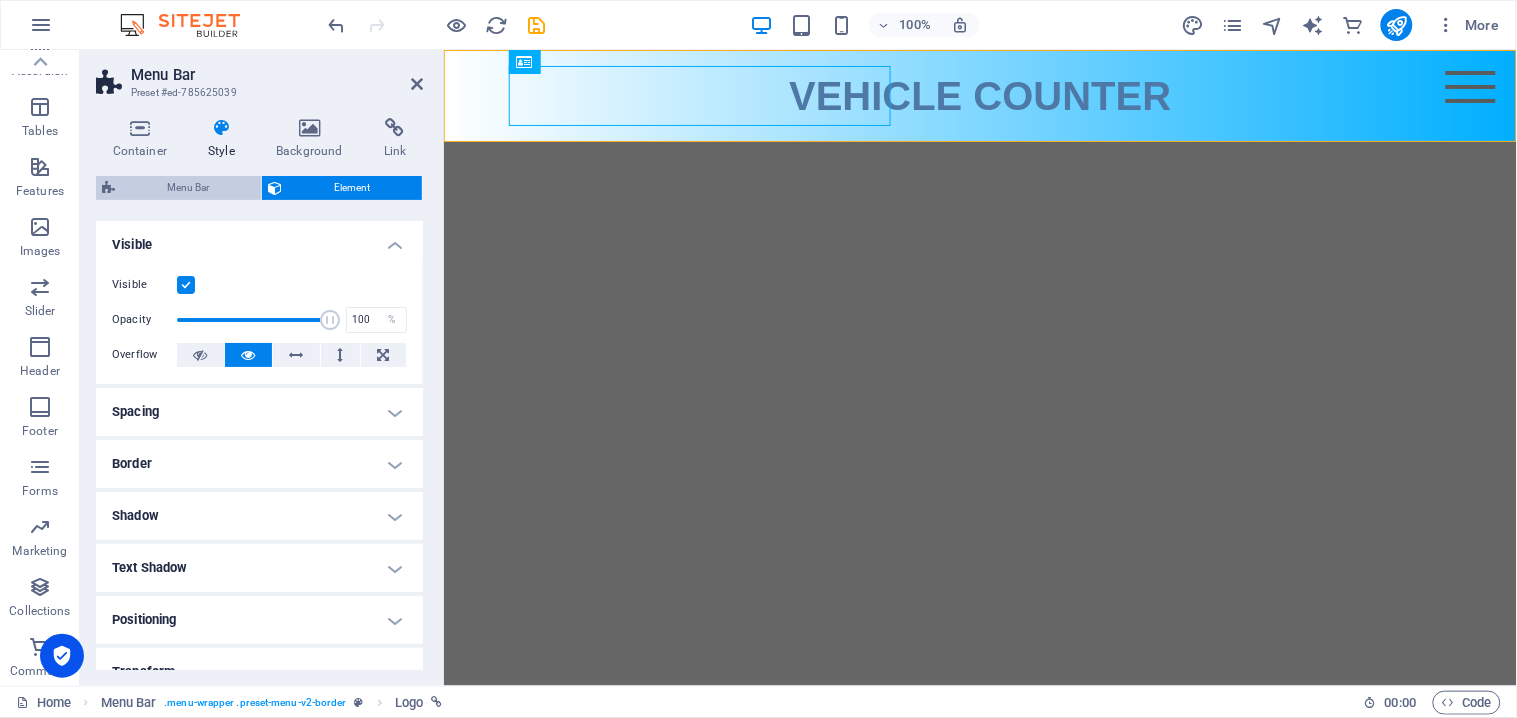 click on "Menu Bar" at bounding box center [188, 188] 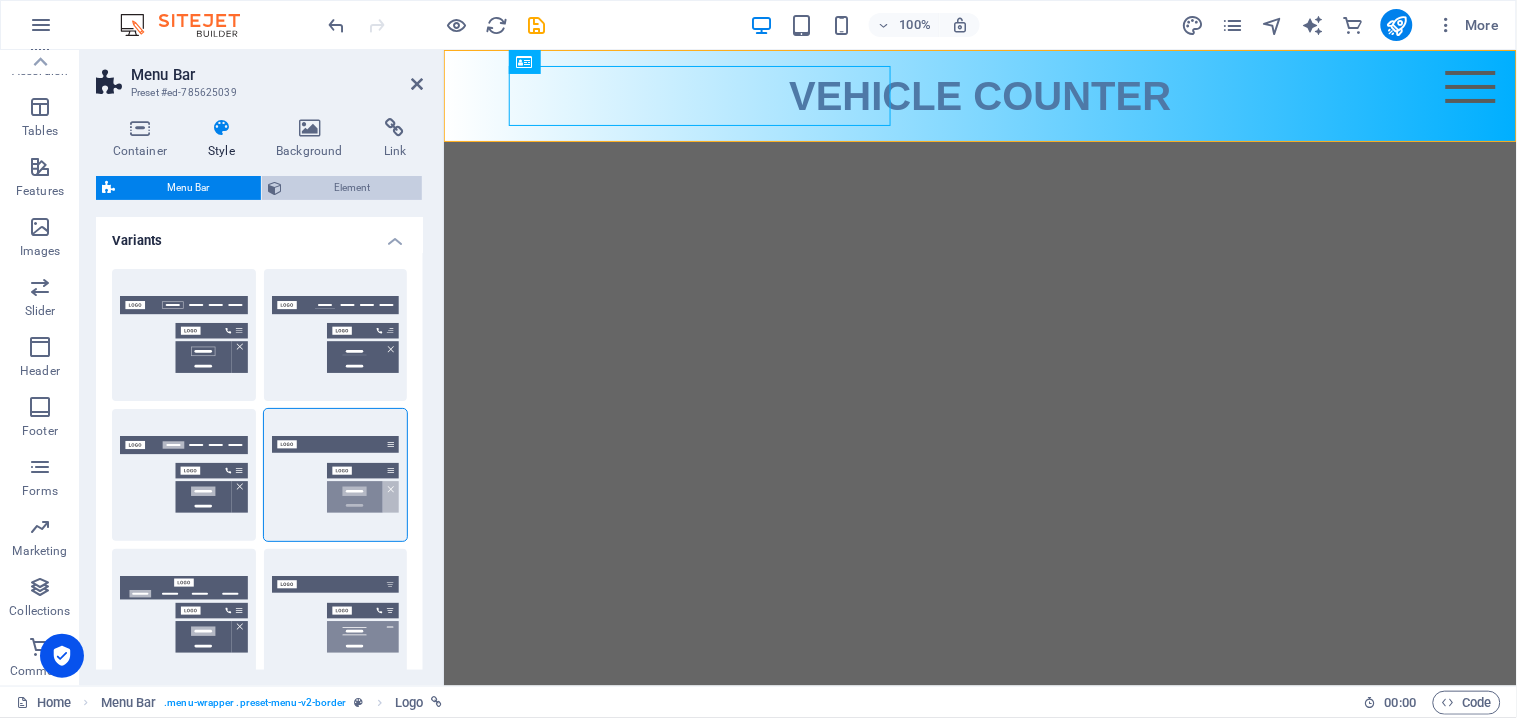 click on "Element" at bounding box center (352, 188) 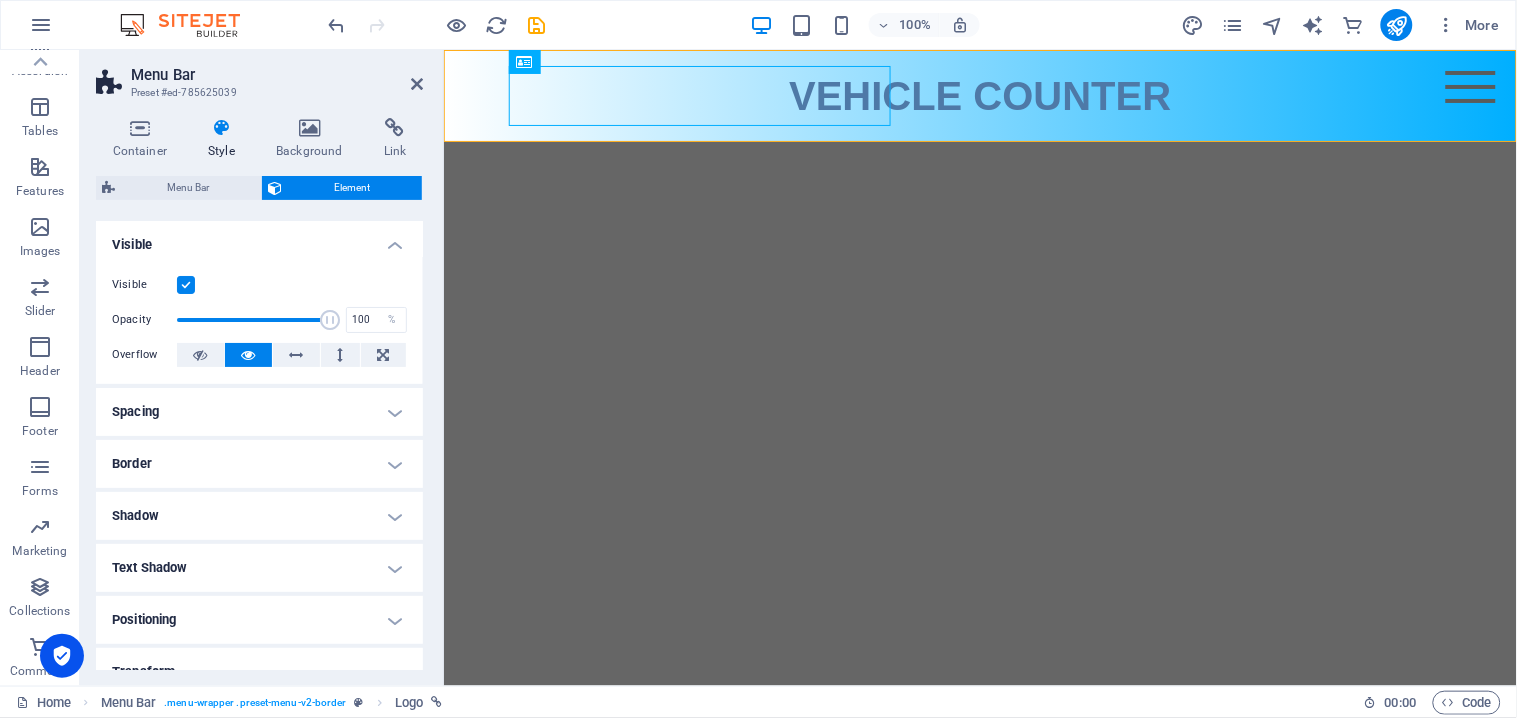 click on "Overflow" at bounding box center [259, 355] 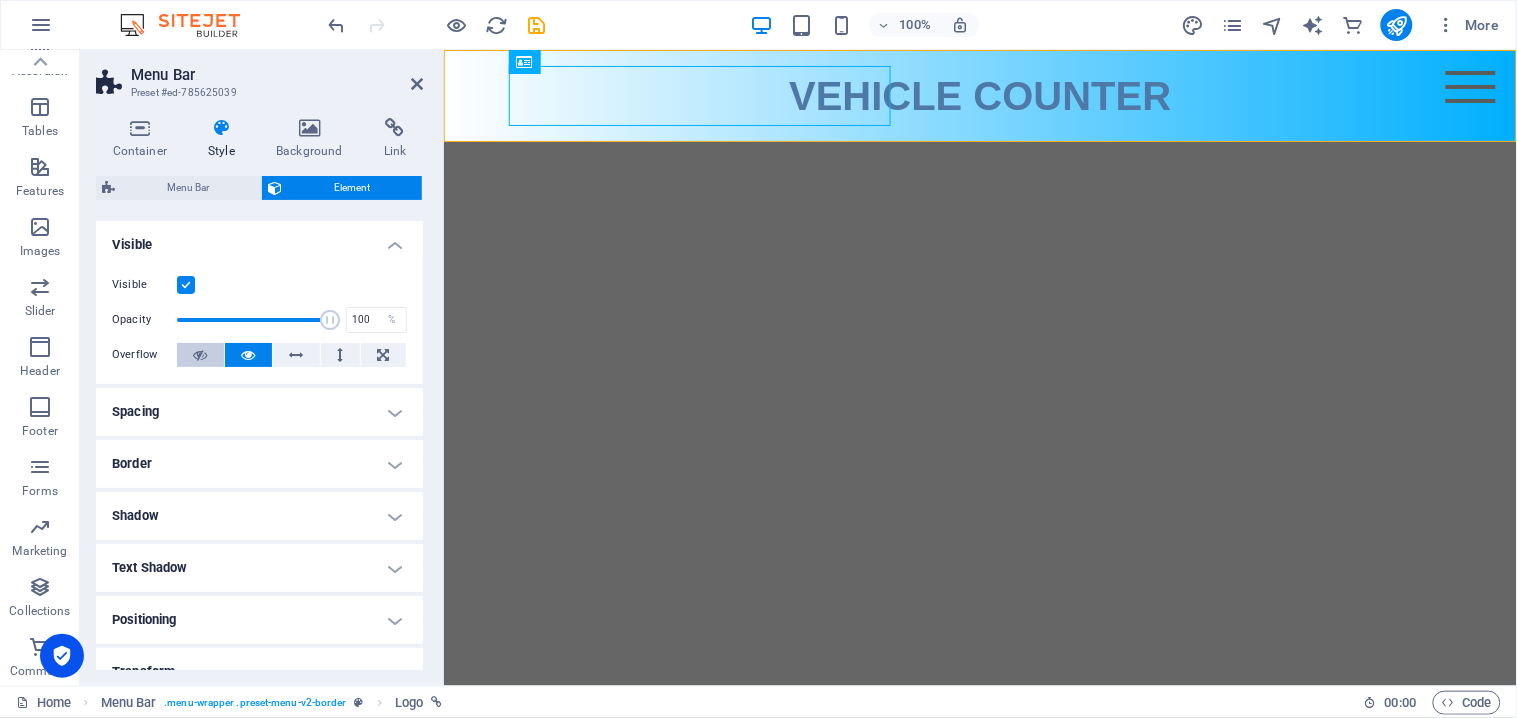 click at bounding box center (201, 355) 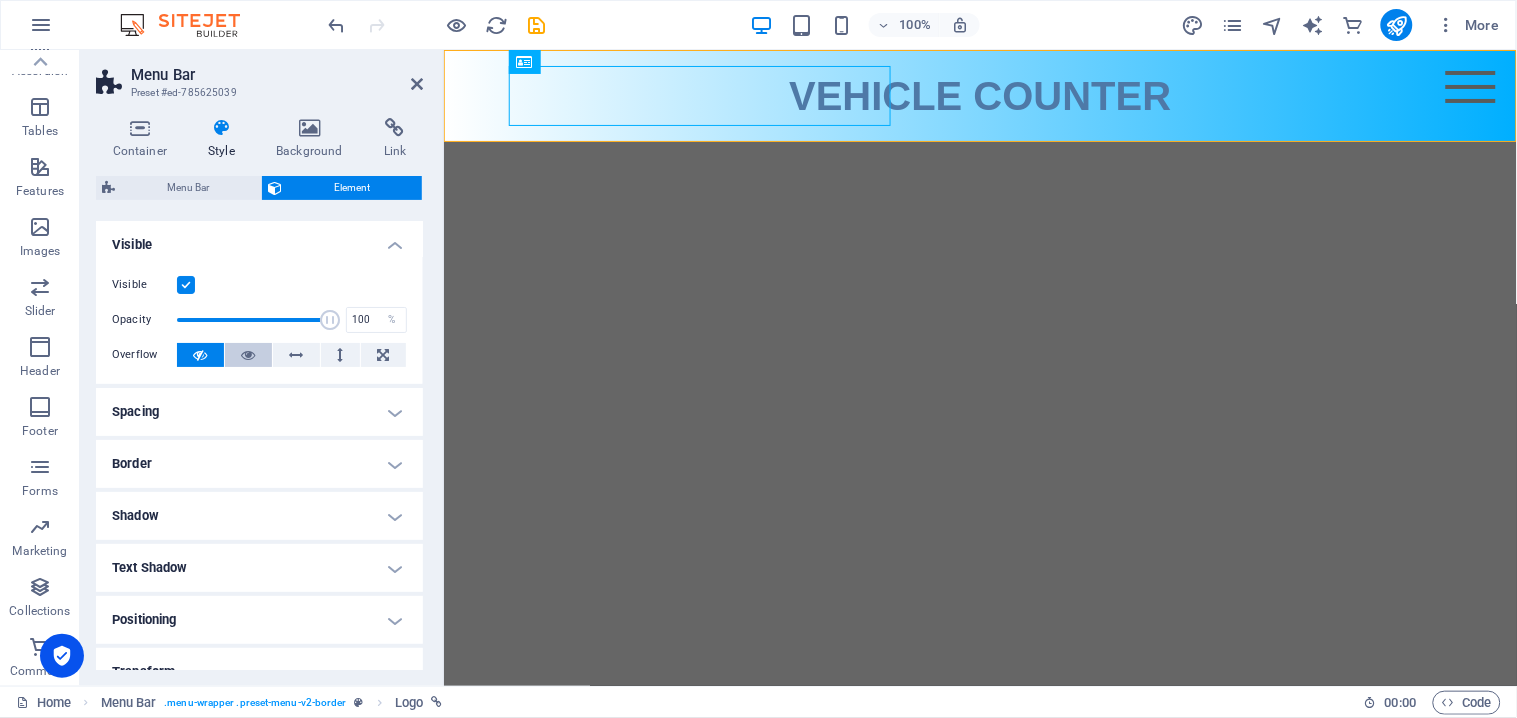 click at bounding box center (249, 355) 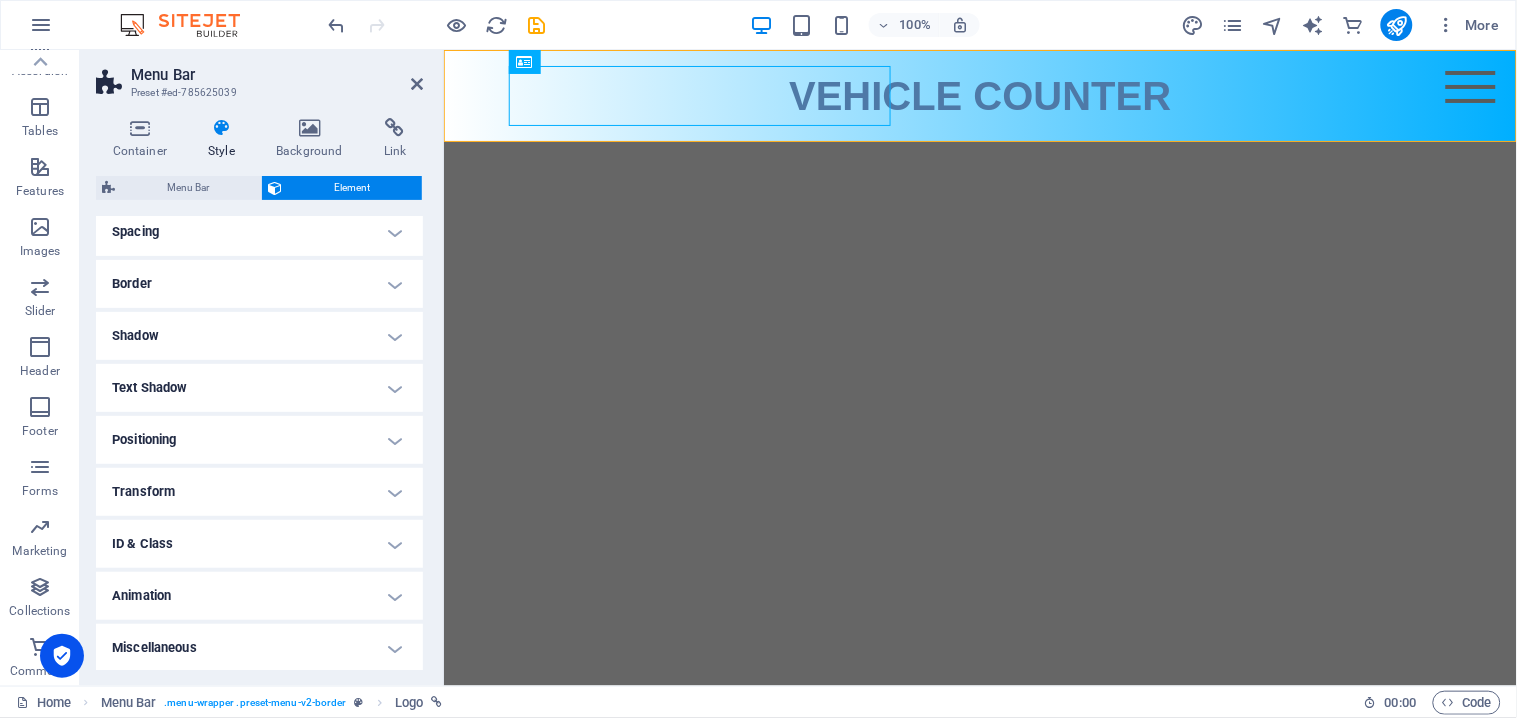 scroll, scrollTop: 0, scrollLeft: 0, axis: both 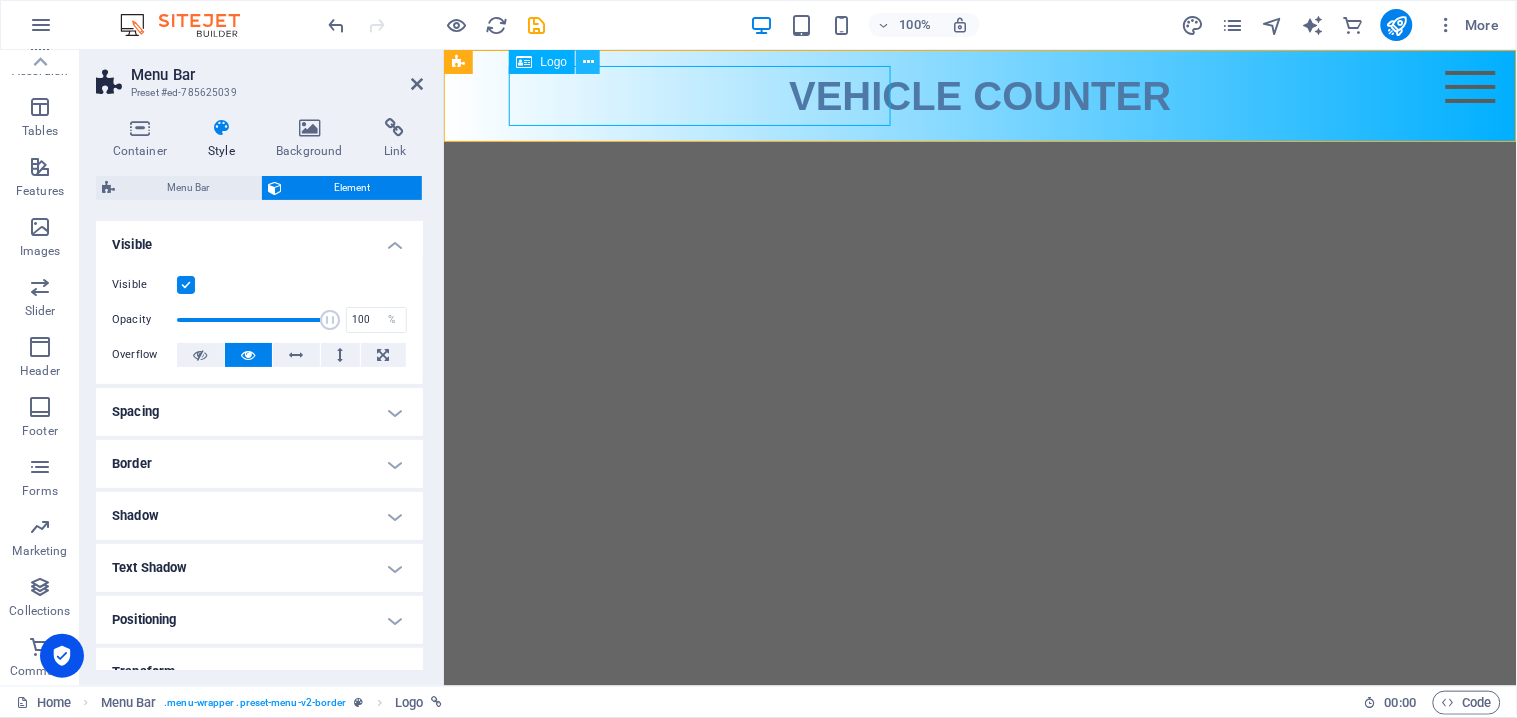 click at bounding box center [588, 62] 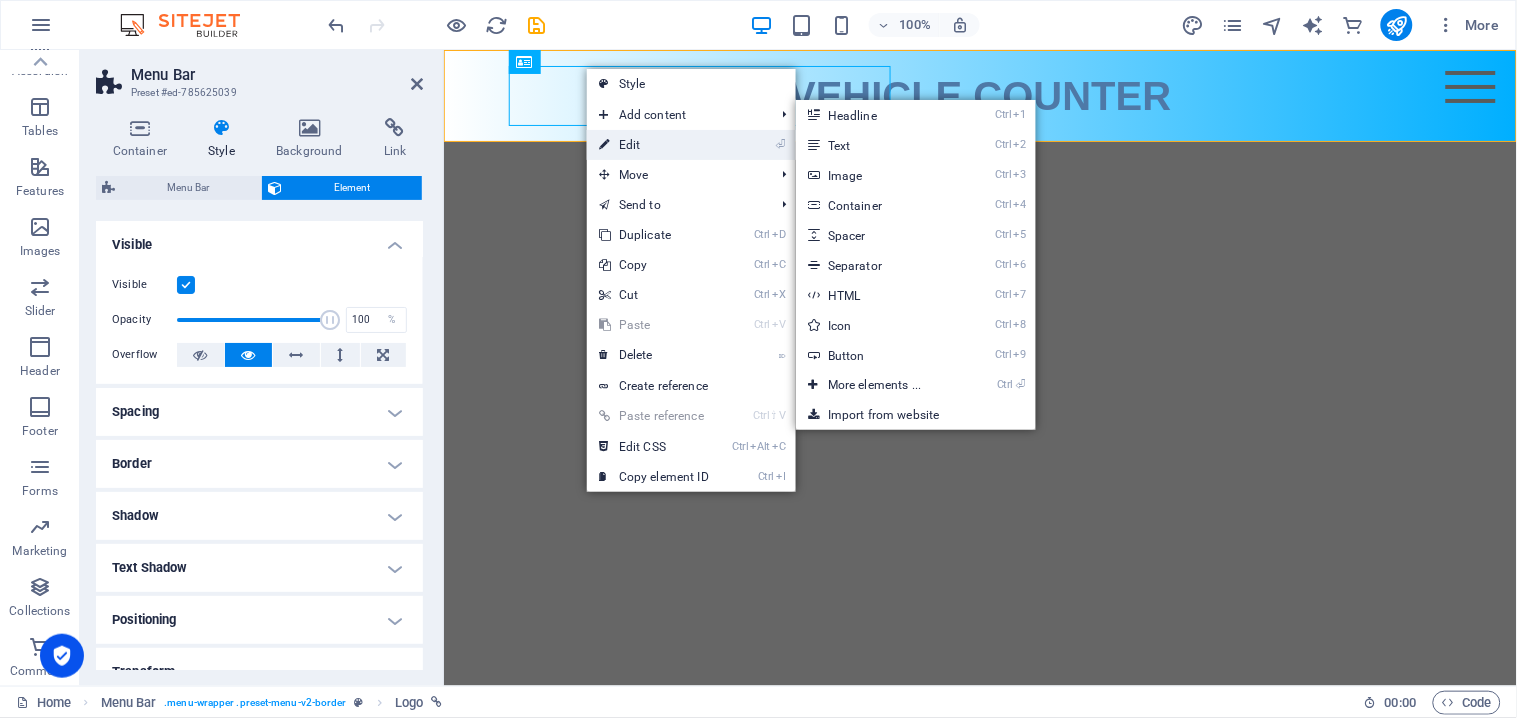 click on "⏎  Edit" at bounding box center [654, 145] 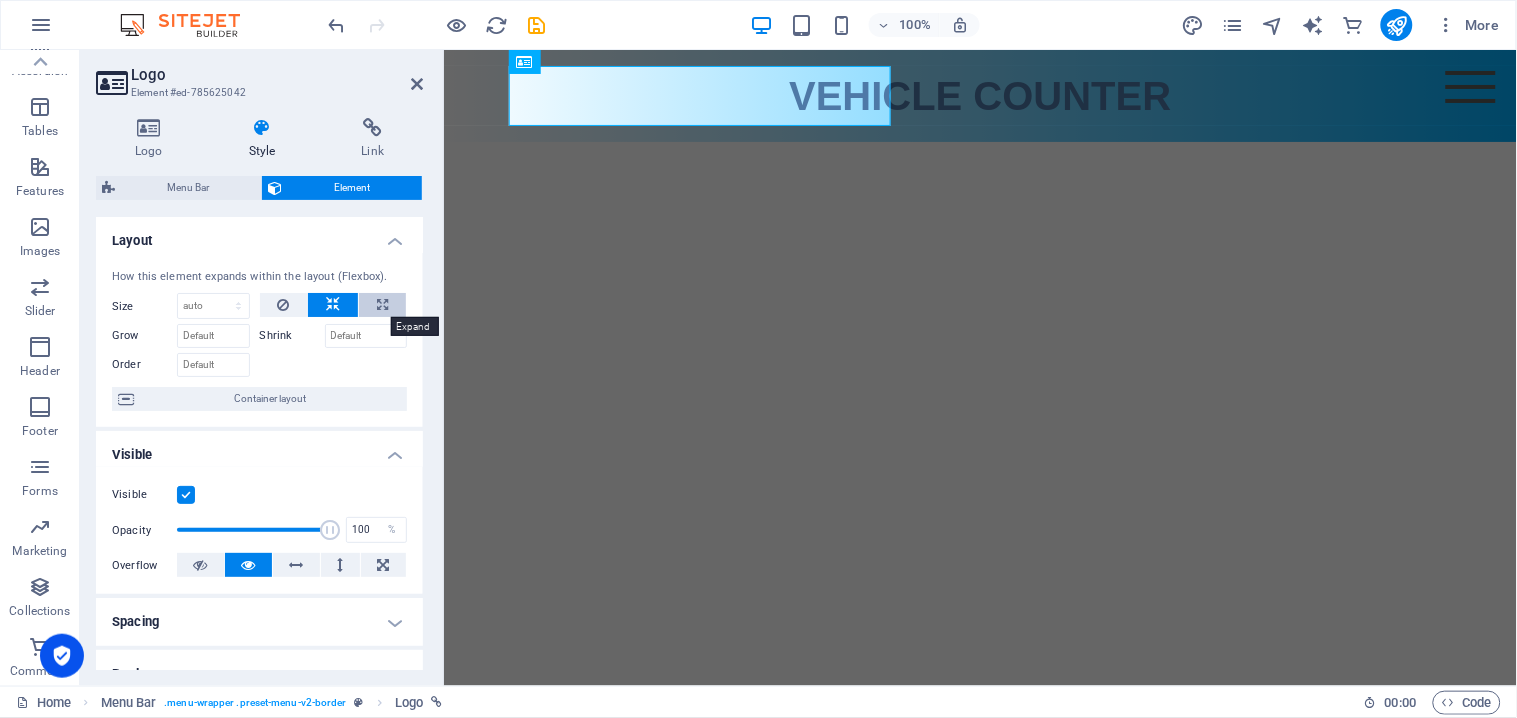 click at bounding box center (382, 305) 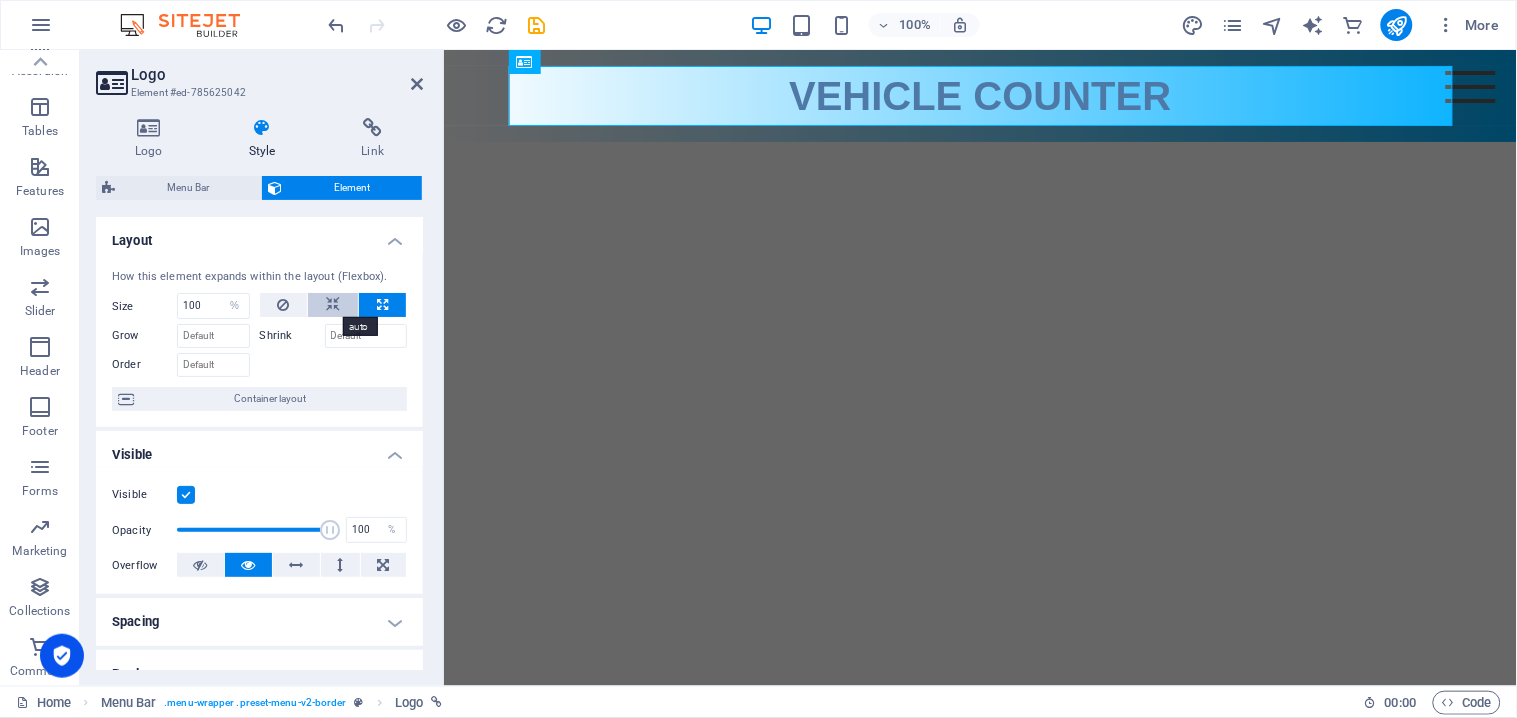 click at bounding box center (333, 305) 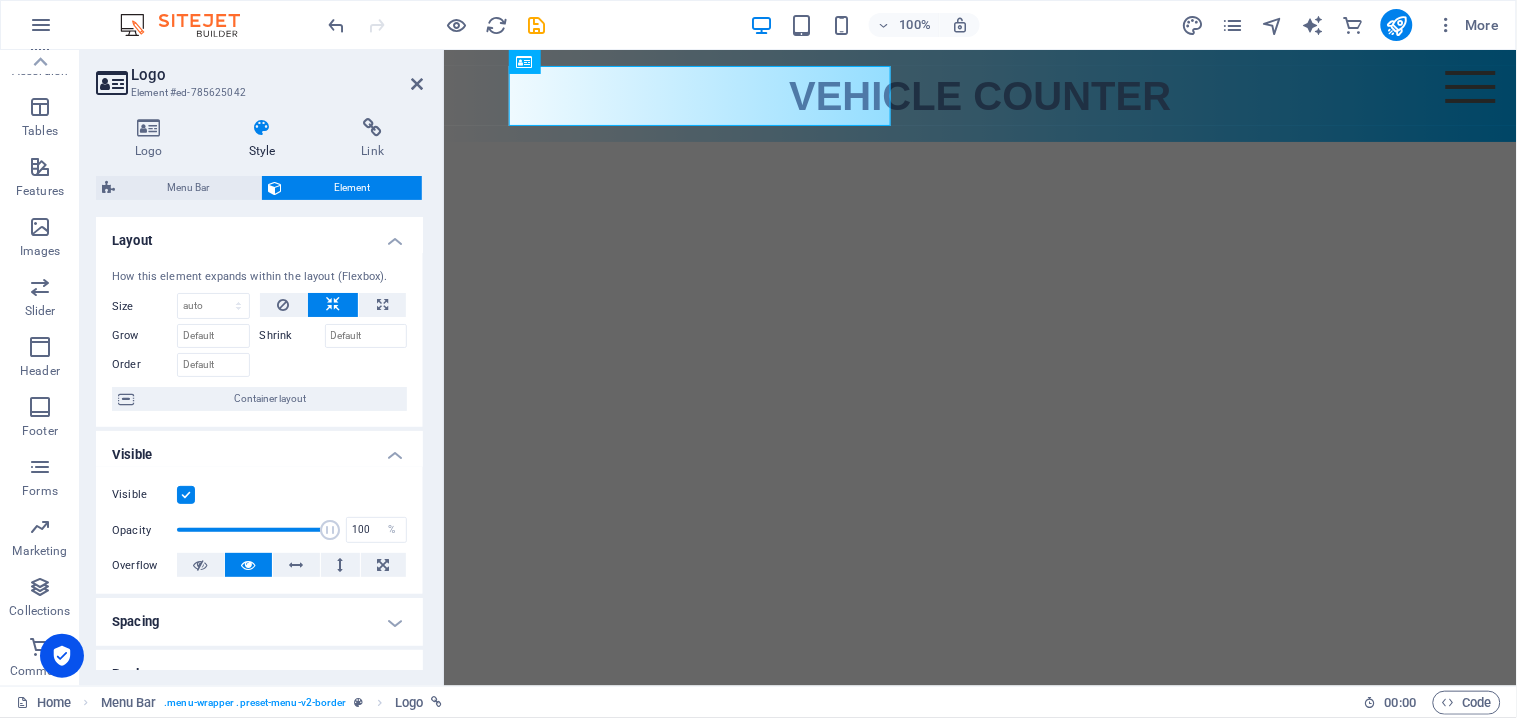 click on "Shrink" at bounding box center [292, 336] 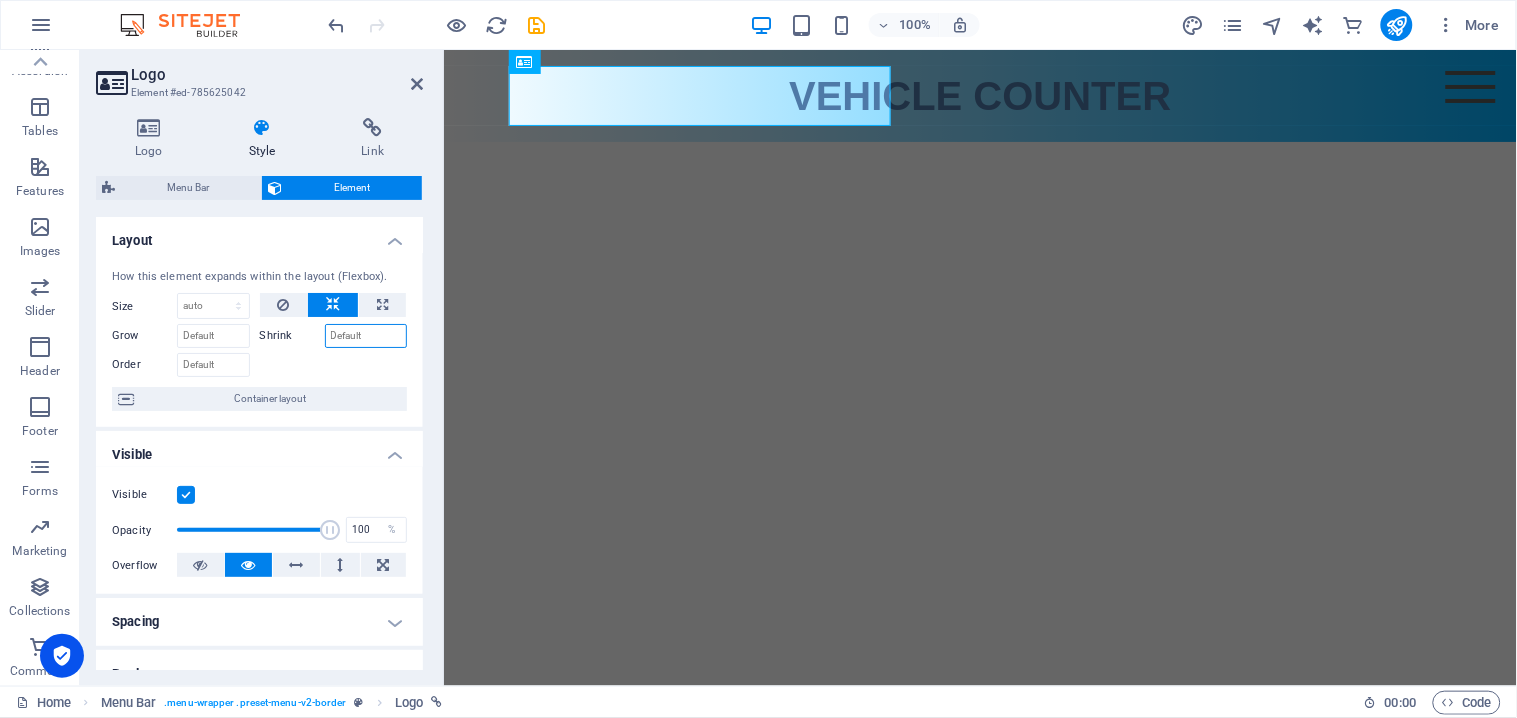 click on "Shrink" at bounding box center [366, 336] 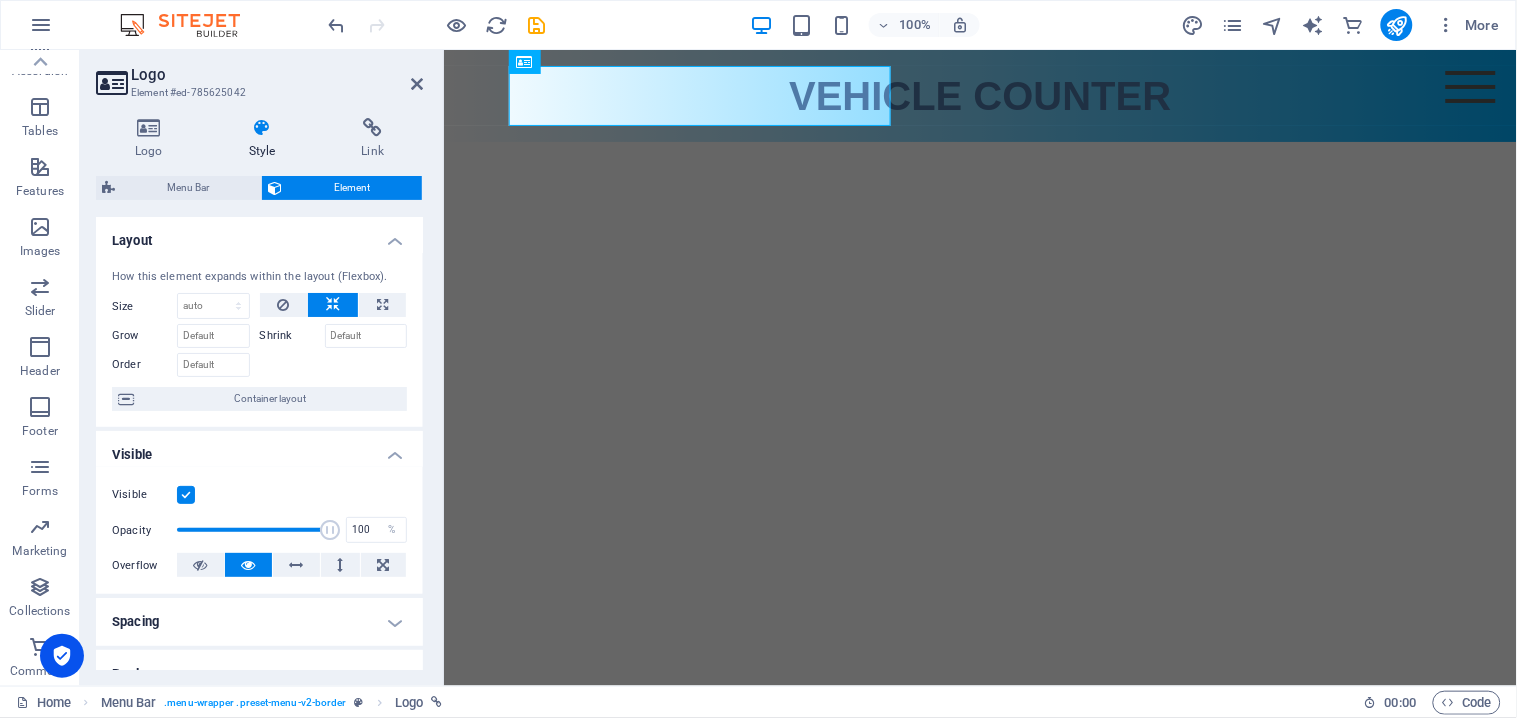 click on "Shrink" at bounding box center [292, 336] 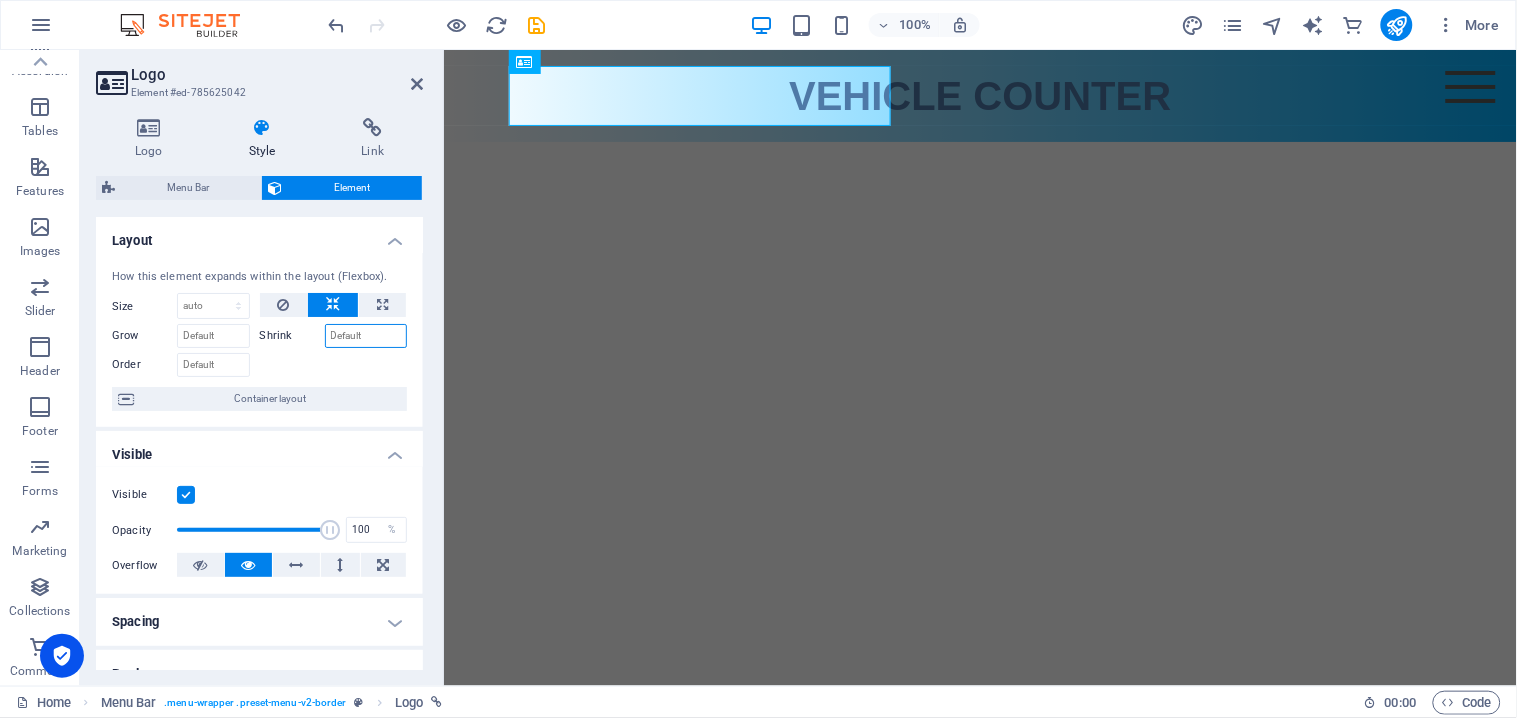 click on "Shrink" at bounding box center [366, 336] 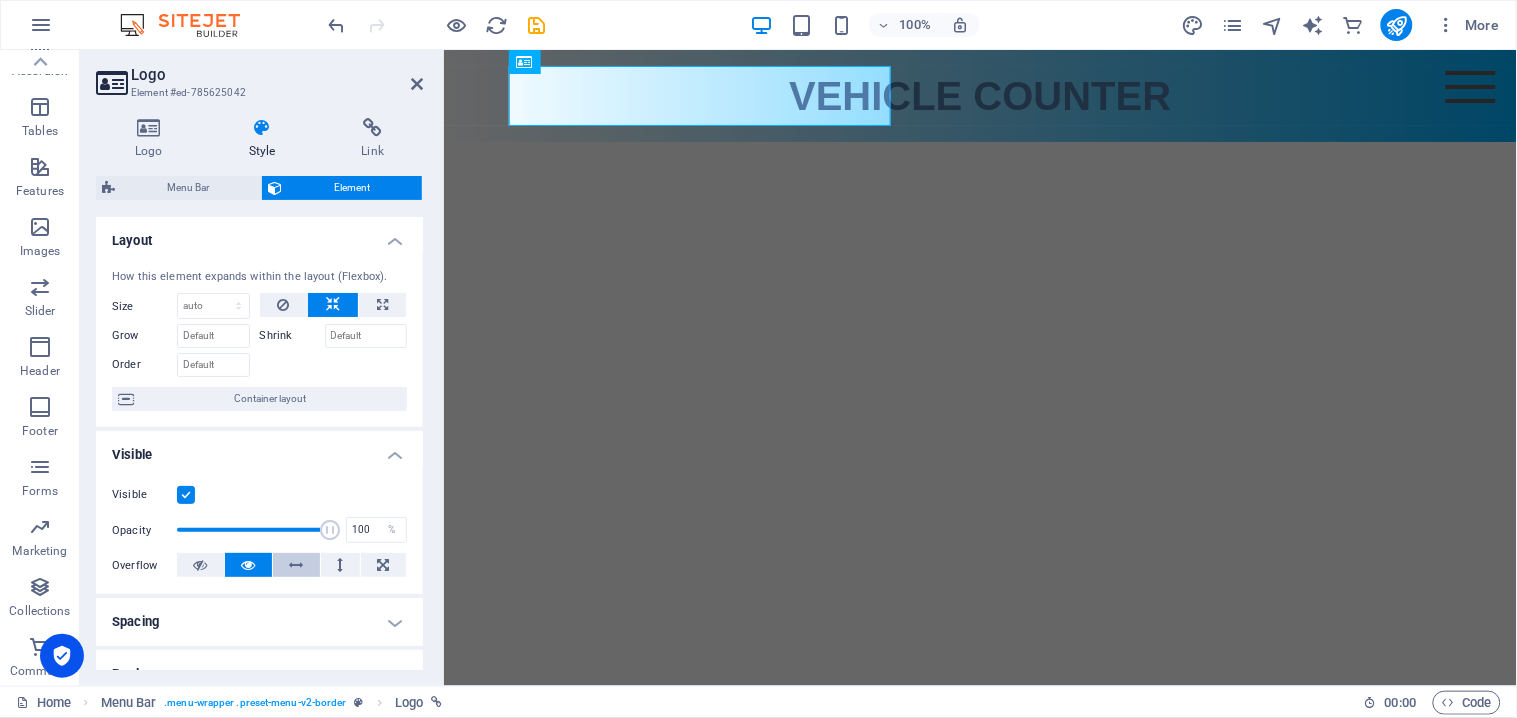 click at bounding box center [297, 565] 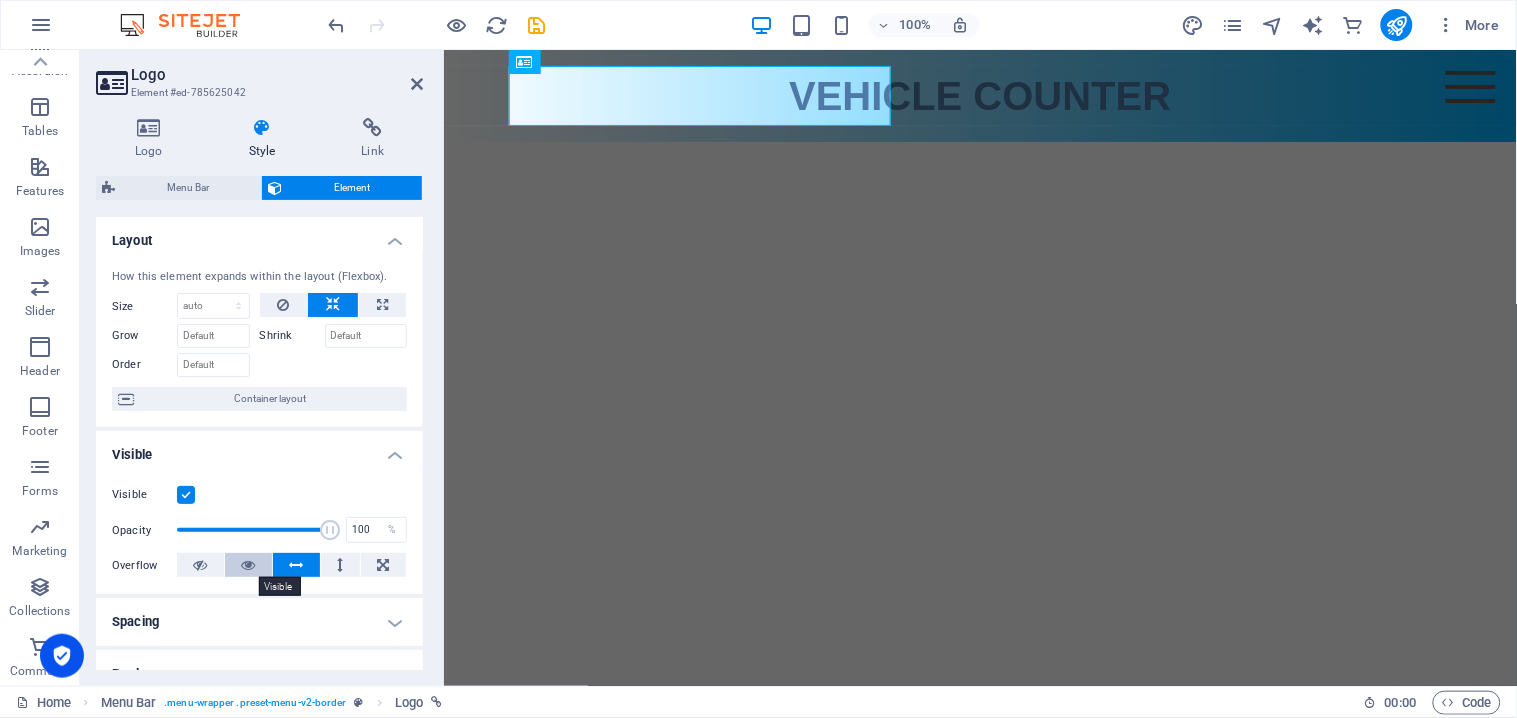 click at bounding box center [249, 565] 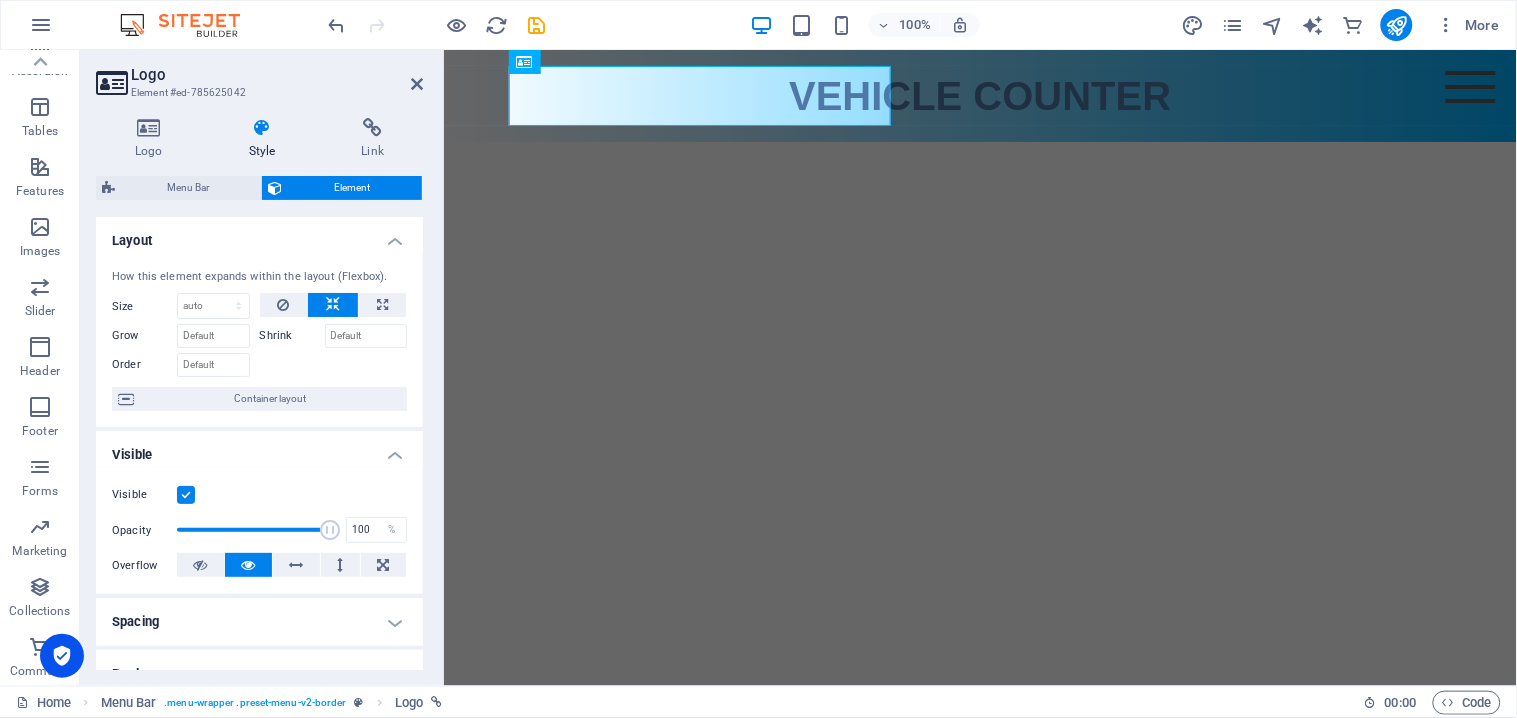 click on "Visible" at bounding box center (259, 495) 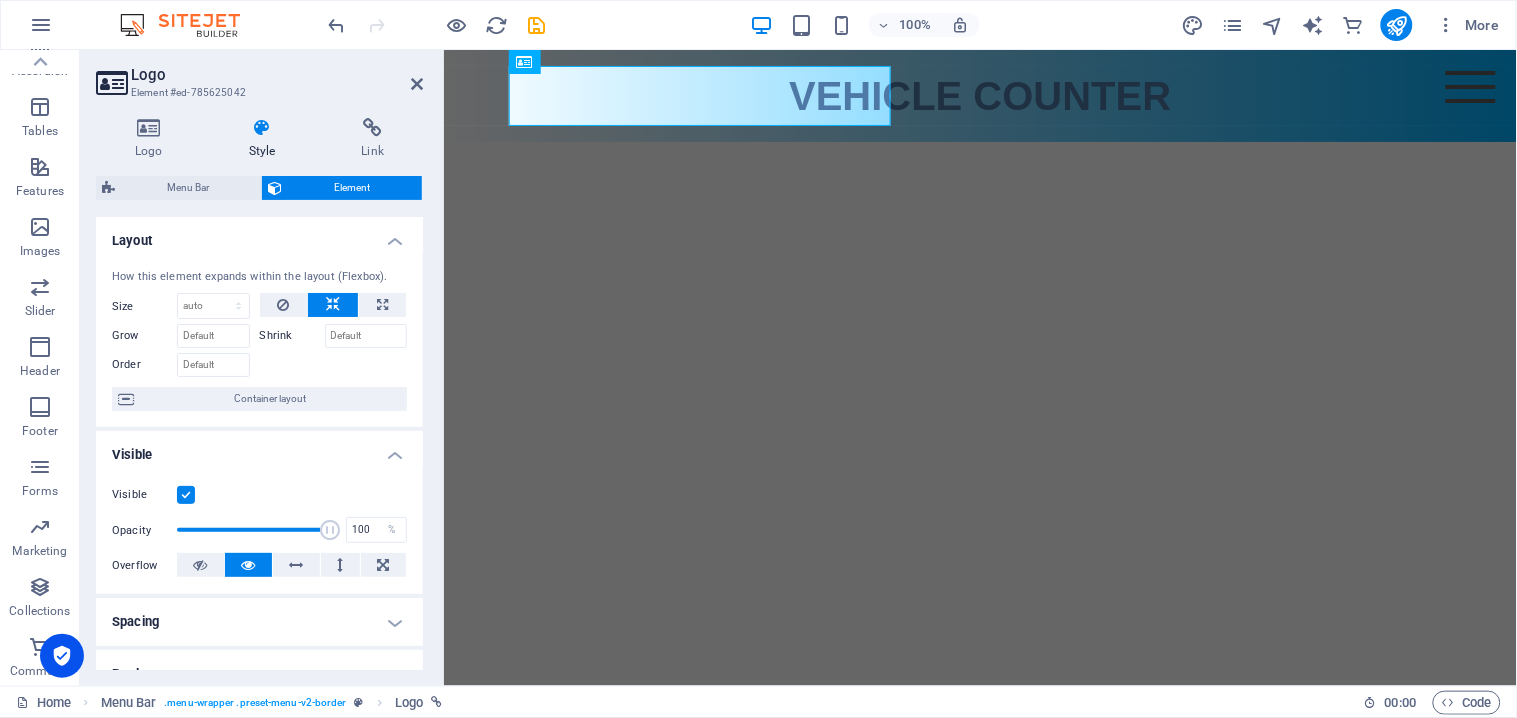 click at bounding box center (186, 495) 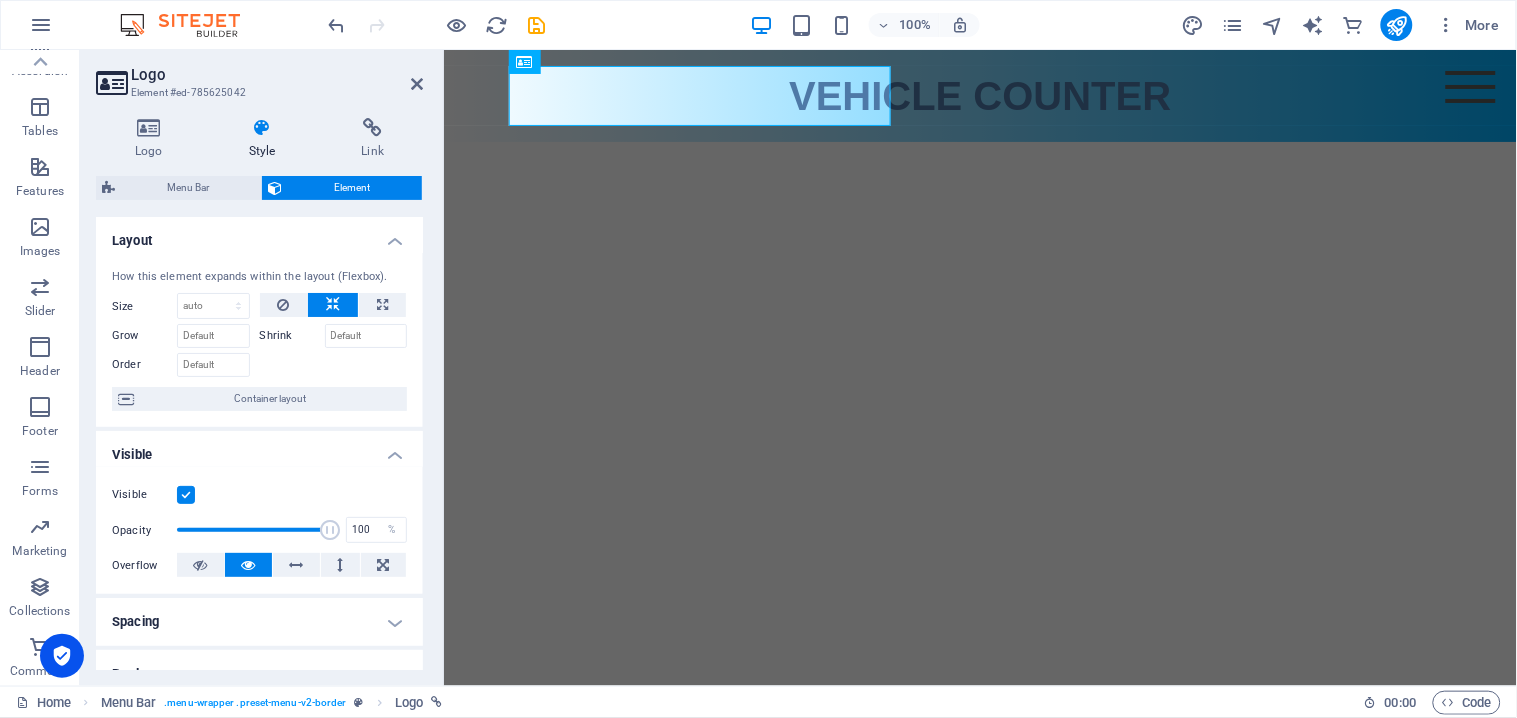 click on "Visible" at bounding box center (0, 0) 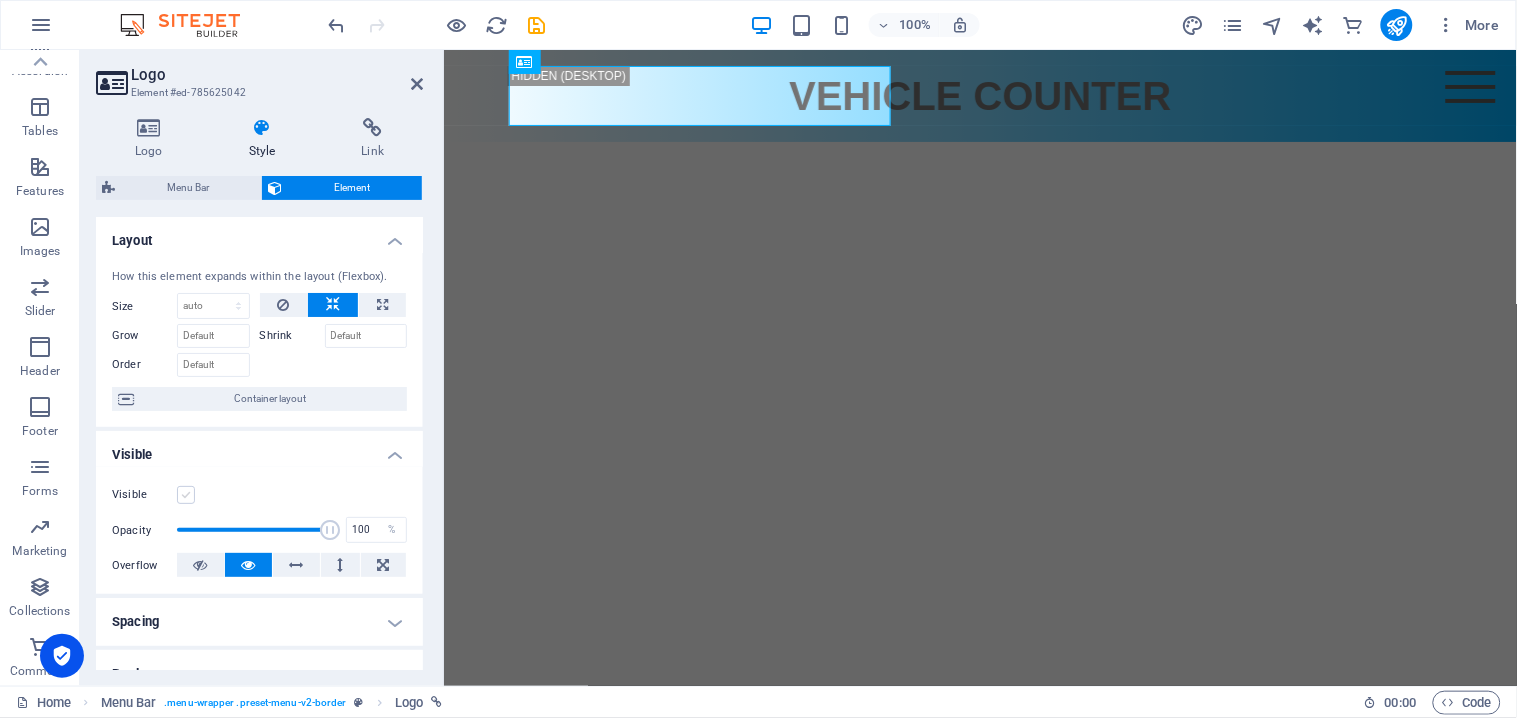 click at bounding box center [186, 495] 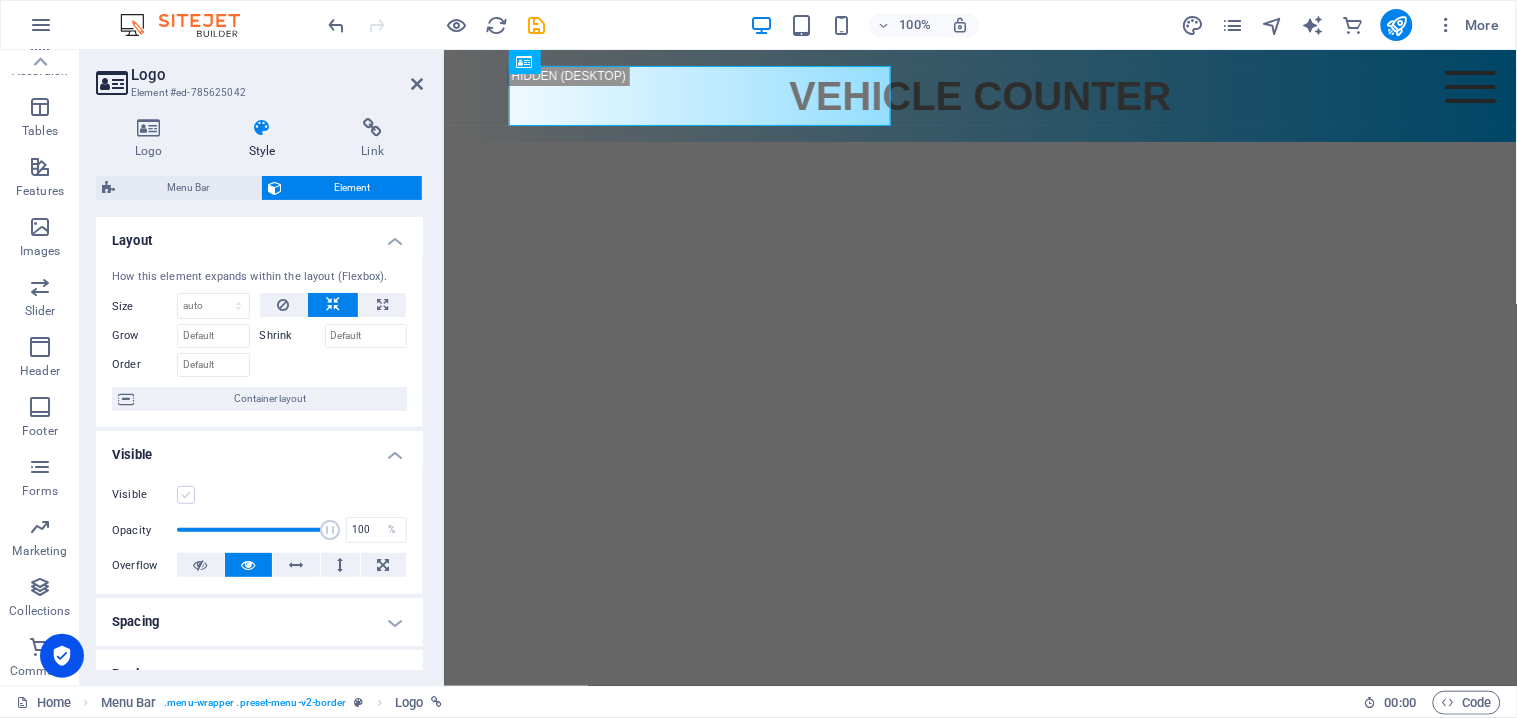 click on "Visible" at bounding box center (0, 0) 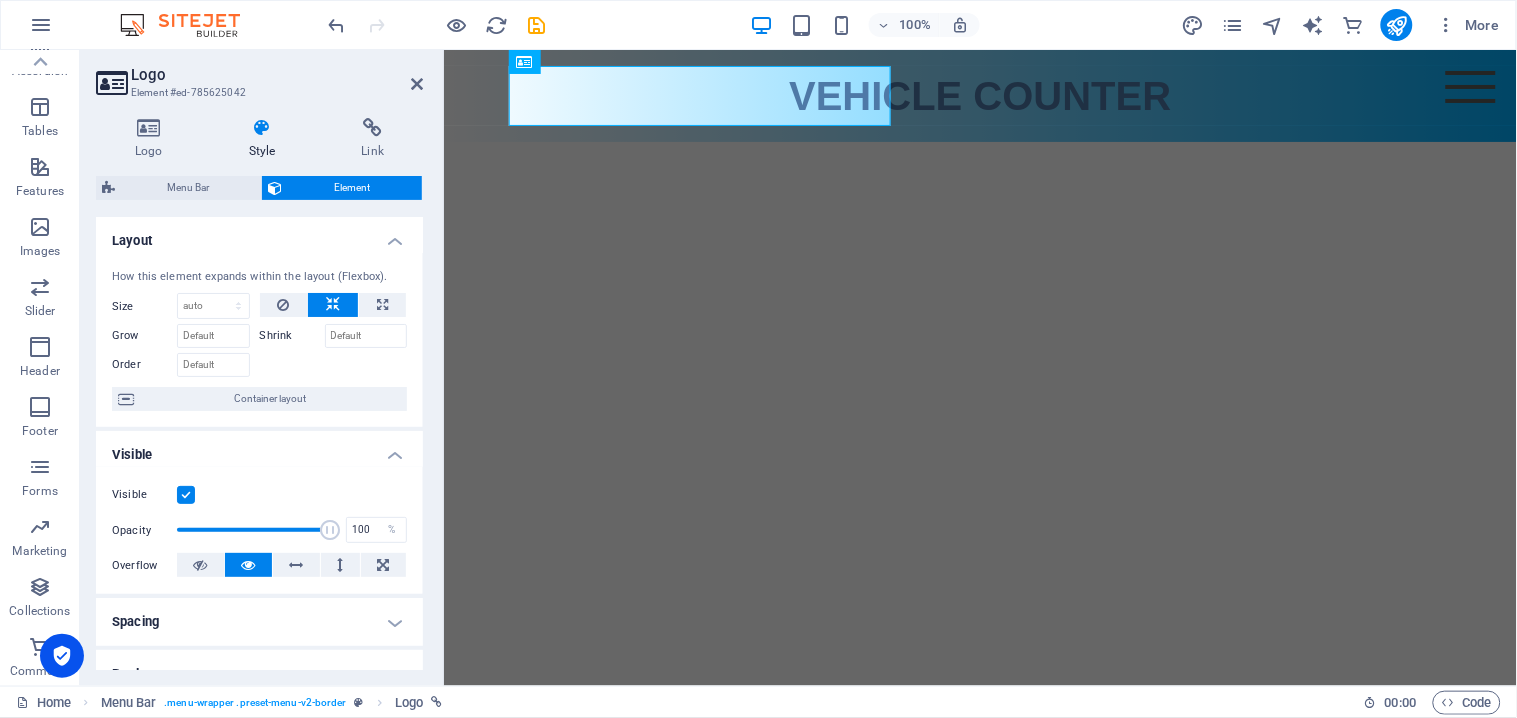 click at bounding box center (186, 495) 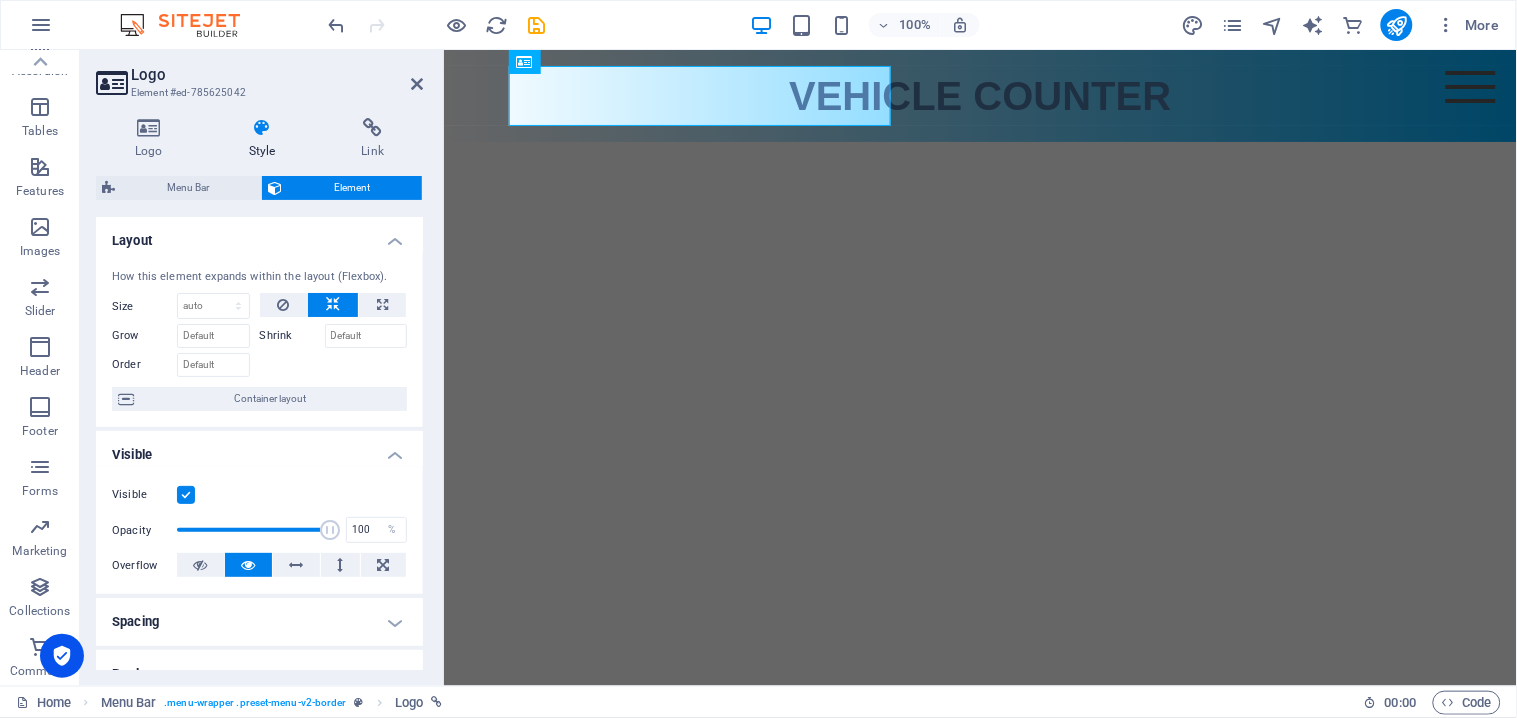 click on "Visible" at bounding box center (0, 0) 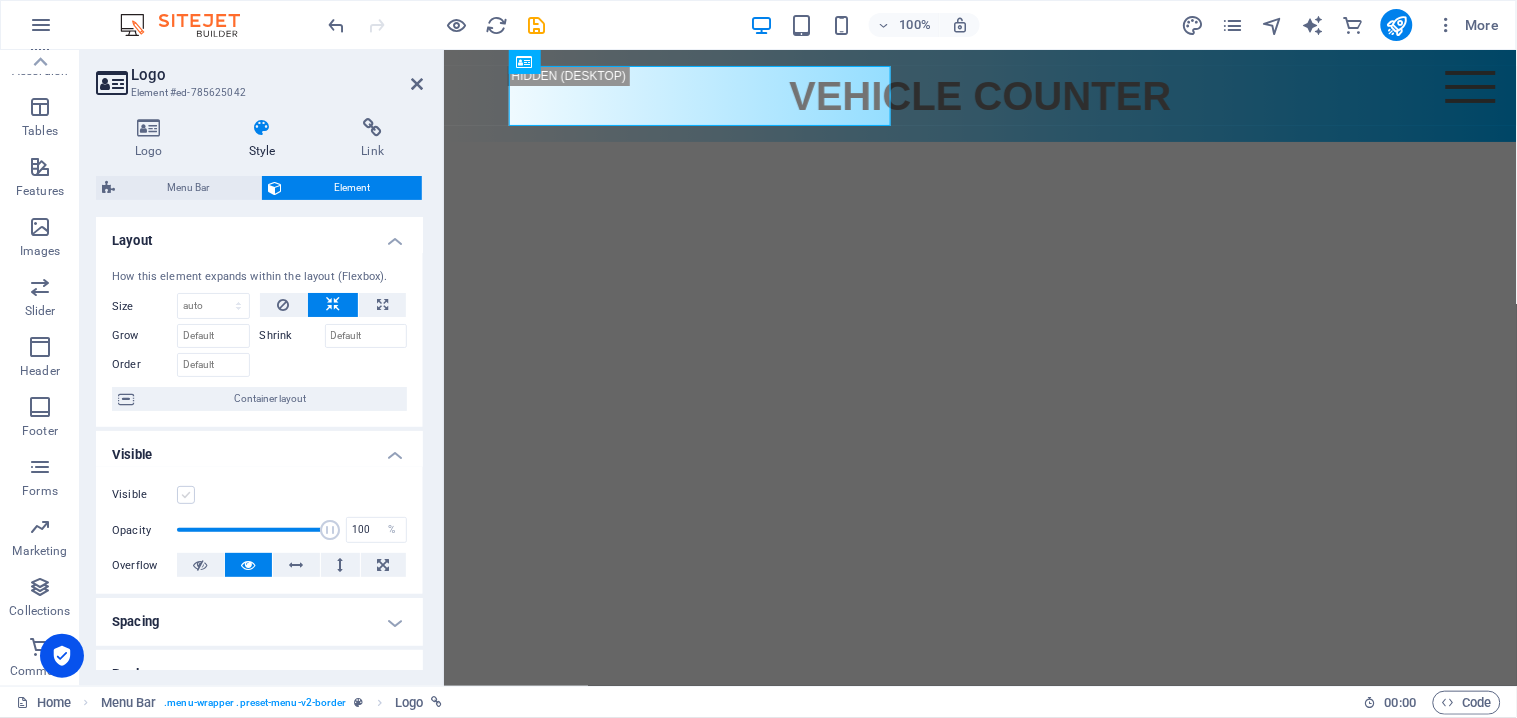 click at bounding box center (186, 495) 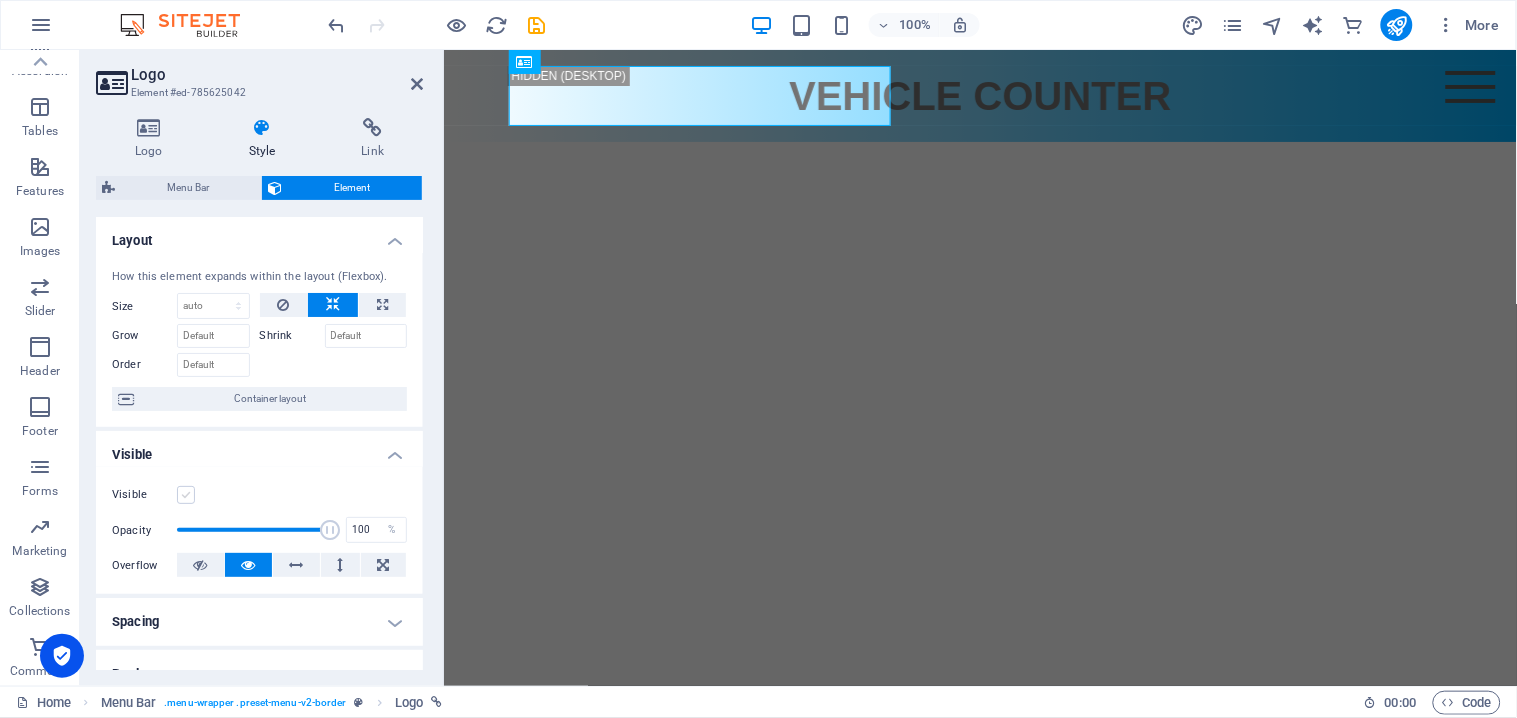 click on "Visible" at bounding box center (0, 0) 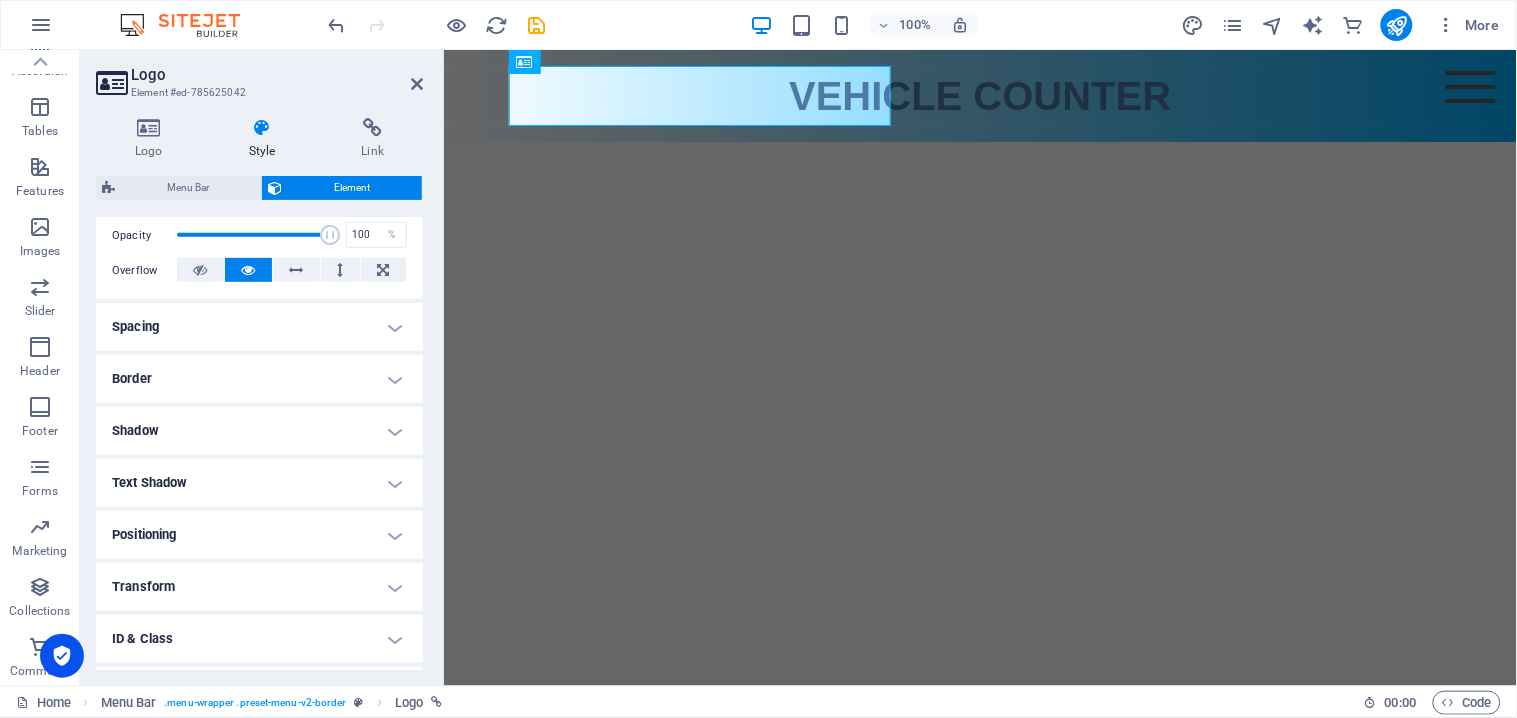 scroll, scrollTop: 333, scrollLeft: 0, axis: vertical 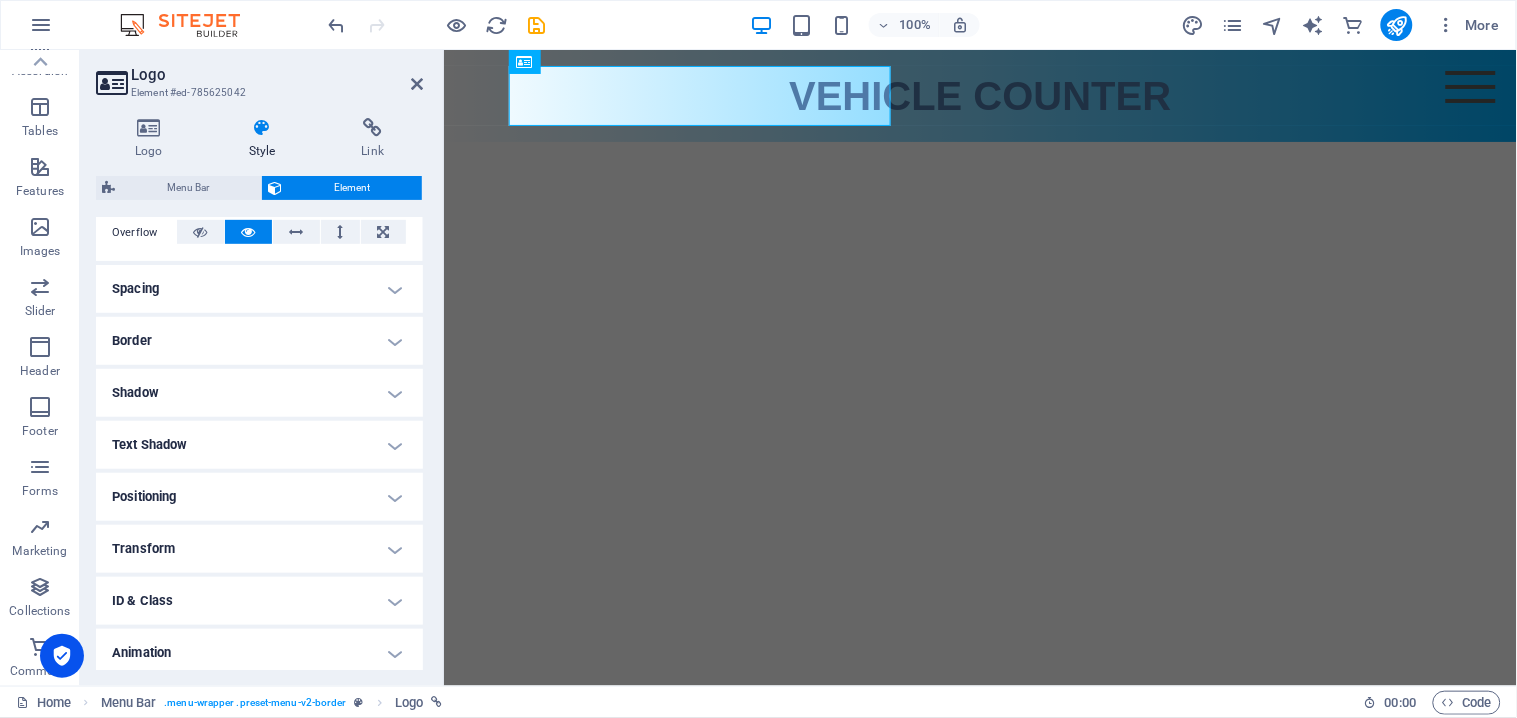 click on "Border" at bounding box center (259, 341) 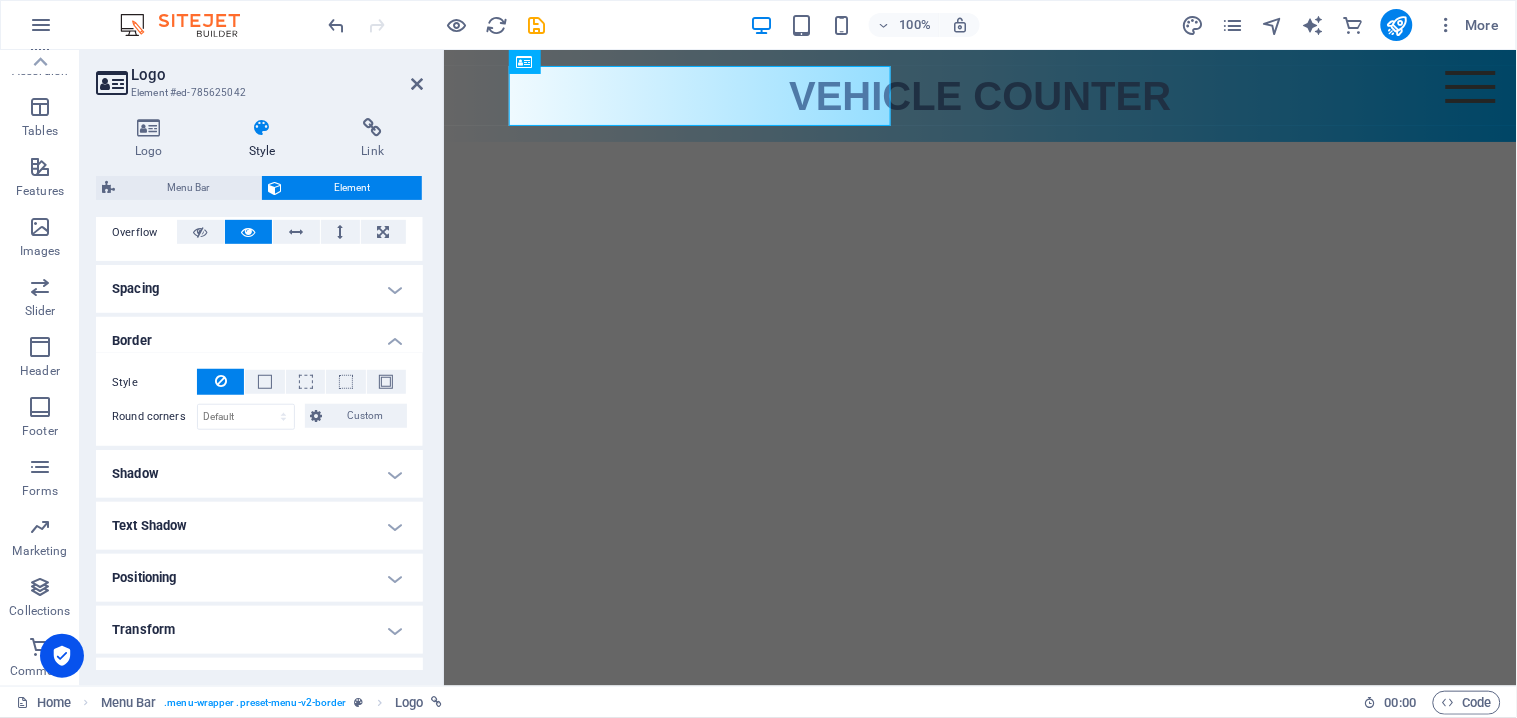 click on "Border" at bounding box center (259, 335) 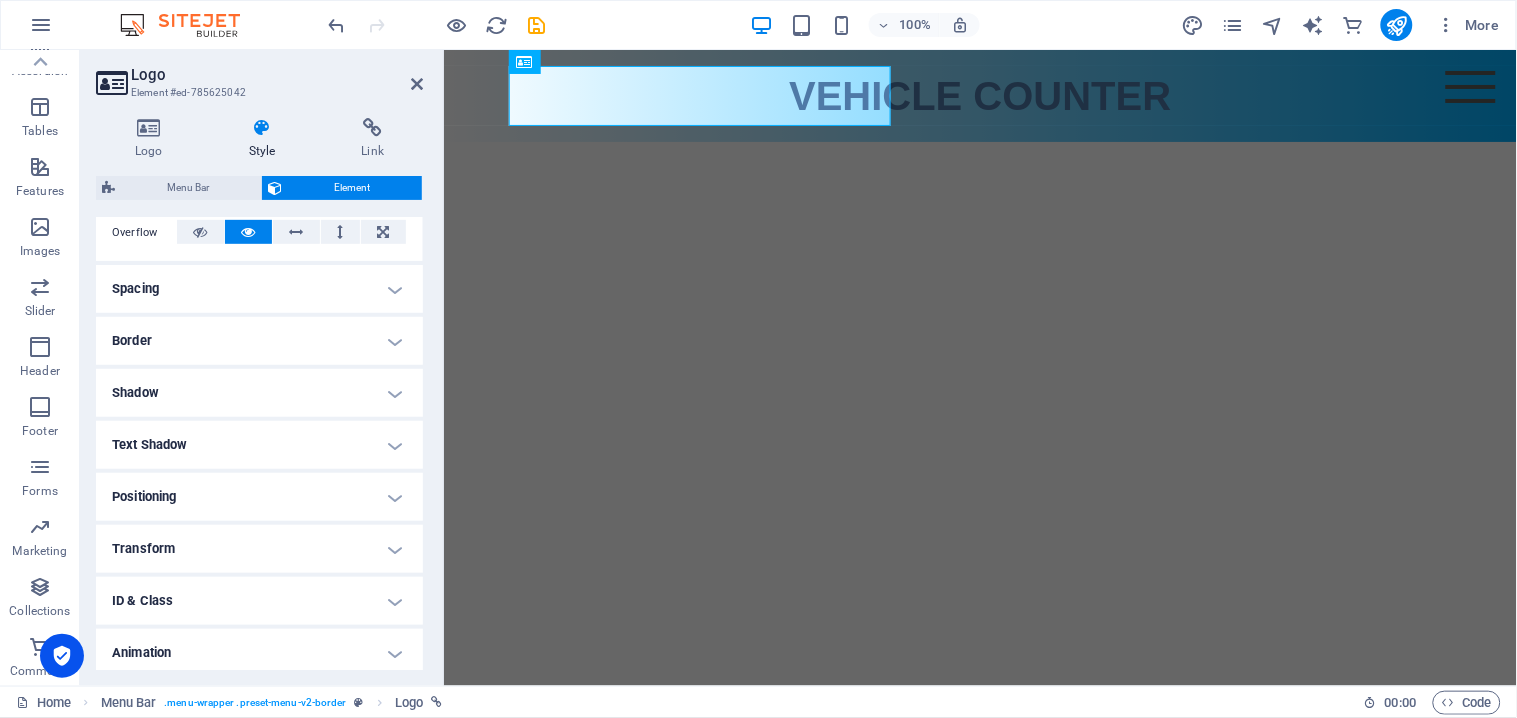 click on "Shadow" at bounding box center [259, 393] 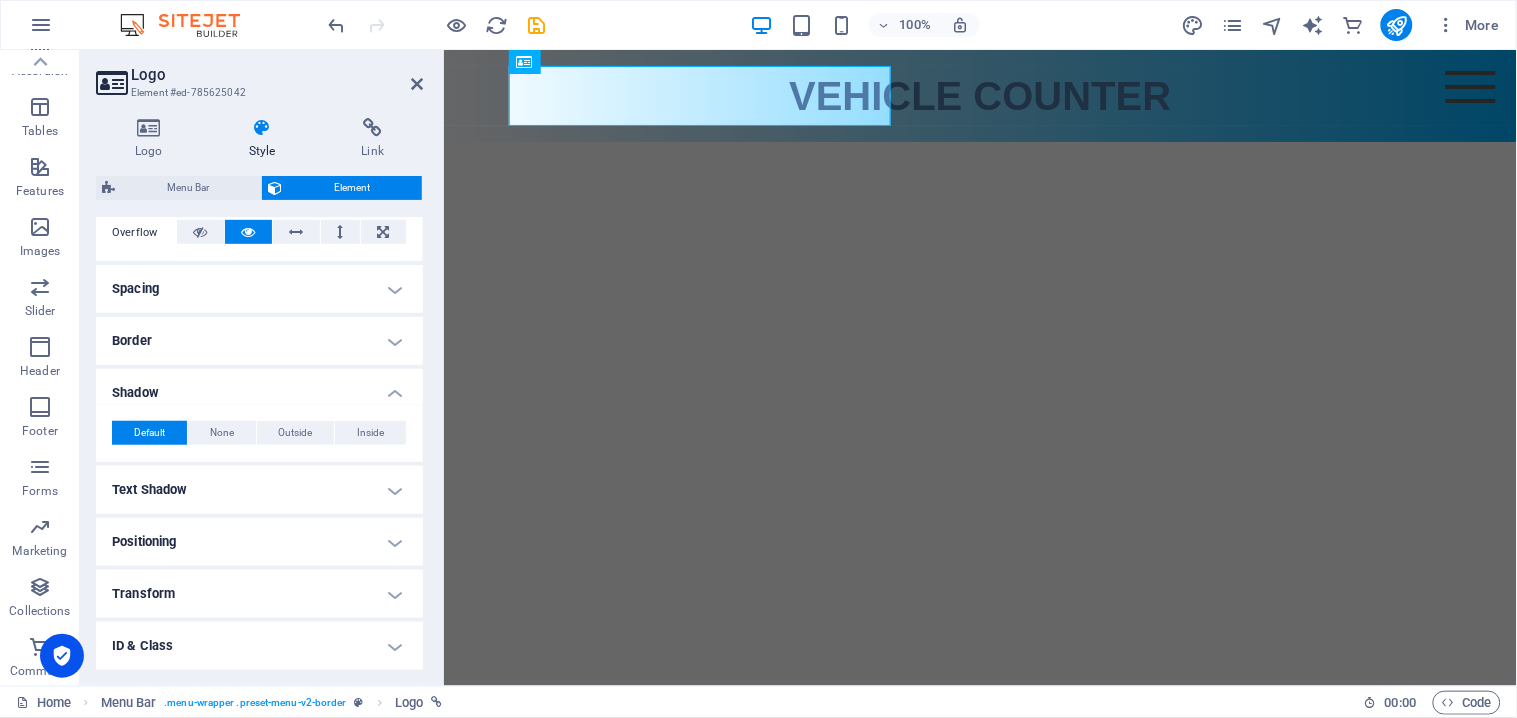 click on "Shadow" at bounding box center (259, 387) 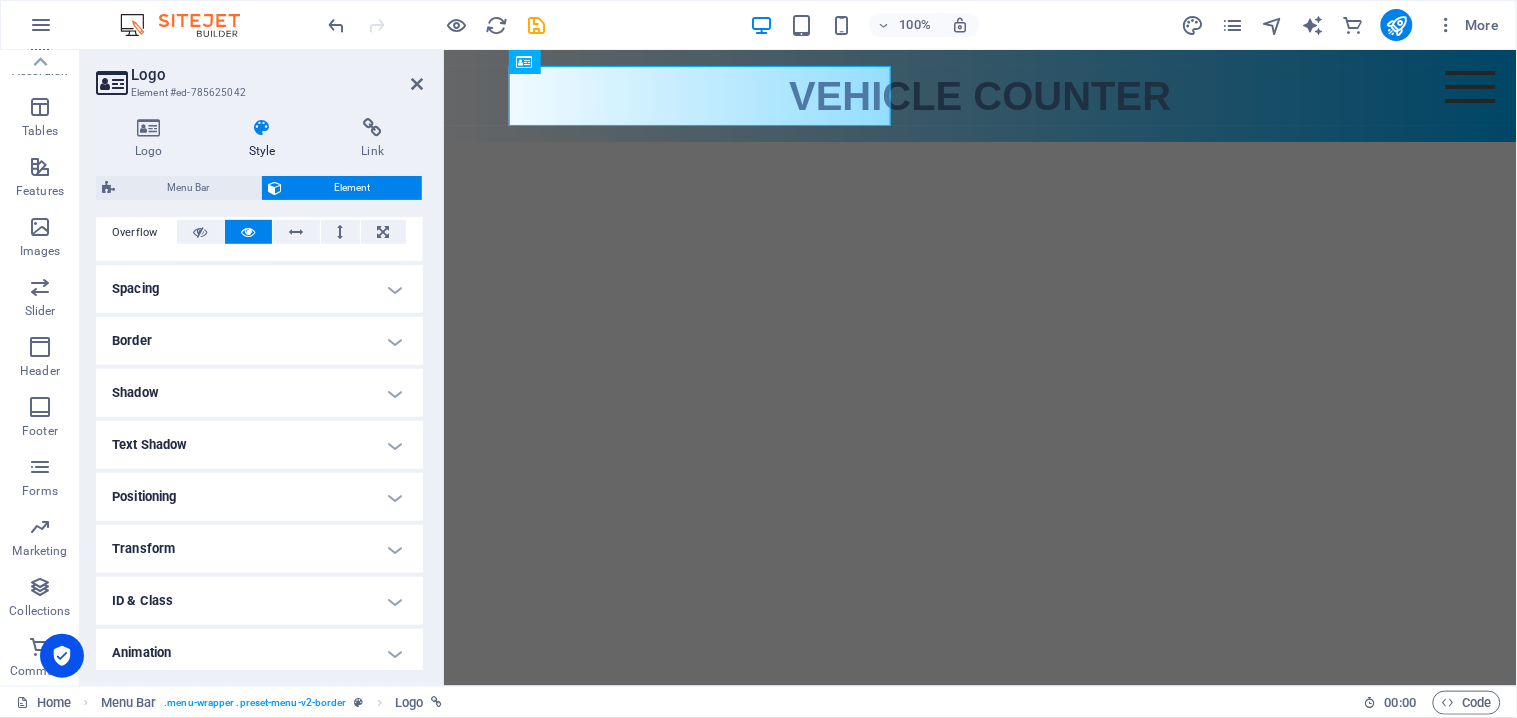 click on "Text Shadow" at bounding box center [259, 445] 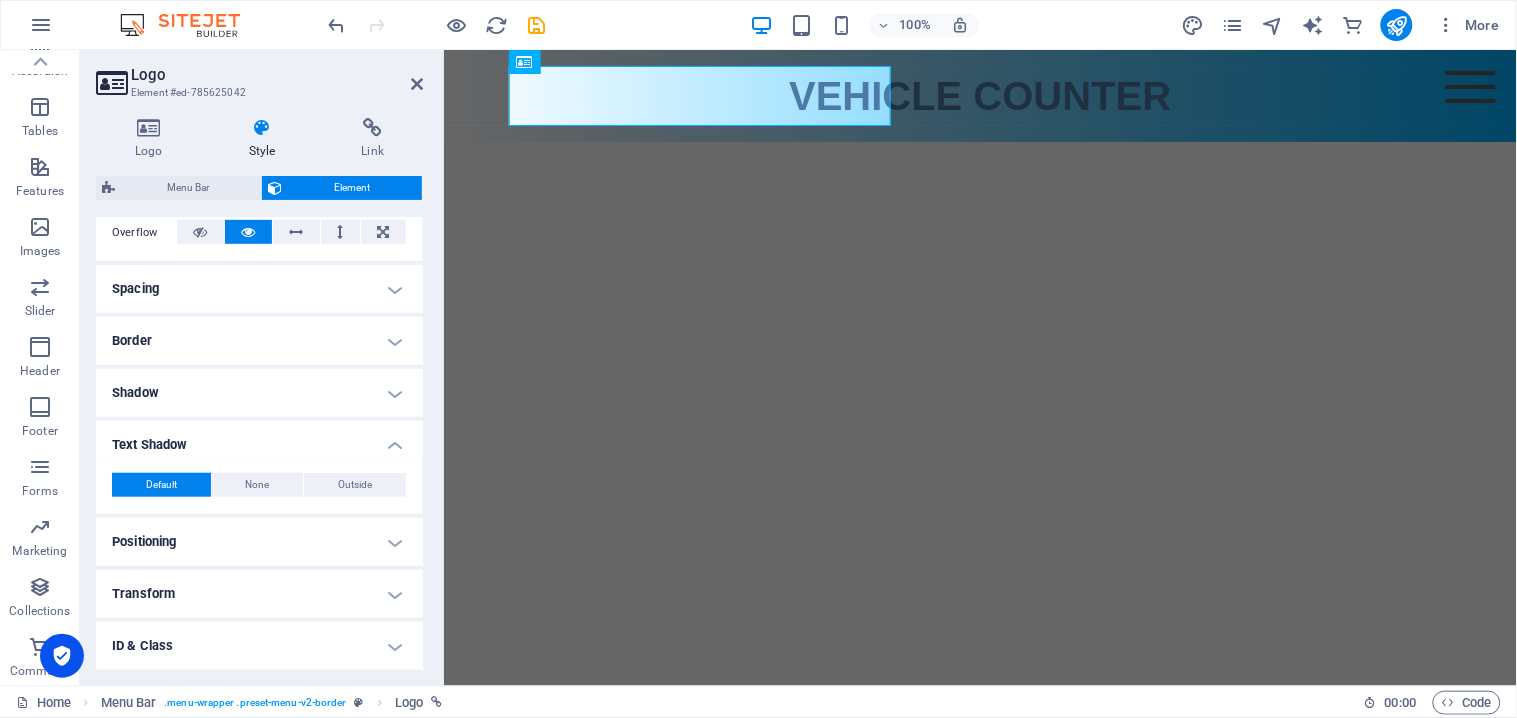 click on "Text Shadow" at bounding box center [259, 439] 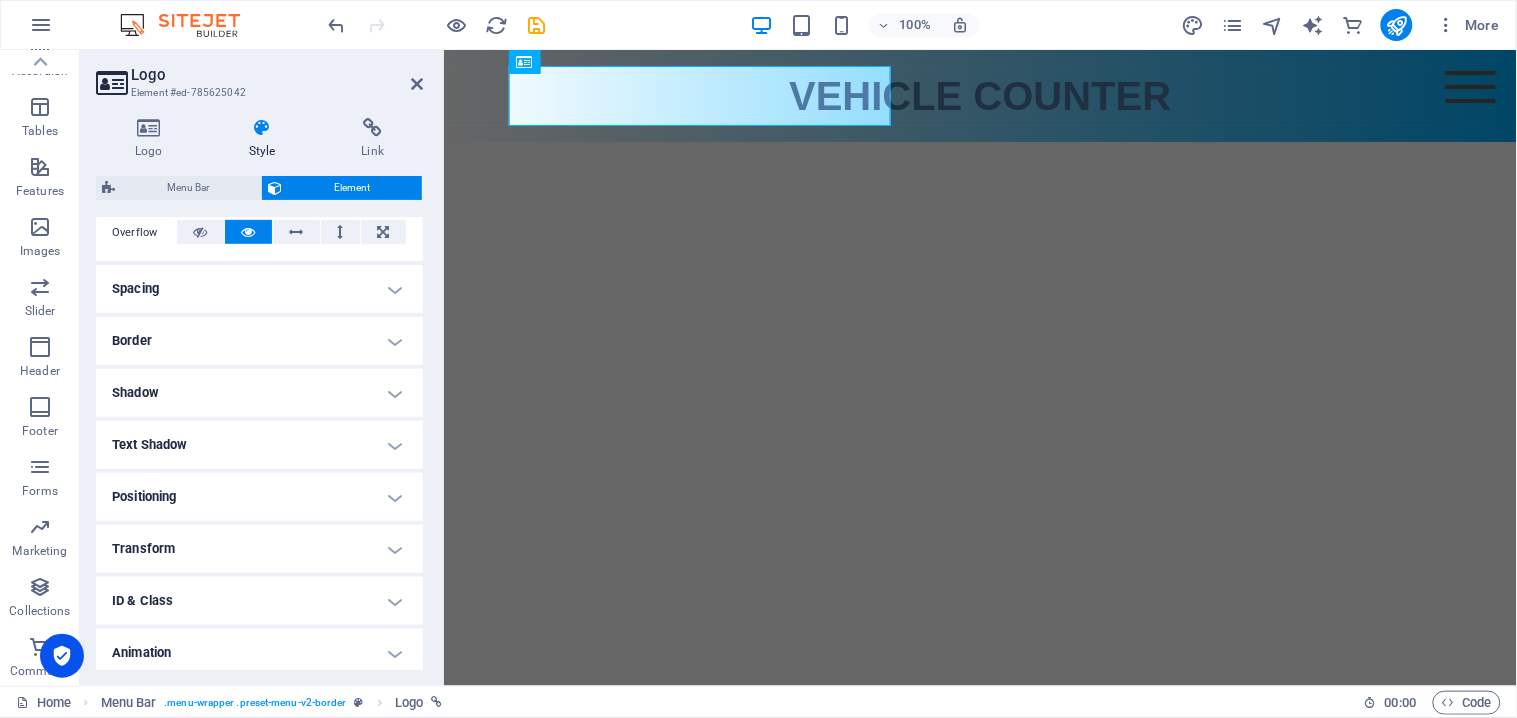 click on "Positioning" at bounding box center [259, 497] 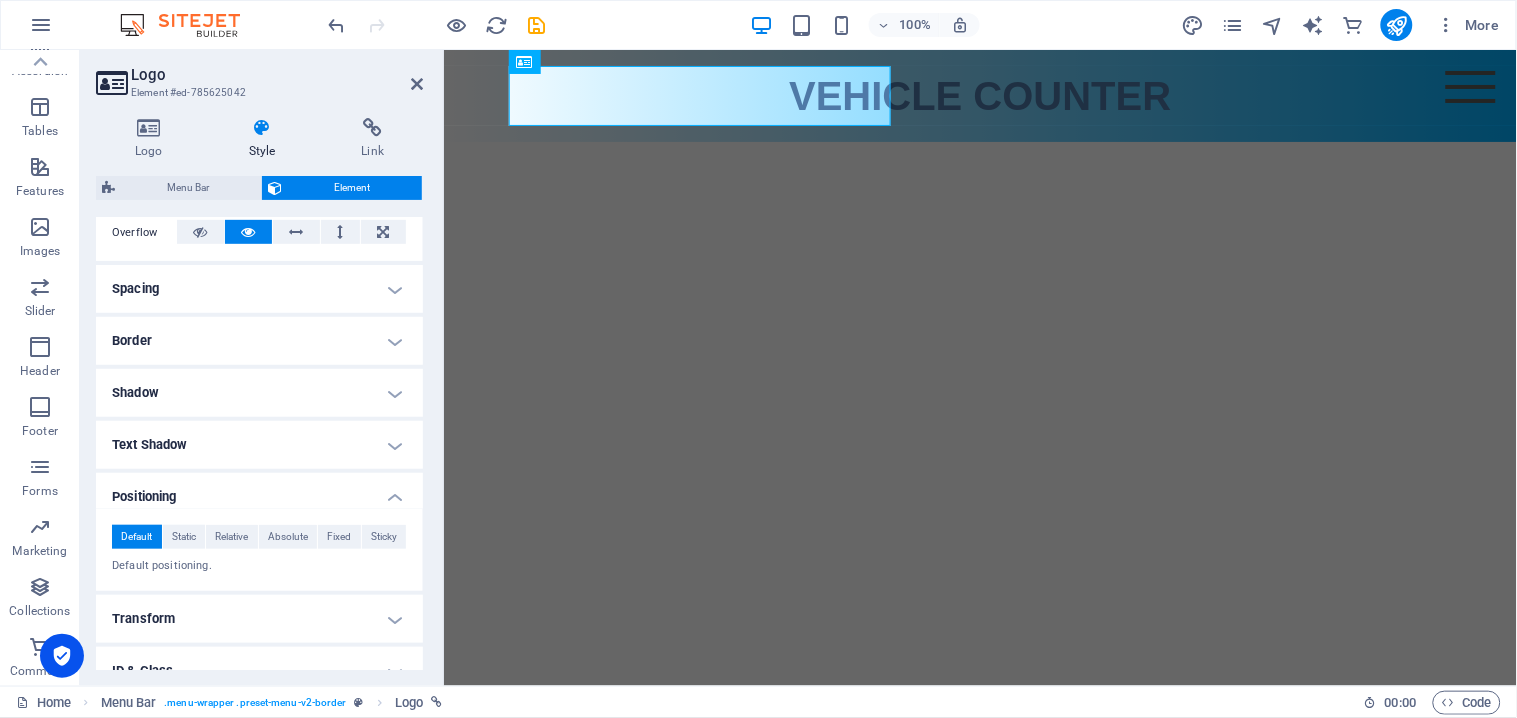 click on "Positioning" at bounding box center (259, 491) 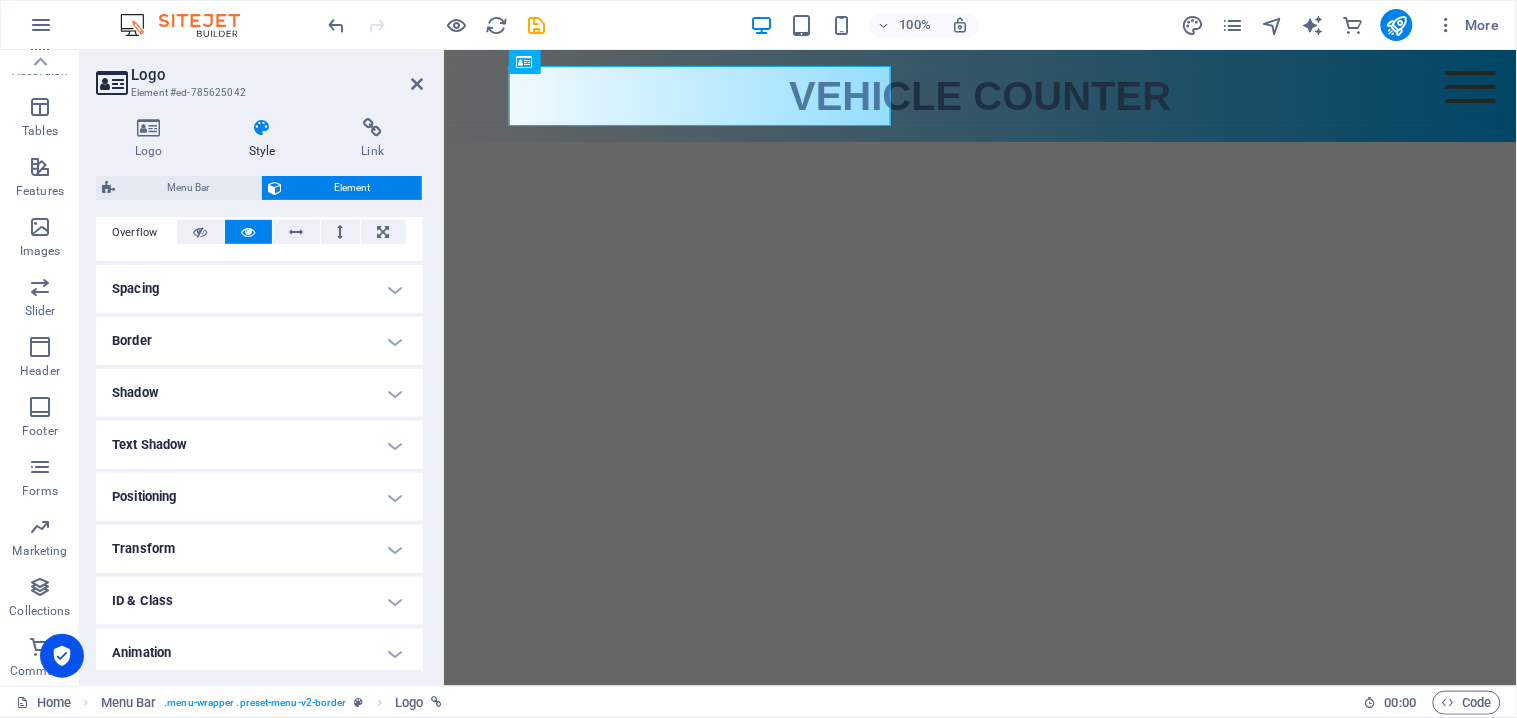 click on "Transform" at bounding box center [259, 549] 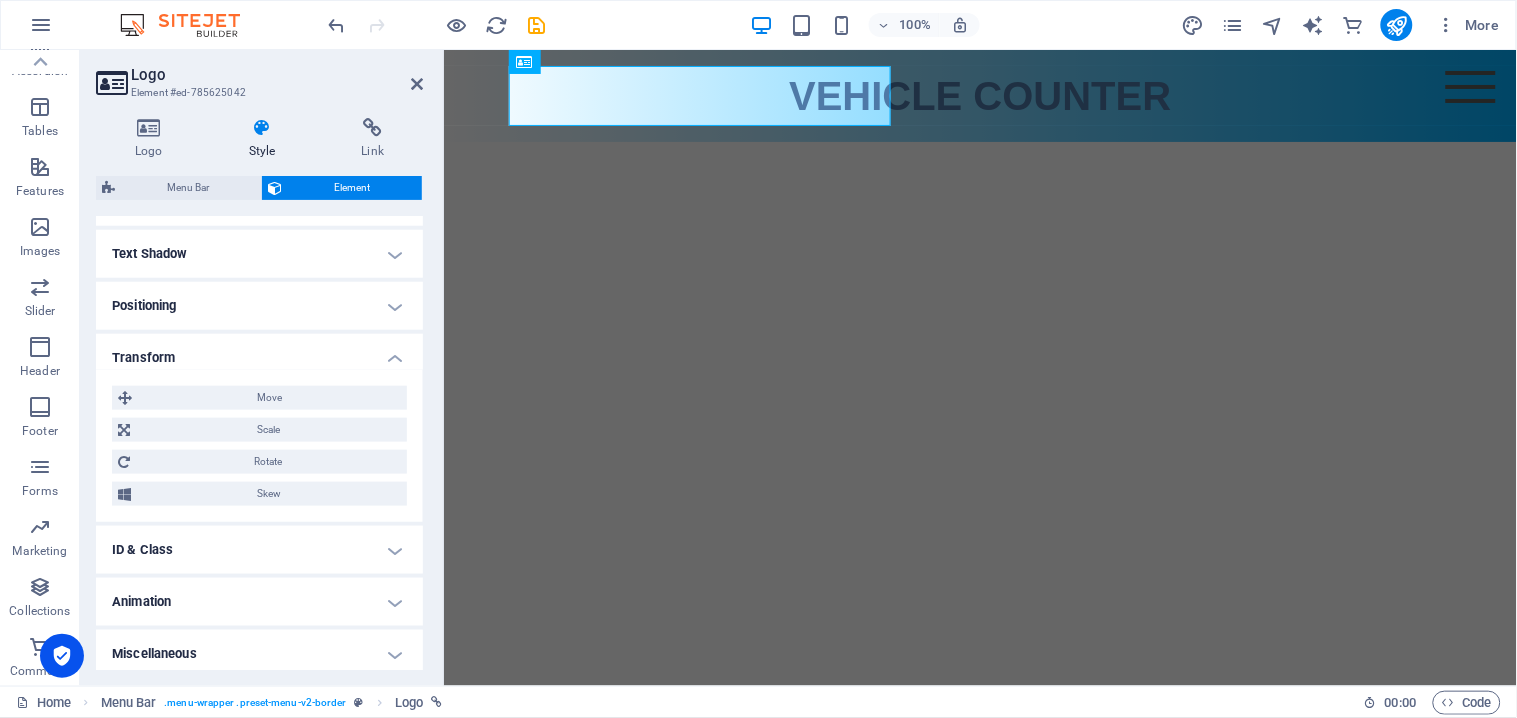 scroll, scrollTop: 531, scrollLeft: 0, axis: vertical 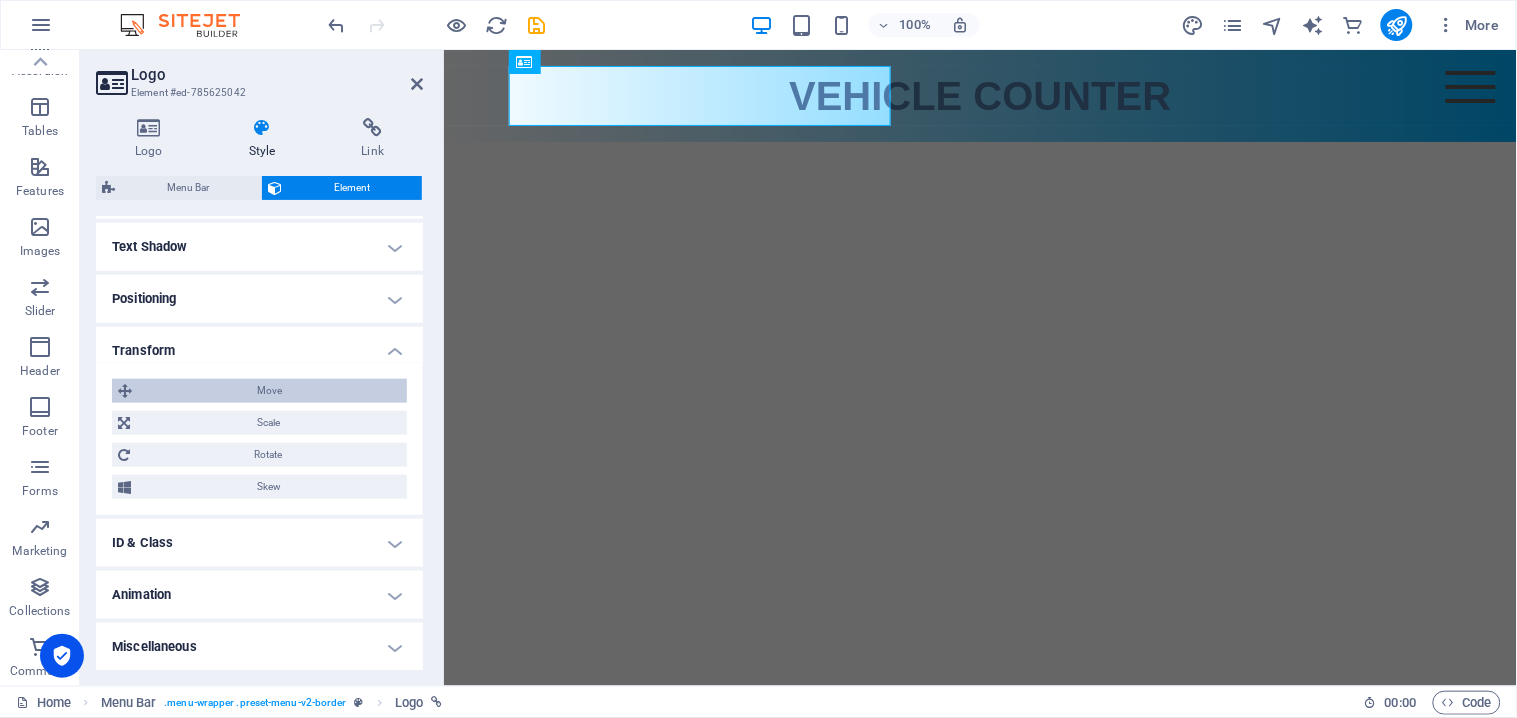 click on "Move" at bounding box center (269, 391) 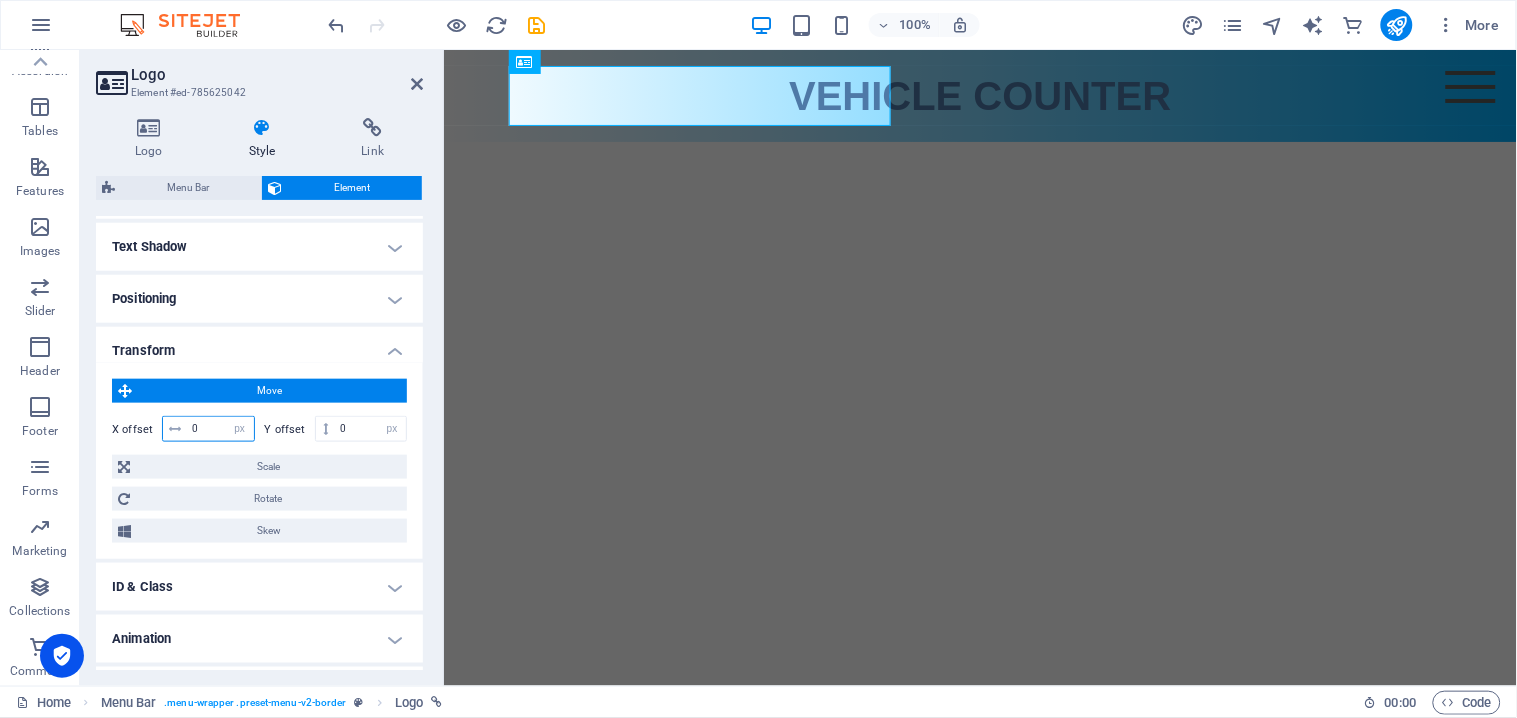drag, startPoint x: 200, startPoint y: 432, endPoint x: 187, endPoint y: 428, distance: 13.601471 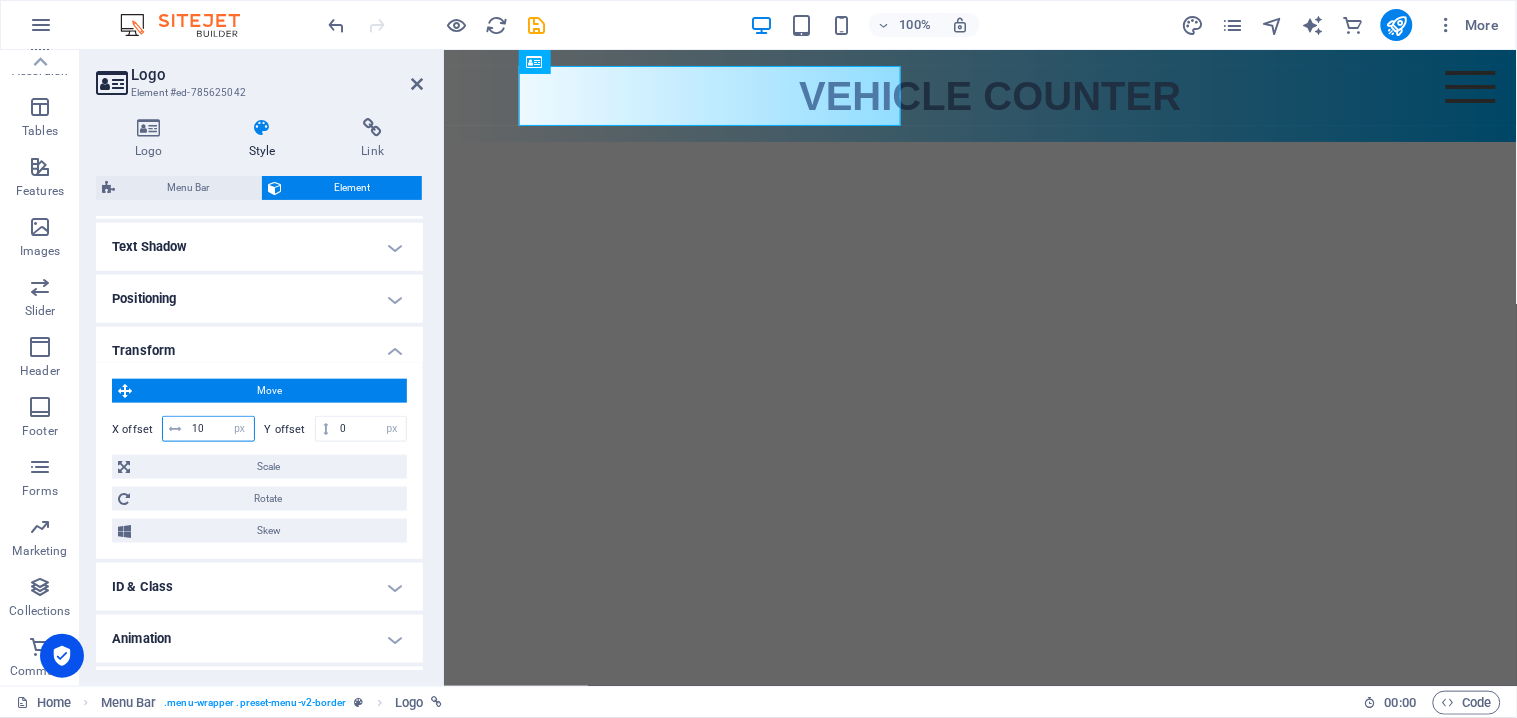 click on "10" at bounding box center [220, 429] 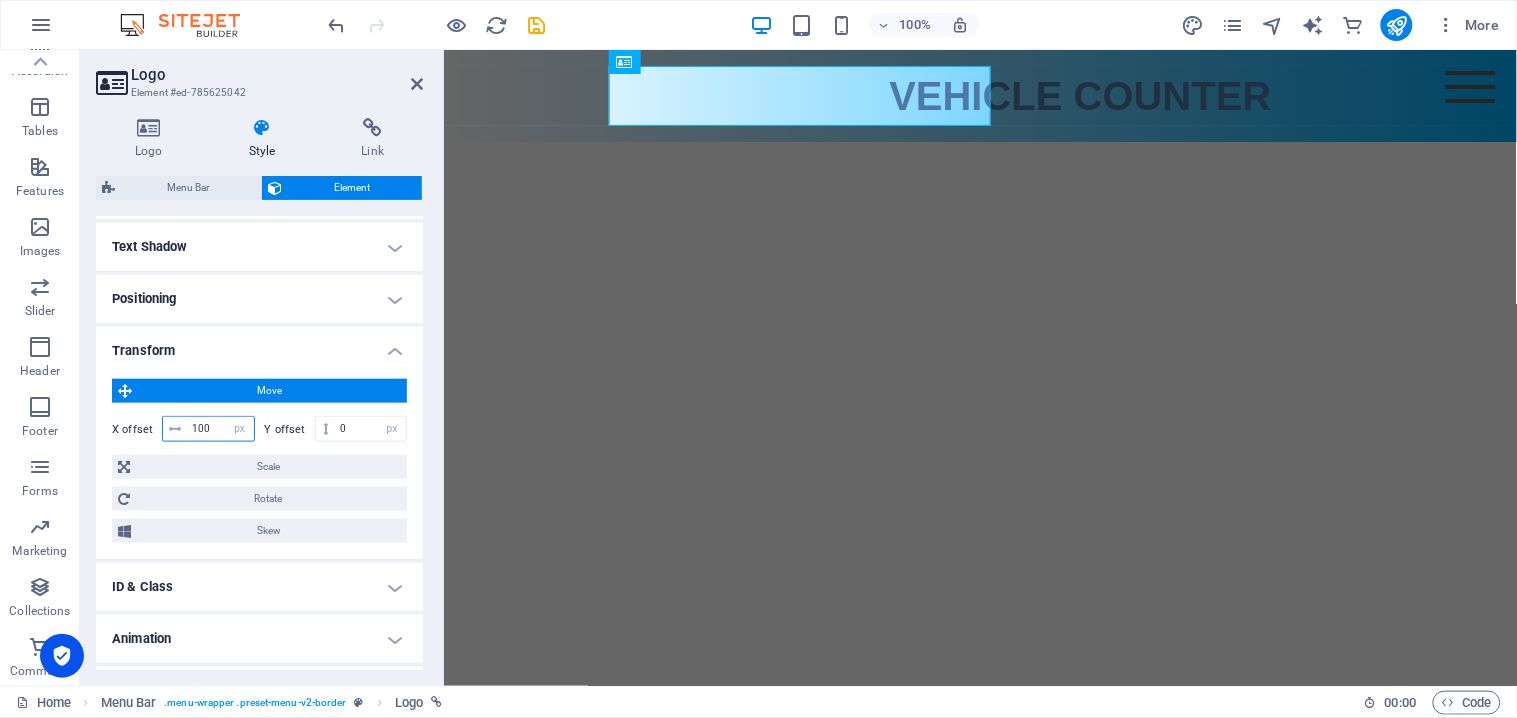 click on "100" at bounding box center [220, 429] 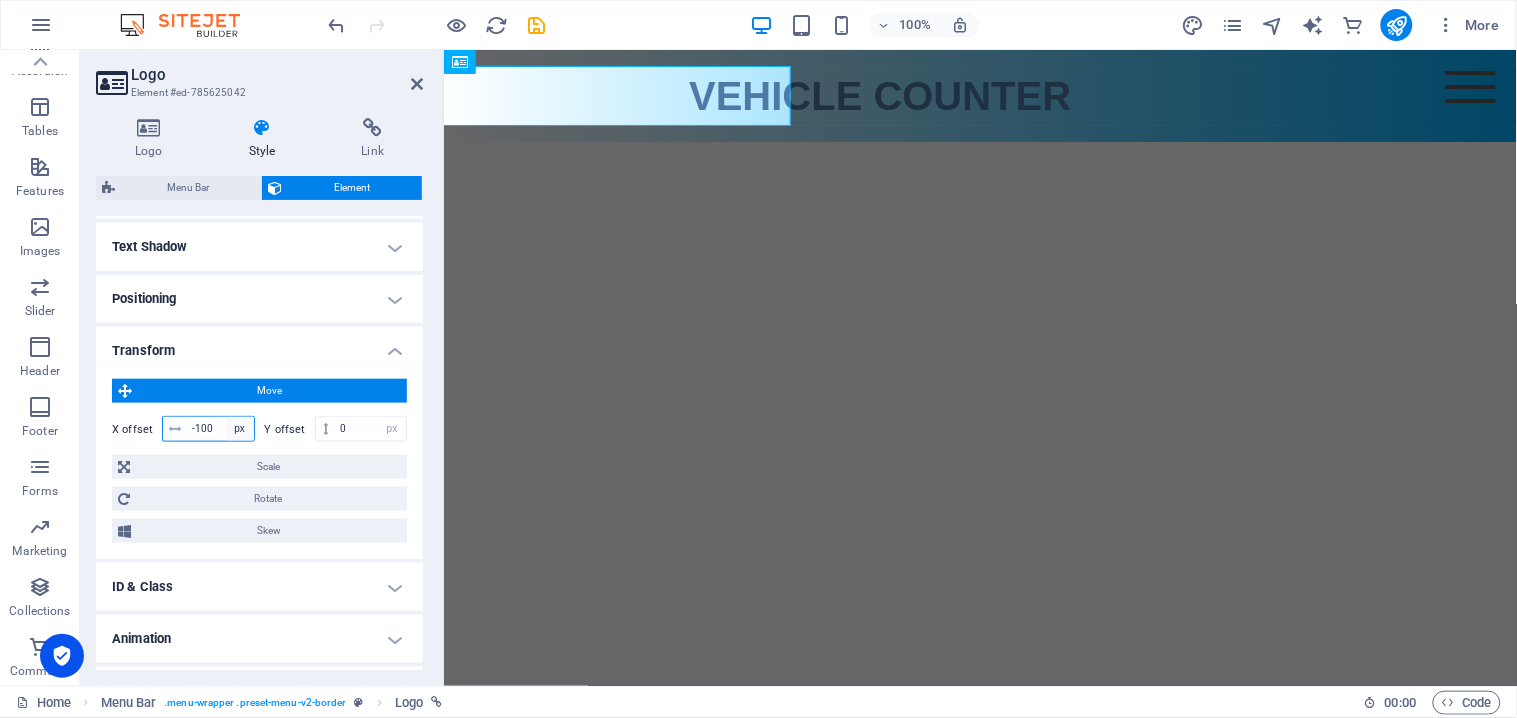 click on "-100 px rem % em vh vw" at bounding box center (208, 429) 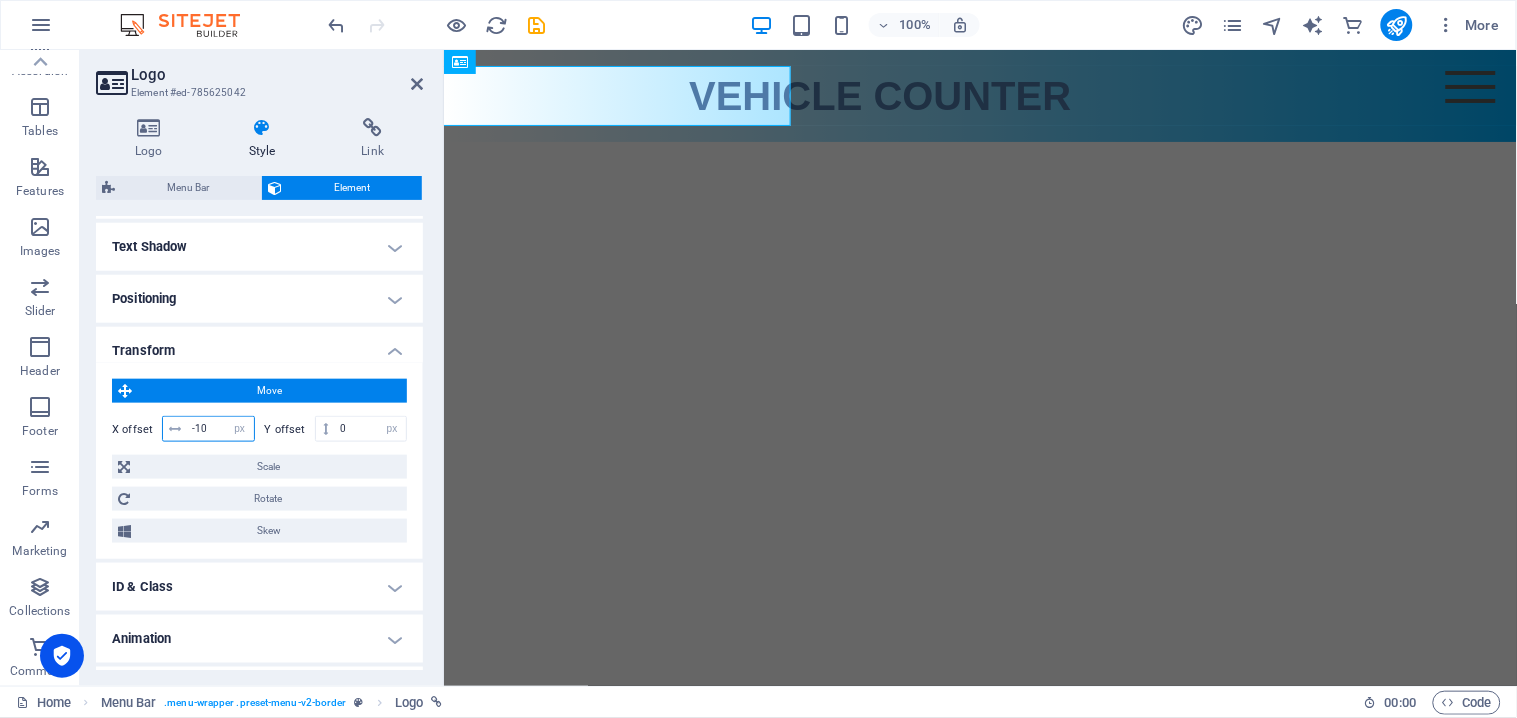 type on "-10" 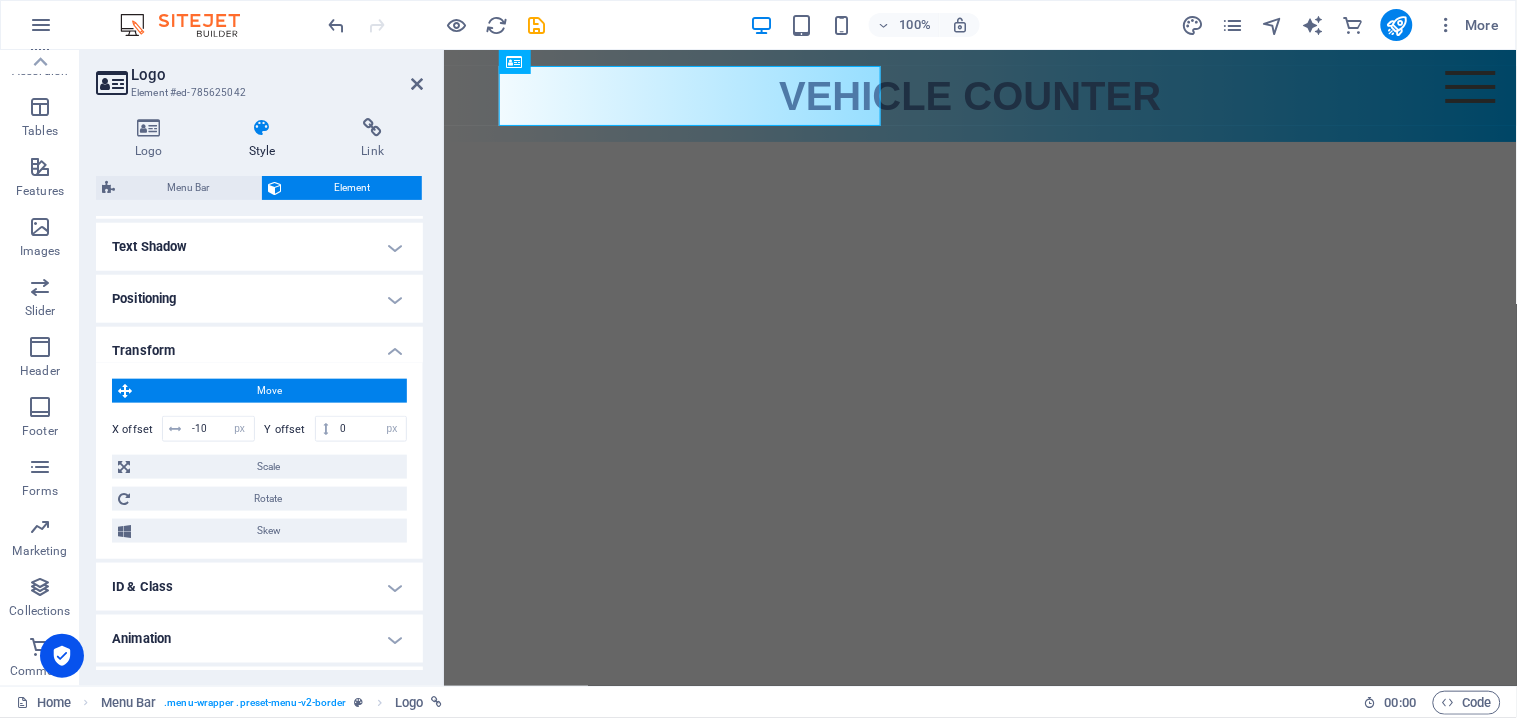 click at bounding box center (437, 25) 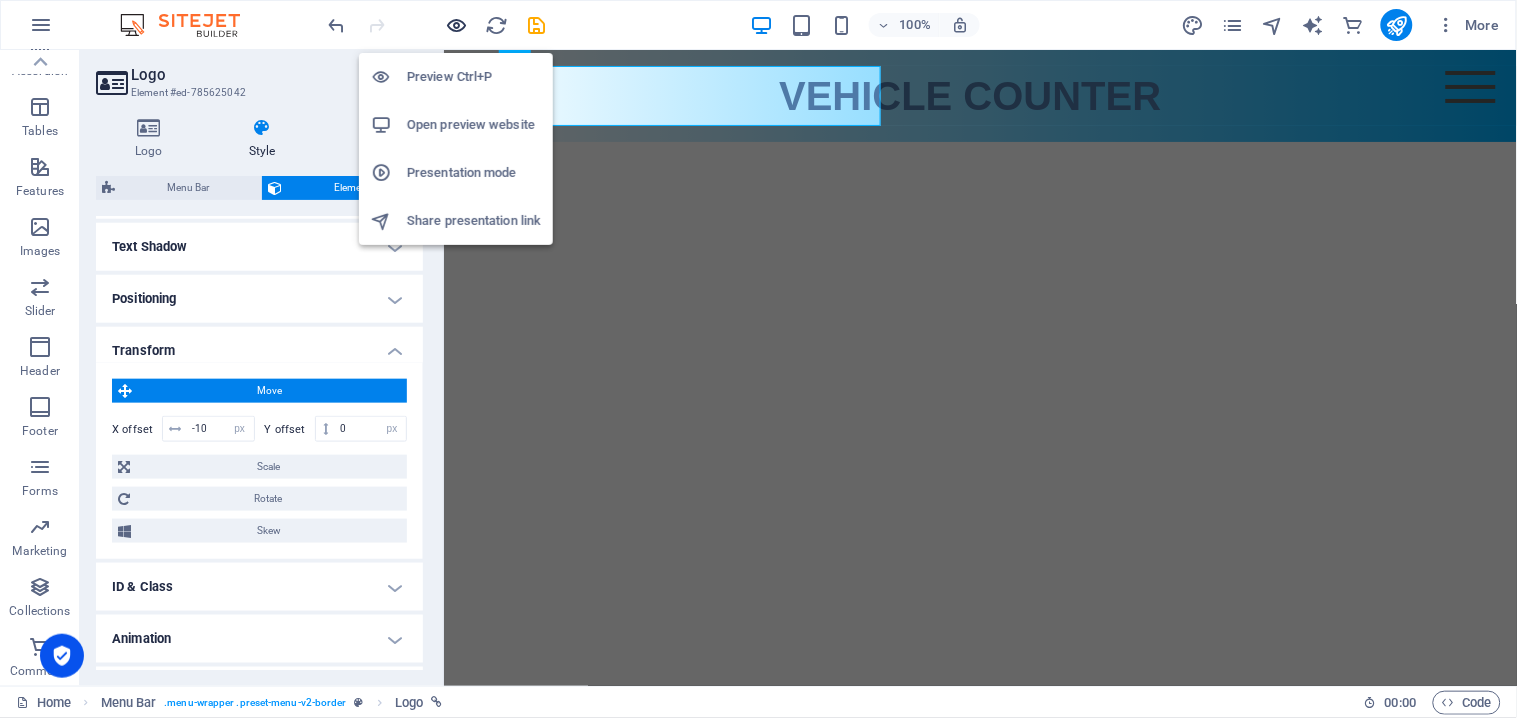 click at bounding box center [457, 25] 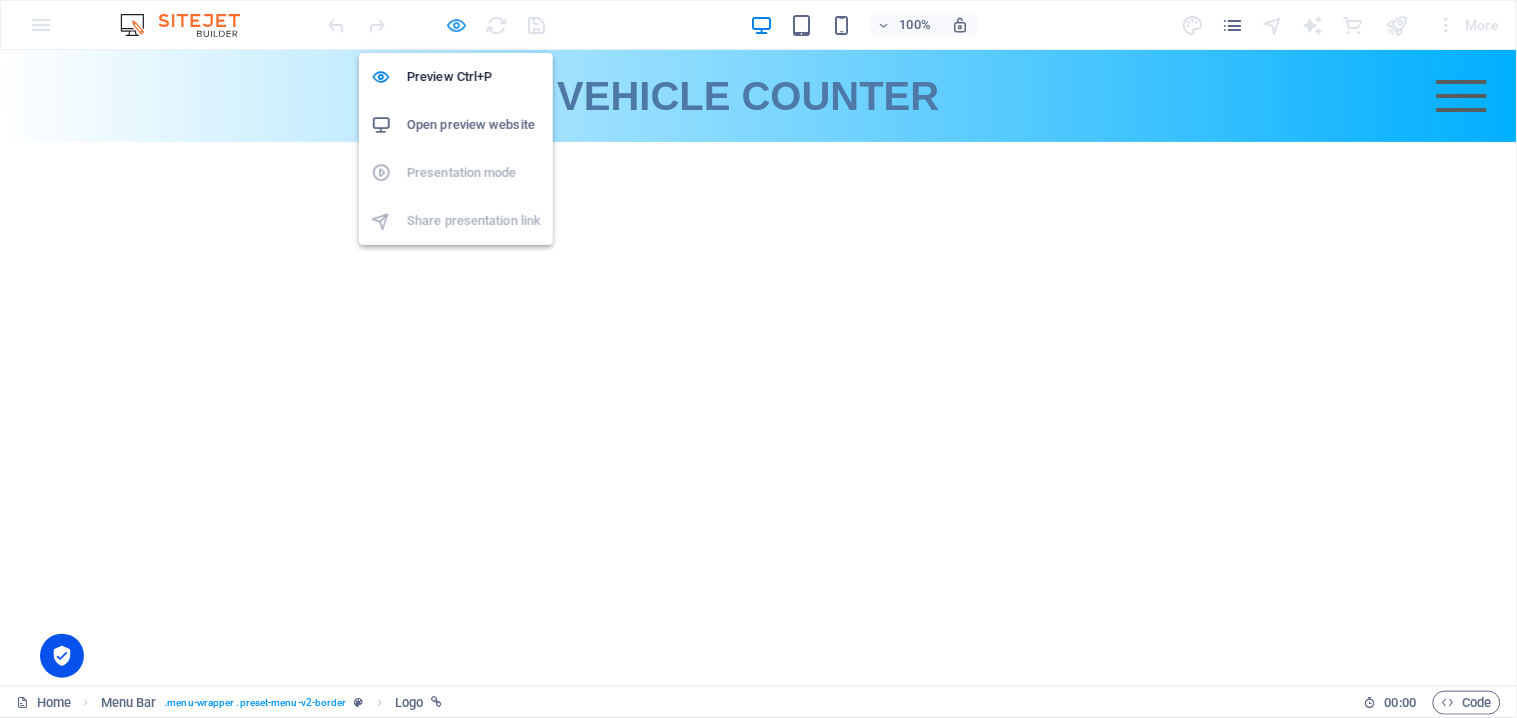 click at bounding box center (457, 25) 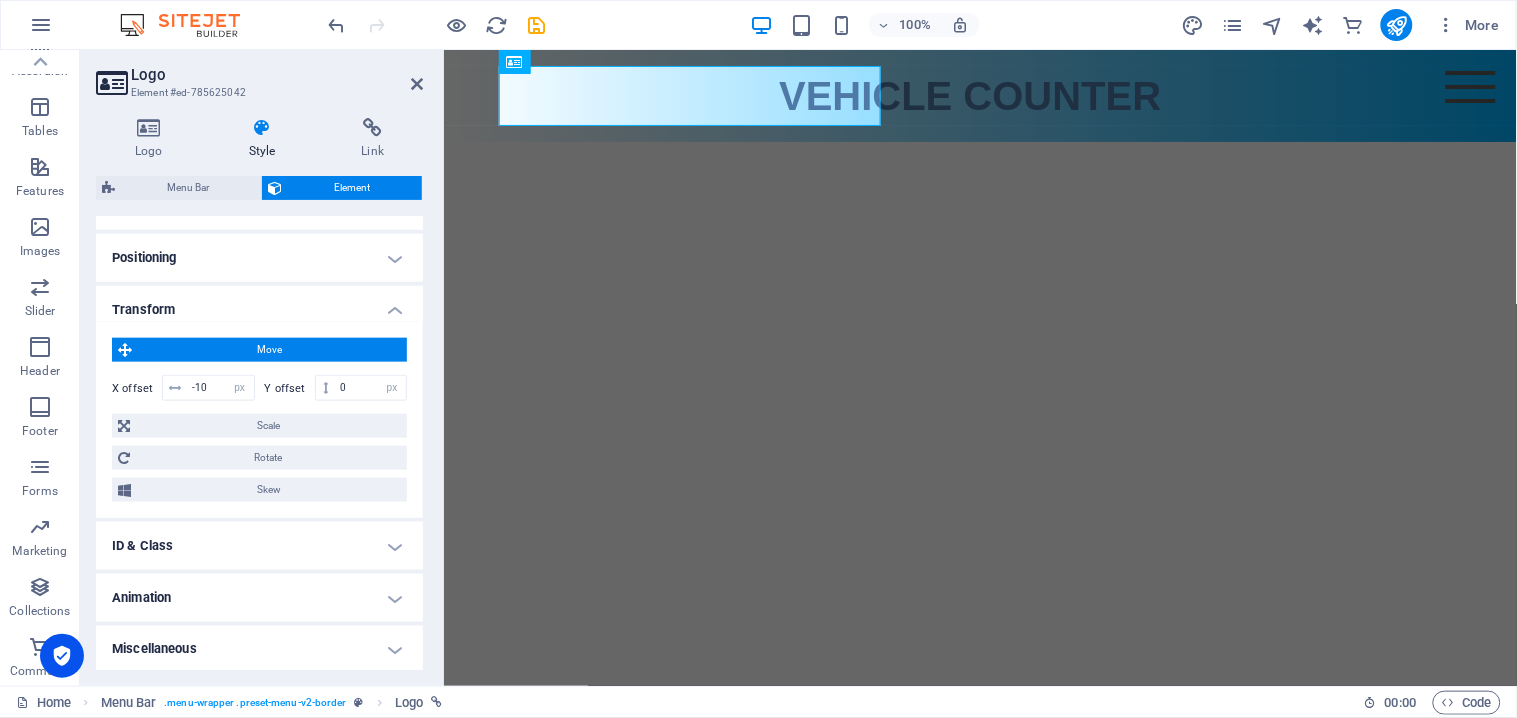 scroll, scrollTop: 574, scrollLeft: 0, axis: vertical 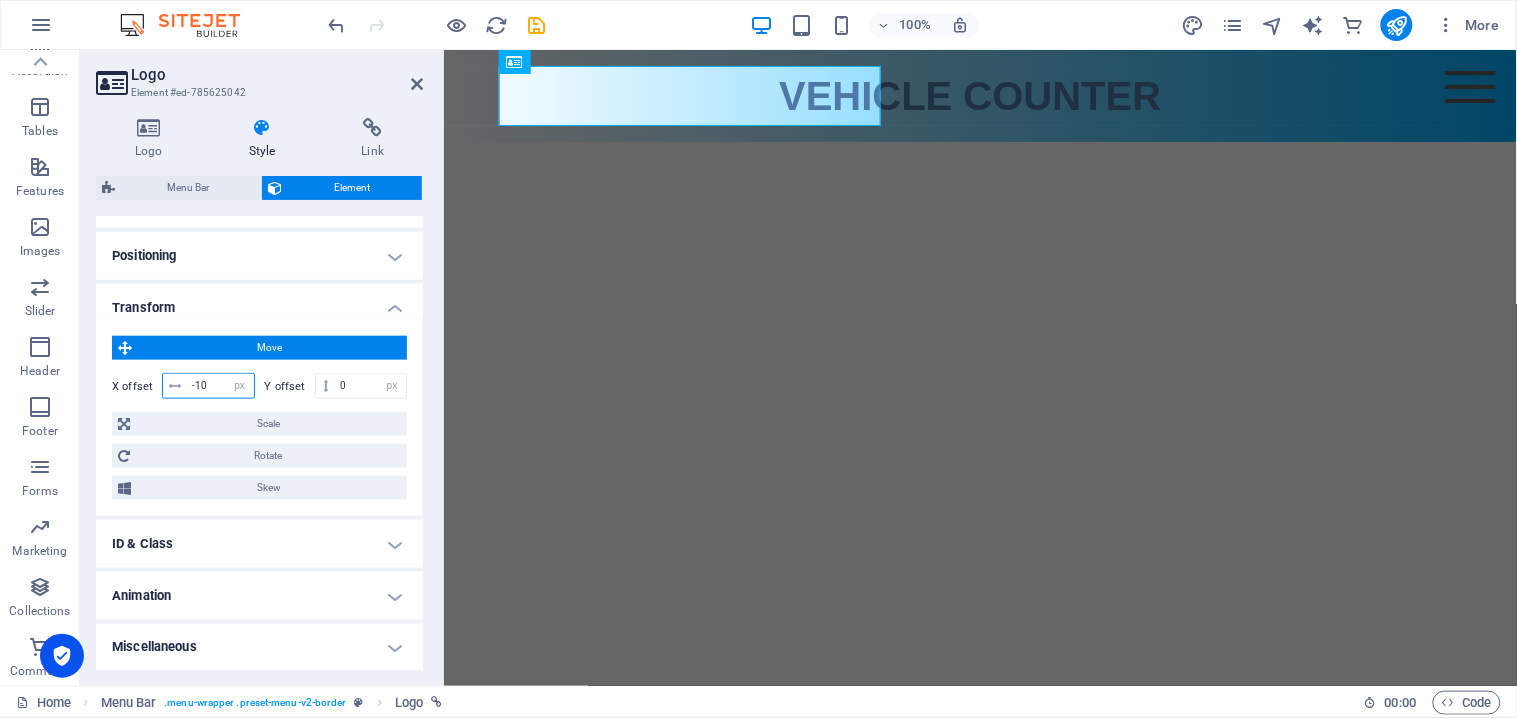 click on "-10" at bounding box center [220, 386] 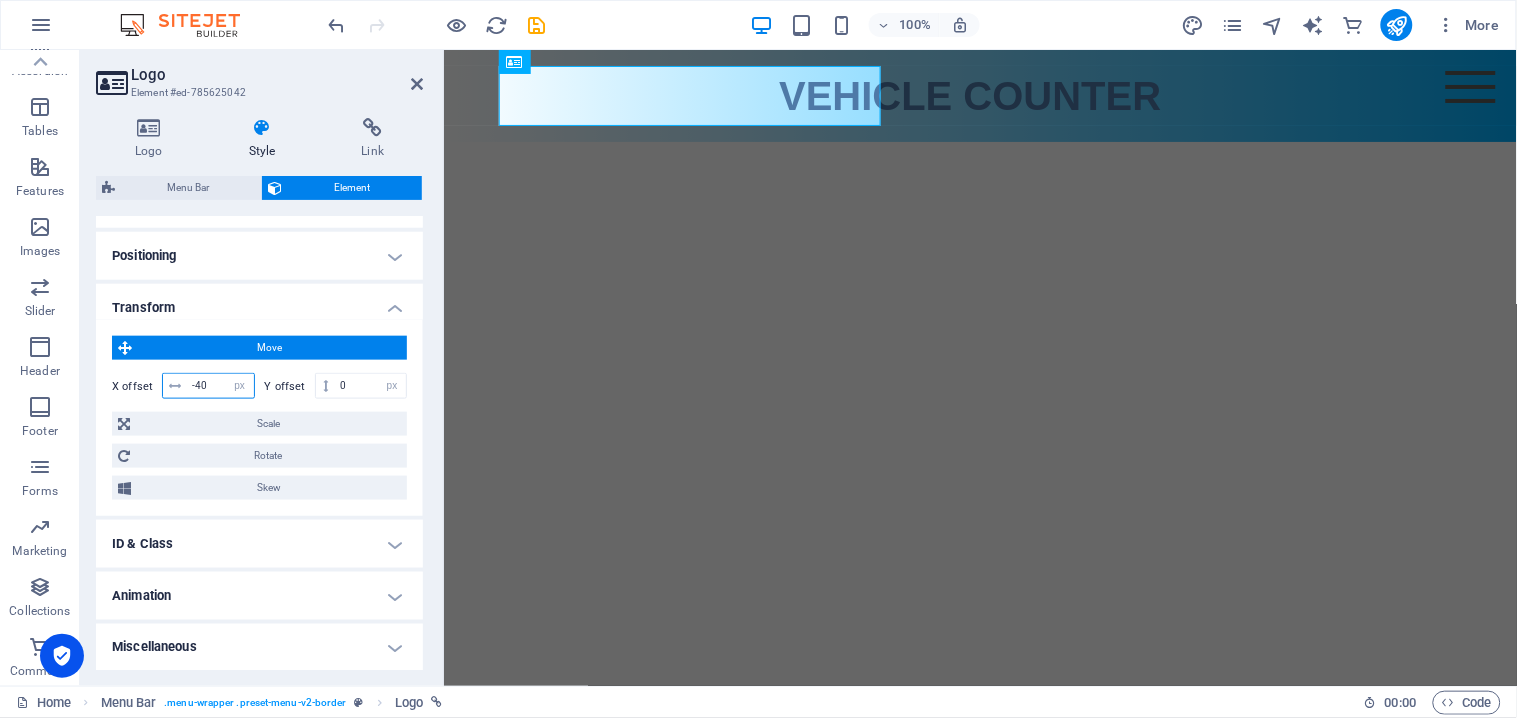 type on "-40" 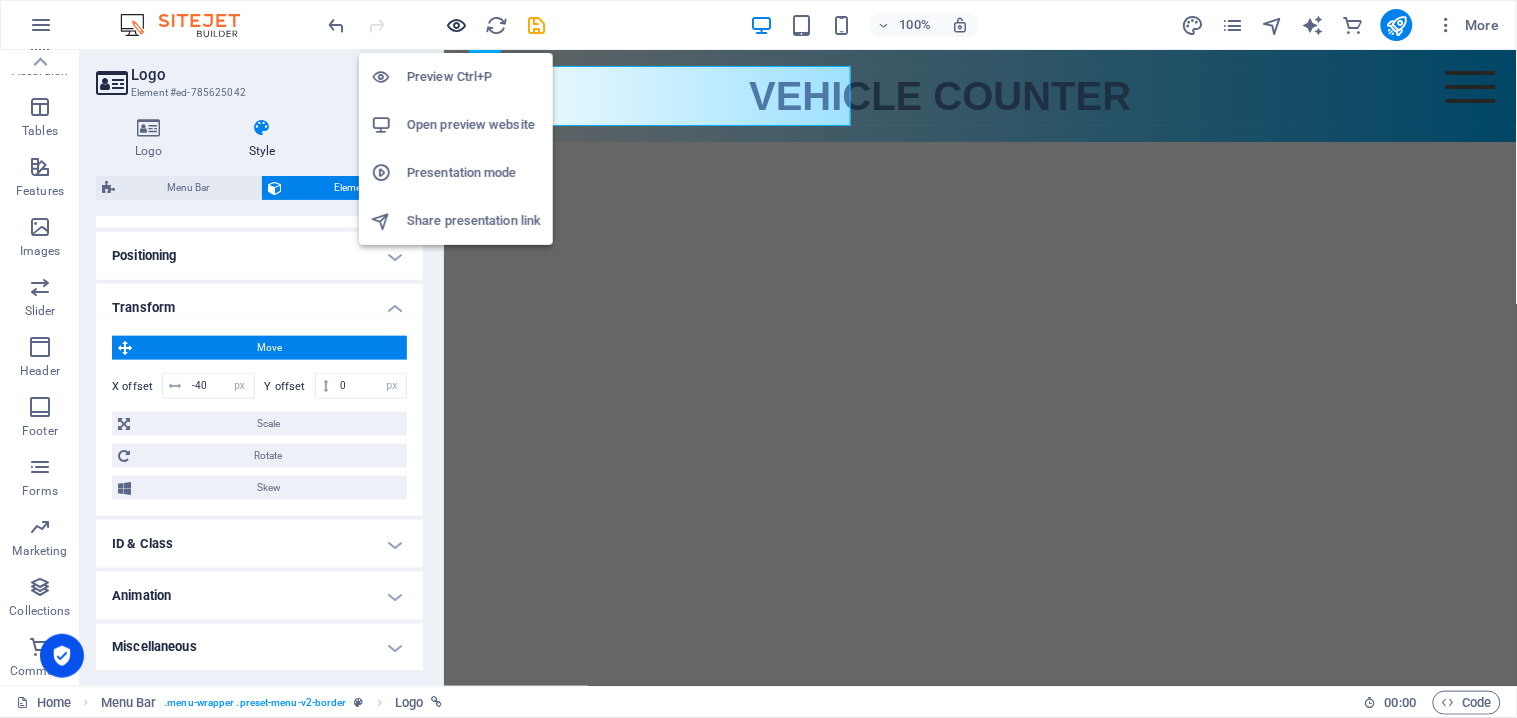 click at bounding box center [457, 25] 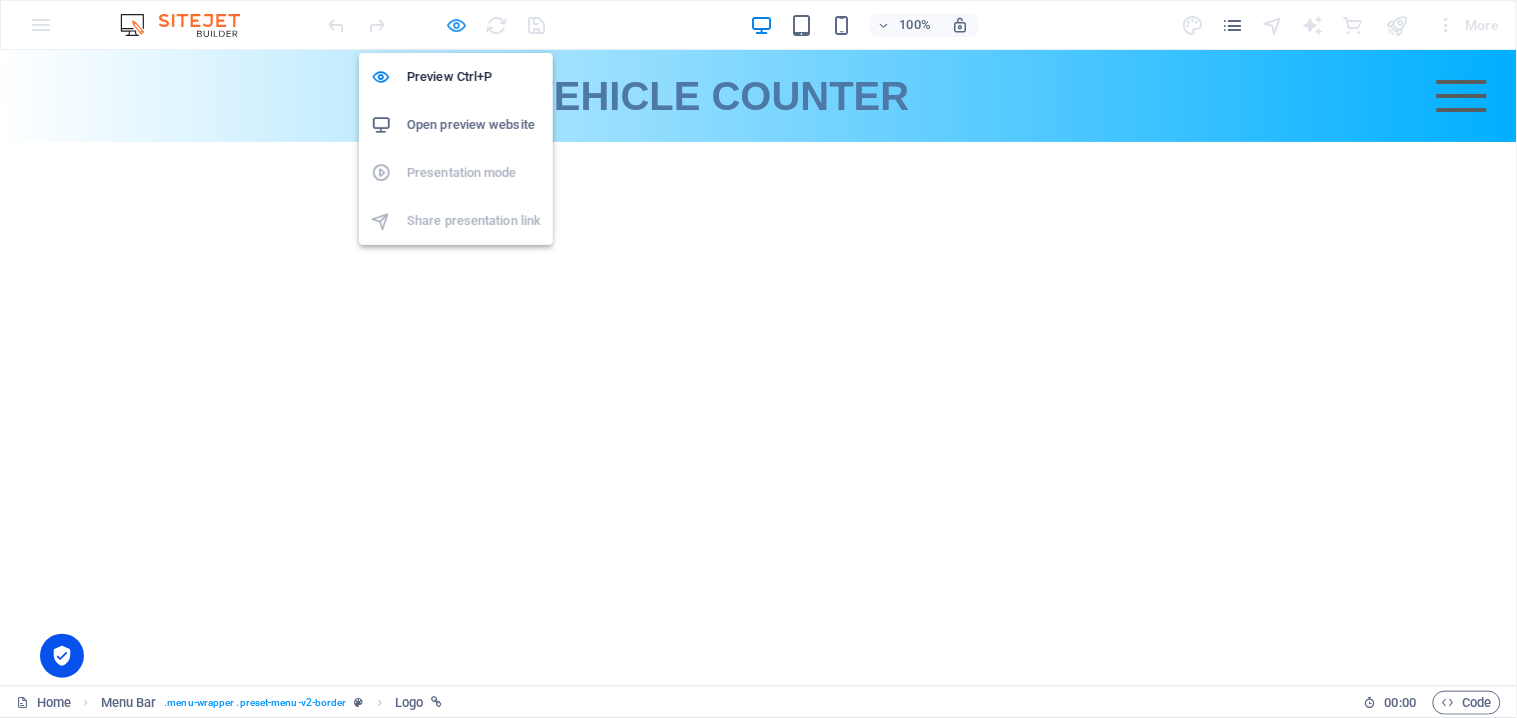 click at bounding box center (457, 25) 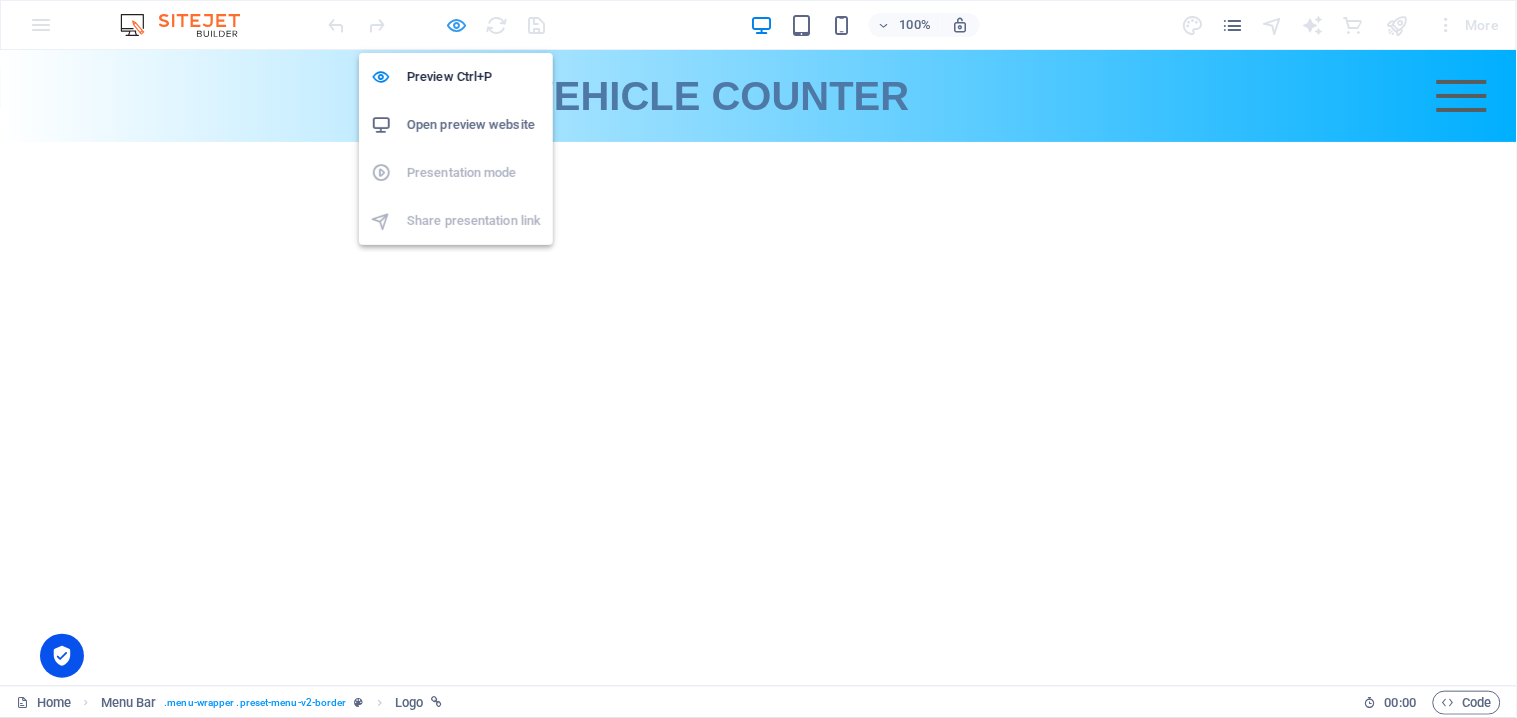 select on "px" 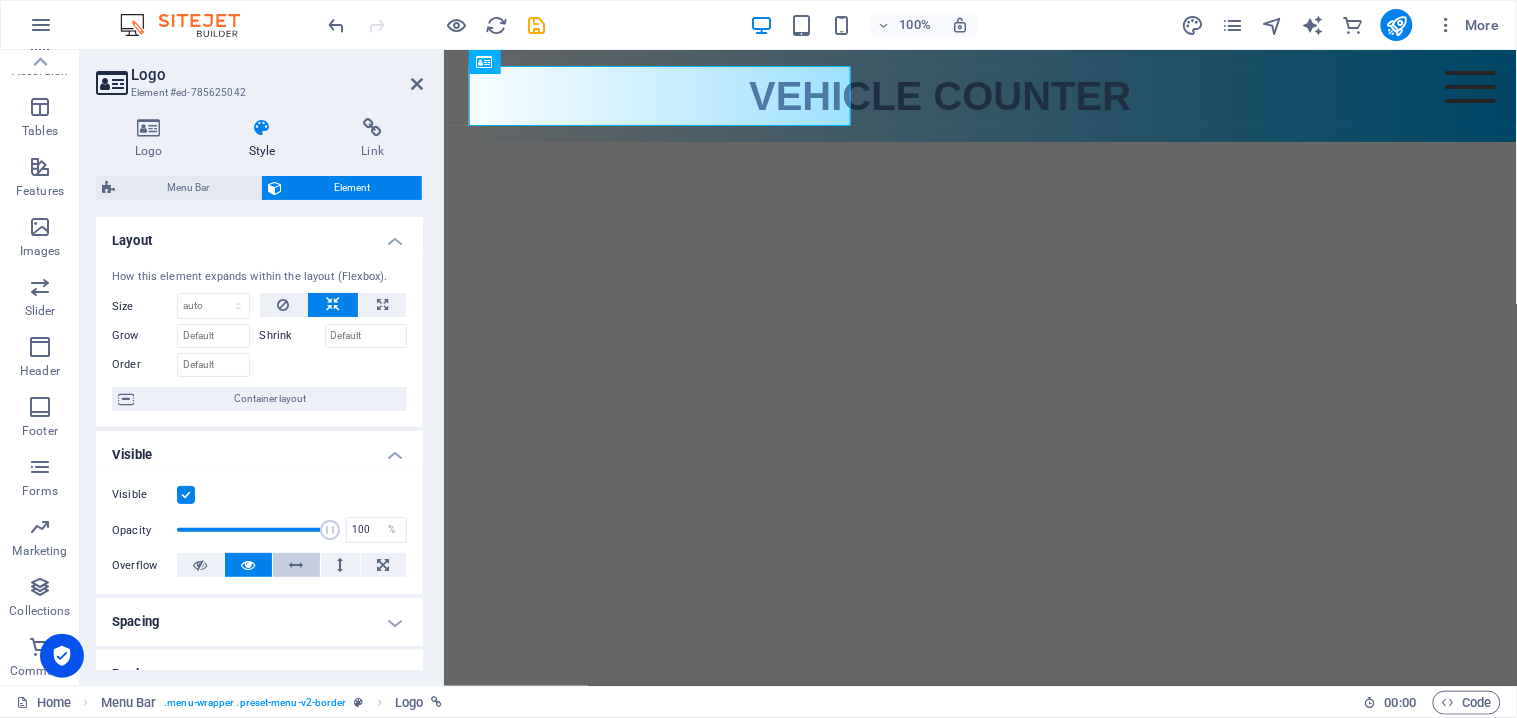 scroll, scrollTop: 555, scrollLeft: 0, axis: vertical 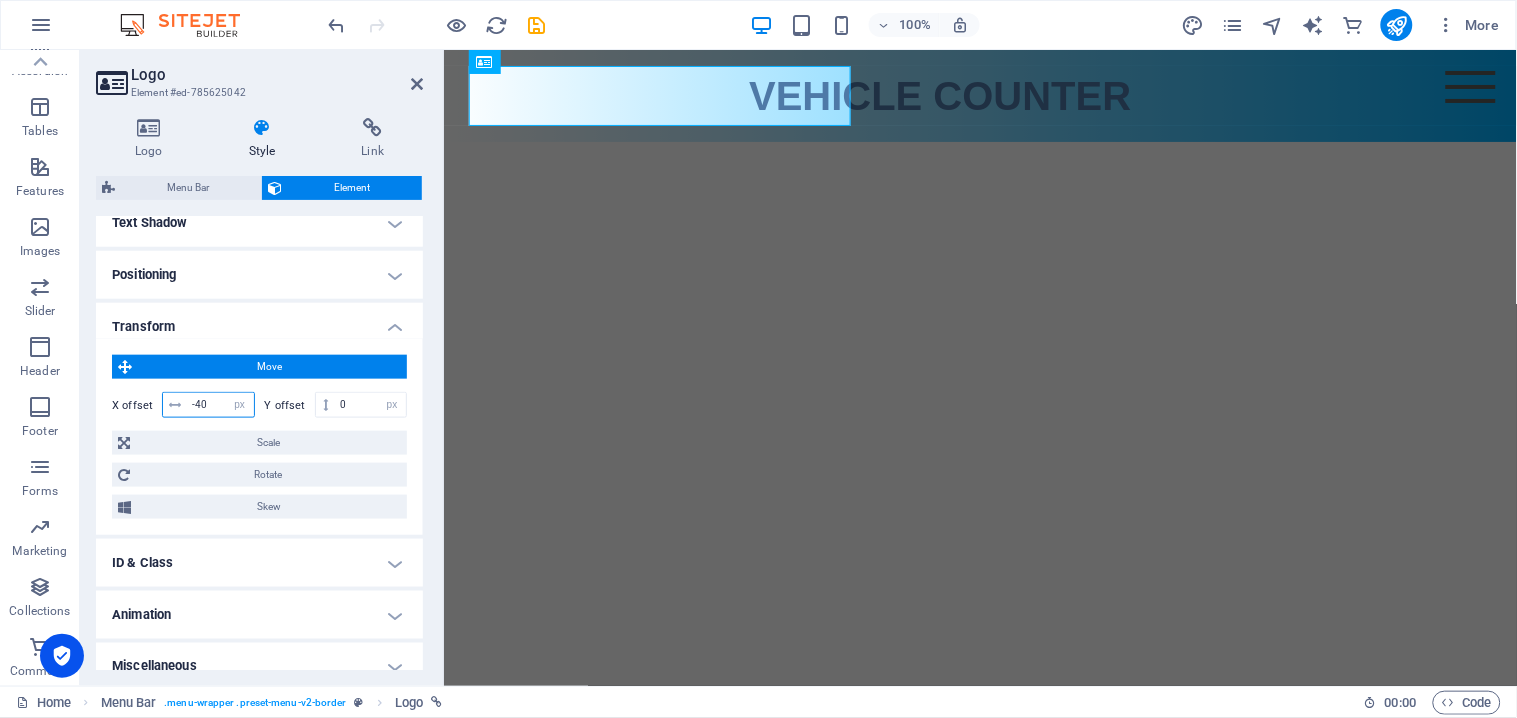 click on "-40" at bounding box center [220, 405] 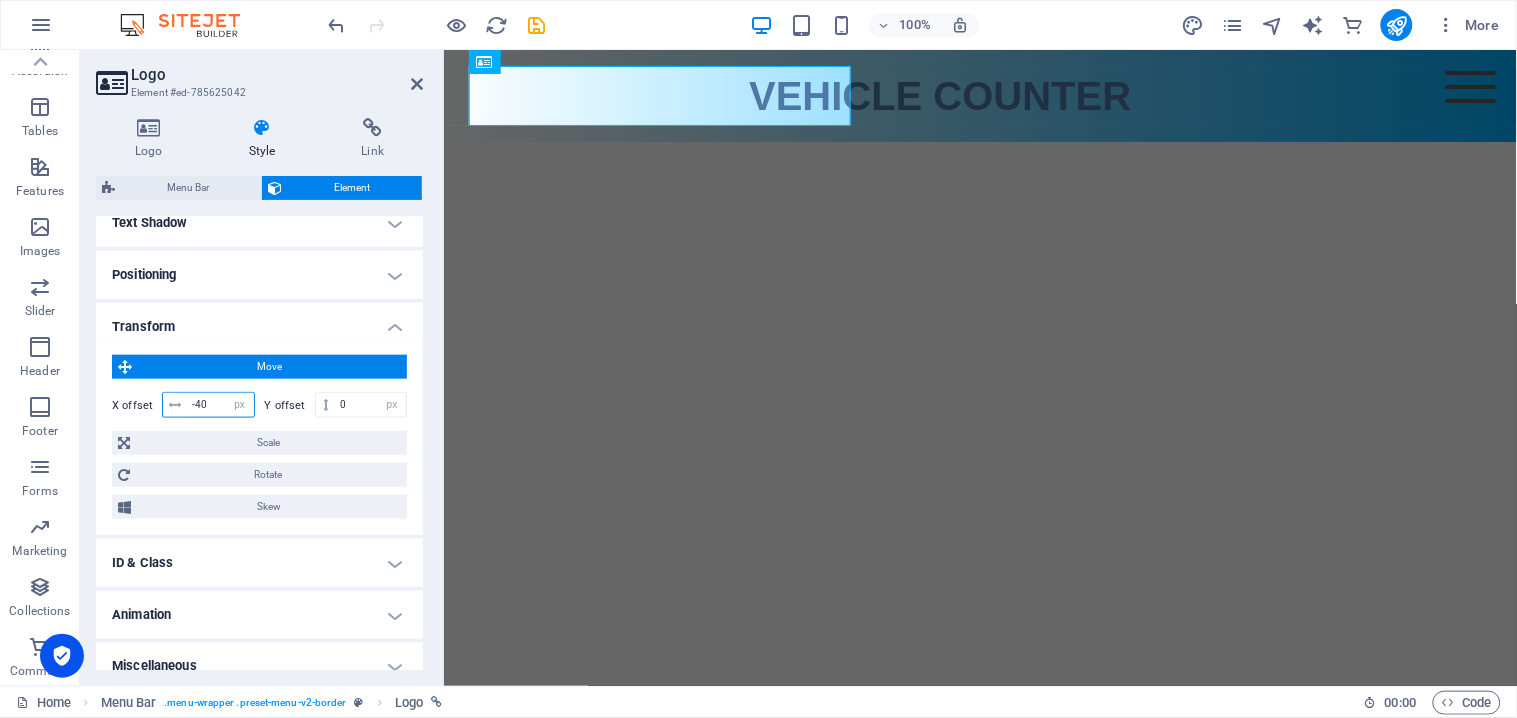 type on "-4" 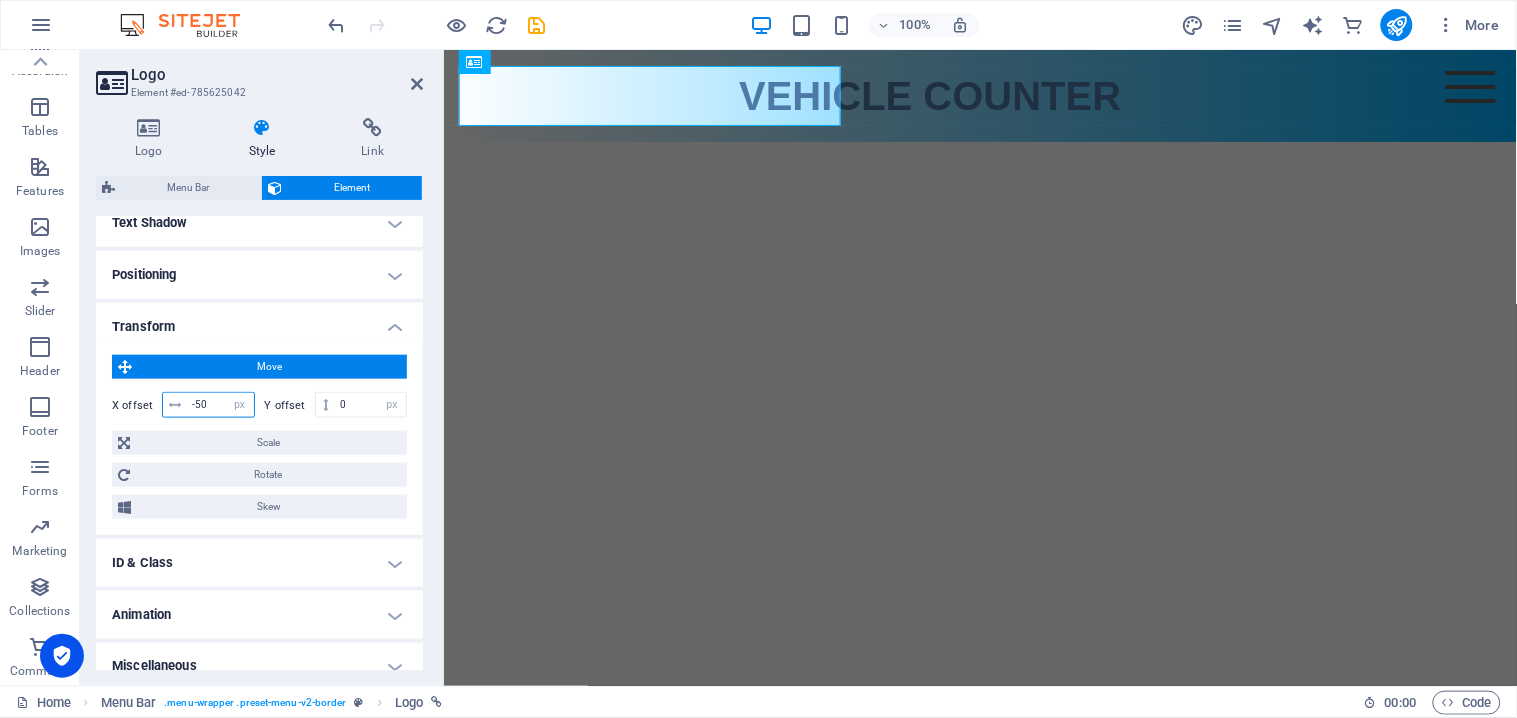 type on "-50" 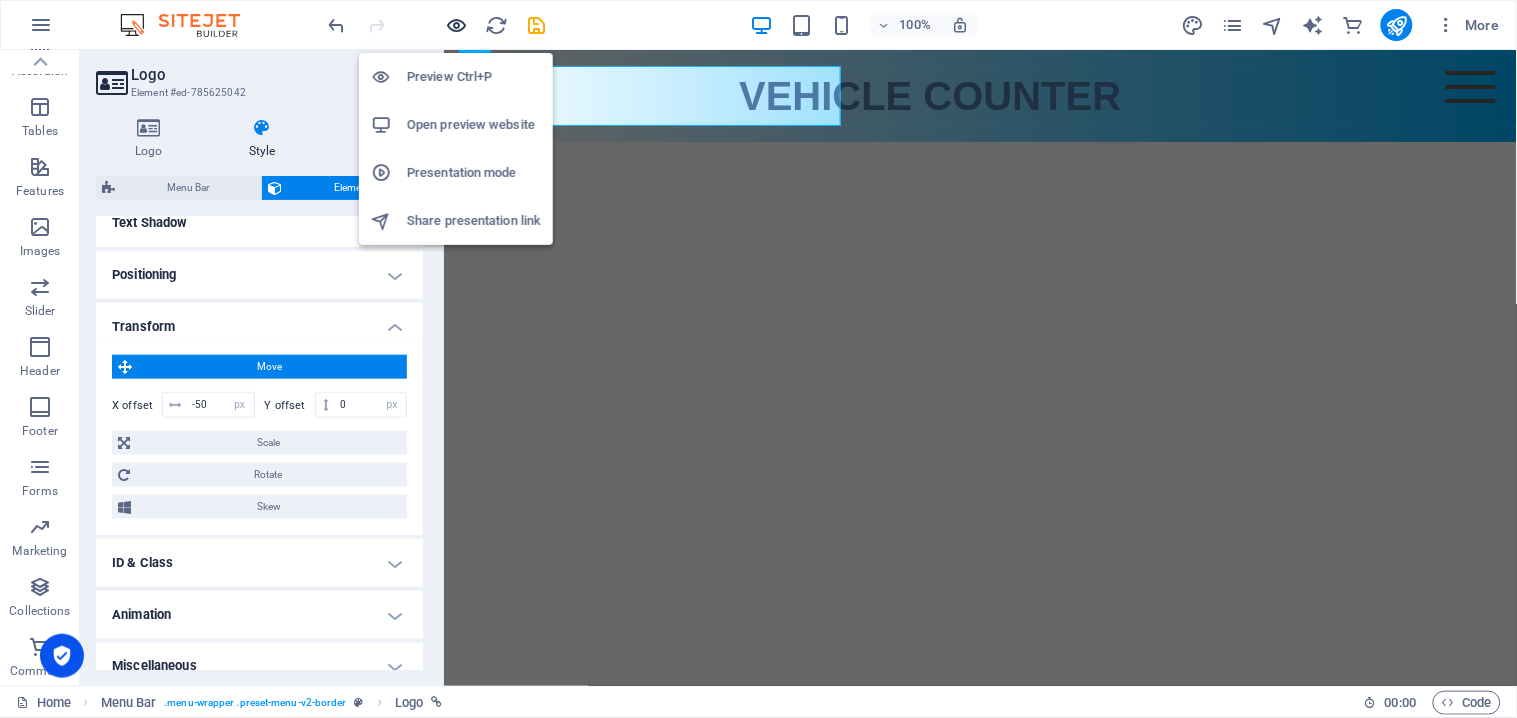click at bounding box center [457, 25] 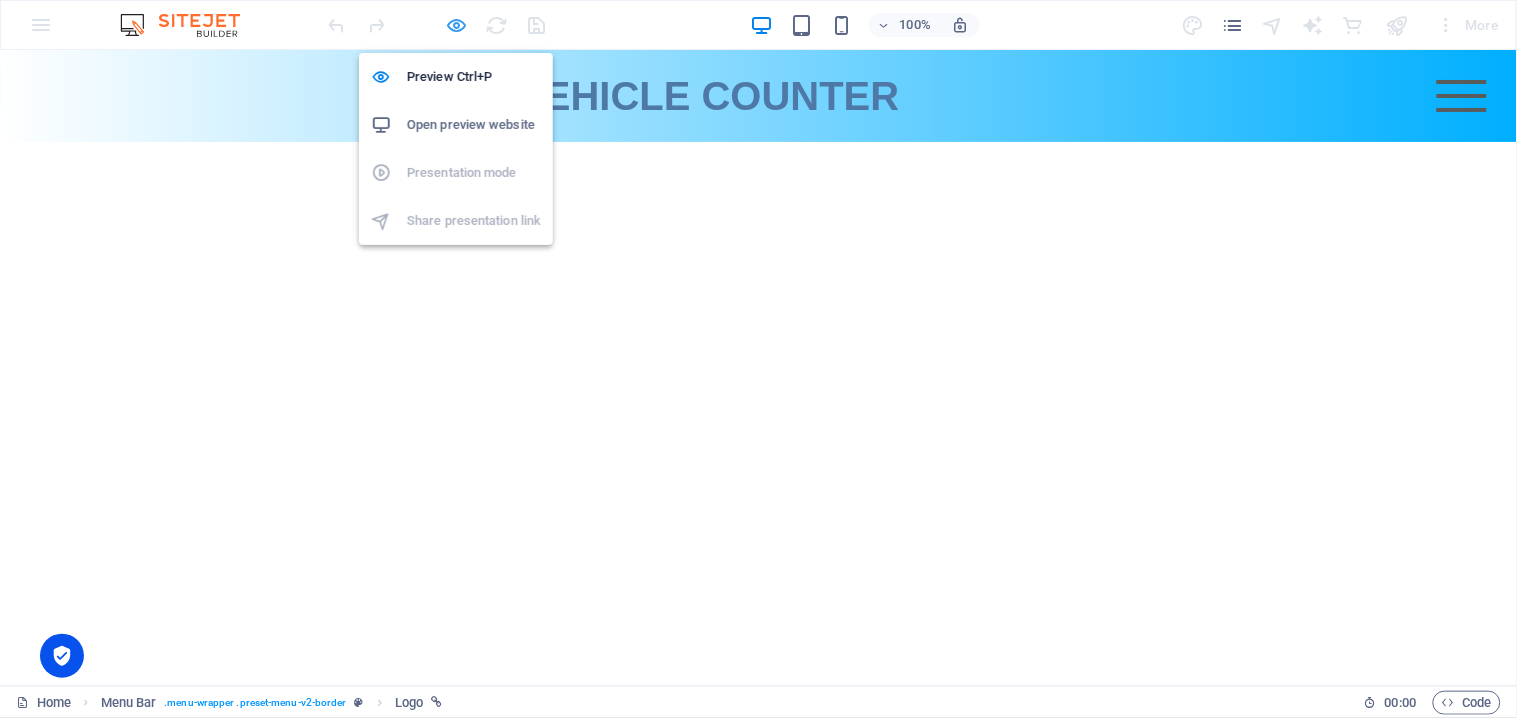 click at bounding box center [457, 25] 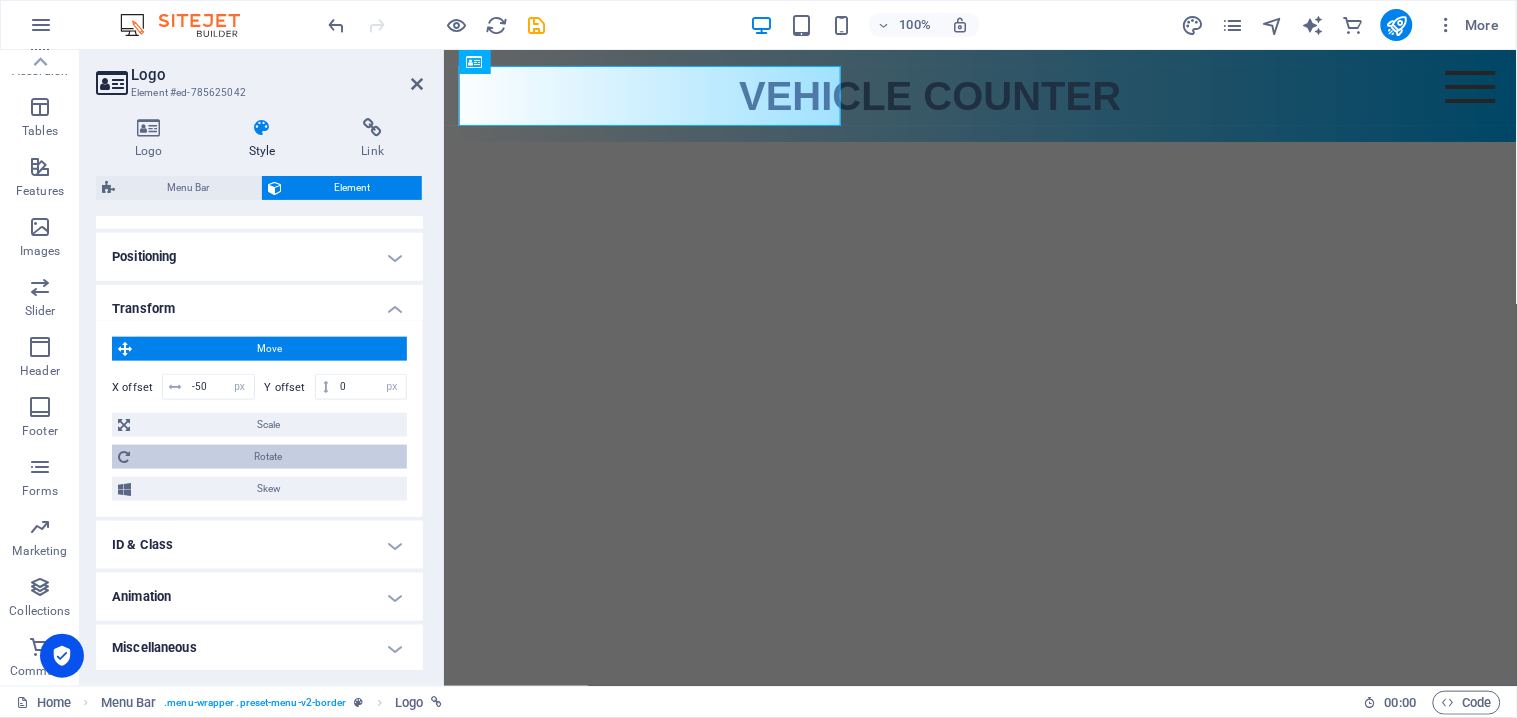 scroll, scrollTop: 574, scrollLeft: 0, axis: vertical 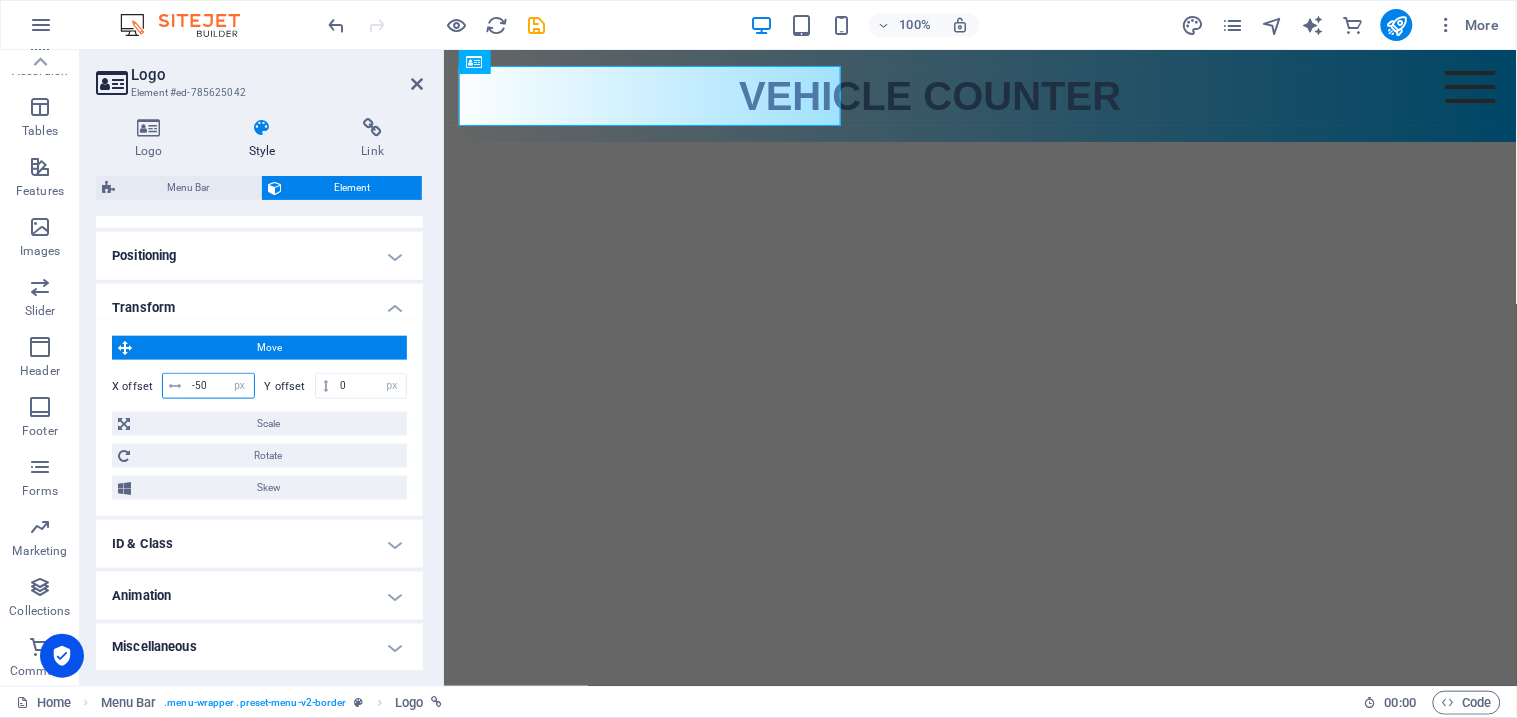 click on "-50" at bounding box center [220, 386] 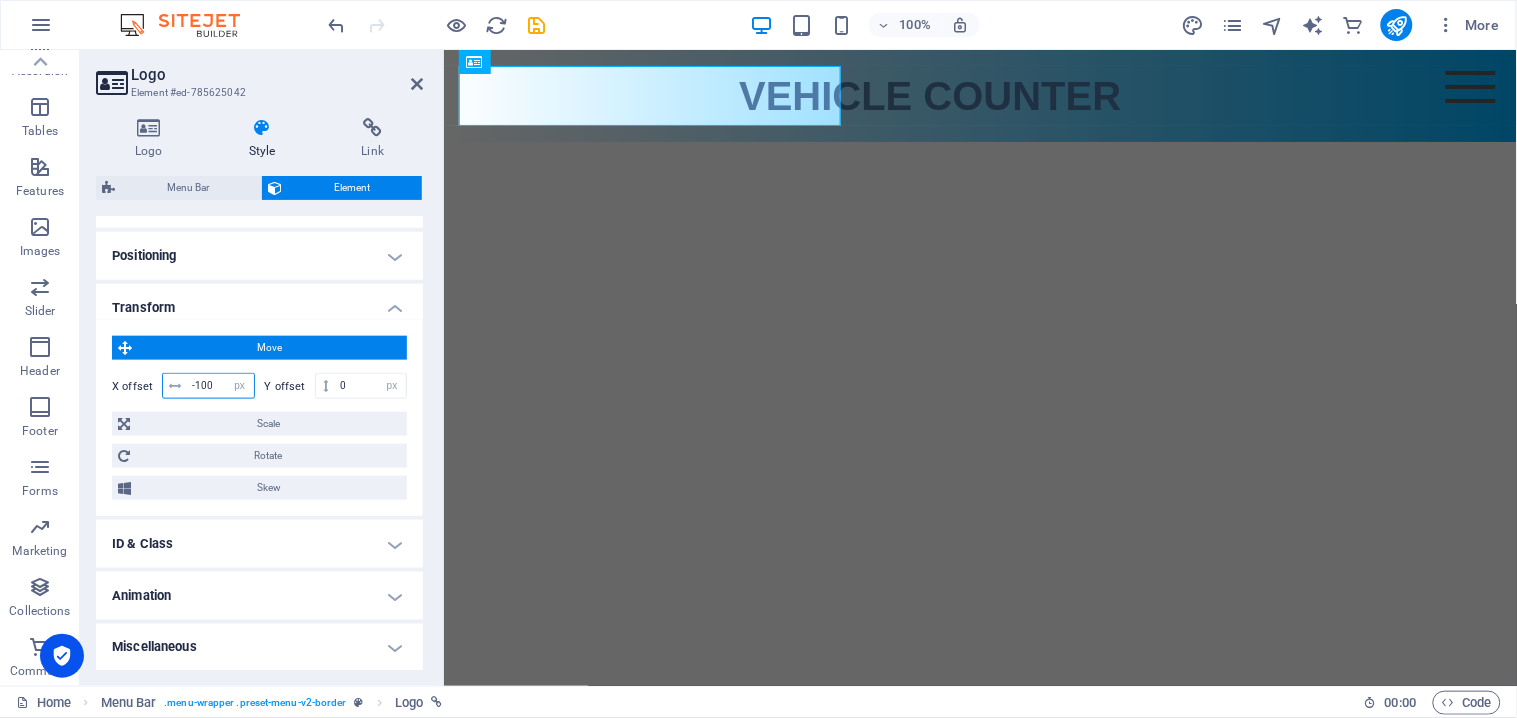 type on "-100" 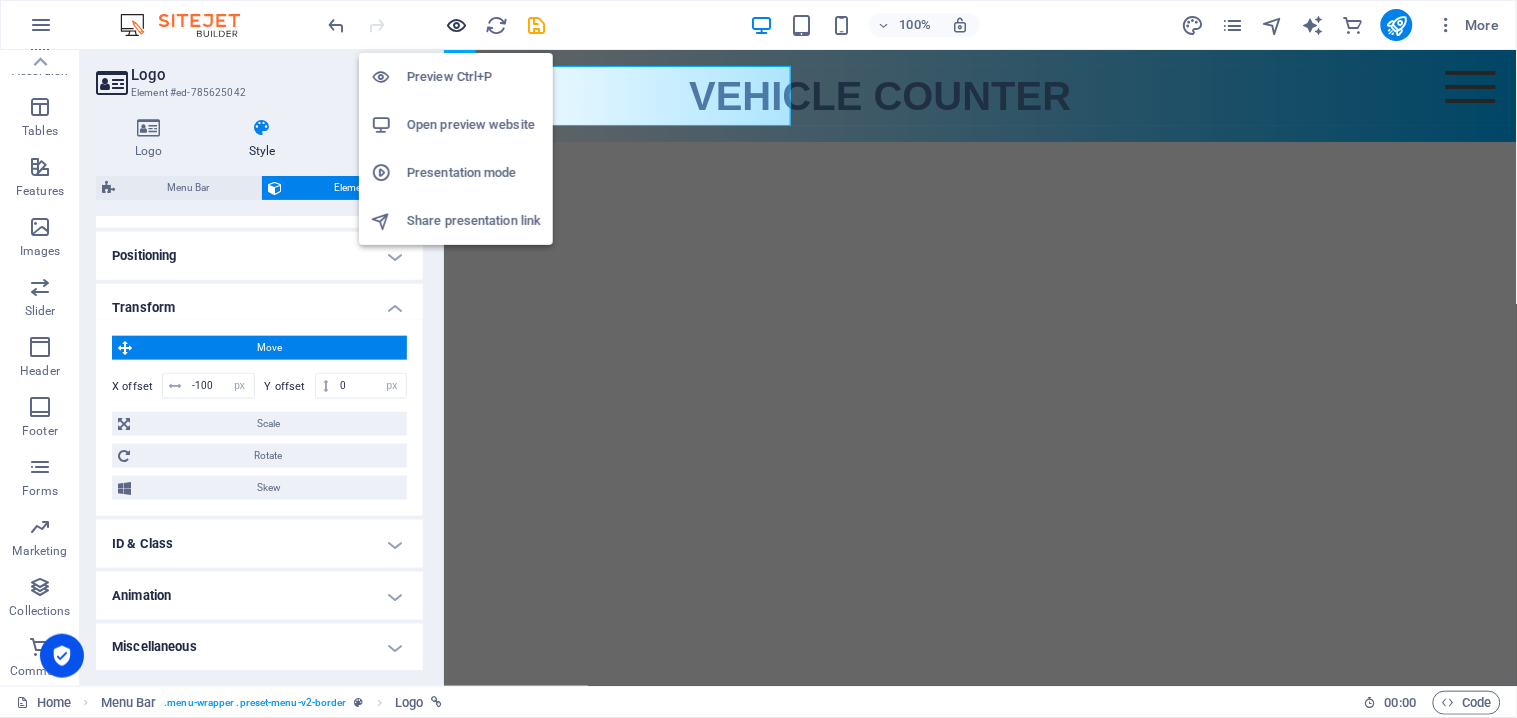 click at bounding box center (457, 25) 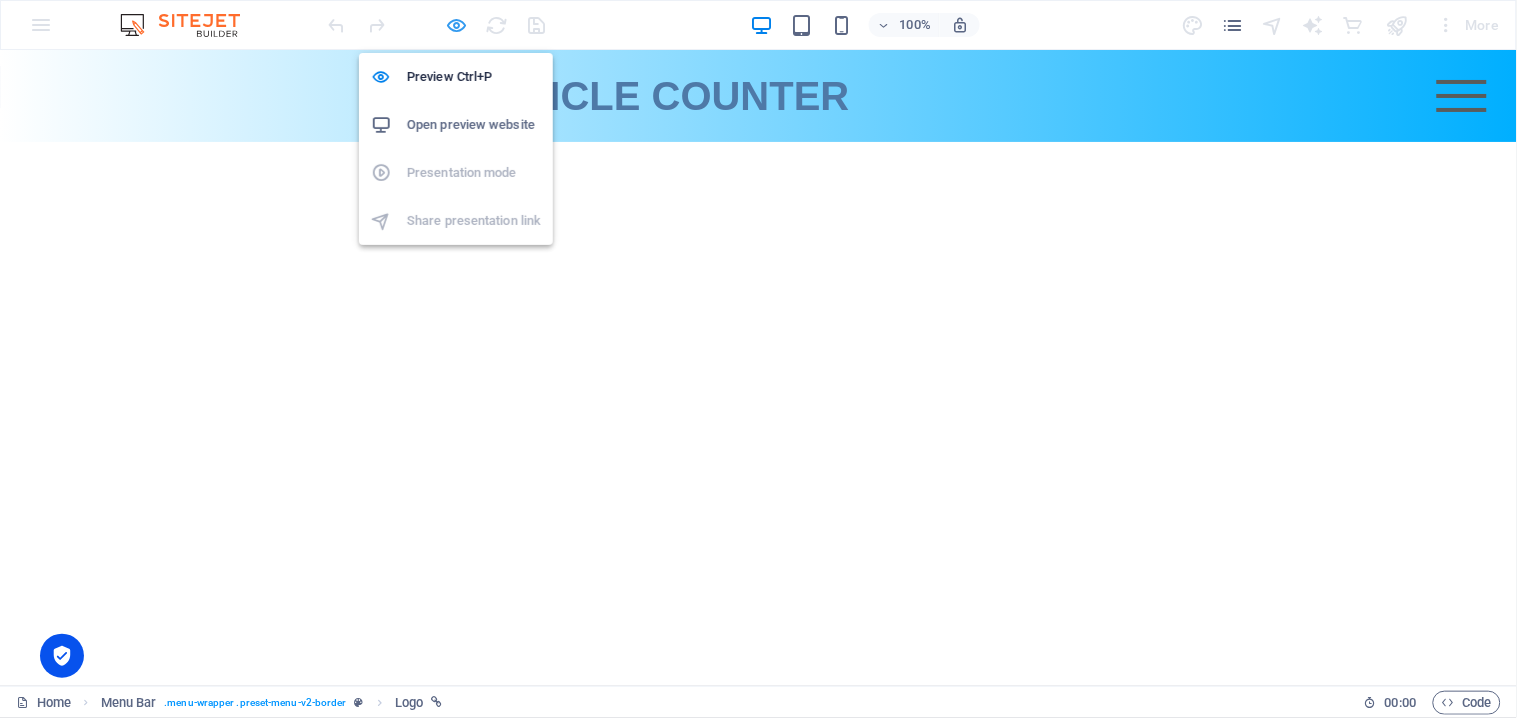 click at bounding box center (457, 25) 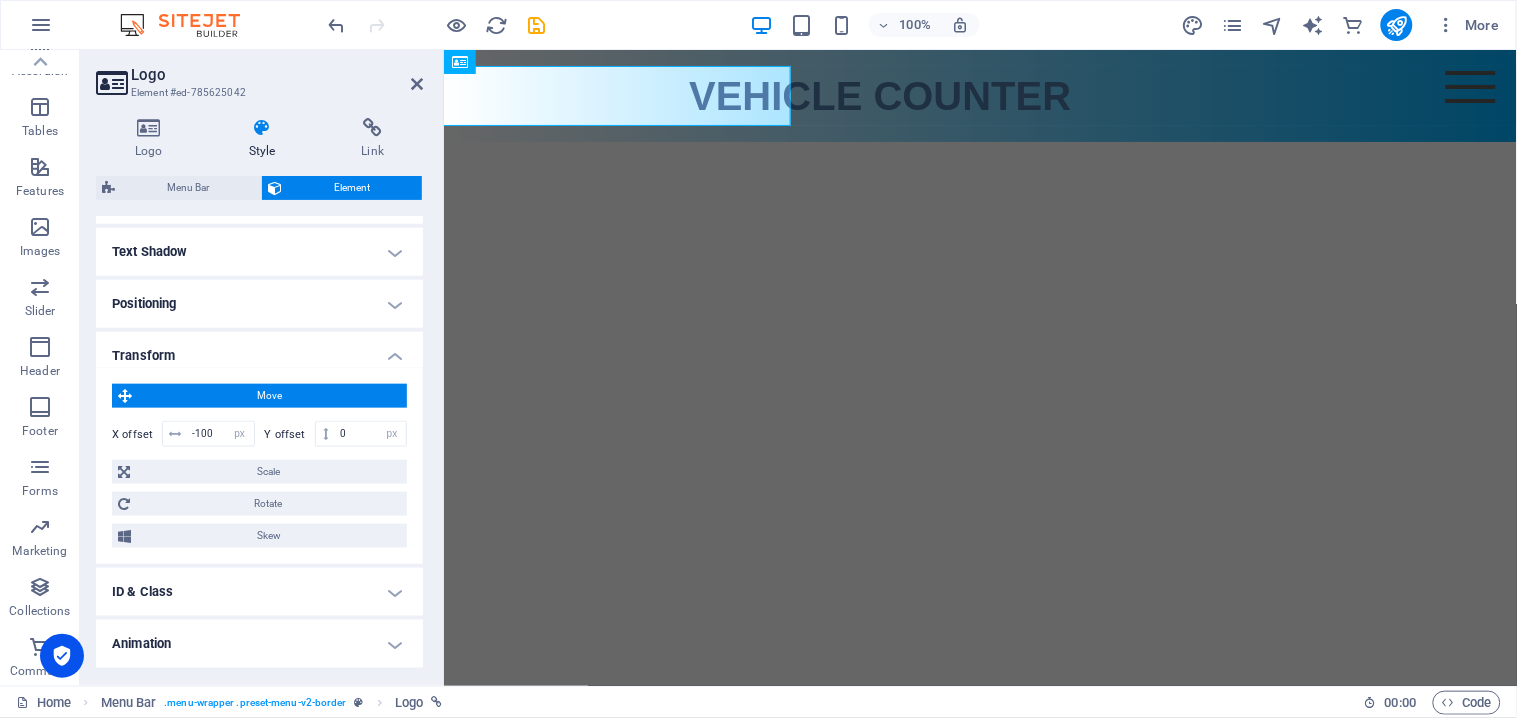scroll, scrollTop: 555, scrollLeft: 0, axis: vertical 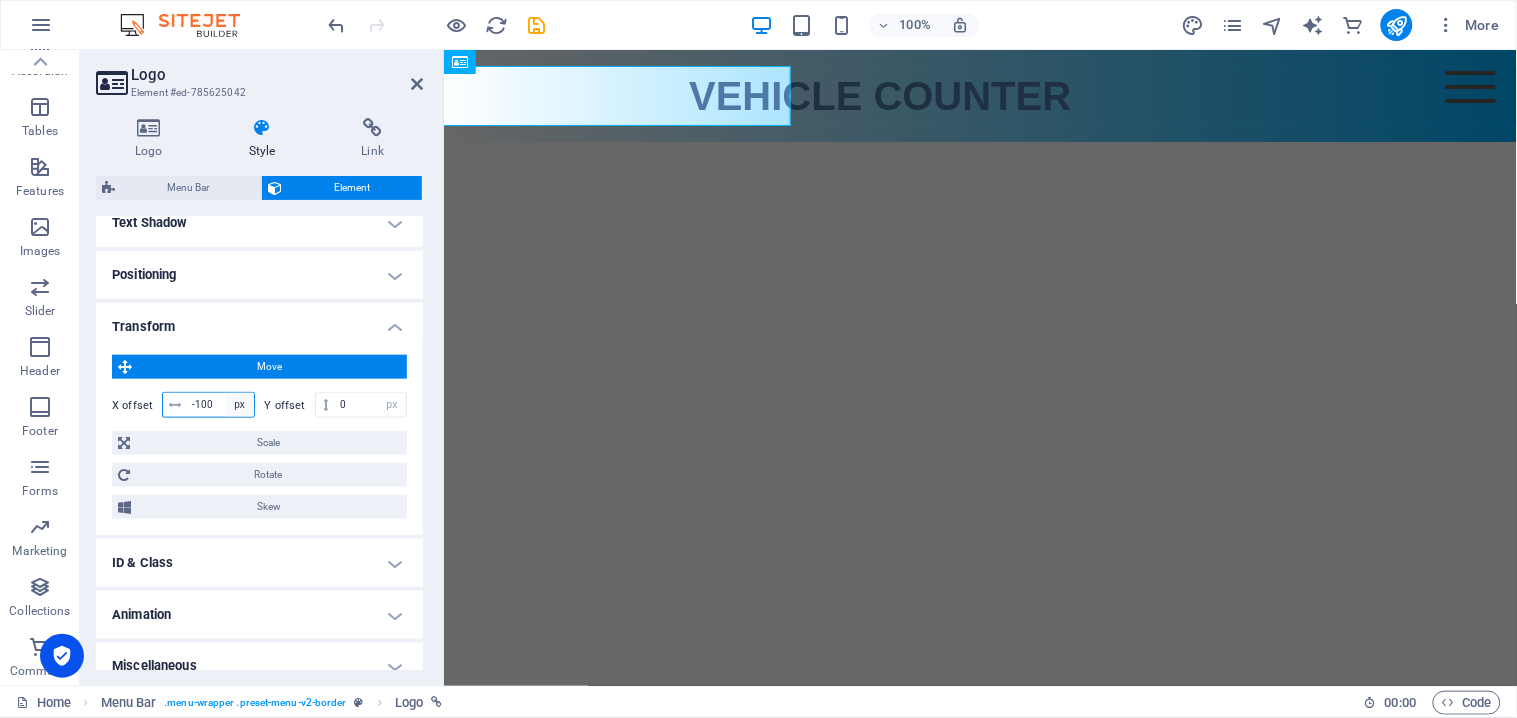 click on "px rem % em vh vw" at bounding box center [240, 405] 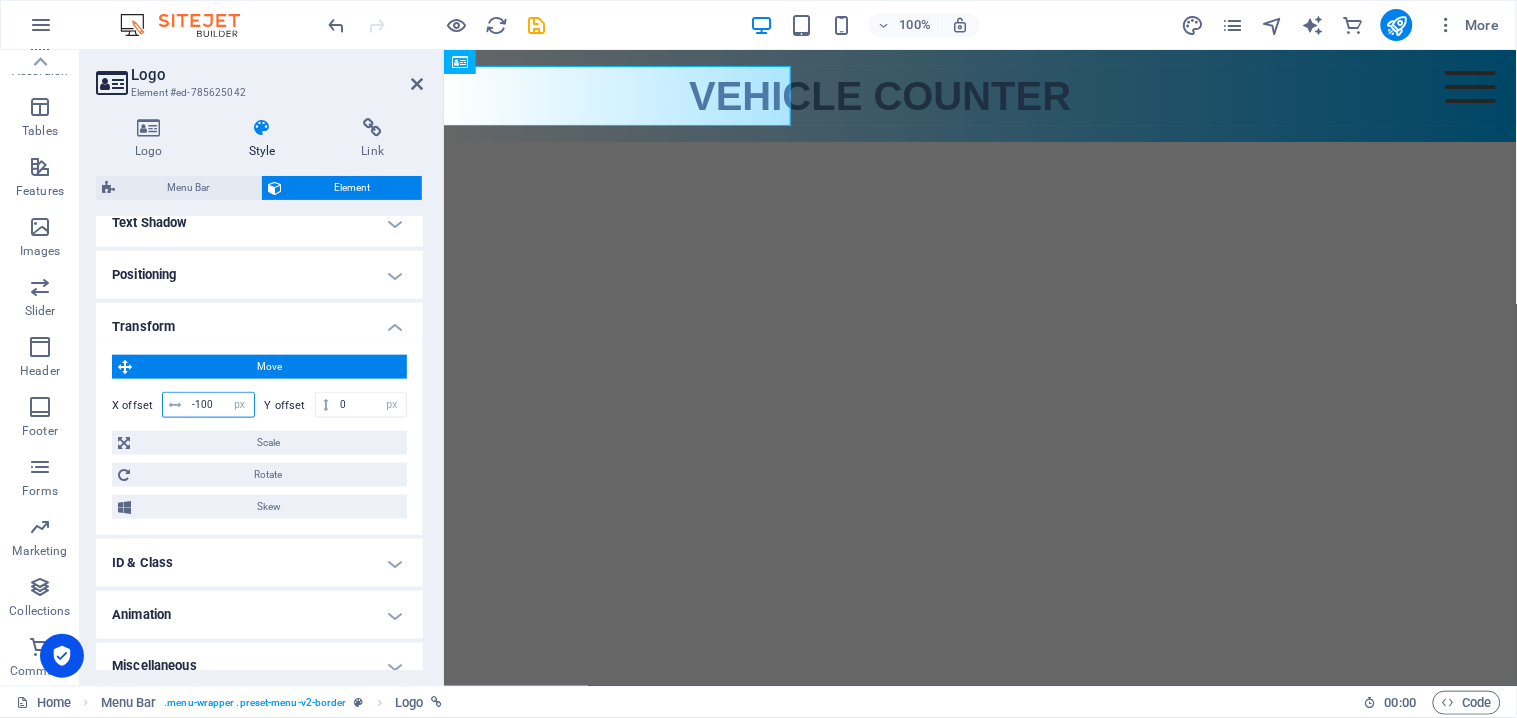 click on "-100" at bounding box center (220, 405) 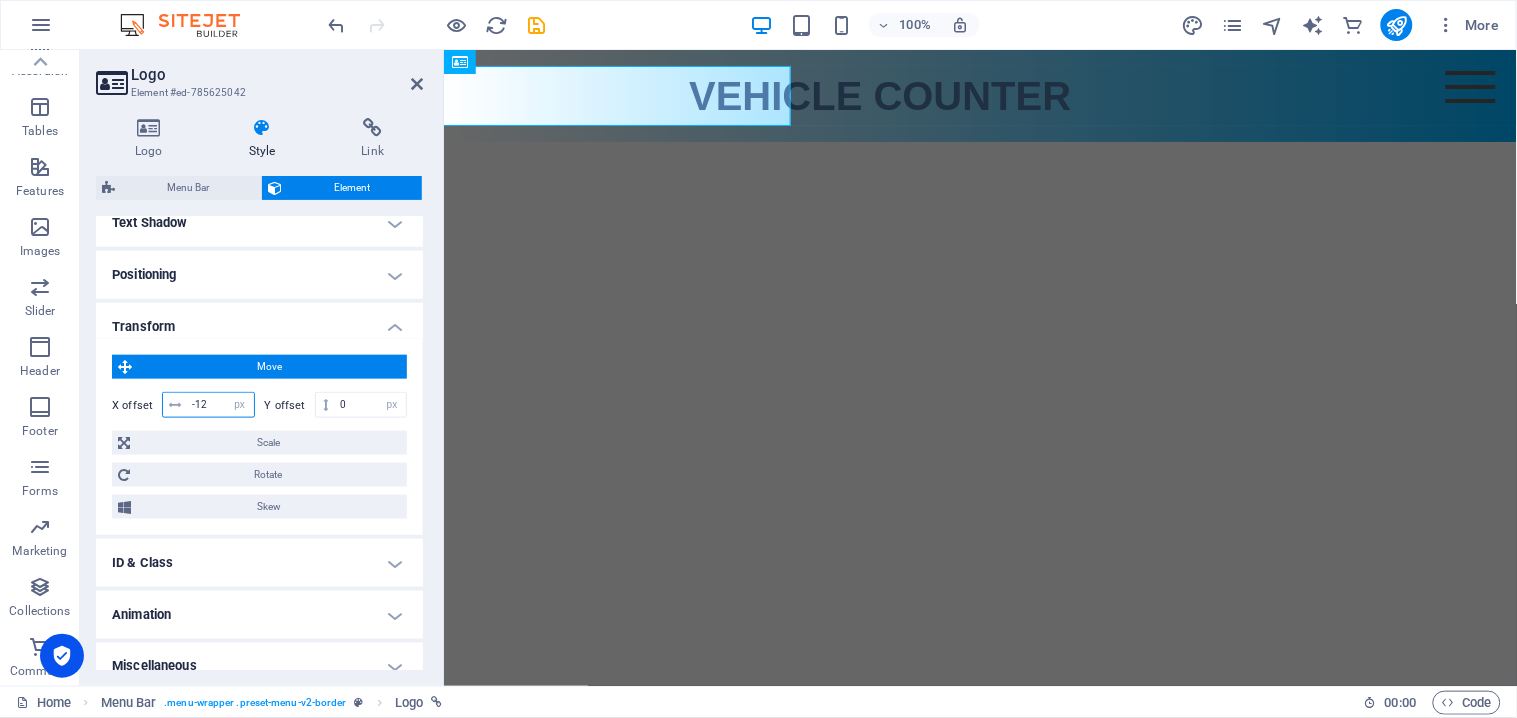 type on "-1" 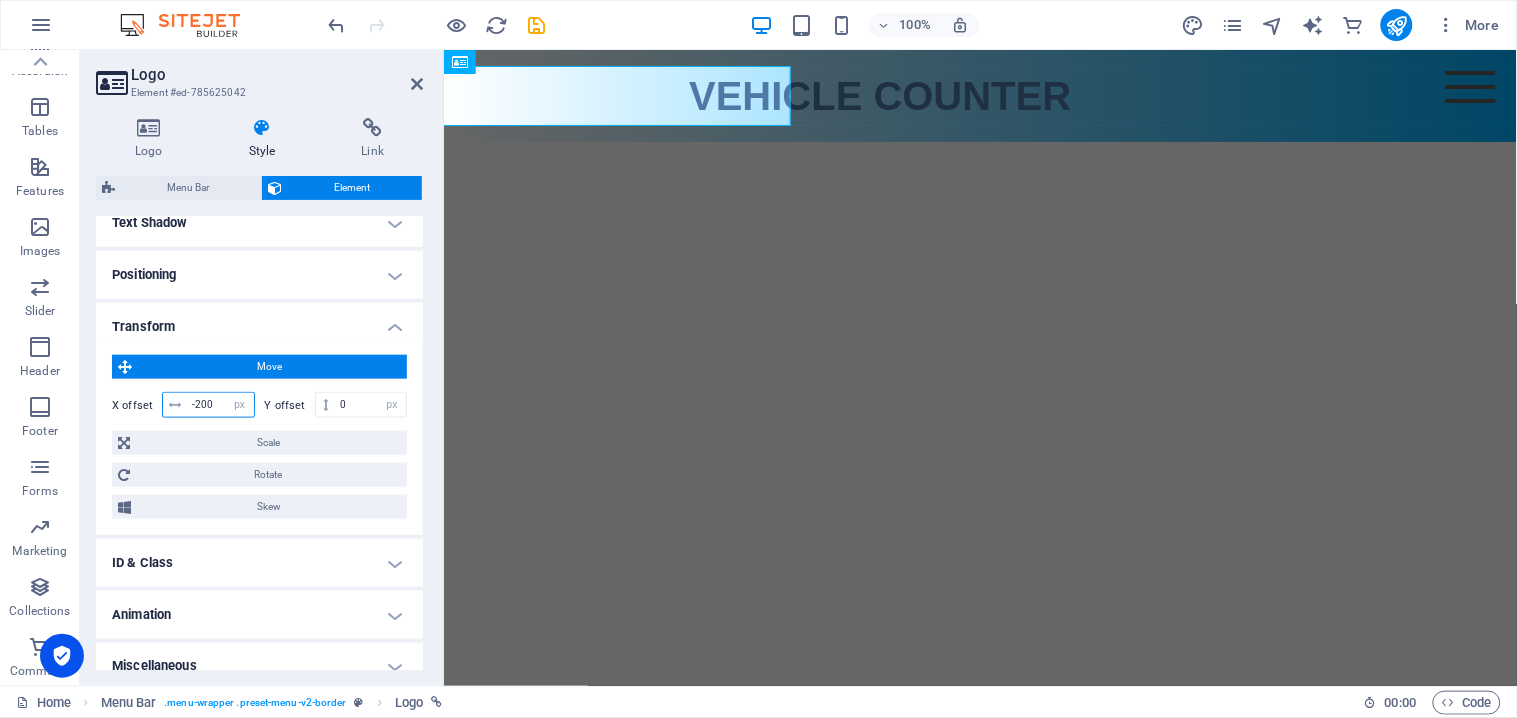 type on "-200" 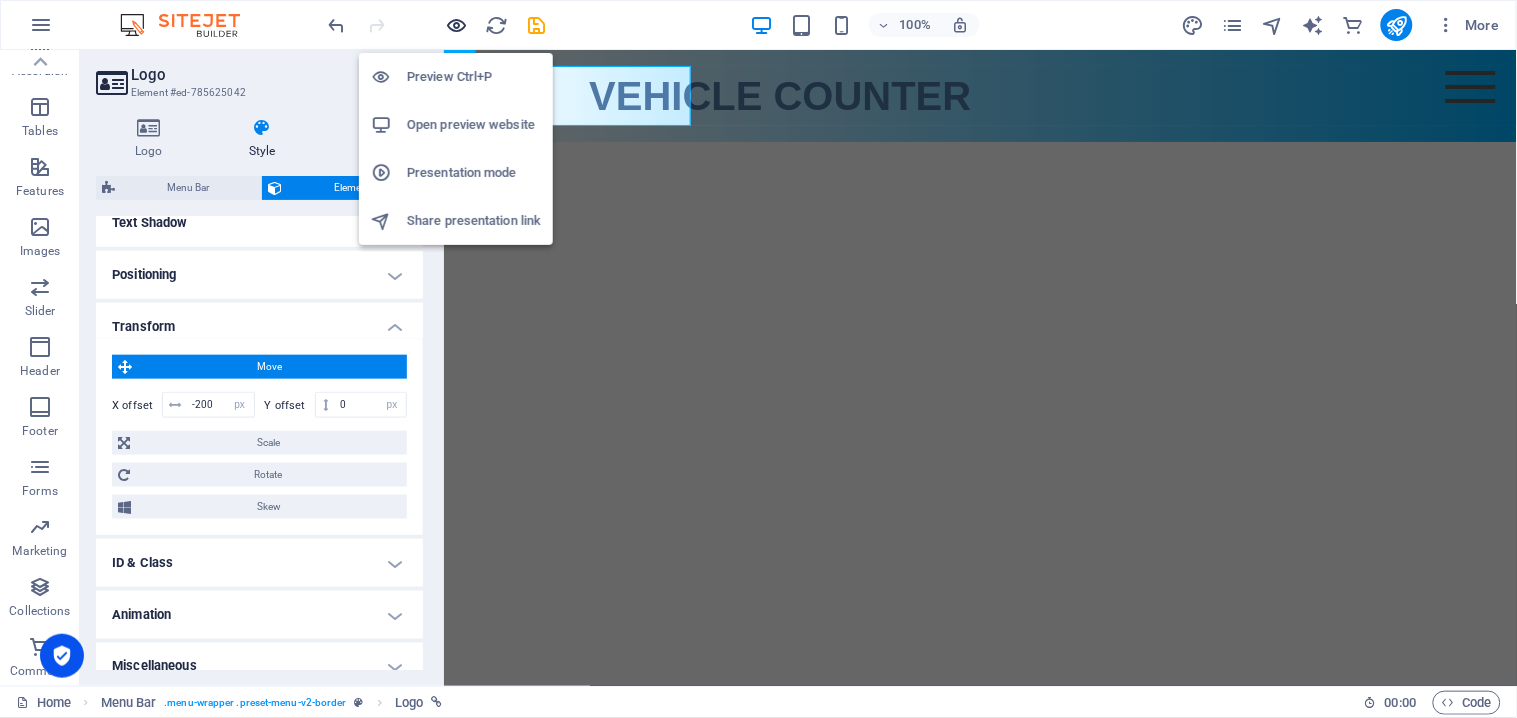 click at bounding box center [457, 25] 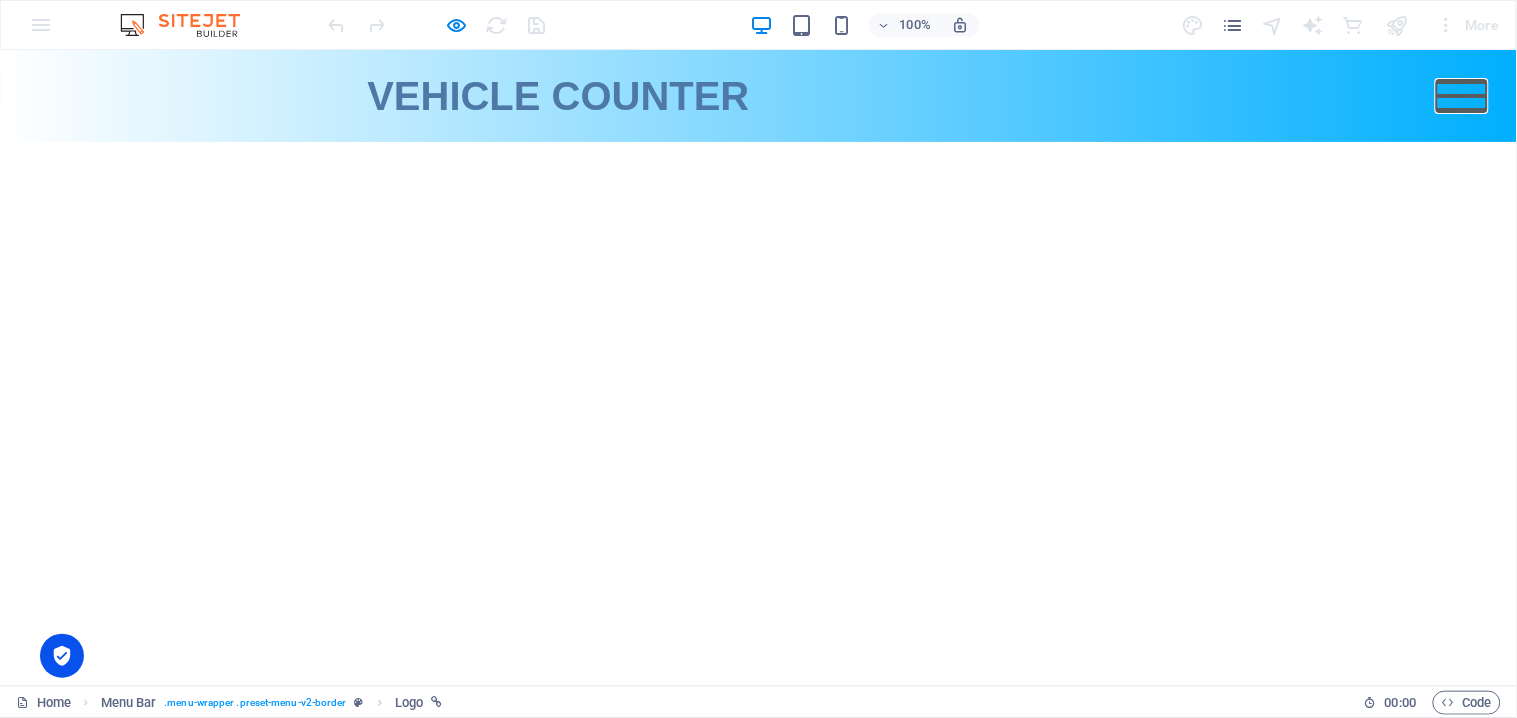 click on "Menu" at bounding box center [1462, 95] 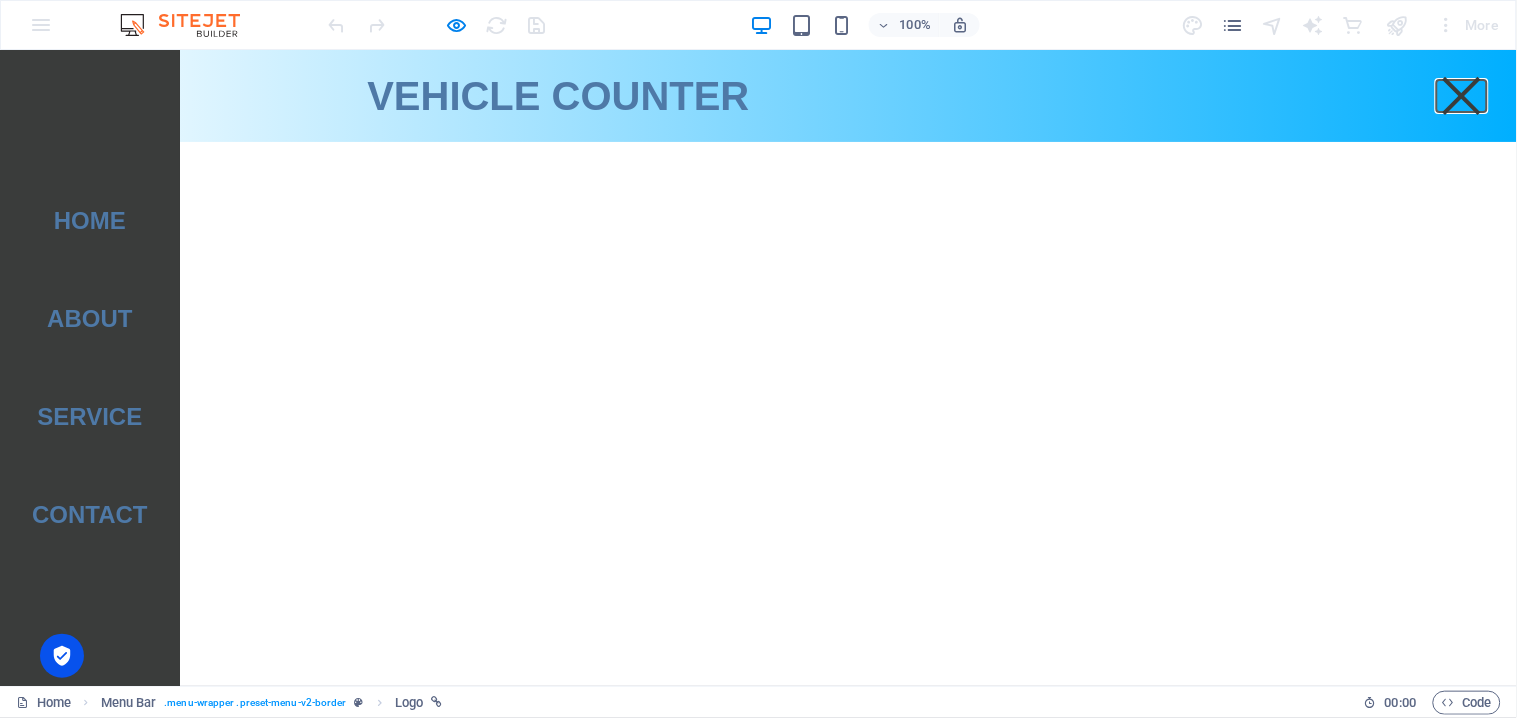 click on "Menu" at bounding box center [1462, 95] 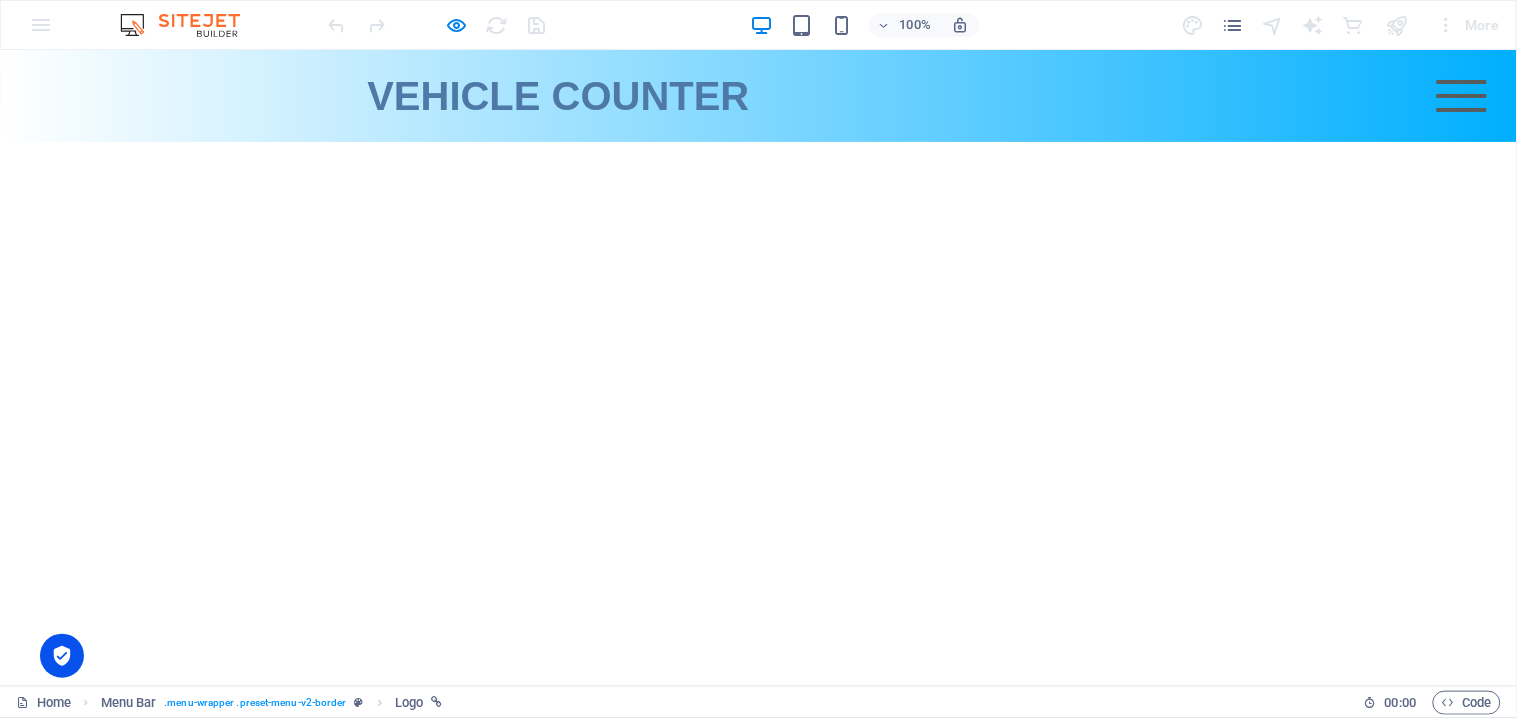 click on "Skip to main content
VEHICLE COUNTER Menu Home About Service Contact" at bounding box center (758, 95) 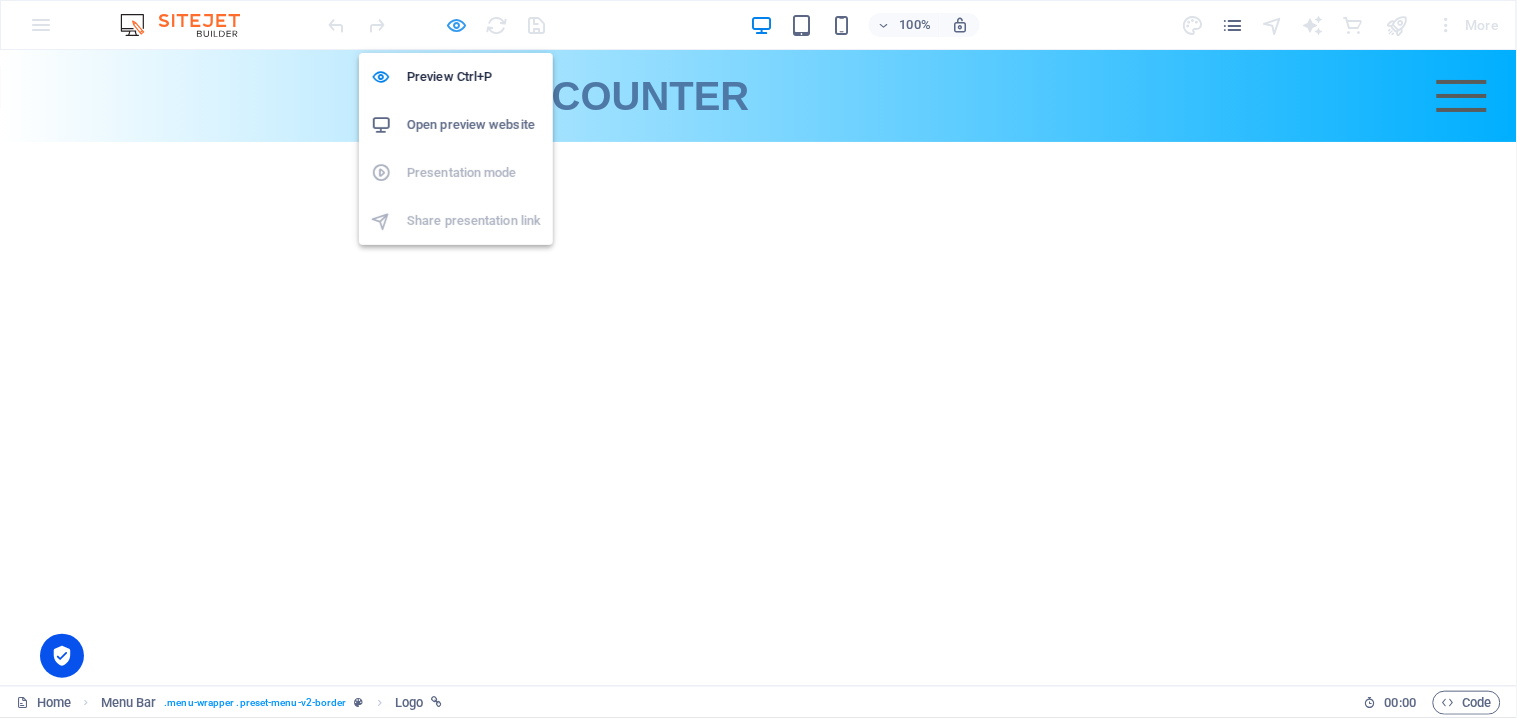click at bounding box center (457, 25) 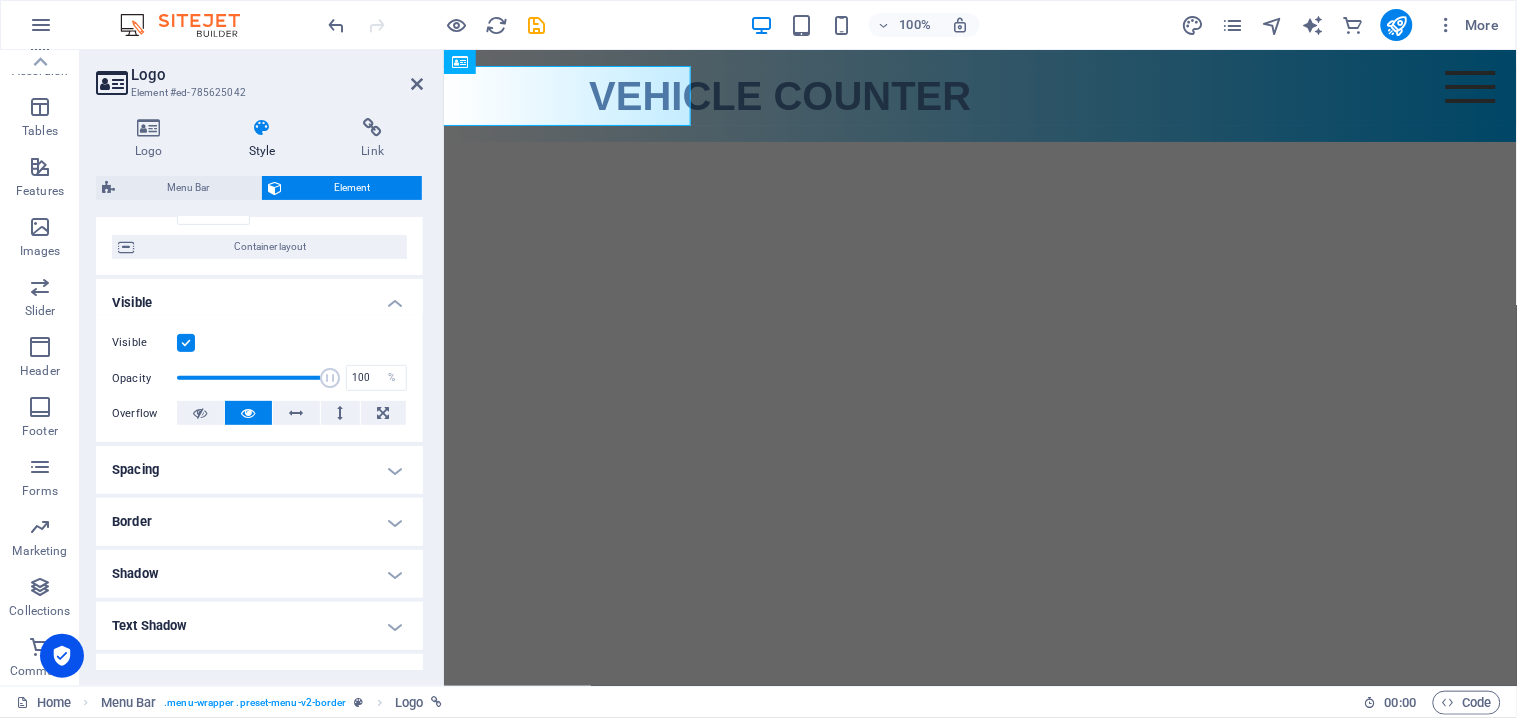 scroll, scrollTop: 222, scrollLeft: 0, axis: vertical 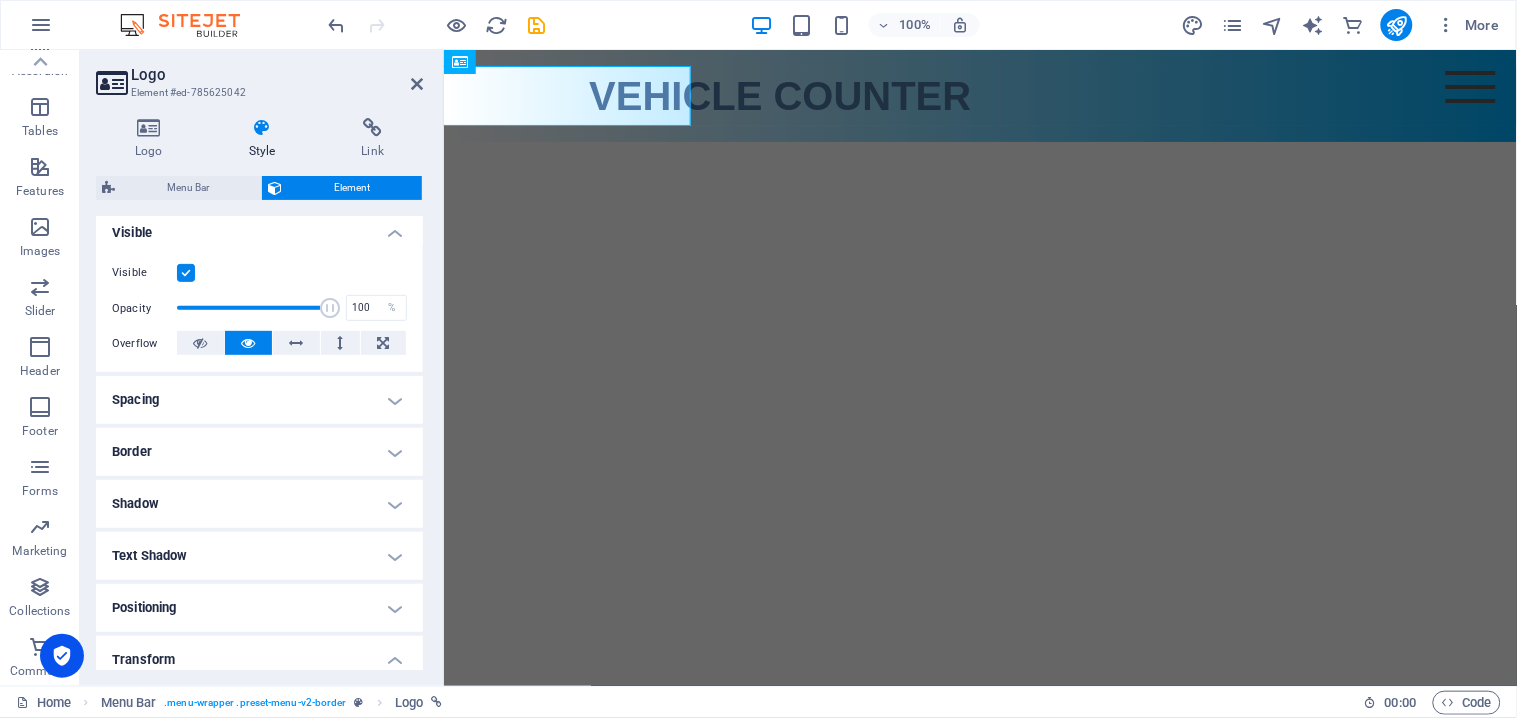 click on "Spacing" at bounding box center [259, 400] 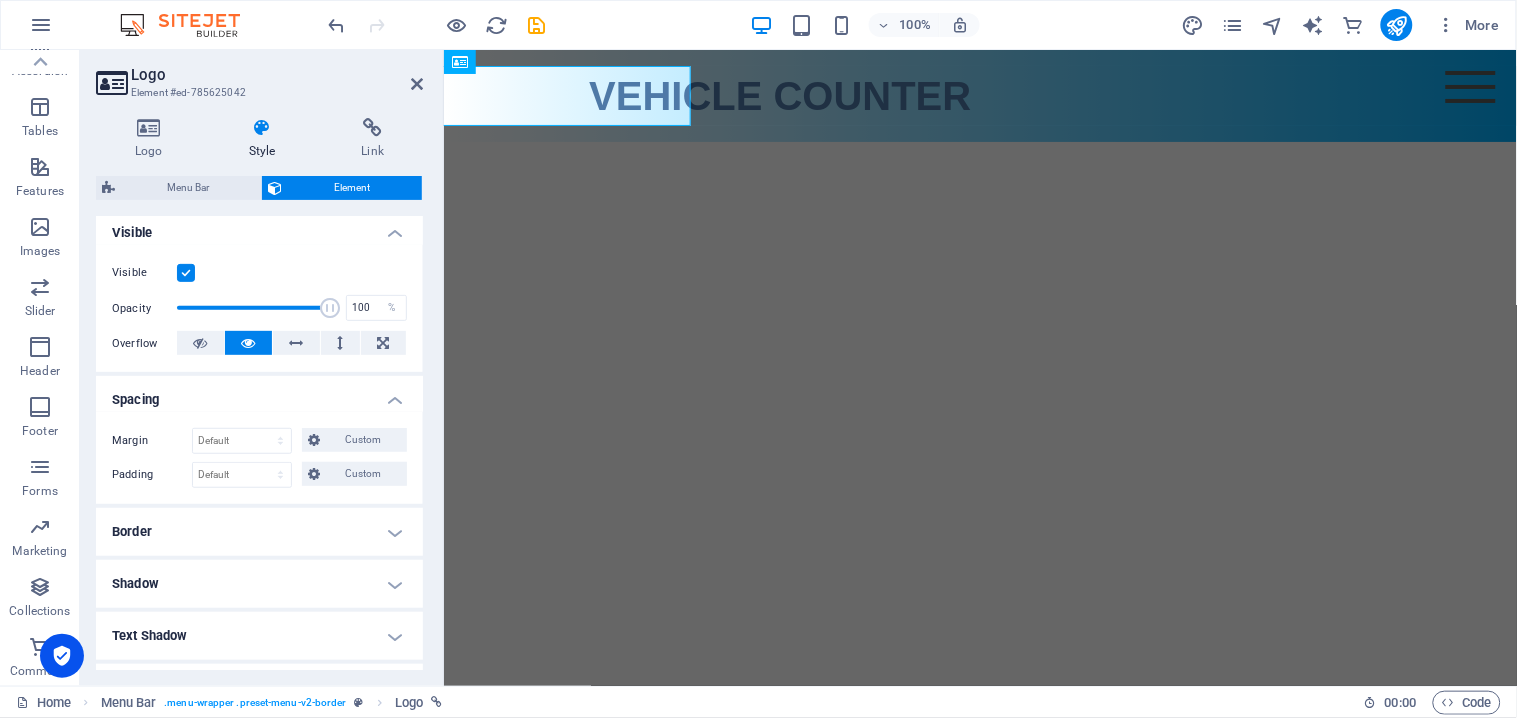 click on "Spacing" at bounding box center [259, 394] 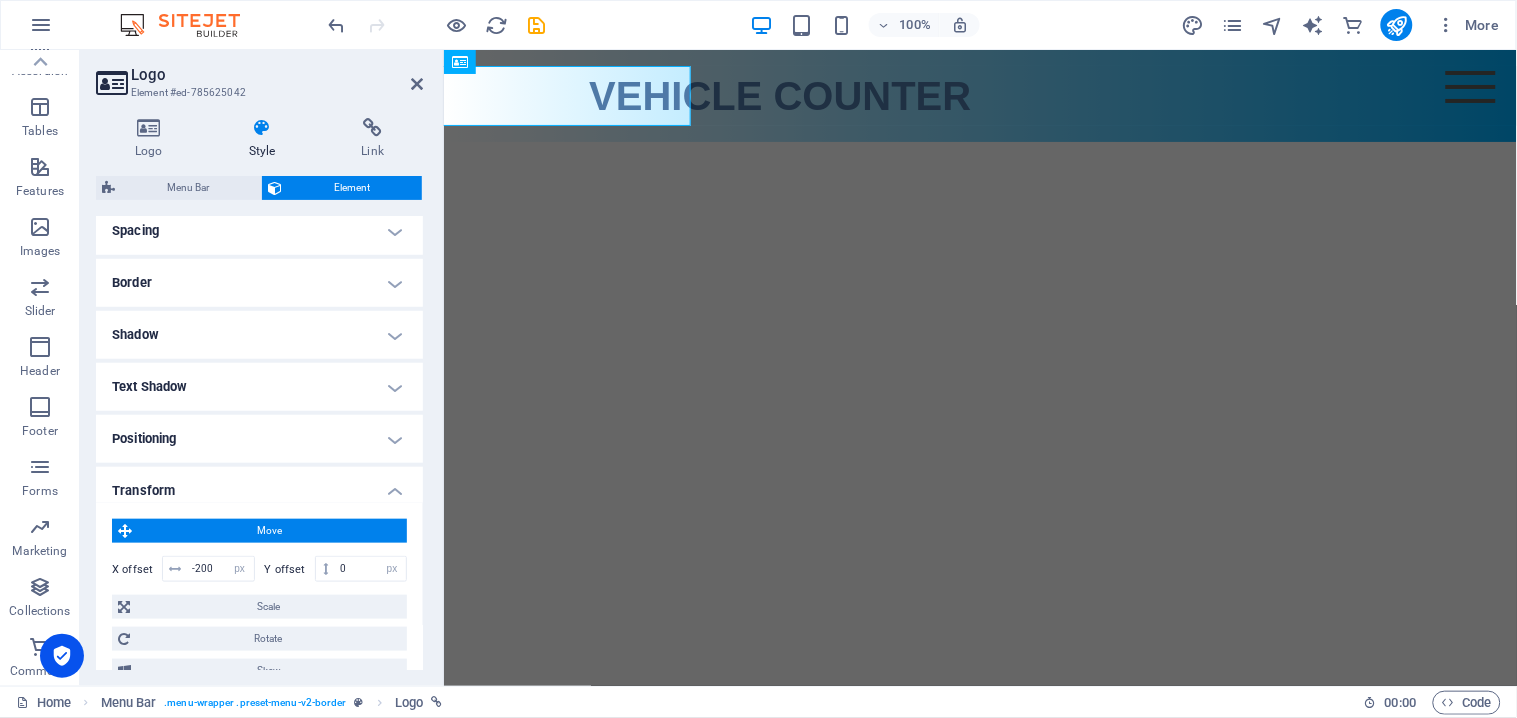 scroll, scrollTop: 574, scrollLeft: 0, axis: vertical 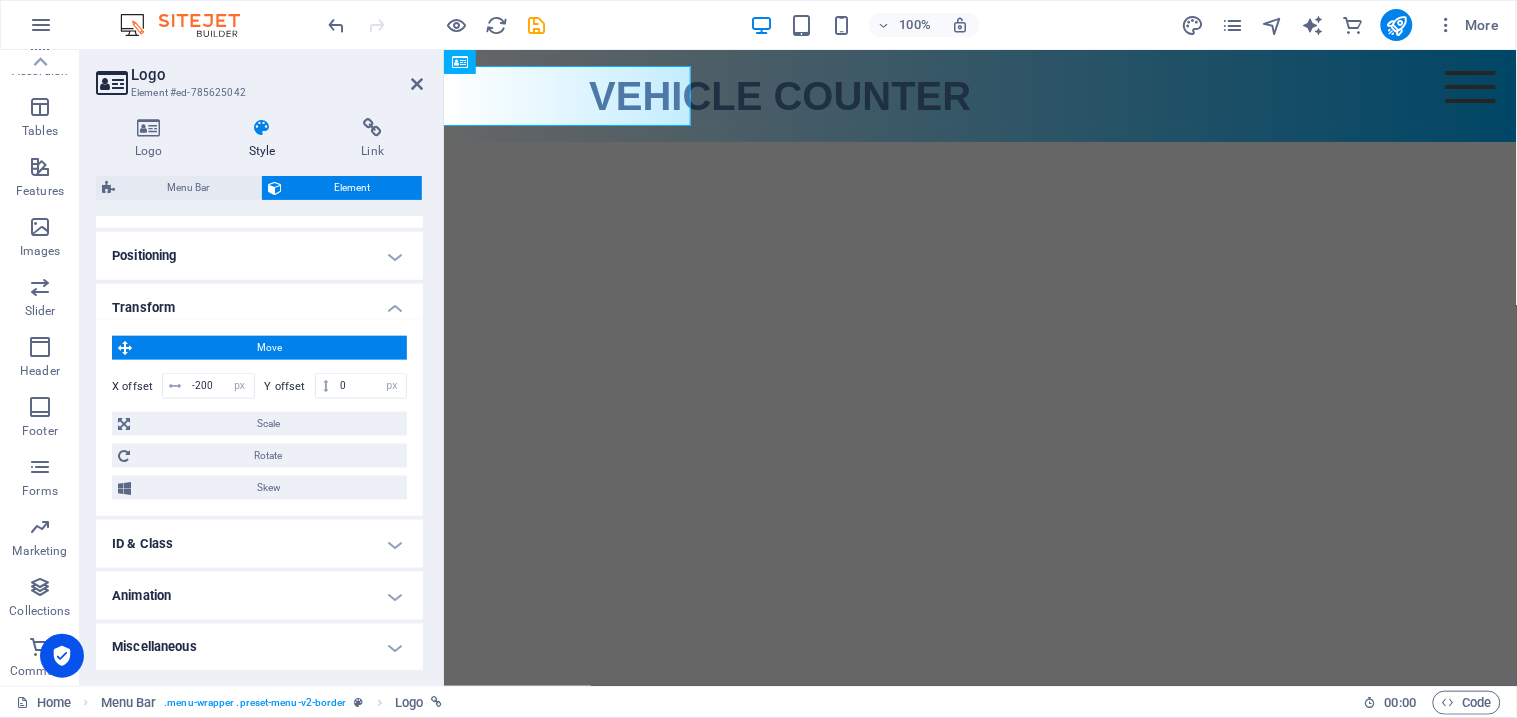 click on "ID & Class" at bounding box center [259, 544] 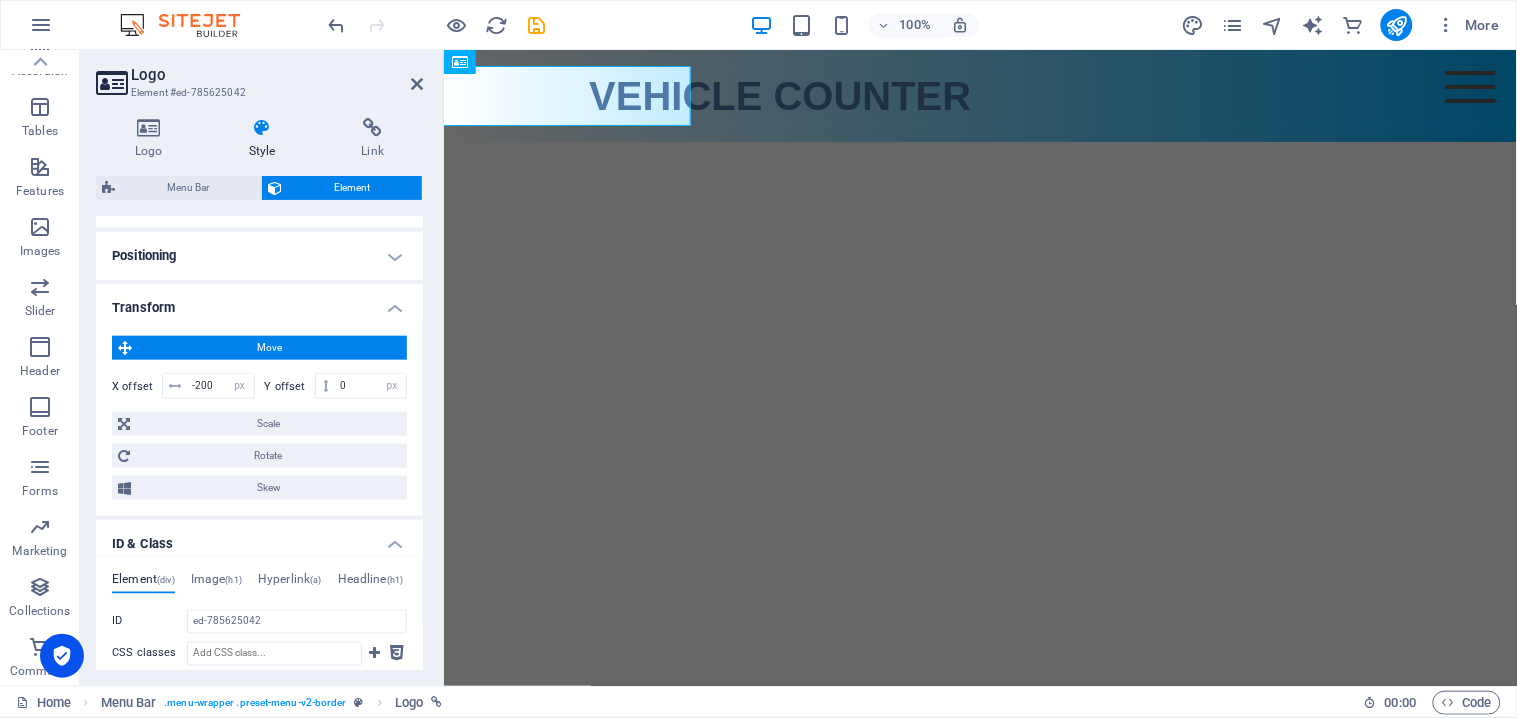 scroll, scrollTop: 810, scrollLeft: 0, axis: vertical 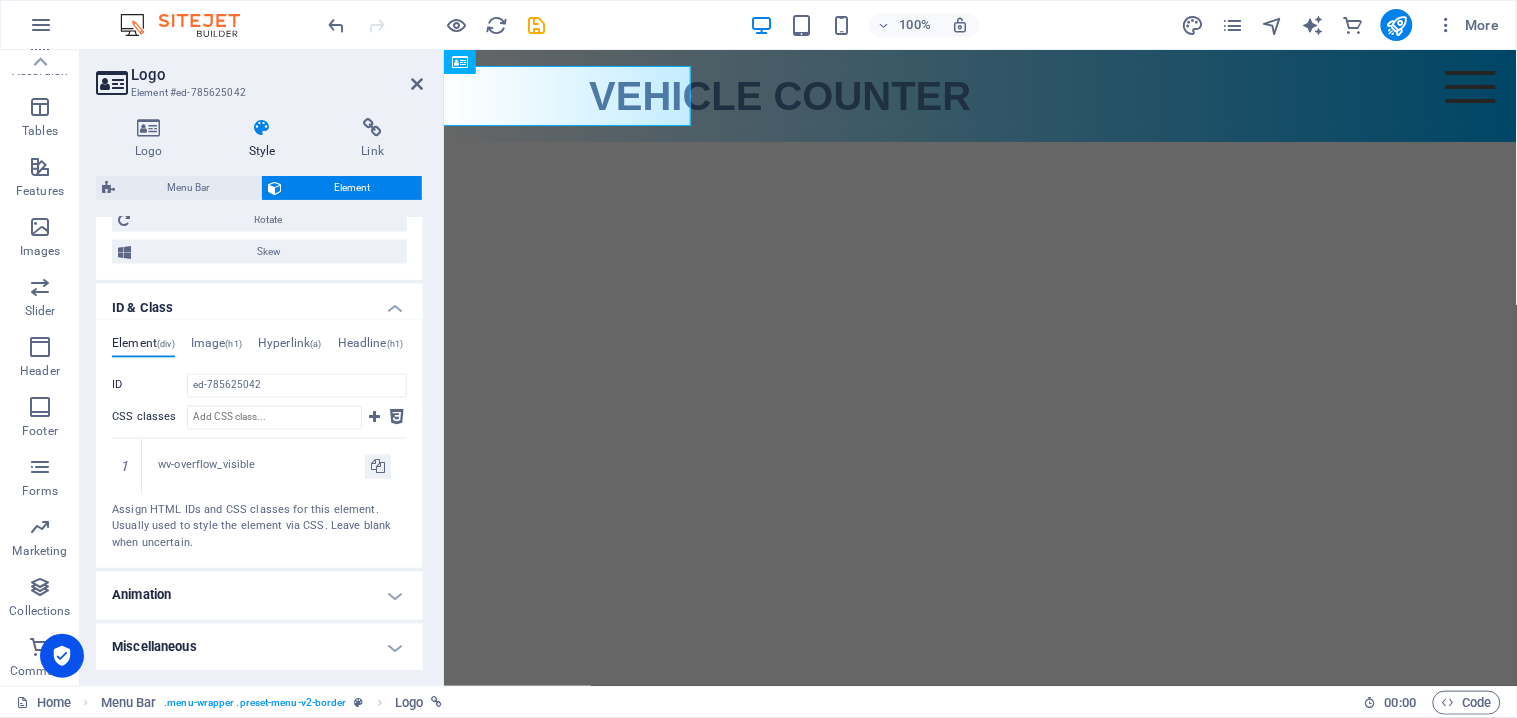 click on "ID & Class" at bounding box center (259, 302) 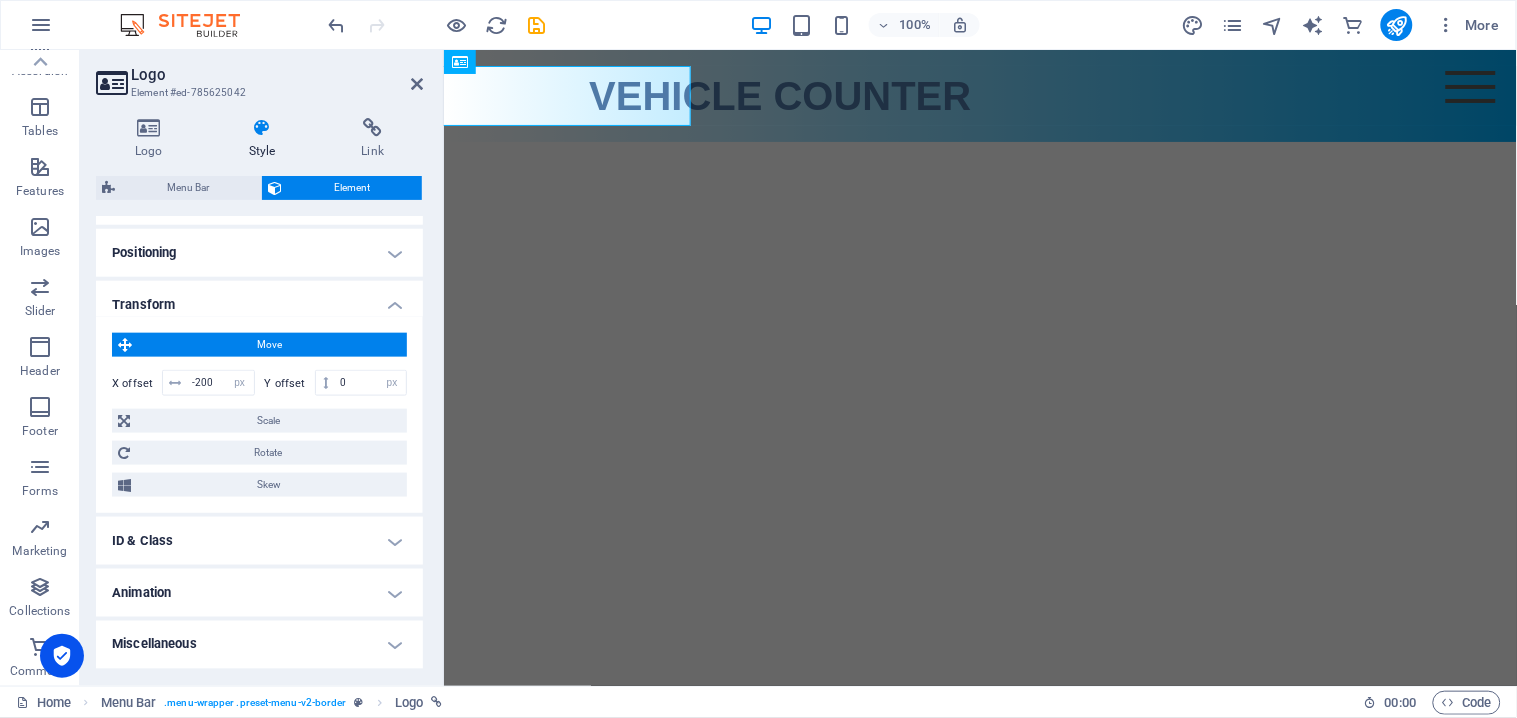 scroll, scrollTop: 575, scrollLeft: 0, axis: vertical 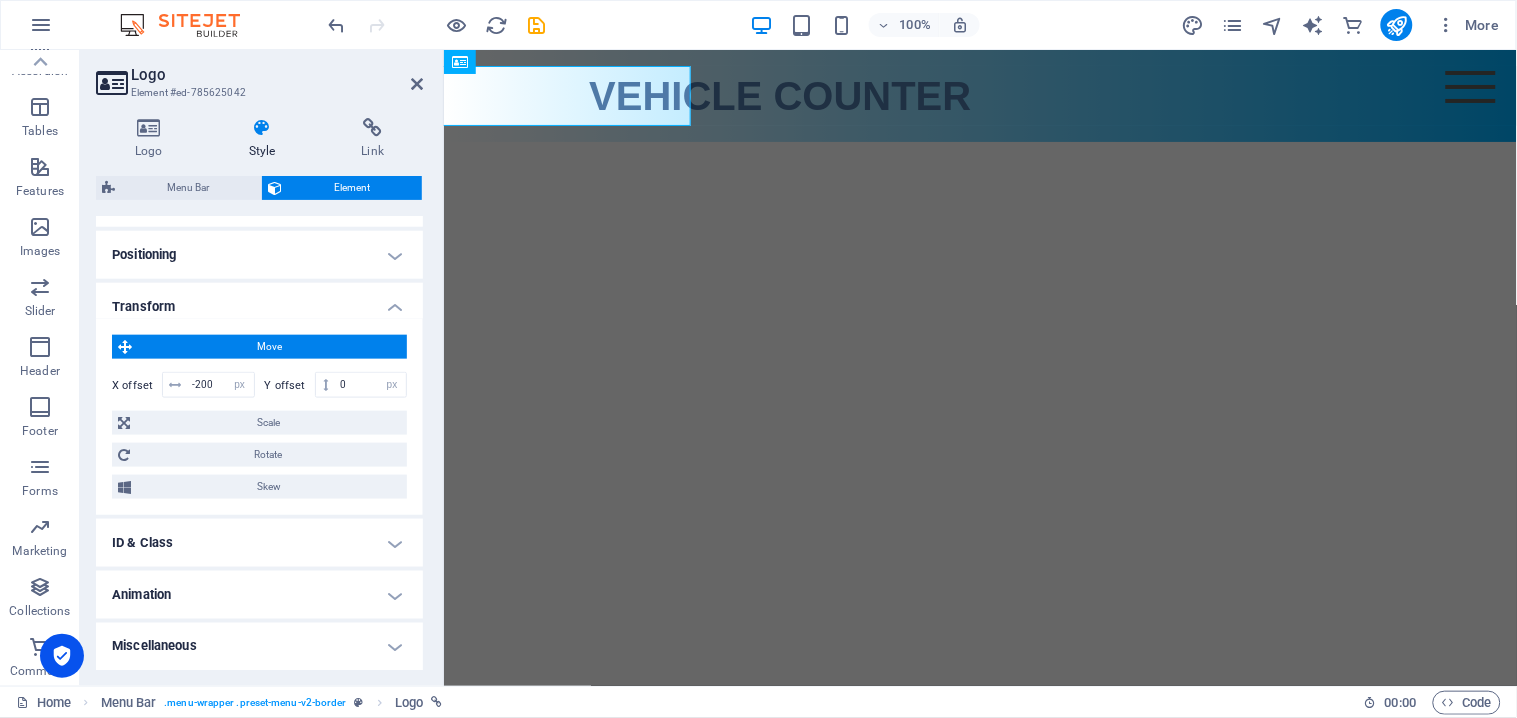 click on "Transform" at bounding box center [259, 301] 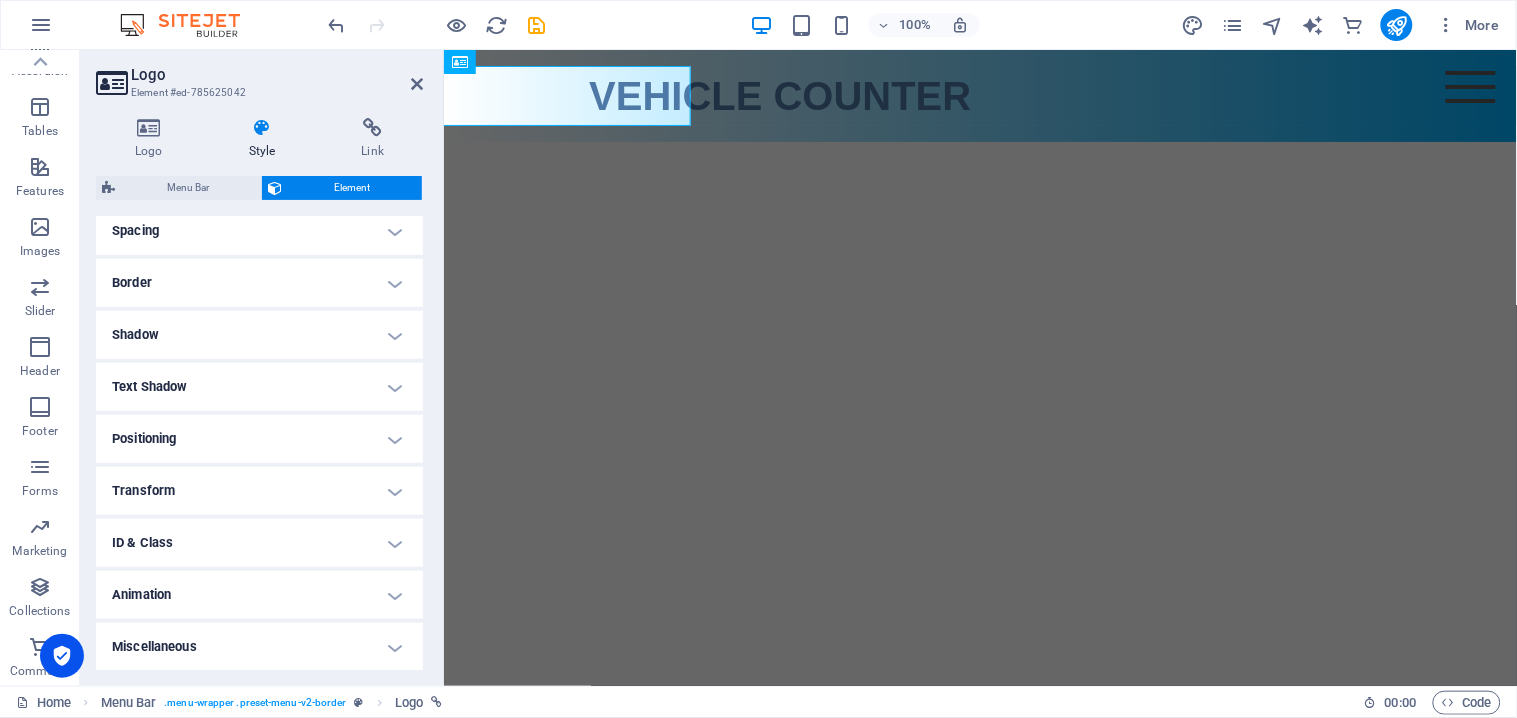 scroll, scrollTop: 0, scrollLeft: 0, axis: both 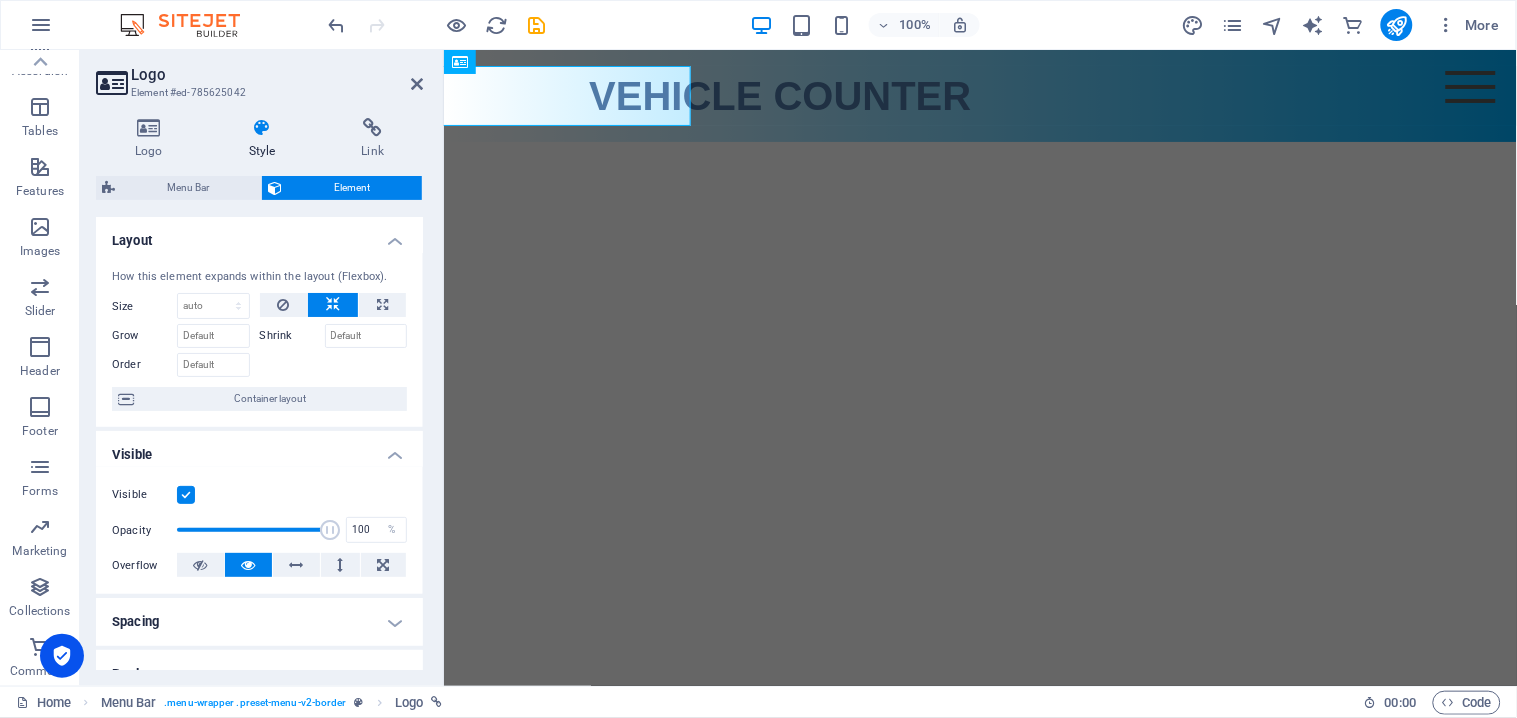 click on "Style" at bounding box center (266, 139) 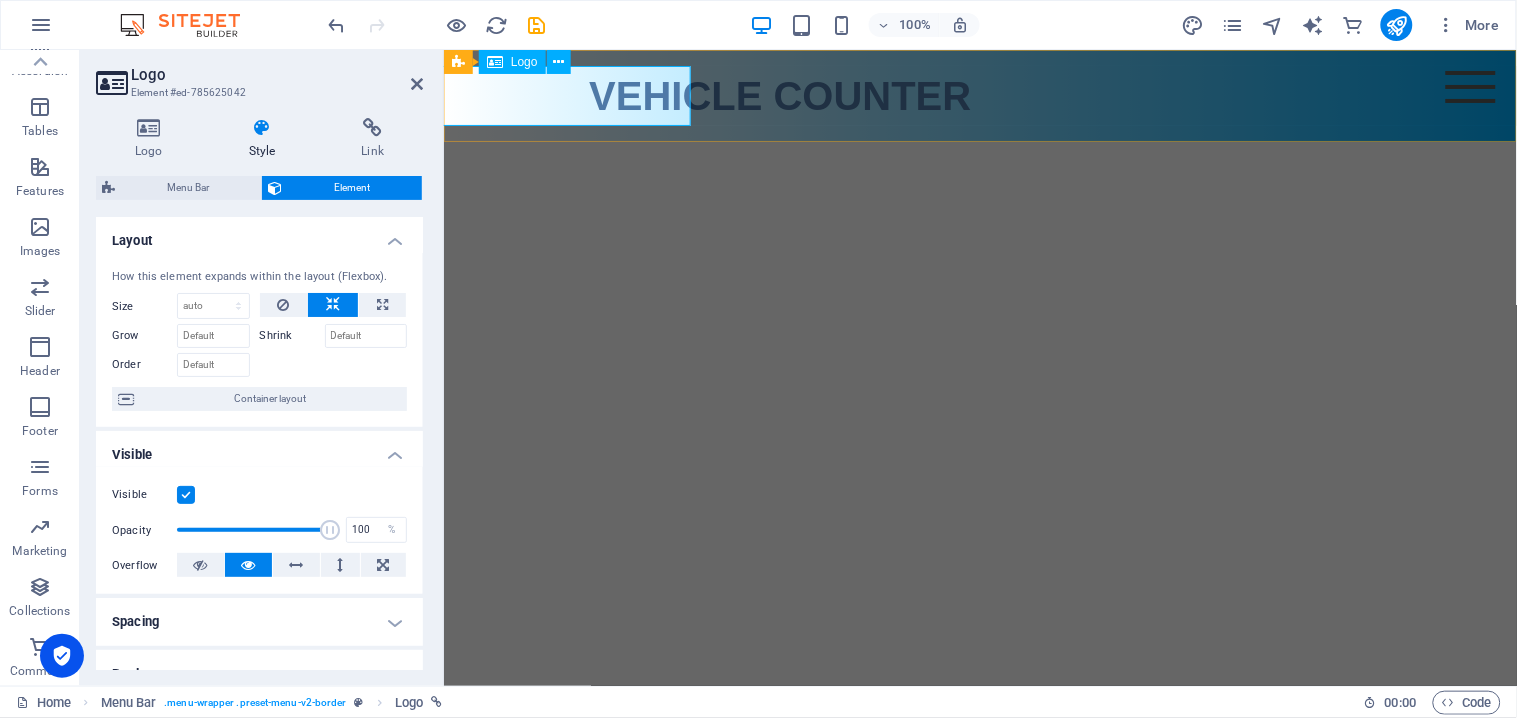 click on "VEHICLE COUNTER" at bounding box center (780, 95) 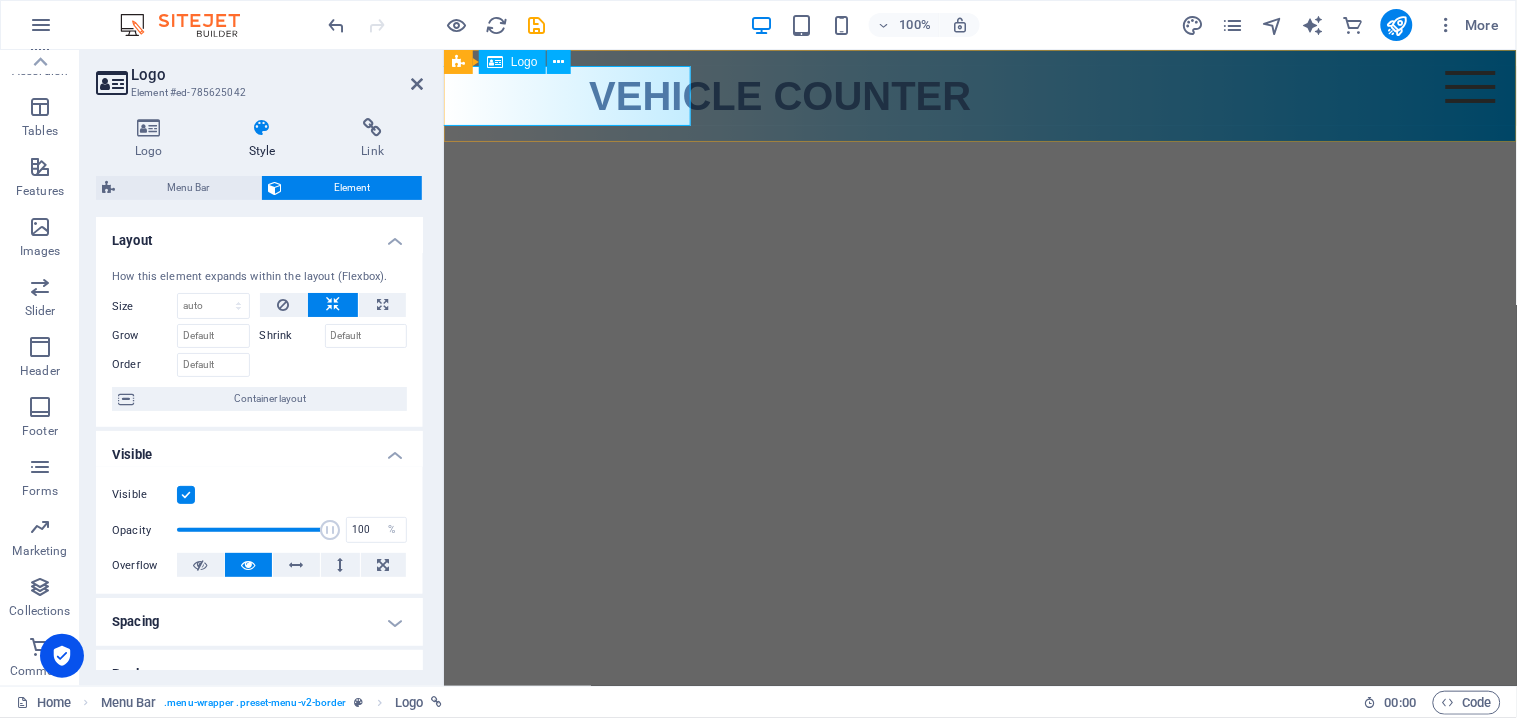 click on "VEHICLE COUNTER" at bounding box center (780, 95) 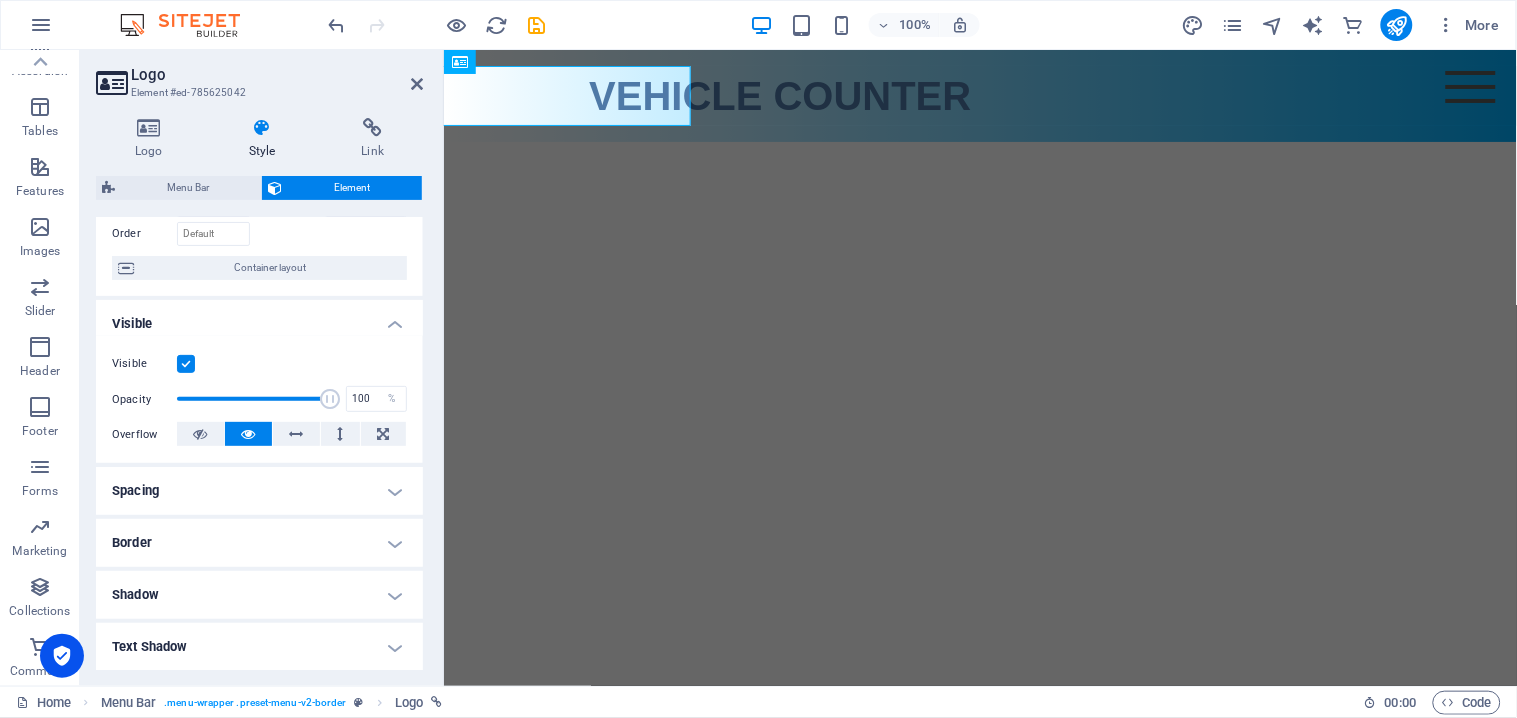 scroll, scrollTop: 0, scrollLeft: 0, axis: both 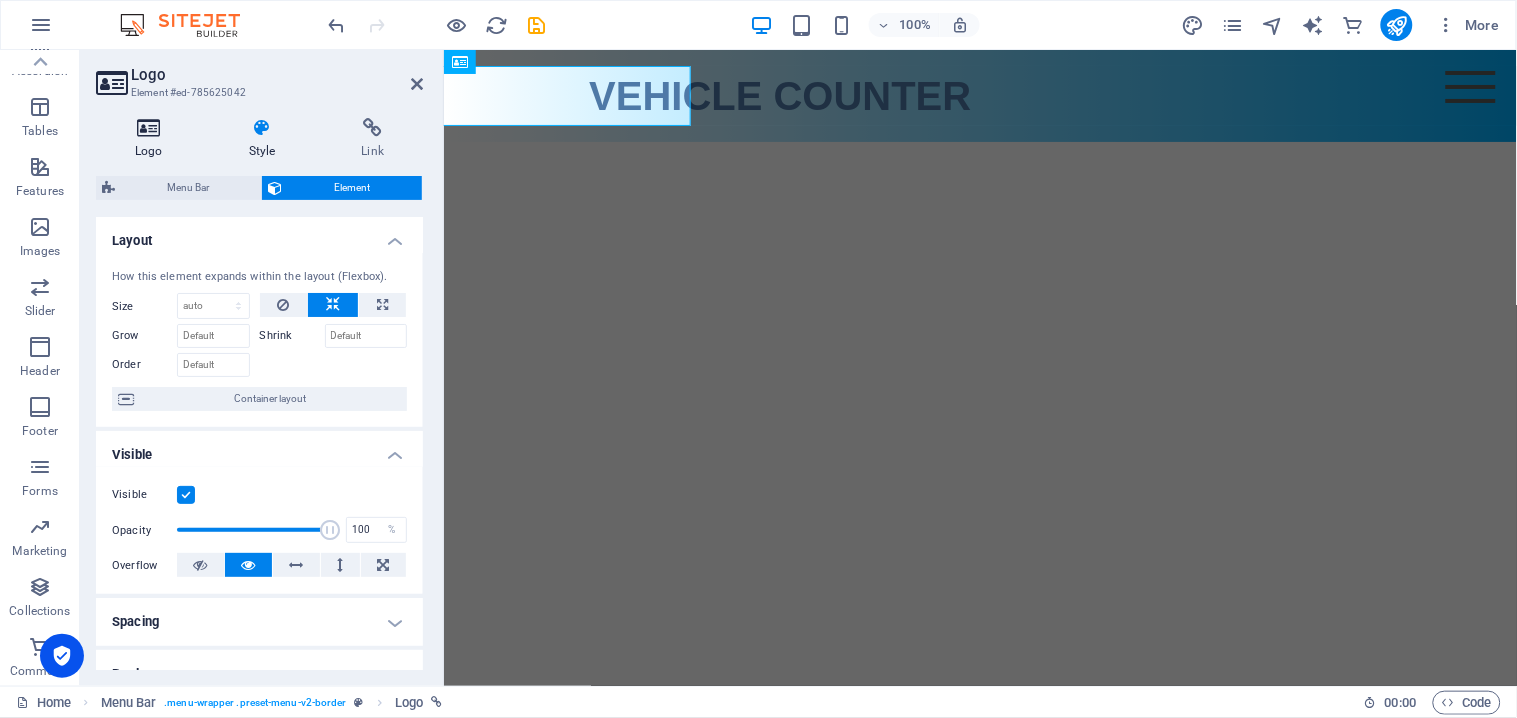 click on "Logo" at bounding box center [153, 139] 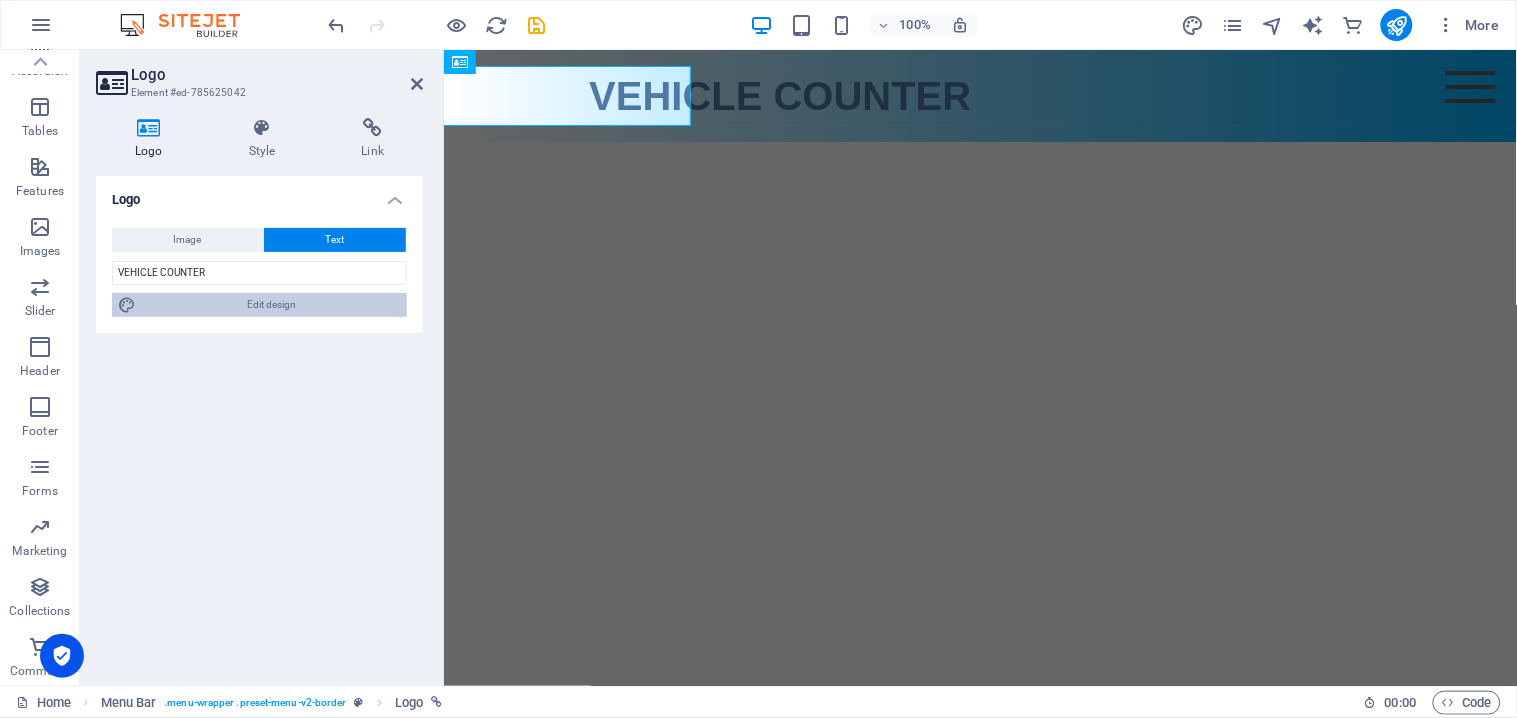 click on "Edit design" at bounding box center [271, 305] 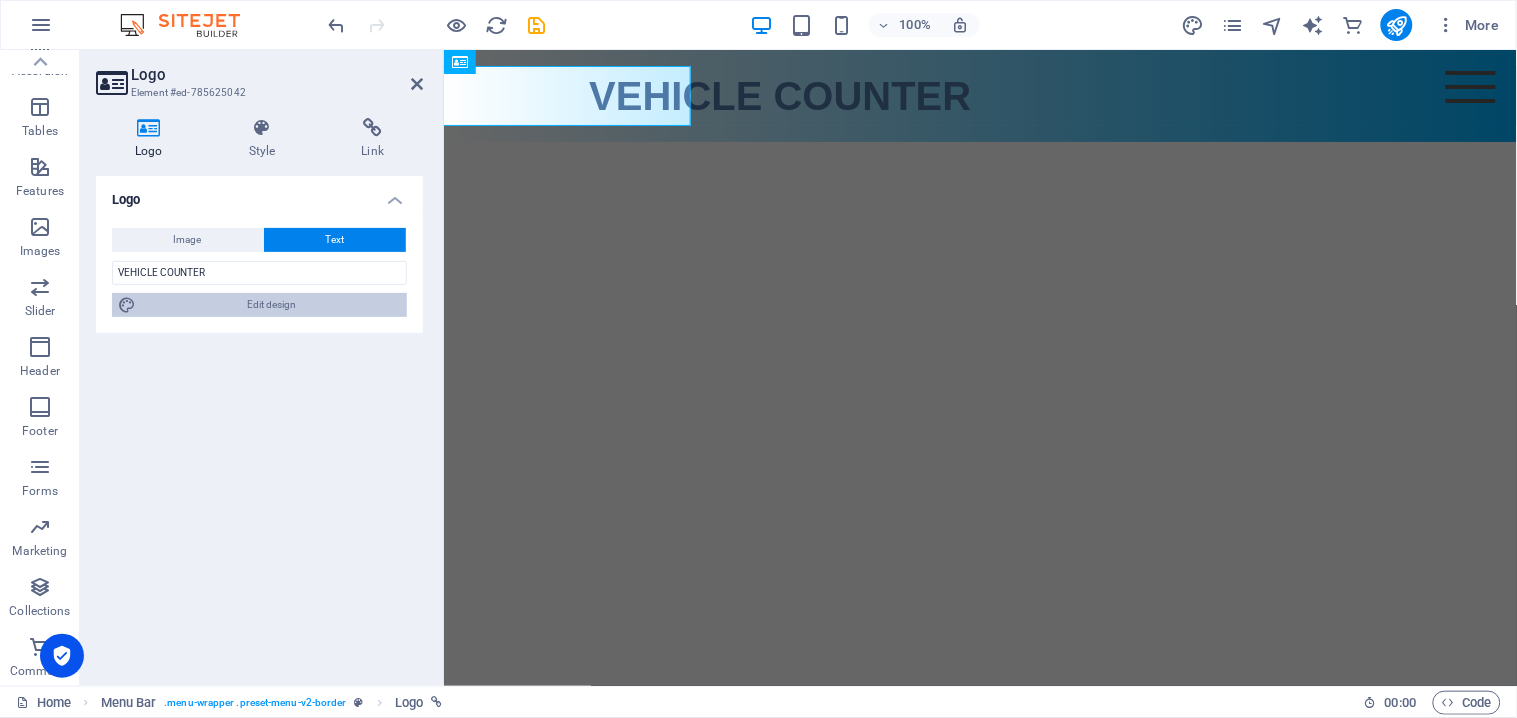 select on "px" 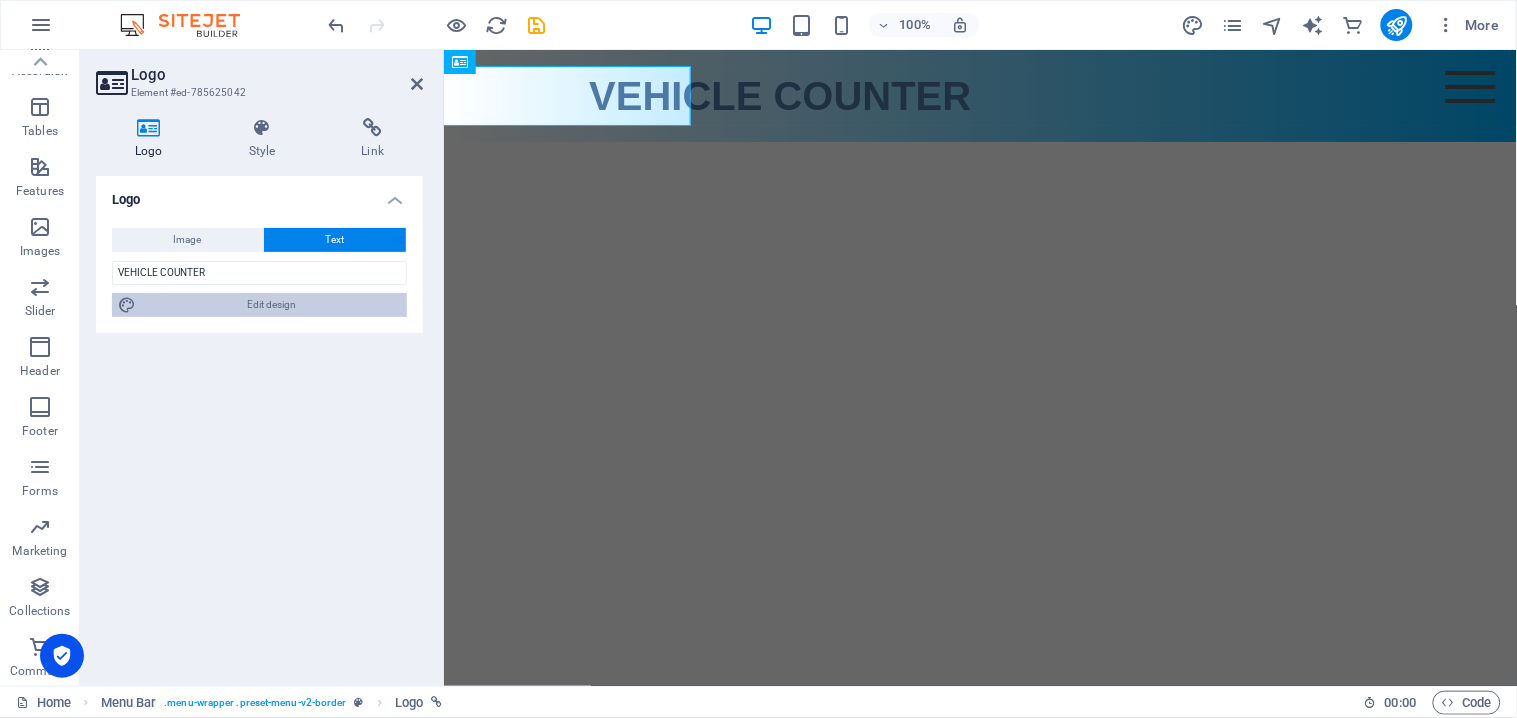 select on "400" 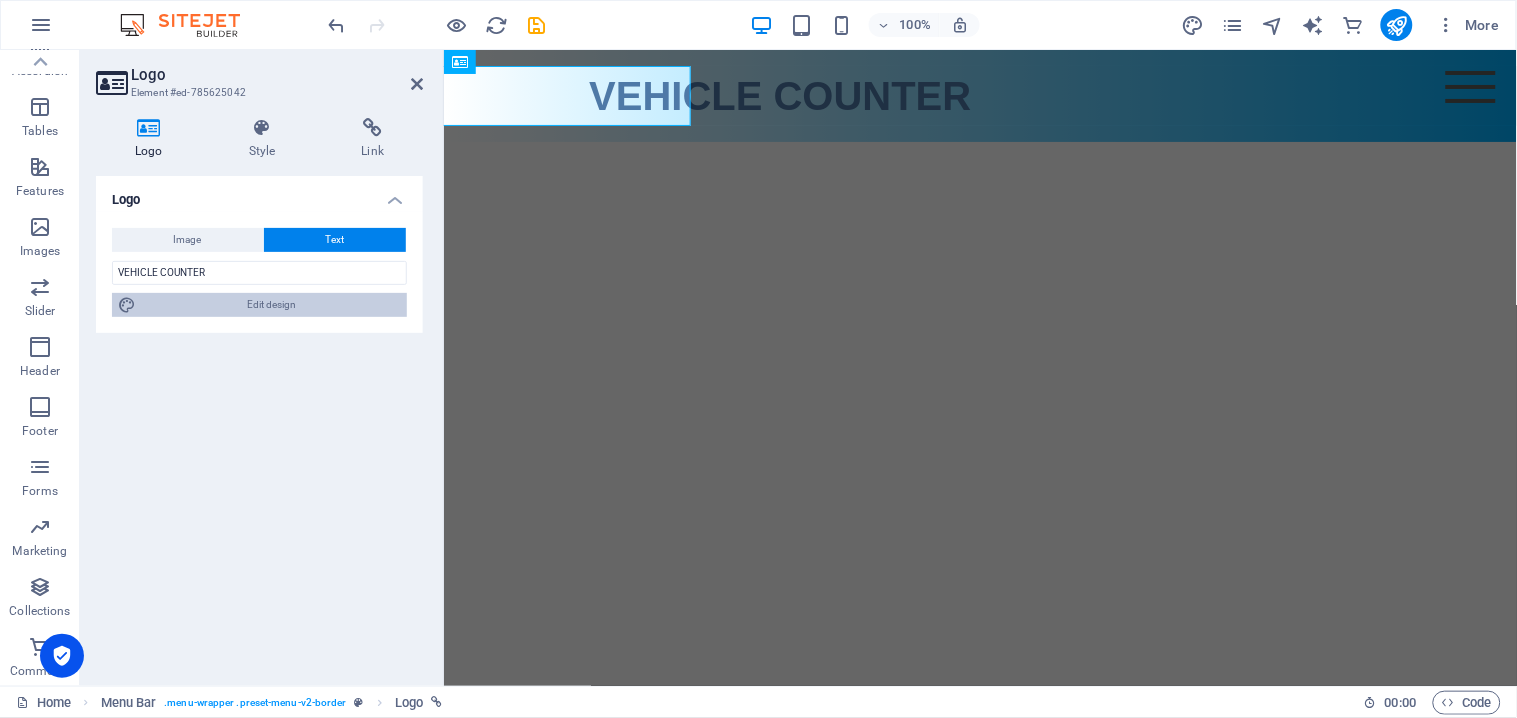select on "px" 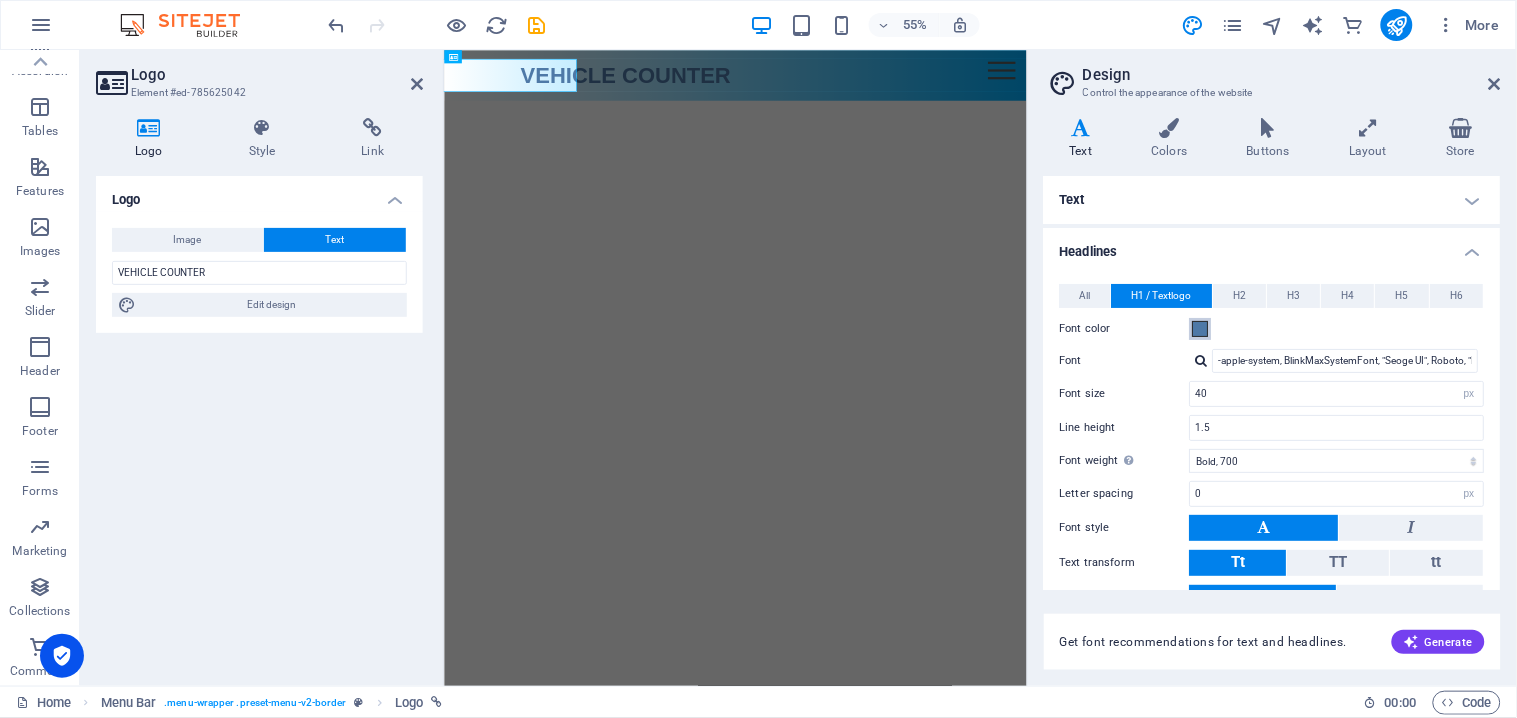 click at bounding box center (1201, 329) 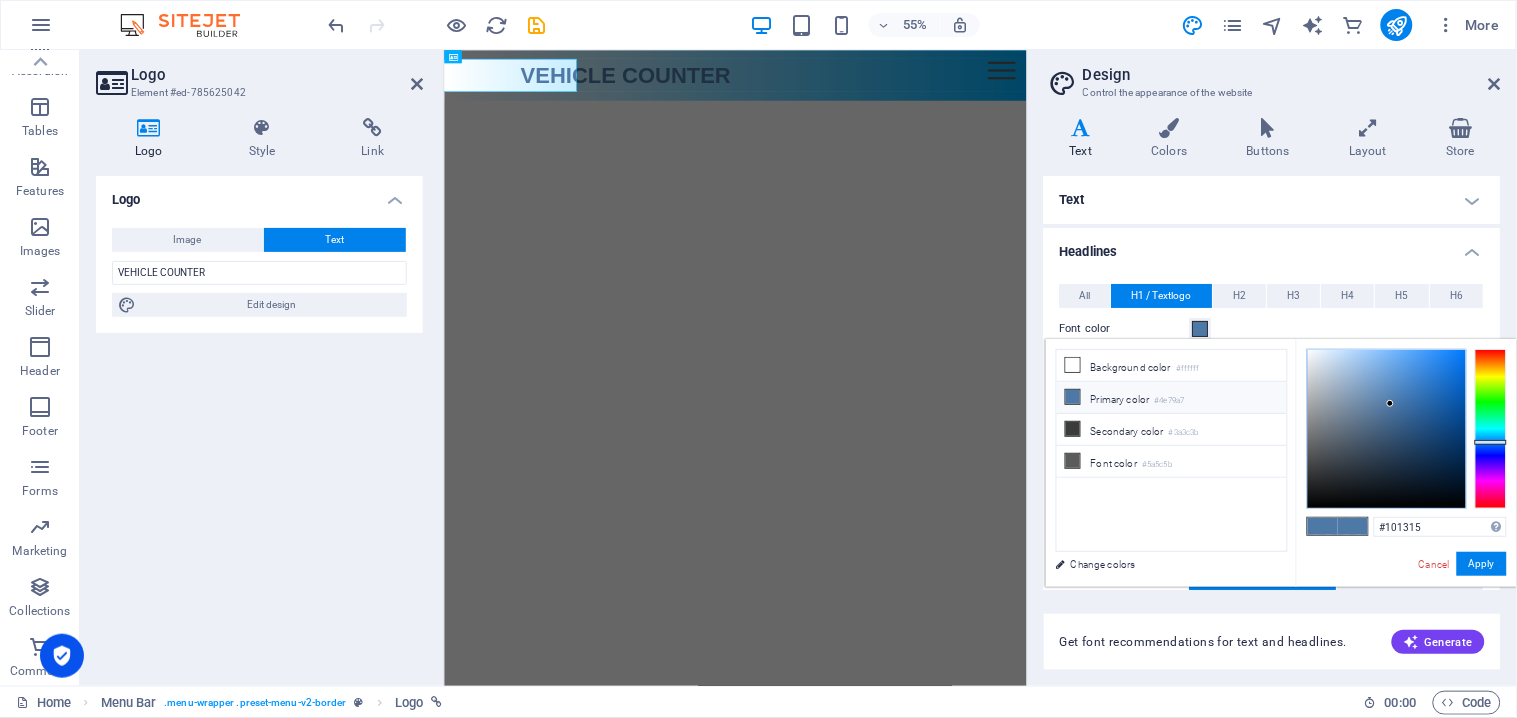 type on "#000000" 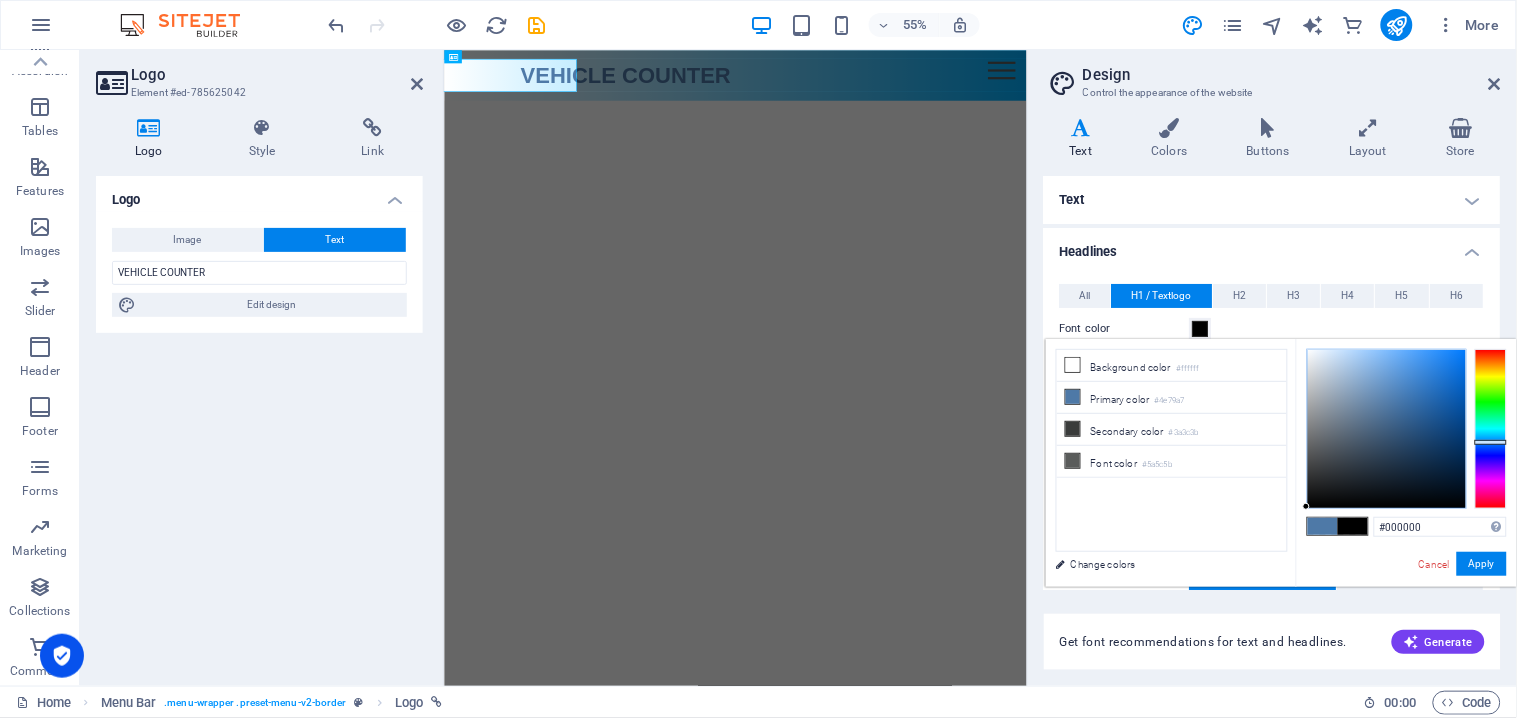 drag, startPoint x: 1397, startPoint y: 411, endPoint x: 1235, endPoint y: 590, distance: 241.42287 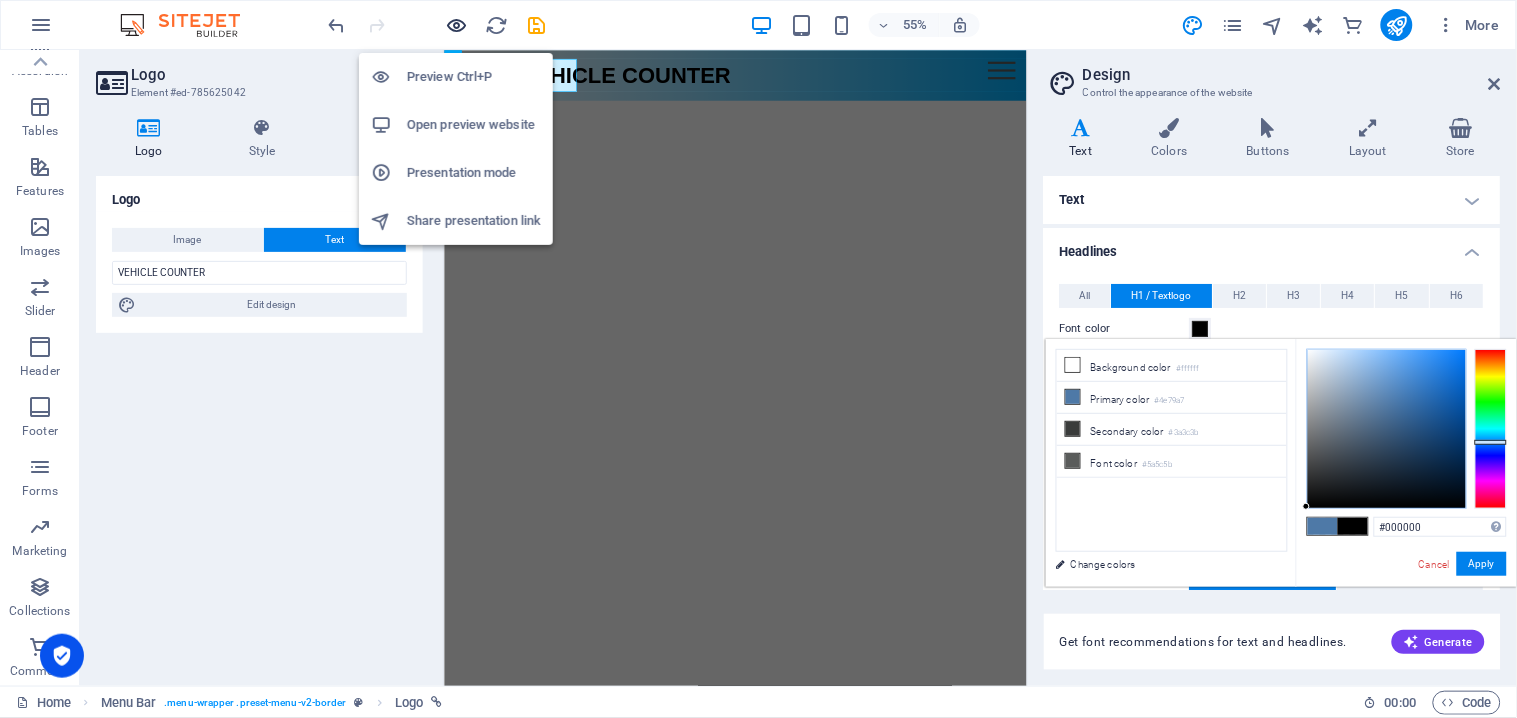 click at bounding box center (457, 25) 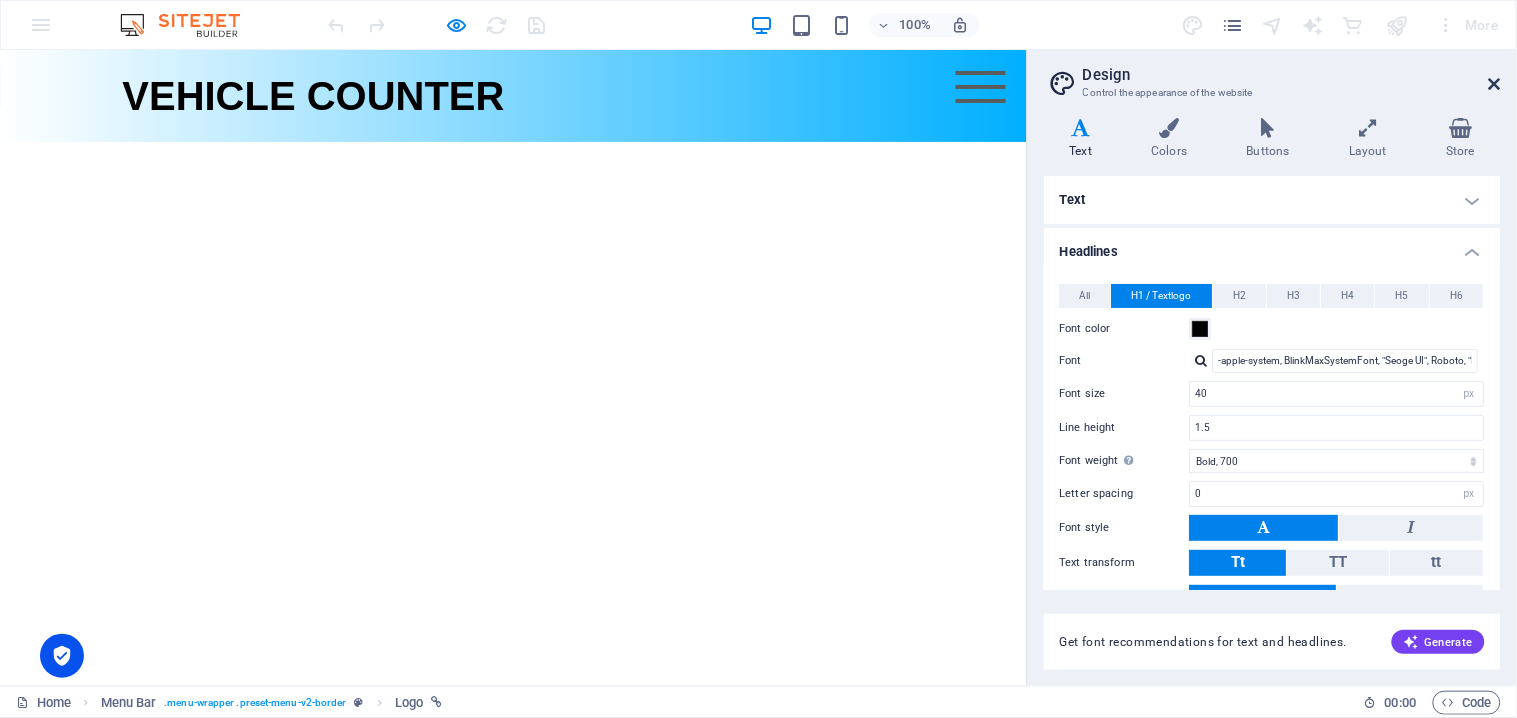 click at bounding box center (1495, 84) 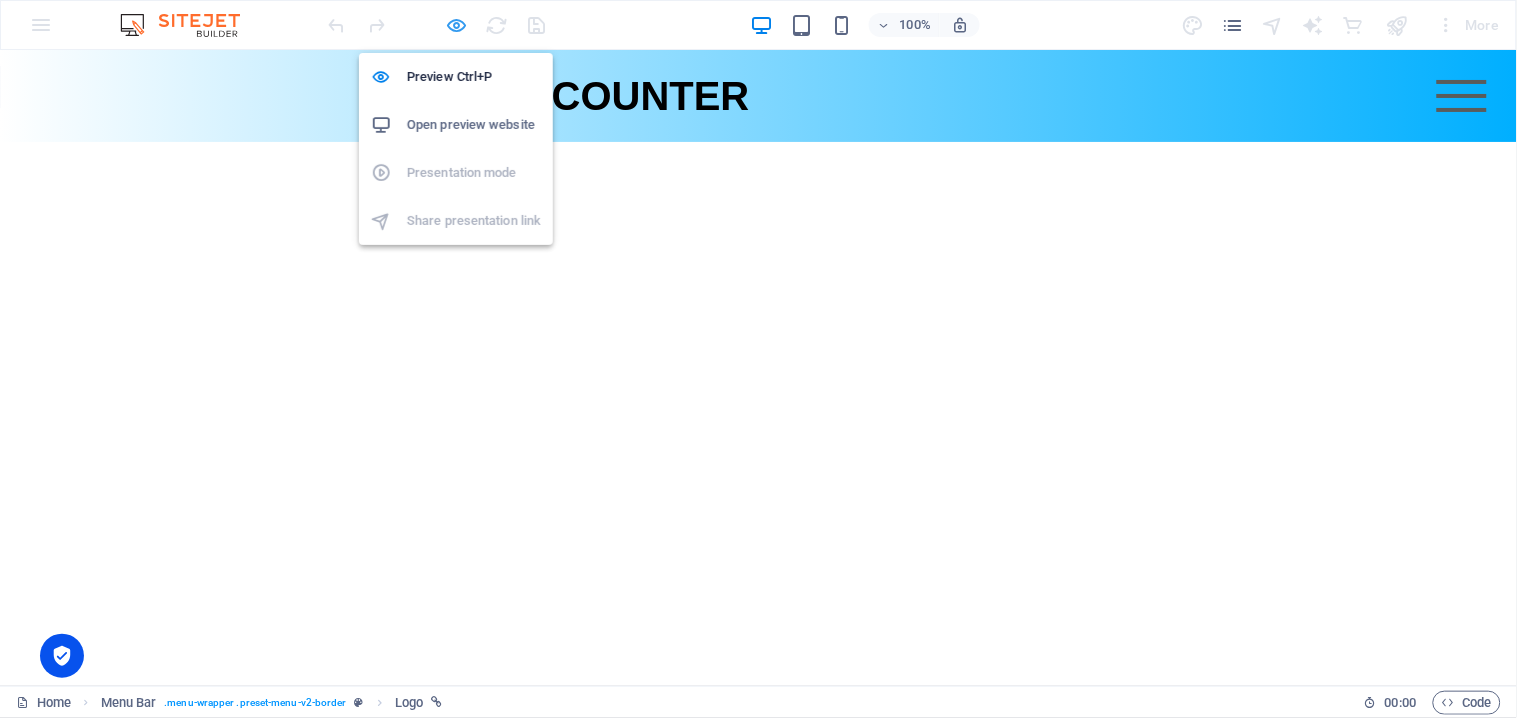 click at bounding box center (457, 25) 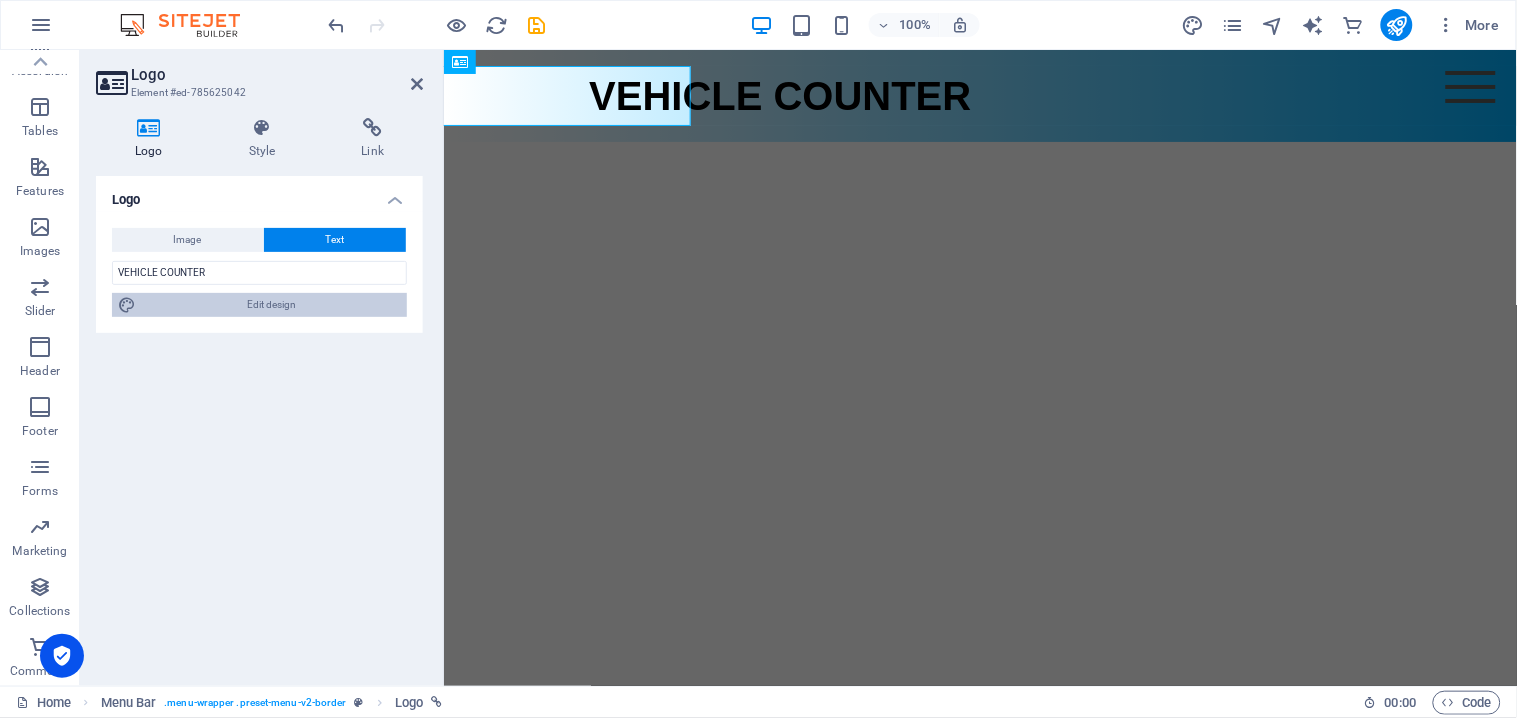click on "Edit design" at bounding box center [271, 305] 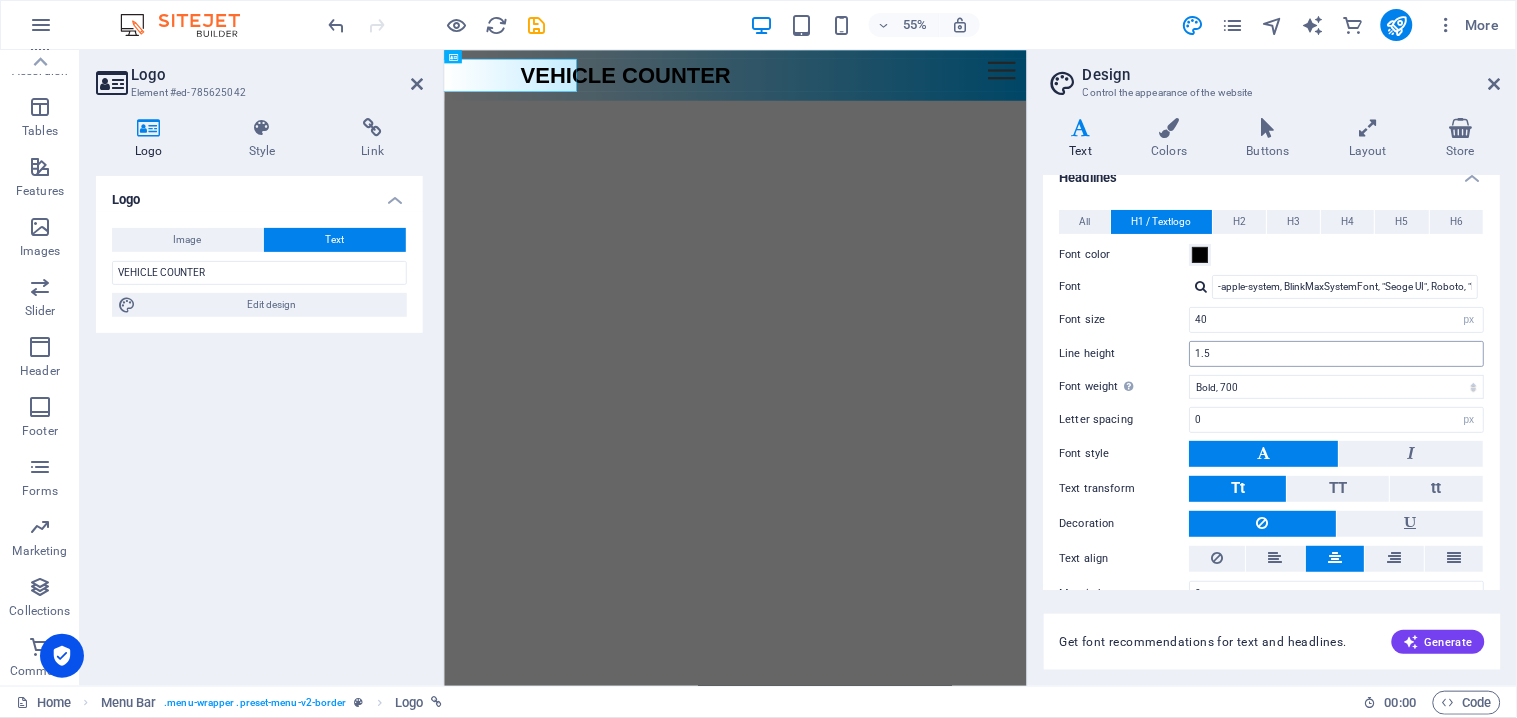 scroll, scrollTop: 106, scrollLeft: 0, axis: vertical 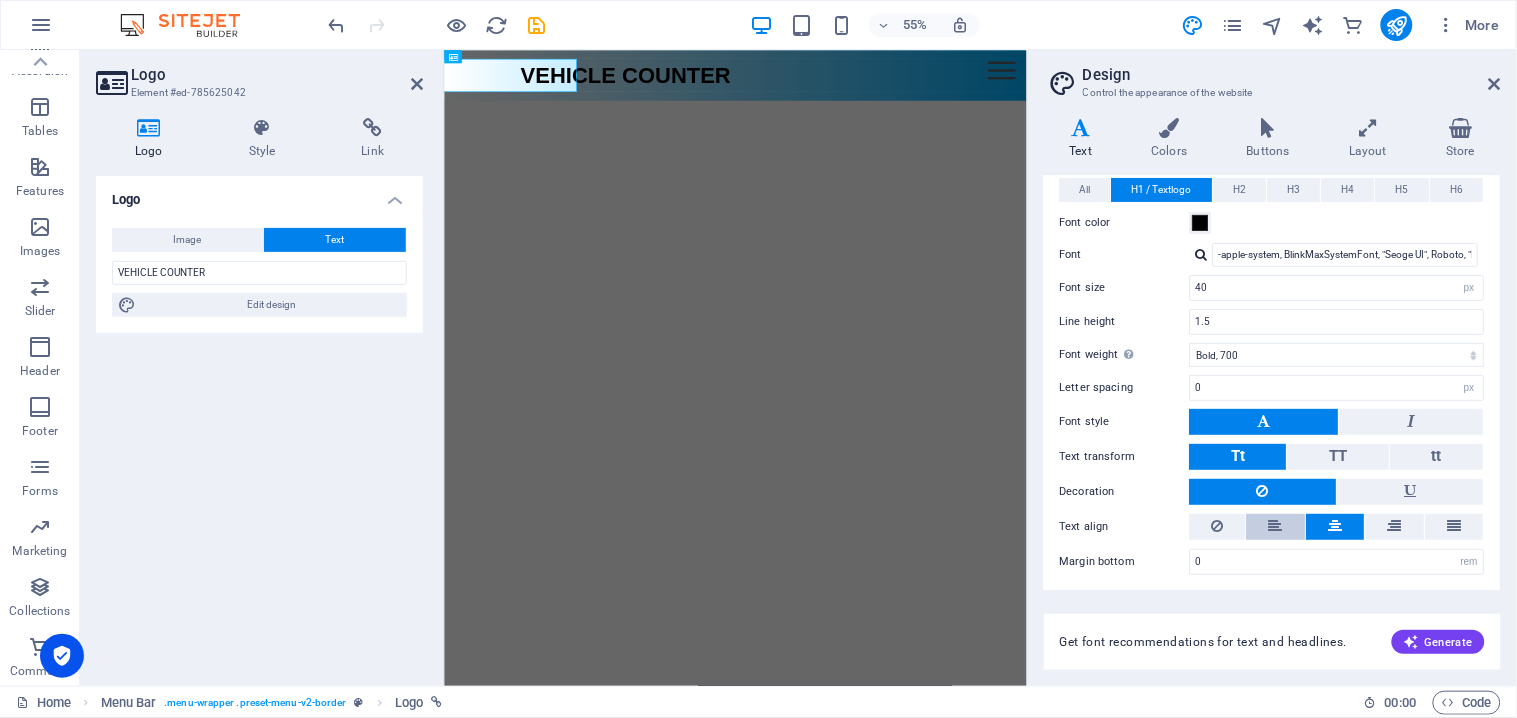 click at bounding box center (1276, 527) 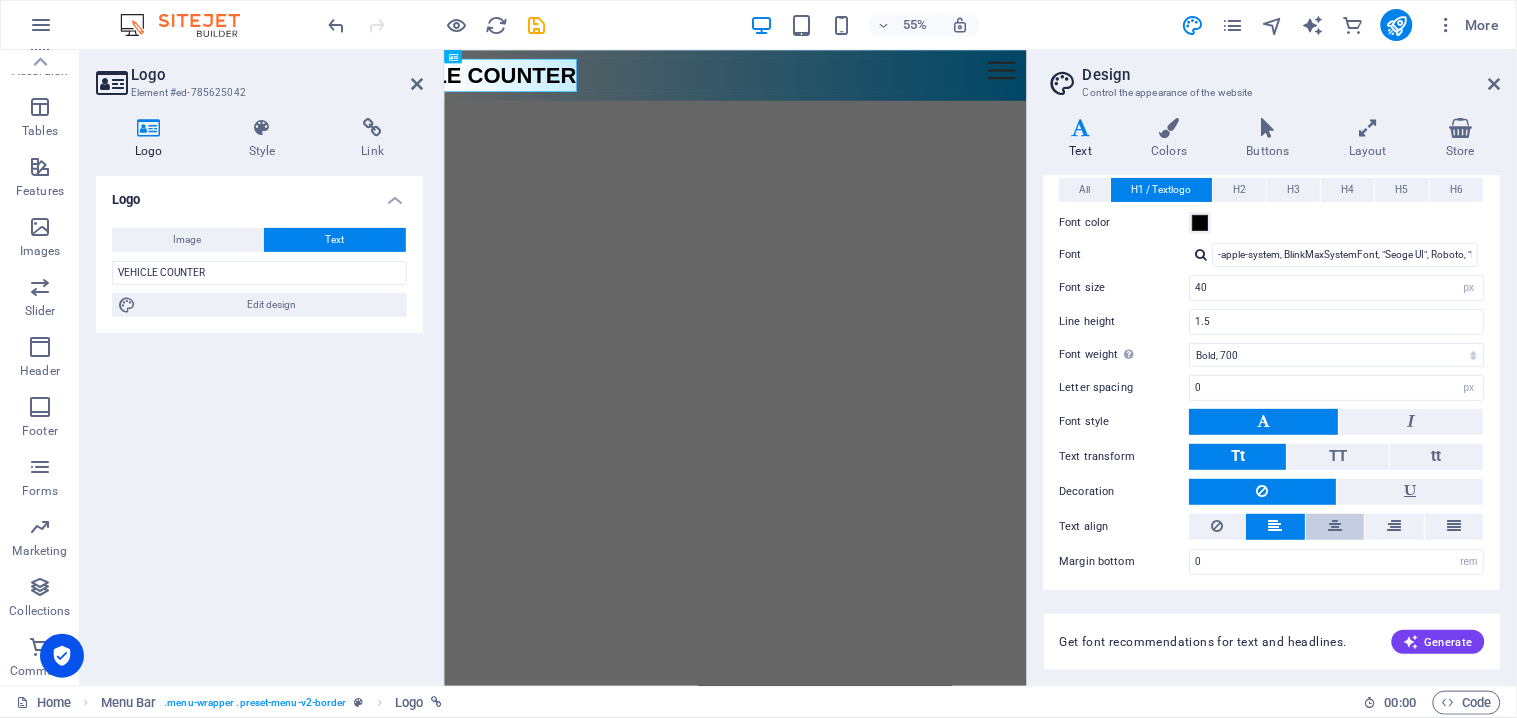 click at bounding box center [1336, 527] 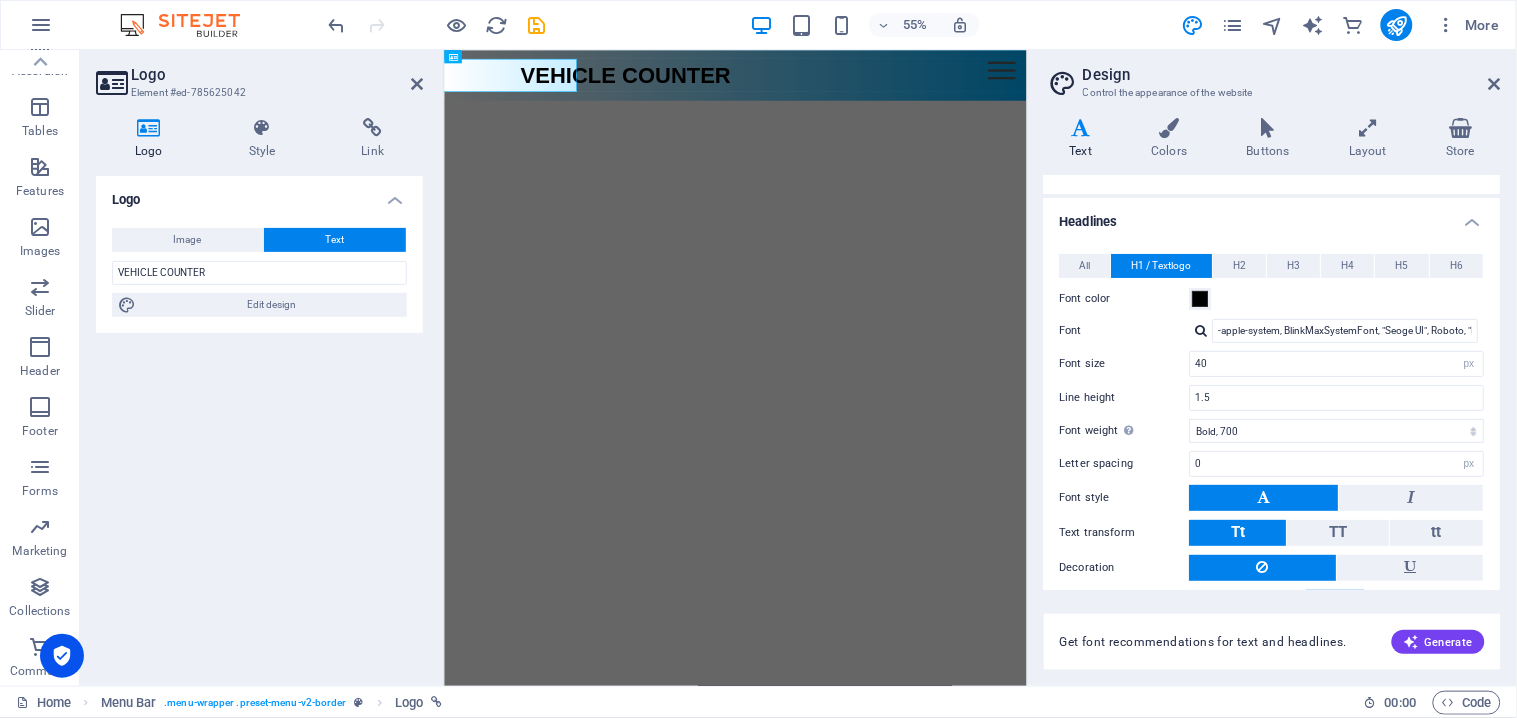 scroll, scrollTop: 0, scrollLeft: 0, axis: both 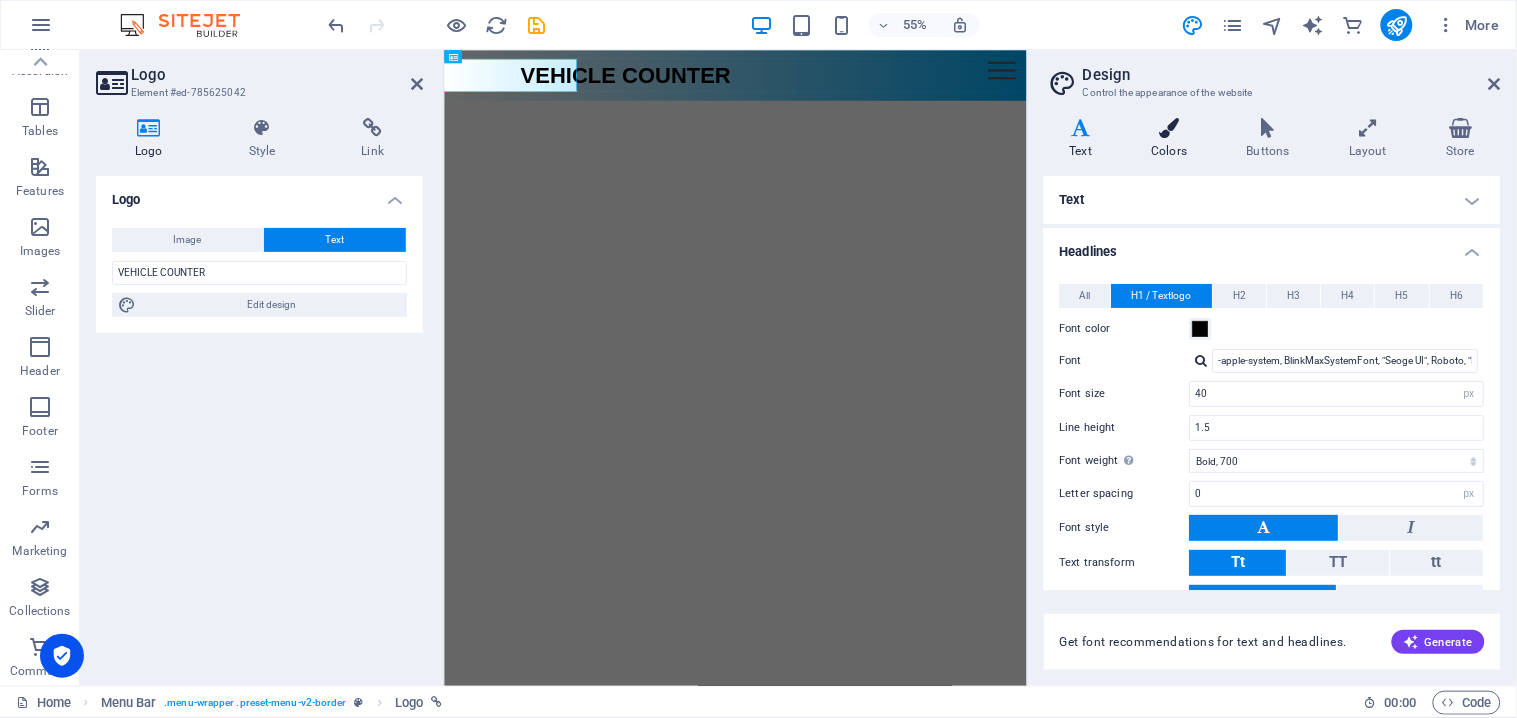 click at bounding box center [1169, 128] 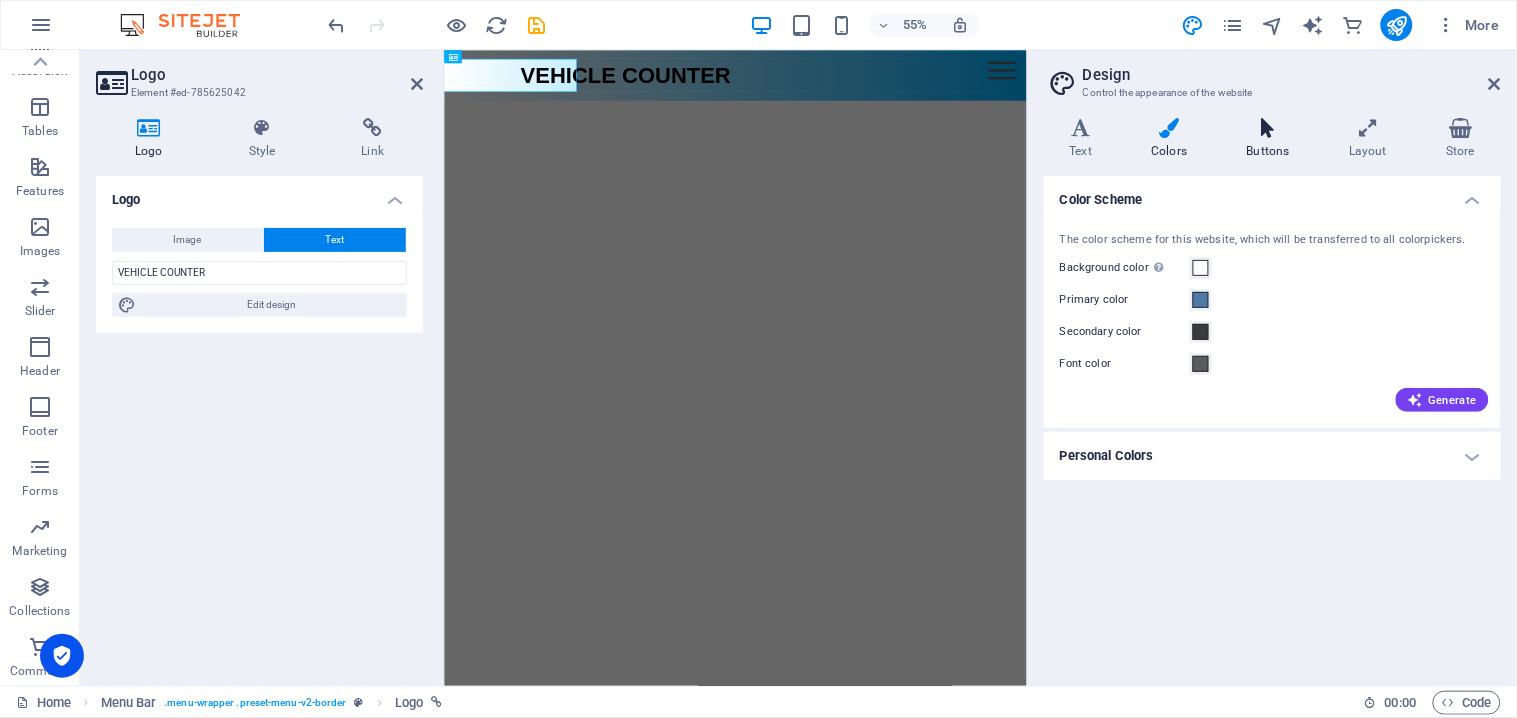 click on "Buttons" at bounding box center [1272, 139] 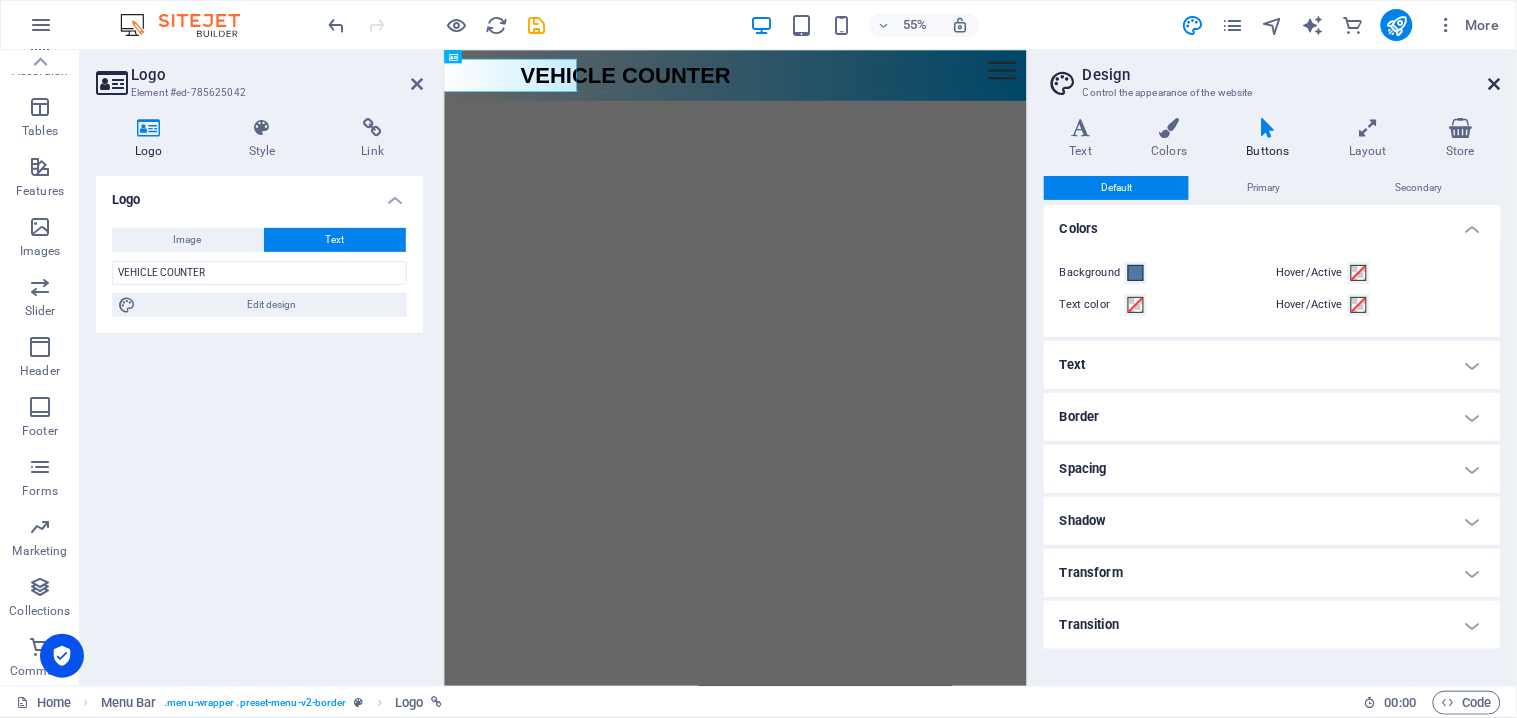 click at bounding box center [1495, 84] 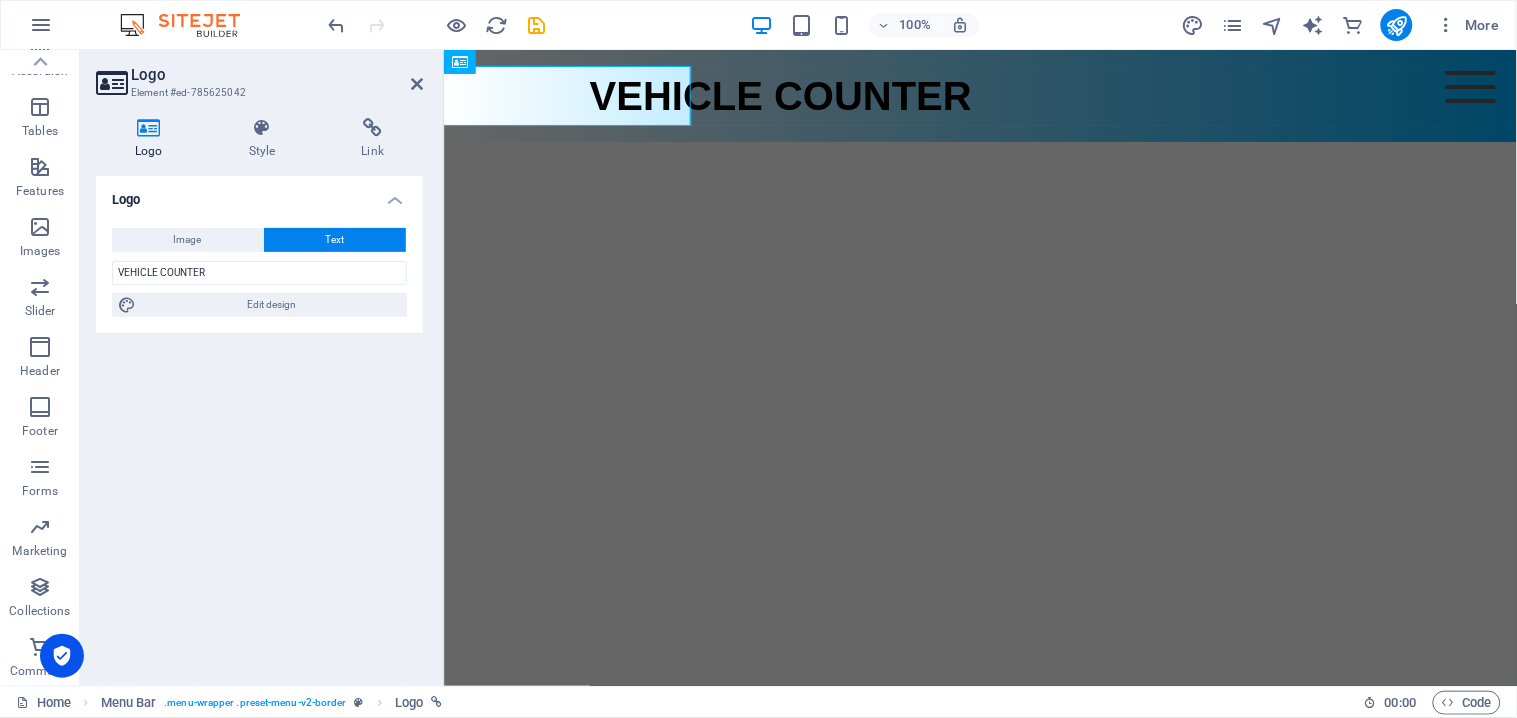 click on "Skip to main content
VEHICLE COUNTER Menu Home About Service Contact" at bounding box center (979, 95) 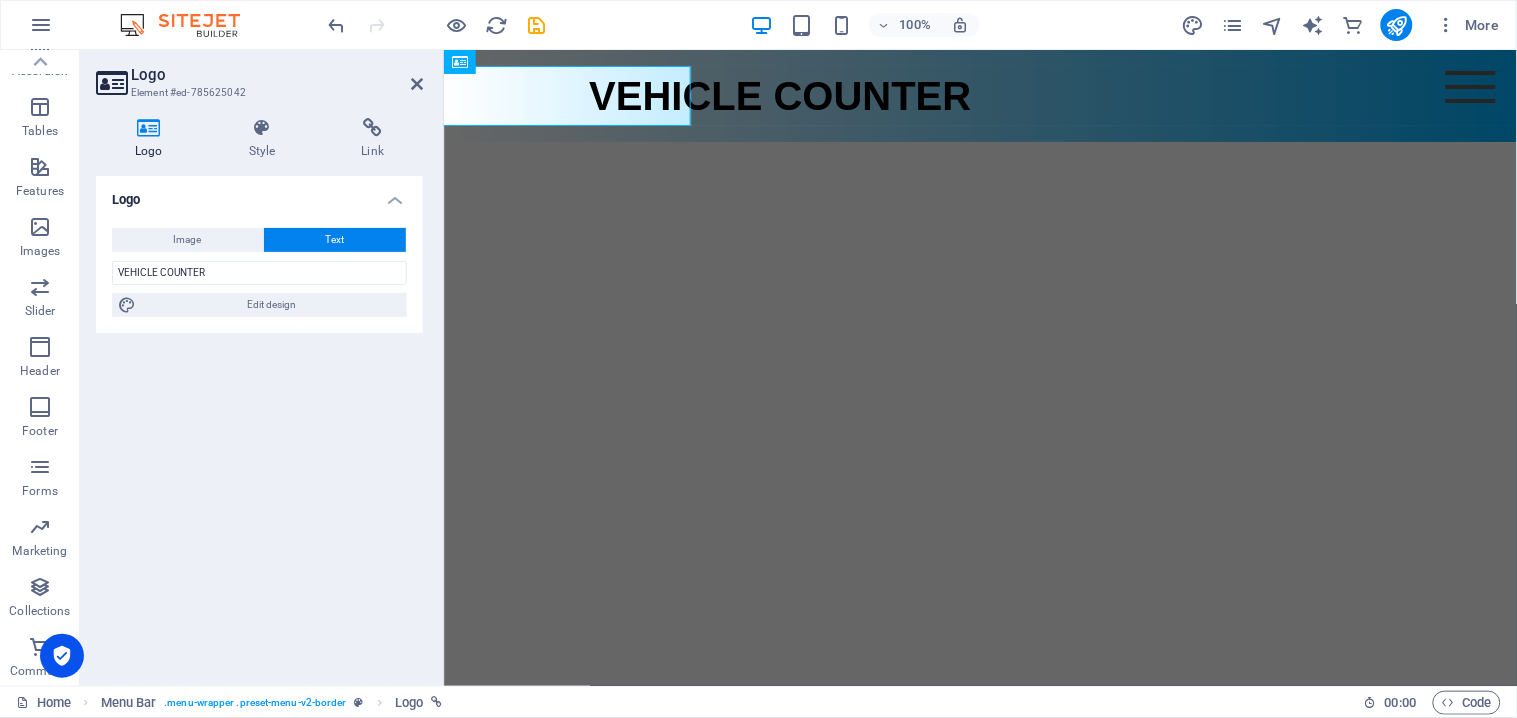 click on "Skip to main content
VEHICLE COUNTER Menu Home About Service Contact" at bounding box center (979, 95) 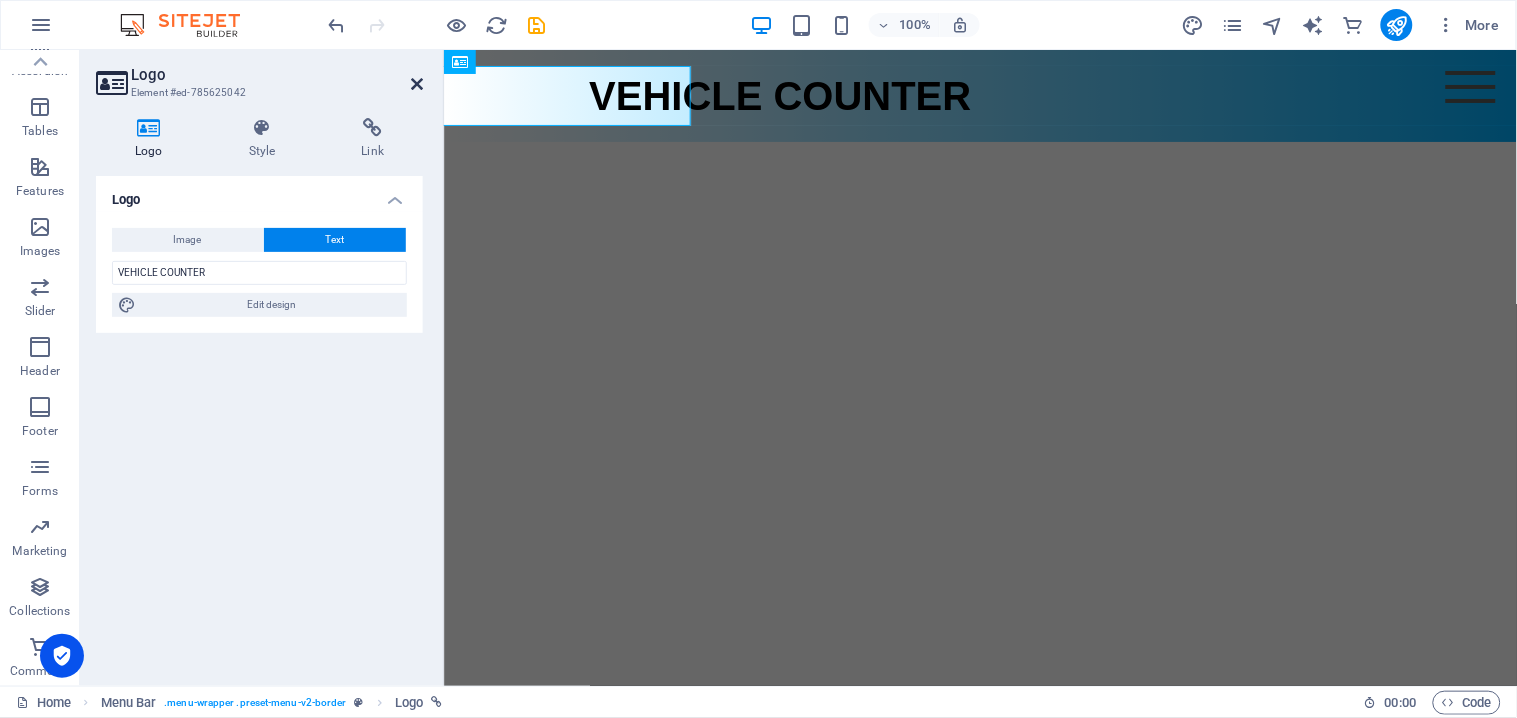 click at bounding box center [417, 84] 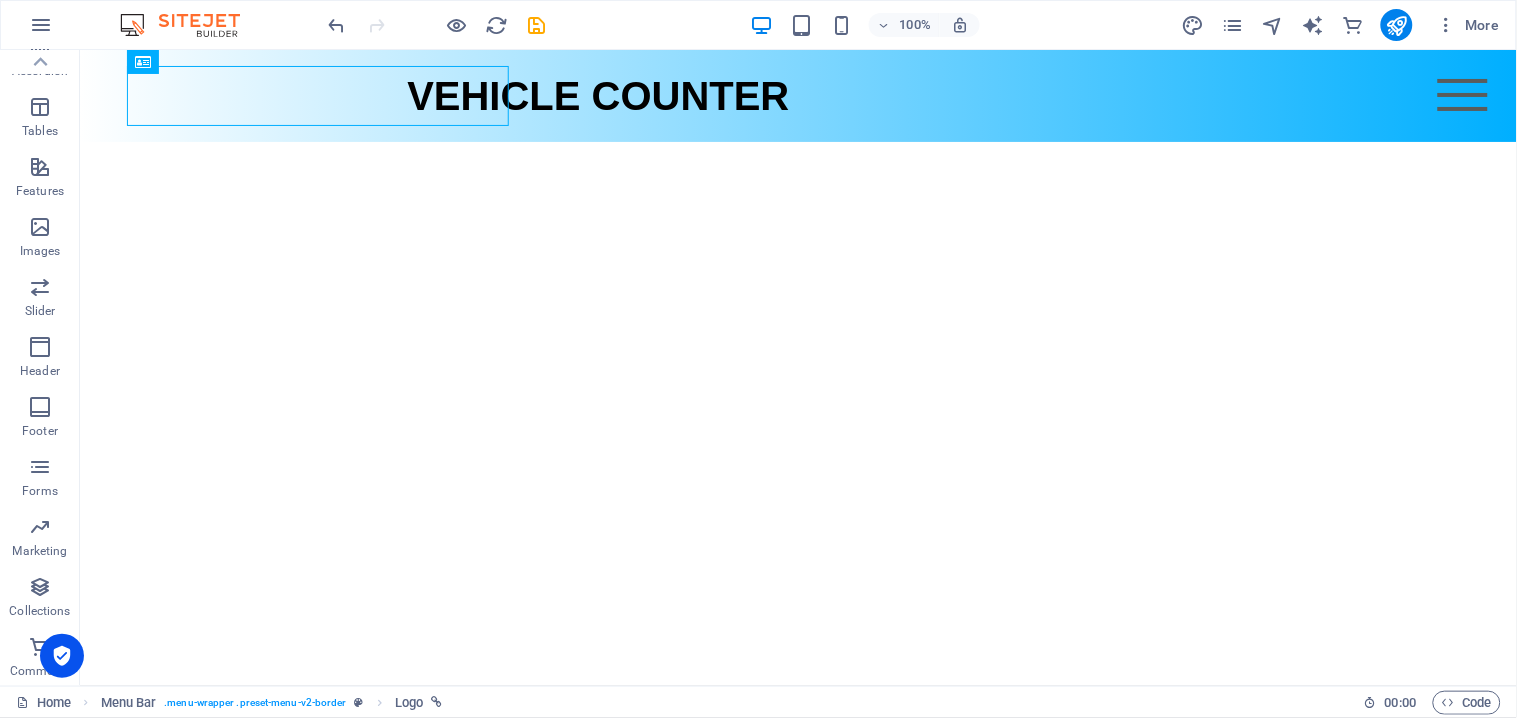 click on "Skip to main content
VEHICLE COUNTER Menu Home About Service Contact" at bounding box center [797, 95] 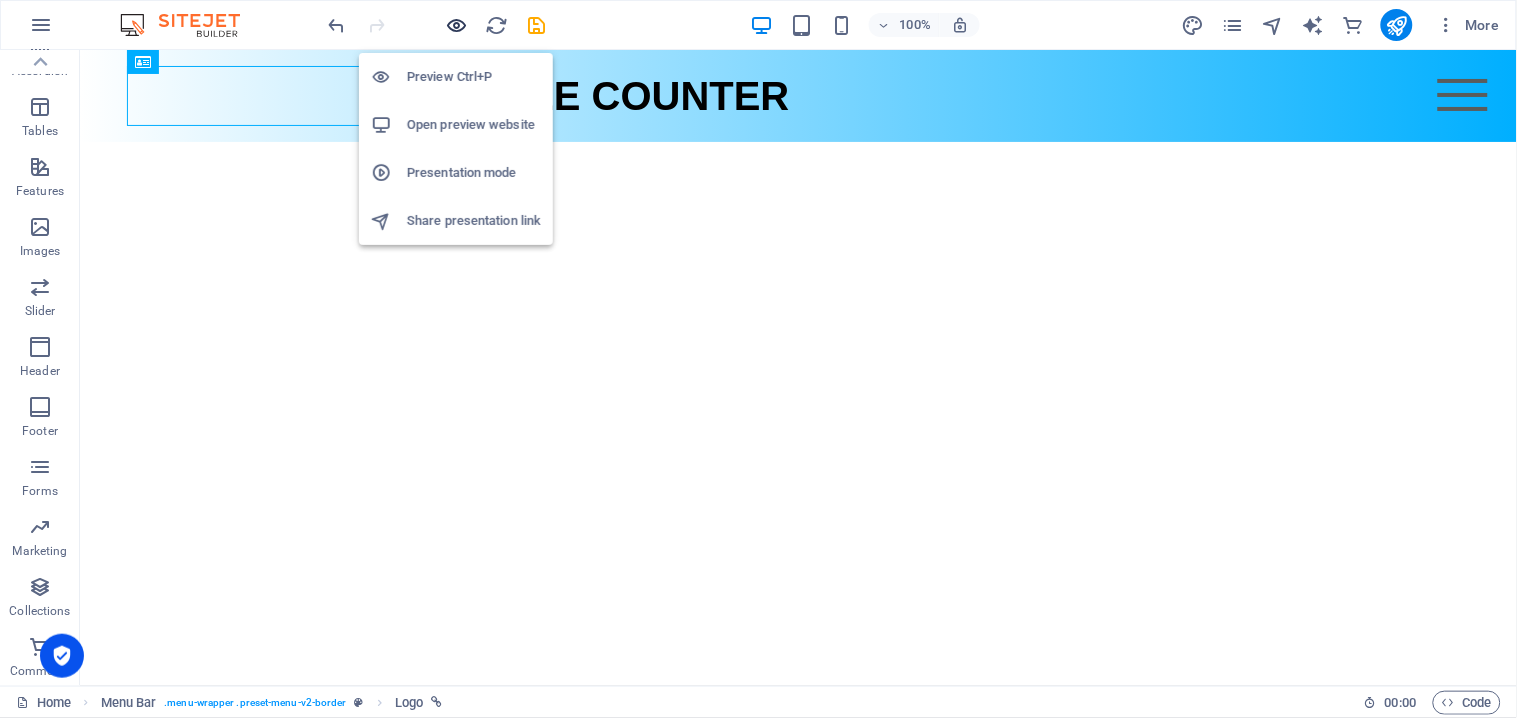click at bounding box center [457, 25] 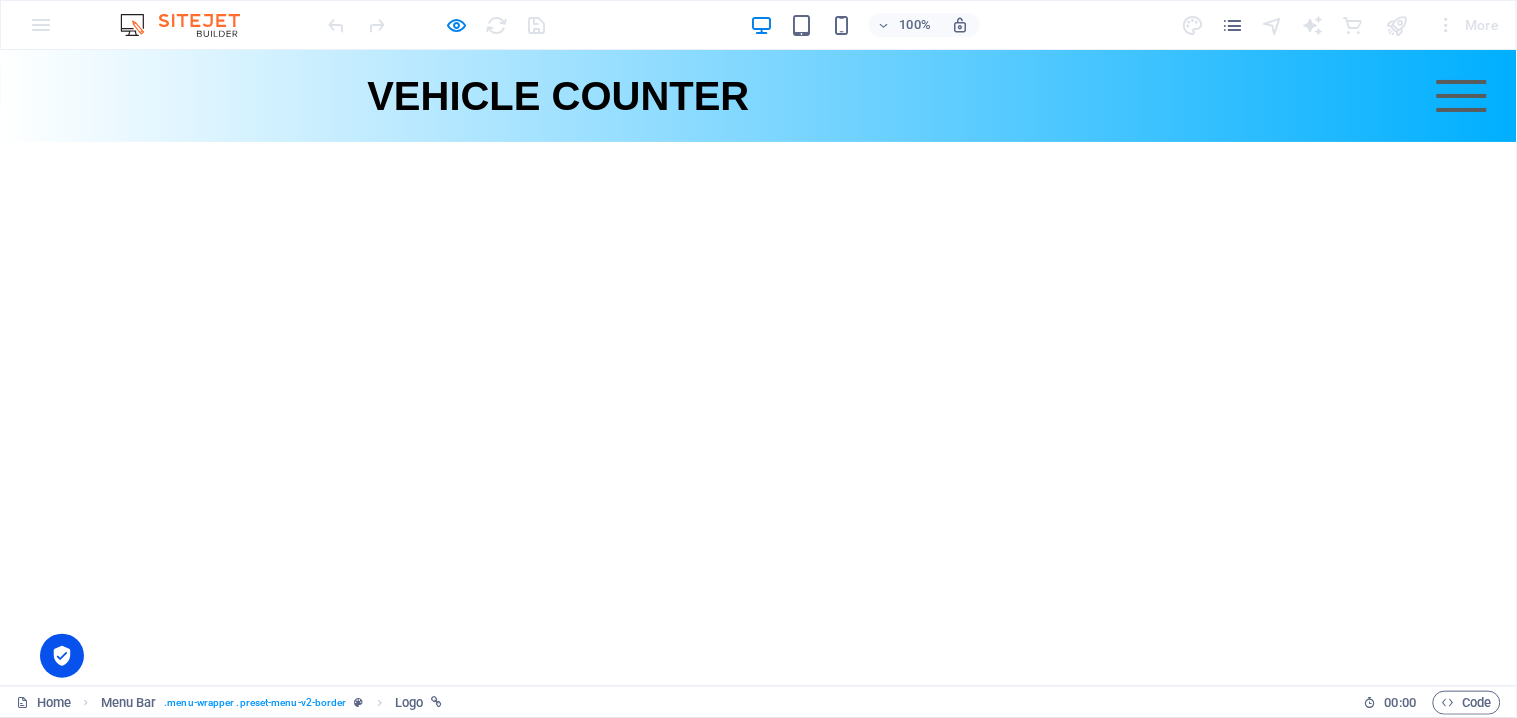 click on "VEHICLE COUNTER Menu Home About Service Contact" at bounding box center [758, 95] 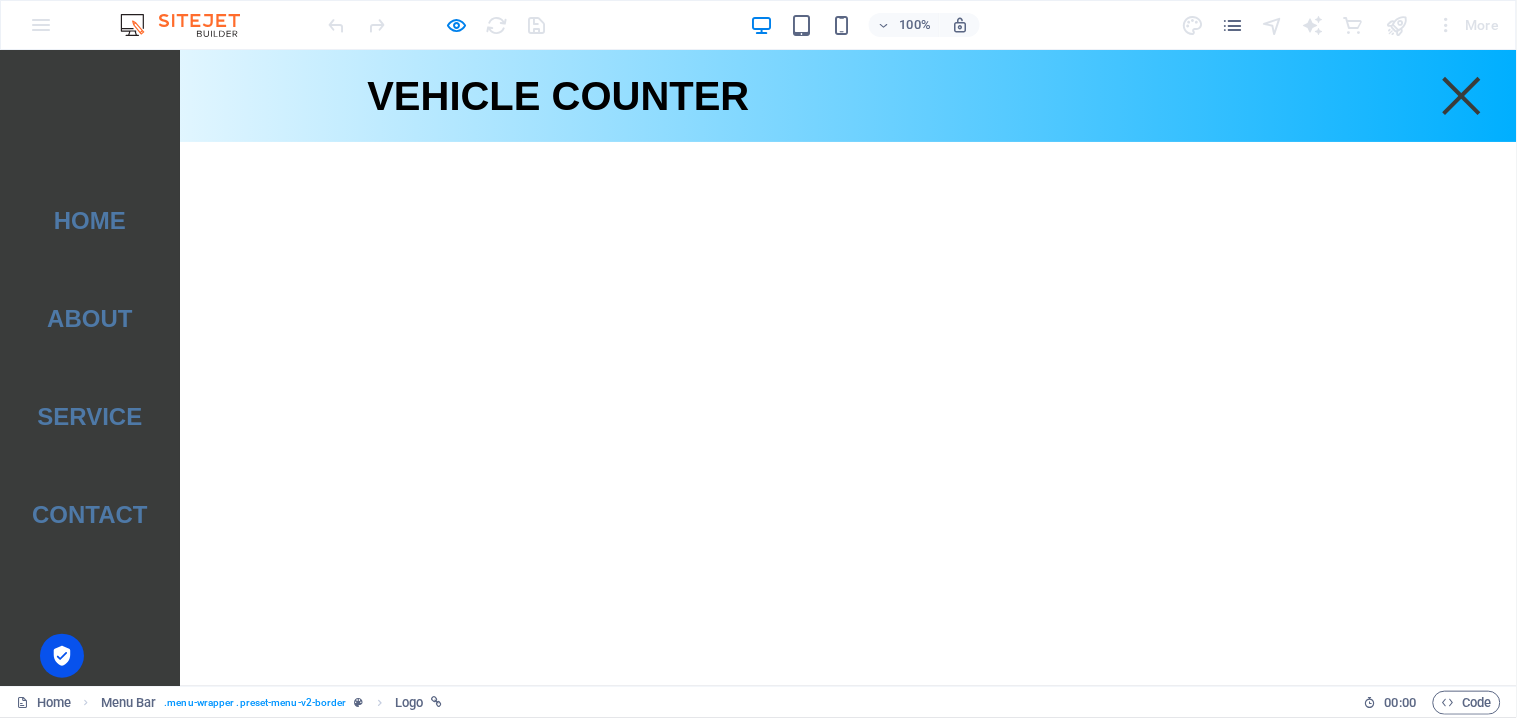 click on "Home About Service Contact" at bounding box center (90, 367) 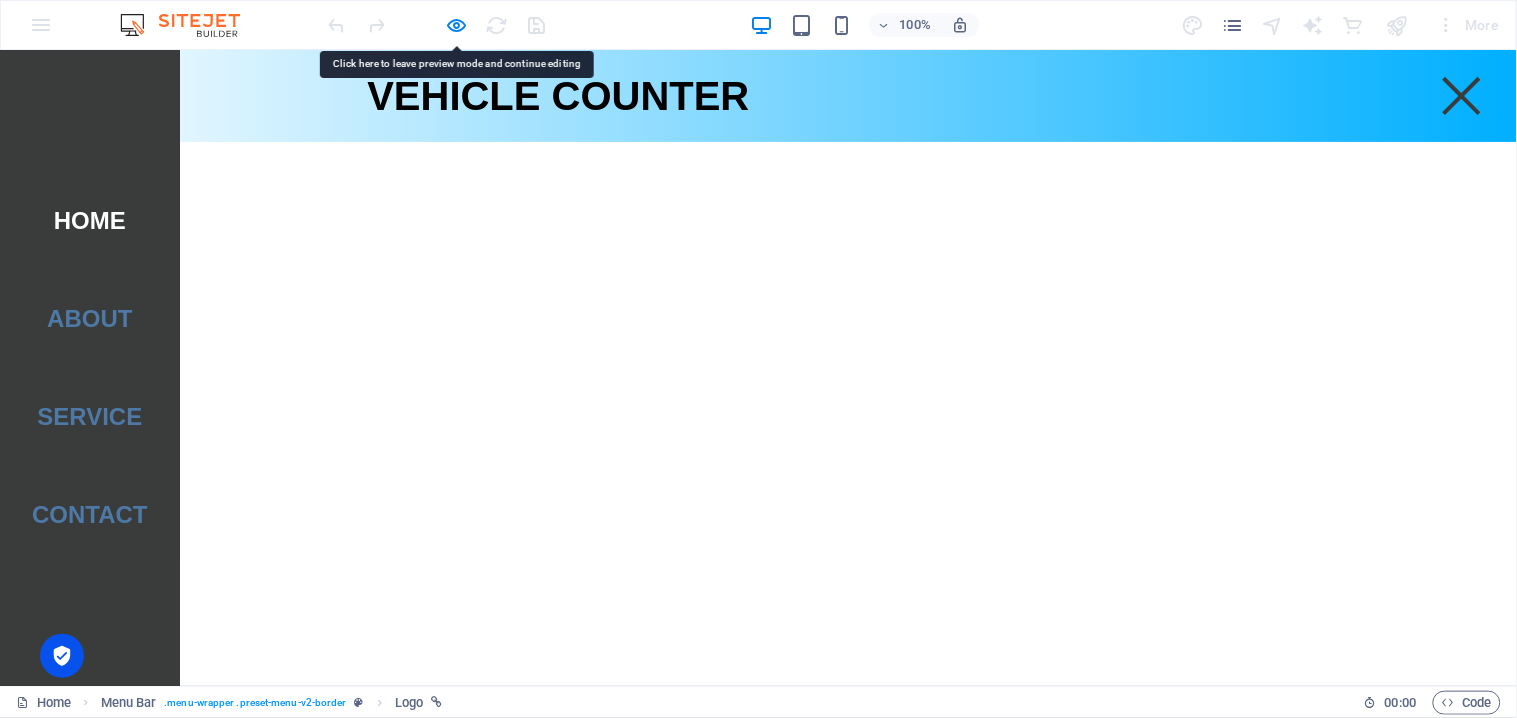 drag, startPoint x: 174, startPoint y: 305, endPoint x: 158, endPoint y: 204, distance: 102.259476 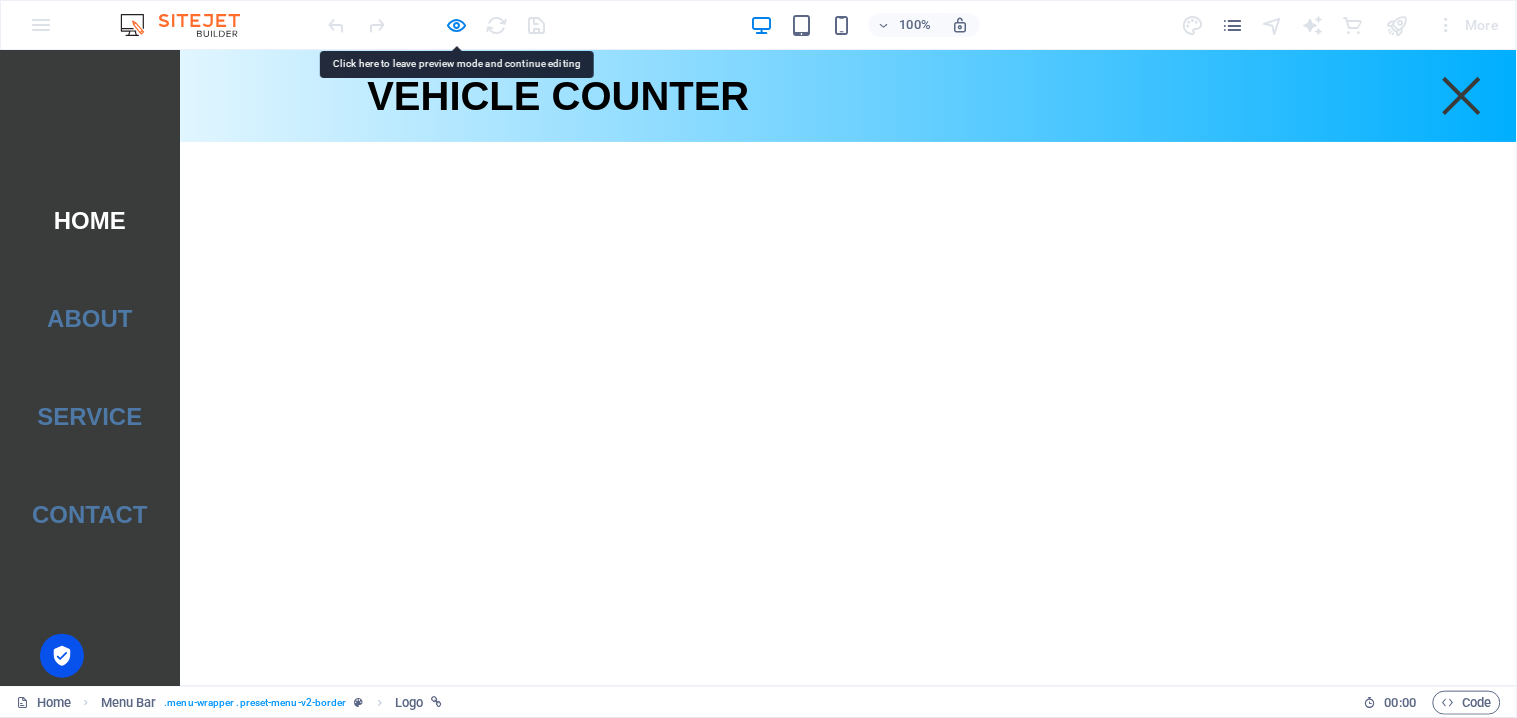 click on "Home" at bounding box center [90, 220] 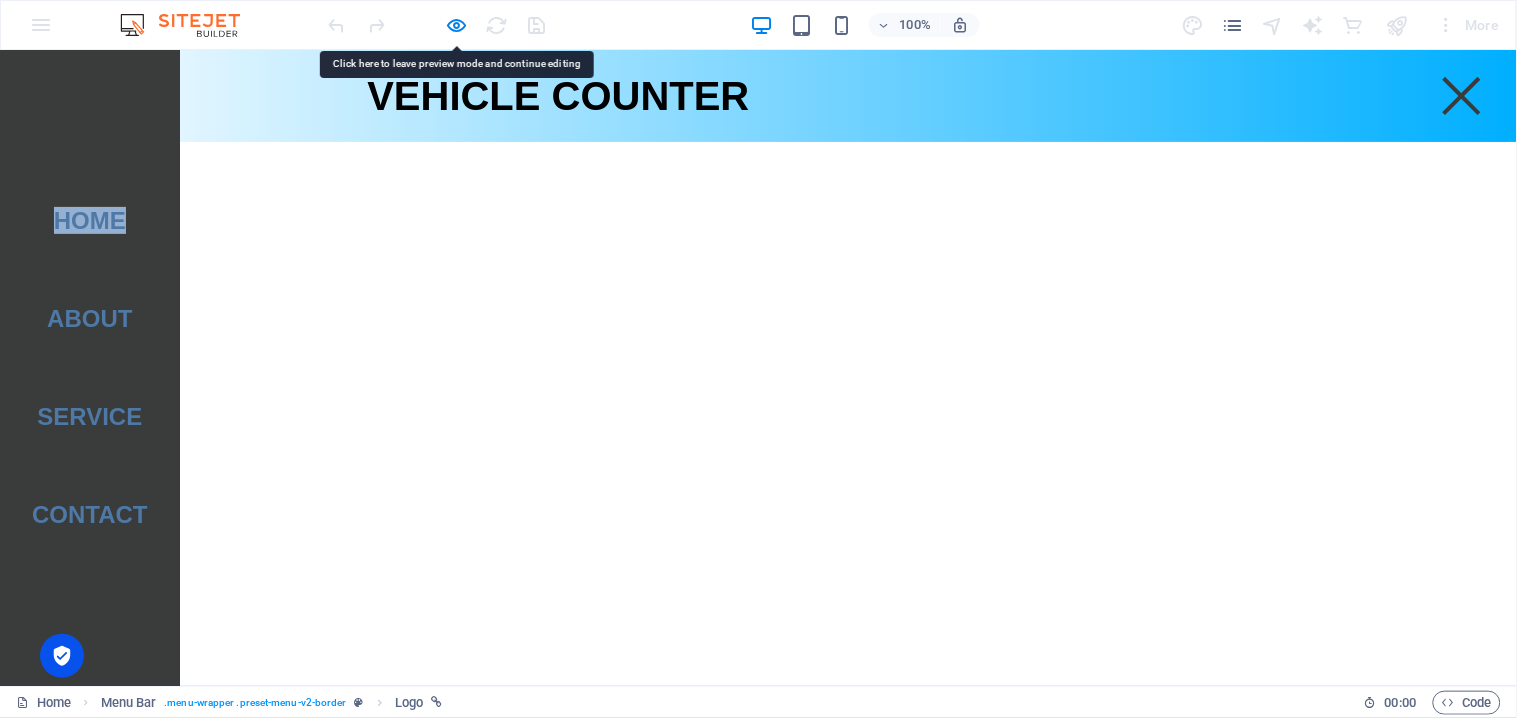 drag, startPoint x: 134, startPoint y: 162, endPoint x: 155, endPoint y: 151, distance: 23.70654 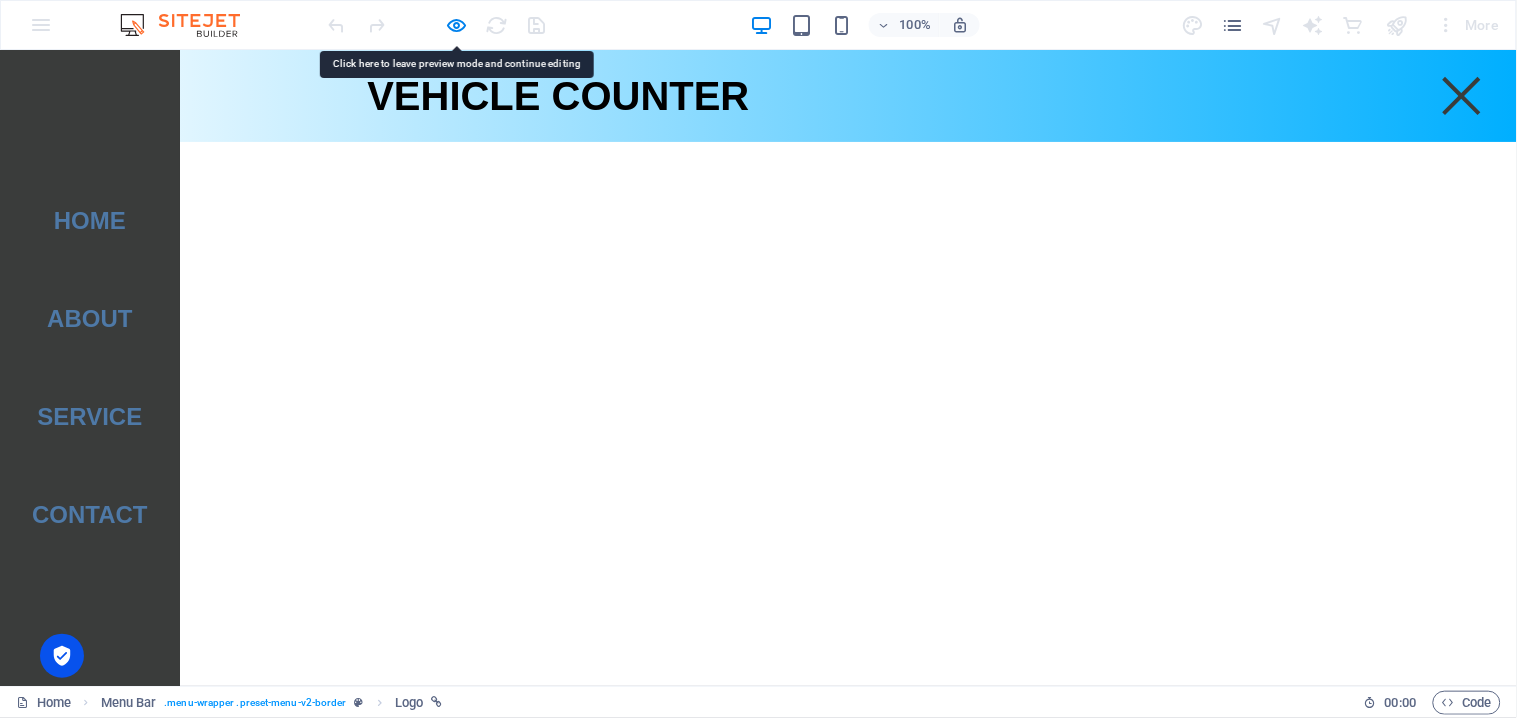 click on "Home About Service Contact" at bounding box center [90, 367] 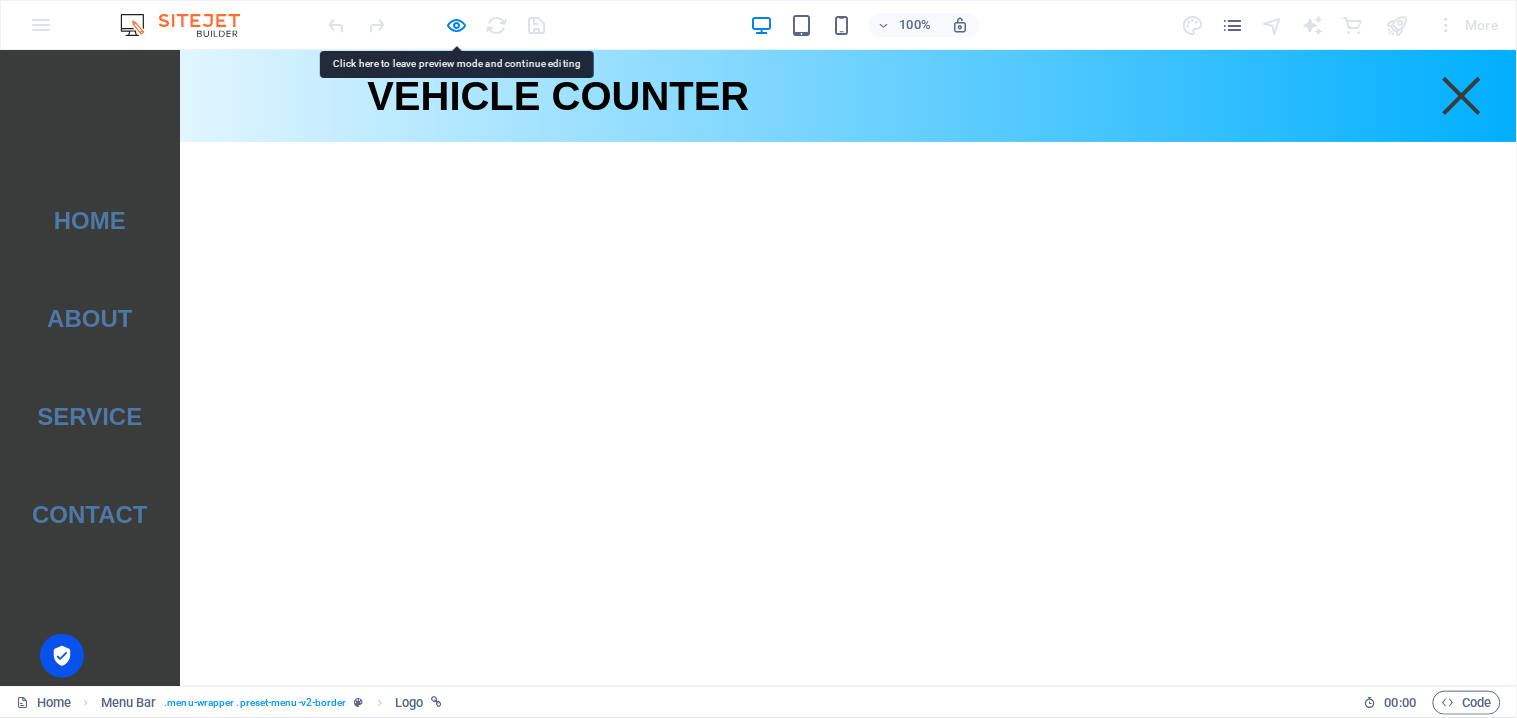 click on "Menu" at bounding box center [1462, 95] 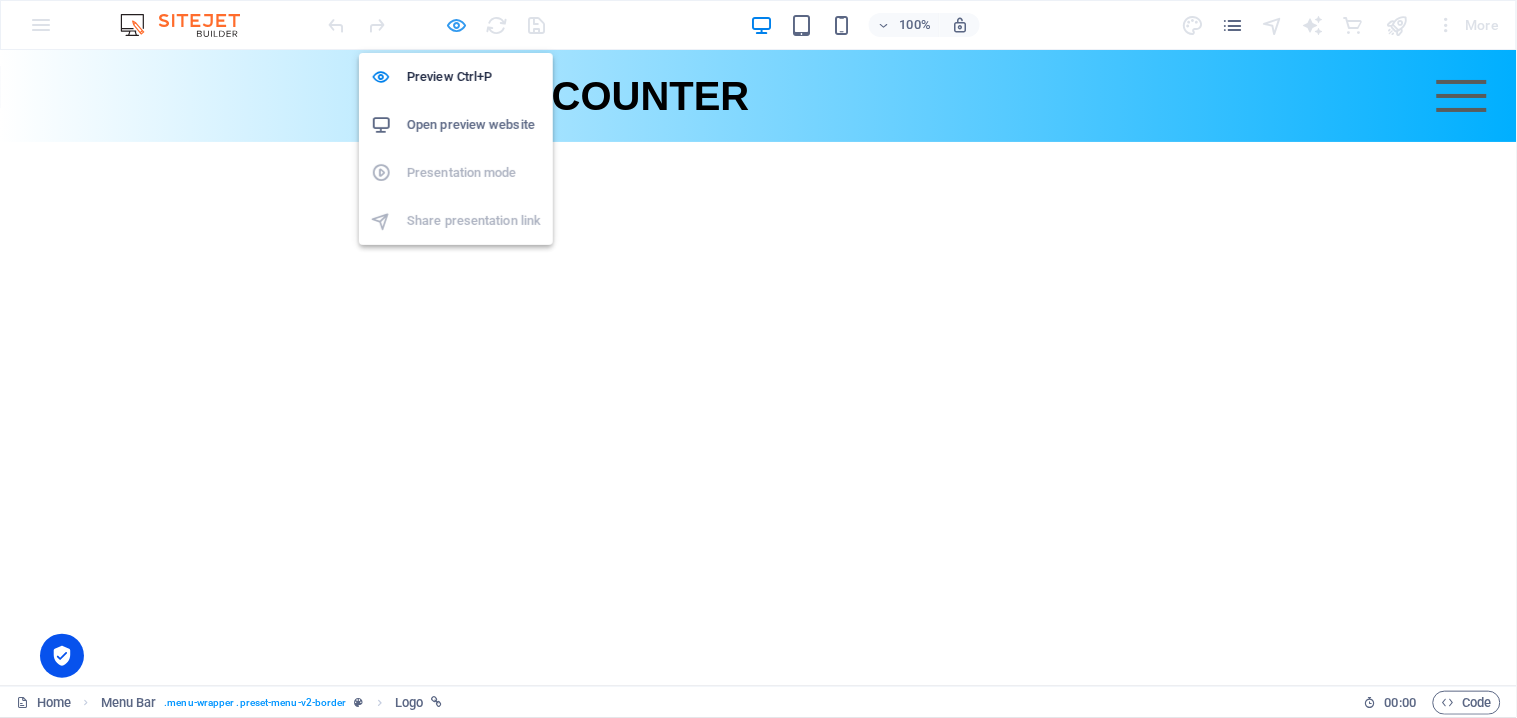 click at bounding box center [457, 25] 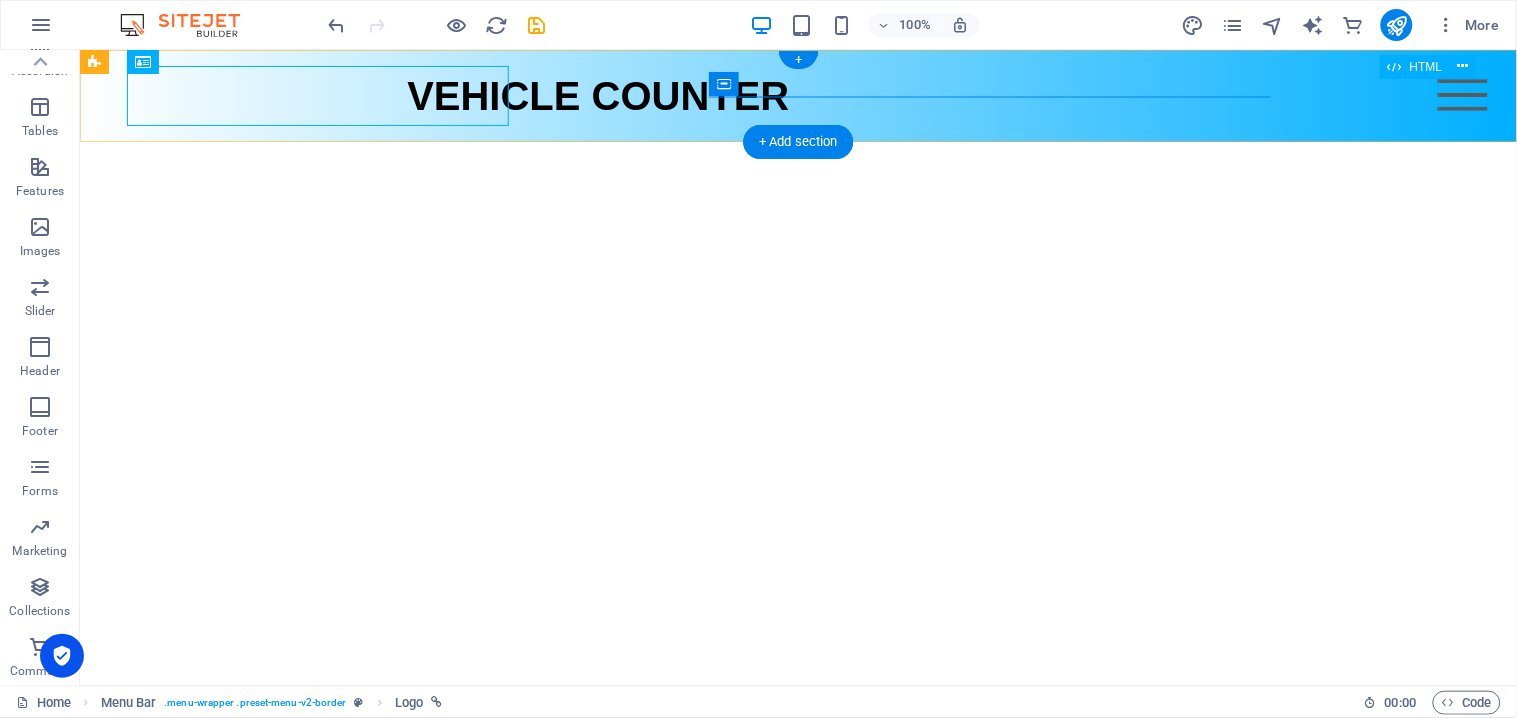 click on "Menu" at bounding box center [1462, 94] 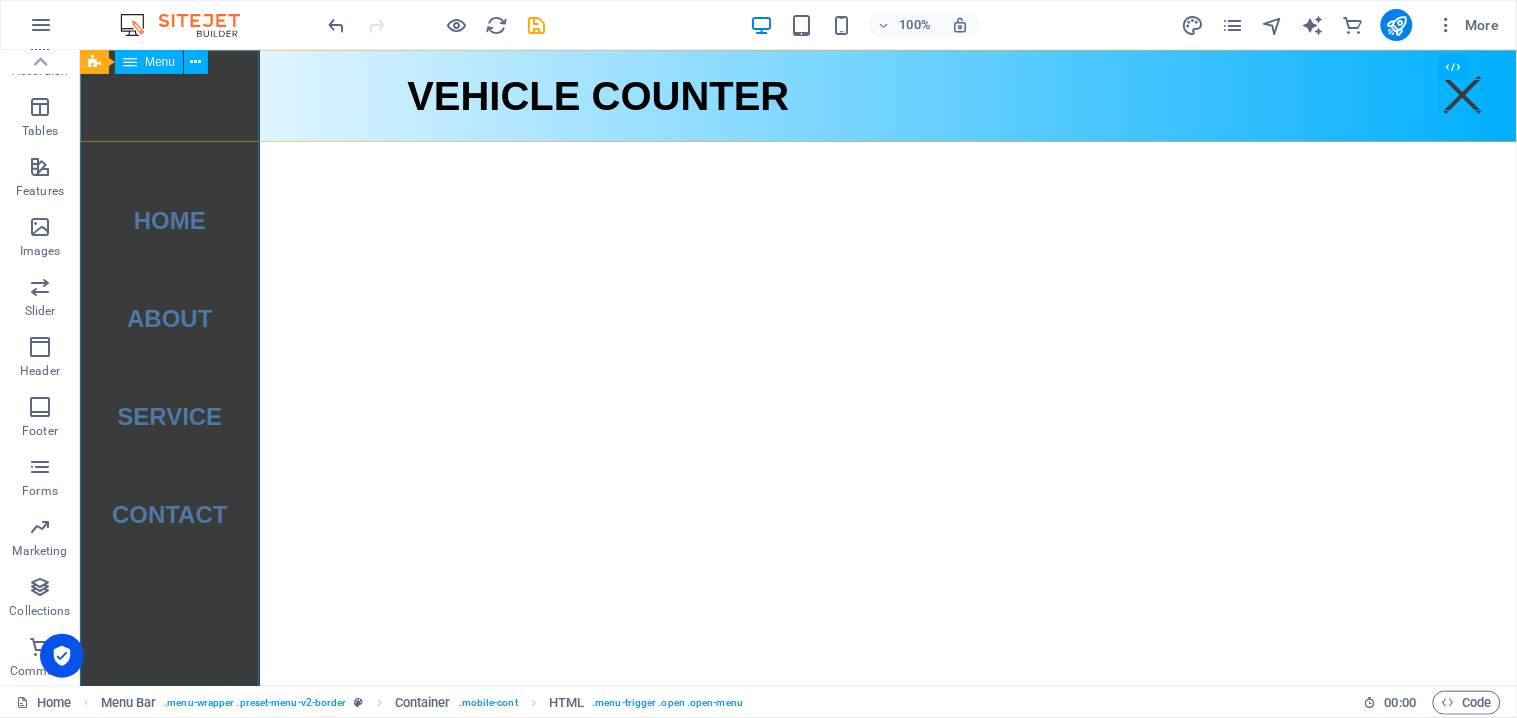 click on "Menu" at bounding box center (160, 62) 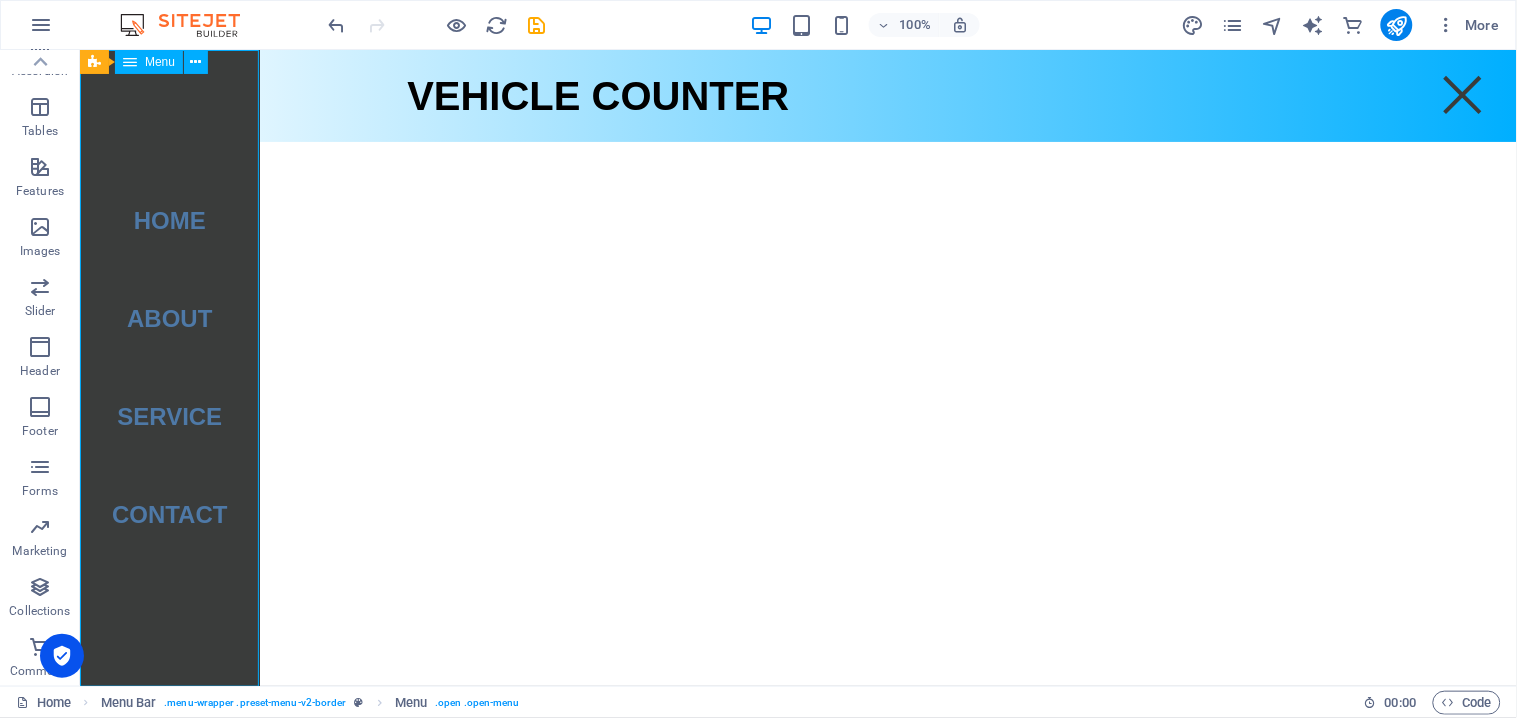 click on "Menu" at bounding box center [160, 62] 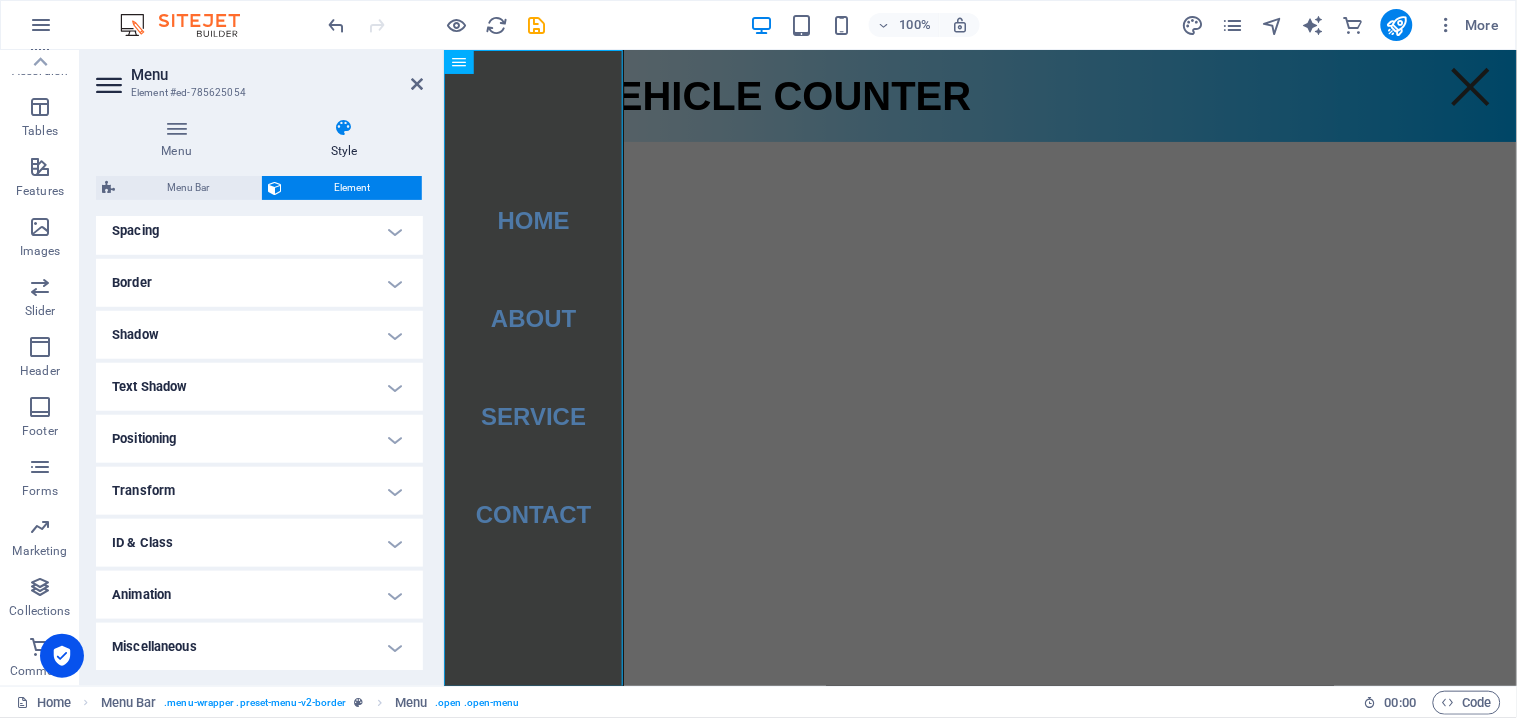 scroll, scrollTop: 0, scrollLeft: 0, axis: both 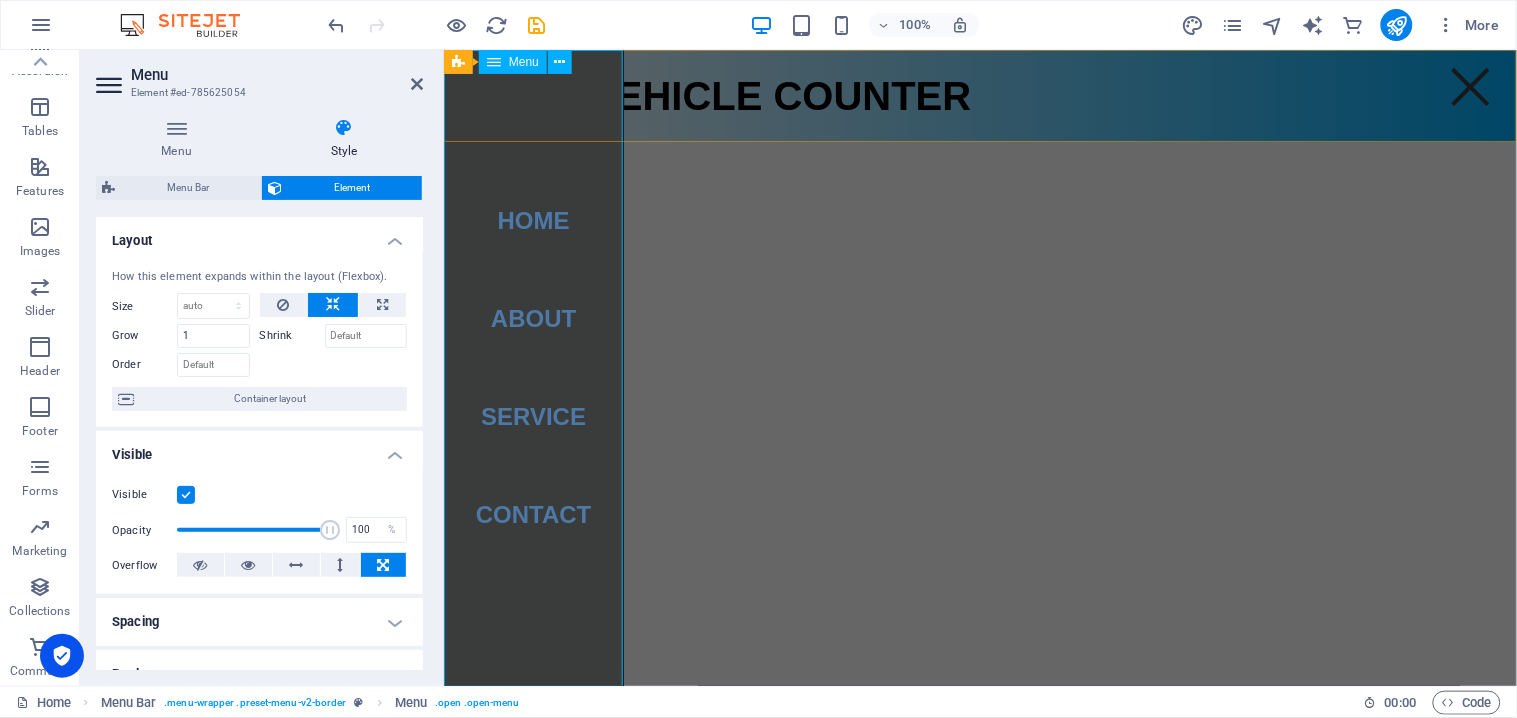 click on "Menu" at bounding box center (524, 62) 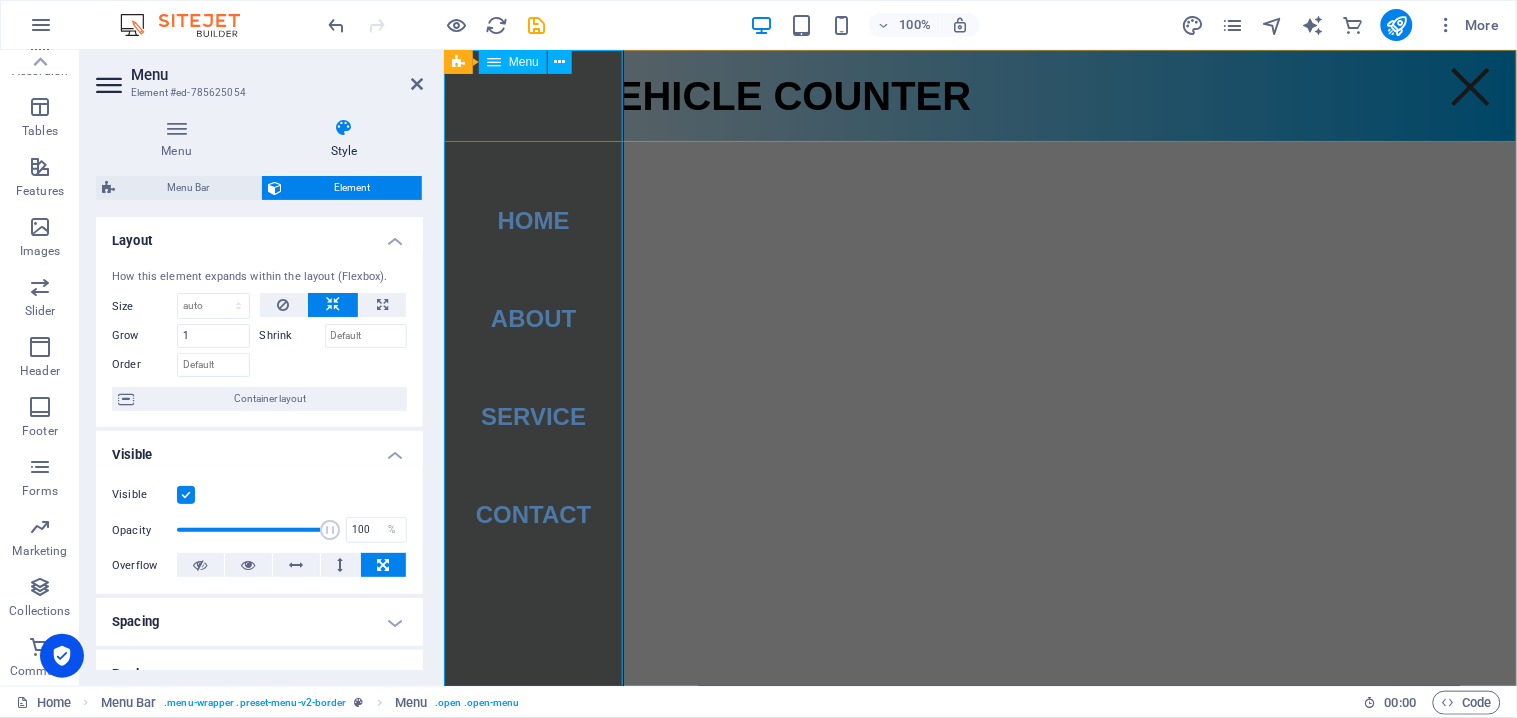click on "Menu" at bounding box center [513, 62] 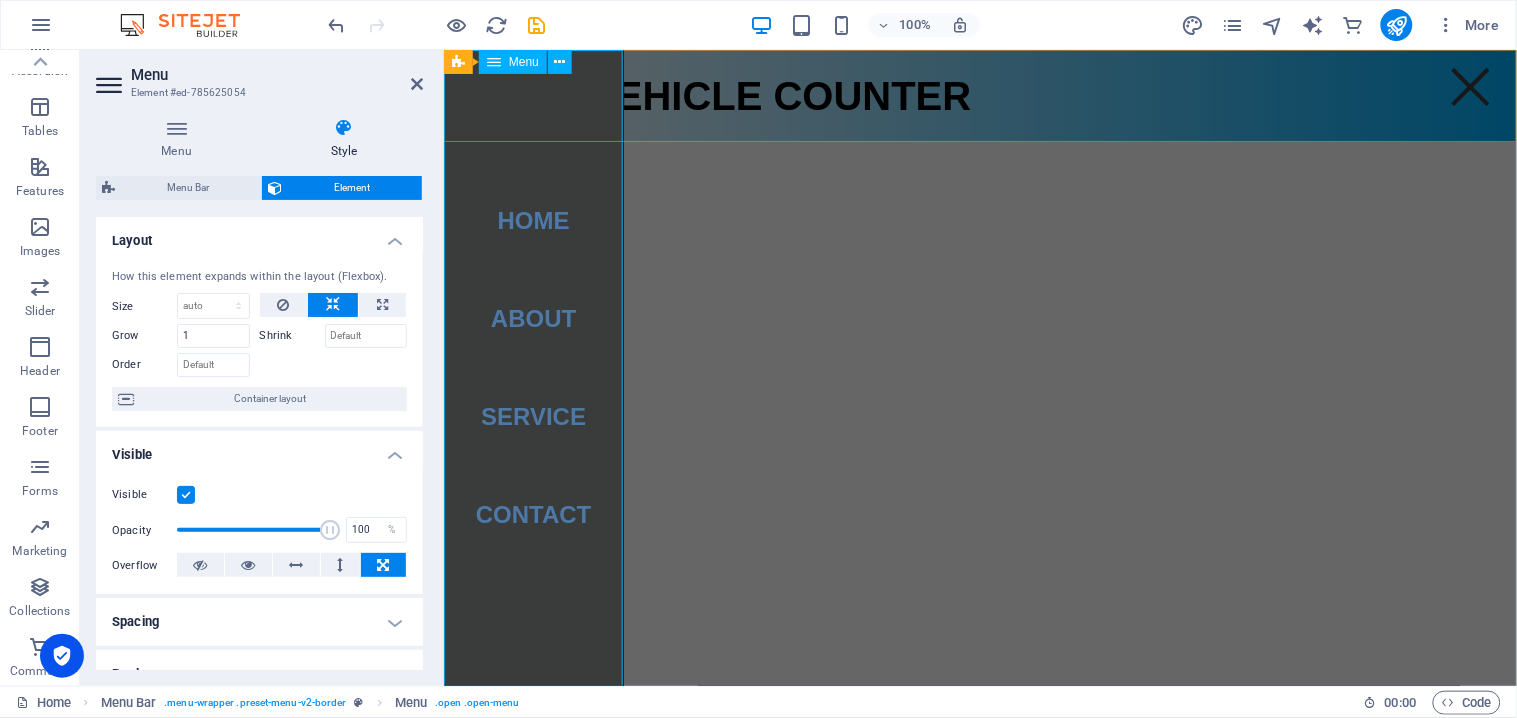 click on "Menu" at bounding box center (513, 62) 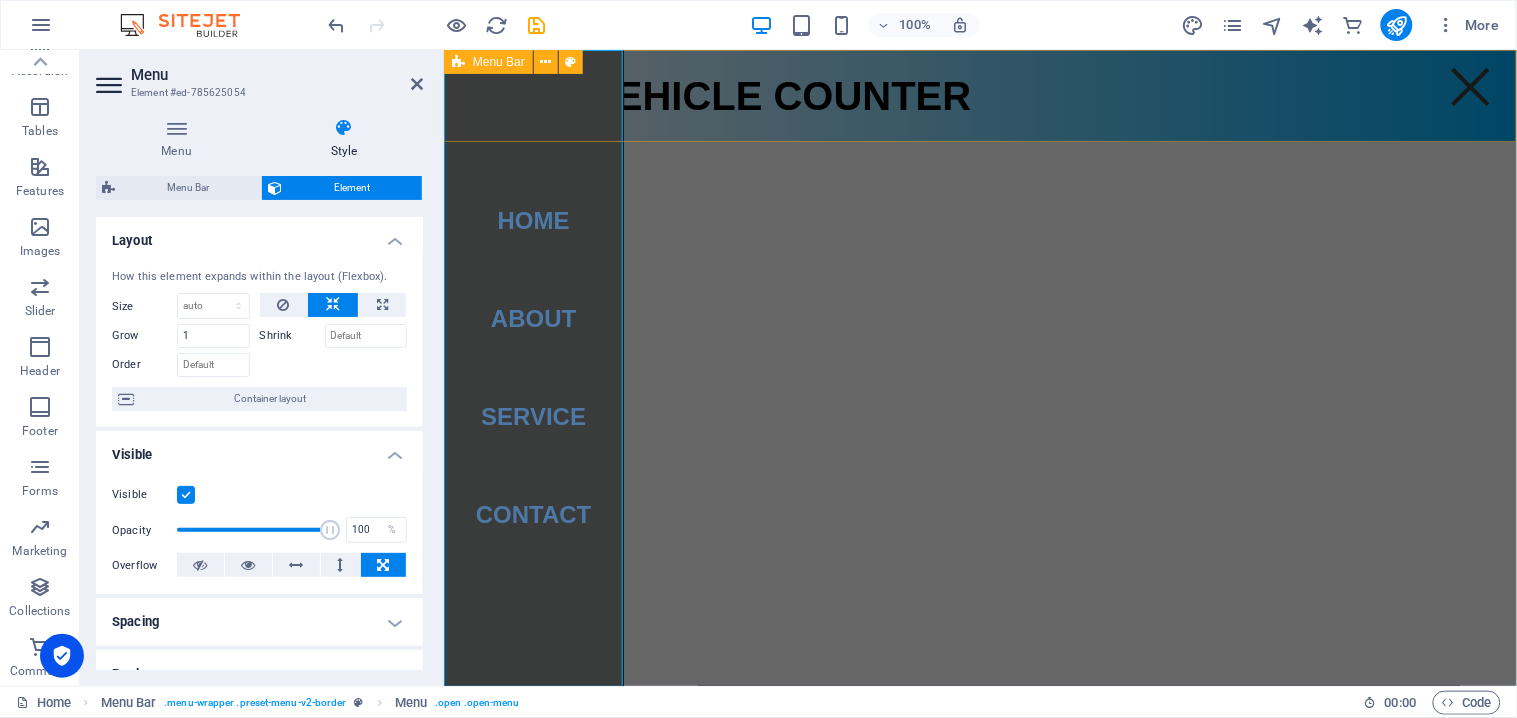 click on "Menu Bar" at bounding box center (488, 62) 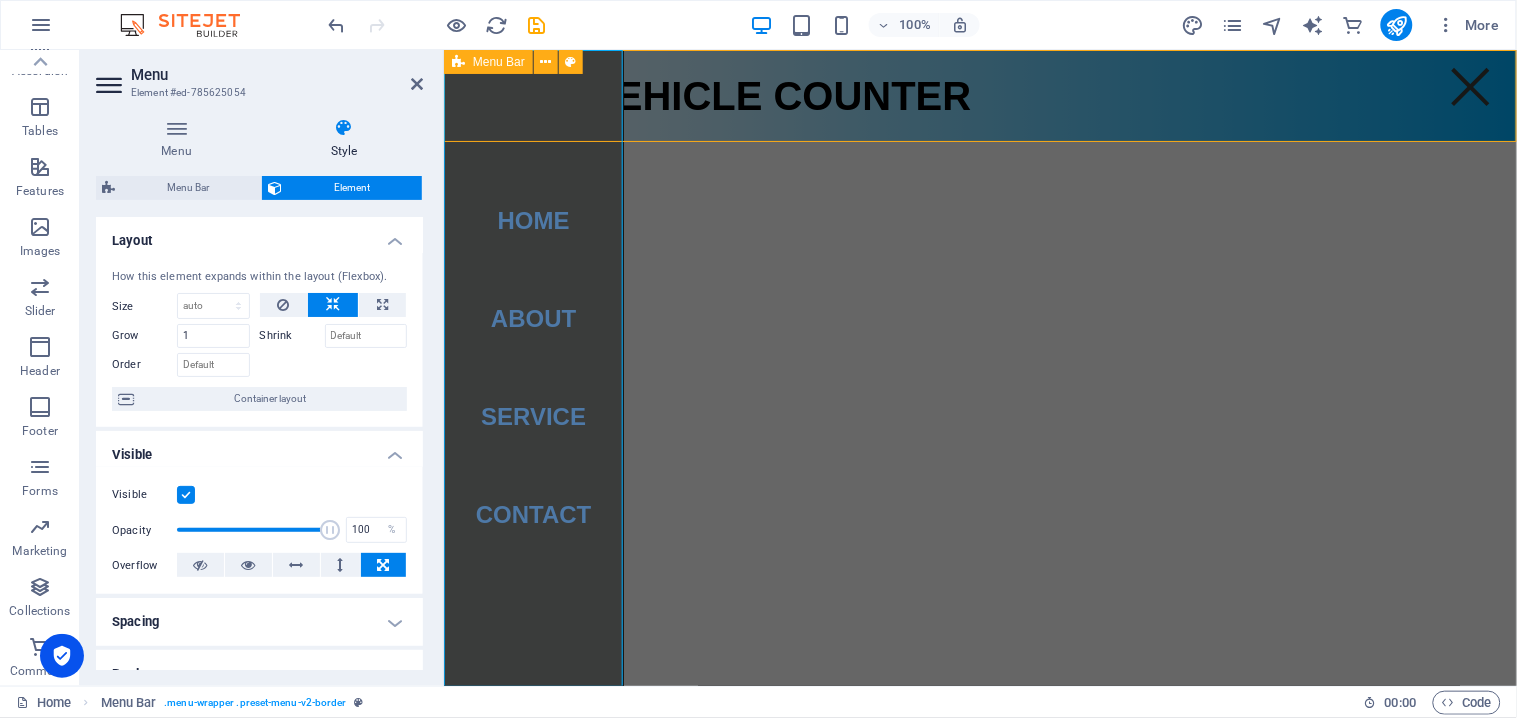 click on "Menu Bar" at bounding box center [488, 62] 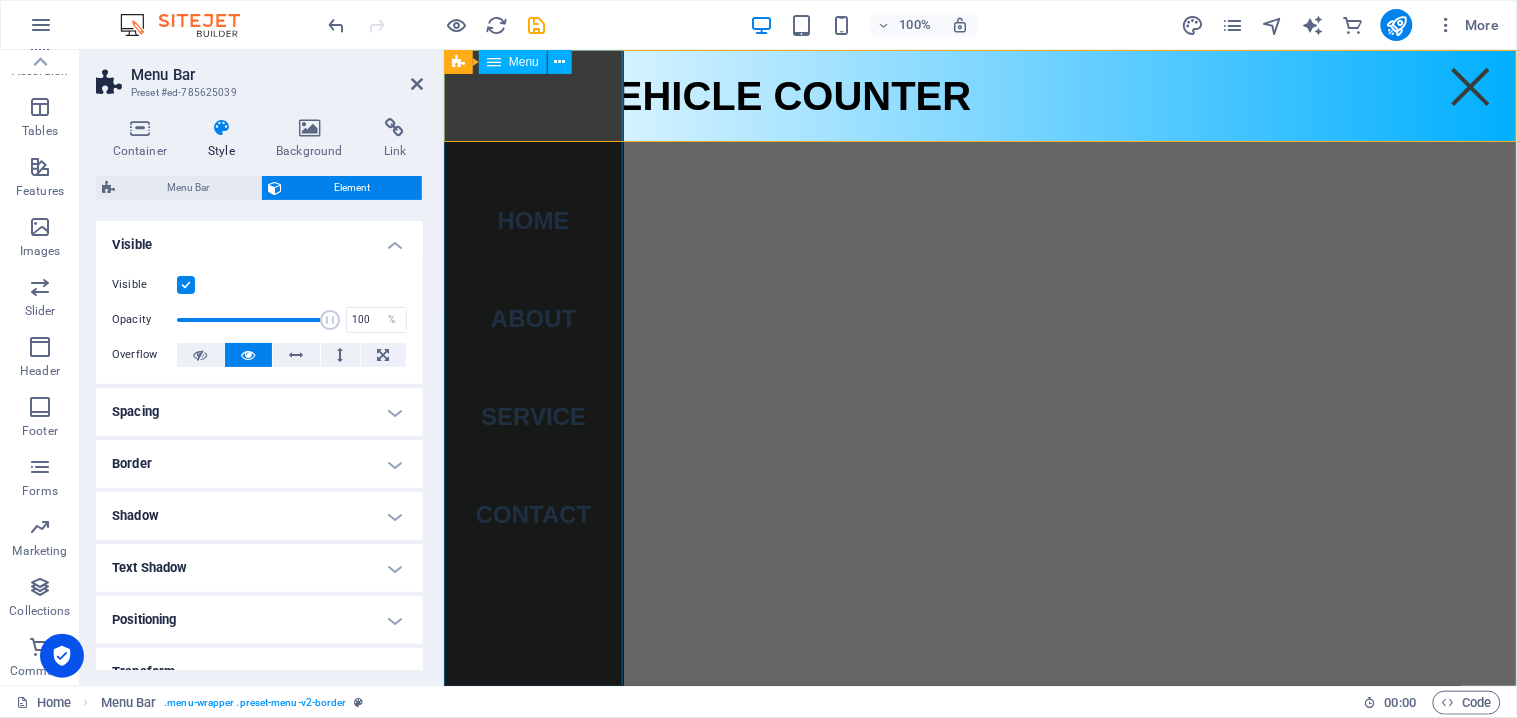 click on "Menu" at bounding box center (524, 62) 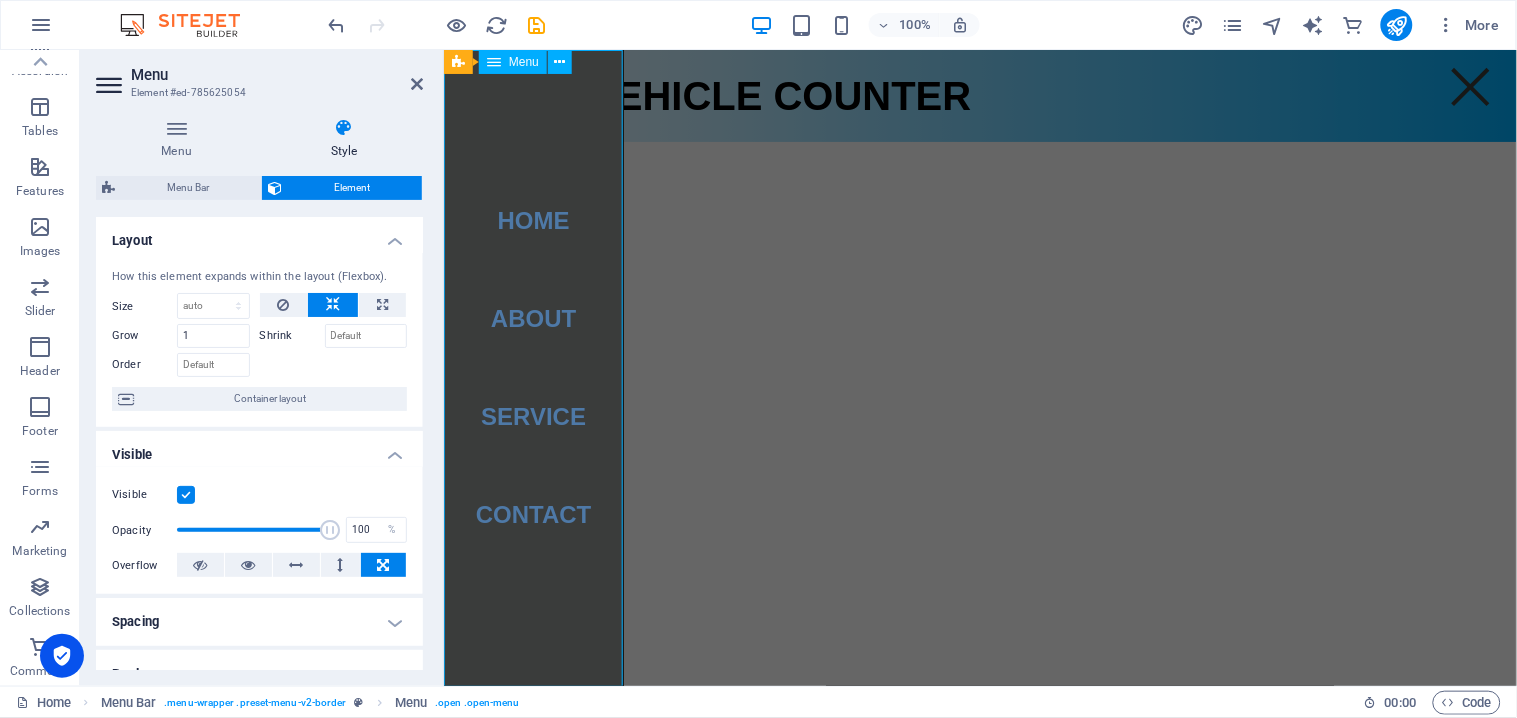 click on "Menu" at bounding box center (524, 62) 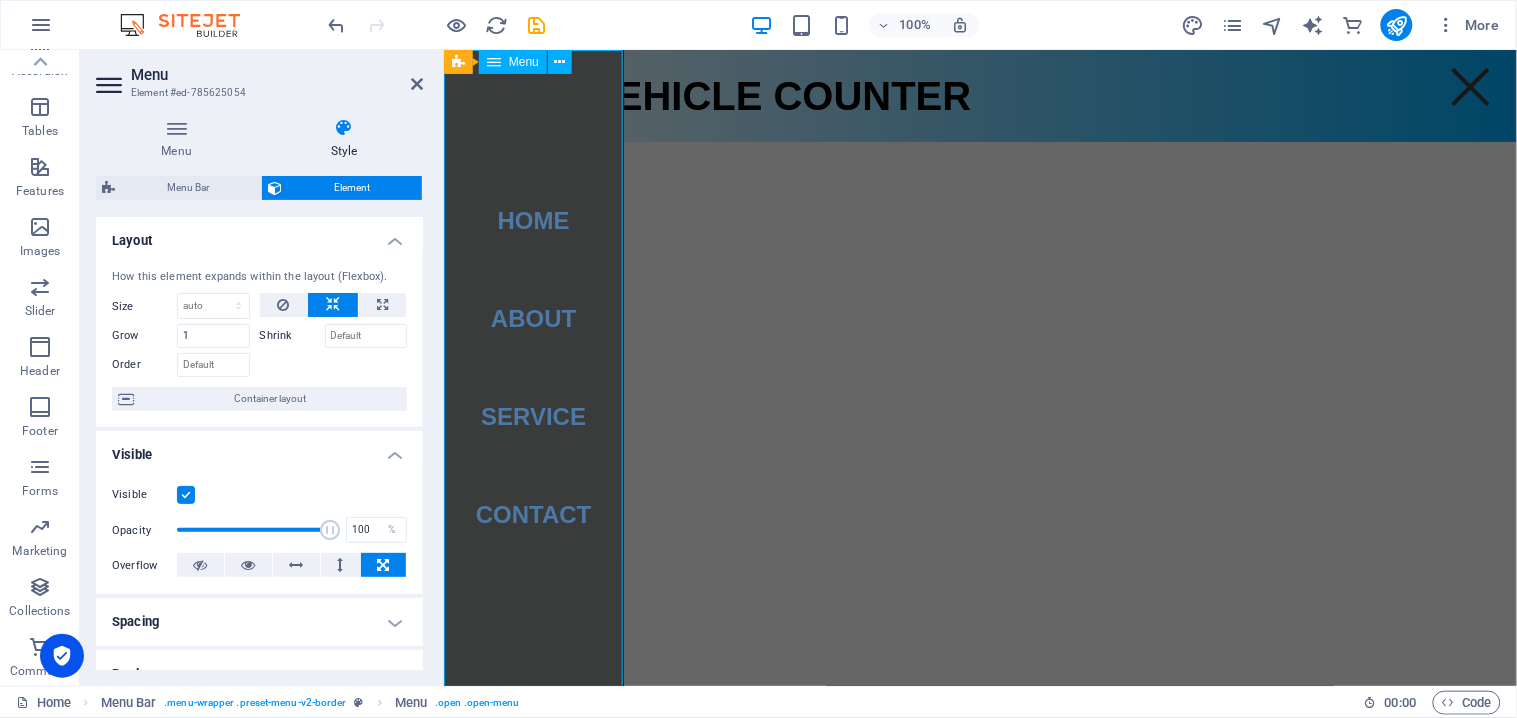 click on "Menu" at bounding box center (524, 62) 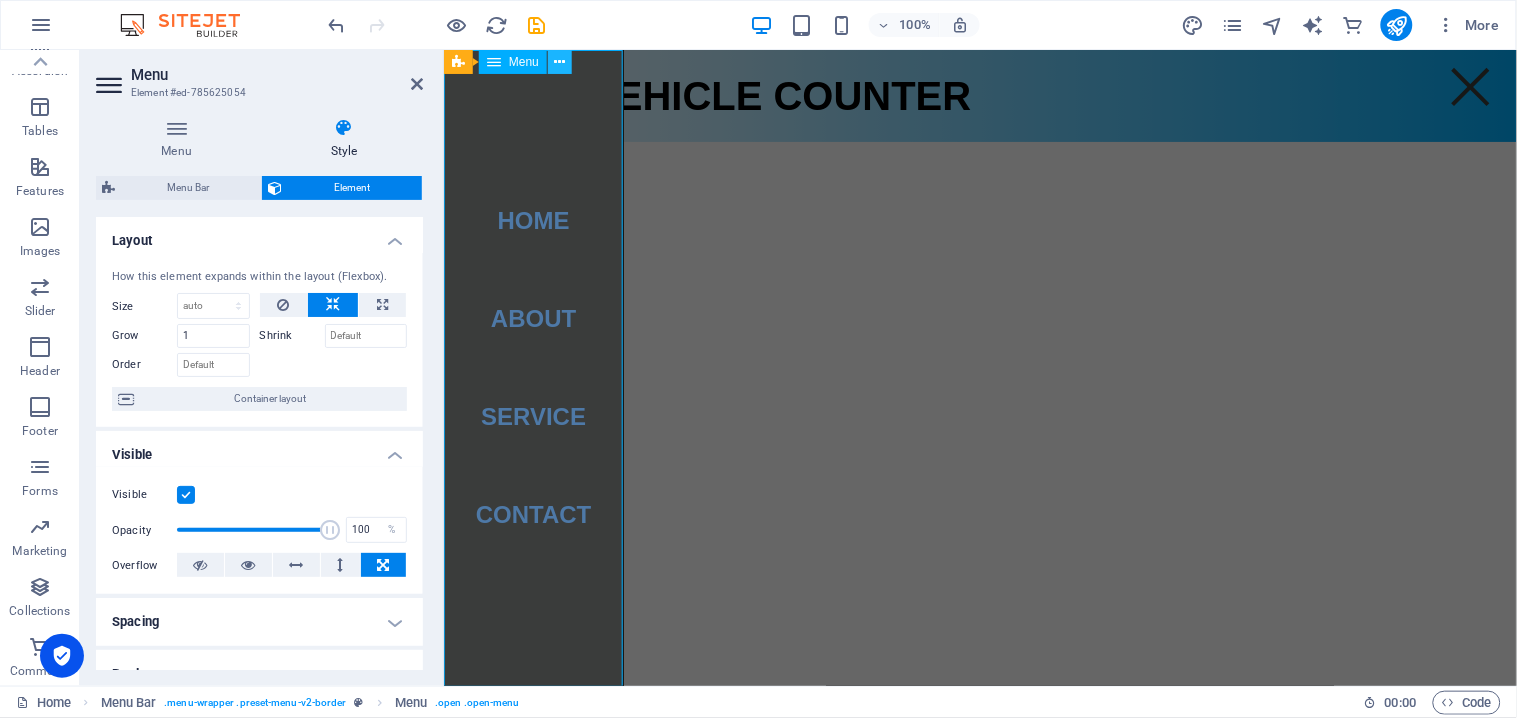 click at bounding box center (560, 62) 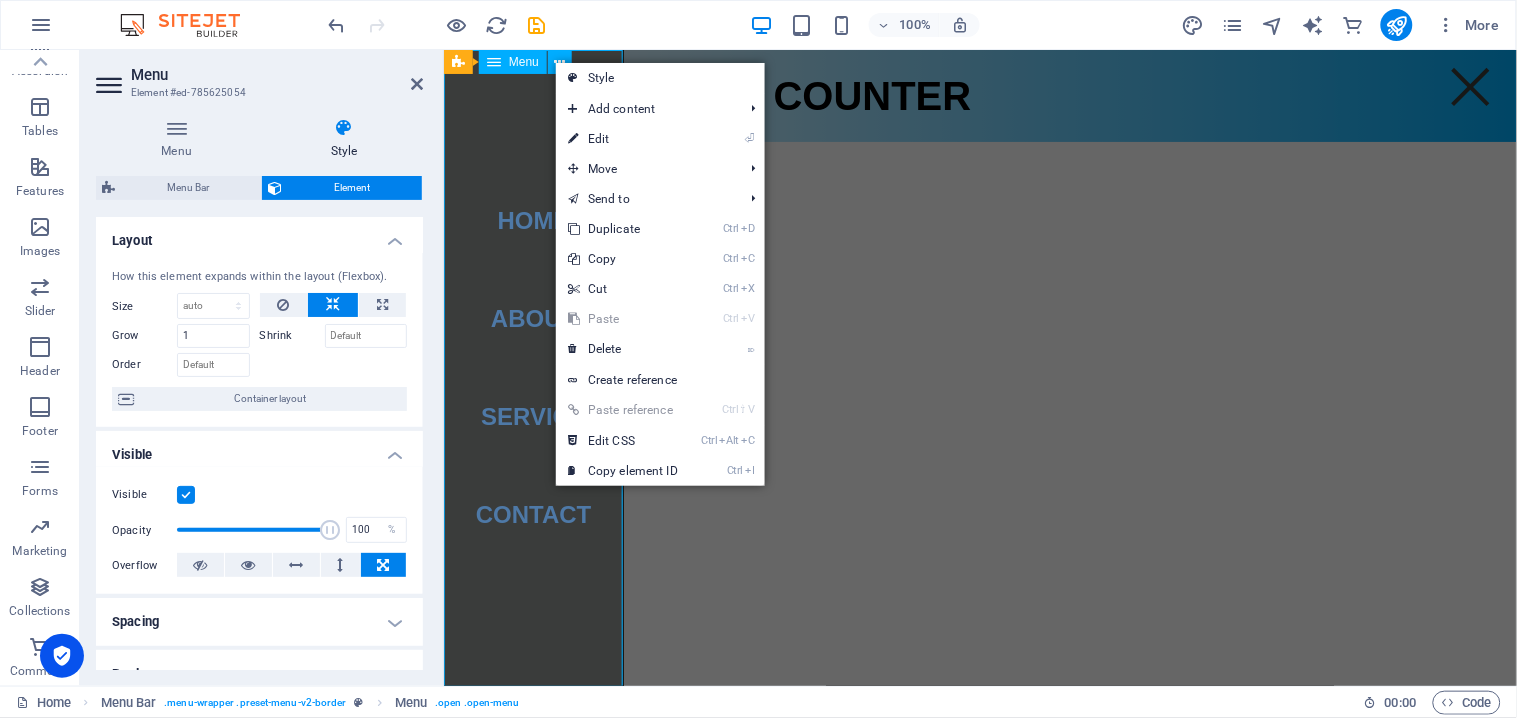 click on "Menu" at bounding box center (524, 62) 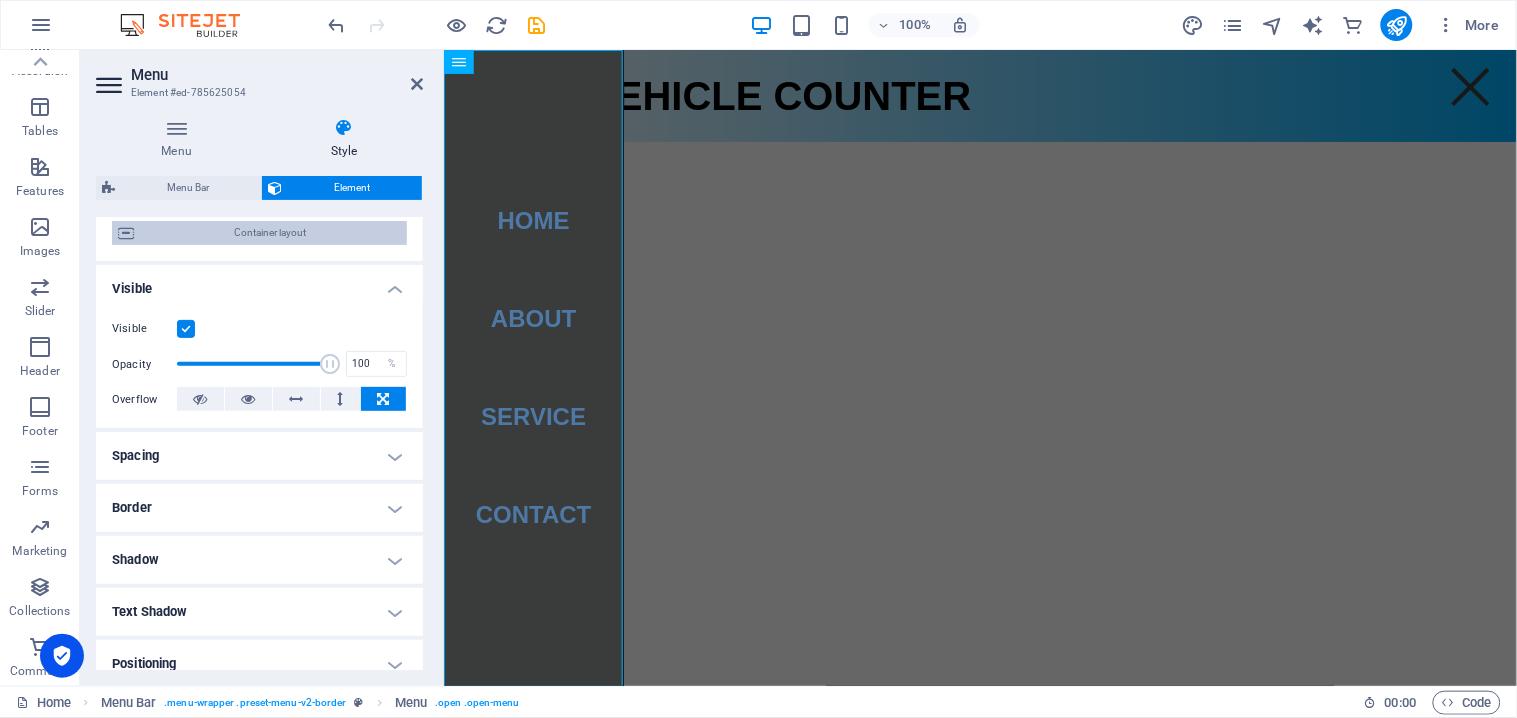 scroll, scrollTop: 222, scrollLeft: 0, axis: vertical 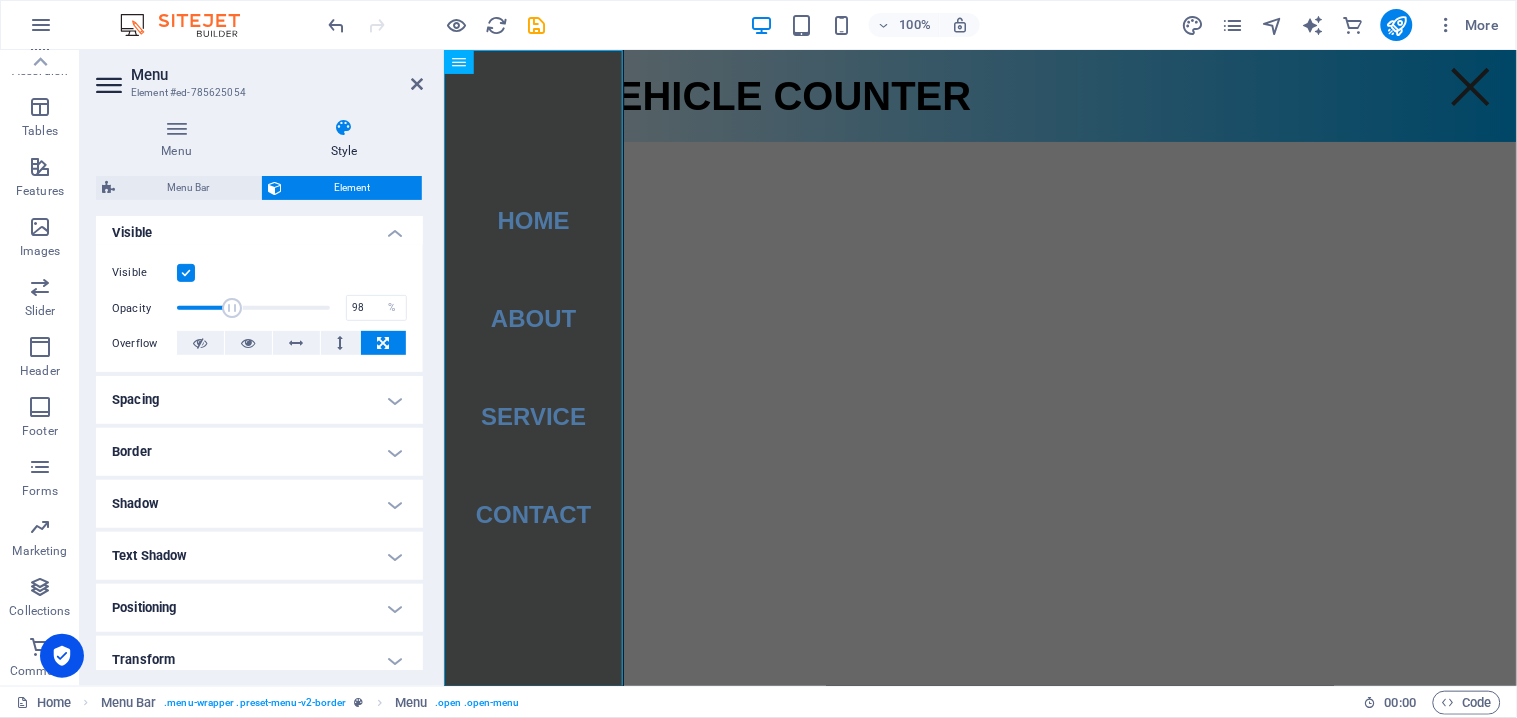 type on "100" 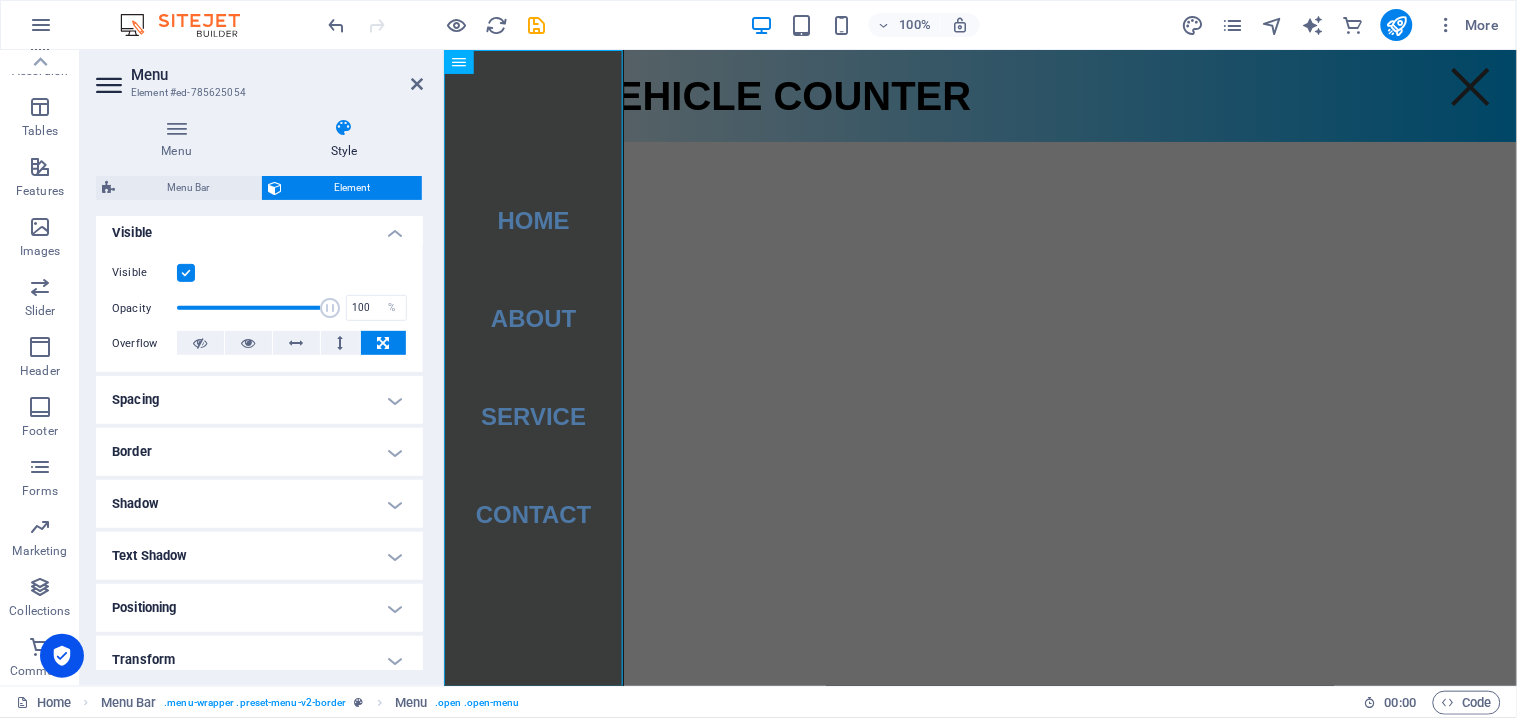 drag, startPoint x: 315, startPoint y: 307, endPoint x: 401, endPoint y: 292, distance: 87.29834 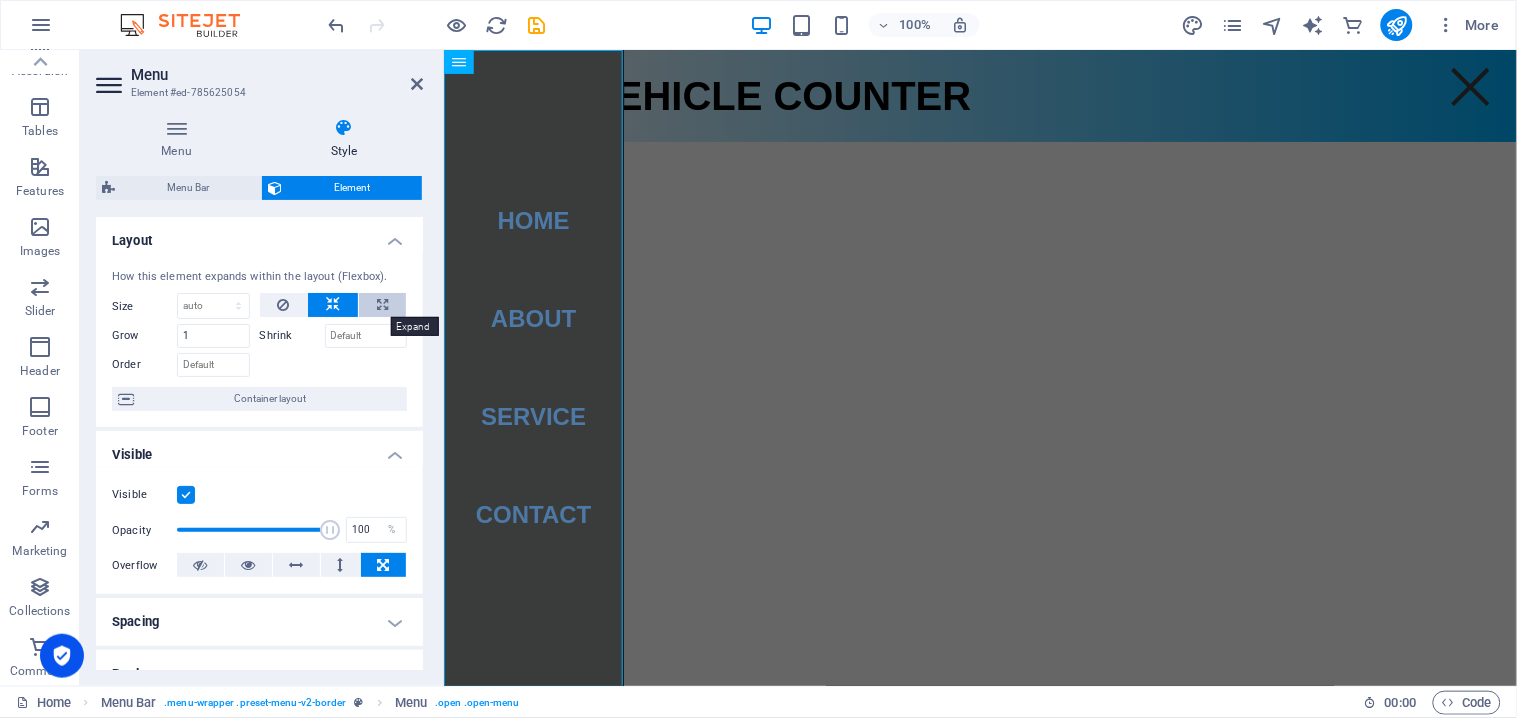 scroll, scrollTop: 391, scrollLeft: 0, axis: vertical 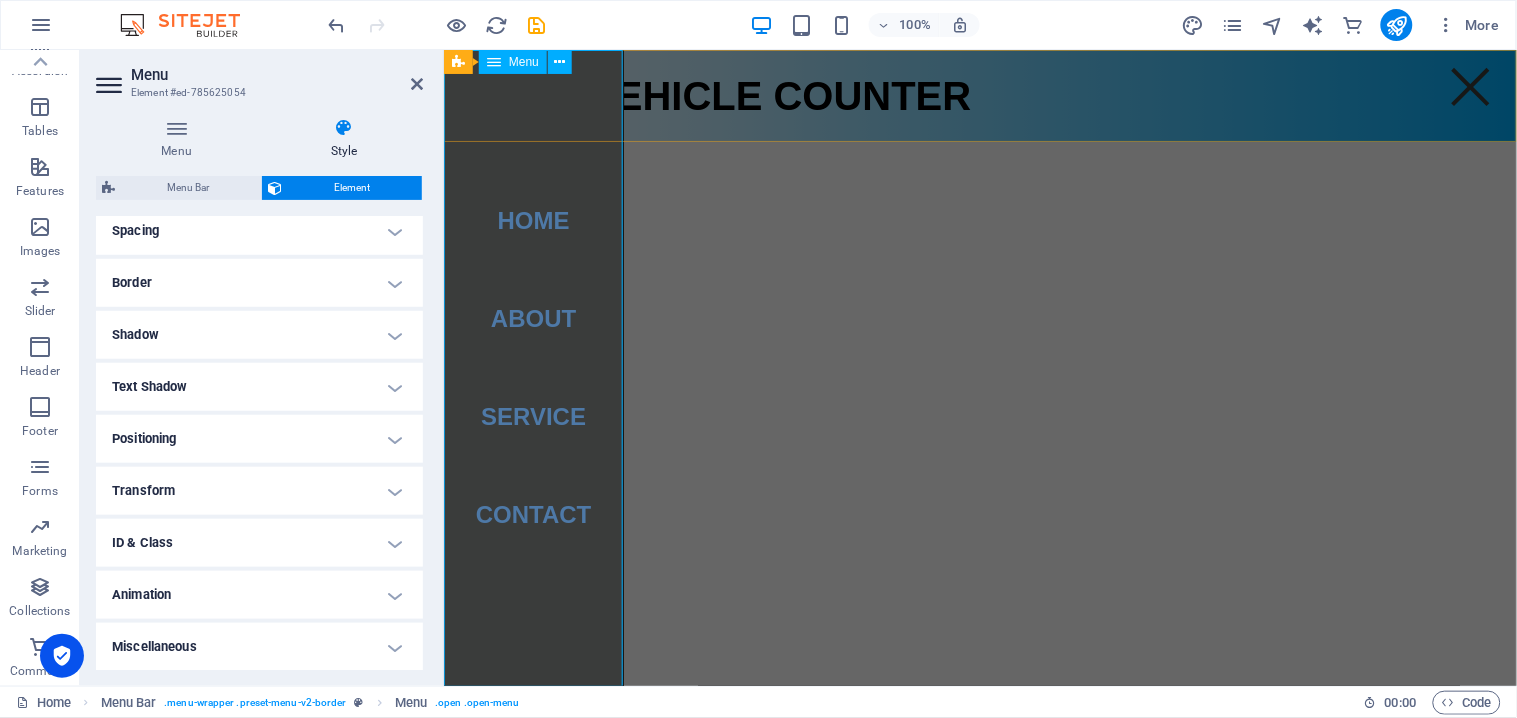 click on "Home About Service Contact" at bounding box center (533, 367) 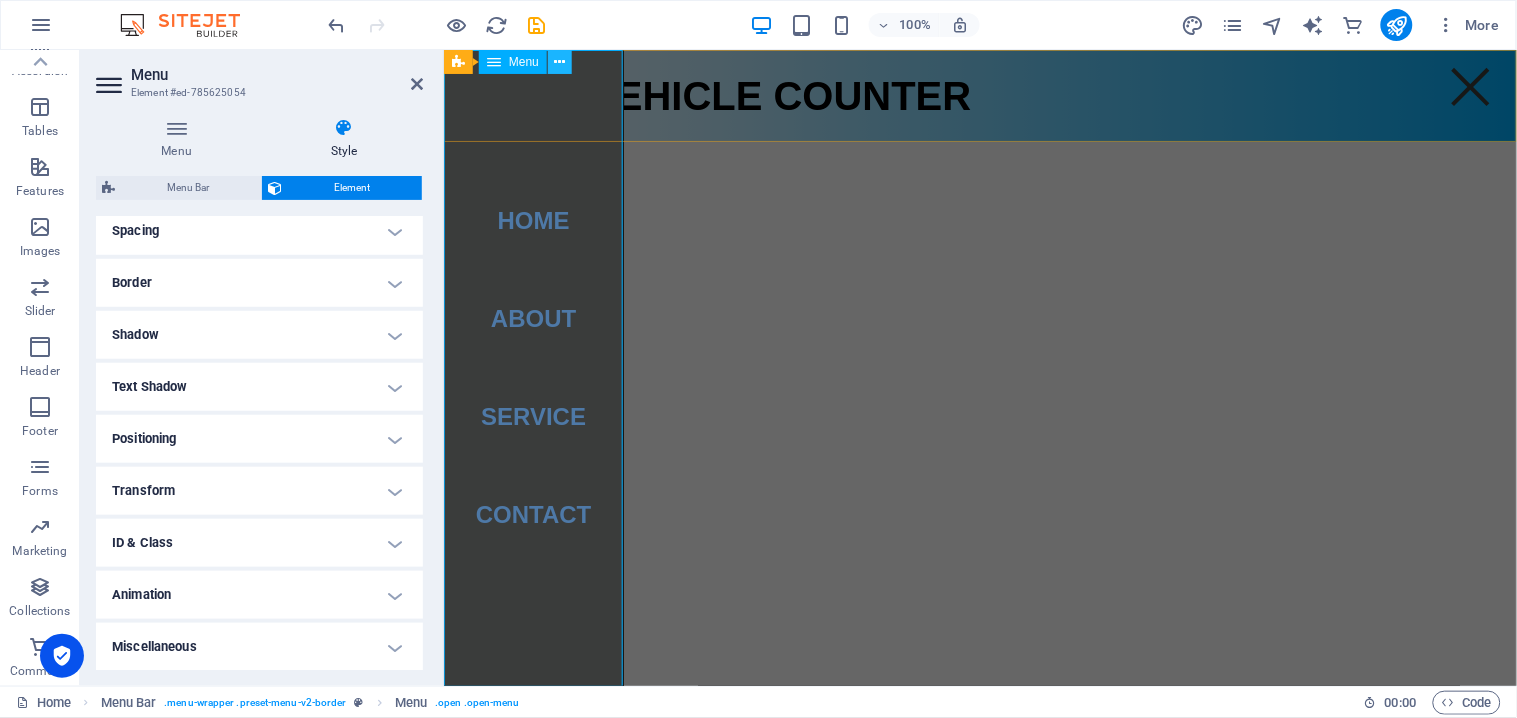 click at bounding box center (560, 62) 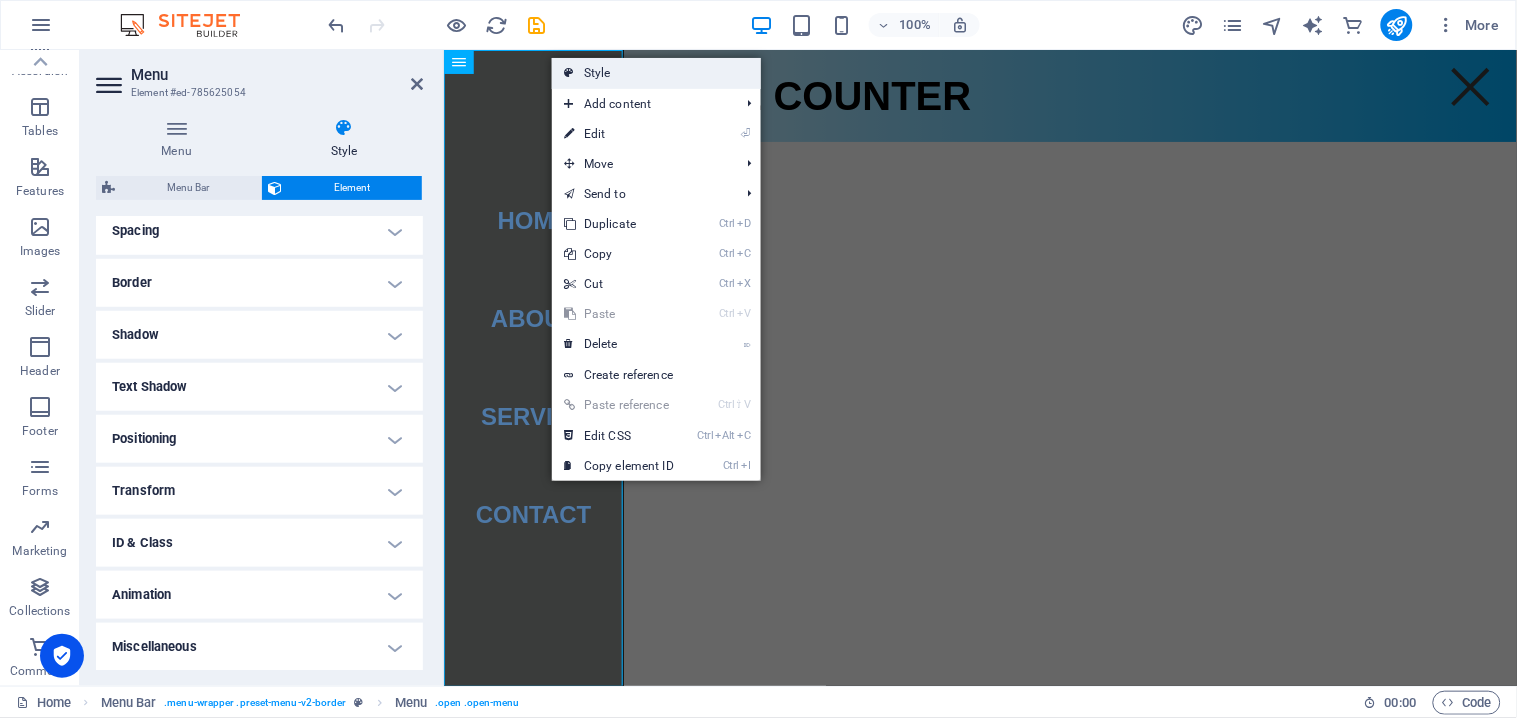 click on "Style" at bounding box center (656, 73) 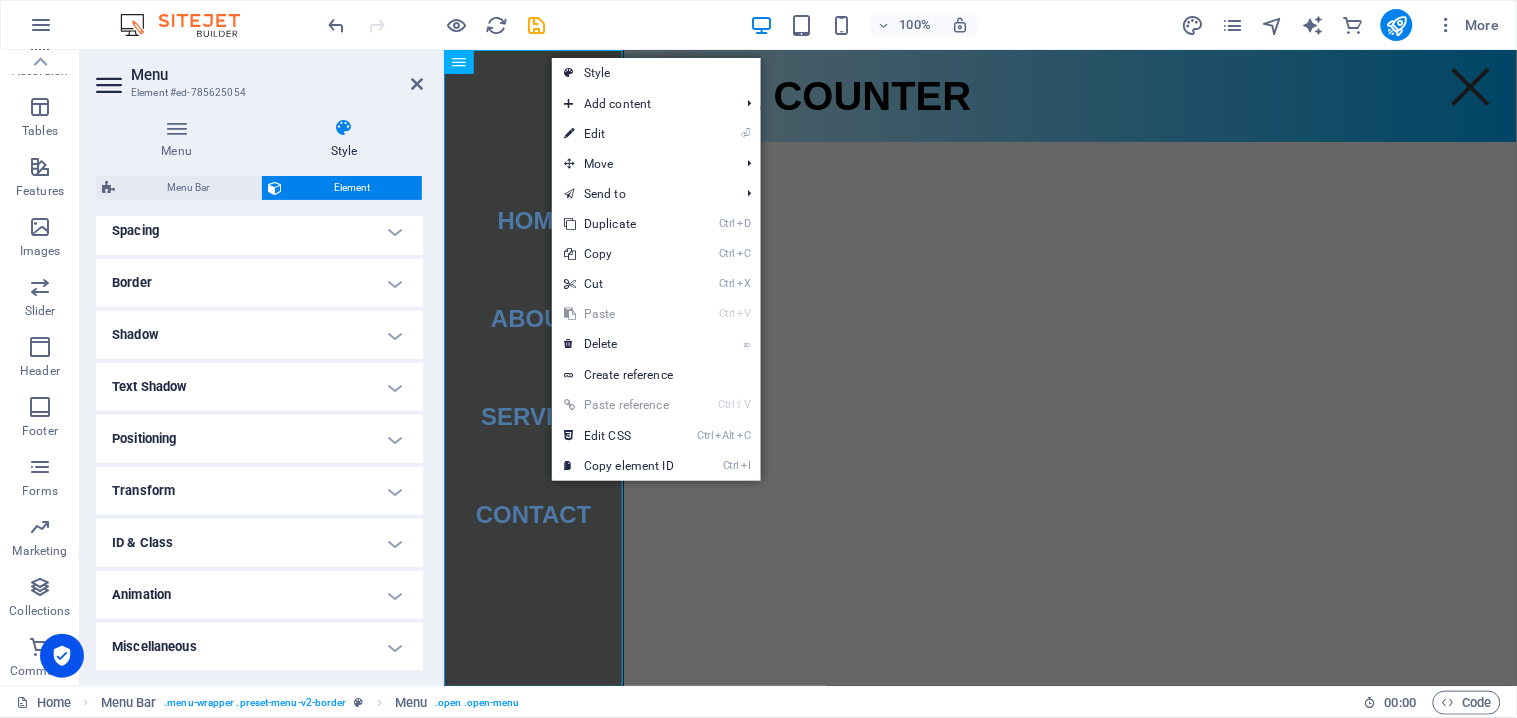 select on "rem" 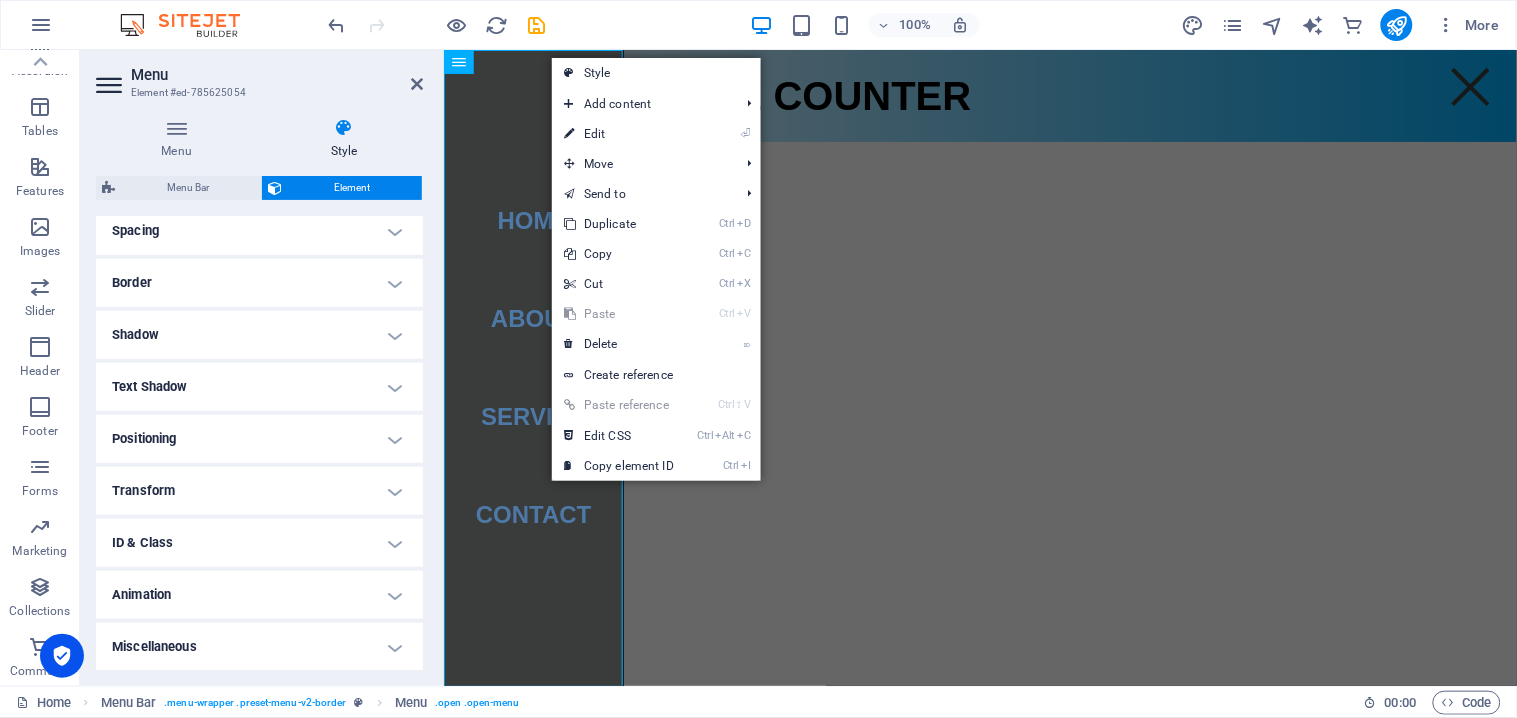select on "rem" 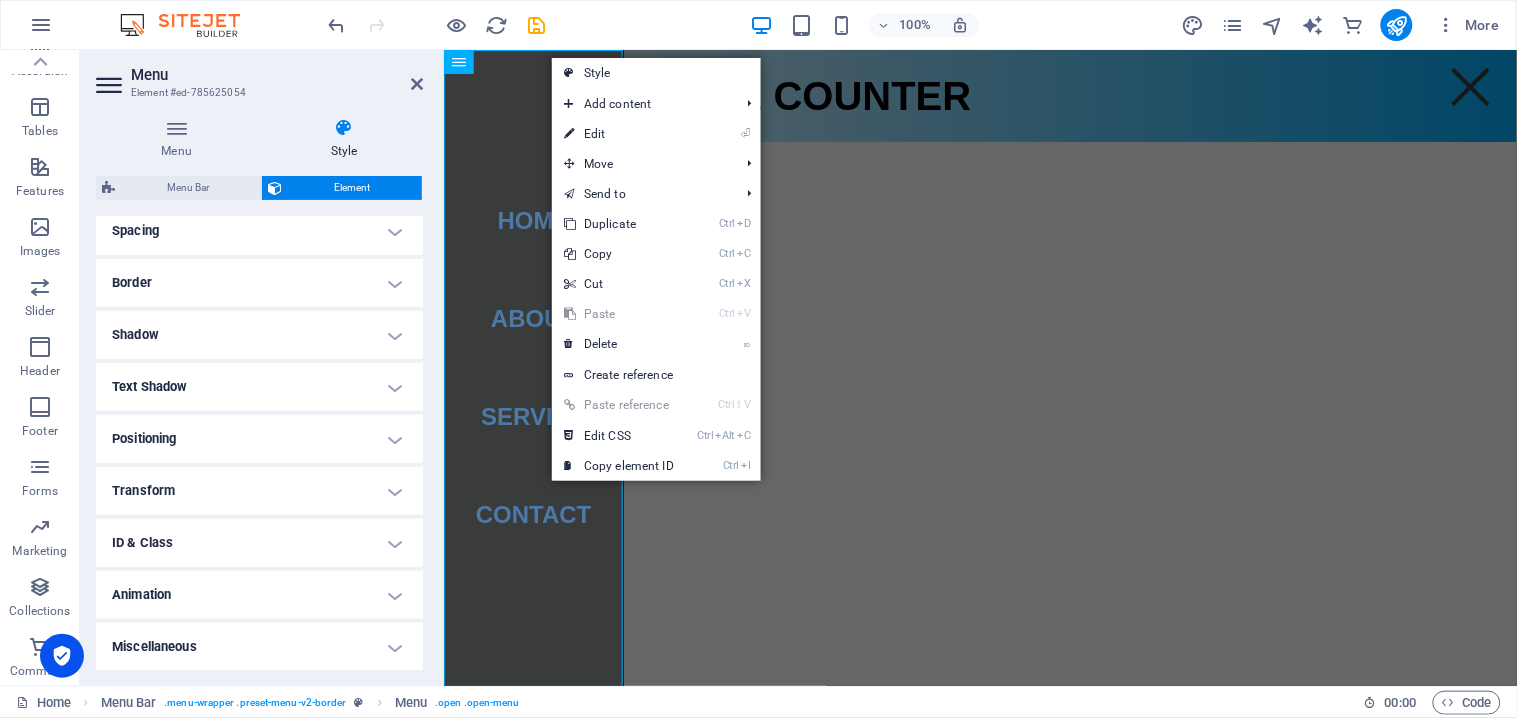 select on "rem" 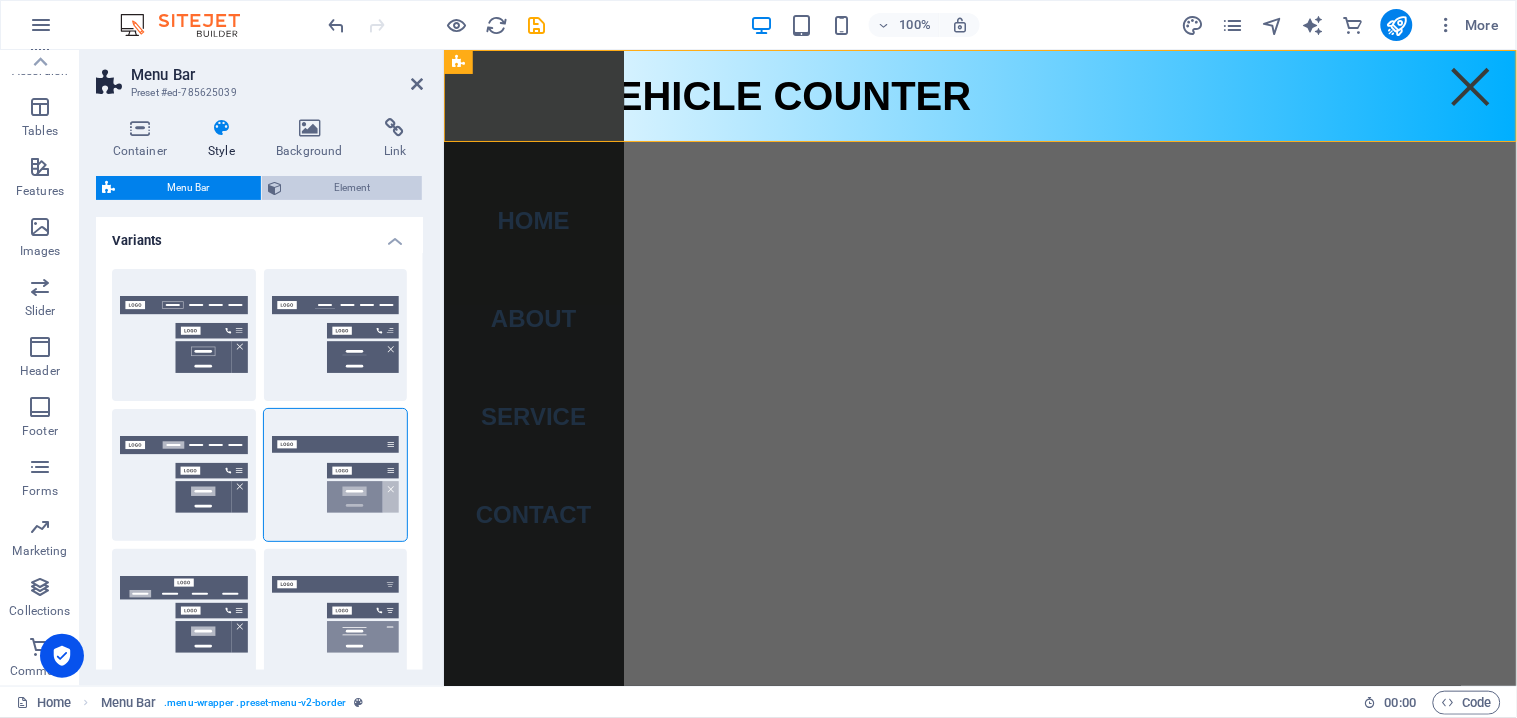 click on "Element" at bounding box center (352, 188) 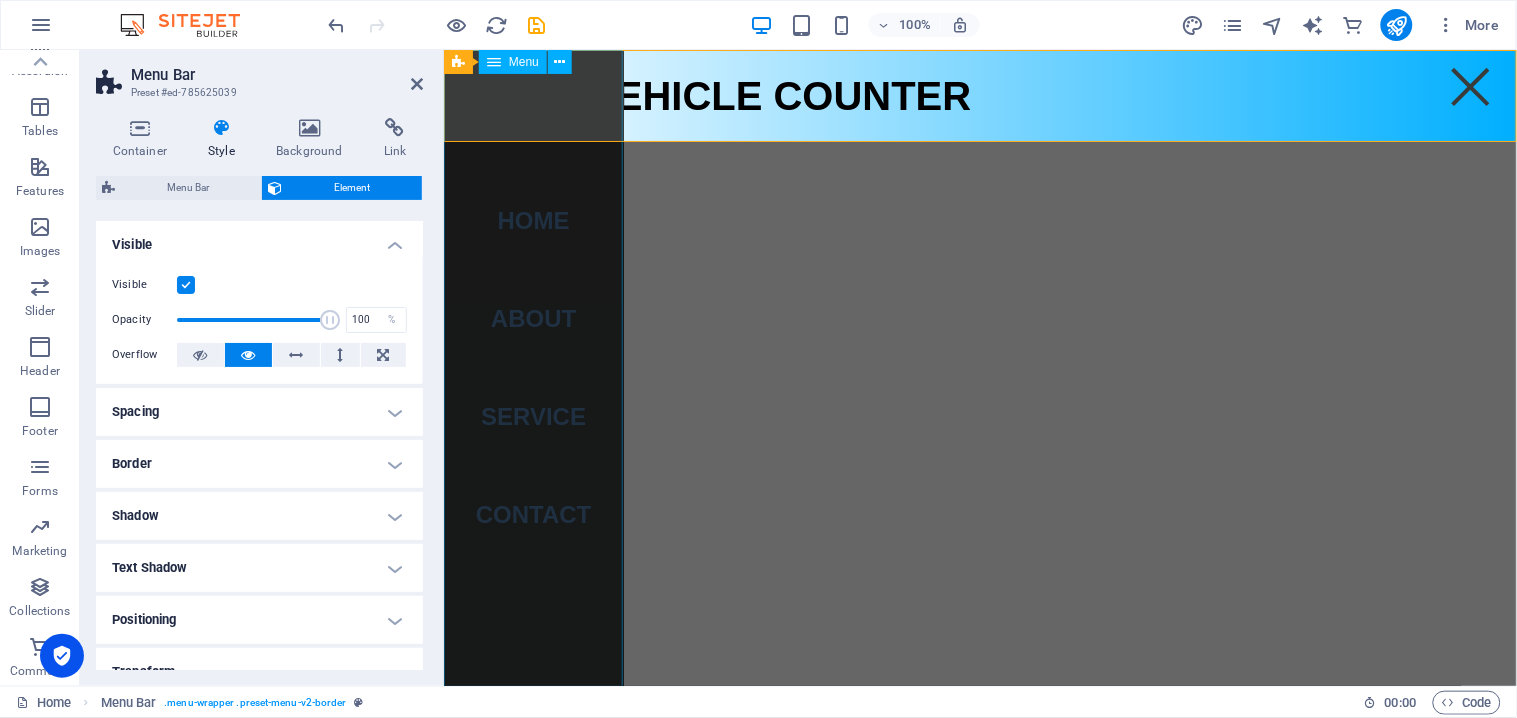 click on "Home About Service Contact" at bounding box center [533, 367] 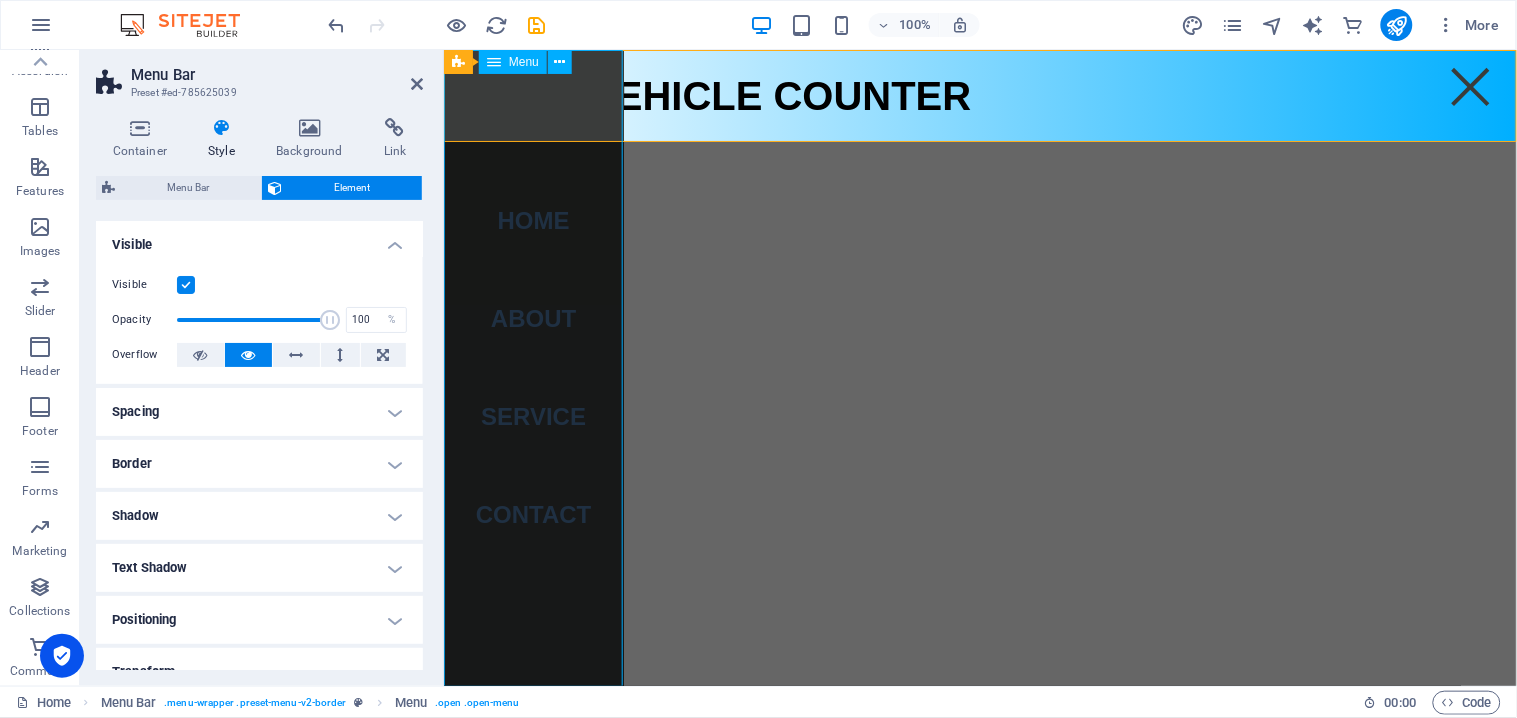 click on "Home About Service Contact" at bounding box center [533, 367] 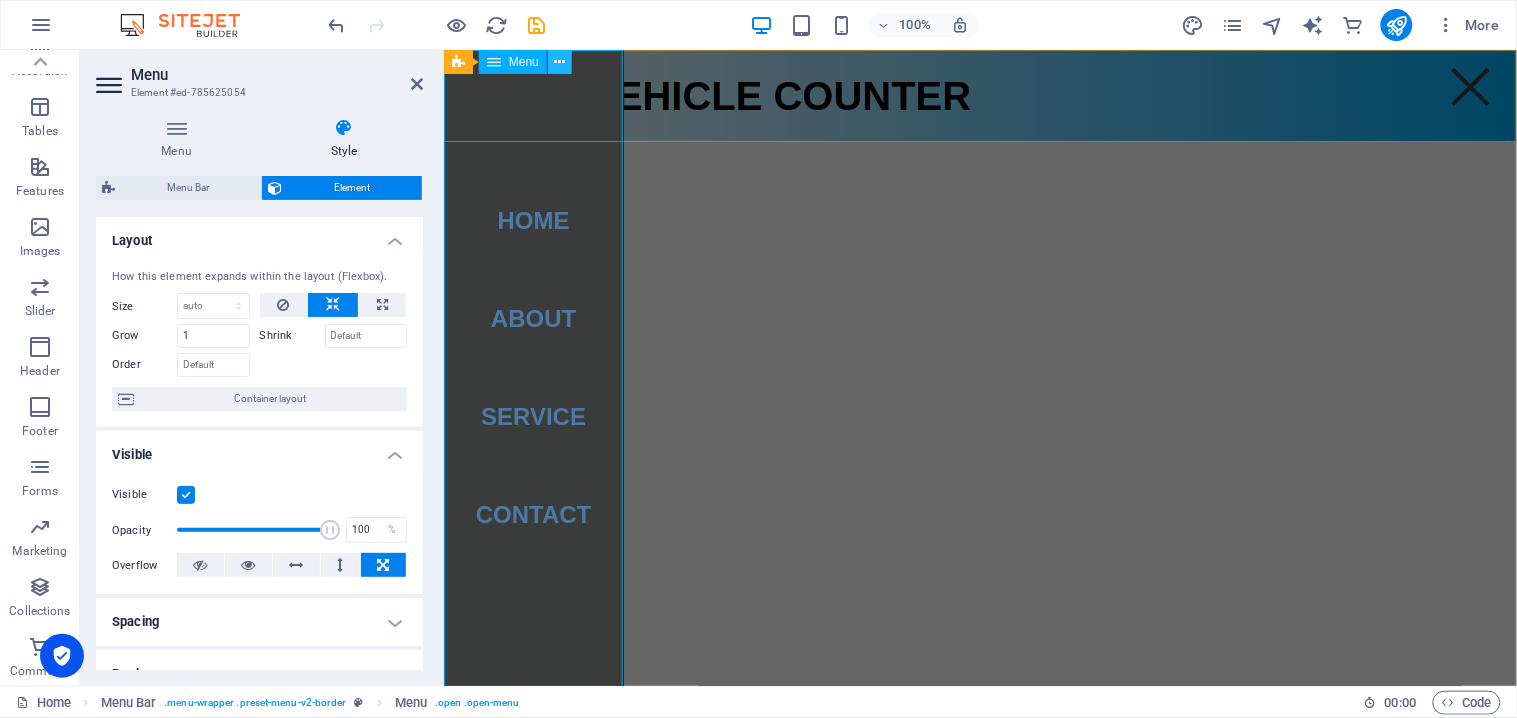 click at bounding box center (560, 62) 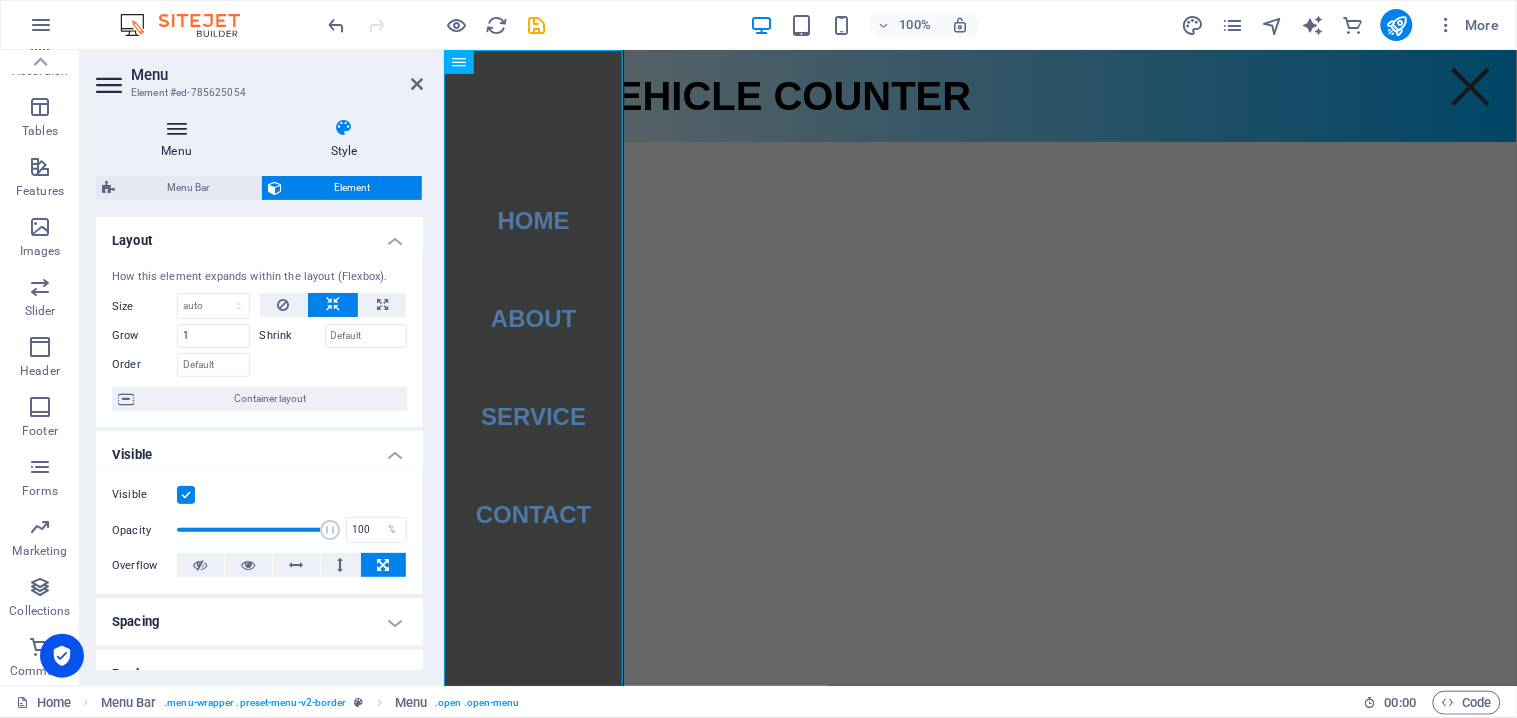 click at bounding box center [176, 128] 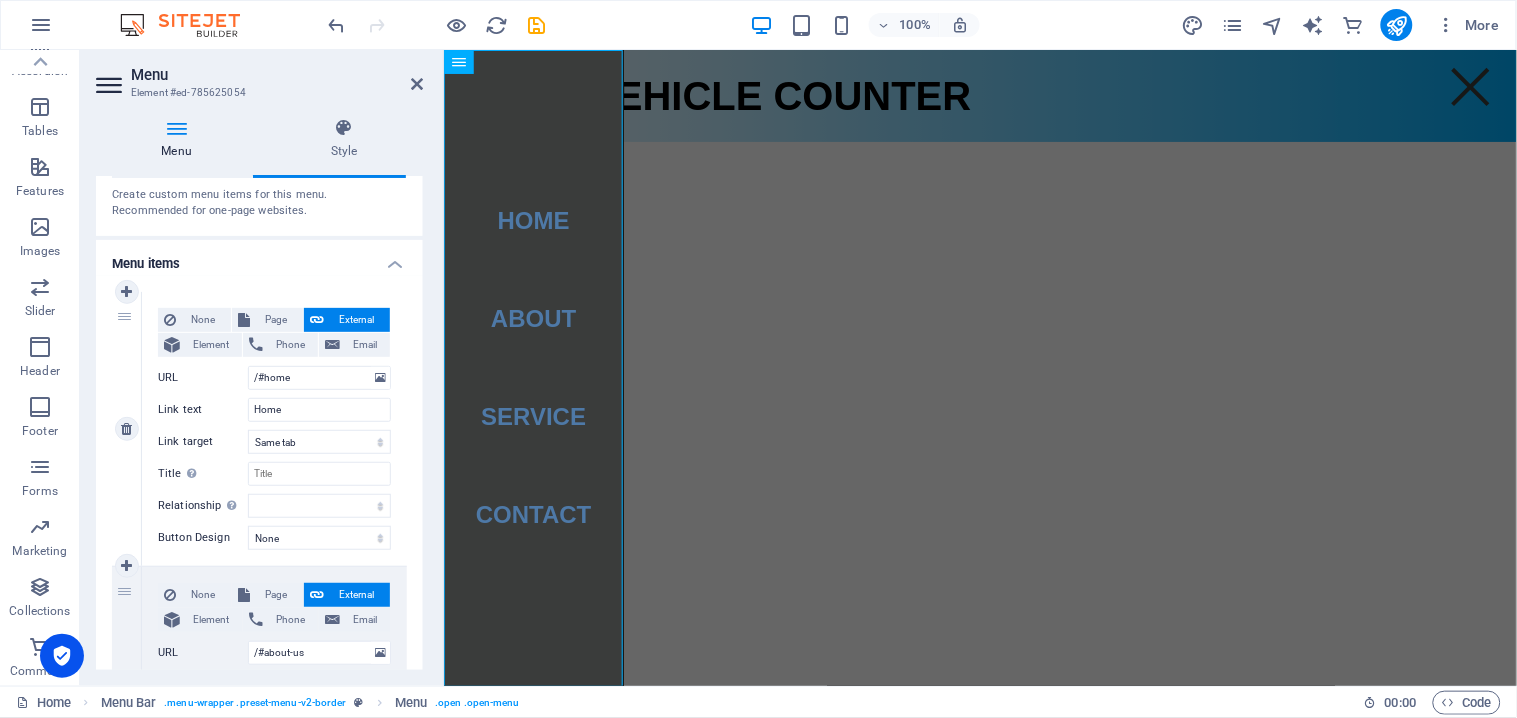 scroll, scrollTop: 111, scrollLeft: 0, axis: vertical 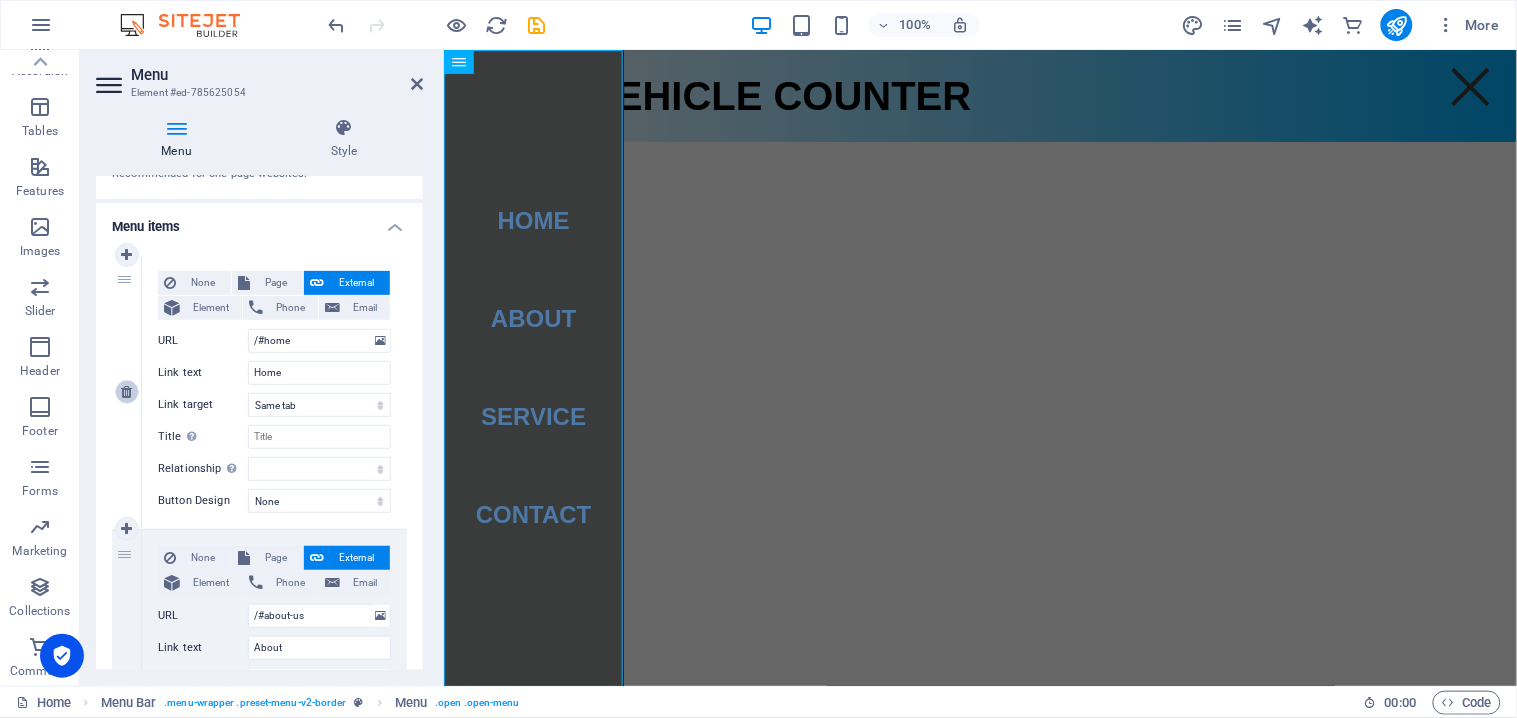 click at bounding box center [126, 392] 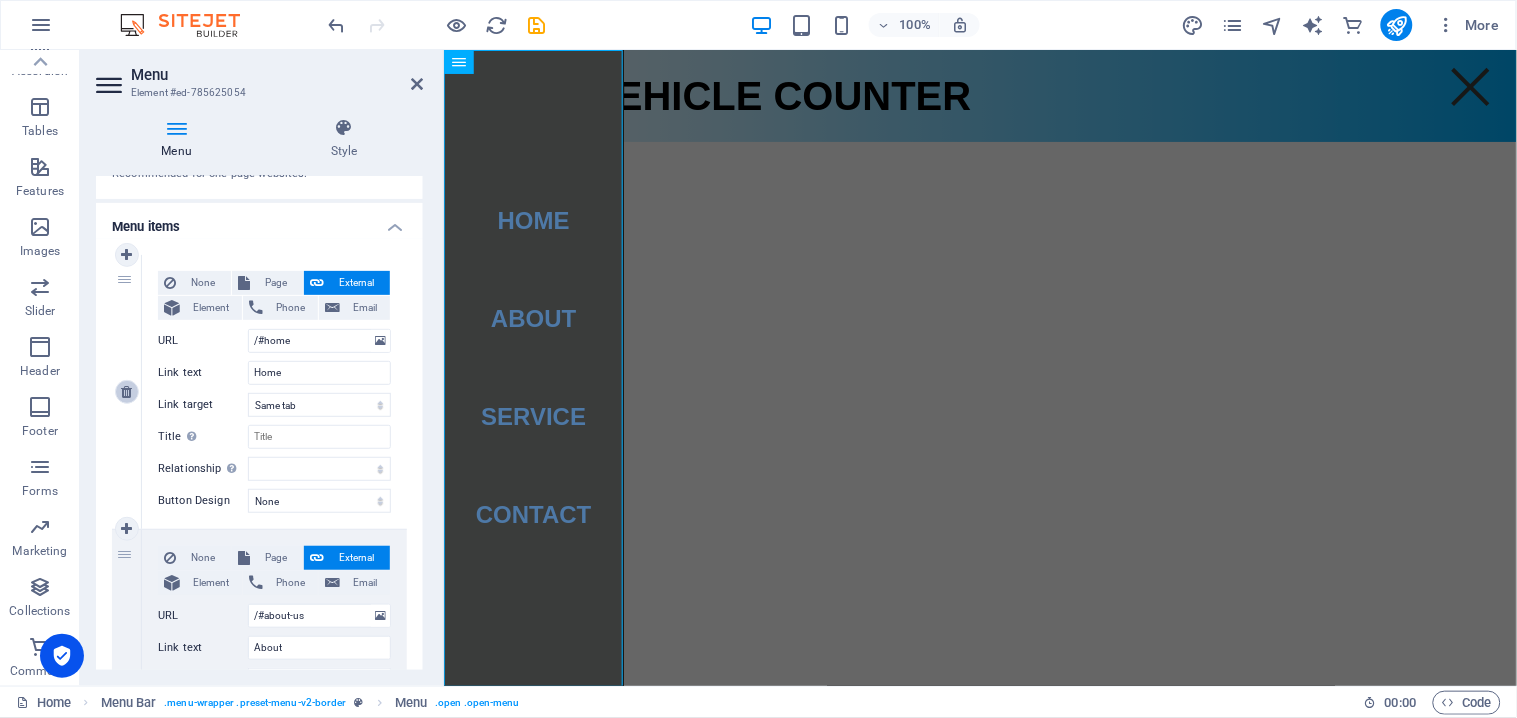 type on "/#service" 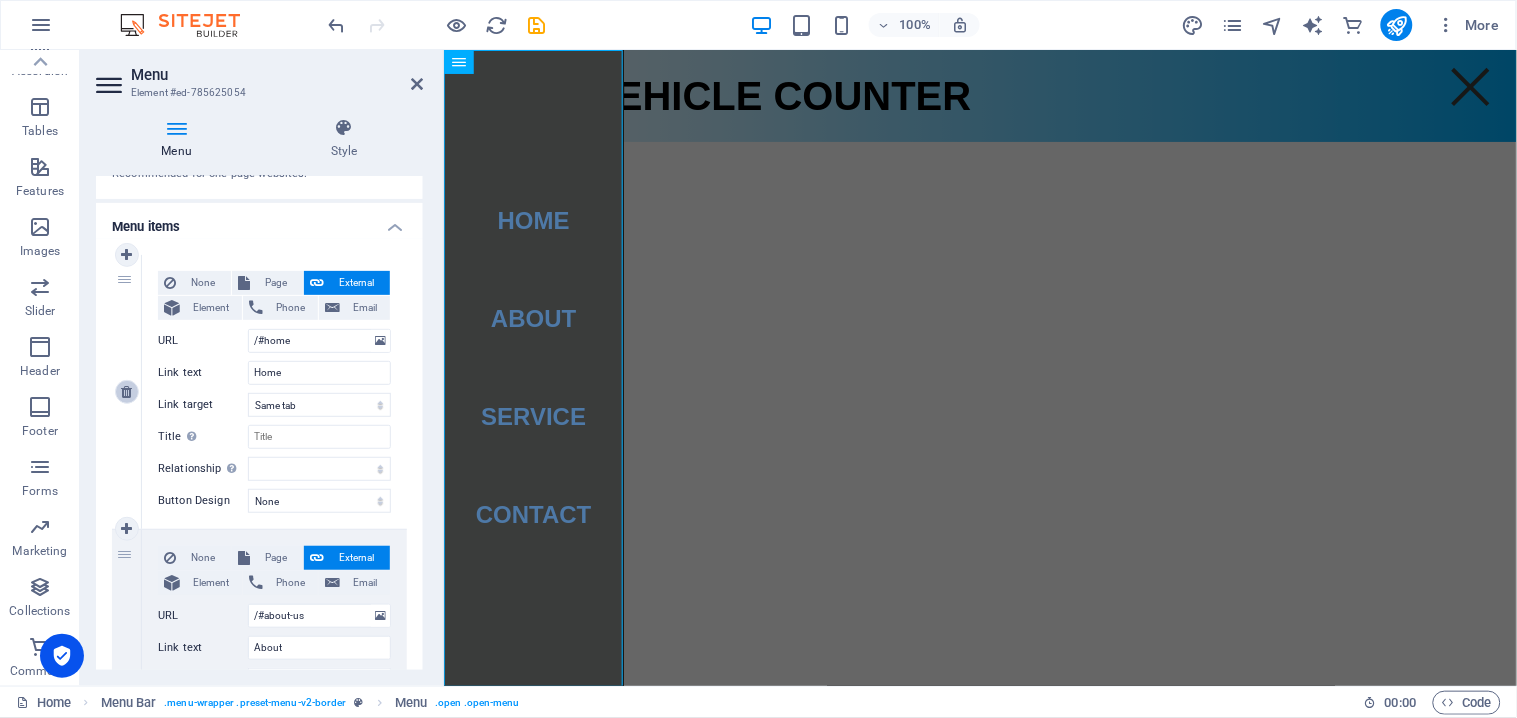 type on "Contact" 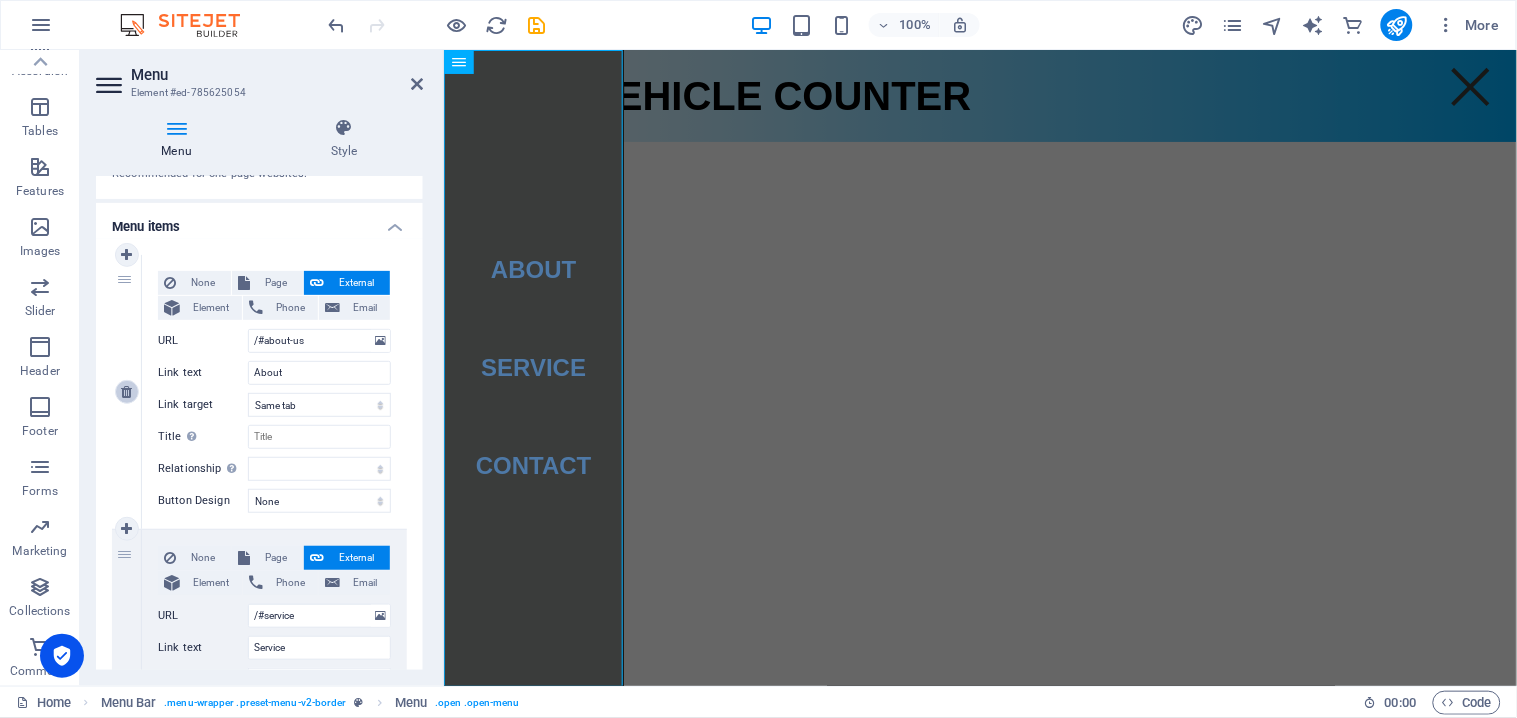 click at bounding box center [126, 392] 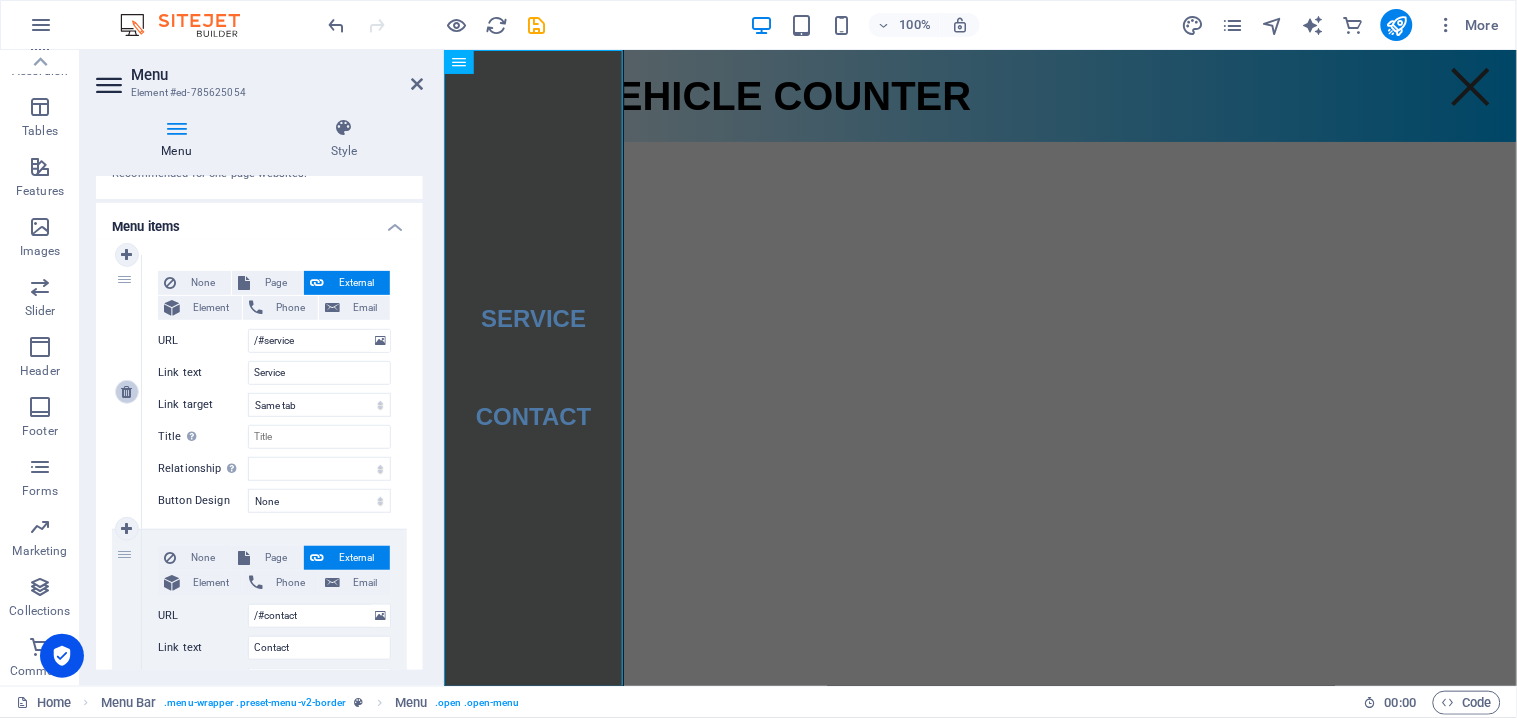 click at bounding box center [126, 392] 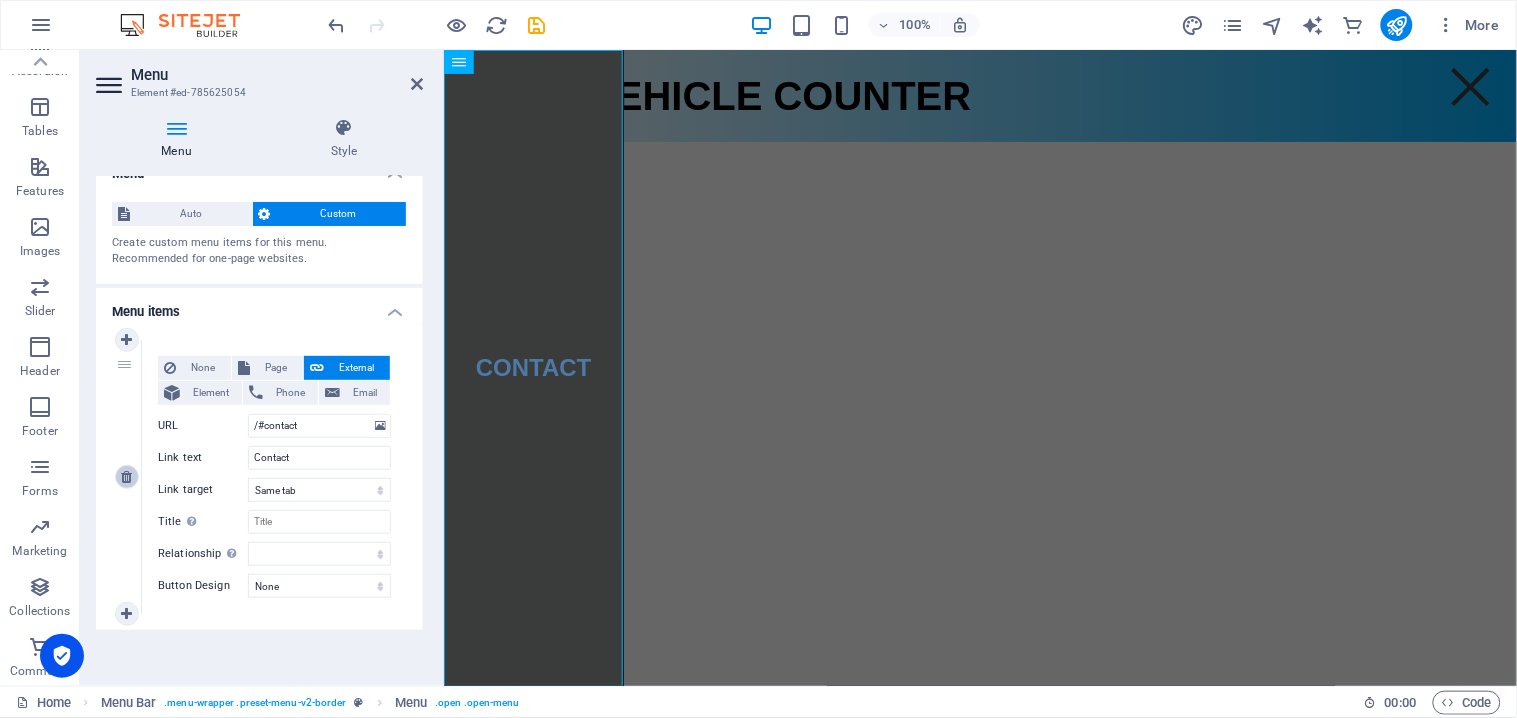 scroll, scrollTop: 24, scrollLeft: 0, axis: vertical 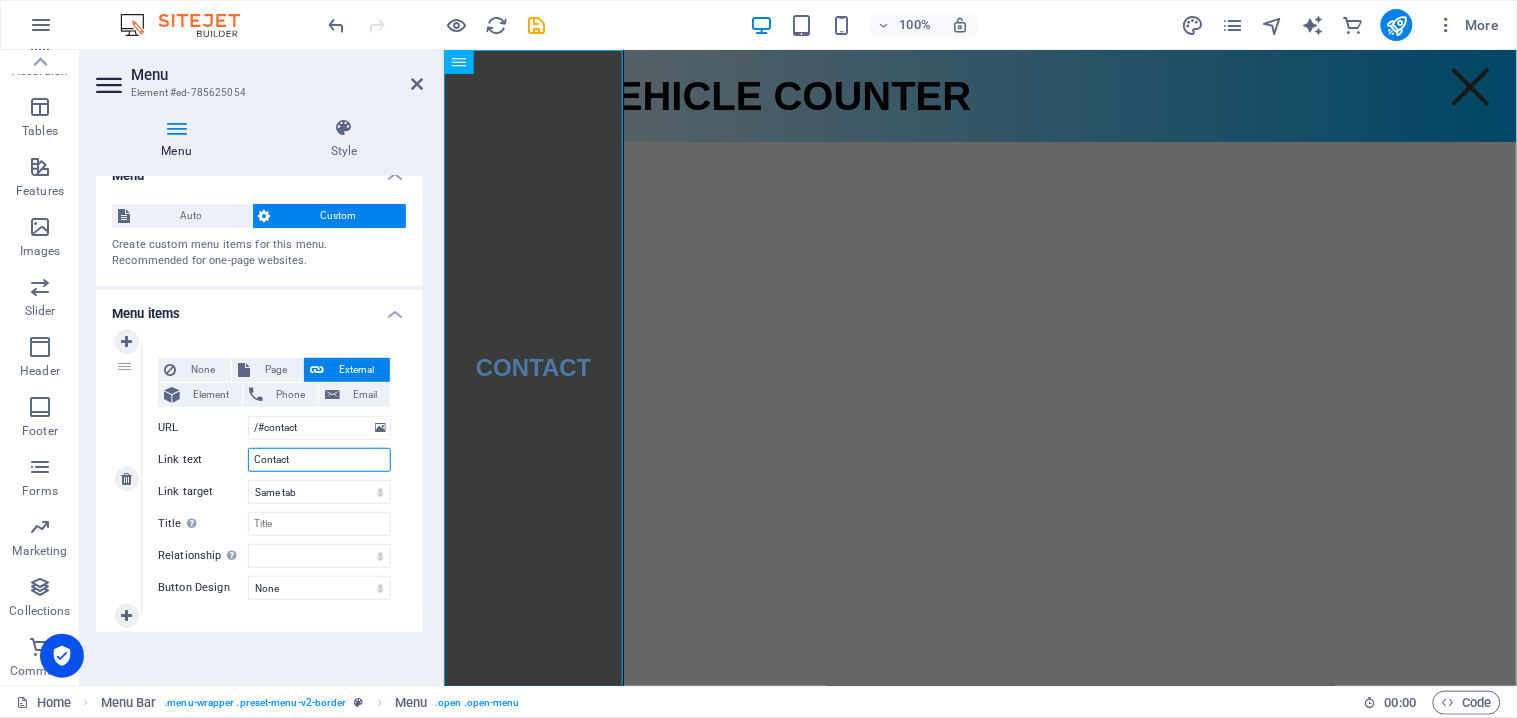 drag, startPoint x: 323, startPoint y: 462, endPoint x: 254, endPoint y: 464, distance: 69.02898 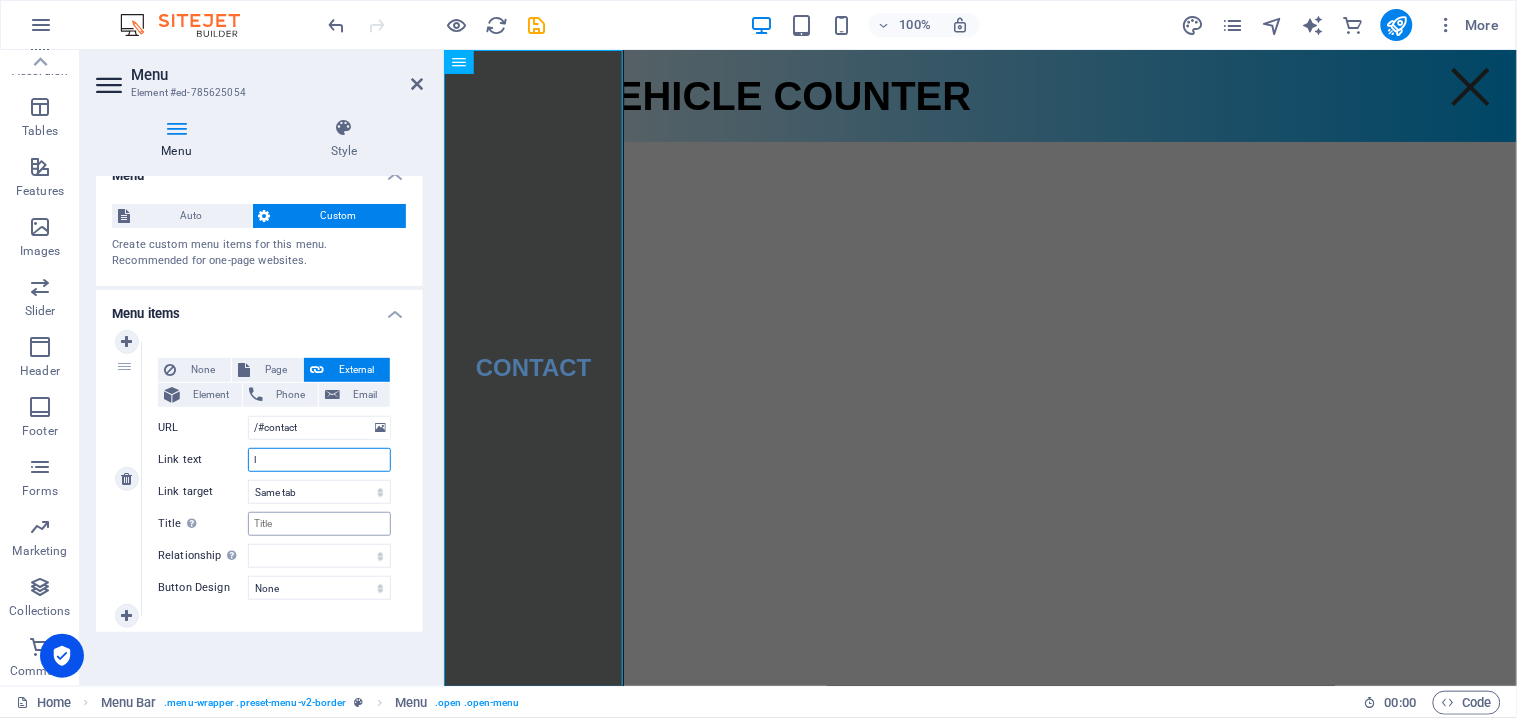 type on "lo" 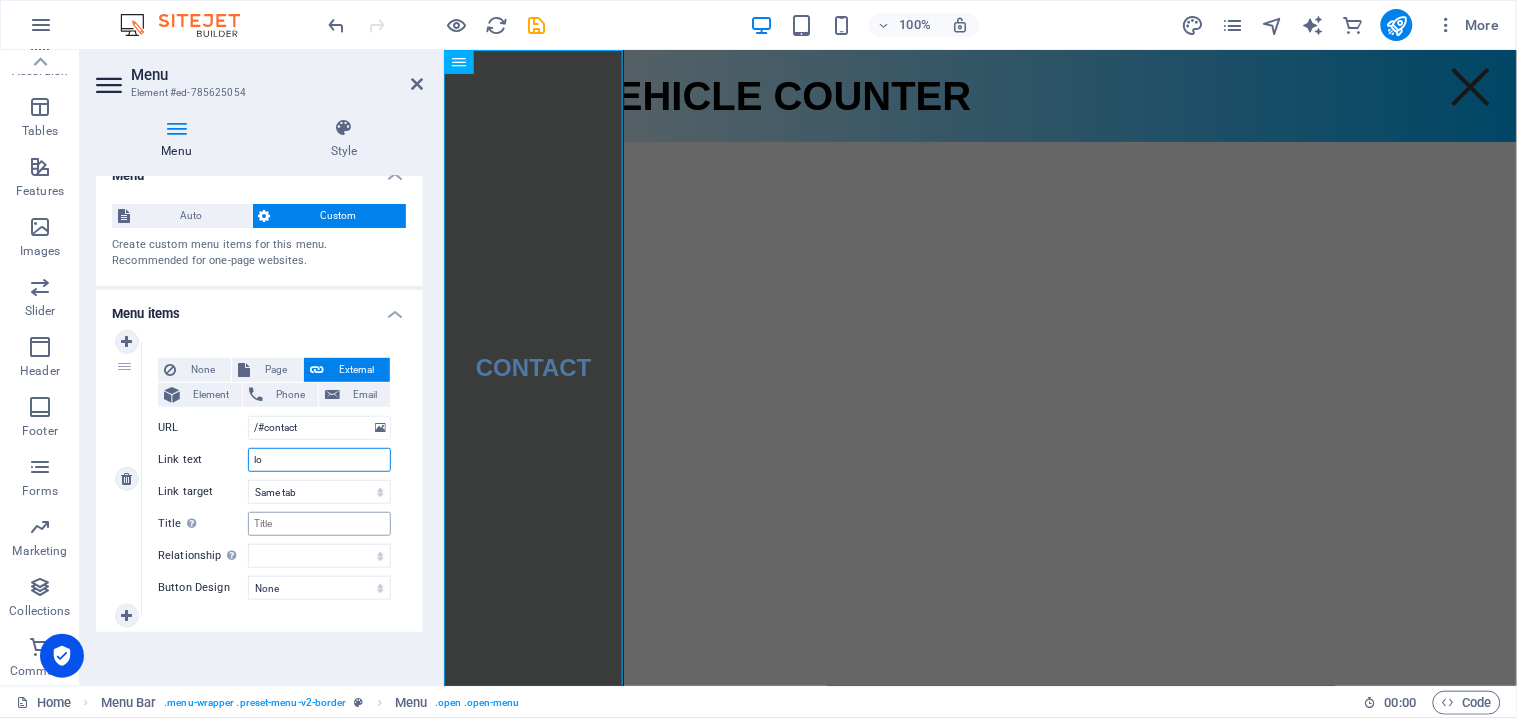 select 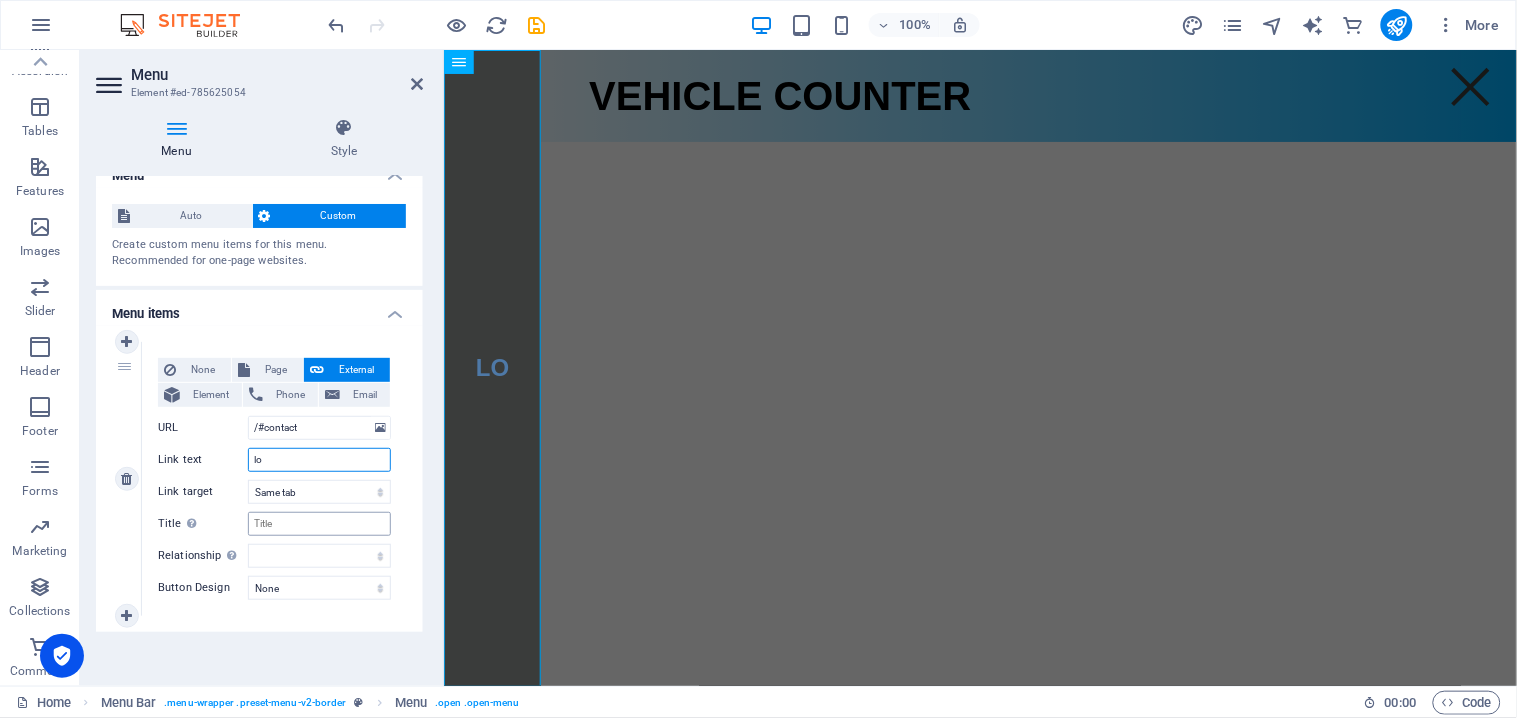 type on "l" 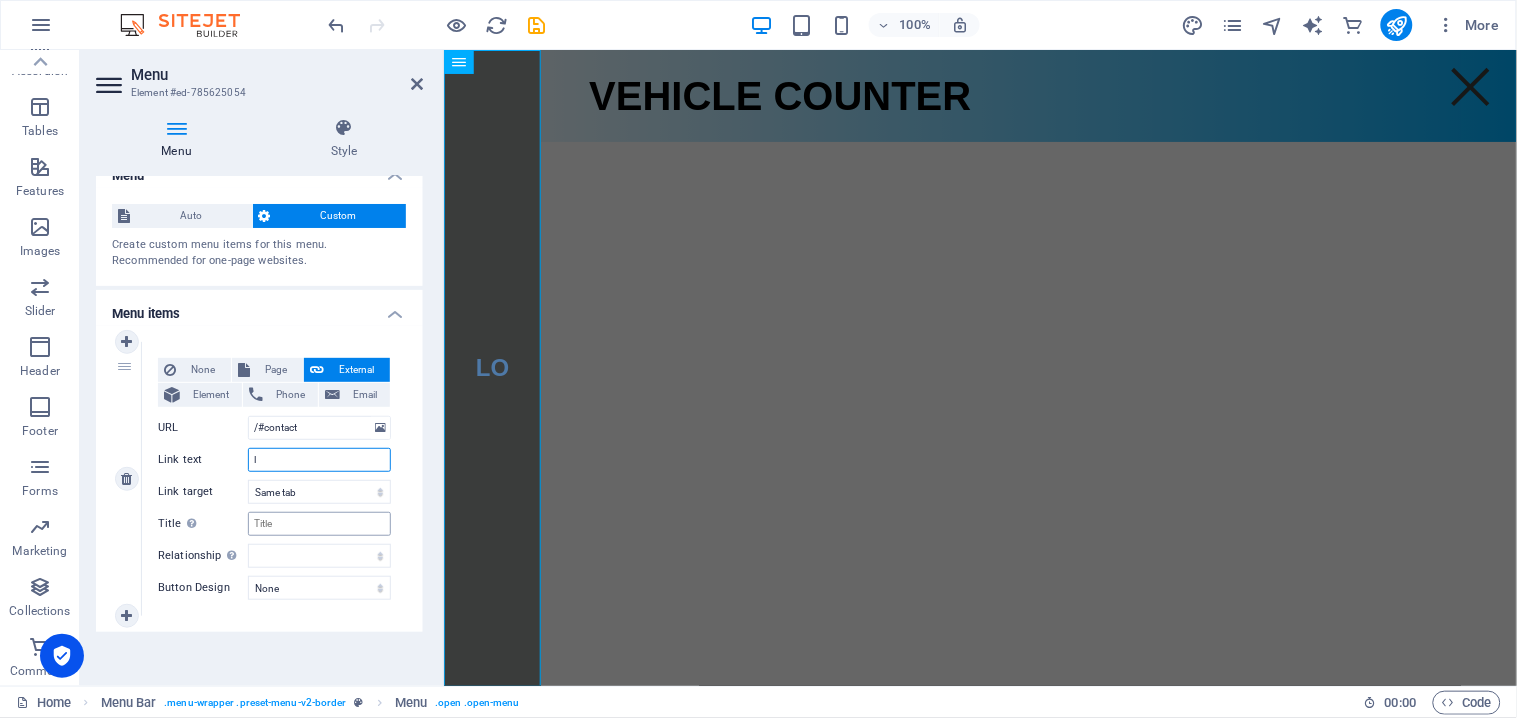 type 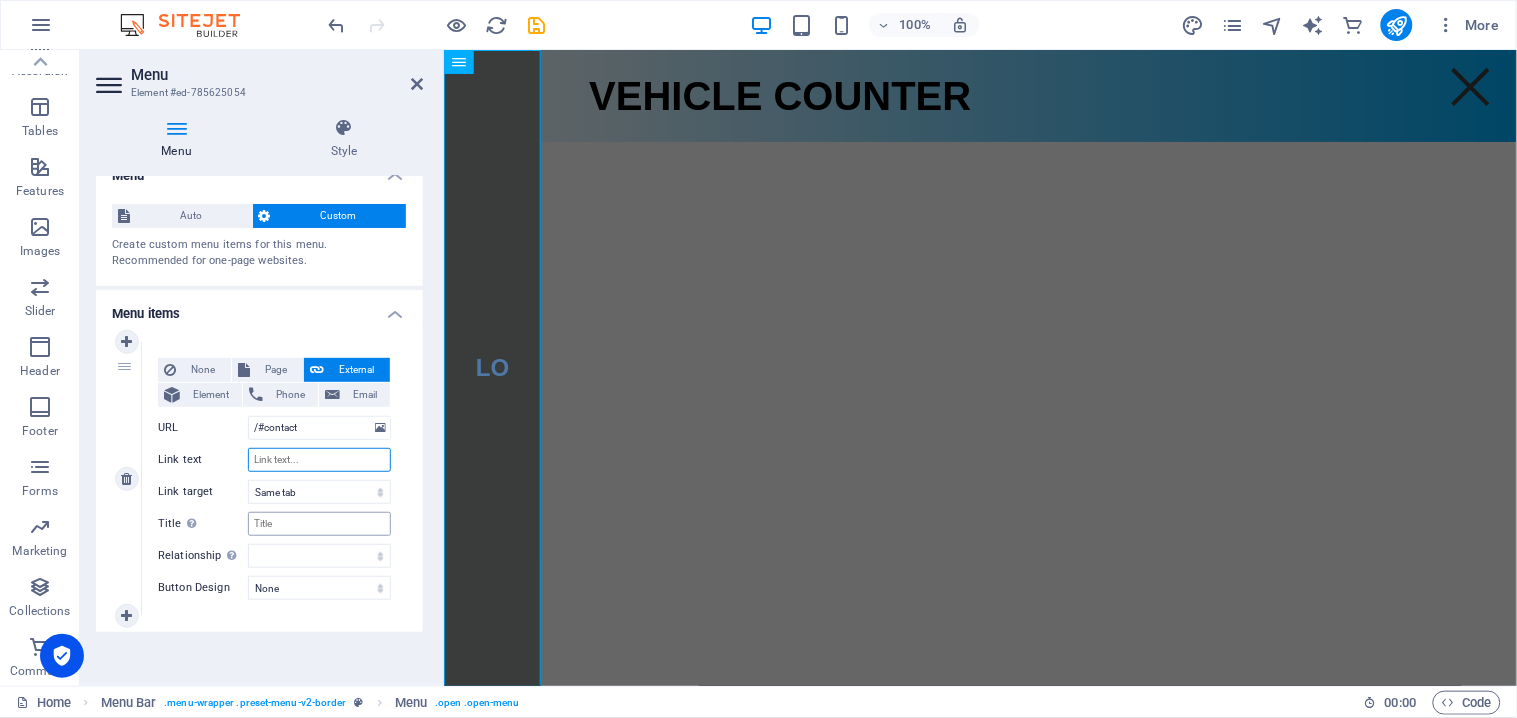 select 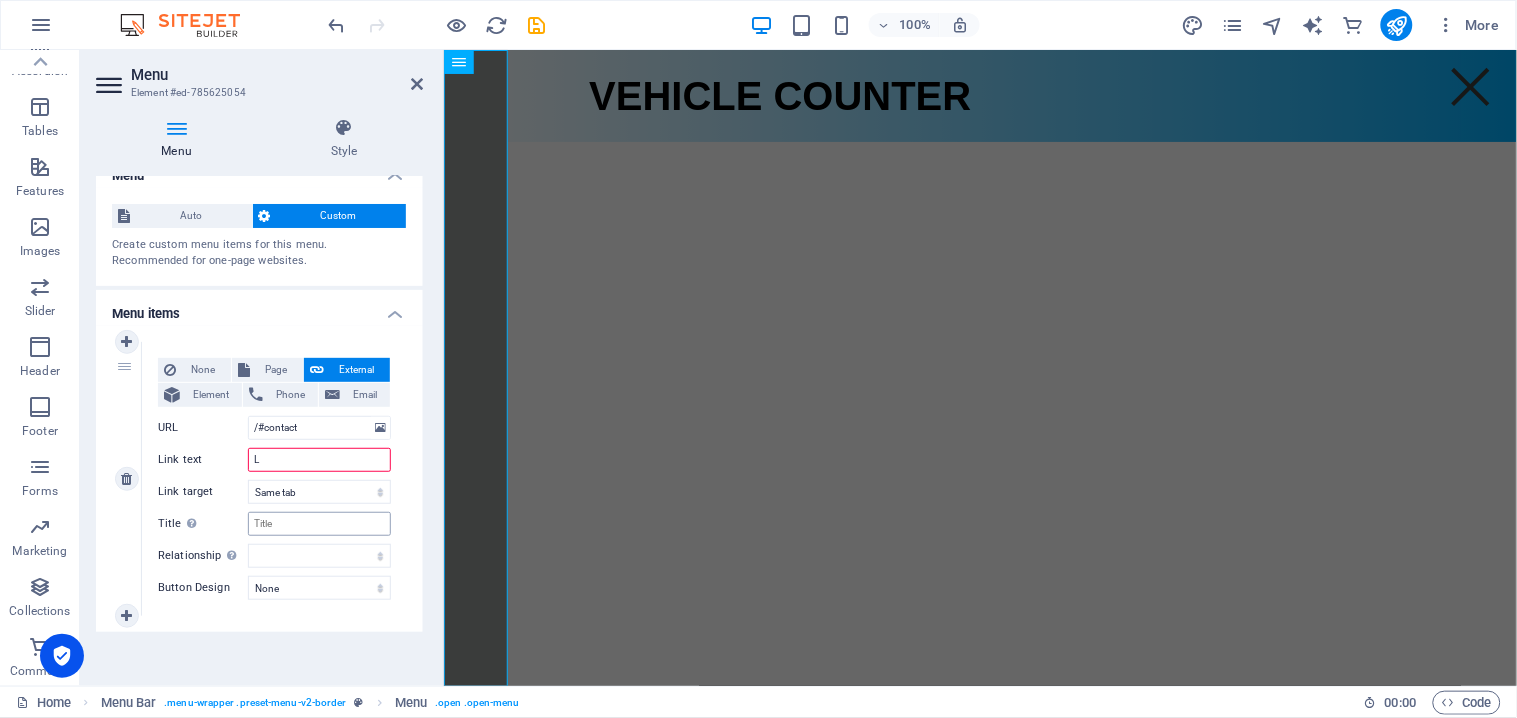 type on "Lo" 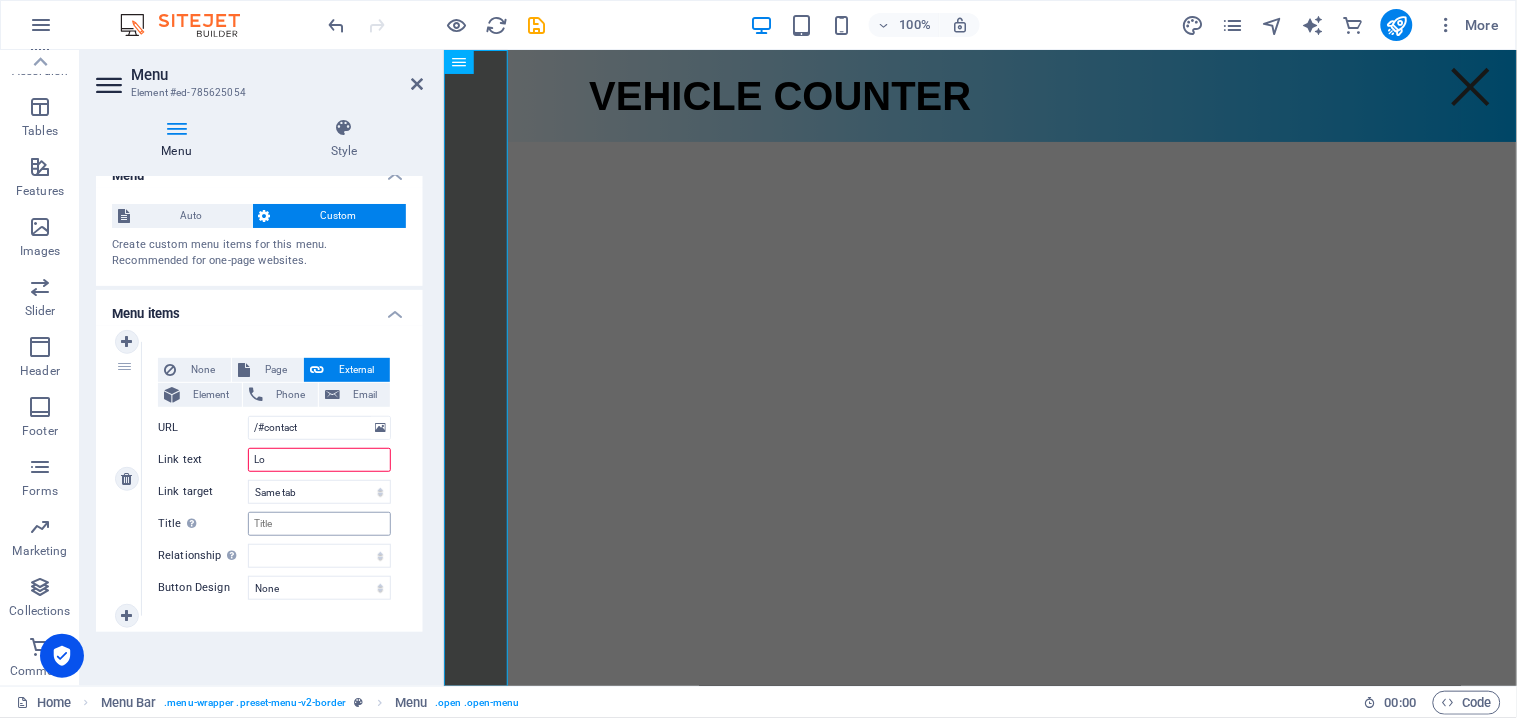 select 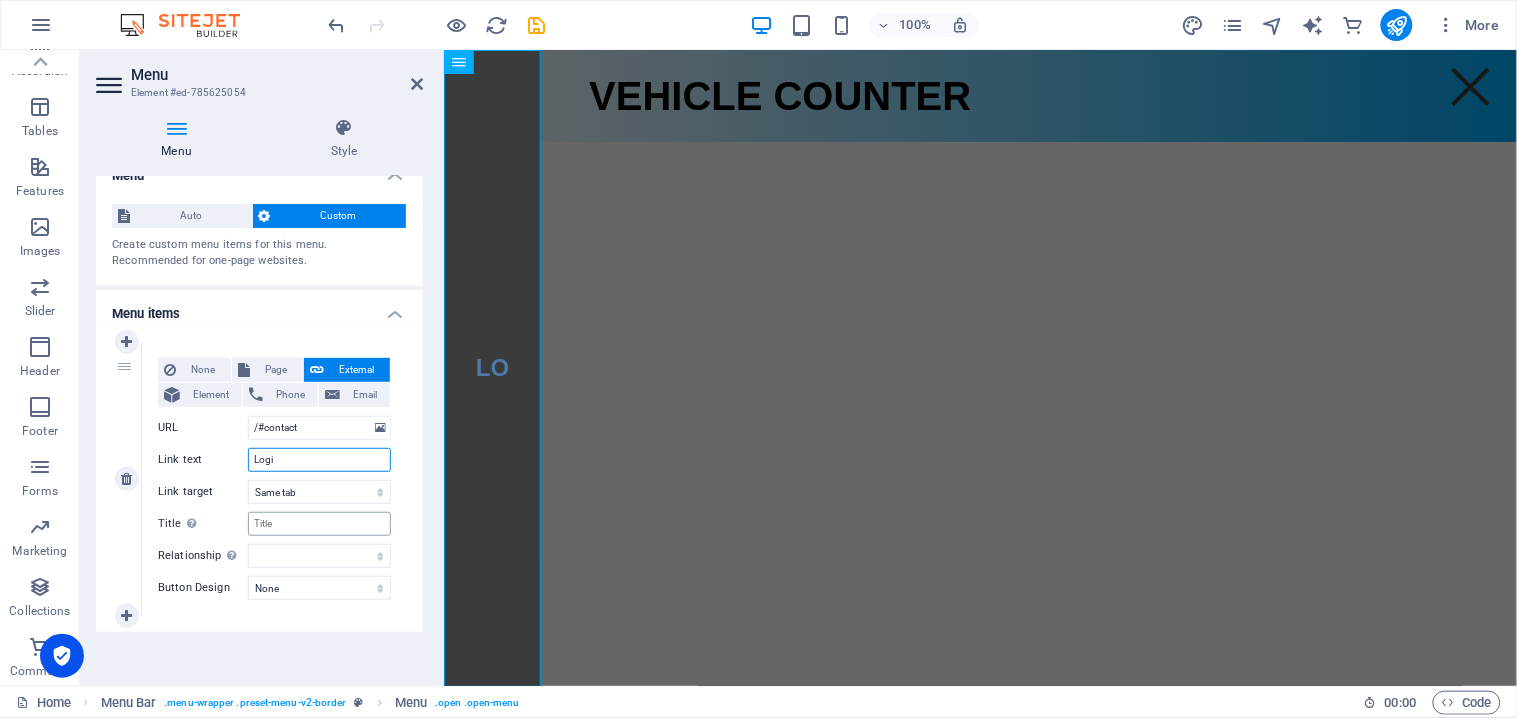 type on "Login" 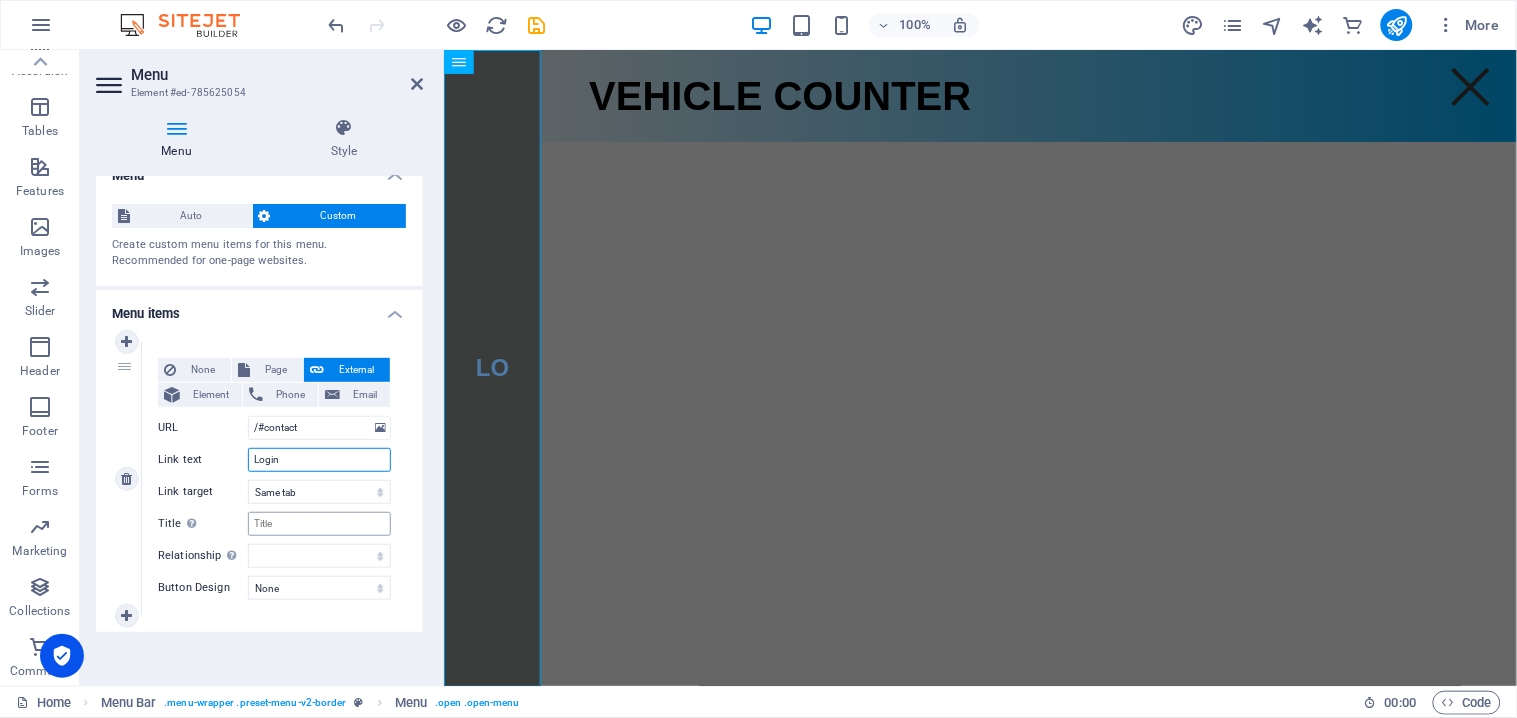 select 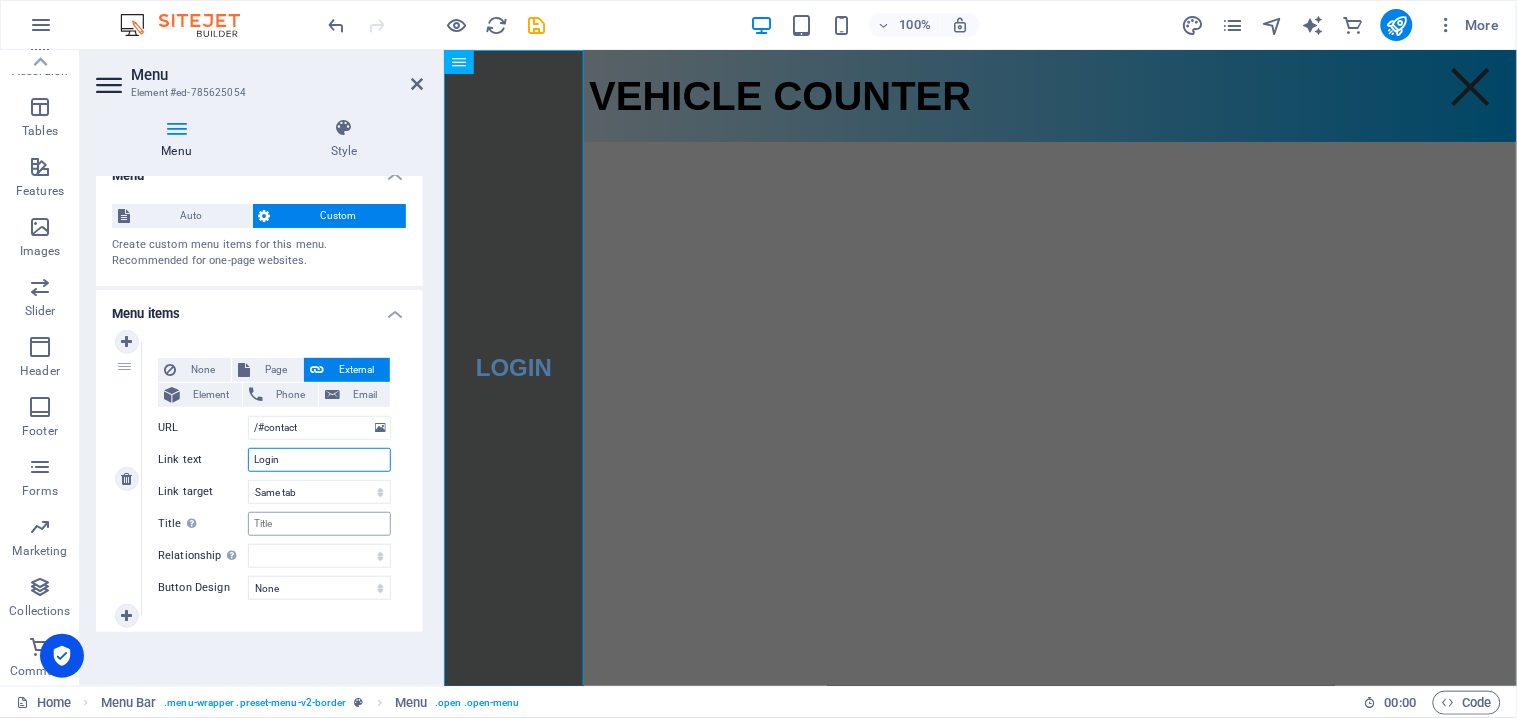 type on "Login" 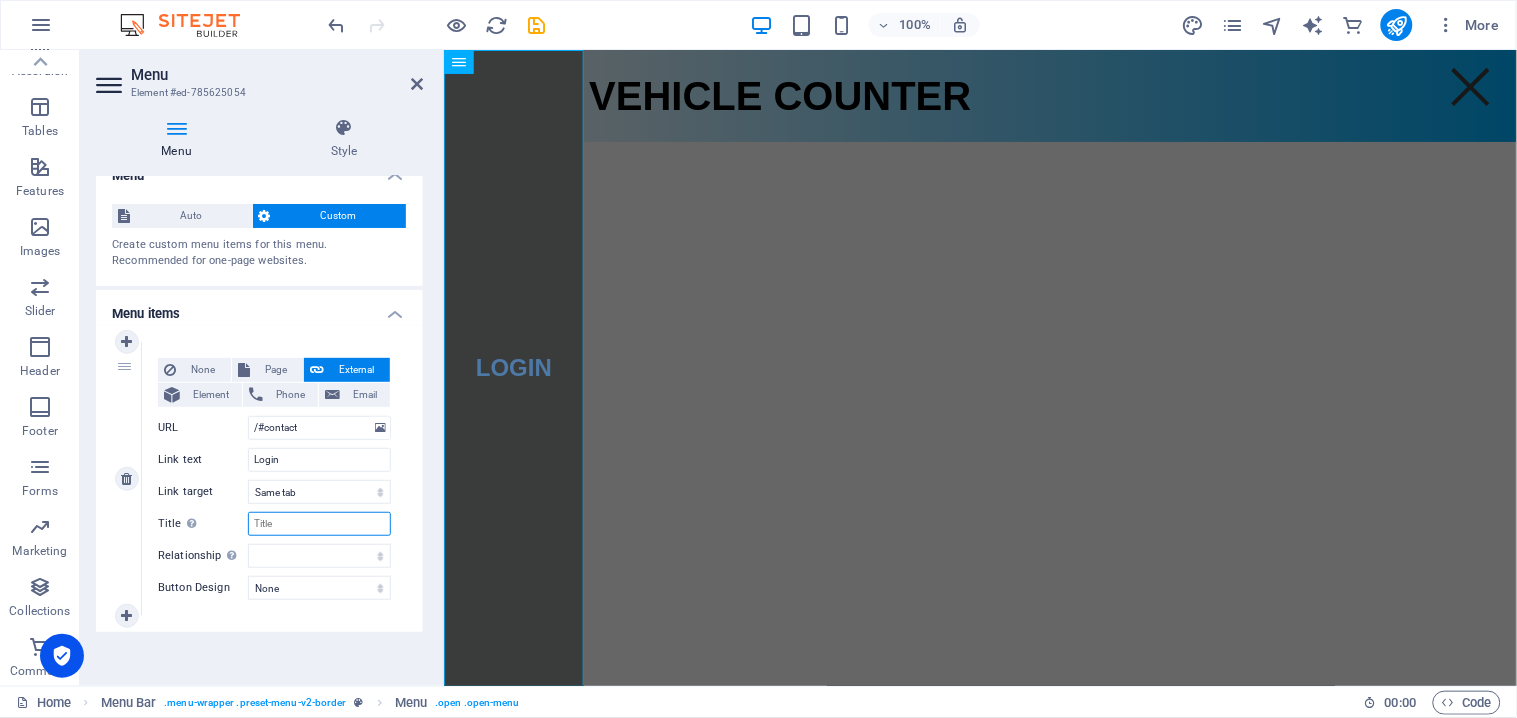 click on "Title Additional link description, should not be the same as the link text. The title is most often shown as a tooltip text when the mouse moves over the element. Leave empty if uncertain." at bounding box center [319, 524] 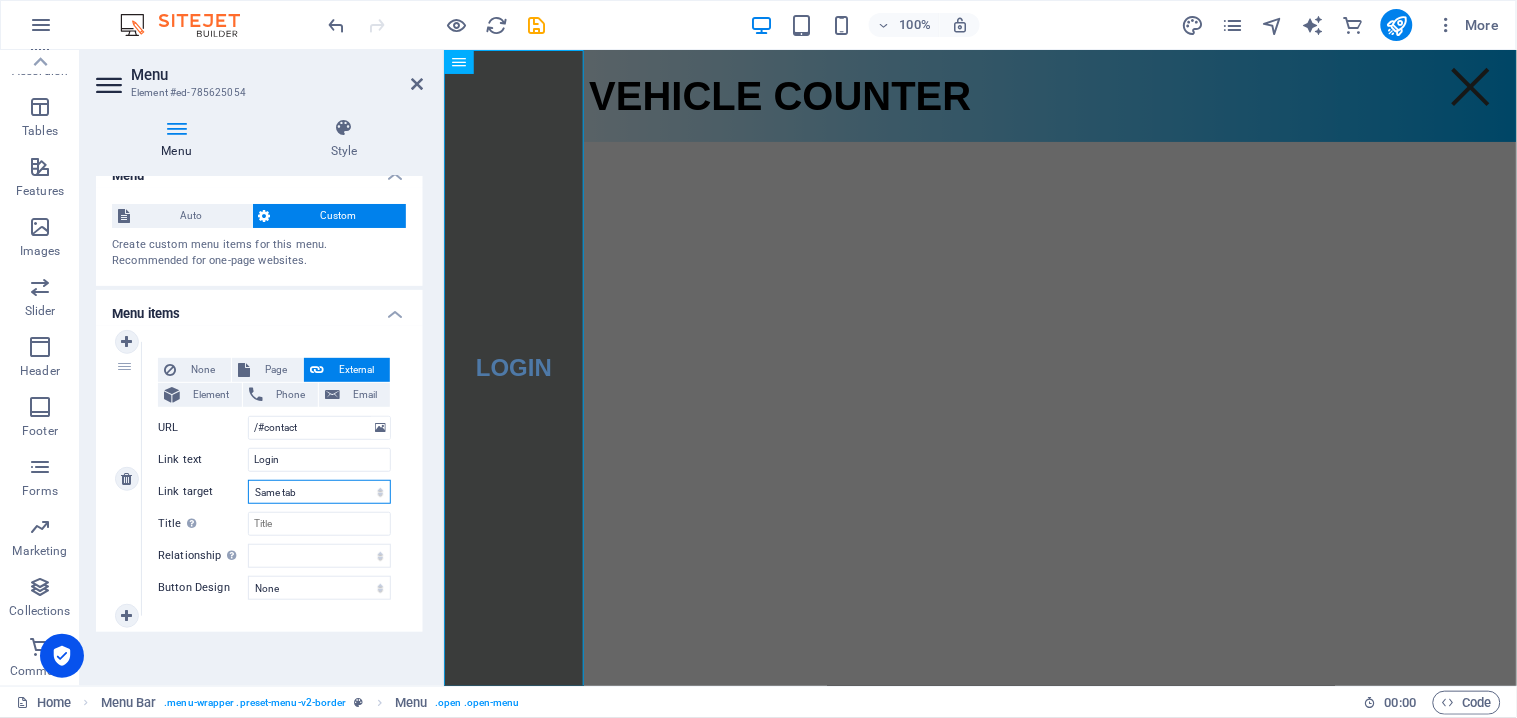 click on "New tab Same tab Overlay" at bounding box center [319, 492] 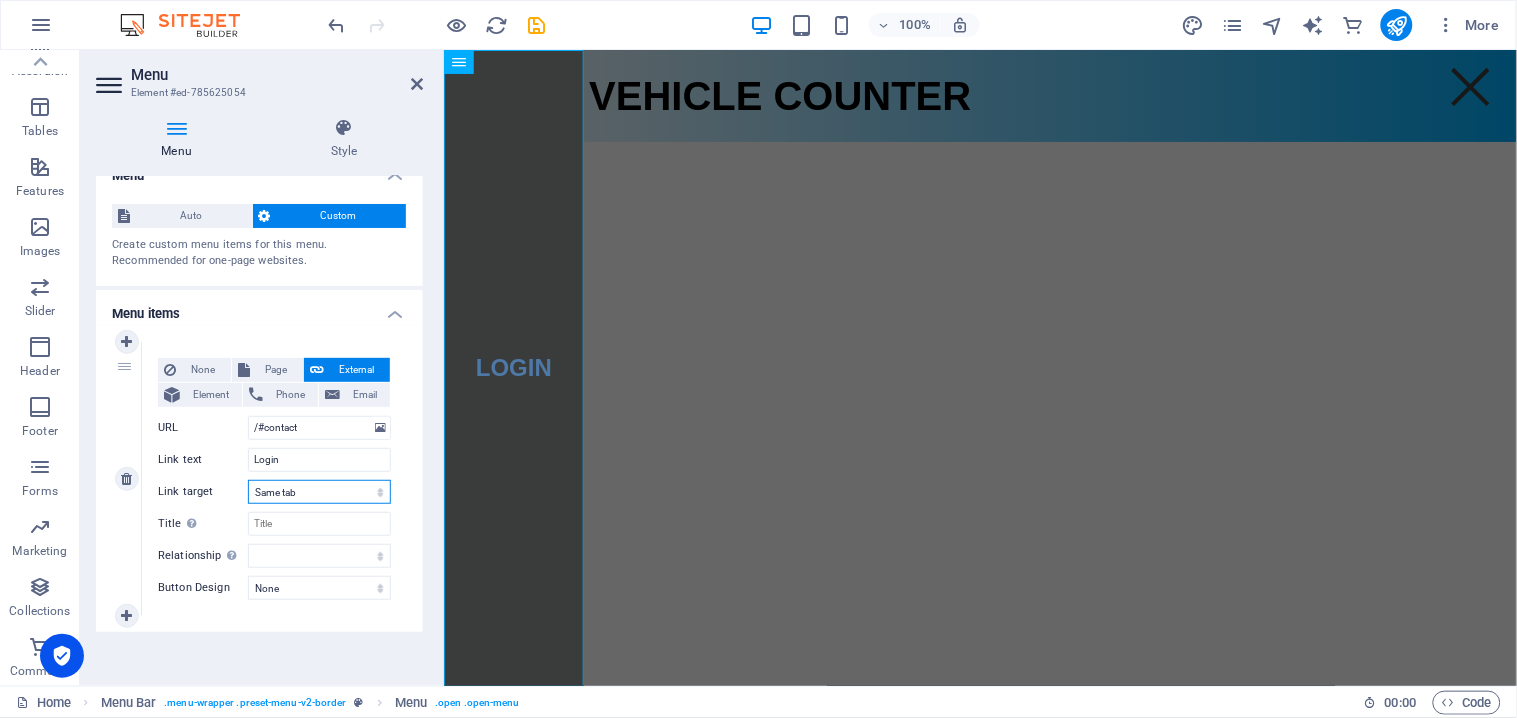 select on "blank" 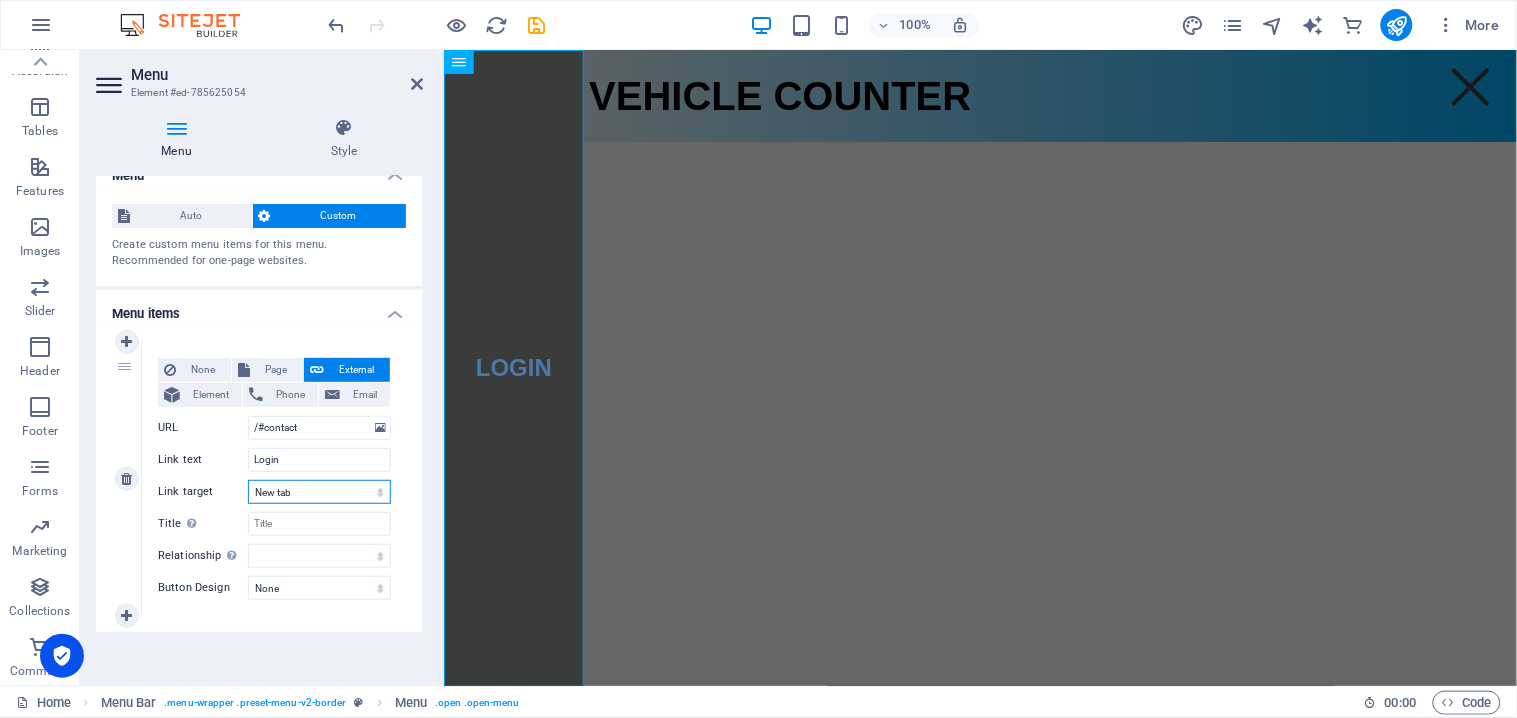 click on "New tab Same tab Overlay" at bounding box center [319, 492] 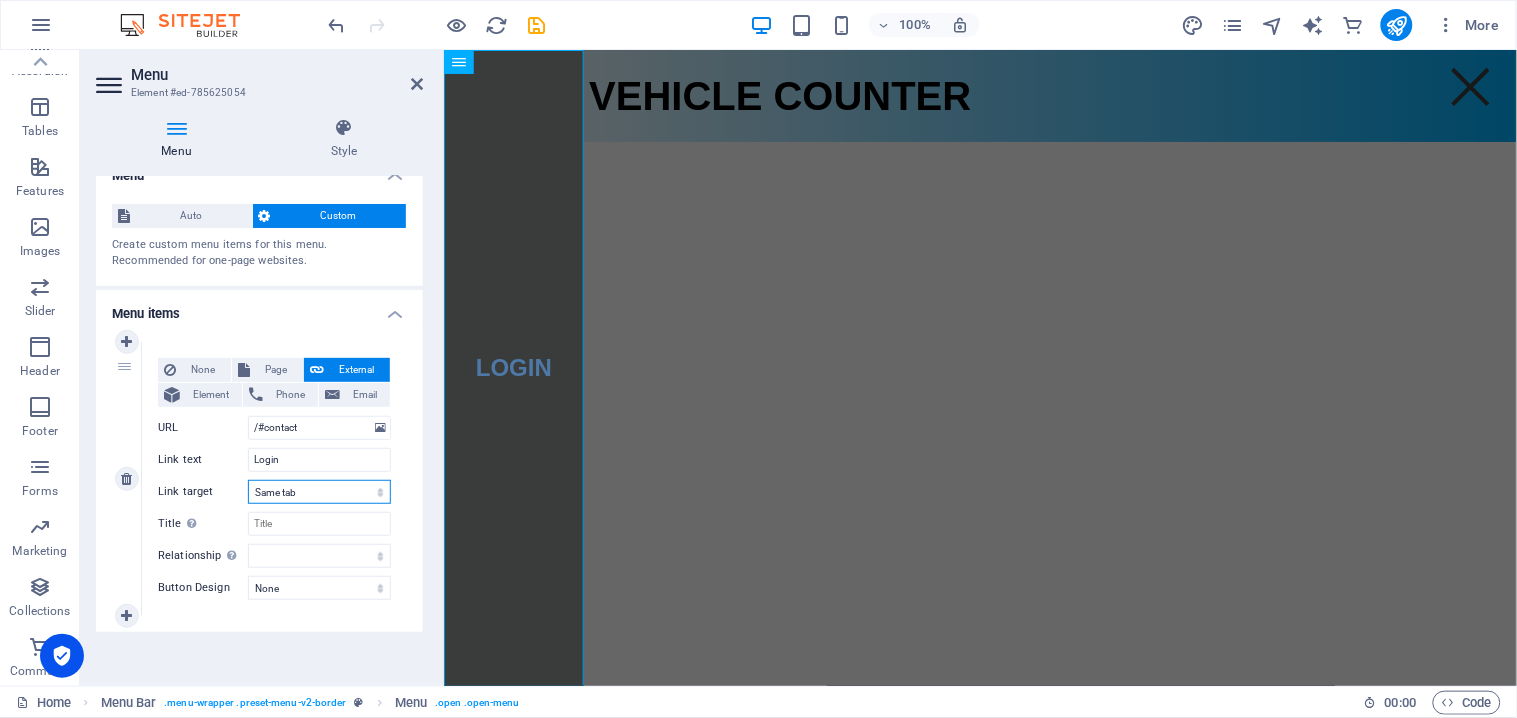 click on "New tab Same tab Overlay" at bounding box center (319, 492) 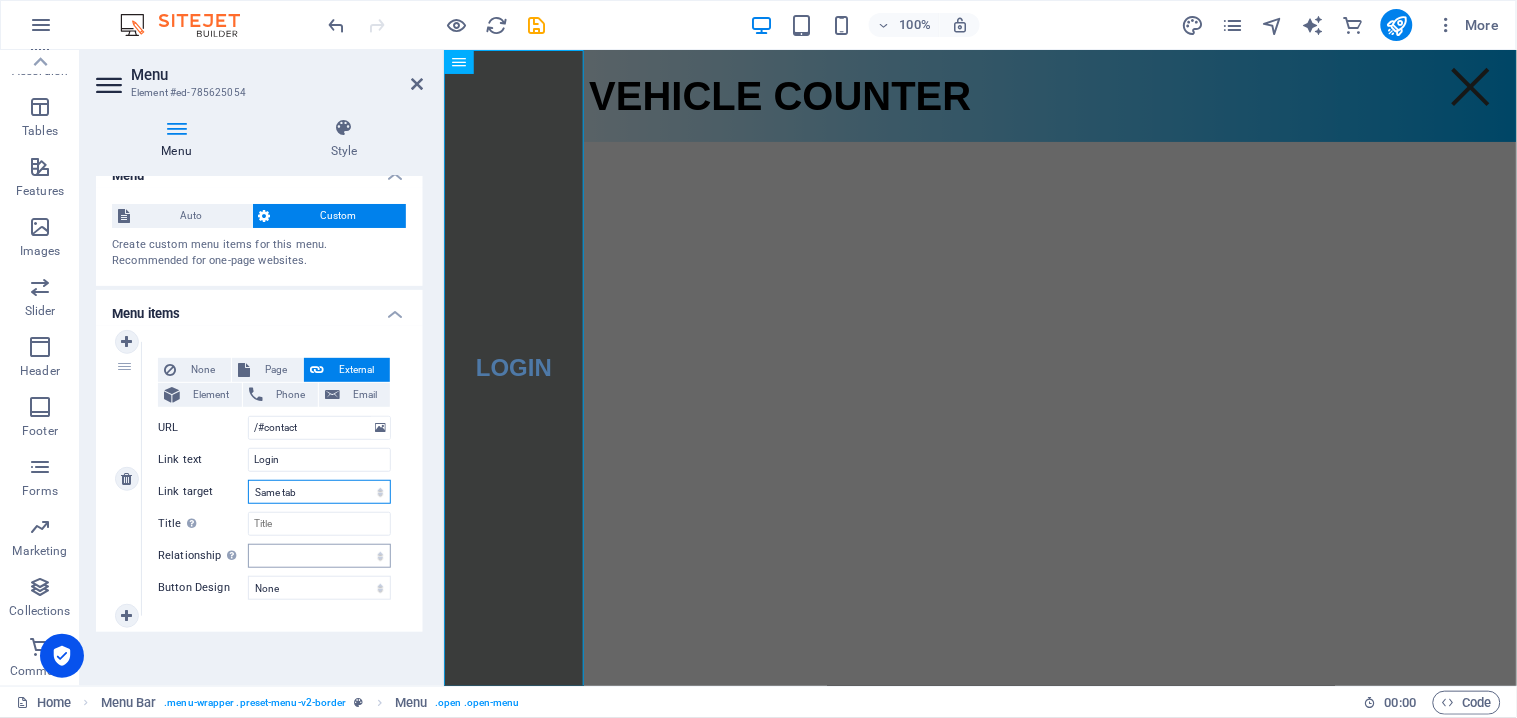 select 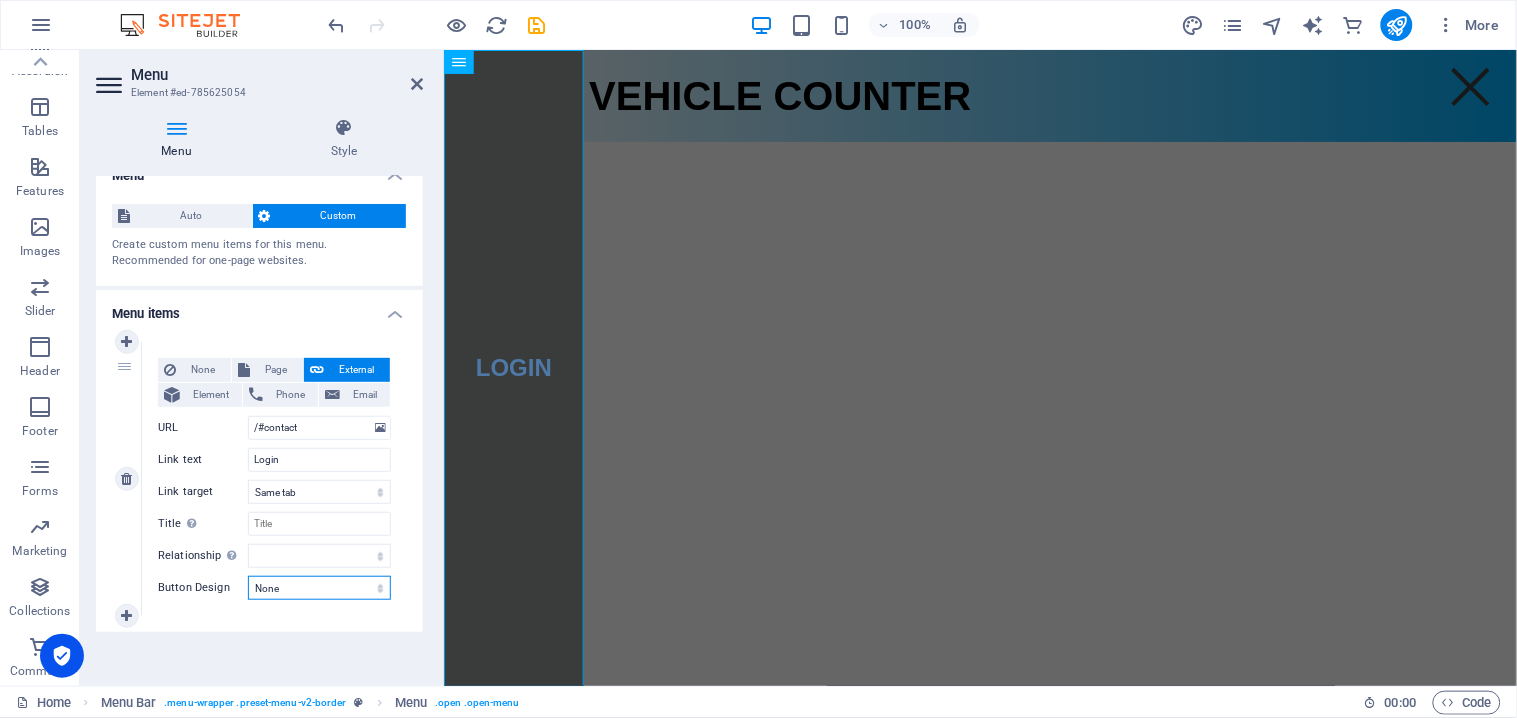 click on "None Default Primary Secondary" at bounding box center [319, 588] 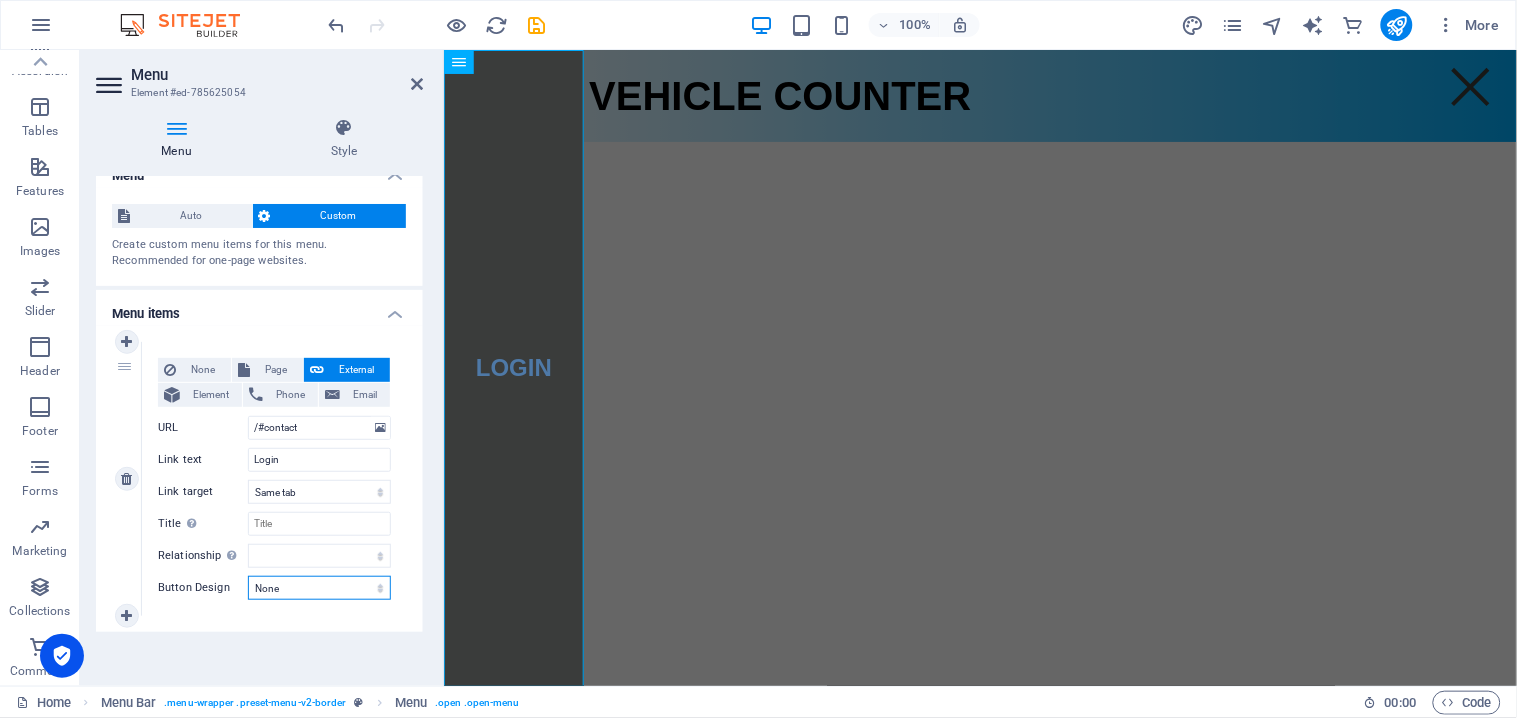 select on "default" 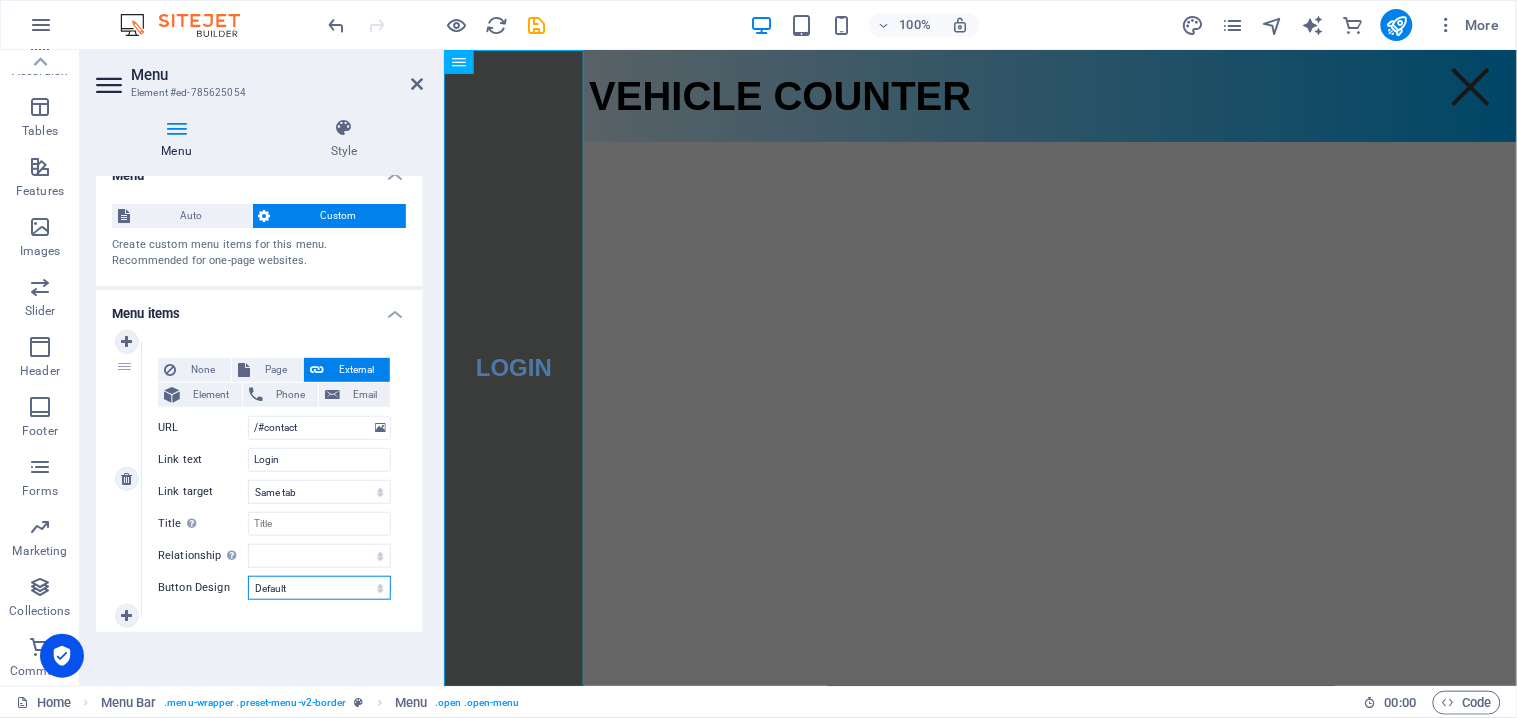 click on "None Default Primary Secondary" at bounding box center (319, 588) 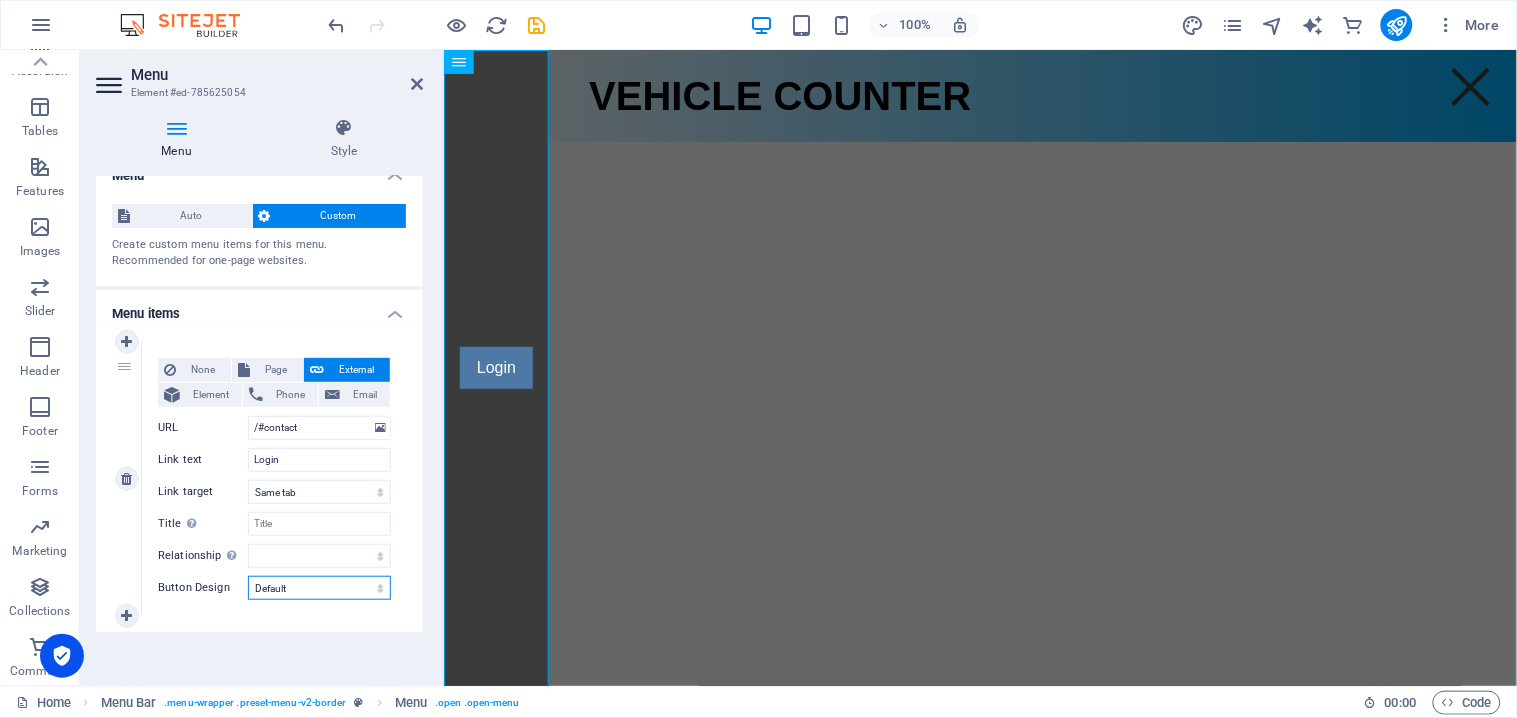 click on "None Default Primary Secondary" at bounding box center (319, 588) 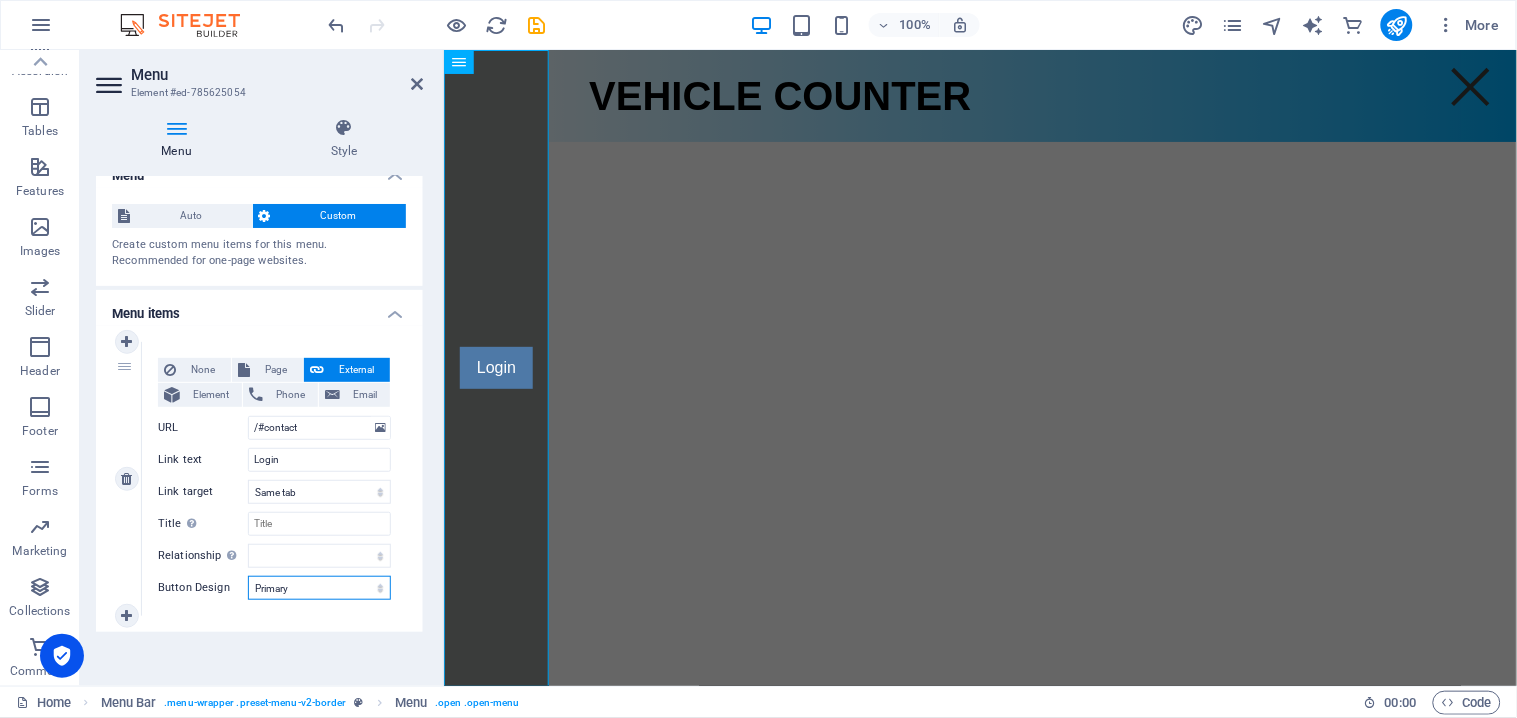 click on "None Default Primary Secondary" at bounding box center (319, 588) 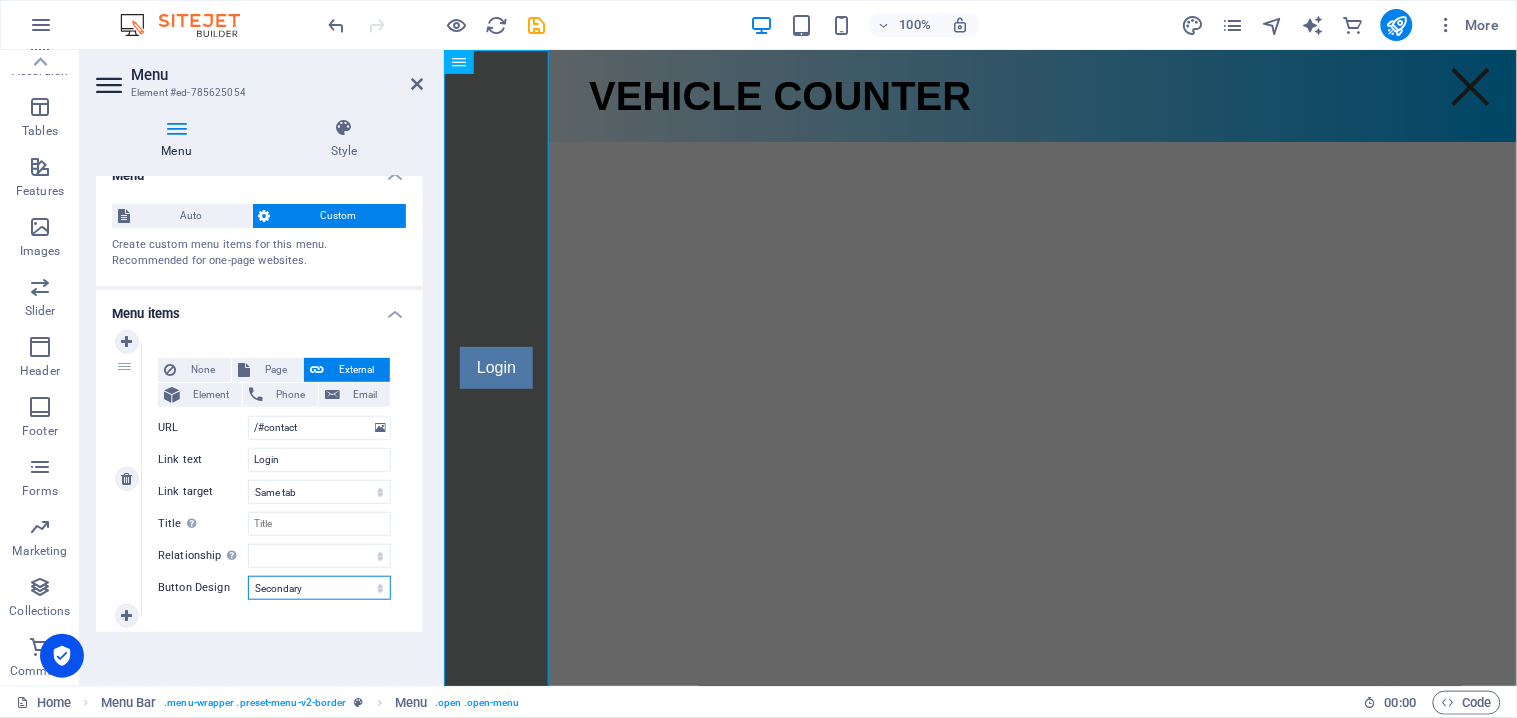 click on "None Default Primary Secondary" at bounding box center [319, 588] 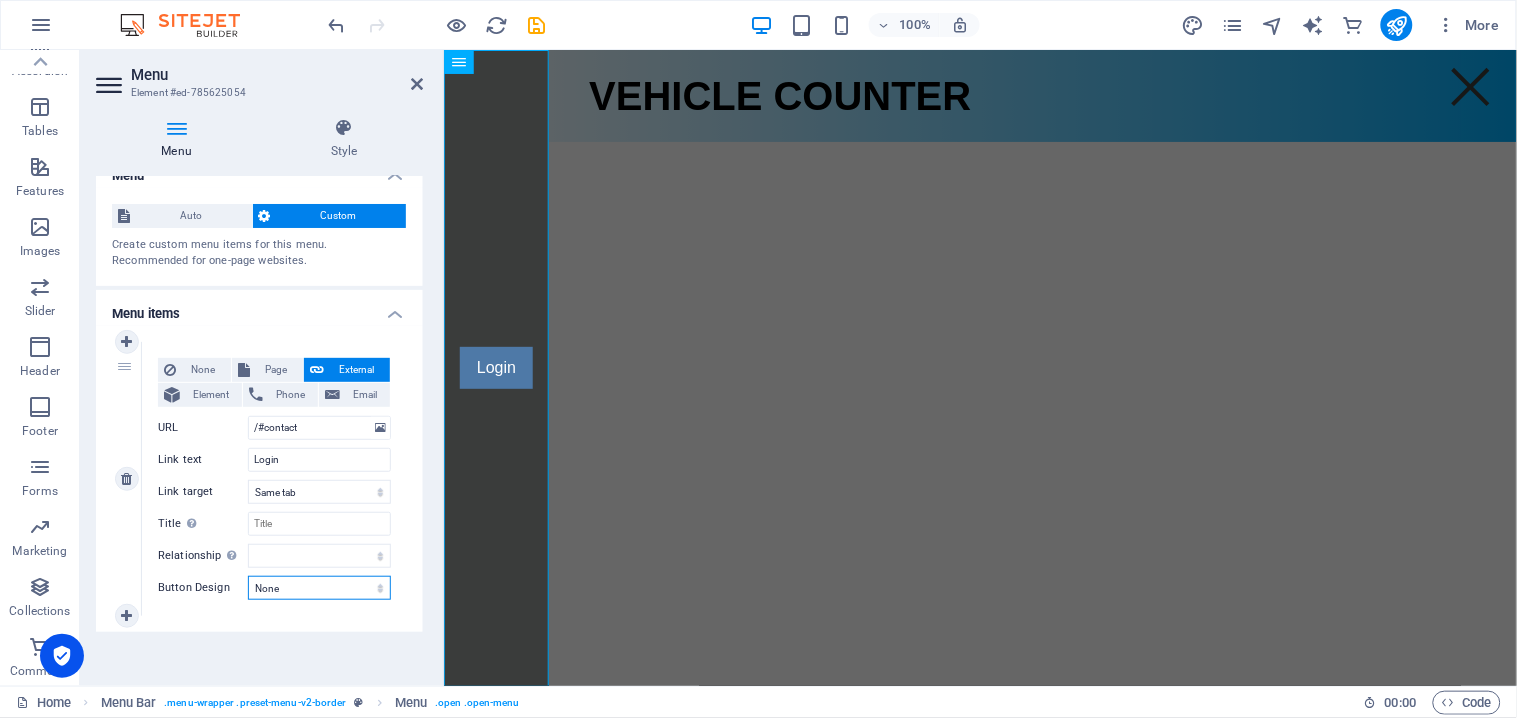 click on "None Default Primary Secondary" at bounding box center [319, 588] 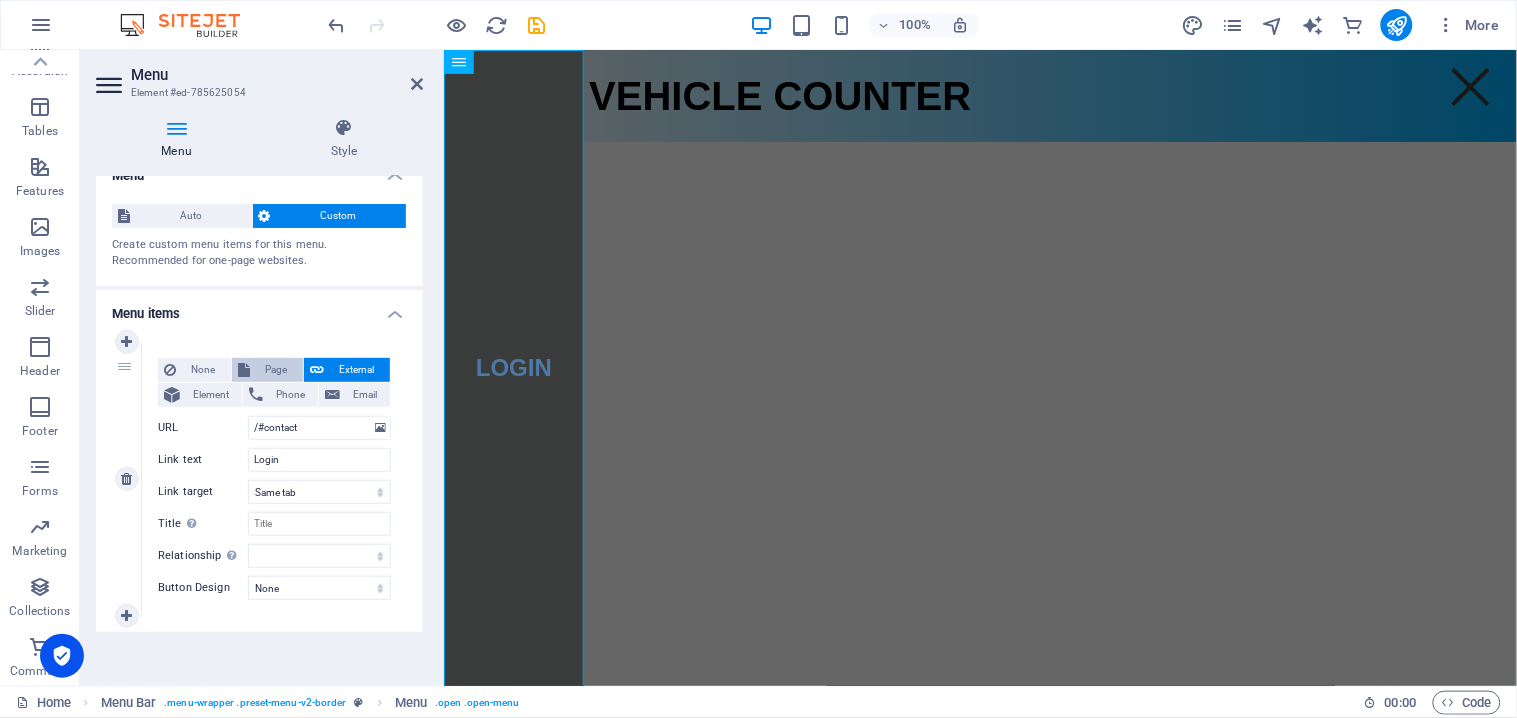 click on "Page" at bounding box center (276, 370) 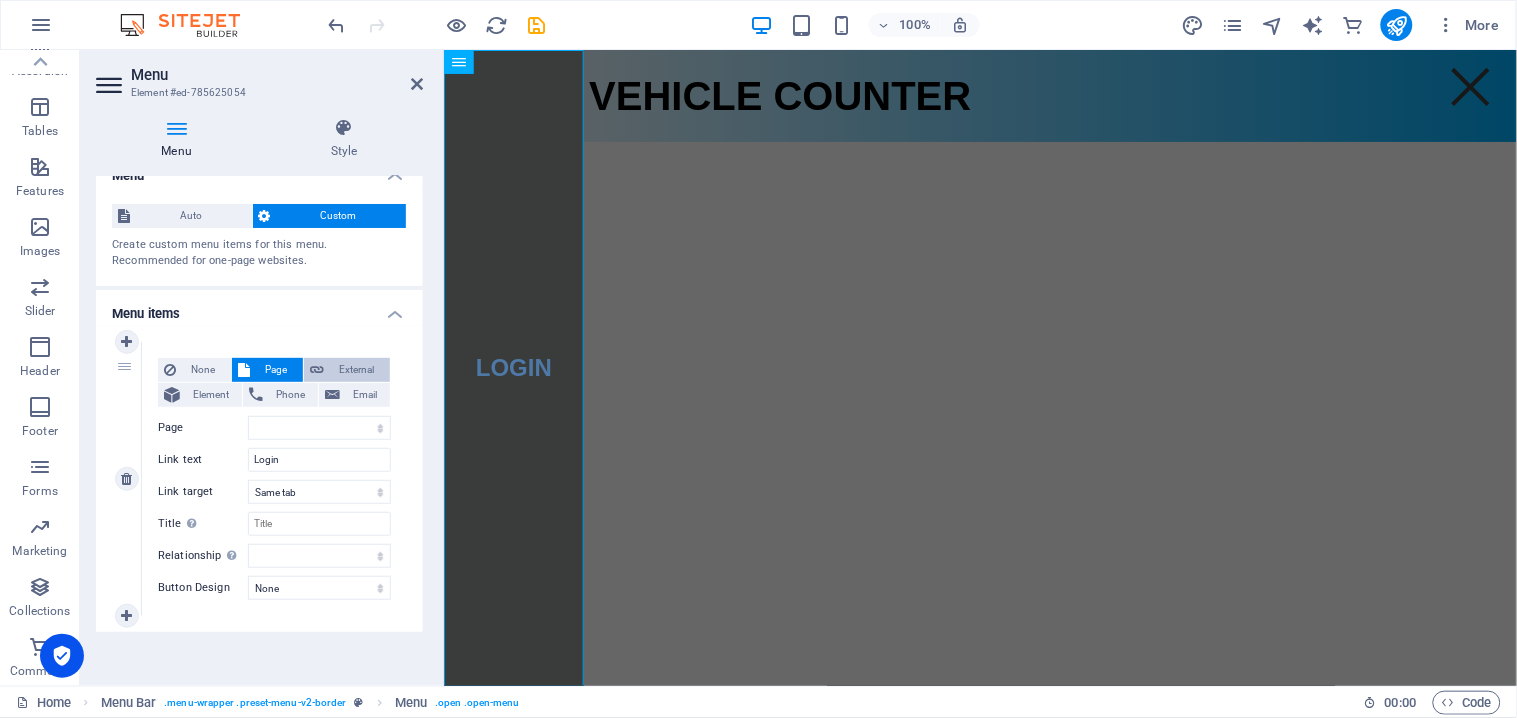 click on "External" at bounding box center (357, 370) 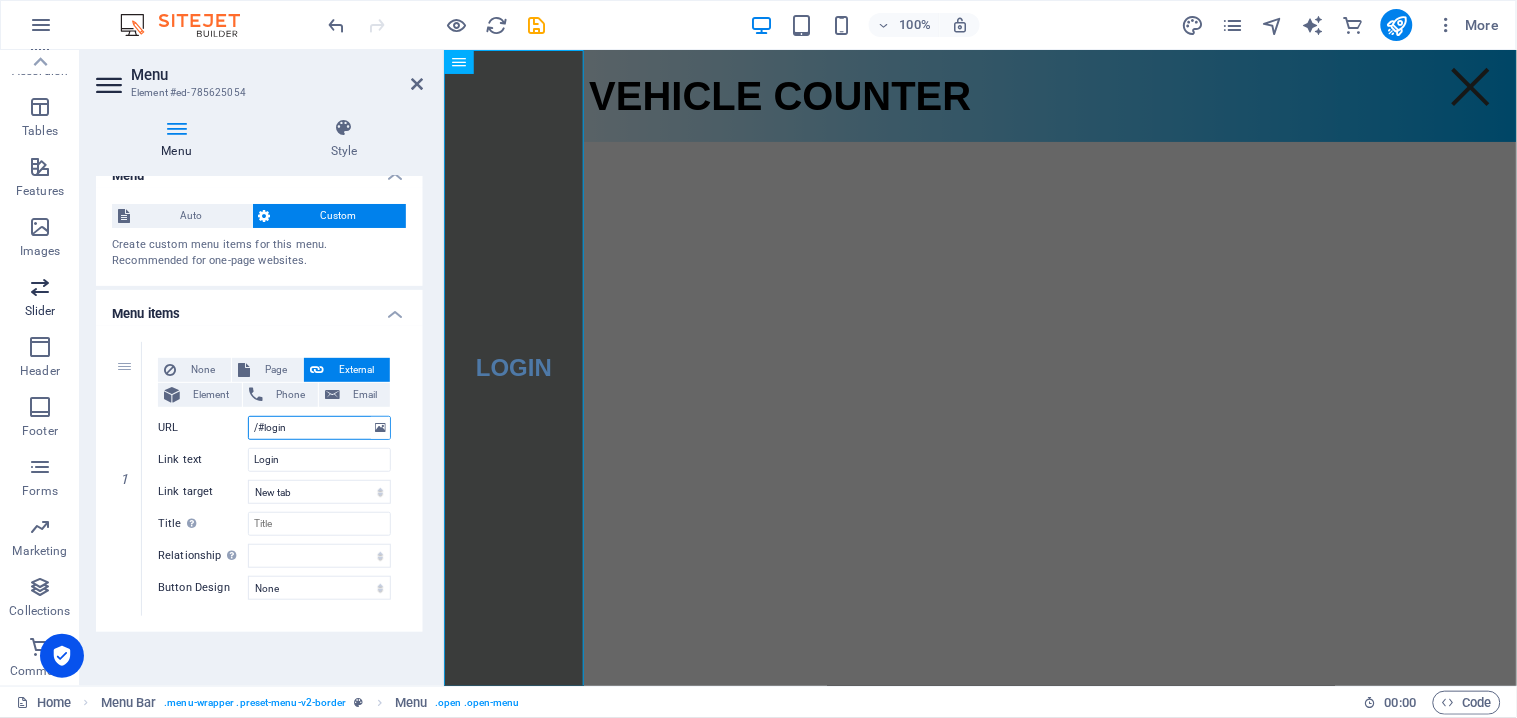 scroll, scrollTop: 0, scrollLeft: 0, axis: both 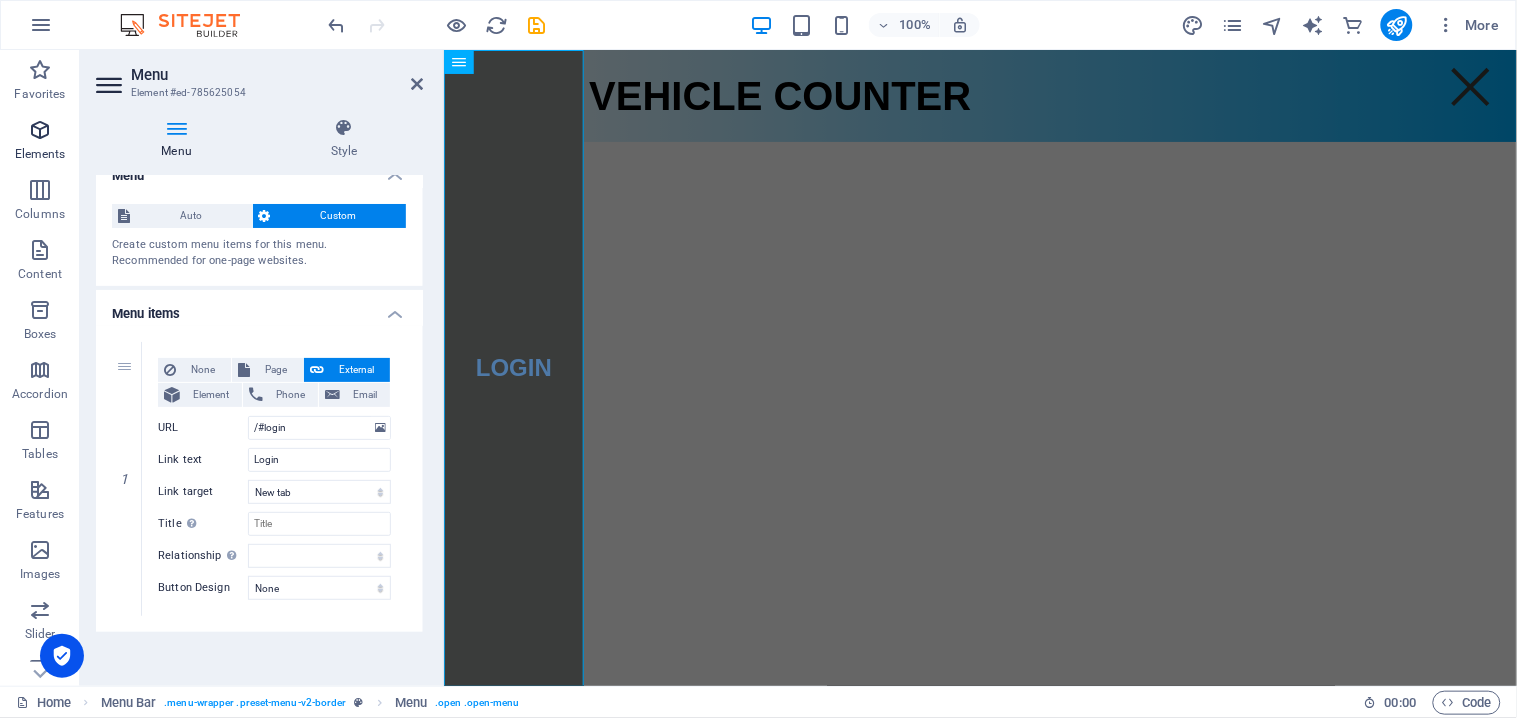 click on "Elements" at bounding box center [40, 154] 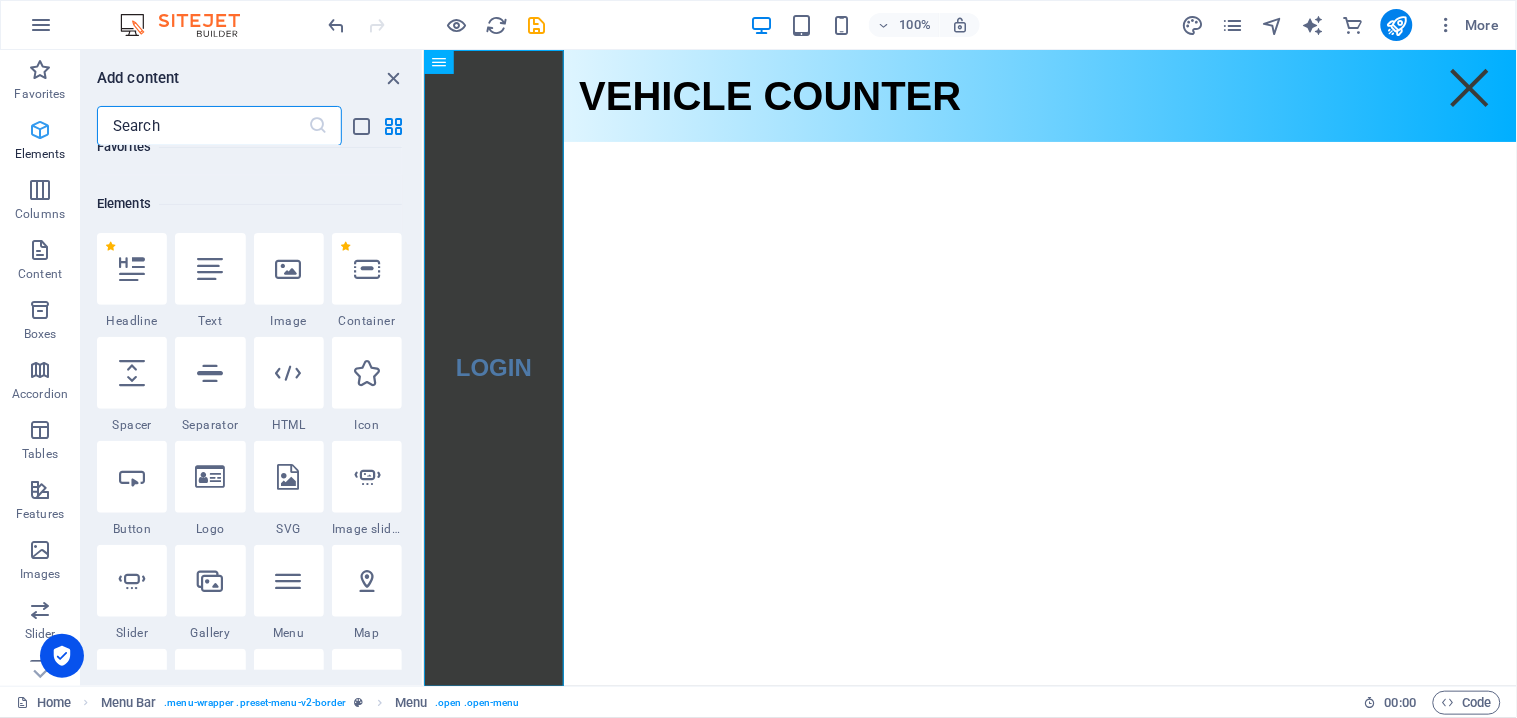 scroll, scrollTop: 213, scrollLeft: 0, axis: vertical 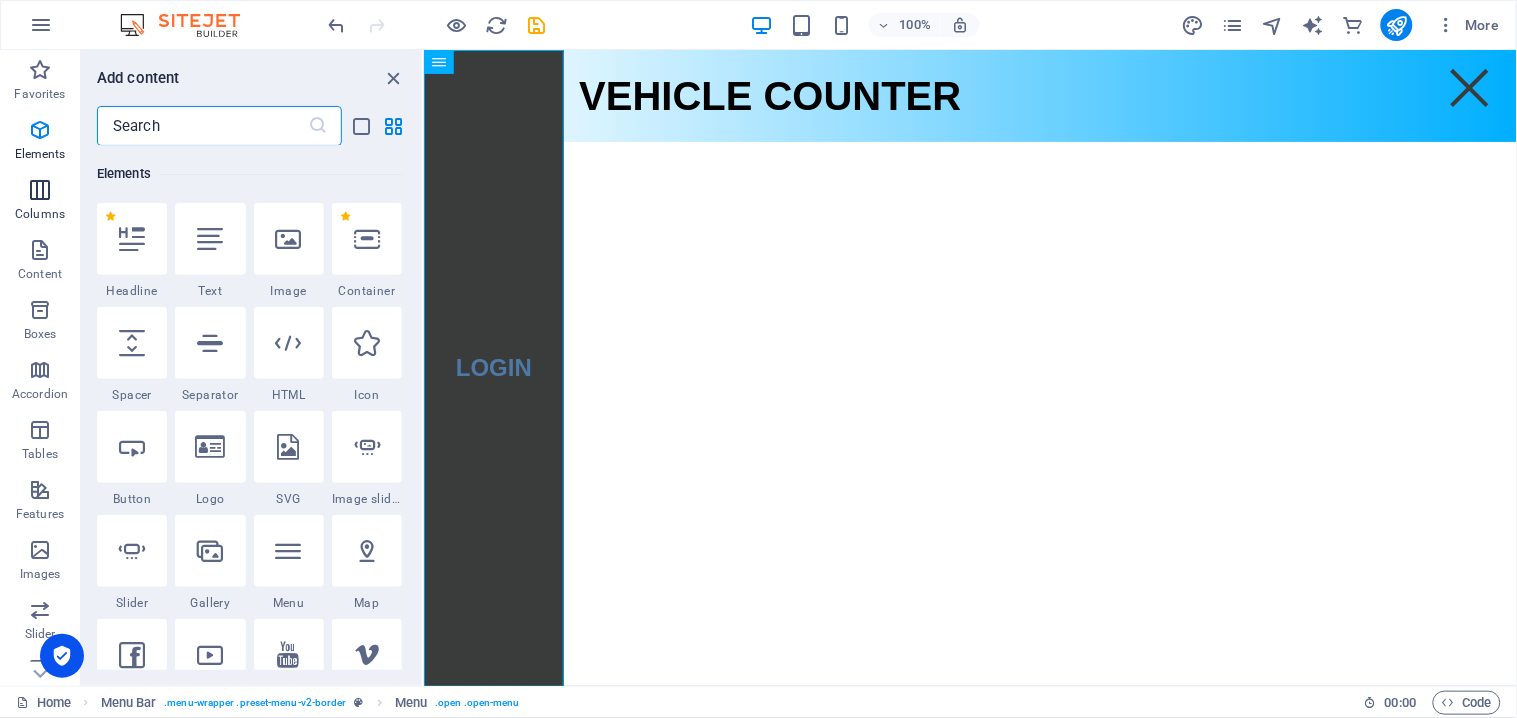 click at bounding box center [40, 190] 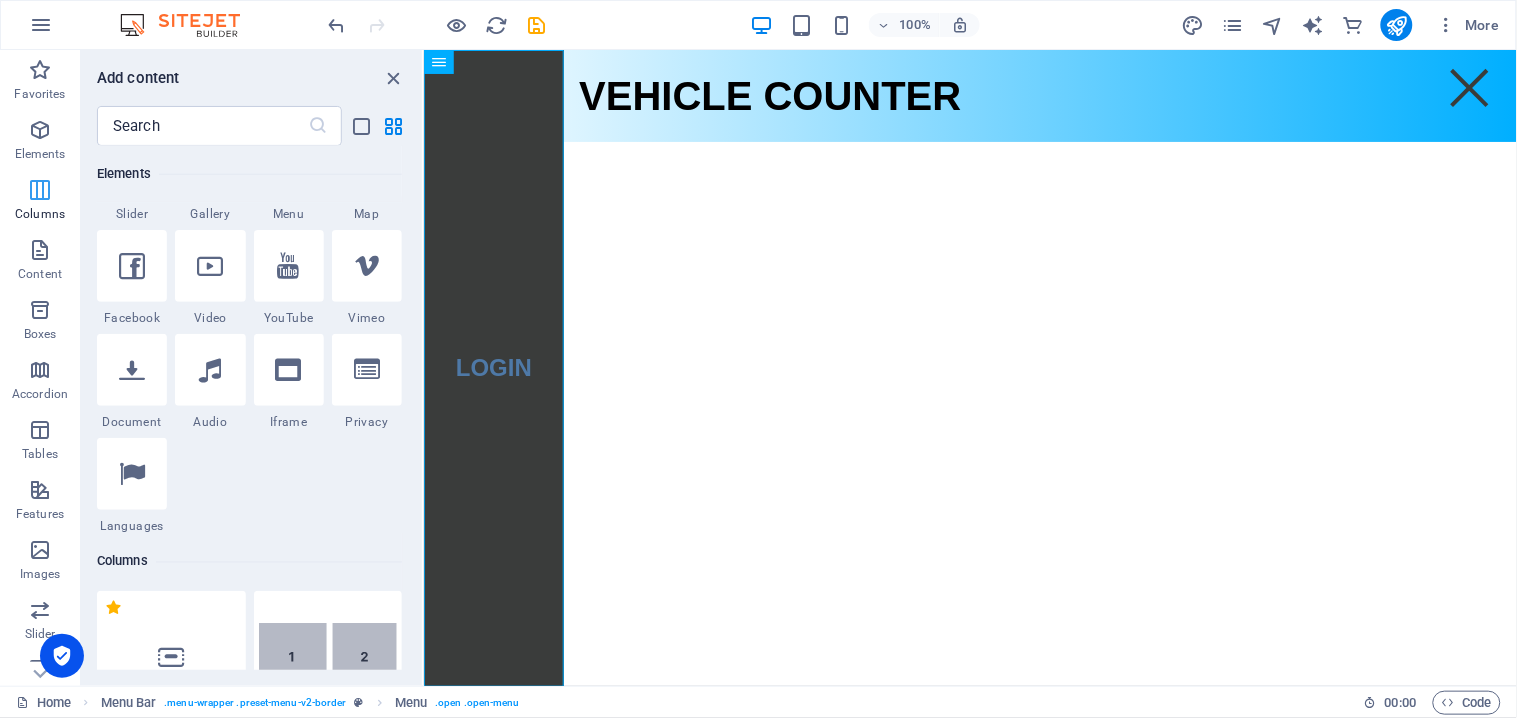scroll, scrollTop: 990, scrollLeft: 0, axis: vertical 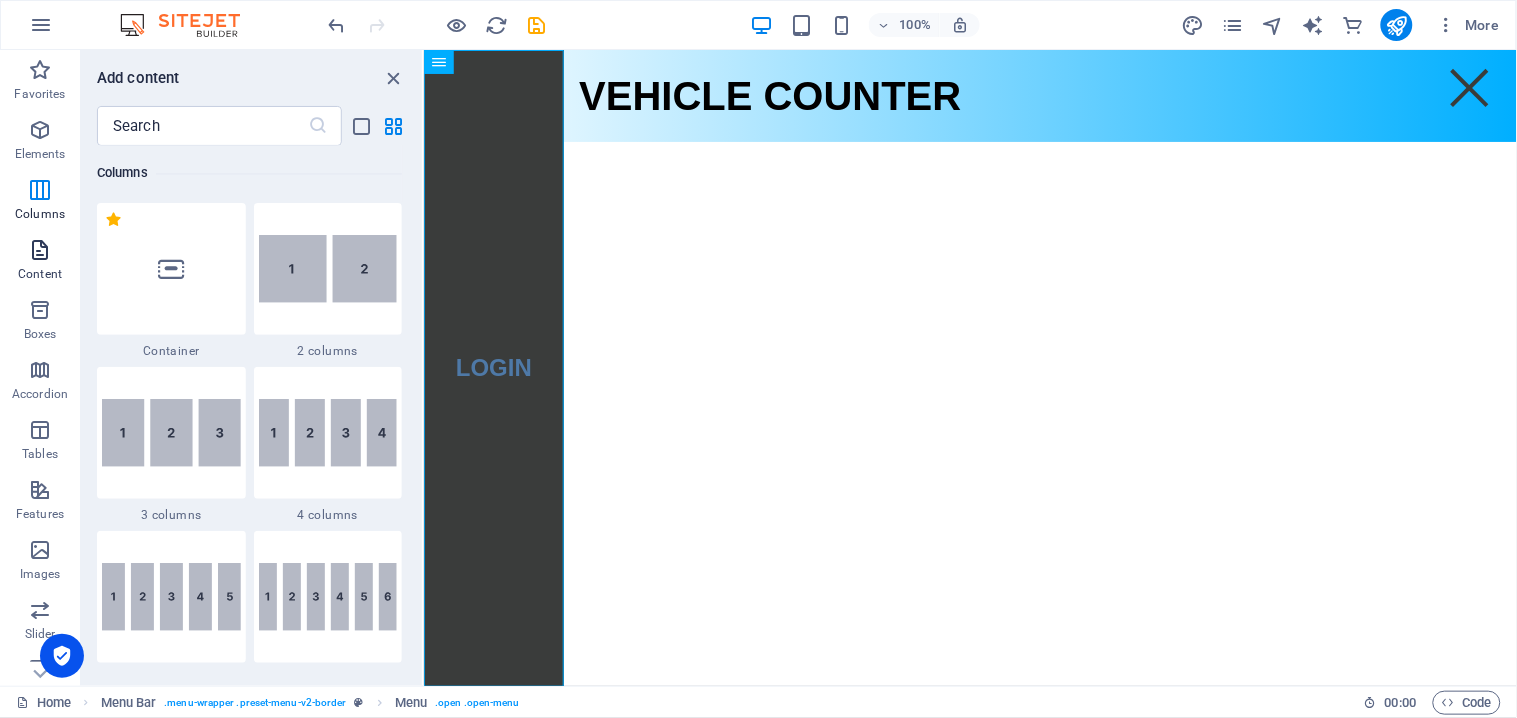 click on "Content" at bounding box center (40, 262) 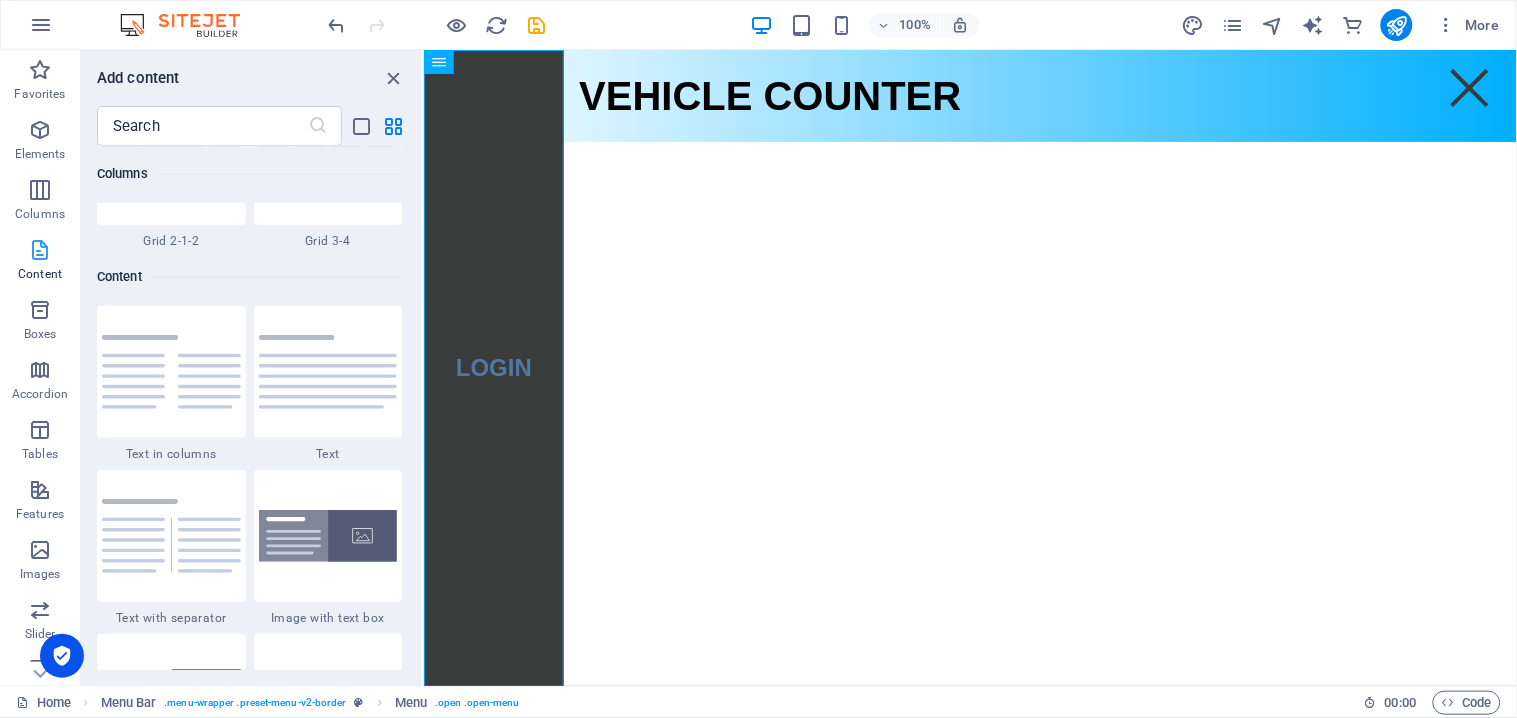 scroll, scrollTop: 3497, scrollLeft: 0, axis: vertical 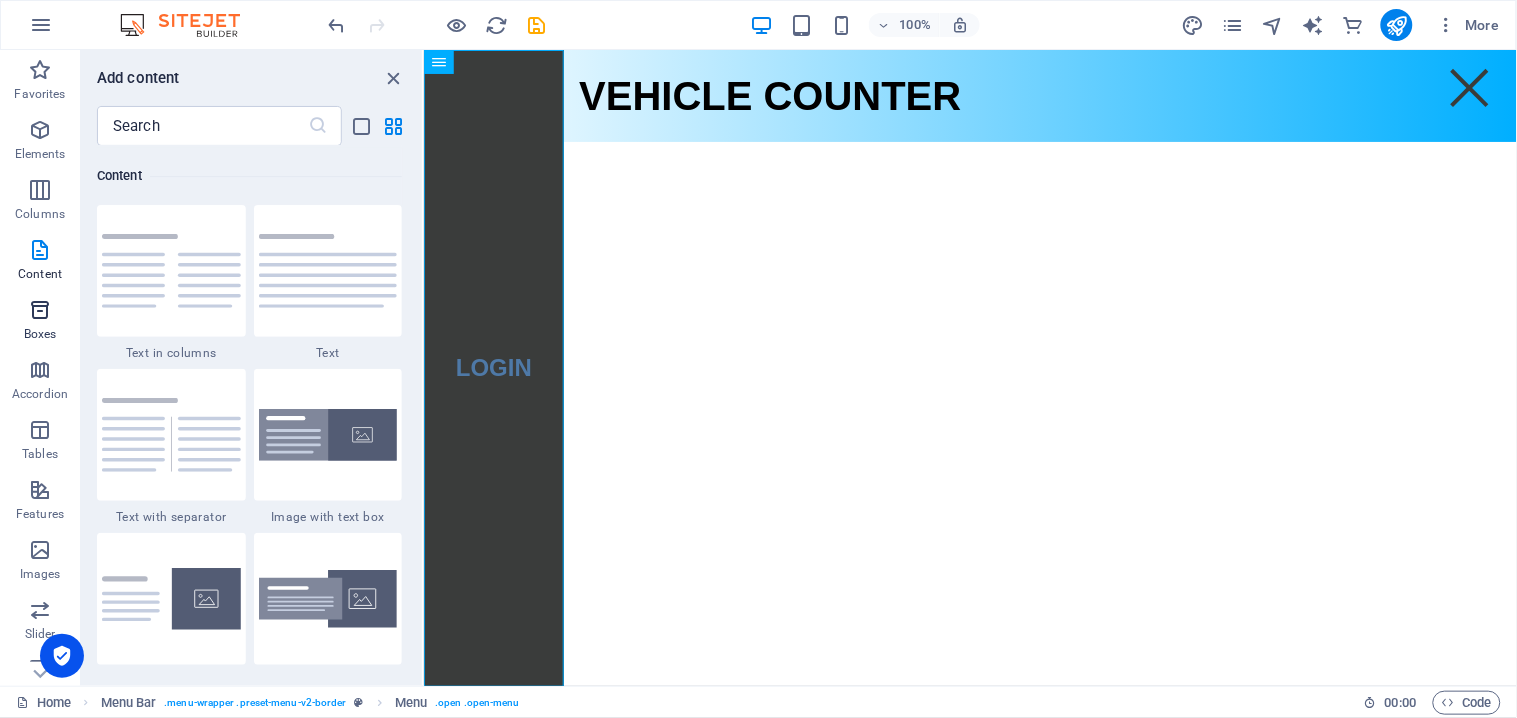 click at bounding box center (40, 310) 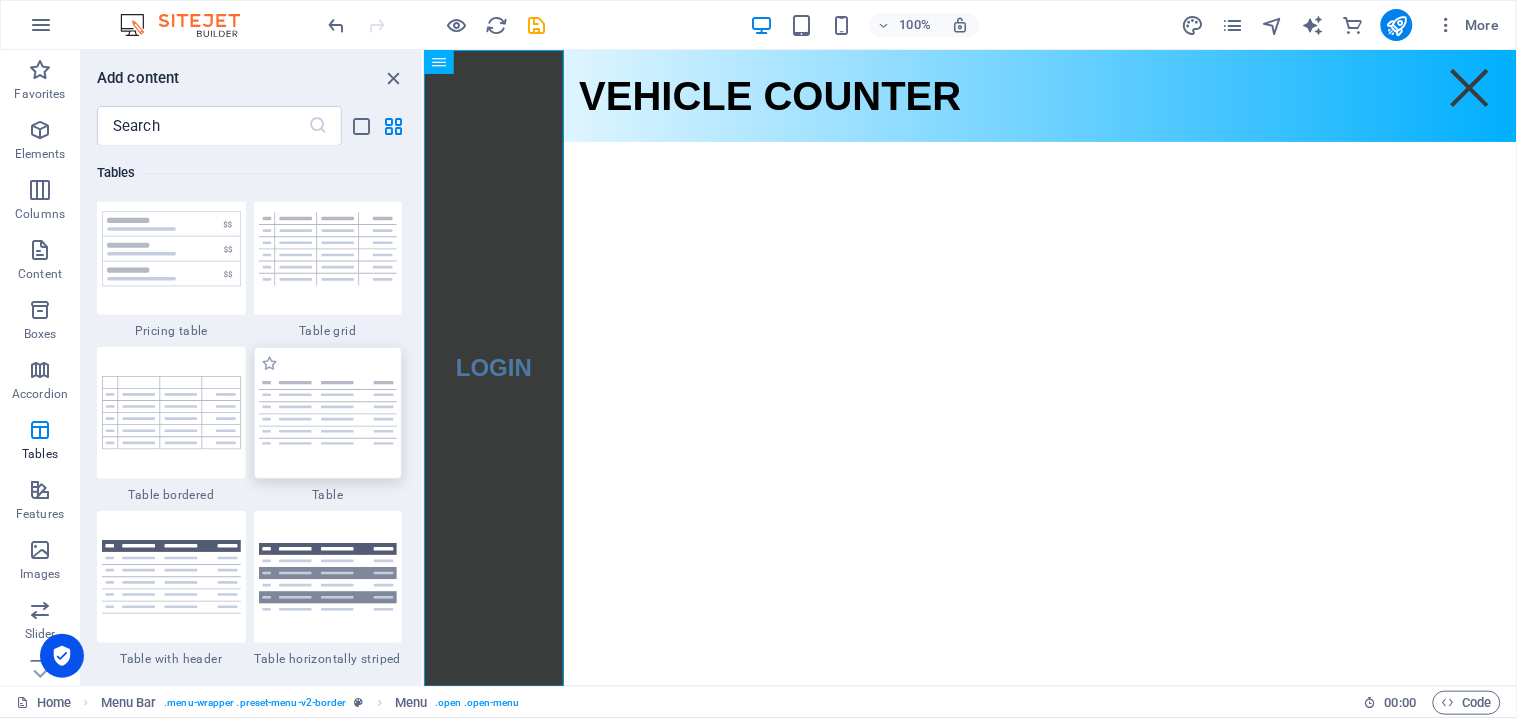 scroll, scrollTop: 7128, scrollLeft: 0, axis: vertical 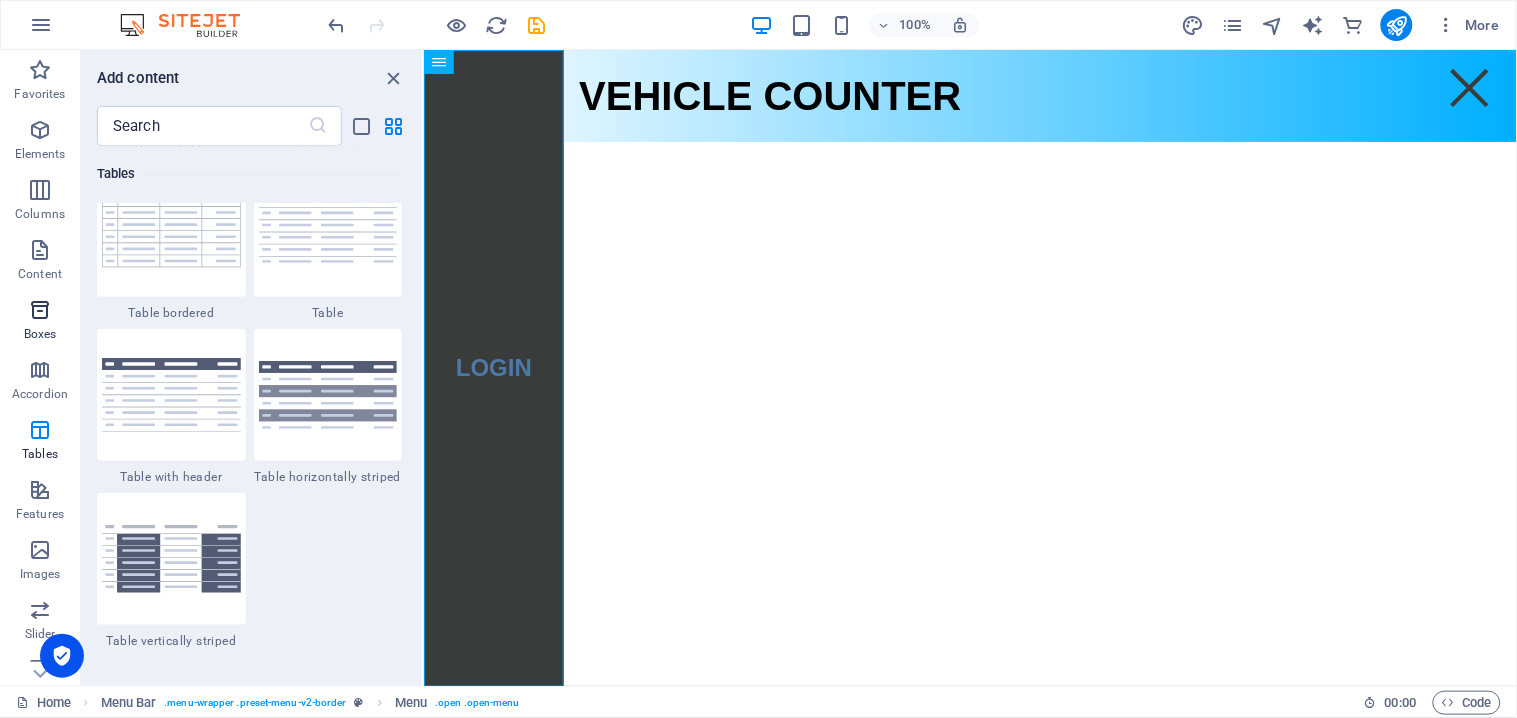 click on "Boxes" at bounding box center (40, 334) 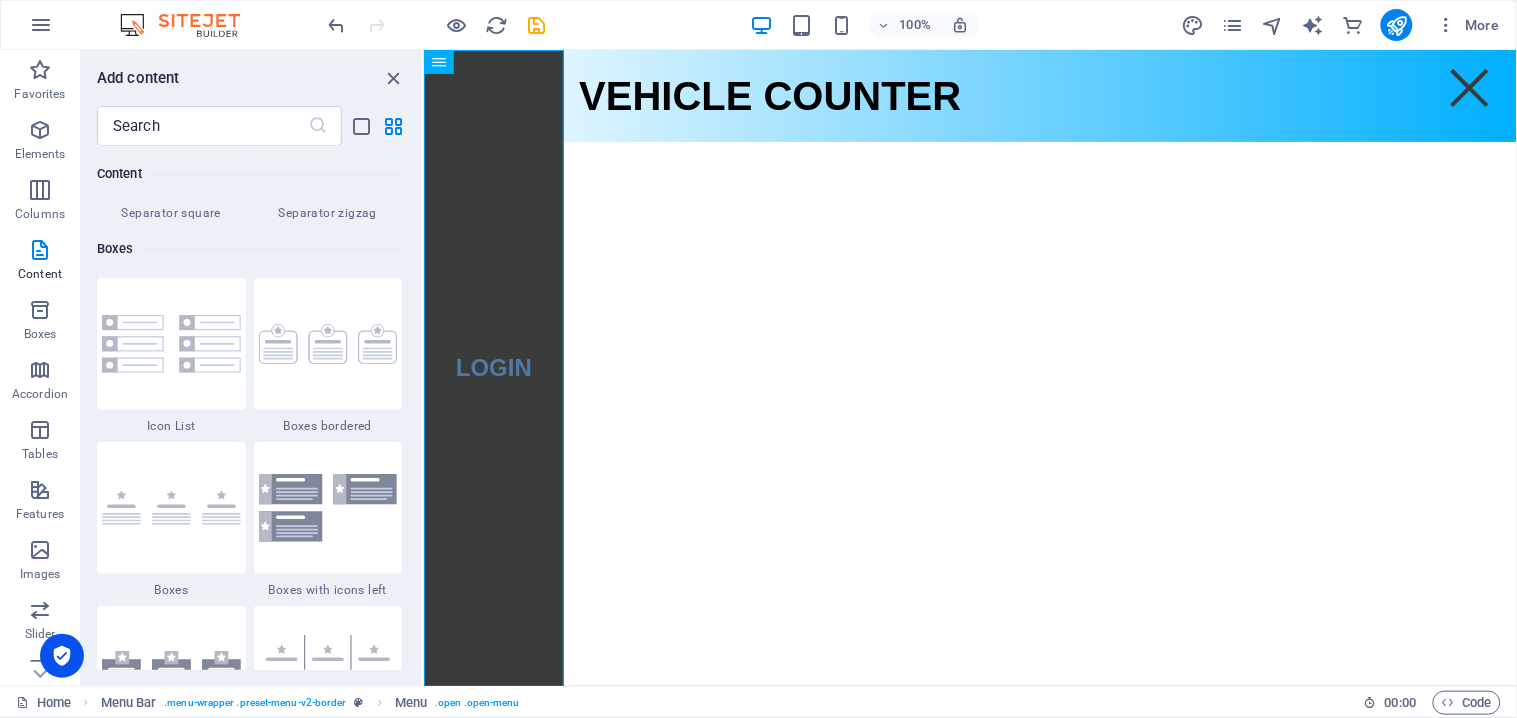 scroll, scrollTop: 5240, scrollLeft: 0, axis: vertical 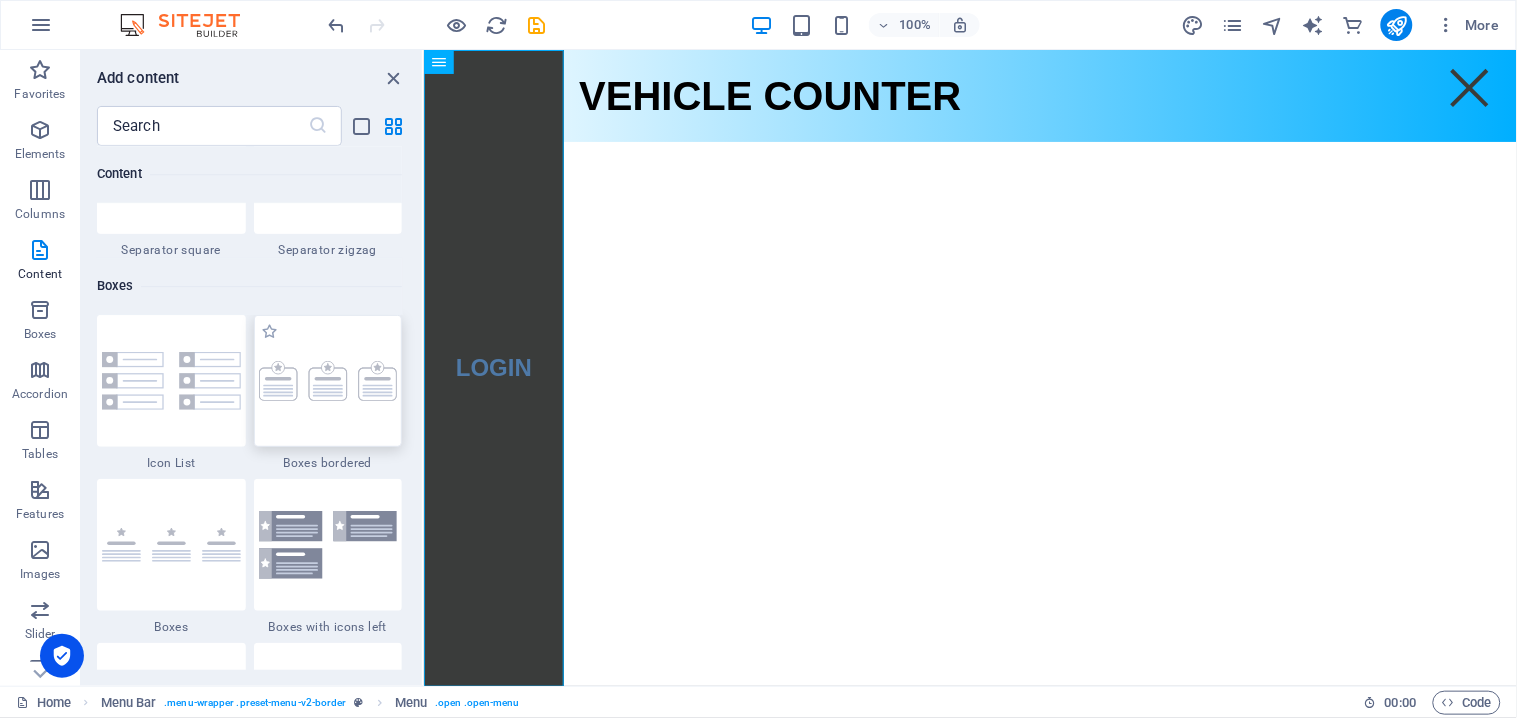 click at bounding box center (328, 381) 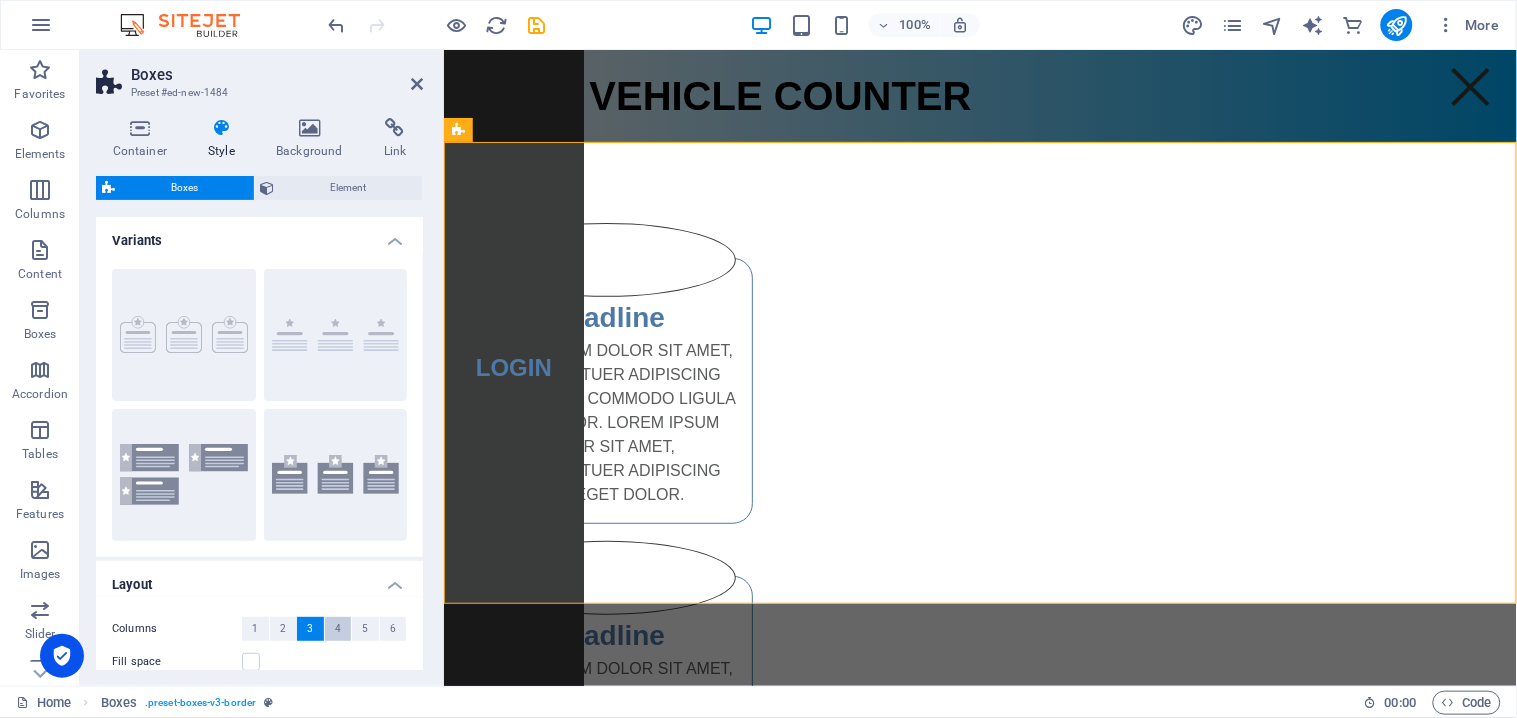 click on "4" at bounding box center (338, 629) 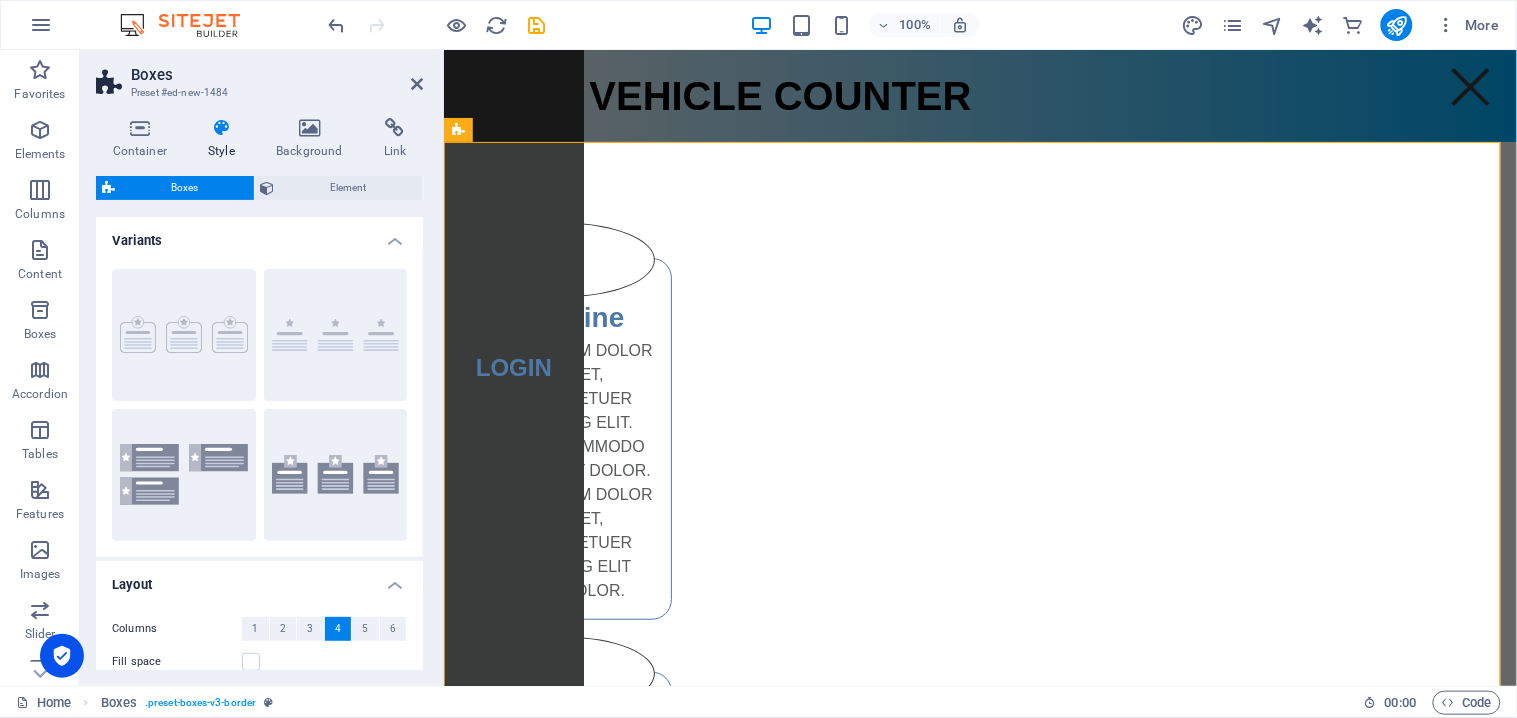 click on "100% More" at bounding box center (758, 25) 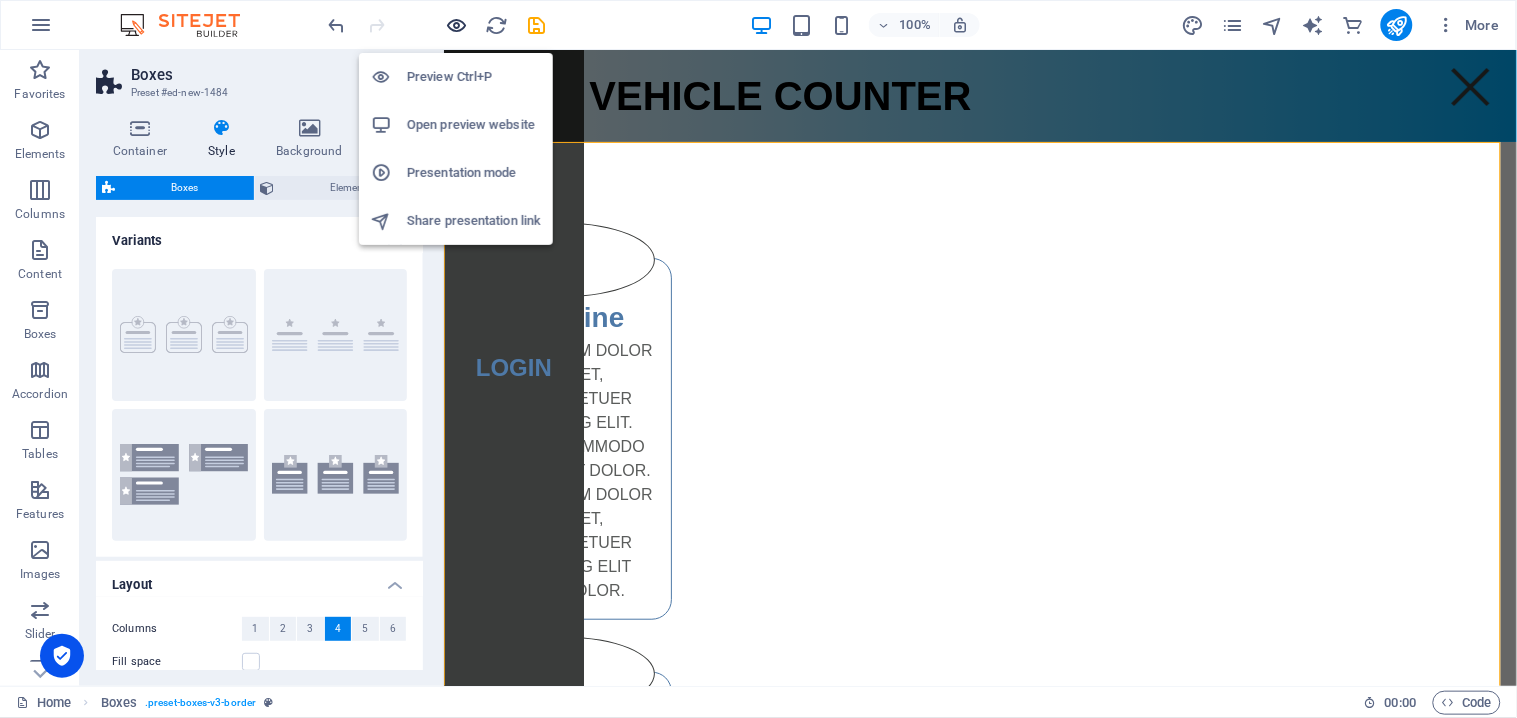 click at bounding box center [457, 25] 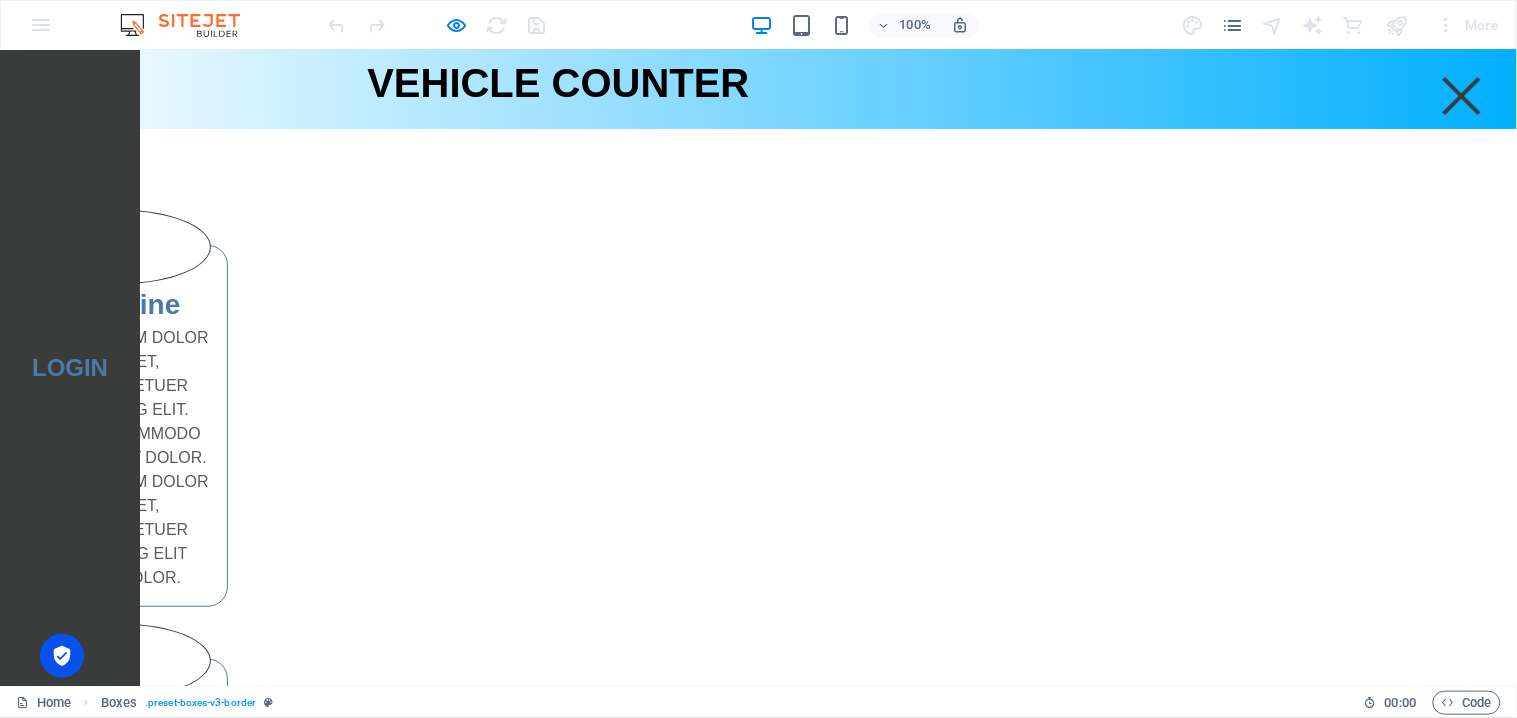 scroll, scrollTop: 0, scrollLeft: 0, axis: both 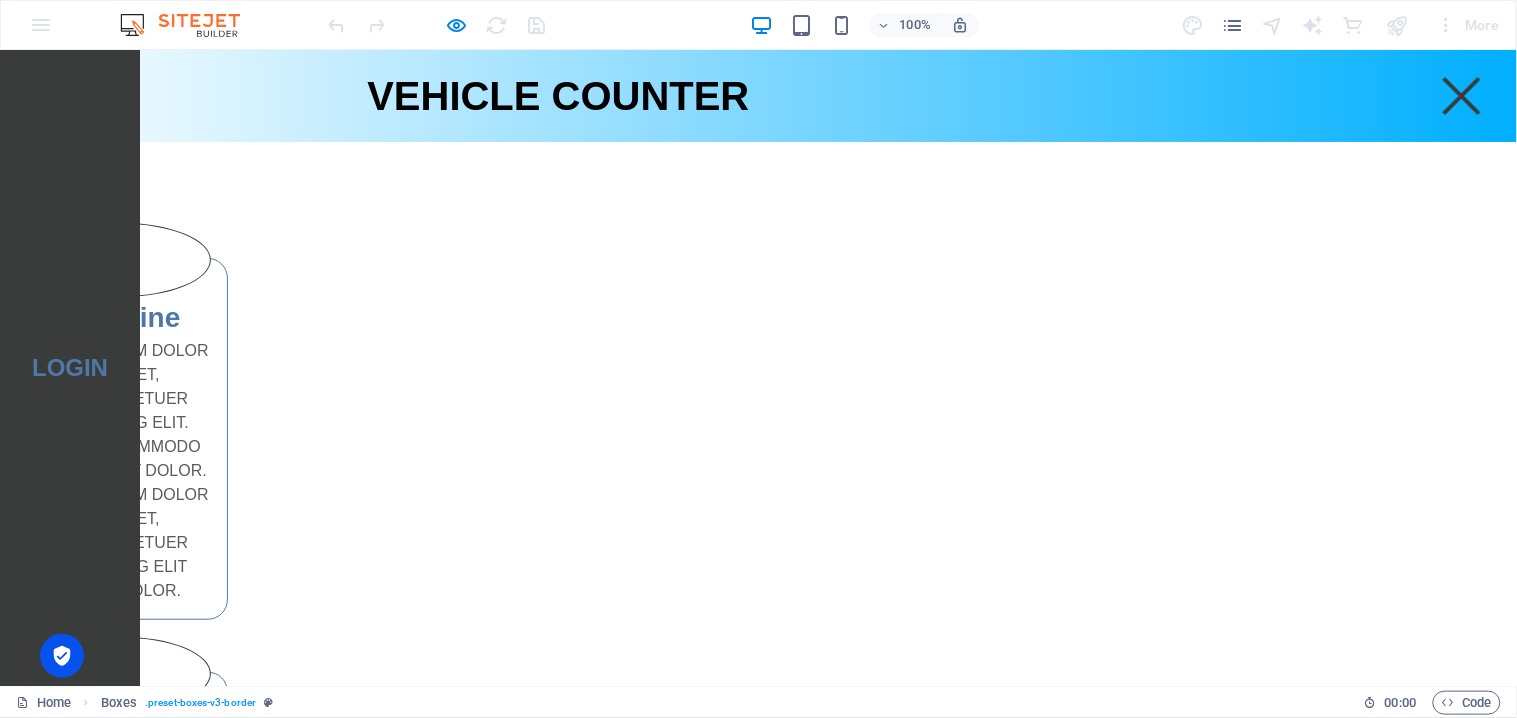 click on "Lorem ipsum dolor sit amet, consectetuer adipiscing elit. Aenean commodo ligula eget dolor. Lorem ipsum dolor sit amet, consectetuer adipiscing elit leget dolor." at bounding box center (122, 1298) 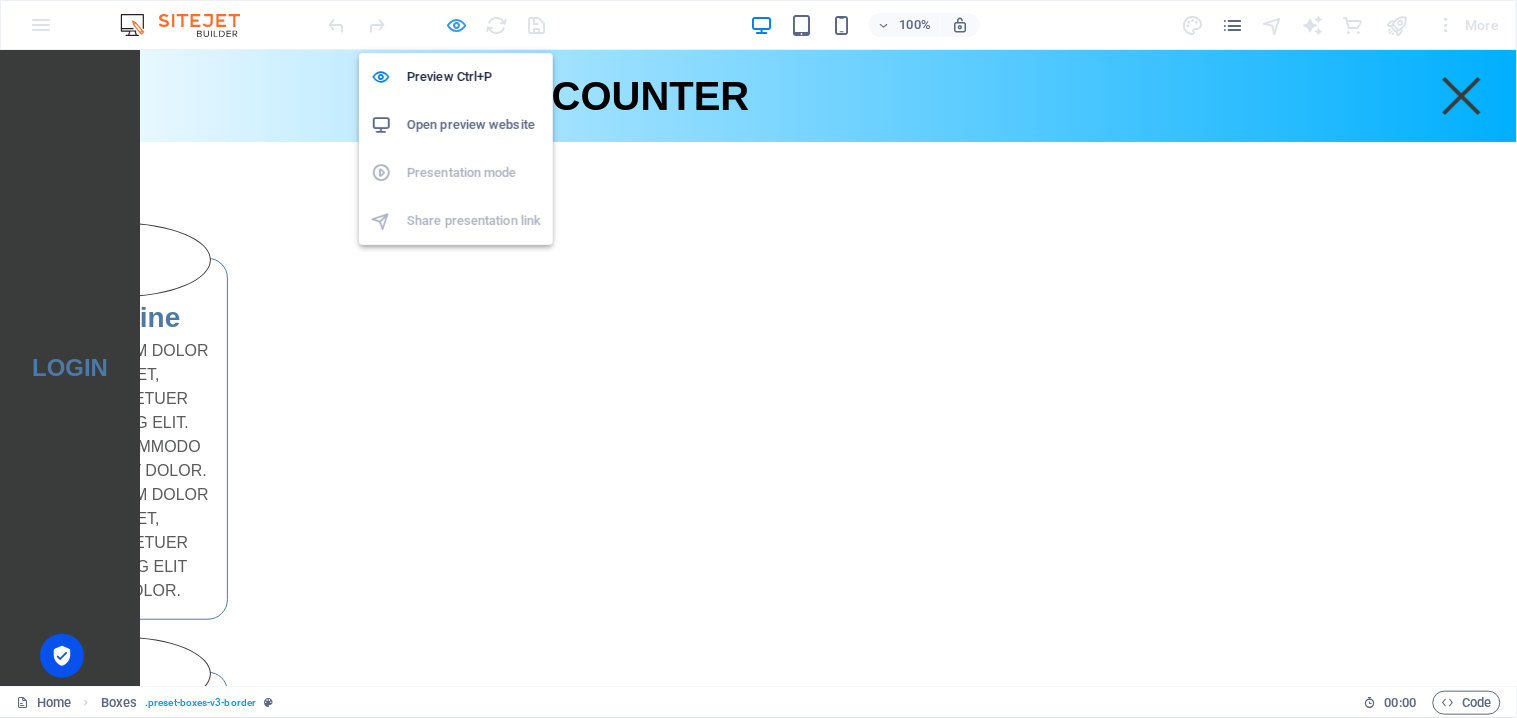 click at bounding box center [457, 25] 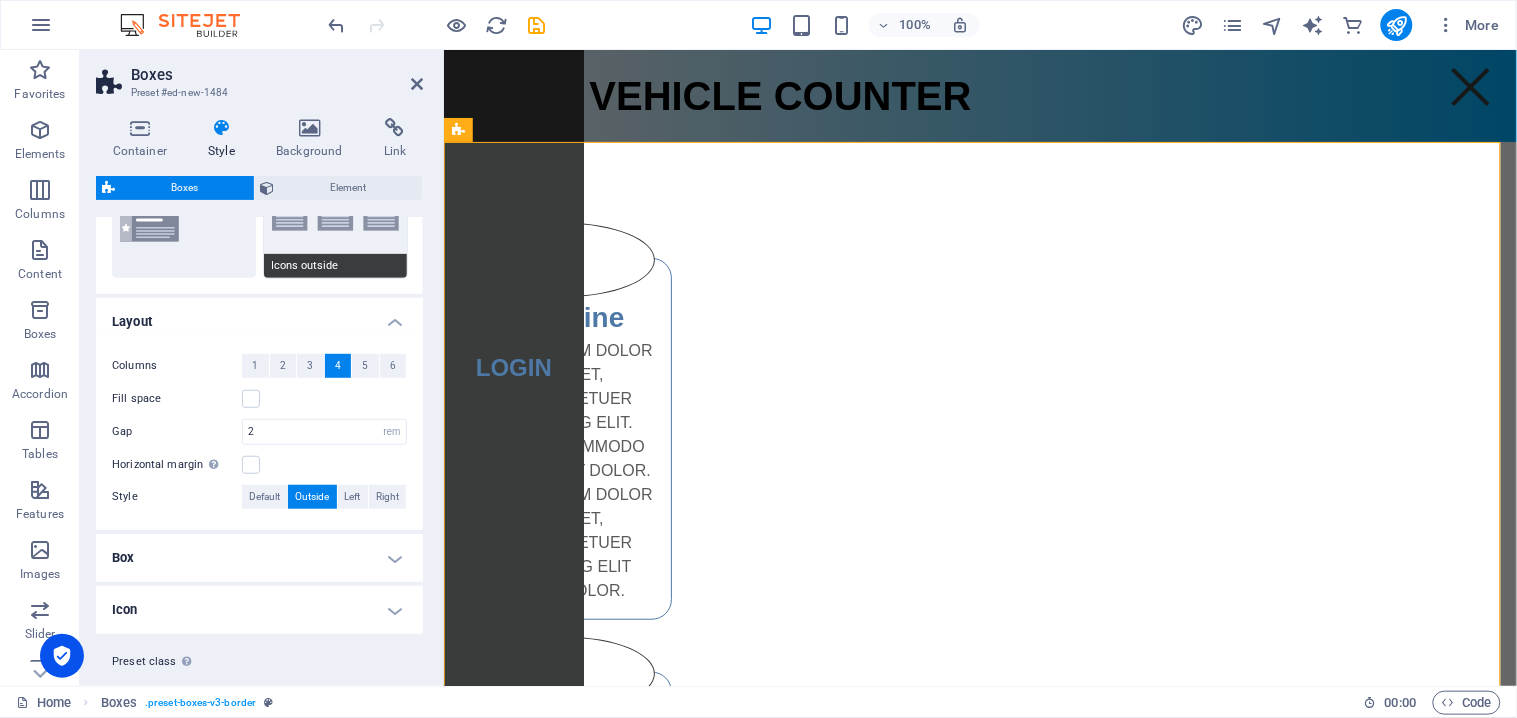 scroll, scrollTop: 305, scrollLeft: 0, axis: vertical 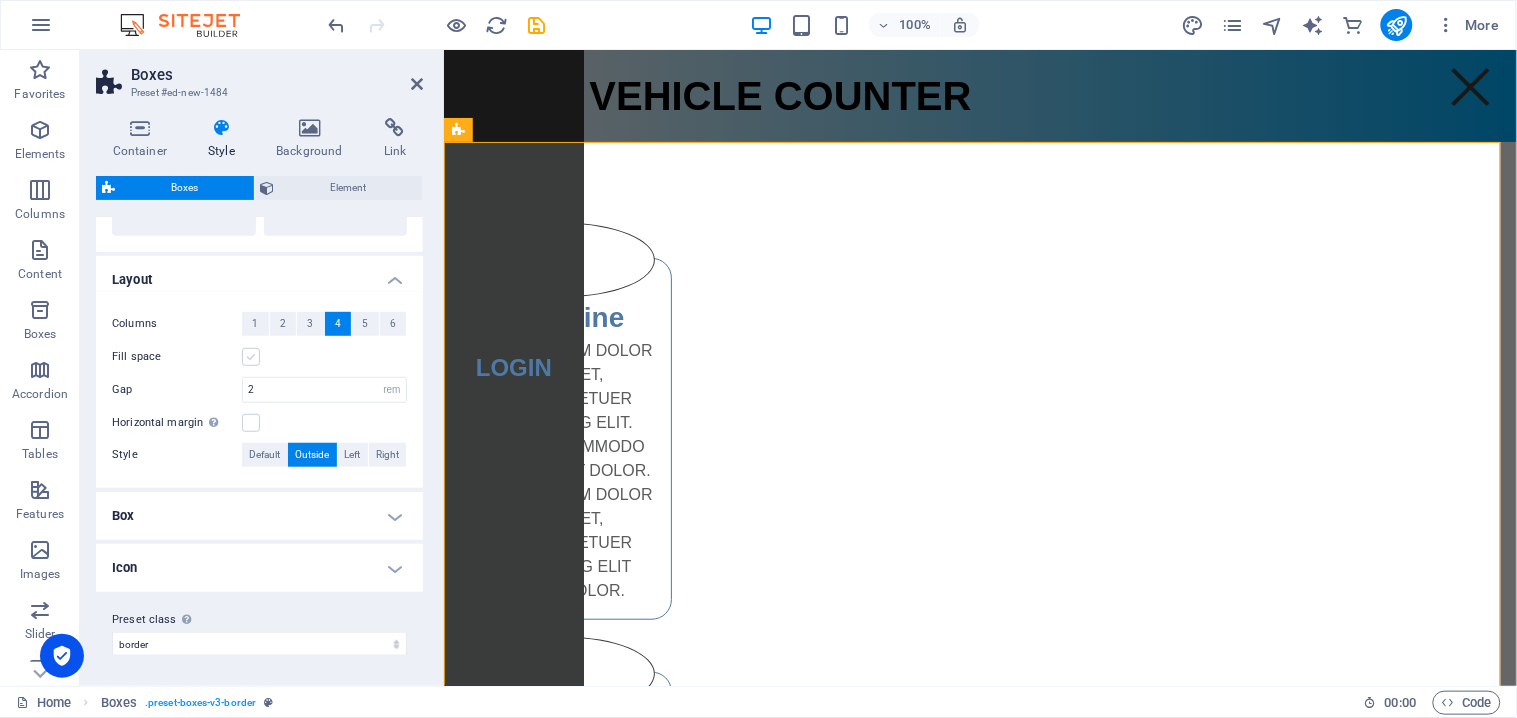 click at bounding box center (251, 357) 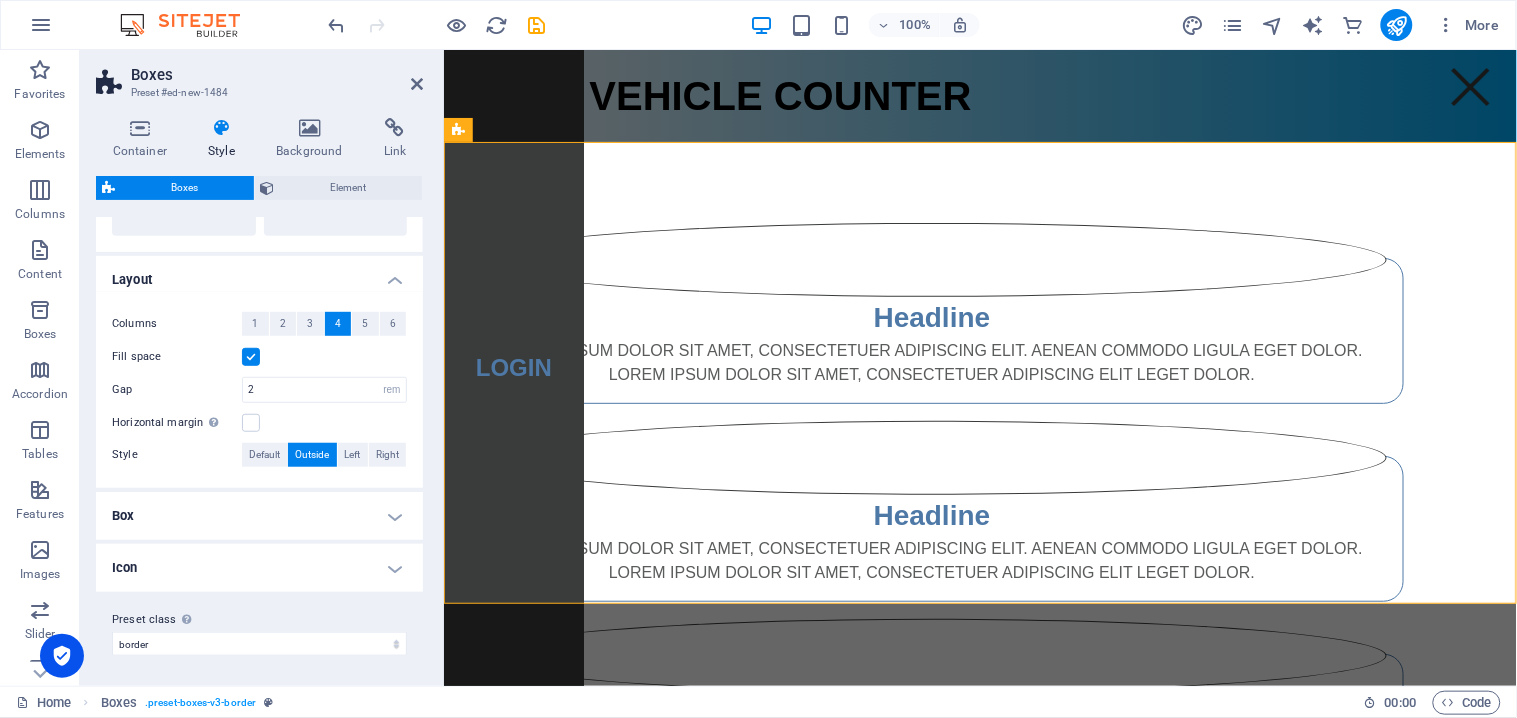 click at bounding box center [251, 357] 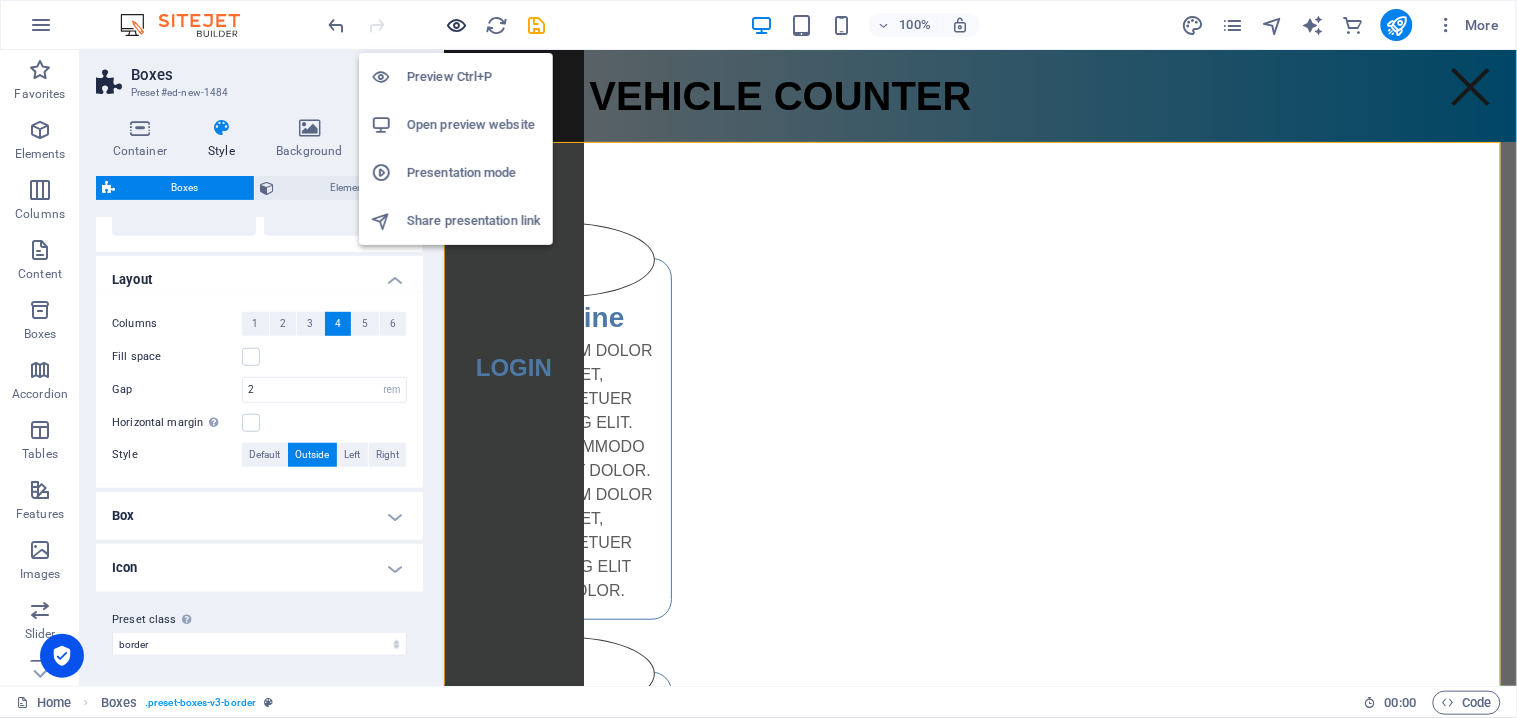 click at bounding box center (457, 25) 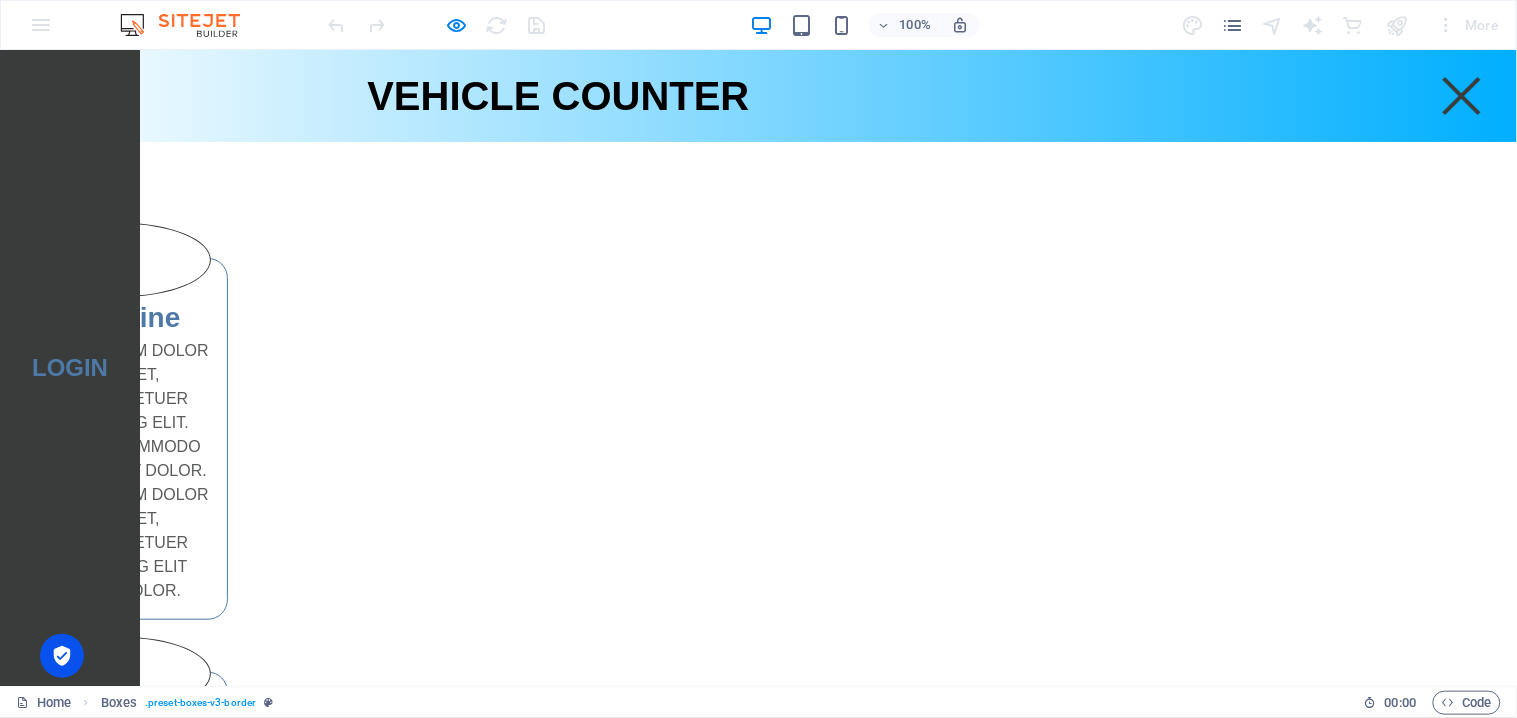 click on "Menu" at bounding box center (1462, 95) 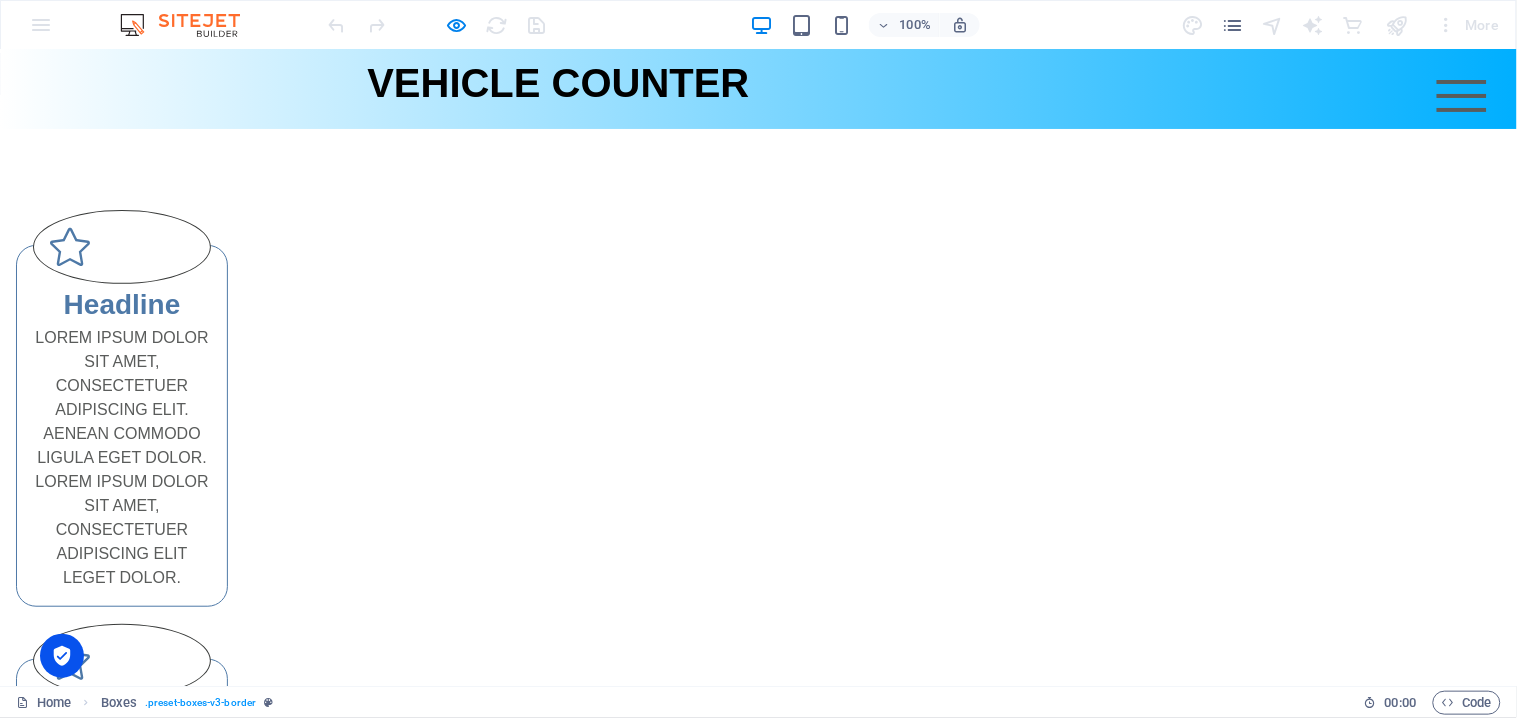 scroll, scrollTop: 0, scrollLeft: 0, axis: both 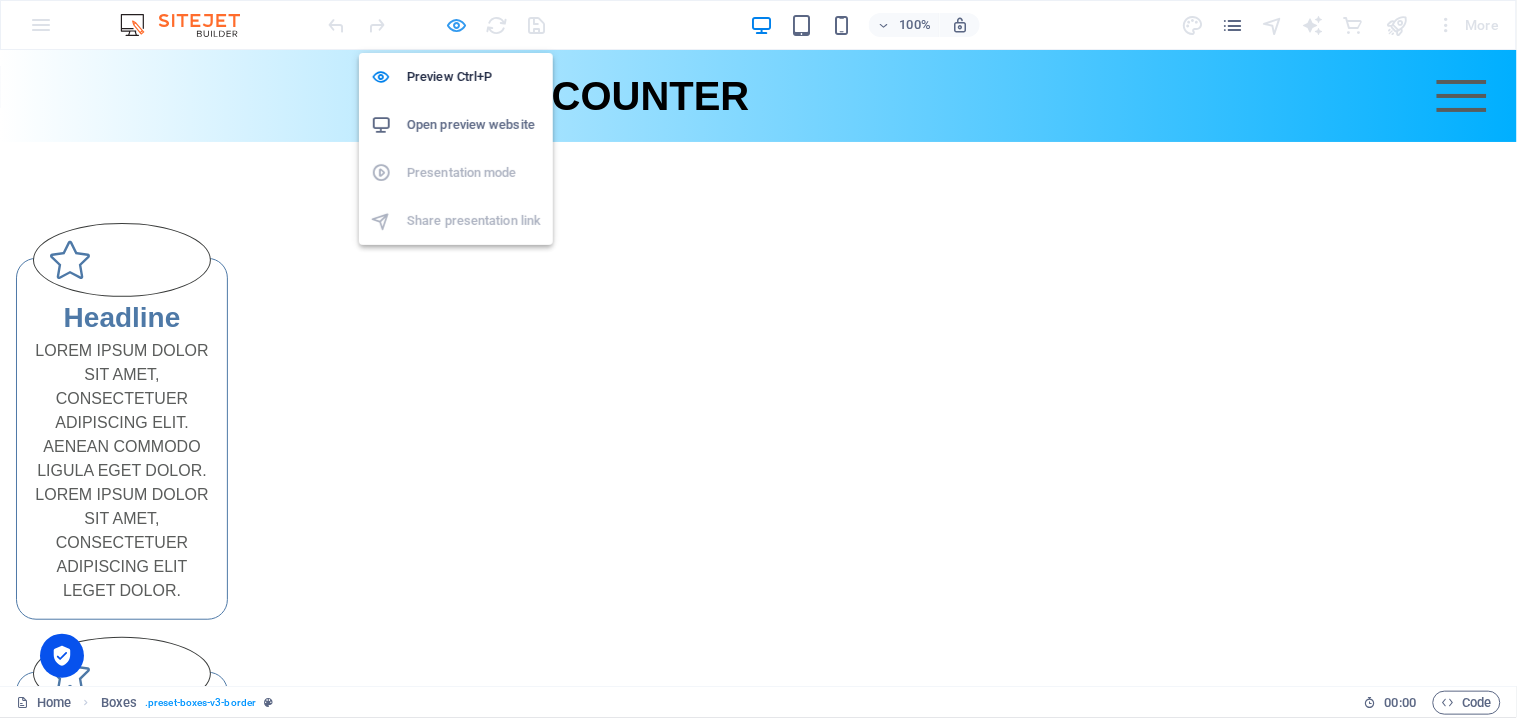 click at bounding box center (457, 25) 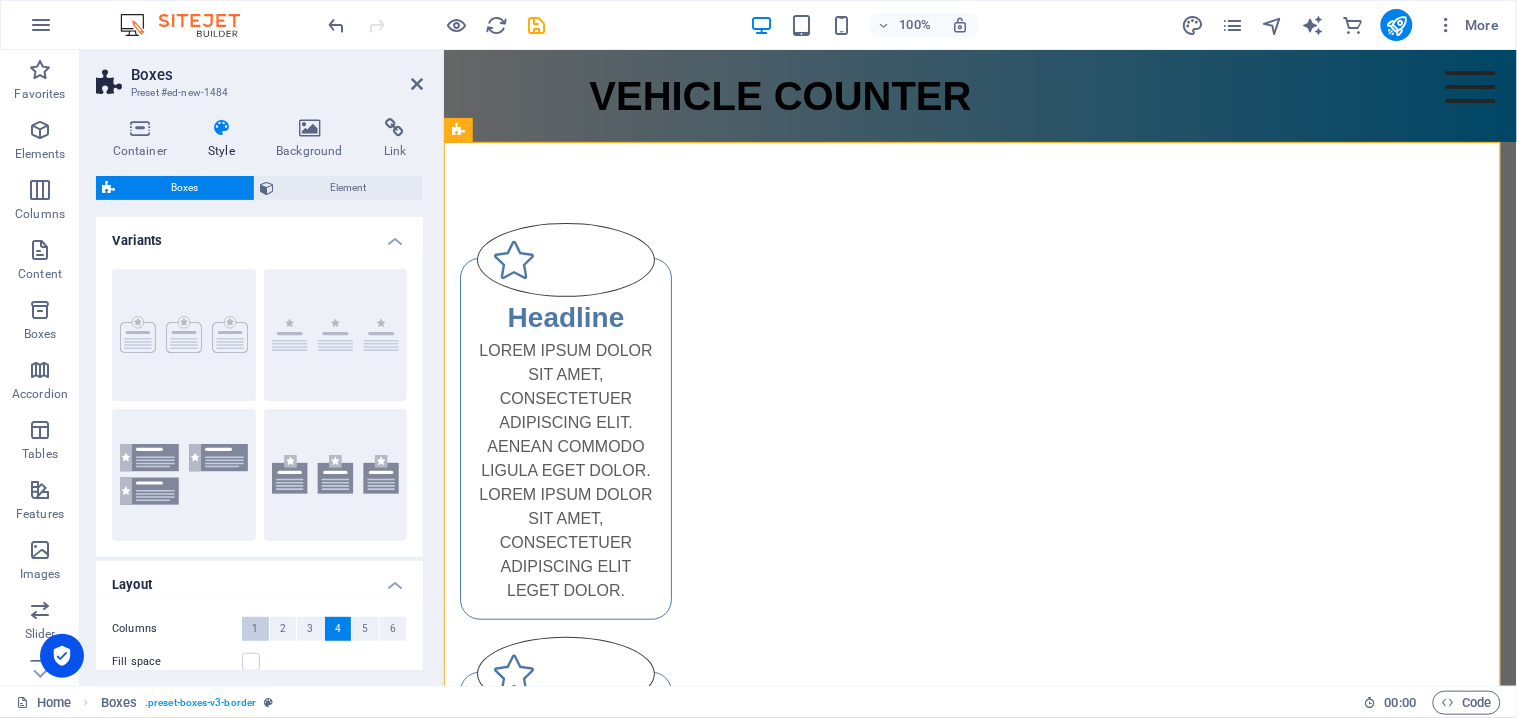 click on "1" at bounding box center [255, 629] 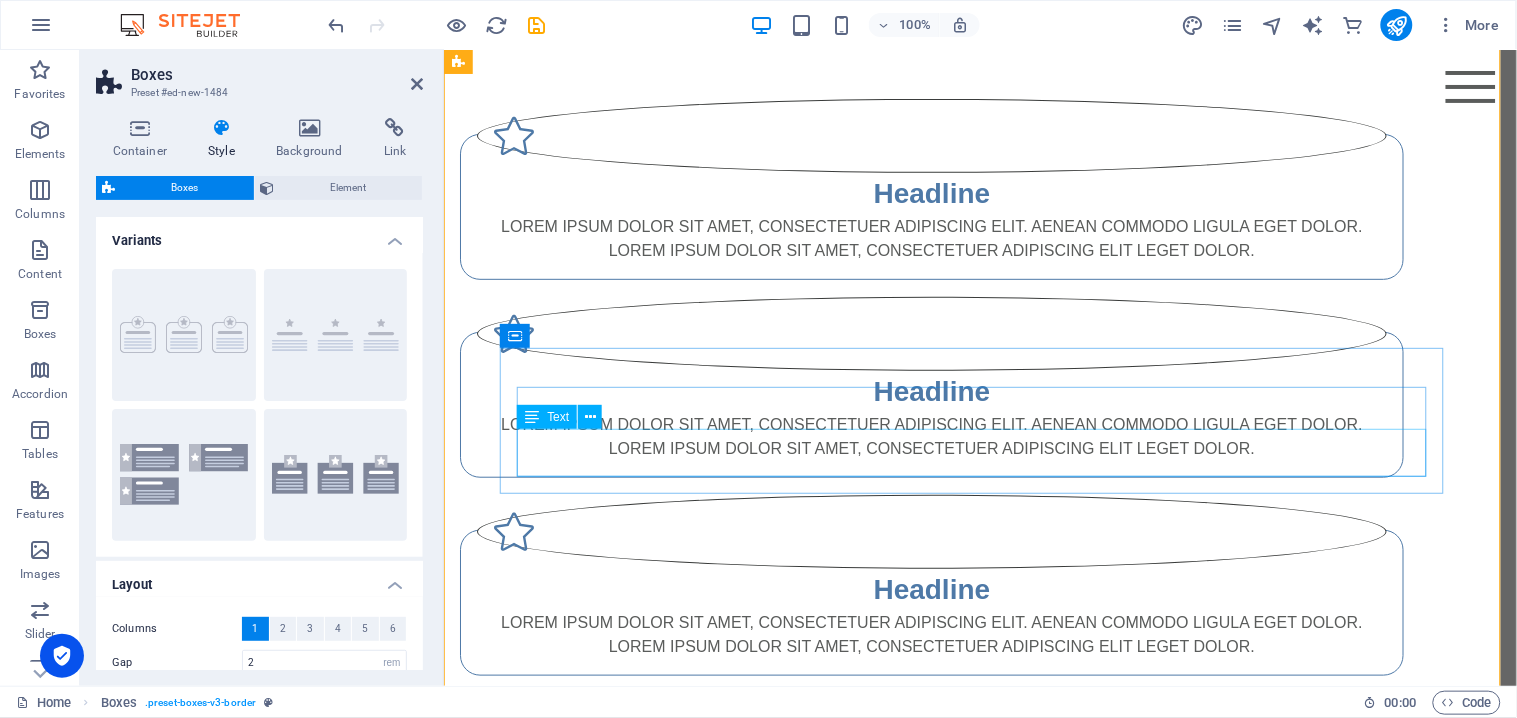 scroll, scrollTop: 0, scrollLeft: 0, axis: both 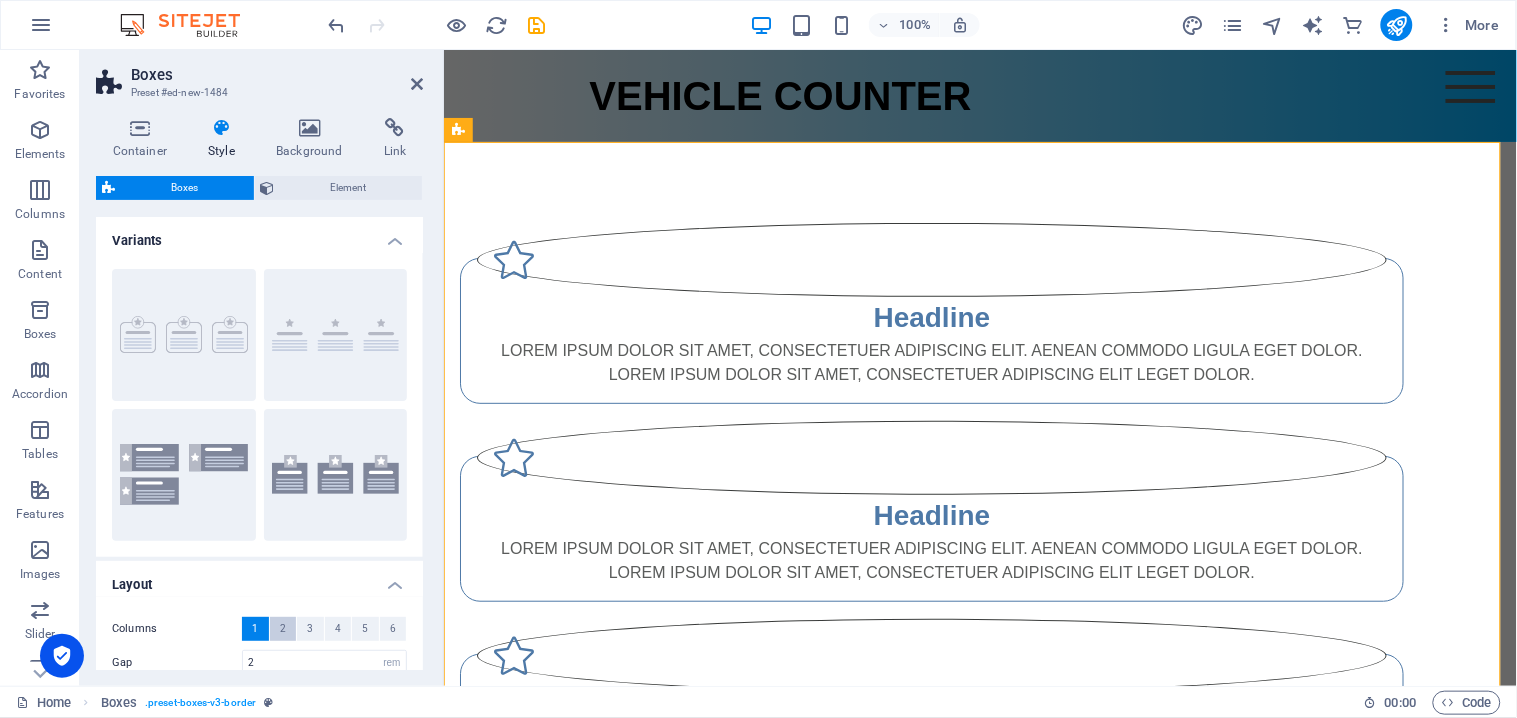 click on "2" at bounding box center [283, 629] 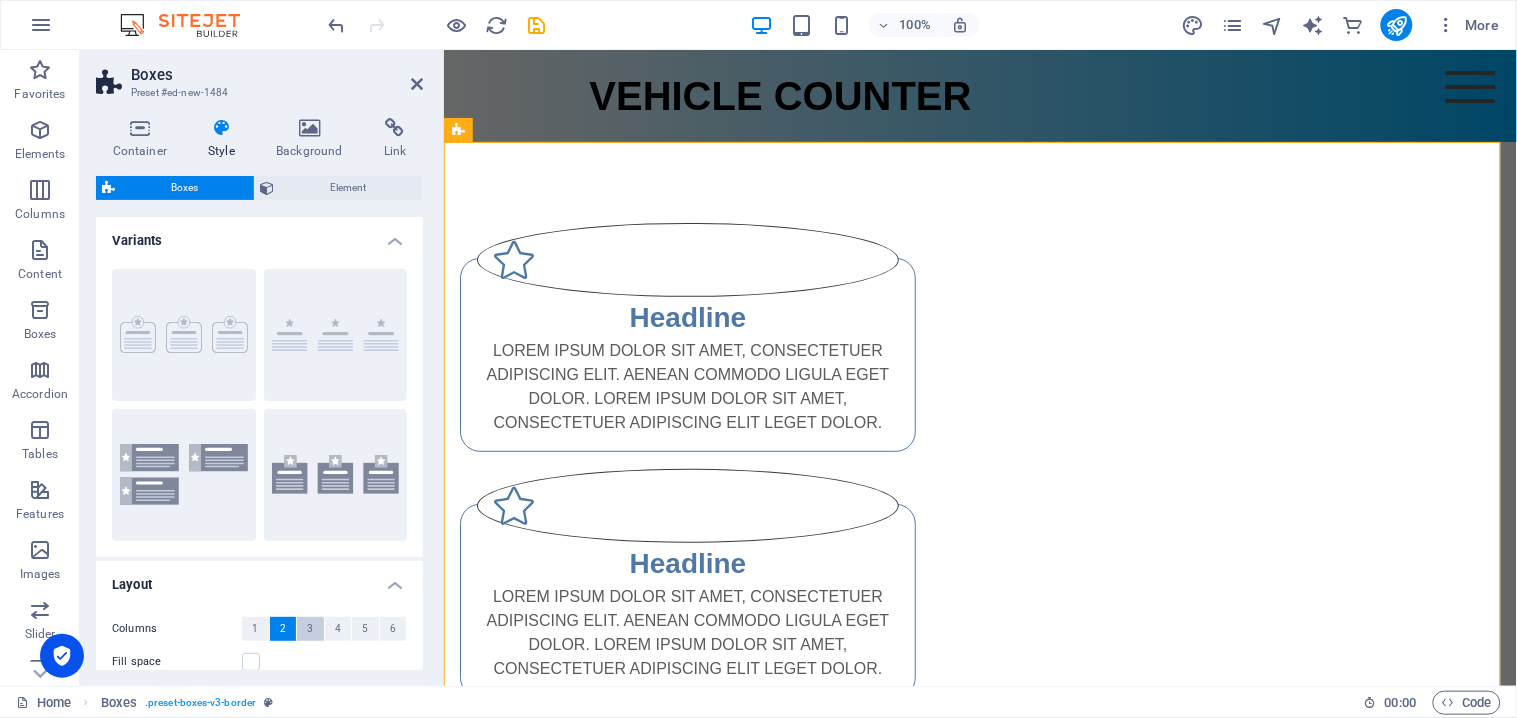 click on "3" at bounding box center [310, 629] 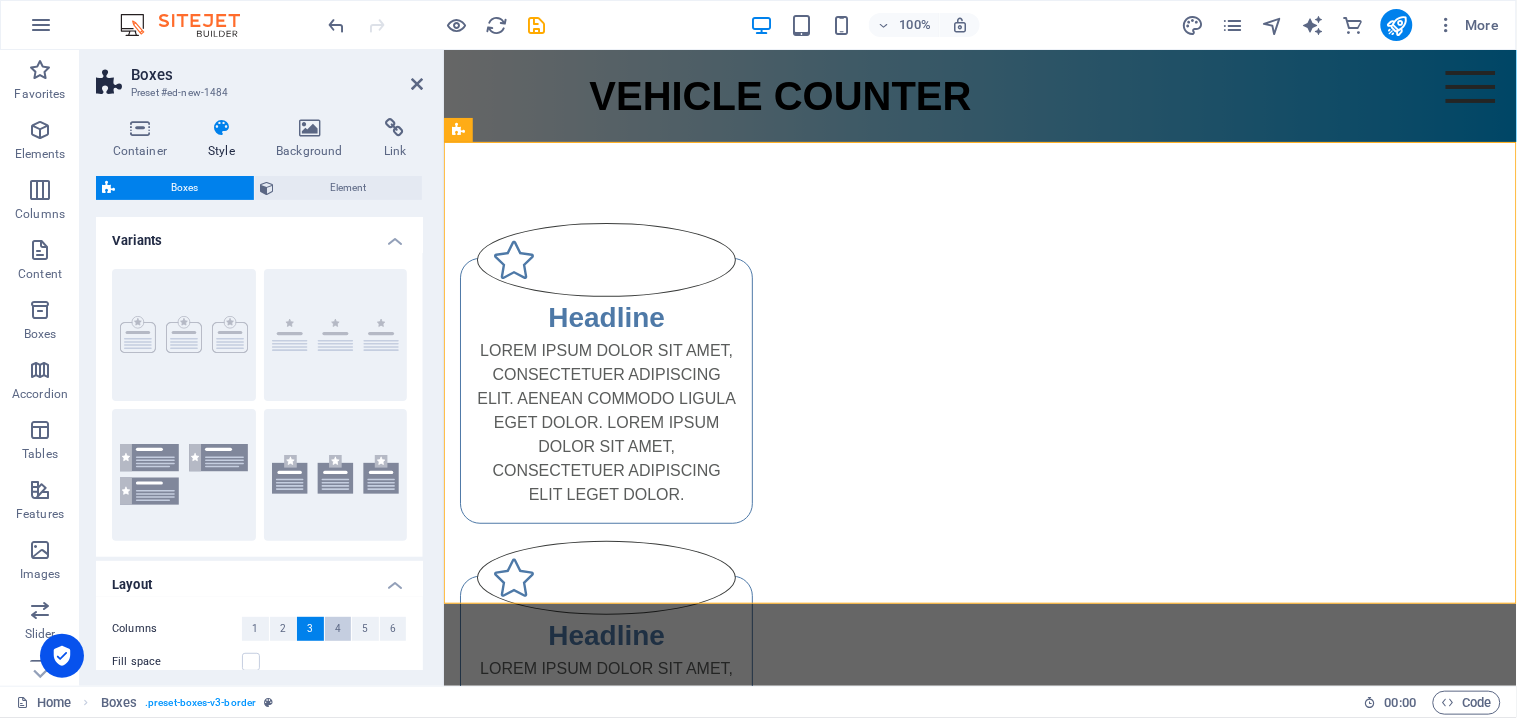 click on "4" at bounding box center (338, 629) 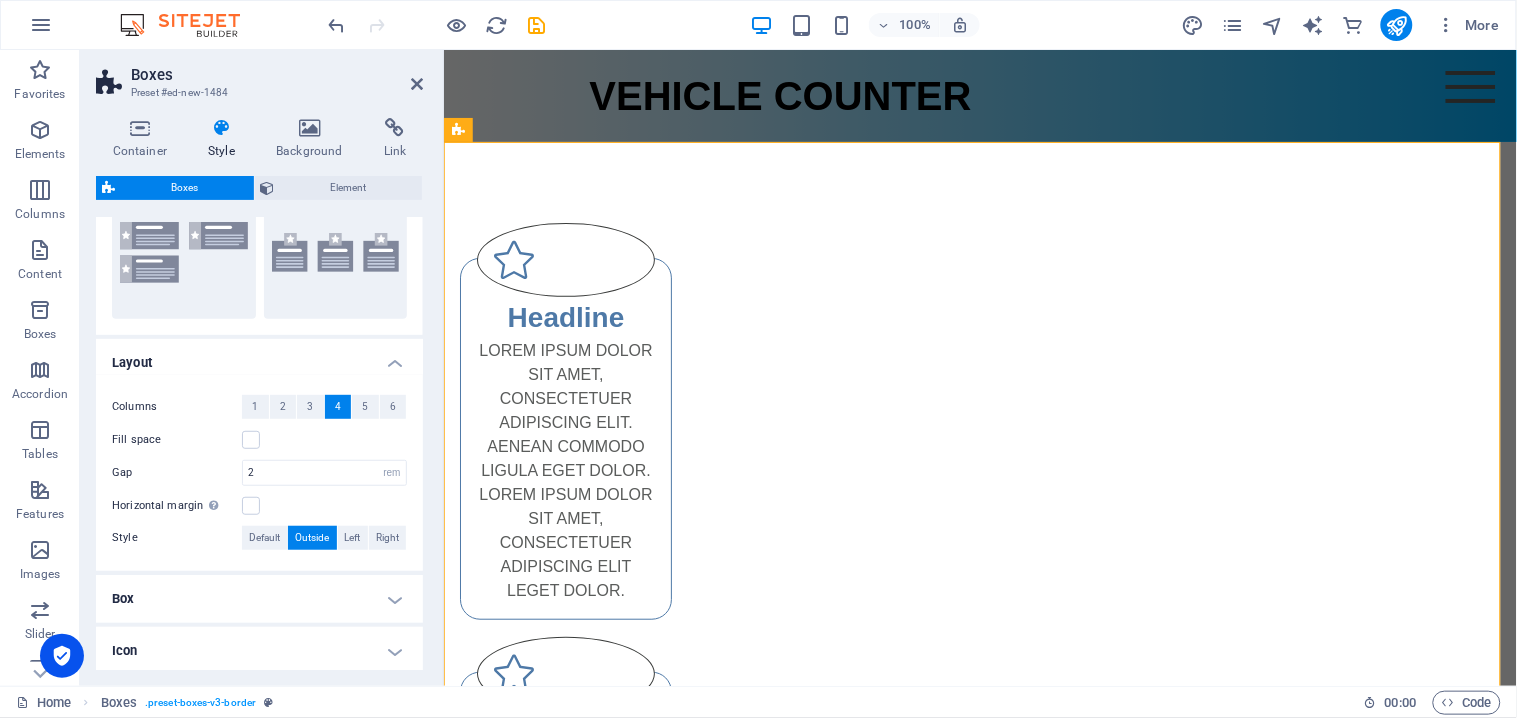 scroll, scrollTop: 305, scrollLeft: 0, axis: vertical 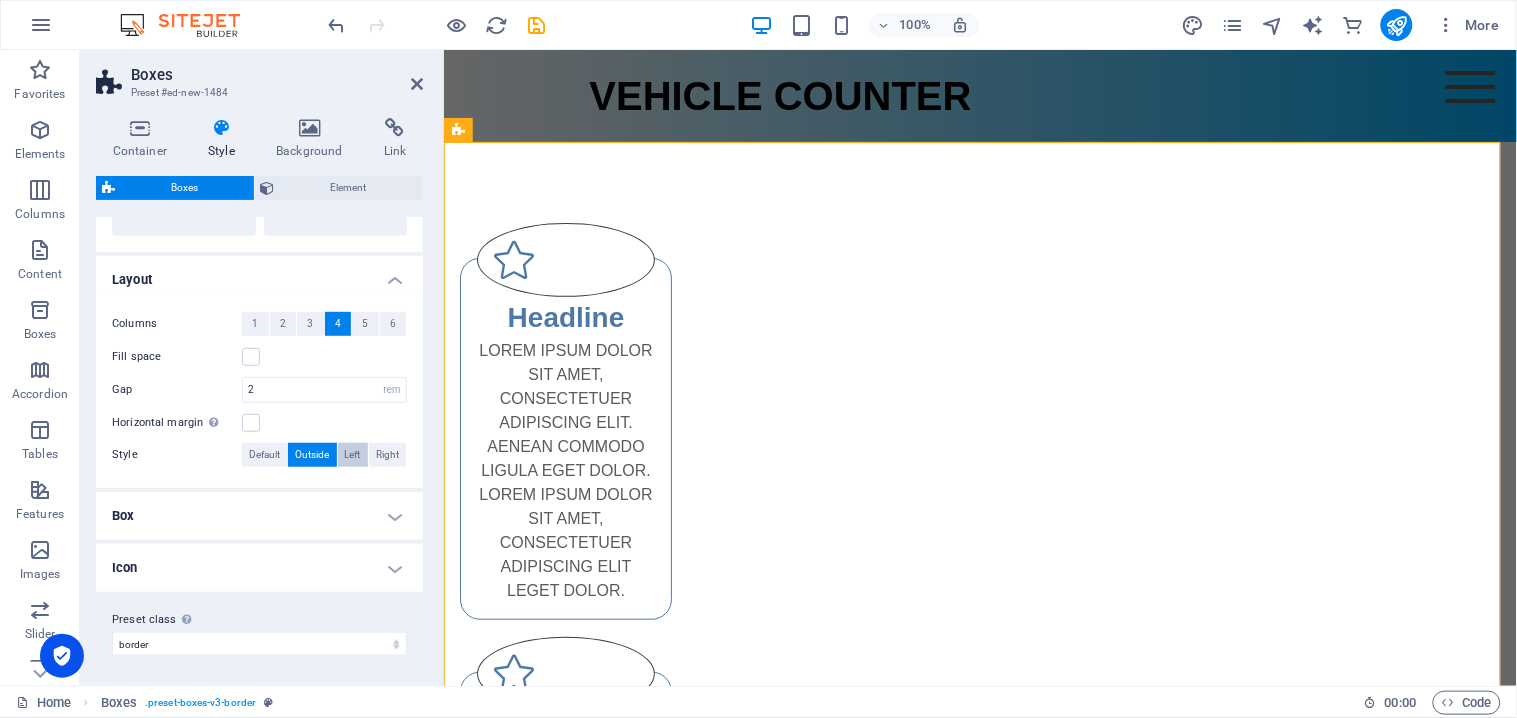 click on "Left" at bounding box center [353, 455] 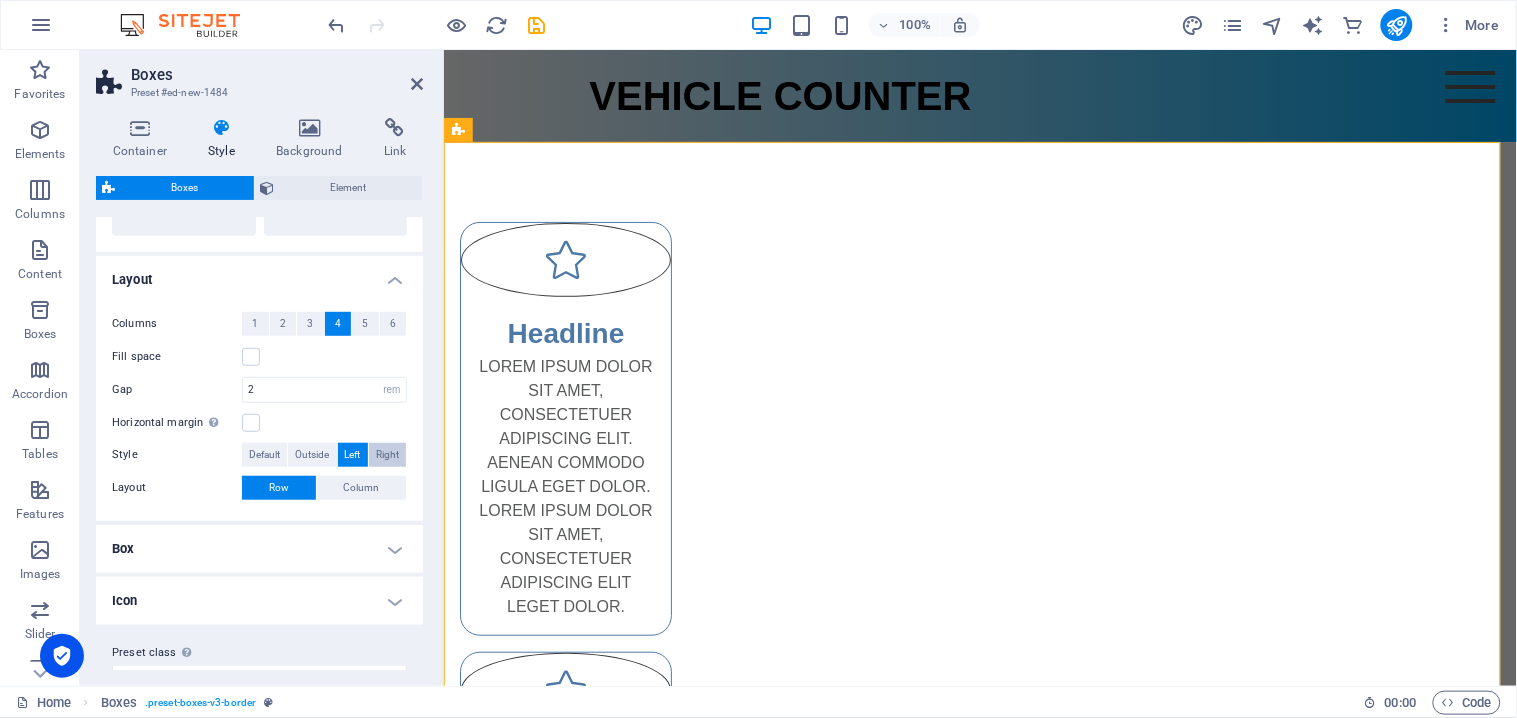 click on "Right" at bounding box center (387, 455) 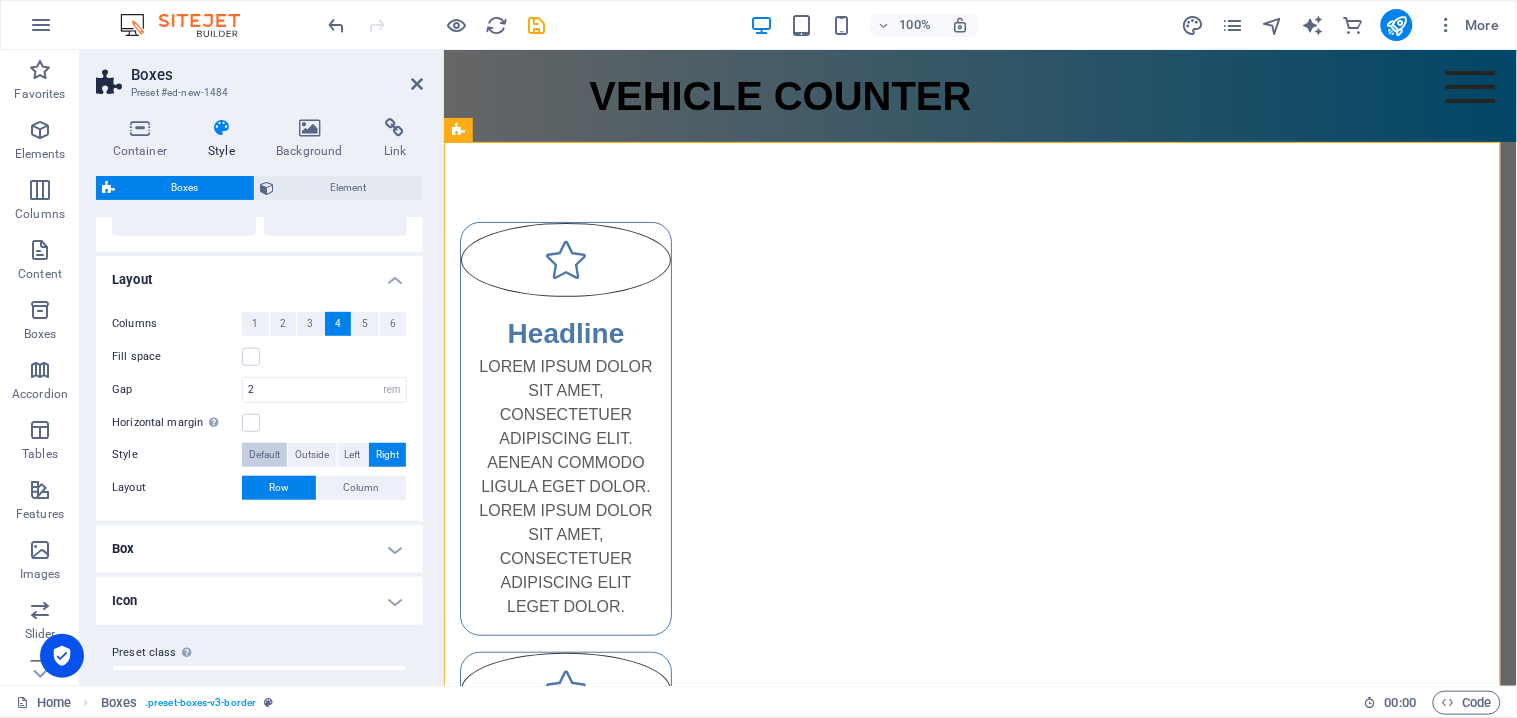 click on "Default" at bounding box center (264, 455) 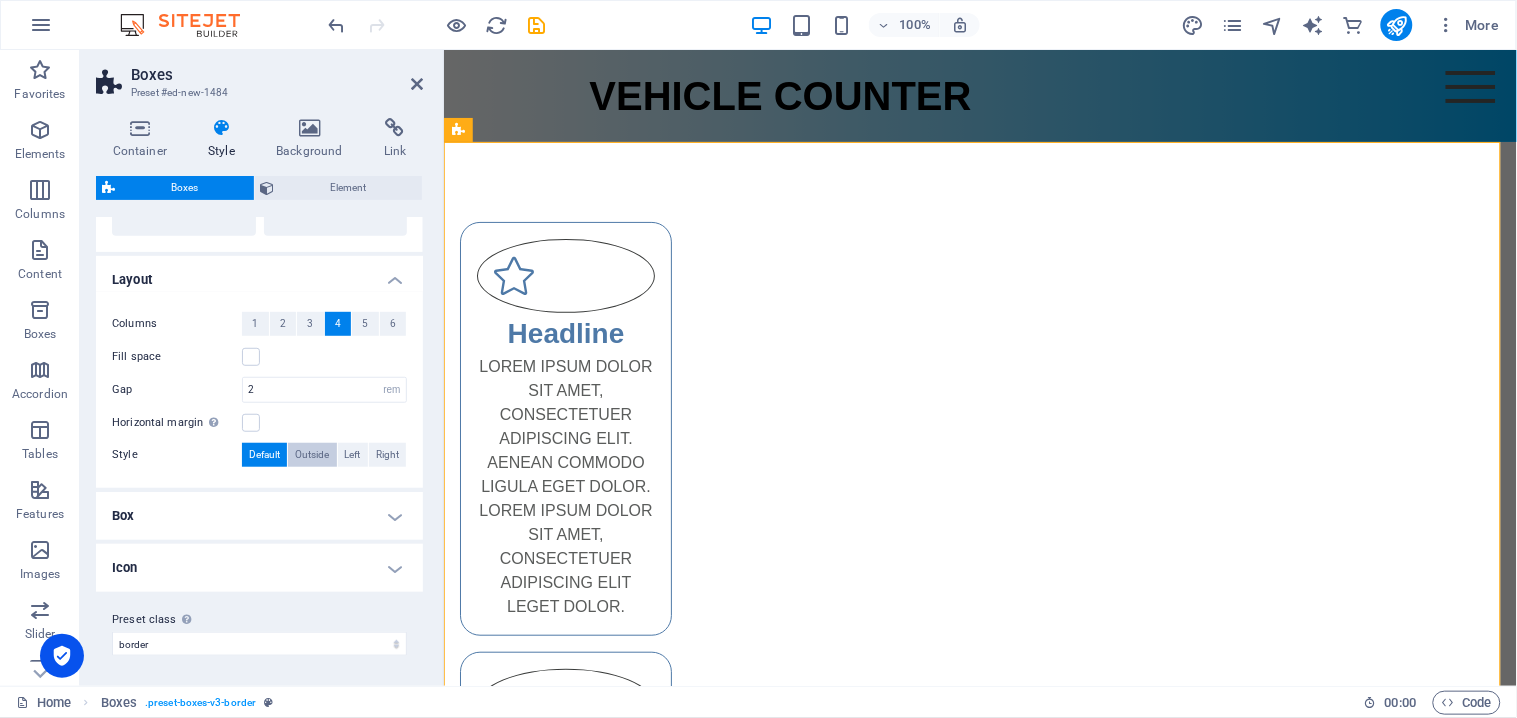 click on "Outside" at bounding box center (312, 455) 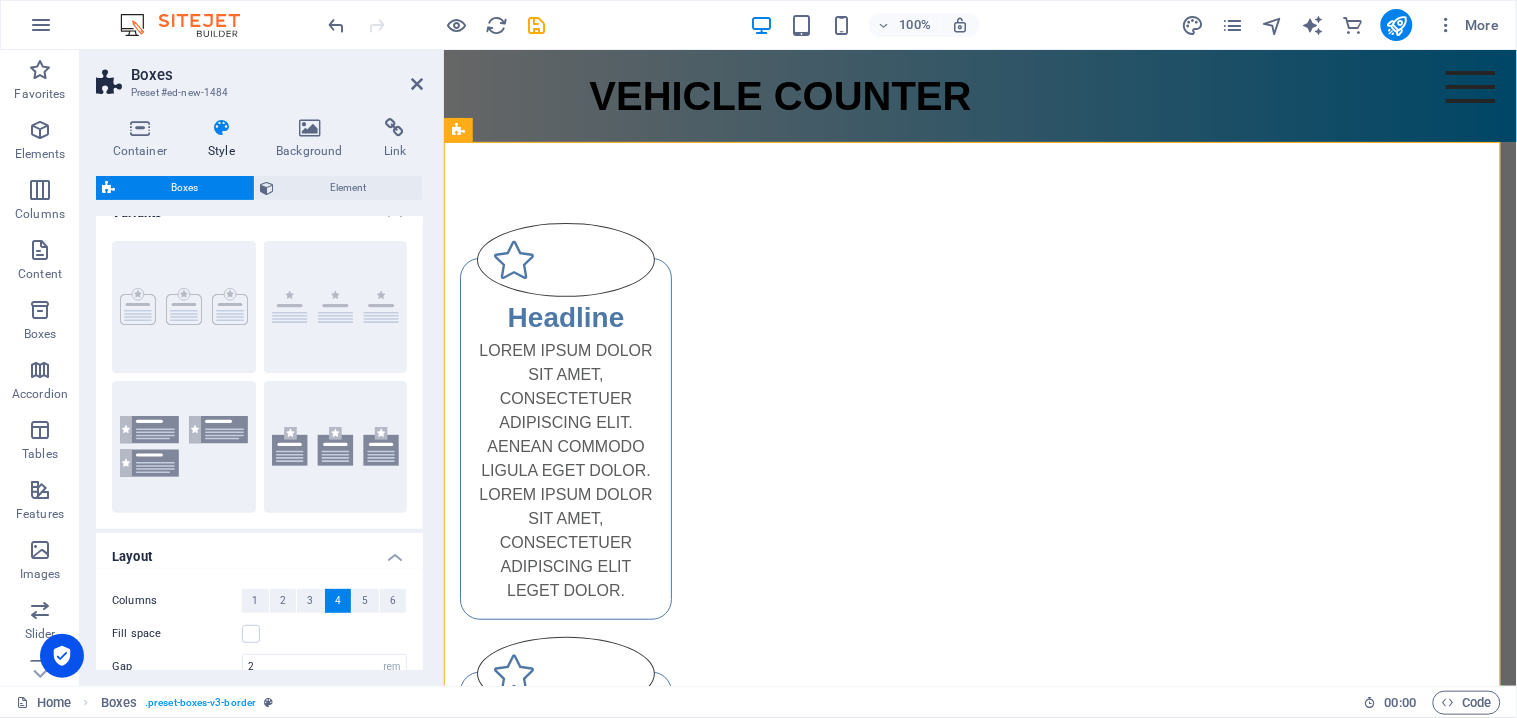 scroll, scrollTop: 0, scrollLeft: 0, axis: both 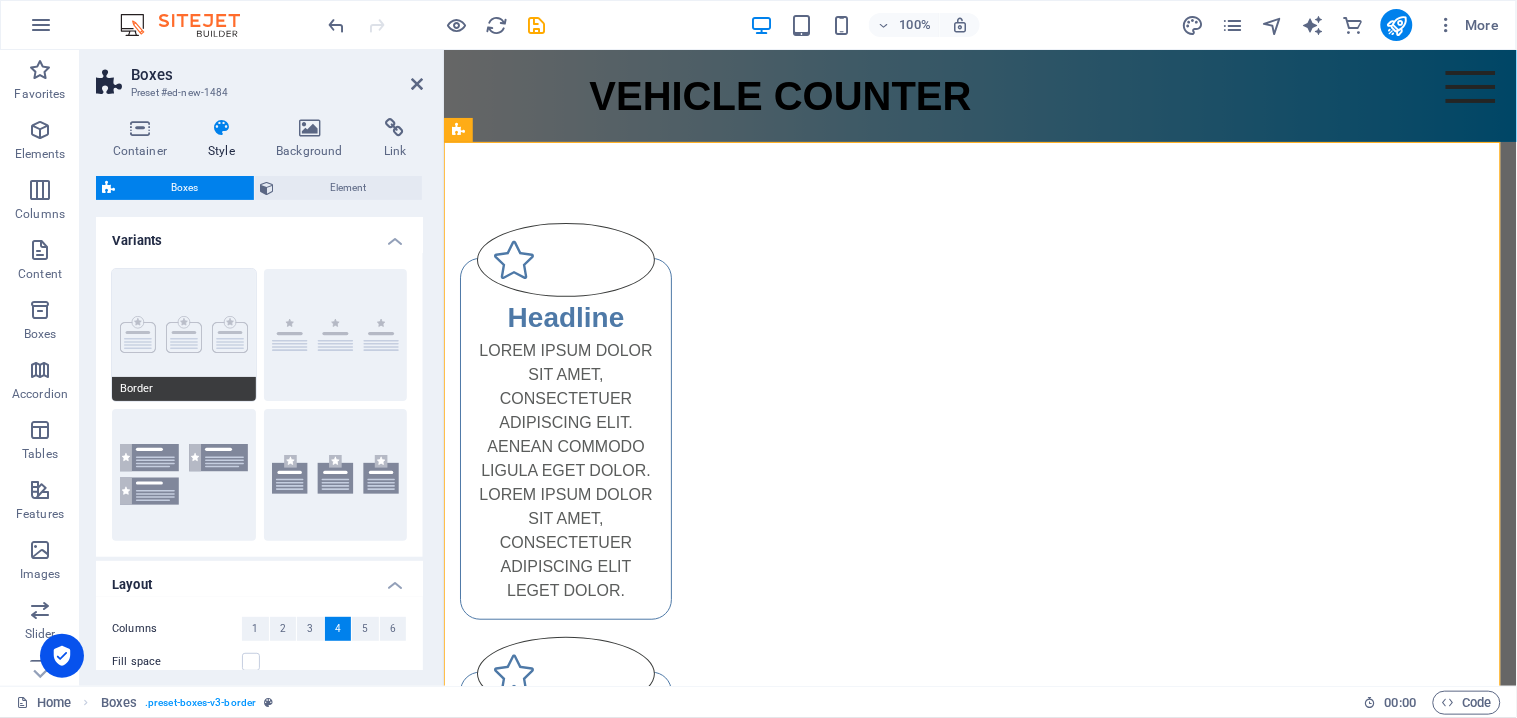 click on "Border" at bounding box center [184, 335] 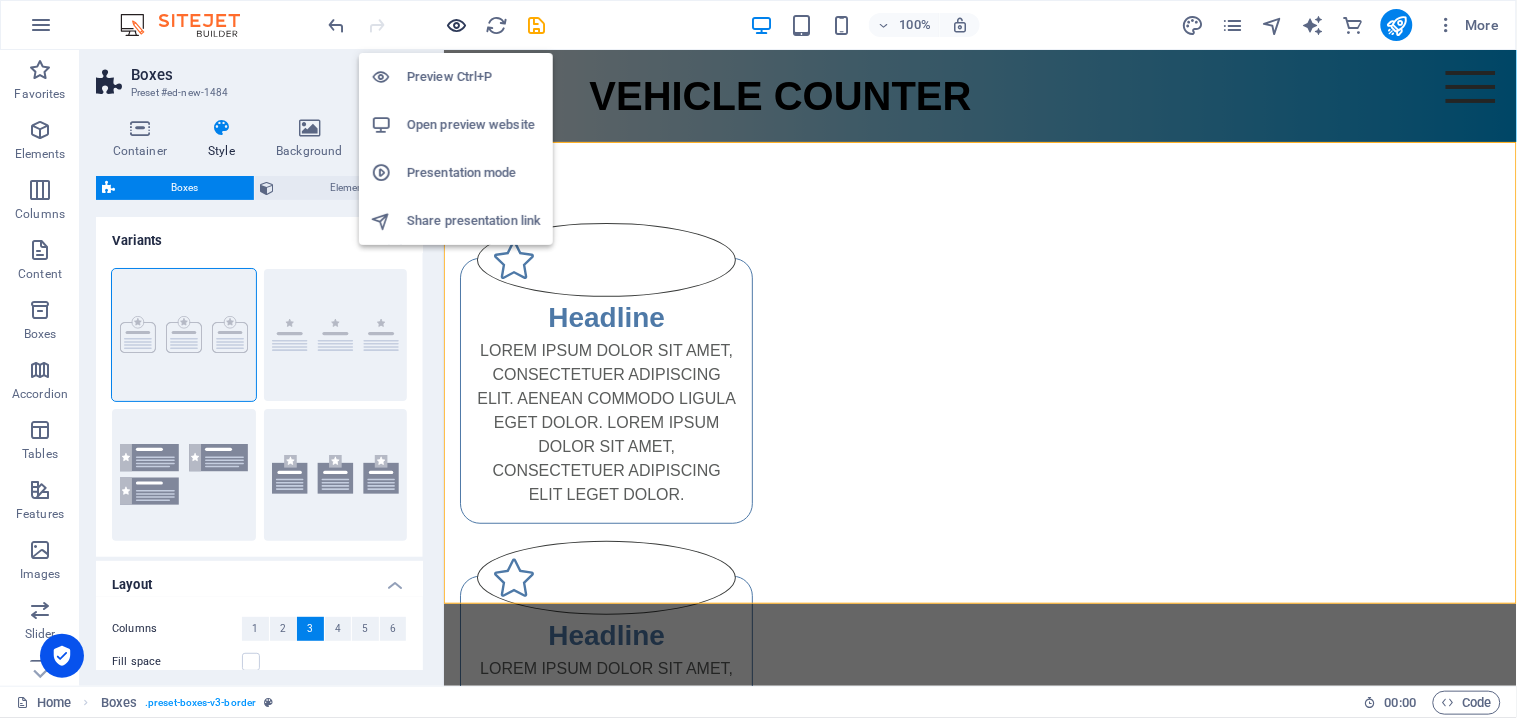 click at bounding box center [457, 25] 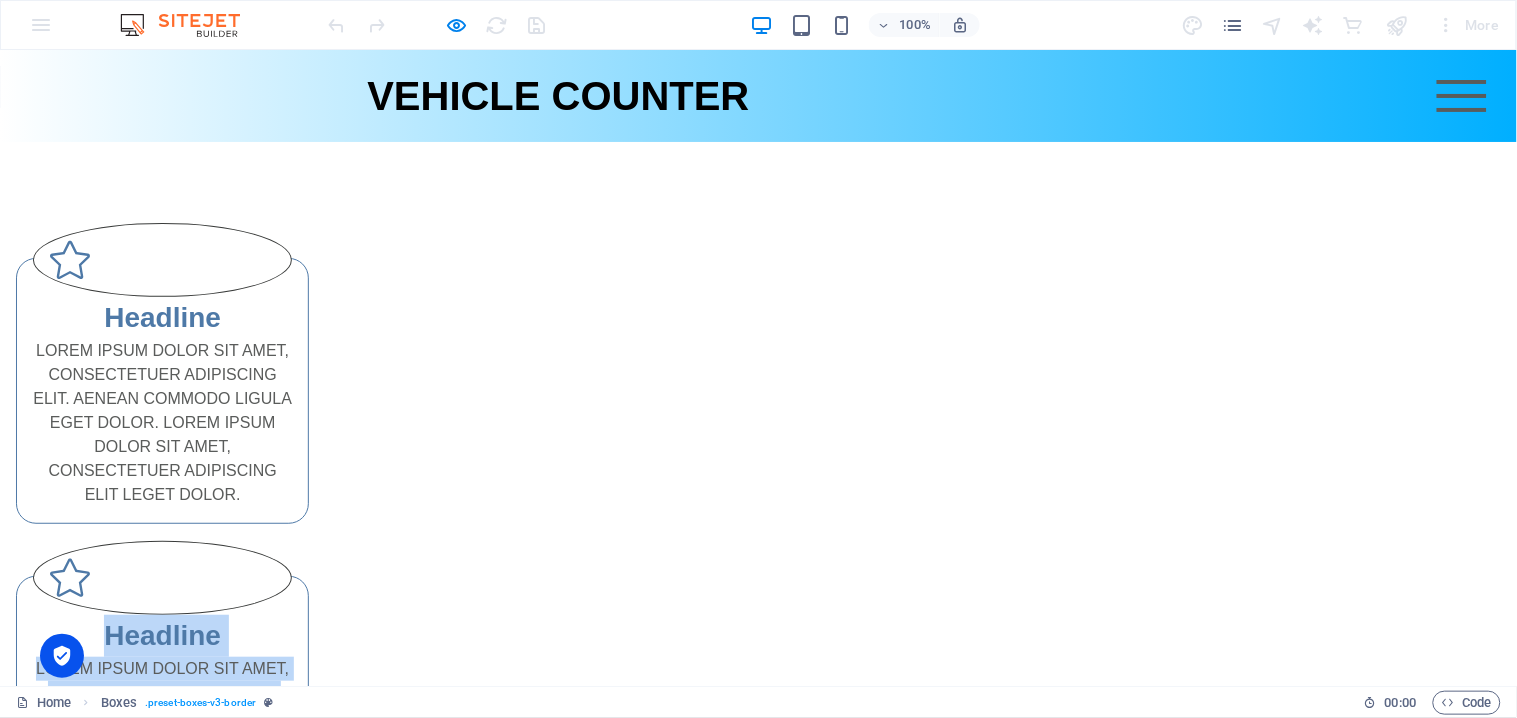 drag, startPoint x: 650, startPoint y: 214, endPoint x: 615, endPoint y: 432, distance: 220.79176 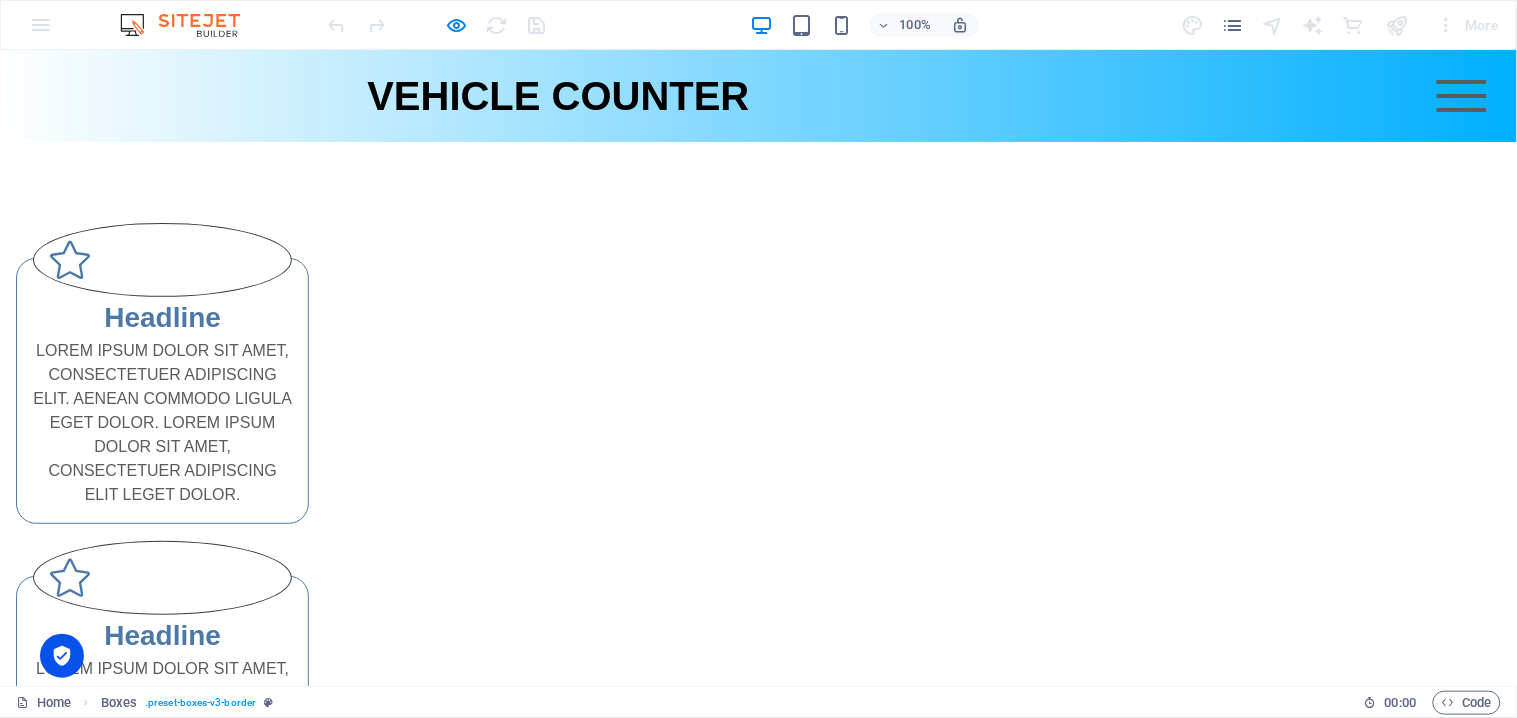 click on "Headline Lorem ipsum dolor sit amet, consectetuer adipiscing elit. Aenean commodo ligula eget dolor. Lorem ipsum dolor sit amet, consectetuer adipiscing elit leget dolor. Headline Lorem ipsum dolor sit amet, consectetuer adipiscing elit. Aenean commodo ligula eget dolor. Lorem ipsum dolor sit amet, consectetuer adipiscing elit leget dolor. Headline Lorem ipsum dolor sit amet, consectetuer adipiscing elit. Aenean commodo ligula eget dolor. Lorem ipsum dolor sit amet, consectetuer adipiscing elit leget dolor." at bounding box center (758, 690) 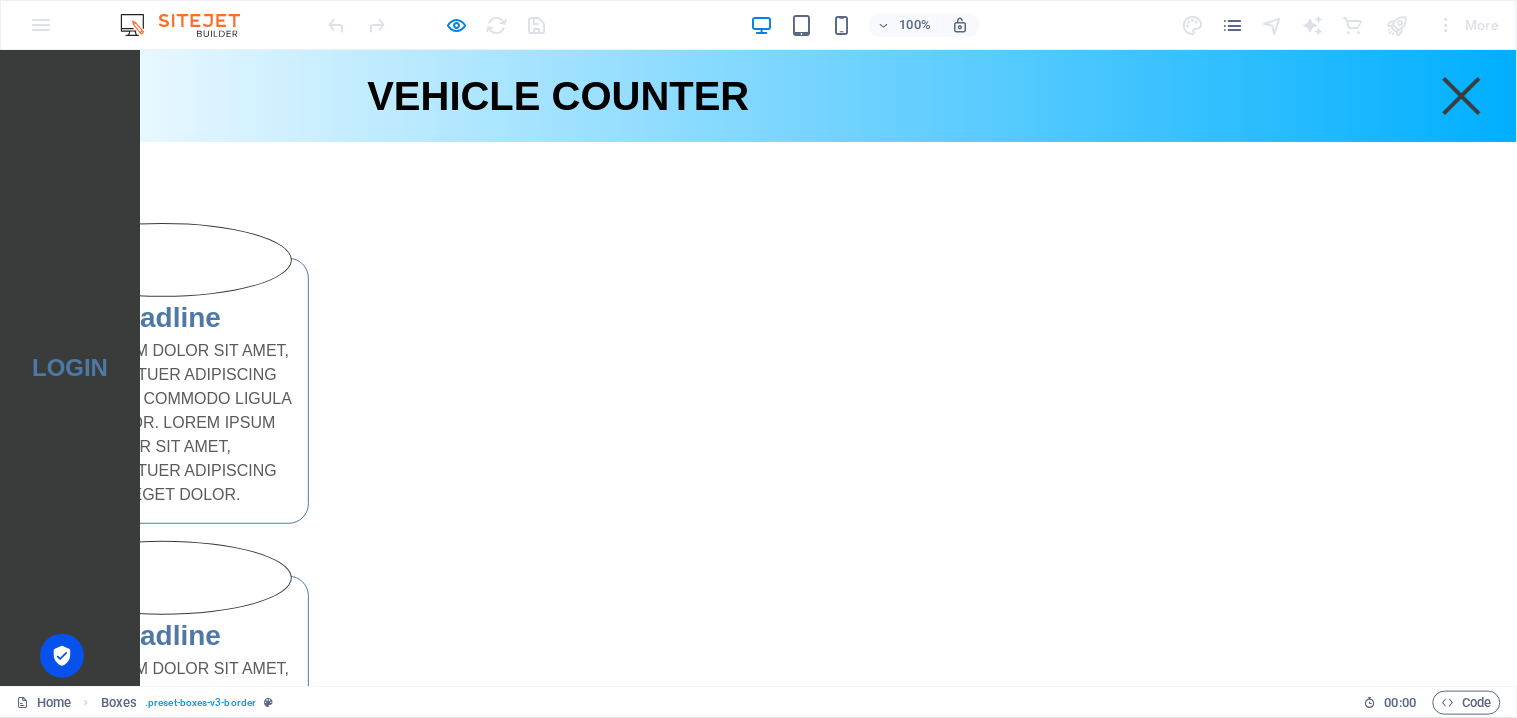 click on "Menu" at bounding box center [1462, 95] 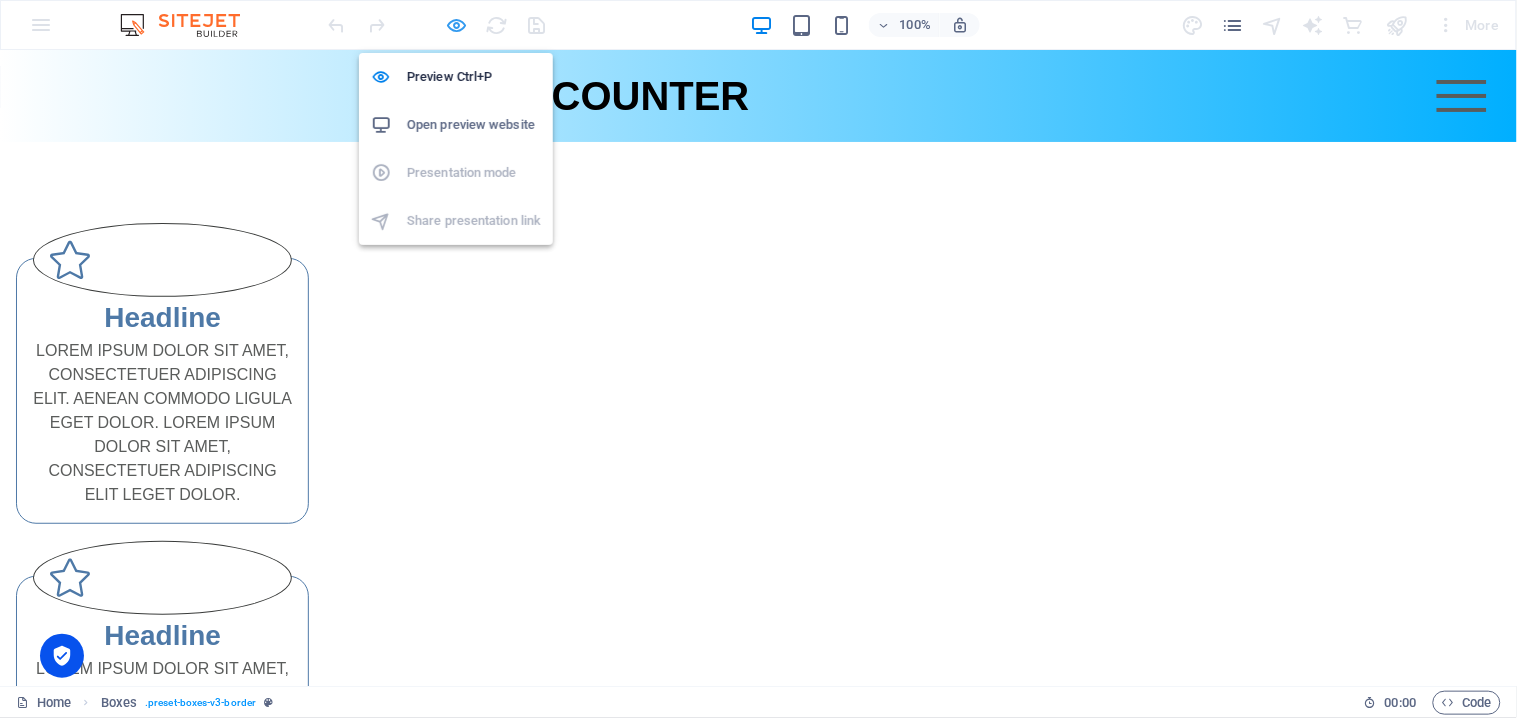 click at bounding box center (457, 25) 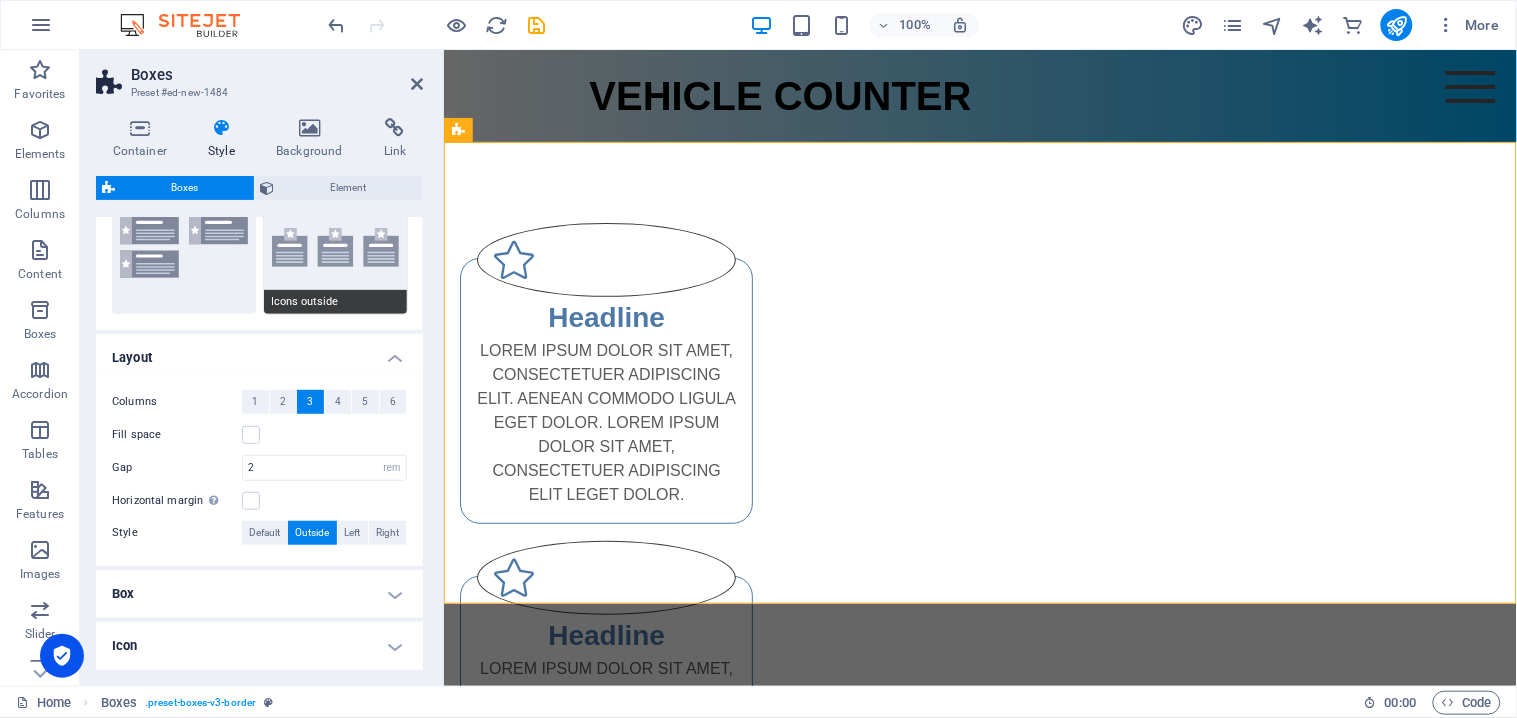 scroll, scrollTop: 305, scrollLeft: 0, axis: vertical 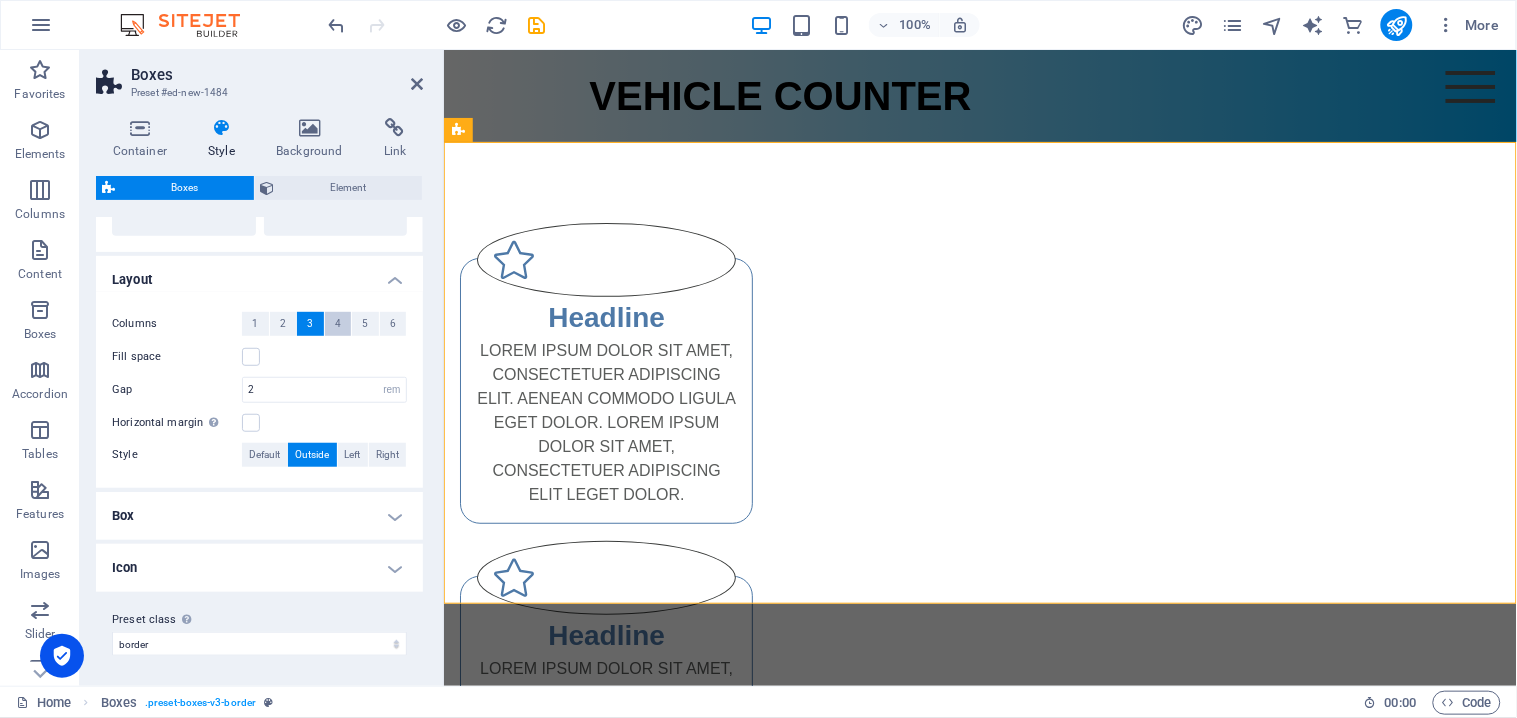 click on "4" at bounding box center [338, 324] 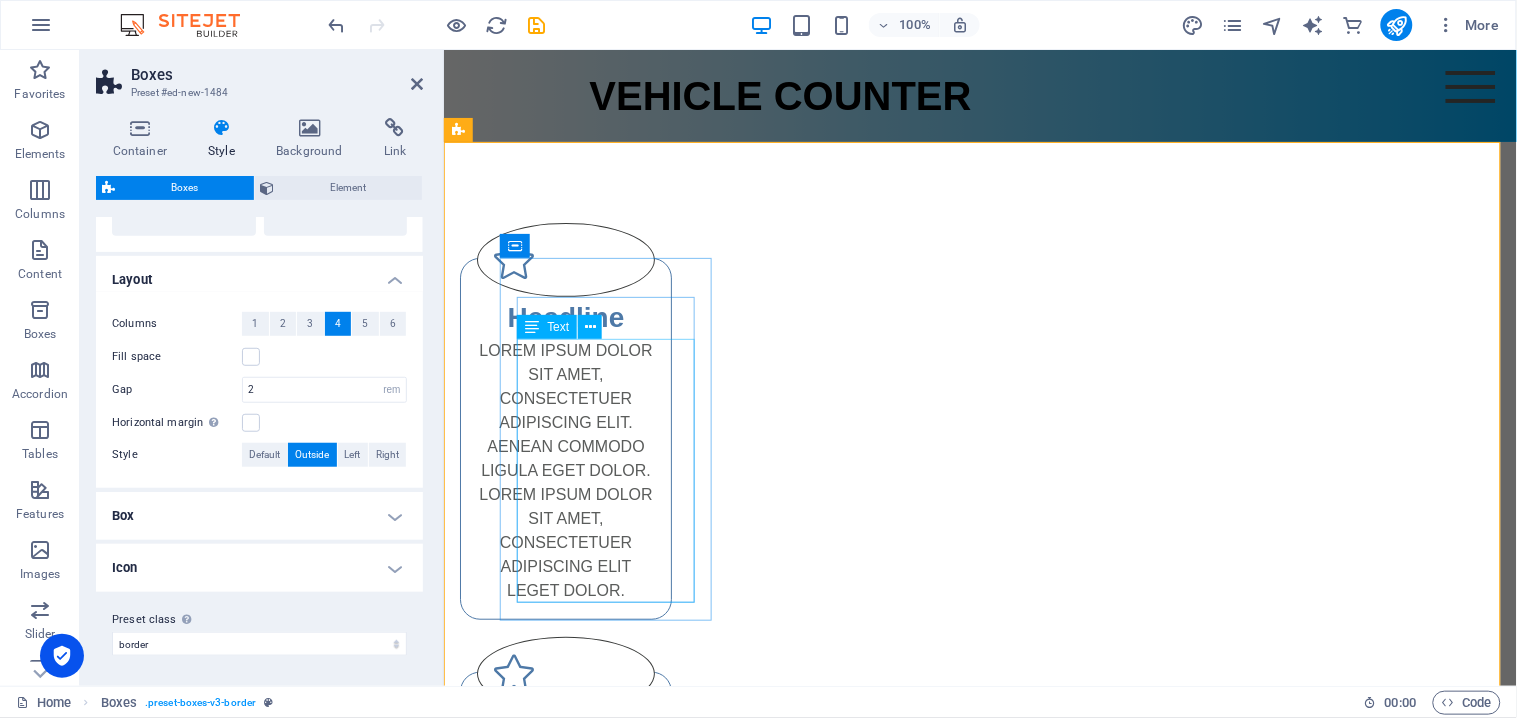 click on "Lorem ipsum dolor sit amet, consectetuer adipiscing elit. Aenean commodo ligula eget dolor. Lorem ipsum dolor sit amet, consectetuer adipiscing elit leget dolor." at bounding box center [565, 470] 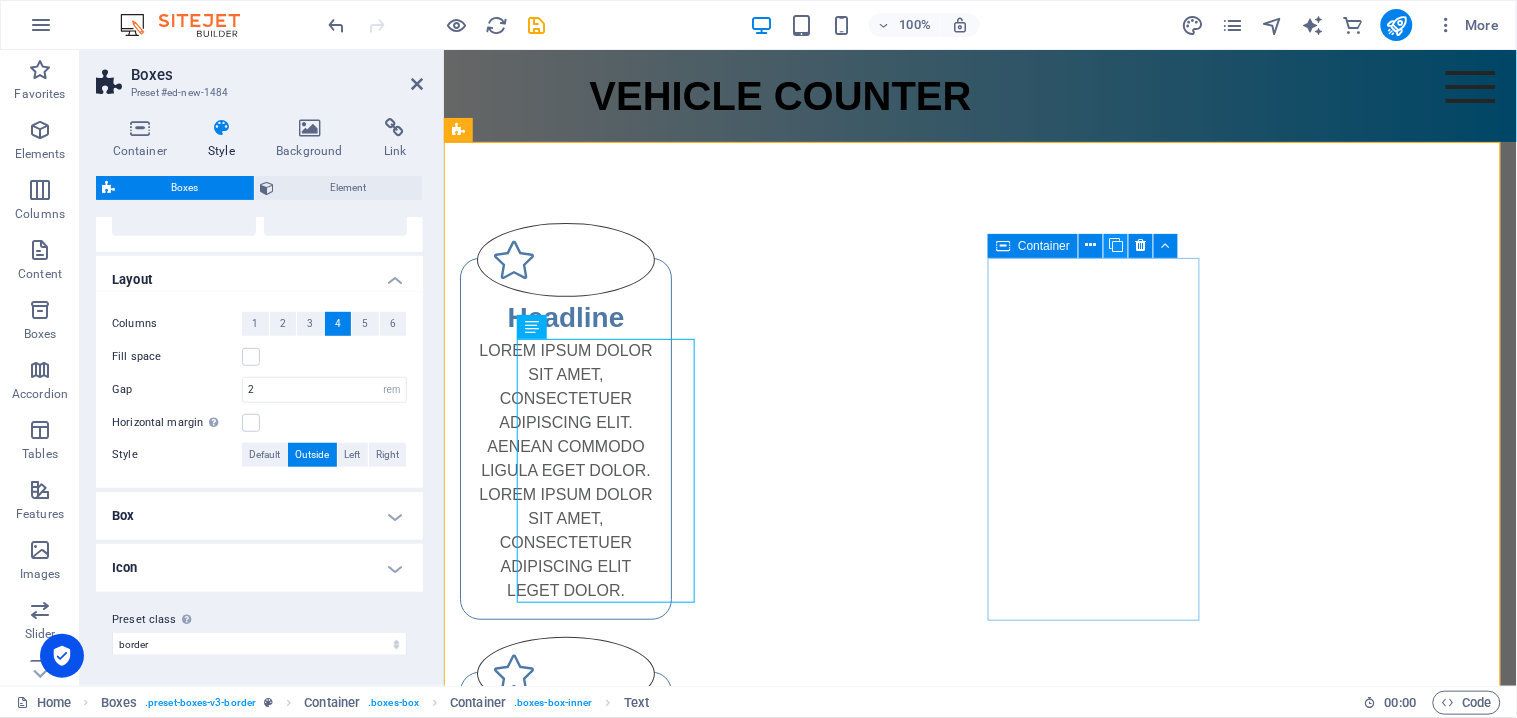click at bounding box center [1116, 246] 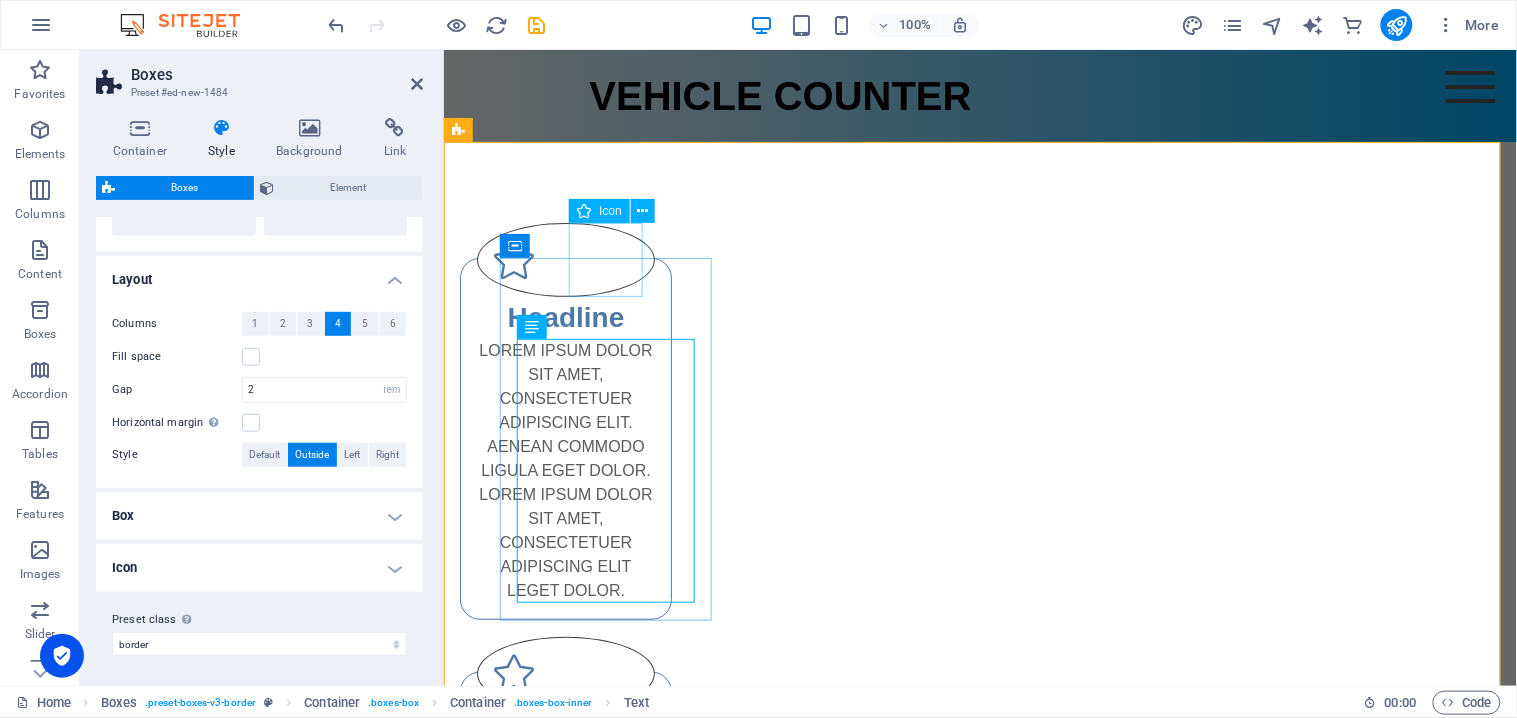 click at bounding box center [565, 259] 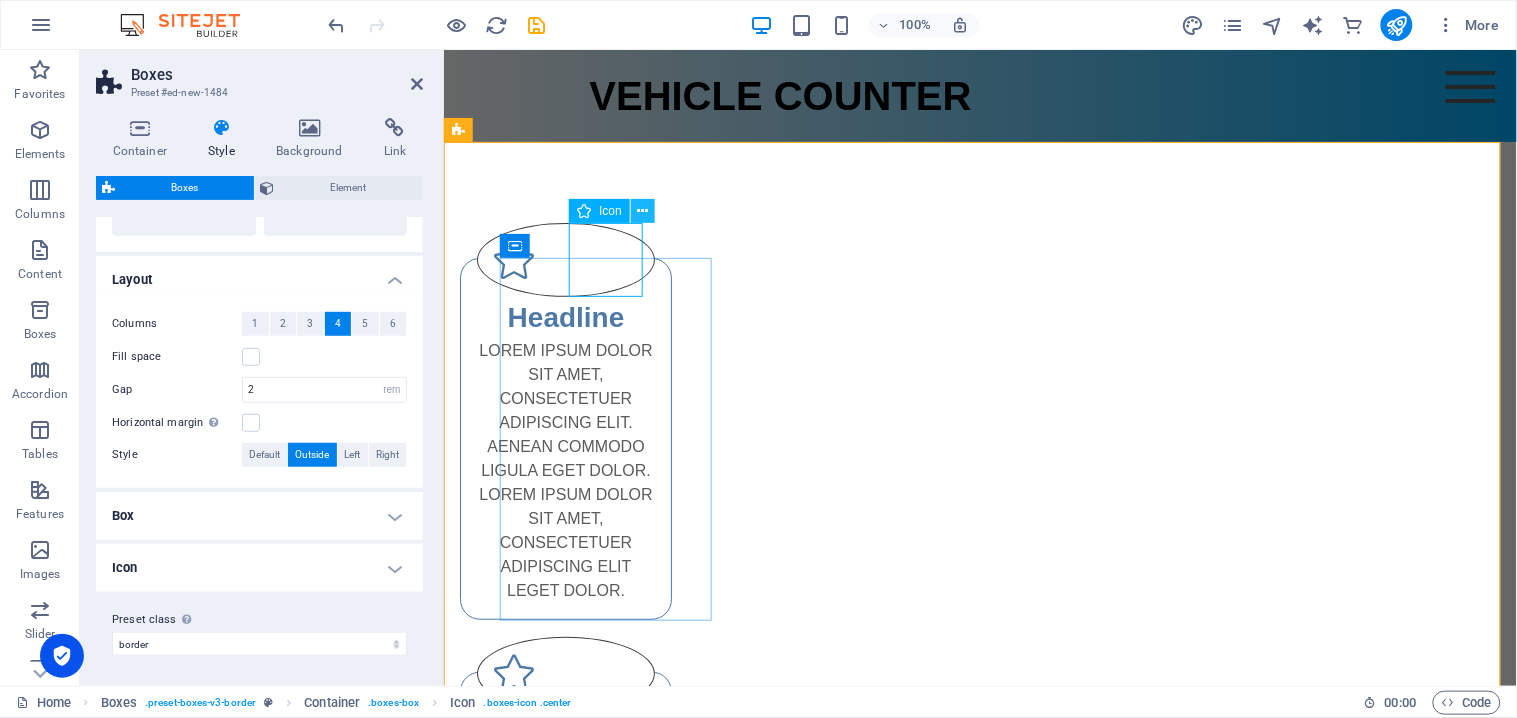 click at bounding box center [642, 211] 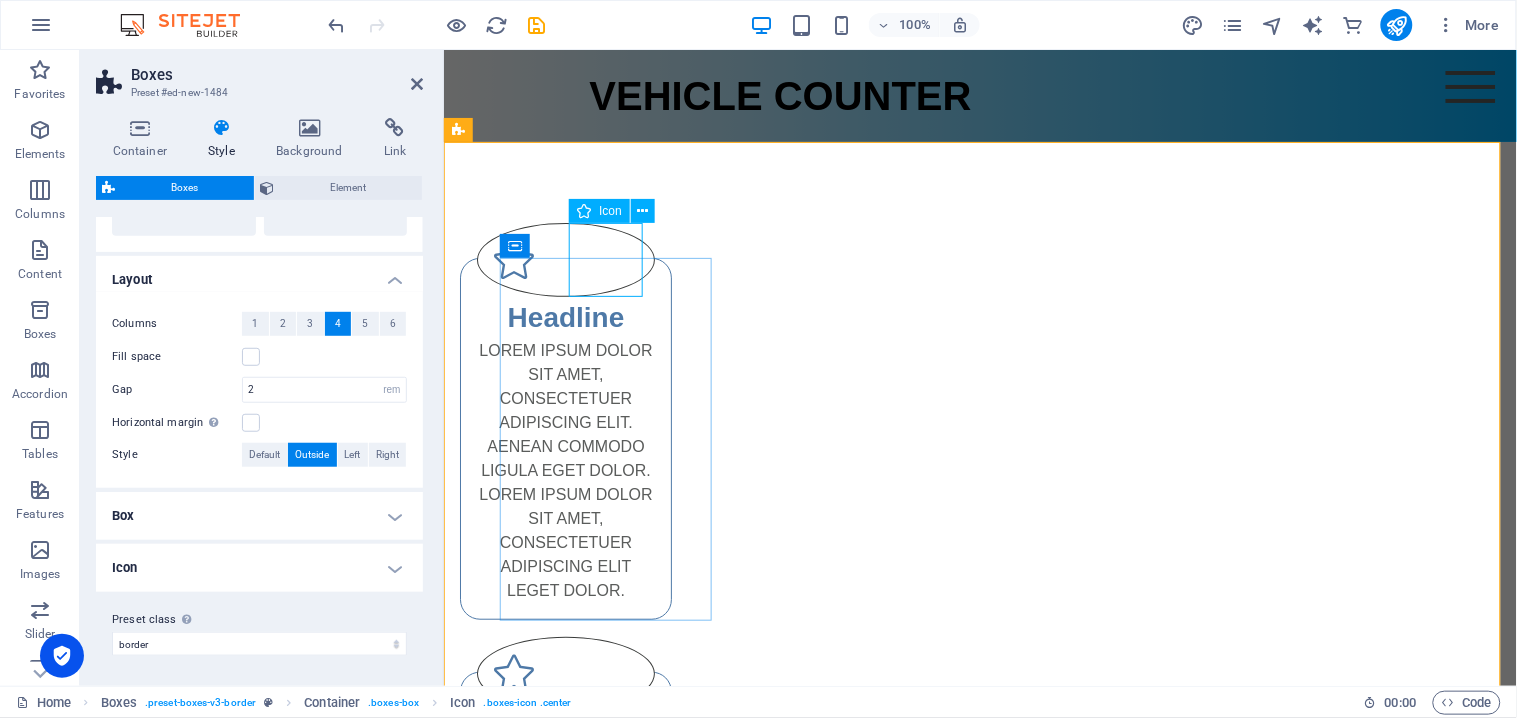 click at bounding box center [565, 259] 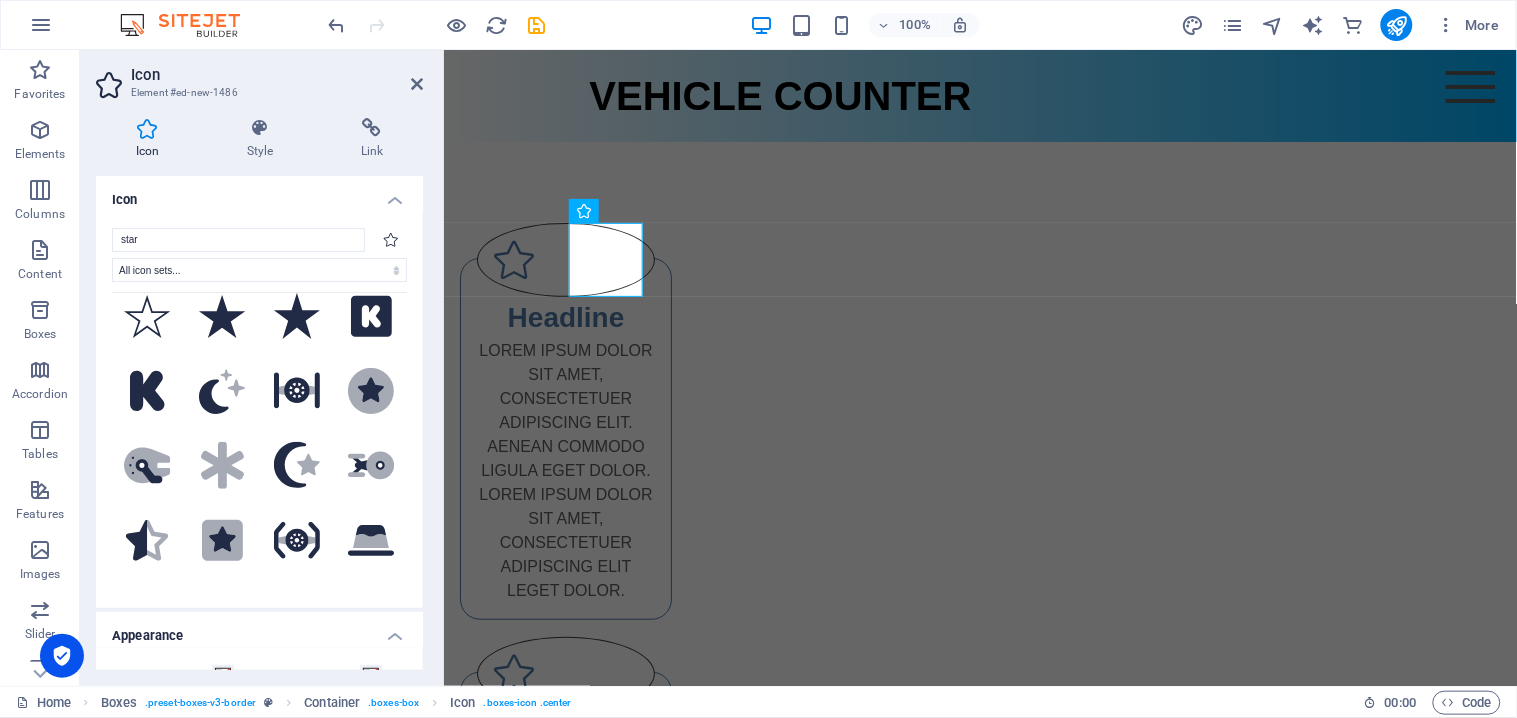 scroll, scrollTop: 0, scrollLeft: 0, axis: both 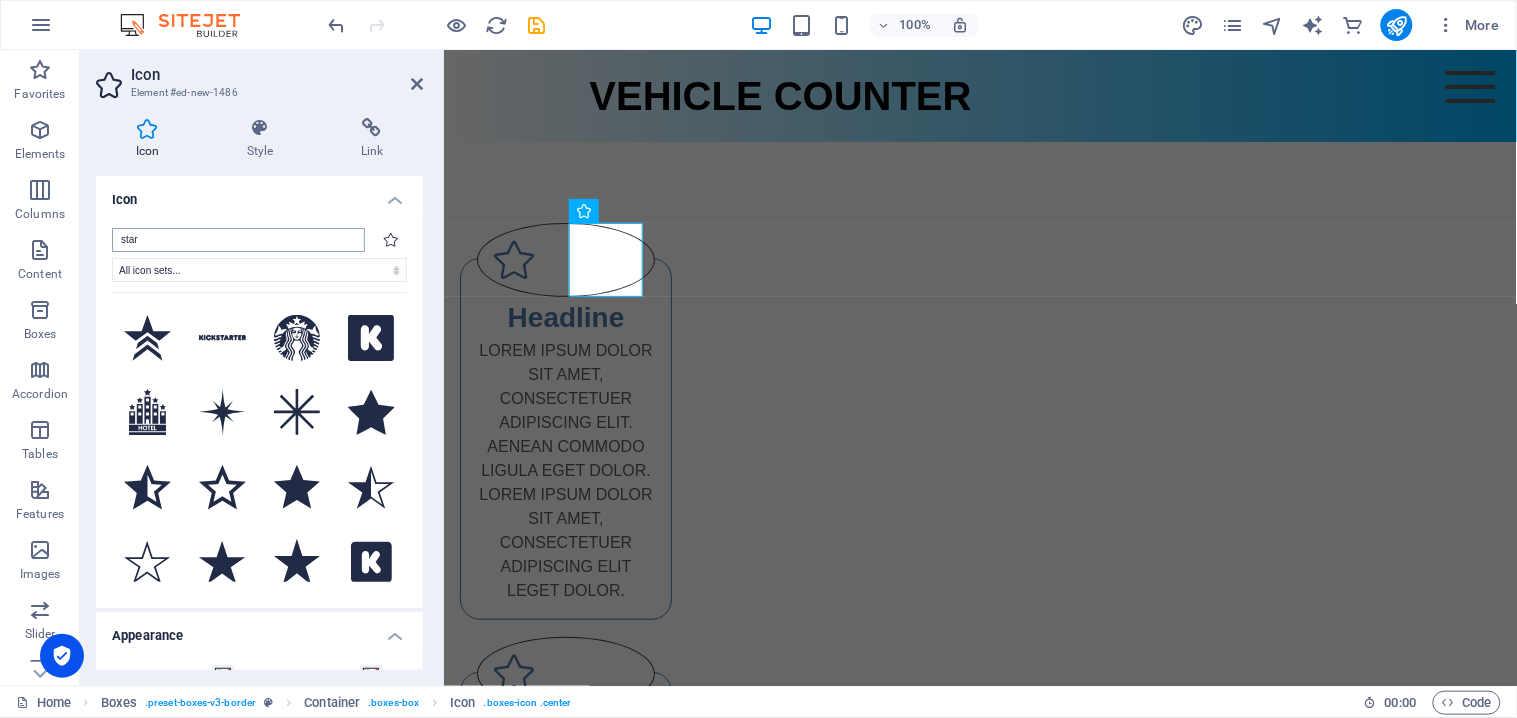 click on "star" at bounding box center (238, 240) 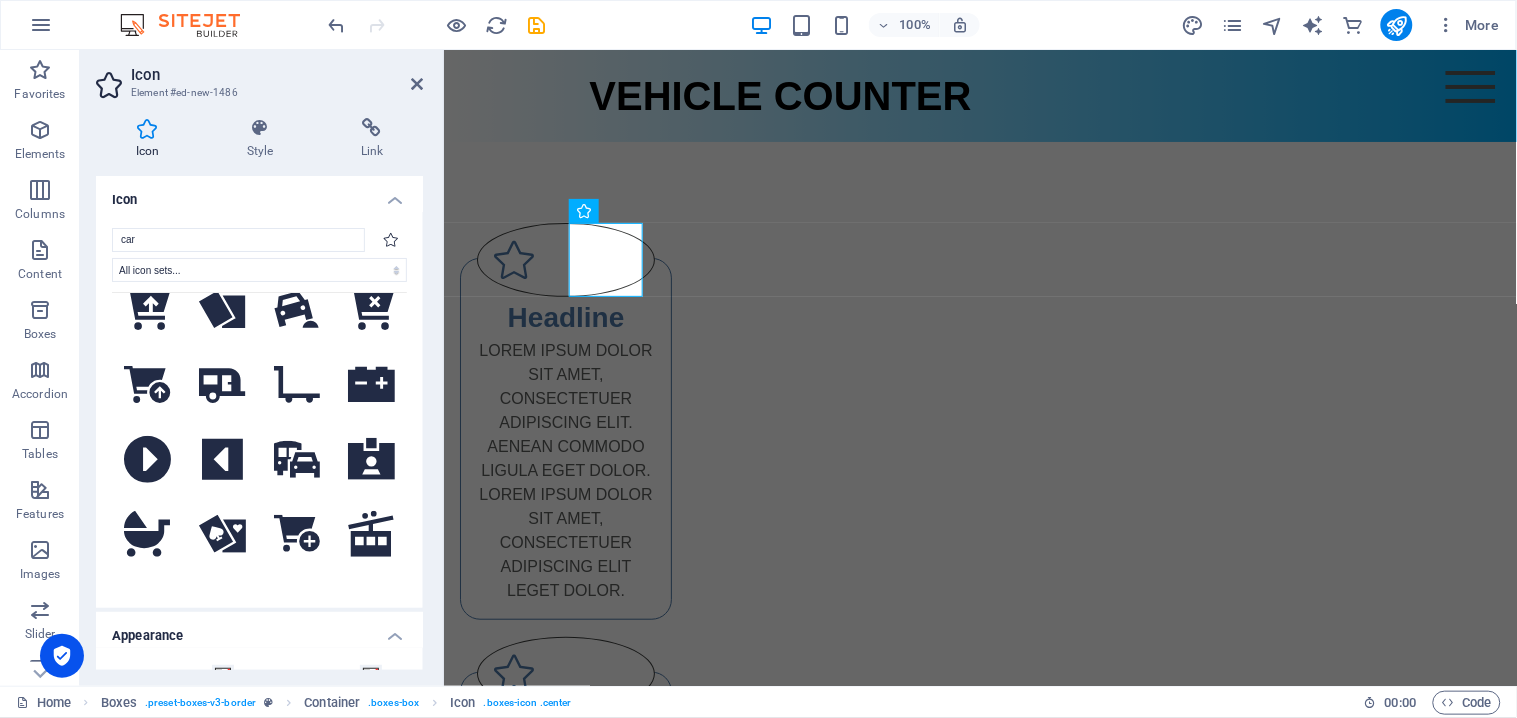 scroll, scrollTop: 7812, scrollLeft: 0, axis: vertical 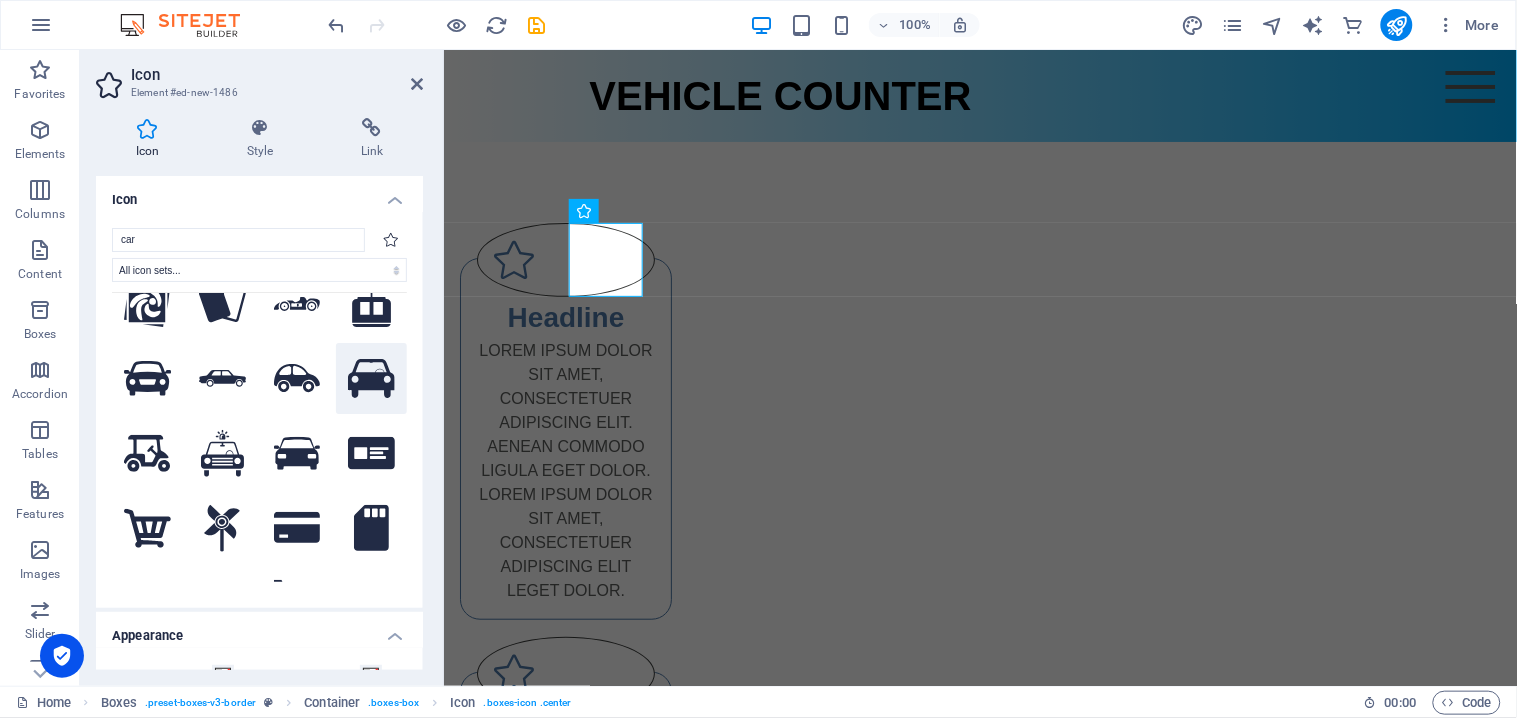 click 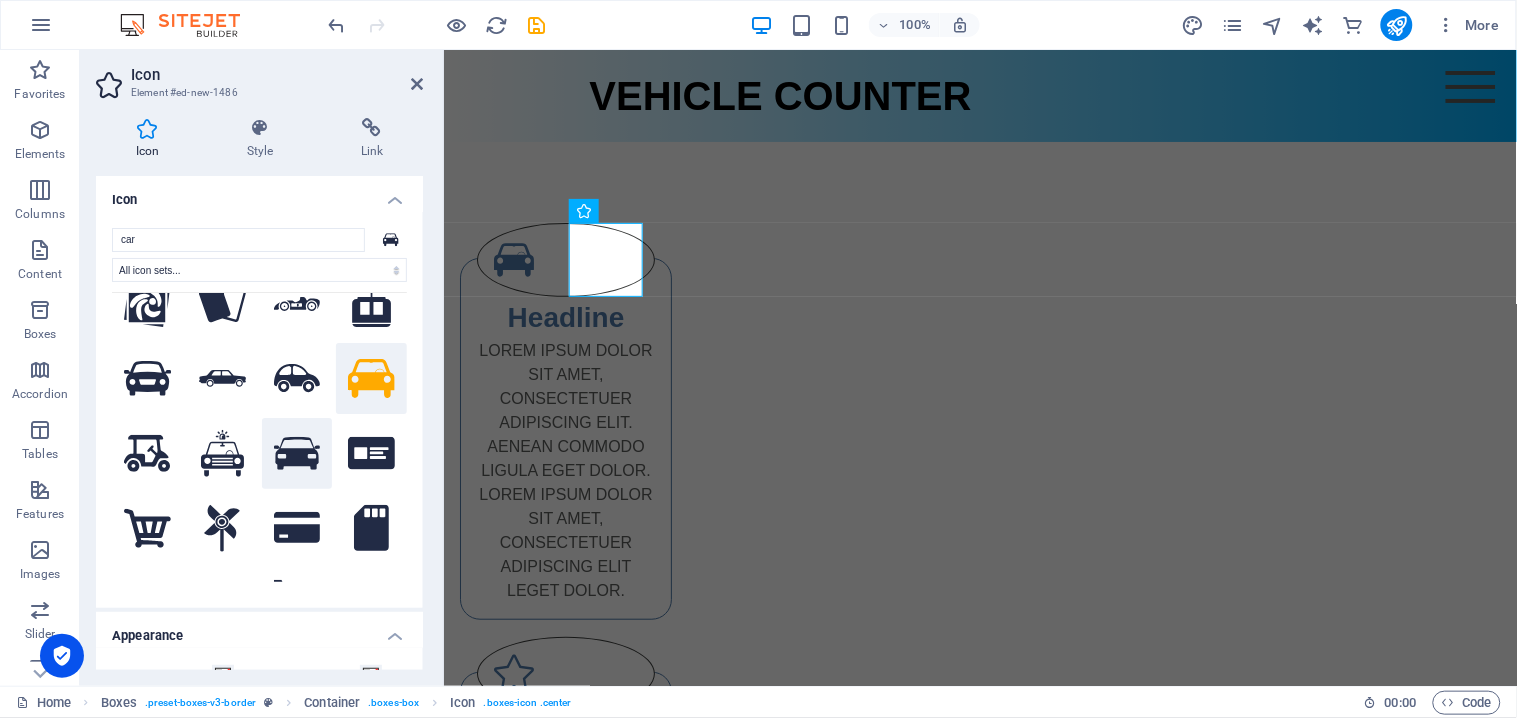click 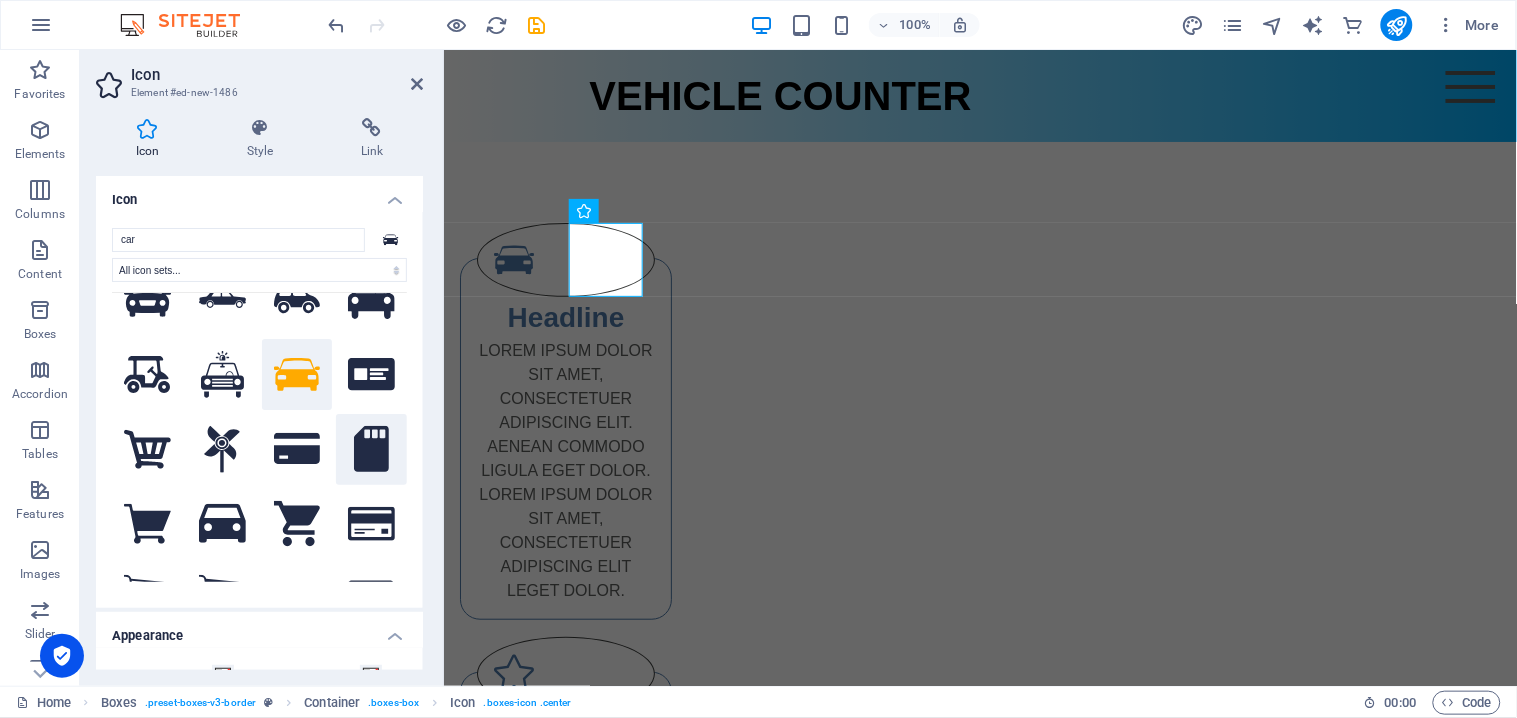 scroll, scrollTop: 444, scrollLeft: 0, axis: vertical 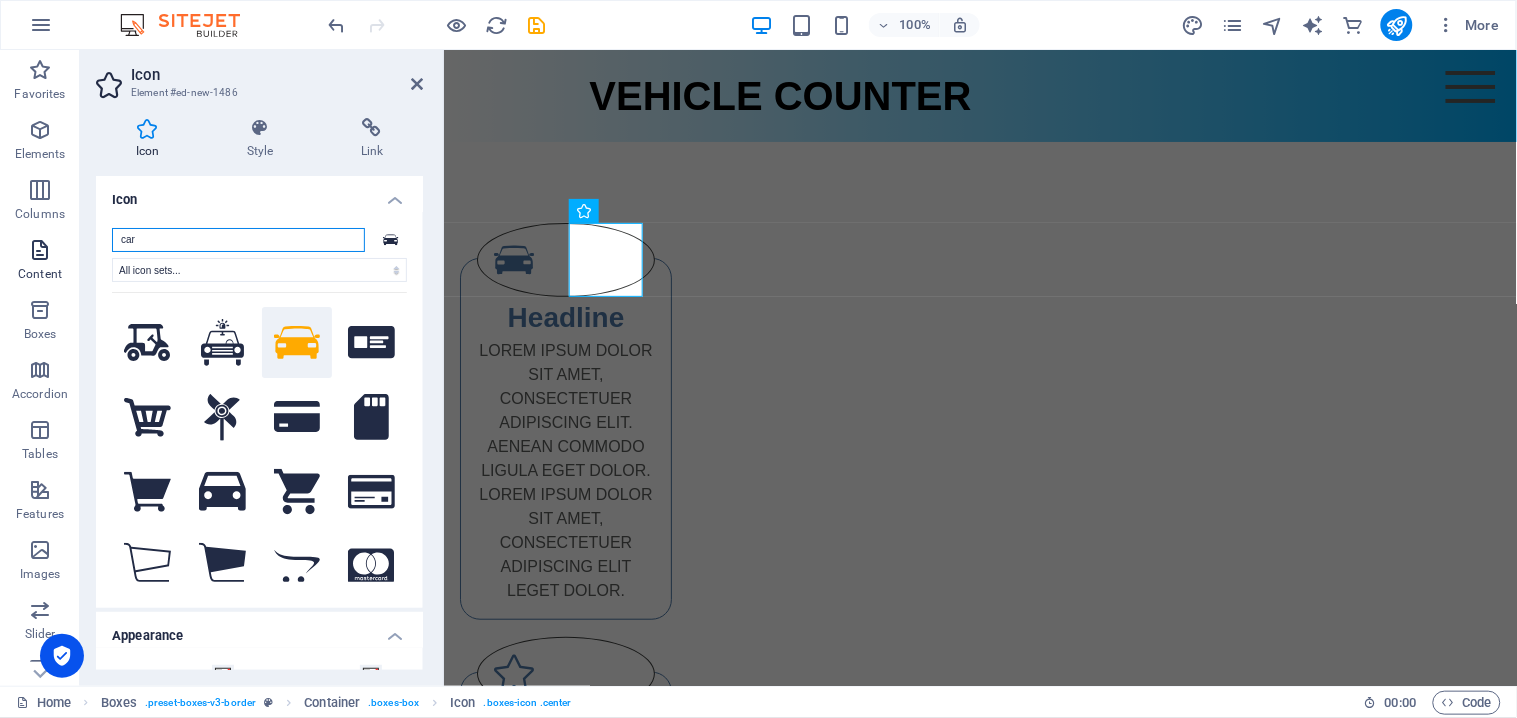 drag, startPoint x: 223, startPoint y: 235, endPoint x: 0, endPoint y: 244, distance: 223.18153 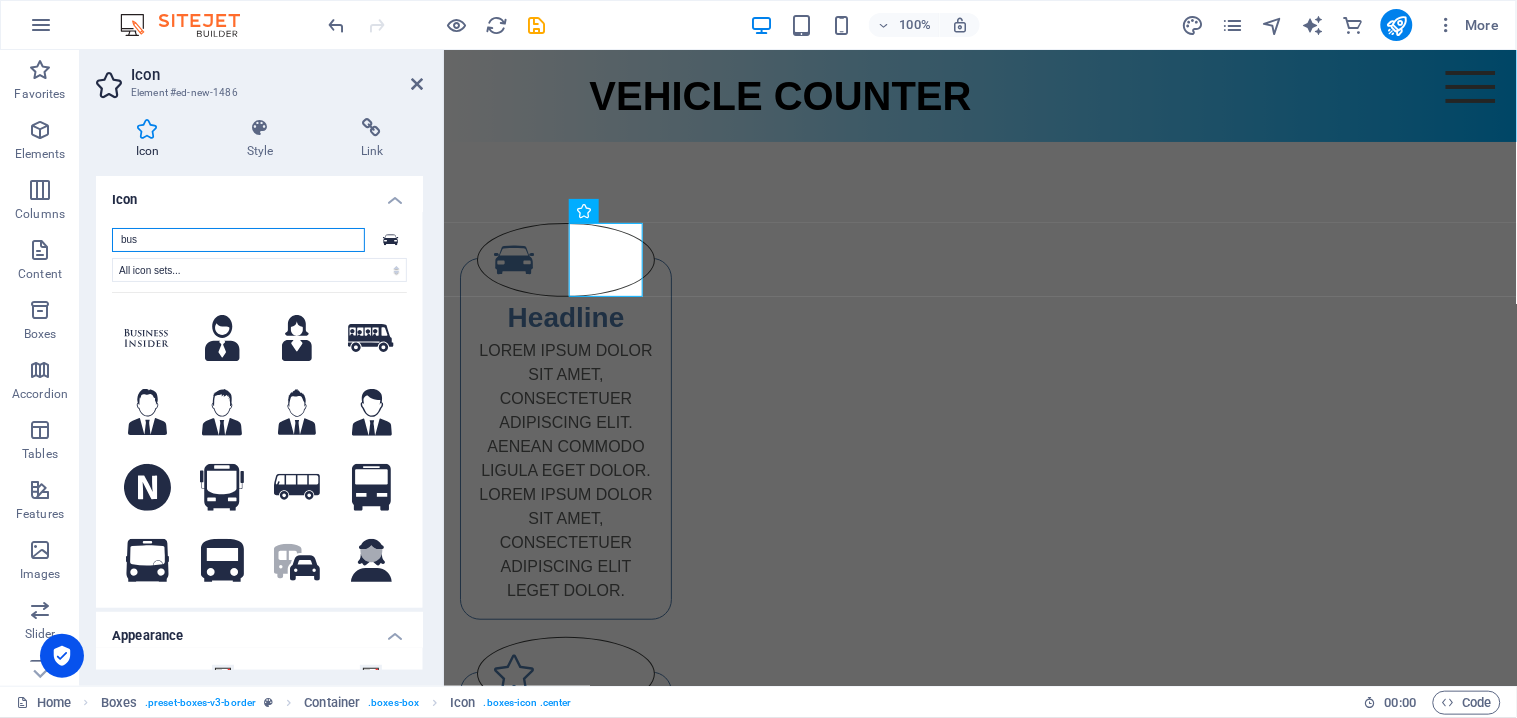 scroll, scrollTop: 111, scrollLeft: 0, axis: vertical 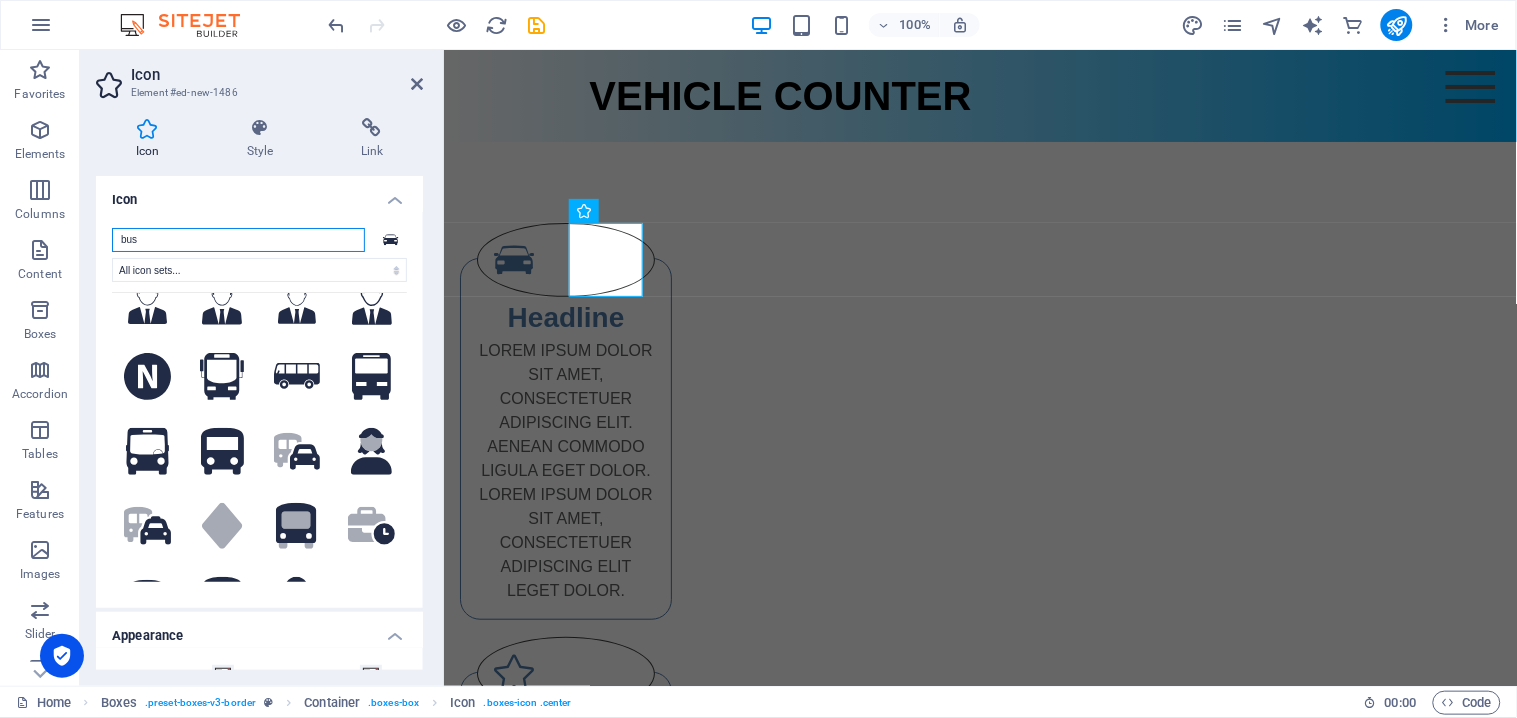 click on "bus" at bounding box center [238, 240] 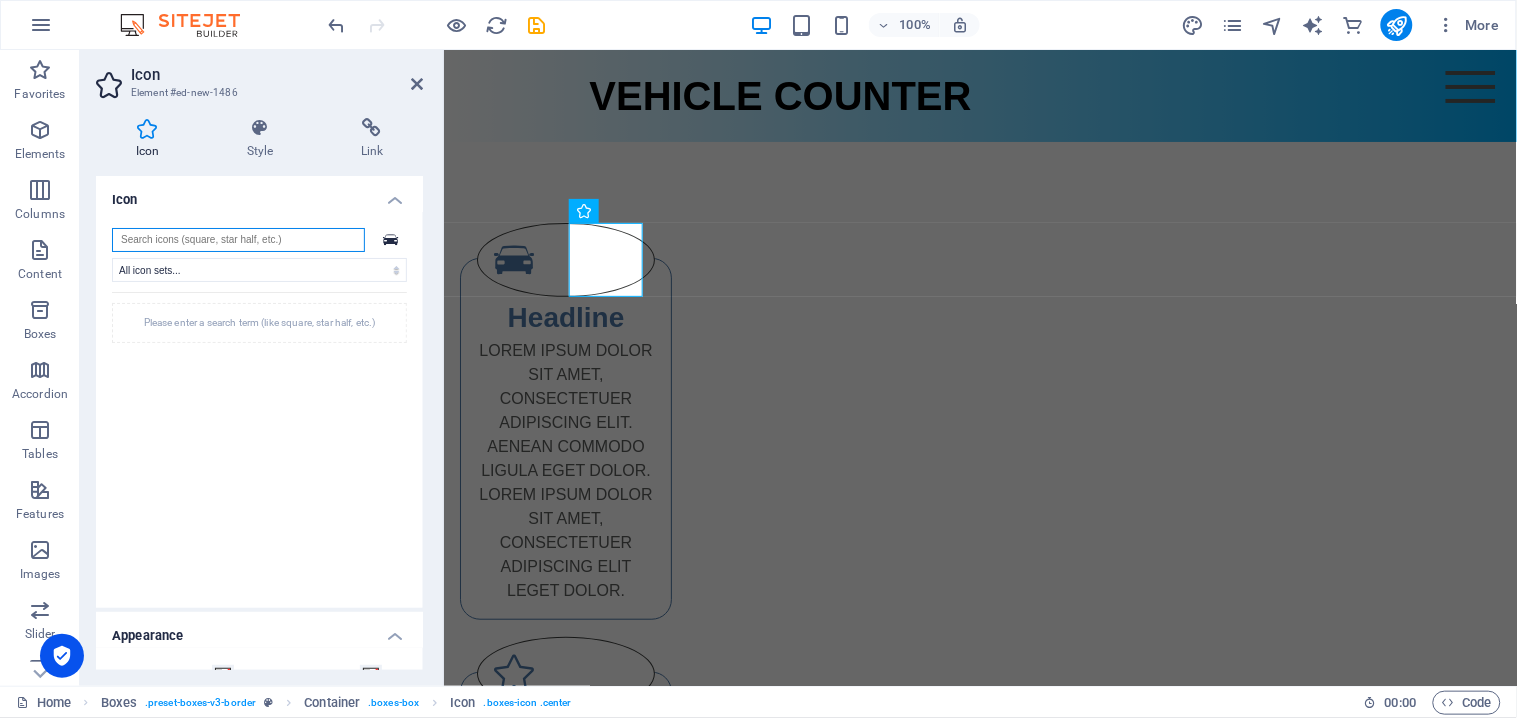 scroll, scrollTop: 0, scrollLeft: 0, axis: both 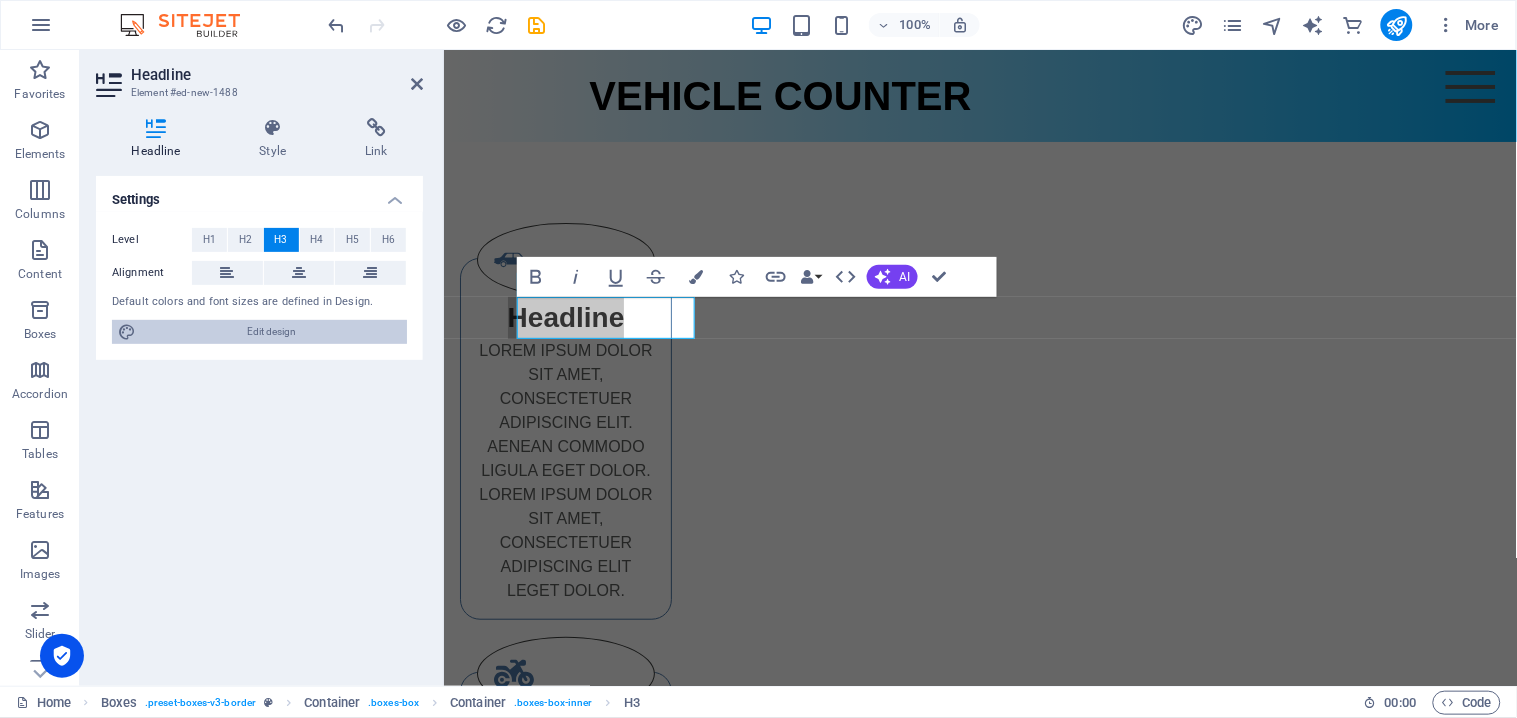 click on "Edit design" at bounding box center (271, 332) 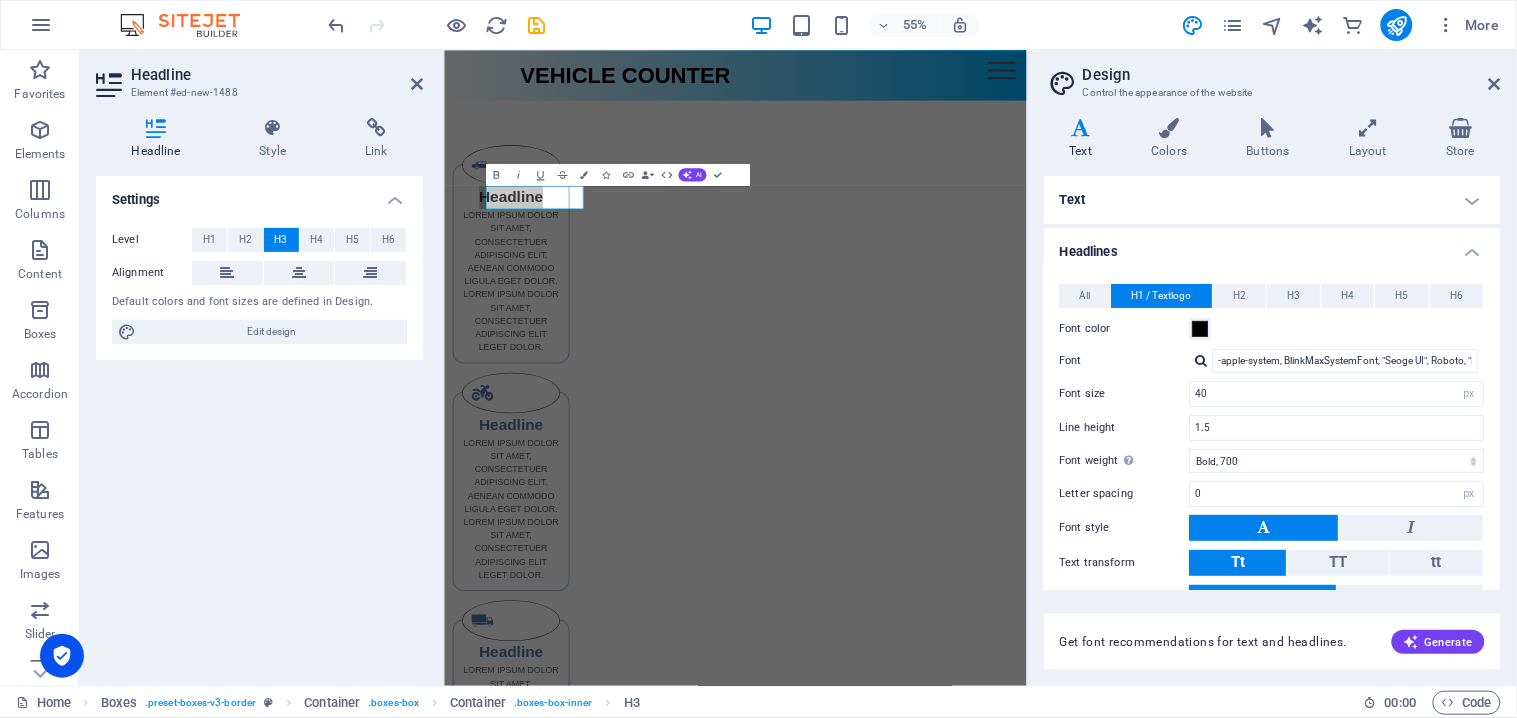 click on "Text" at bounding box center [1272, 200] 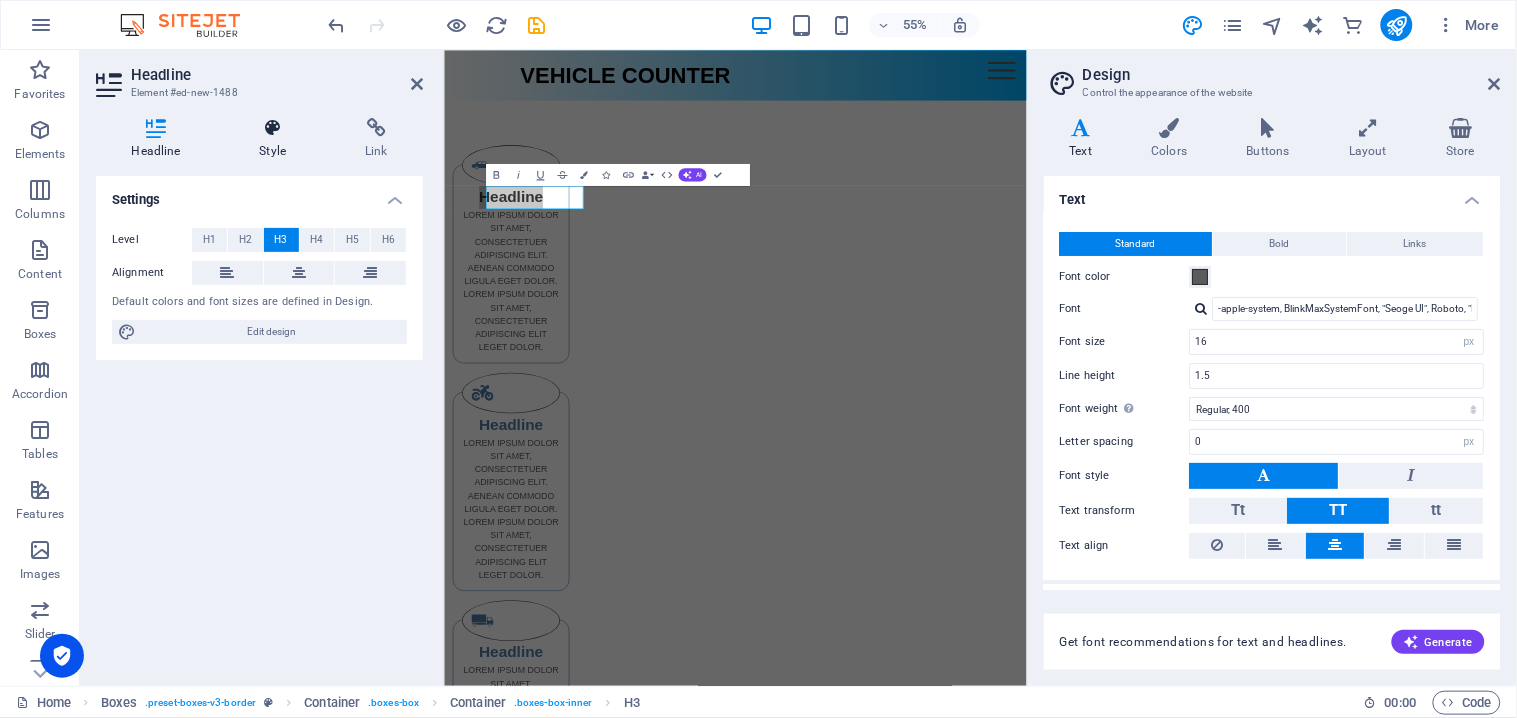 click on "Style" at bounding box center [277, 139] 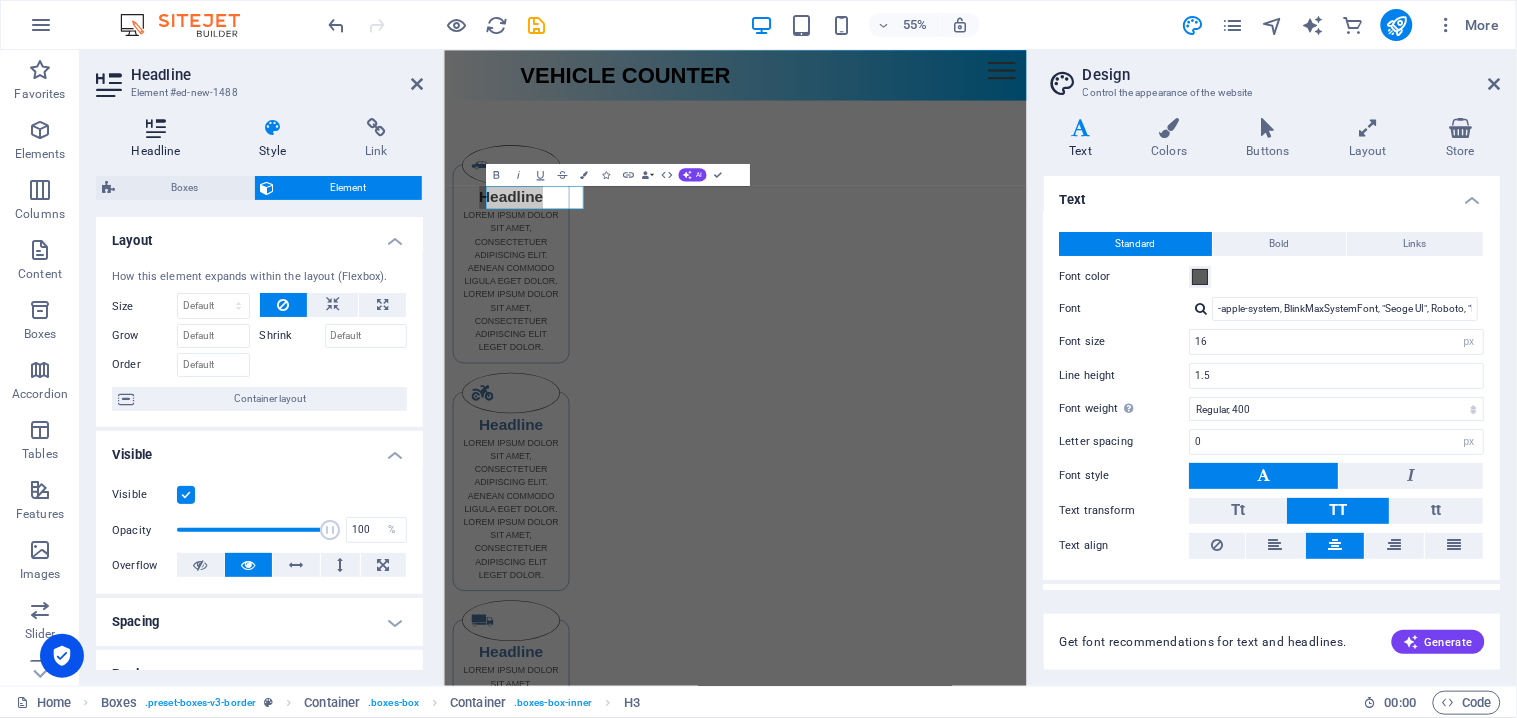 click on "Headline" at bounding box center (160, 139) 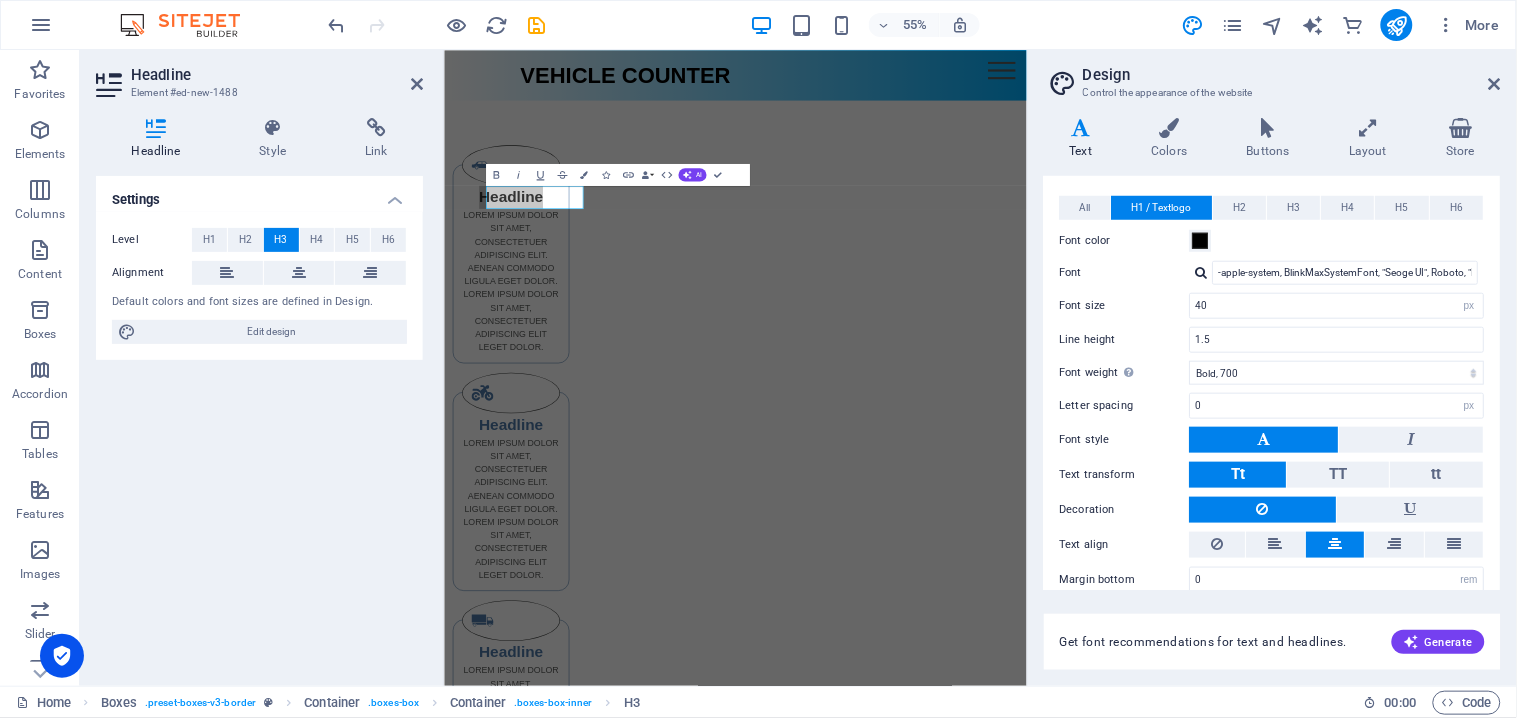 scroll, scrollTop: 460, scrollLeft: 0, axis: vertical 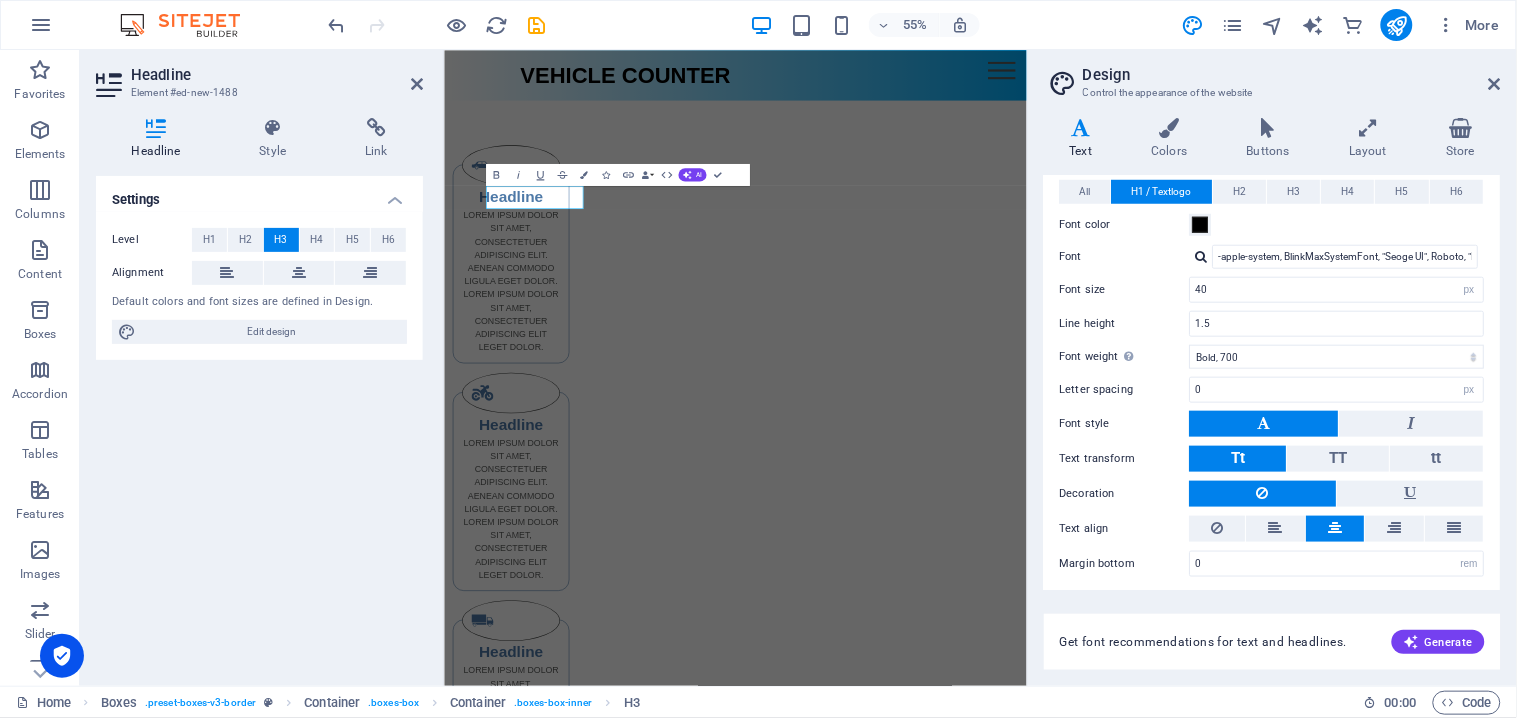 click on "Skip to main content
VEHICLE COUNTER Menu Login Headline Lorem ipsum dolor sit amet, consectetuer adipiscing elit. Aenean commodo ligula eget dolor. Lorem ipsum dolor sit amet, consectetuer adipiscing elit leget dolor. Headline Lorem ipsum dolor sit amet, consectetuer adipiscing elit. Aenean commodo ligula eget dolor. Lorem ipsum dolor sit amet, consectetuer adipiscing elit leget dolor. Headline Lorem ipsum dolor sit amet, consectetuer adipiscing elit. Aenean commodo ligula eget dolor. Lorem ipsum dolor sit amet, consectetuer adipiscing elit leget dolor. Headline Lorem ipsum dolor sit amet, consectetuer adipiscing elit. Aenean commodo ligula eget dolor. Lorem ipsum dolor sit amet, consectetuer adipiscing elit leget dolor." at bounding box center (973, 995) 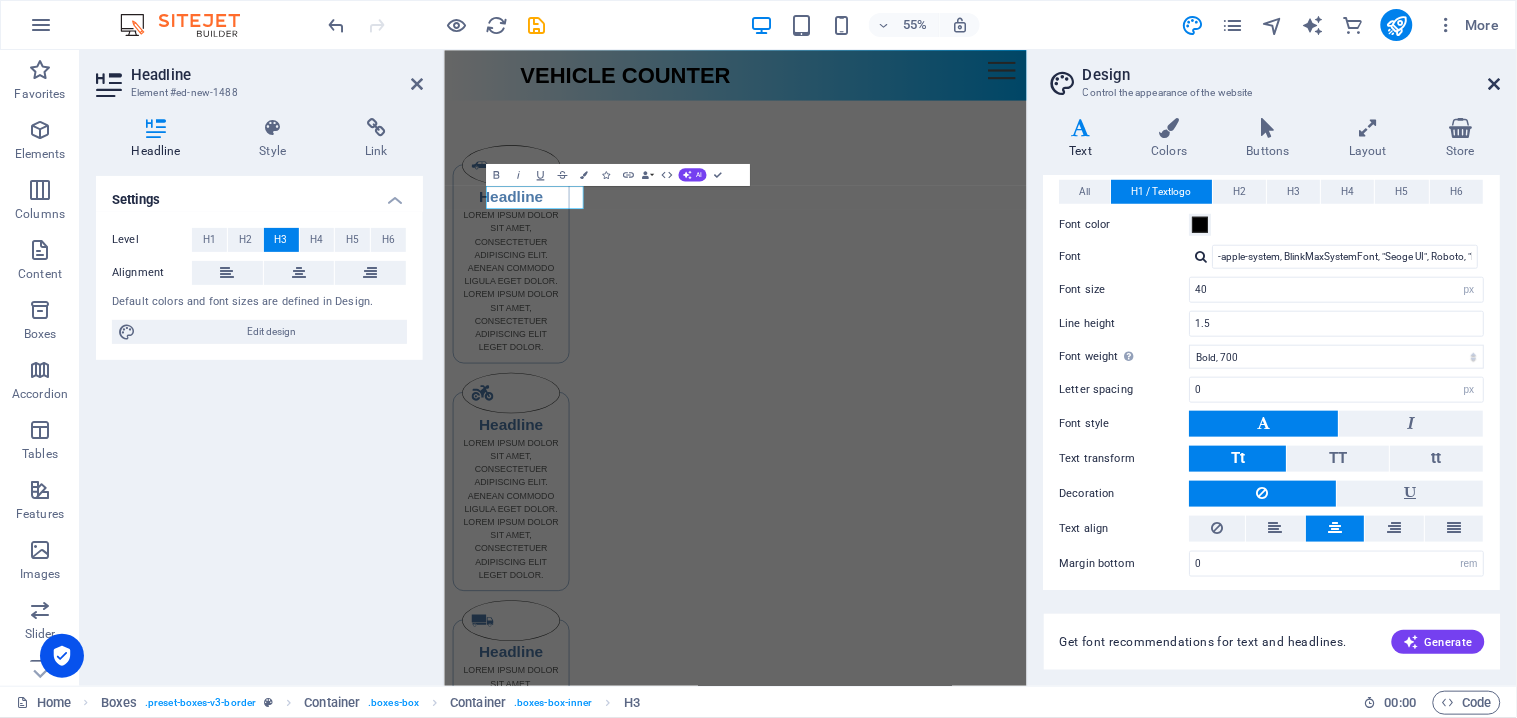 click at bounding box center [1495, 84] 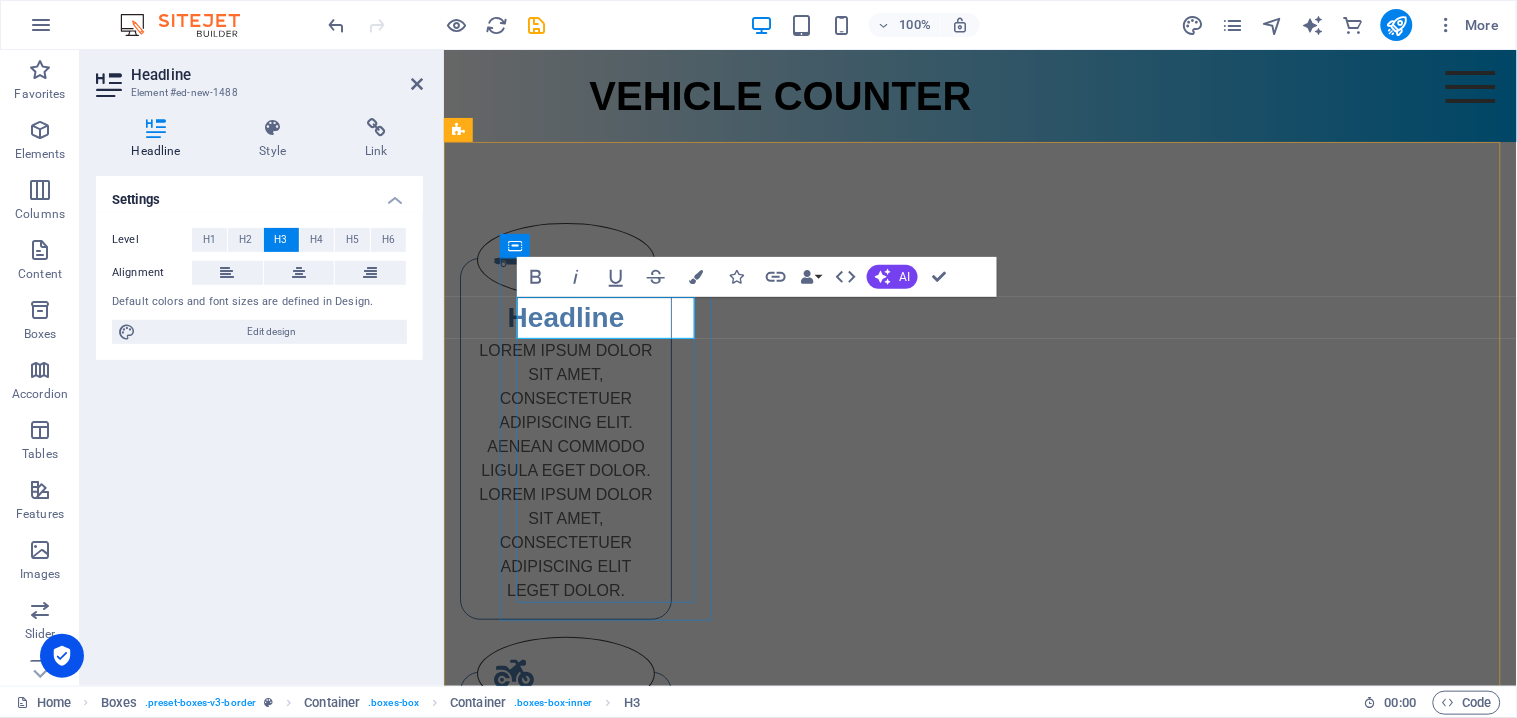 click on "Headline" at bounding box center [565, 317] 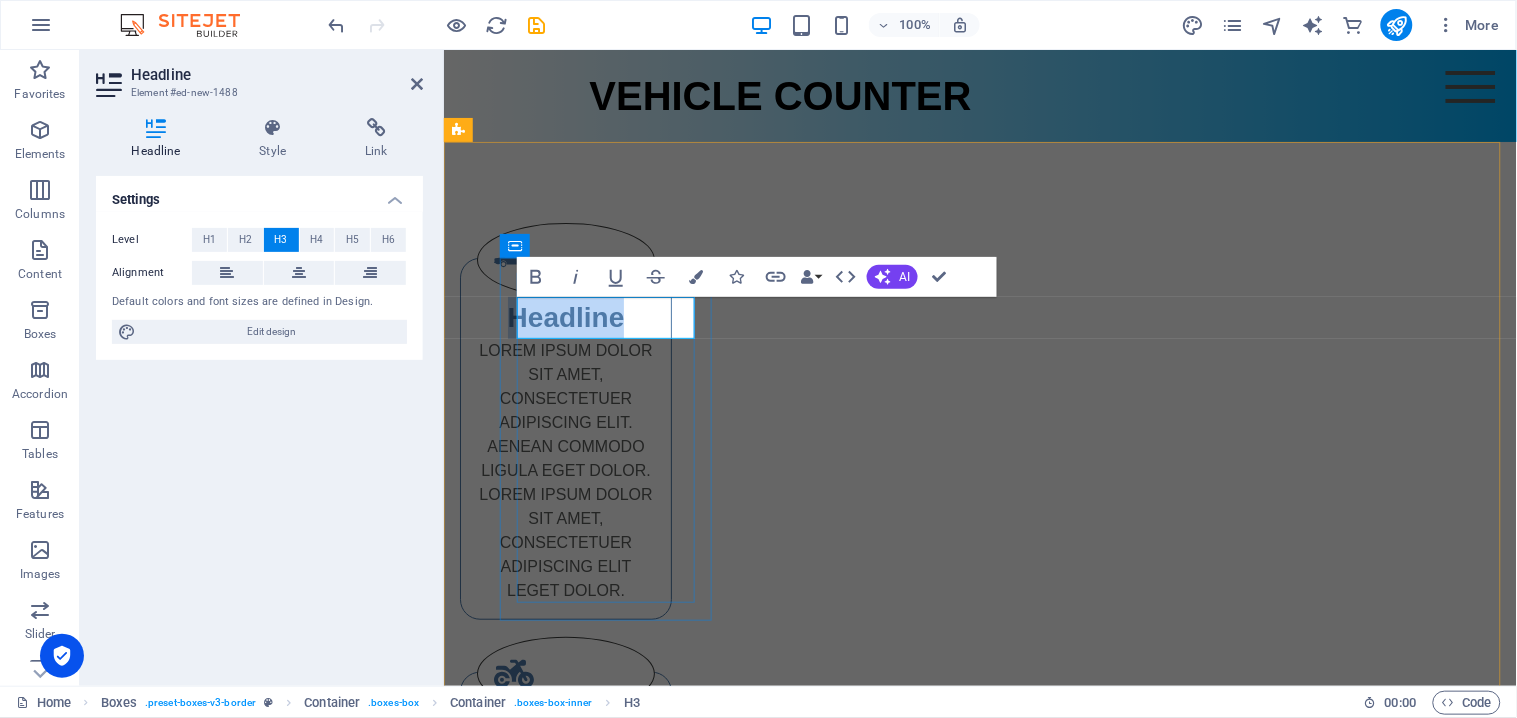drag, startPoint x: 663, startPoint y: 315, endPoint x: 543, endPoint y: 303, distance: 120.59851 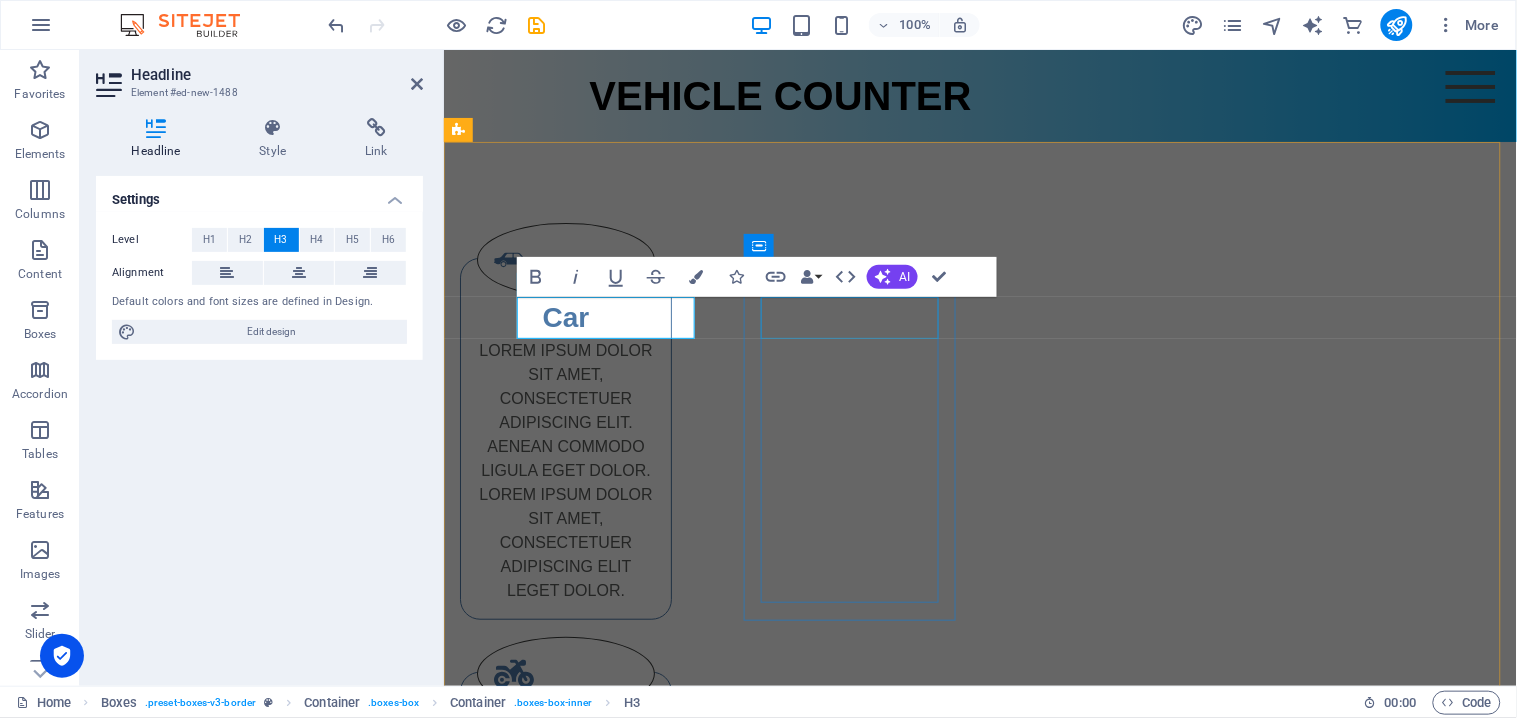 click on "Headline" at bounding box center (565, 731) 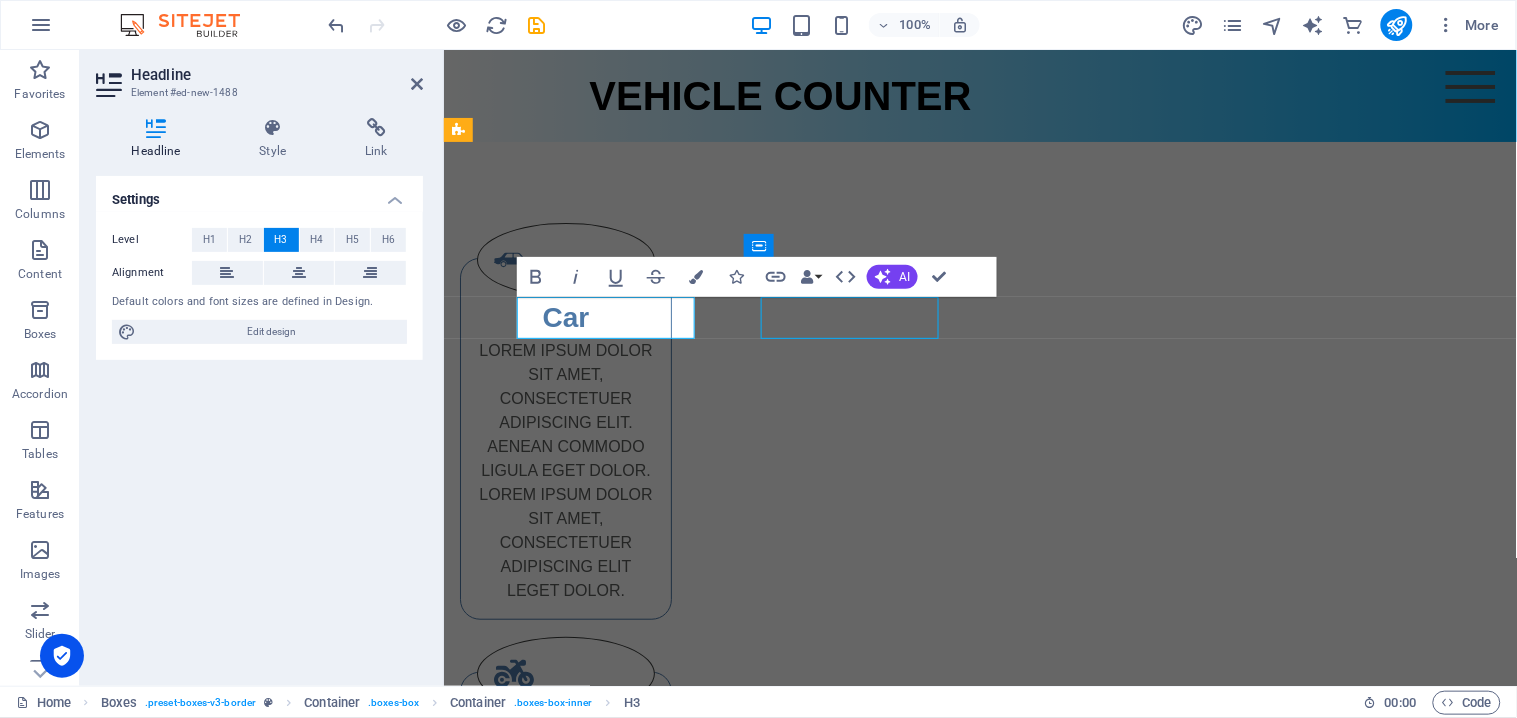 click on "Headline" at bounding box center [565, 731] 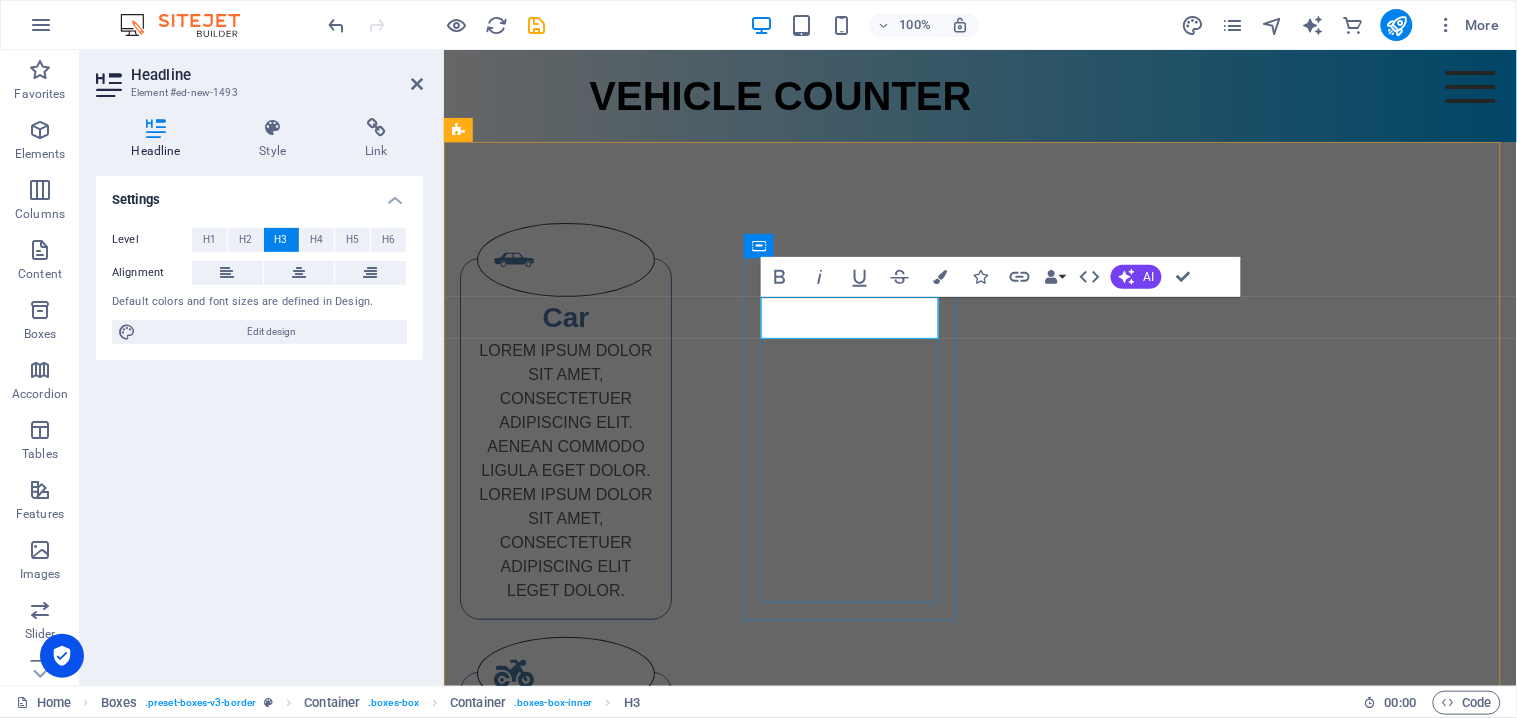type 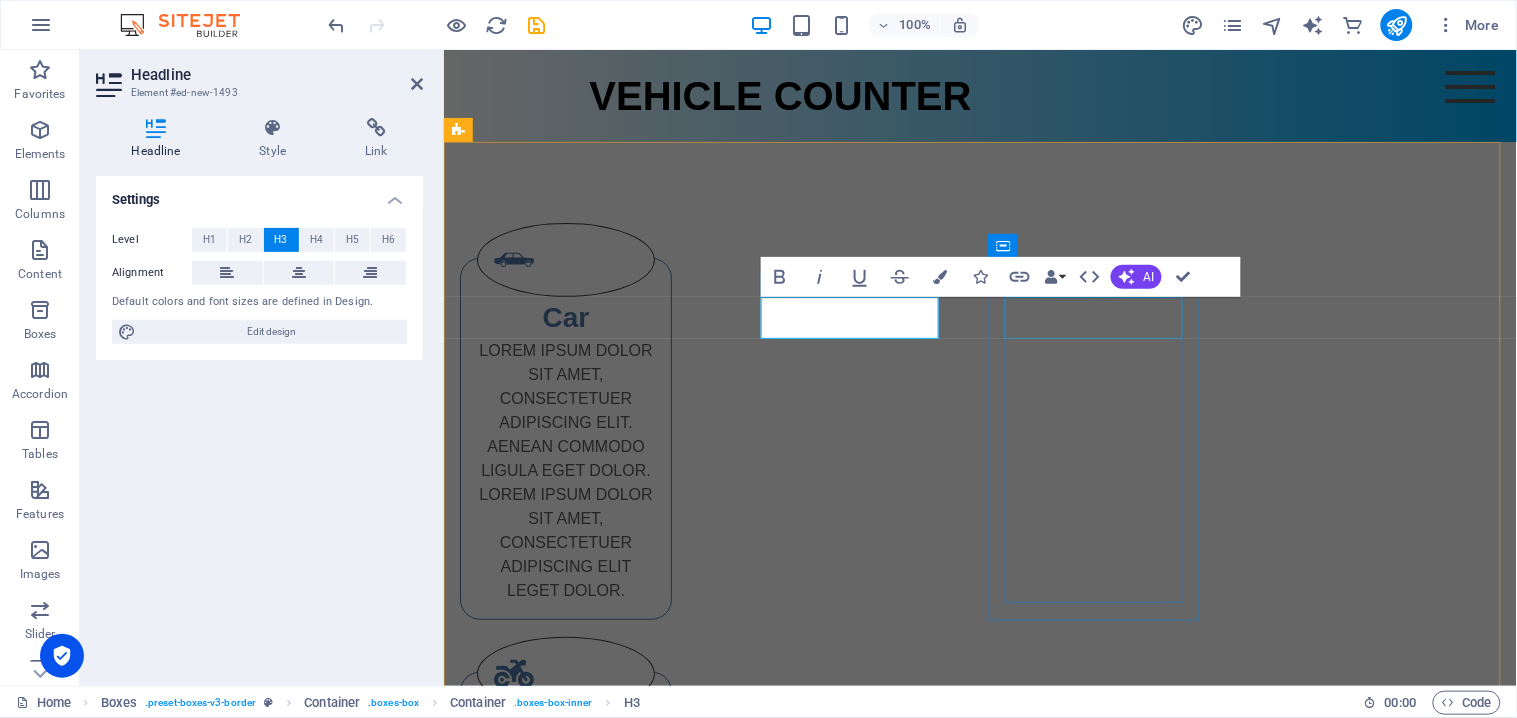 drag, startPoint x: 1049, startPoint y: 319, endPoint x: 1415, endPoint y: 317, distance: 366.00546 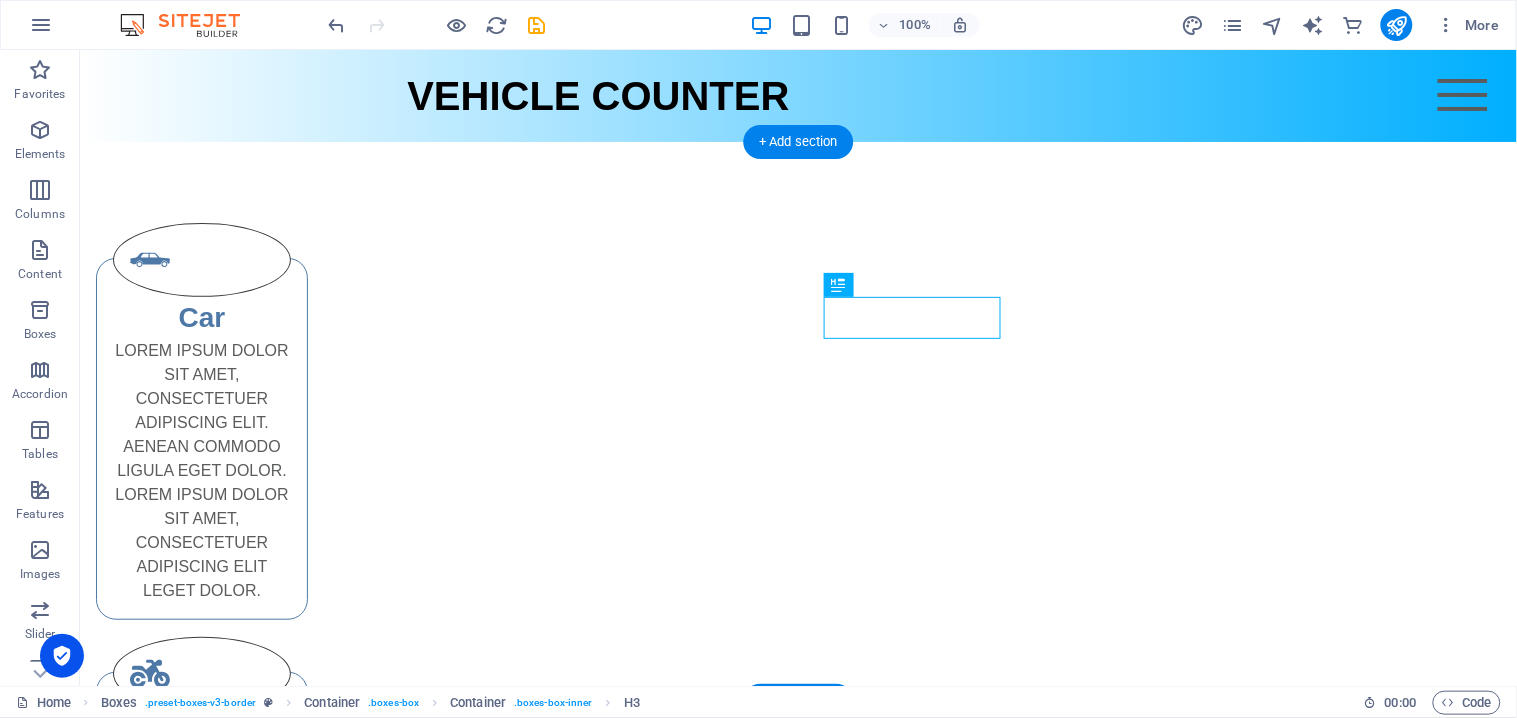 click on "Headline Lorem ipsum dolor sit amet, consectetuer adipiscing elit. Aenean commodo ligula eget dolor. Lorem ipsum dolor sit amet, consectetuer adipiscing elit leget dolor." at bounding box center [201, 1680] 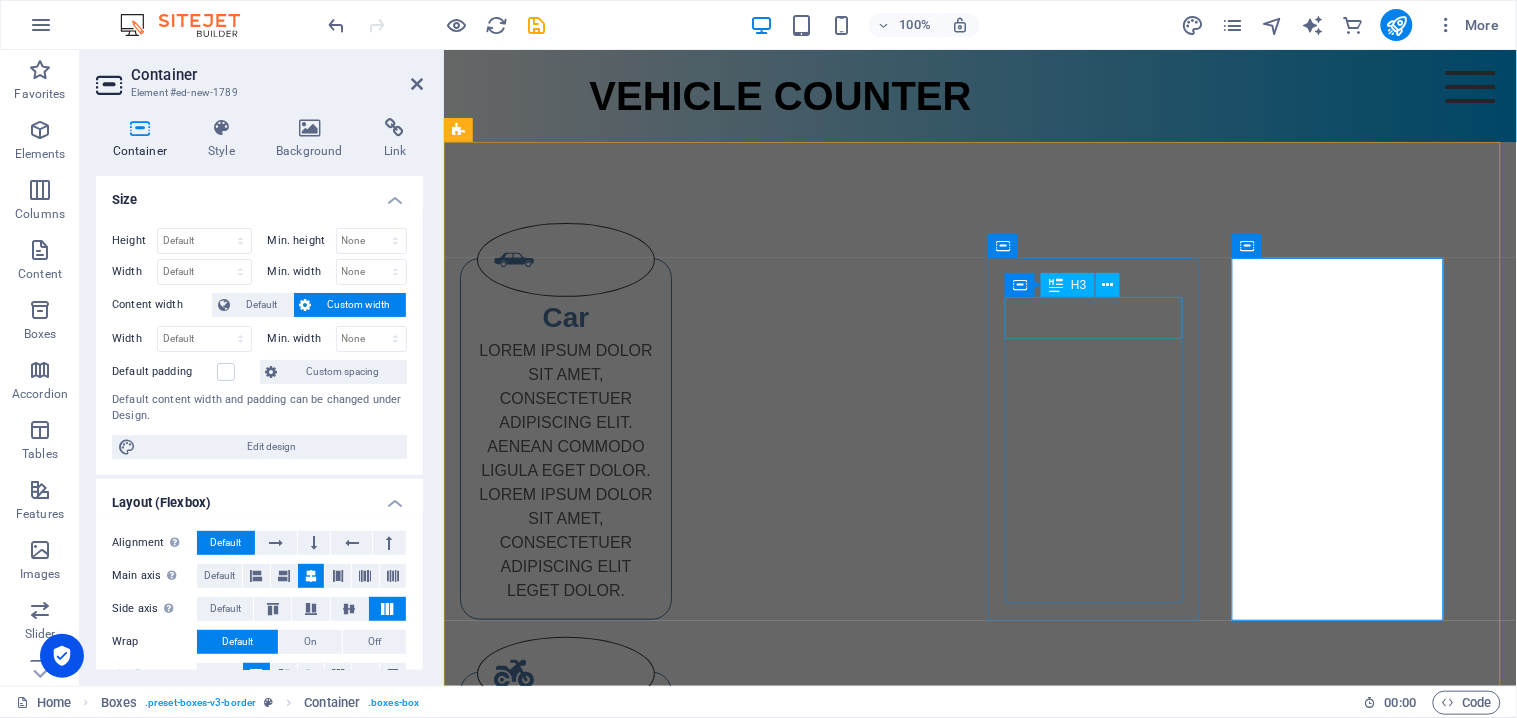 click on "Headline" at bounding box center (565, 1145) 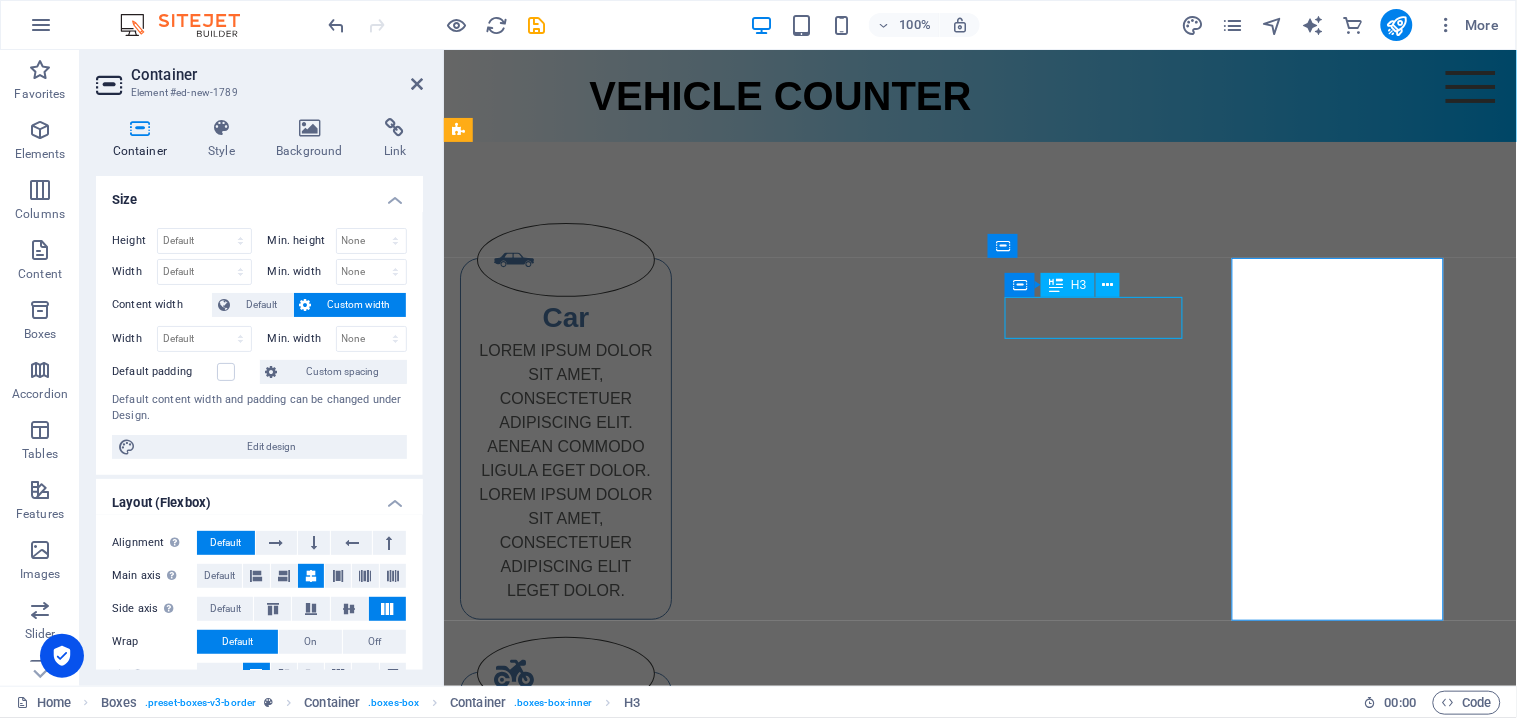 click on "Headline" at bounding box center (565, 1145) 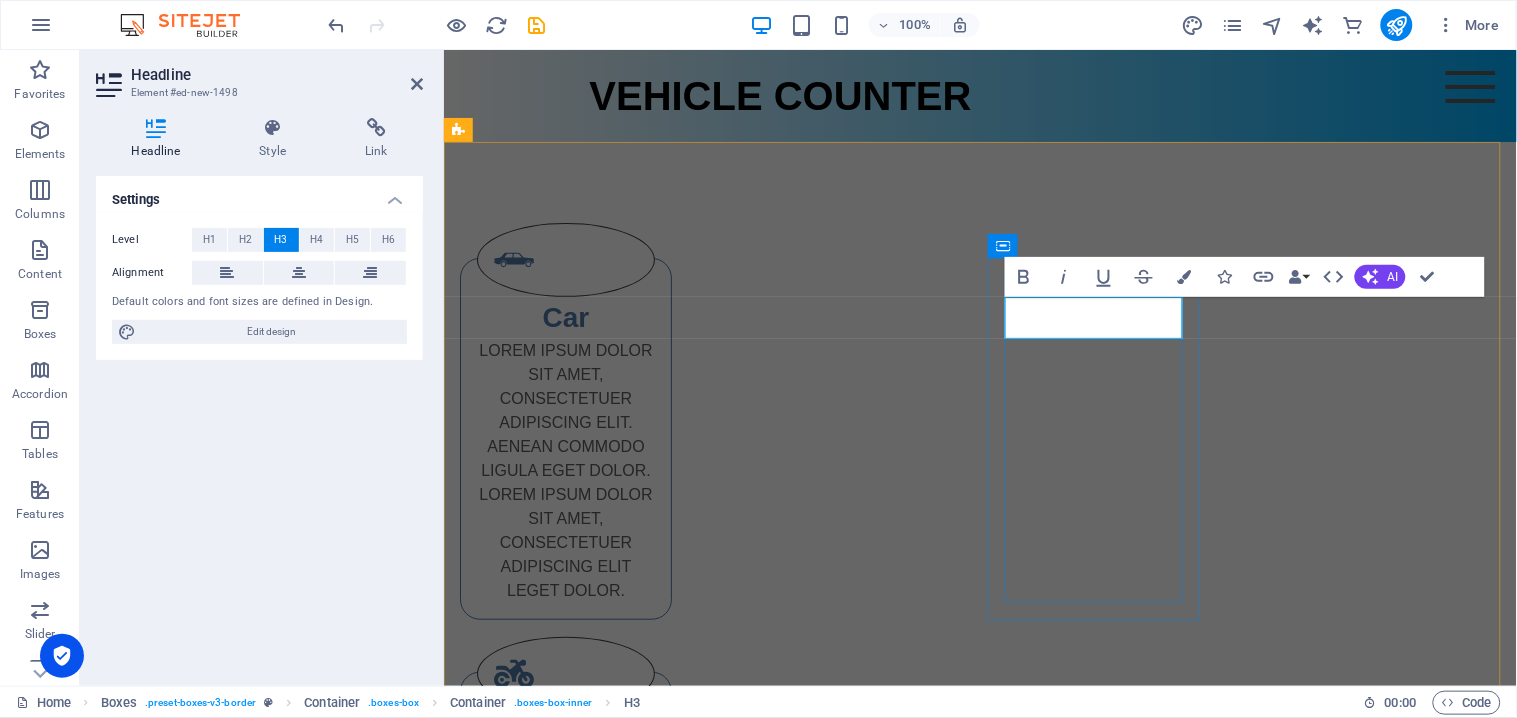 type 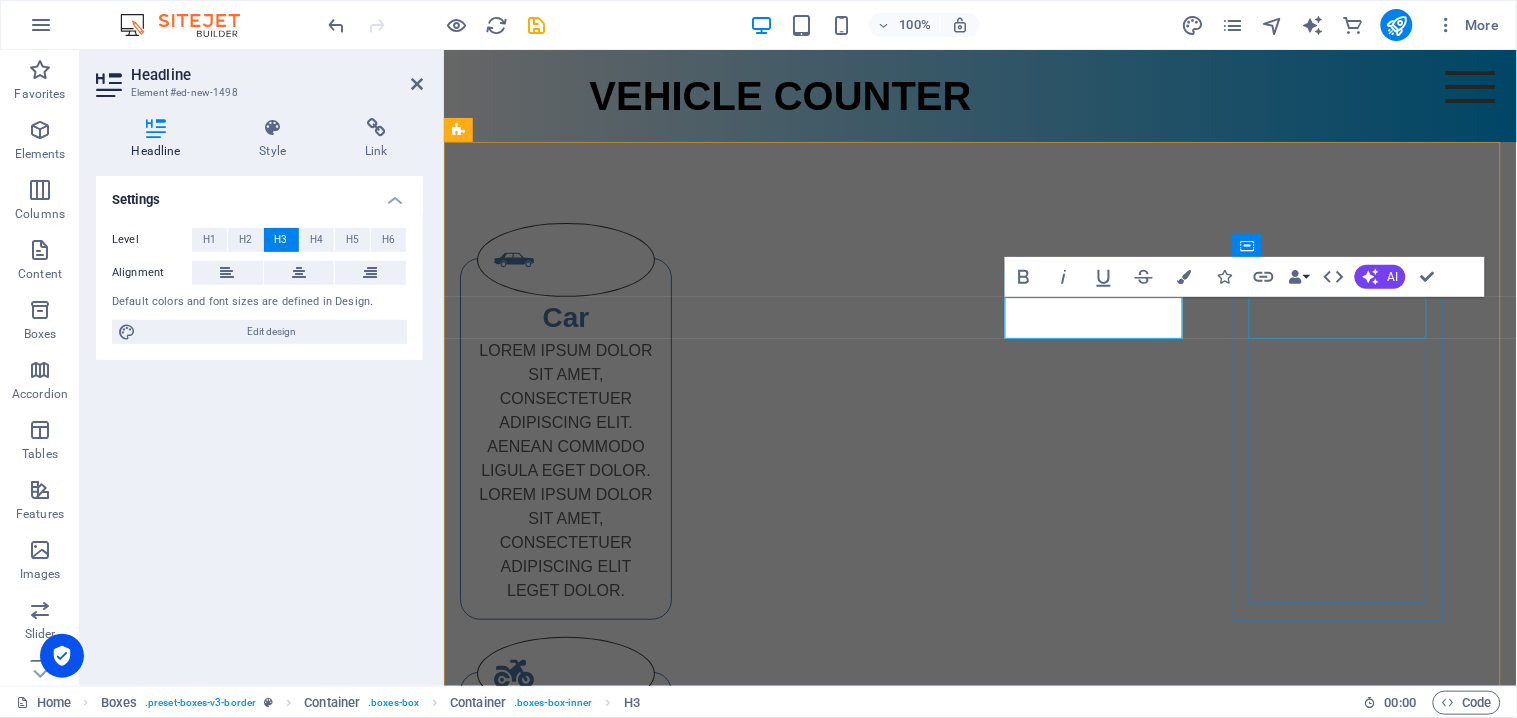 click on "Headline" at bounding box center [565, 1559] 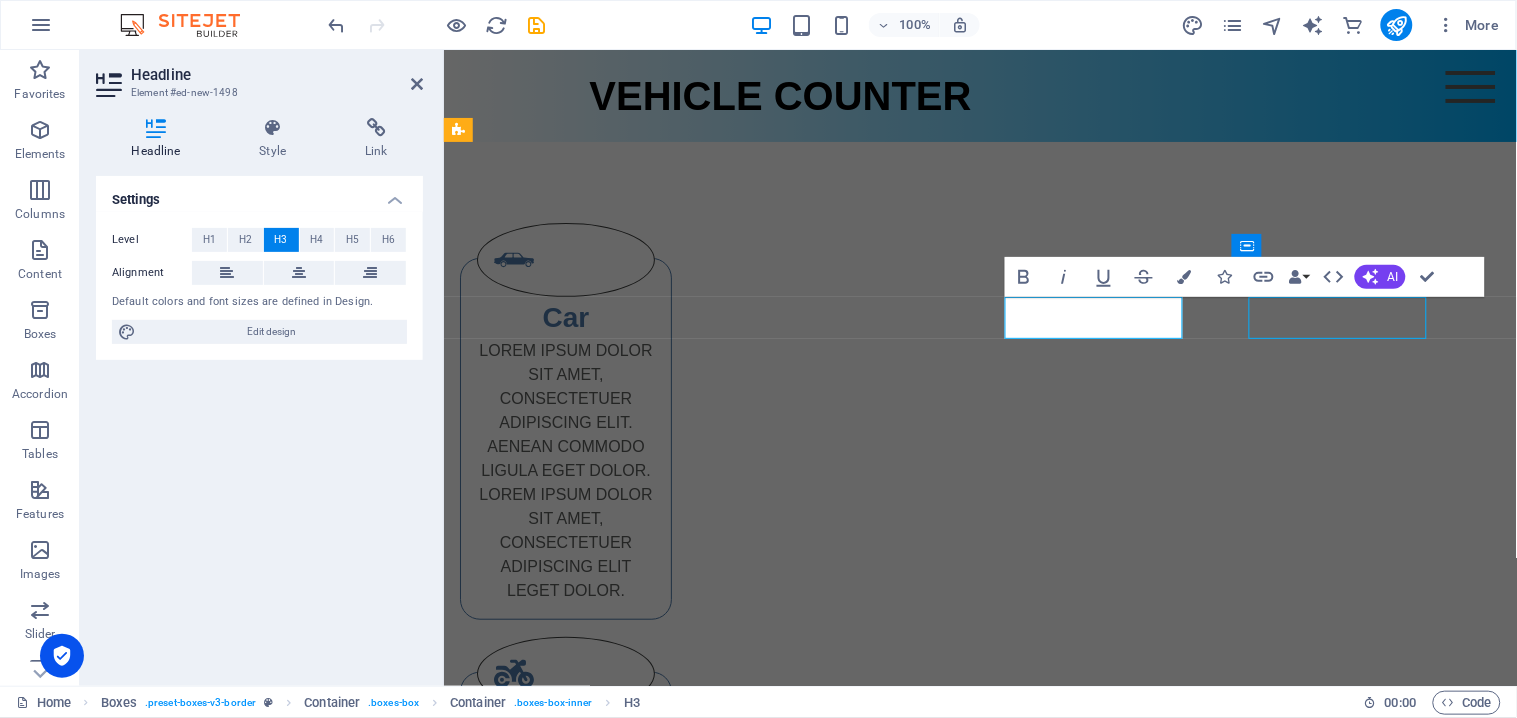 click on "Headline" at bounding box center (565, 1559) 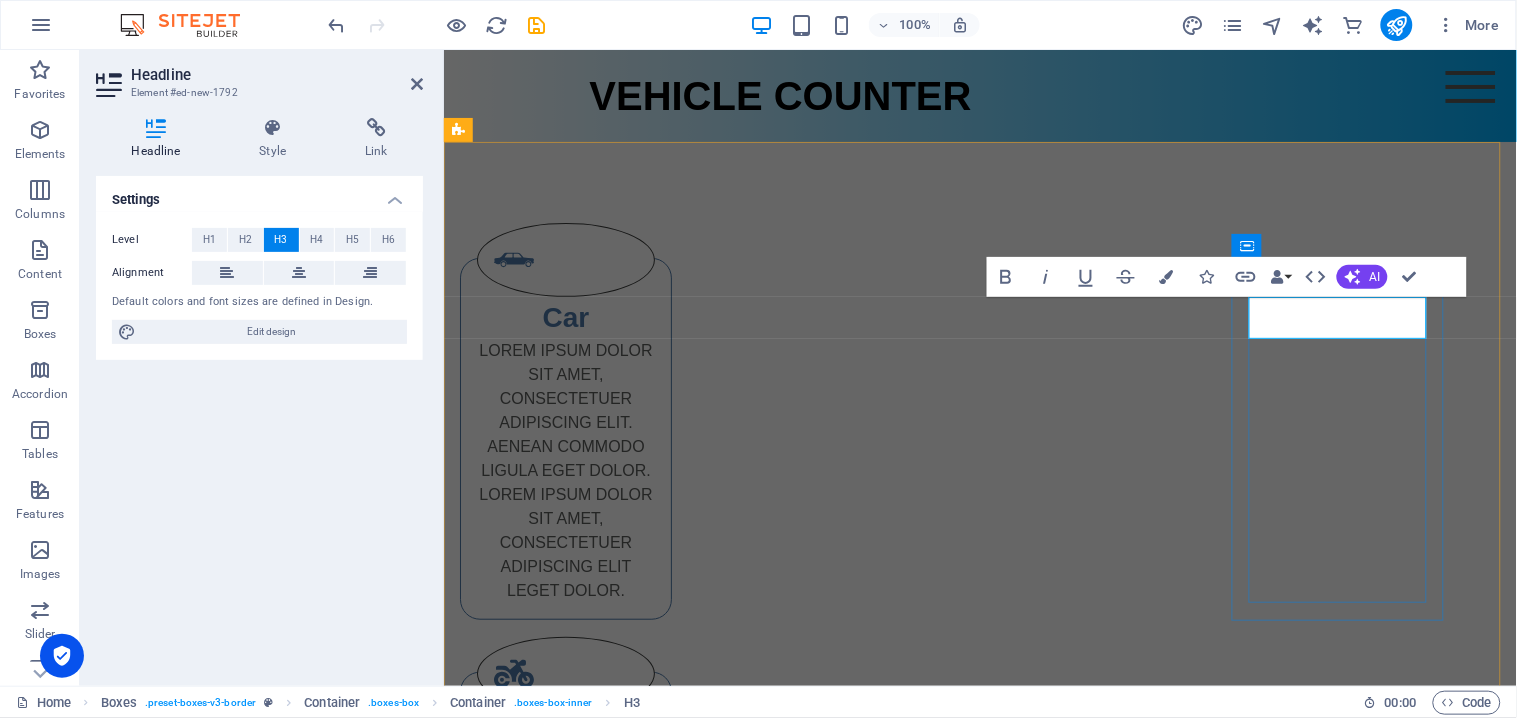 type 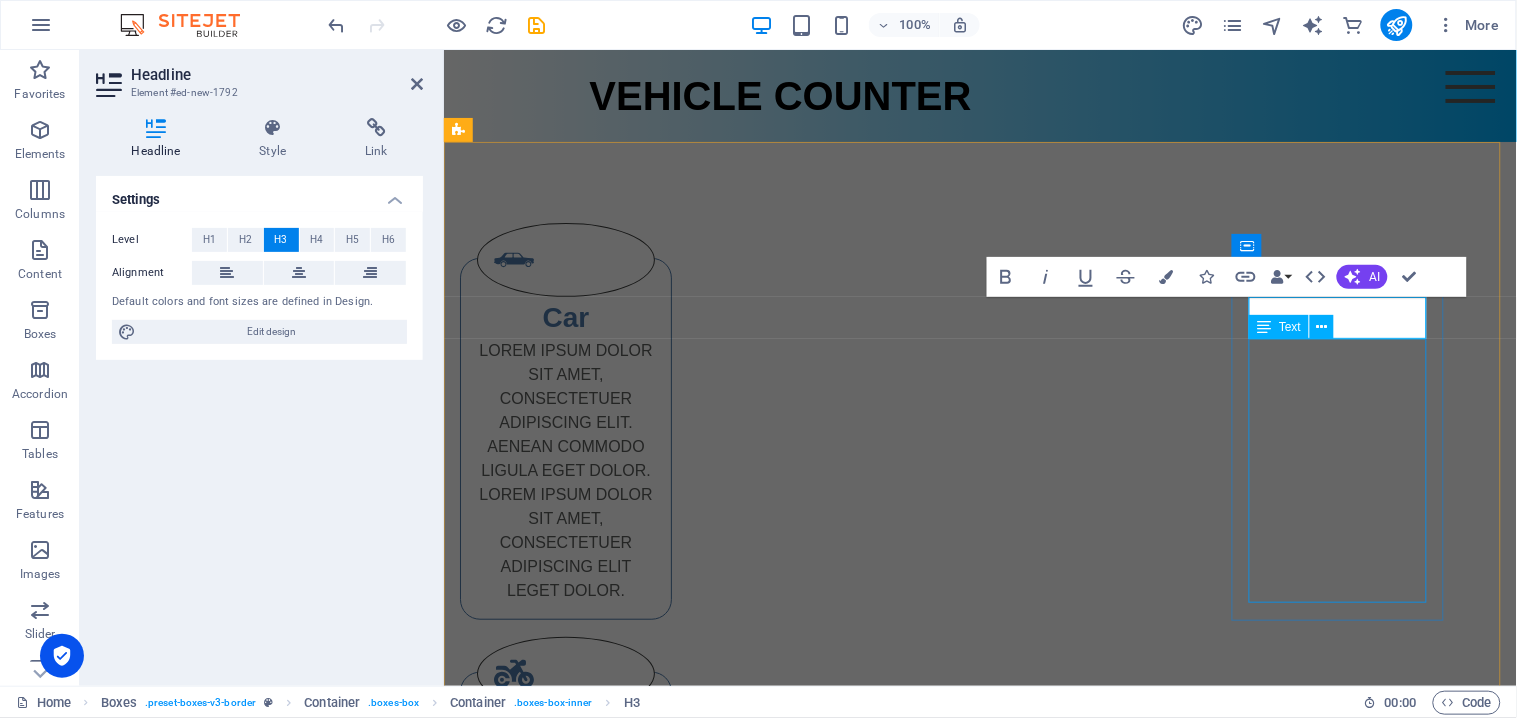 click on "Lorem ipsum dolor sit amet, consectetuer adipiscing elit. Aenean commodo ligula eget dolor. Lorem ipsum dolor sit amet, consectetuer adipiscing elit leget dolor." at bounding box center [565, 1712] 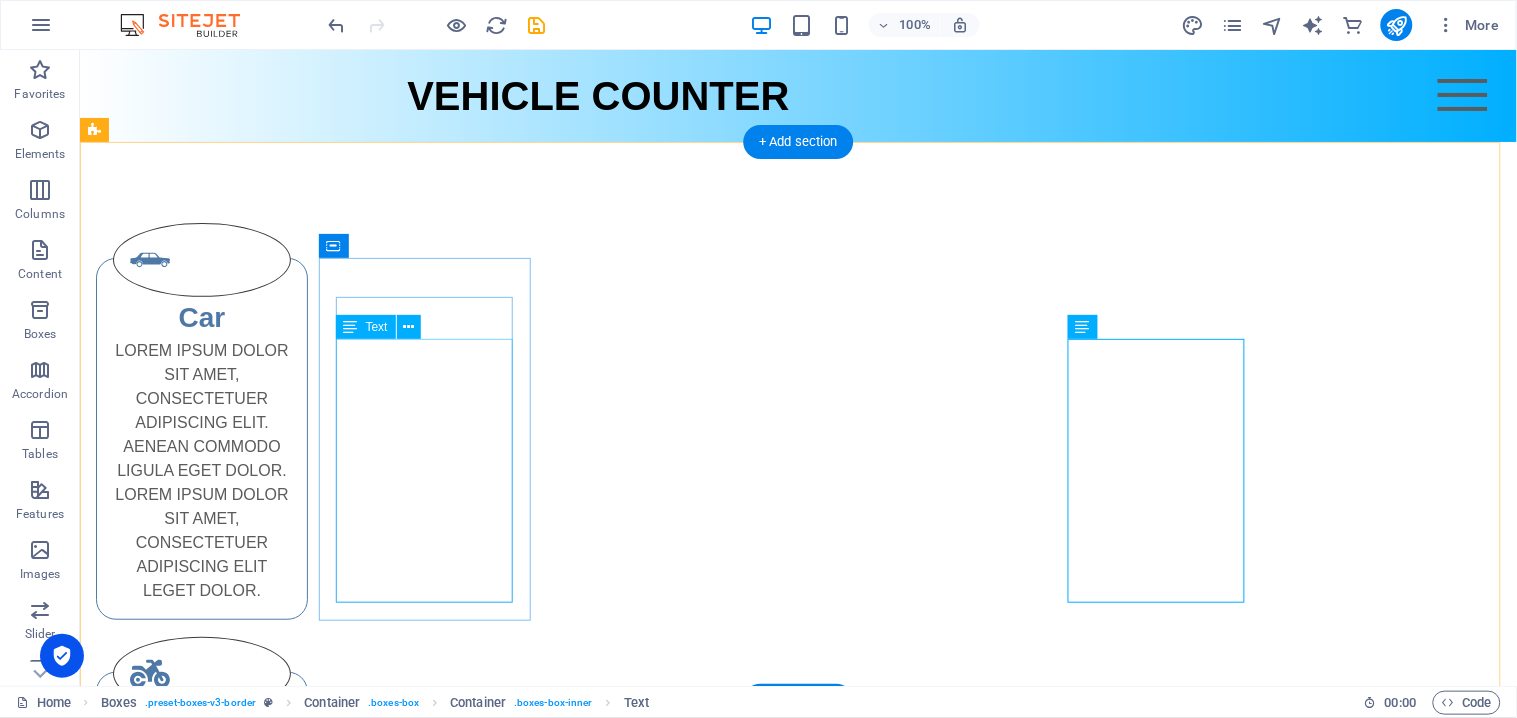 click on "Lorem ipsum dolor sit amet, consectetuer adipiscing elit. Aenean commodo ligula eget dolor. Lorem ipsum dolor sit amet, consectetuer adipiscing elit leget dolor." at bounding box center (201, 470) 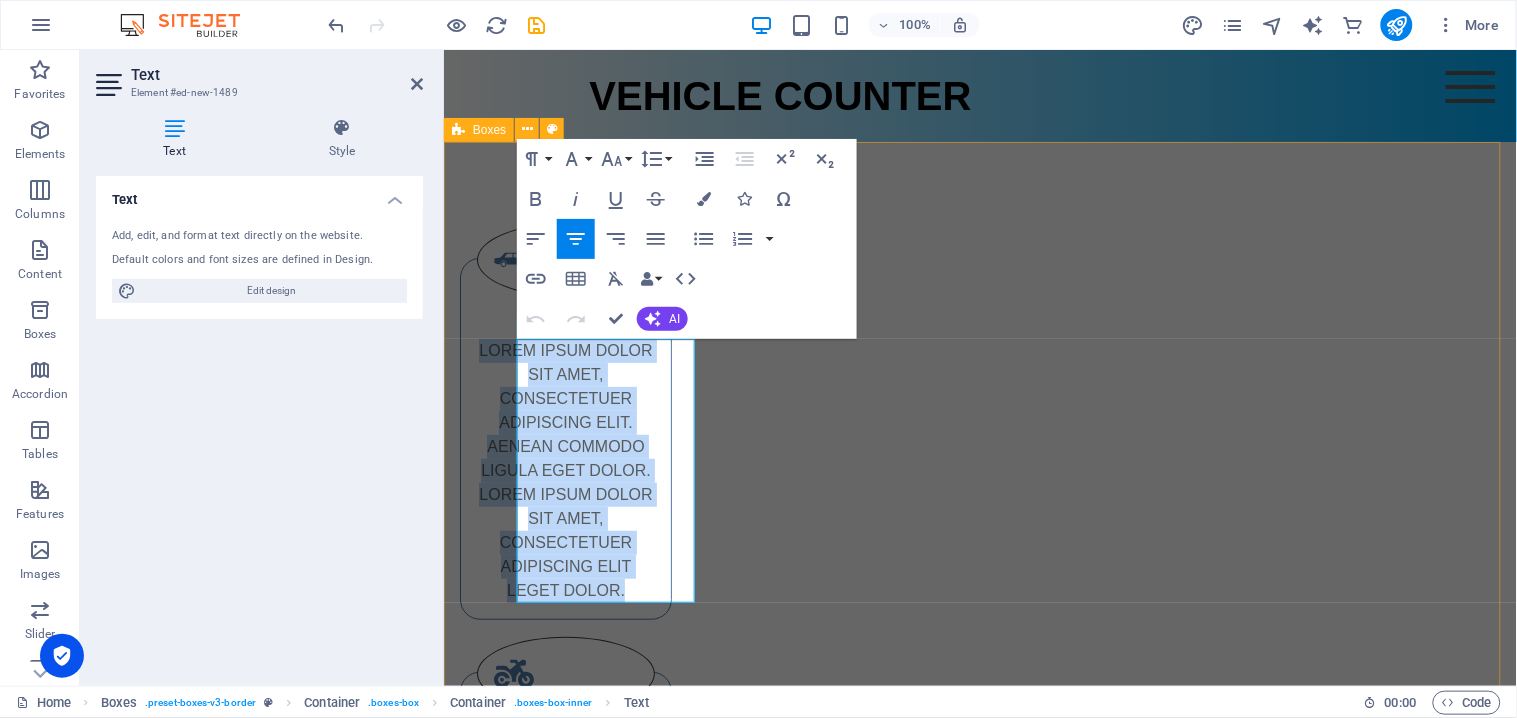 type 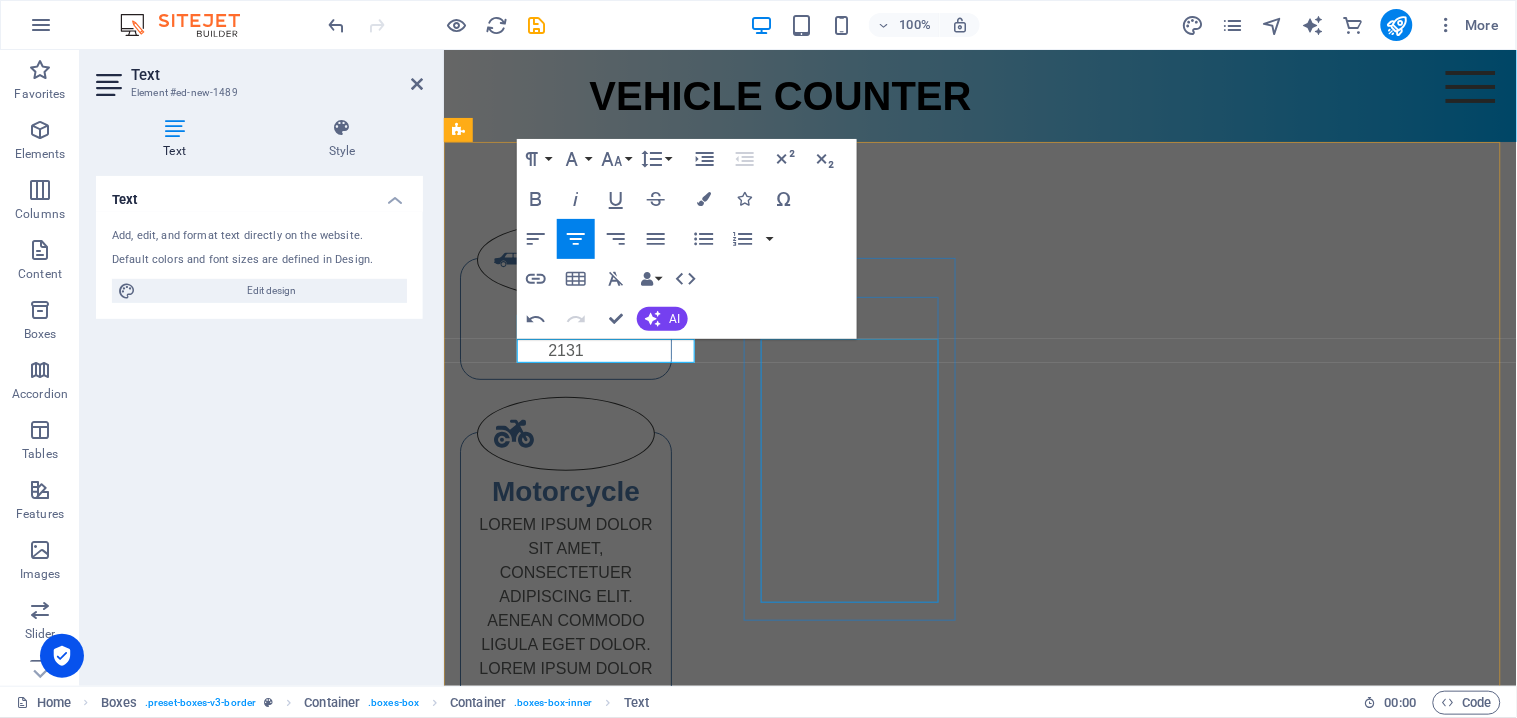 click on "Lorem ipsum dolor sit amet, consectetuer adipiscing elit. Aenean commodo ligula eget dolor. Lorem ipsum dolor sit amet, consectetuer adipiscing elit leget dolor." at bounding box center [565, 644] 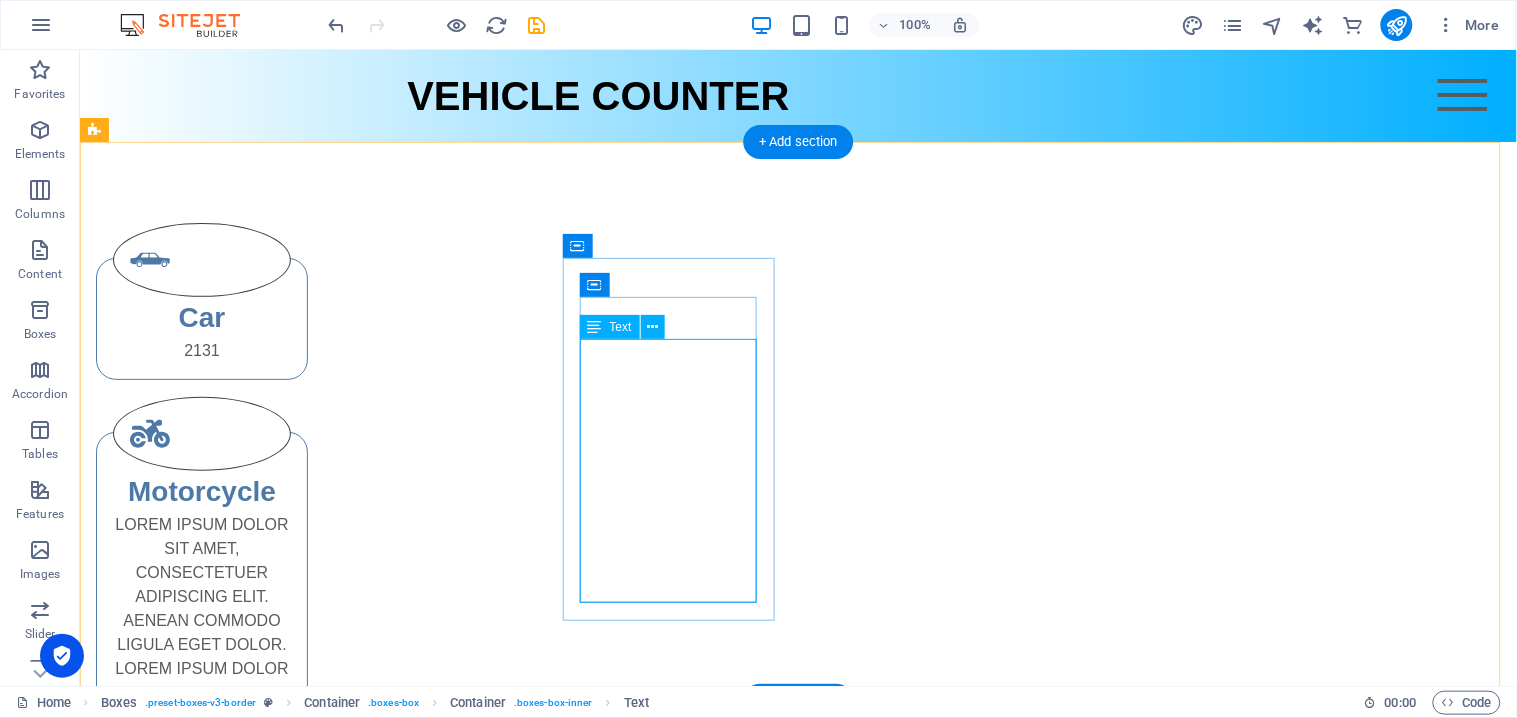 click on "Lorem ipsum dolor sit amet, consectetuer adipiscing elit. Aenean commodo ligula eget dolor. Lorem ipsum dolor sit amet, consectetuer adipiscing elit leget dolor." at bounding box center [201, 644] 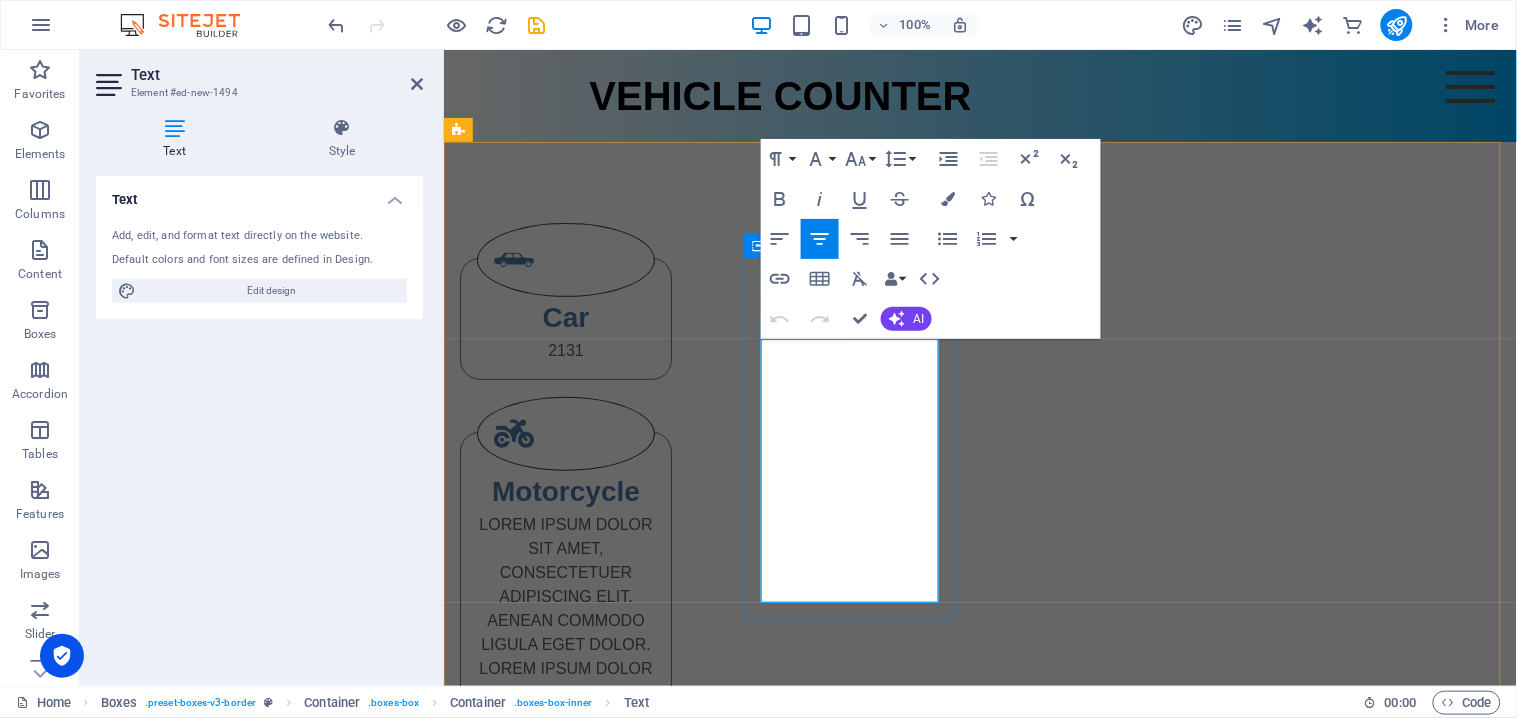 type 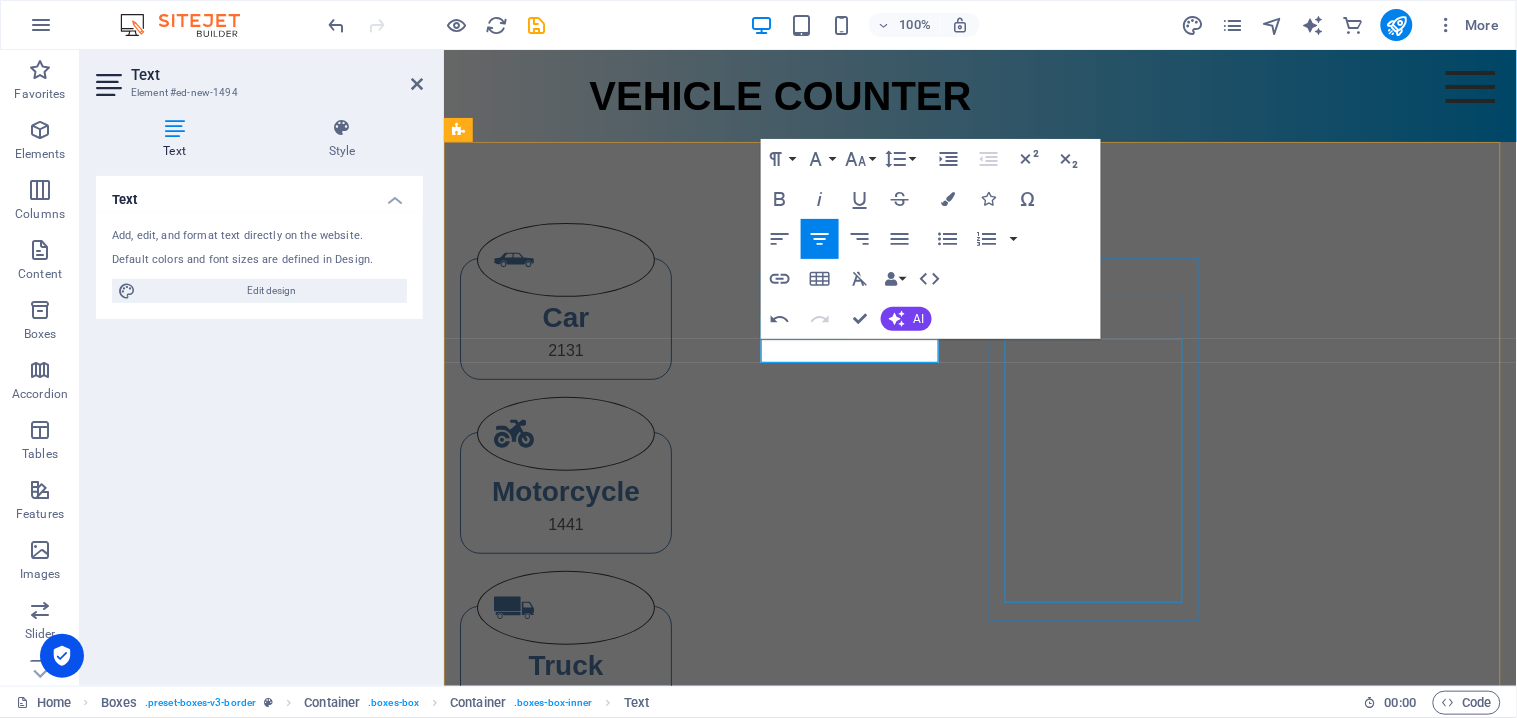click on "Lorem ipsum dolor sit amet, consectetuer adipiscing elit. Aenean commodo ligula eget dolor. Lorem ipsum dolor sit amet, consectetuer adipiscing elit leget dolor." at bounding box center (565, 818) 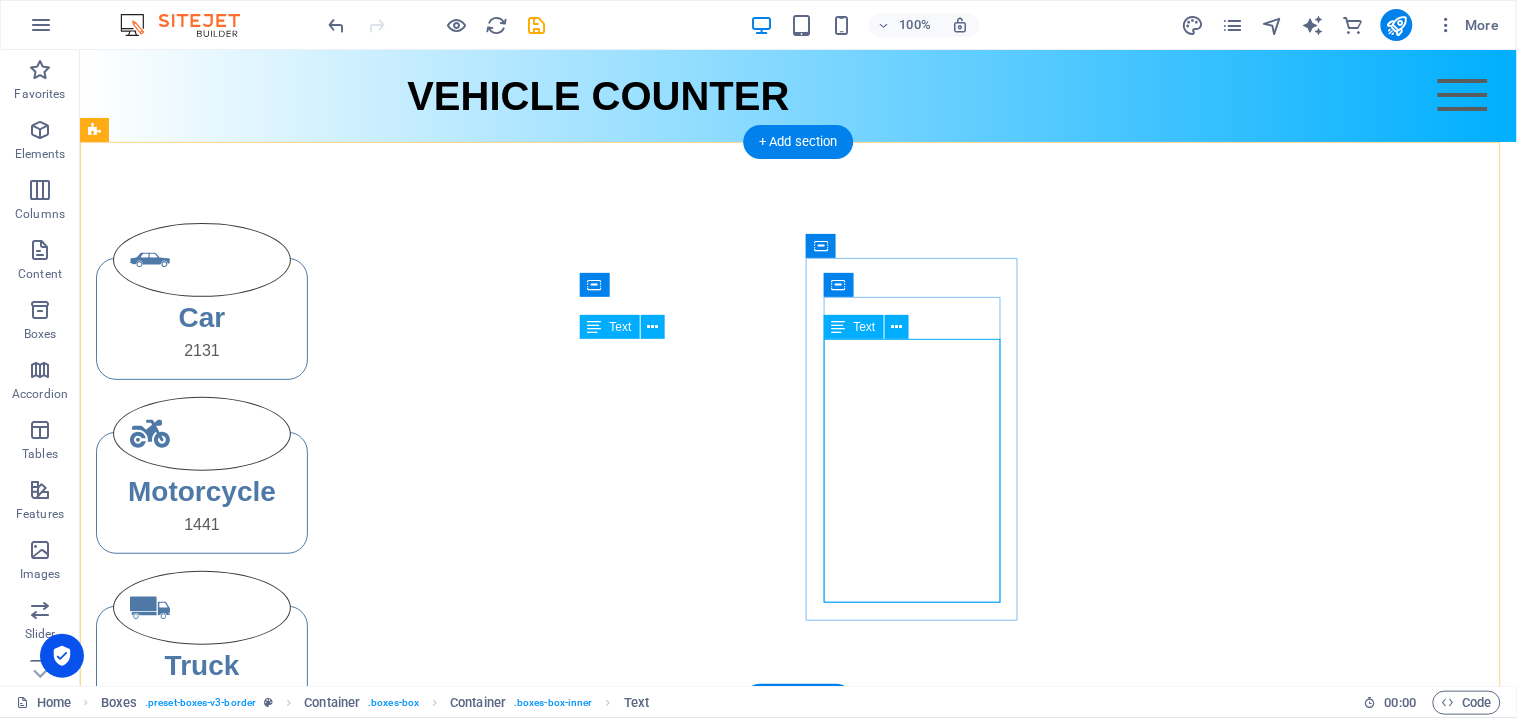 click on "Lorem ipsum dolor sit amet, consectetuer adipiscing elit. Aenean commodo ligula eget dolor. Lorem ipsum dolor sit amet, consectetuer adipiscing elit leget dolor." at bounding box center [201, 818] 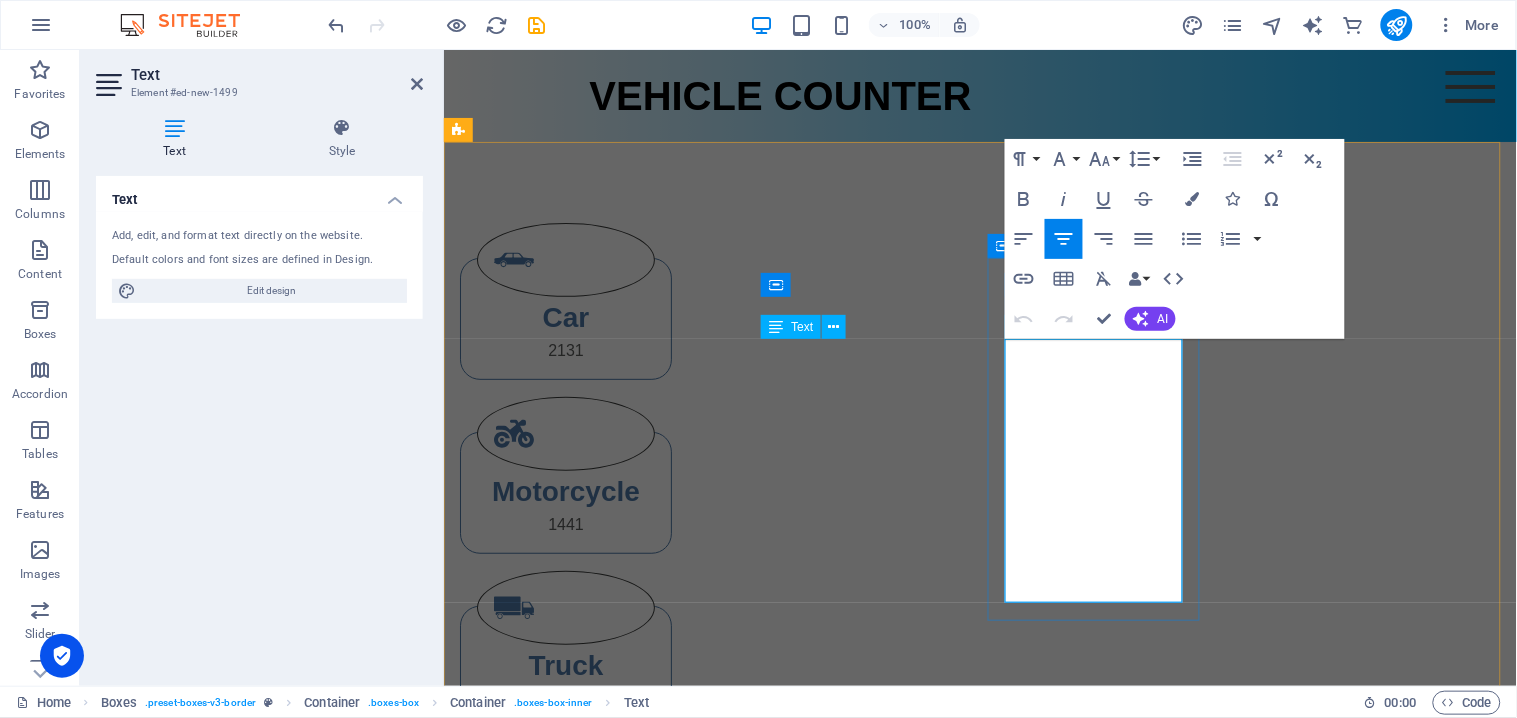 type 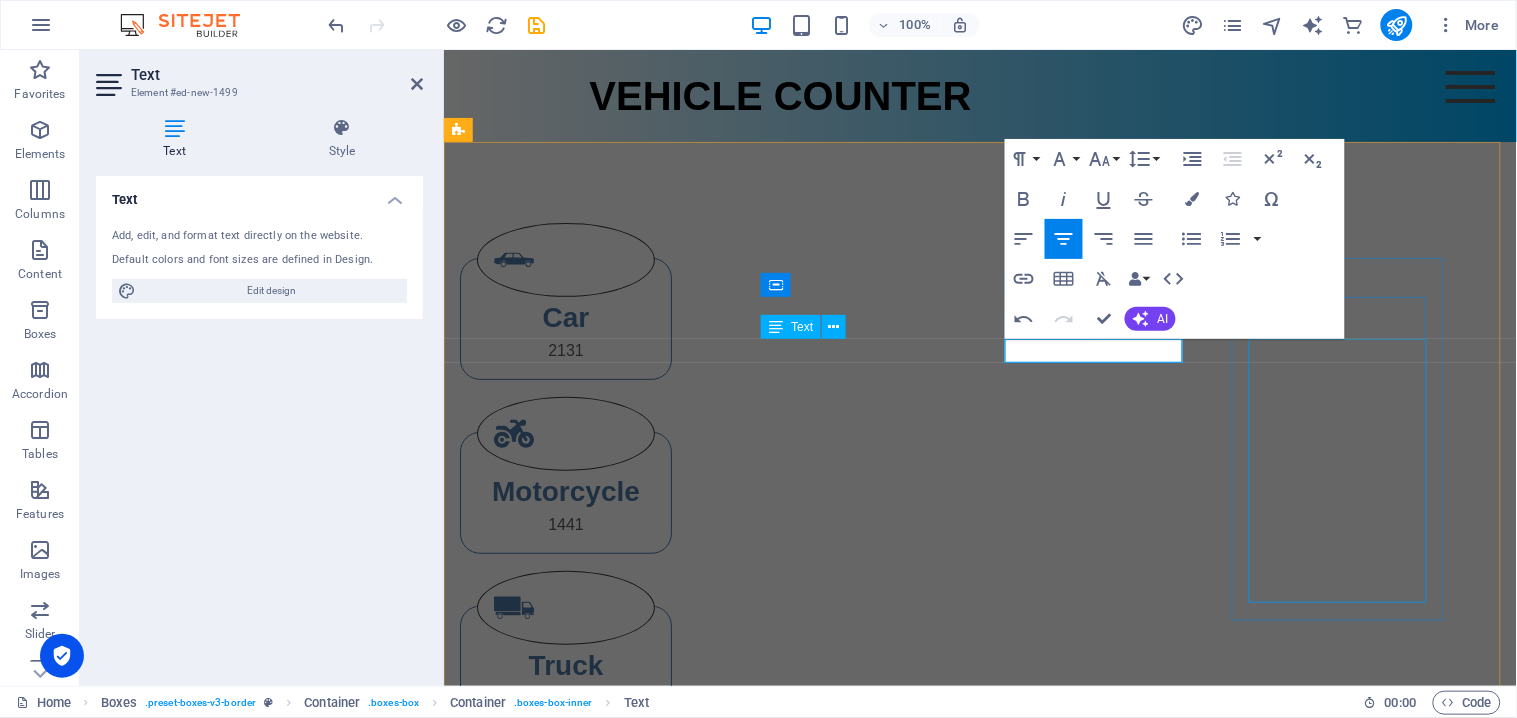 click on "Lorem ipsum dolor sit amet, consectetuer adipiscing elit. Aenean commodo ligula eget dolor. Lorem ipsum dolor sit amet, consectetuer adipiscing elit leget dolor." at bounding box center (565, 992) 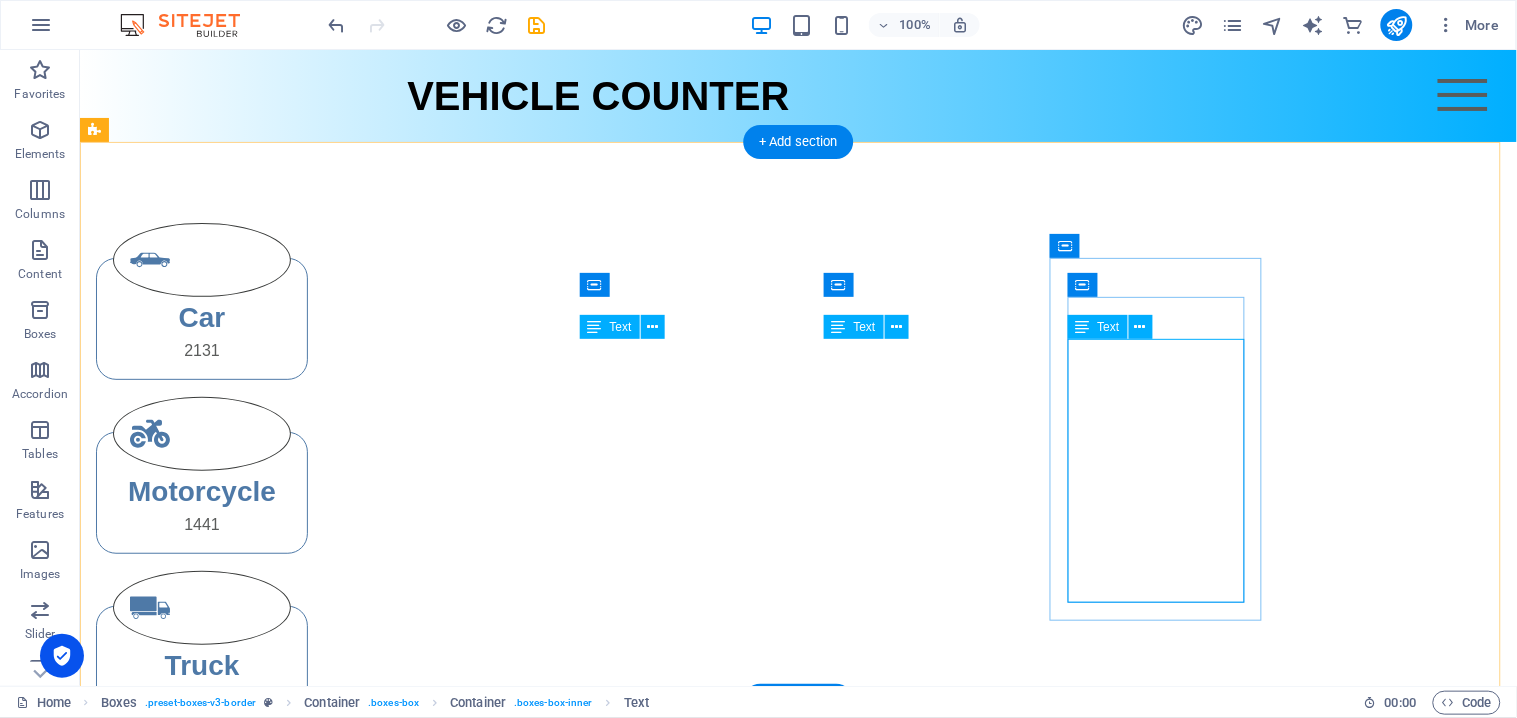 click on "Lorem ipsum dolor sit amet, consectetuer adipiscing elit. Aenean commodo ligula eget dolor. Lorem ipsum dolor sit amet, consectetuer adipiscing elit leget dolor." at bounding box center (201, 992) 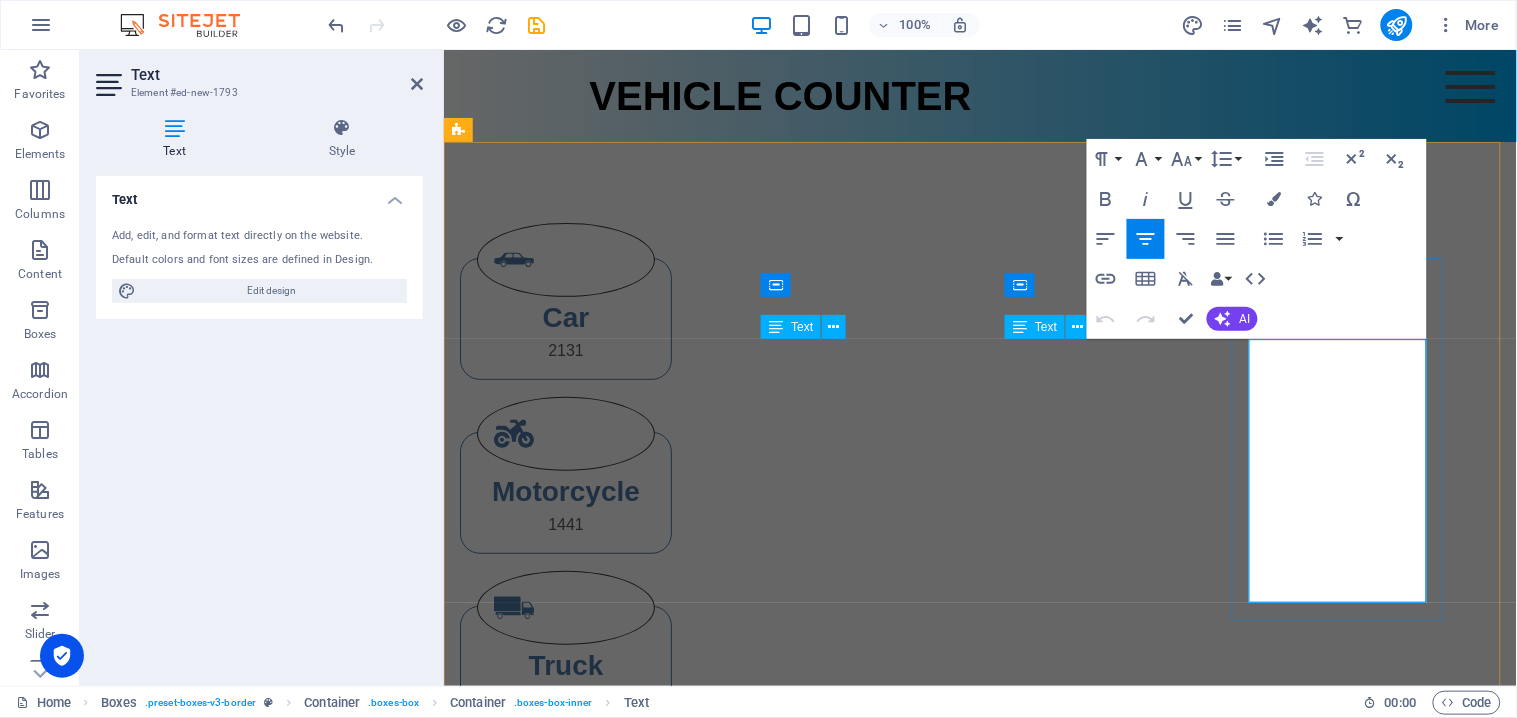 type 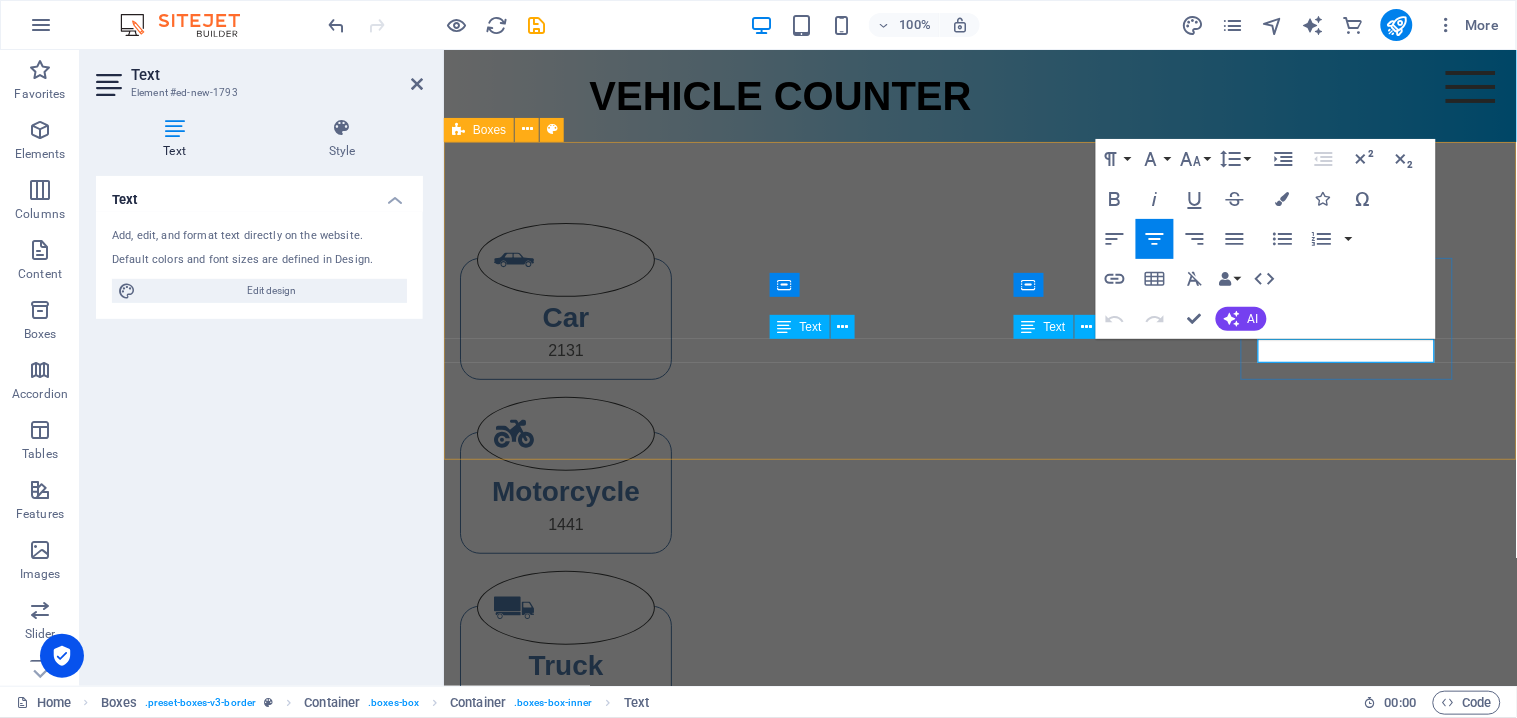 click on "Car 2131 Motorcycle 1441 Truck 1351 Bus 4123" at bounding box center (979, 561) 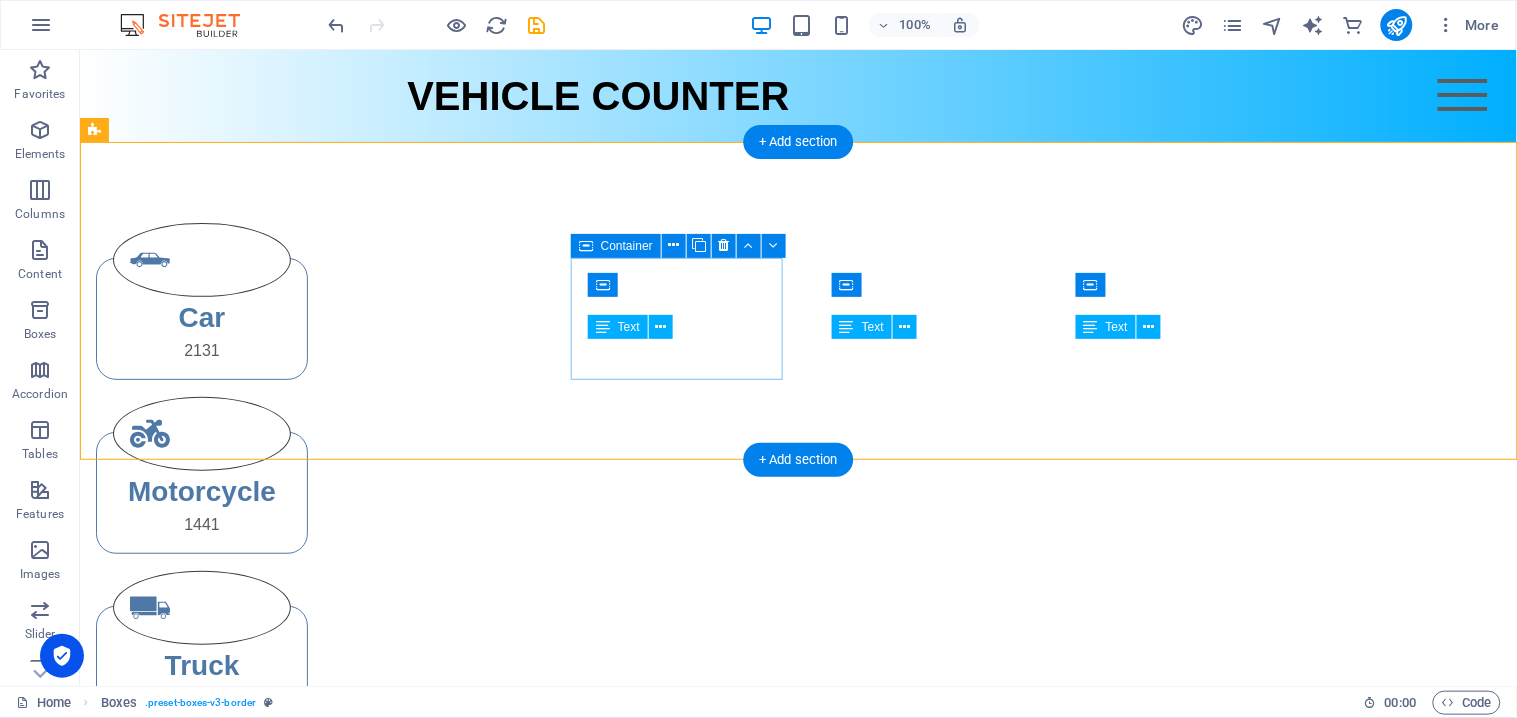 click on "Motorcycle 1441" at bounding box center [201, 492] 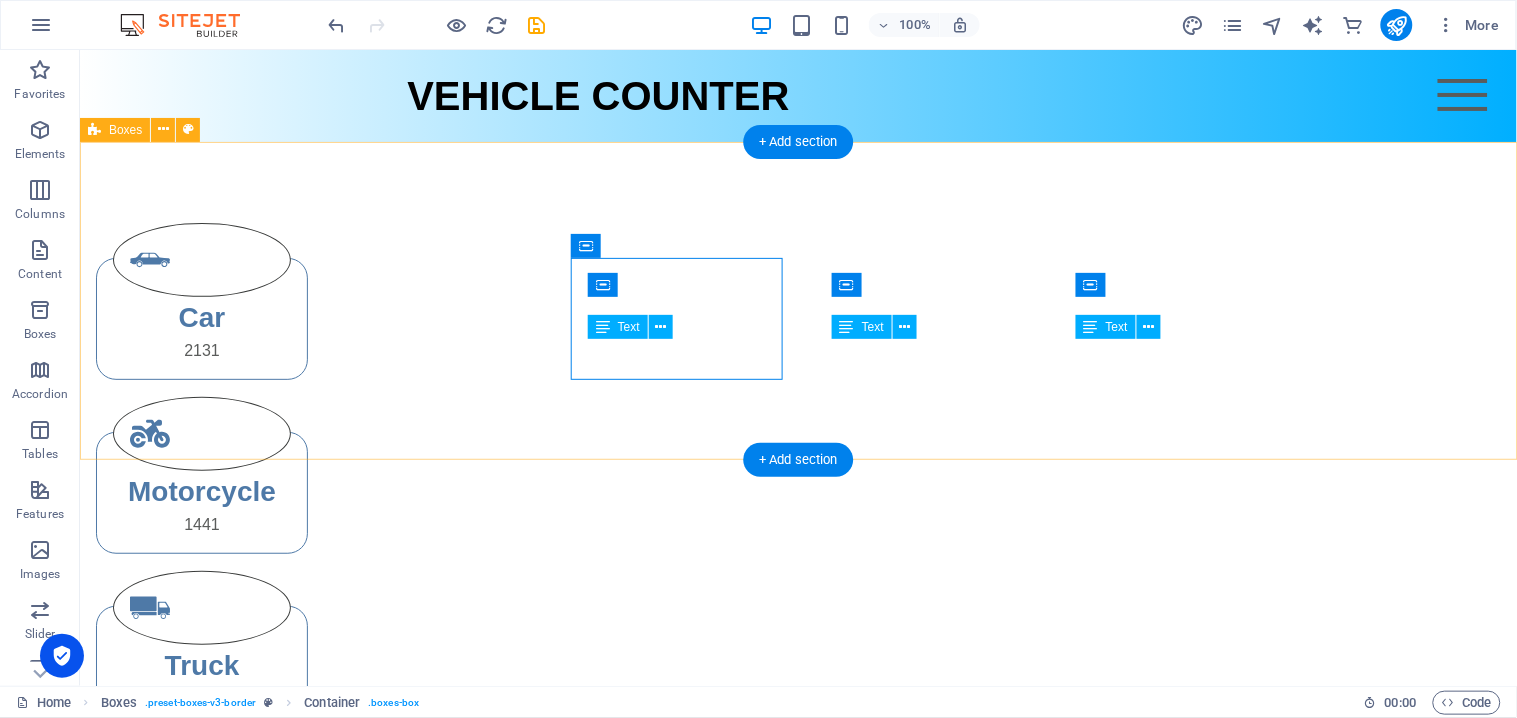 click on "Car 2131 Motorcycle 1441 Truck 1351 Bus 4123" at bounding box center [797, 561] 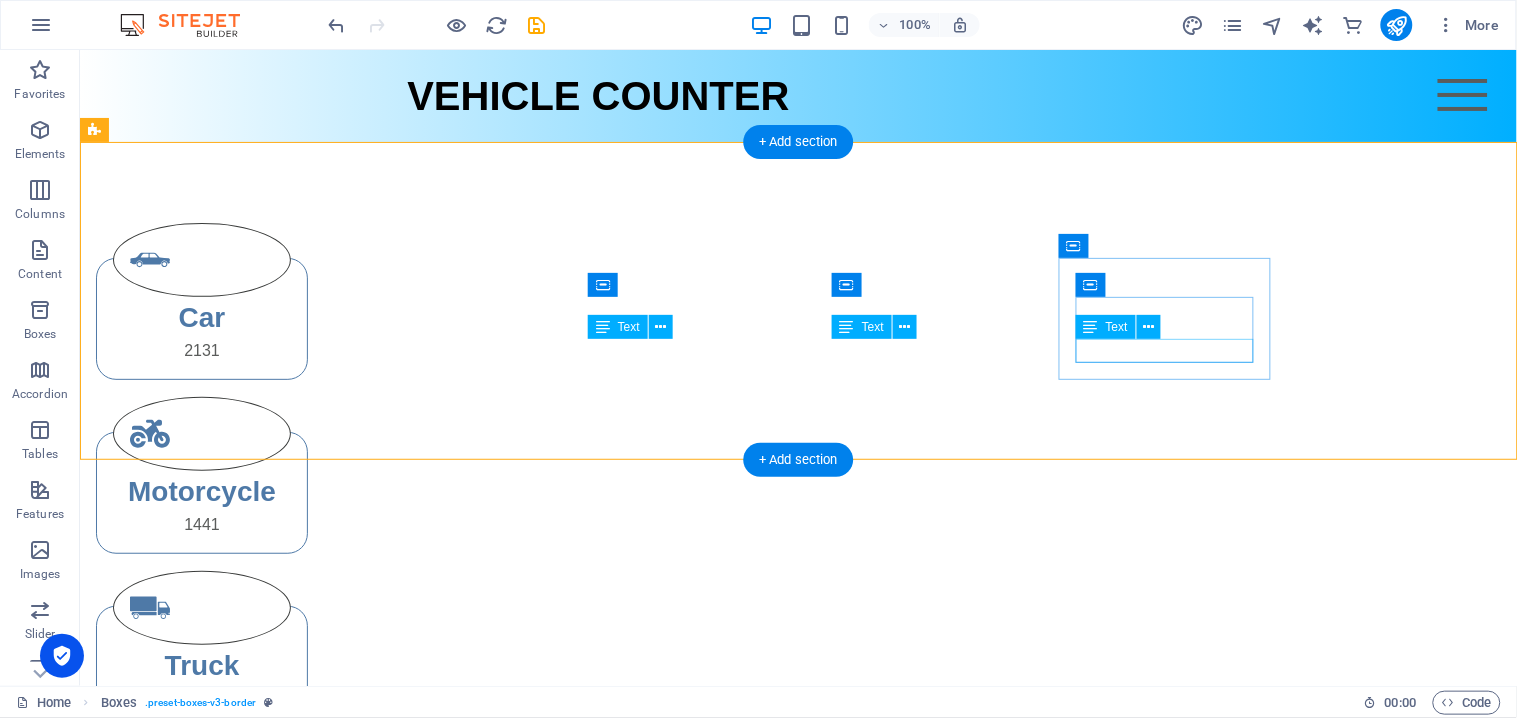 click on "4123" at bounding box center (201, 872) 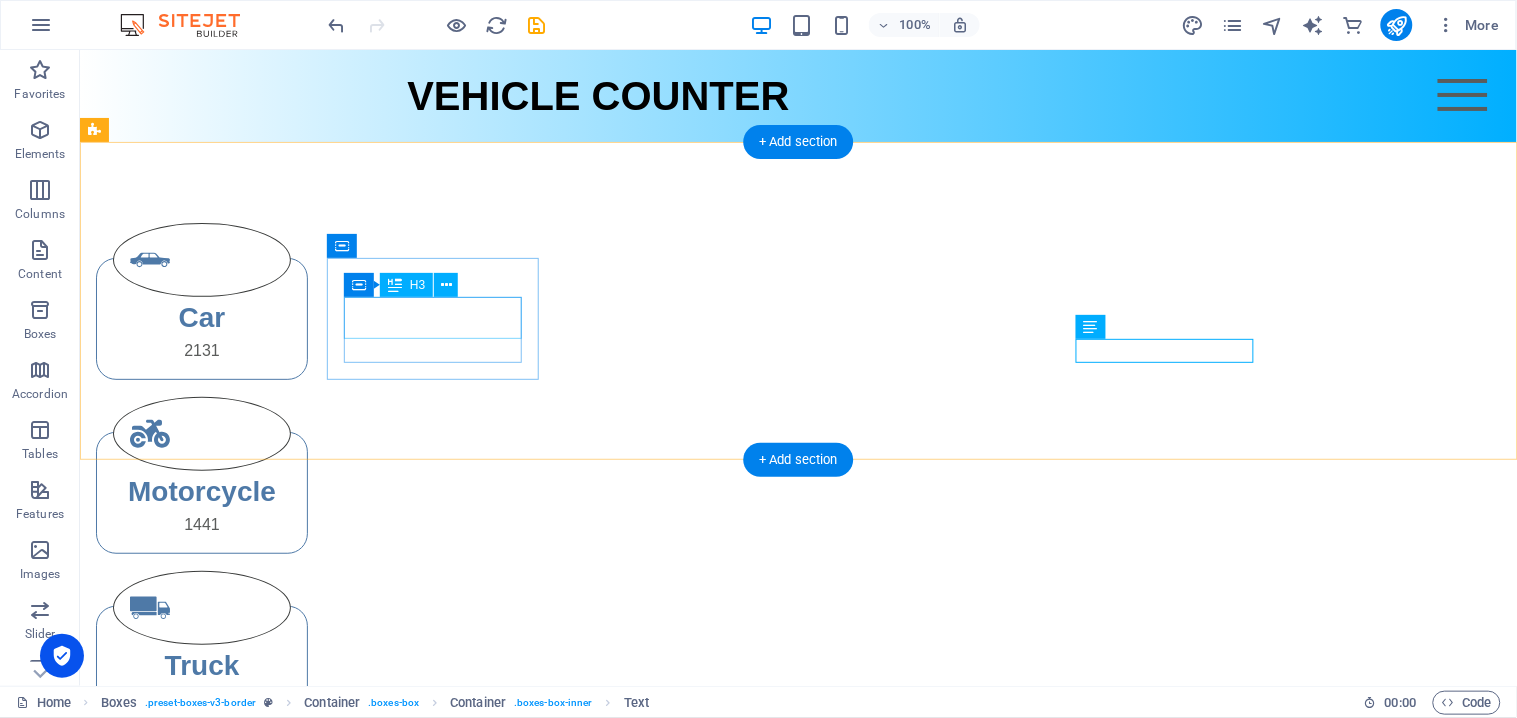 click on "Car" at bounding box center [201, 317] 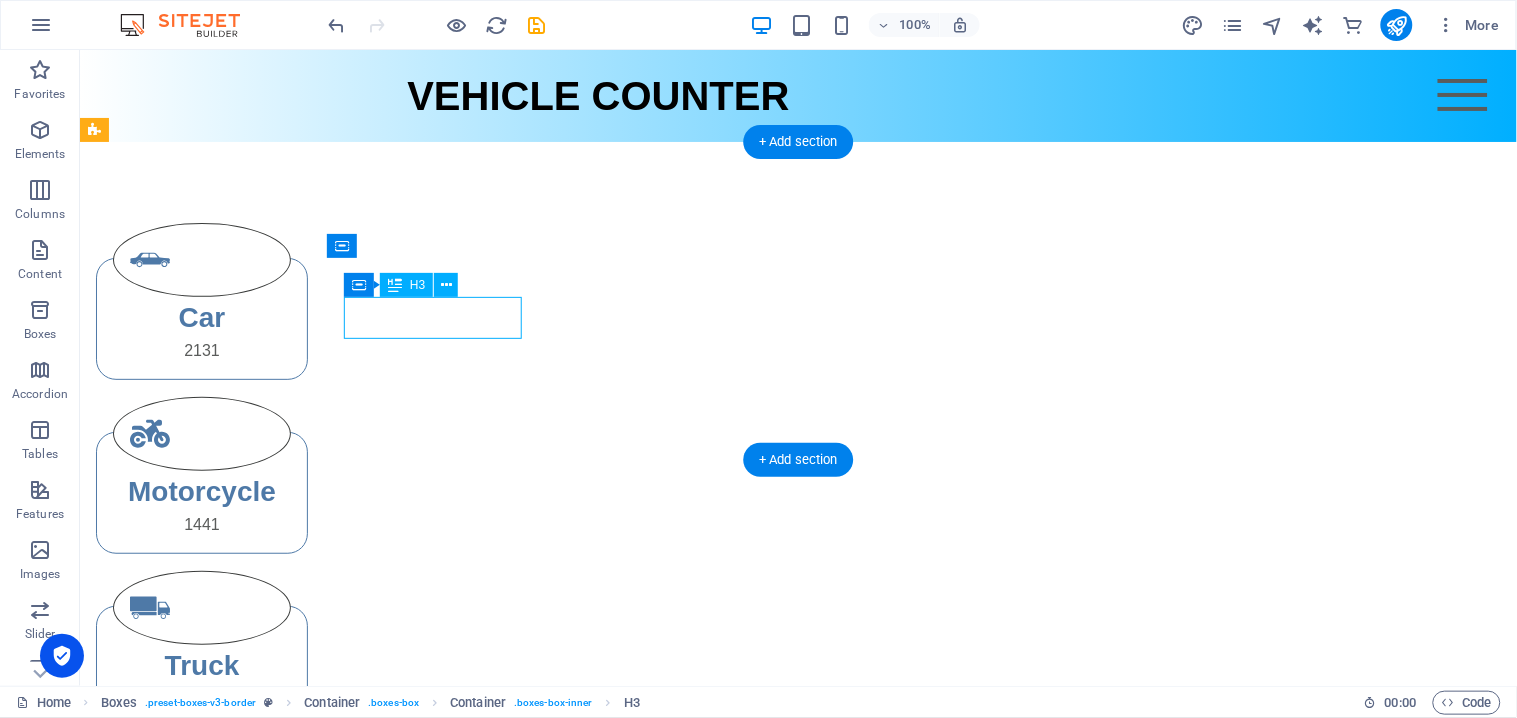 click on "Car" at bounding box center [201, 317] 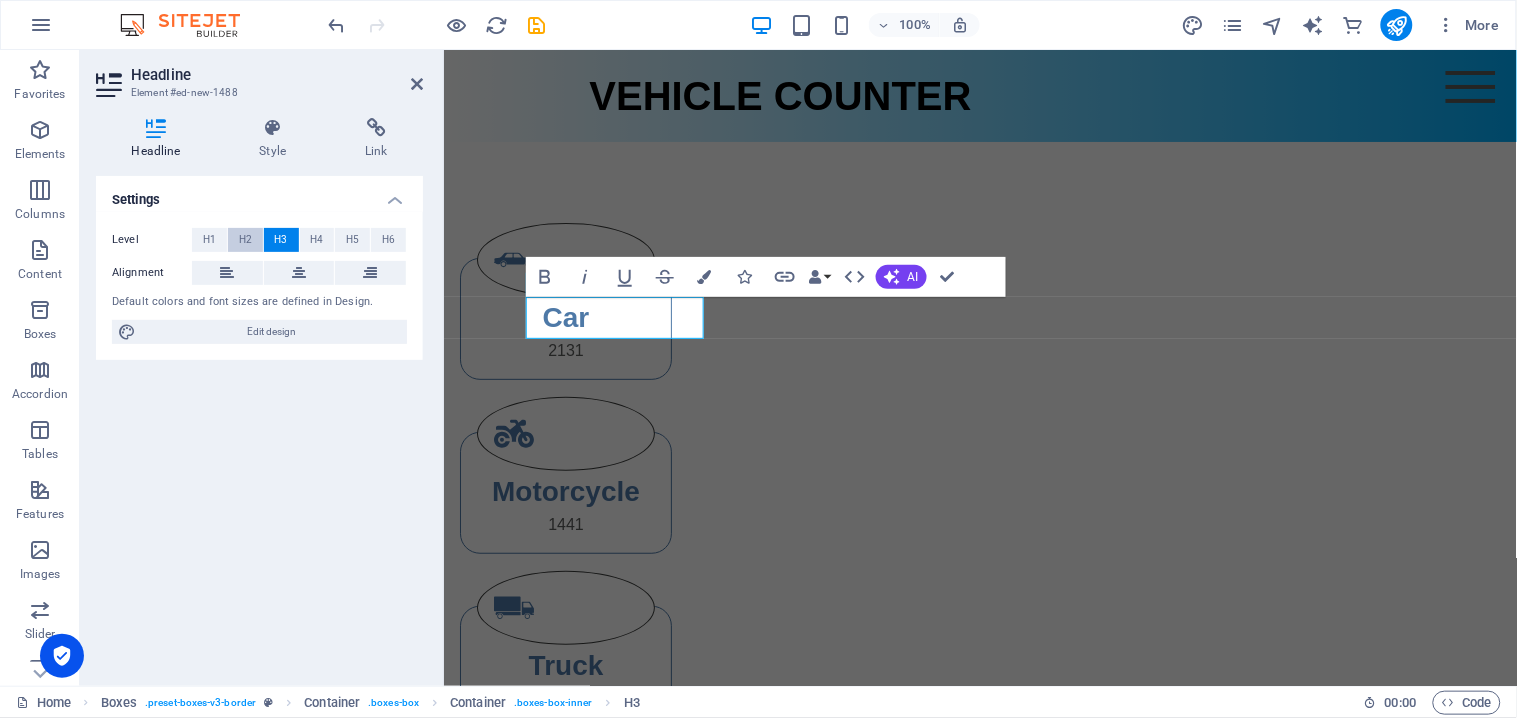 click on "H2" at bounding box center [245, 240] 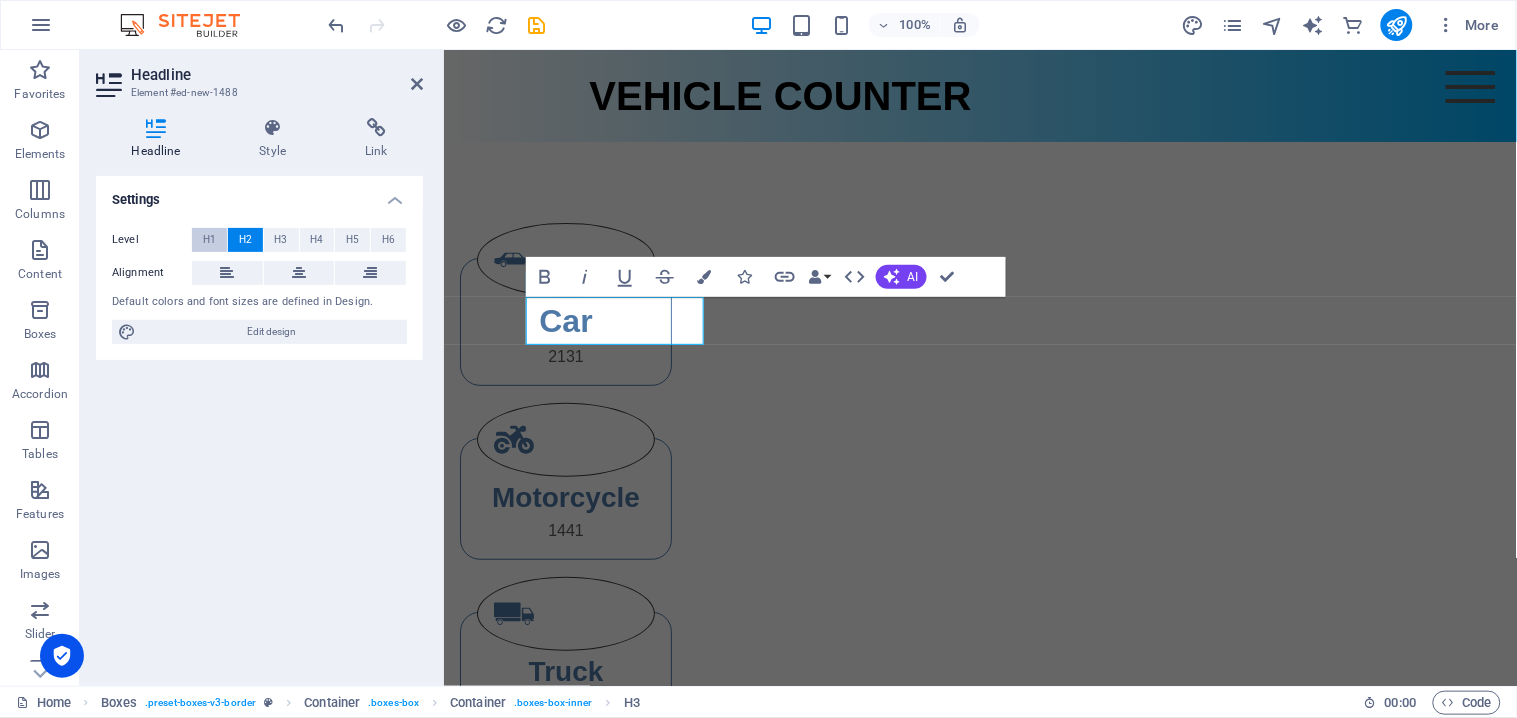 click on "H1" at bounding box center [209, 240] 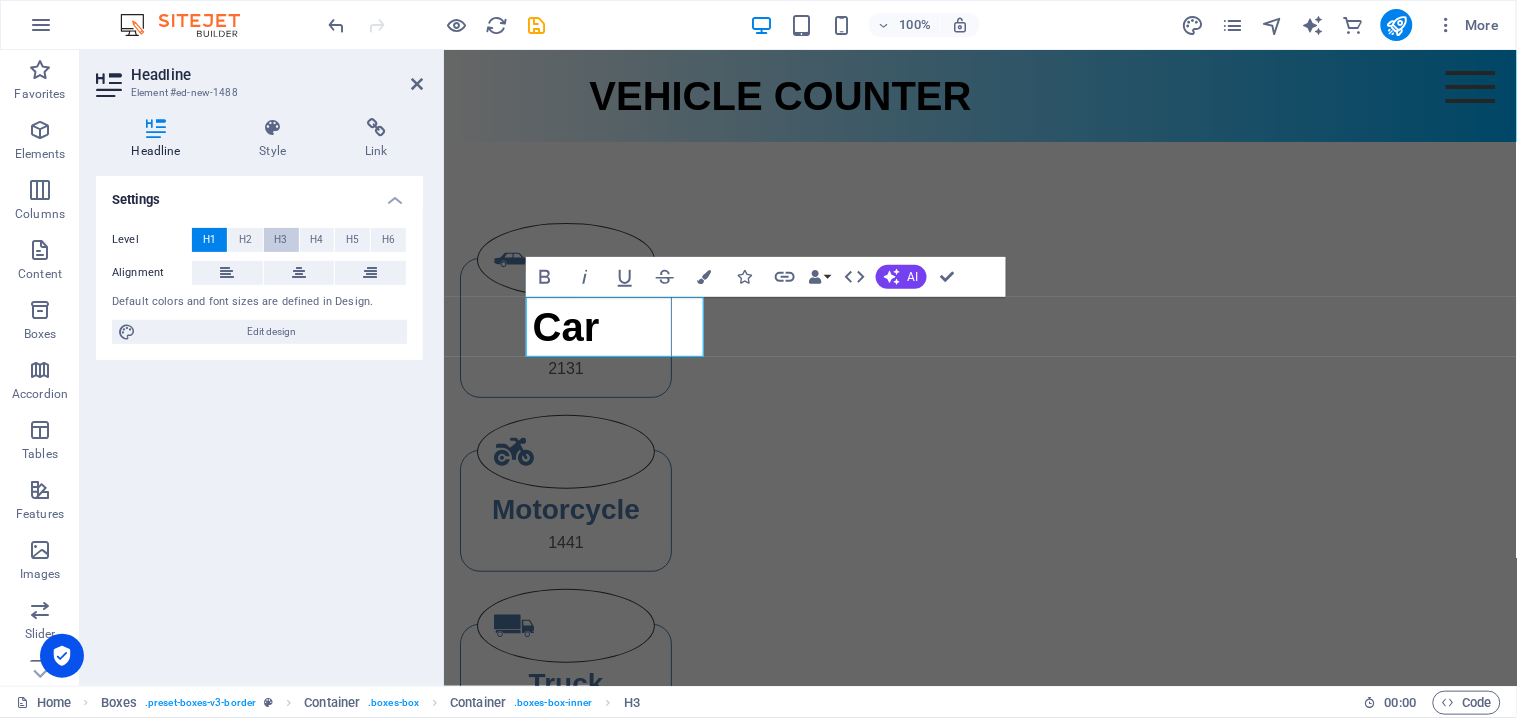 click on "H3" at bounding box center (281, 240) 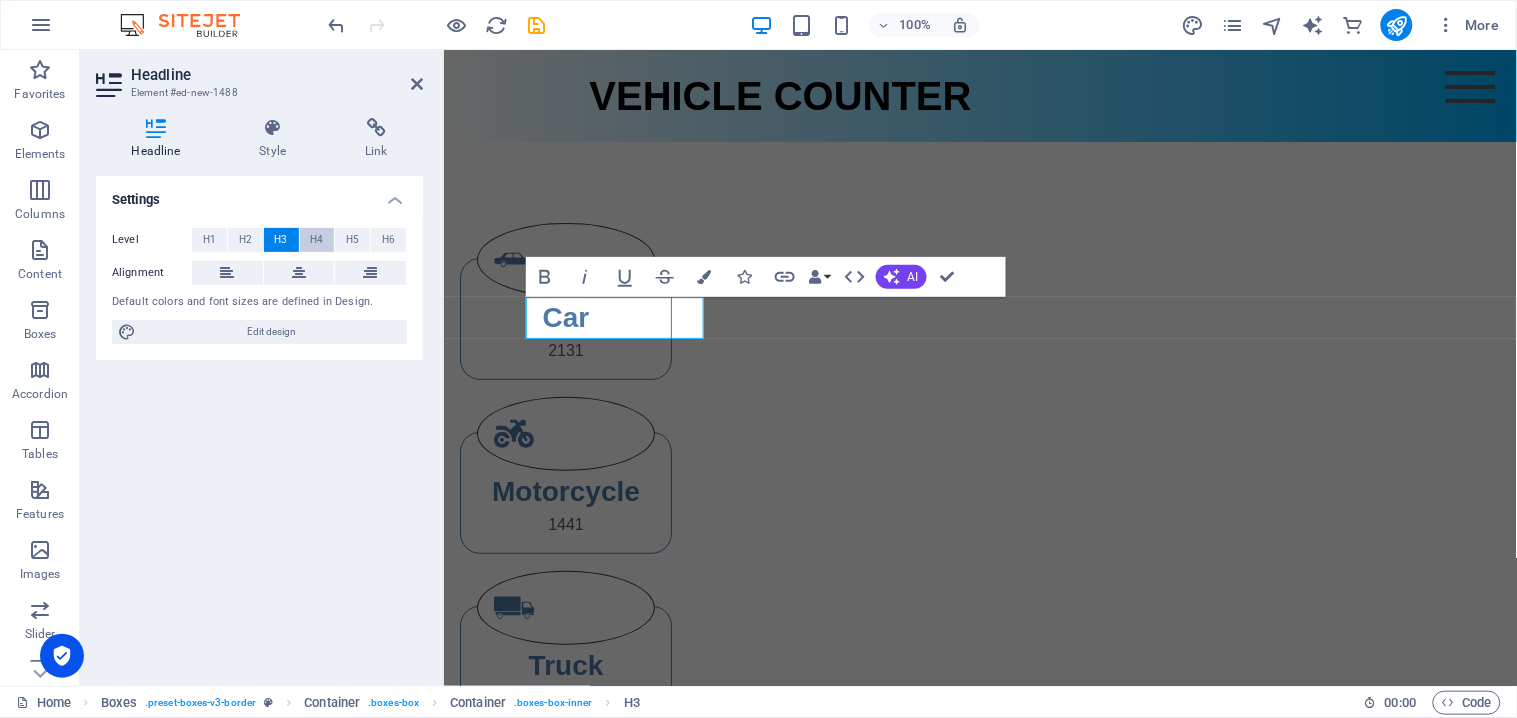 click on "H4" at bounding box center [316, 240] 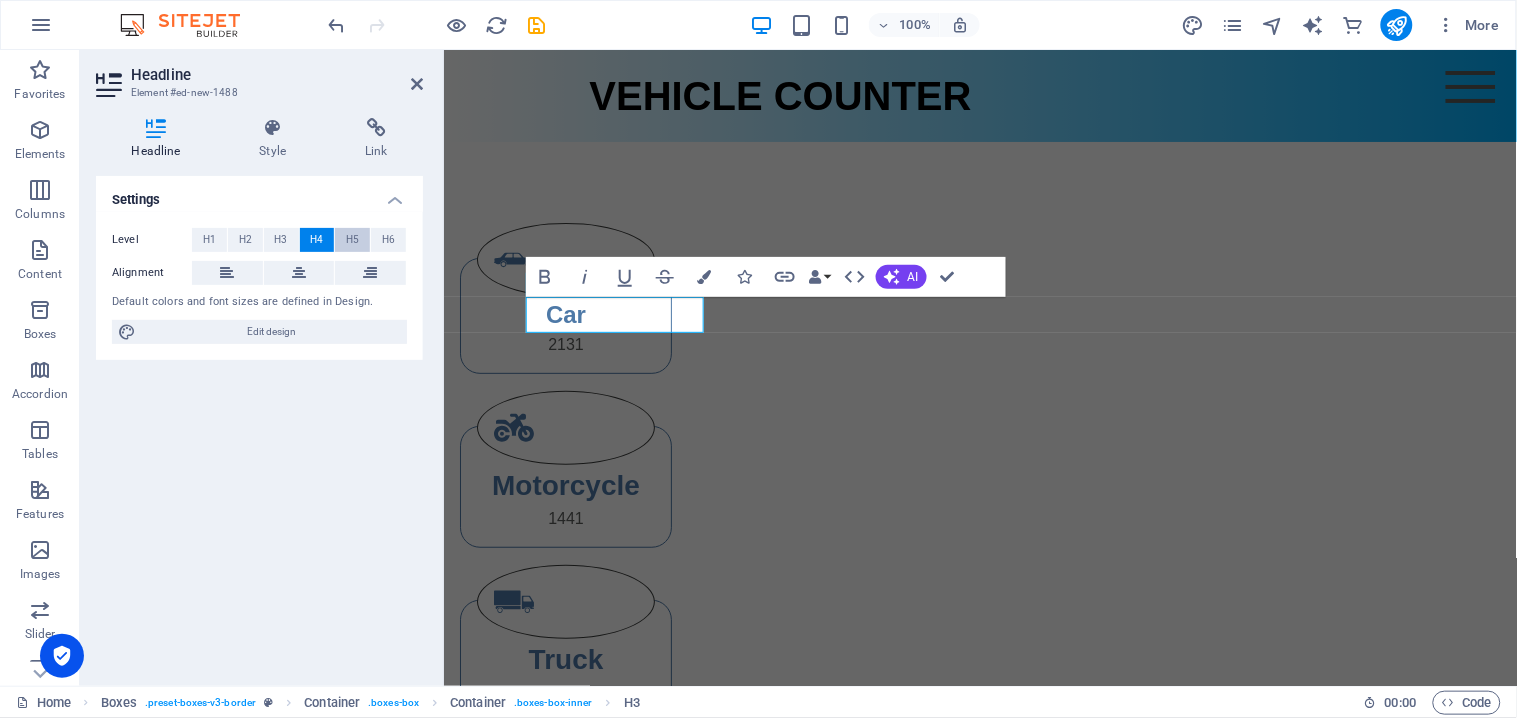 click on "H5" at bounding box center (352, 240) 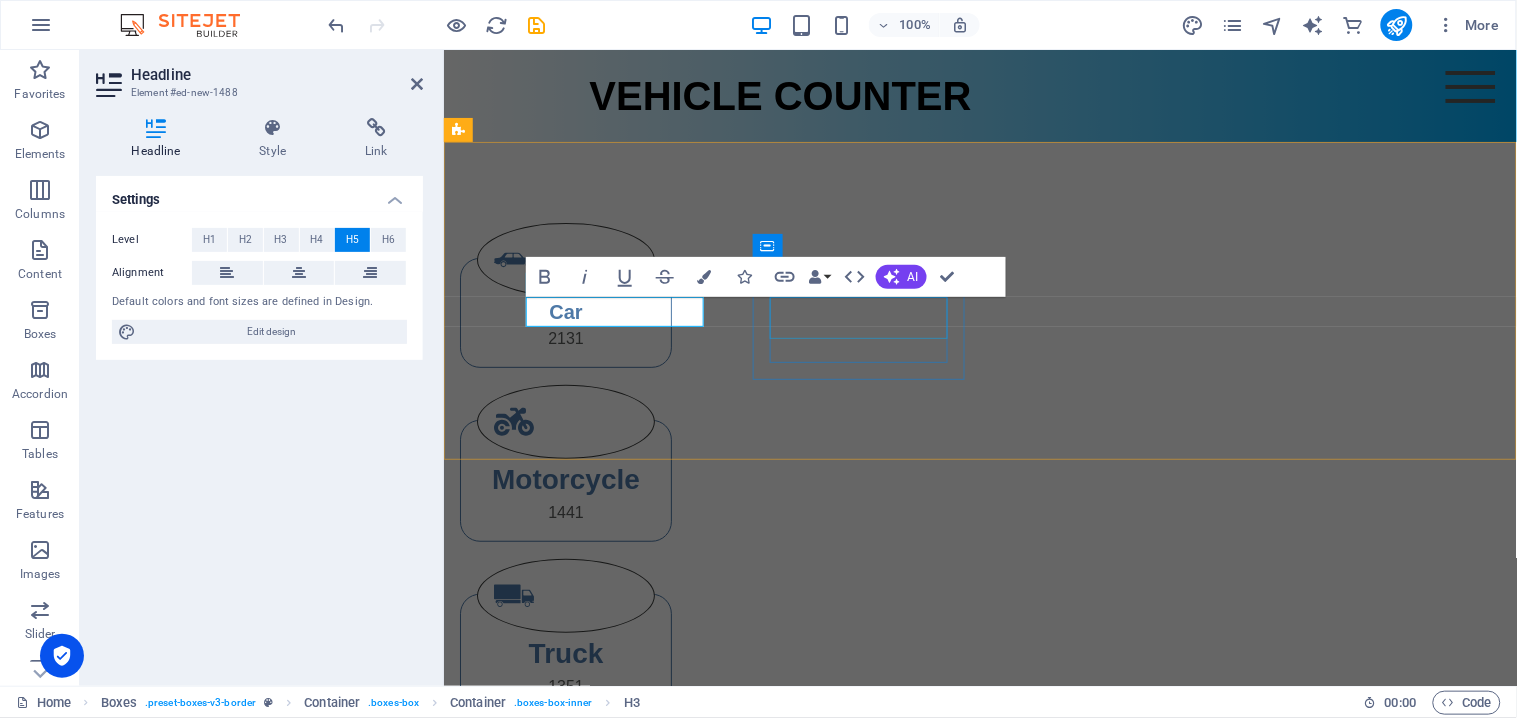 click on "Motorcycle" at bounding box center [565, 479] 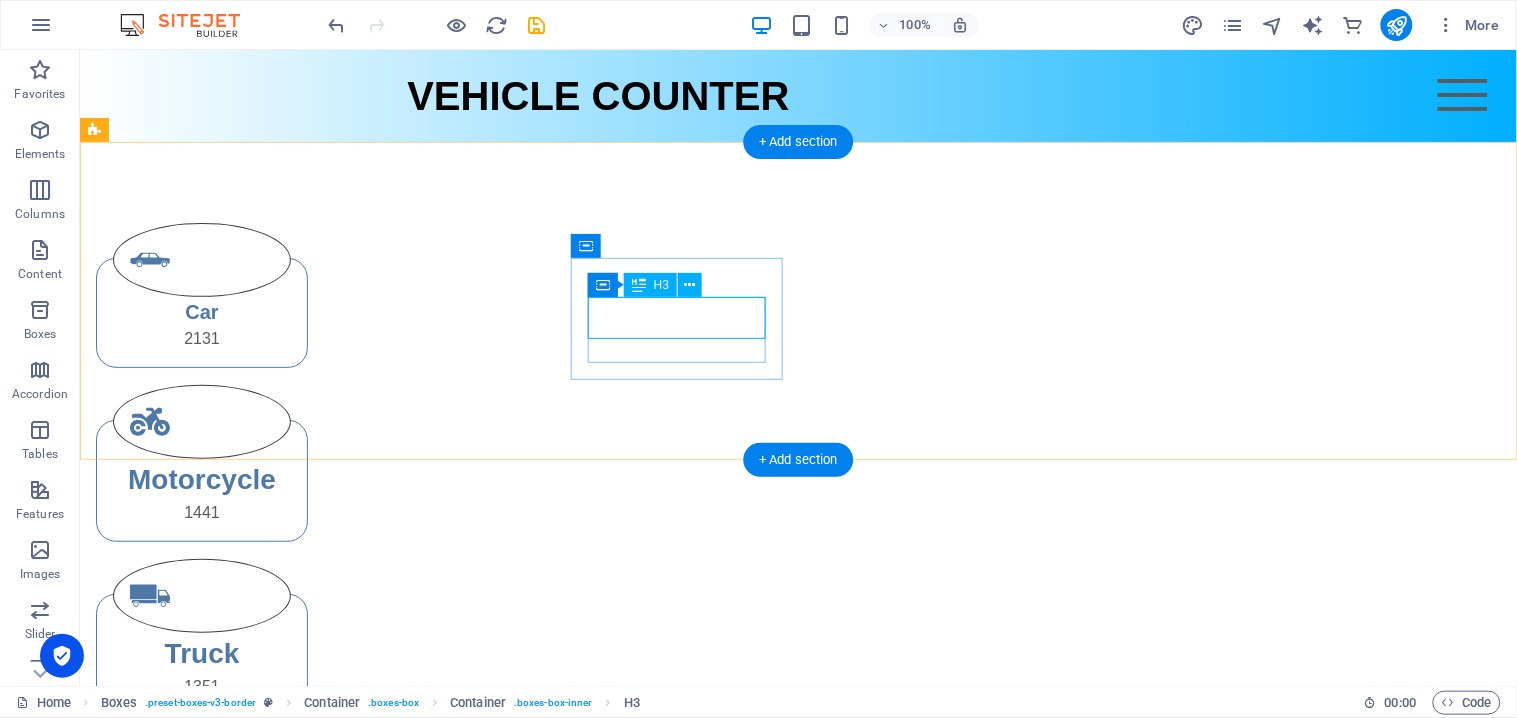 click on "Motorcycle" at bounding box center (201, 479) 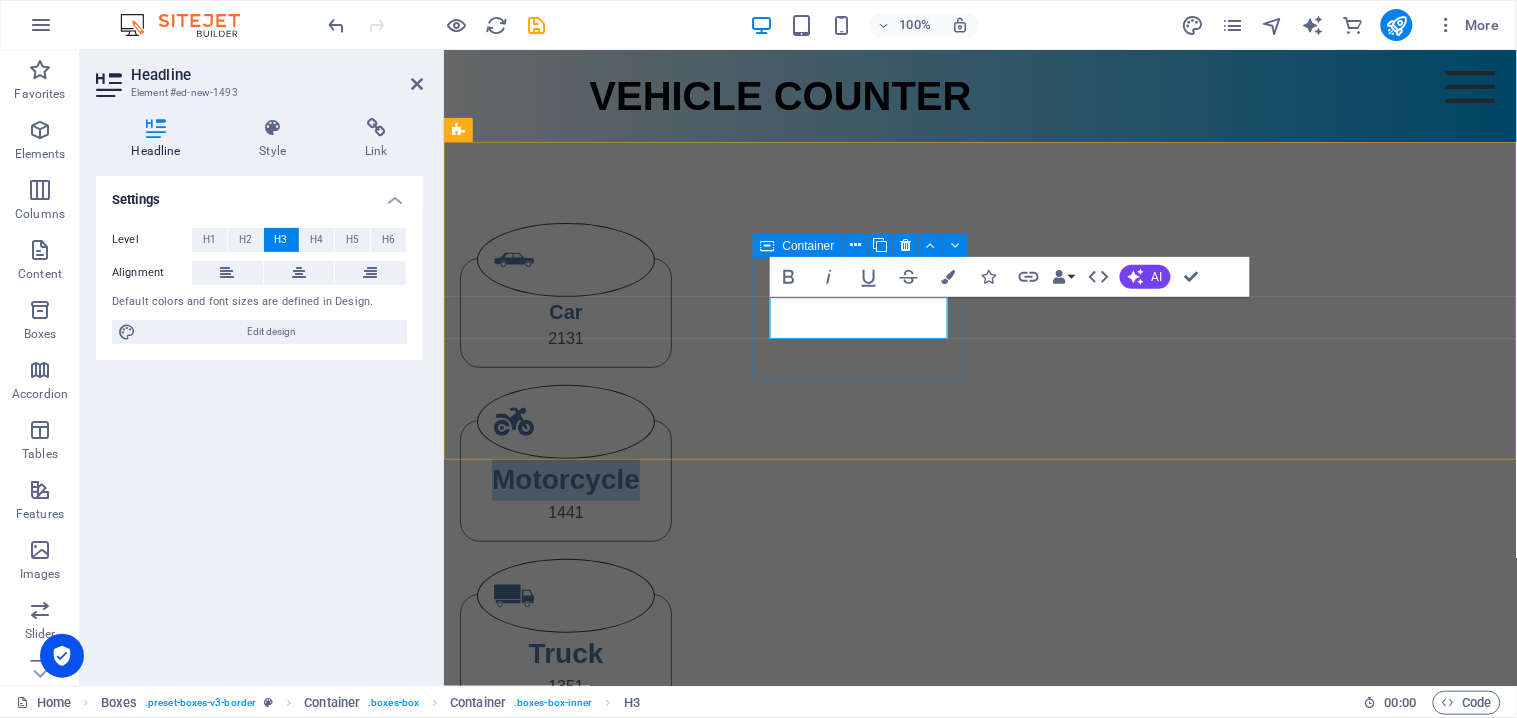 click on "Motorcycle 1441" at bounding box center (565, 480) 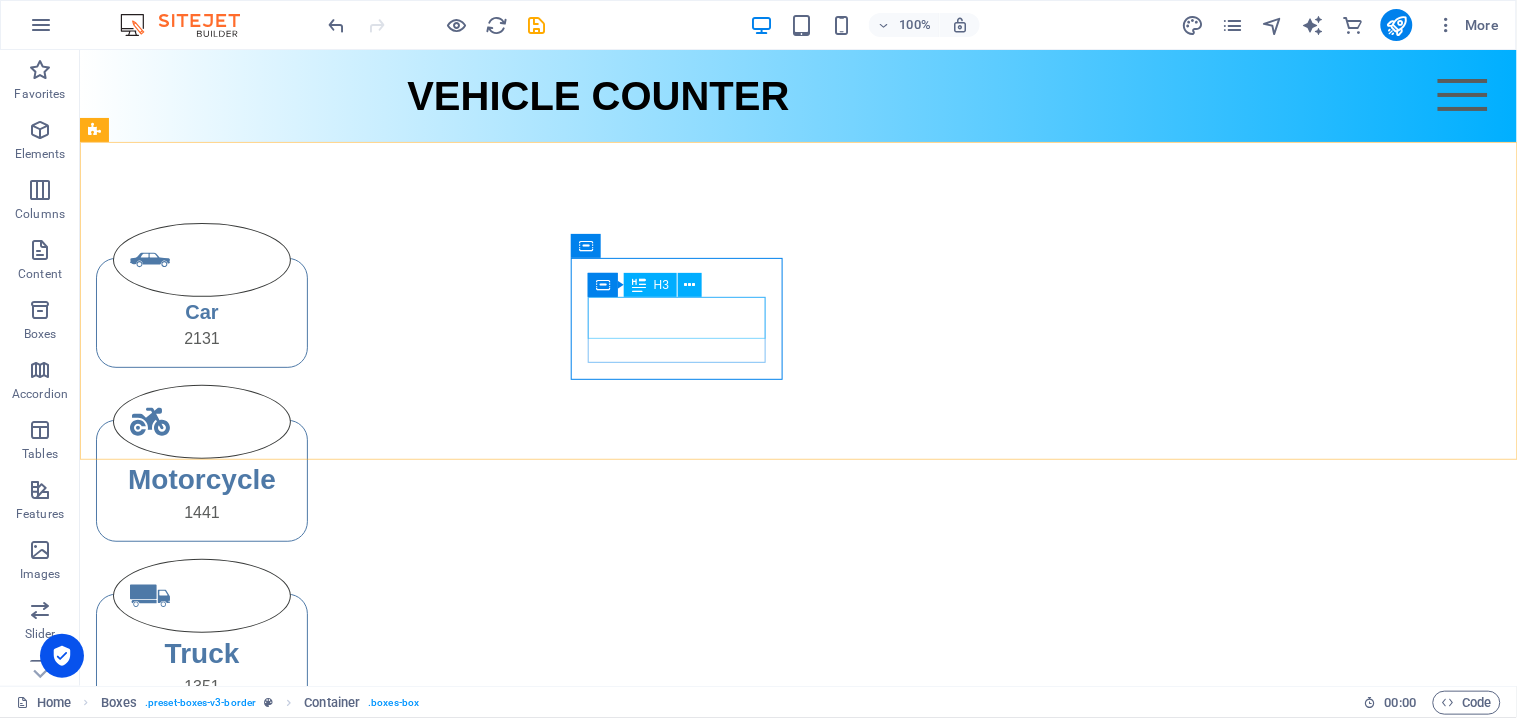 click on "H3" at bounding box center [661, 285] 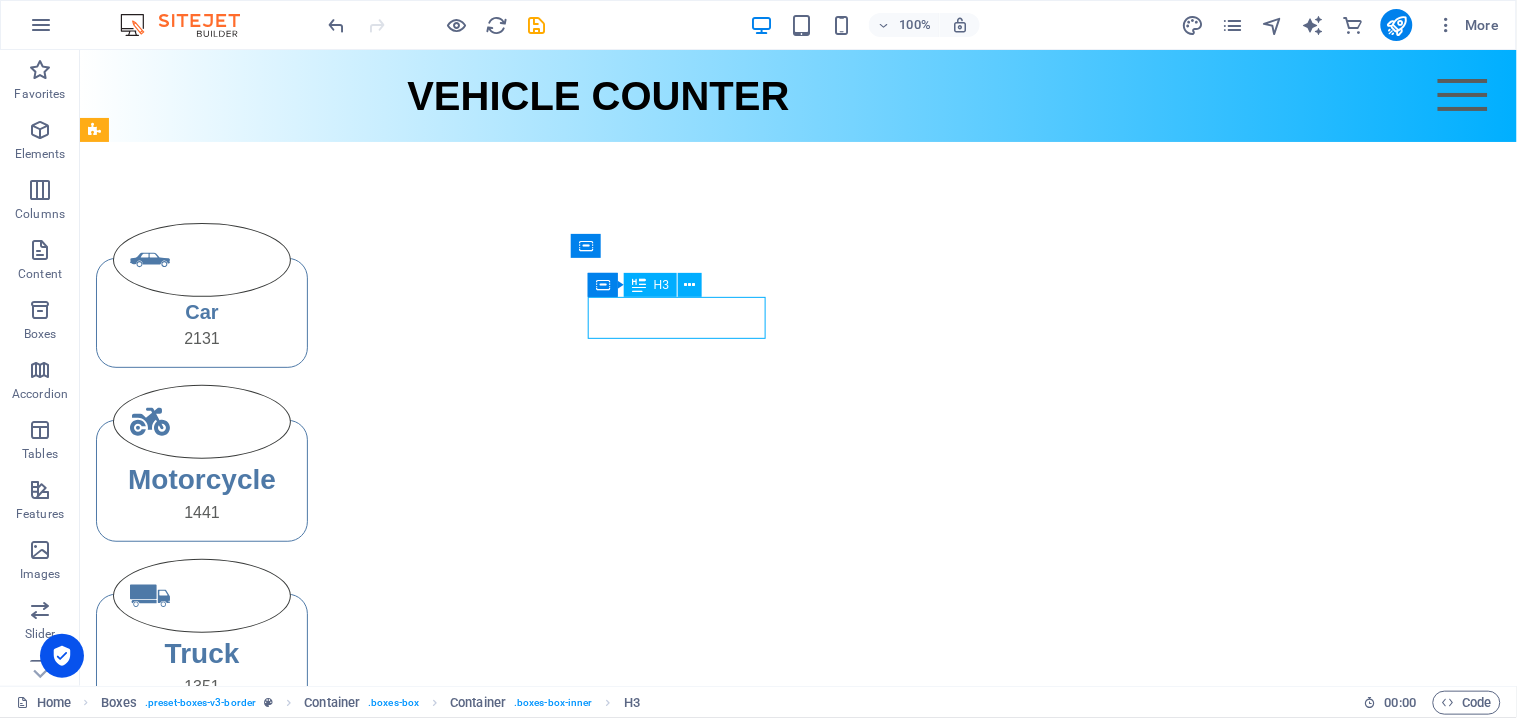 click on "H3" at bounding box center [650, 285] 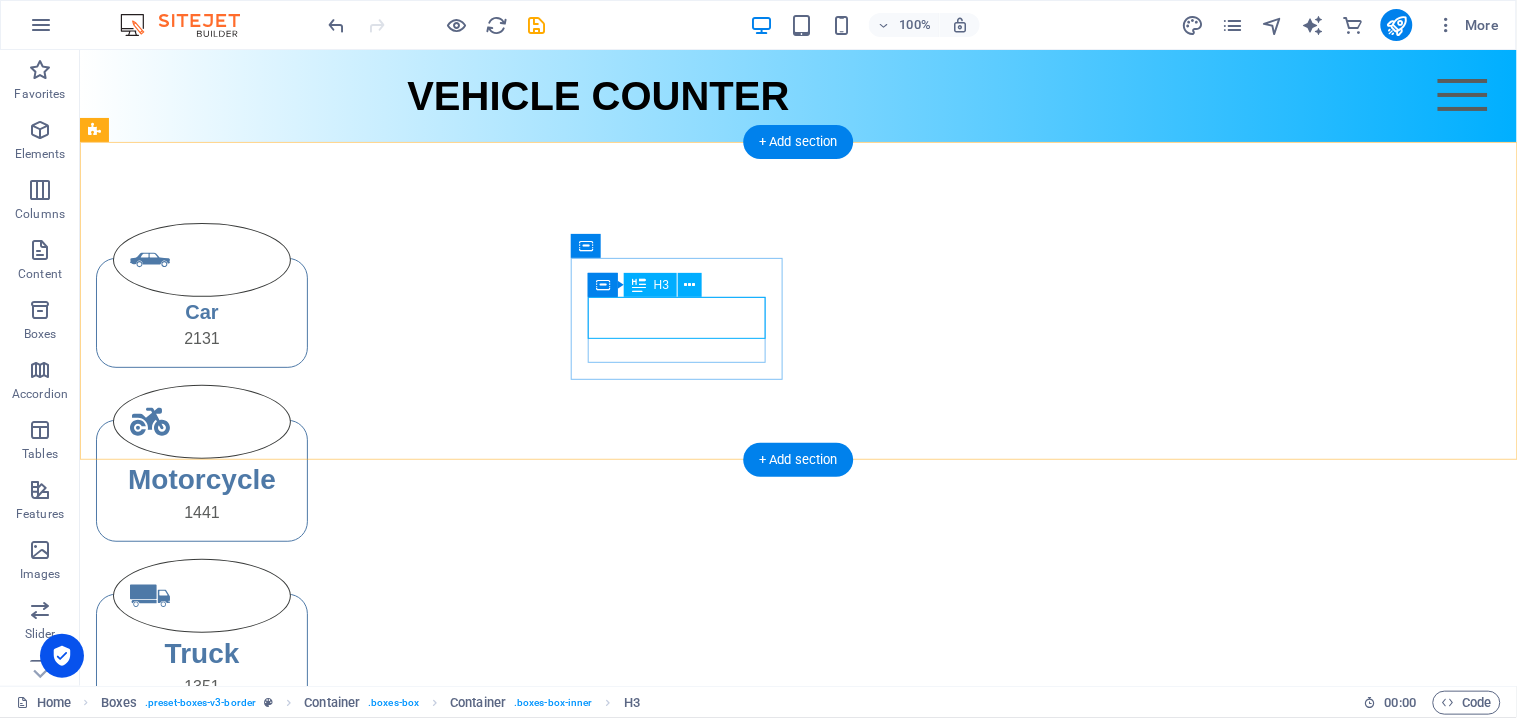 click on "Motorcycle" at bounding box center [201, 479] 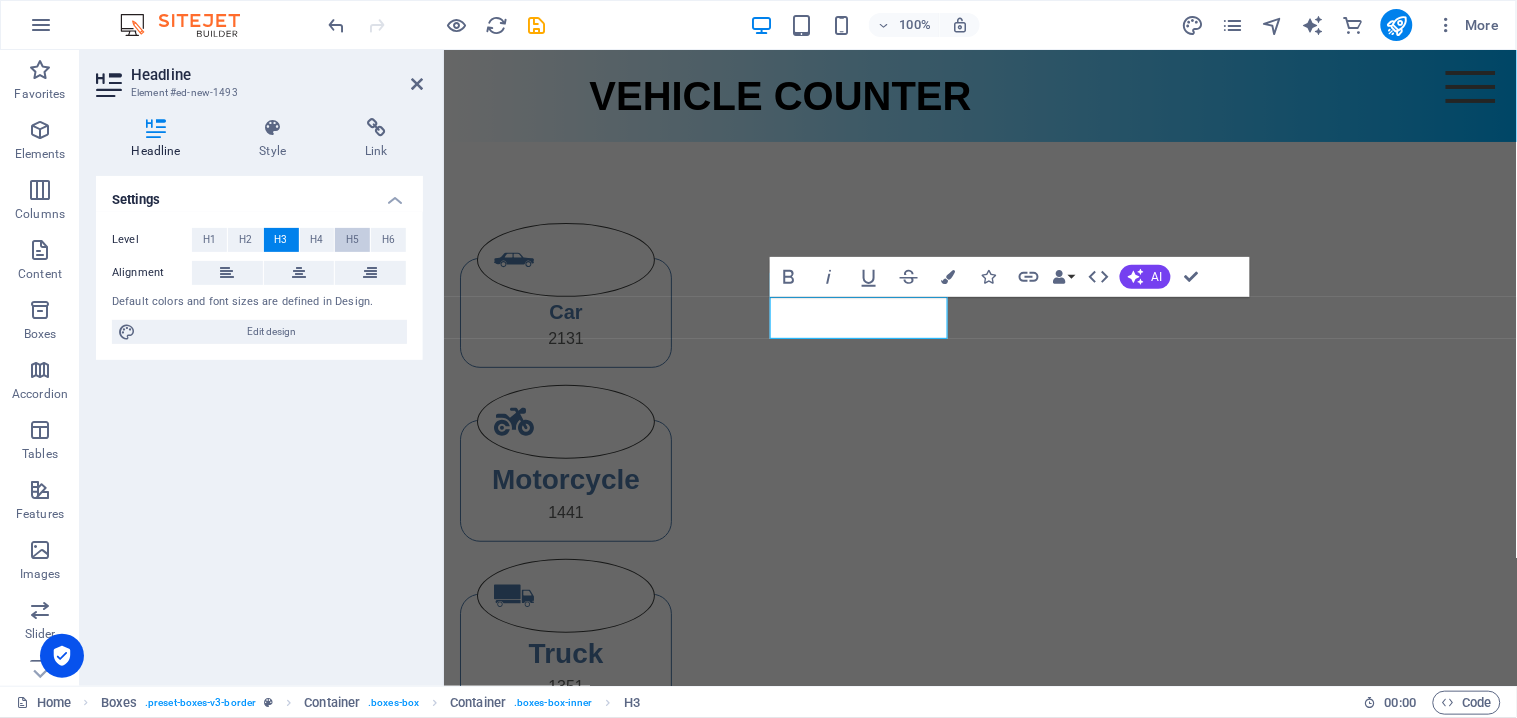 click on "H5" at bounding box center [352, 240] 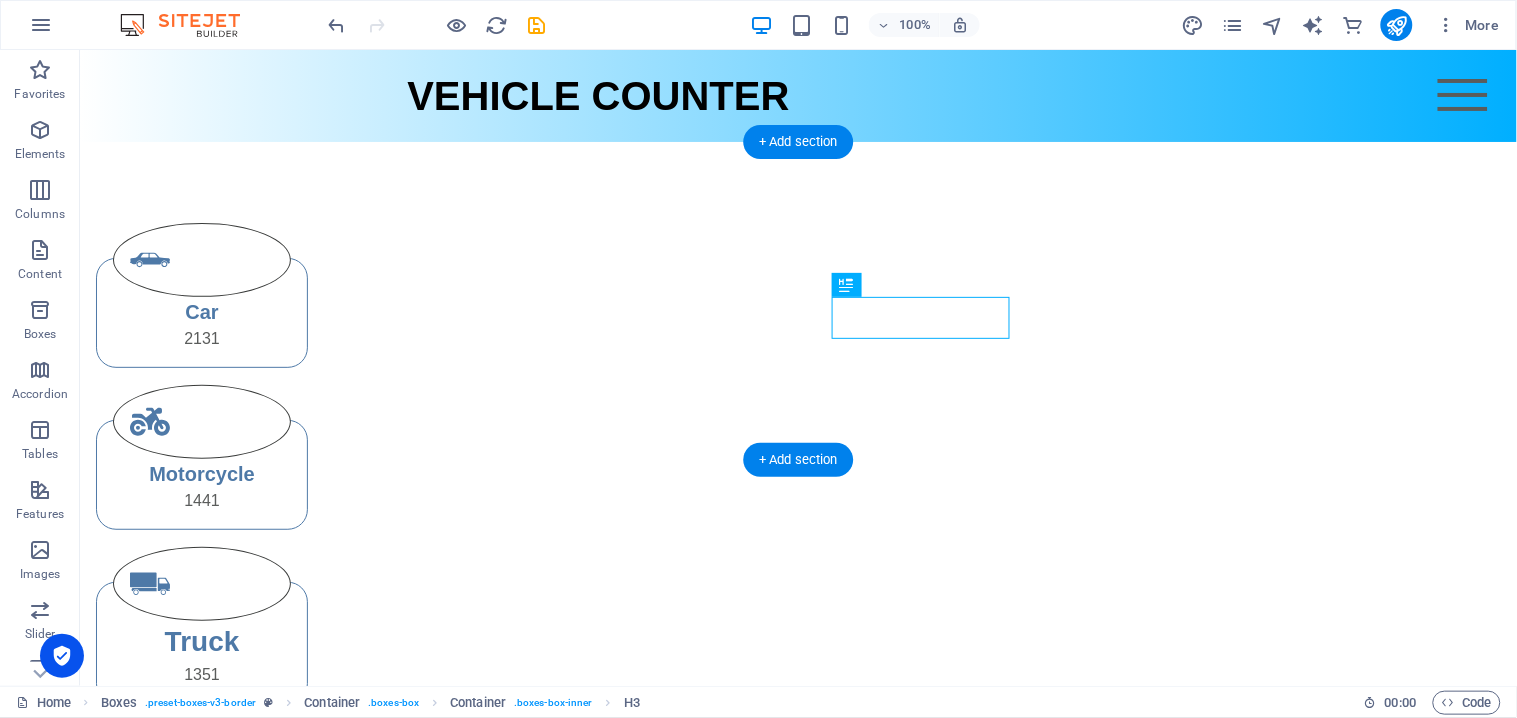click on "Car 2131 Motorcycle 1441 Truck 1351 Bus 4123" at bounding box center (567, 549) 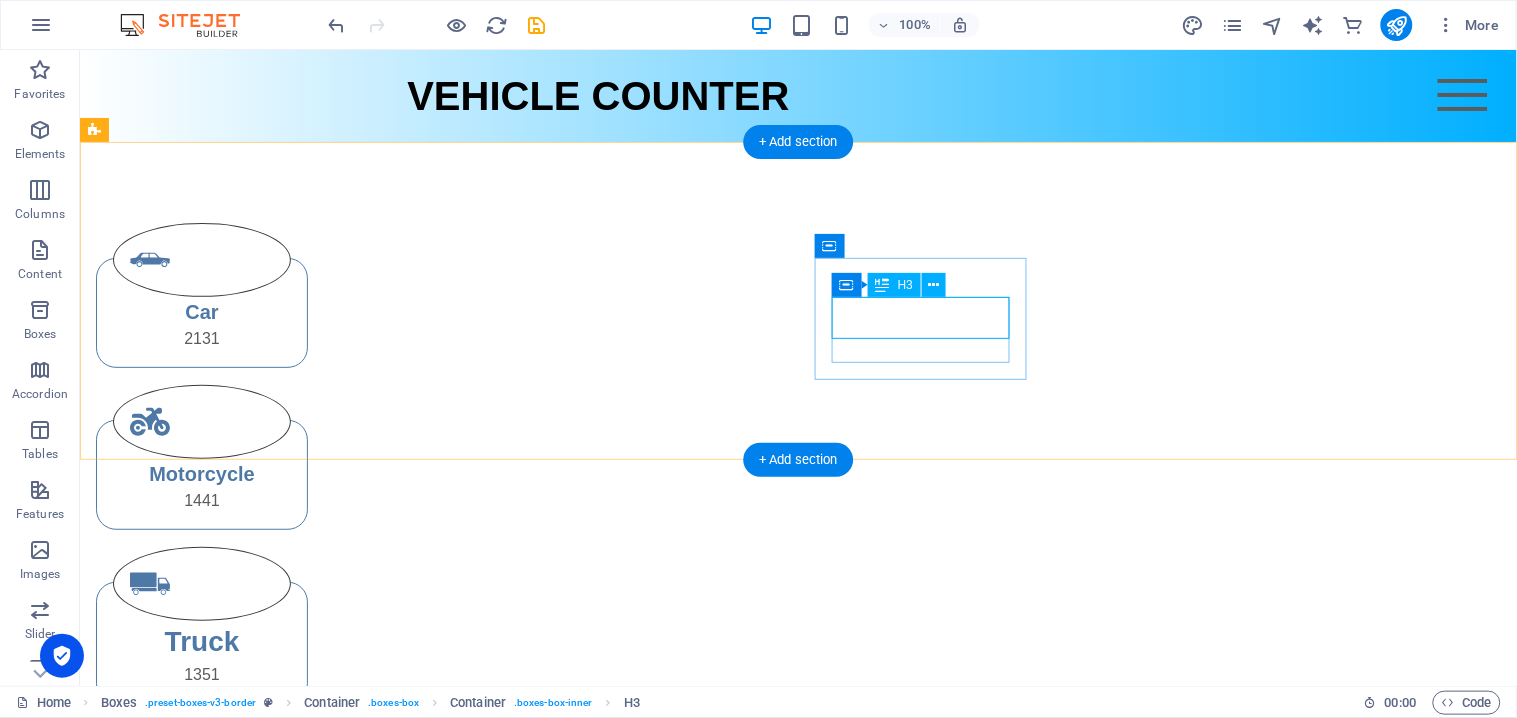 click on "Truck" at bounding box center [201, 641] 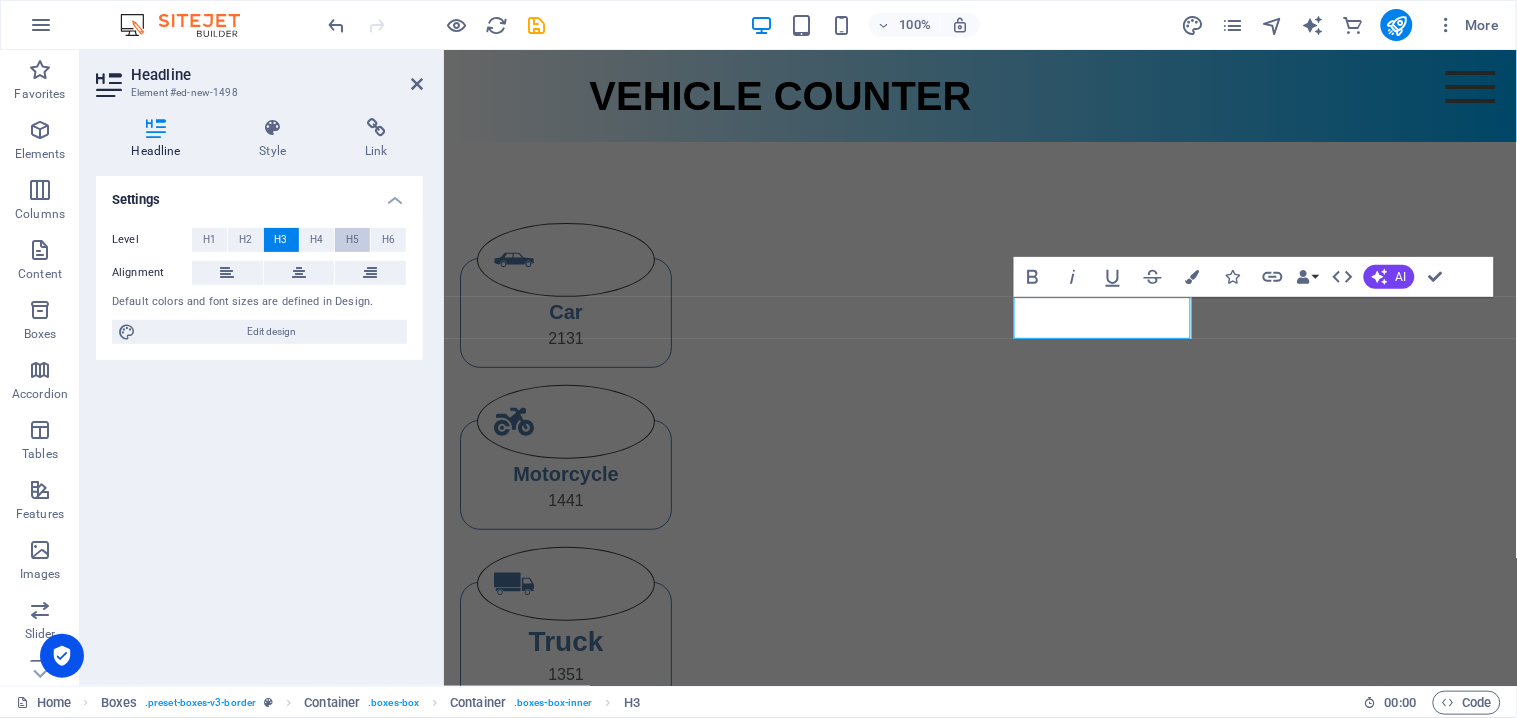 click on "H5" at bounding box center (352, 240) 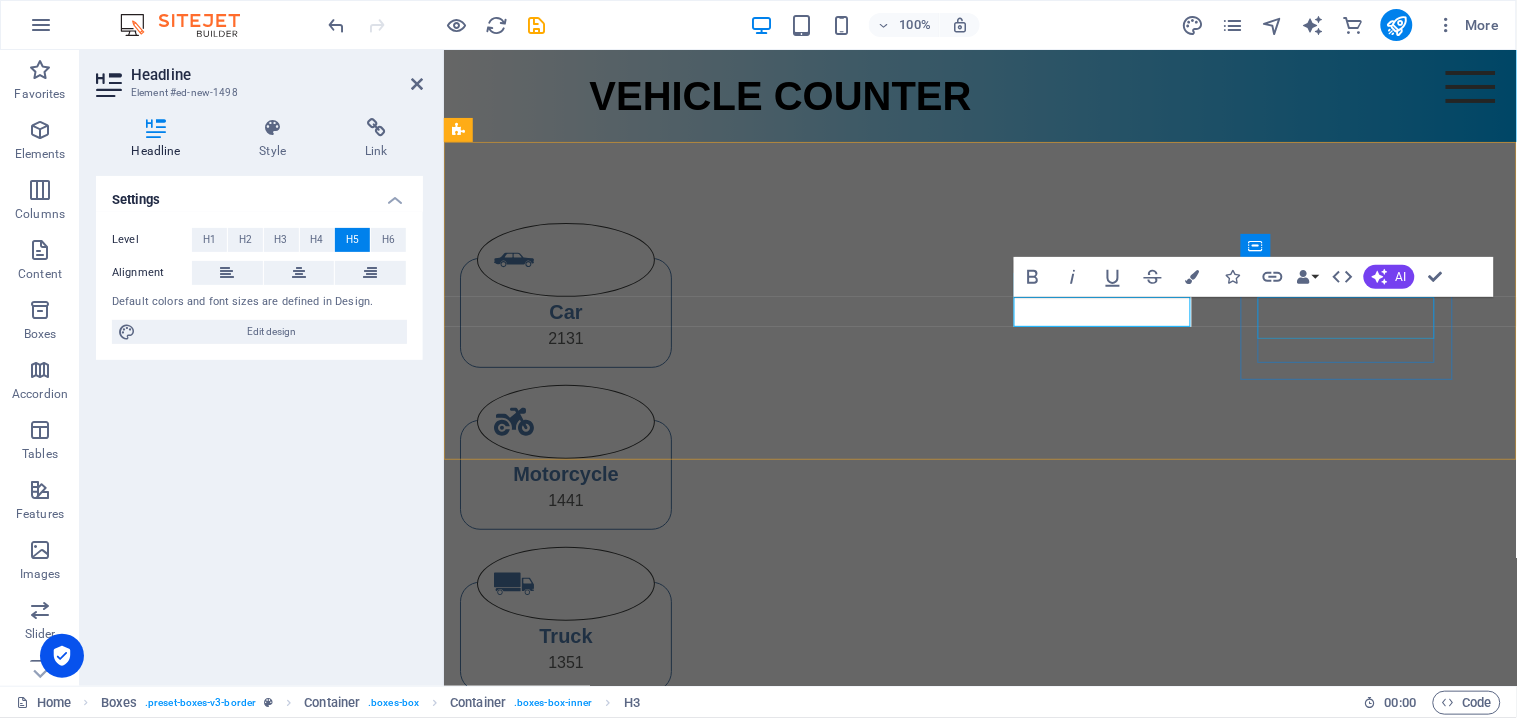 drag, startPoint x: 1367, startPoint y: 329, endPoint x: 1731, endPoint y: 330, distance: 364.00137 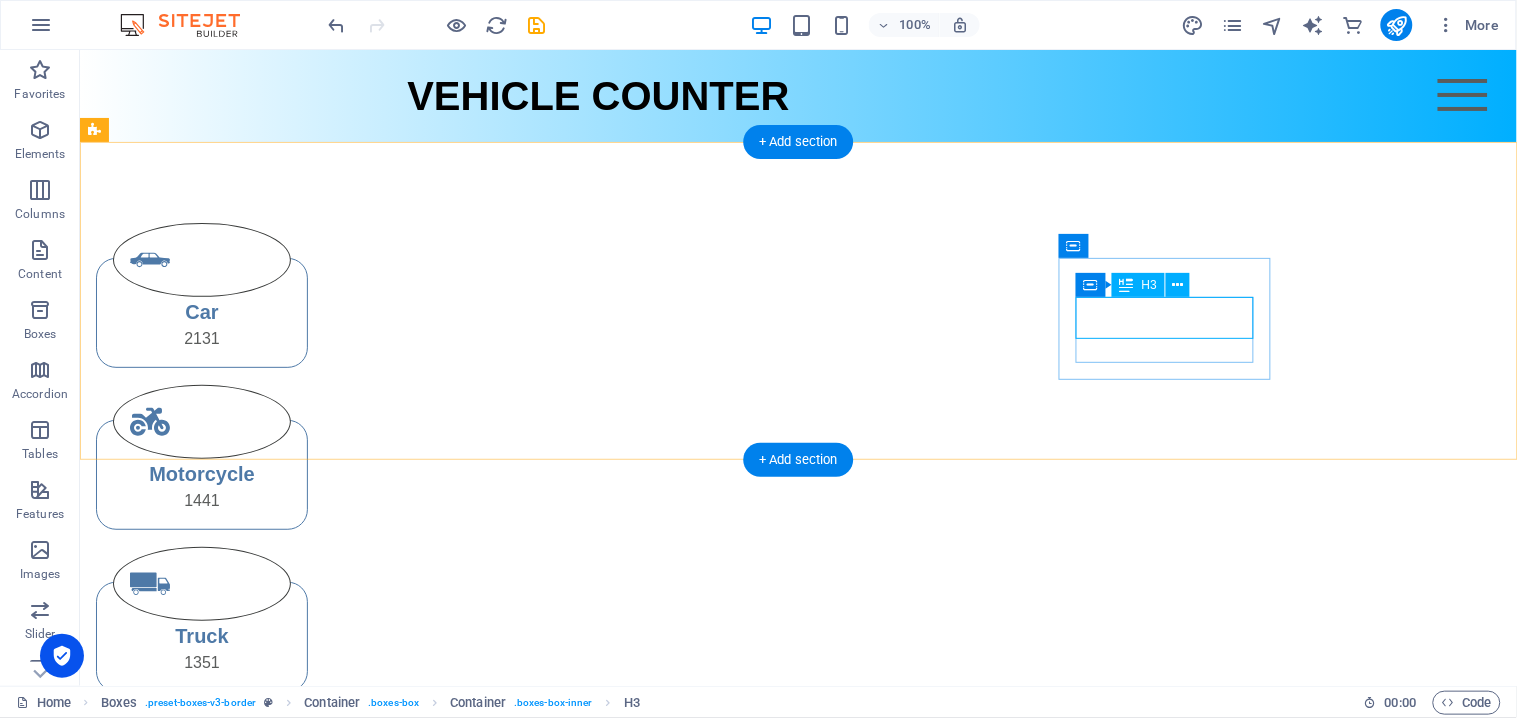 click on "Bus" at bounding box center [201, 803] 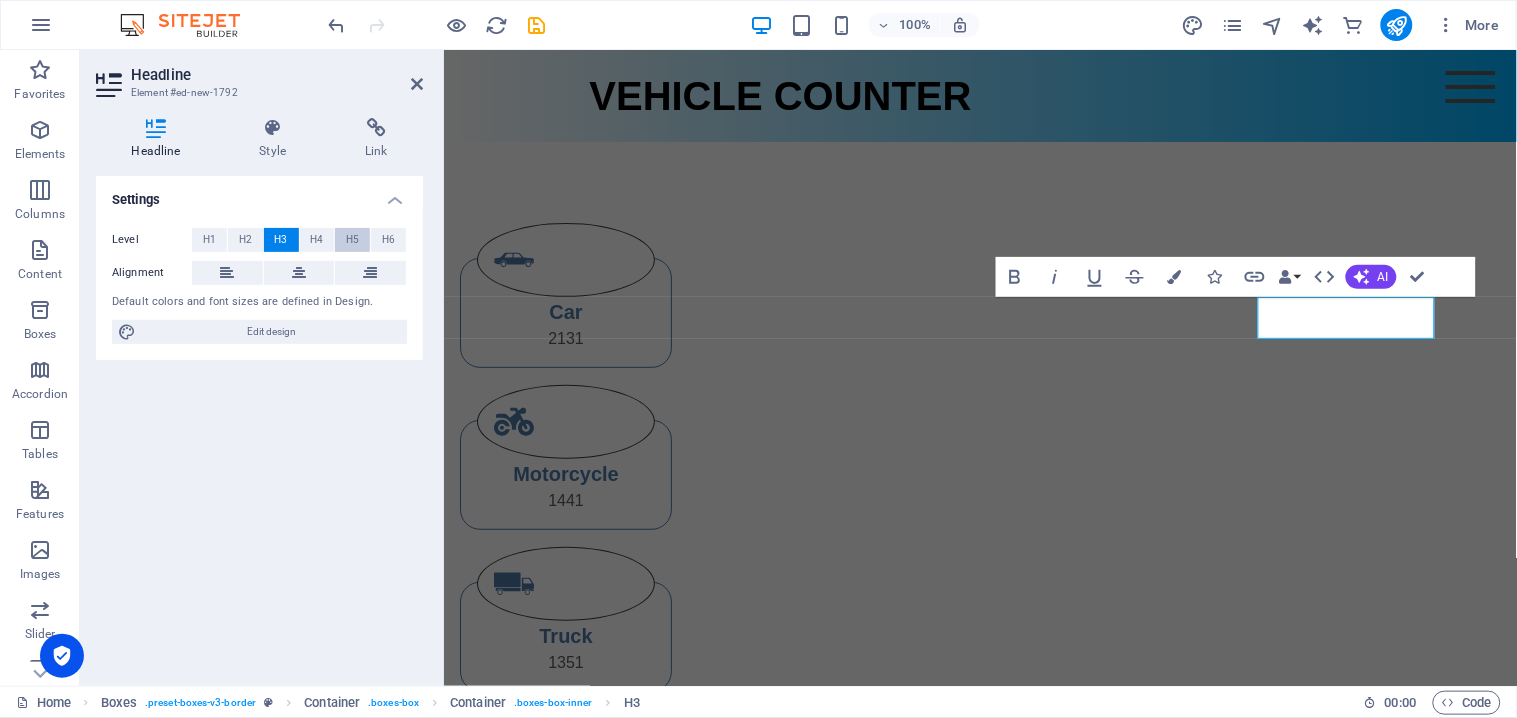 click on "H5" at bounding box center (352, 240) 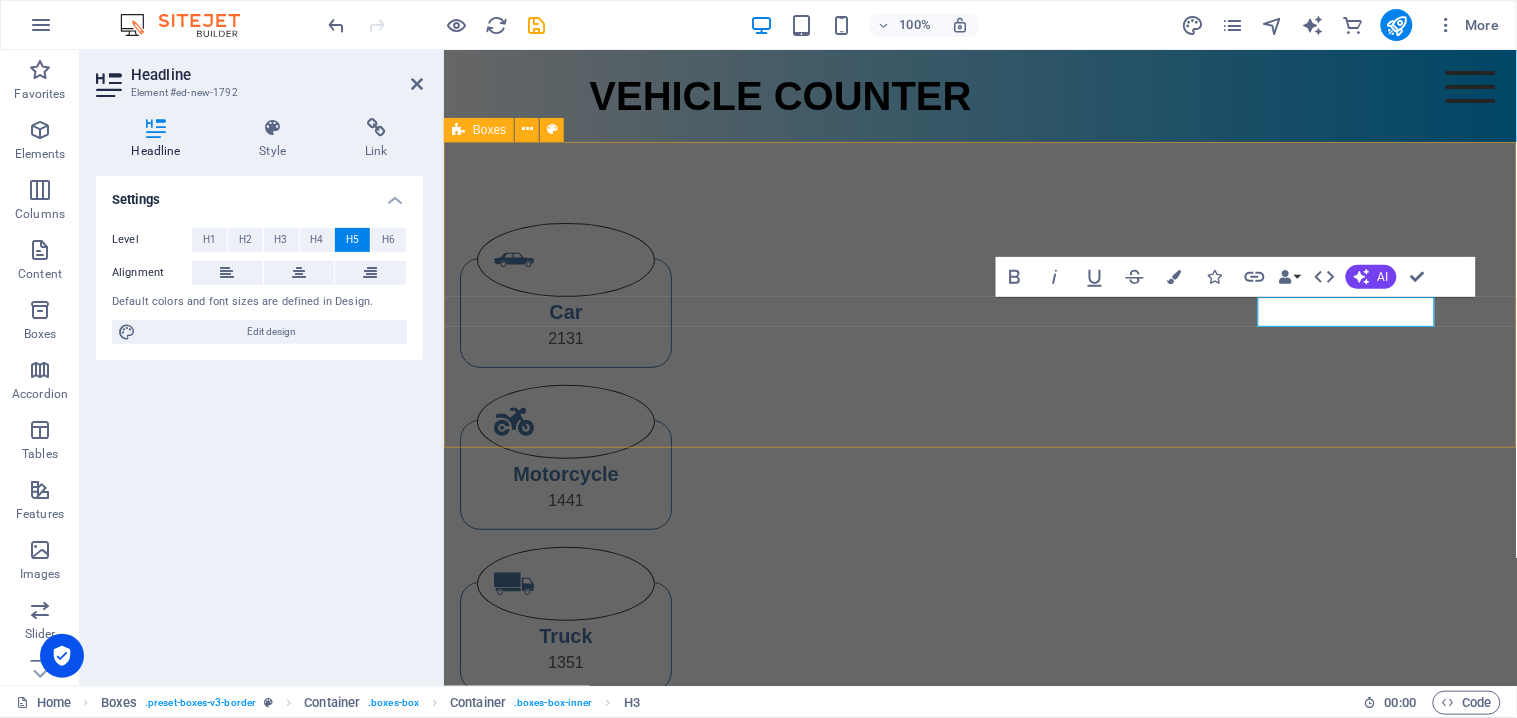 click on "Car 2131 Motorcycle 1441 Truck 1351 Bus 4123" at bounding box center [979, 537] 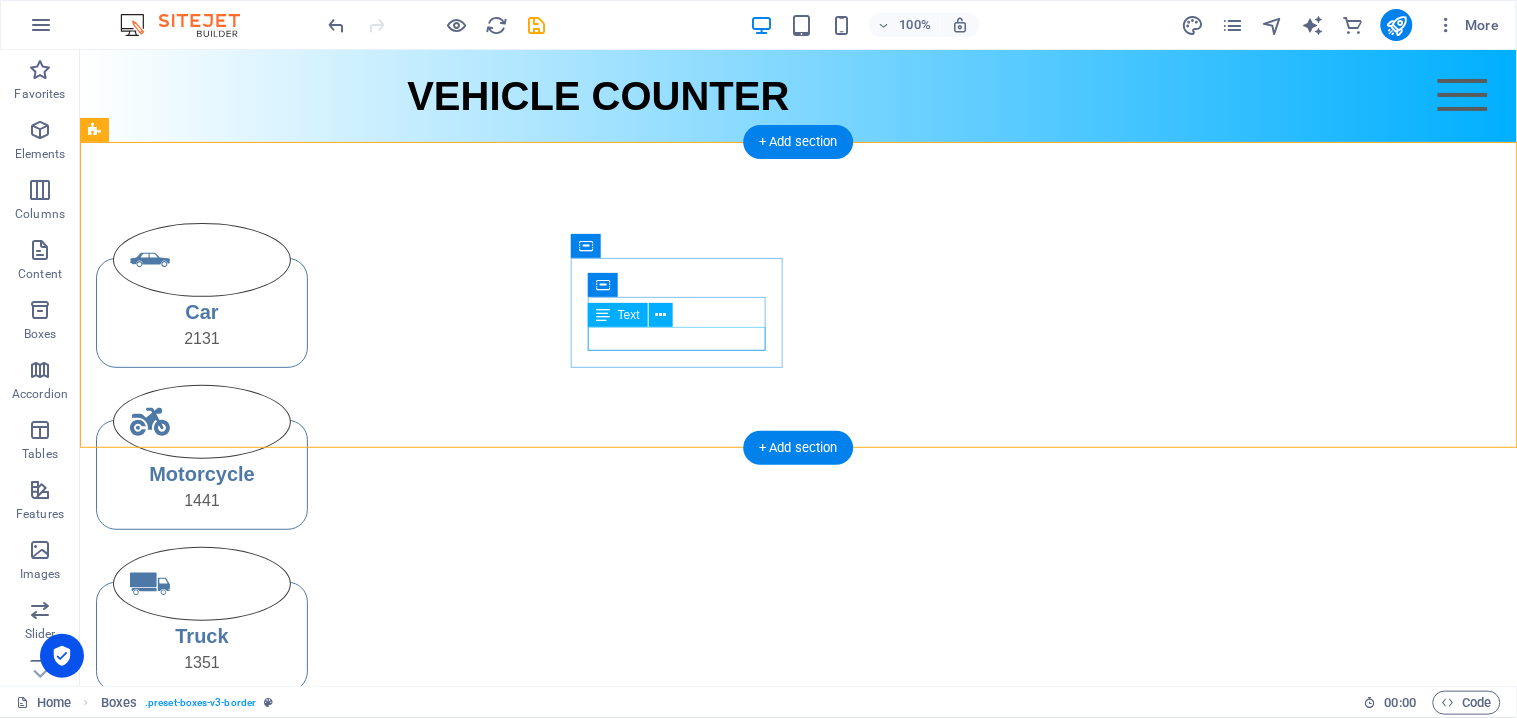 click on "1441" at bounding box center [201, 500] 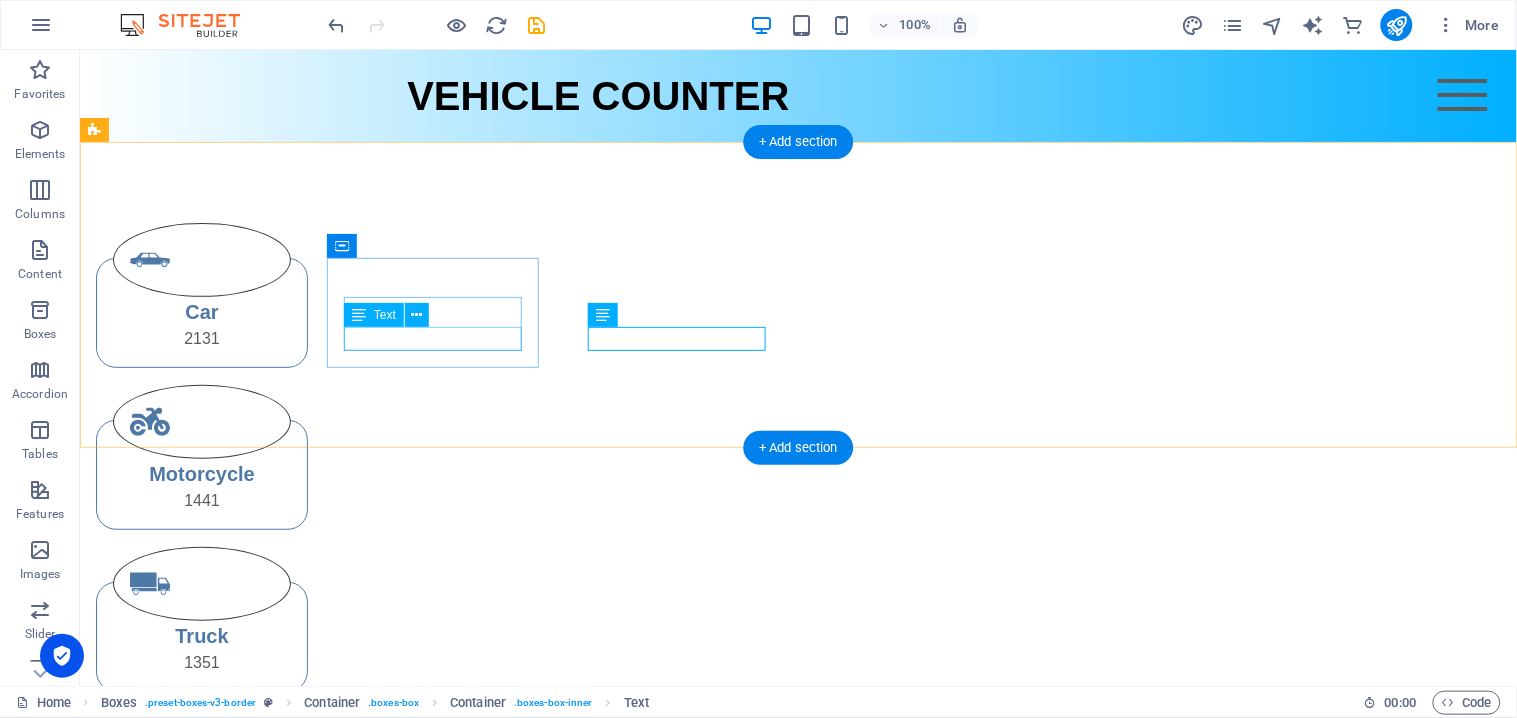 click on "2131" at bounding box center (201, 338) 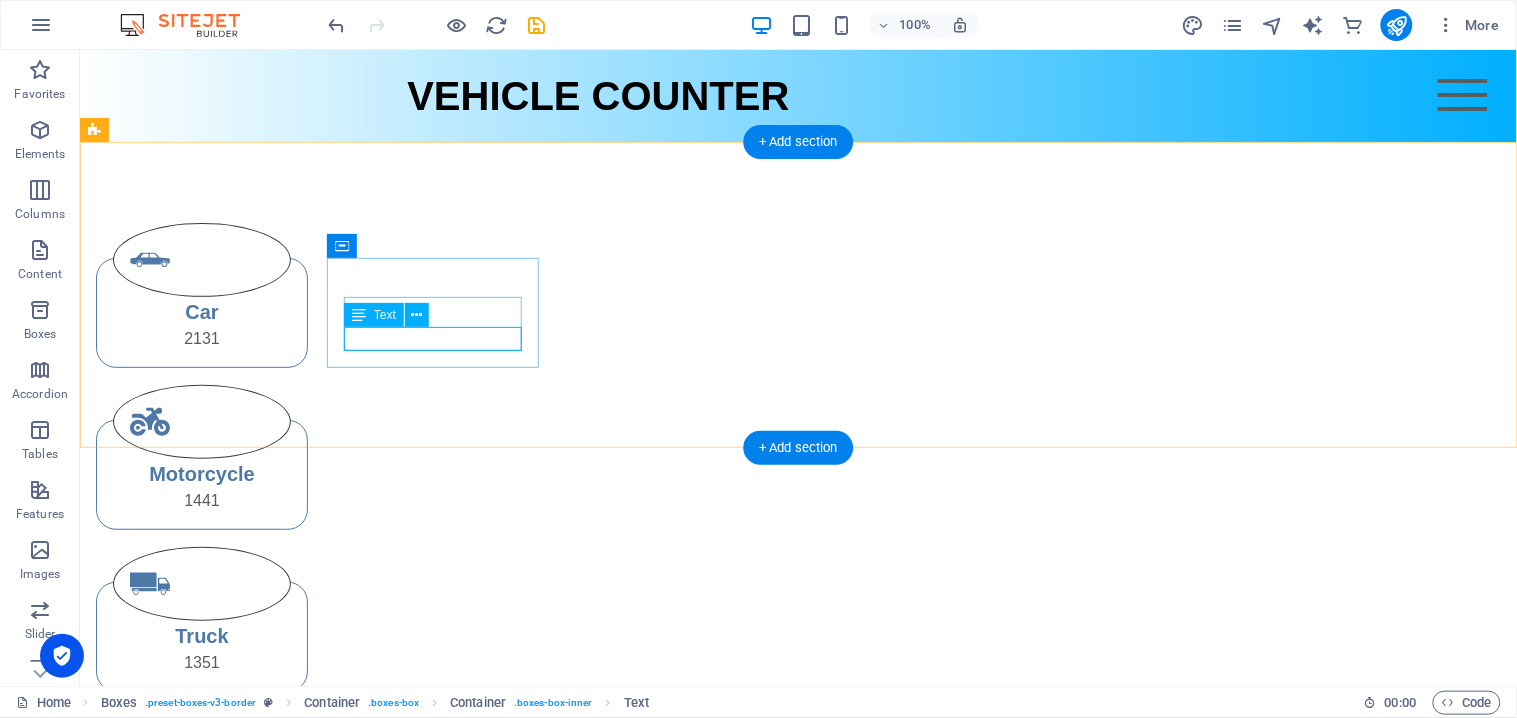click on "2131" at bounding box center [201, 338] 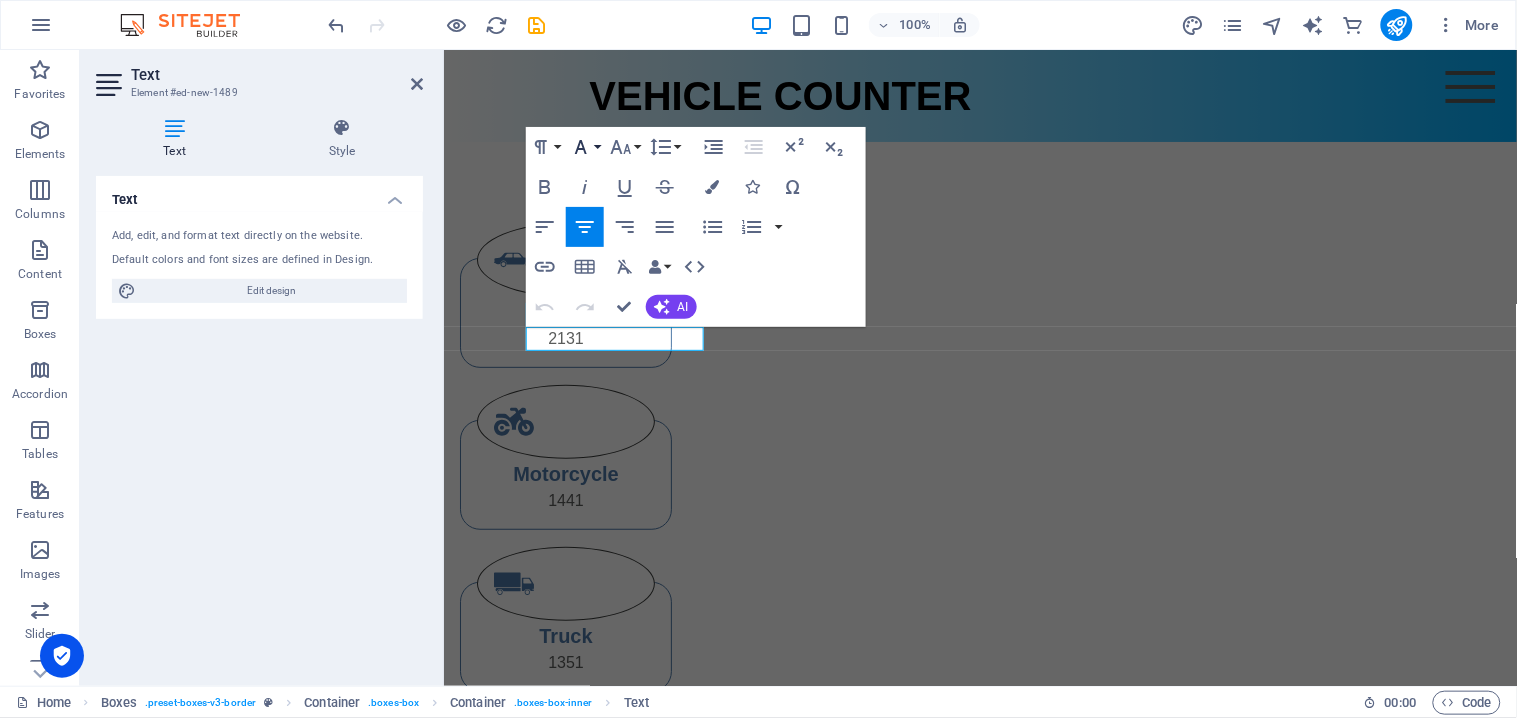 click on "Font Family" at bounding box center (585, 147) 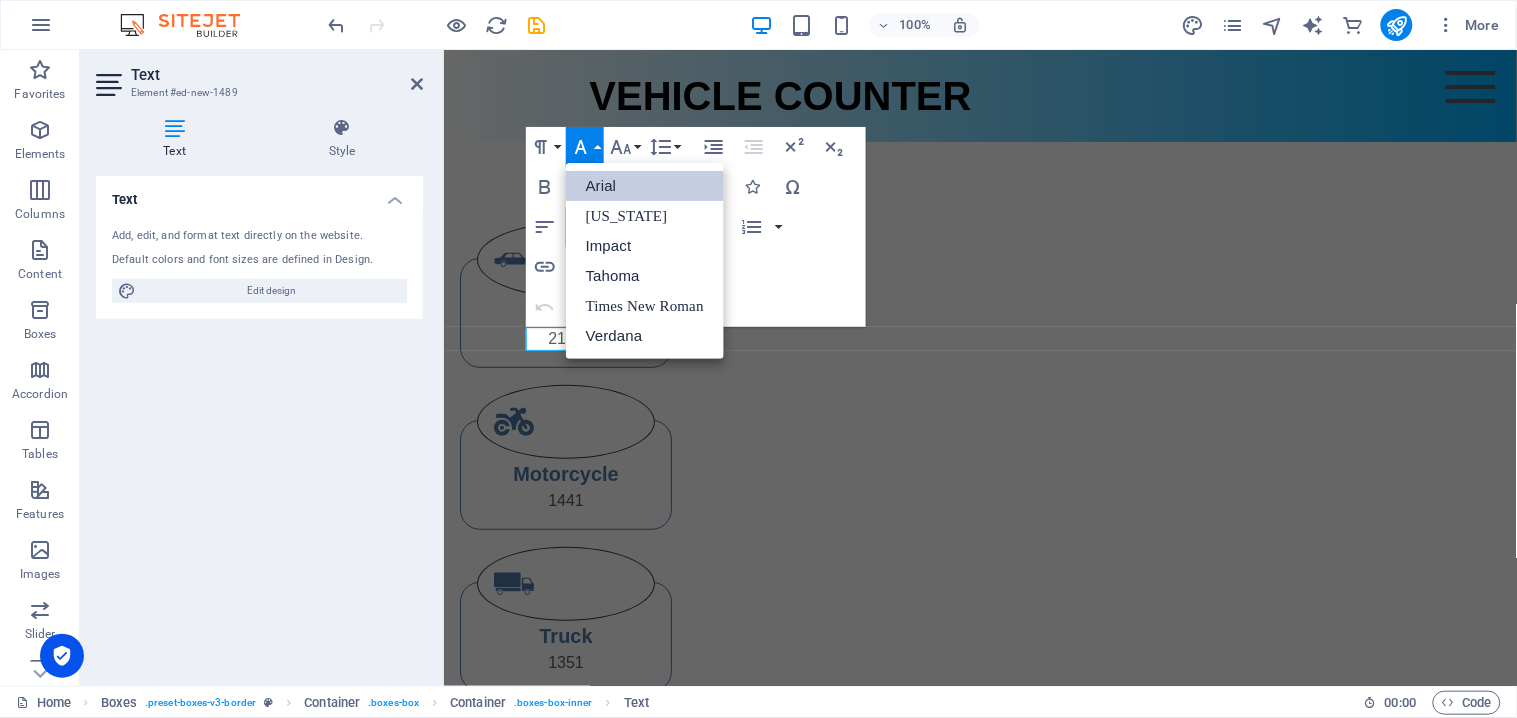 scroll, scrollTop: 0, scrollLeft: 0, axis: both 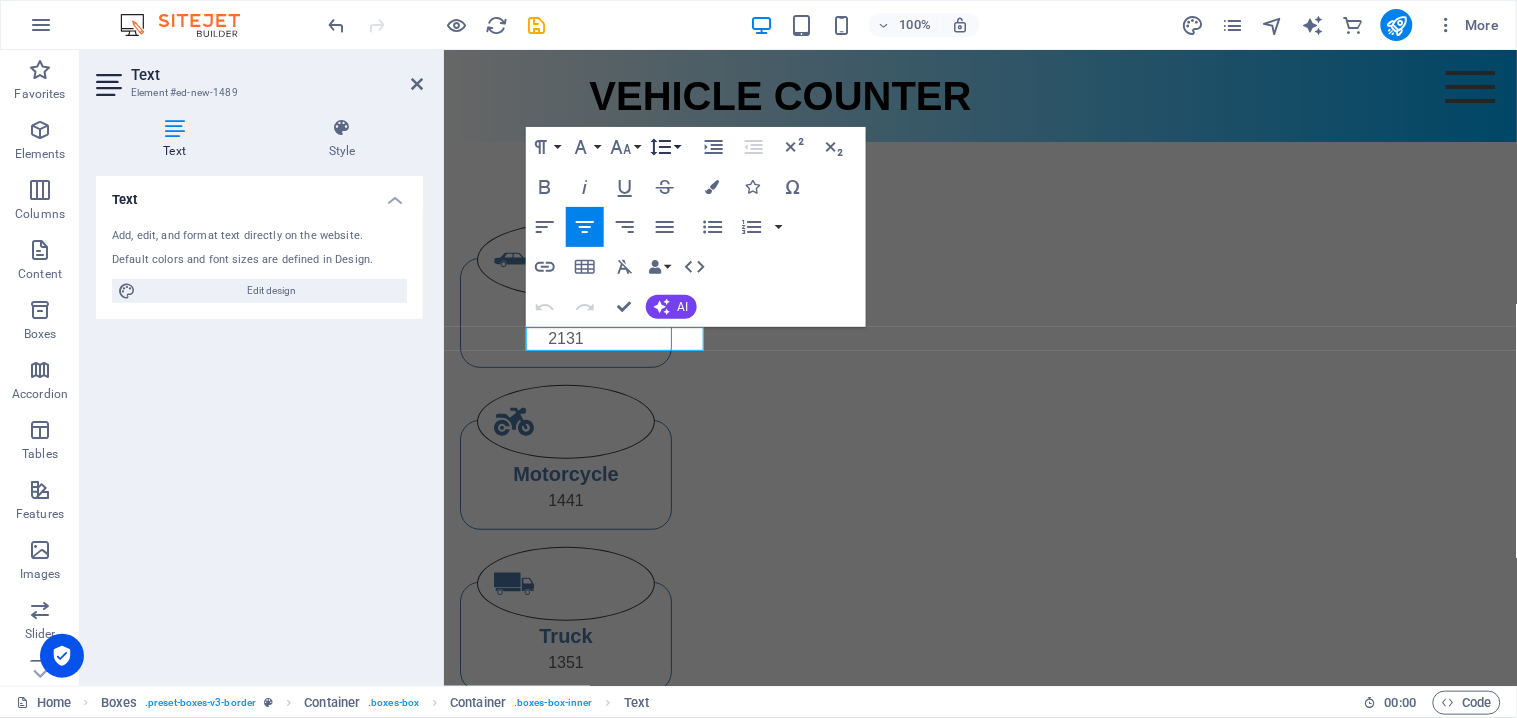 click on "Line Height" at bounding box center [665, 147] 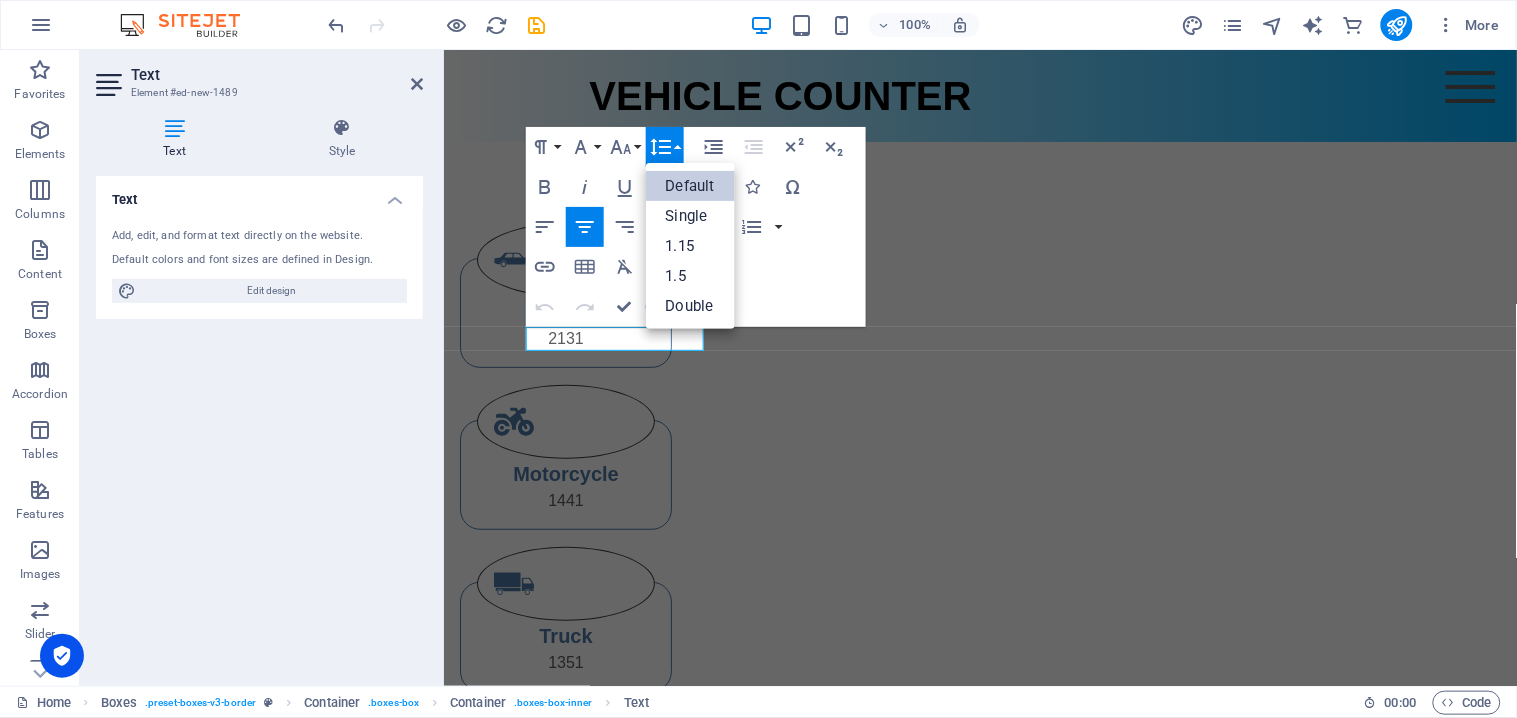 scroll, scrollTop: 0, scrollLeft: 0, axis: both 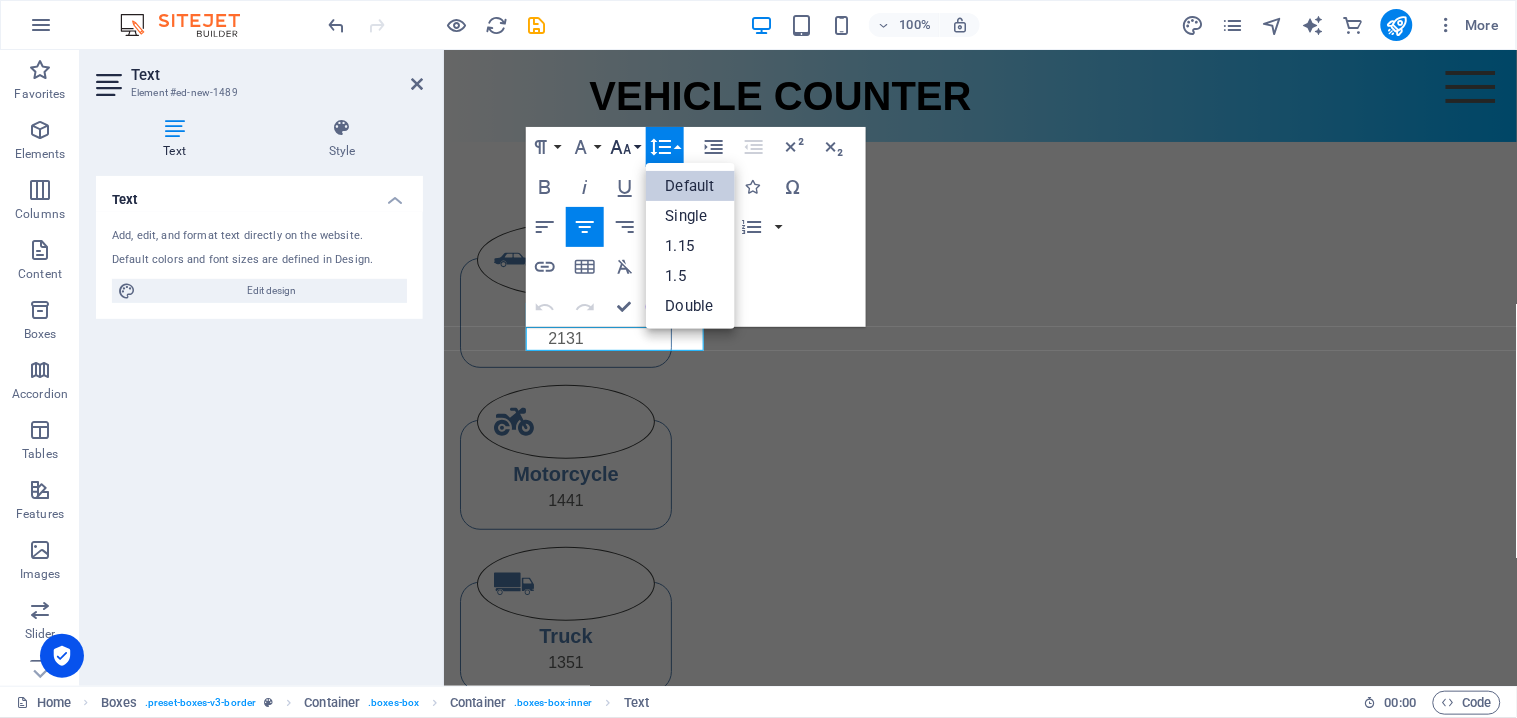 click on "Font Size" at bounding box center (625, 147) 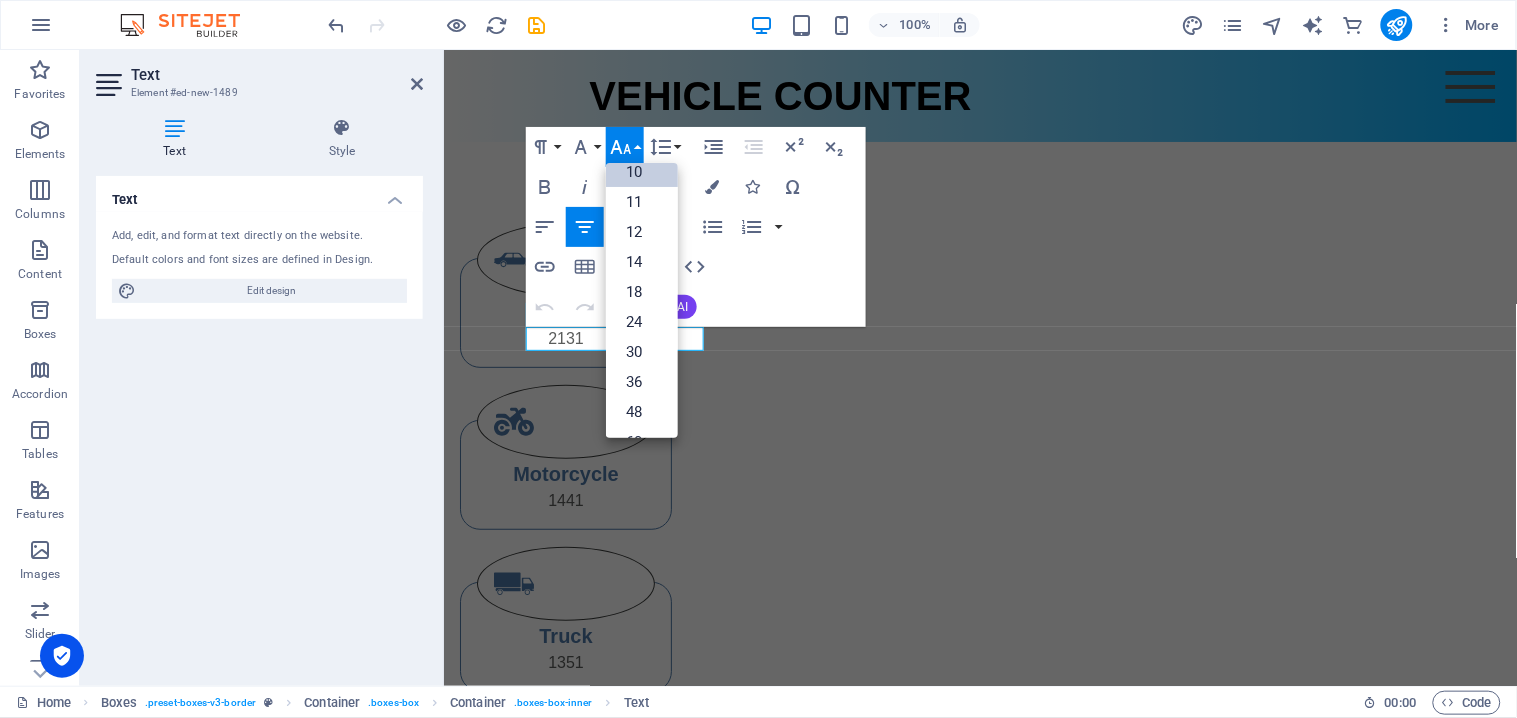 scroll, scrollTop: 160, scrollLeft: 0, axis: vertical 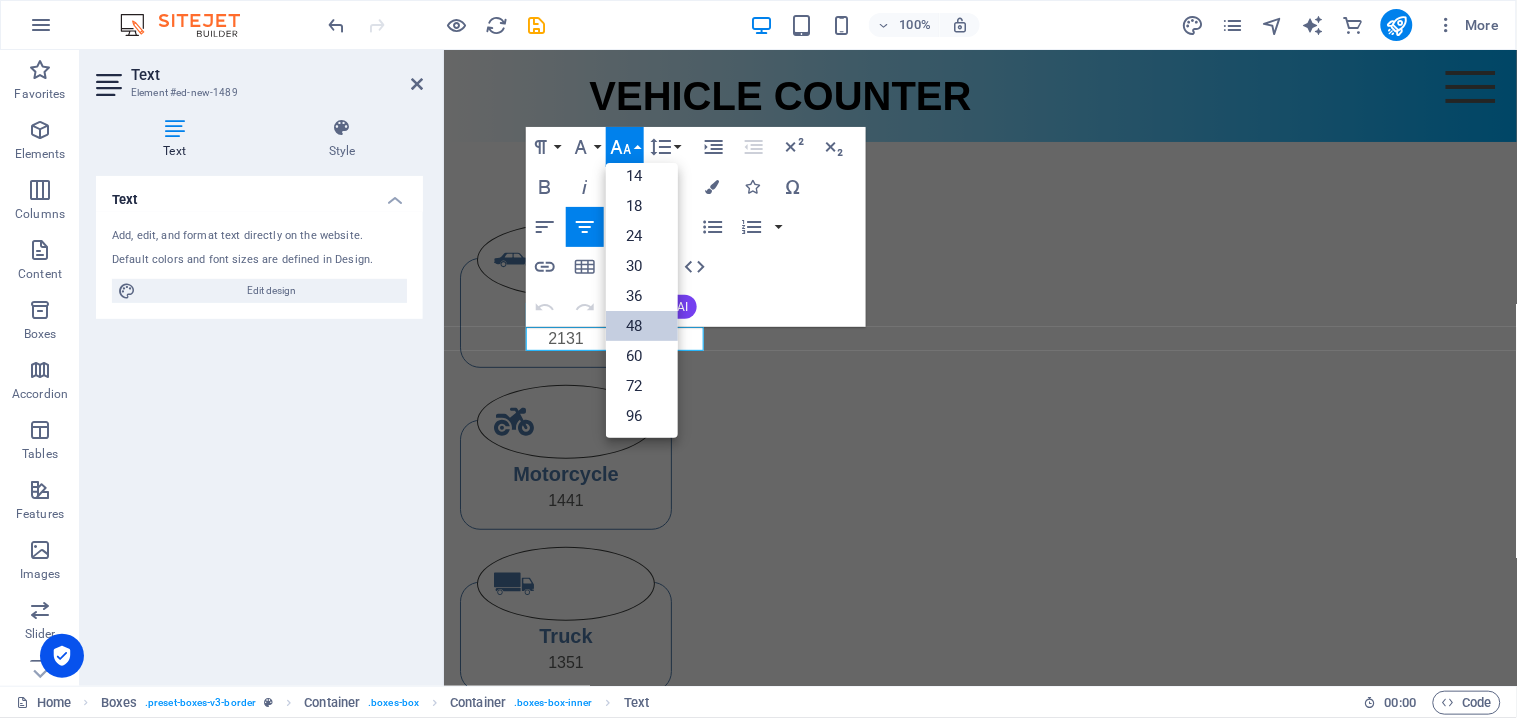 click on "48" at bounding box center (642, 326) 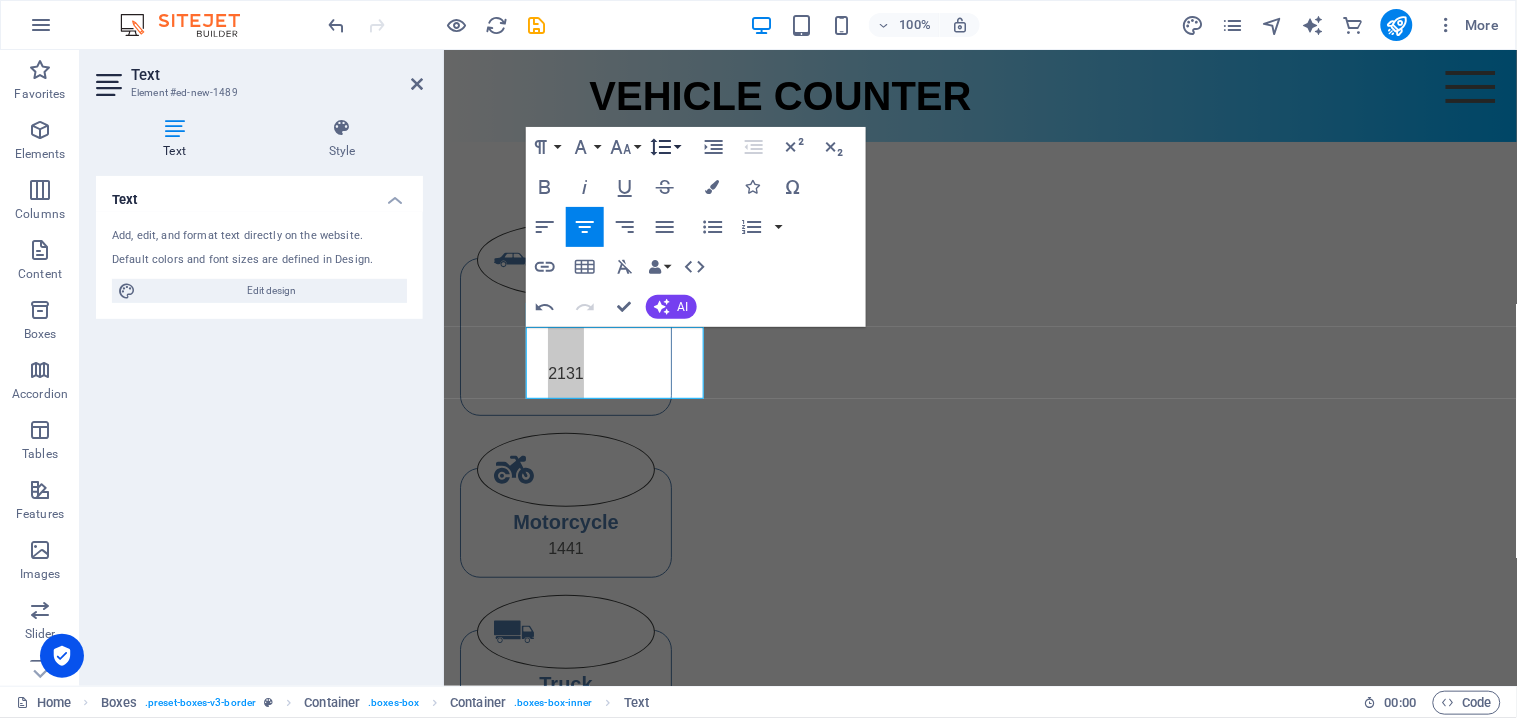 click on "Line Height" at bounding box center (665, 147) 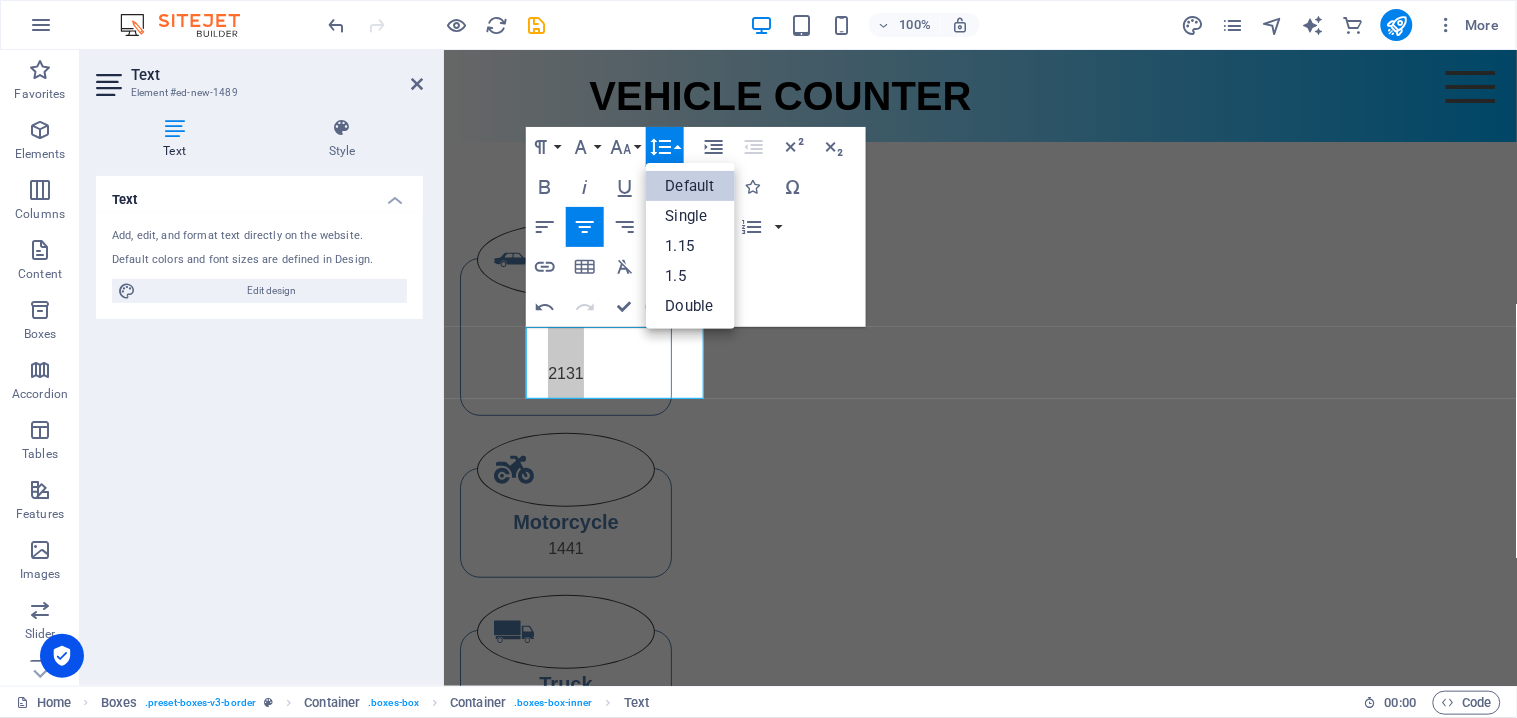 scroll, scrollTop: 0, scrollLeft: 0, axis: both 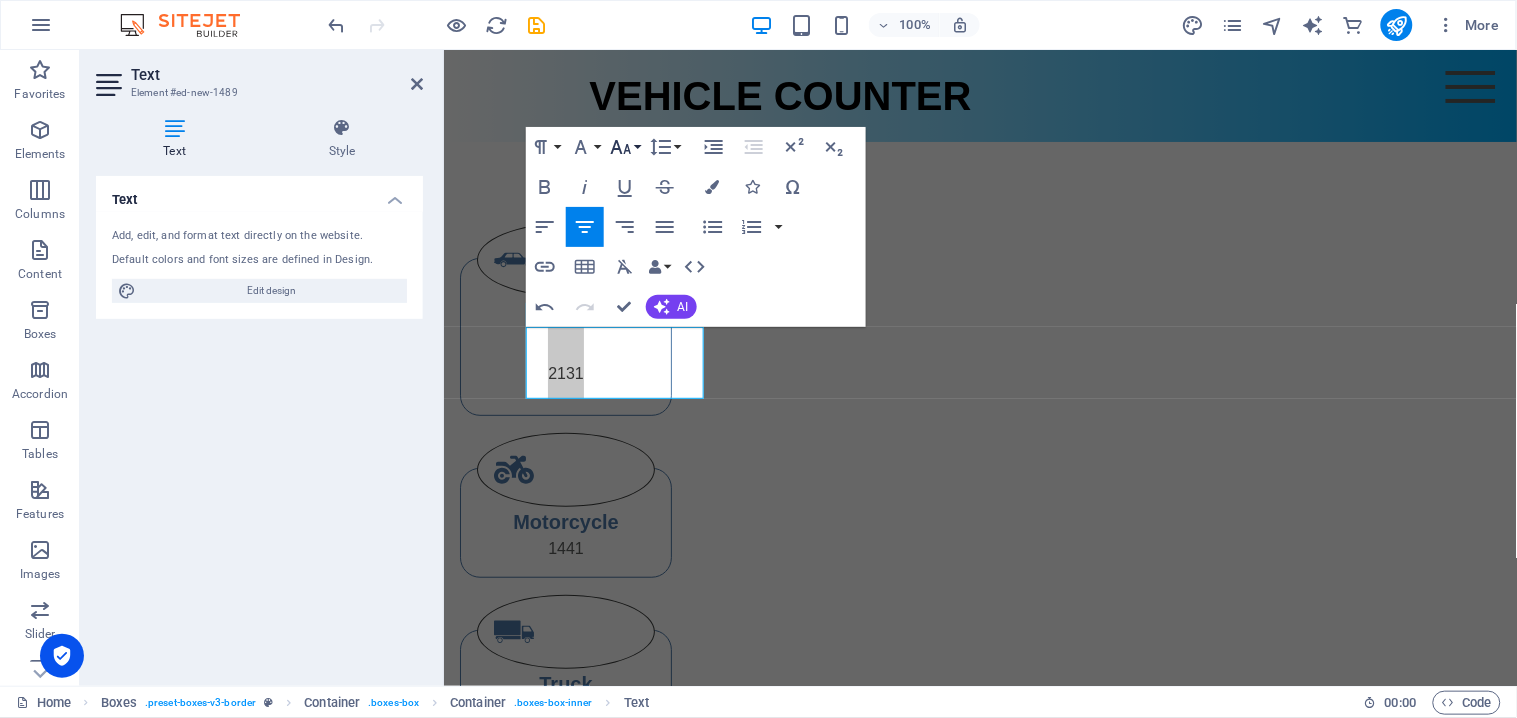 click on "Font Size" at bounding box center [625, 147] 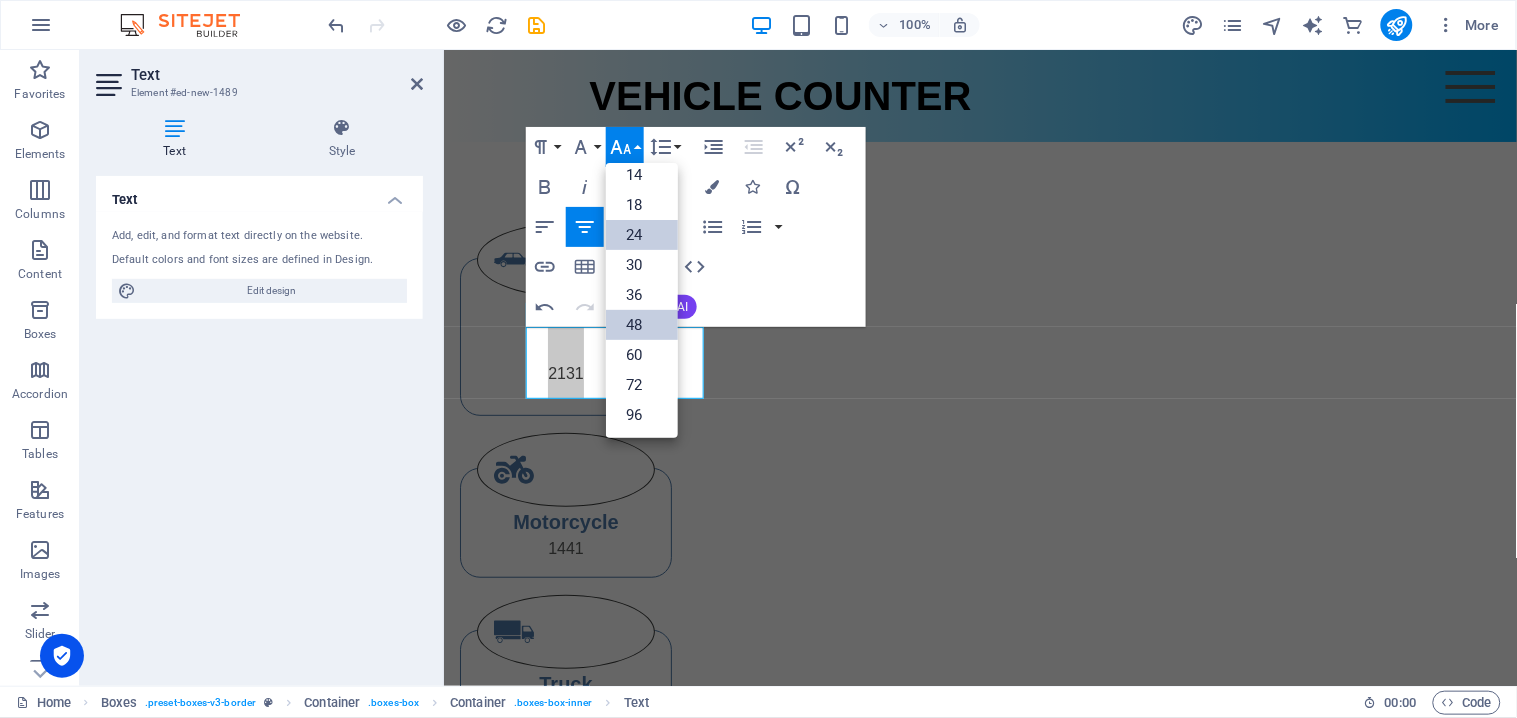 scroll, scrollTop: 160, scrollLeft: 0, axis: vertical 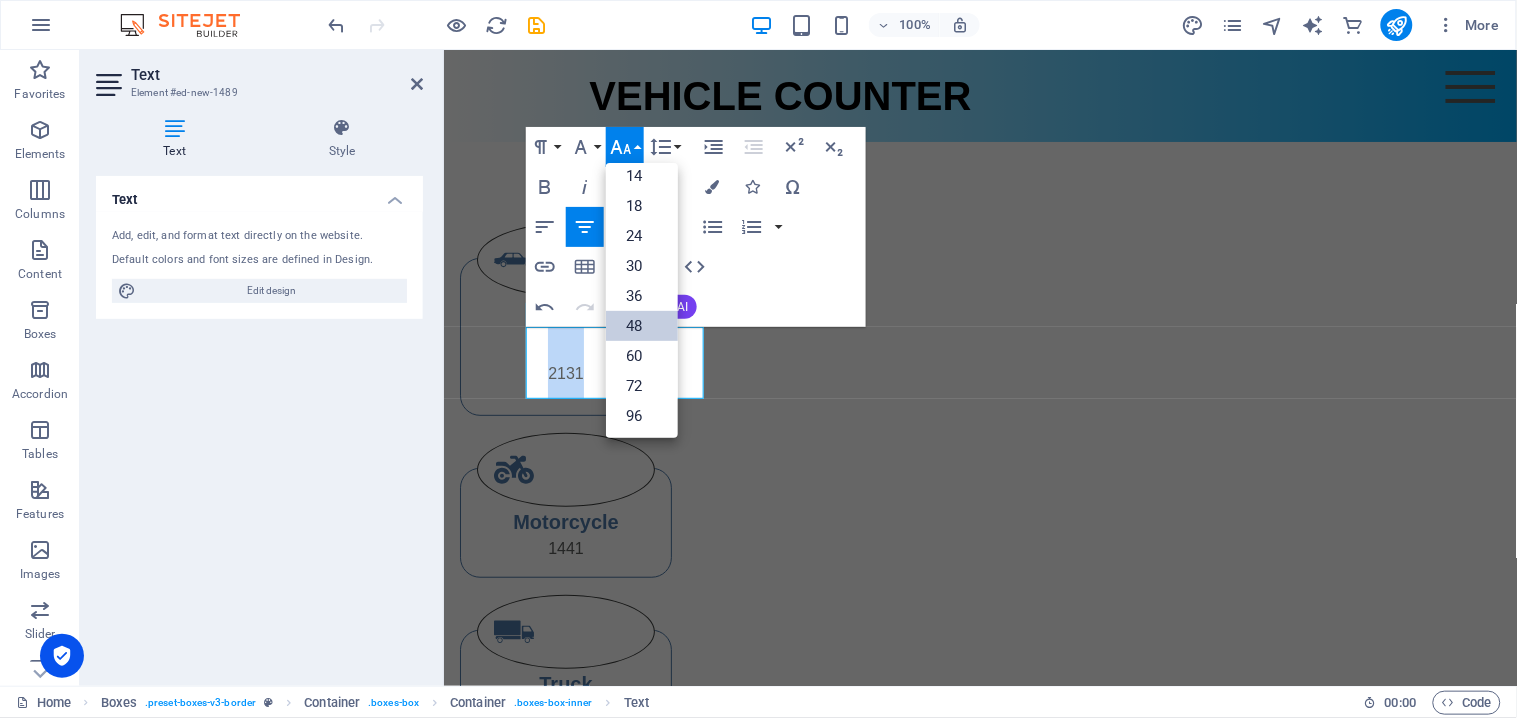 click on "48" at bounding box center [642, 326] 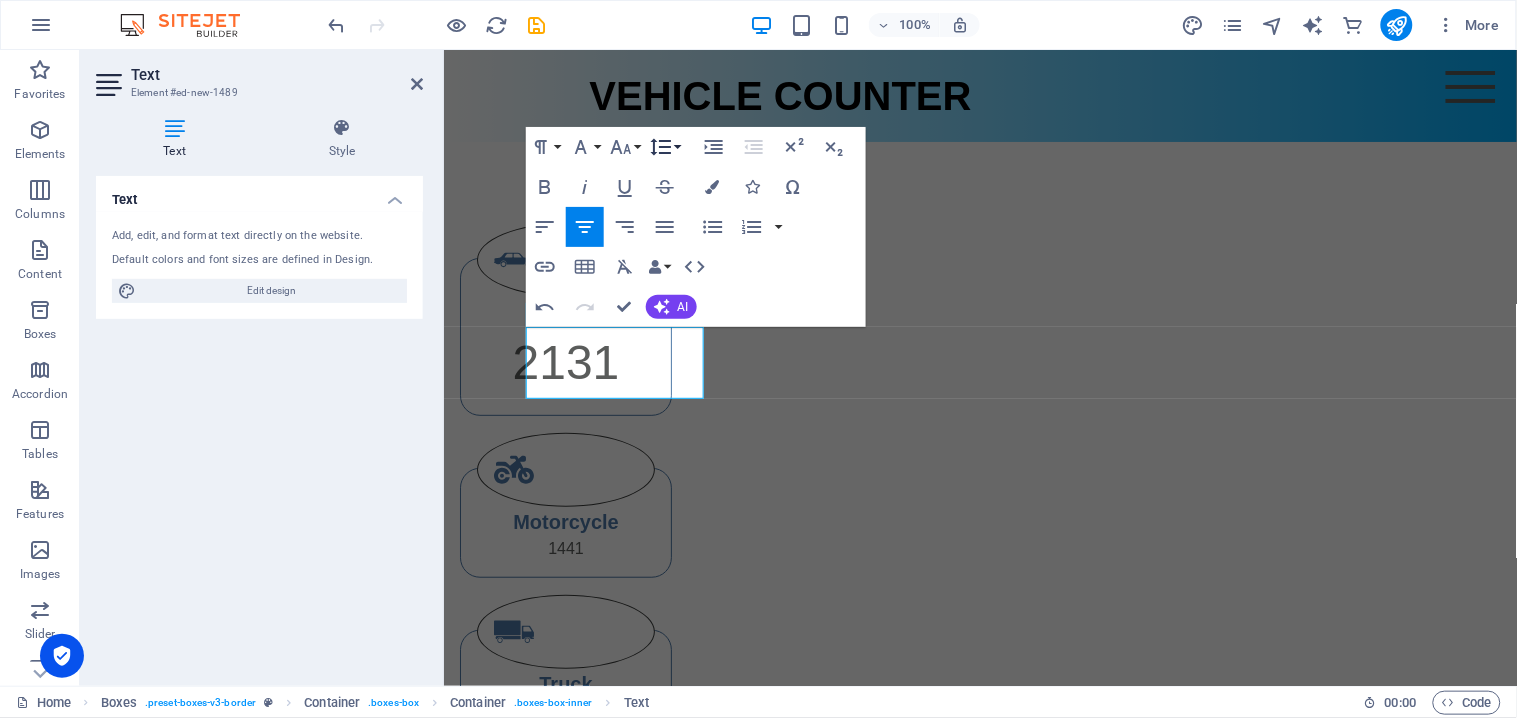 click 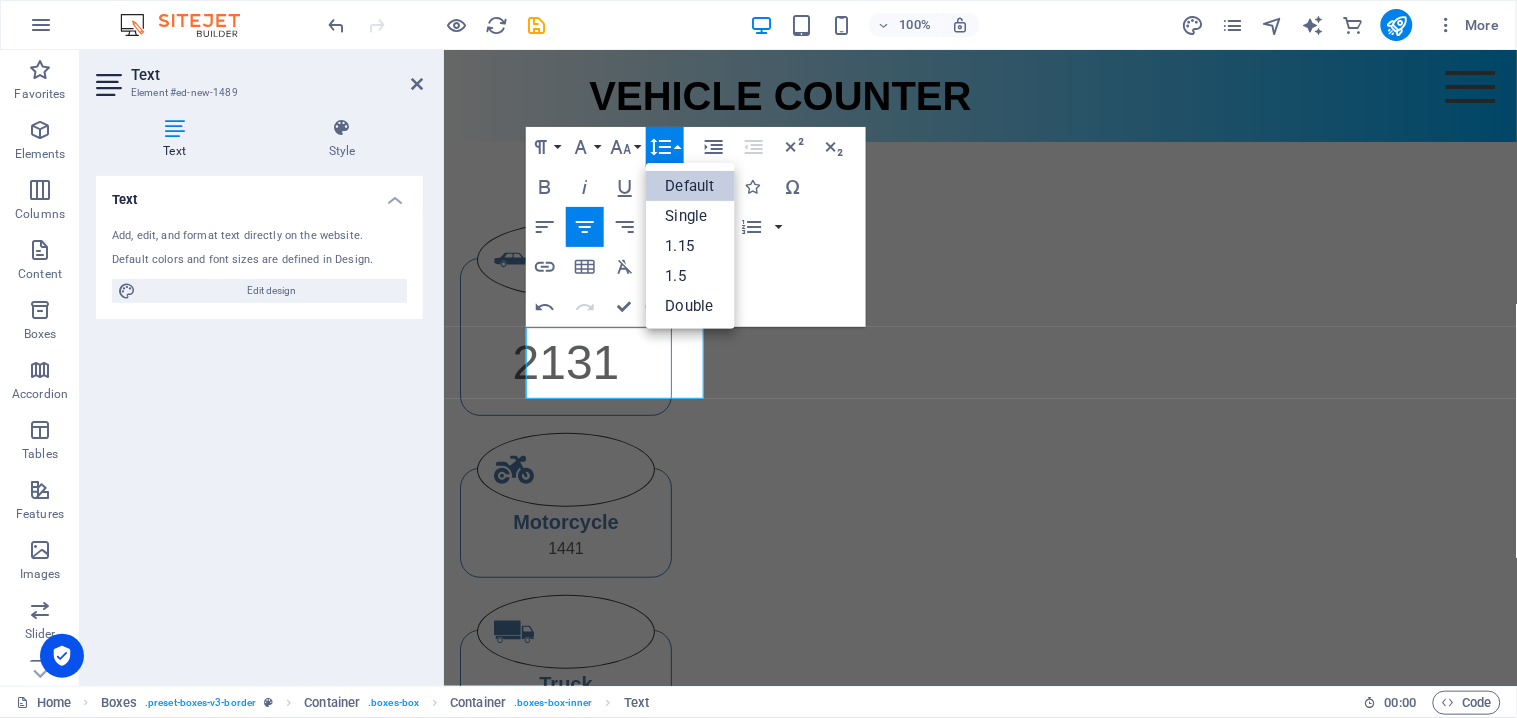 scroll, scrollTop: 0, scrollLeft: 0, axis: both 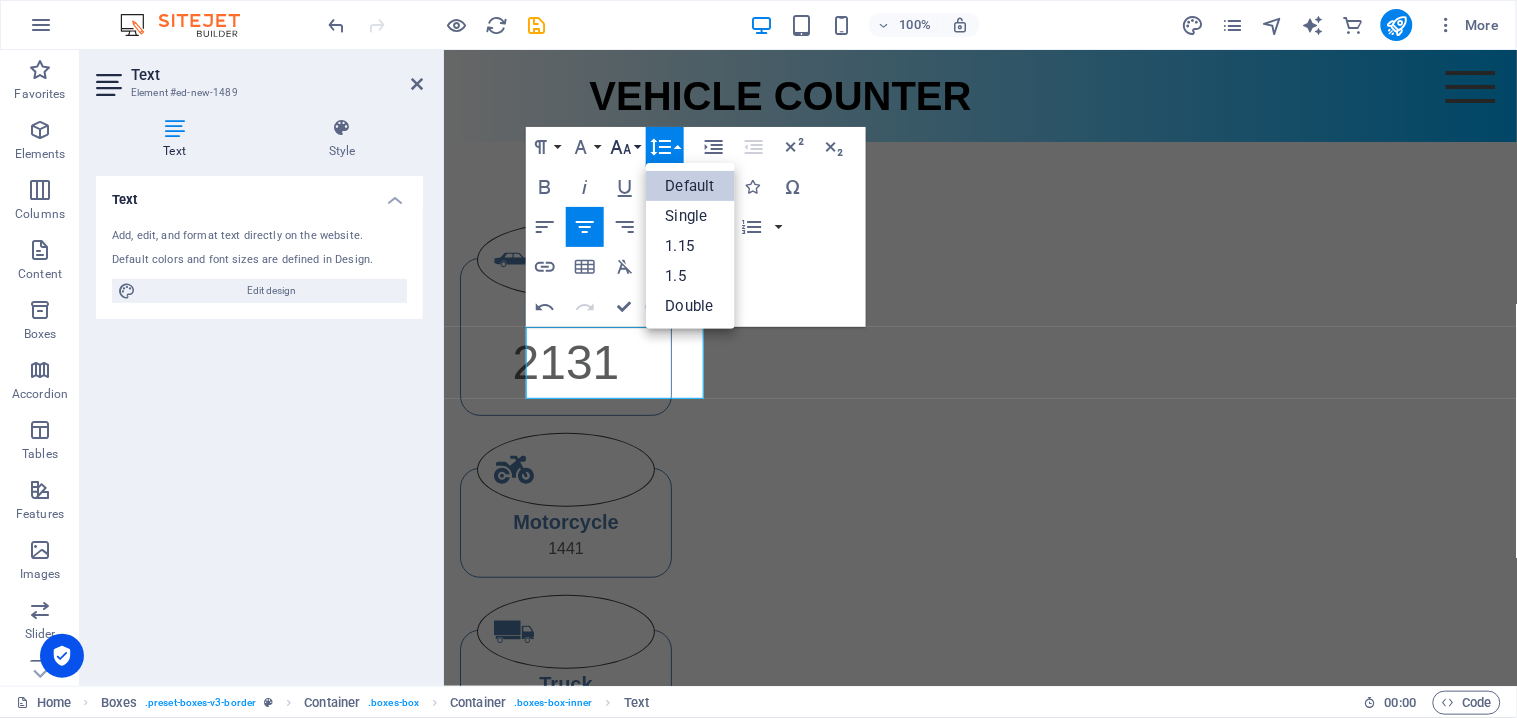 click 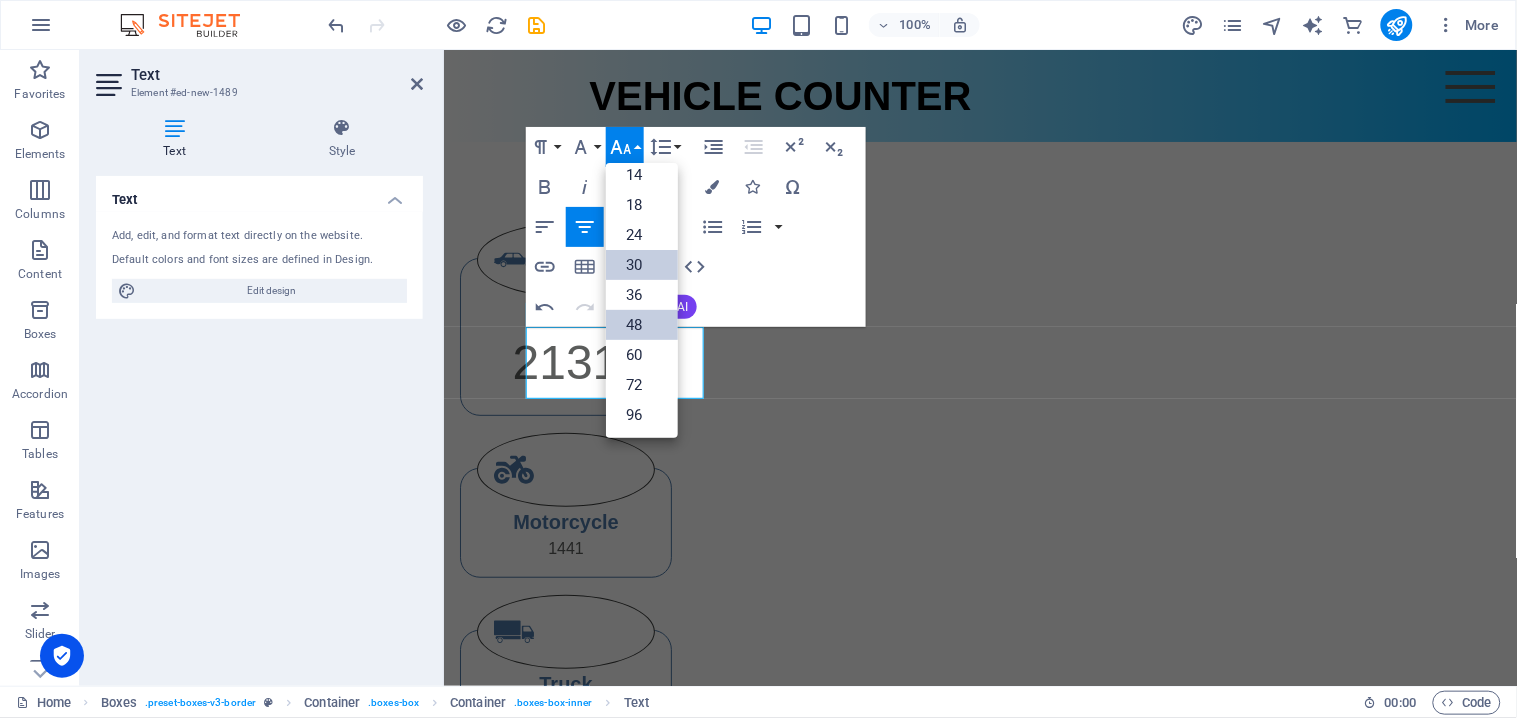 scroll, scrollTop: 160, scrollLeft: 0, axis: vertical 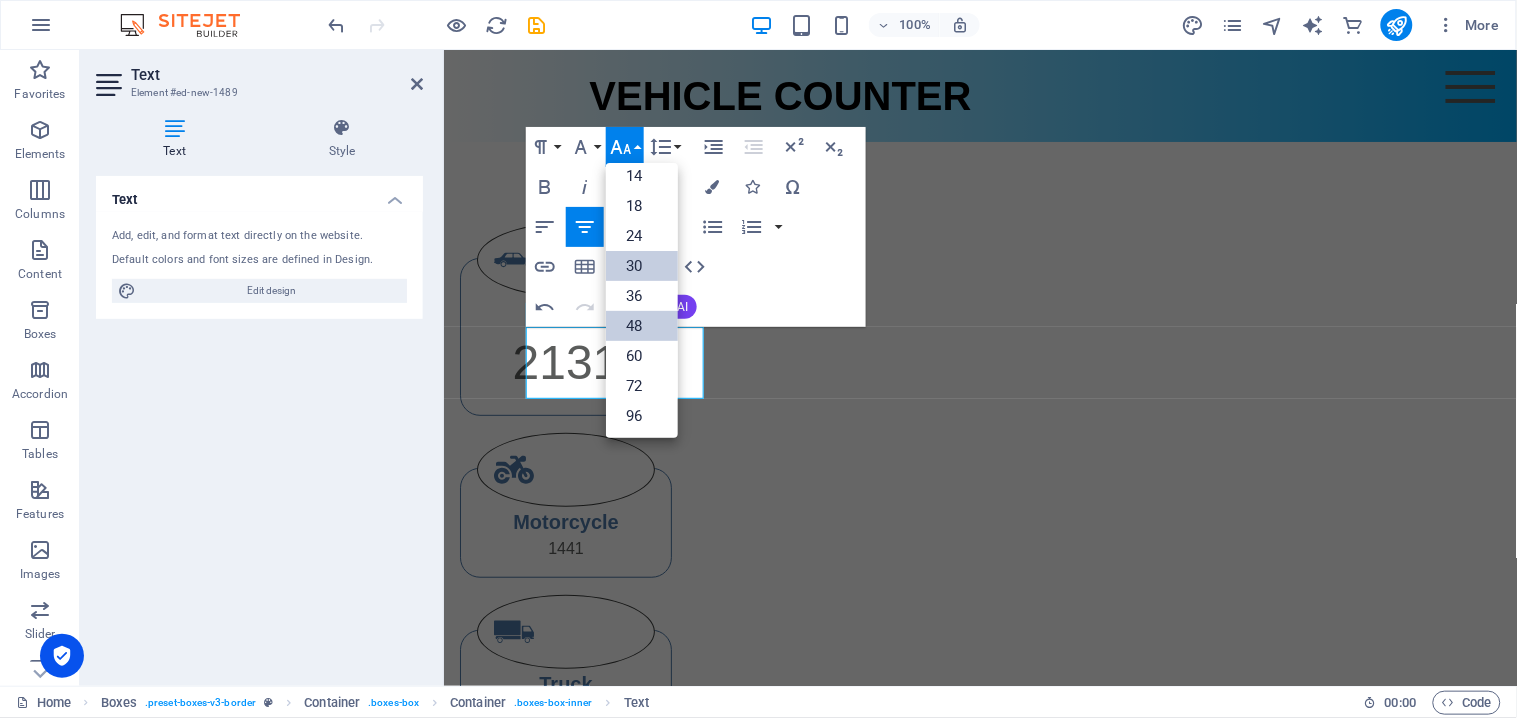 click on "30" at bounding box center [642, 266] 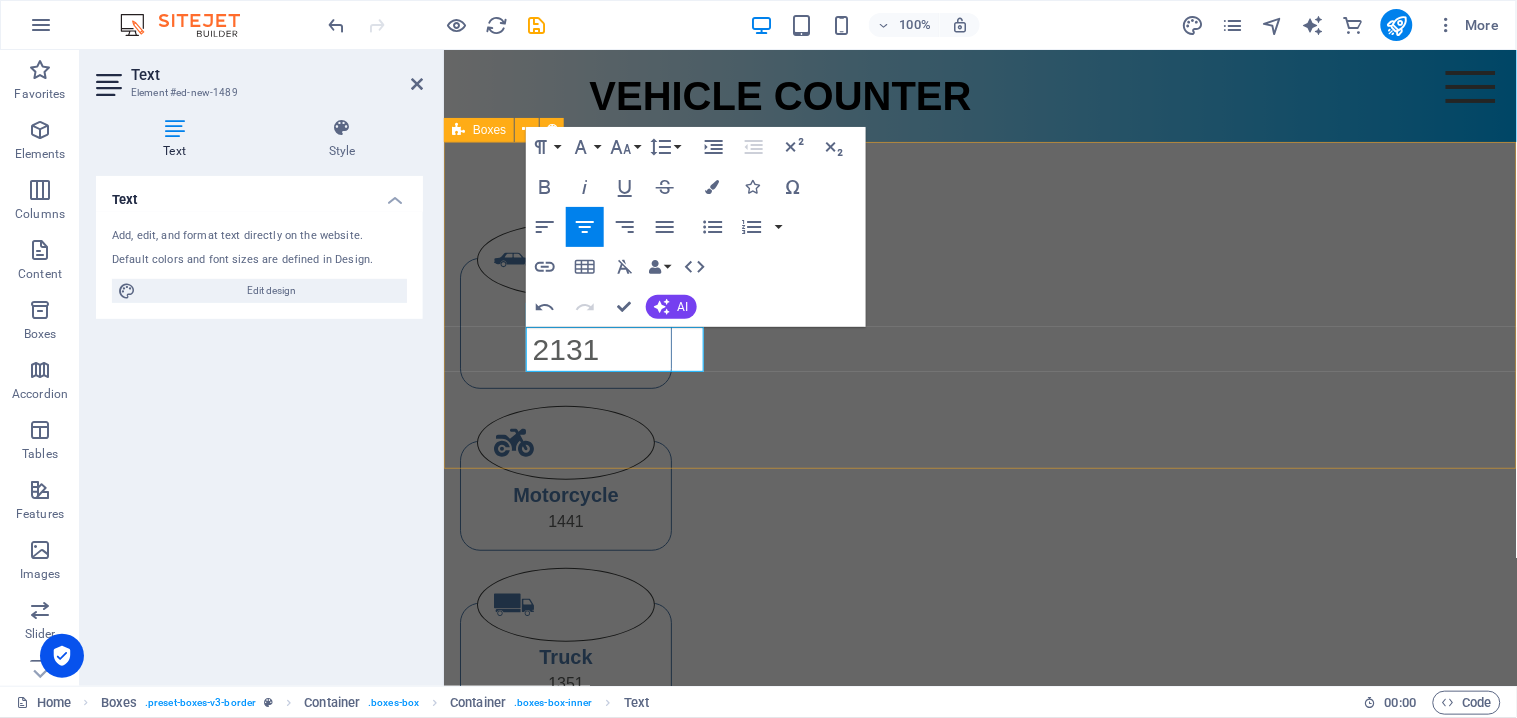 click on "Car ​2131 Motorcycle 1441 Truck 1351 Bus 4123" at bounding box center (979, 547) 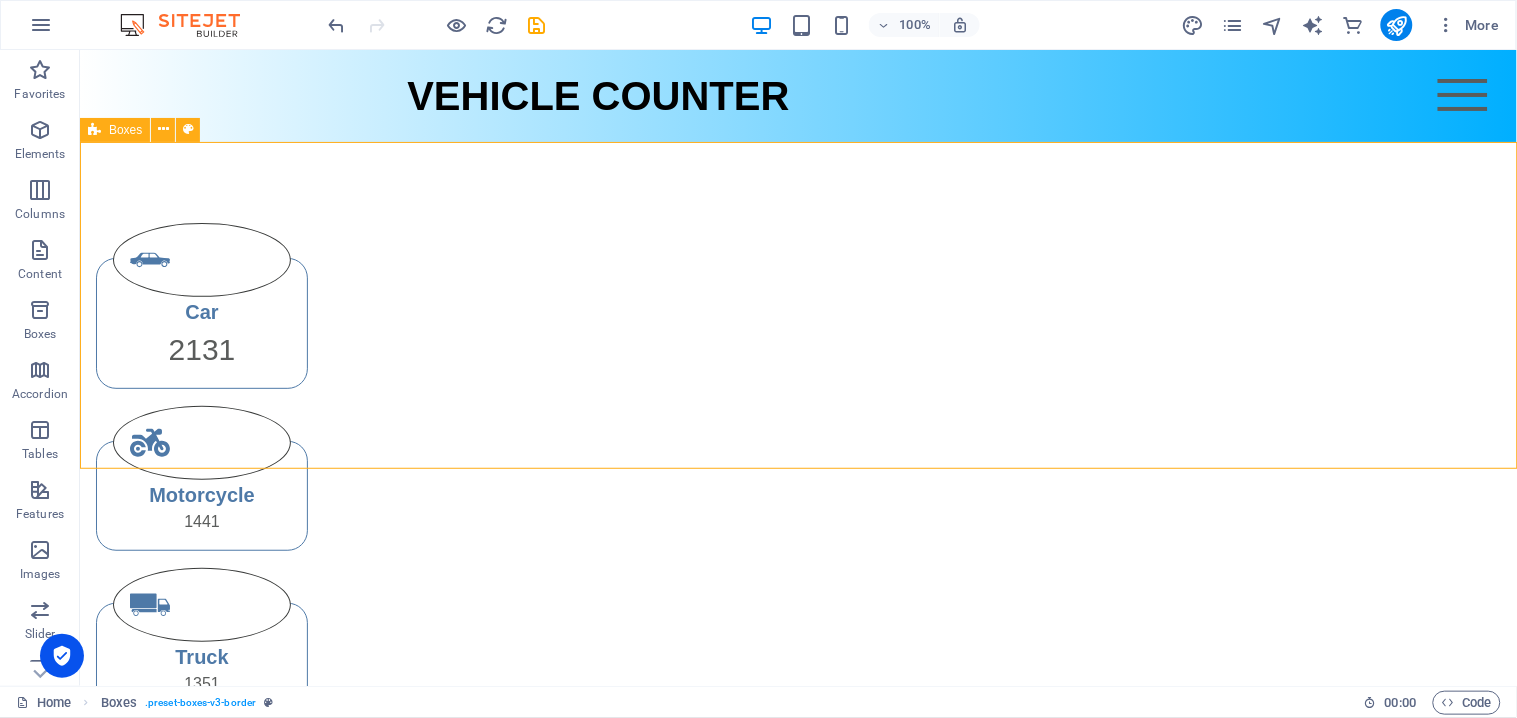 click on "Car 2131 Motorcycle 1441 Truck 1351 Bus 4123" at bounding box center (797, 547) 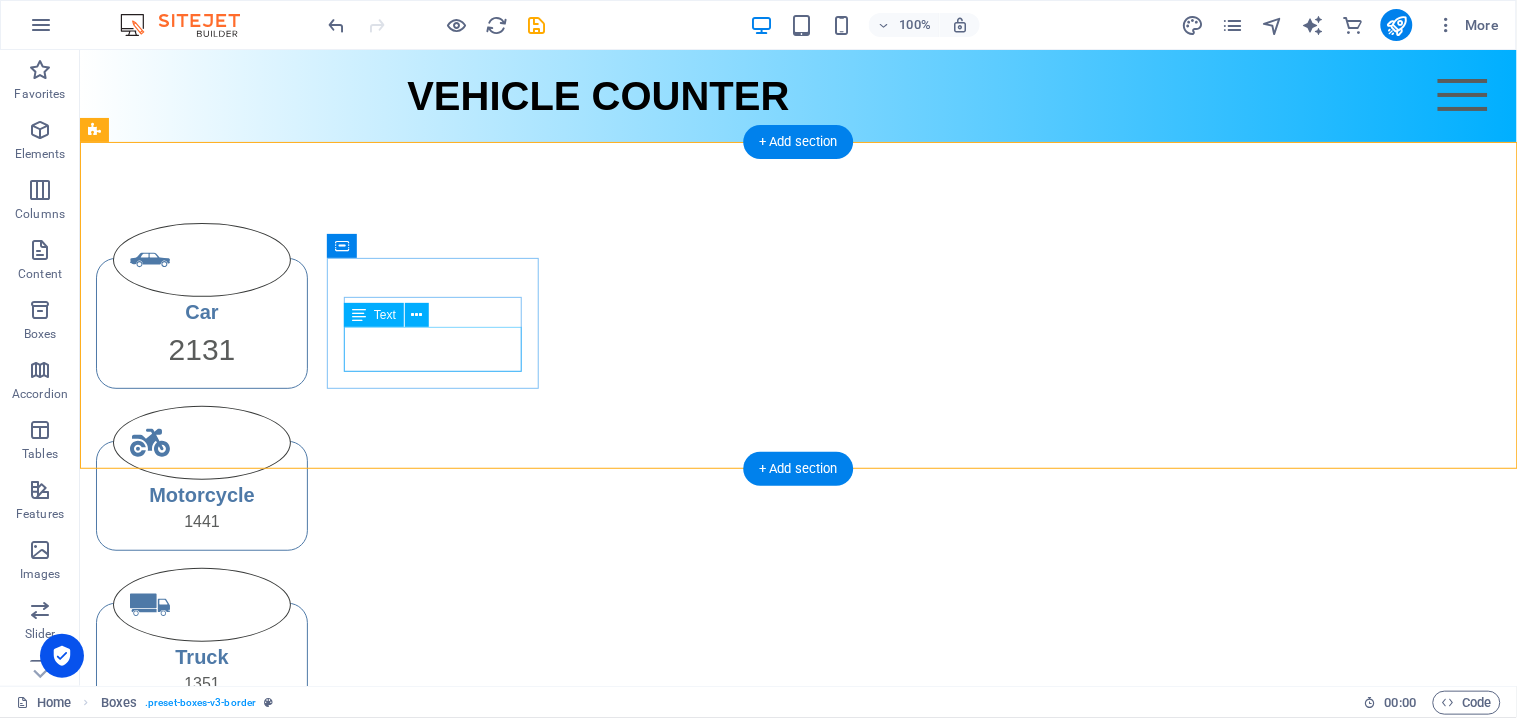 click on "2131" at bounding box center [201, 348] 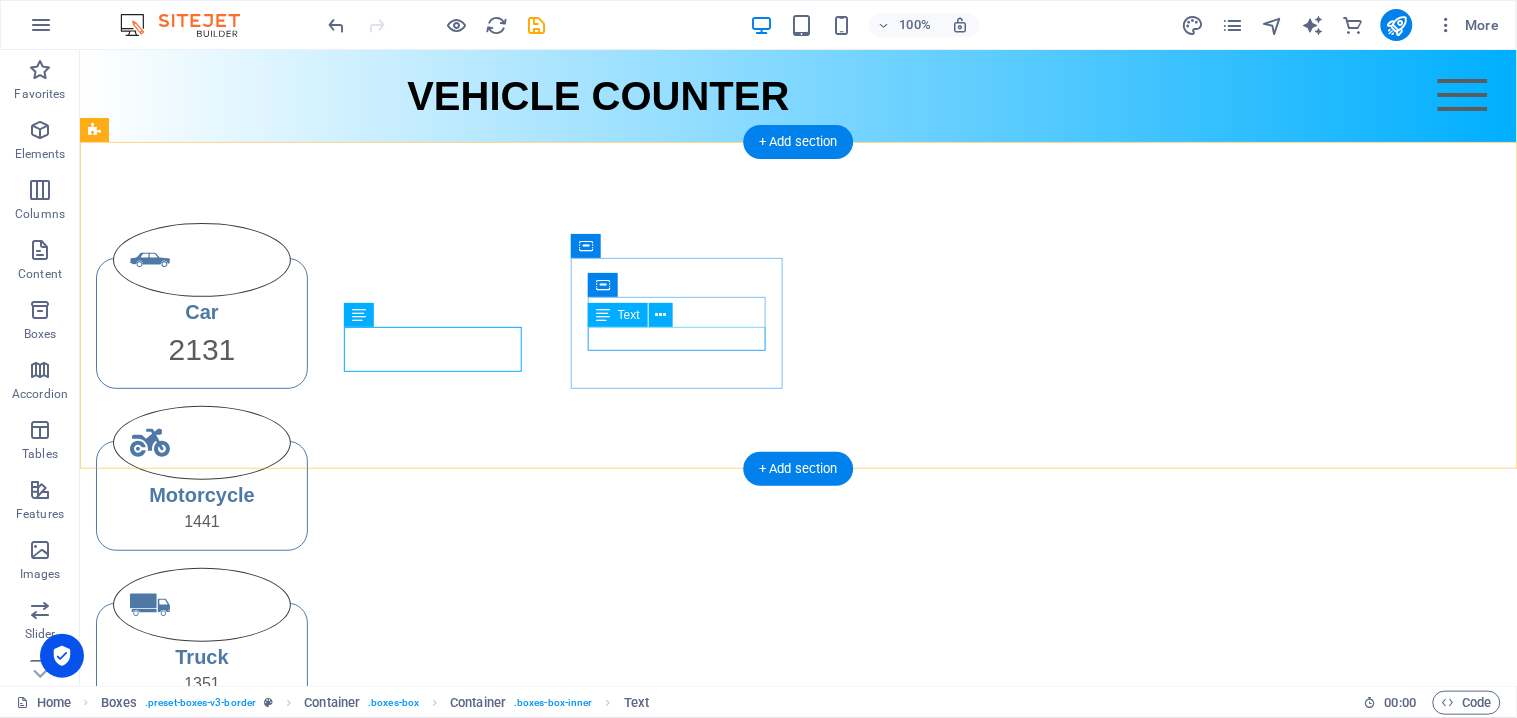 click on "1441" at bounding box center [201, 521] 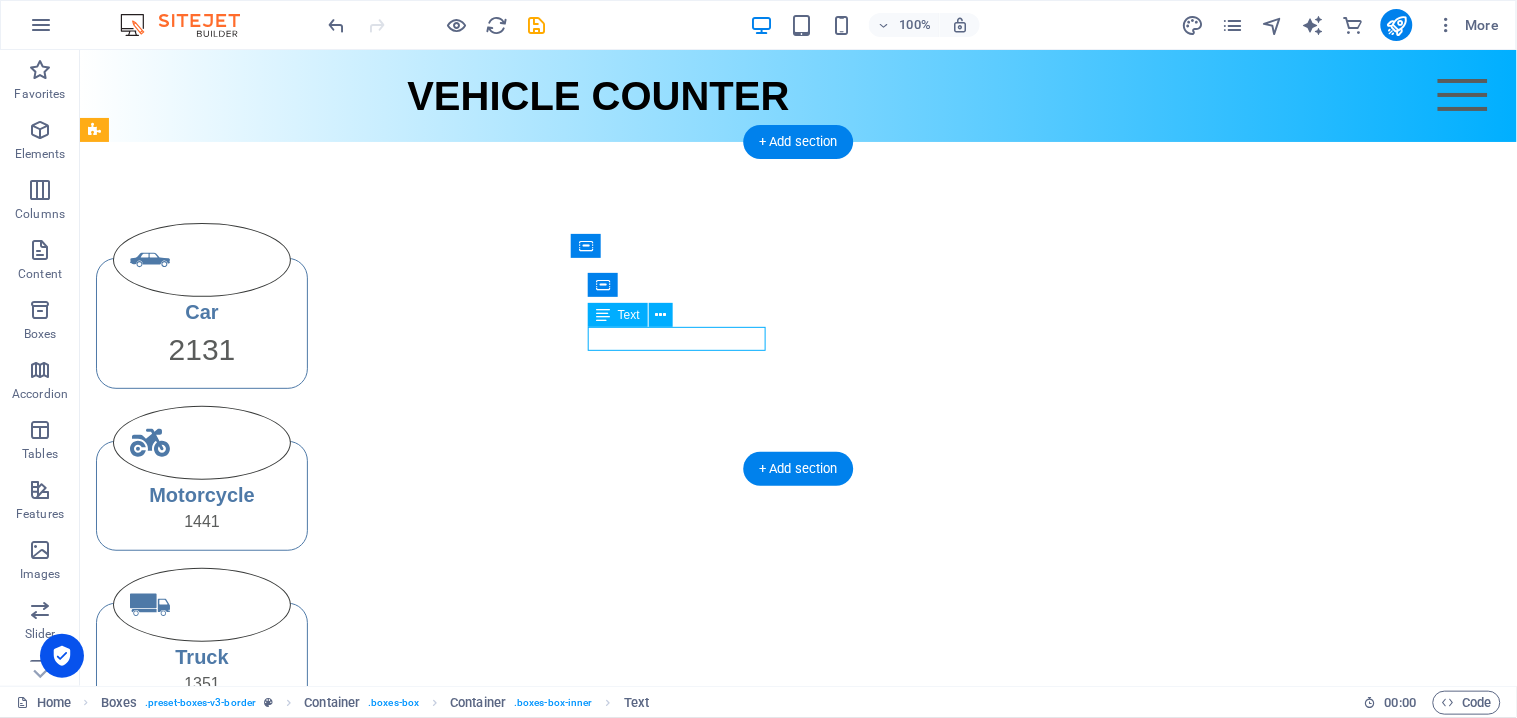 click on "1441" at bounding box center (201, 521) 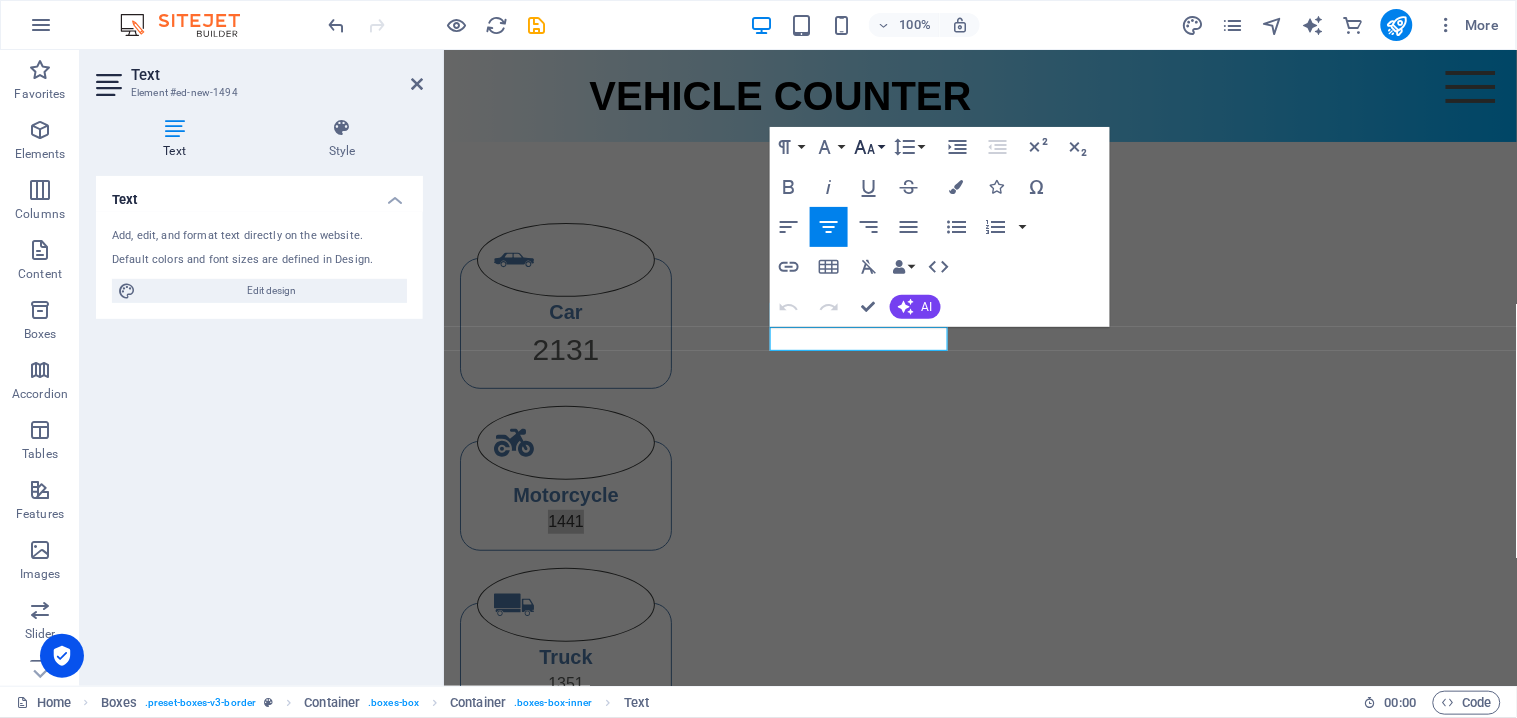 click 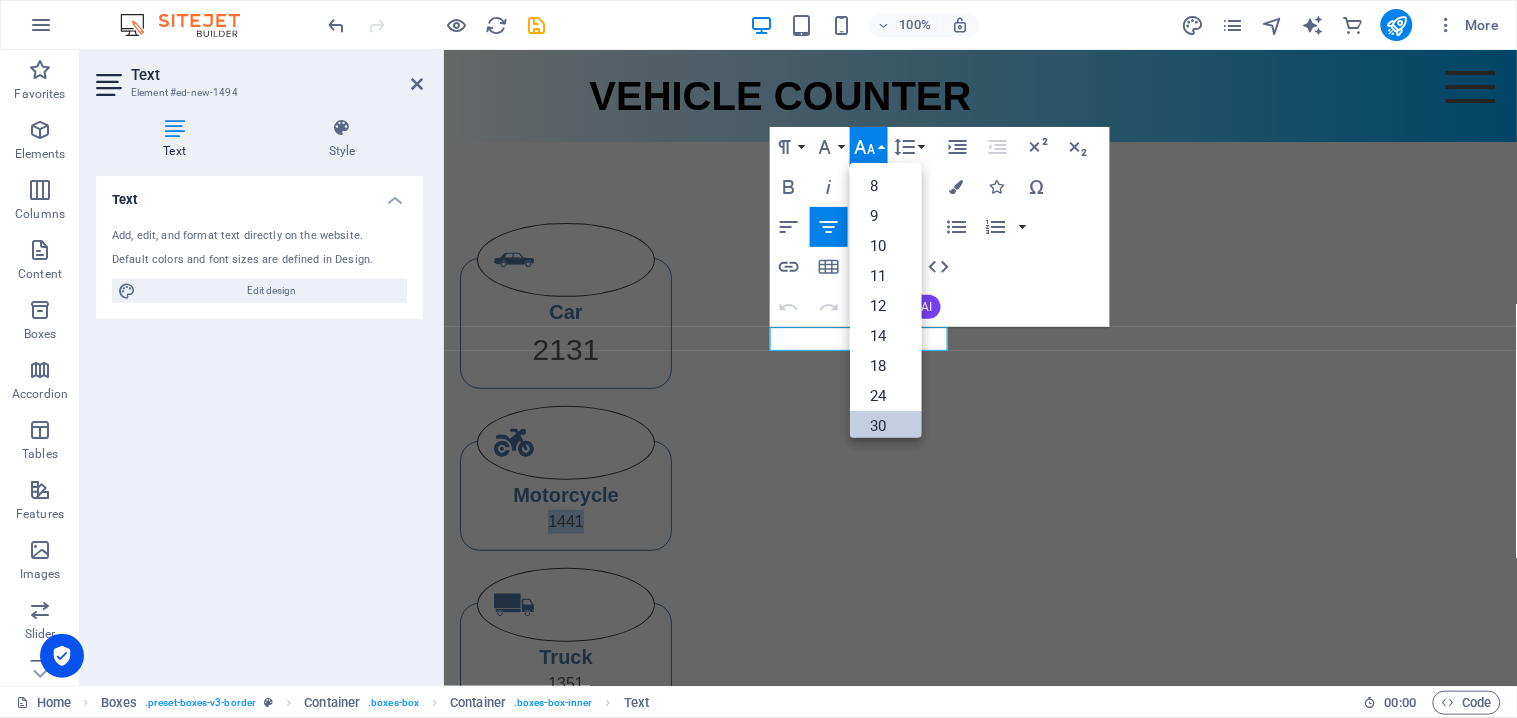 click on "30" at bounding box center [886, 426] 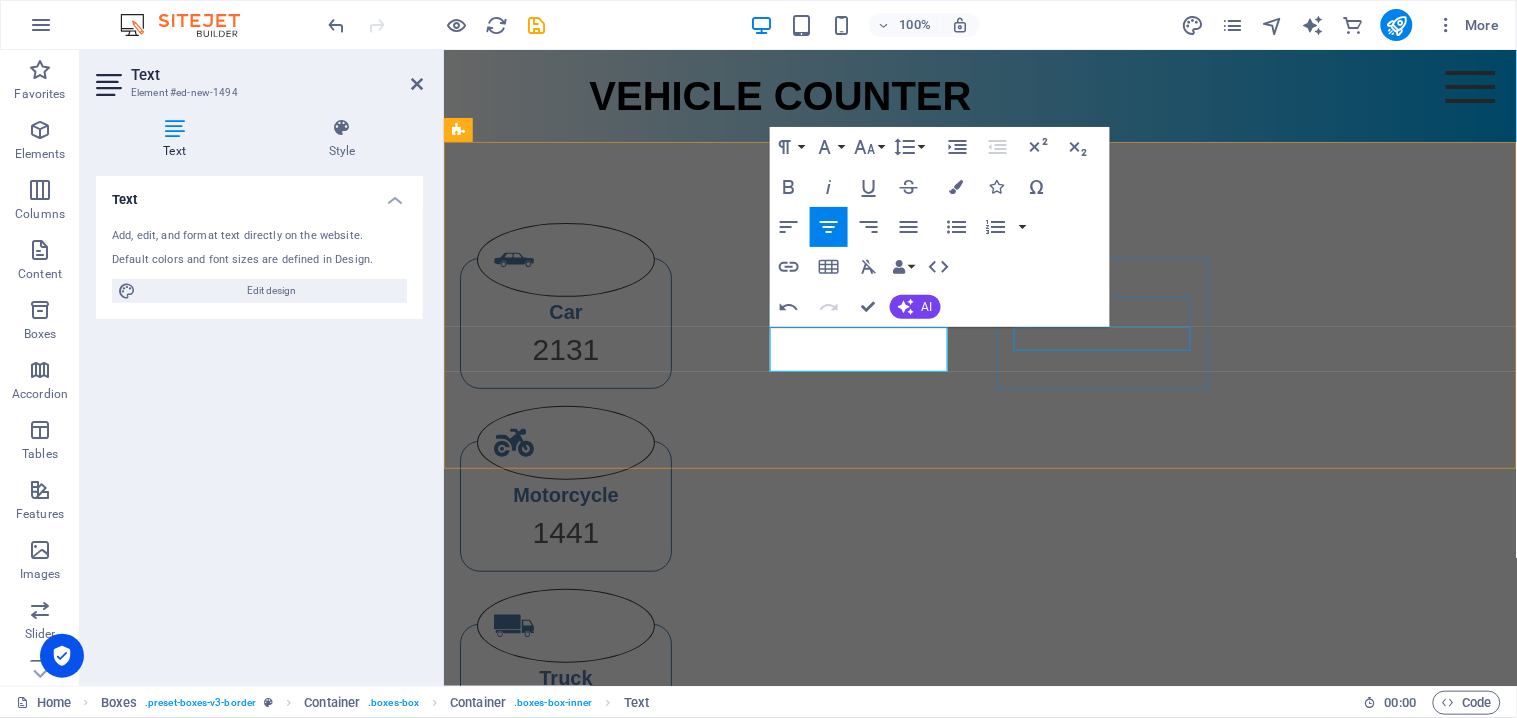 click on "1351" at bounding box center (565, 704) 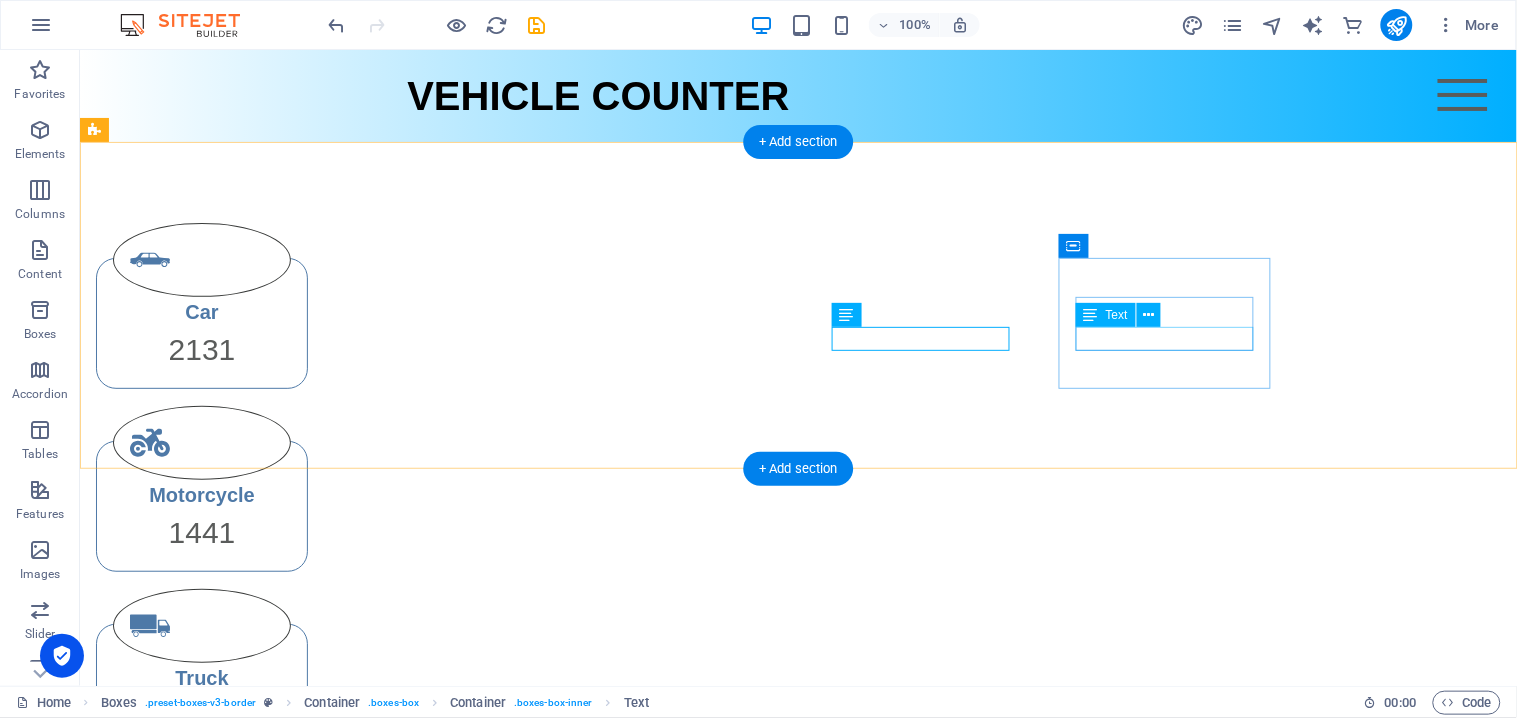 click on "4123" at bounding box center [201, 866] 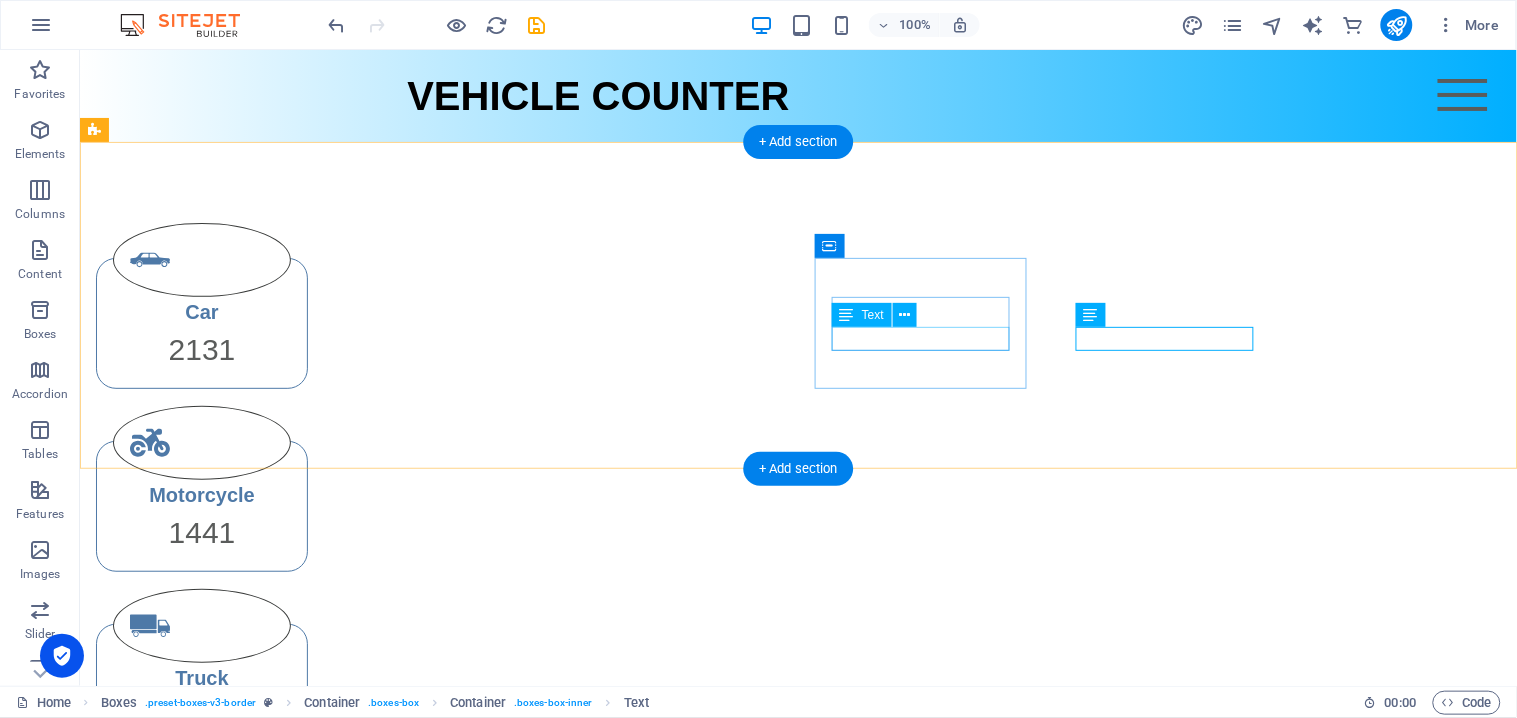 click on "1351" at bounding box center [201, 704] 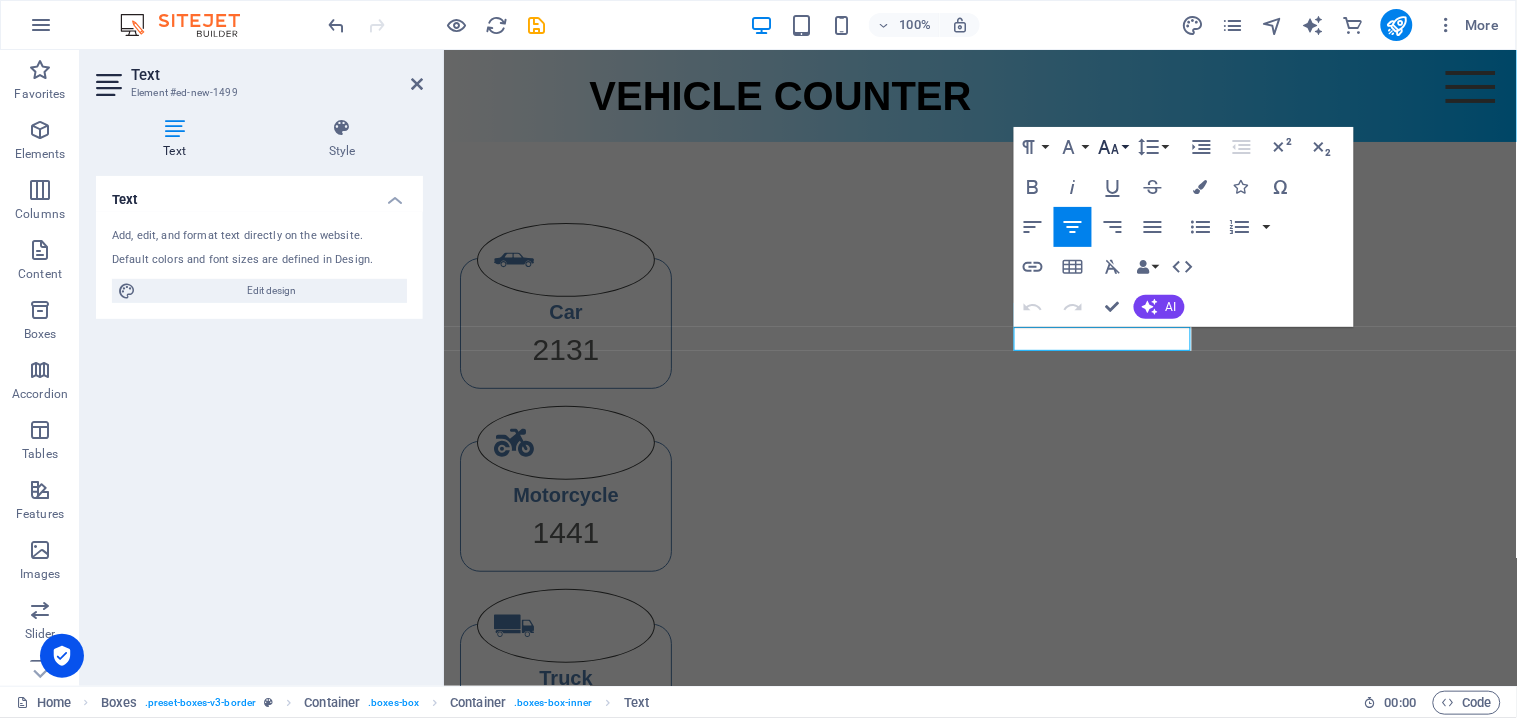 click 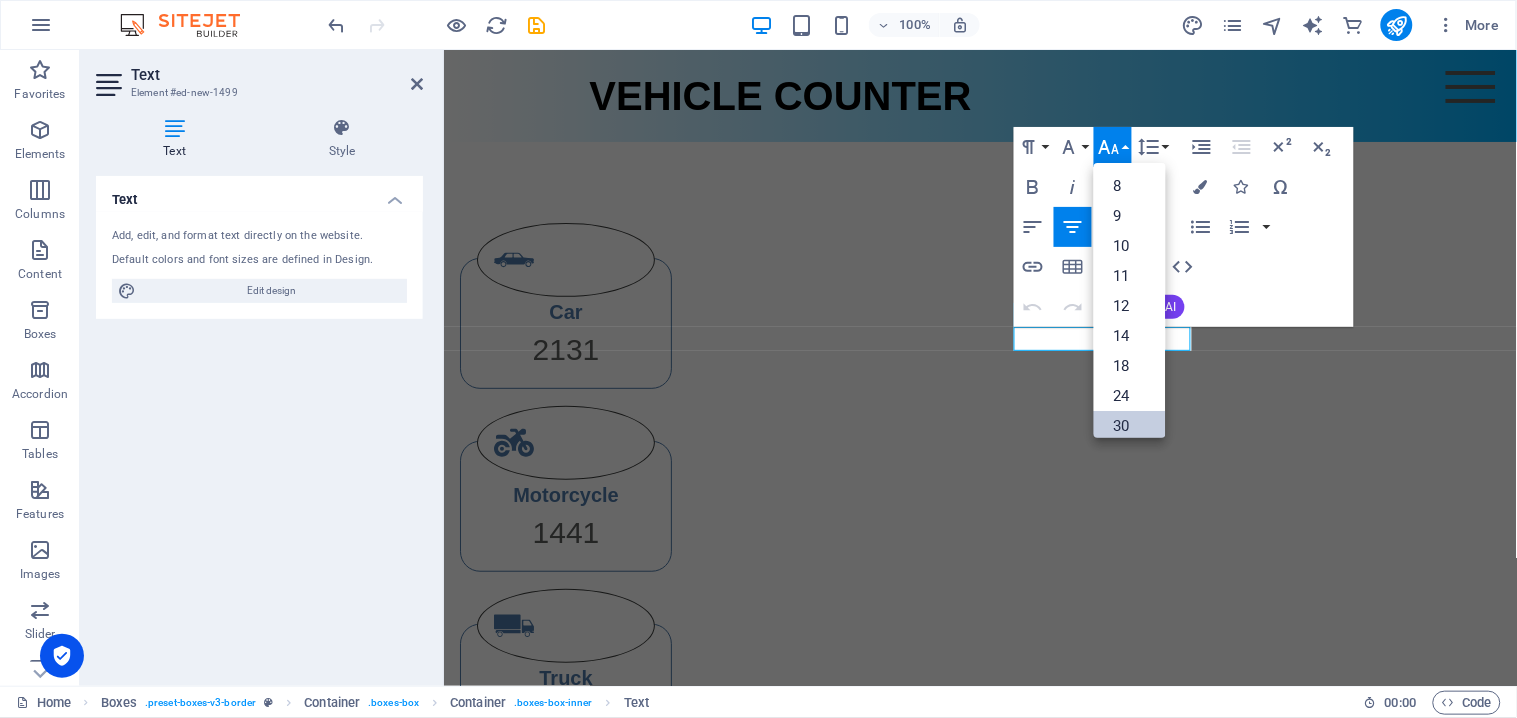click on "30" at bounding box center (1130, 426) 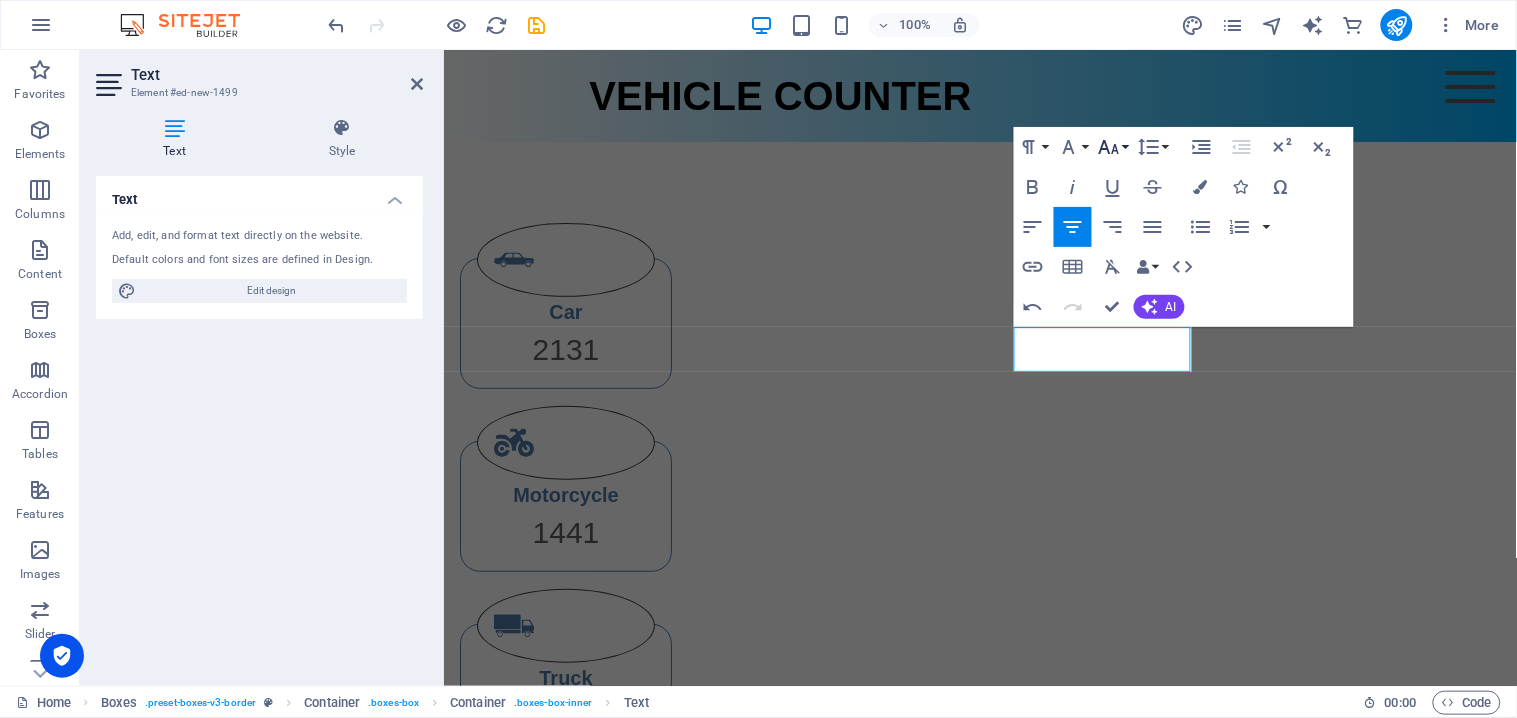 click 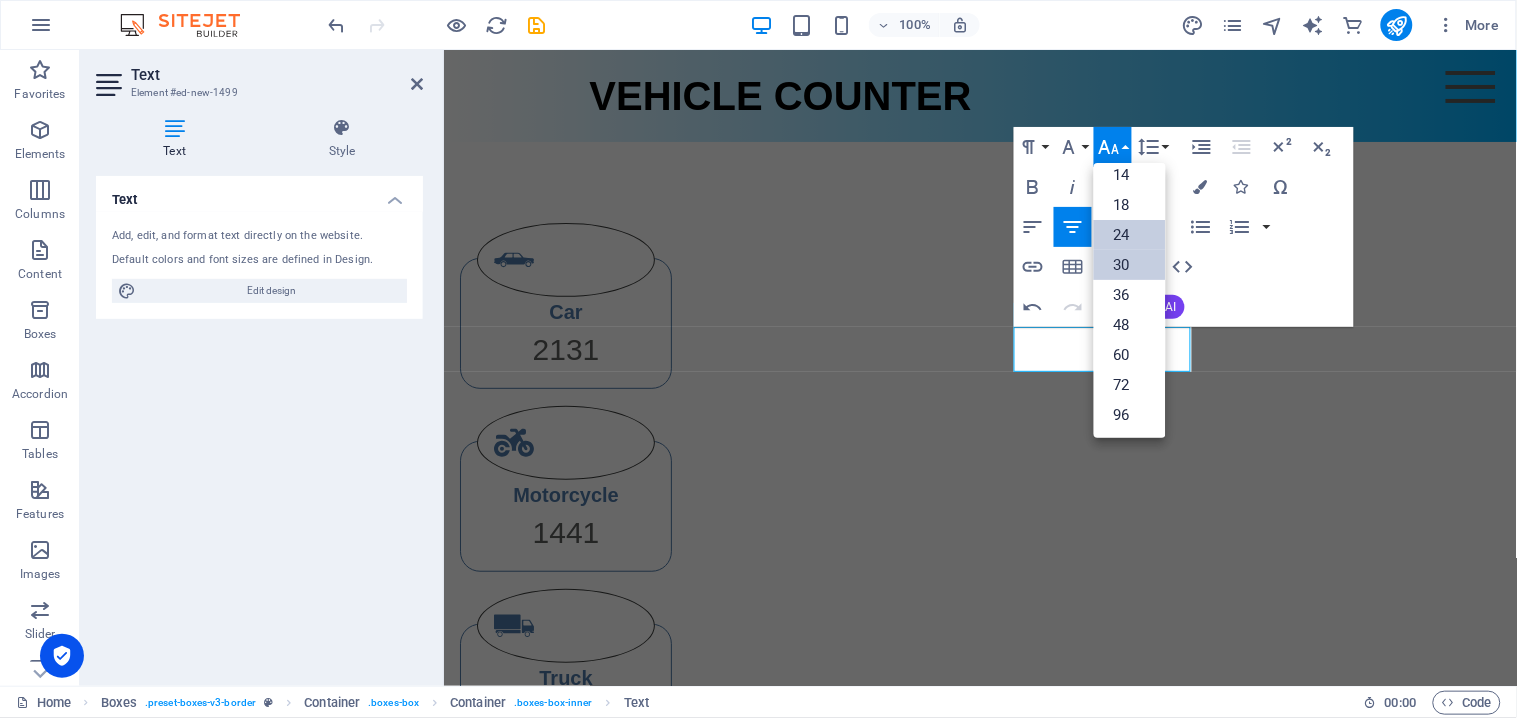 scroll, scrollTop: 160, scrollLeft: 0, axis: vertical 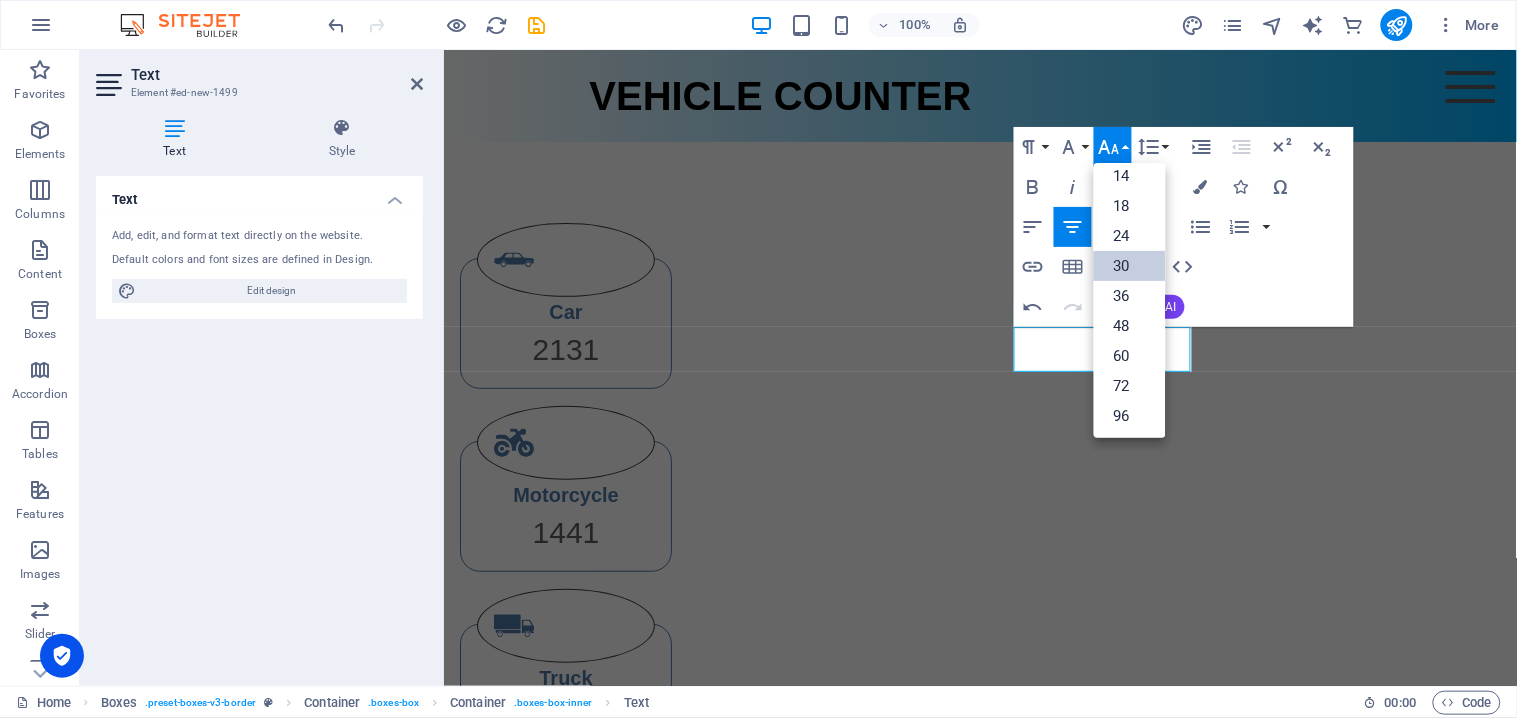 click on "30" at bounding box center (1130, 266) 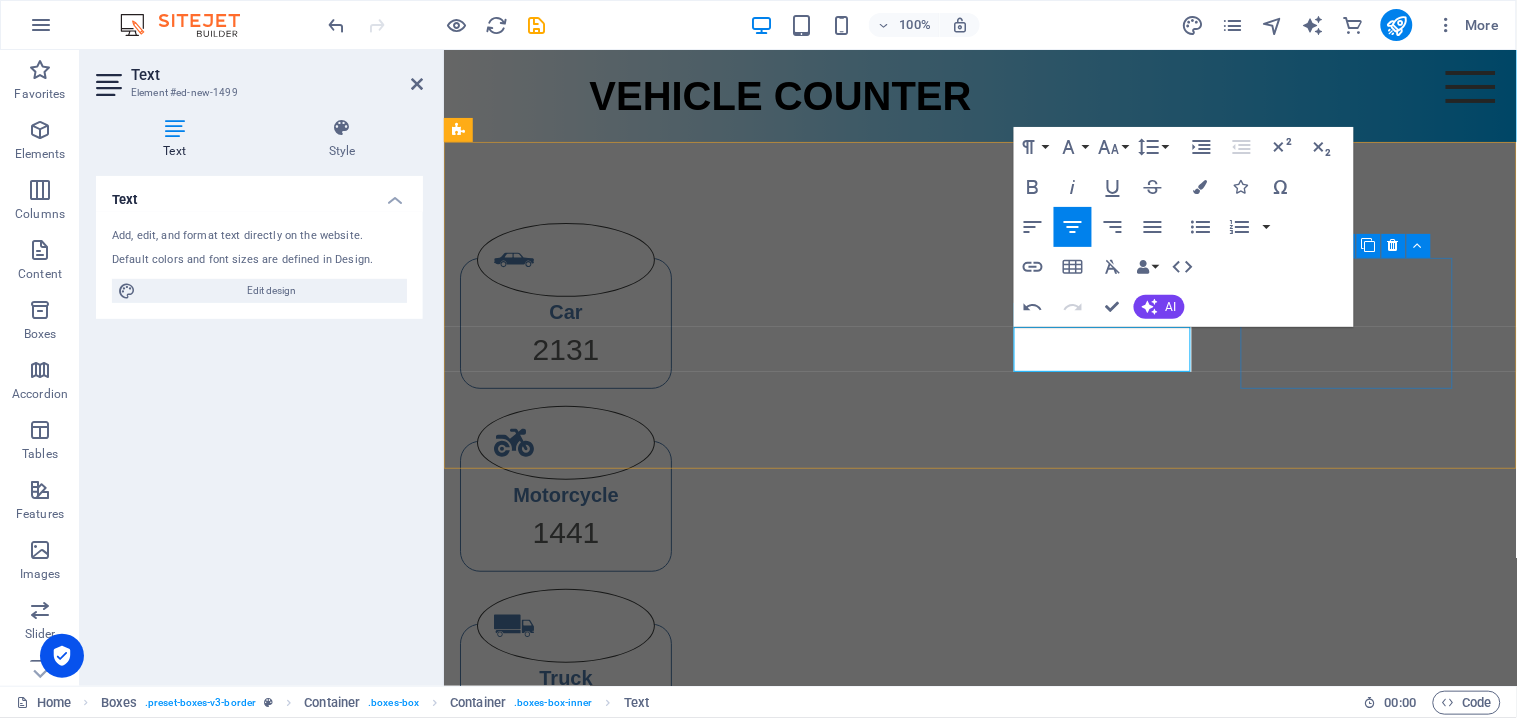 drag, startPoint x: 1402, startPoint y: 372, endPoint x: 1737, endPoint y: 361, distance: 335.18054 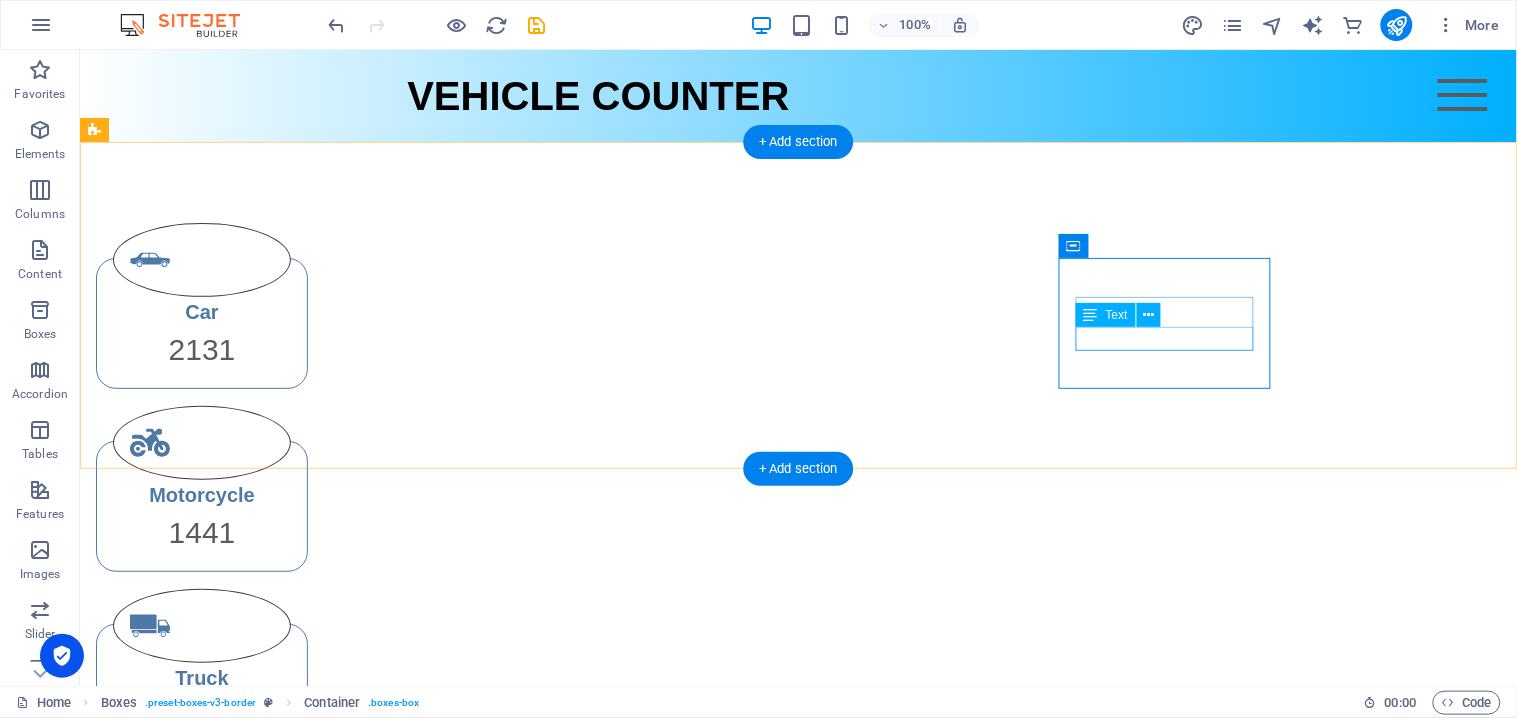 click on "4123" at bounding box center [201, 887] 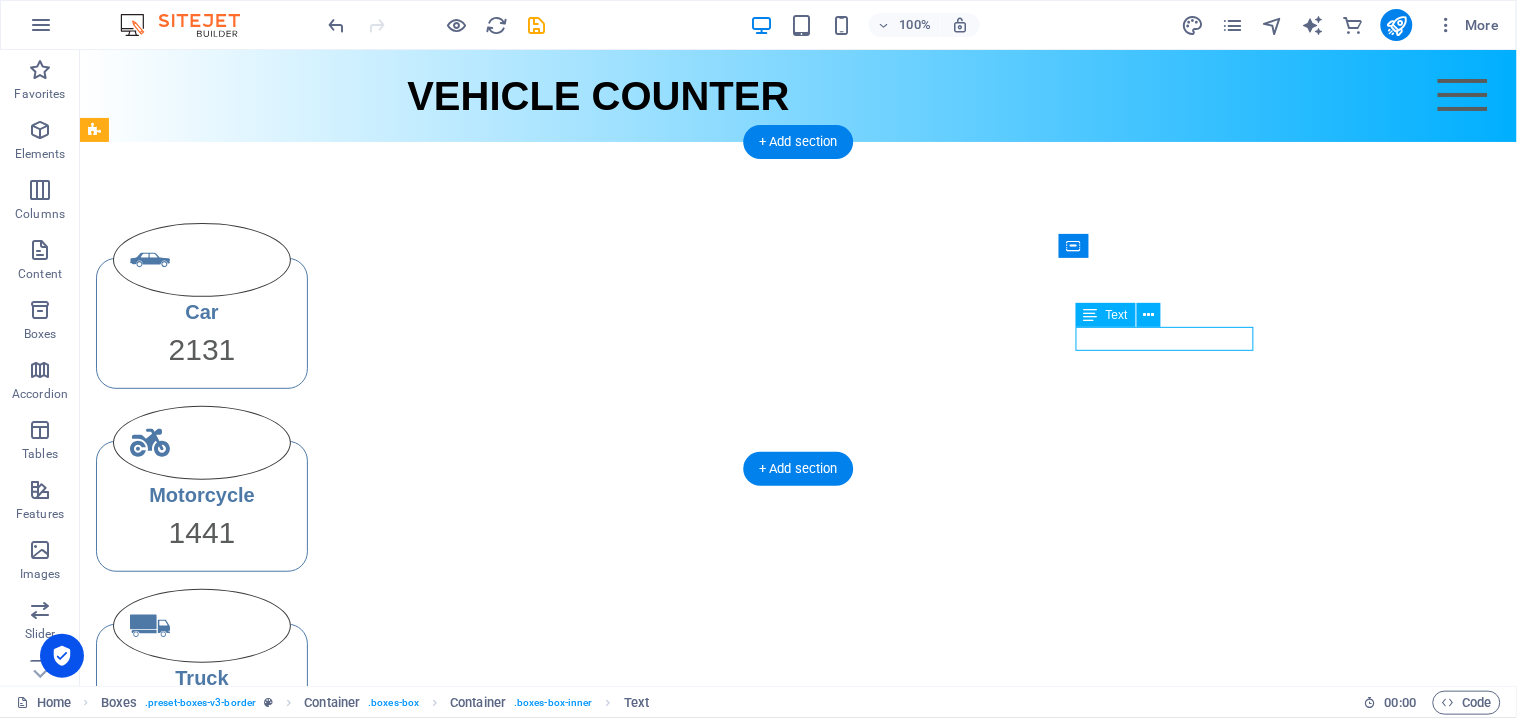 click on "4123" at bounding box center [201, 887] 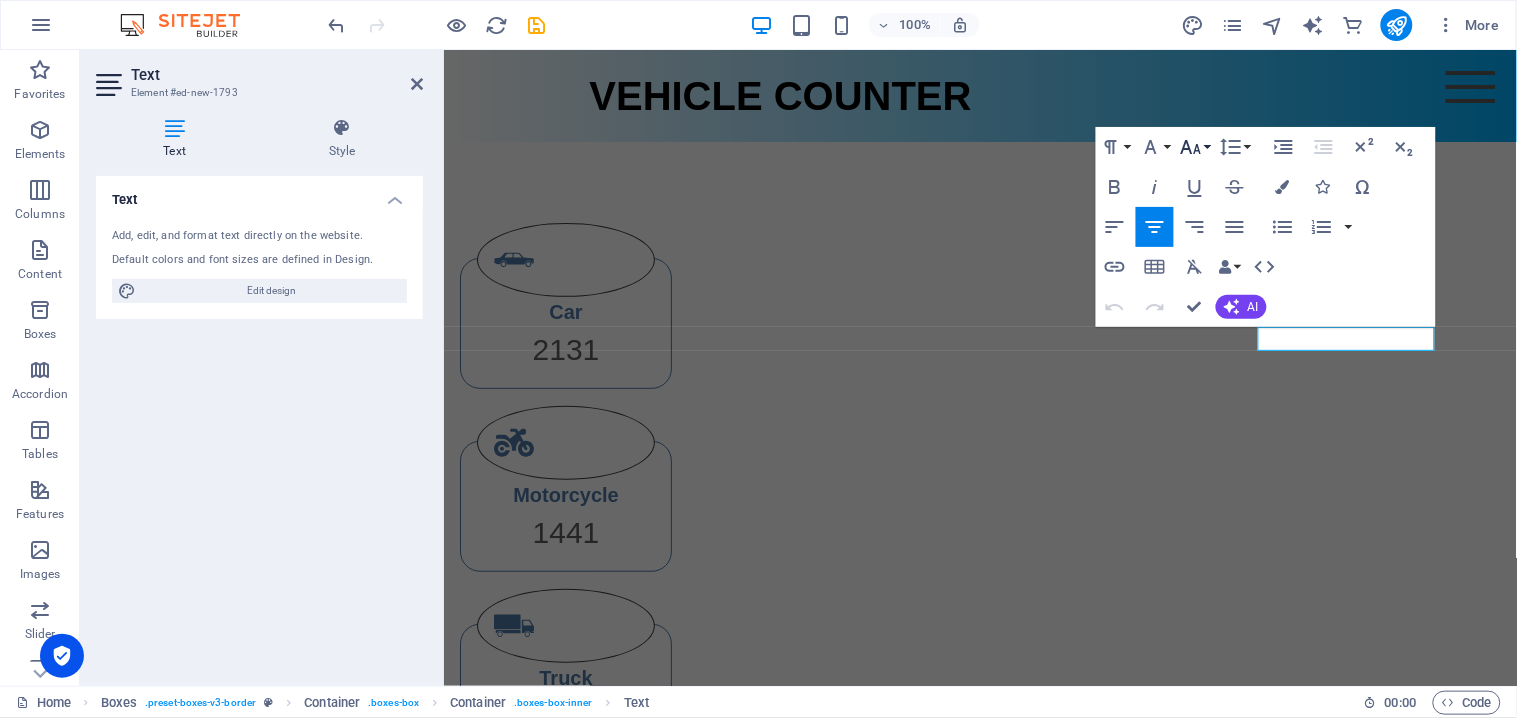 click on "Font Size" at bounding box center [1195, 147] 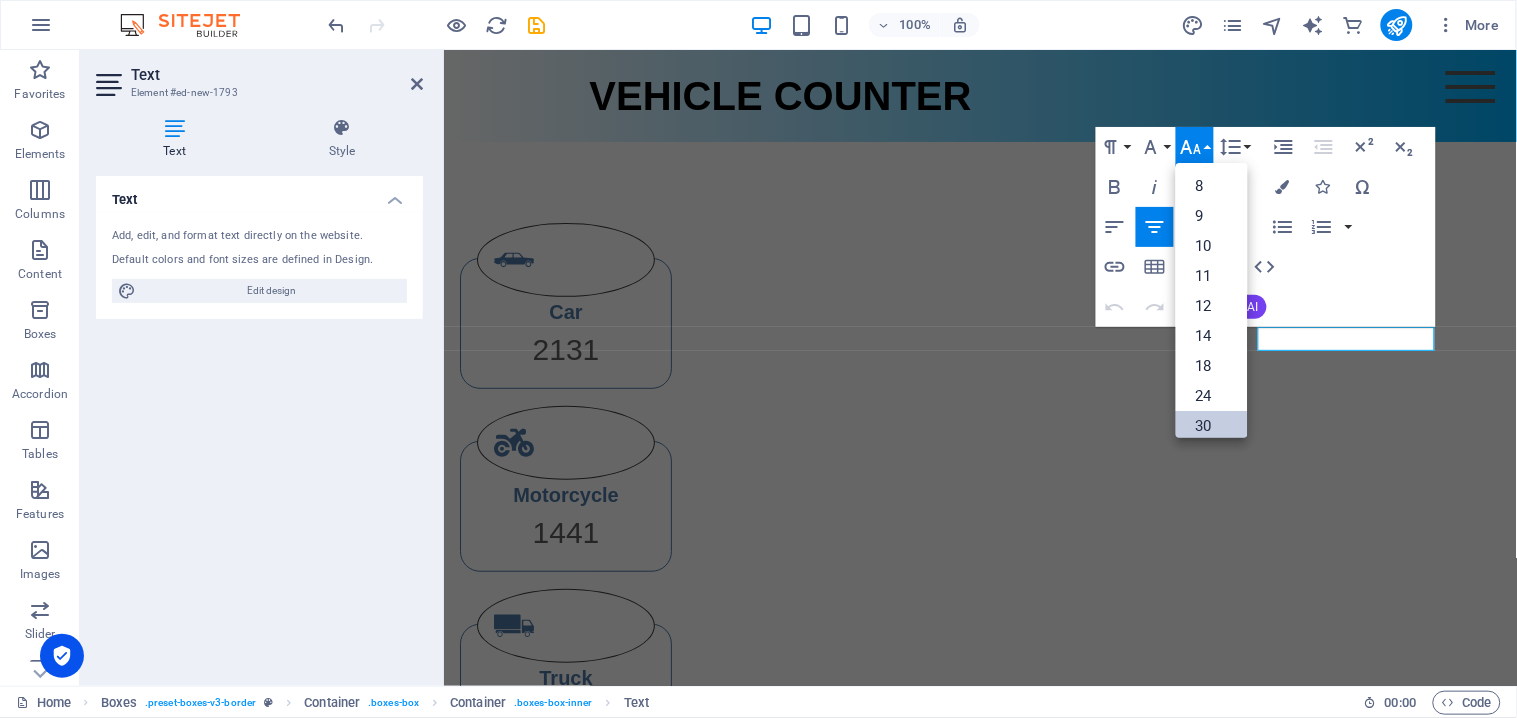 click on "30" at bounding box center (1212, 426) 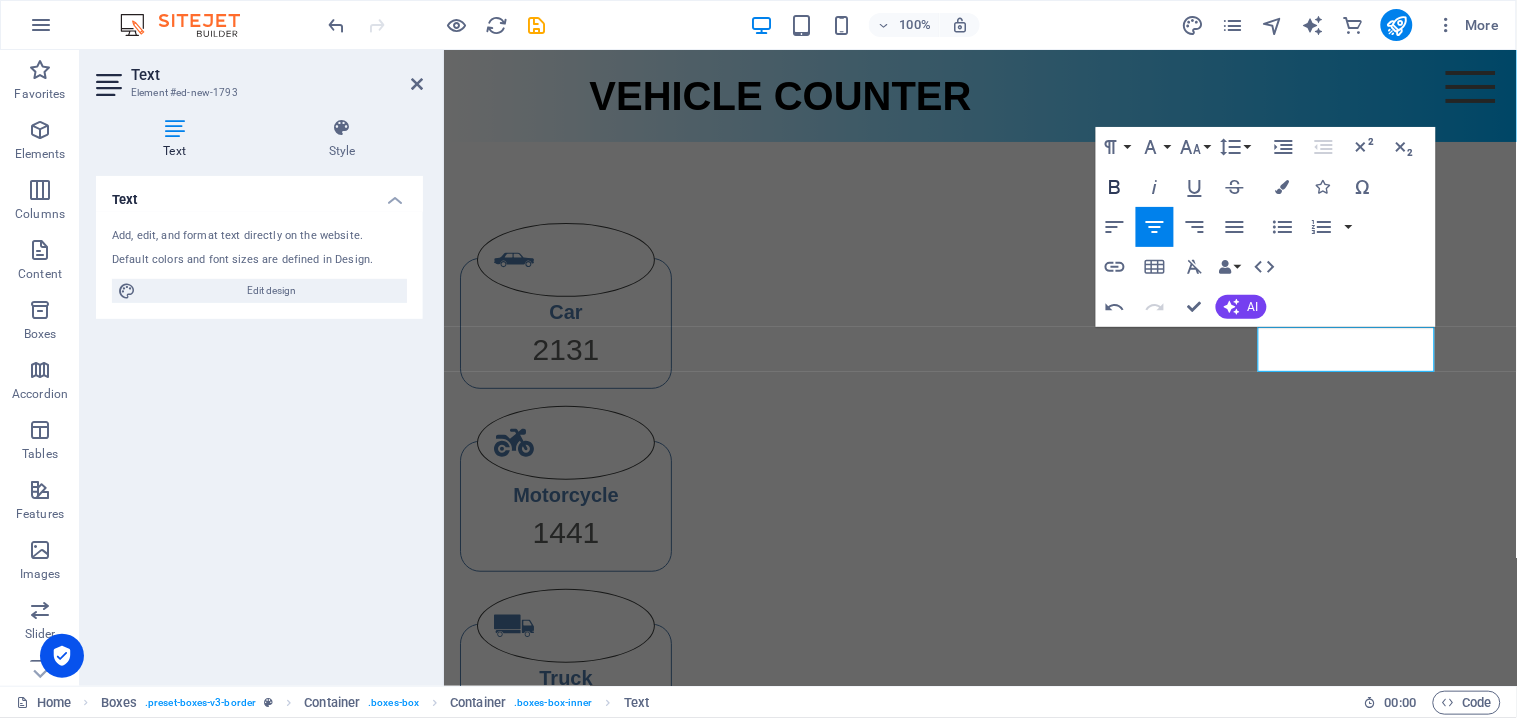 click 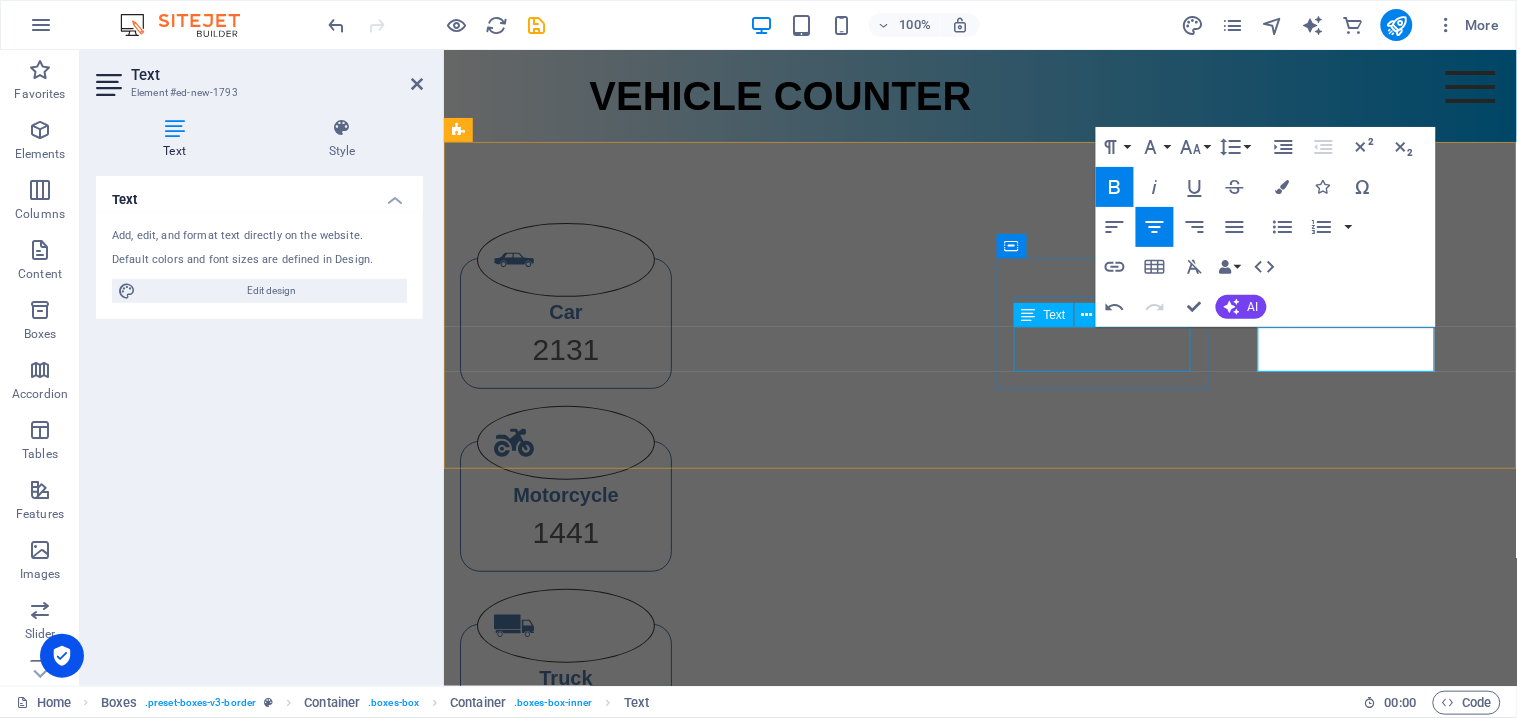 click on "1351" at bounding box center [565, 714] 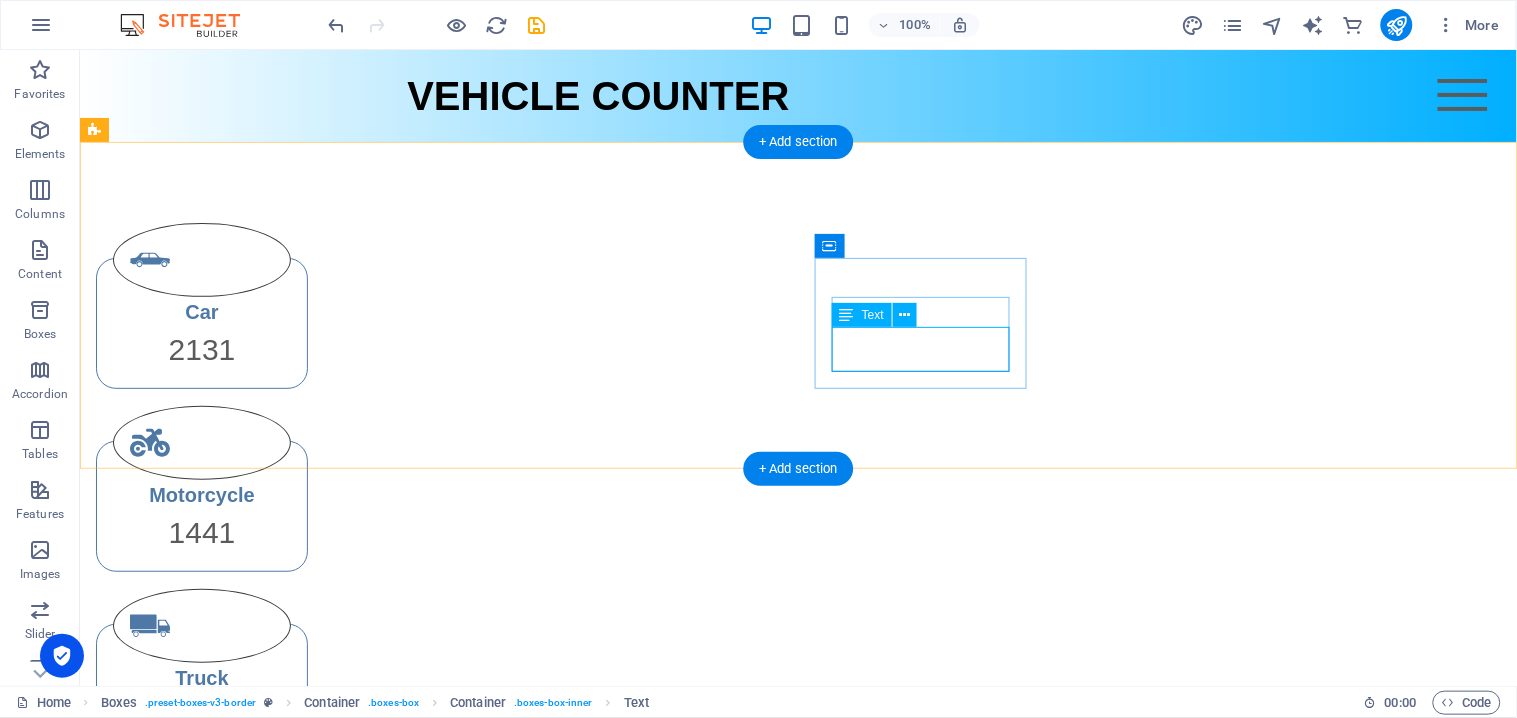 click on "1351" at bounding box center [201, 714] 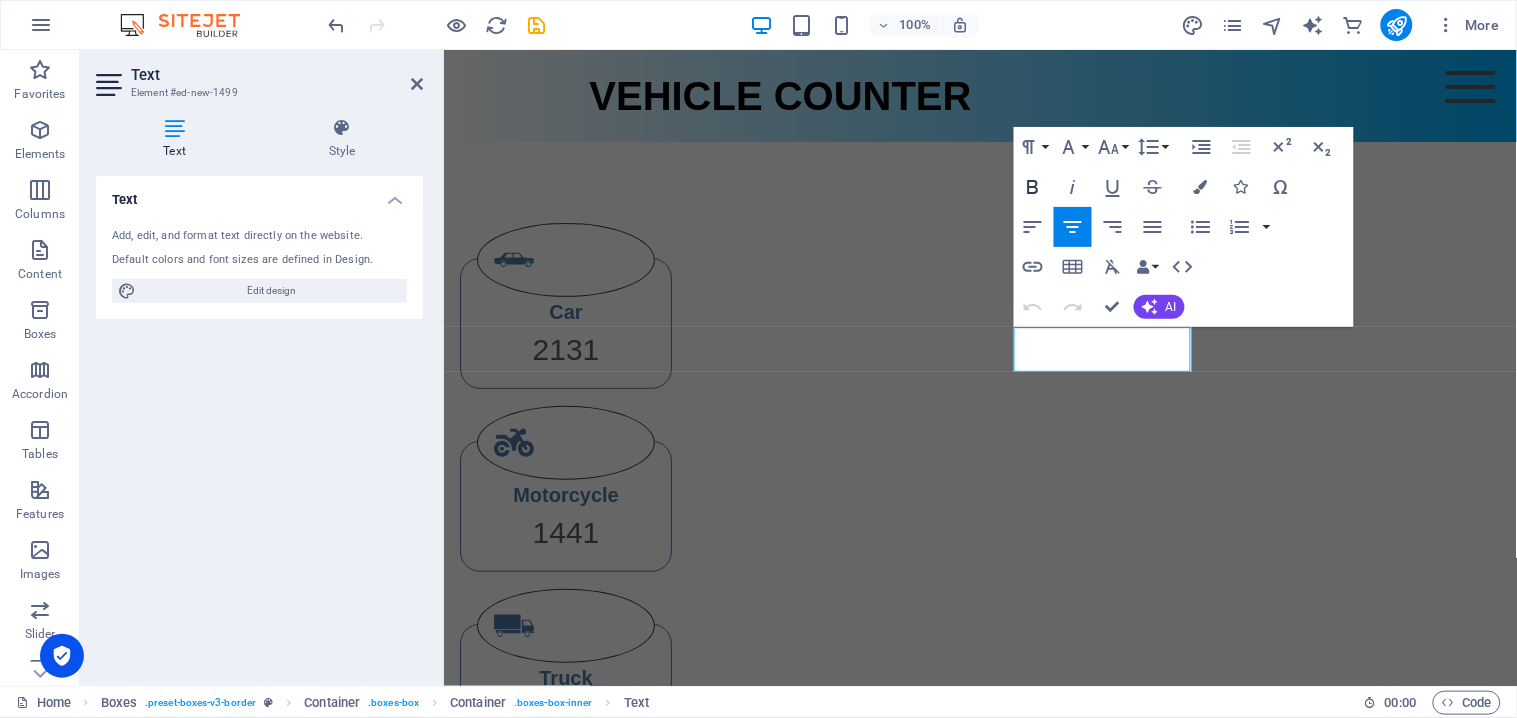 click 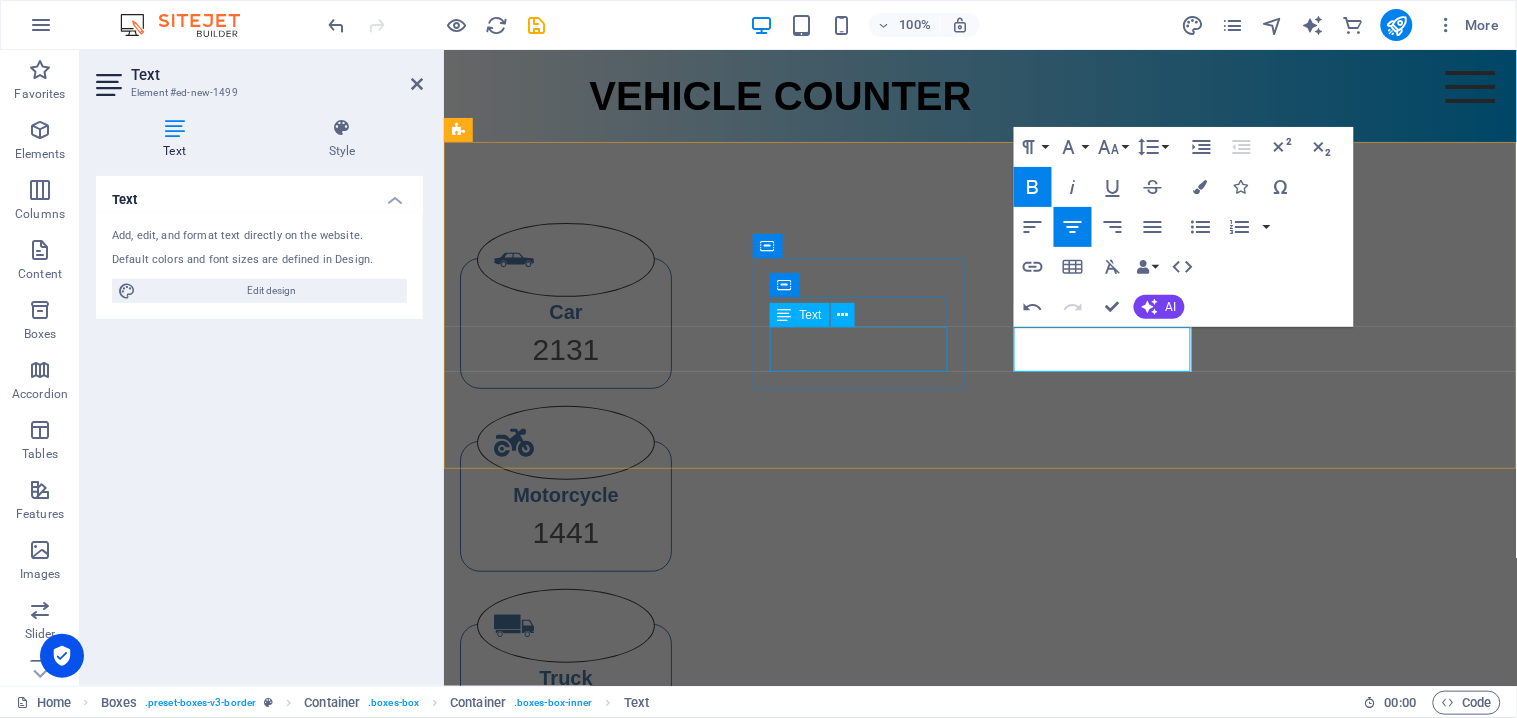 click on "1441" at bounding box center [565, 531] 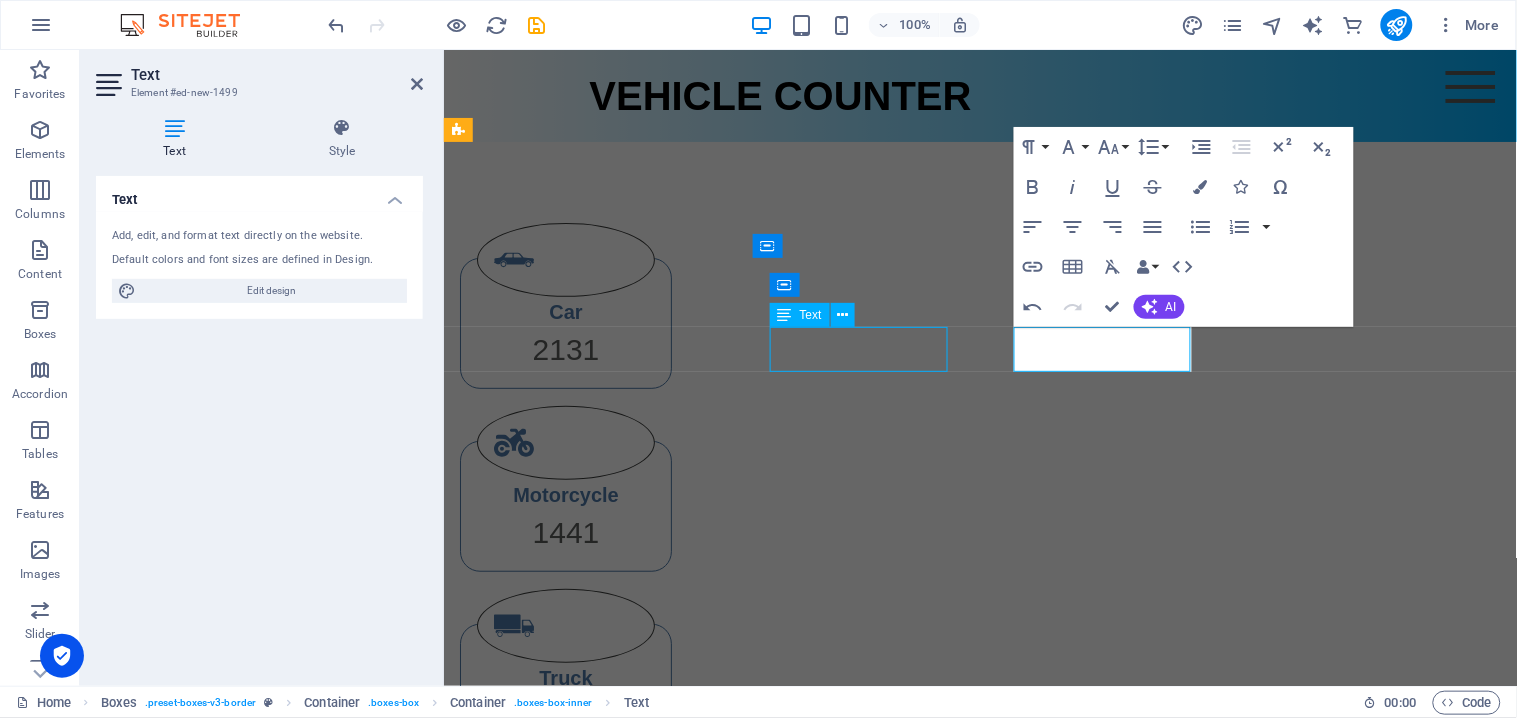 click on "1441" at bounding box center (565, 531) 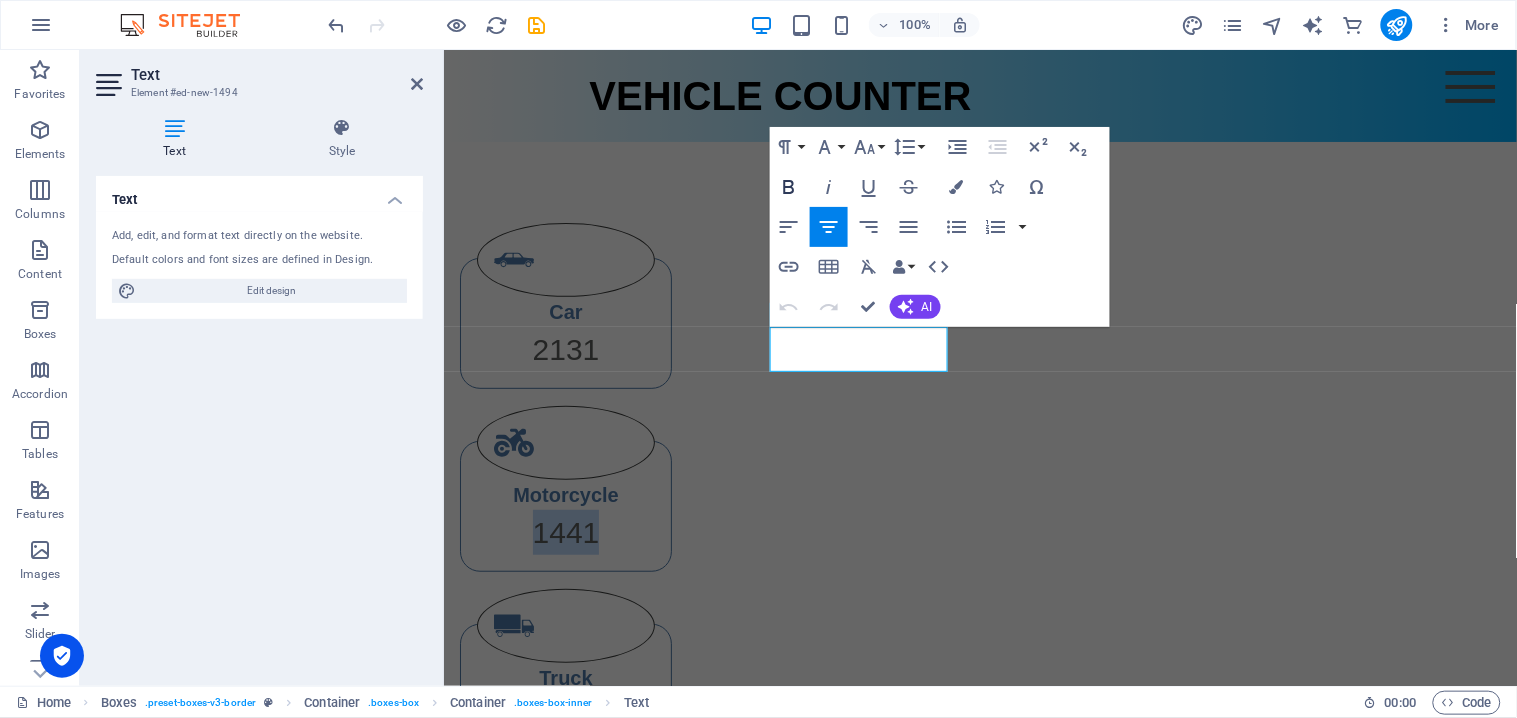 click 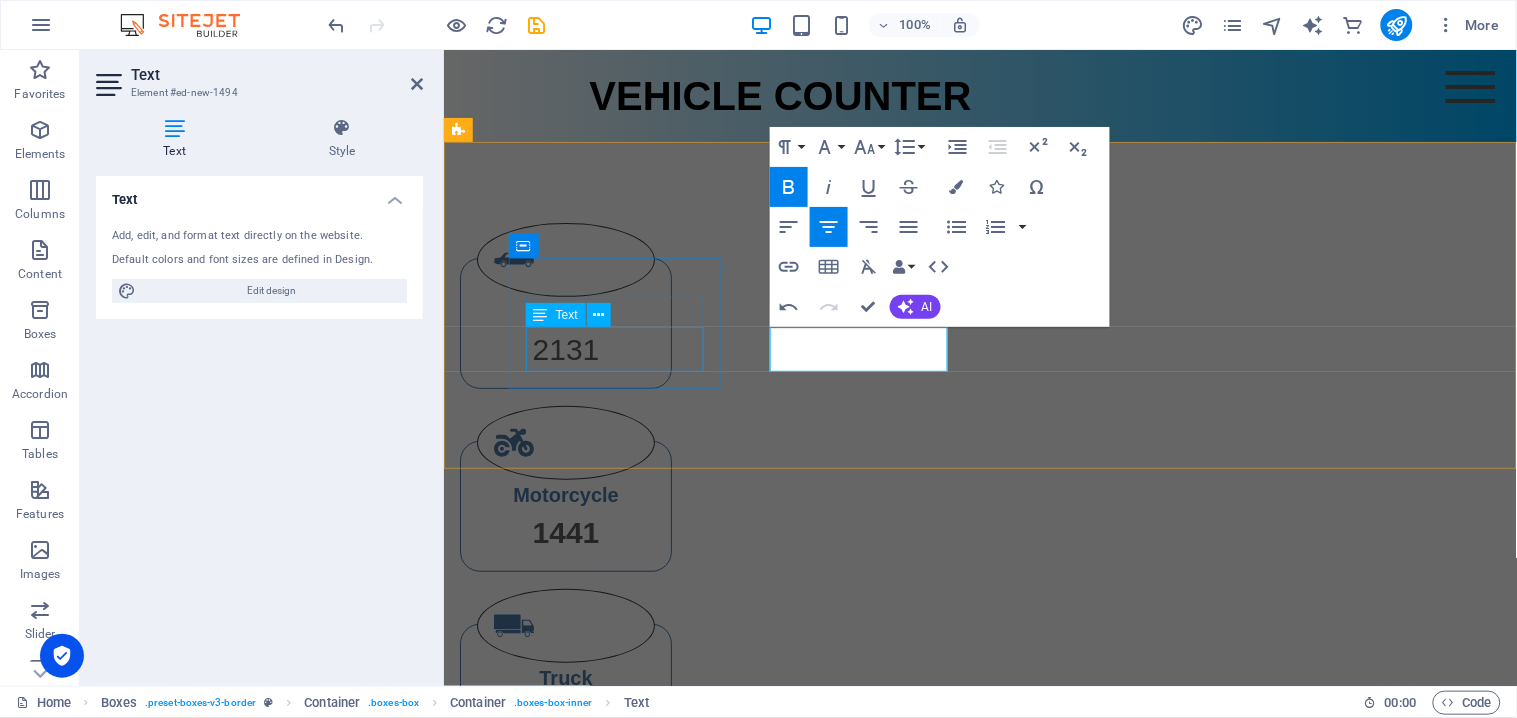 click on "2131" at bounding box center (565, 348) 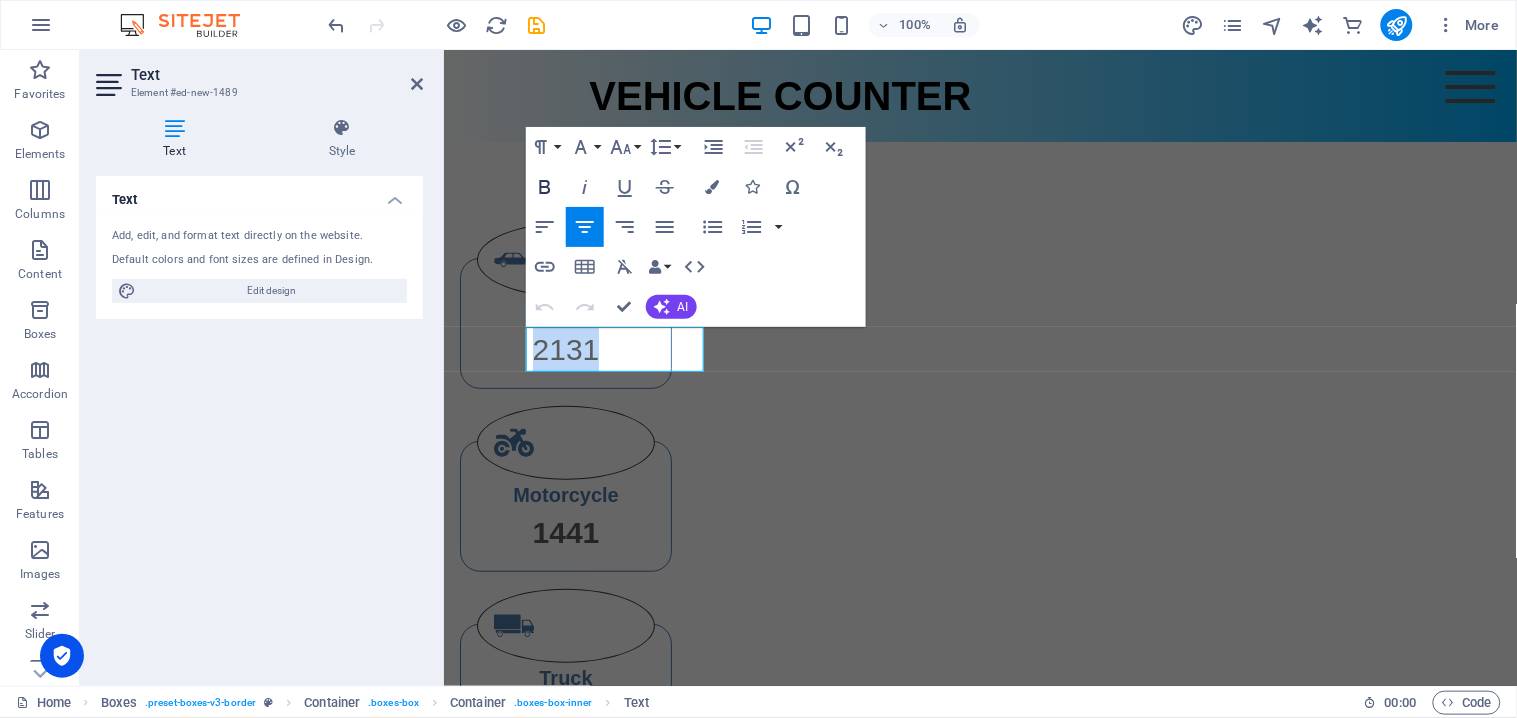 click 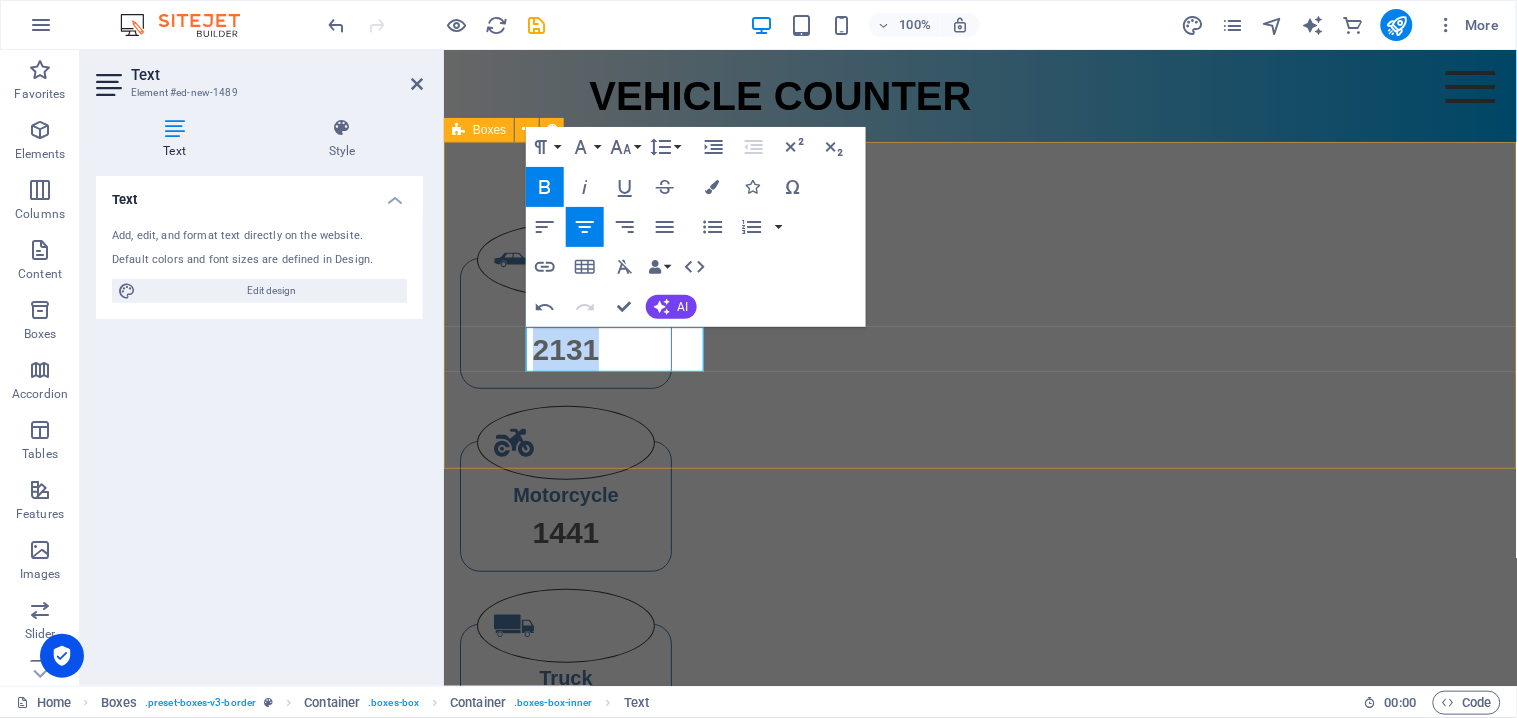 click on "Car 2131 Motorcycle 1441 Truck 1351 Bus 4123" at bounding box center [979, 579] 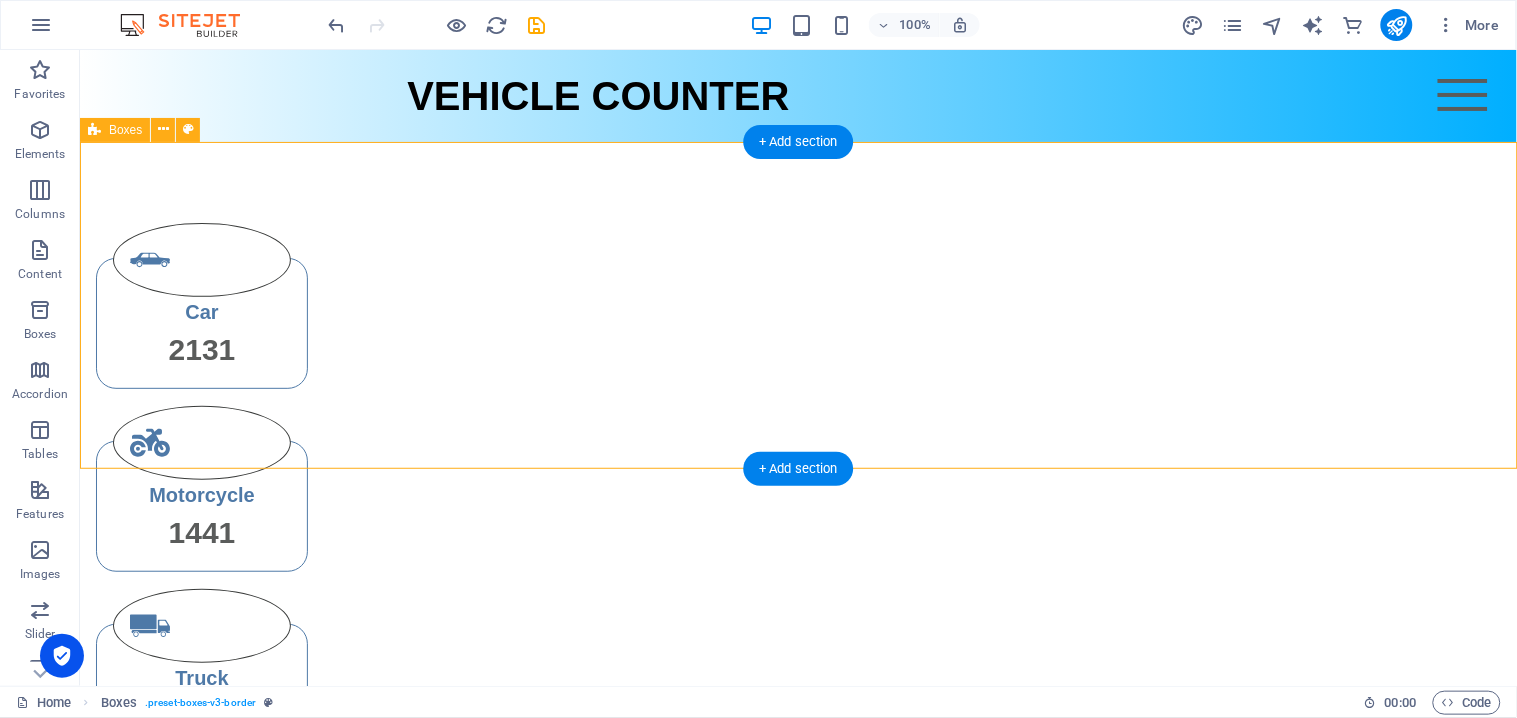 click on "Car 2131 Motorcycle 1441 Truck 1351 Bus 4123" at bounding box center [797, 579] 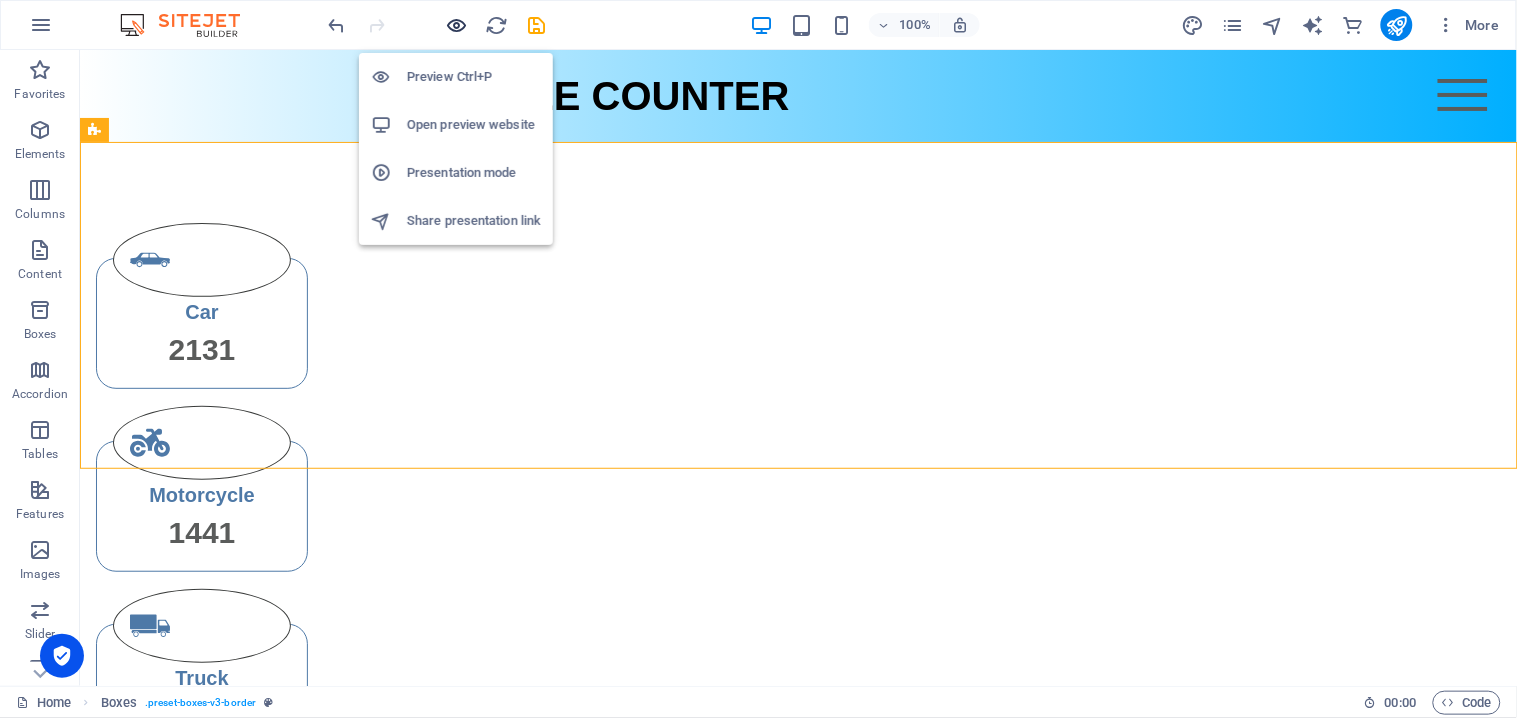 click at bounding box center (457, 25) 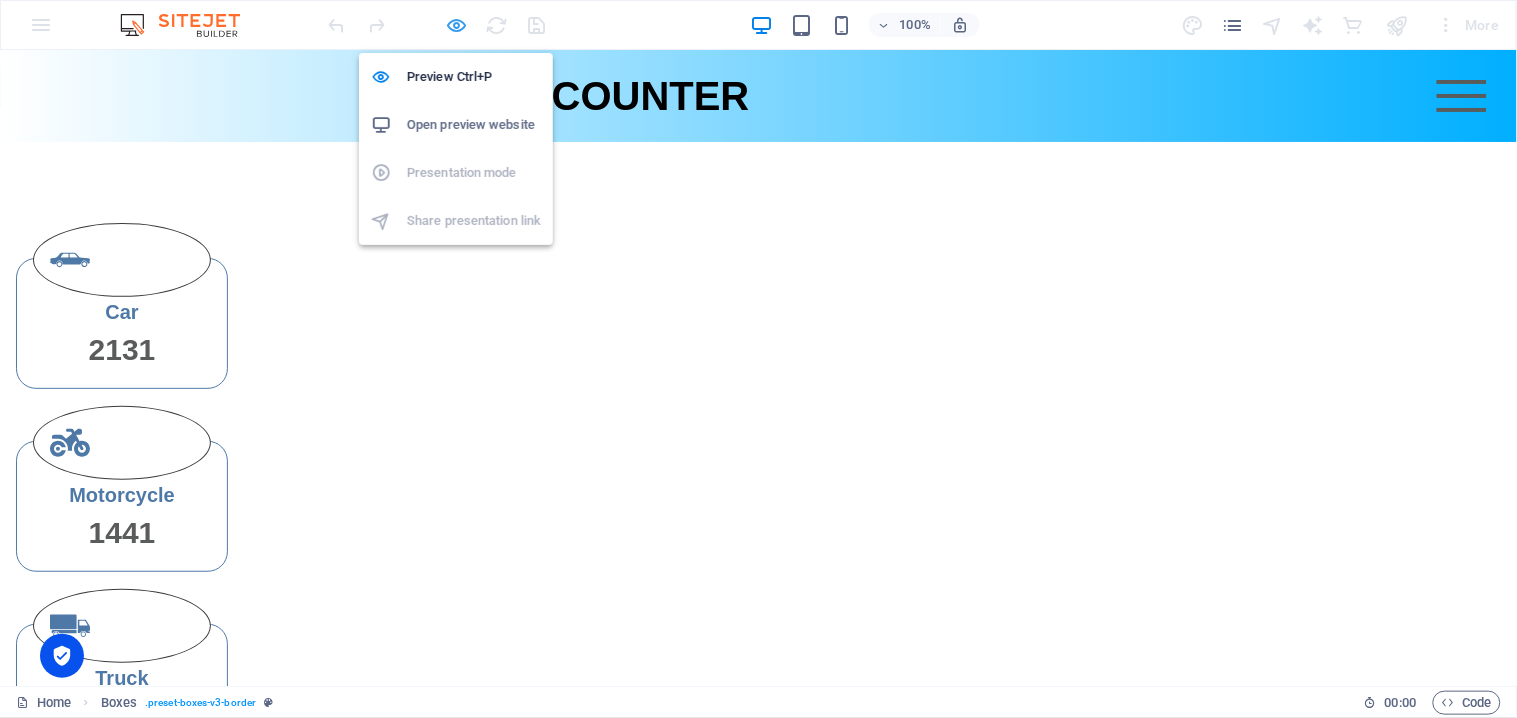 click at bounding box center (457, 25) 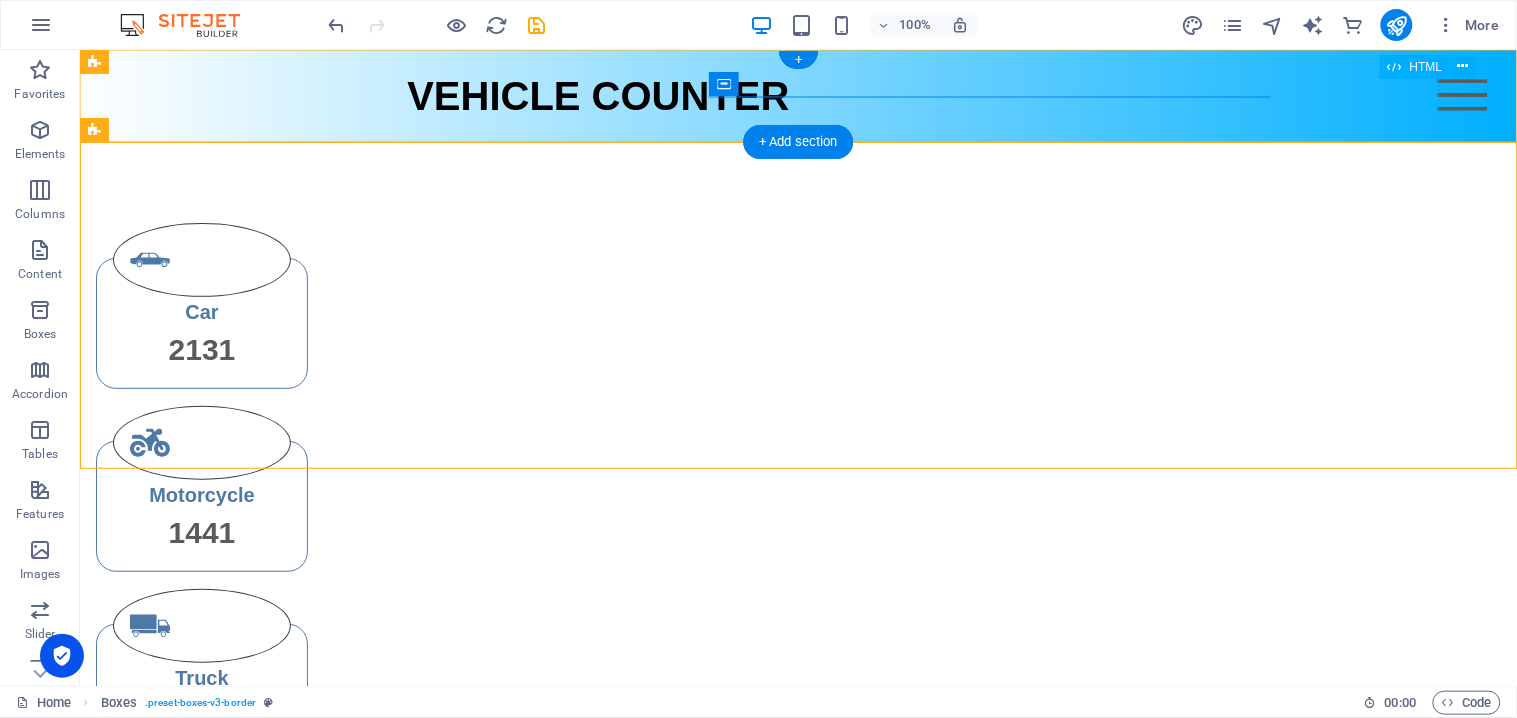 click on "Menu" at bounding box center (1462, 94) 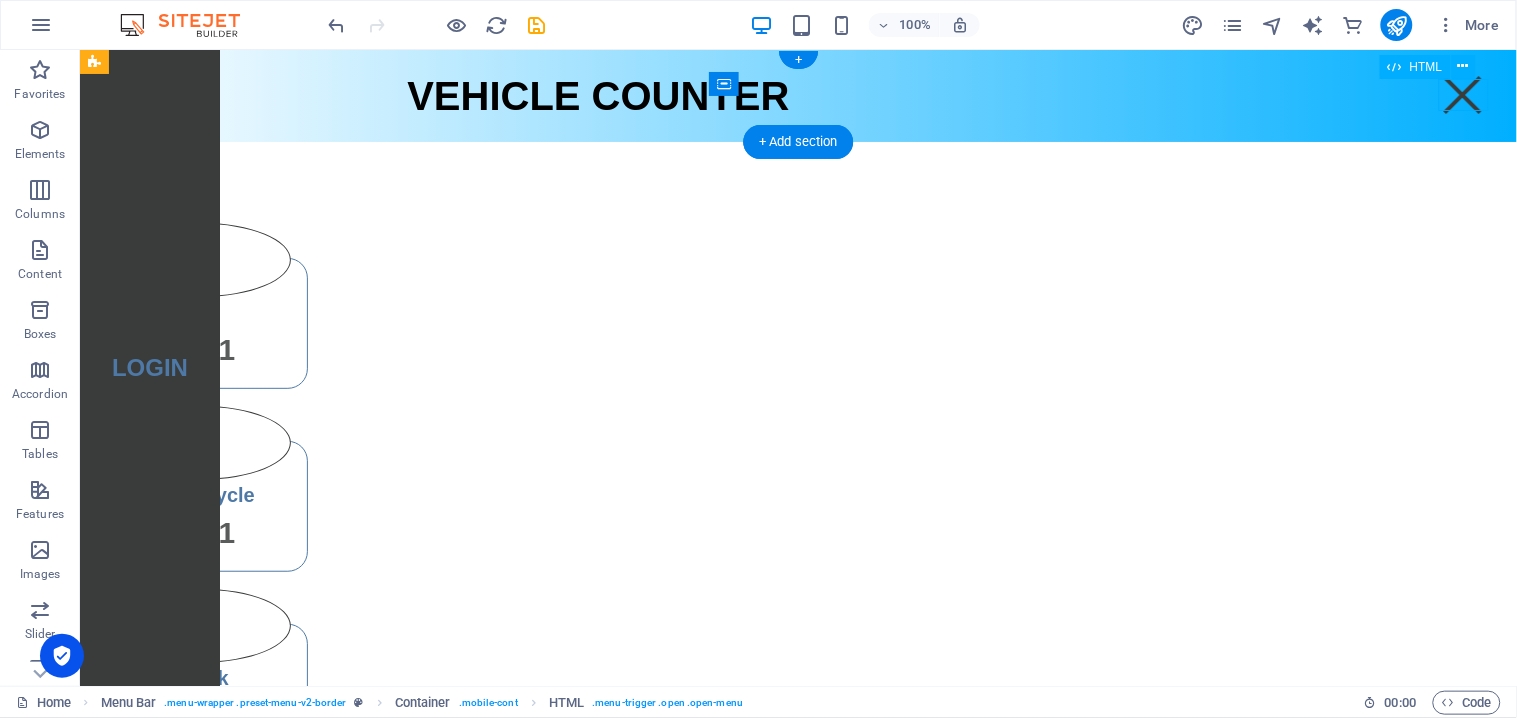 click on "Menu" at bounding box center [1462, 94] 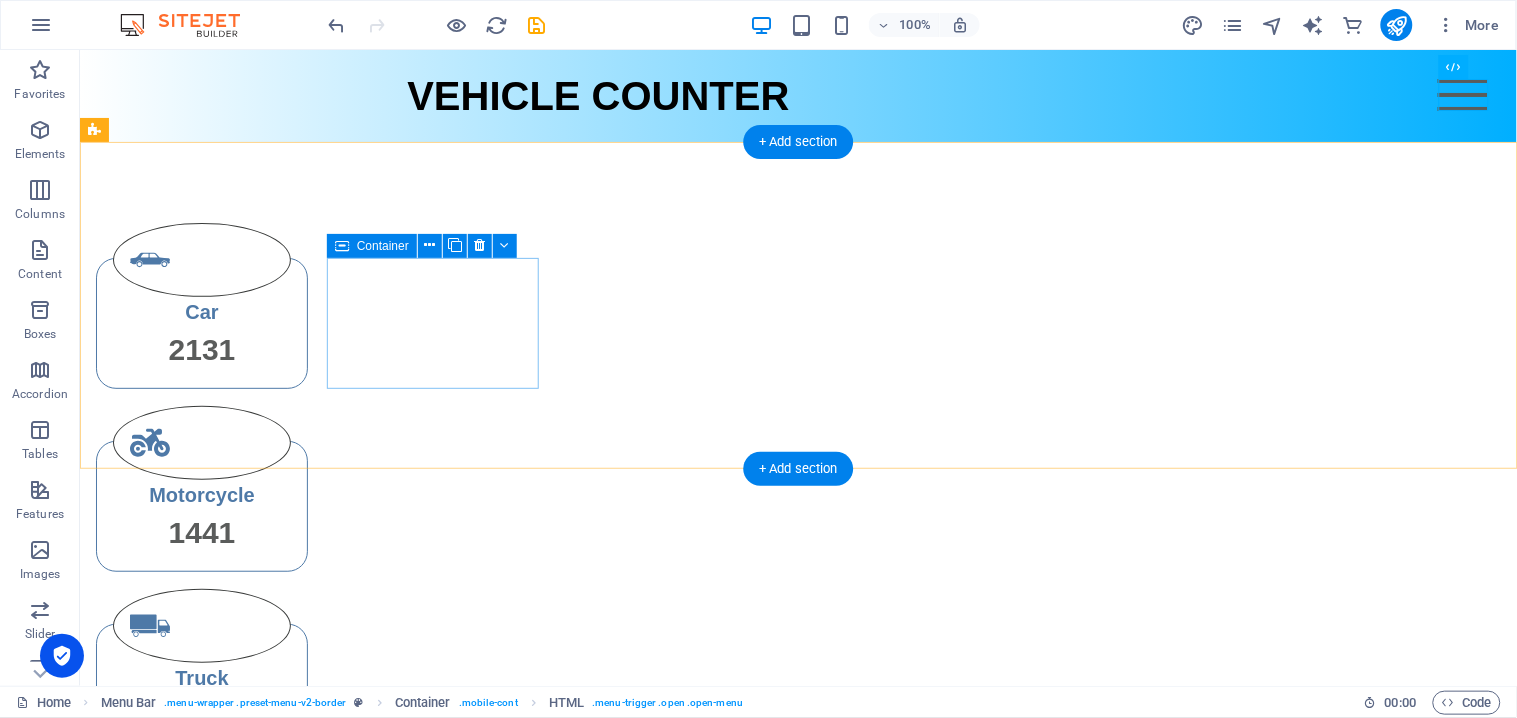 click on "Car 2131" at bounding box center (201, 322) 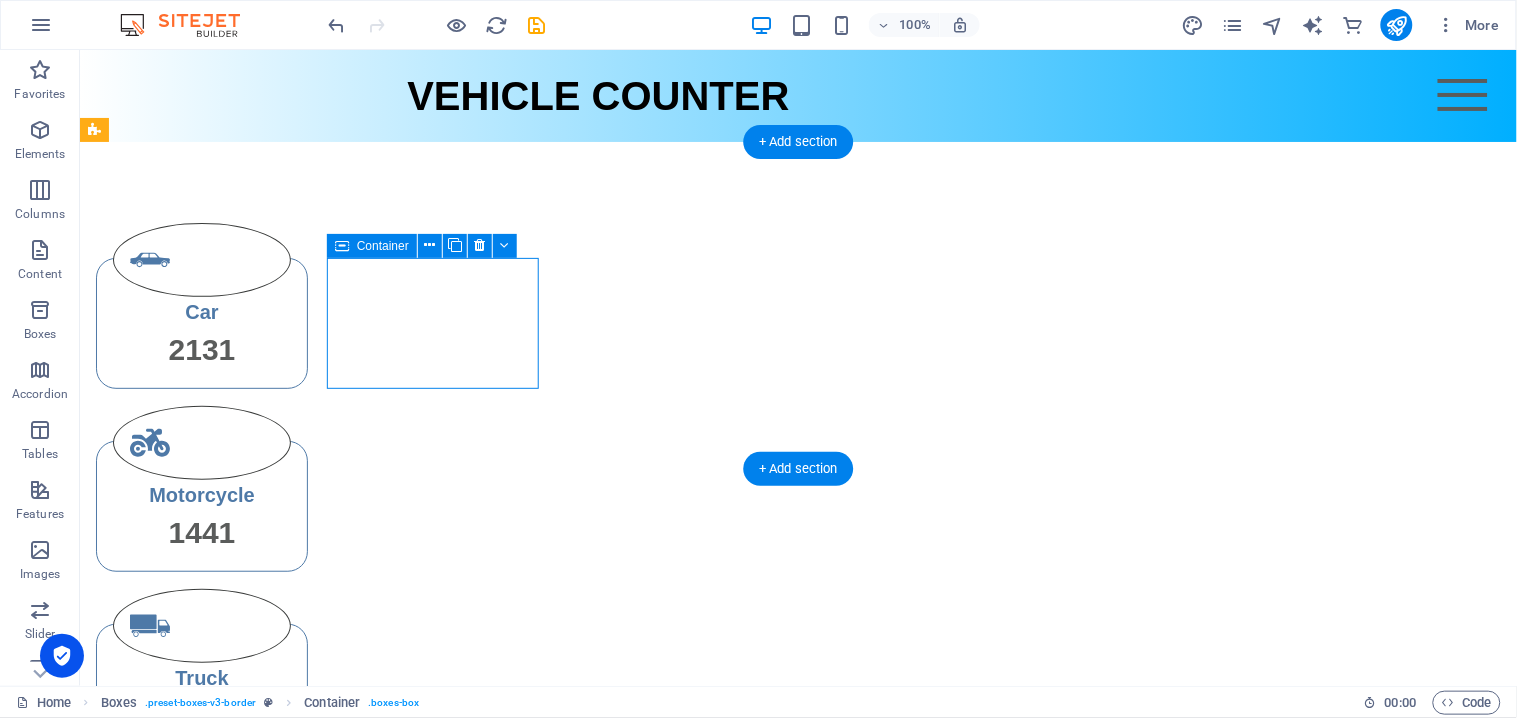 click on "Car 2131" at bounding box center [201, 322] 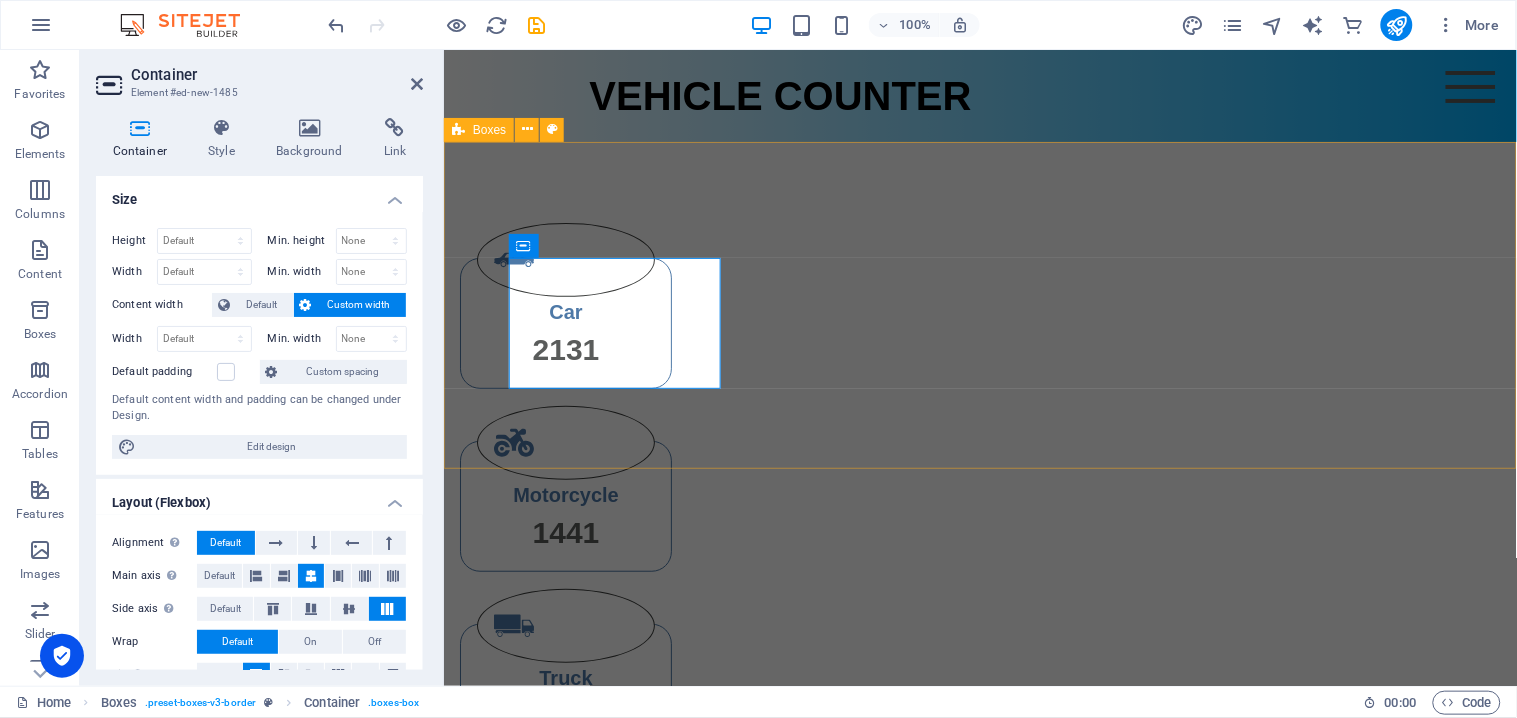 click on "Car 2131 Motorcycle 1441 Truck 1351 Bus 4123" at bounding box center (979, 579) 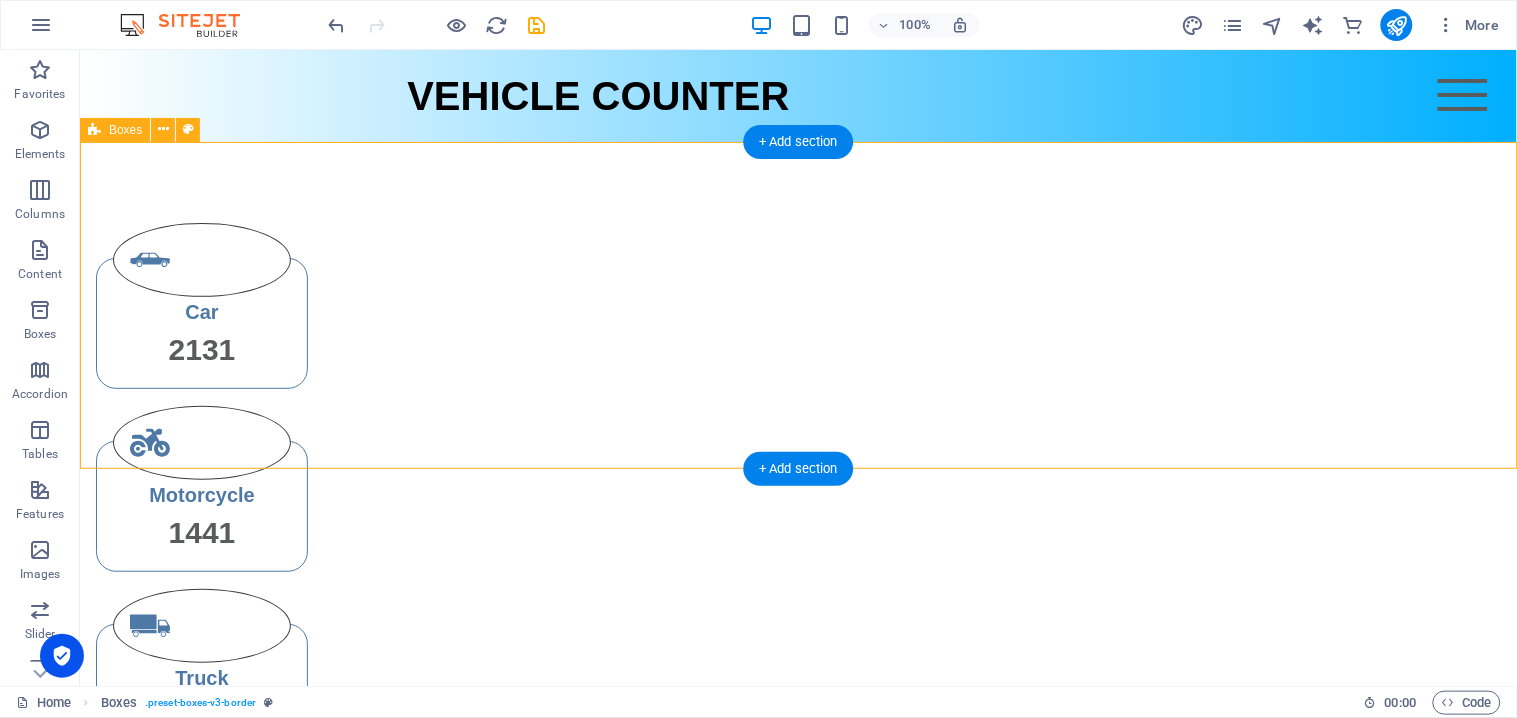 click on "Car 2131 Motorcycle 1441 Truck 1351 Bus 4123" at bounding box center [797, 579] 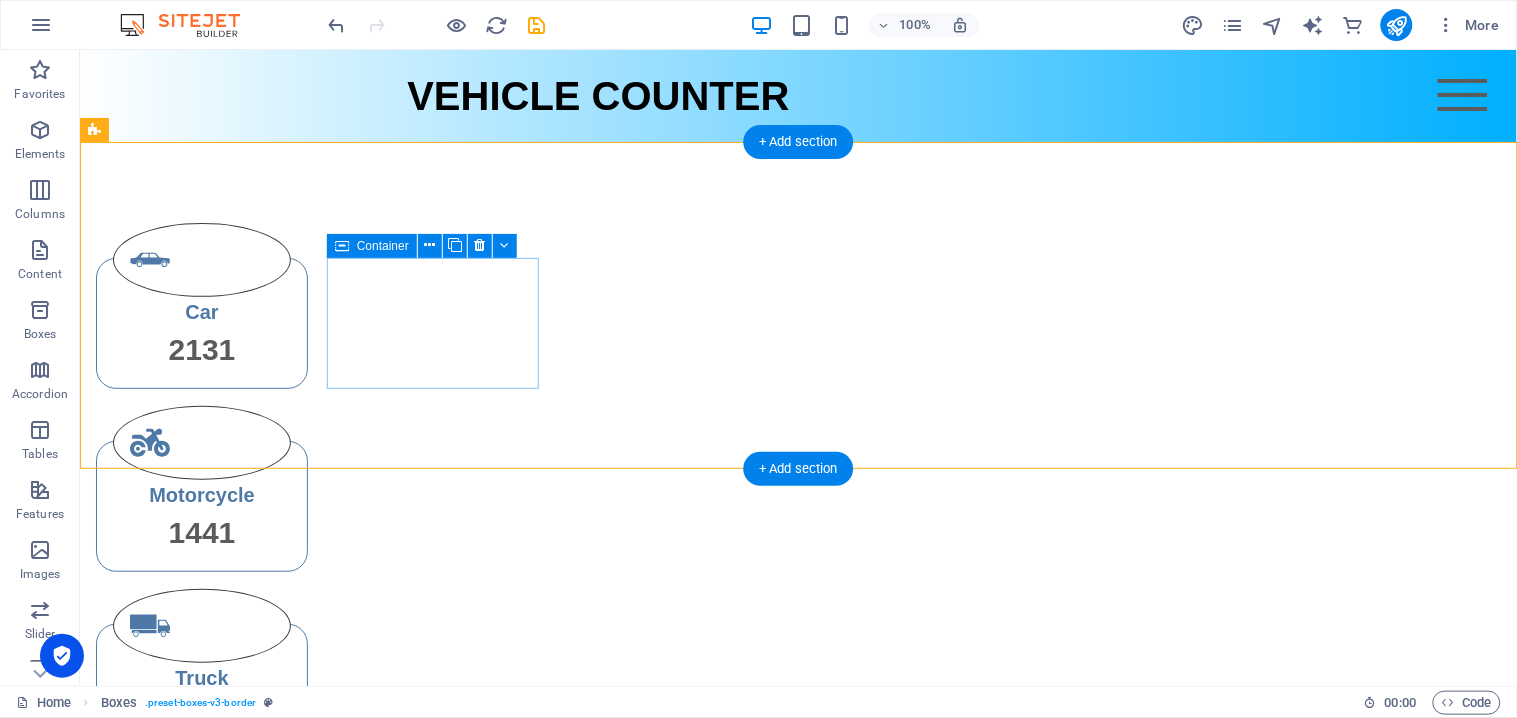 click on "Car 2131" at bounding box center [201, 322] 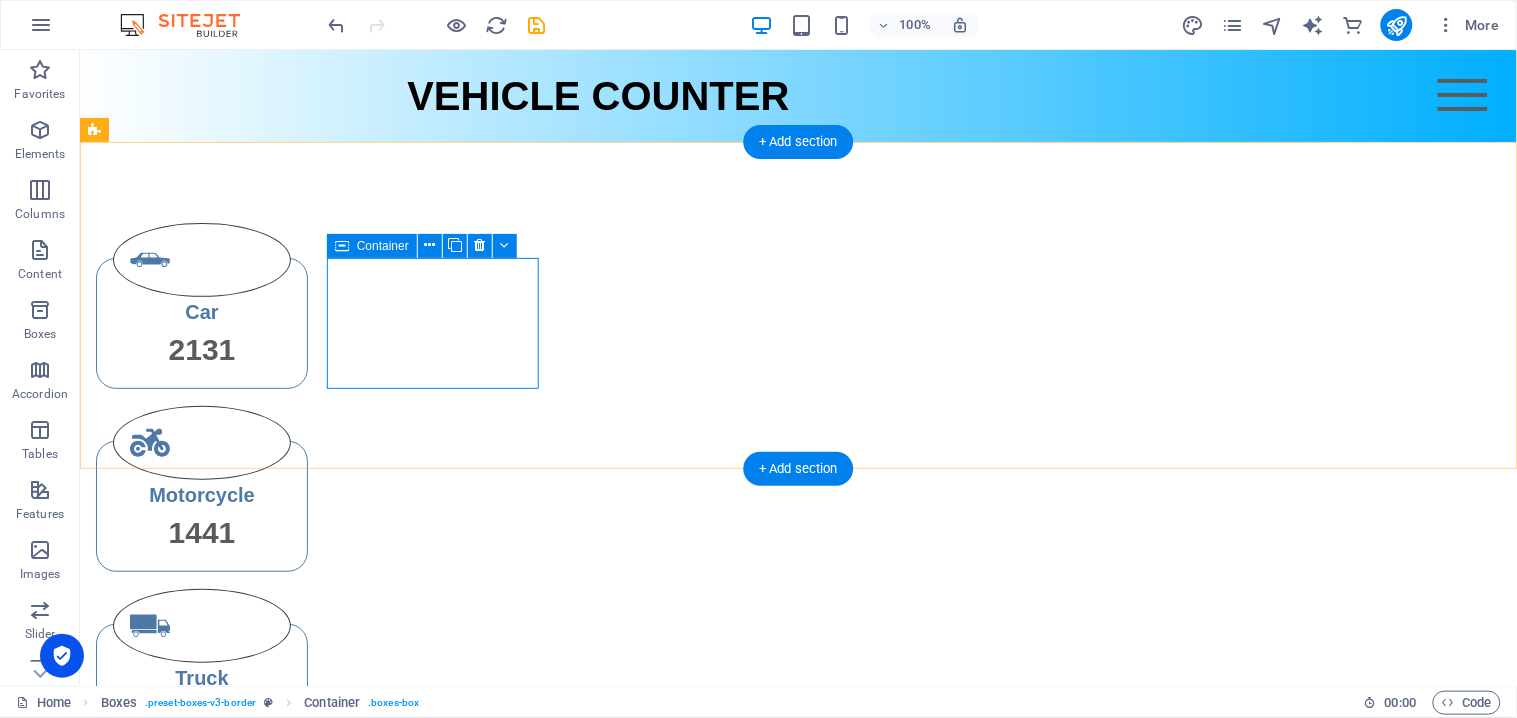 click on "Car 2131" at bounding box center [201, 322] 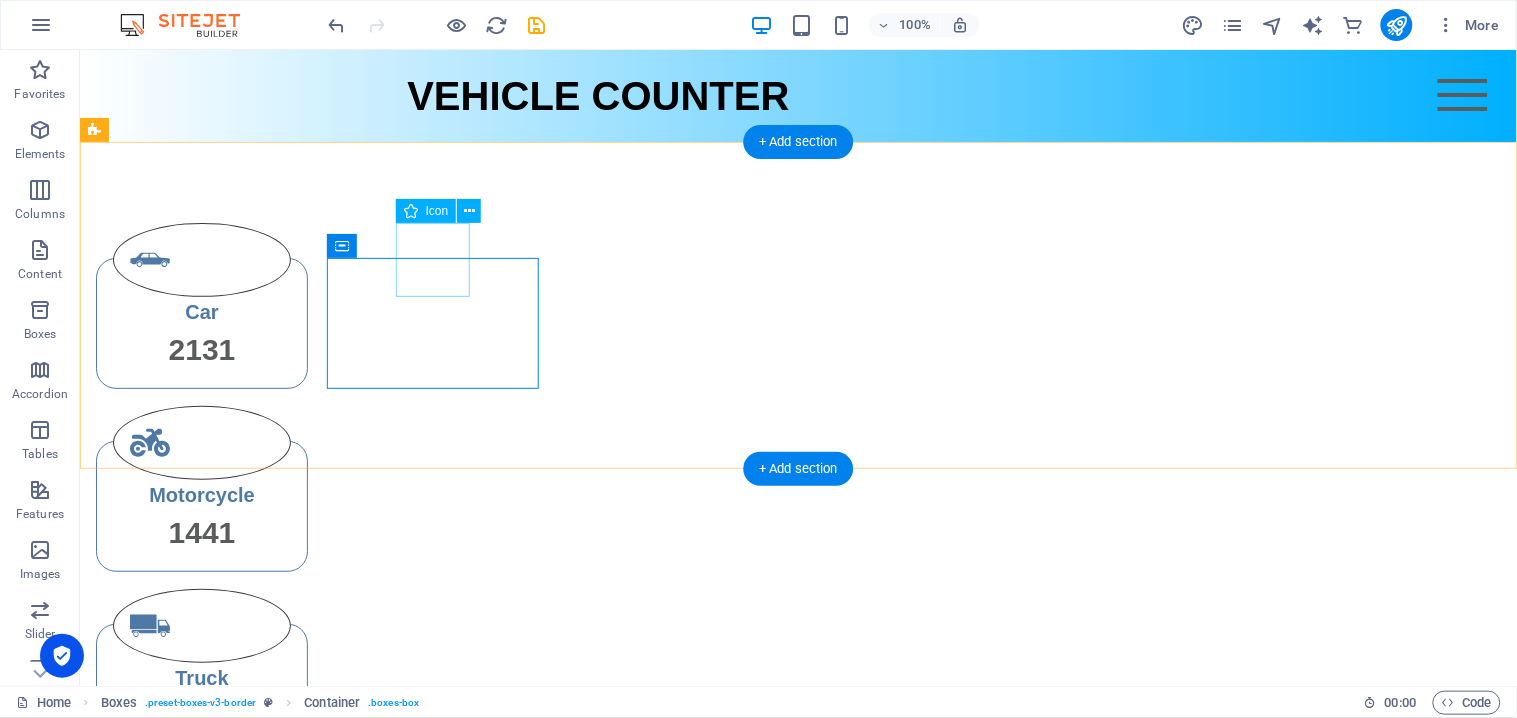 click at bounding box center [201, 259] 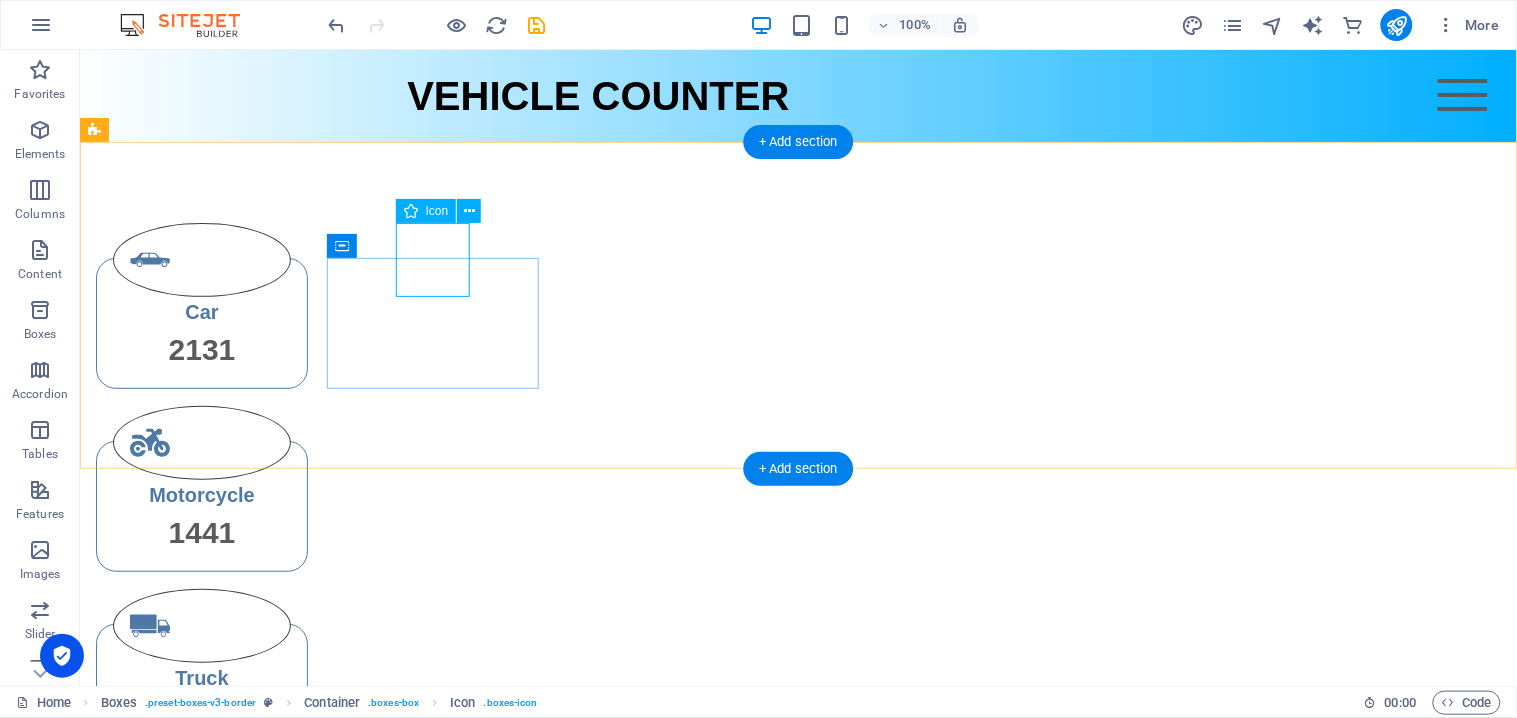 click at bounding box center [201, 259] 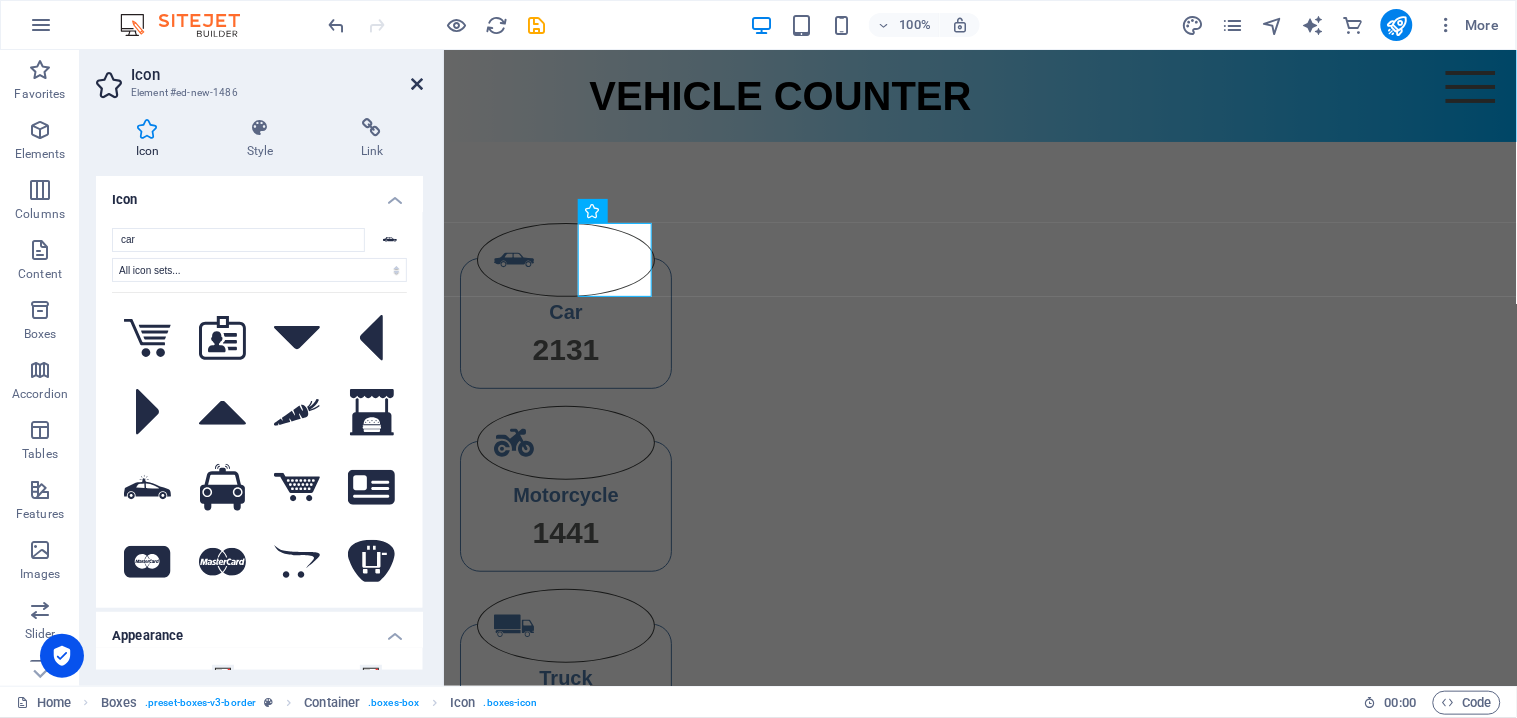 click at bounding box center (417, 84) 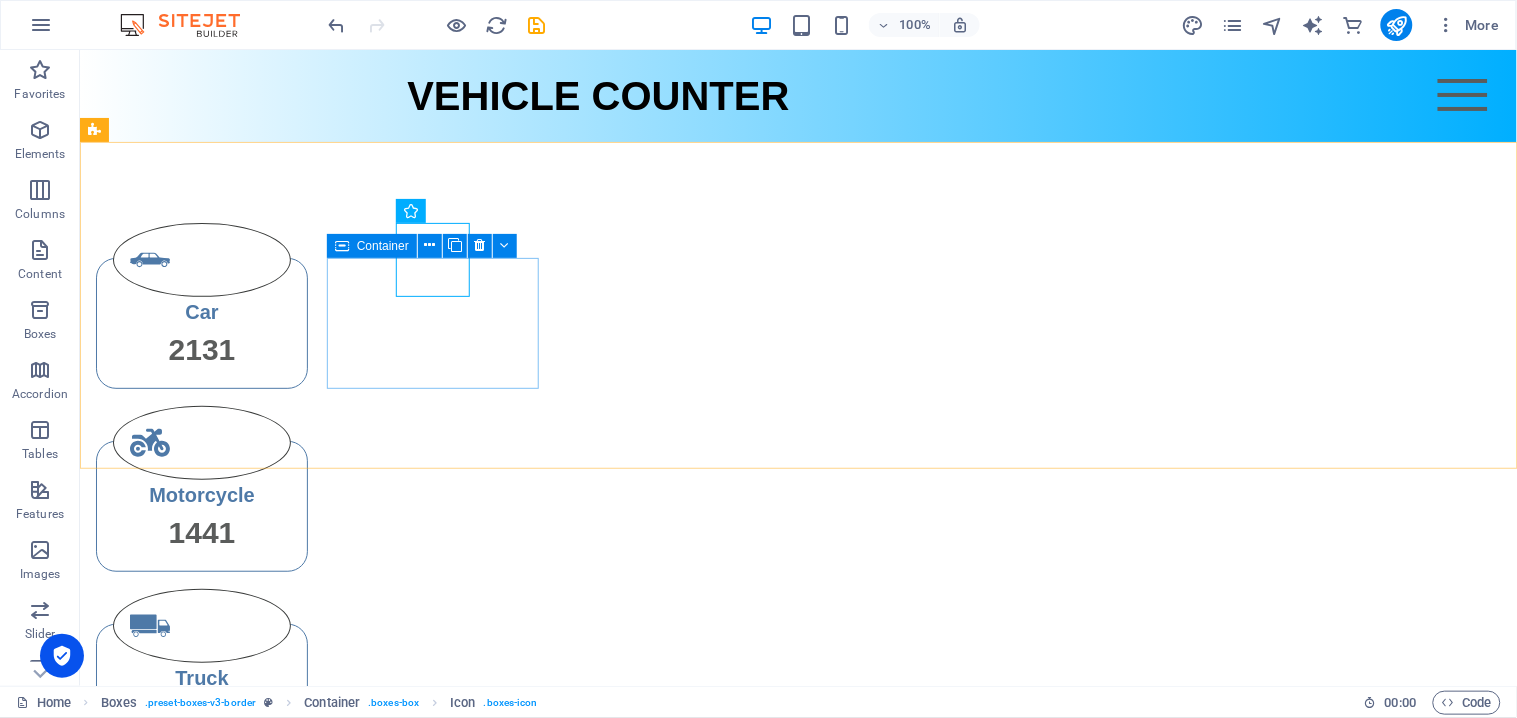 click at bounding box center (342, 246) 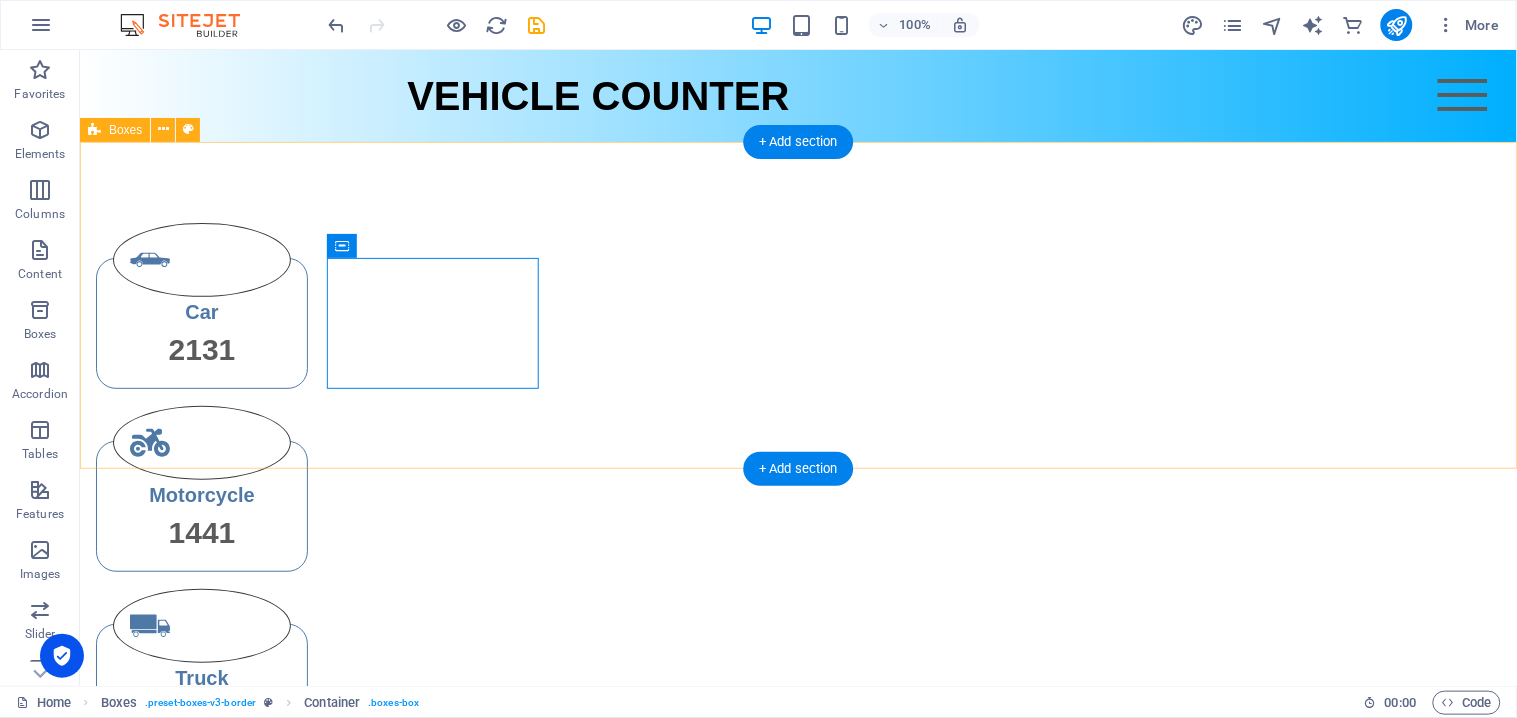 click on "Car 2131 Motorcycle 1441 Truck 1351 Bus 4123" at bounding box center [797, 579] 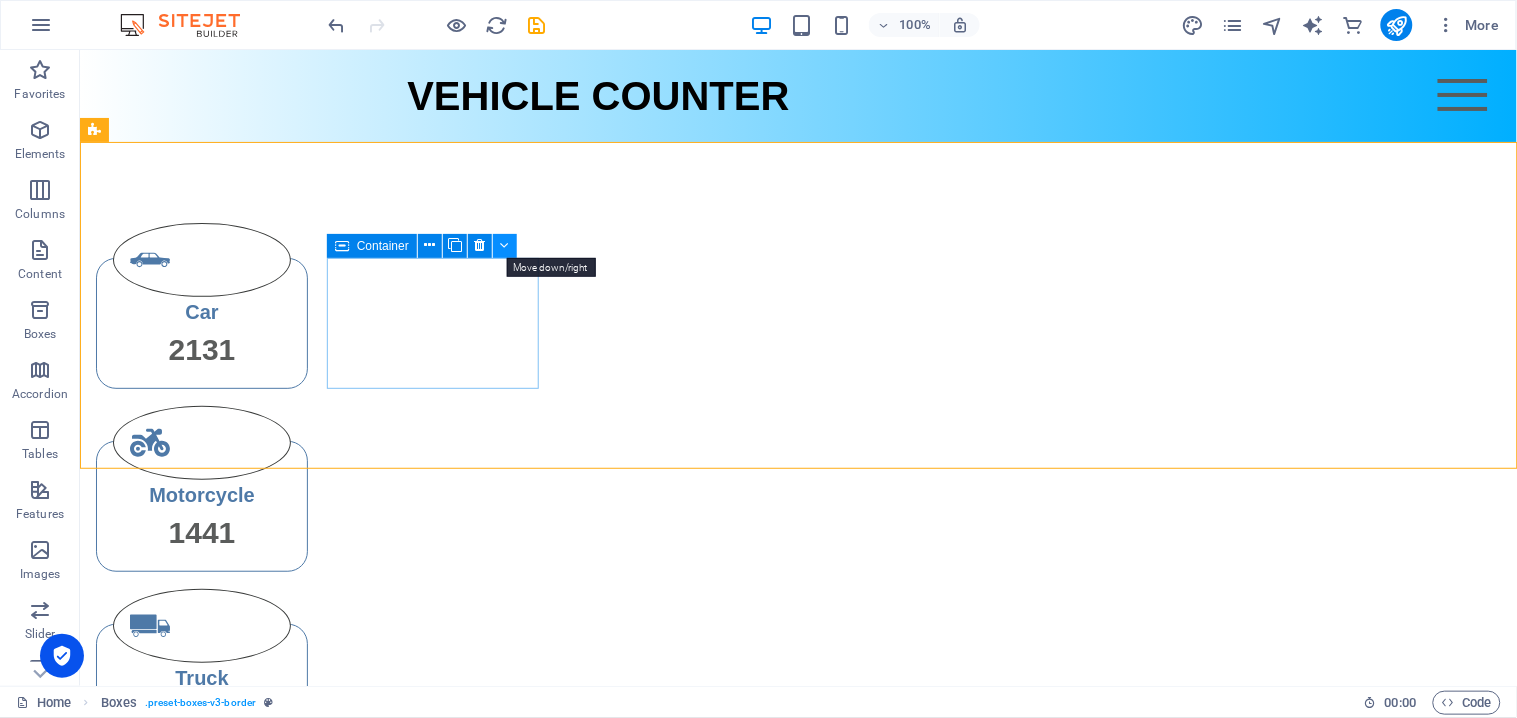 click at bounding box center [504, 245] 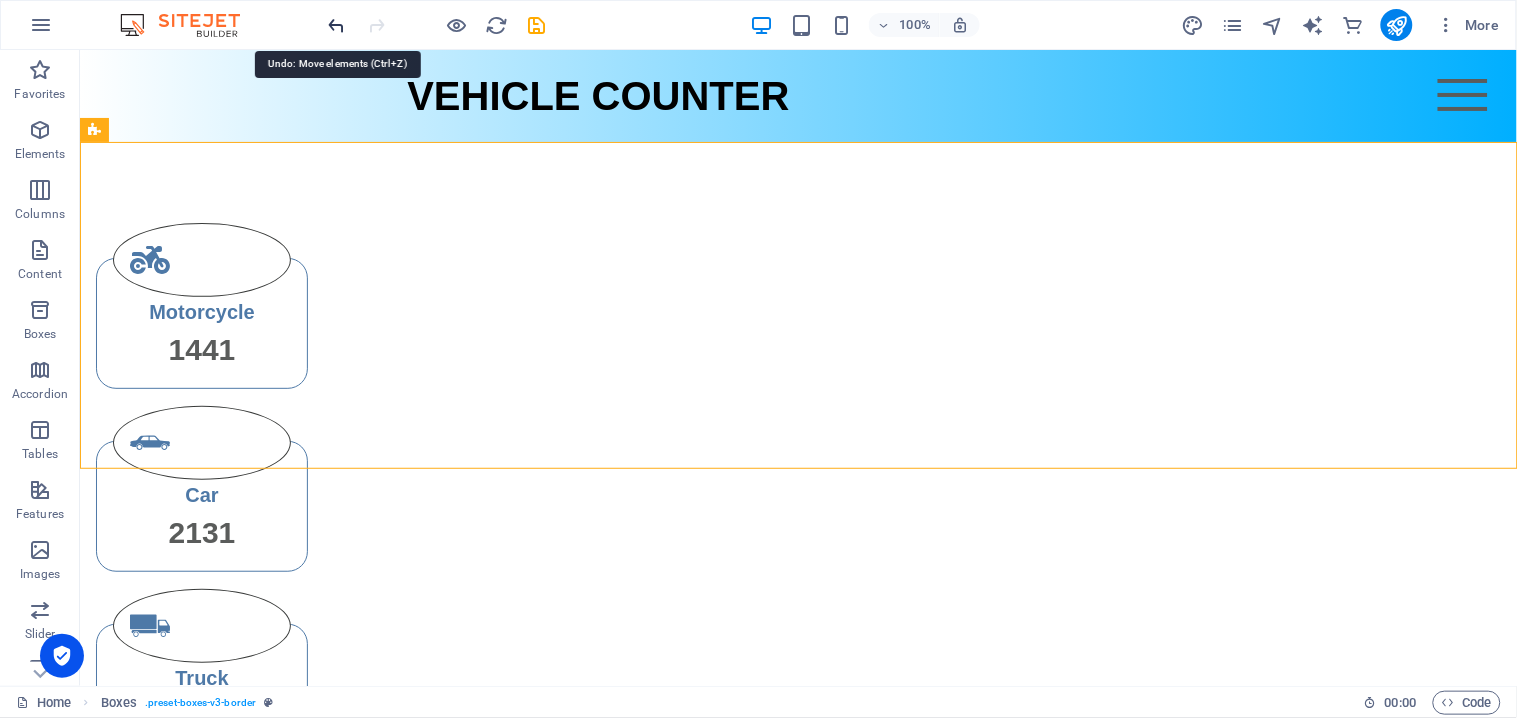 click at bounding box center [337, 25] 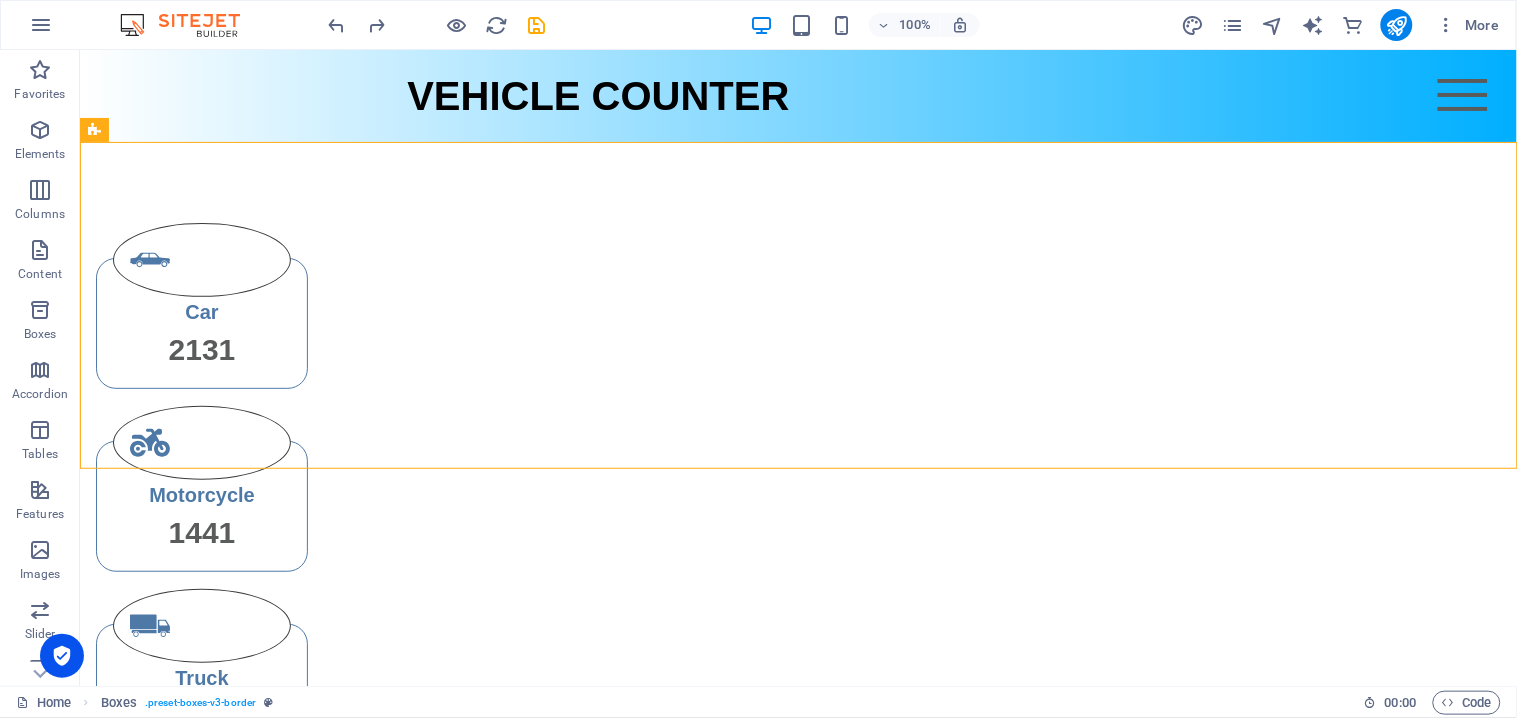 click on "Skip to main content
VEHICLE COUNTER Menu Login Car 2131 Motorcycle 1441 Truck 1351 Bus 4123" at bounding box center (797, 533) 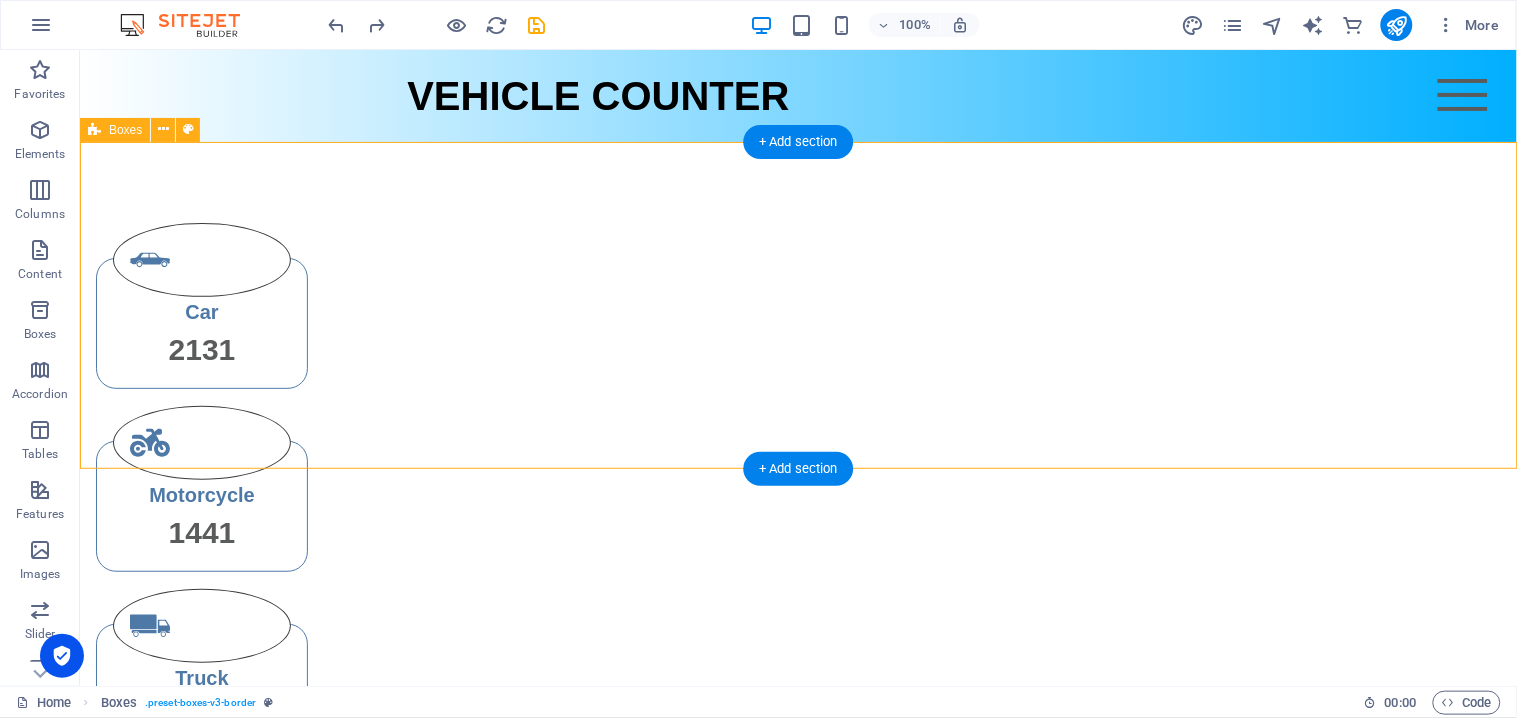 click on "Car 2131 Motorcycle 1441 Truck 1351 Bus 4123" at bounding box center [797, 579] 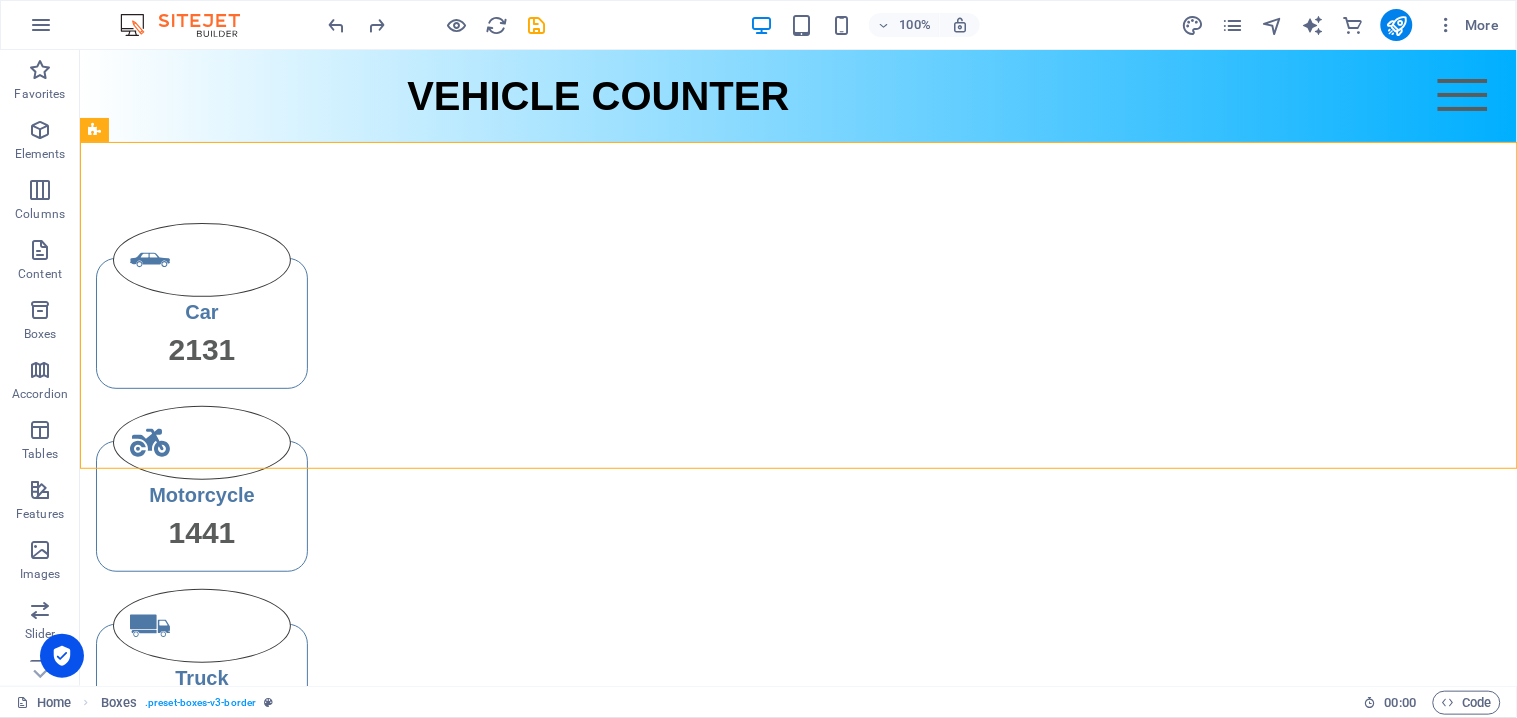 drag, startPoint x: 231, startPoint y: 227, endPoint x: 1470, endPoint y: 489, distance: 1266.3984 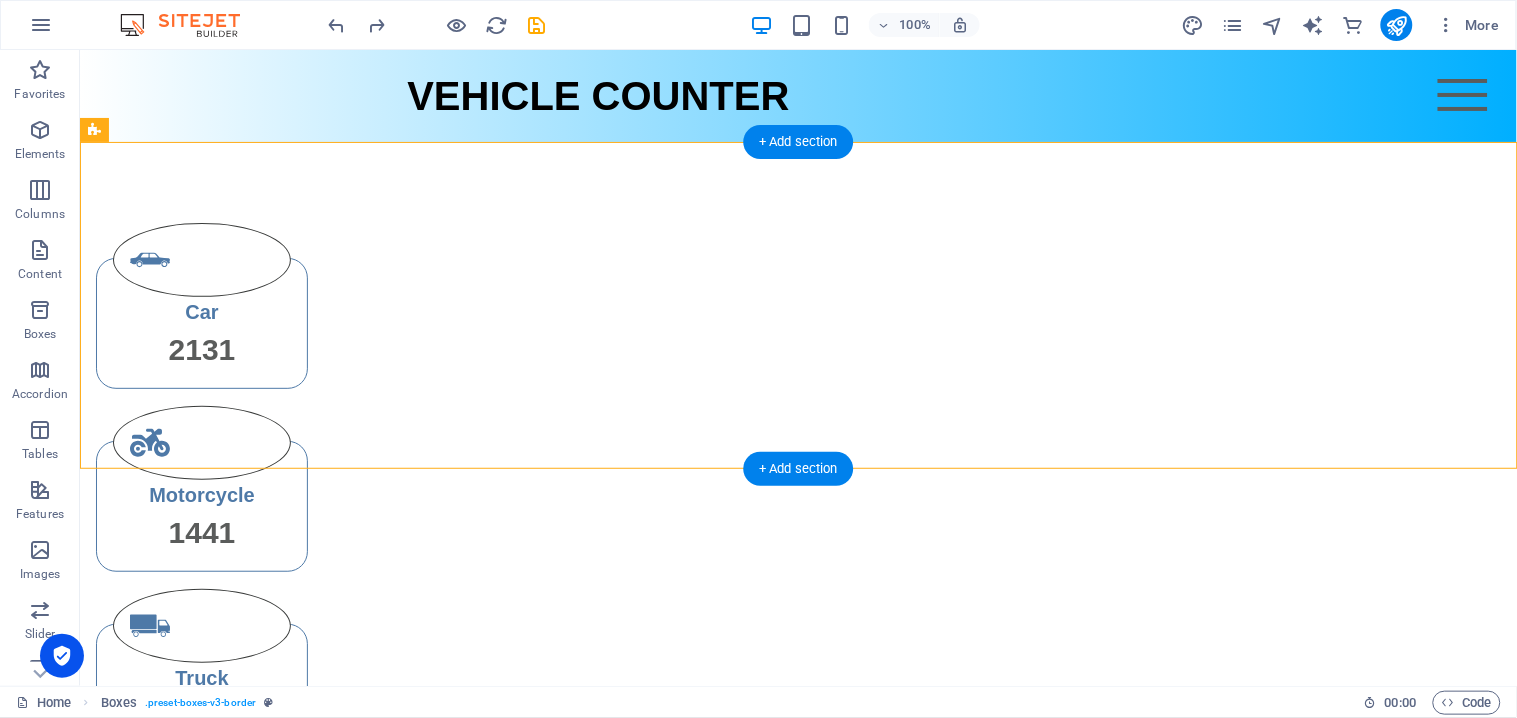 click on "Car 2131 Motorcycle 1441 Truck 1351 Bus 4123" at bounding box center (797, 579) 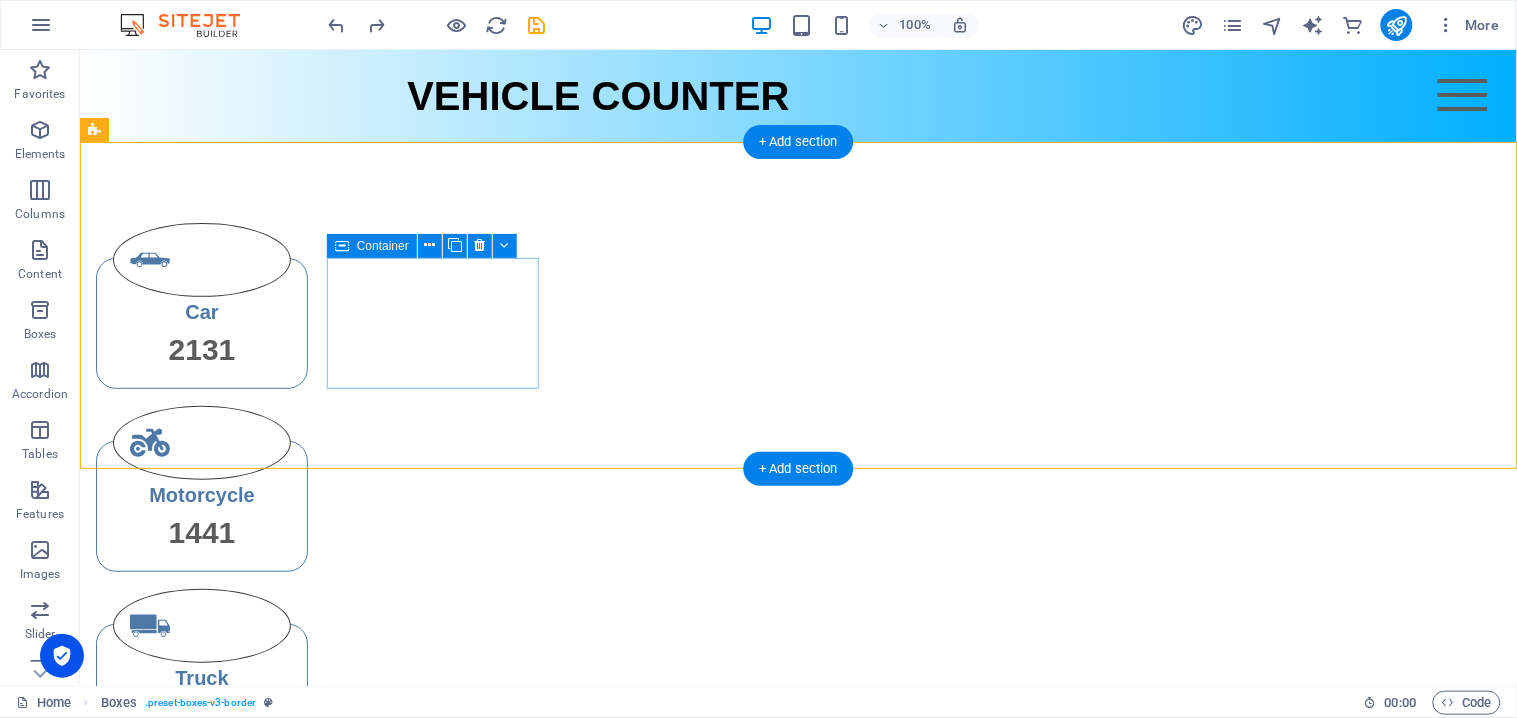 click on "Car 2131" at bounding box center (201, 322) 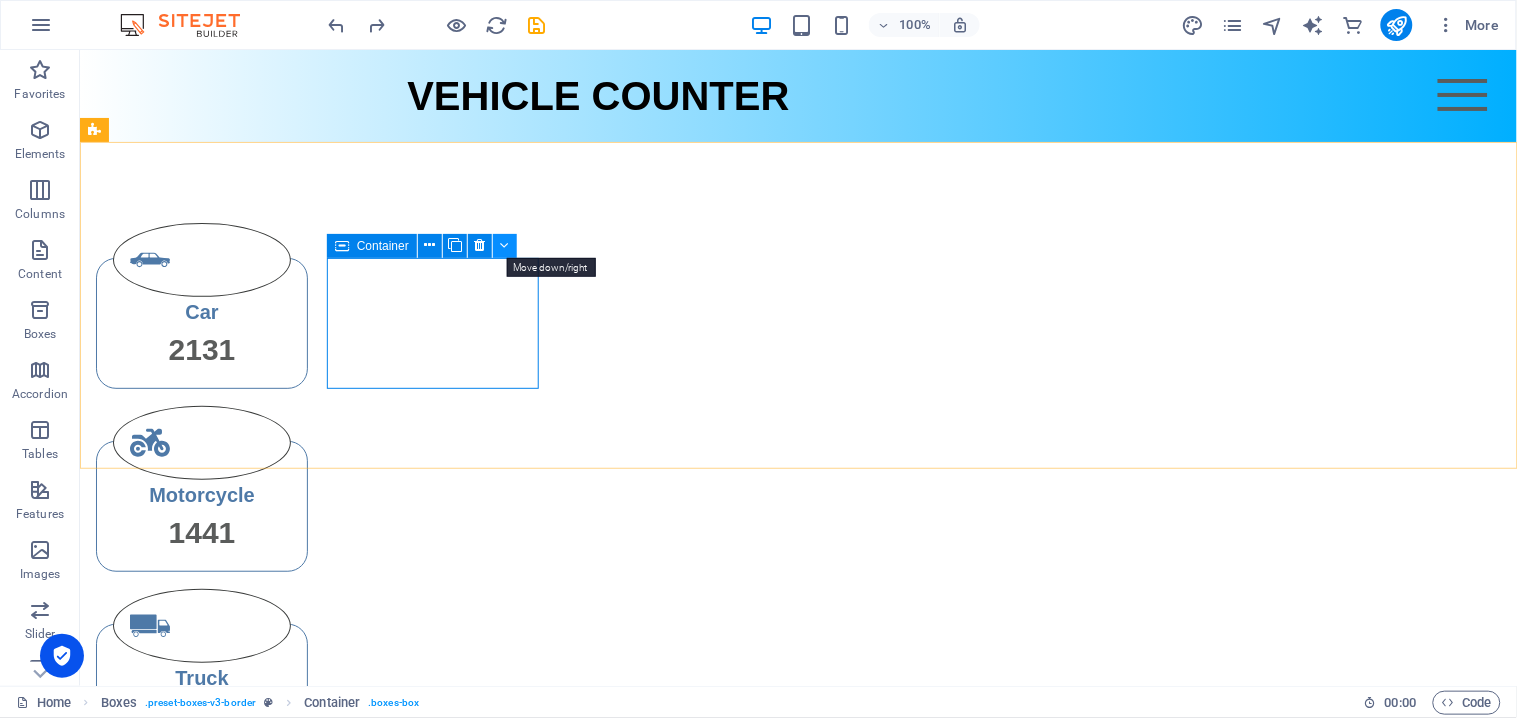 click at bounding box center [504, 245] 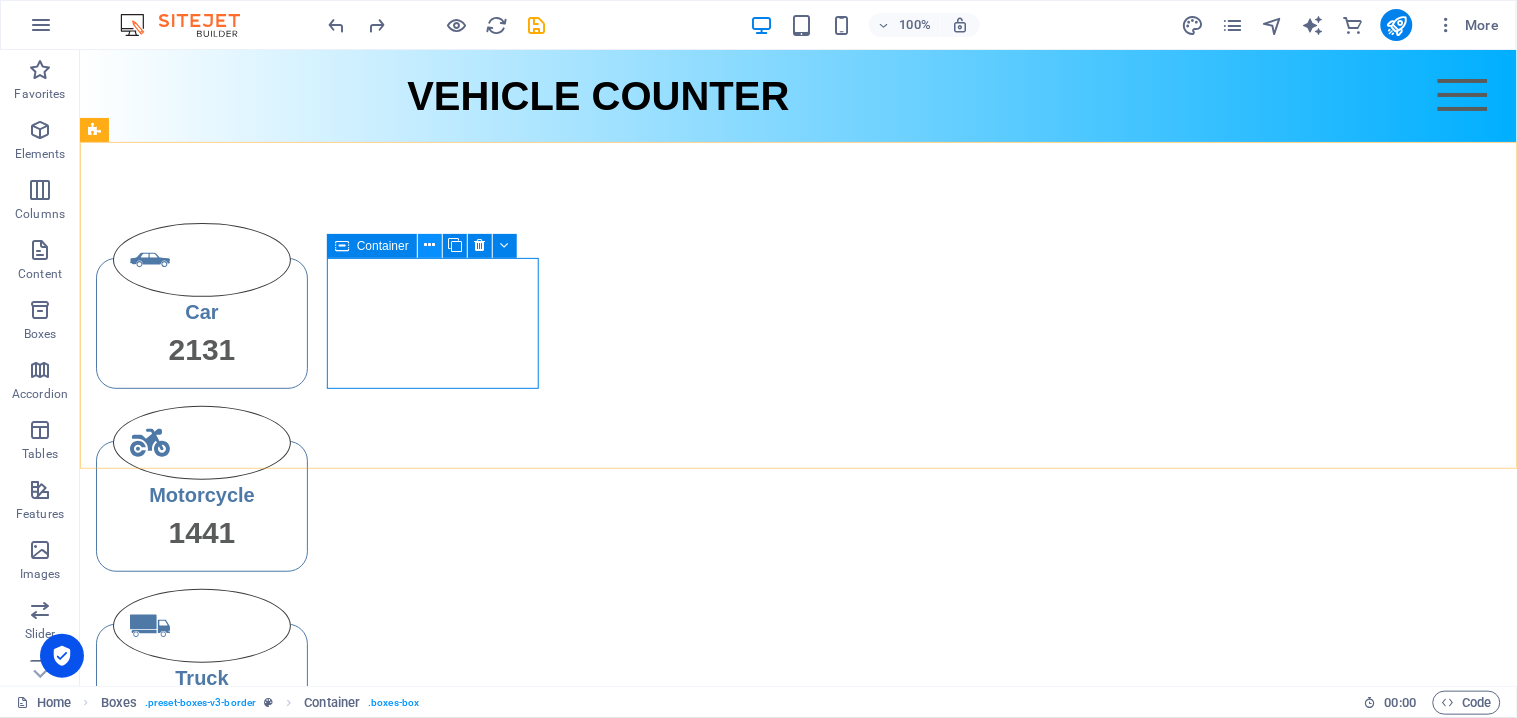 click at bounding box center [429, 245] 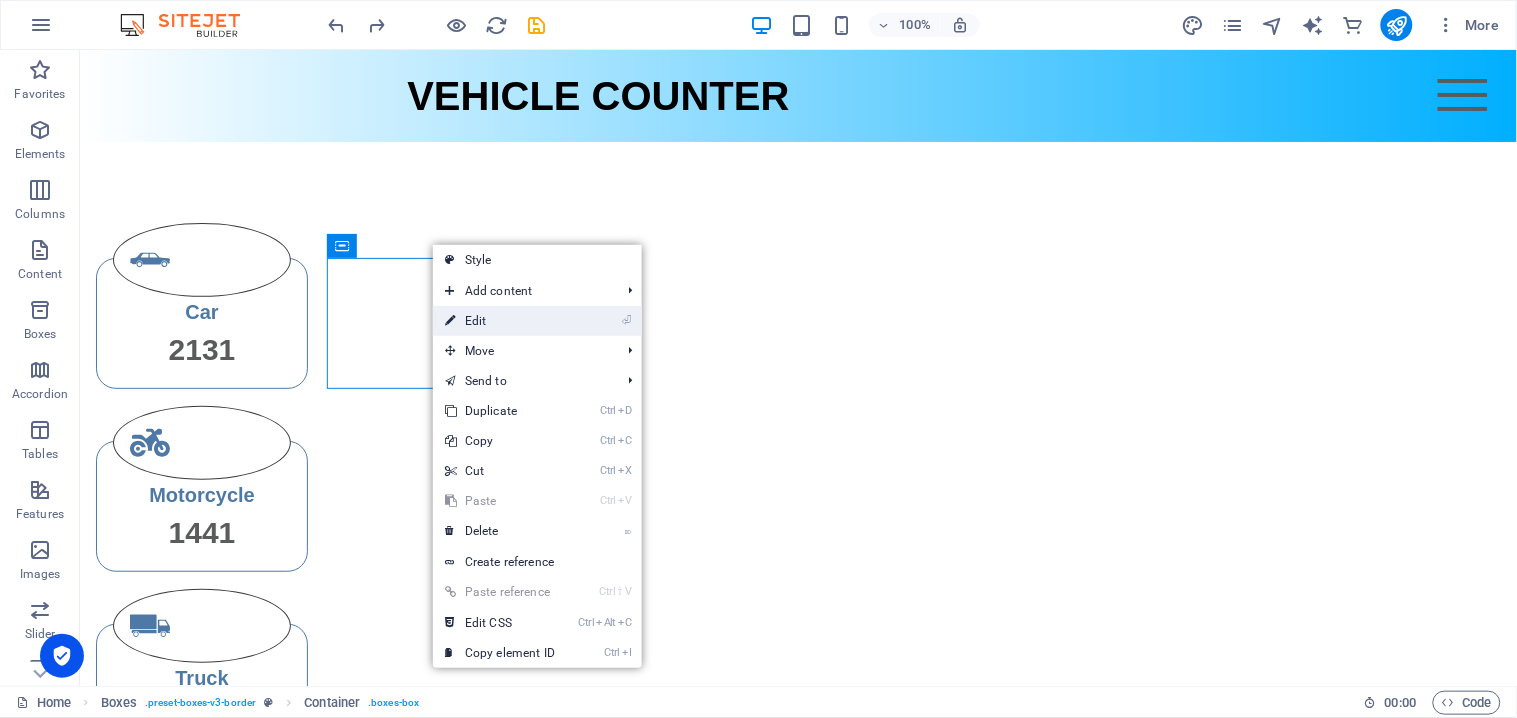 click on "⏎  Edit" at bounding box center (500, 321) 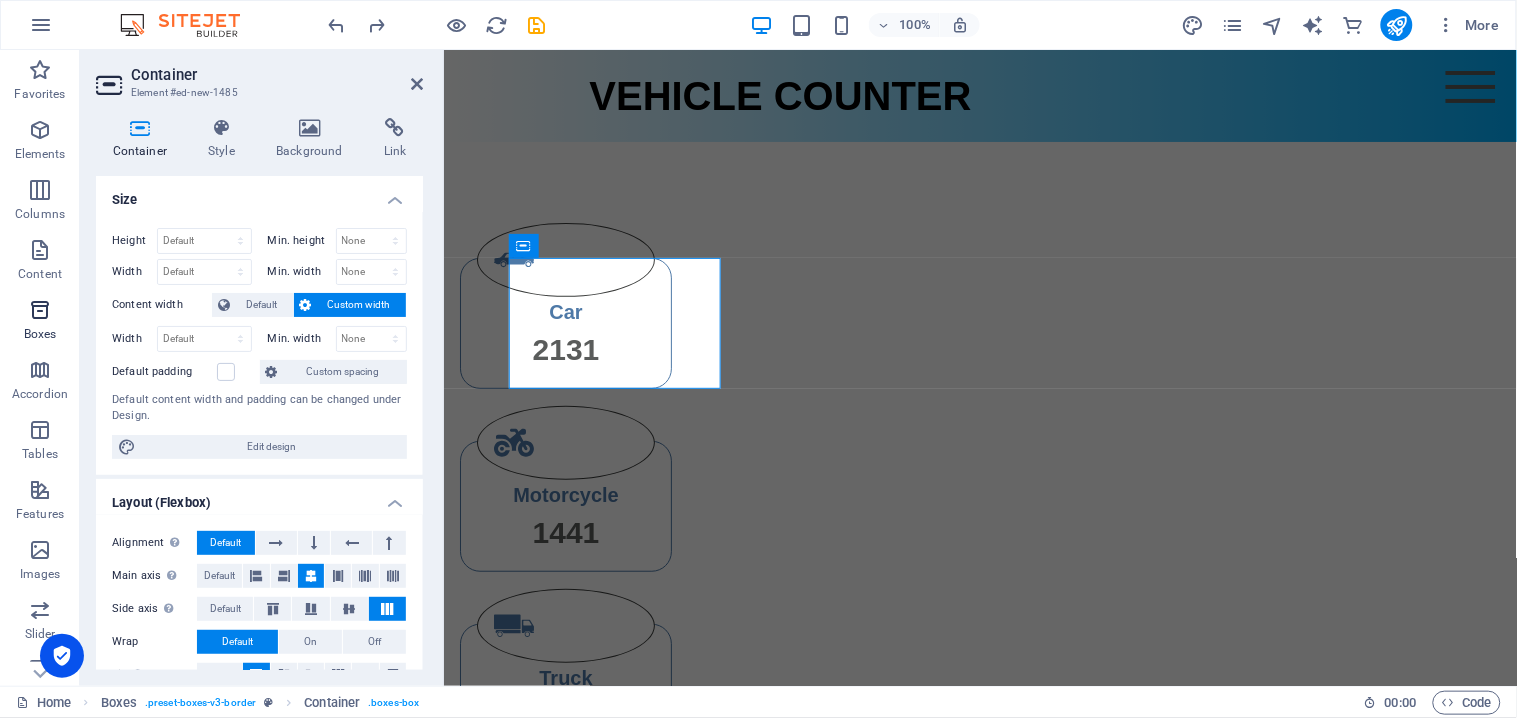 click on "Boxes" at bounding box center [40, 322] 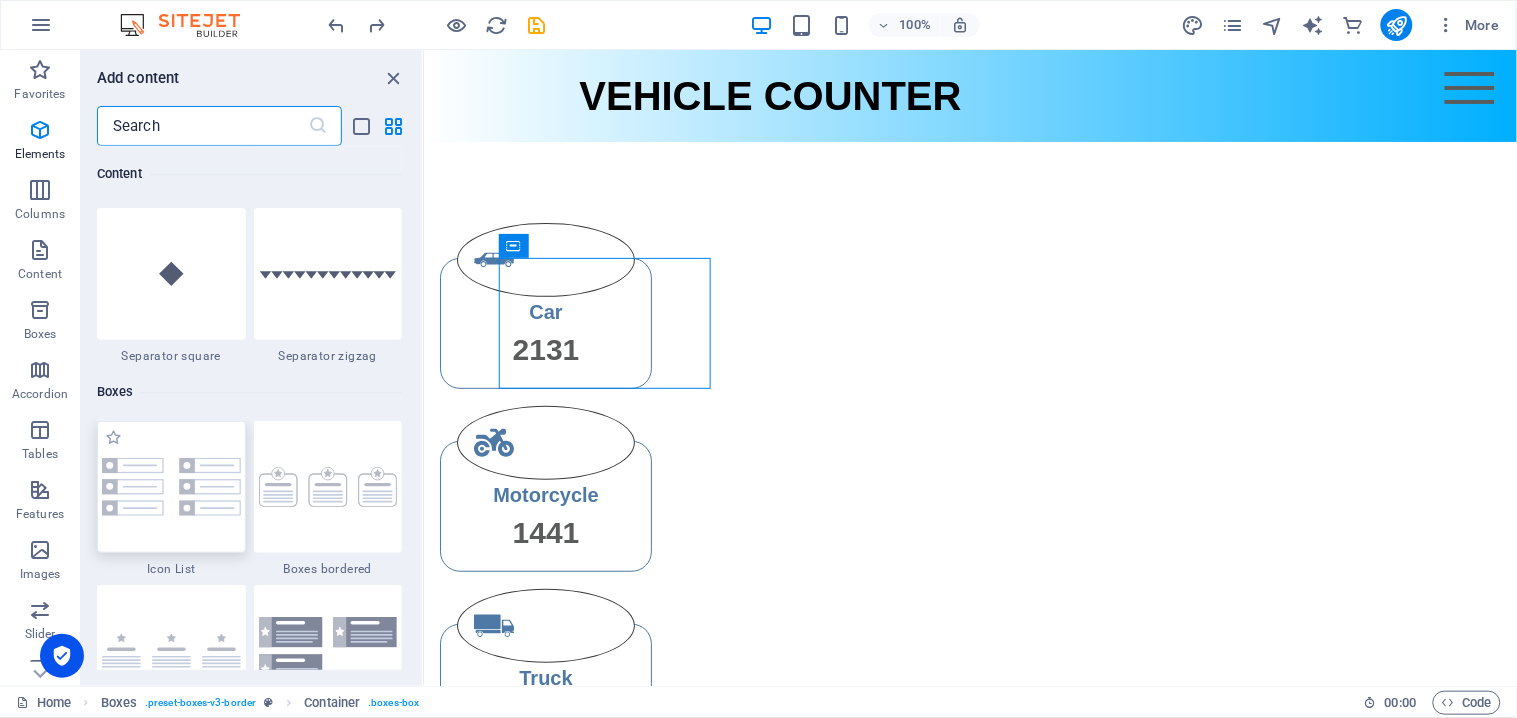 scroll, scrollTop: 5351, scrollLeft: 0, axis: vertical 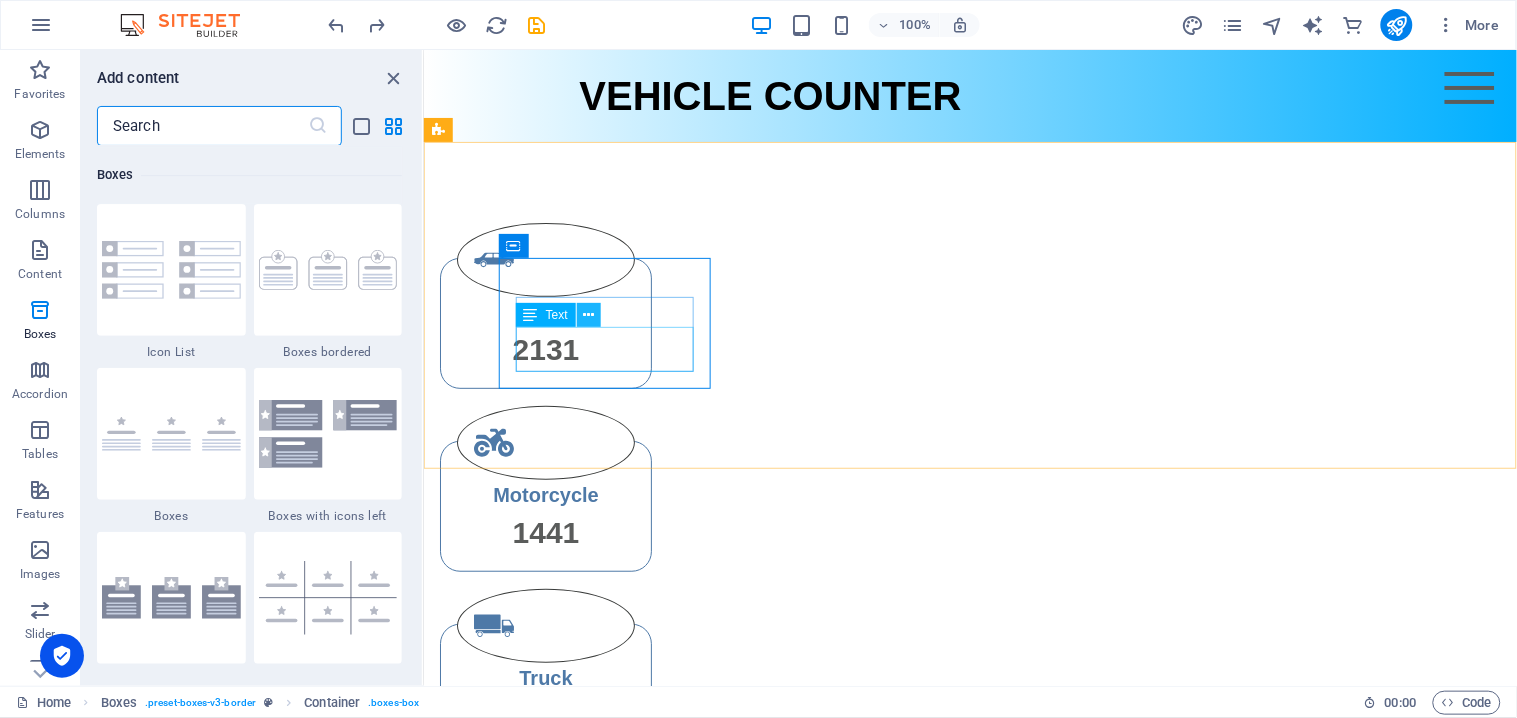 click at bounding box center [589, 315] 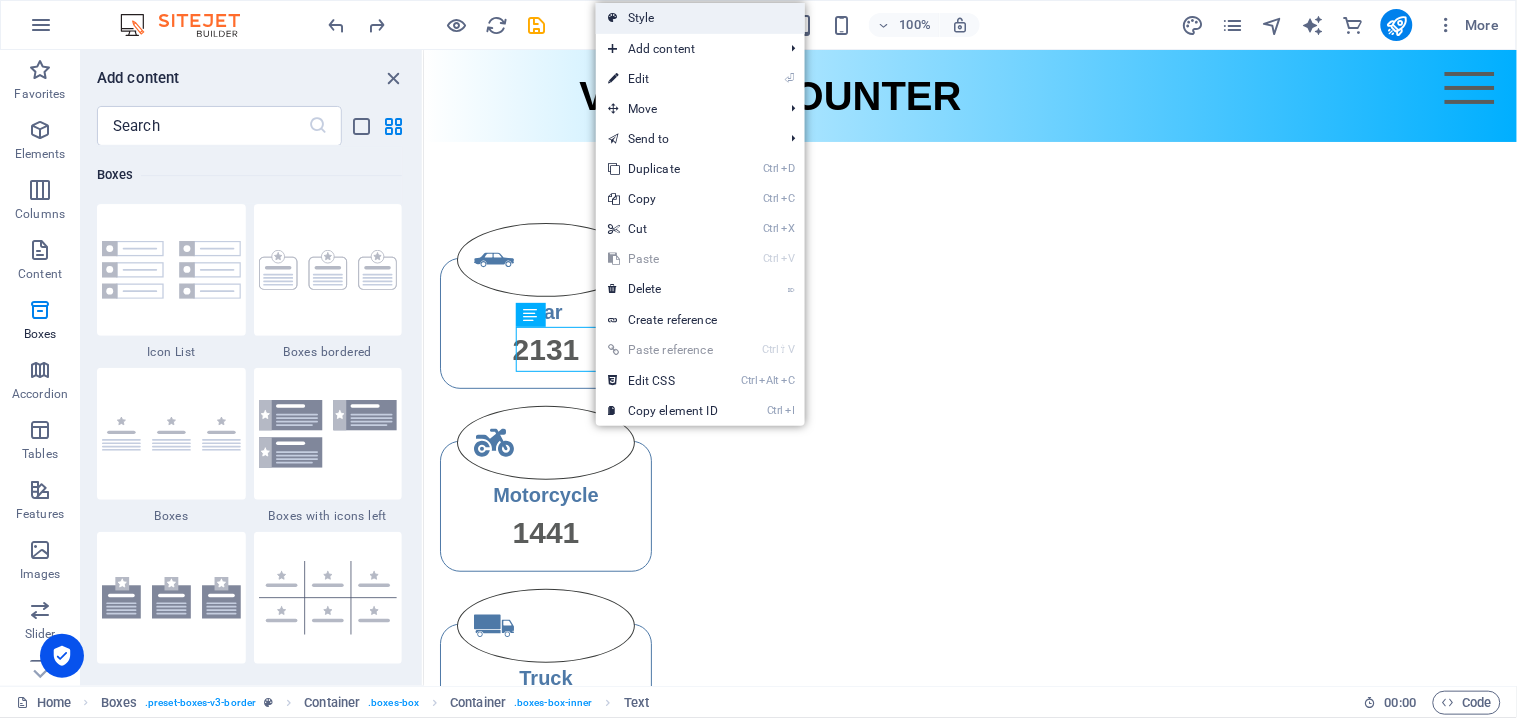 click on "Style" at bounding box center [700, 18] 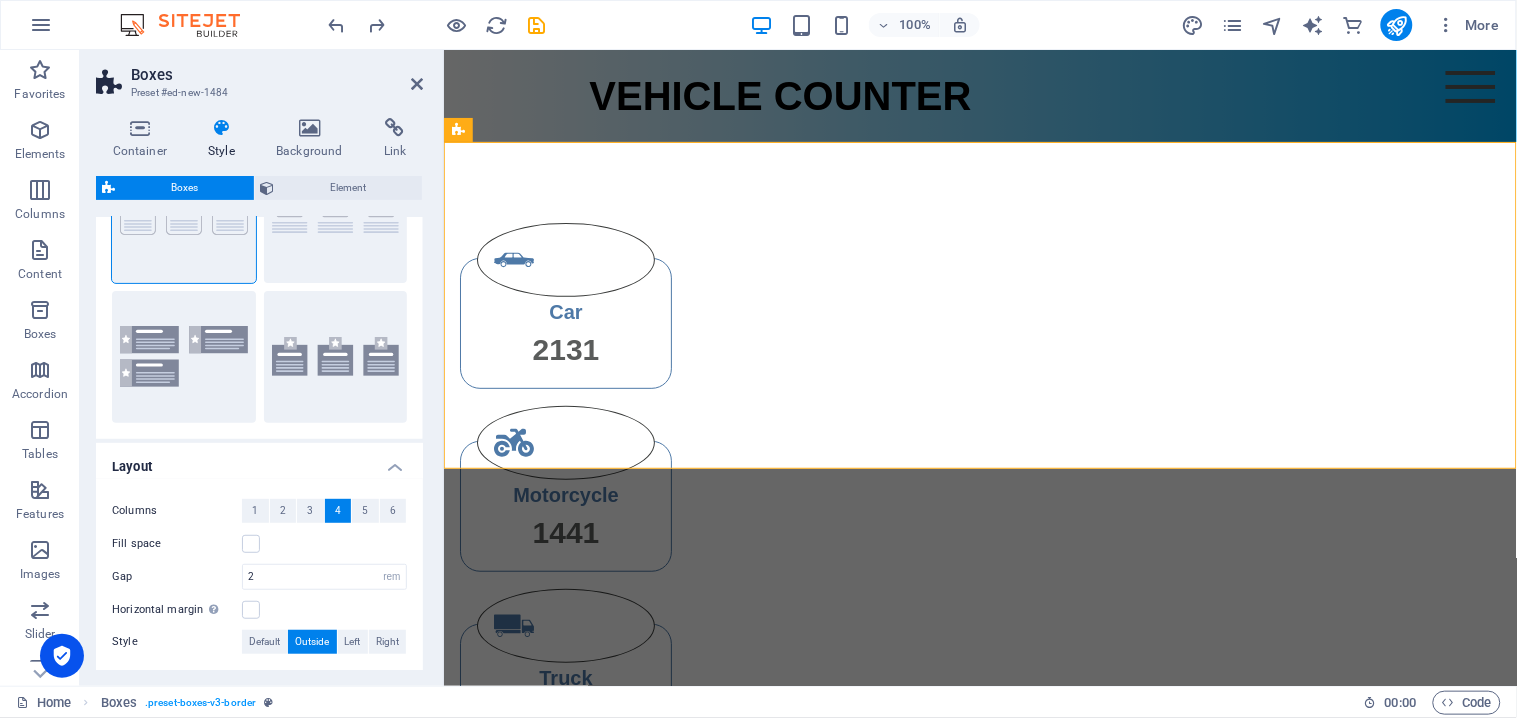 scroll, scrollTop: 222, scrollLeft: 0, axis: vertical 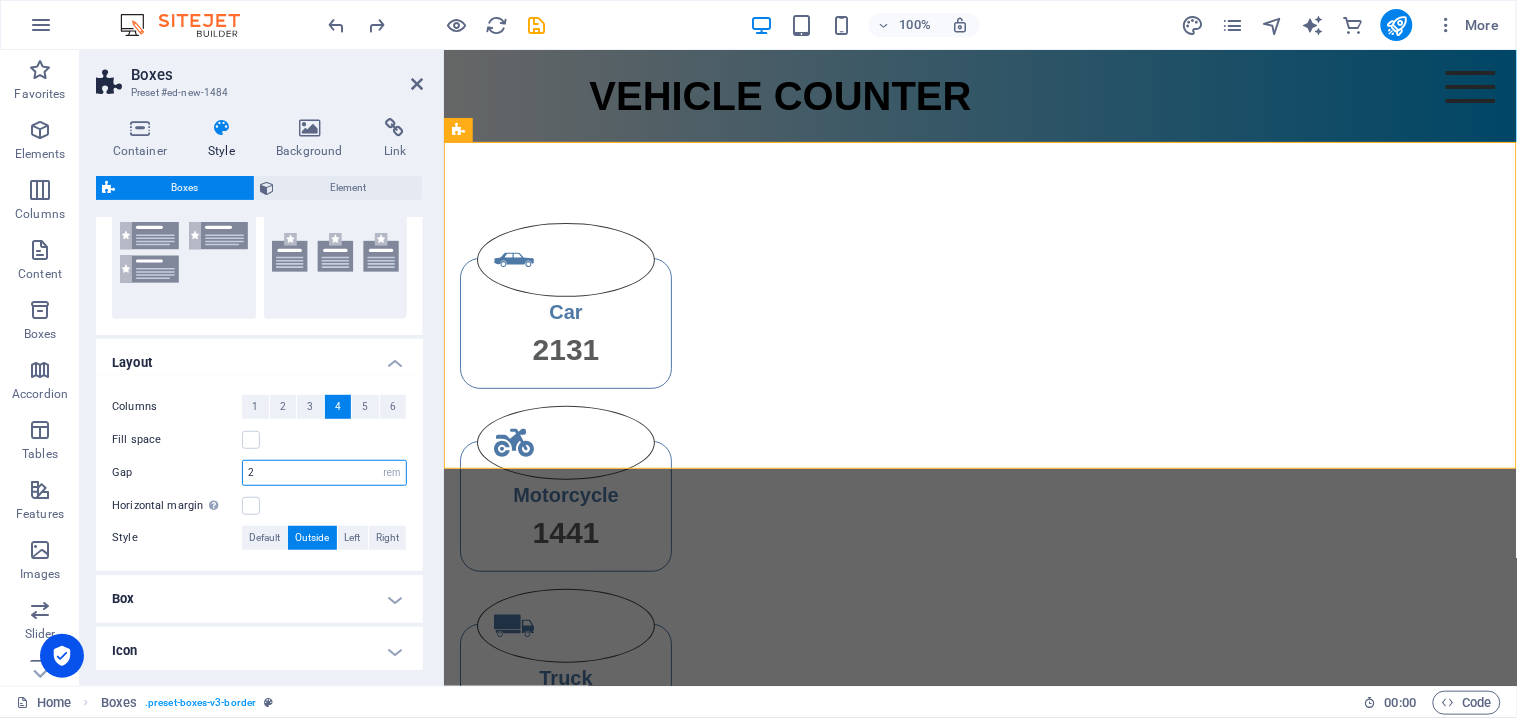click on "2" at bounding box center (324, 473) 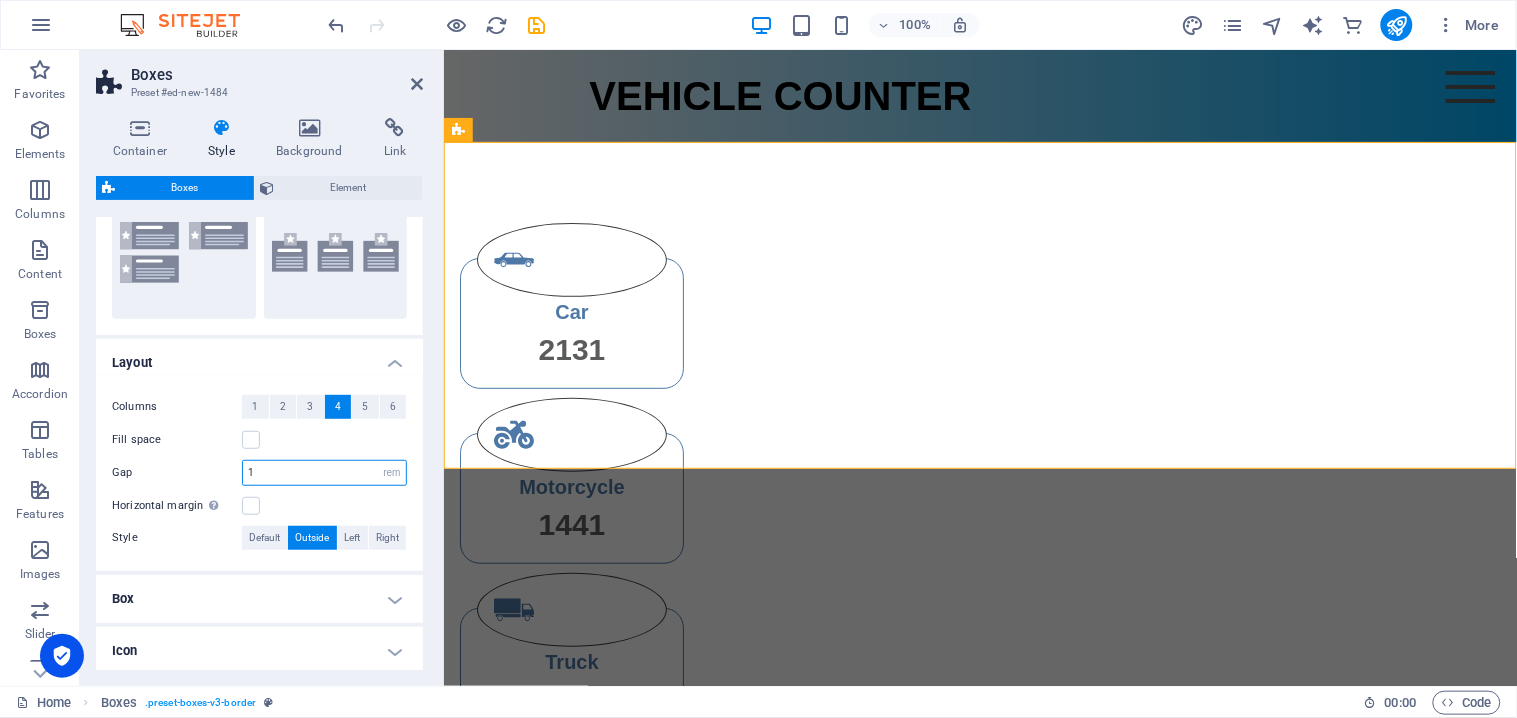 drag, startPoint x: 270, startPoint y: 467, endPoint x: 168, endPoint y: 494, distance: 105.51303 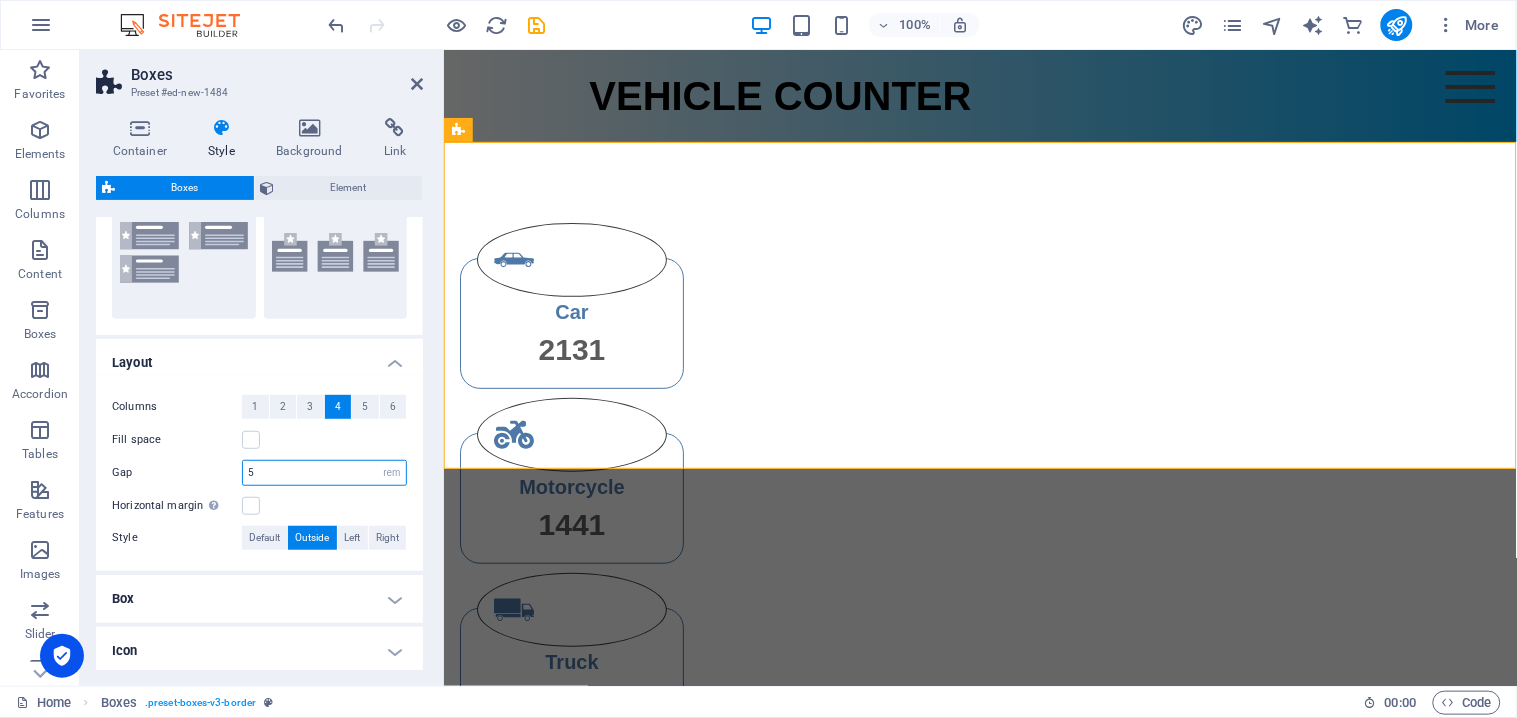 type on "5" 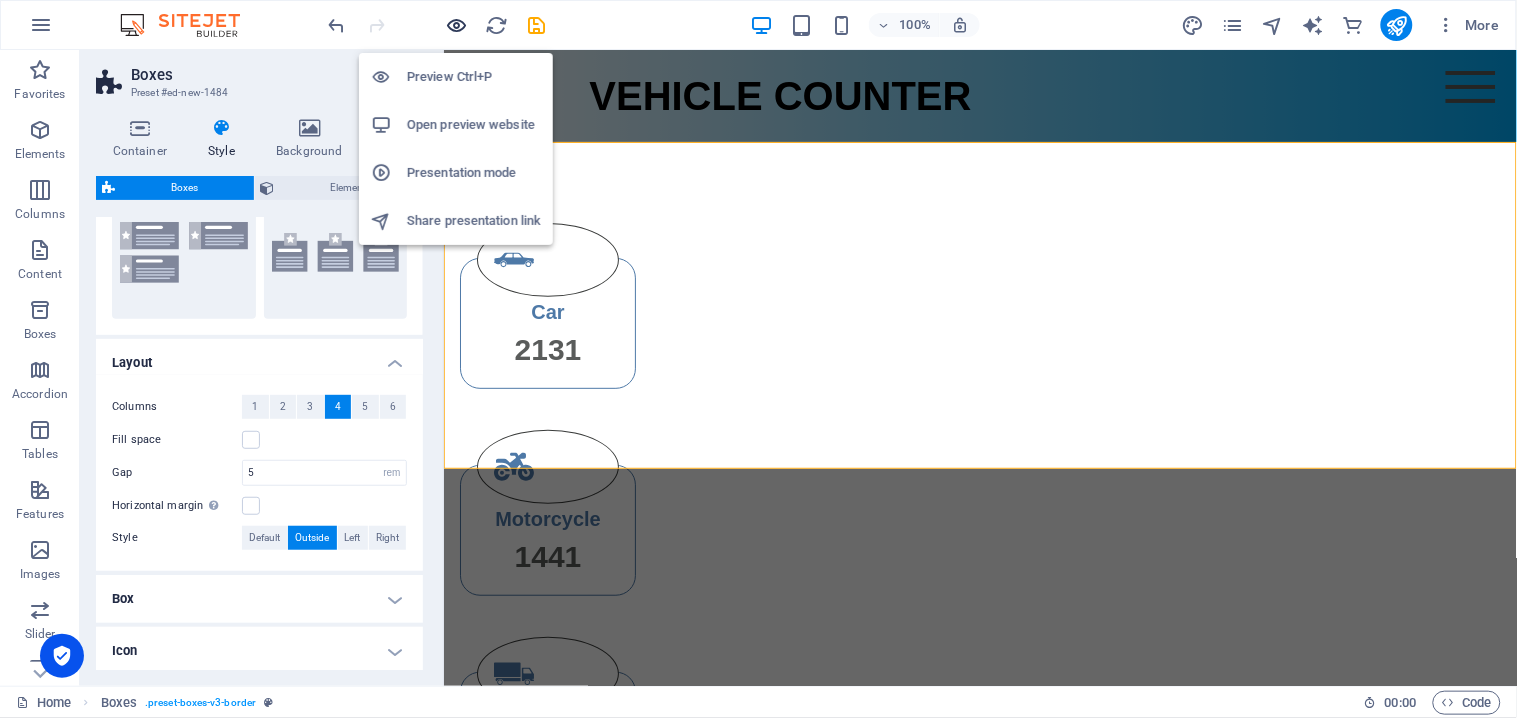 click at bounding box center (457, 25) 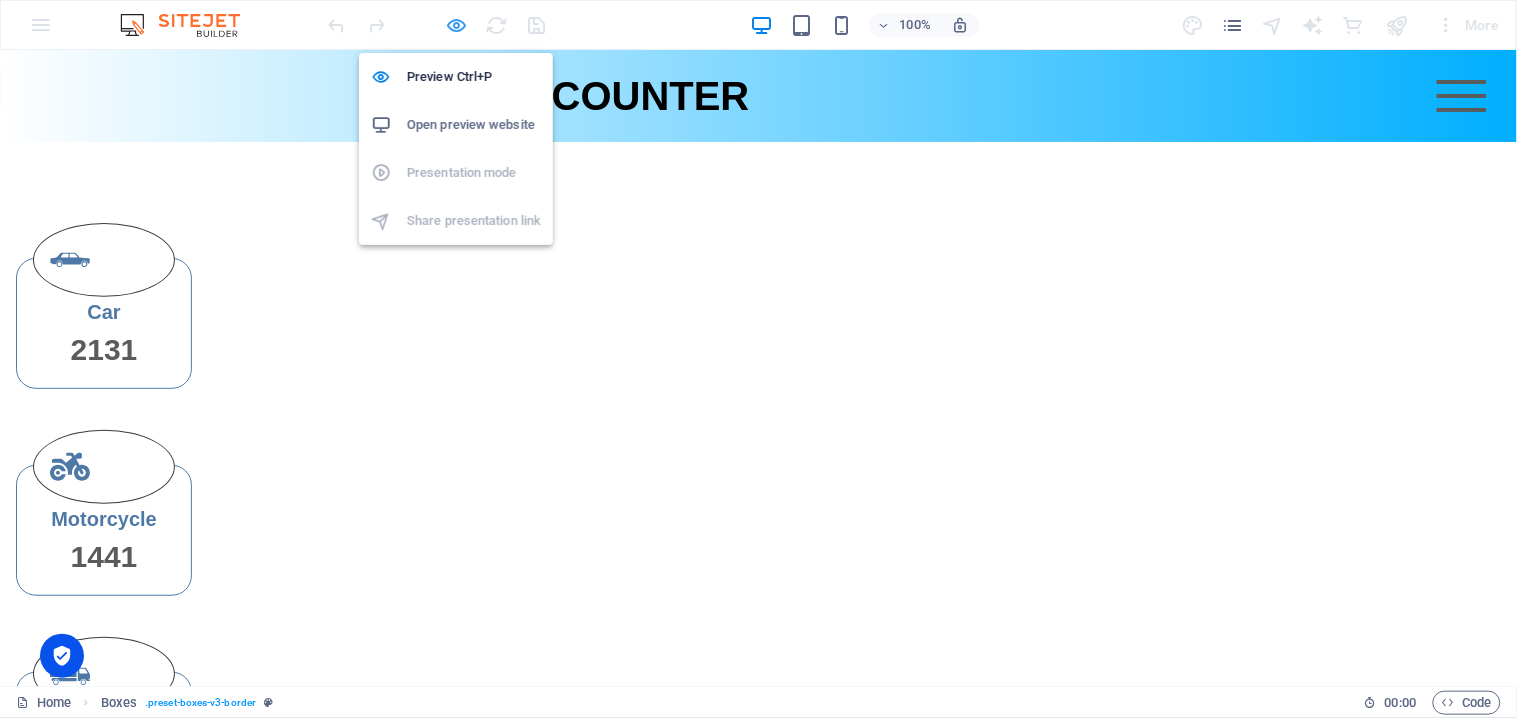 click at bounding box center (457, 25) 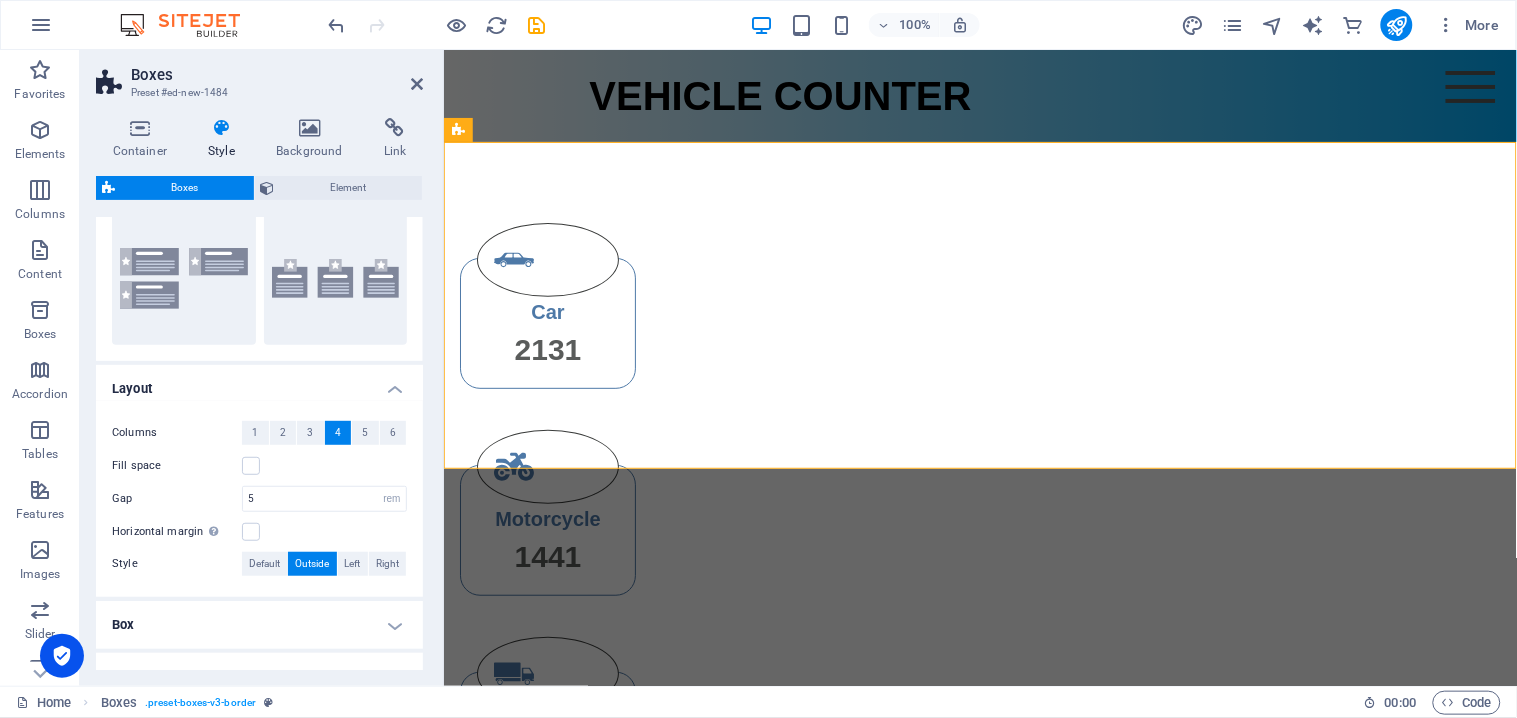 scroll, scrollTop: 305, scrollLeft: 0, axis: vertical 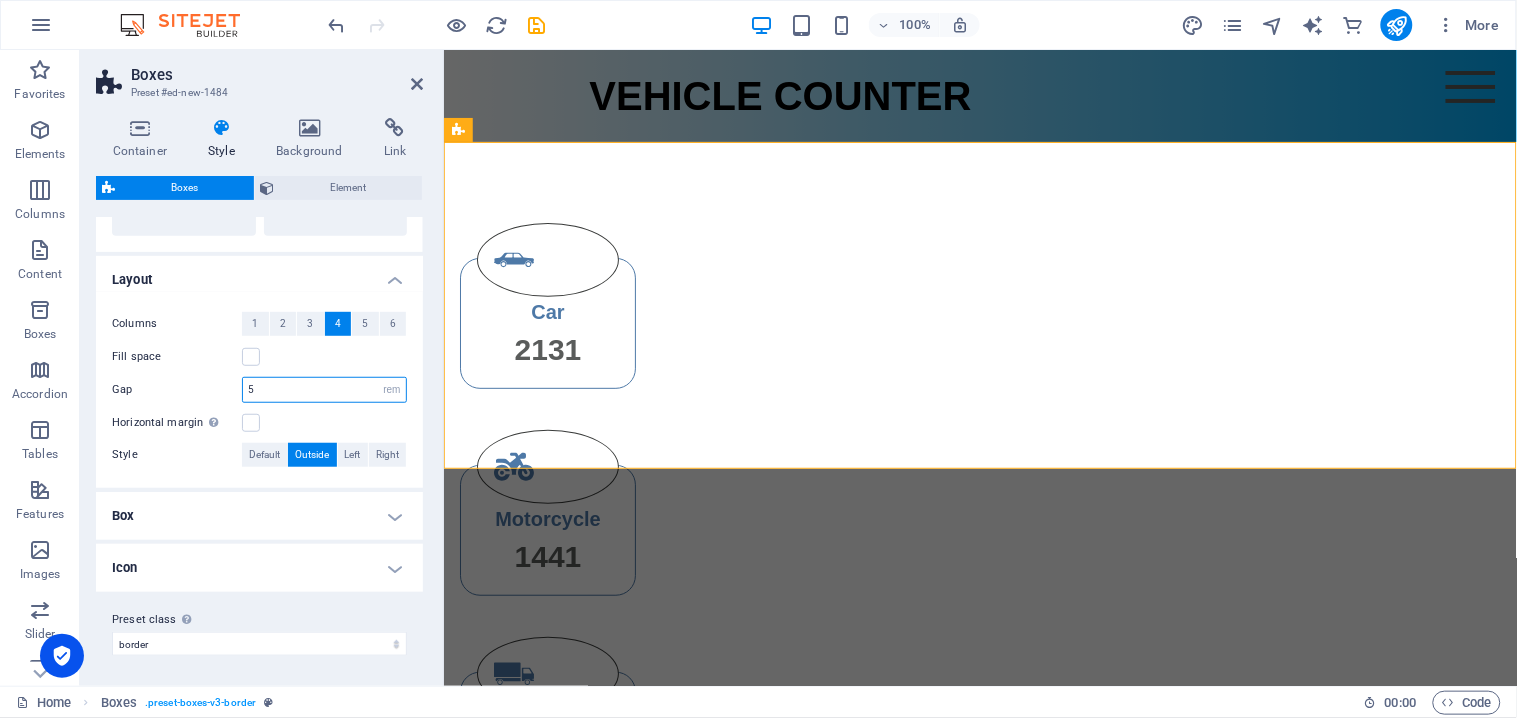 click on "5" at bounding box center [324, 390] 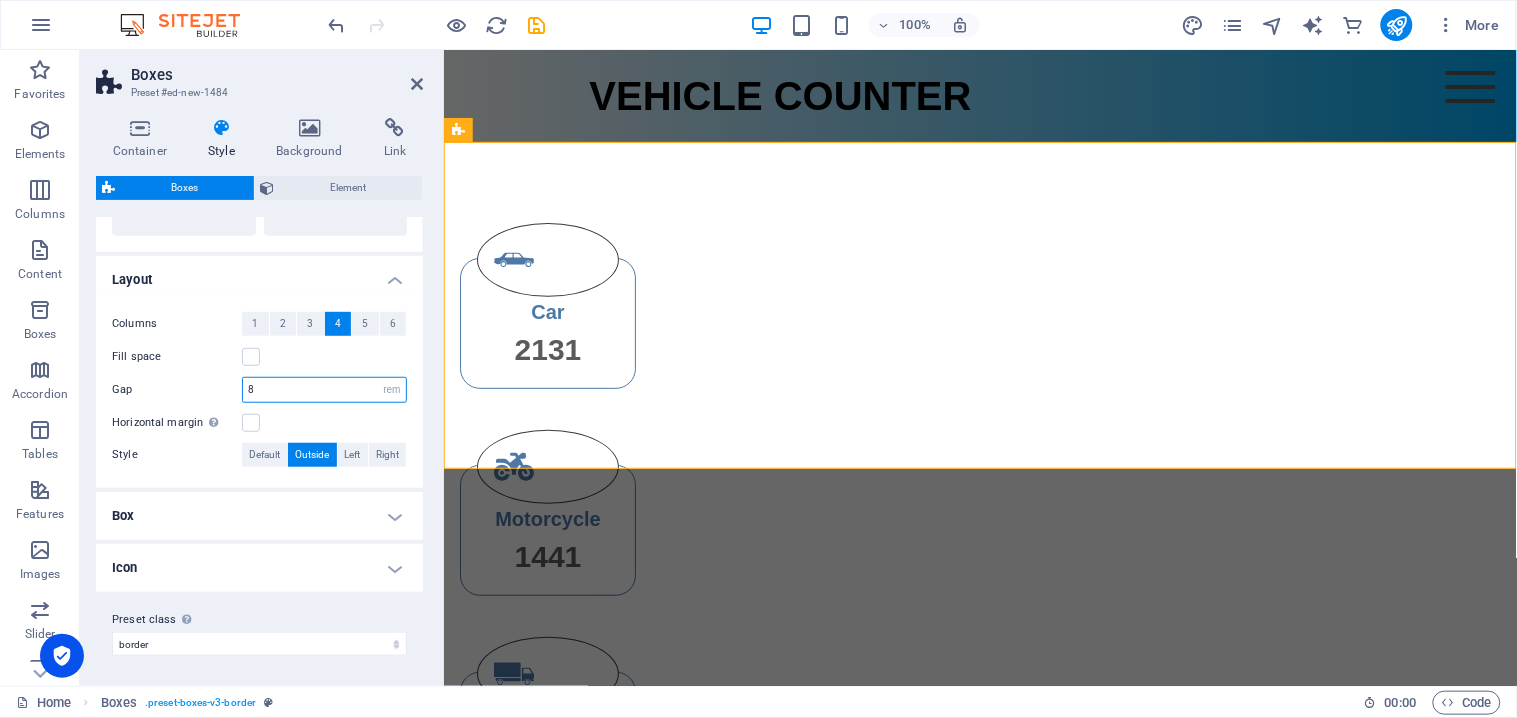 type on "8" 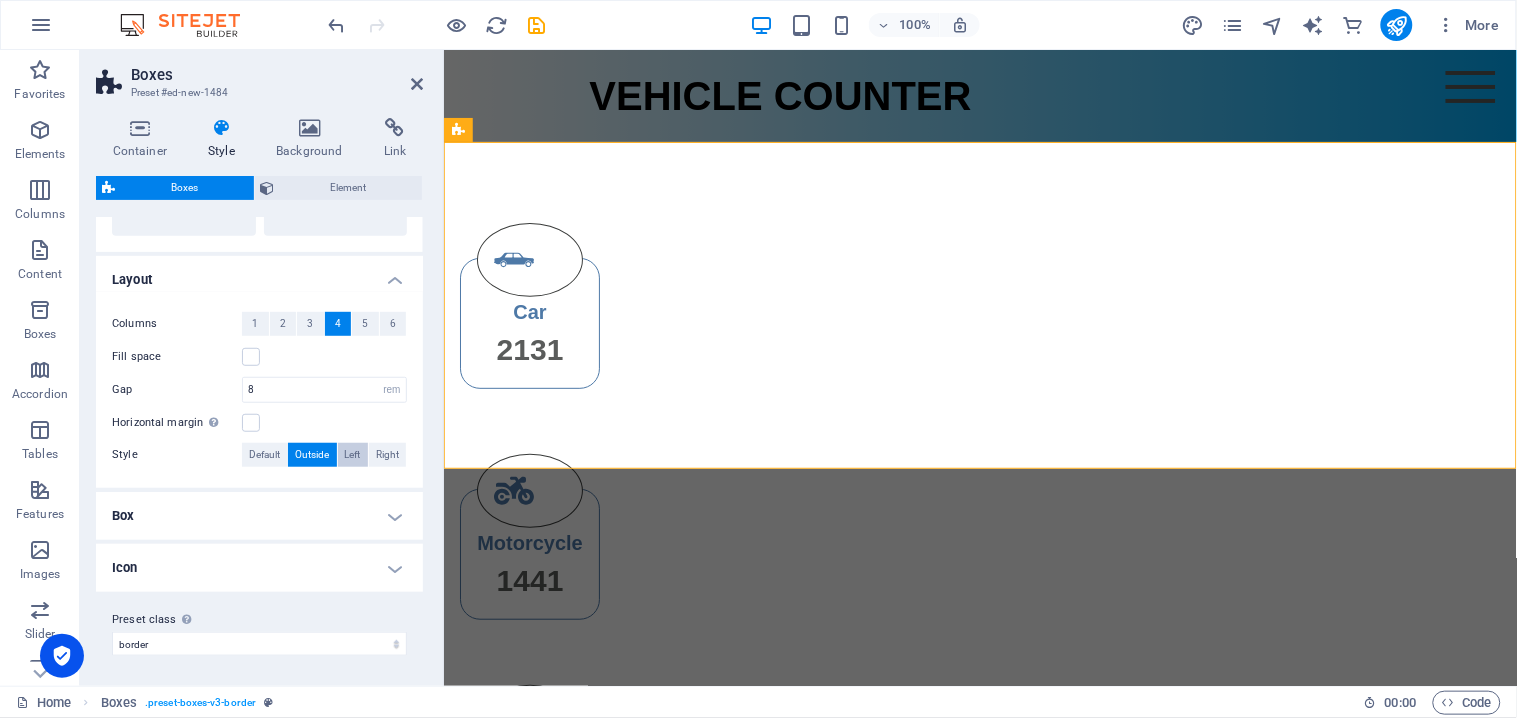 click on "Left" at bounding box center (353, 455) 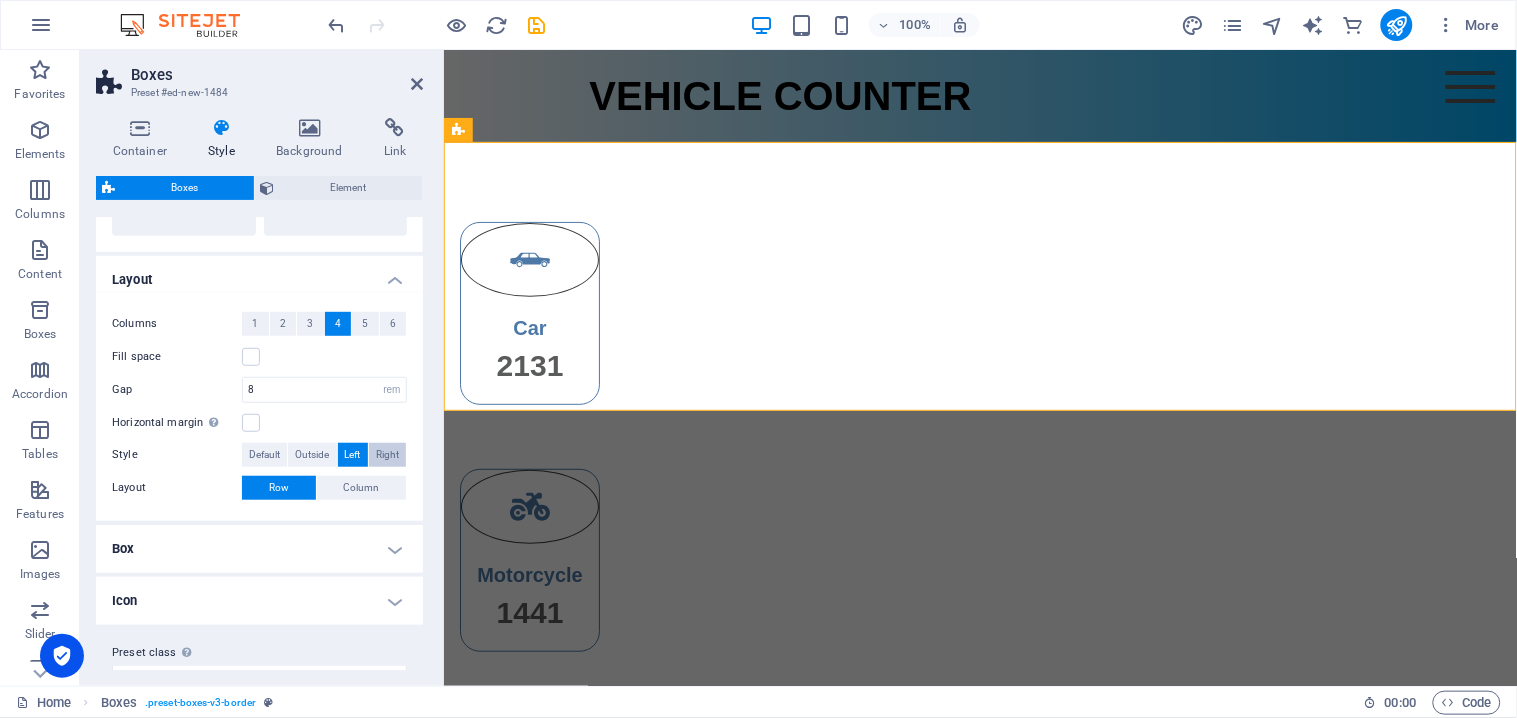 click on "Right" at bounding box center [387, 455] 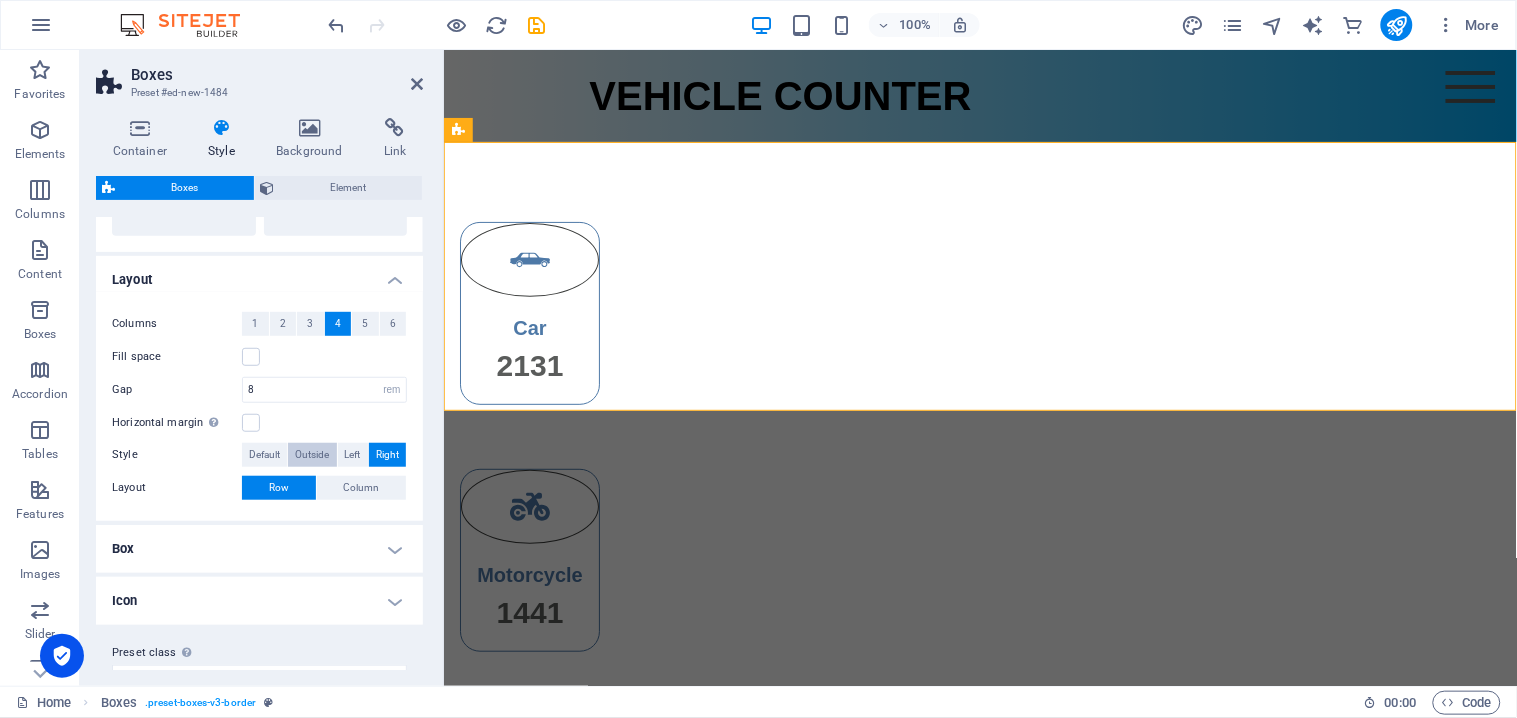 click on "Outside" at bounding box center [312, 455] 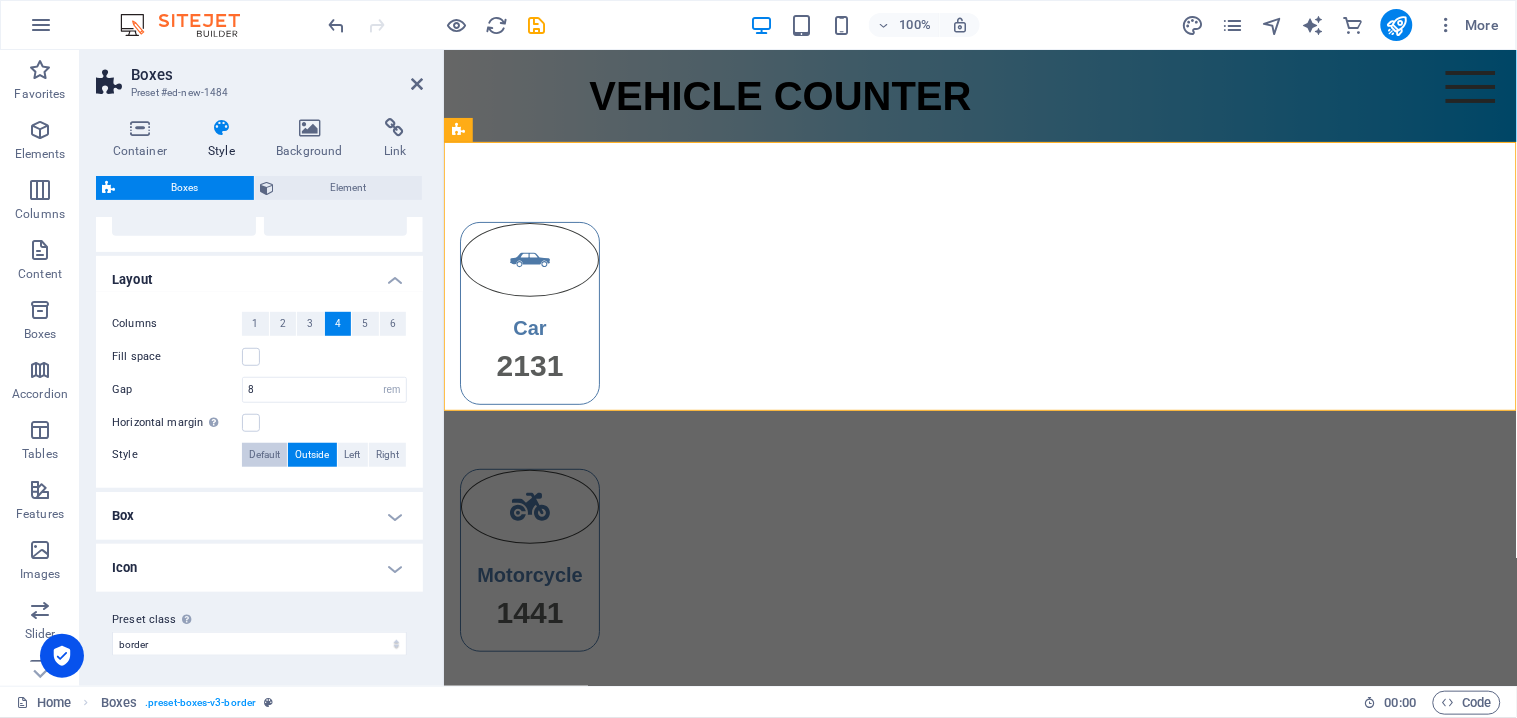 click on "Default" at bounding box center (264, 455) 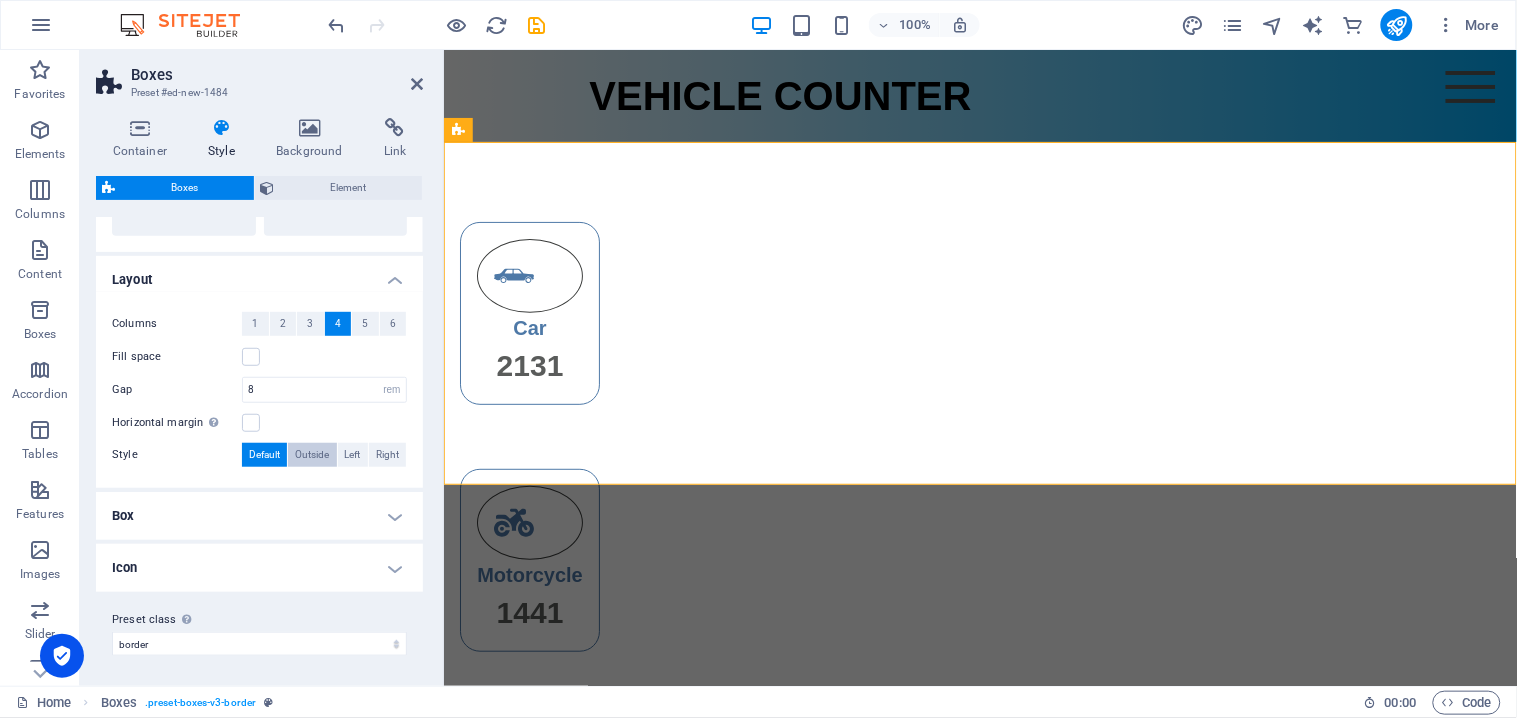 click on "Outside" at bounding box center [312, 455] 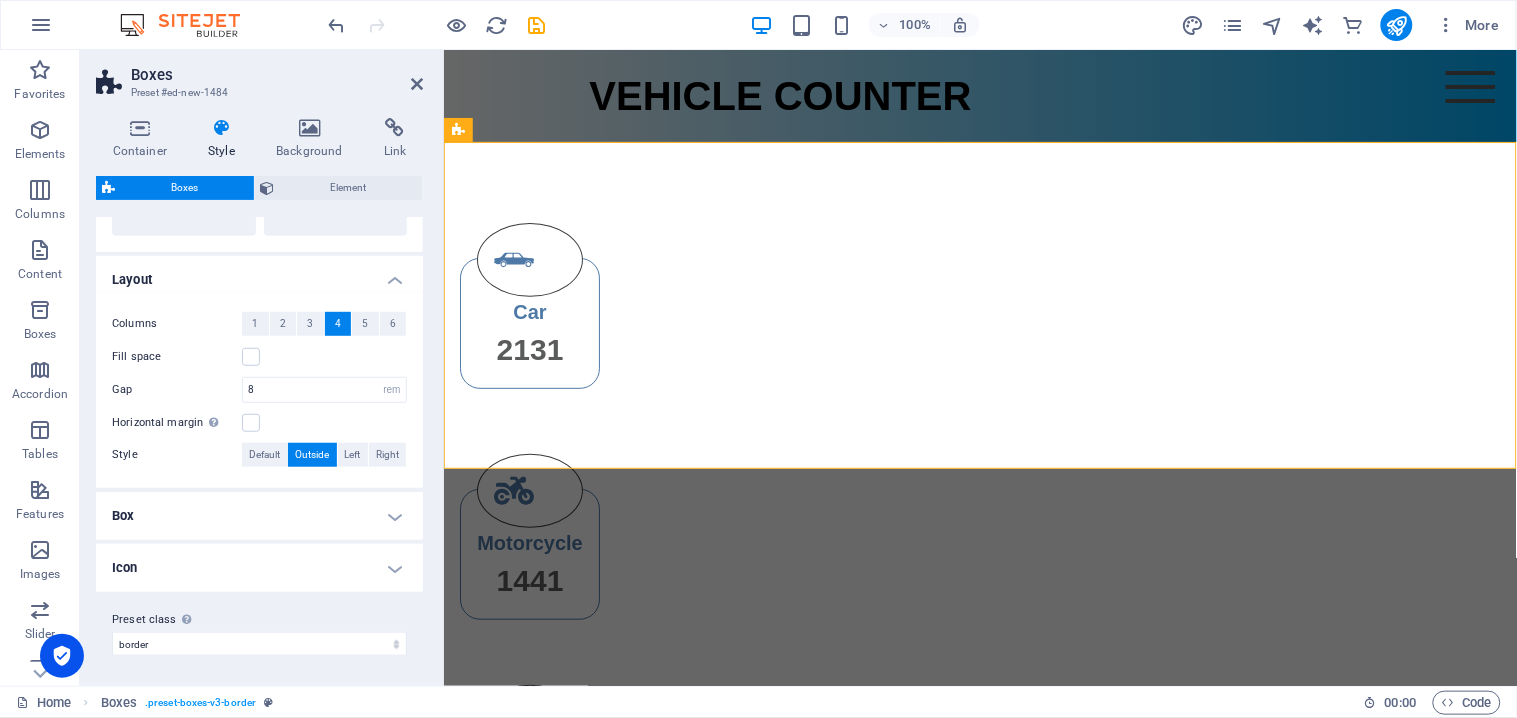 click on "Box" at bounding box center (259, 516) 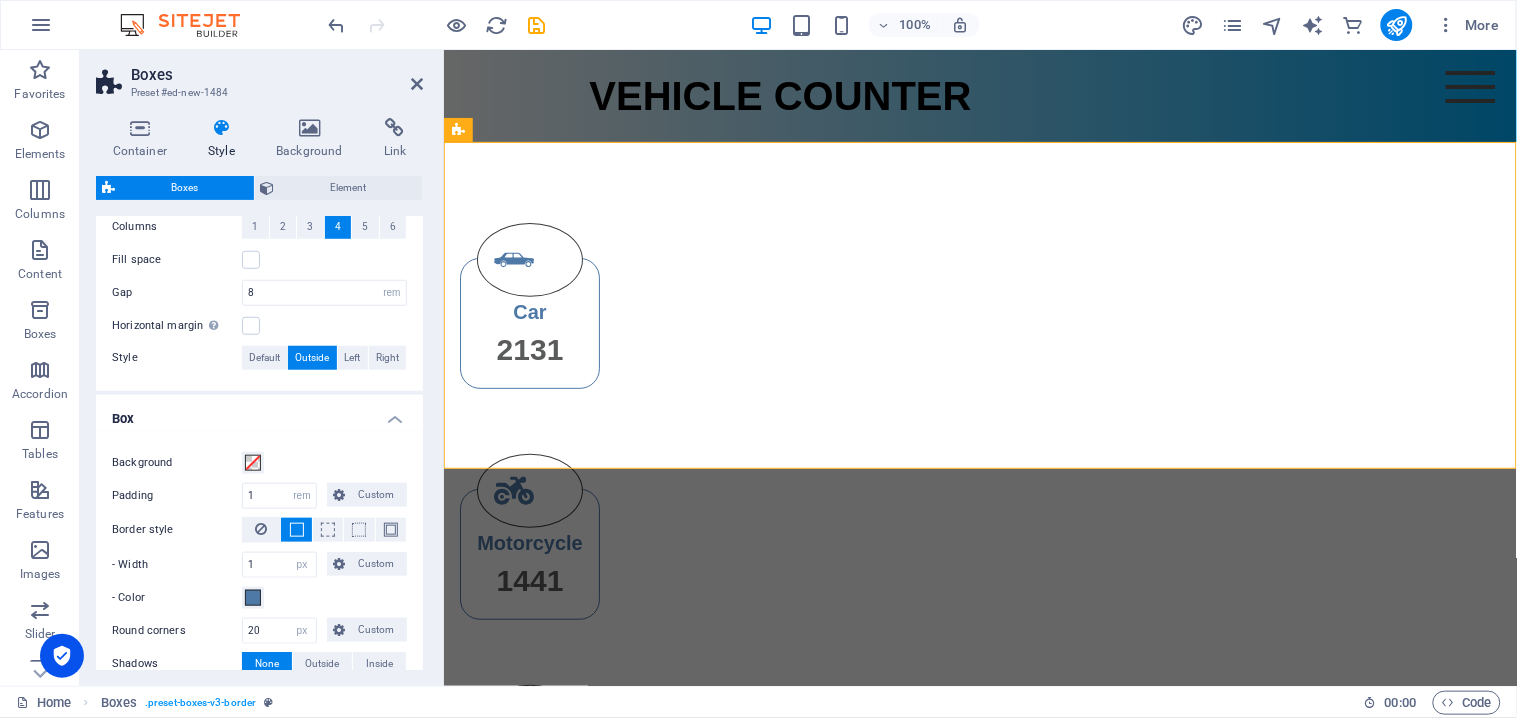 scroll, scrollTop: 527, scrollLeft: 0, axis: vertical 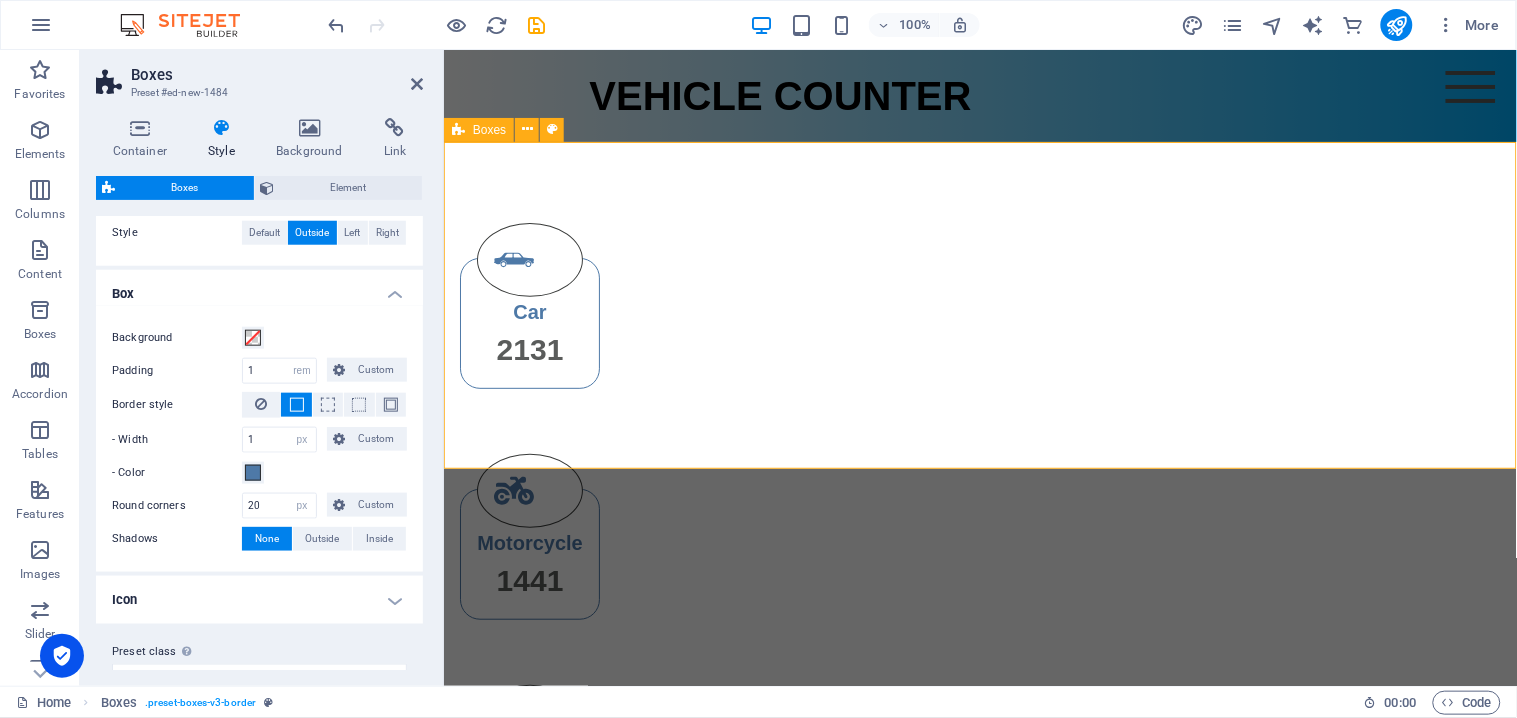 click on "Car 2131 Motorcycle 1441 Truck 1351 Bus 4123" at bounding box center (979, 651) 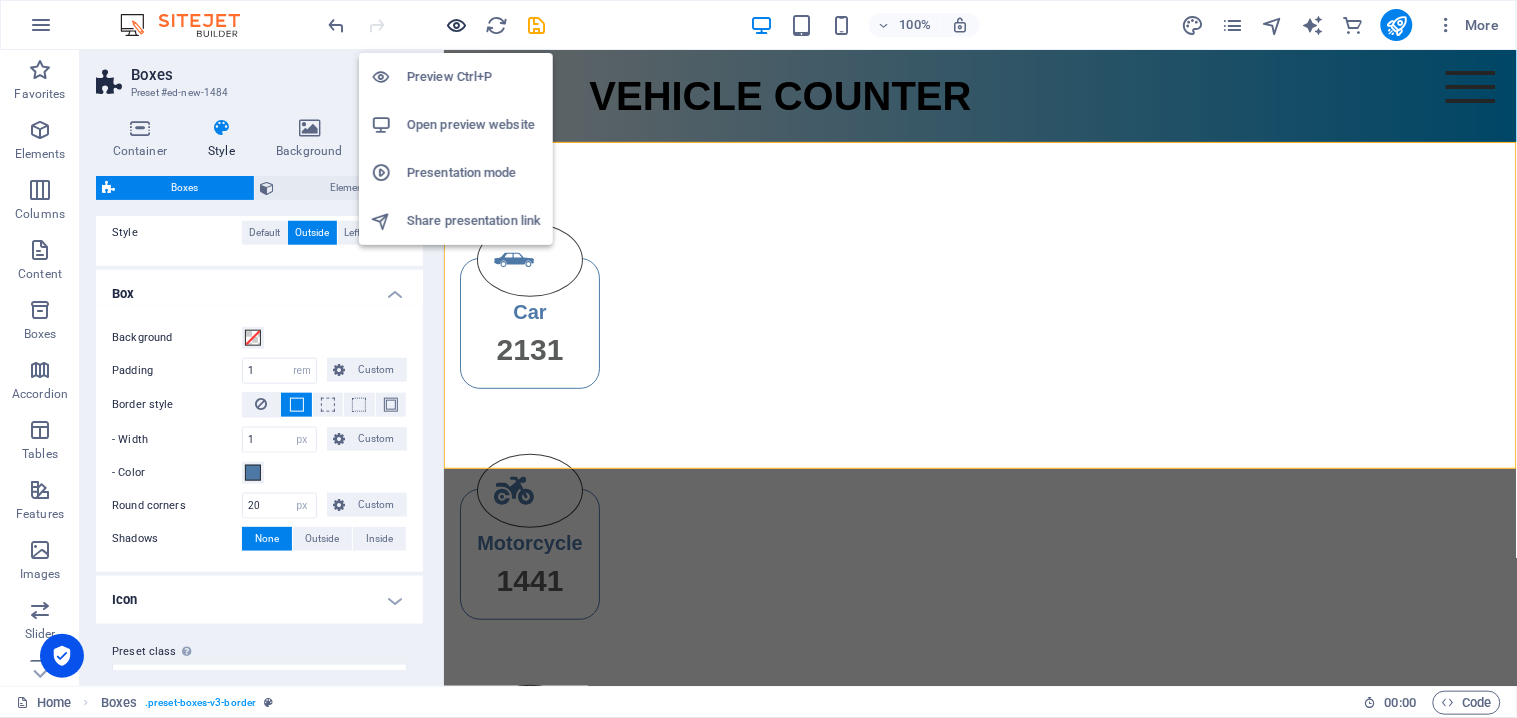 click at bounding box center (457, 25) 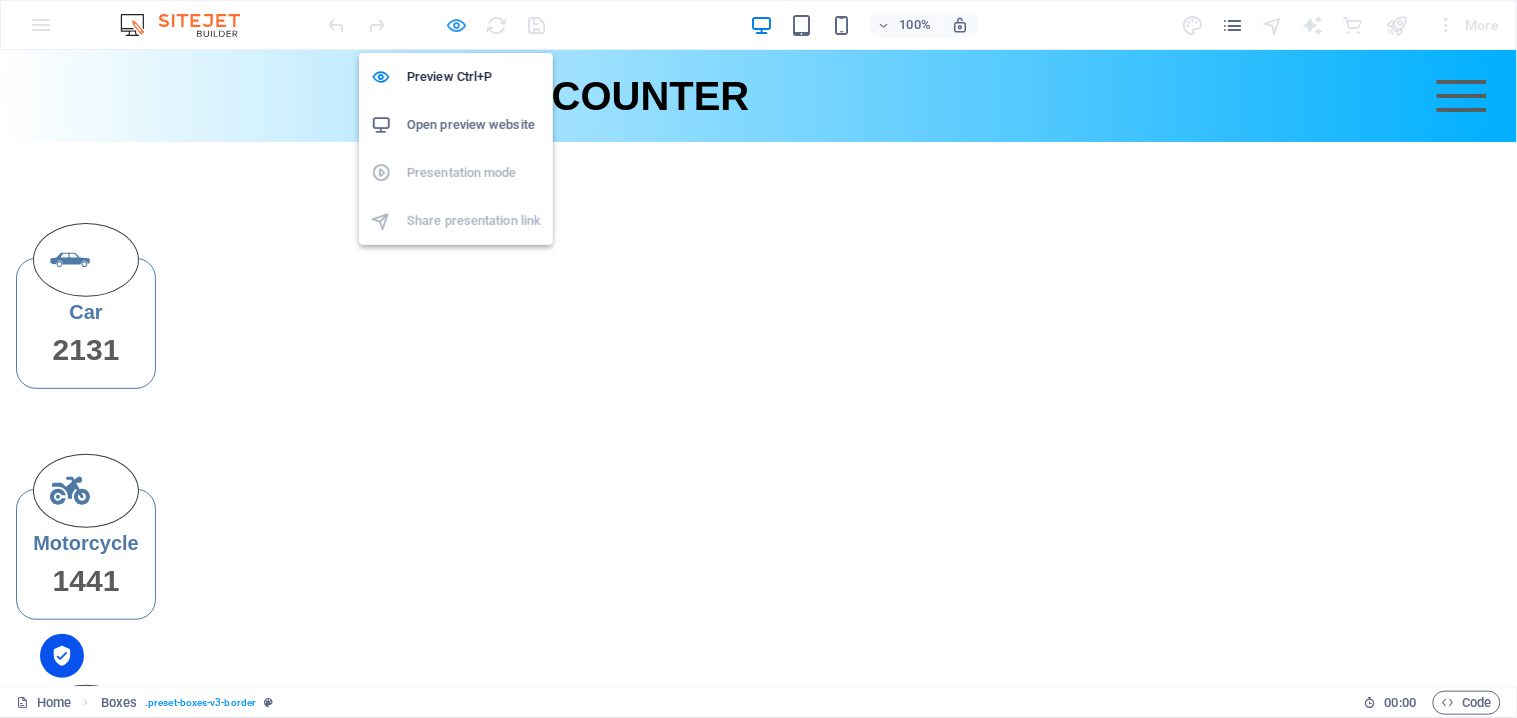 click at bounding box center (457, 25) 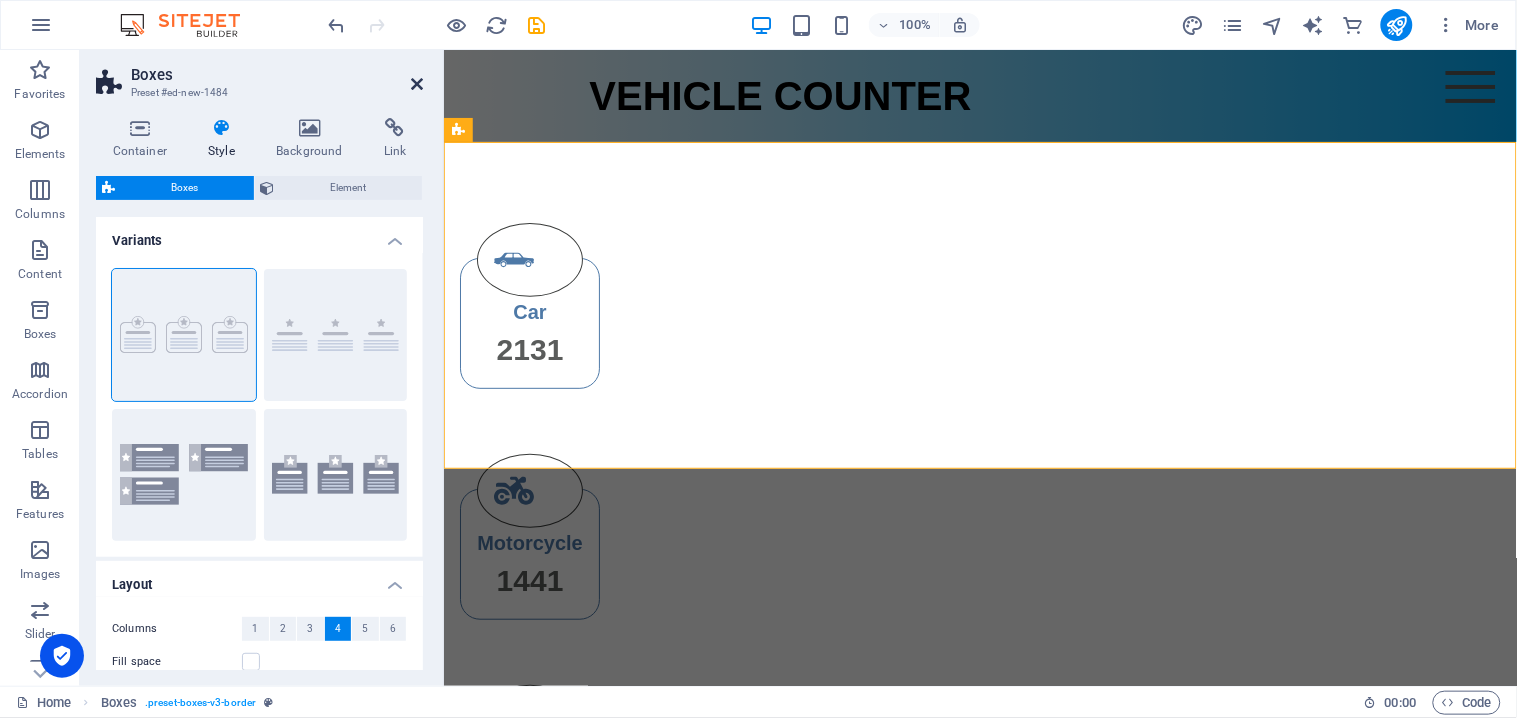 drag, startPoint x: 415, startPoint y: 82, endPoint x: 337, endPoint y: 32, distance: 92.64988 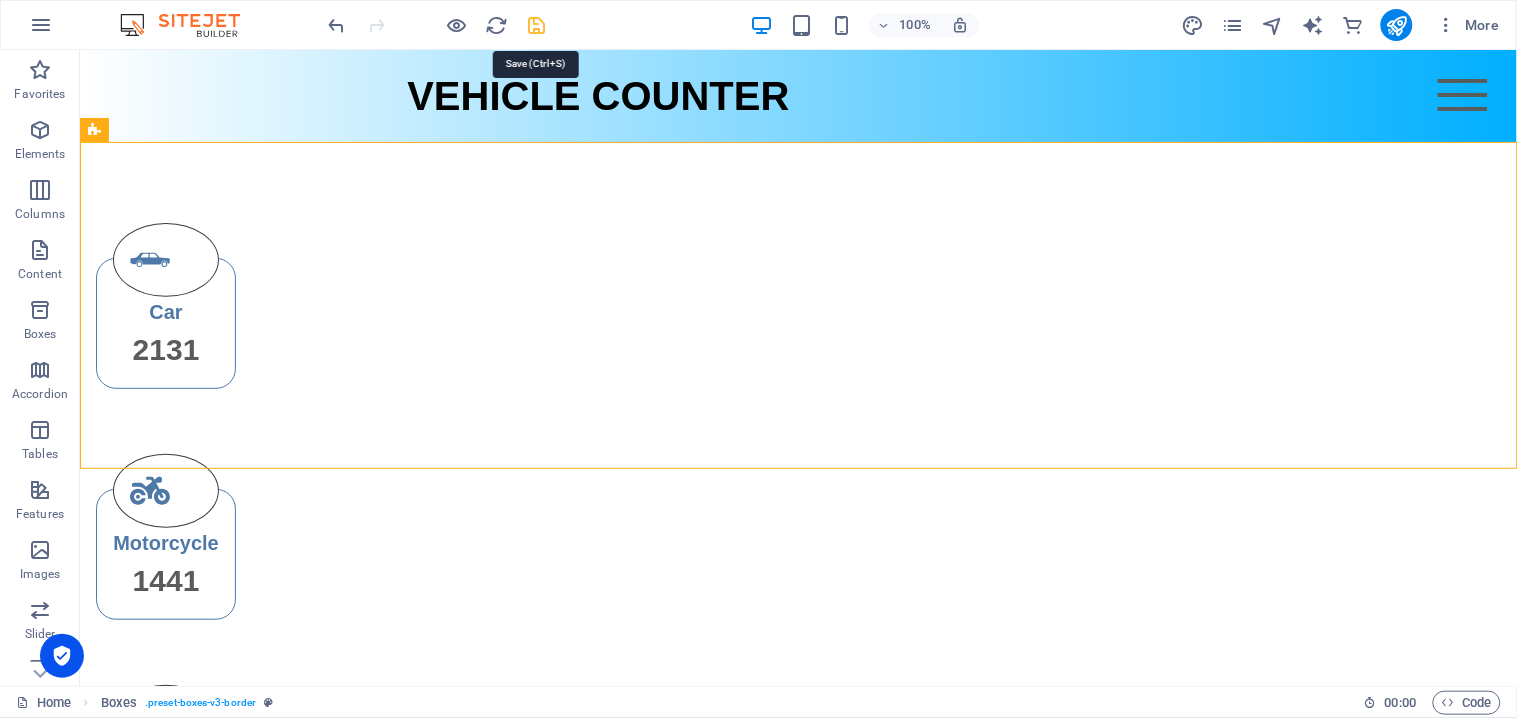 click at bounding box center [537, 25] 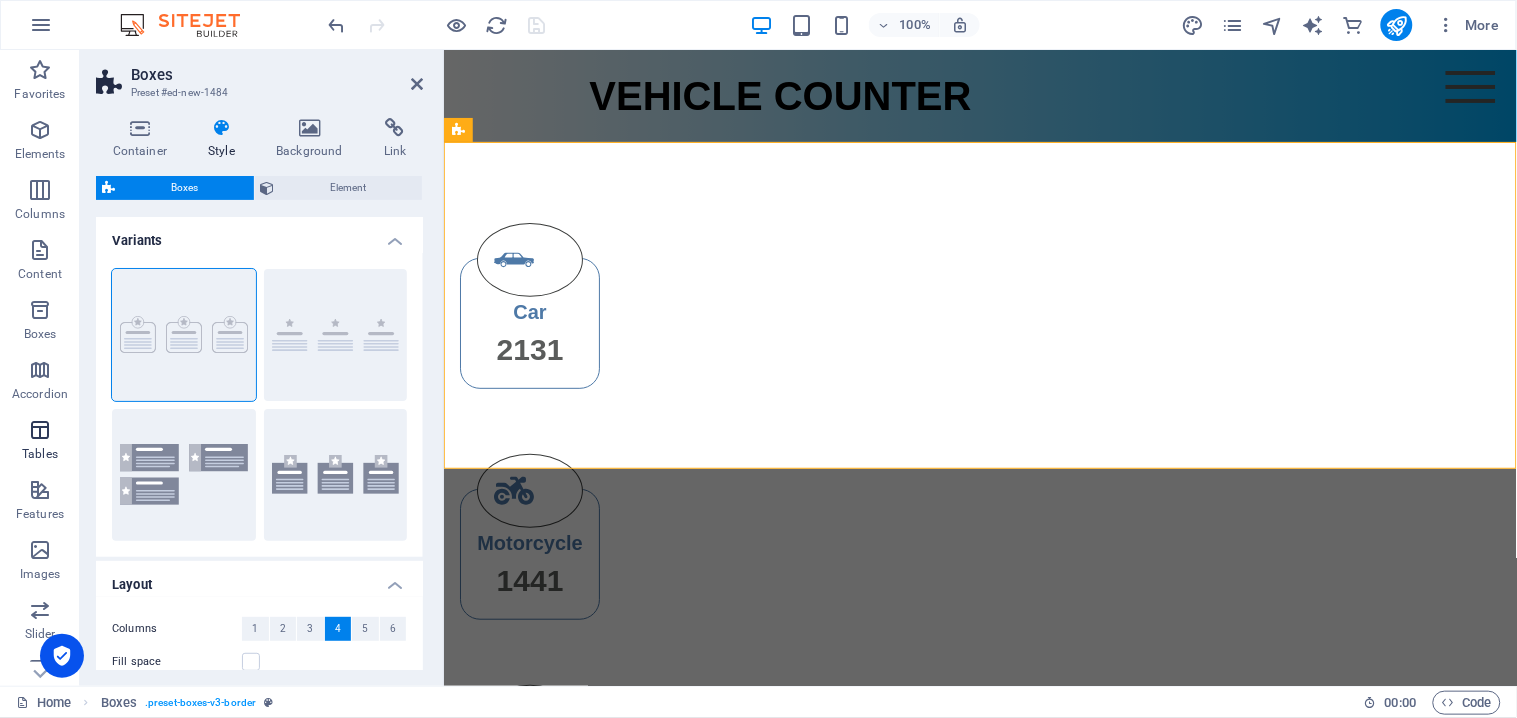 click at bounding box center (40, 430) 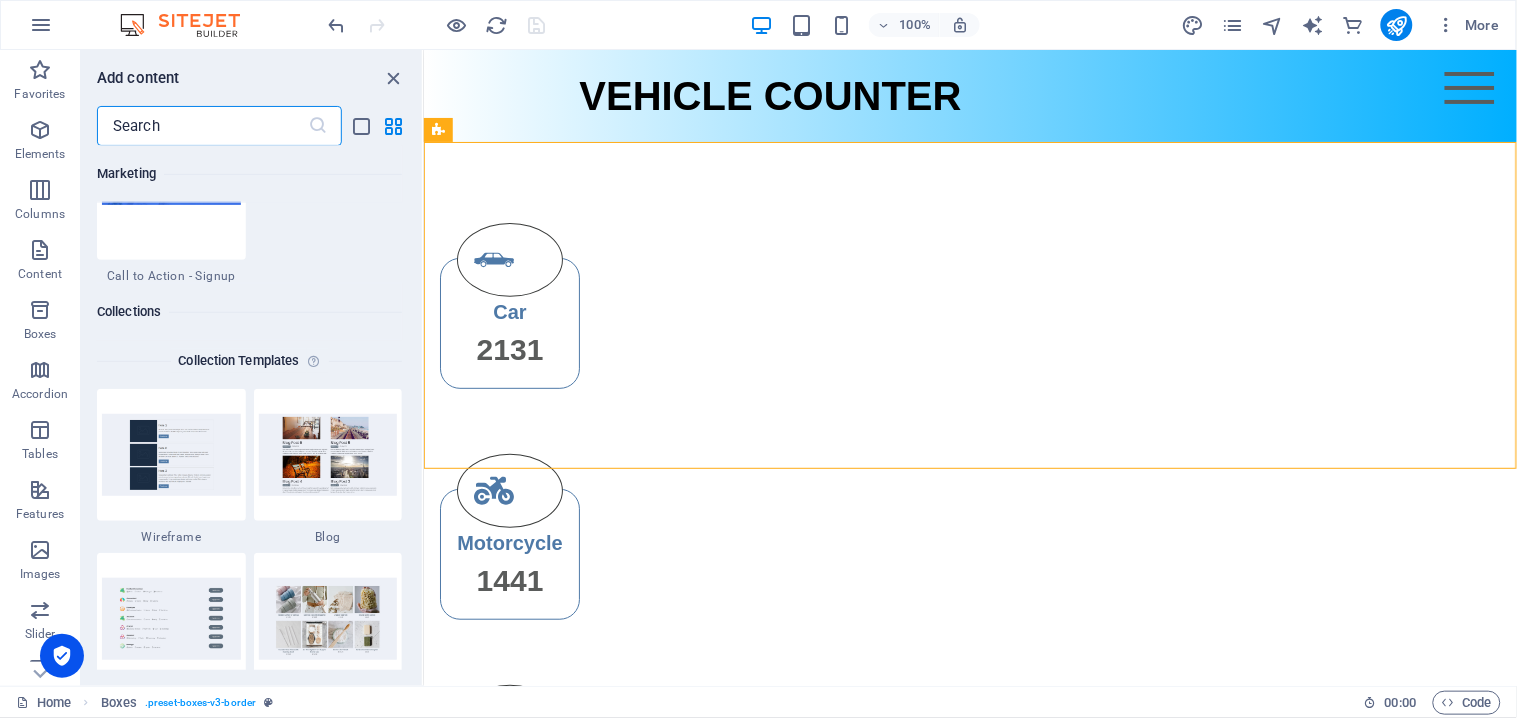 scroll, scrollTop: 18094, scrollLeft: 0, axis: vertical 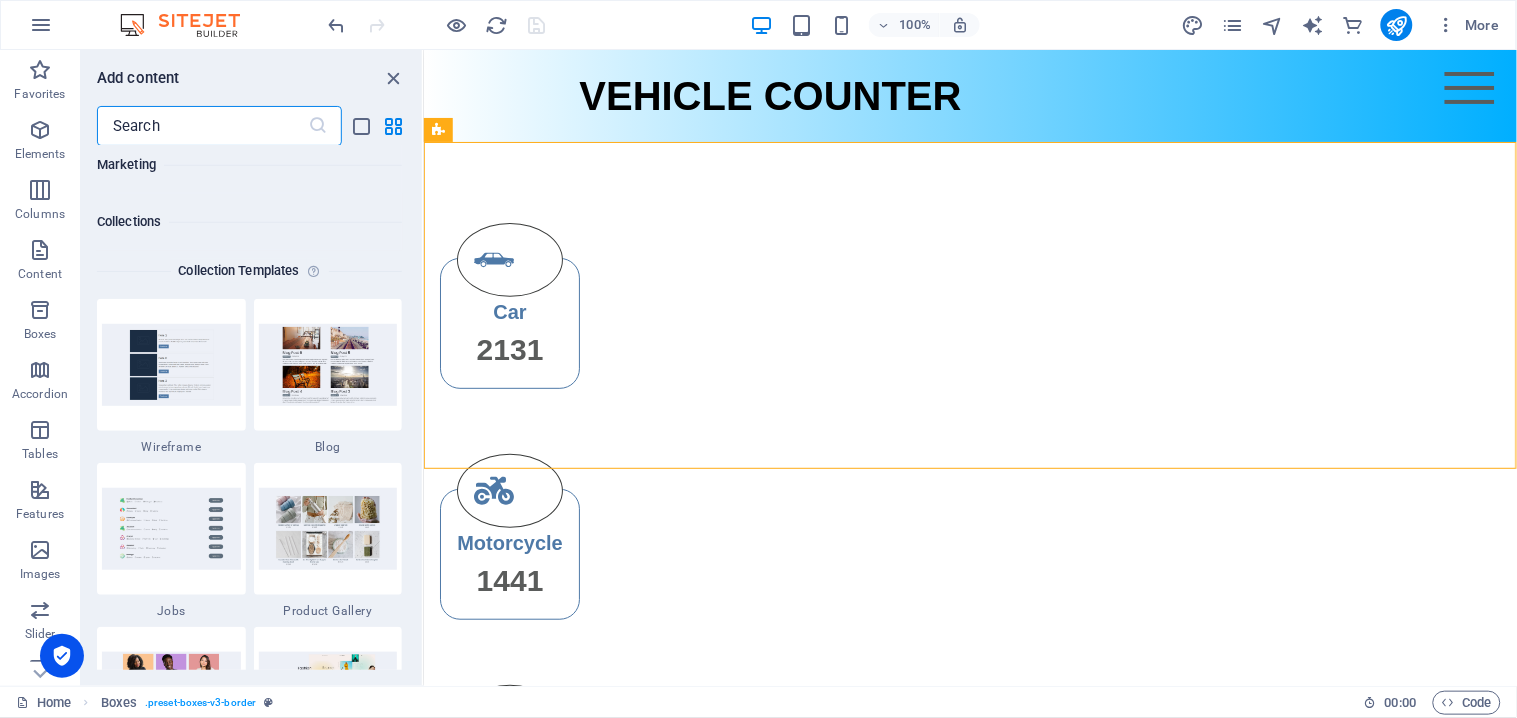 click at bounding box center (202, 126) 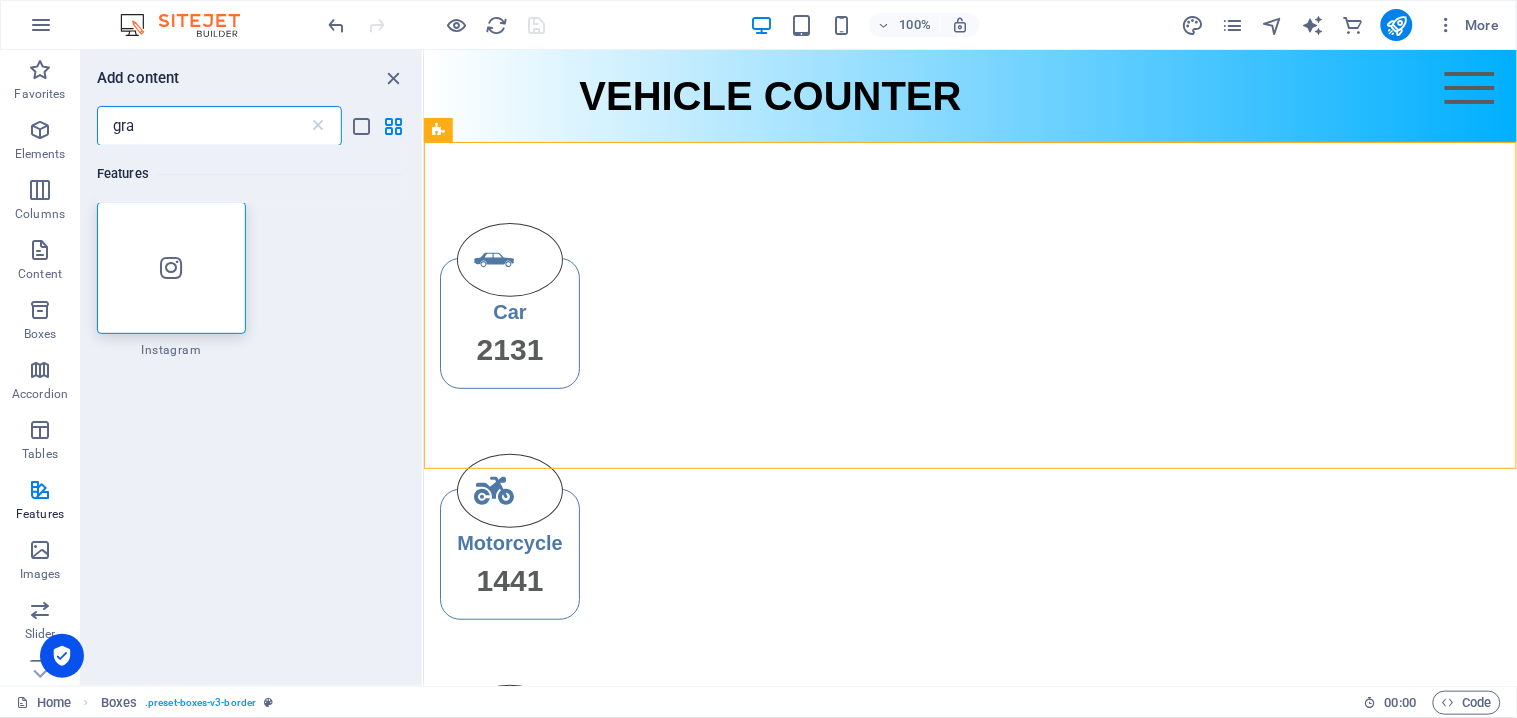 scroll, scrollTop: 0, scrollLeft: 0, axis: both 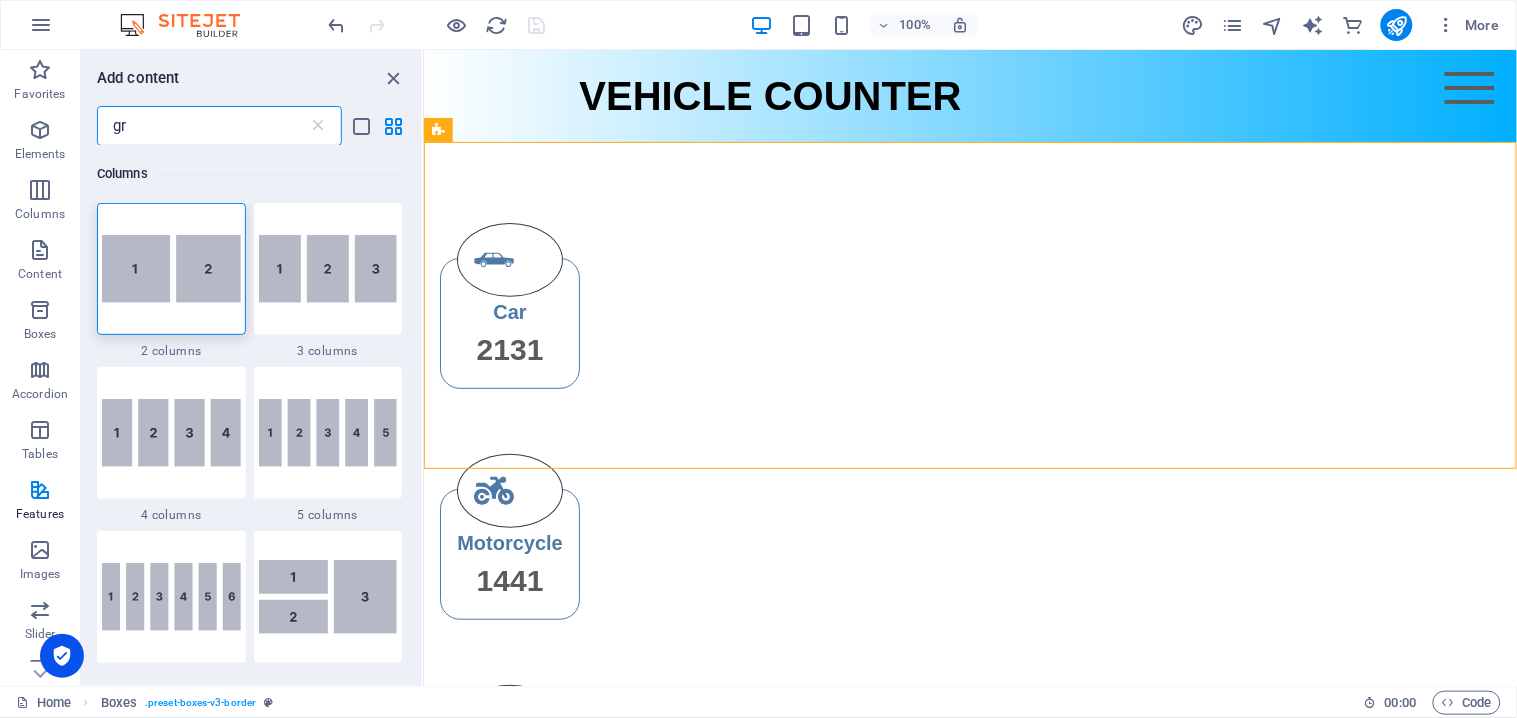 type on "g" 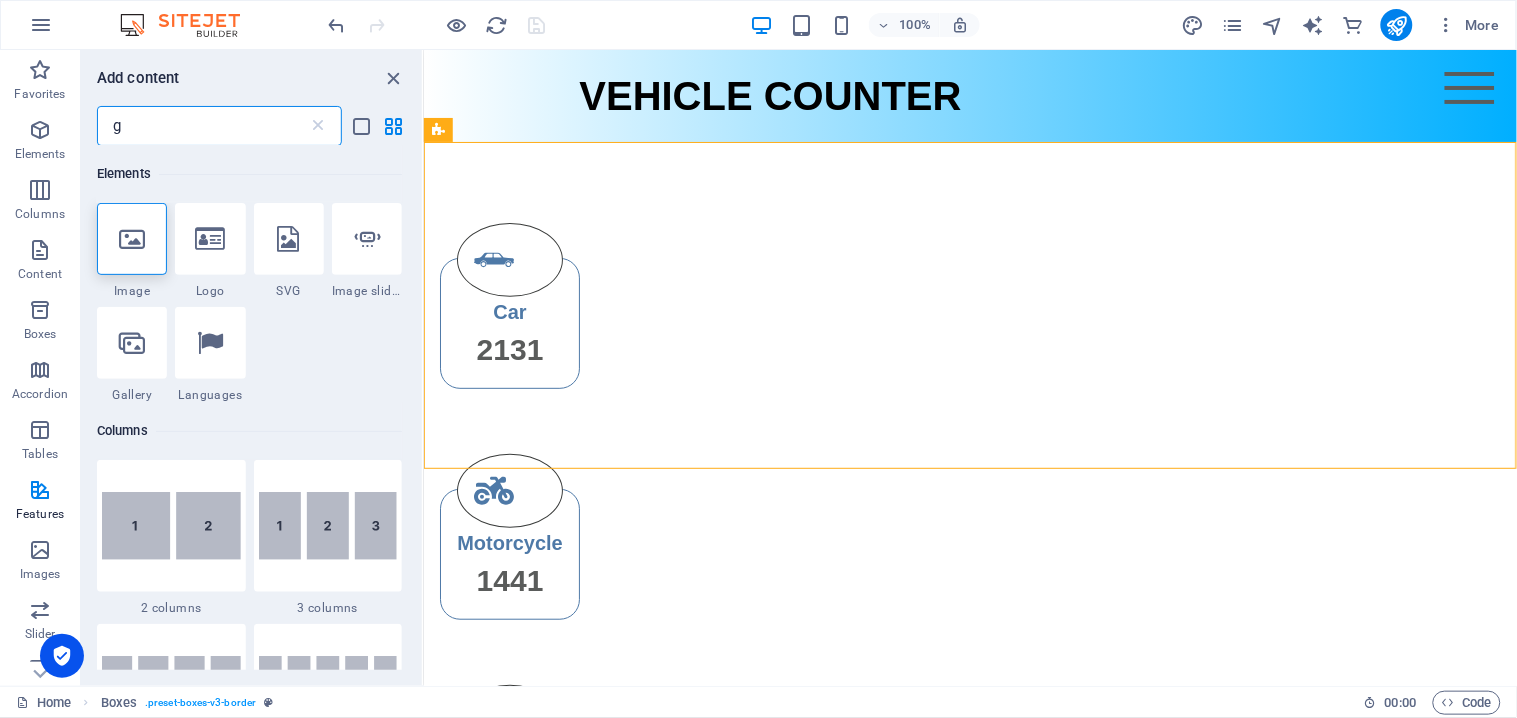 type 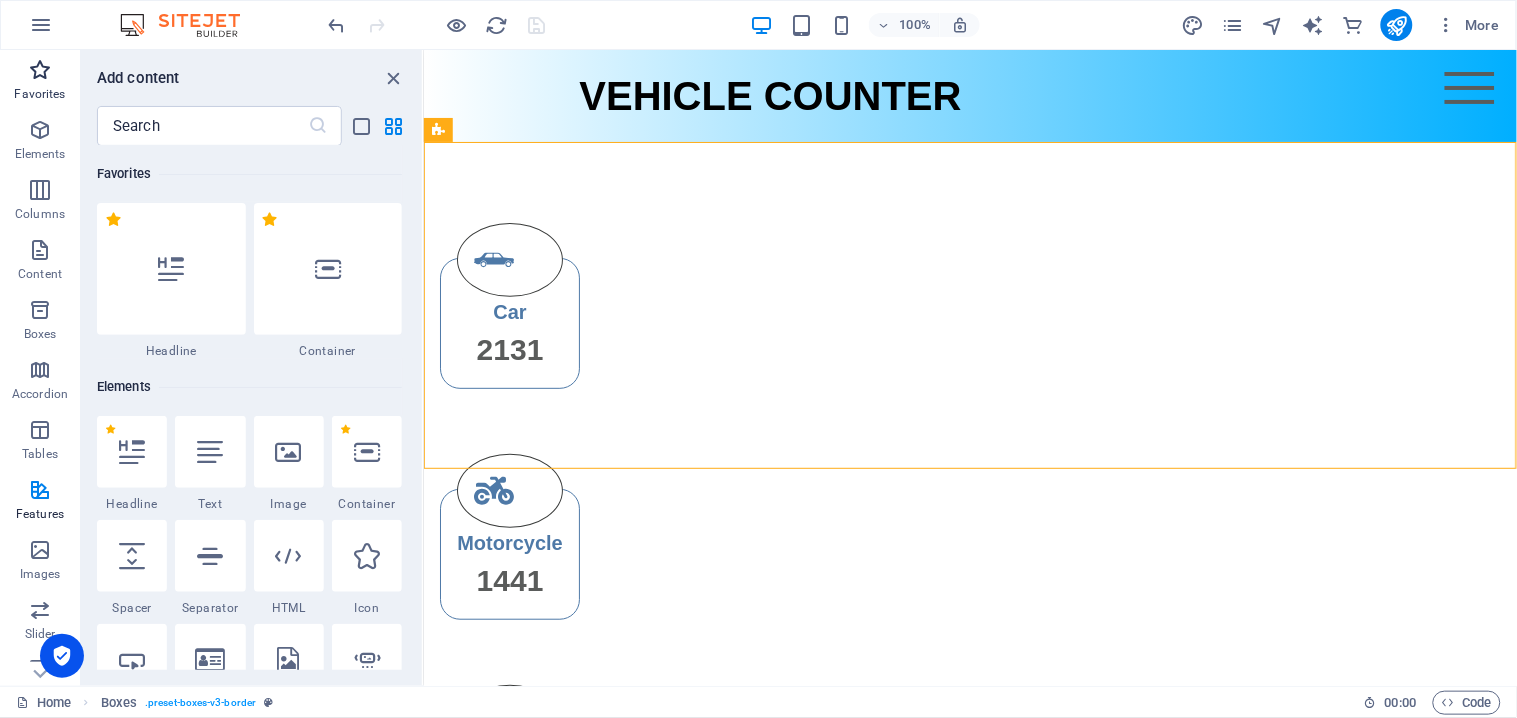 click on "Favorites" at bounding box center (39, 94) 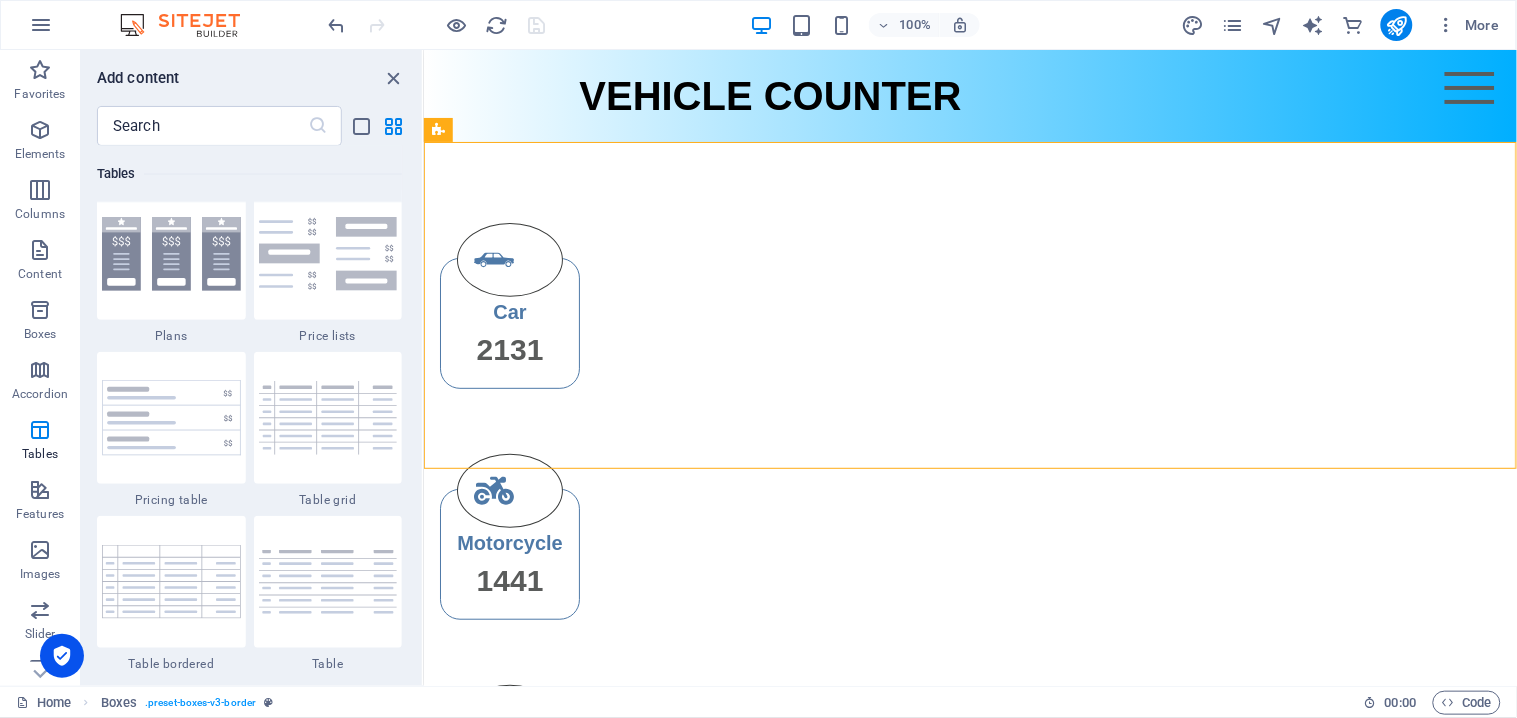 scroll, scrollTop: 7000, scrollLeft: 0, axis: vertical 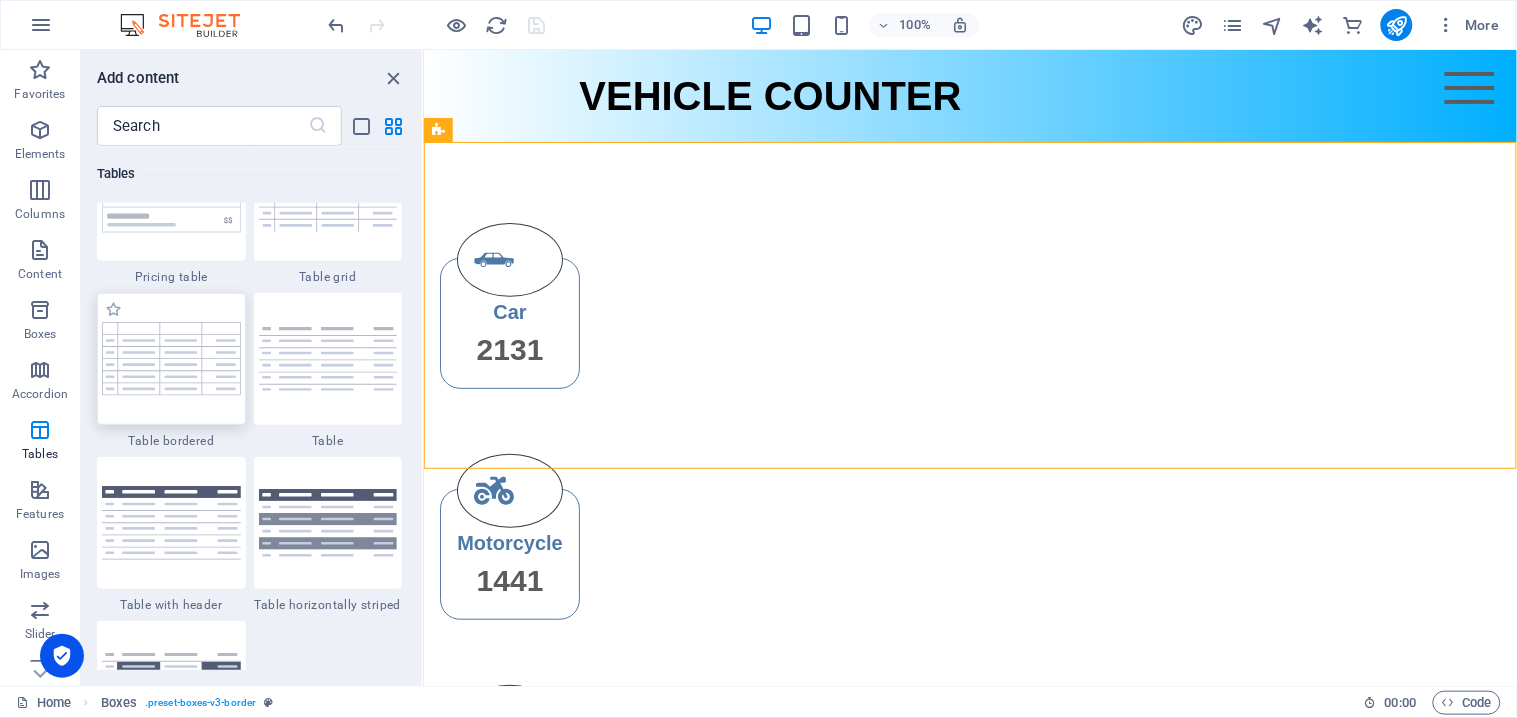 click at bounding box center (171, 358) 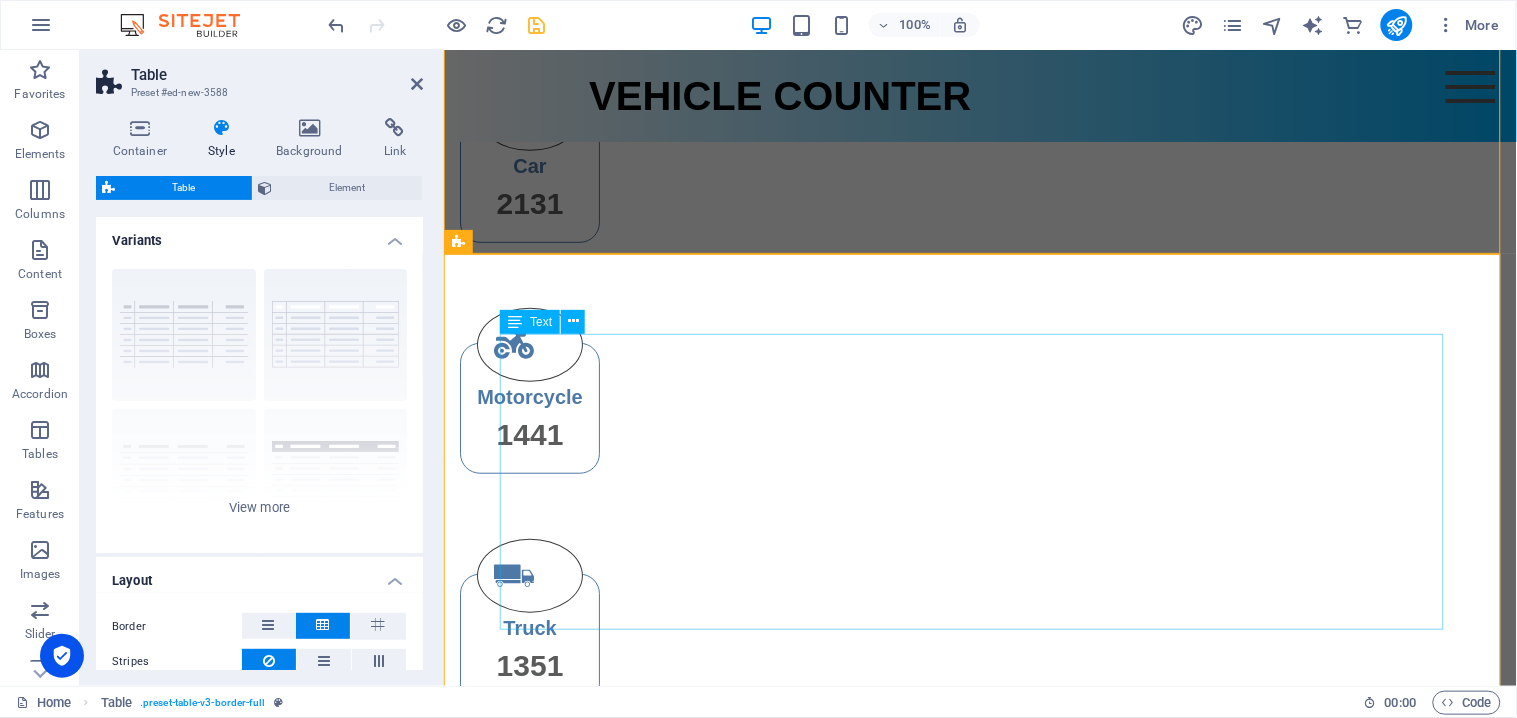scroll, scrollTop: 111, scrollLeft: 0, axis: vertical 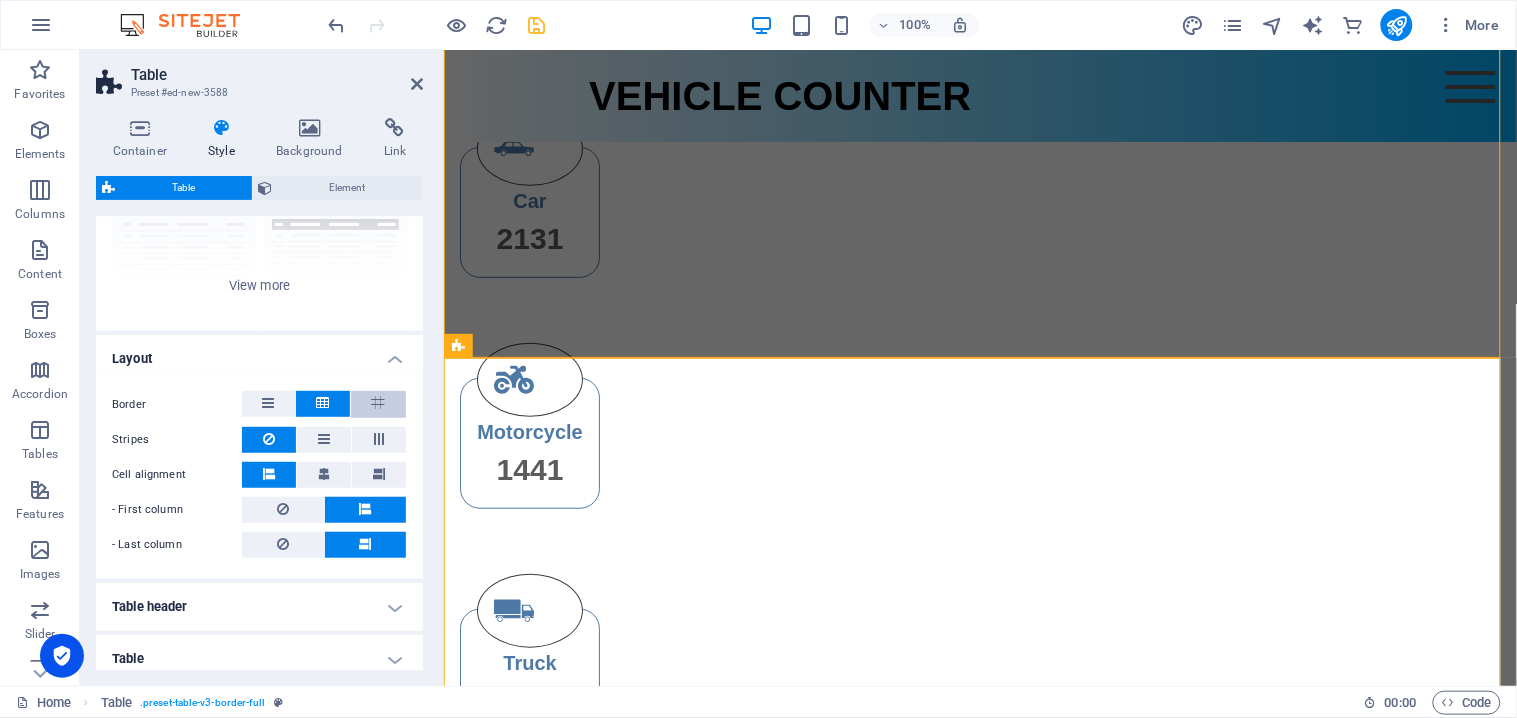 click at bounding box center [379, 402] 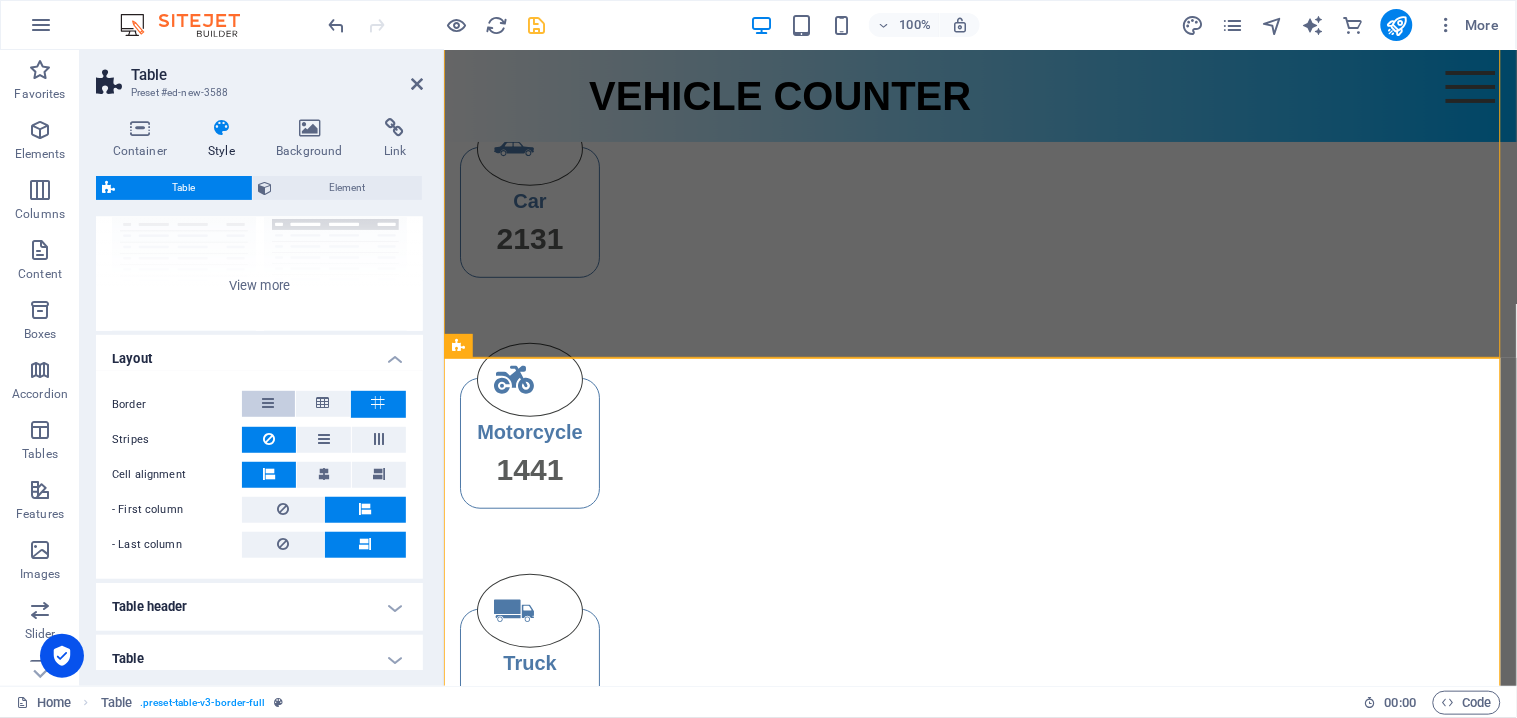 click at bounding box center [268, 404] 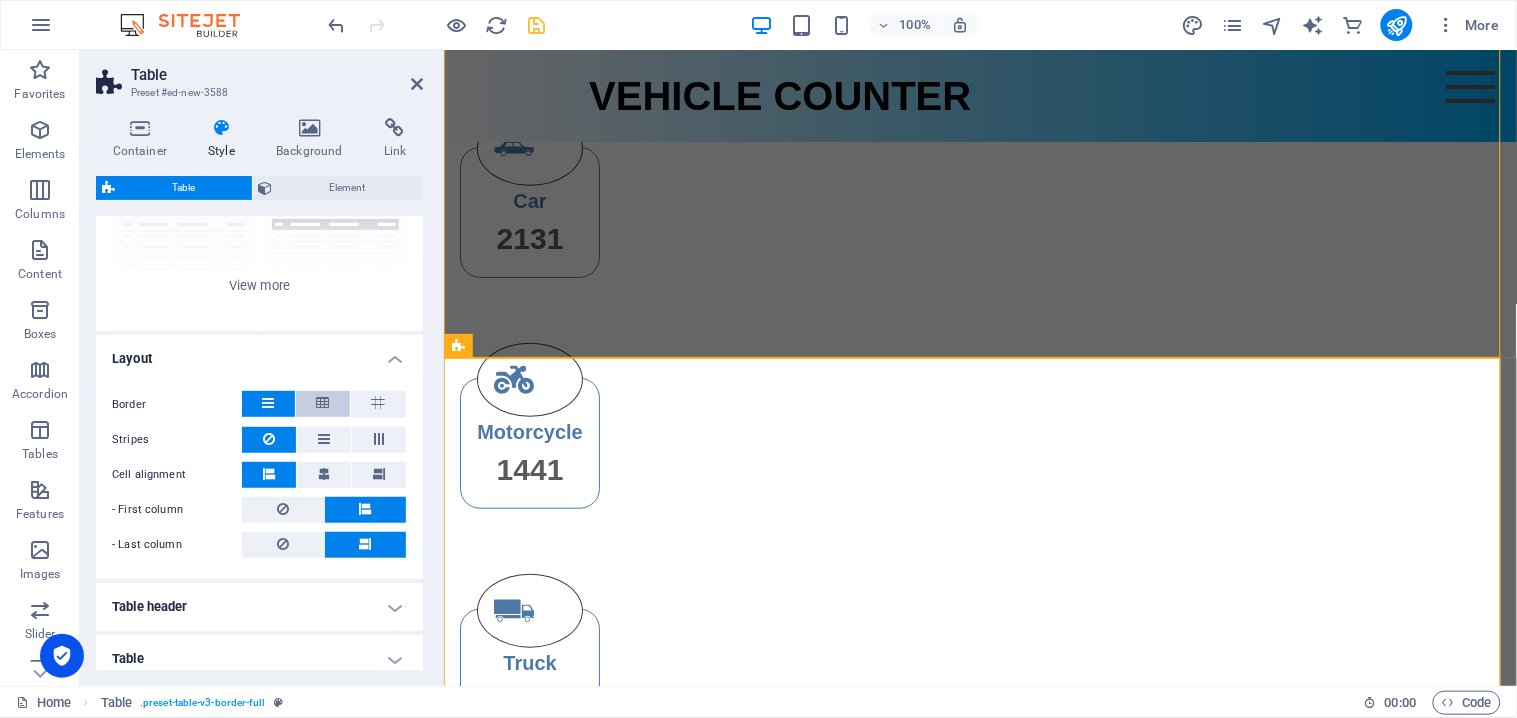 click at bounding box center [323, 404] 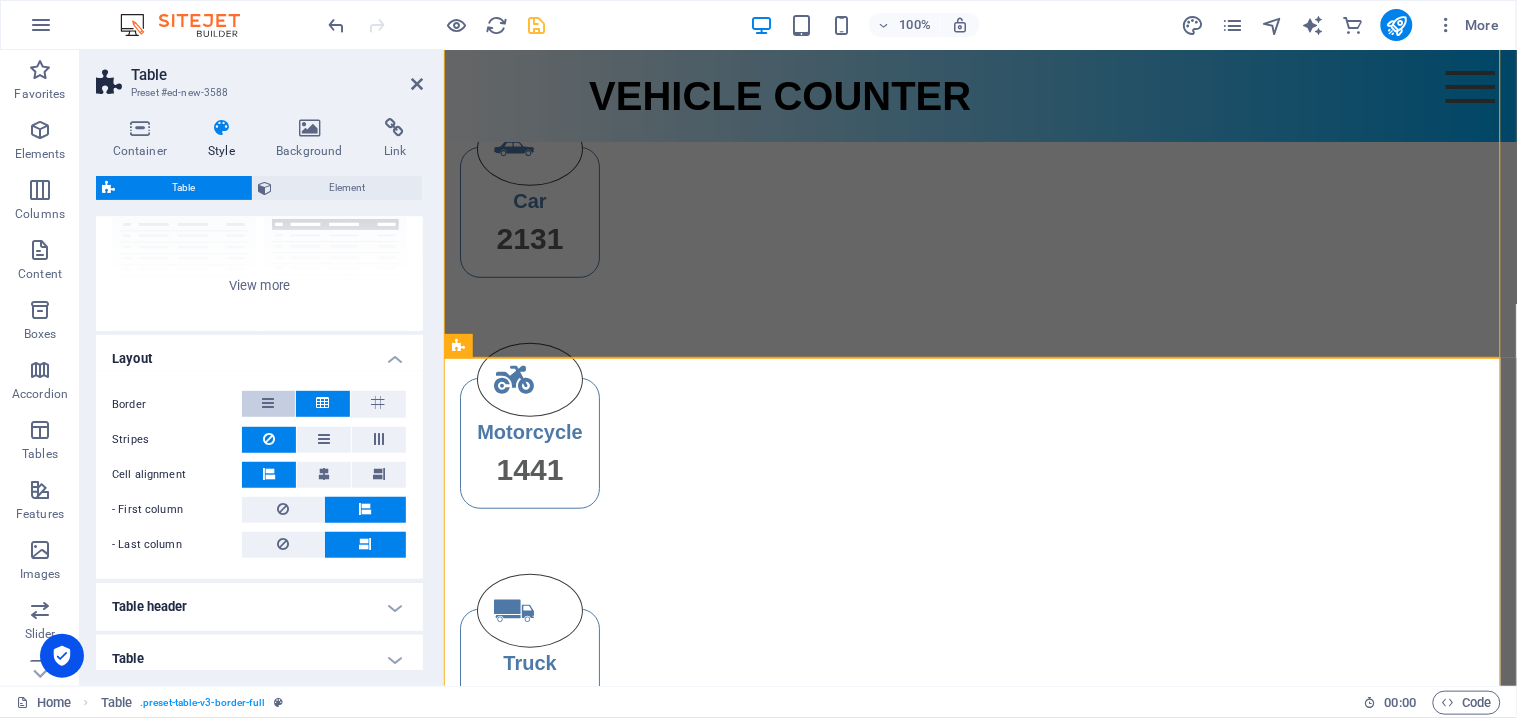 click at bounding box center [268, 404] 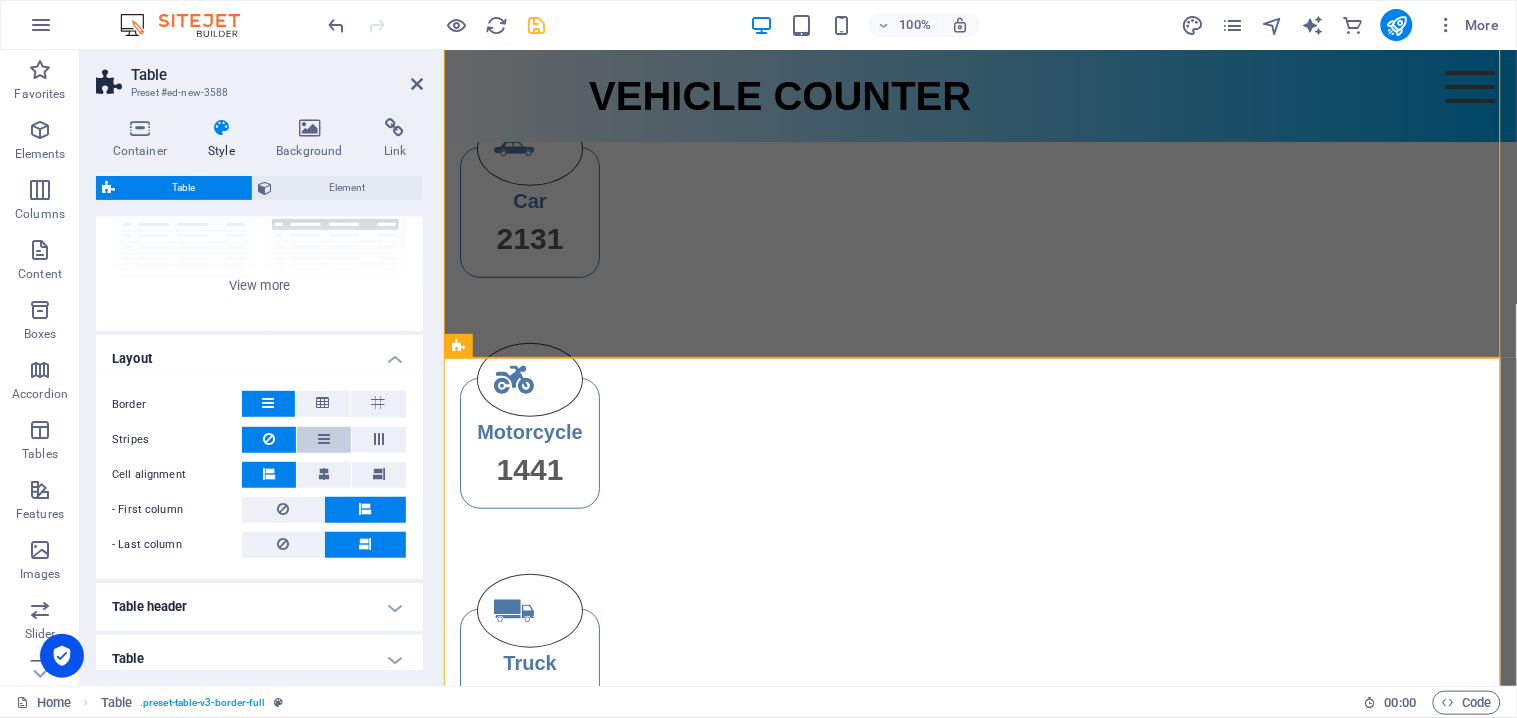 click at bounding box center [324, 439] 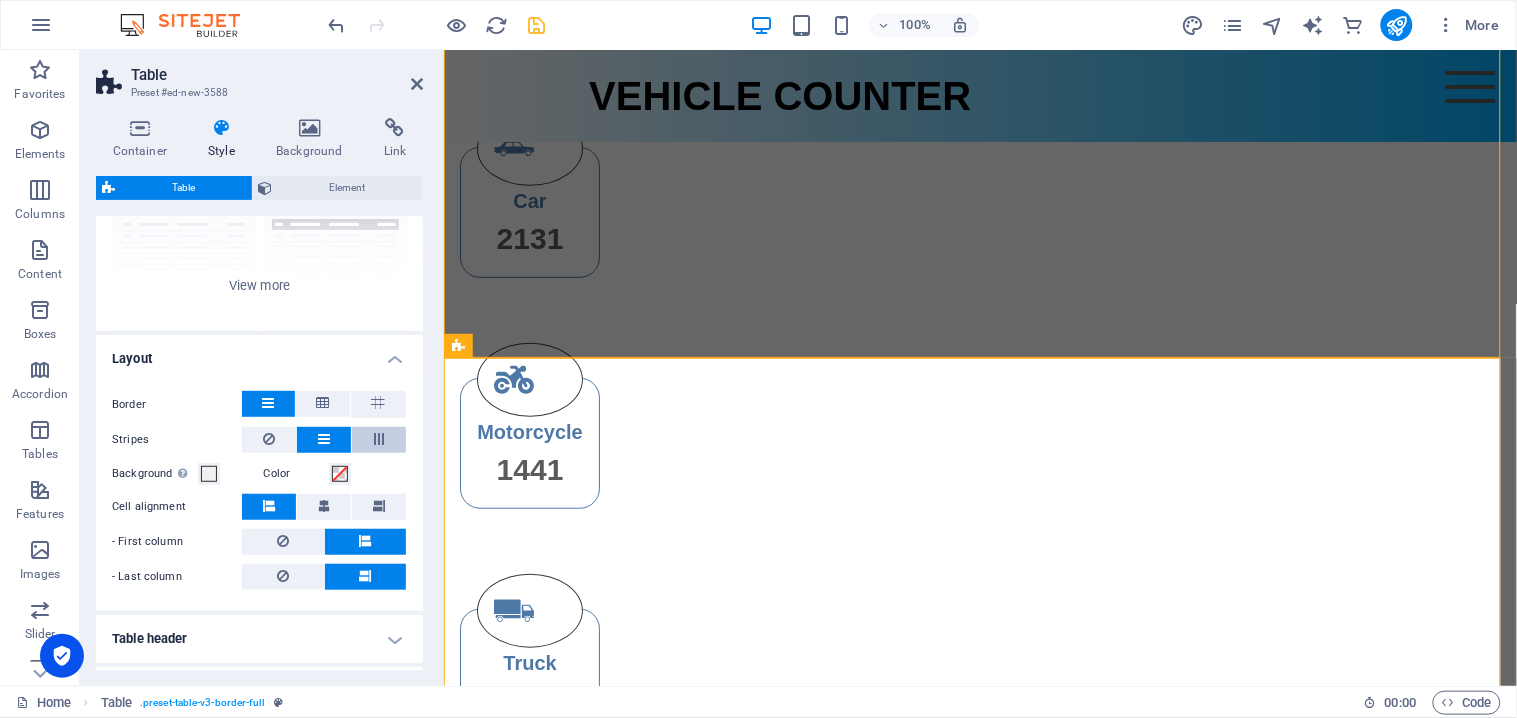 click at bounding box center [379, 440] 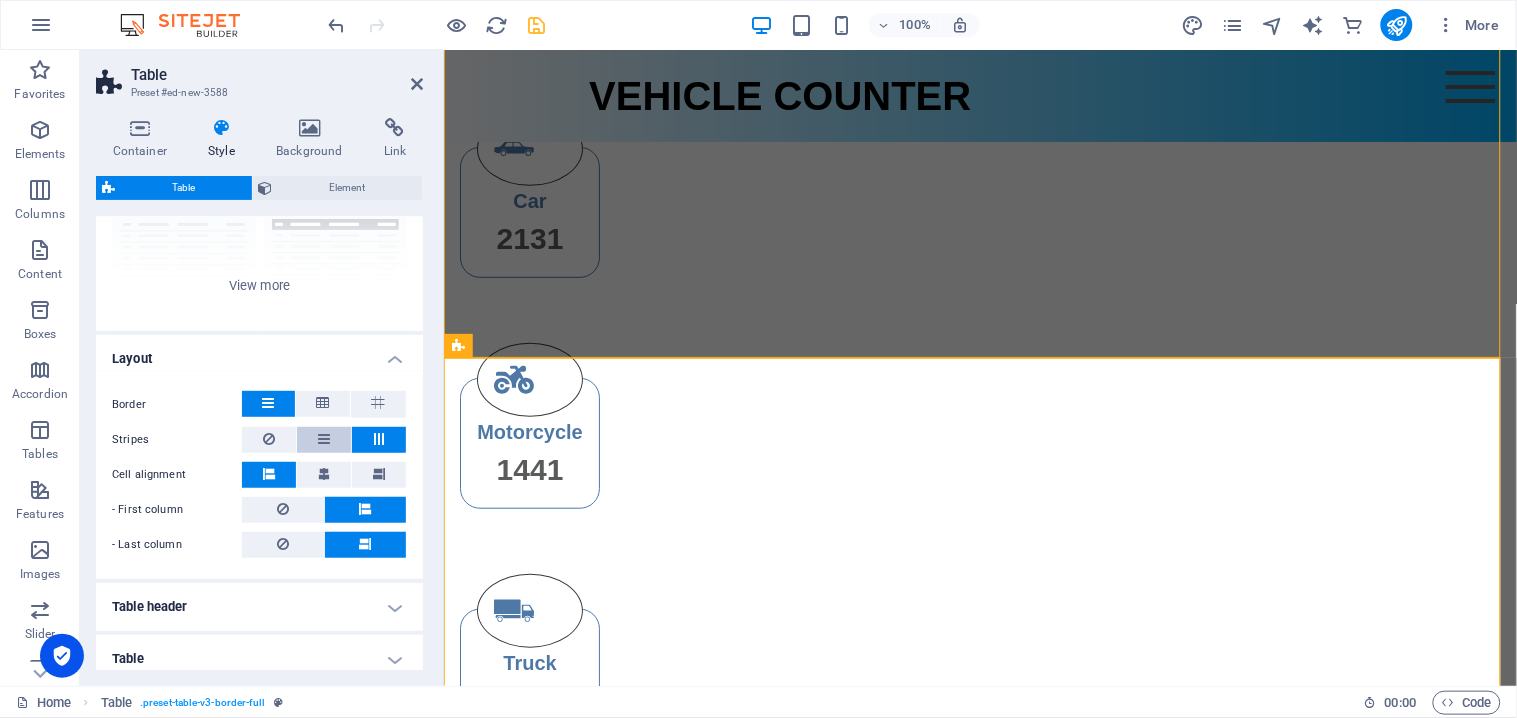 click at bounding box center [324, 440] 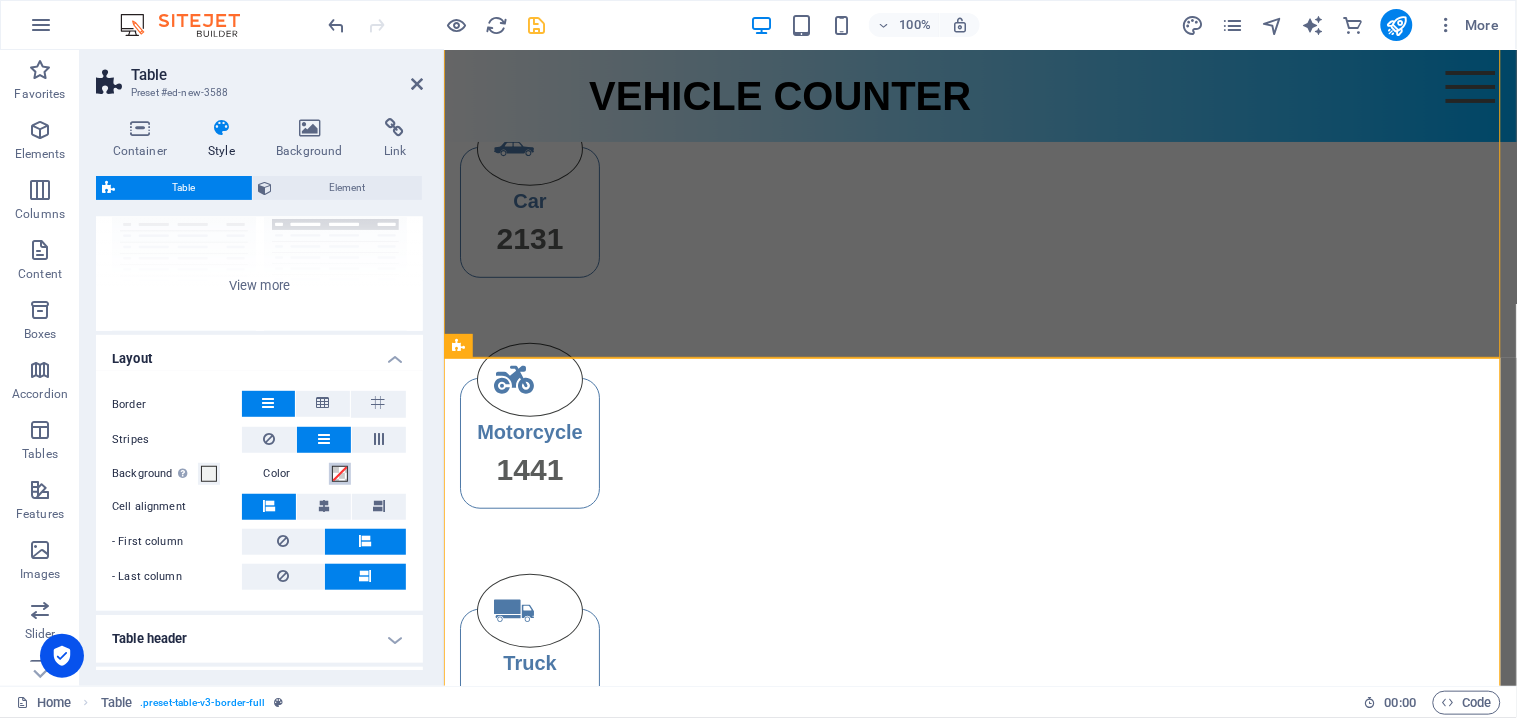 click at bounding box center [340, 474] 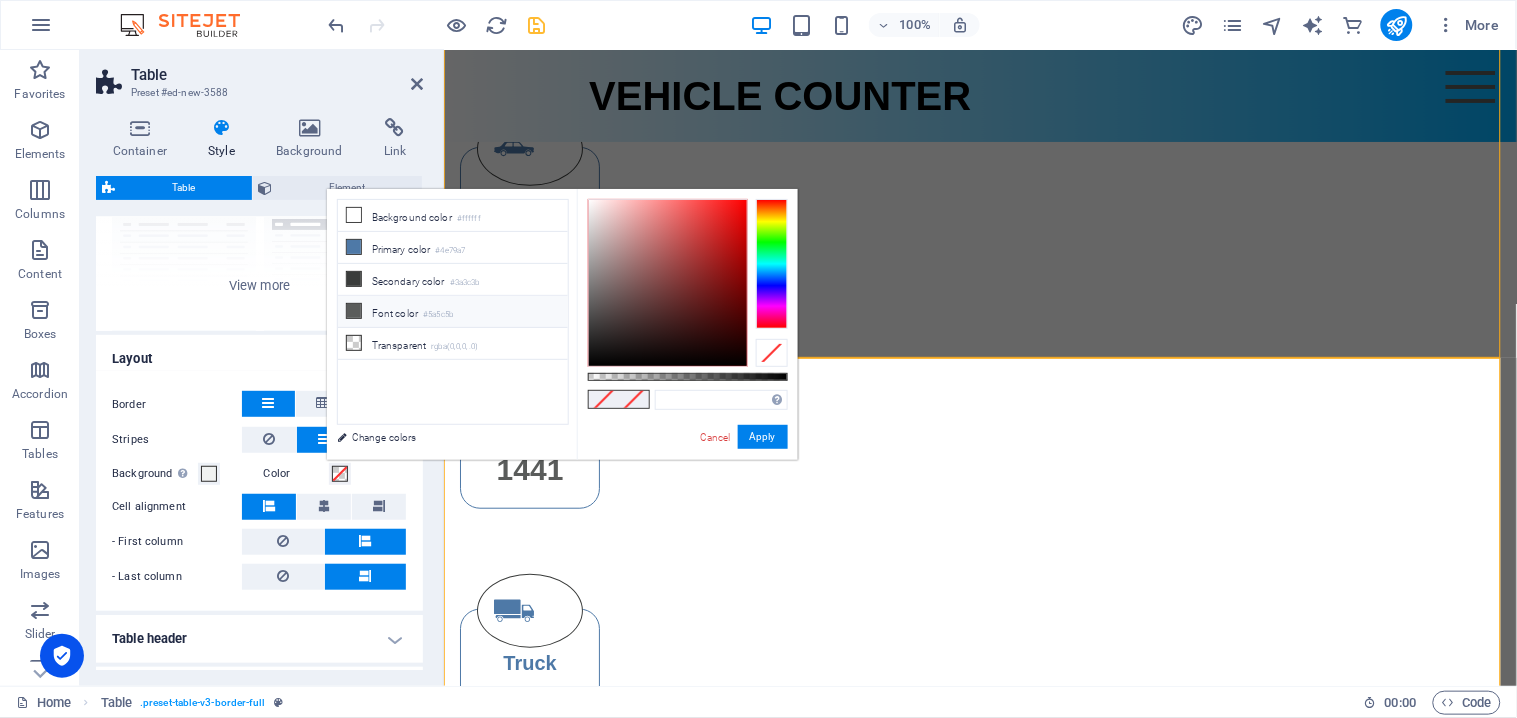 click on "Font color
#5a5c5b" at bounding box center [453, 312] 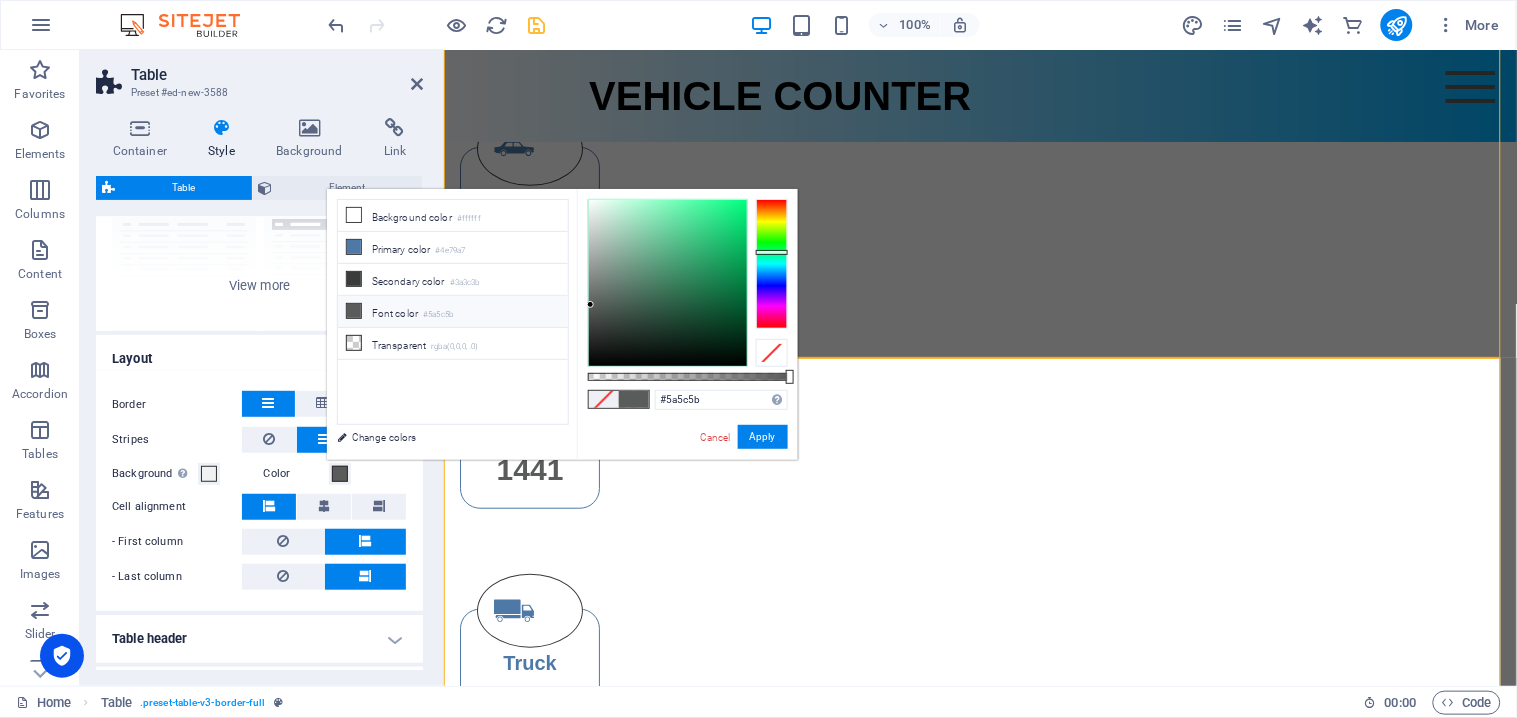 click on "Background color
#ffffff
Primary color
#4e79a7
Secondary color
#3a3c3b
Font color
#5a5c5b" at bounding box center [453, 312] 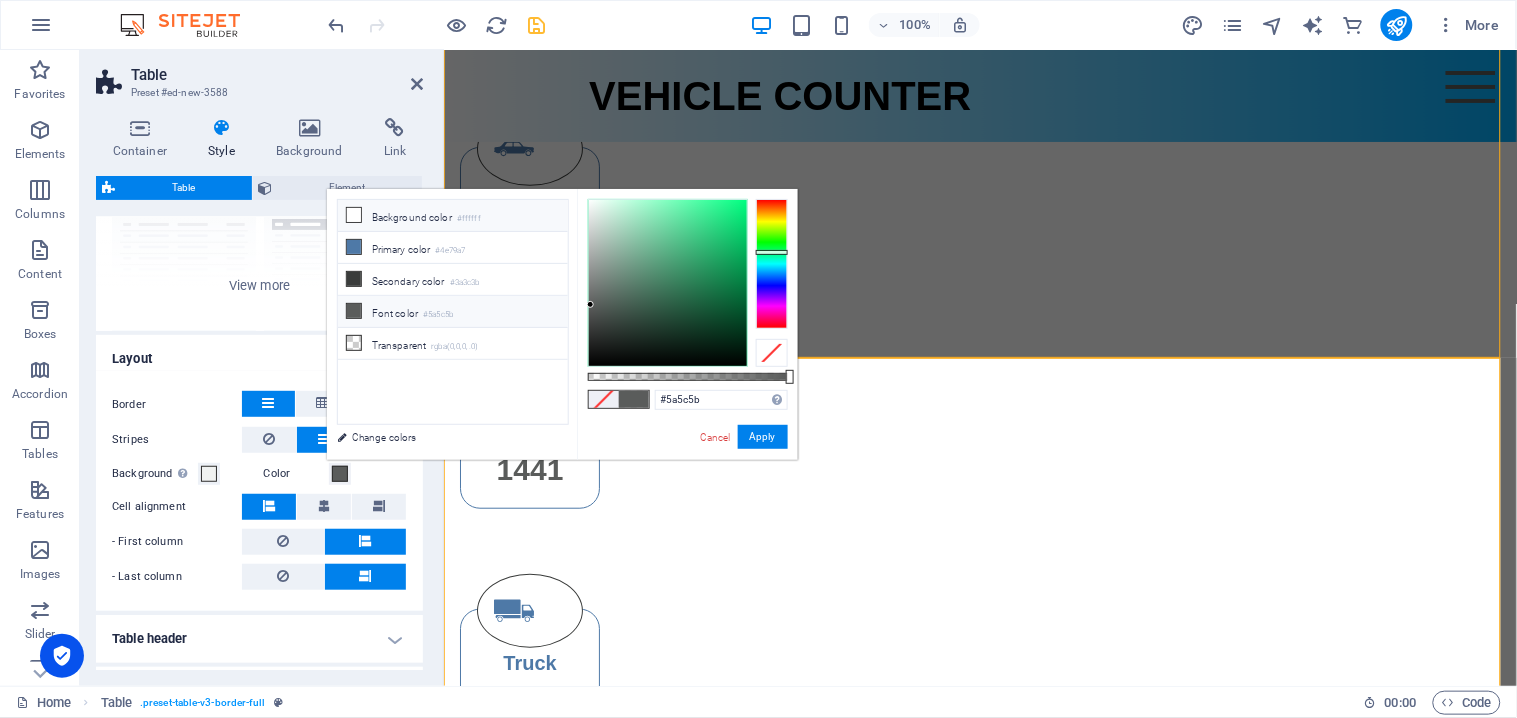 click on "Background color
#ffffff" at bounding box center [453, 216] 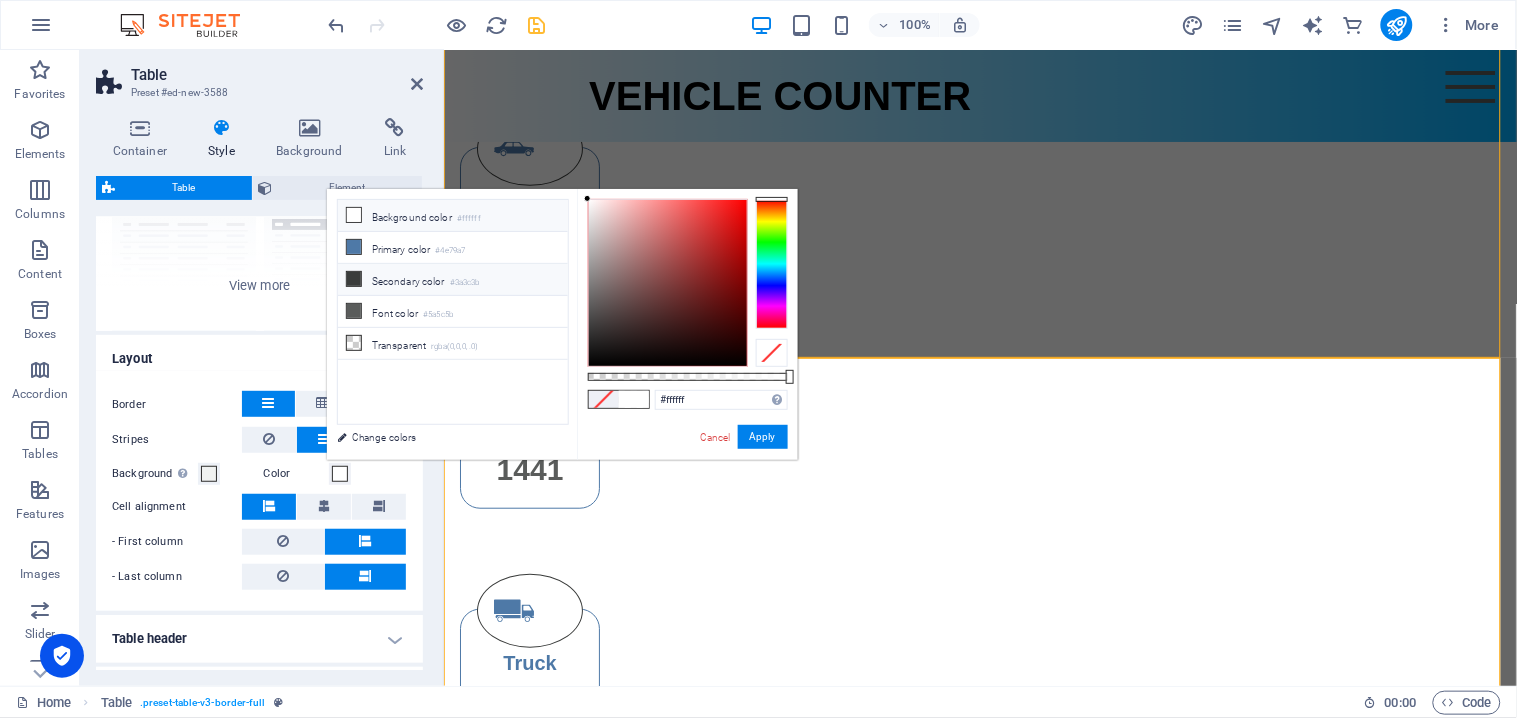 click on "Secondary color
#3a3c3b" at bounding box center (453, 280) 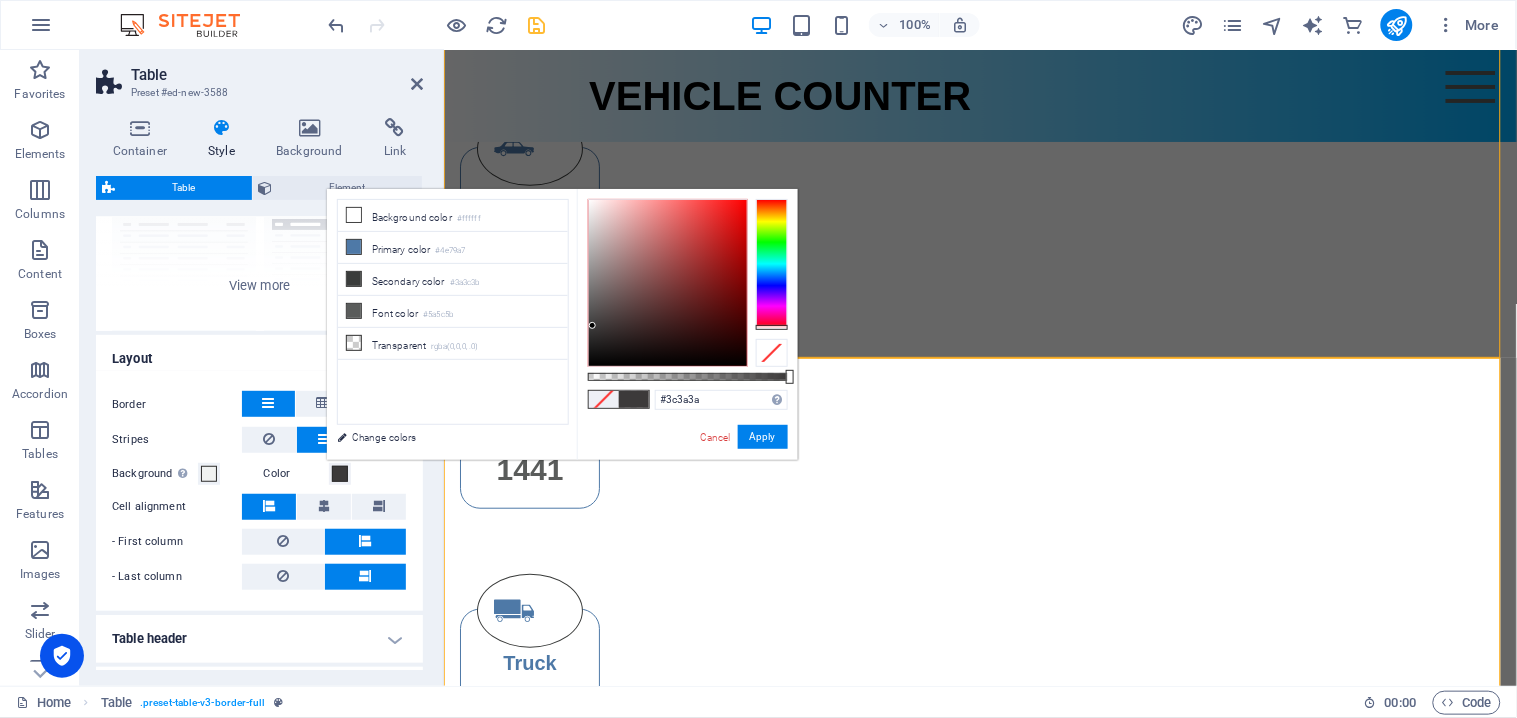 drag, startPoint x: 765, startPoint y: 255, endPoint x: 786, endPoint y: 374, distance: 120.83874 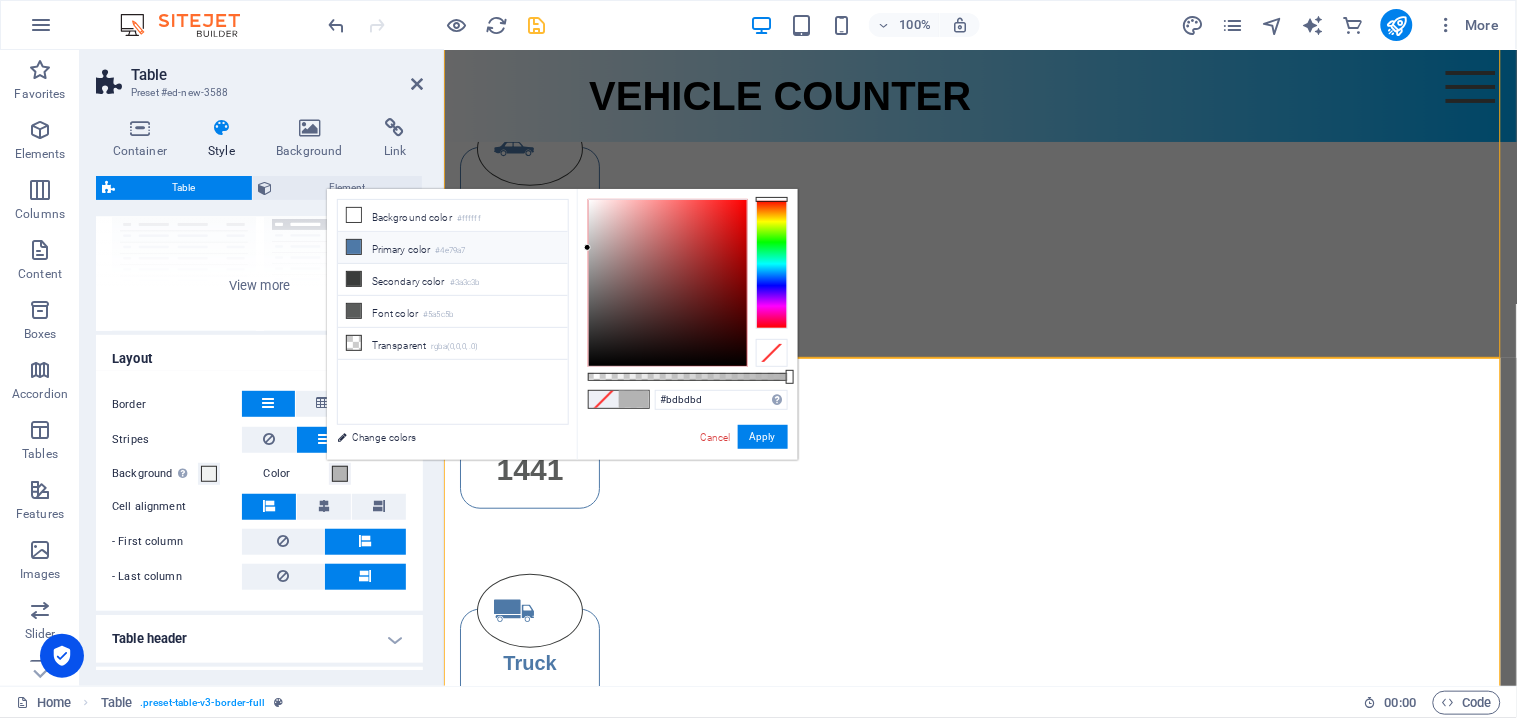 type on "#bebebe" 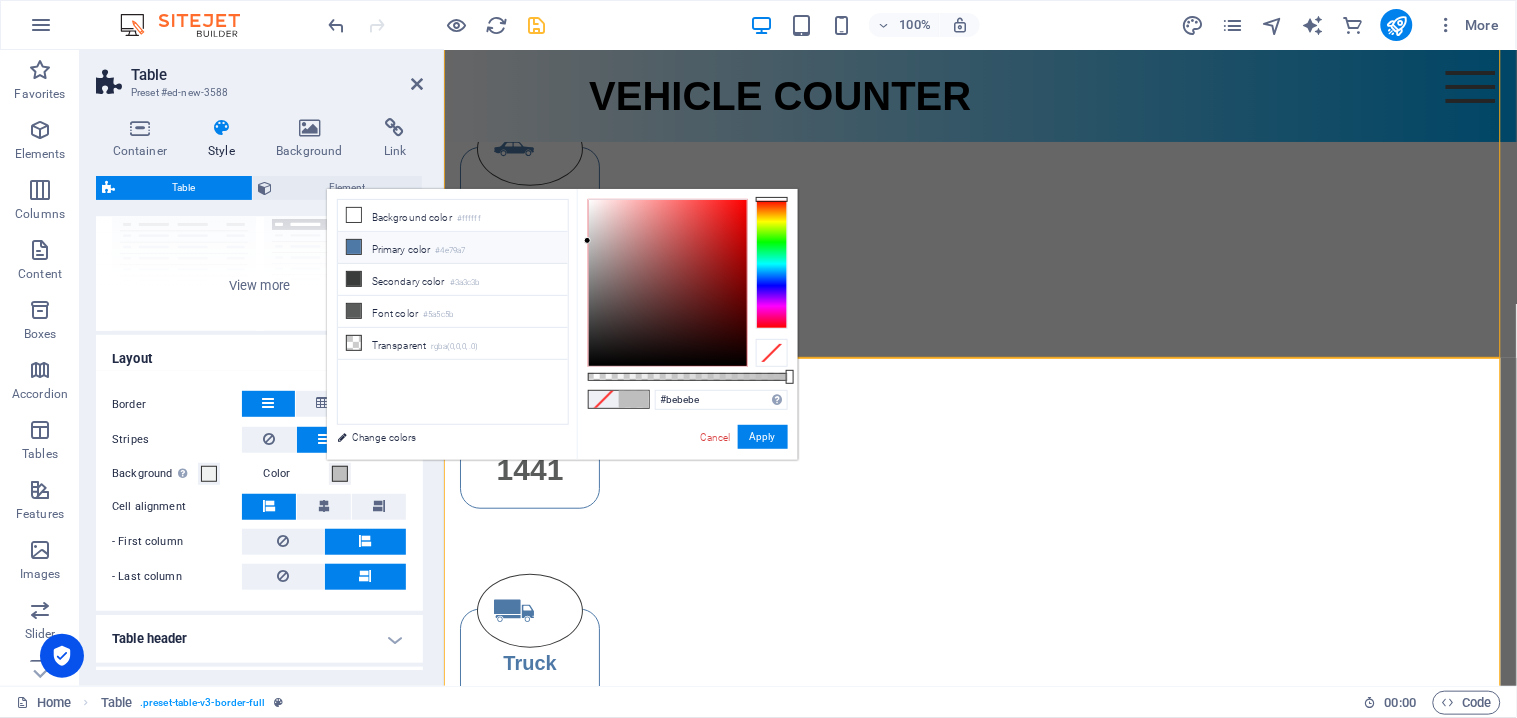 drag, startPoint x: 591, startPoint y: 324, endPoint x: 553, endPoint y: 241, distance: 91.28527 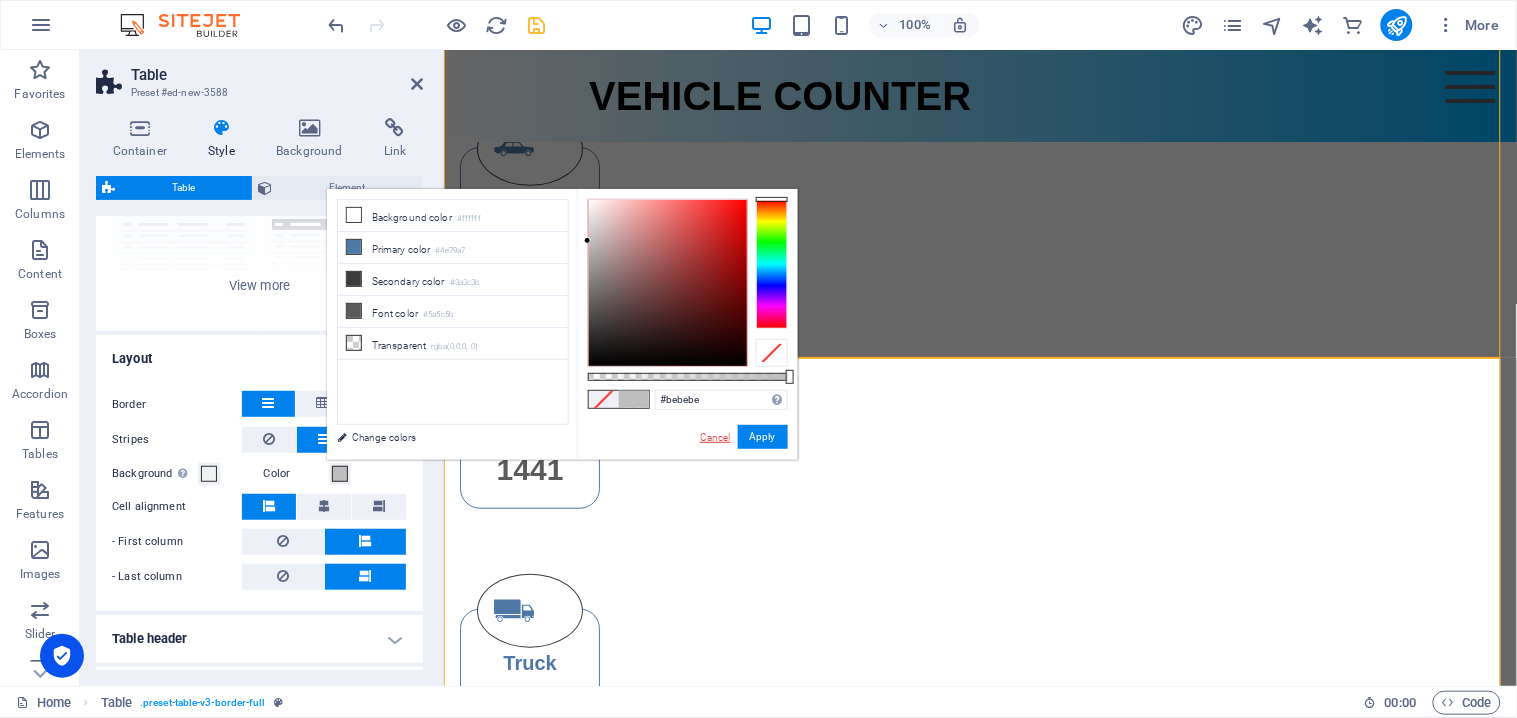 click on "Cancel" at bounding box center [715, 437] 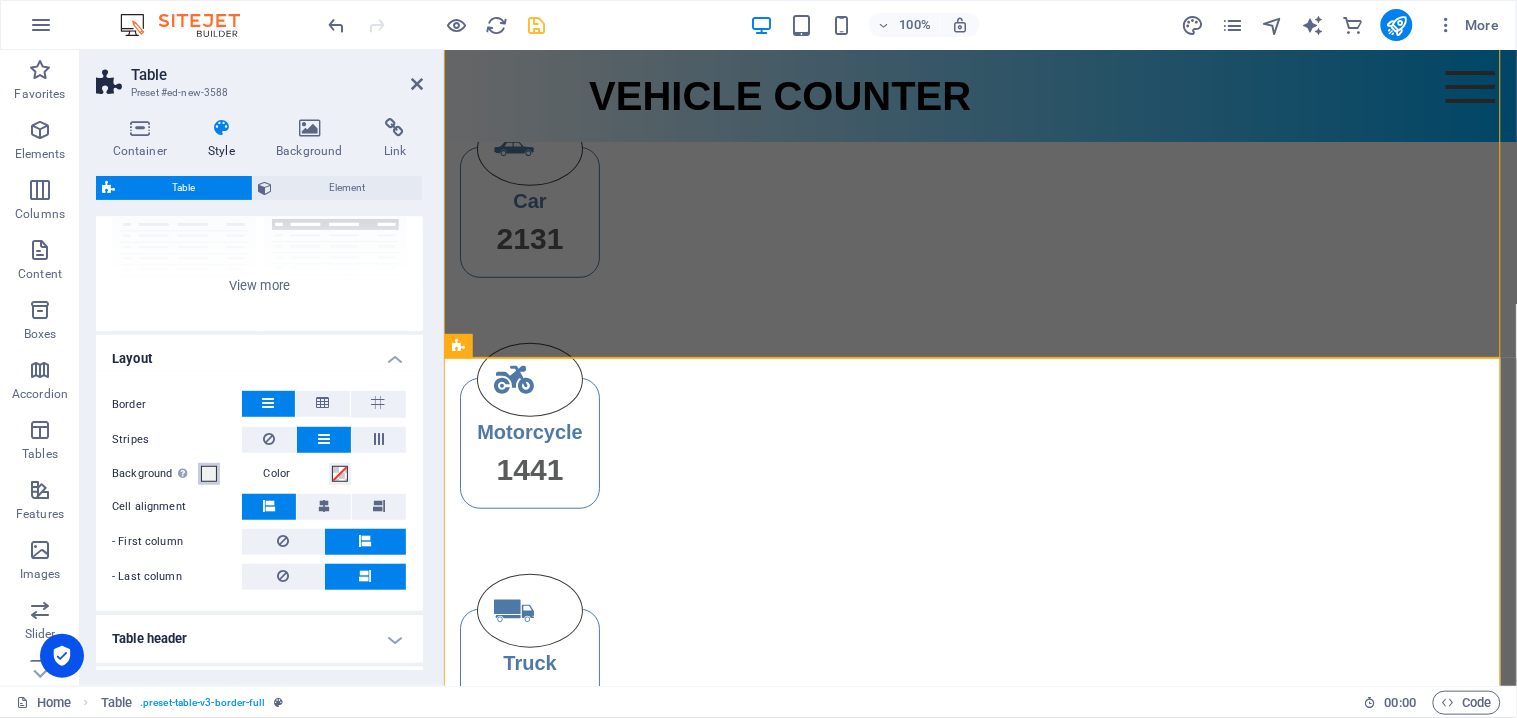 click at bounding box center [209, 474] 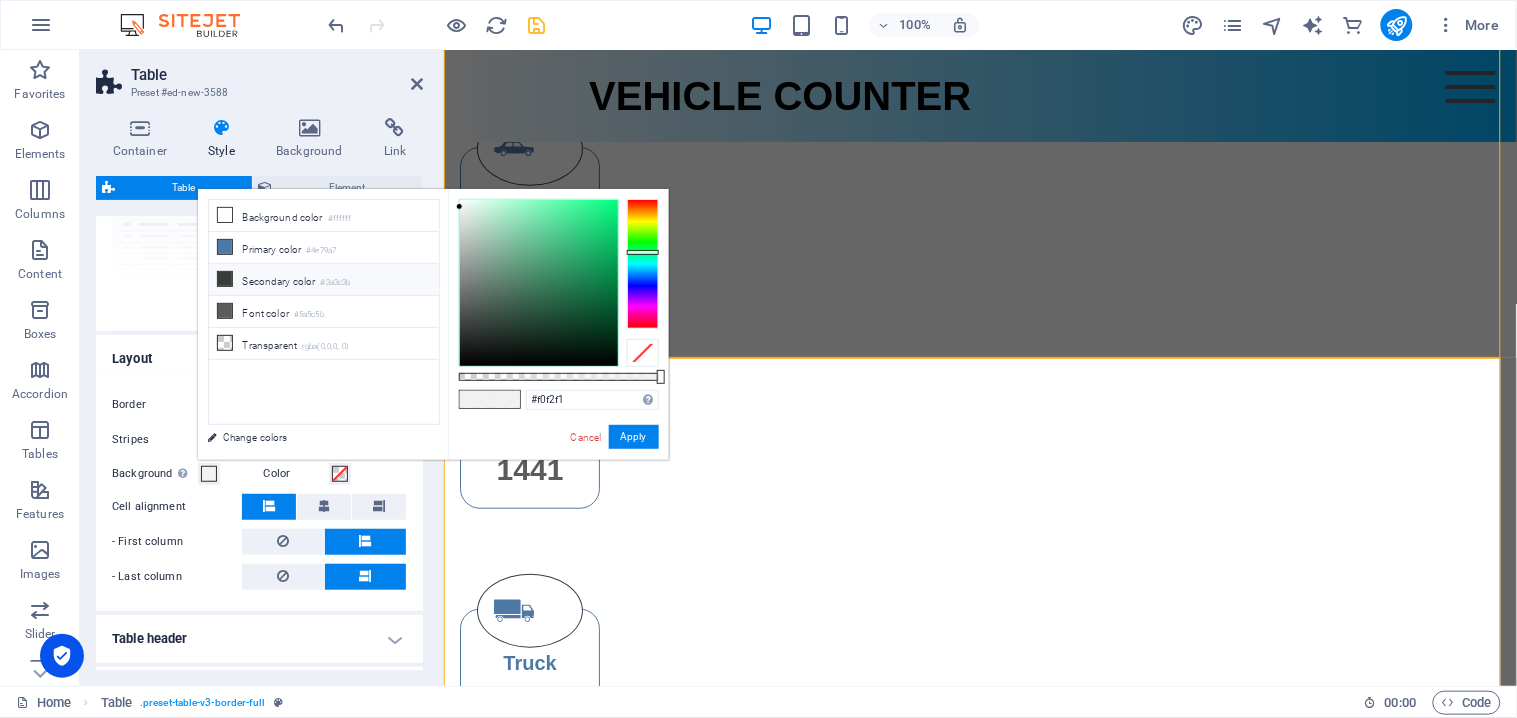 click on "Secondary color
#3a3c3b" at bounding box center (324, 280) 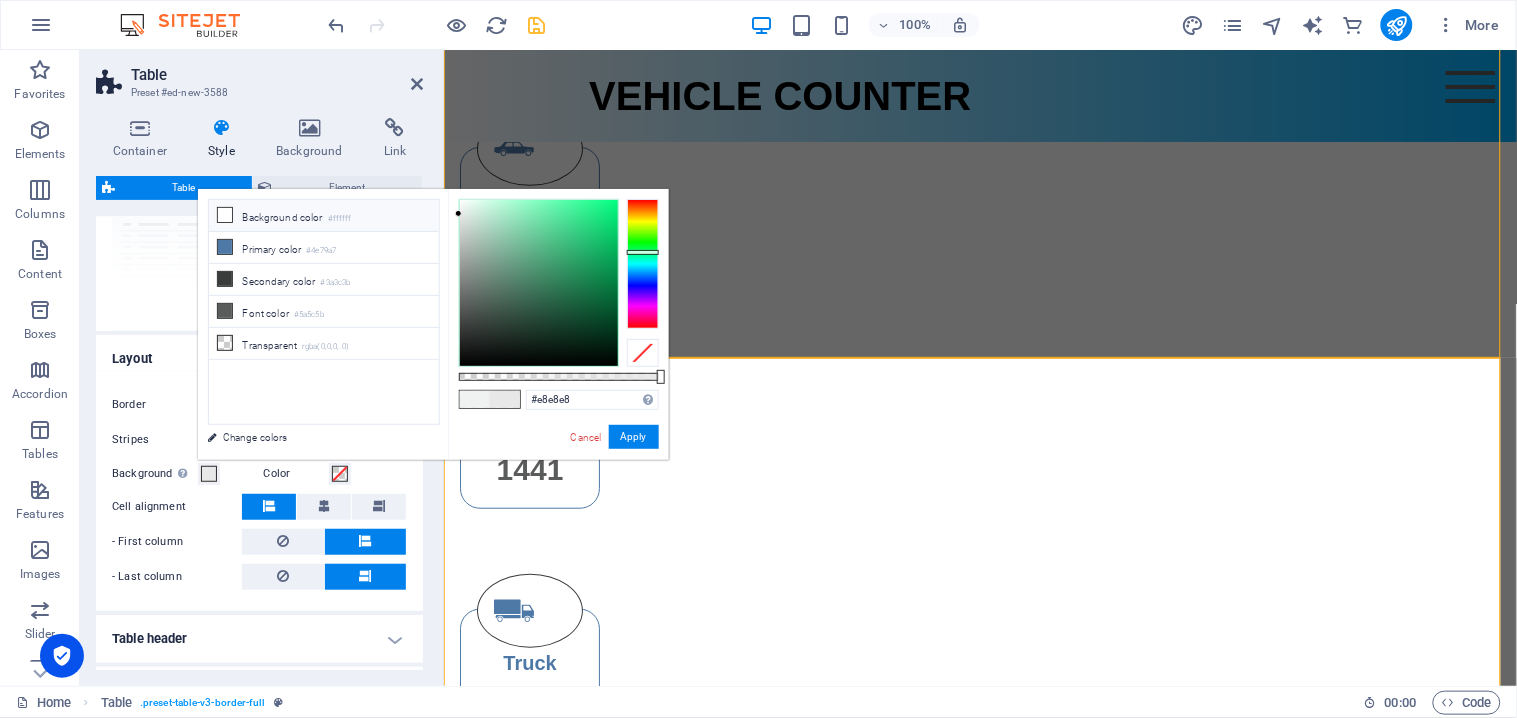 type on "#e6e6e6" 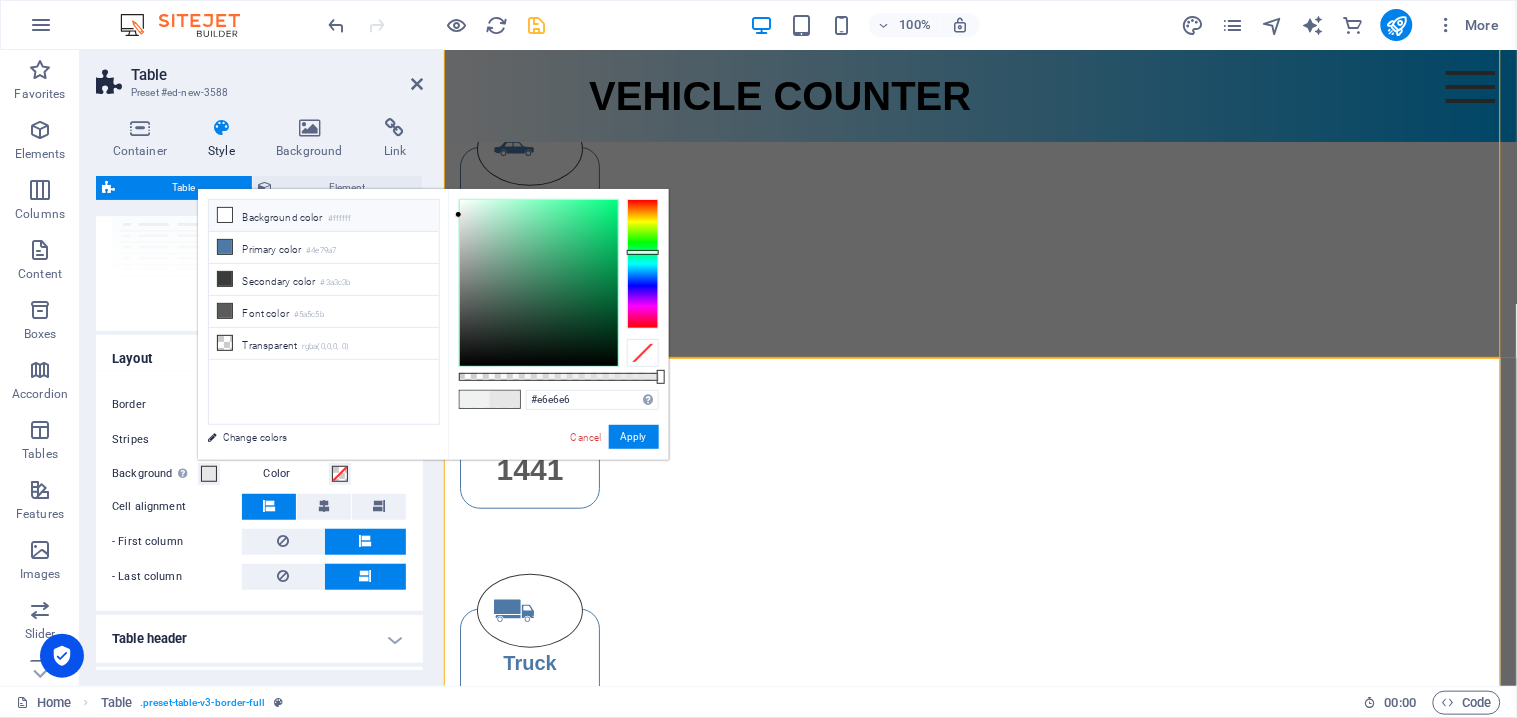 drag, startPoint x: 462, startPoint y: 326, endPoint x: 416, endPoint y: 215, distance: 120.15407 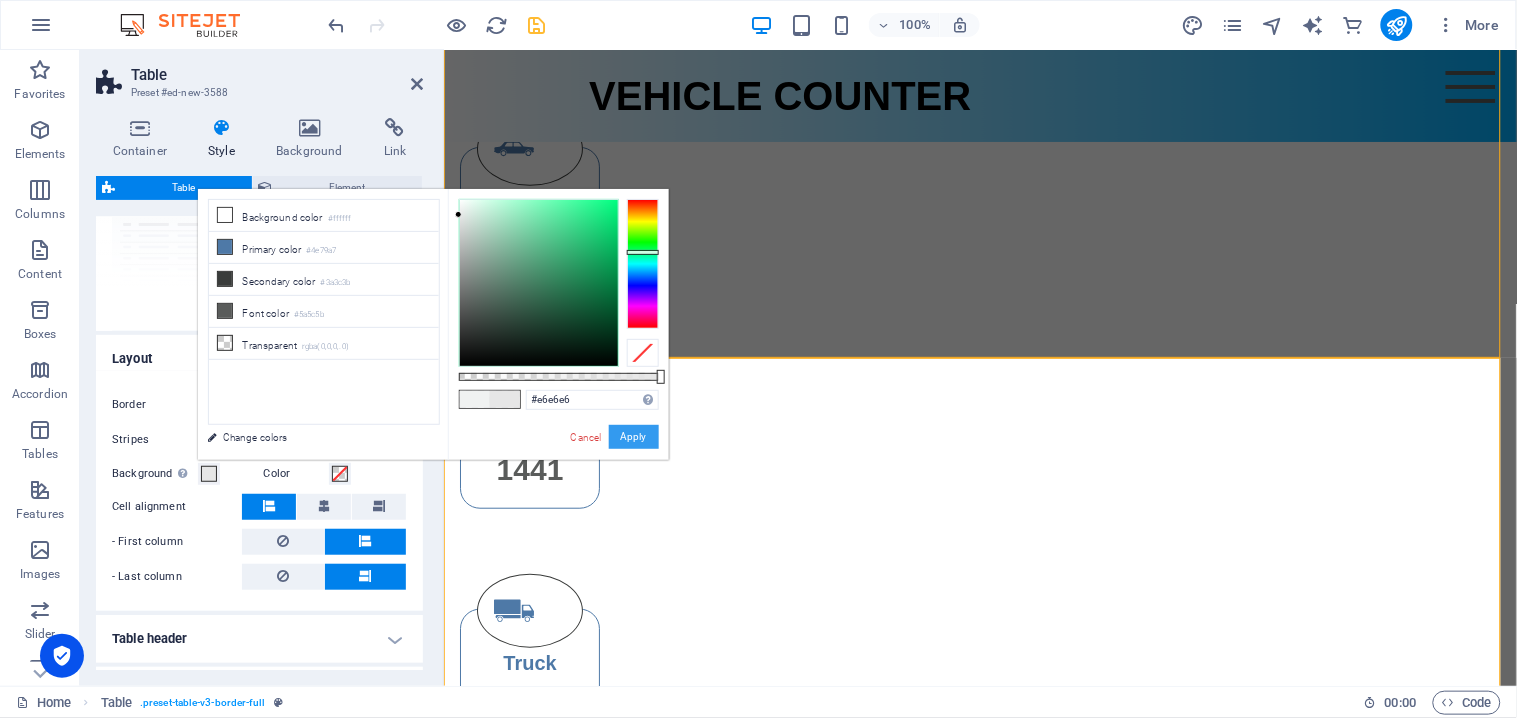 drag, startPoint x: 617, startPoint y: 444, endPoint x: 170, endPoint y: 394, distance: 449.78772 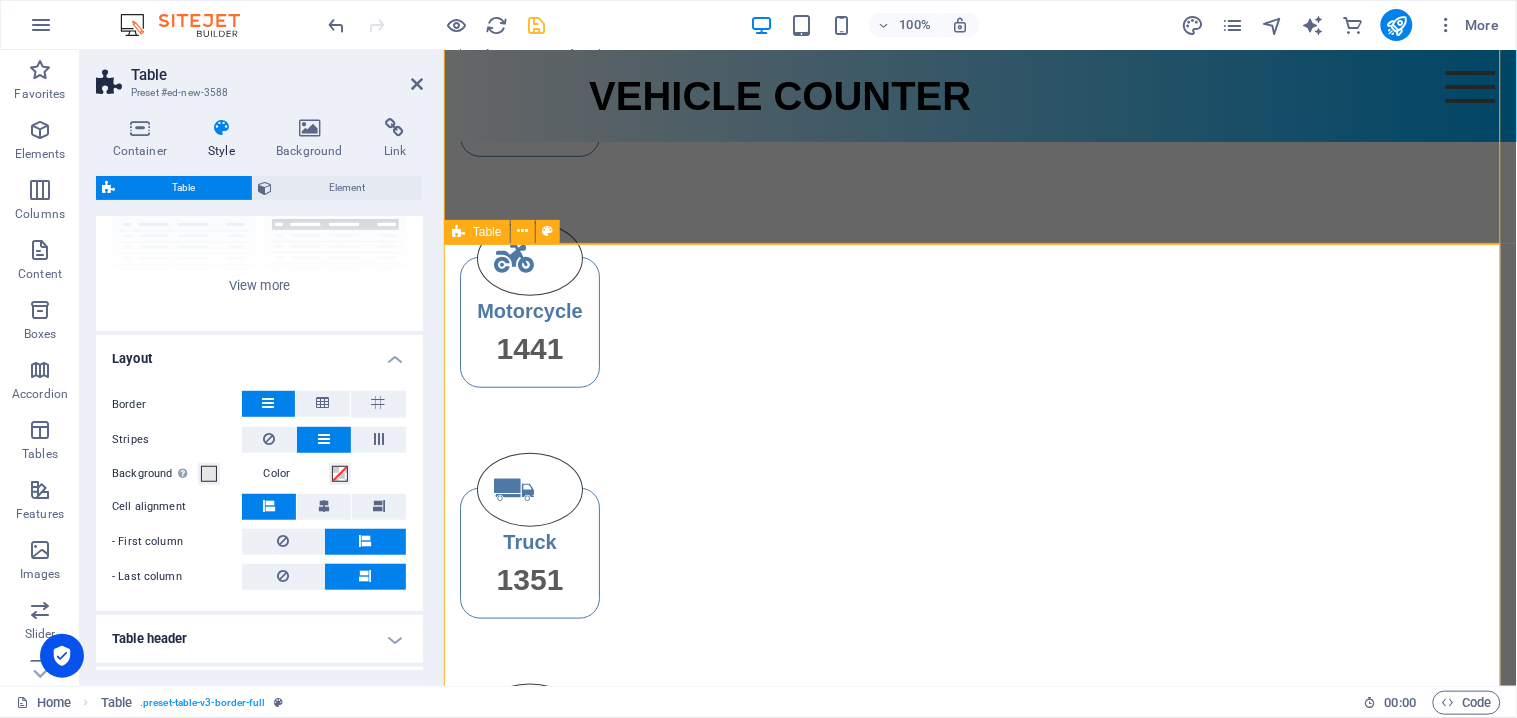 scroll, scrollTop: 236, scrollLeft: 0, axis: vertical 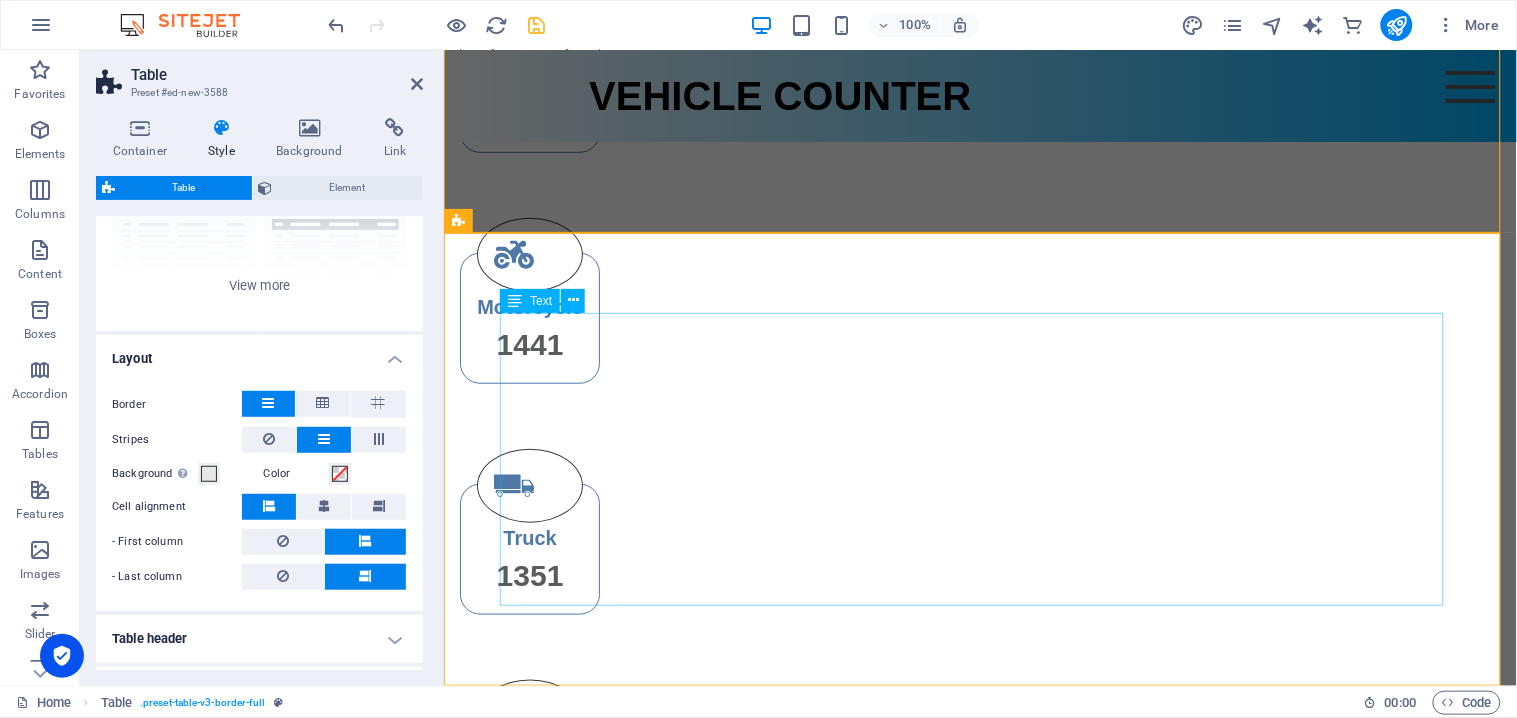 click on "# Lorem Ipsum Dolor 1 Lorem  Ipsum Dolor 2 Lorem Ipsum Dolor 3 Lorem Ipsum Dolor 4 Lorem Ipsum Dolor 5 Lorem Ipsum Dolor" at bounding box center (980, 1151) 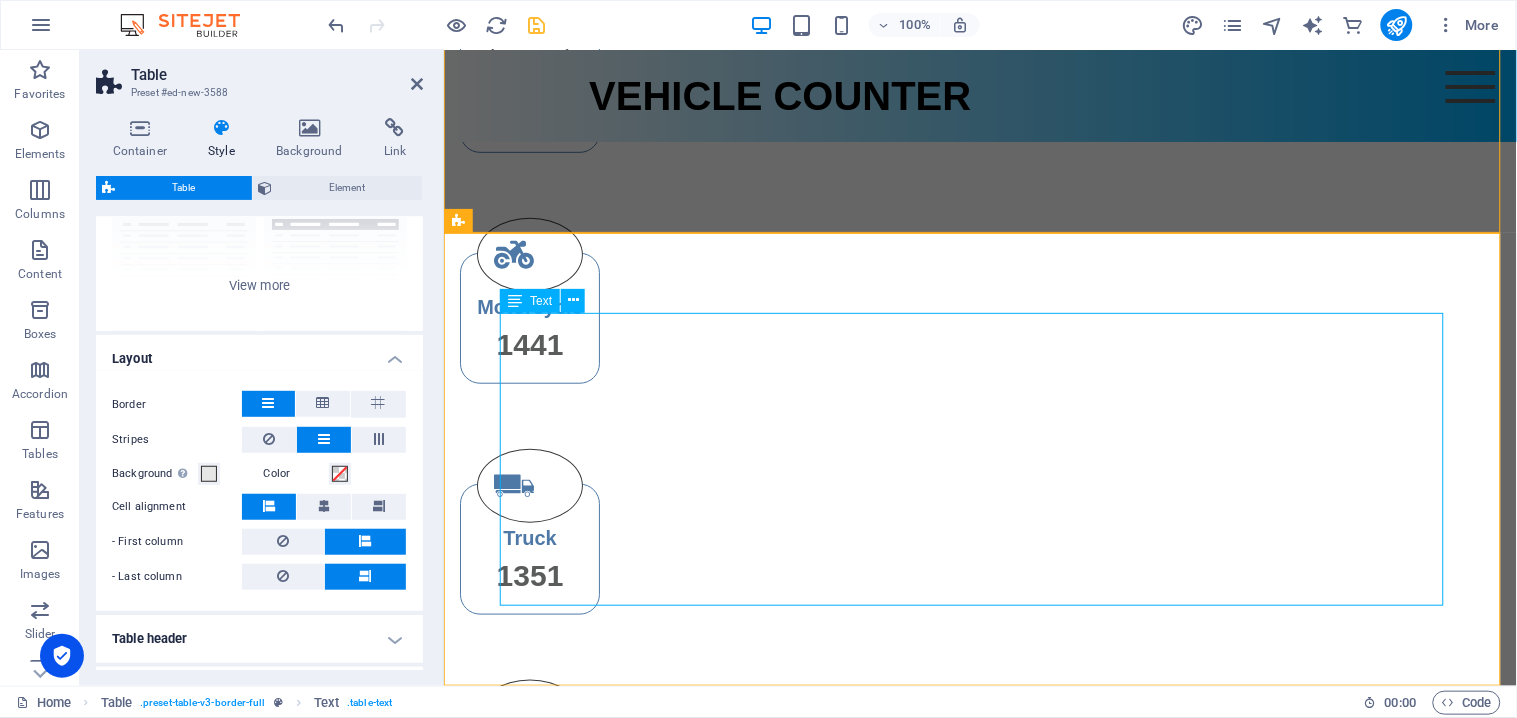 click on "# Lorem Ipsum Dolor 1 Lorem  Ipsum Dolor 2 Lorem Ipsum Dolor 3 Lorem Ipsum Dolor 4 Lorem Ipsum Dolor 5 Lorem Ipsum Dolor" at bounding box center (980, 1151) 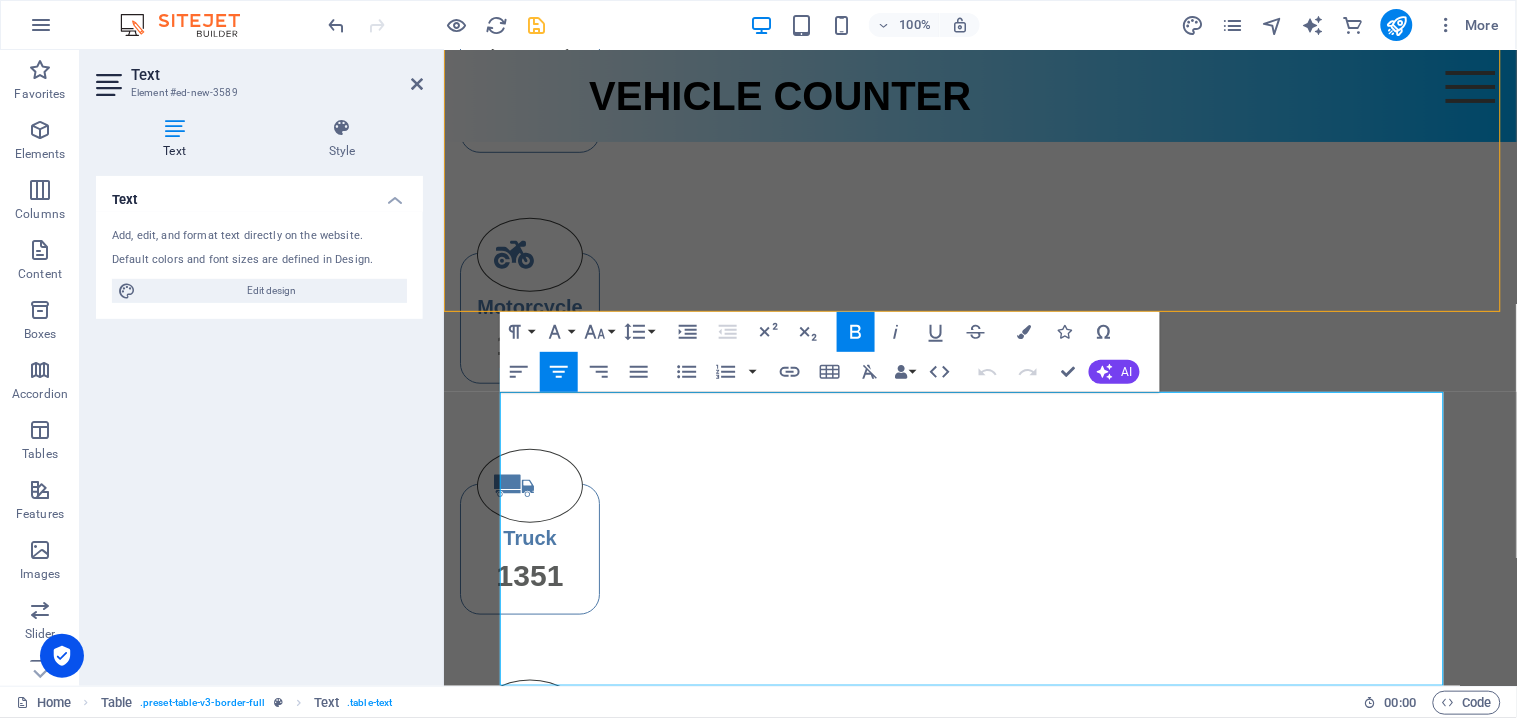 scroll, scrollTop: 157, scrollLeft: 0, axis: vertical 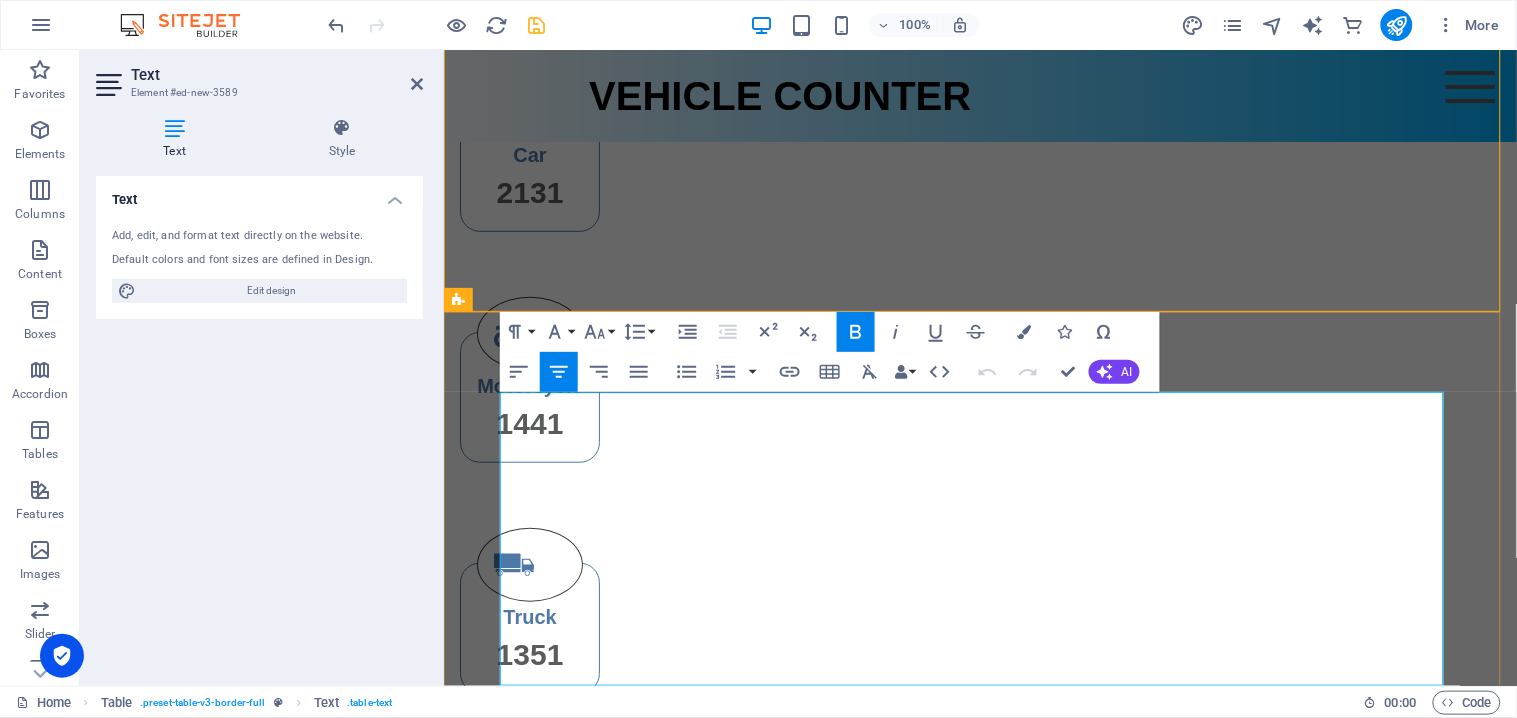 click on "#" at bounding box center (558, 1108) 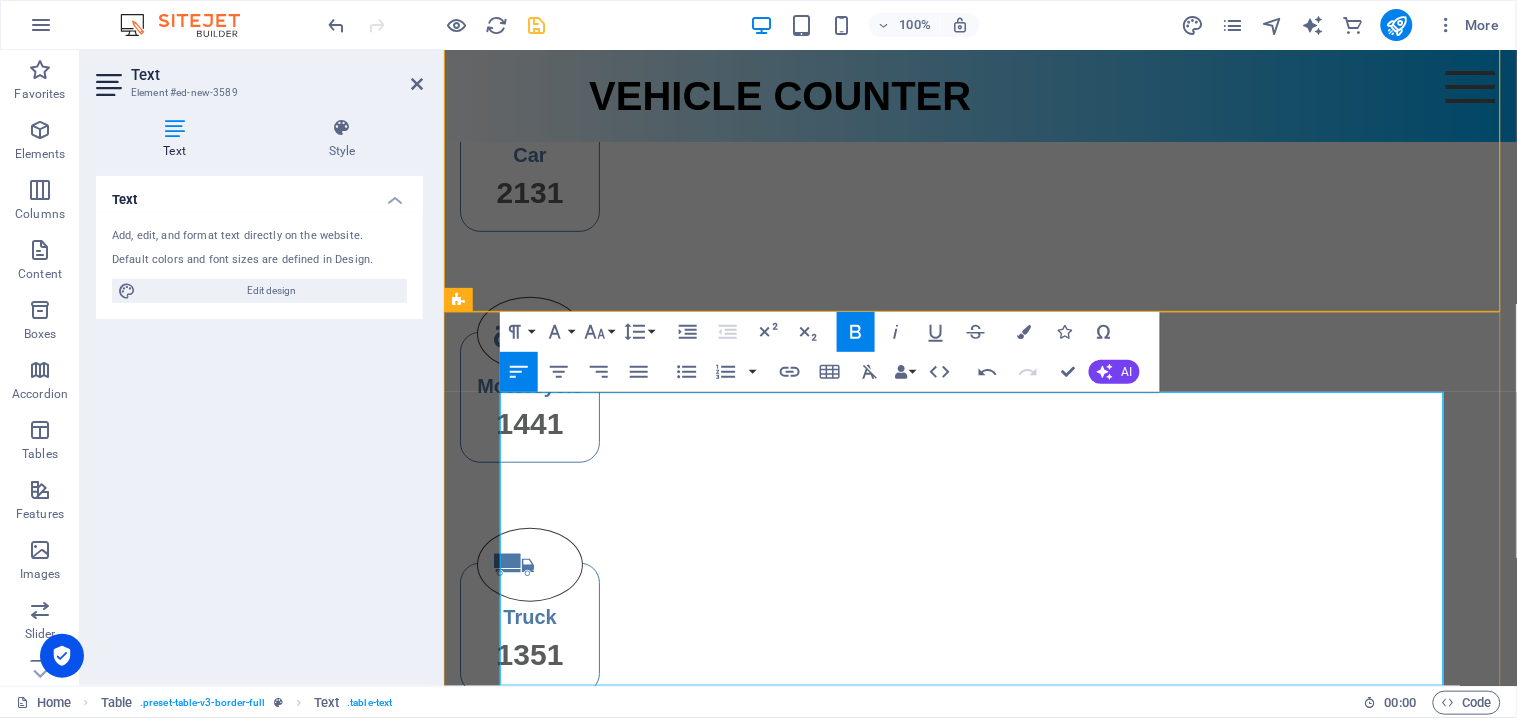 type 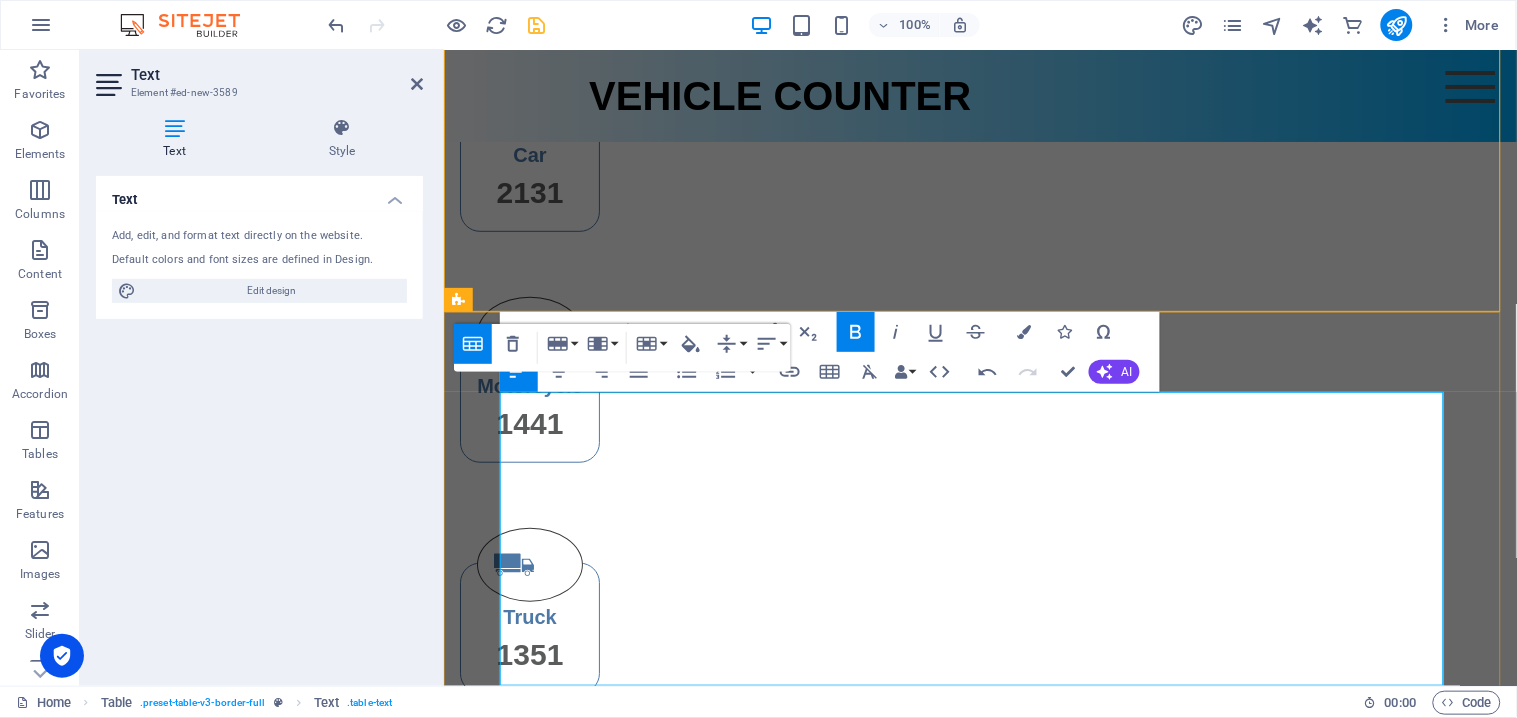 click on "Lorem" at bounding box center (803, 1108) 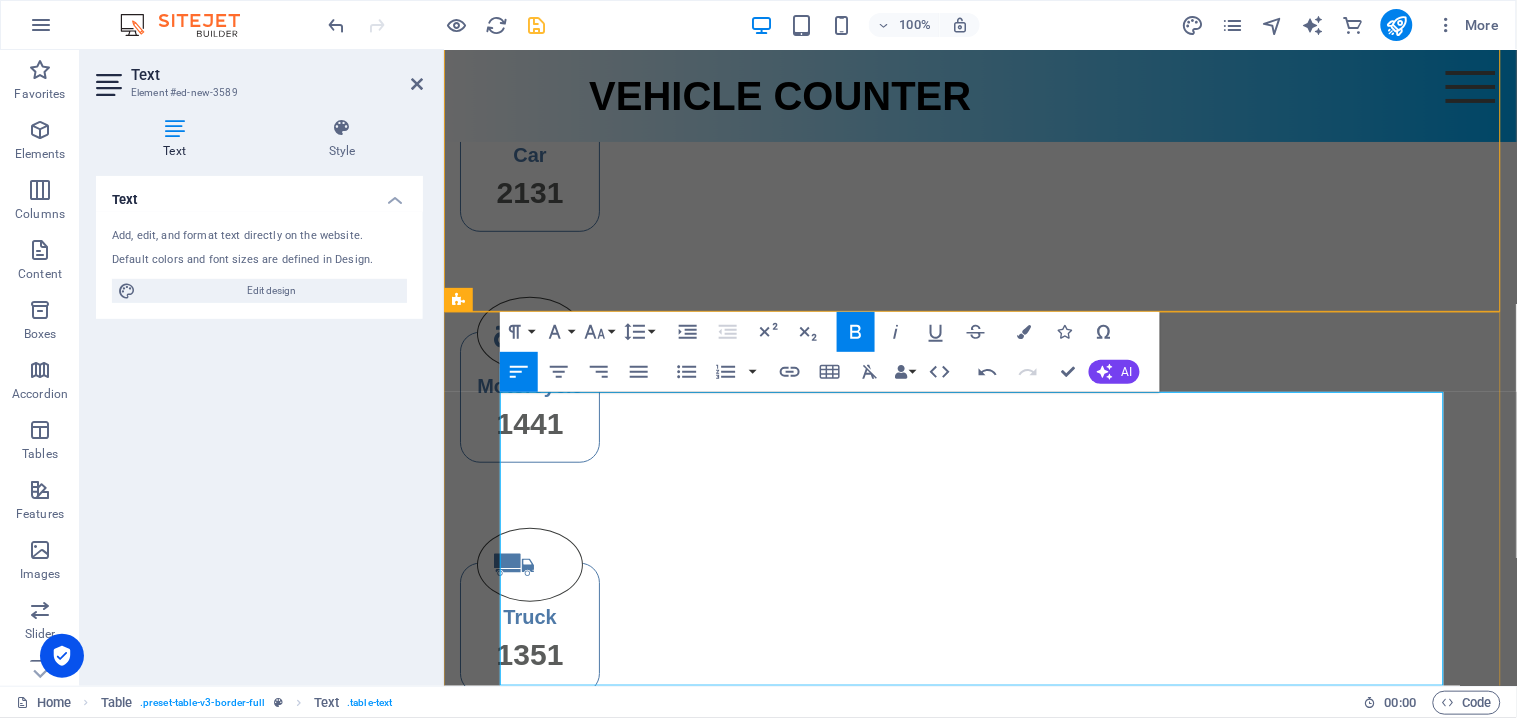 click on "No." at bounding box center (588, 1108) 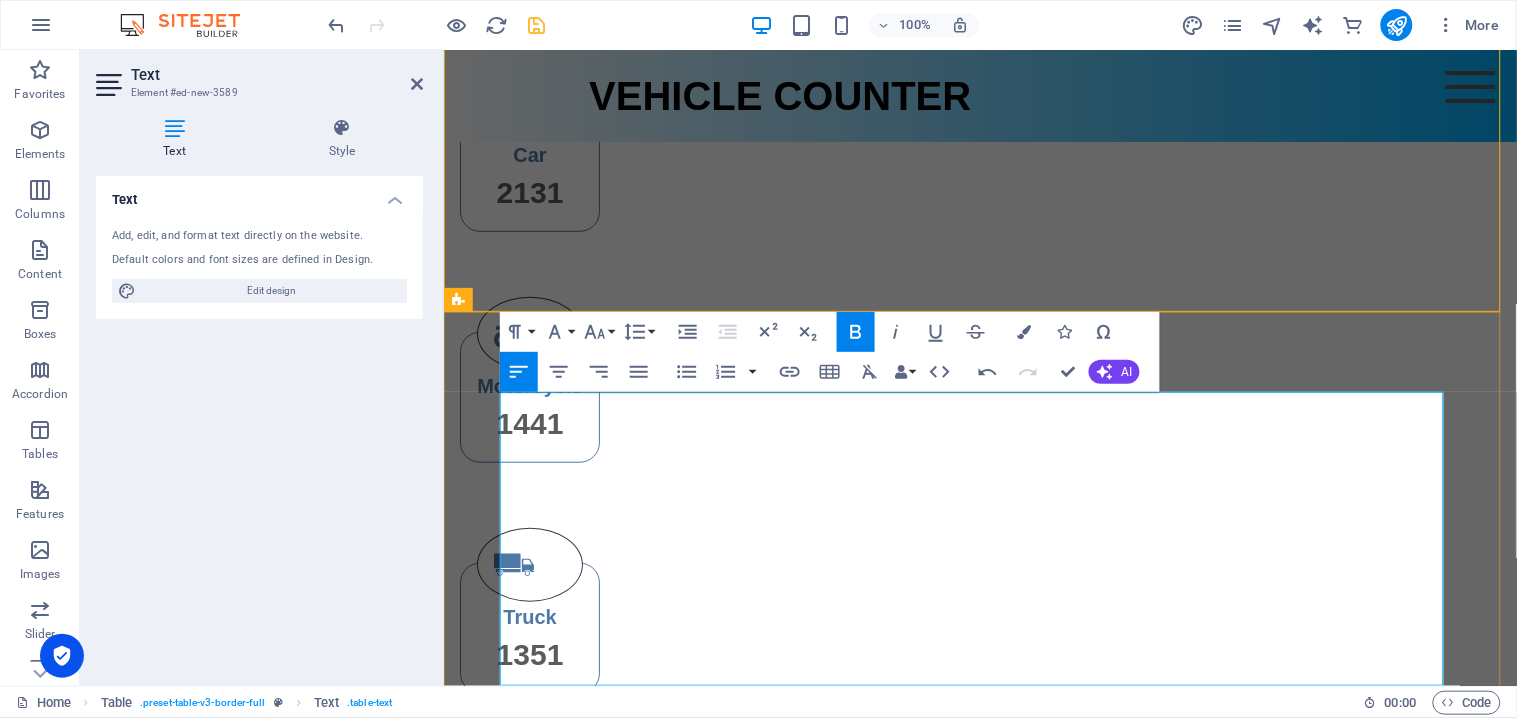 click on "Lorem" at bounding box center [803, 1108] 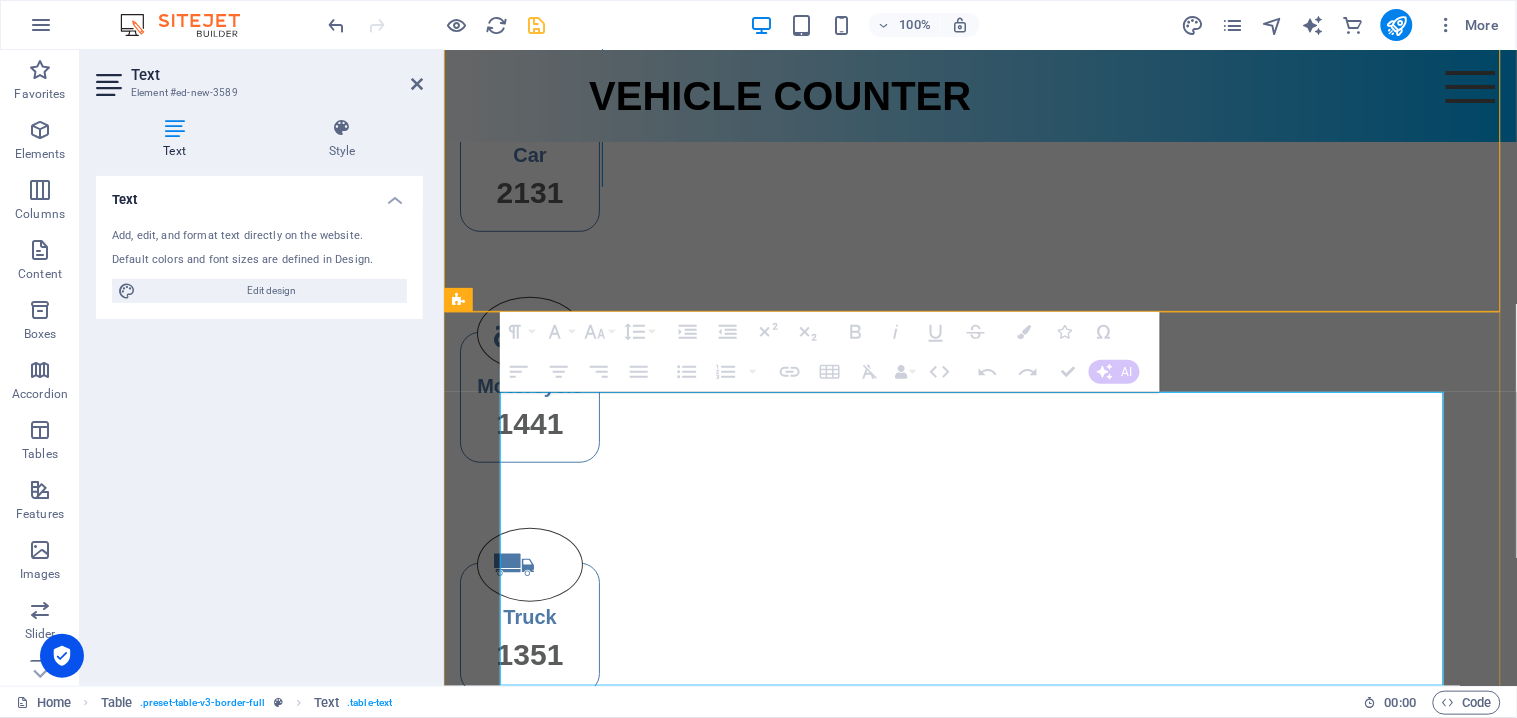 click at bounding box center (601, 39) 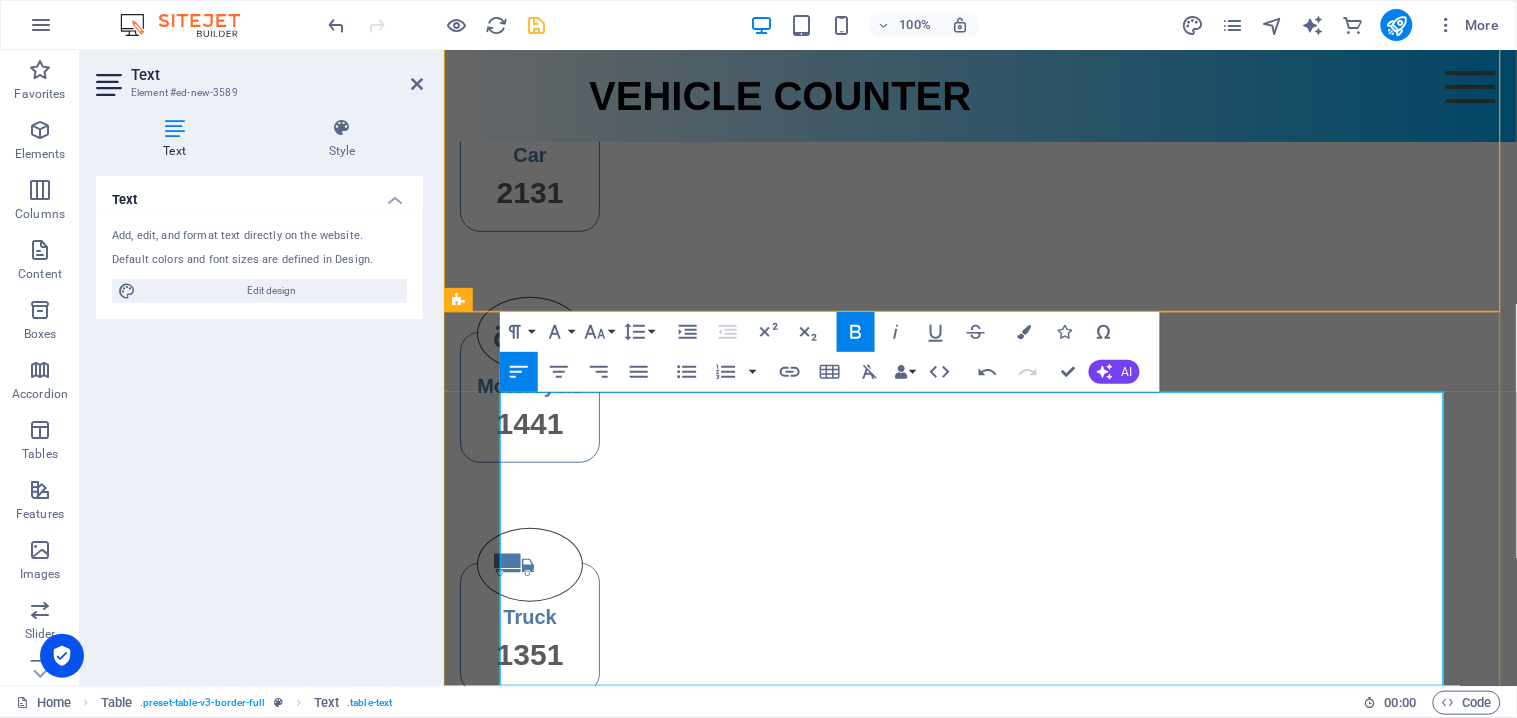 click on "No." at bounding box center [587, 1108] 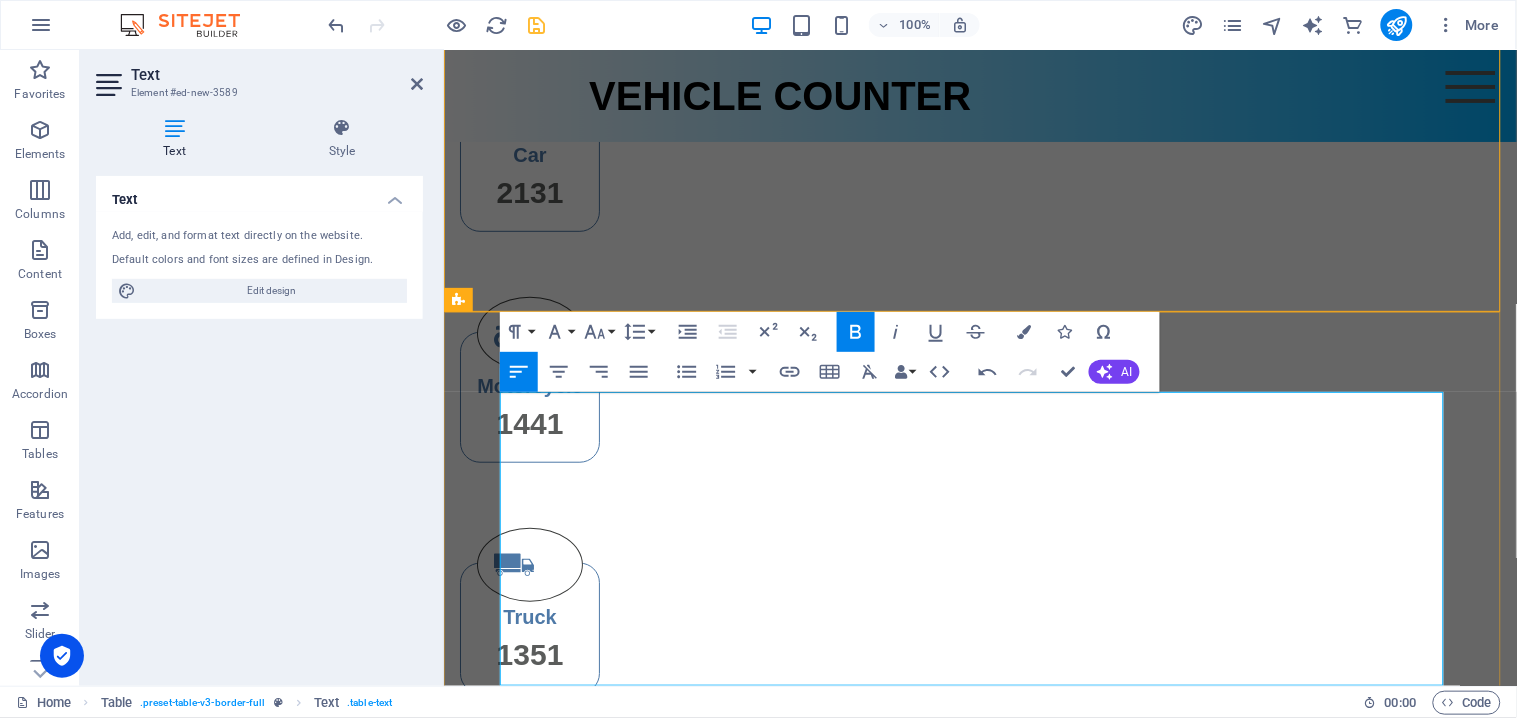 drag, startPoint x: 649, startPoint y: 409, endPoint x: 626, endPoint y: 436, distance: 35.468296 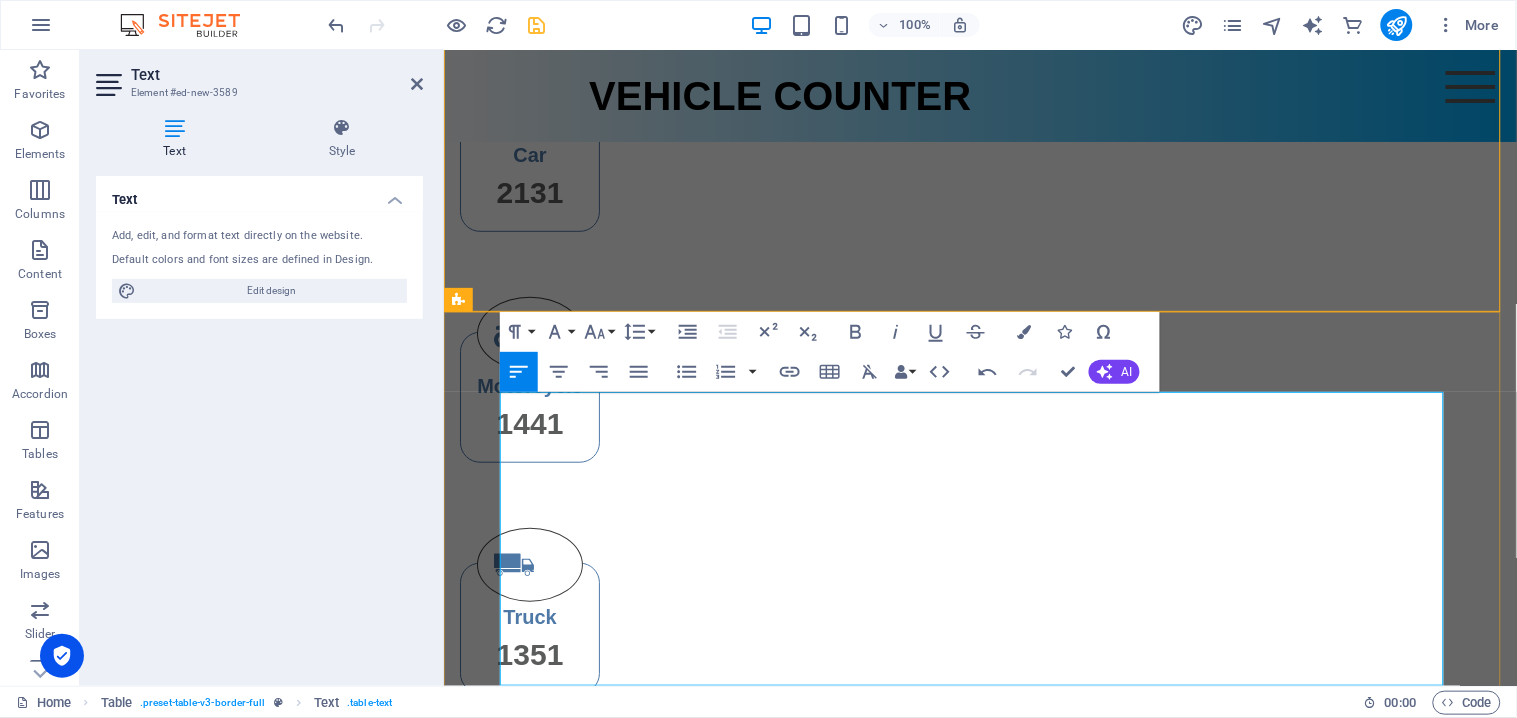 click on "Lorem" at bounding box center [805, 1108] 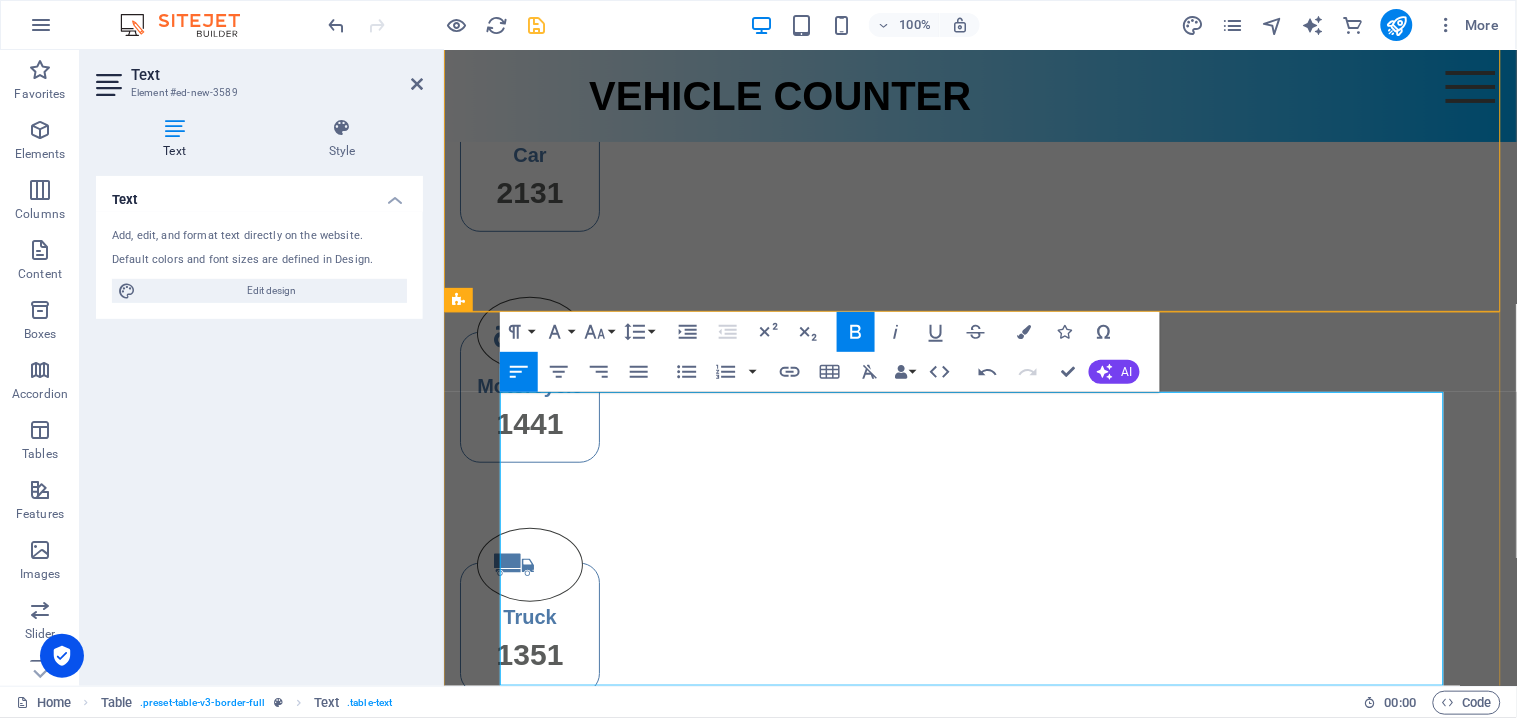 drag, startPoint x: 739, startPoint y: 410, endPoint x: 654, endPoint y: 406, distance: 85.09406 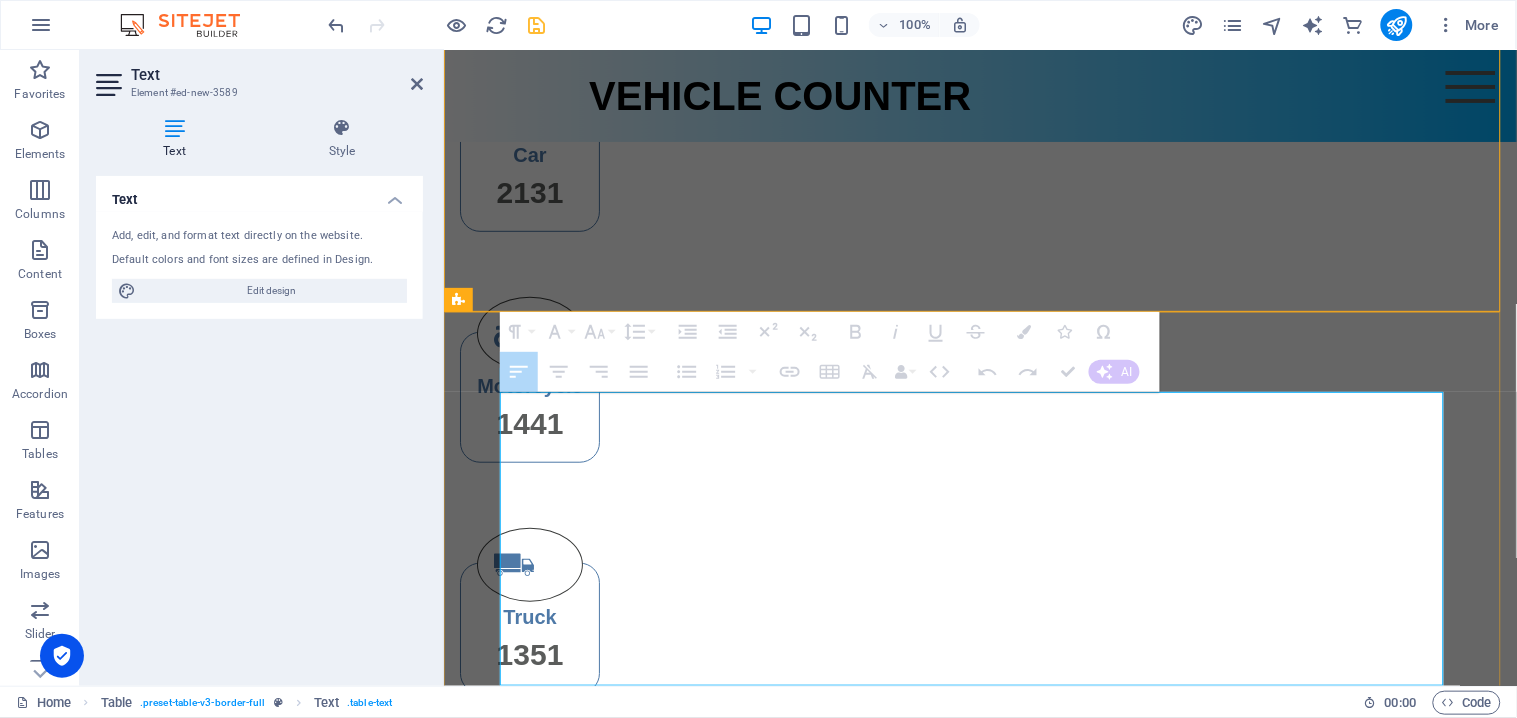 drag, startPoint x: 1054, startPoint y: 416, endPoint x: 955, endPoint y: 405, distance: 99.60924 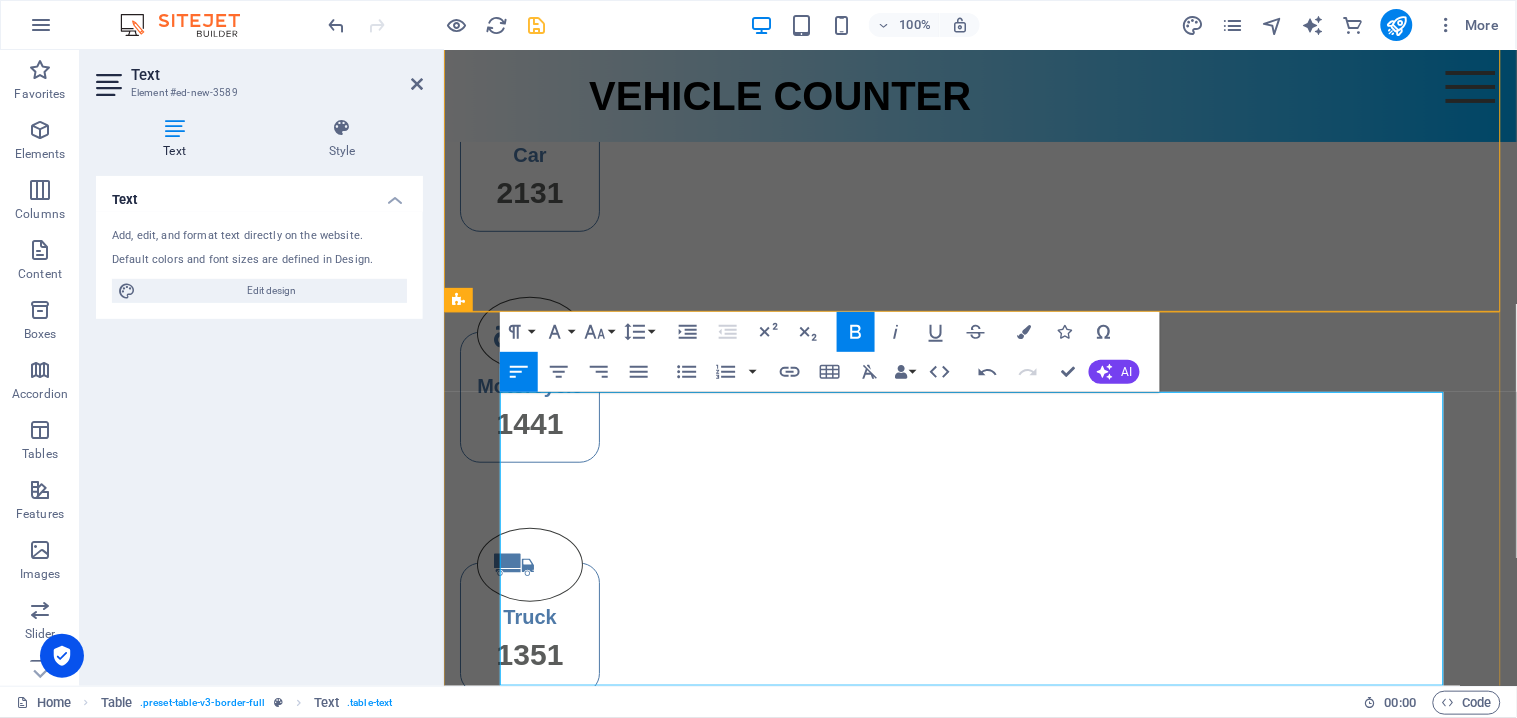 drag, startPoint x: 1007, startPoint y: 415, endPoint x: 940, endPoint y: 414, distance: 67.00746 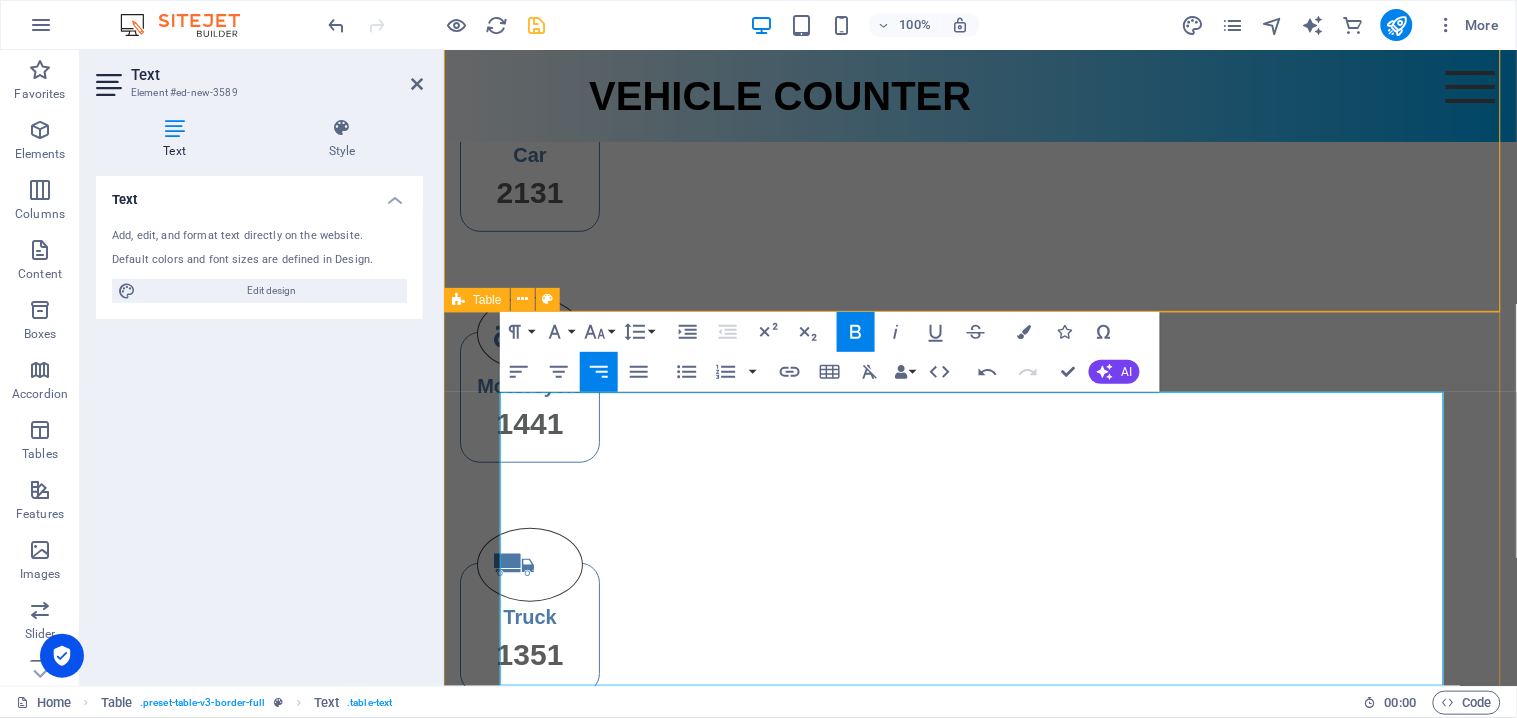 drag, startPoint x: 1326, startPoint y: 409, endPoint x: 1444, endPoint y: 405, distance: 118.06778 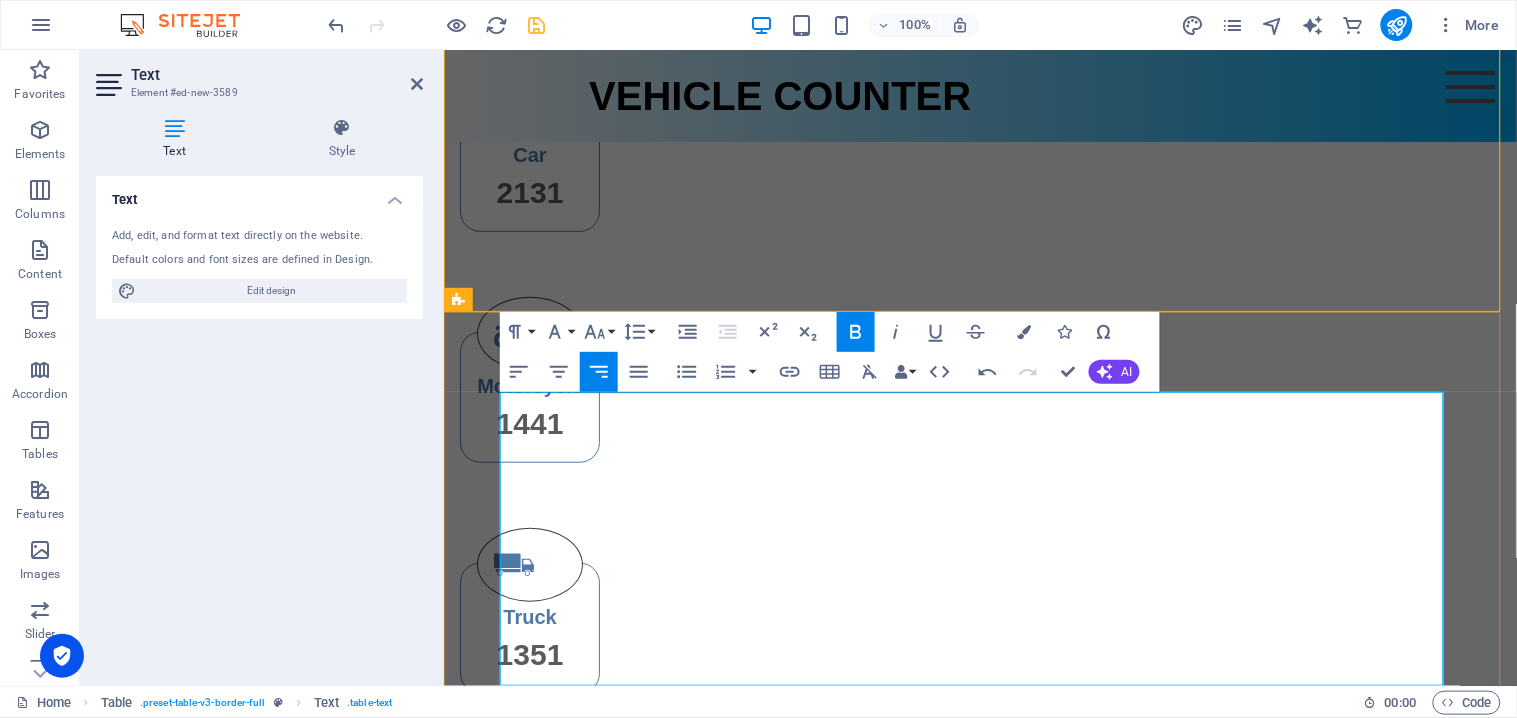 click on "Dolor" at bounding box center [1319, 1108] 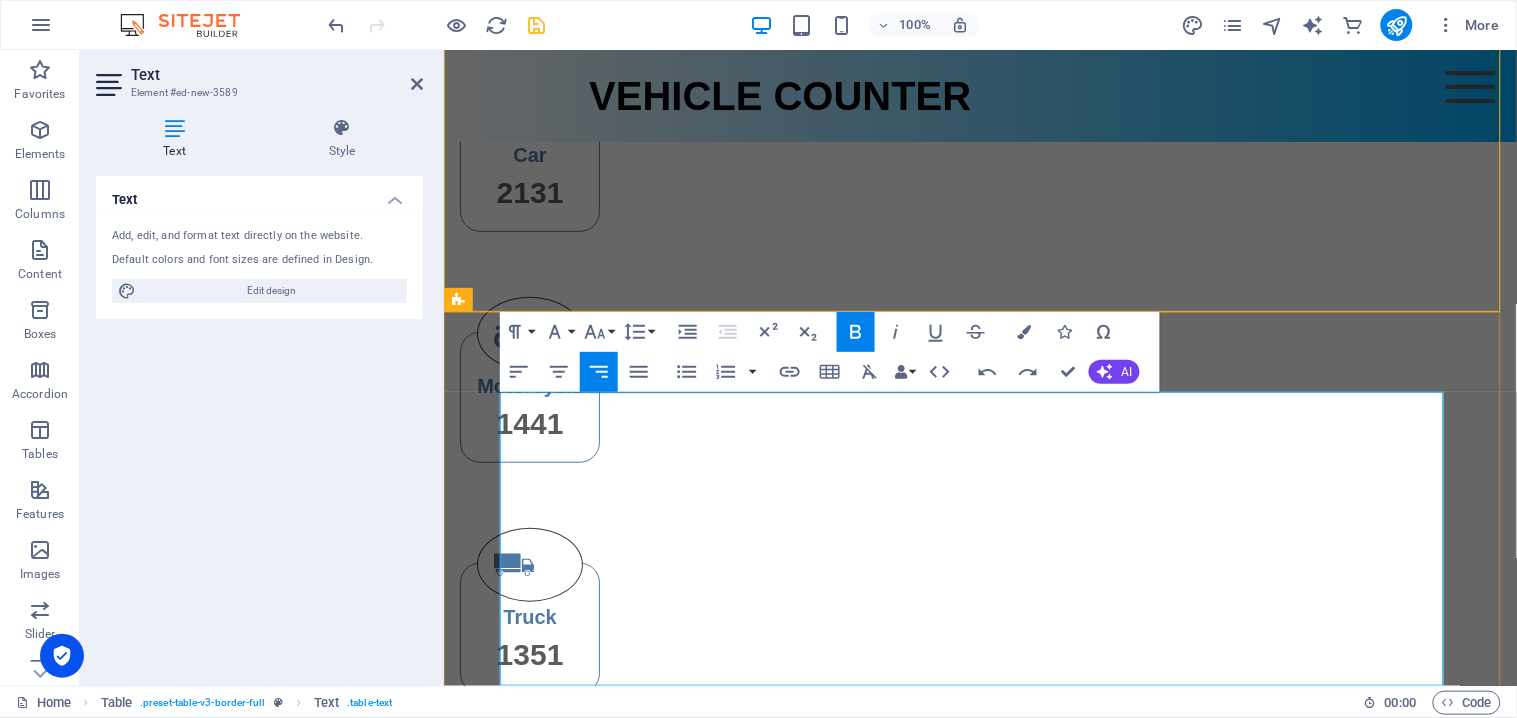 click on "Dolor" at bounding box center (1319, 1156) 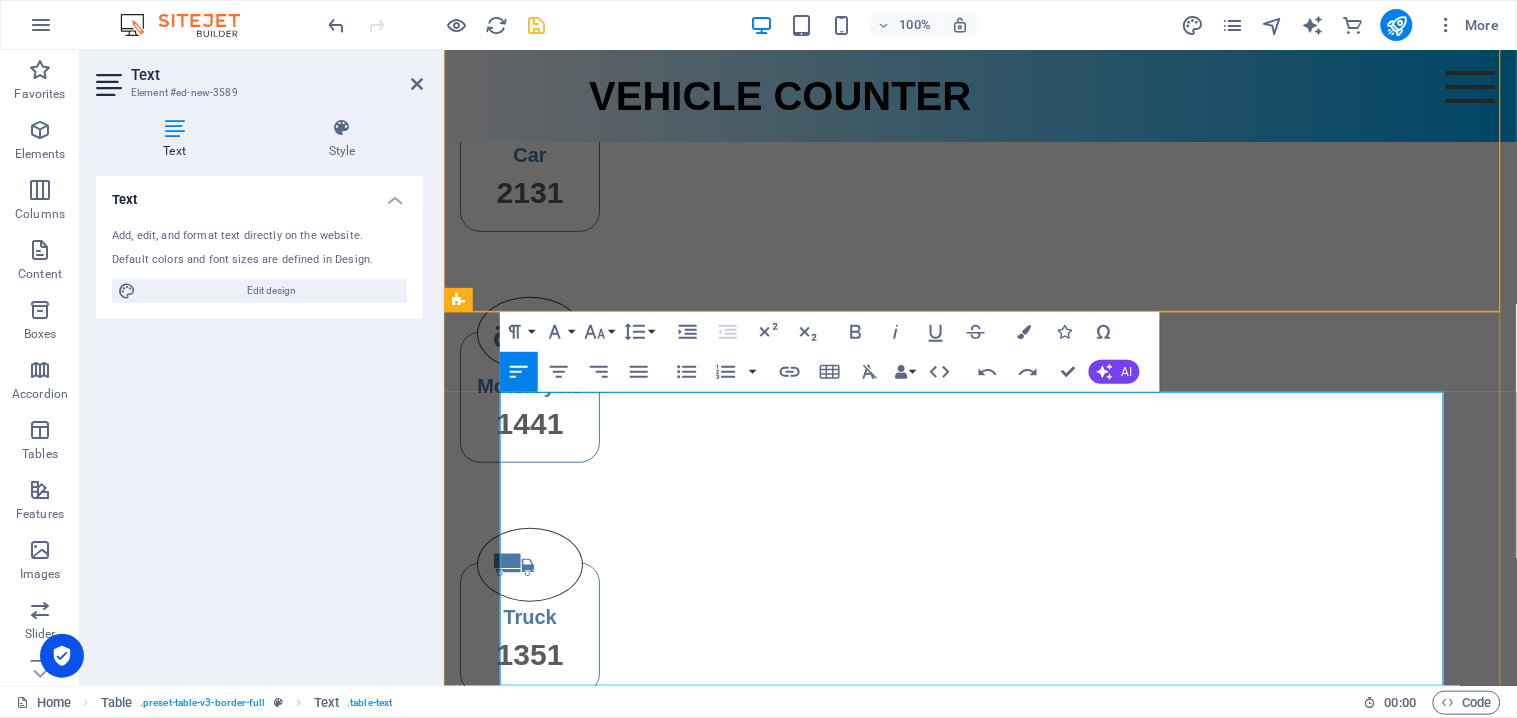 click on "date" at bounding box center [805, 1108] 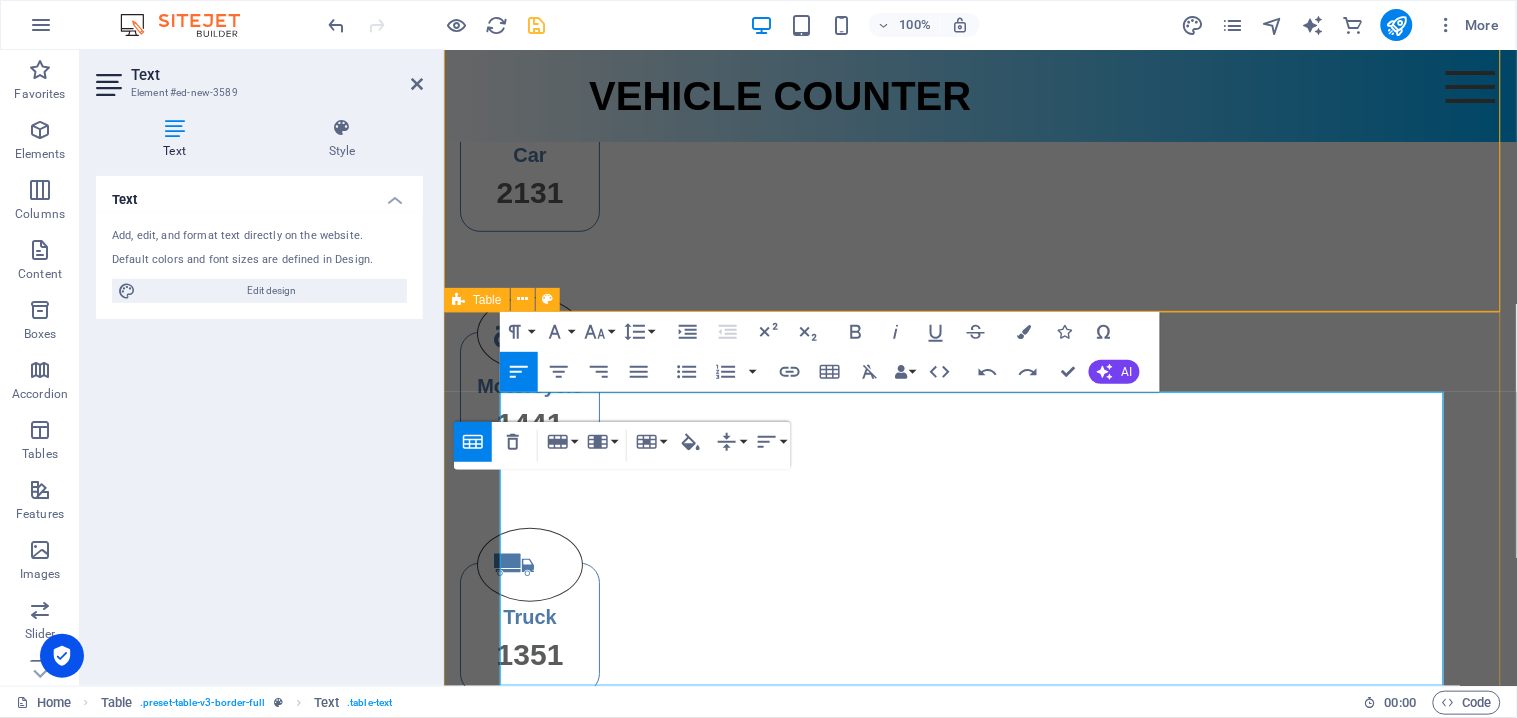 click on "No. date time Dolor 1 Lorem  Ipsum Dolor 2 Lorem Ipsum Dolor 3 Lorem Ipsum Dolor 4 Lorem Ipsum Dolor 5 Lorem Ipsum Dolor" at bounding box center (979, 1231) 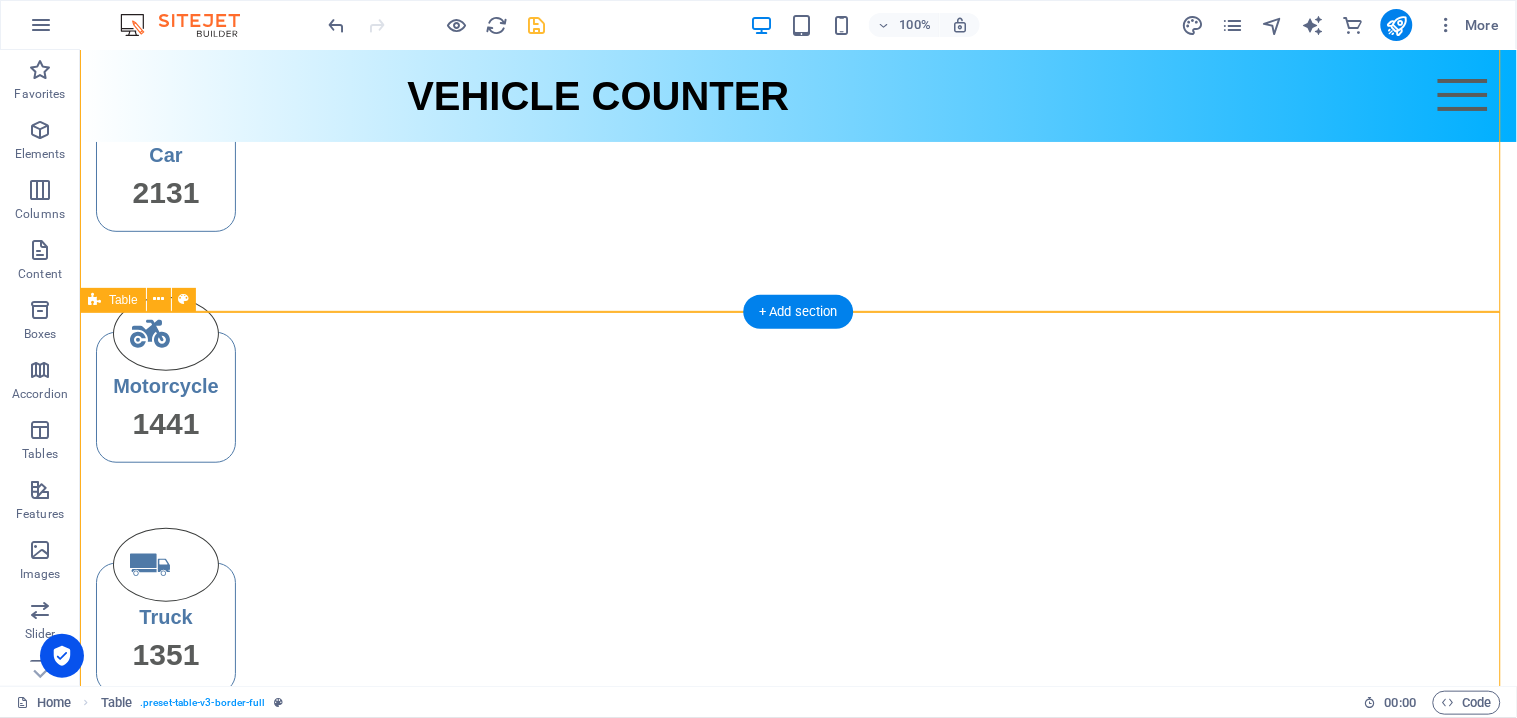 click on "No. date time Dolor 1 Lorem  Ipsum Dolor 2 Lorem Ipsum Dolor 3 Lorem Ipsum Dolor 4 Lorem Ipsum Dolor 5 Lorem Ipsum Dolor" at bounding box center (797, 1230) 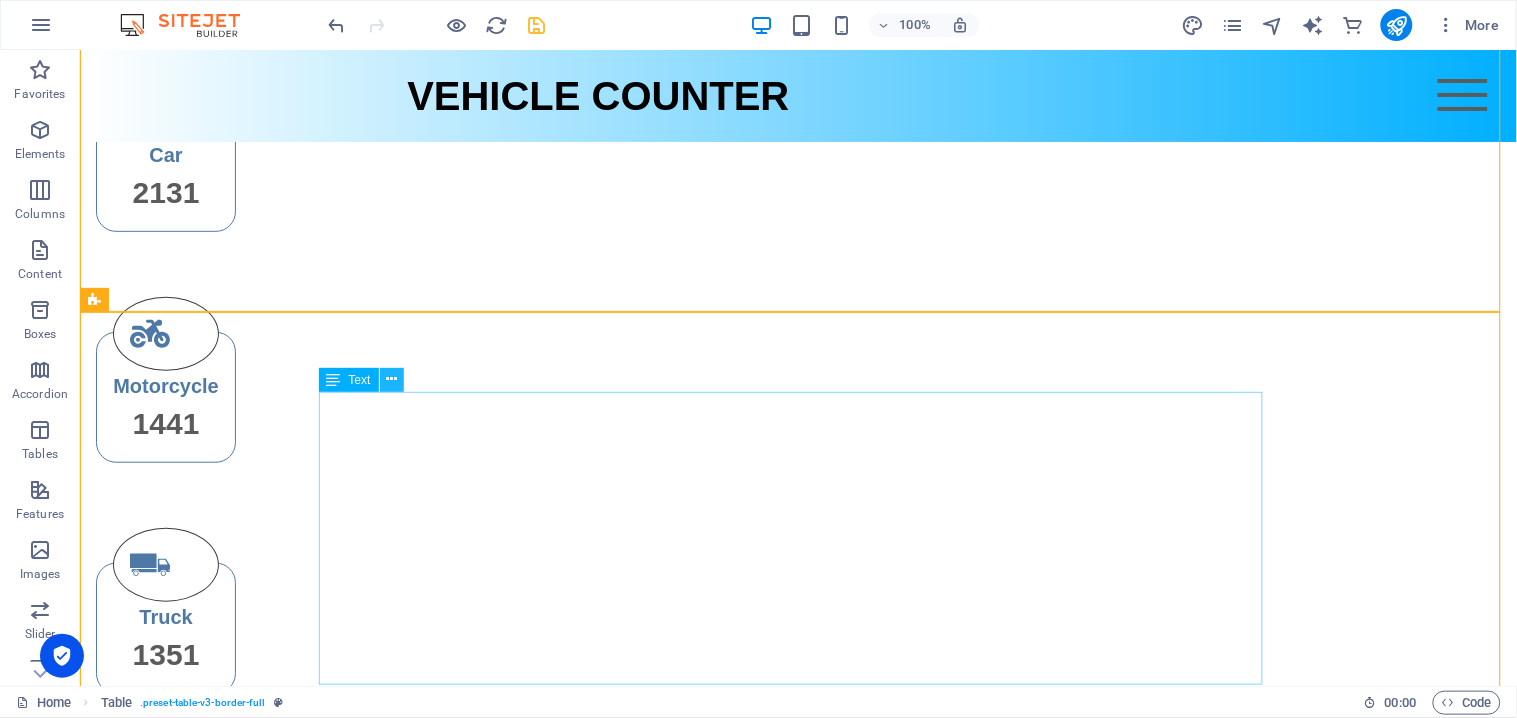 click at bounding box center (391, 379) 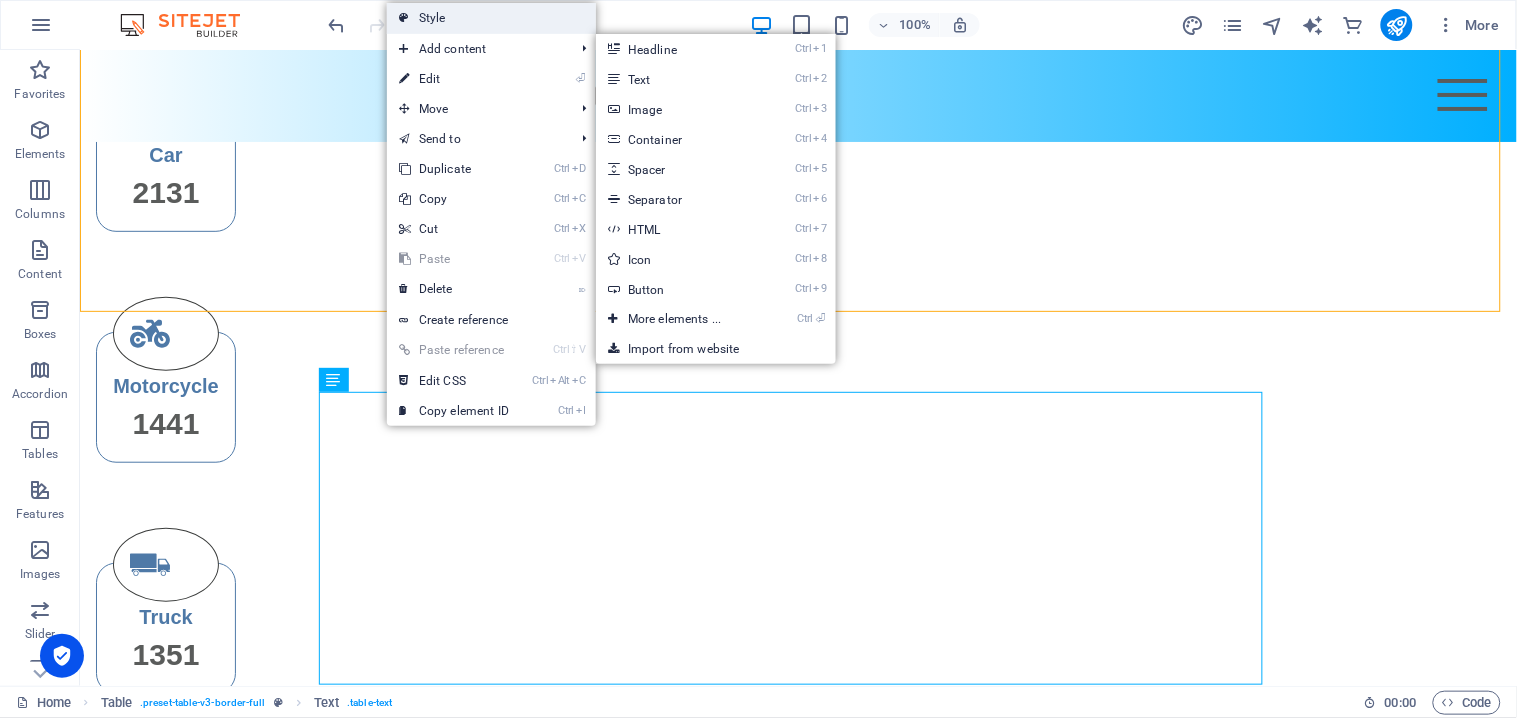 click on "Style" at bounding box center (491, 18) 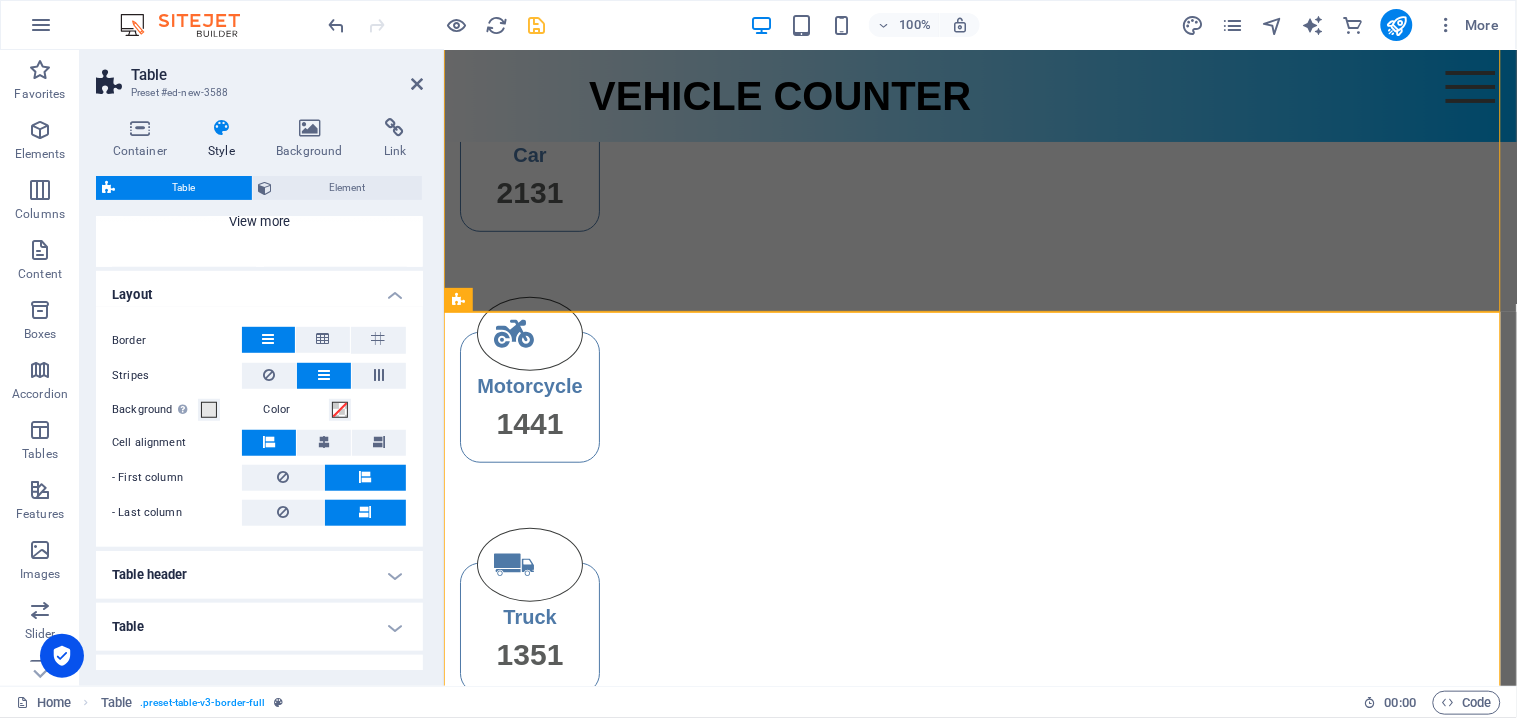 scroll, scrollTop: 333, scrollLeft: 0, axis: vertical 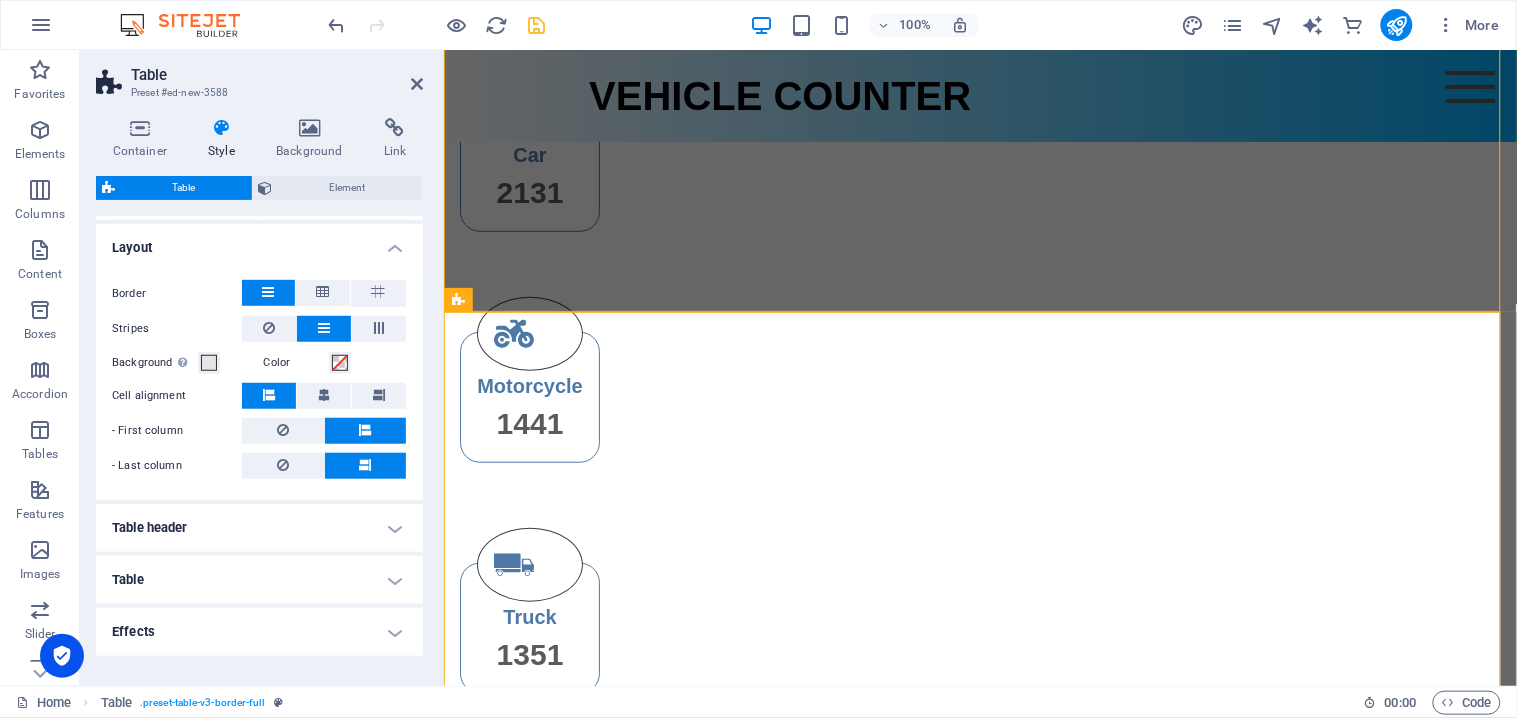 click on "Table header" at bounding box center (259, 528) 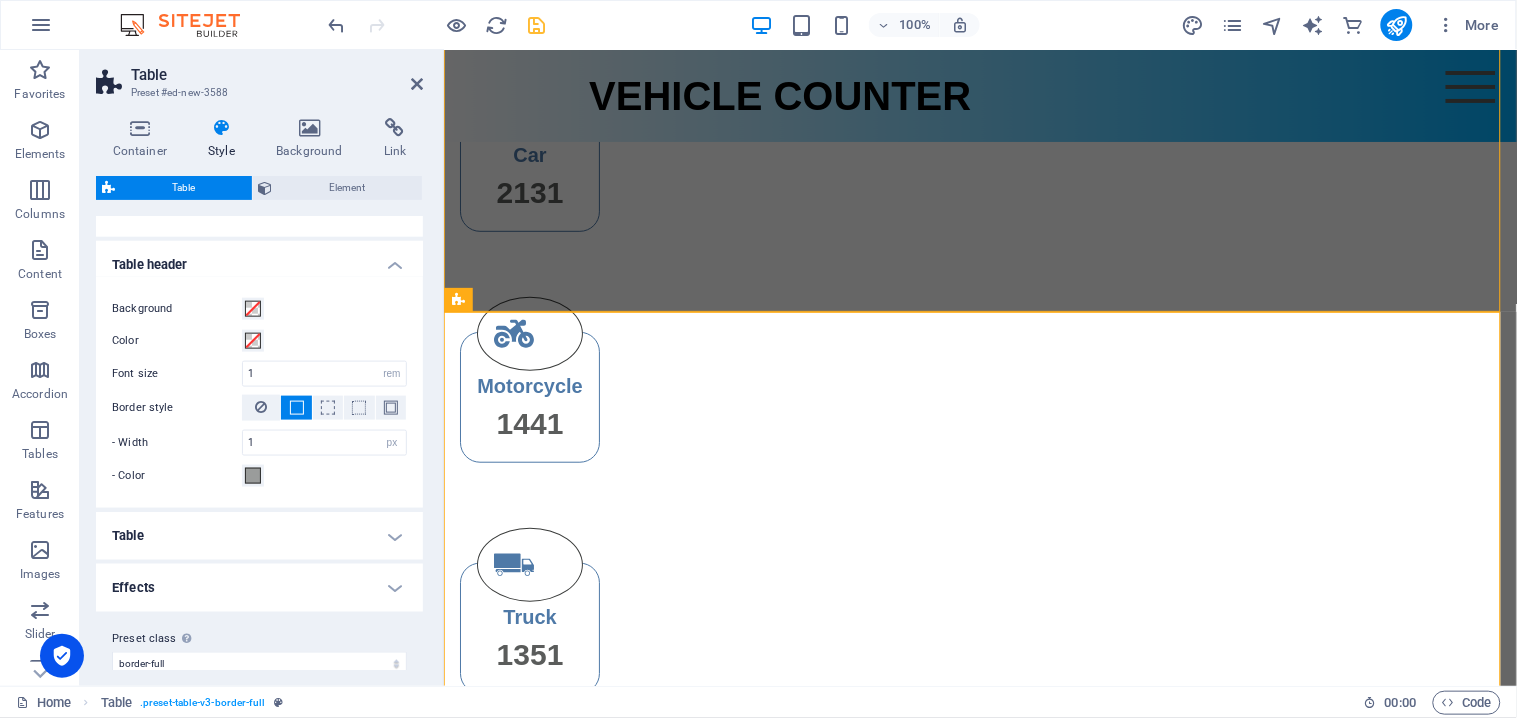 scroll, scrollTop: 611, scrollLeft: 0, axis: vertical 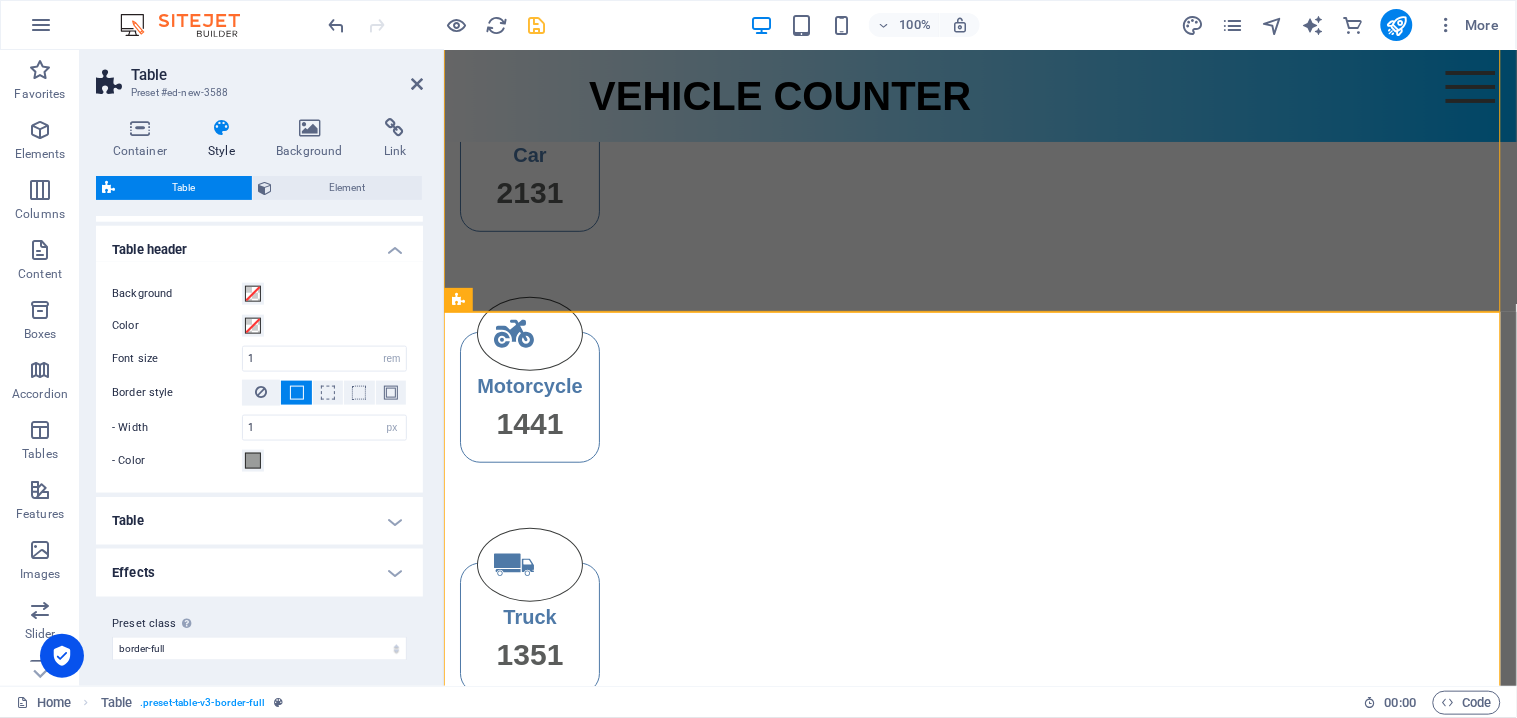 click on "Table" at bounding box center [259, 521] 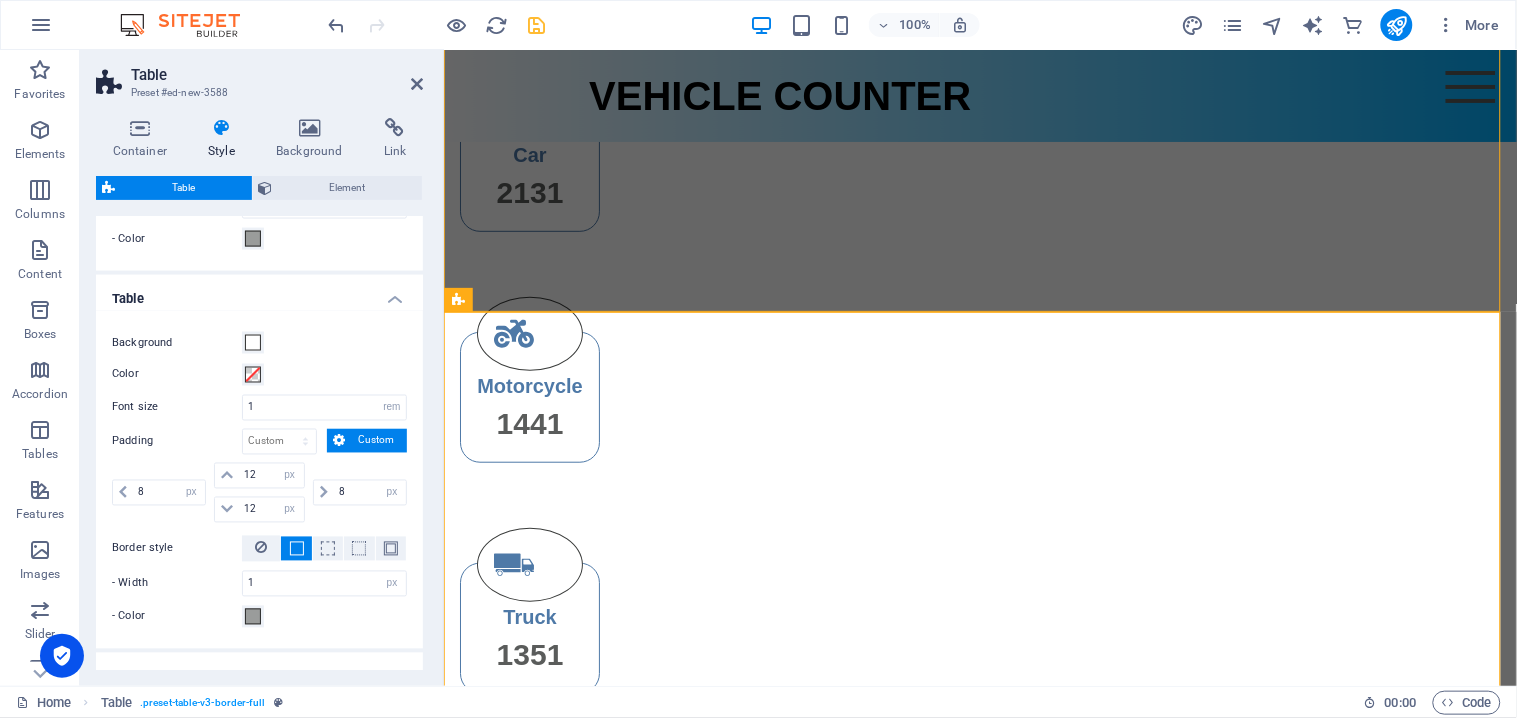 scroll, scrollTop: 936, scrollLeft: 0, axis: vertical 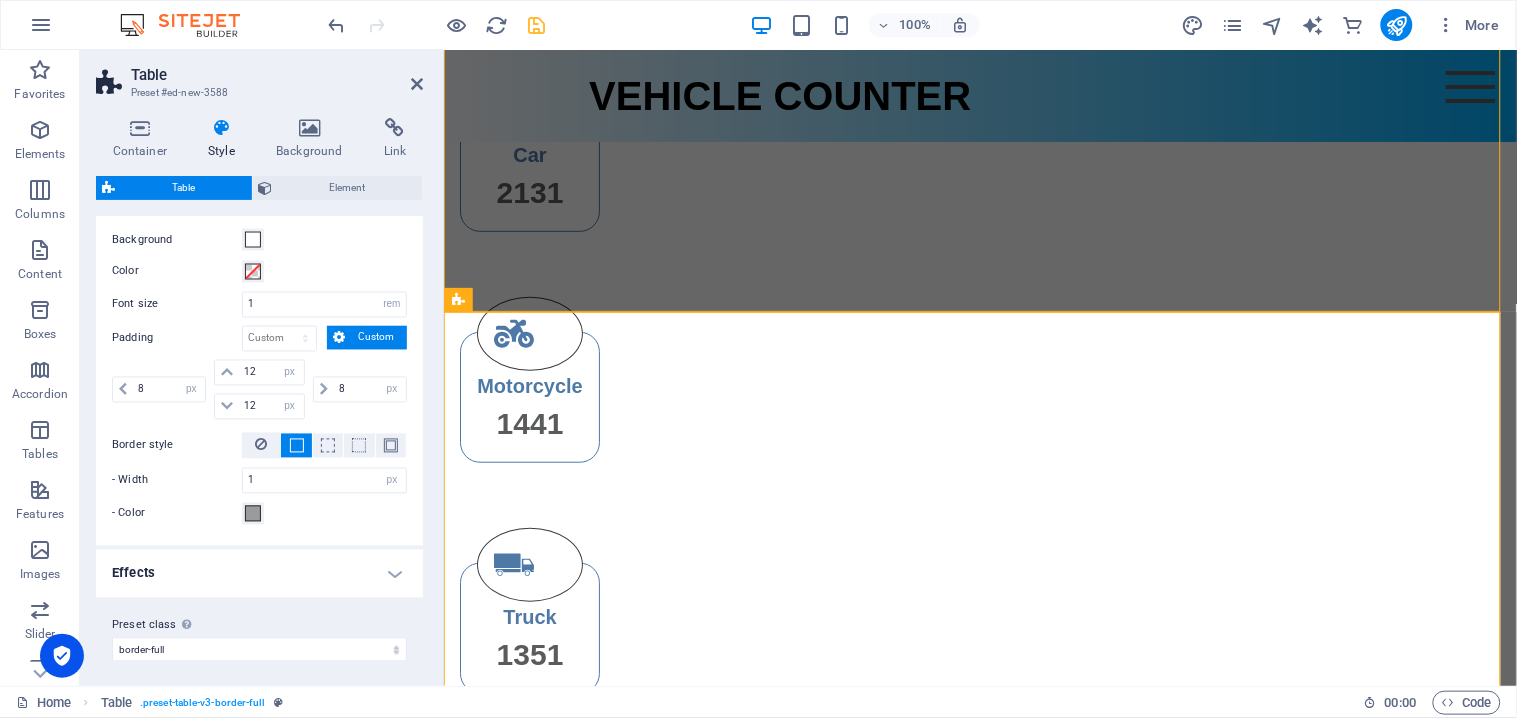 click on "Effects" at bounding box center (259, 574) 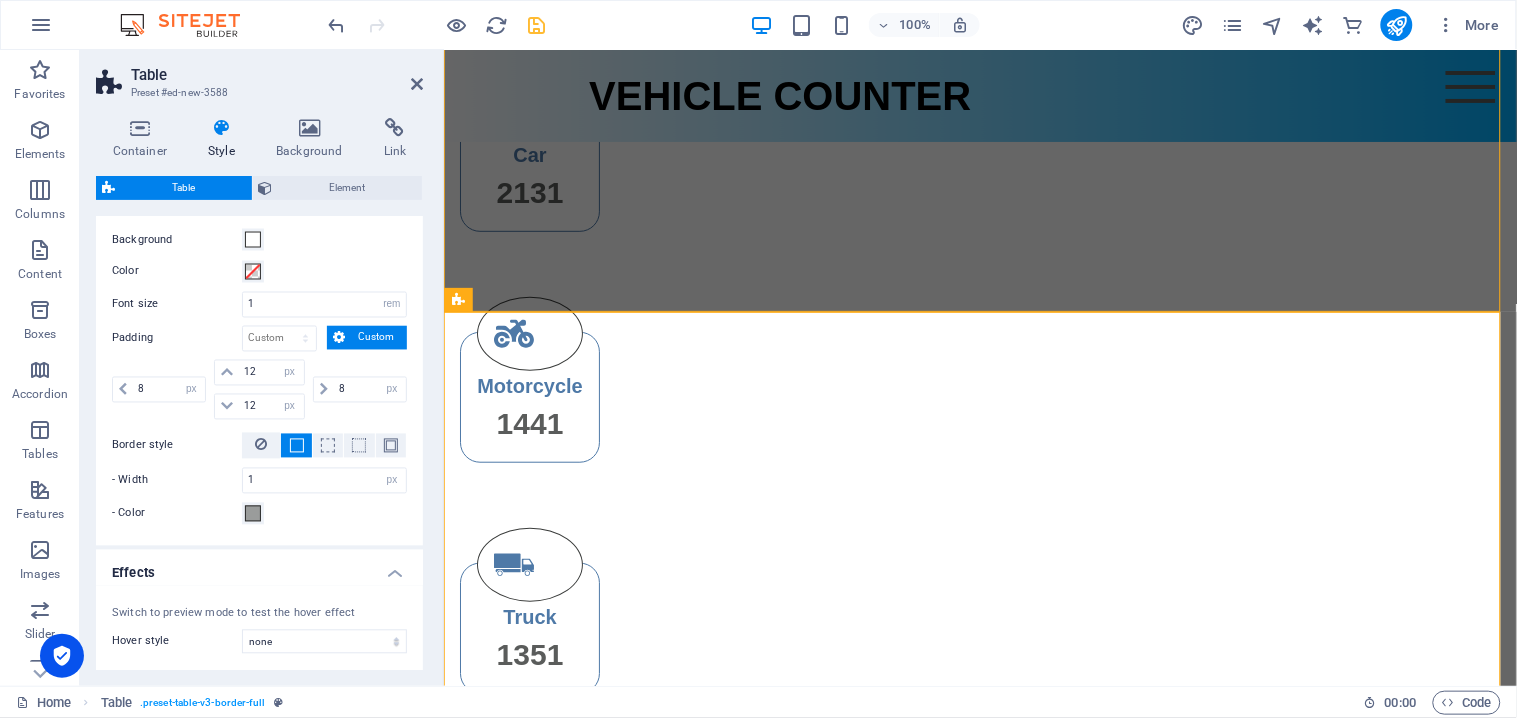 scroll, scrollTop: 1013, scrollLeft: 0, axis: vertical 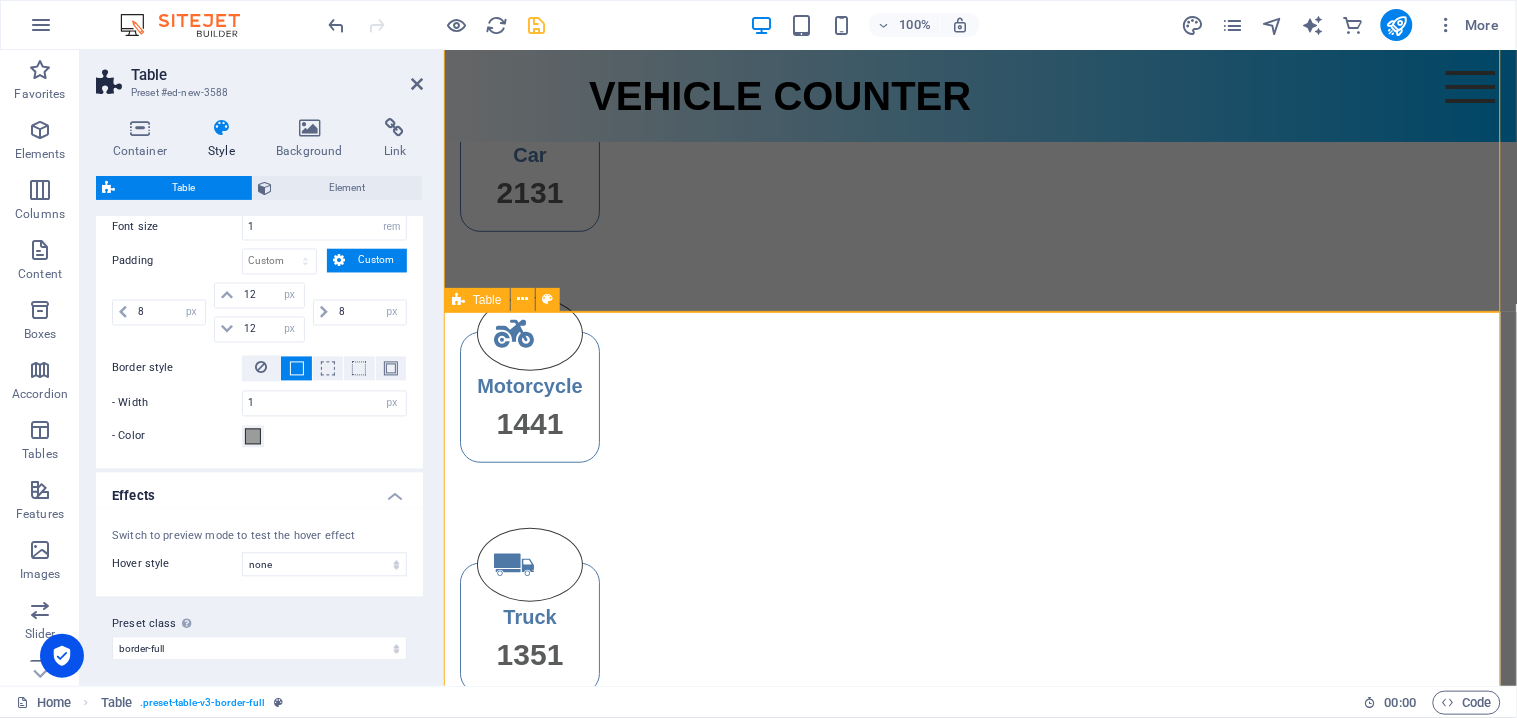 click on "Table" at bounding box center (487, 300) 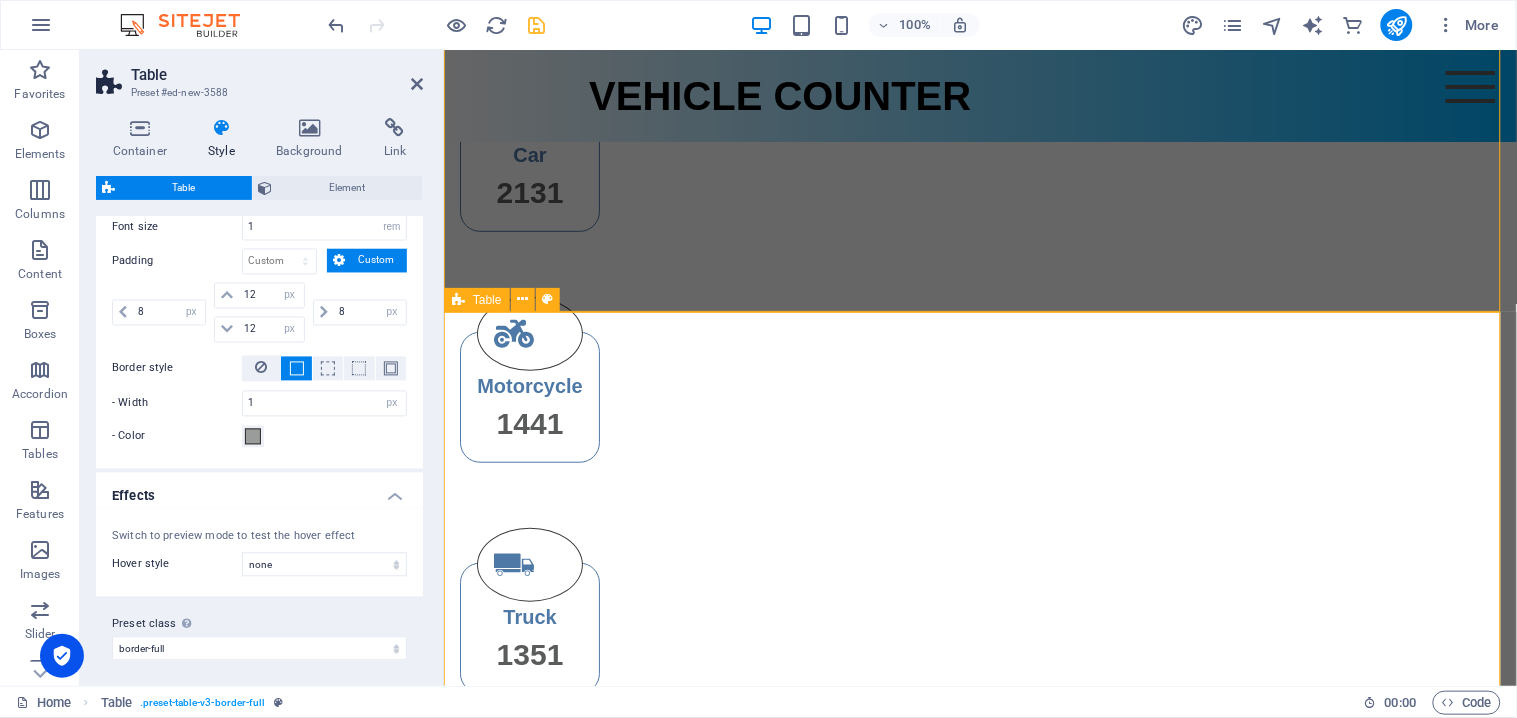 click on "No. date time Dolor 1 Lorem  Ipsum Dolor 2 Lorem Ipsum Dolor 3 Lorem Ipsum Dolor 4 Lorem Ipsum Dolor 5 Lorem Ipsum Dolor" at bounding box center (979, 1230) 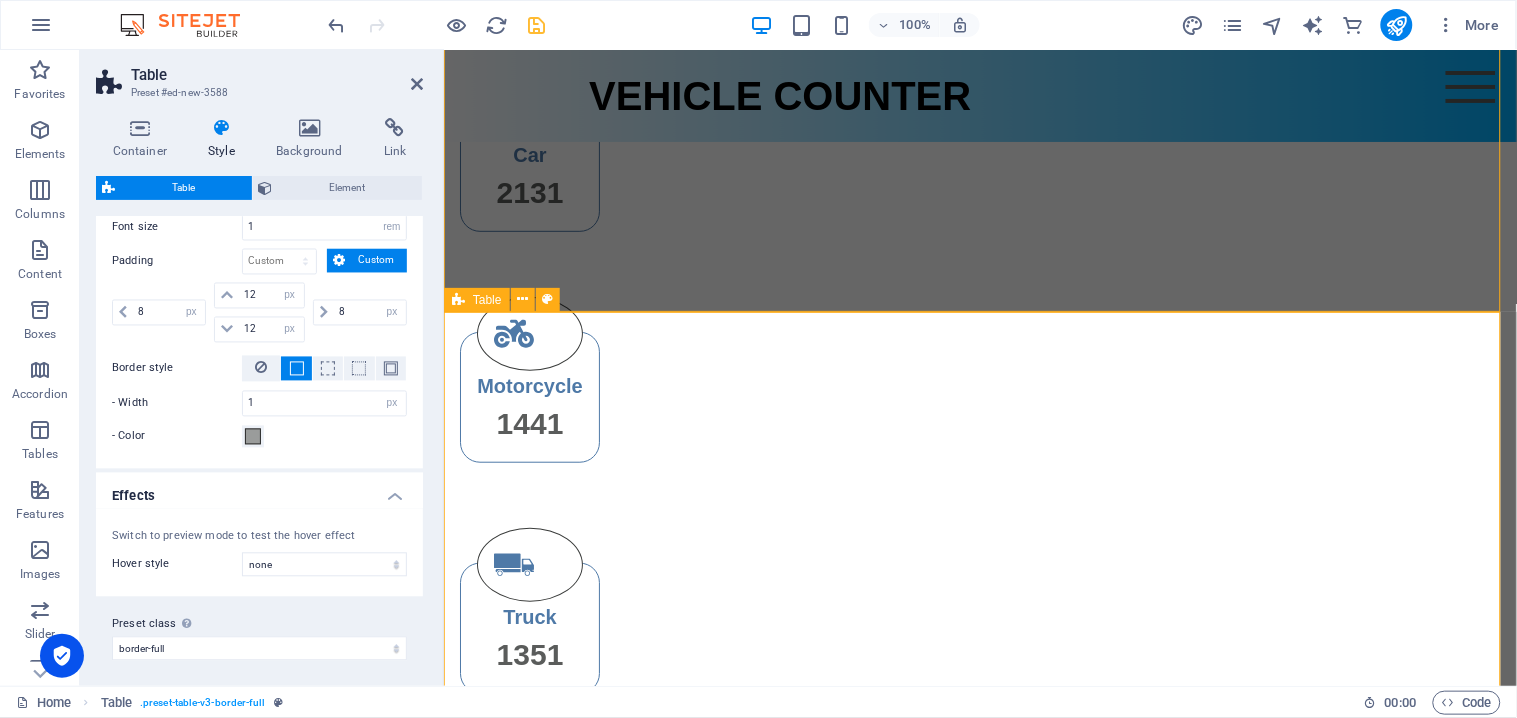 click on "Table" at bounding box center (477, 300) 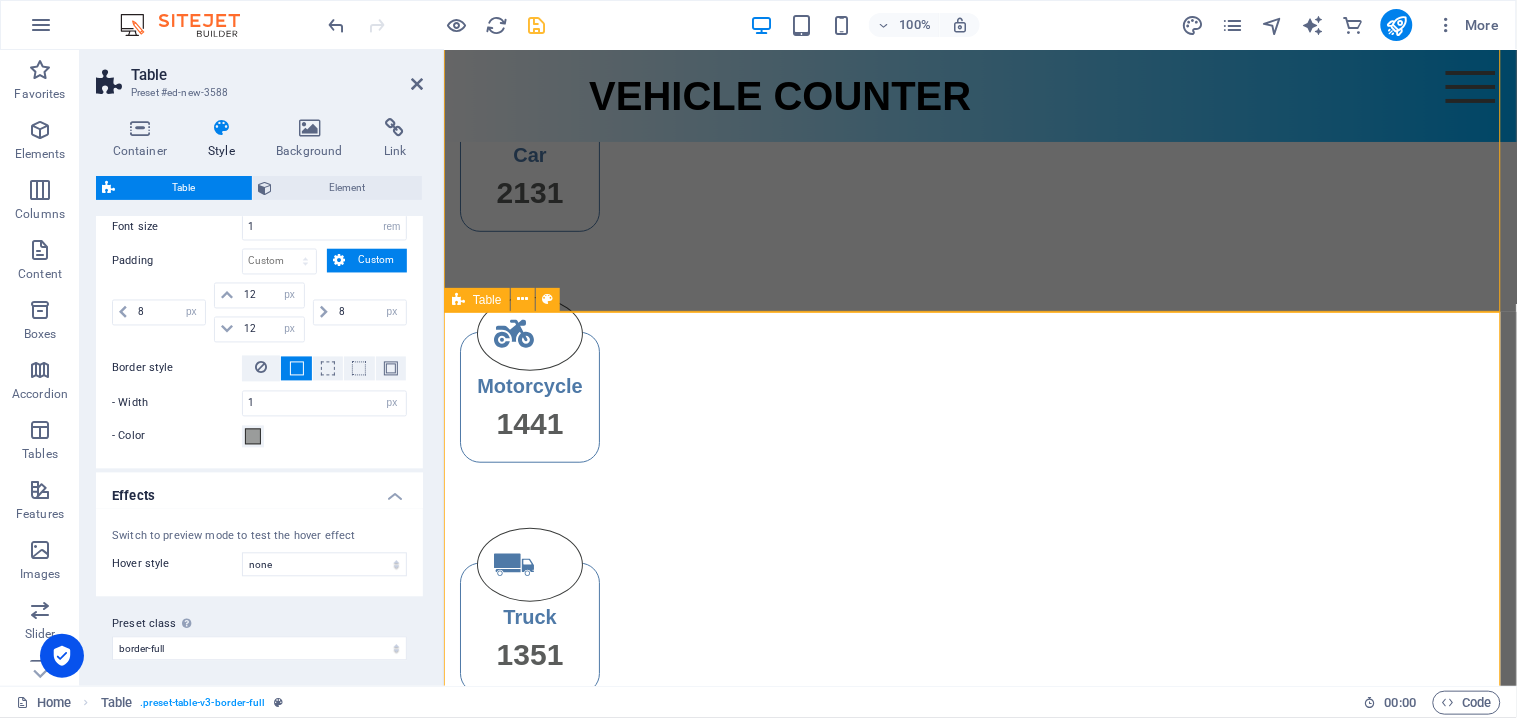 click on "Table" at bounding box center (477, 300) 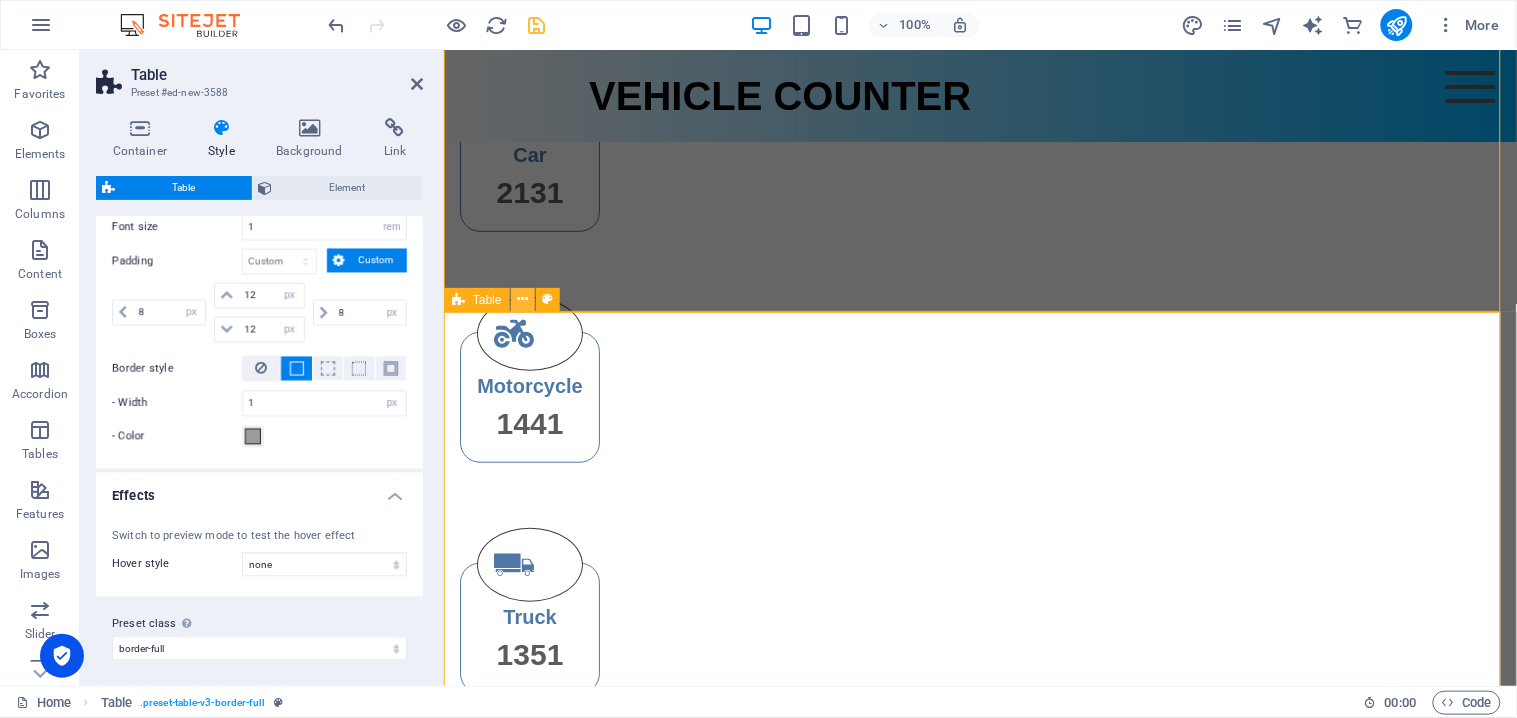 click at bounding box center (522, 299) 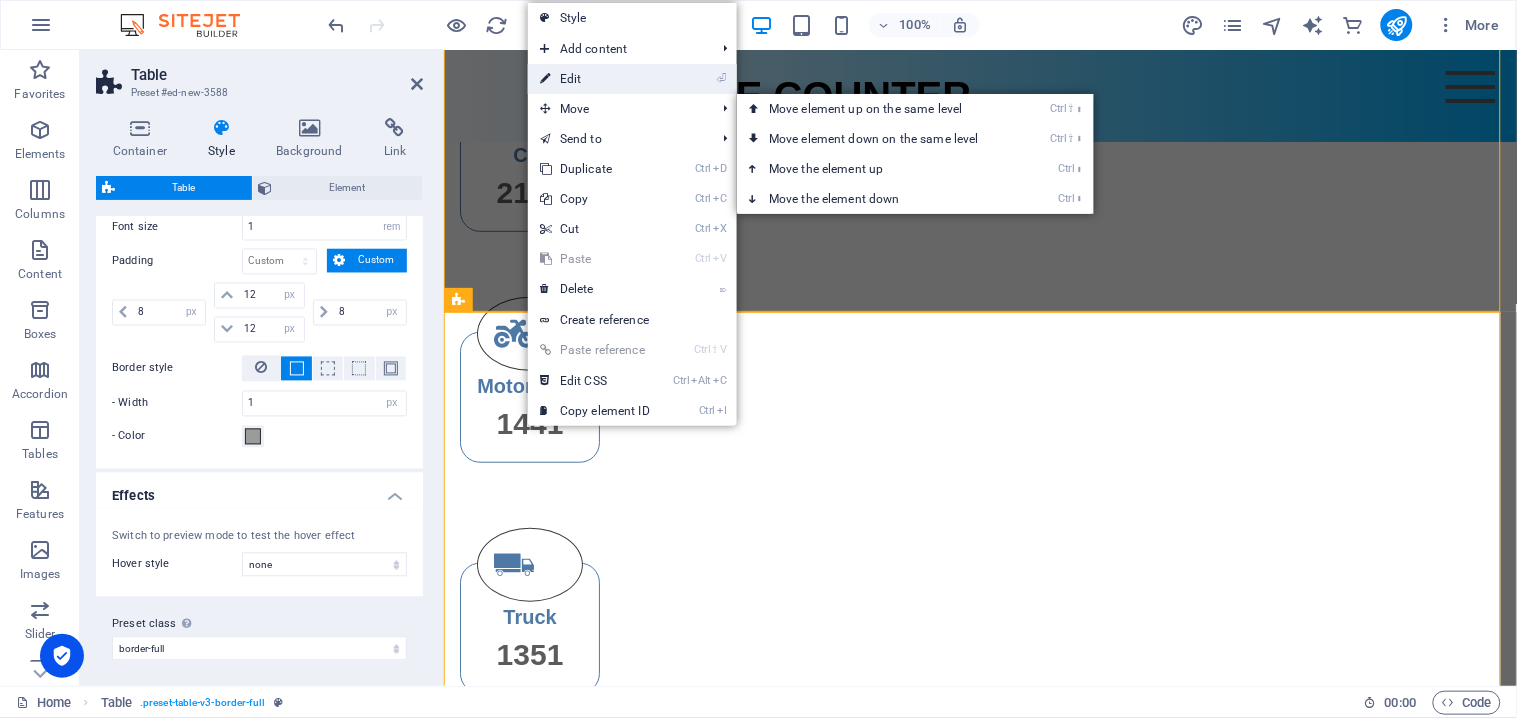 click on "⏎  Edit" at bounding box center (595, 79) 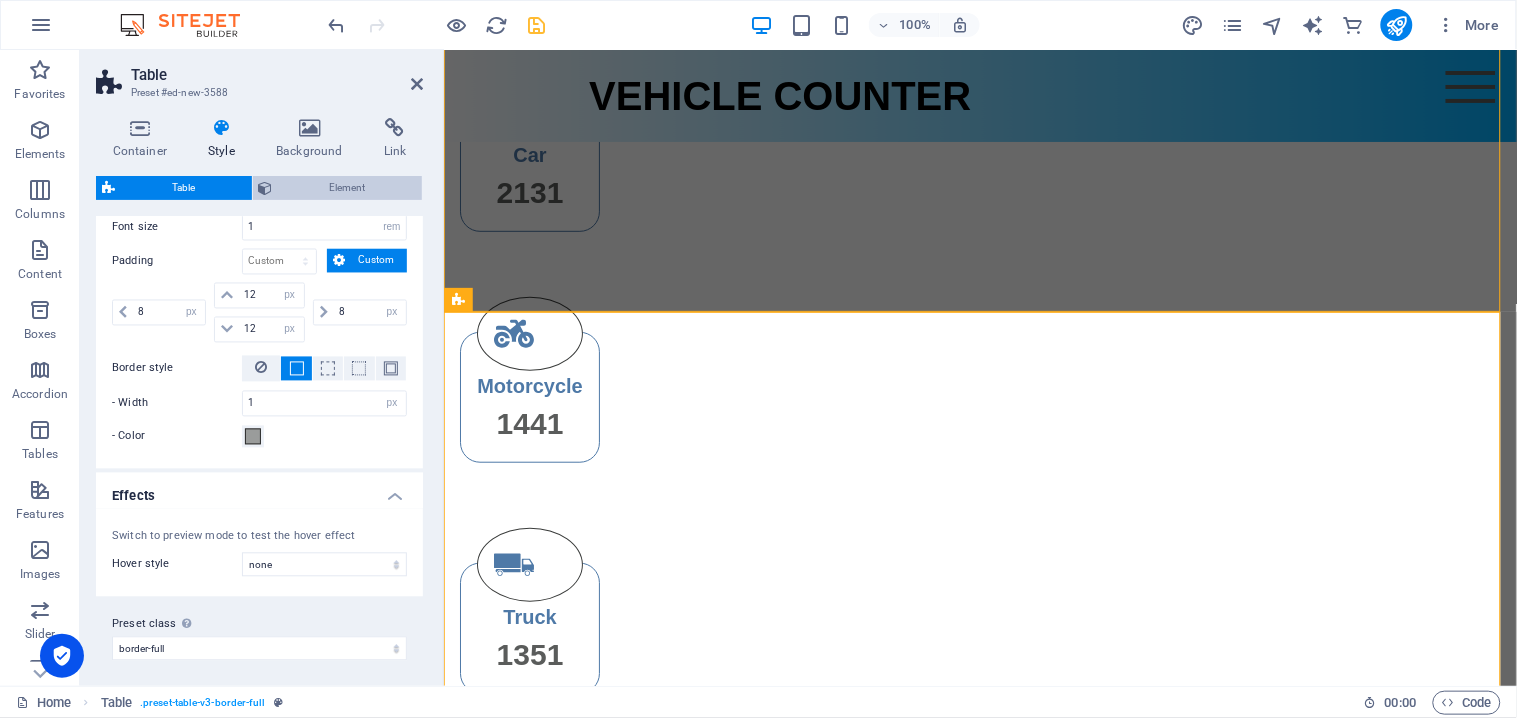 click on "Element" at bounding box center (348, 188) 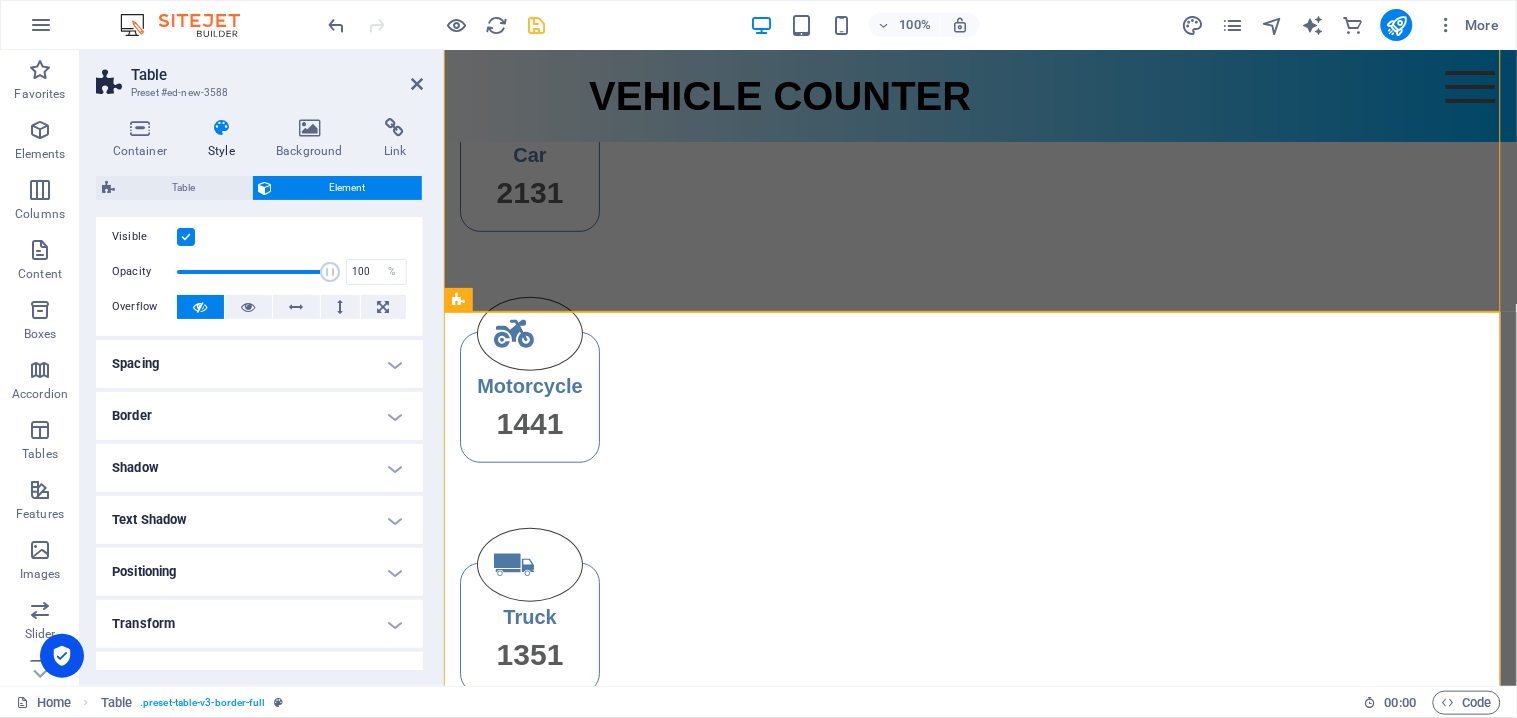 scroll, scrollTop: 0, scrollLeft: 0, axis: both 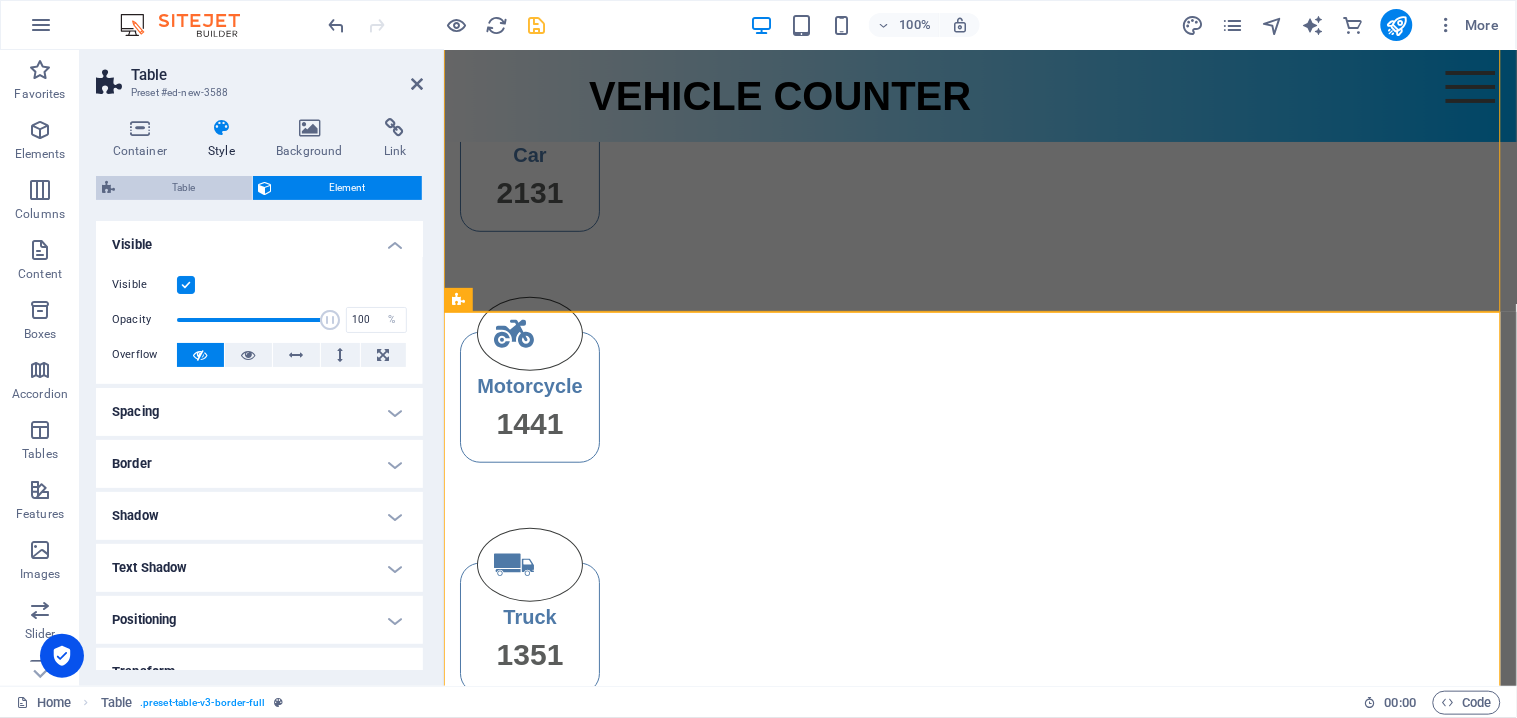 click on "Table" at bounding box center (183, 188) 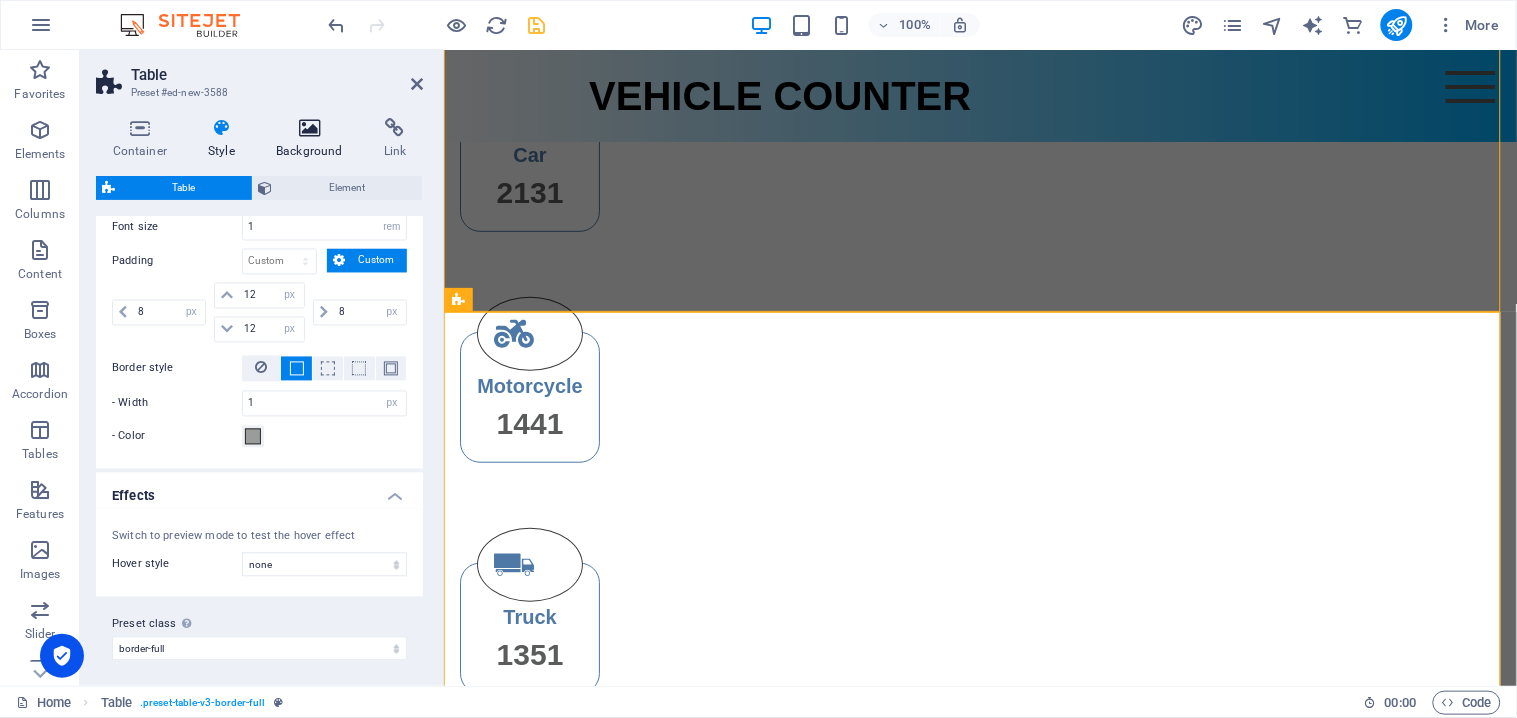 click at bounding box center (310, 128) 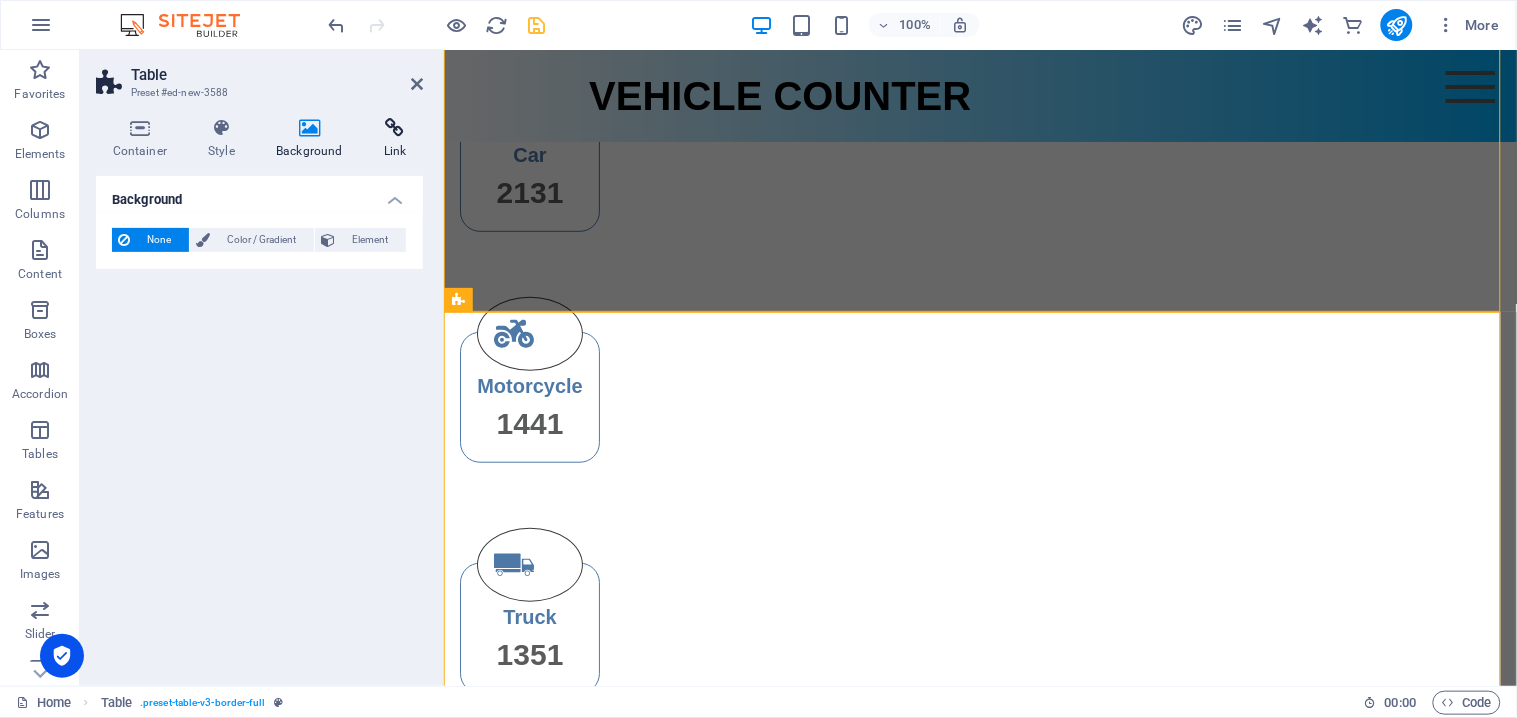 click on "Link" at bounding box center [395, 139] 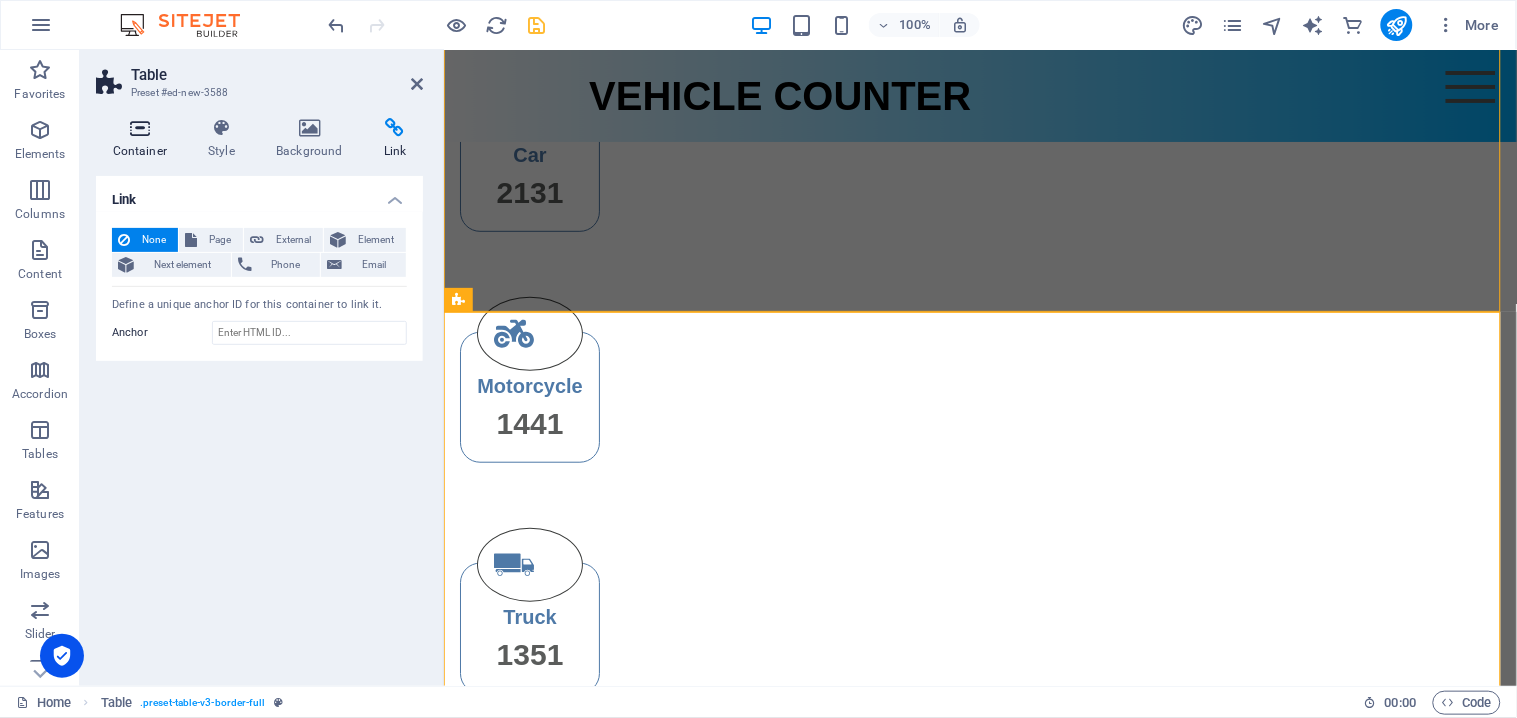 click at bounding box center (140, 128) 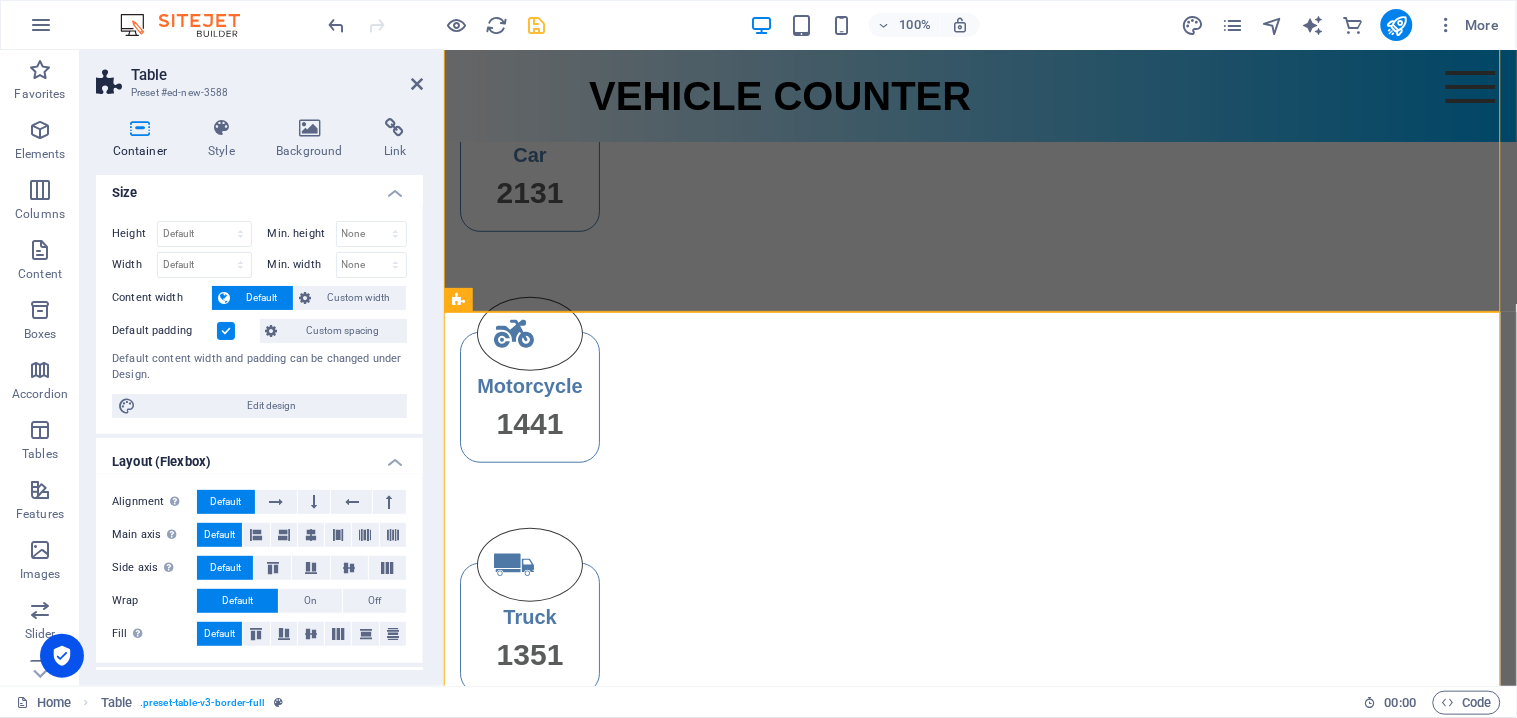 scroll, scrollTop: 0, scrollLeft: 0, axis: both 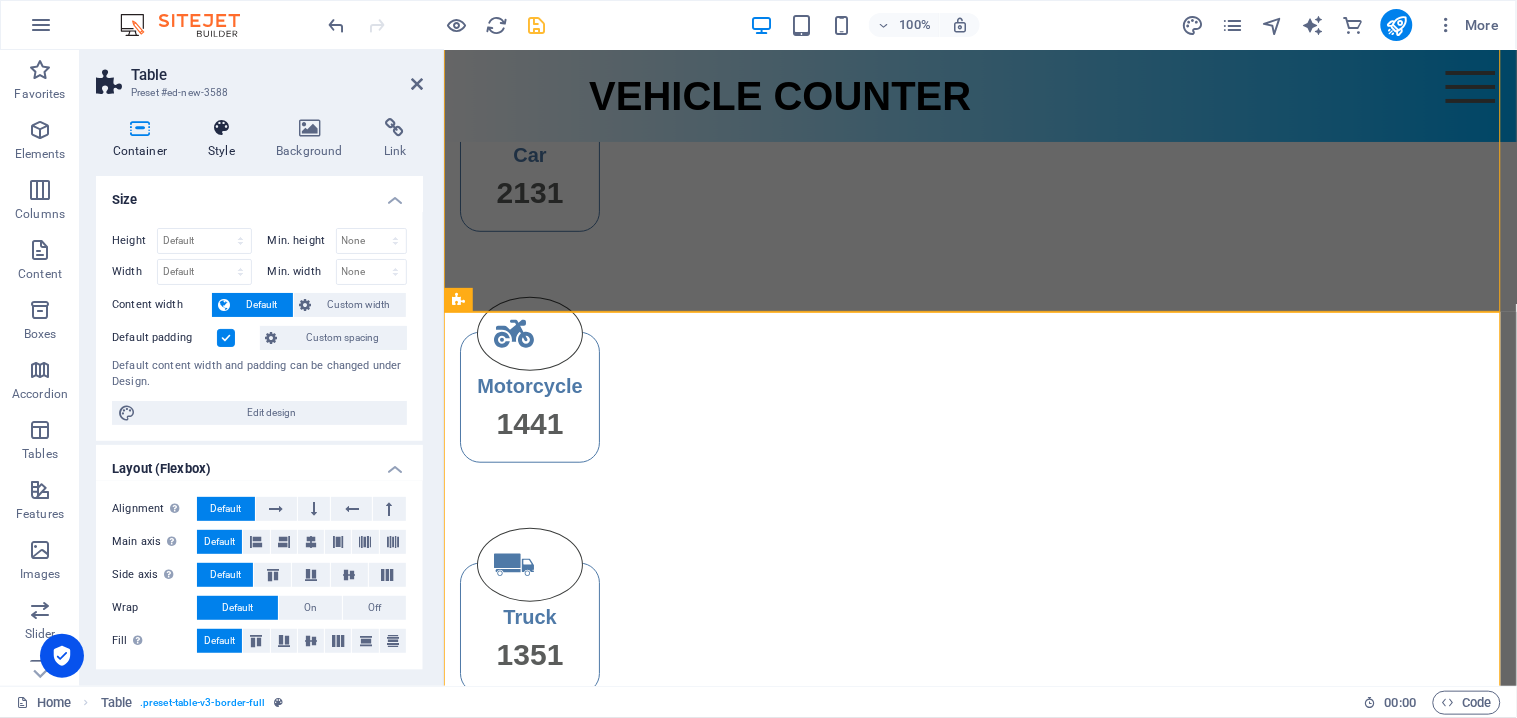 click at bounding box center (222, 128) 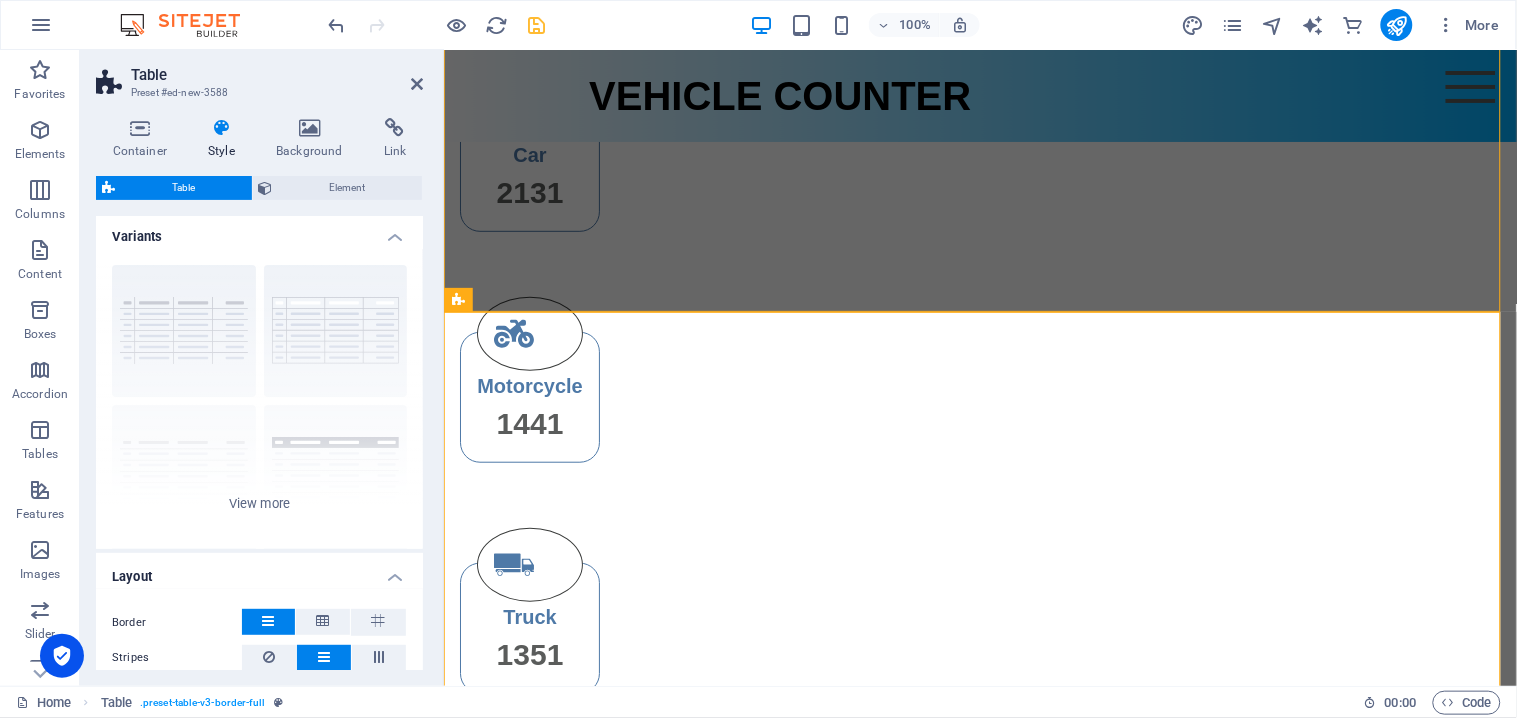 scroll, scrollTop: 0, scrollLeft: 0, axis: both 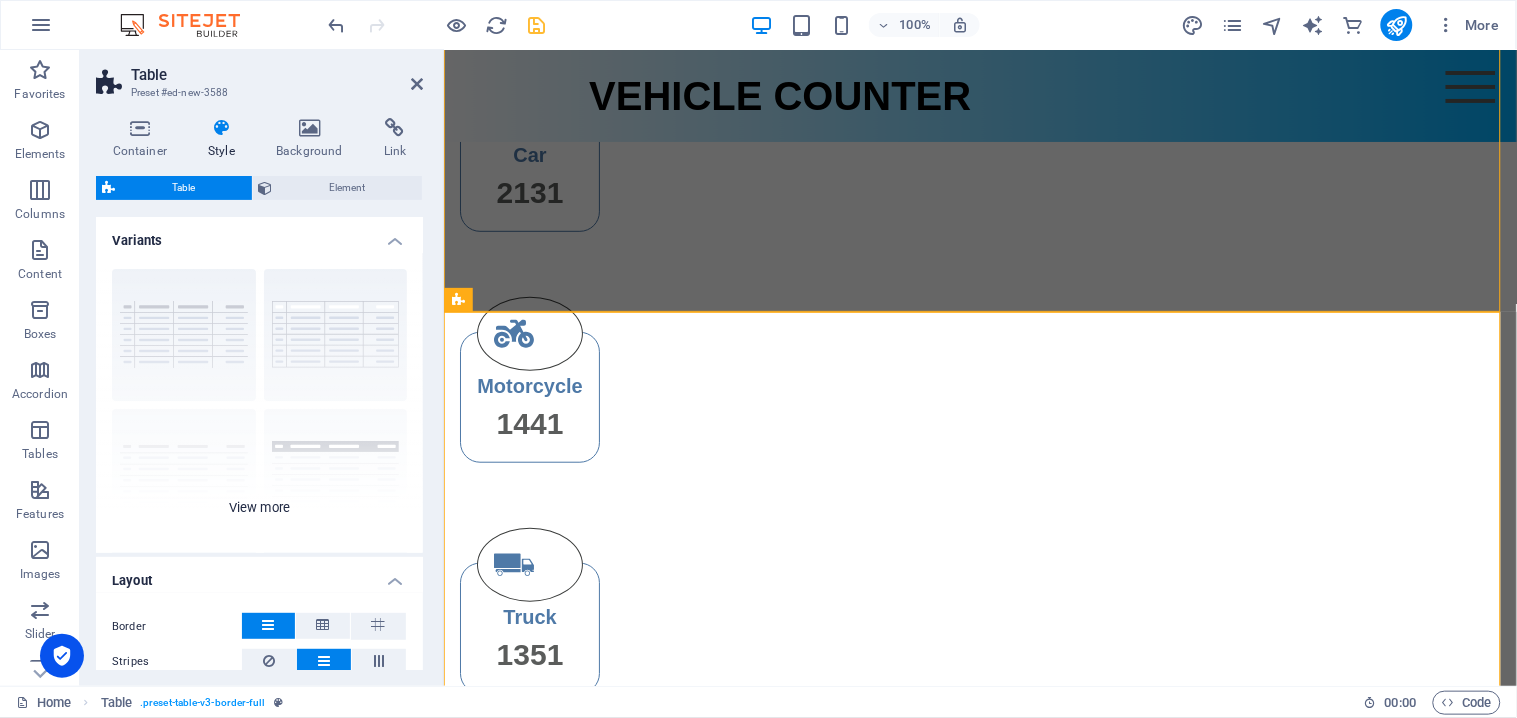 click on "grid bordered Default with header horizontally striped vertically striped" at bounding box center [259, 403] 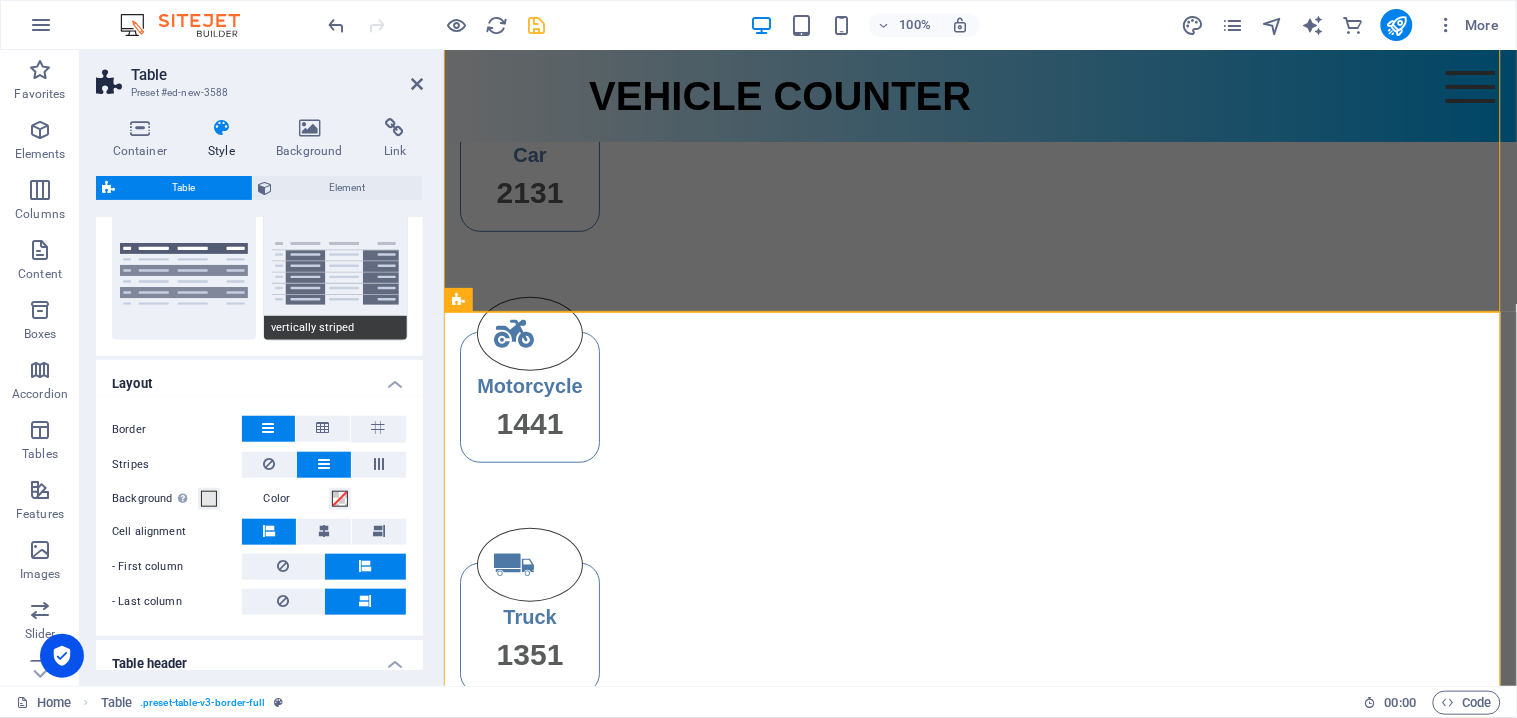 scroll, scrollTop: 222, scrollLeft: 0, axis: vertical 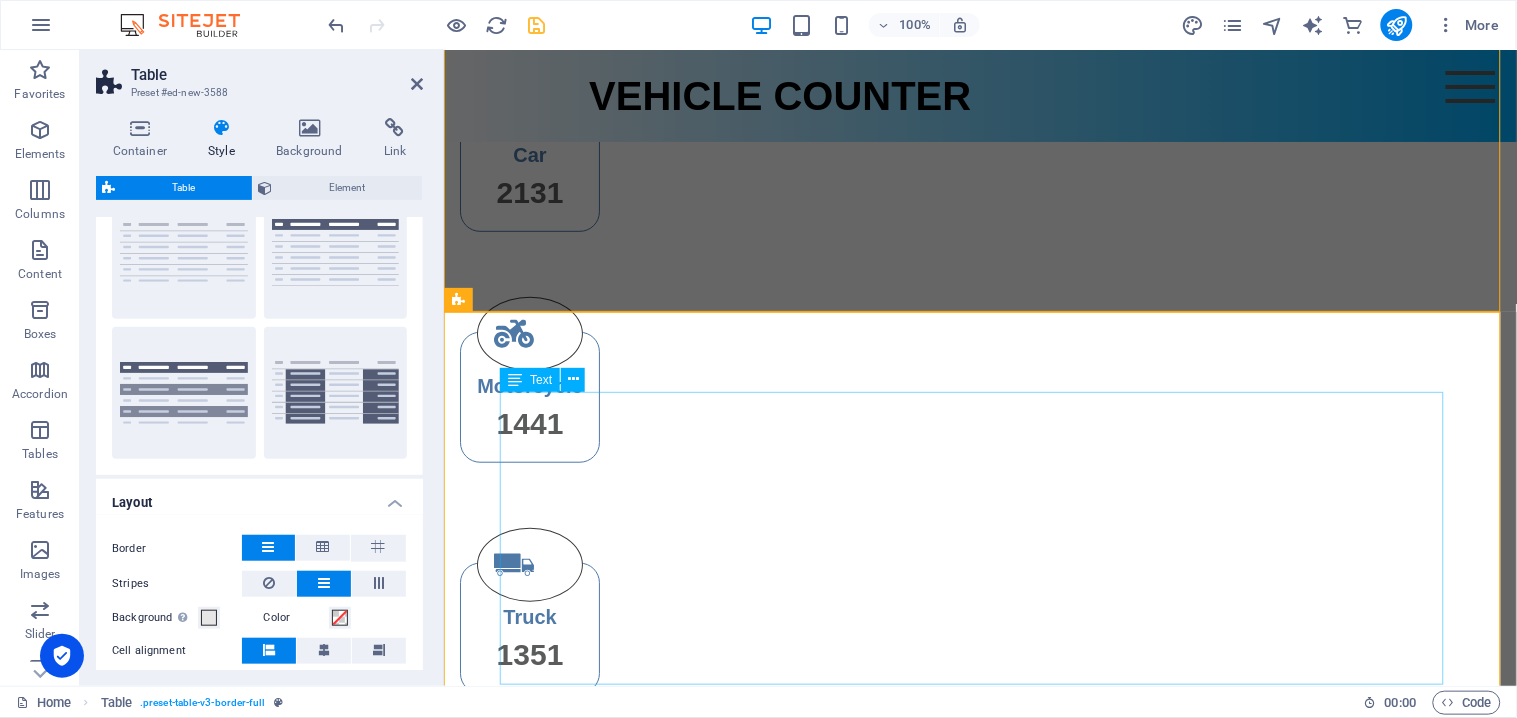 click on "No. date time Dolor 1 Lorem  Ipsum Dolor 2 Lorem Ipsum Dolor 3 Lorem Ipsum Dolor 4 Lorem Ipsum Dolor 5 Lorem Ipsum Dolor" at bounding box center (980, 1230) 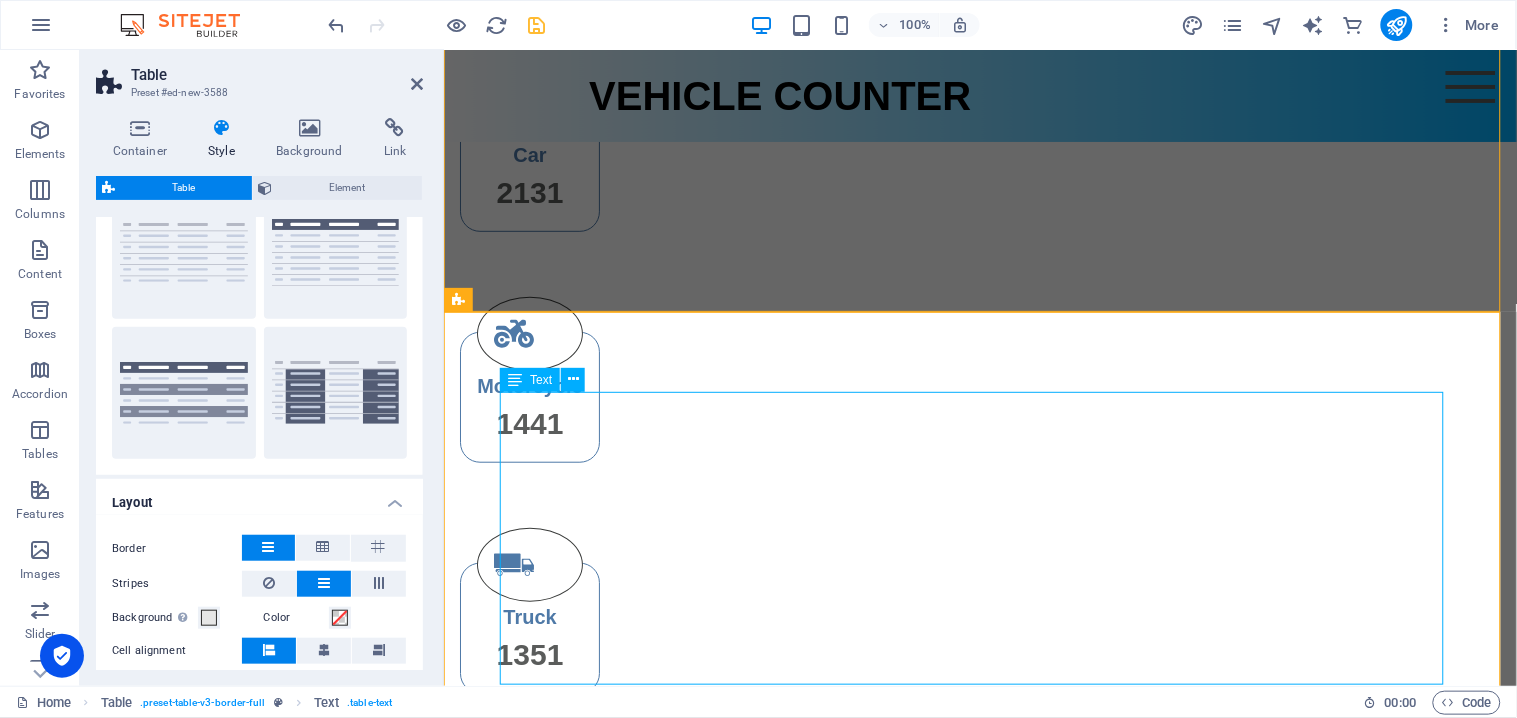 click on "No. date time Dolor 1 Lorem  Ipsum Dolor 2 Lorem Ipsum Dolor 3 Lorem Ipsum Dolor 4 Lorem Ipsum Dolor 5 Lorem Ipsum Dolor" at bounding box center [980, 1230] 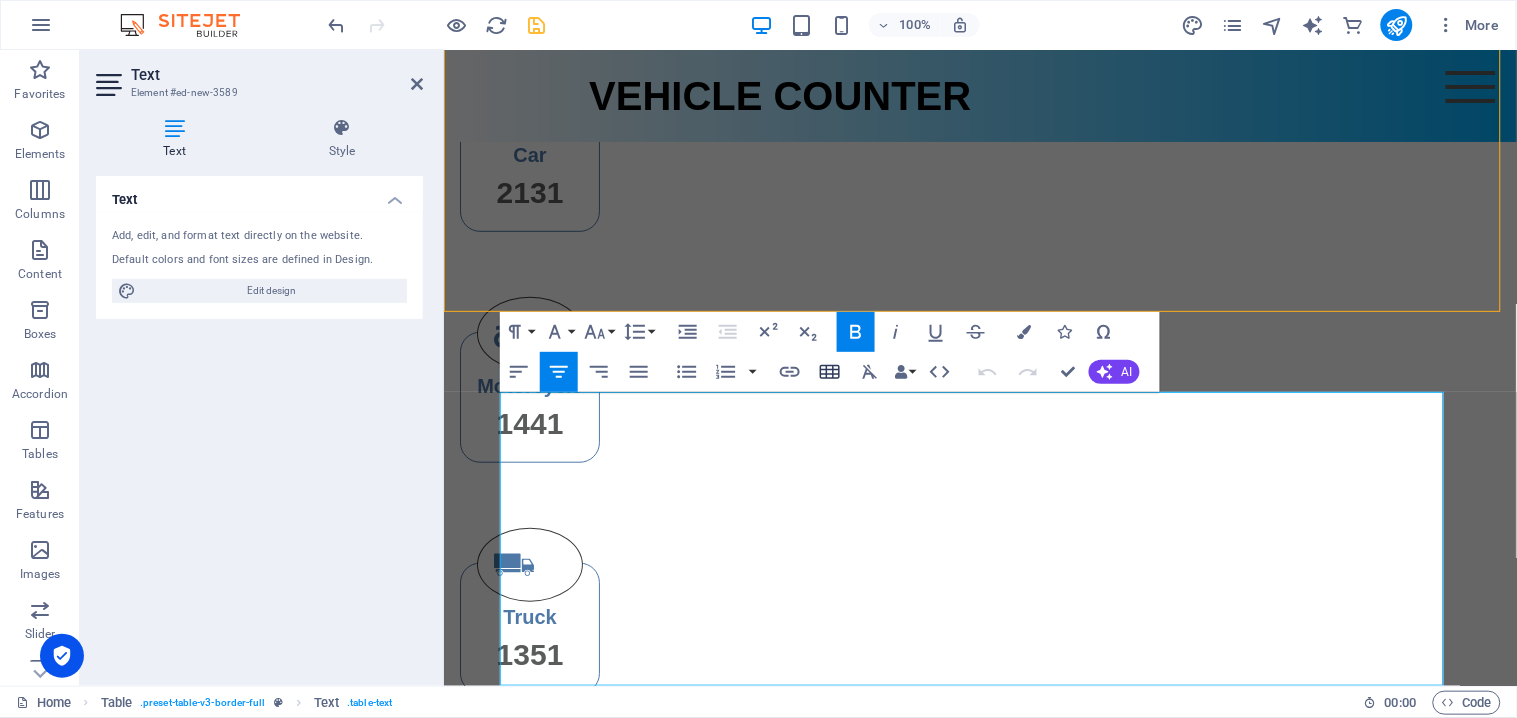 click on "Insert Table" at bounding box center [830, 372] 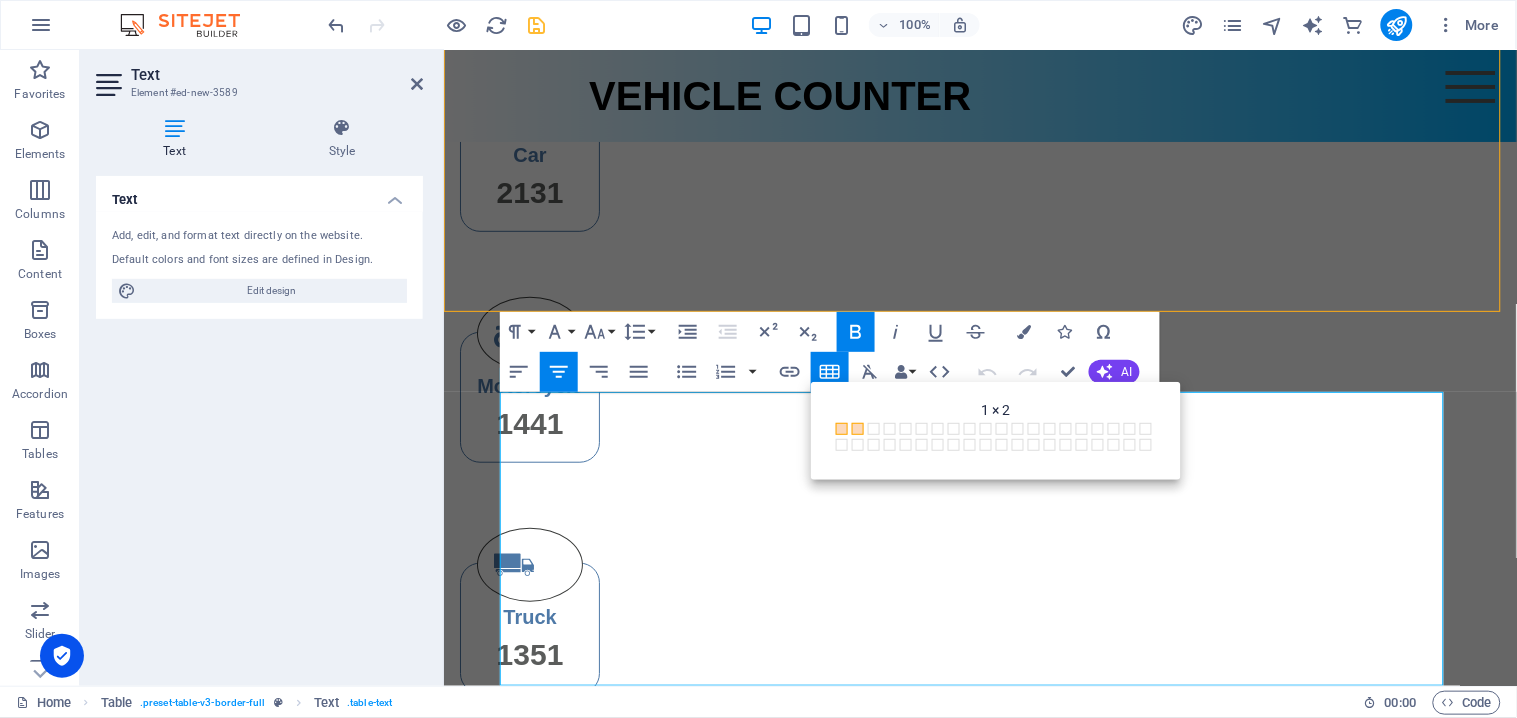 click on "1 × 1    1 × 2    1 × 3    1 × 4    1 × 5    1 × 6    1 × 7    1 × 8    1 × 9    1 × 10    1 × 11    1 × 12    1 × 13    1 × 14    1 × 15    1 × 16    1 × 17    1 × 18    1 × 19    1 × 20    2 × 1    2 × 2    2 × 3    2 × 4    2 × 5    2 × 6    2 × 7    2 × 8    2 × 9    2 × 10    2 × 11    2 × 12    2 × 13    2 × 14    2 × 15    2 × 16    2 × 17    2 × 18    2 × 19    2 × 20    3 × 1    3 × 2    3 × 3    3 × 4    3 × 5    3 × 6    3 × 7    3 × 8    3 × 9    3 × 10    3 × 11    3 × 12    3 × 13    3 × 14    3 × 15    3 × 16    3 × 17    3 × 18    3 × 19    3 × 20    4 × 1    4 × 2    4 × 3    4 × 4    4 × 5    4 × 6    4 × 7    4 × 8    4 × 9    4 × 10    4 × 11    4 × 12    4 × 13    4 × 14    4 × 15" at bounding box center (996, 439) 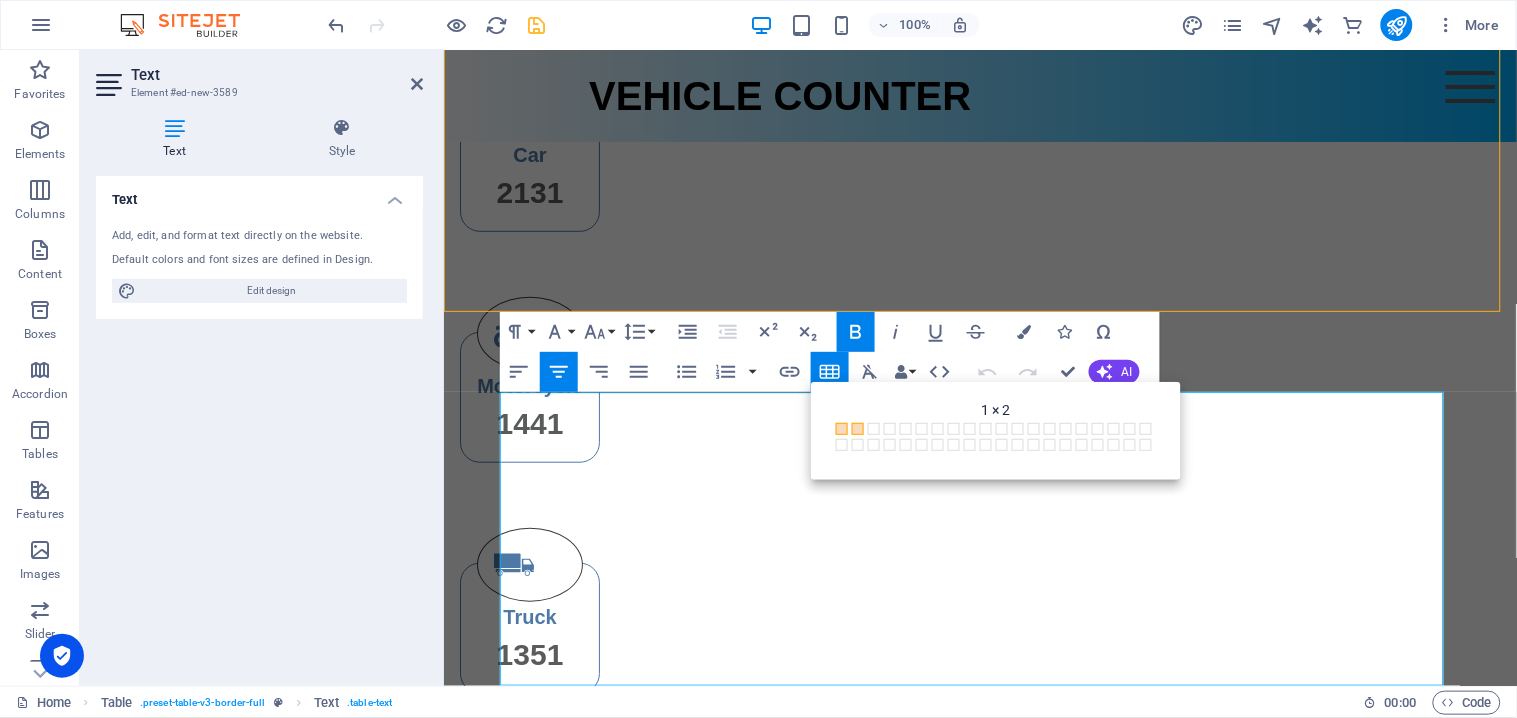 click at bounding box center (858, 429) 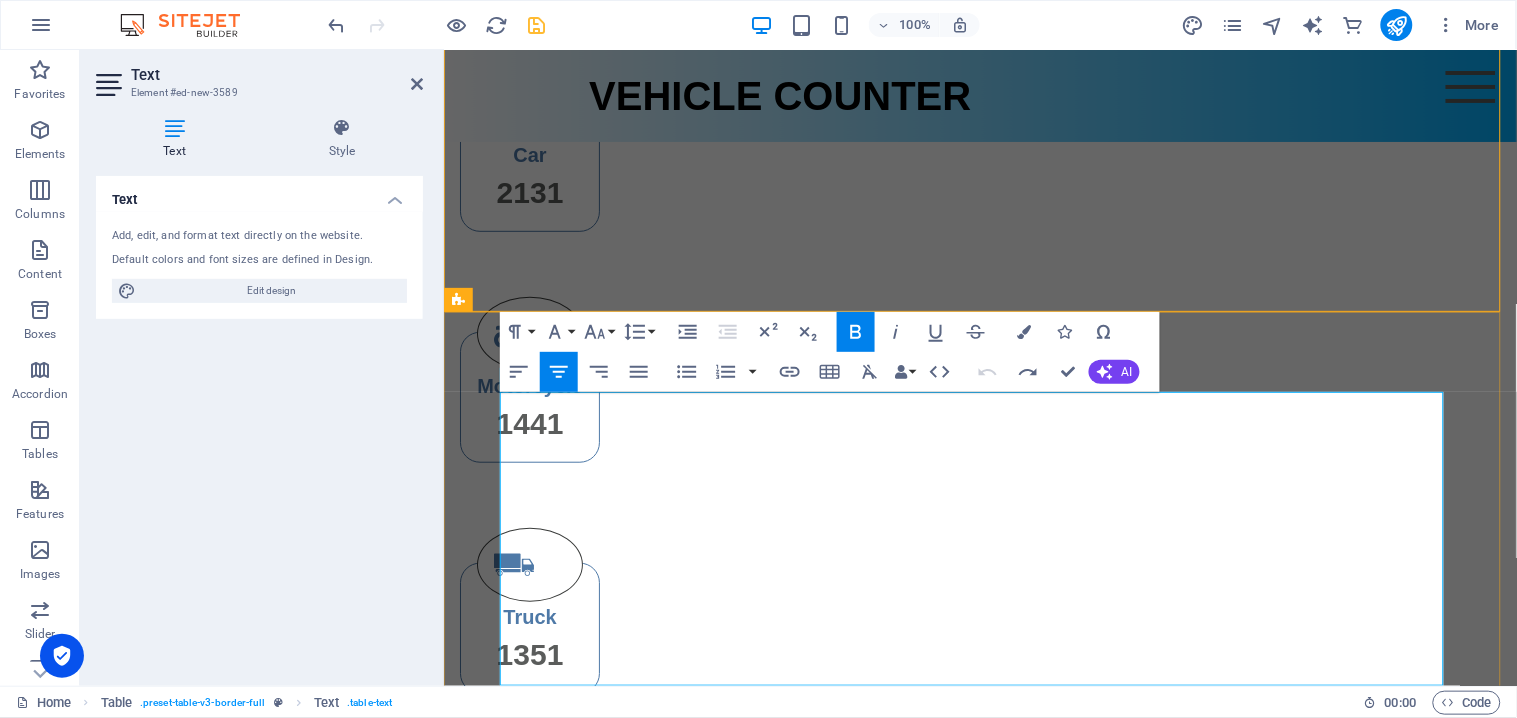 click on "Dolor" at bounding box center [1319, 1108] 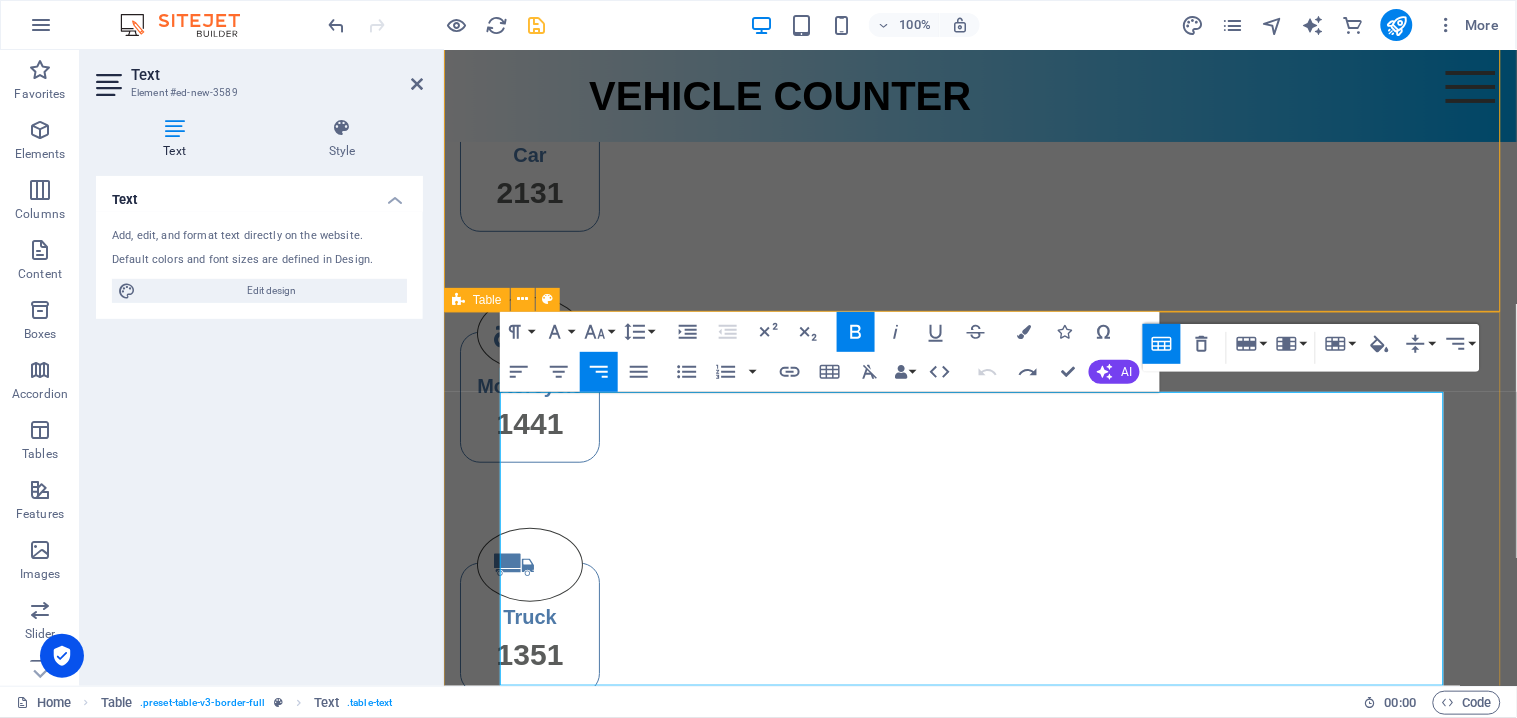 click on "No. date time Dolor 1 Lorem  Ipsum Dolor 2 Lorem Ipsum Dolor 3 Lorem Ipsum Dolor 4 Lorem Ipsum Dolor 5 Lorem Ipsum Dolor" at bounding box center (979, 1231) 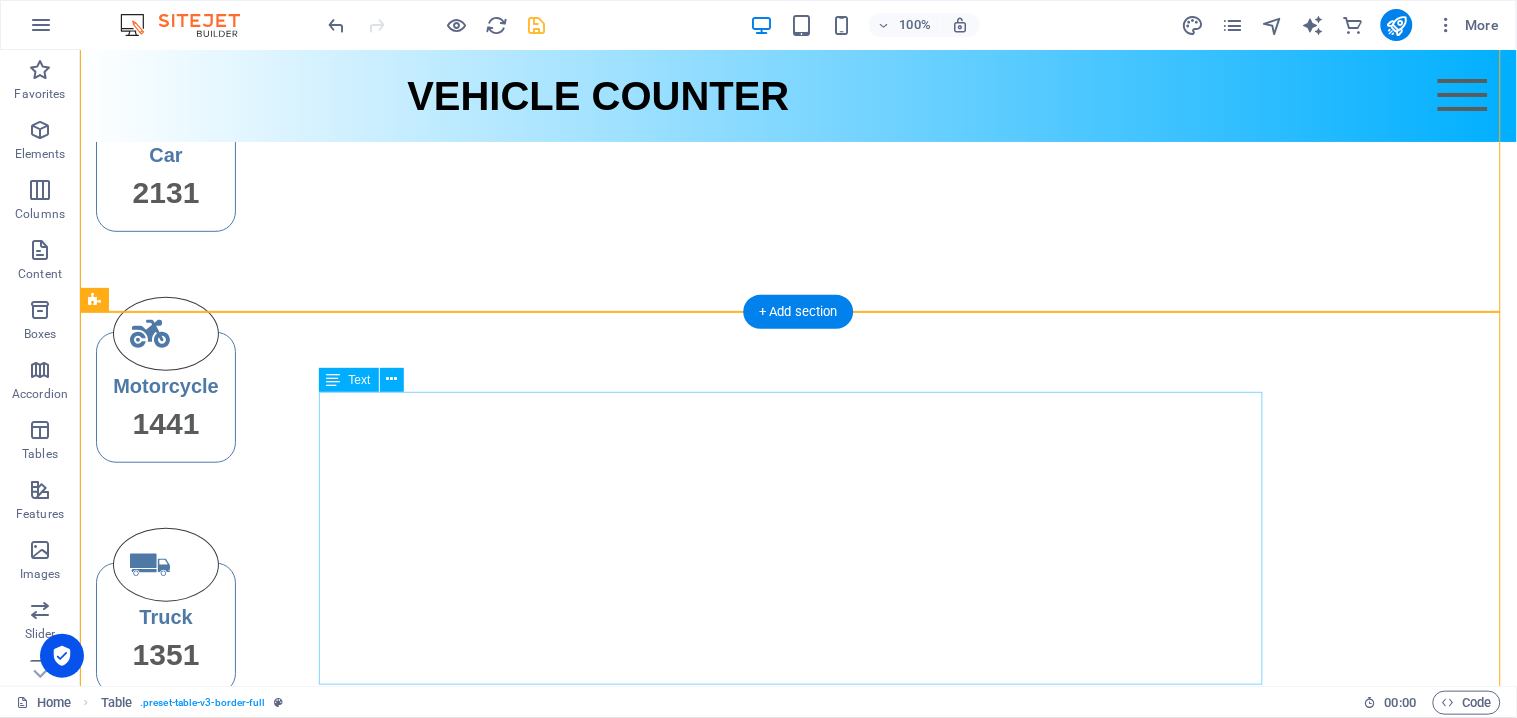 click on "No. date time Dolor 1 Lorem  Ipsum Dolor 2 Lorem Ipsum Dolor 3 Lorem Ipsum Dolor 4 Lorem Ipsum Dolor 5 Lorem Ipsum Dolor" at bounding box center (798, 1230) 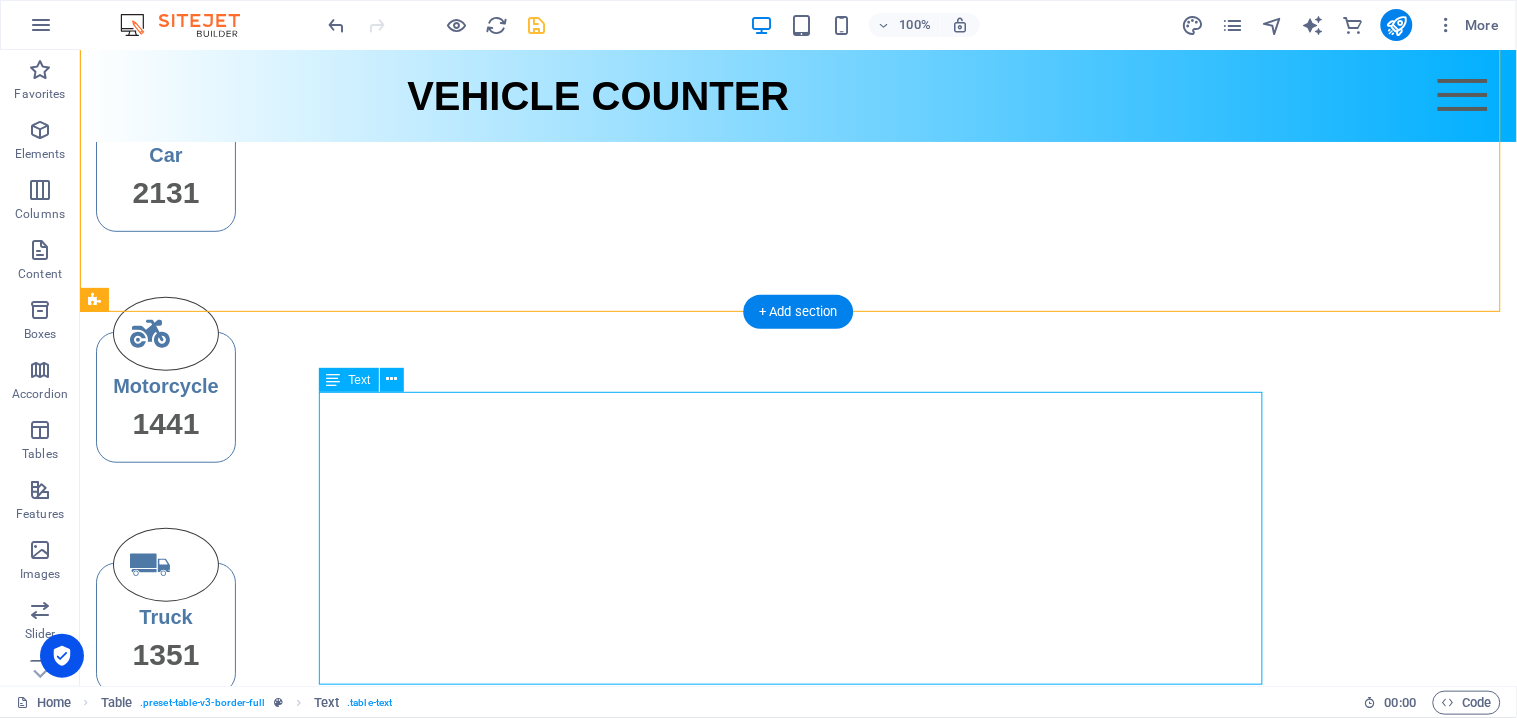 click on "No. date time Dolor 1 Lorem  Ipsum Dolor 2 Lorem Ipsum Dolor 3 Lorem Ipsum Dolor 4 Lorem Ipsum Dolor 5 Lorem Ipsum Dolor" at bounding box center (798, 1230) 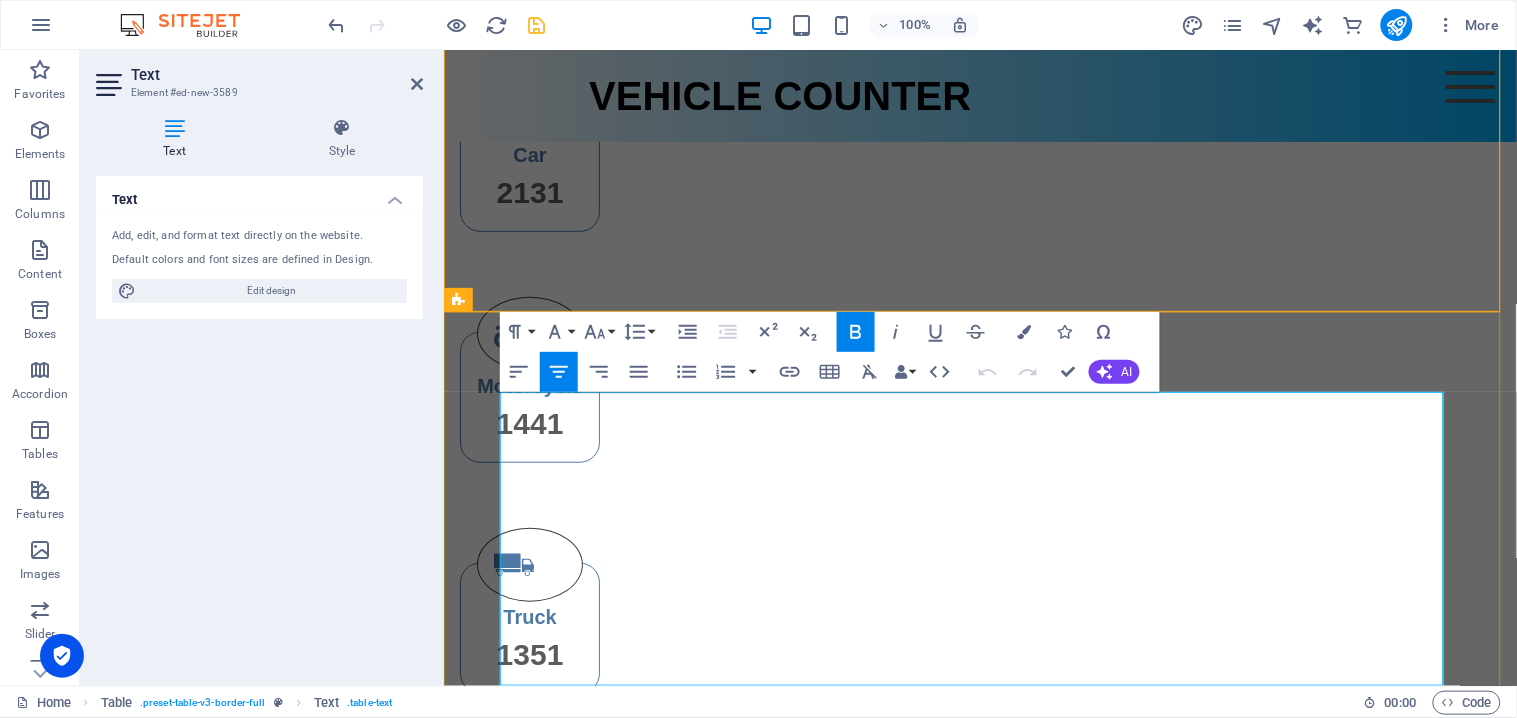 click on "Dolor" at bounding box center [1319, 1108] 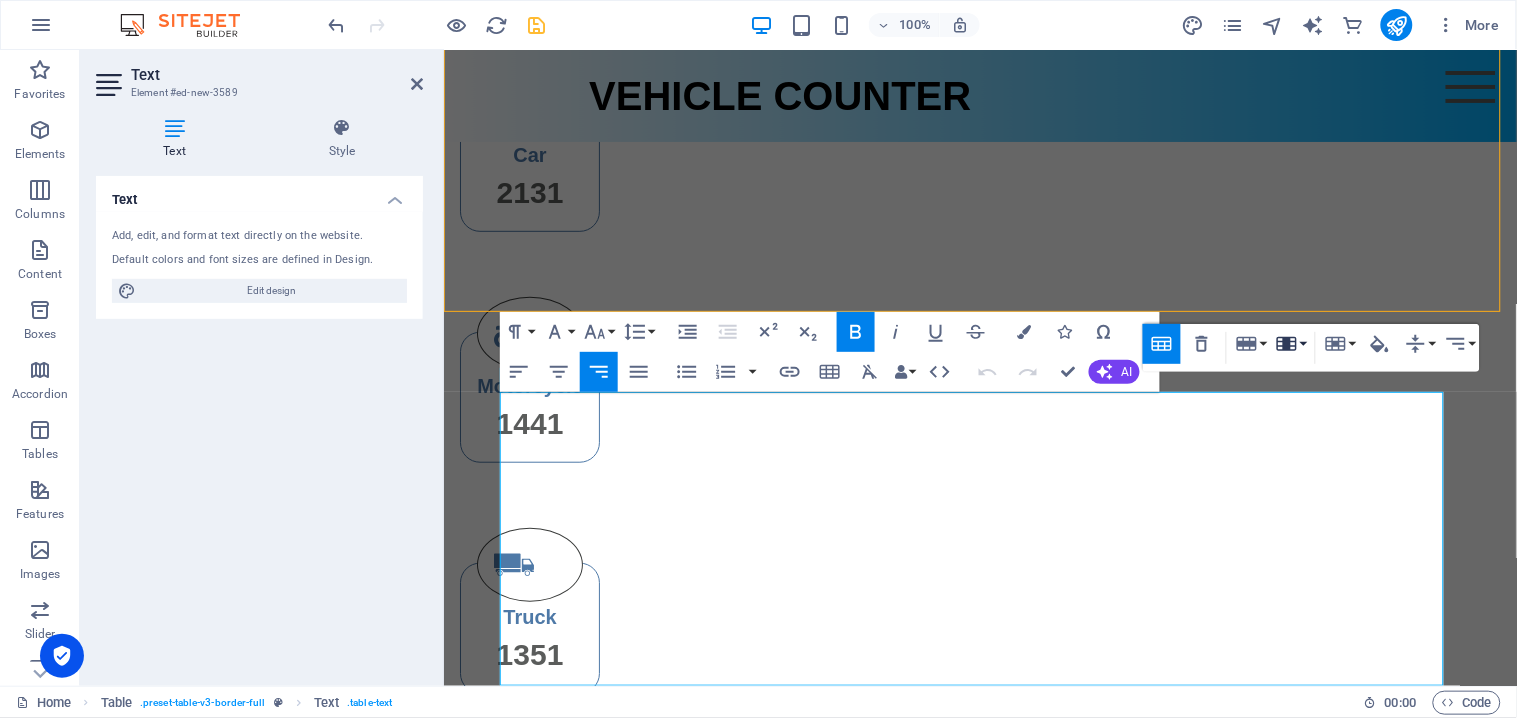 click on "Column" at bounding box center [1291, 344] 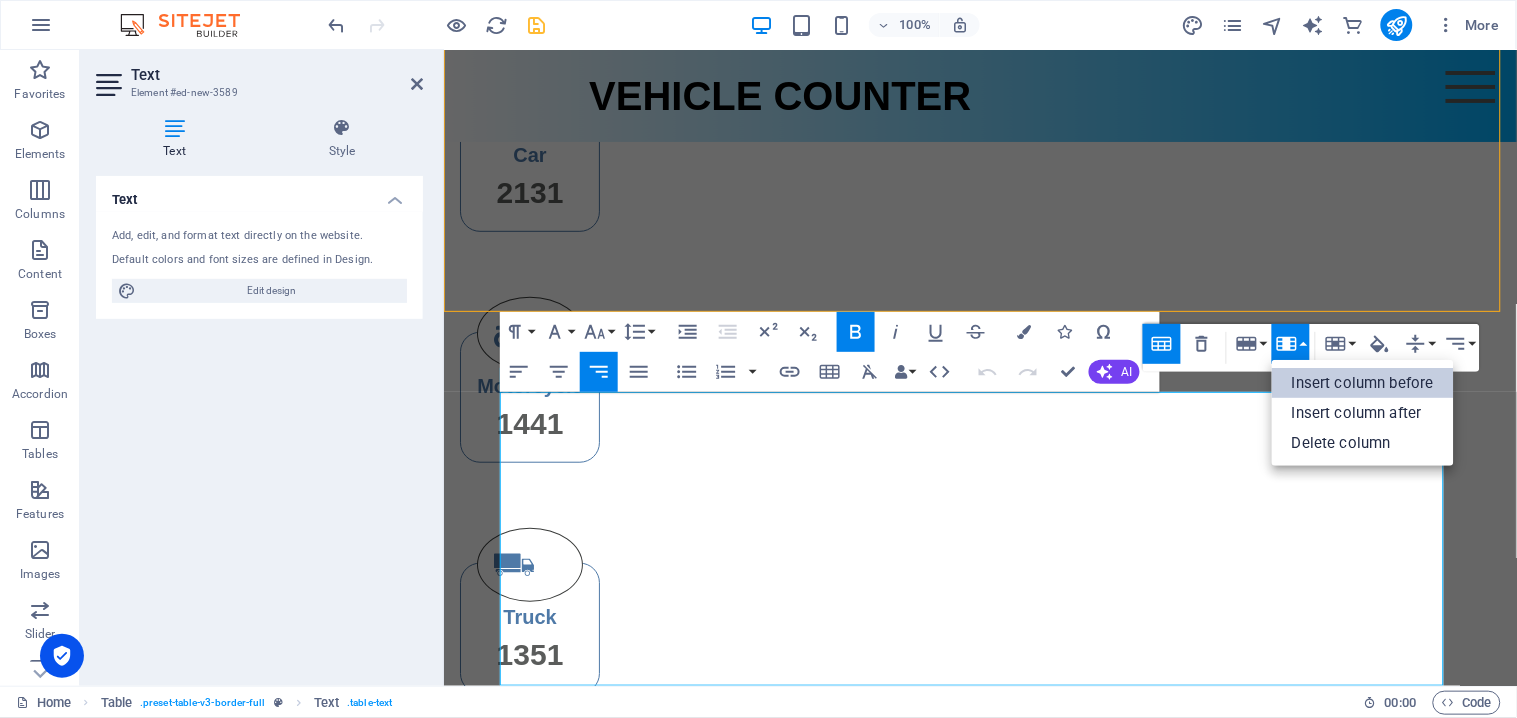 click on "Insert column before" at bounding box center (1363, 383) 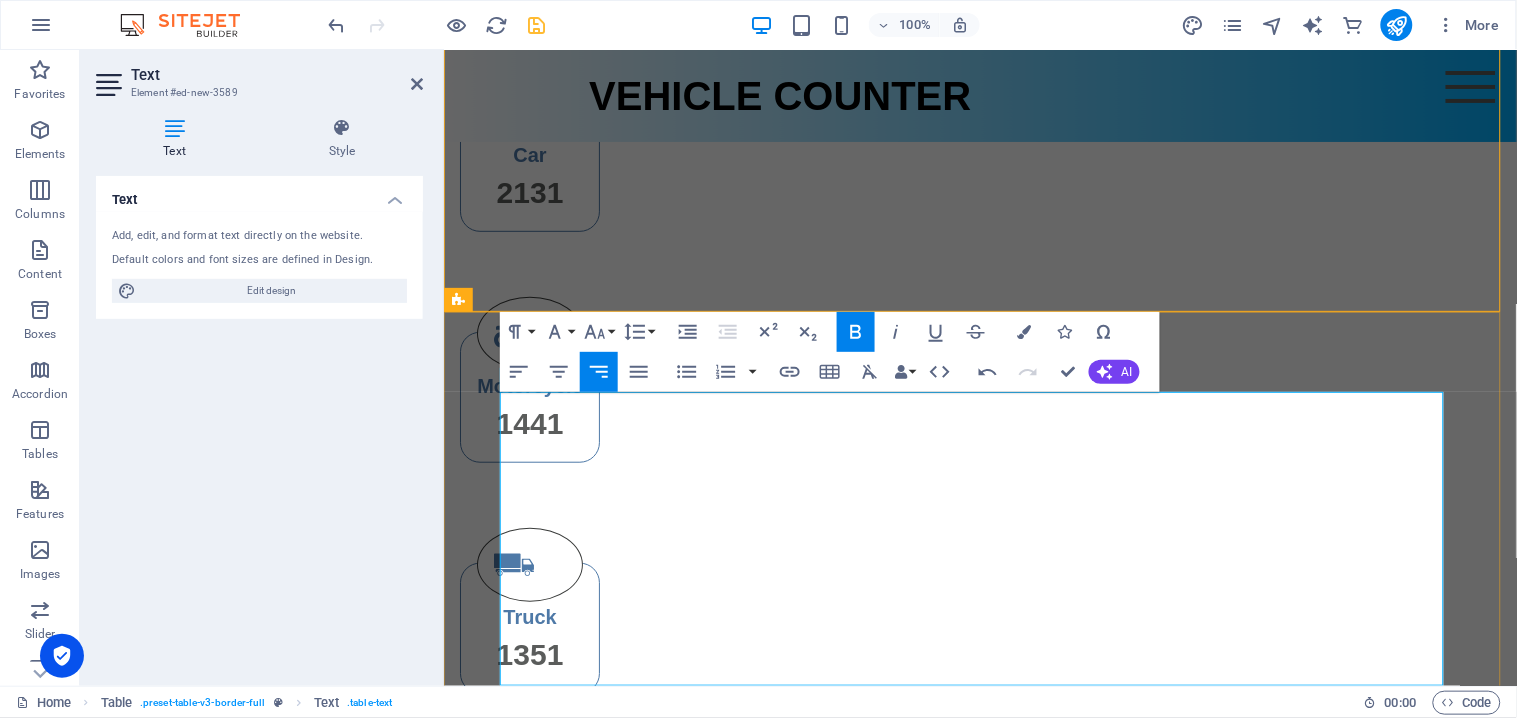 click on "Dolor" at bounding box center (1345, 1108) 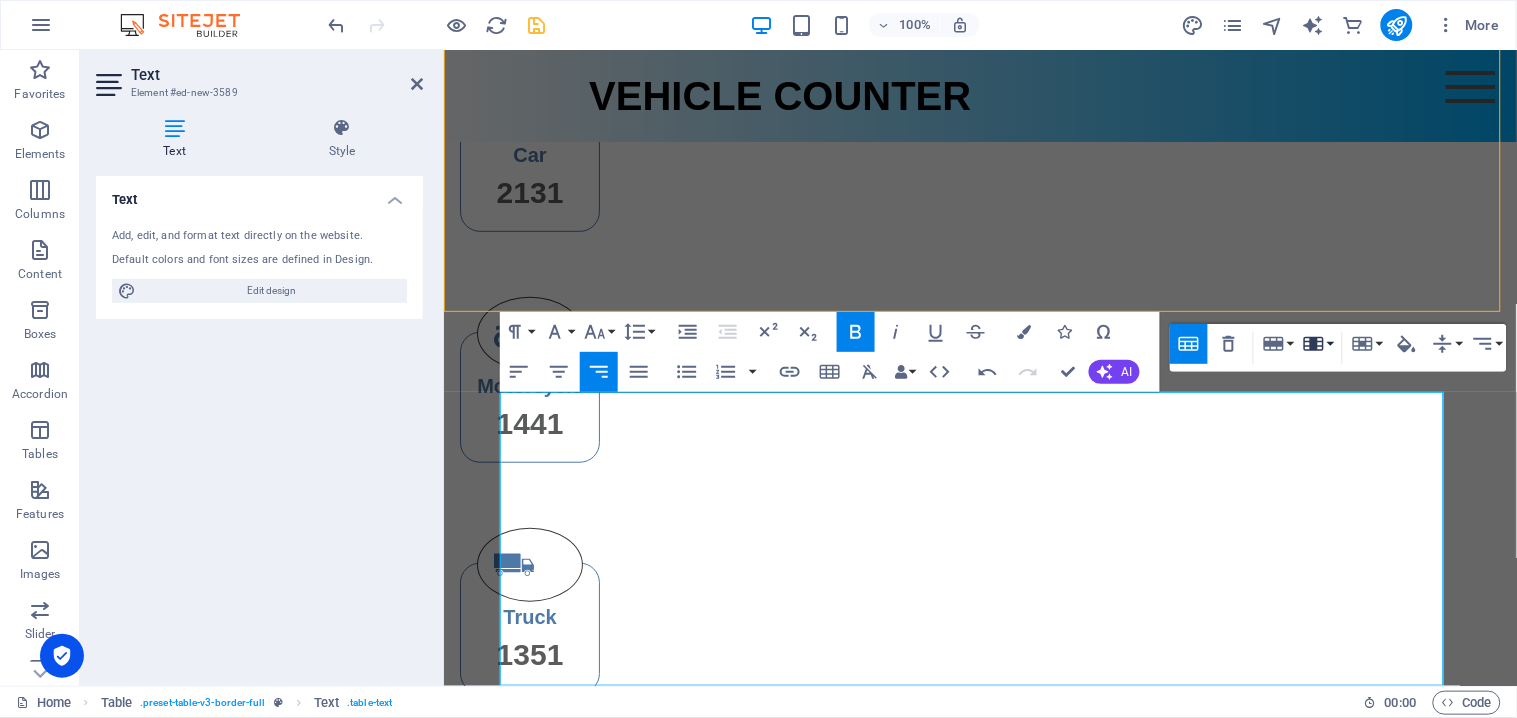 click on "Column" at bounding box center (1318, 344) 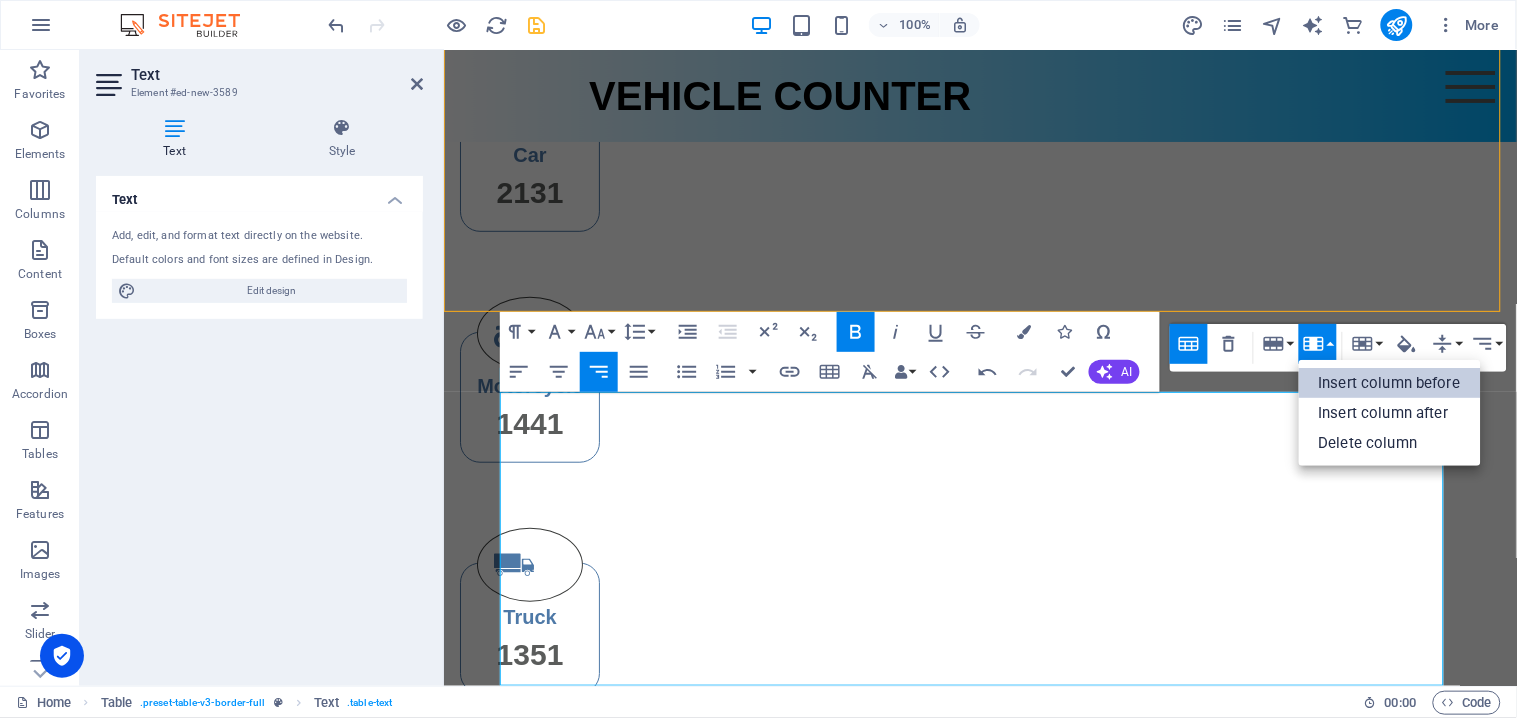 click on "Insert column before" at bounding box center (1390, 383) 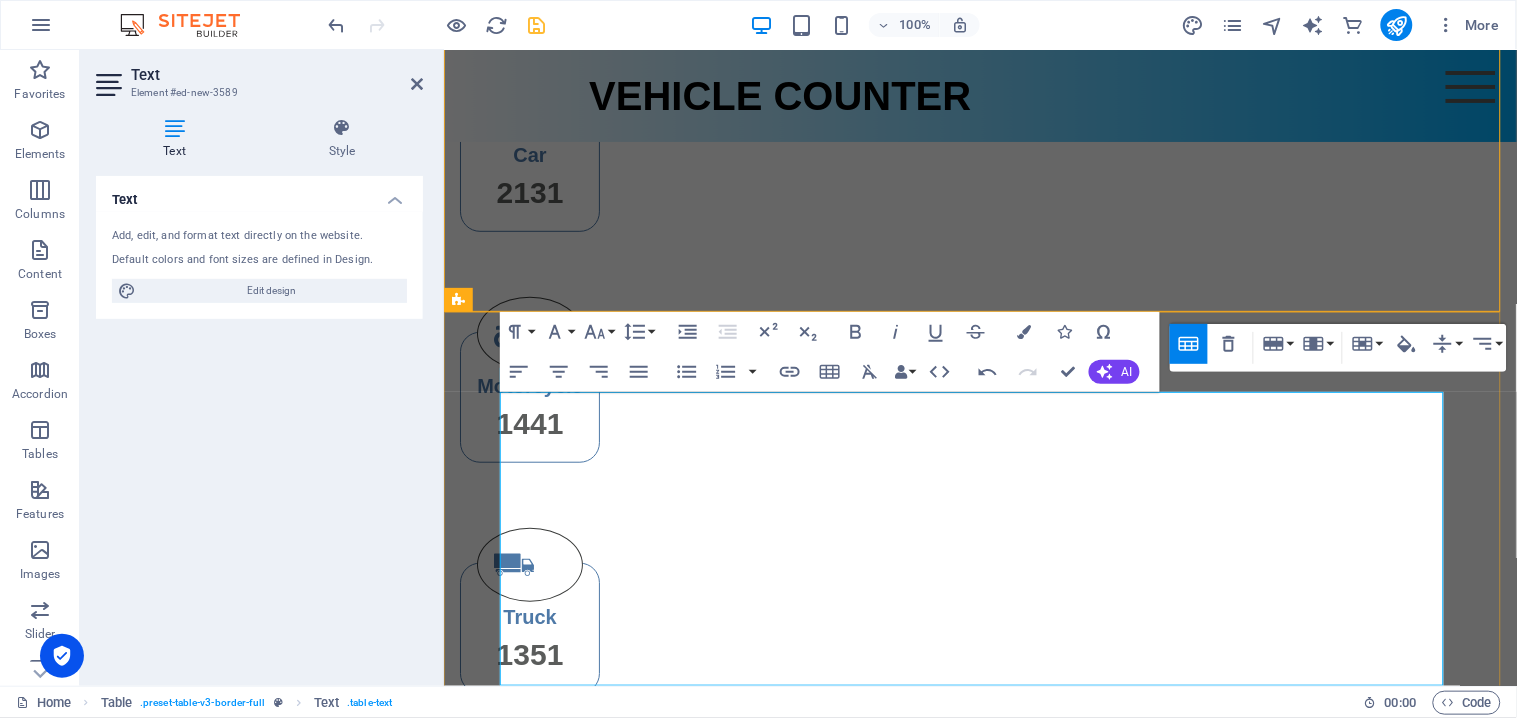 click on "Dolor" at bounding box center [1363, 1156] 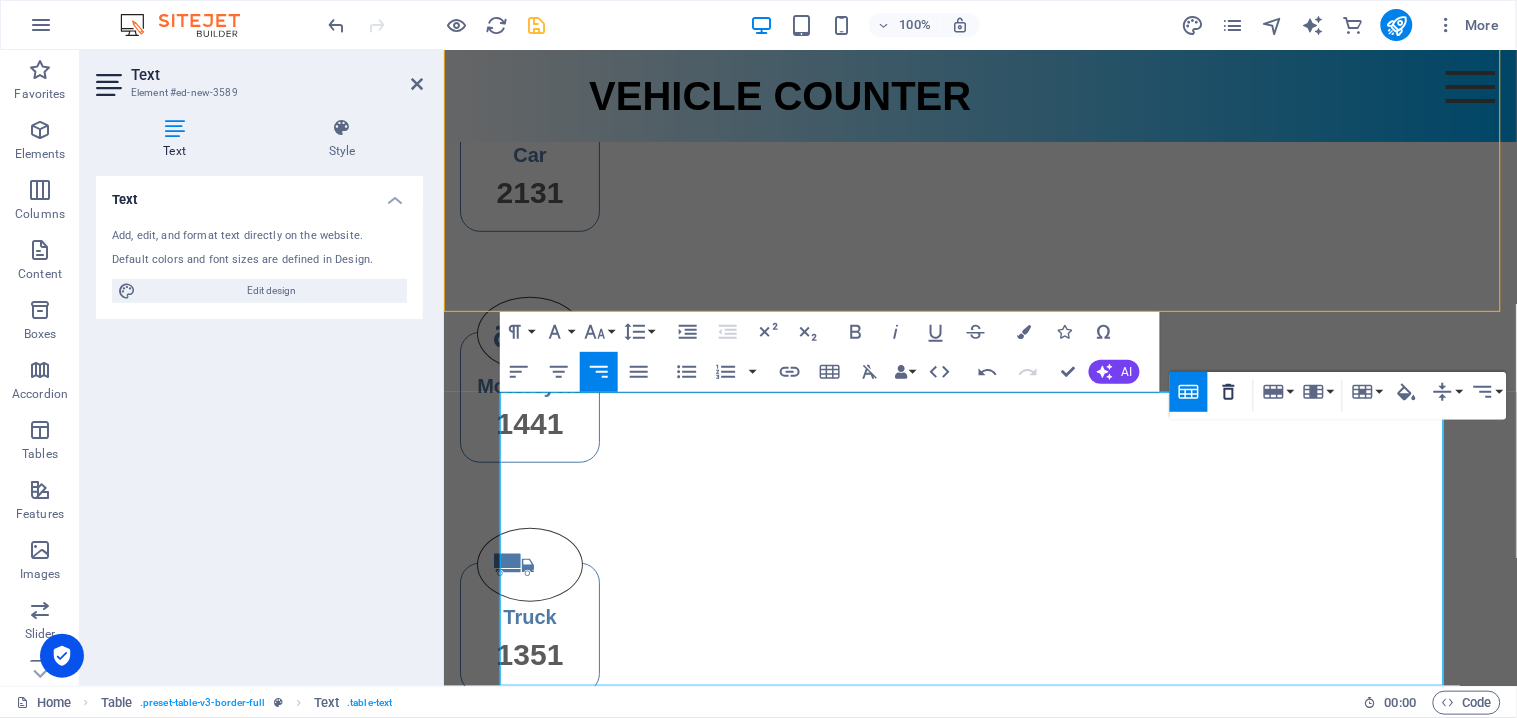 click on "Remove Table" at bounding box center (1229, 392) 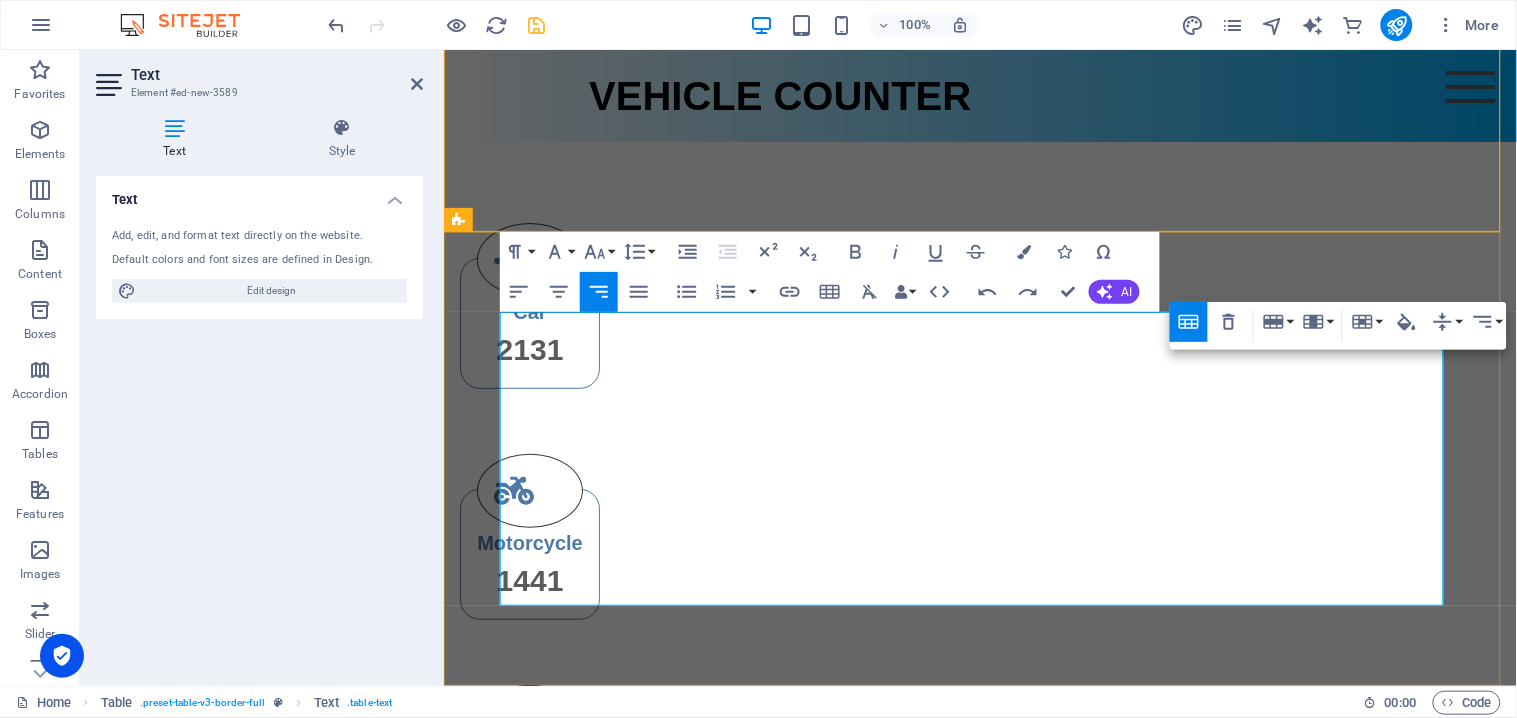 scroll, scrollTop: 237, scrollLeft: 0, axis: vertical 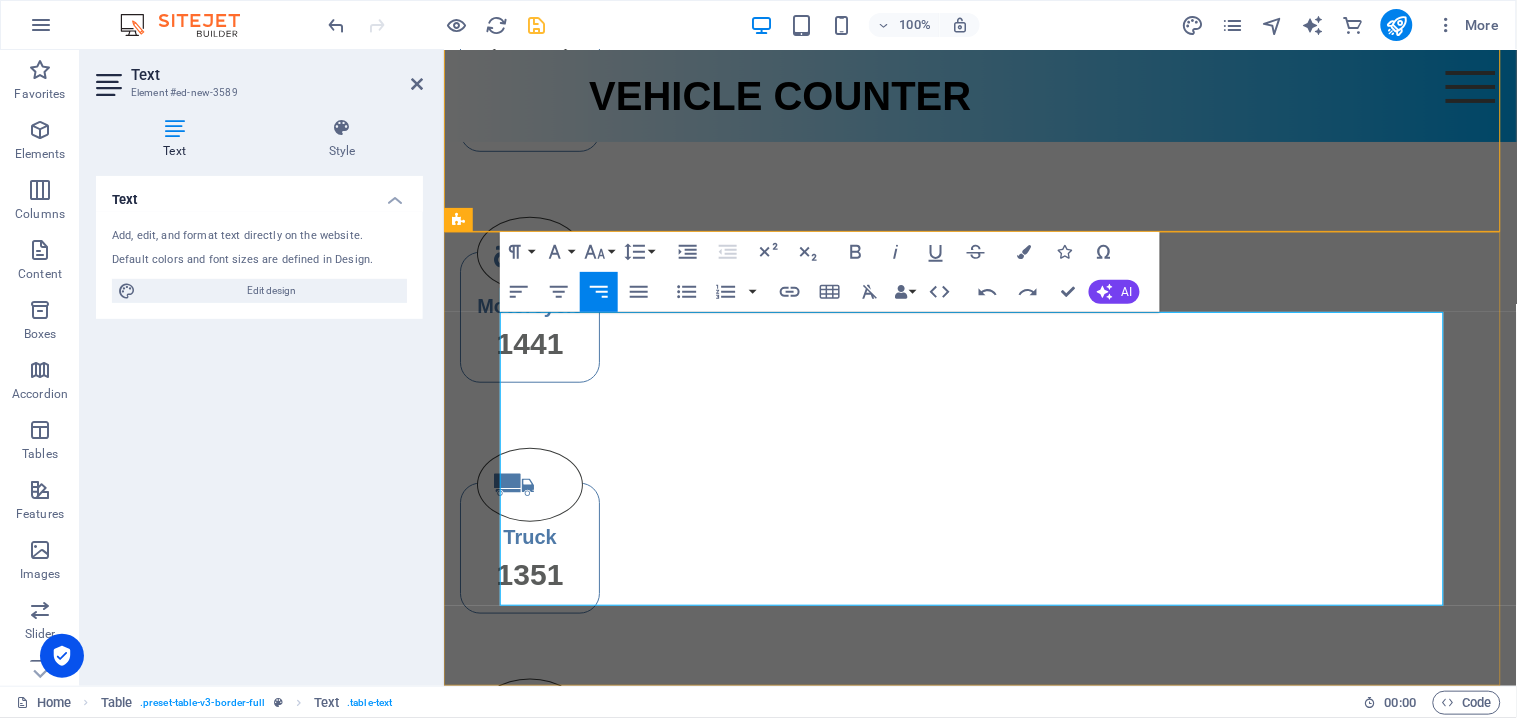 click on "Dolor" at bounding box center [1363, 1125] 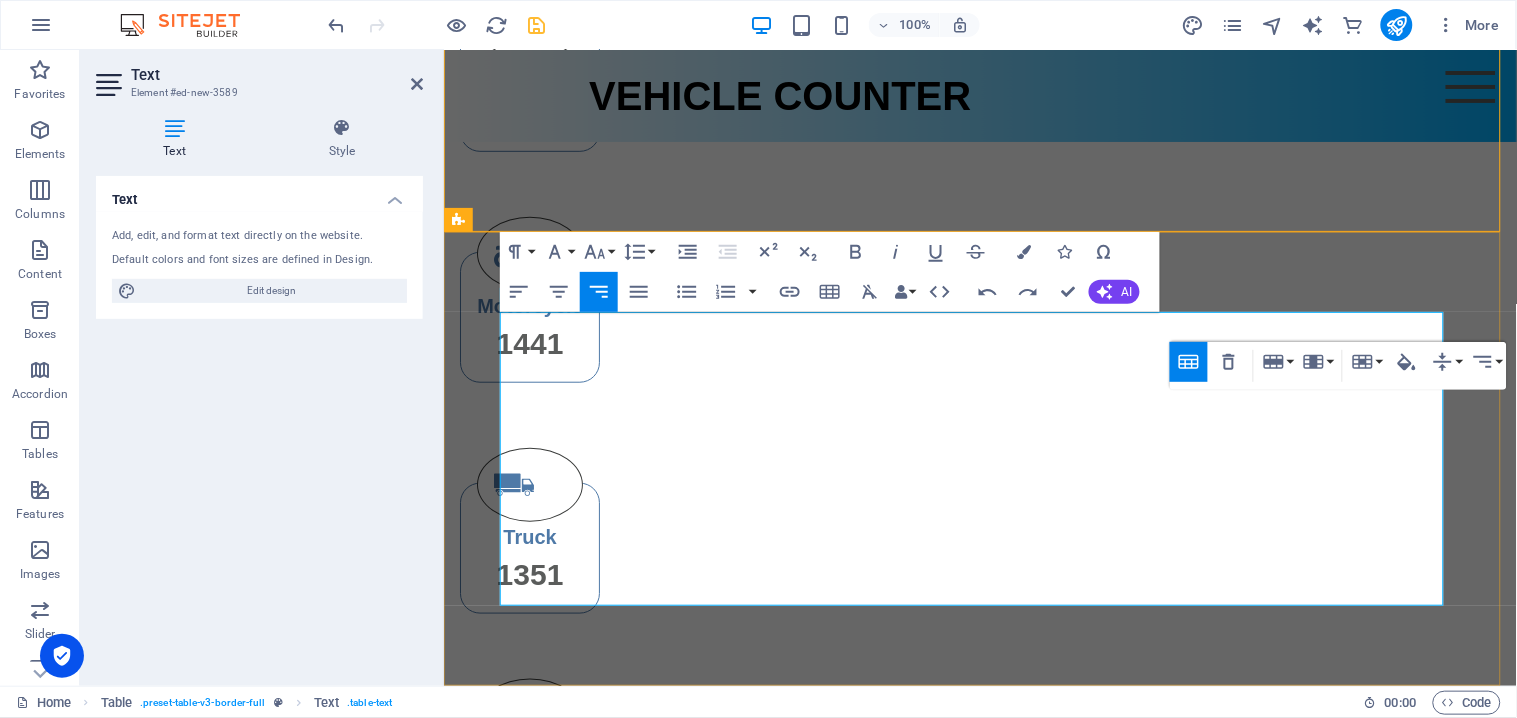 click on "Dolor" at bounding box center (1363, 1028) 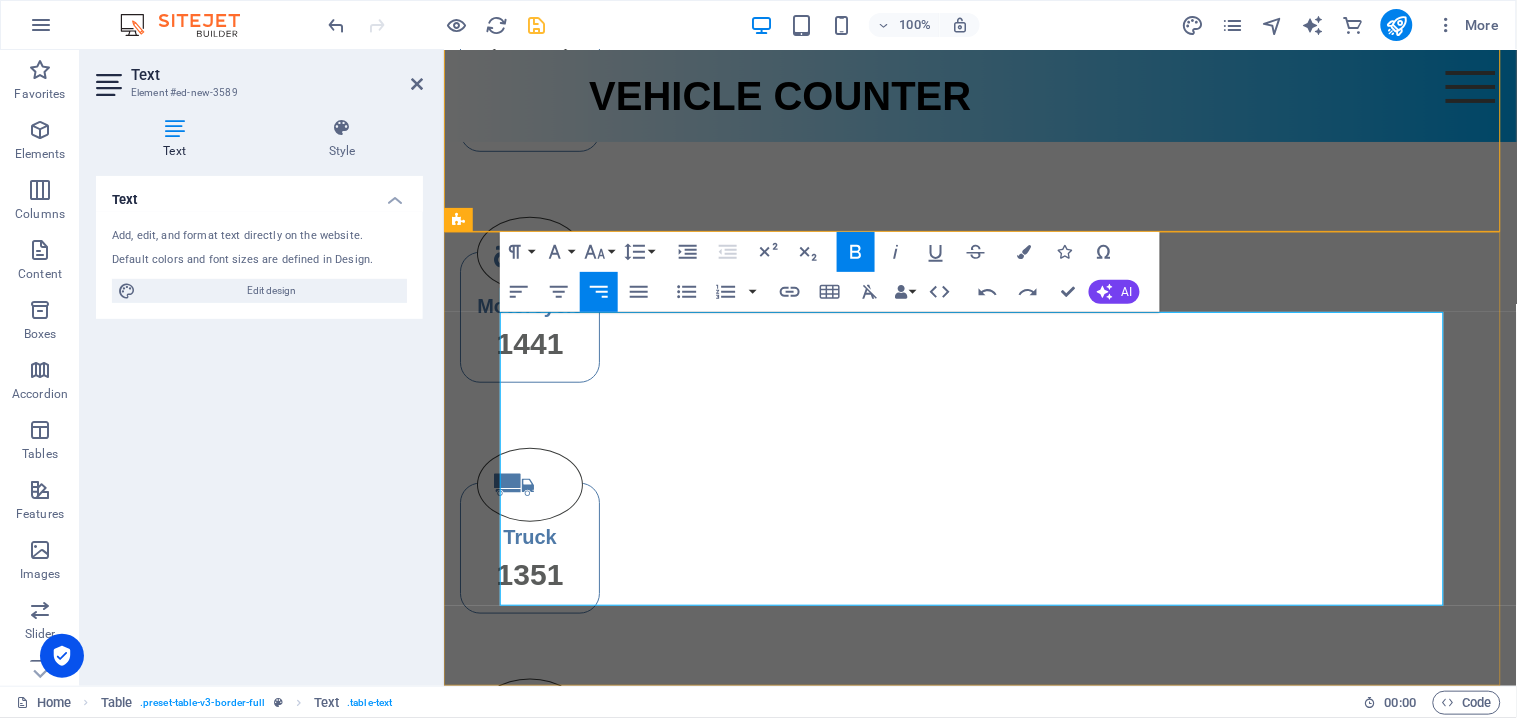 drag, startPoint x: 1379, startPoint y: 339, endPoint x: 1413, endPoint y: 534, distance: 197.94191 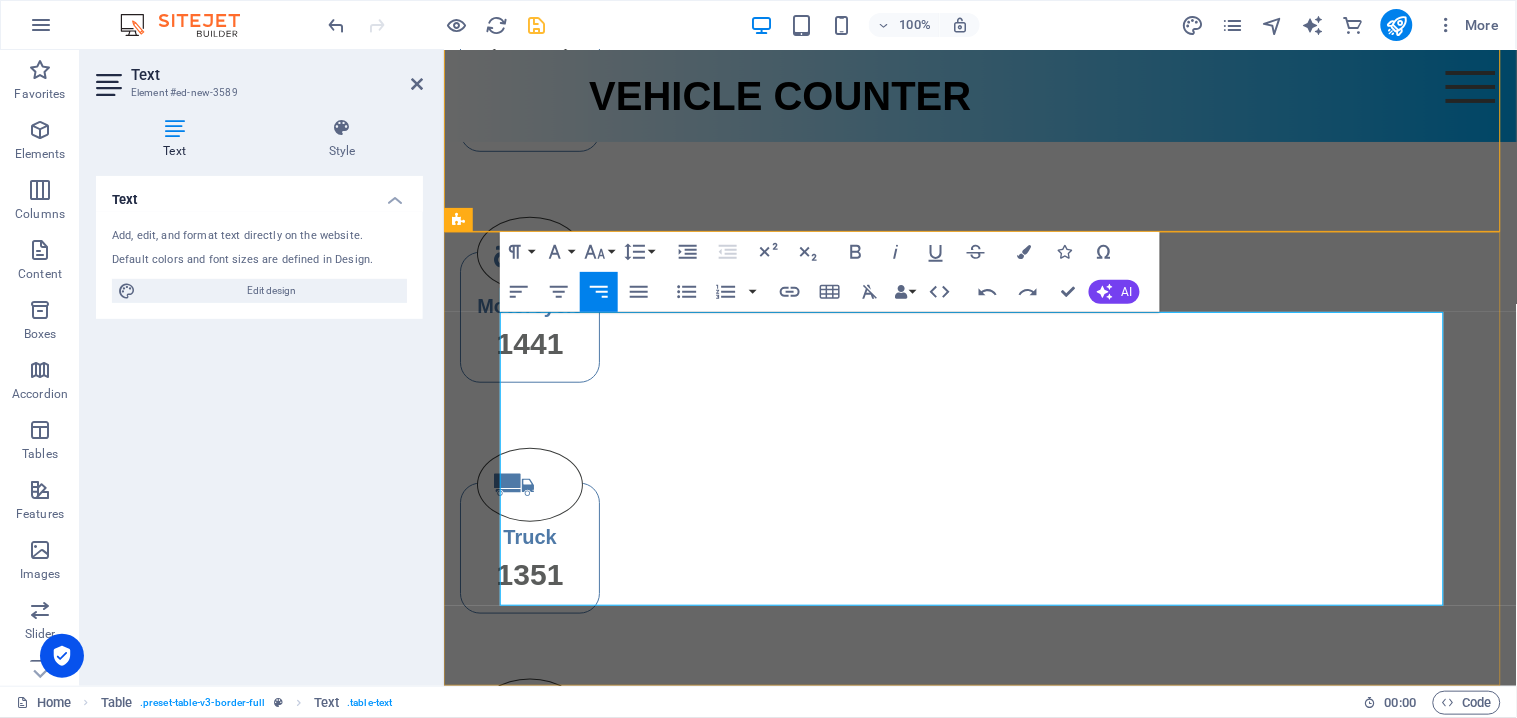 click on "Dolor" at bounding box center (1414, 1027) 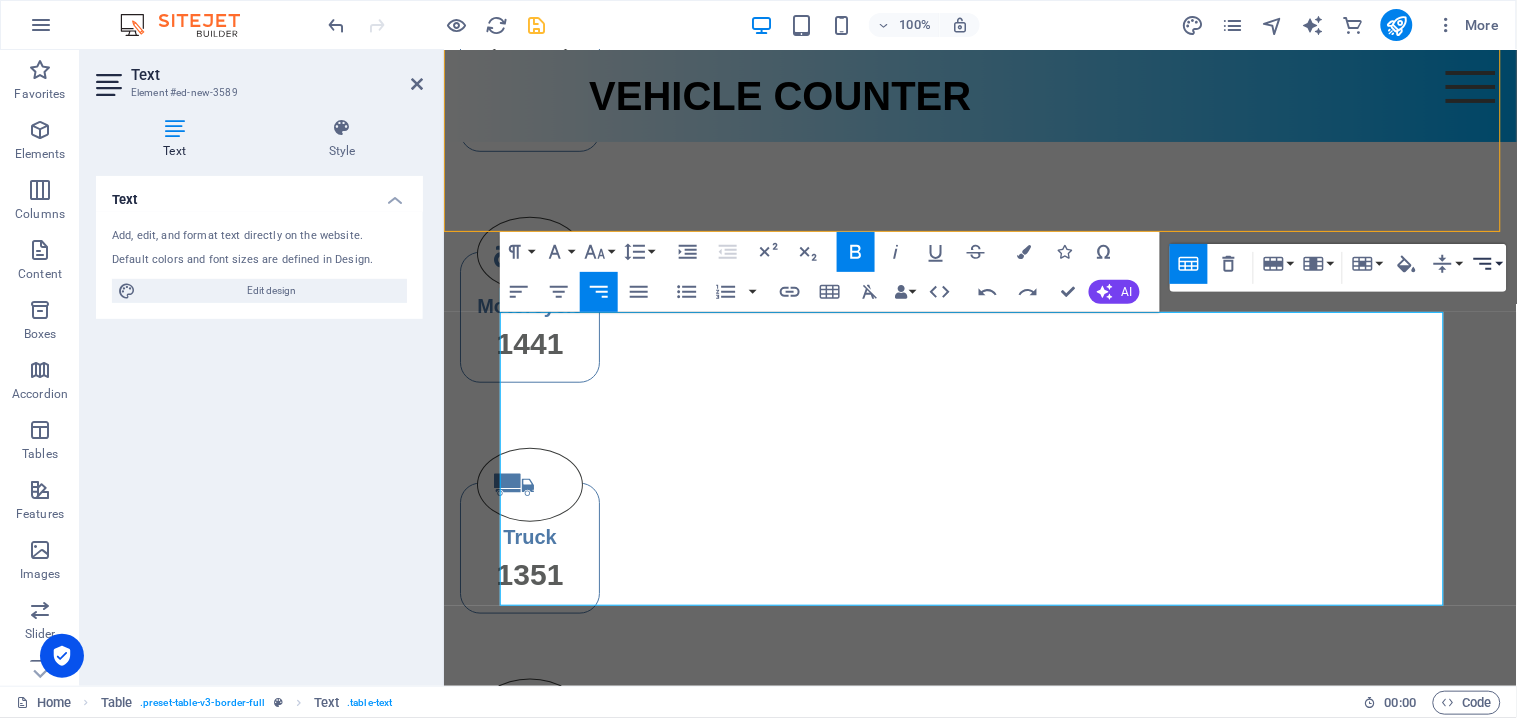 click 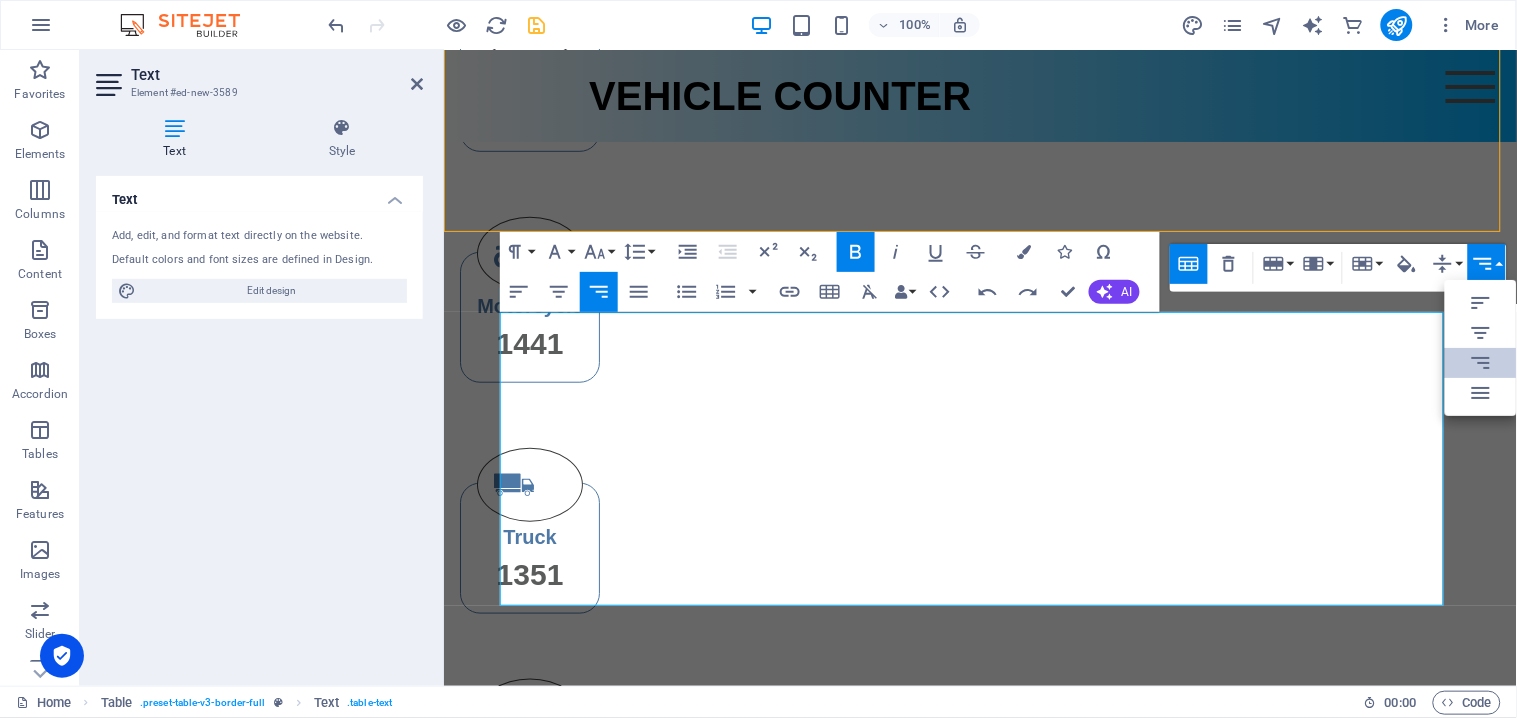 scroll, scrollTop: 0, scrollLeft: 0, axis: both 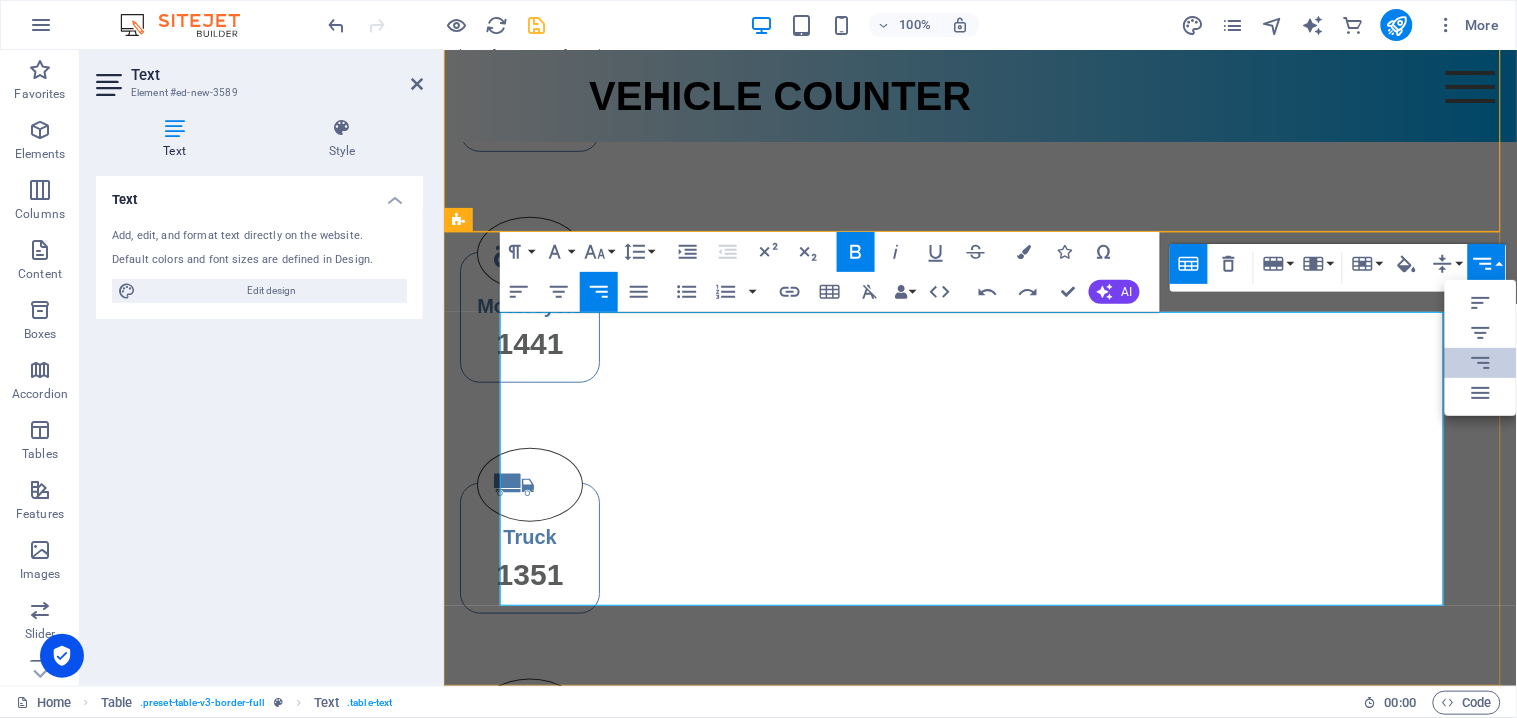 click on "Dolor" at bounding box center (1363, 1076) 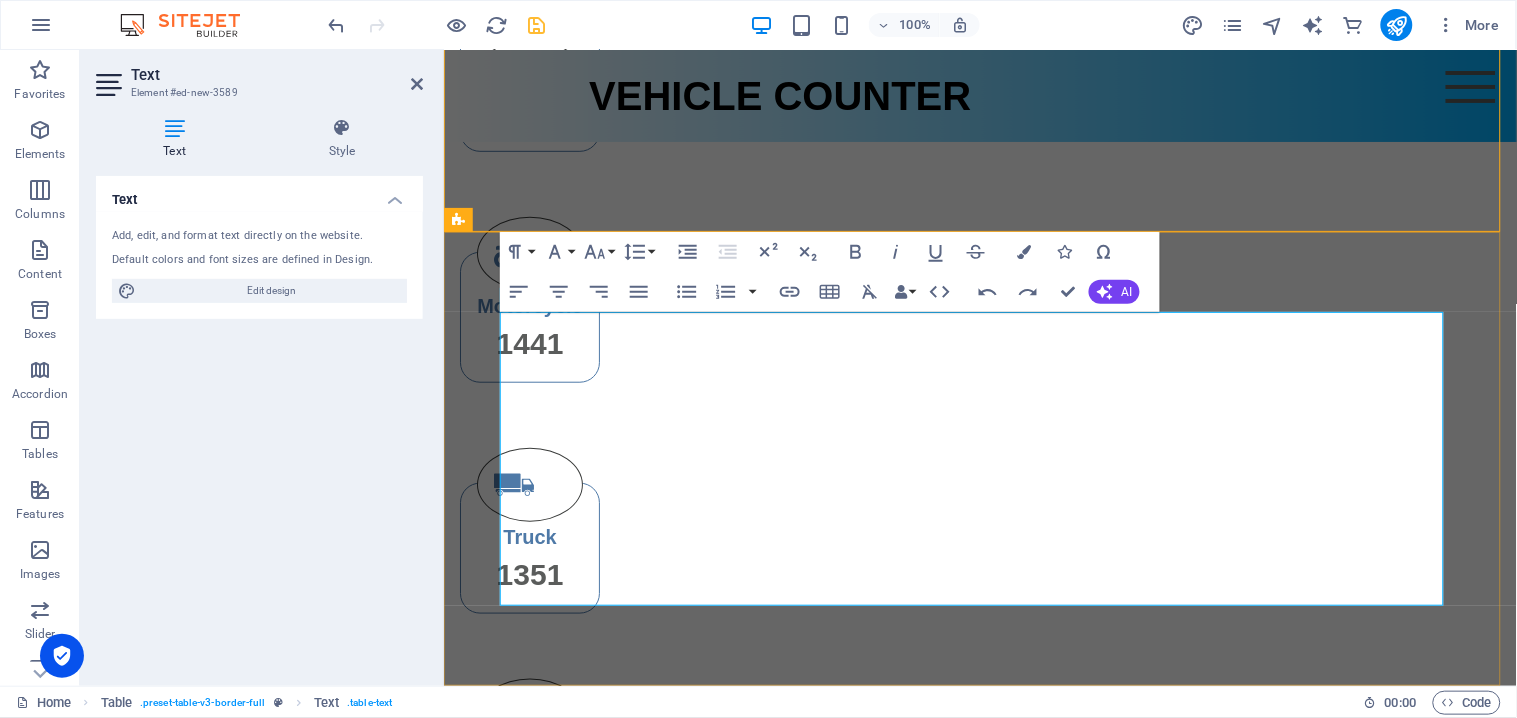click at bounding box center (1038, 1028) 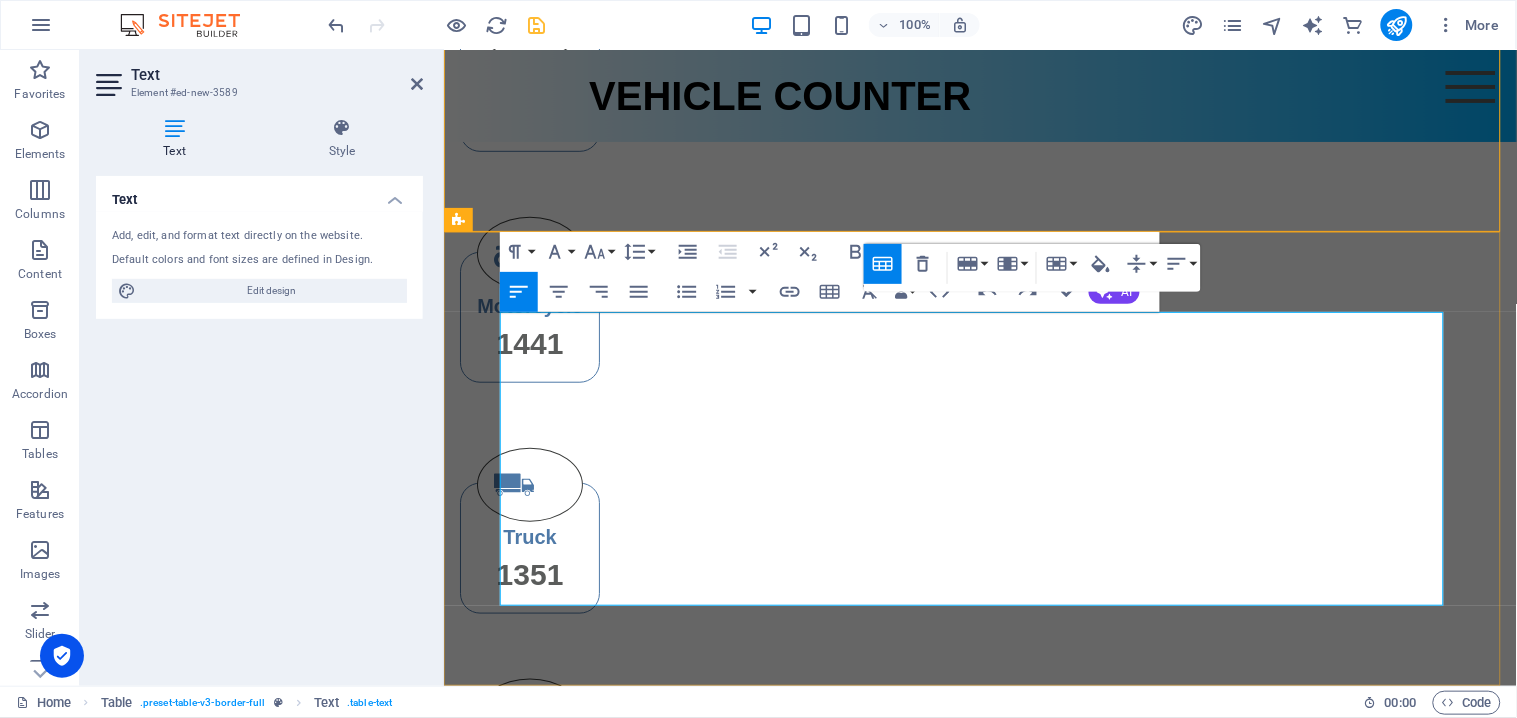 click at bounding box center [1038, 1028] 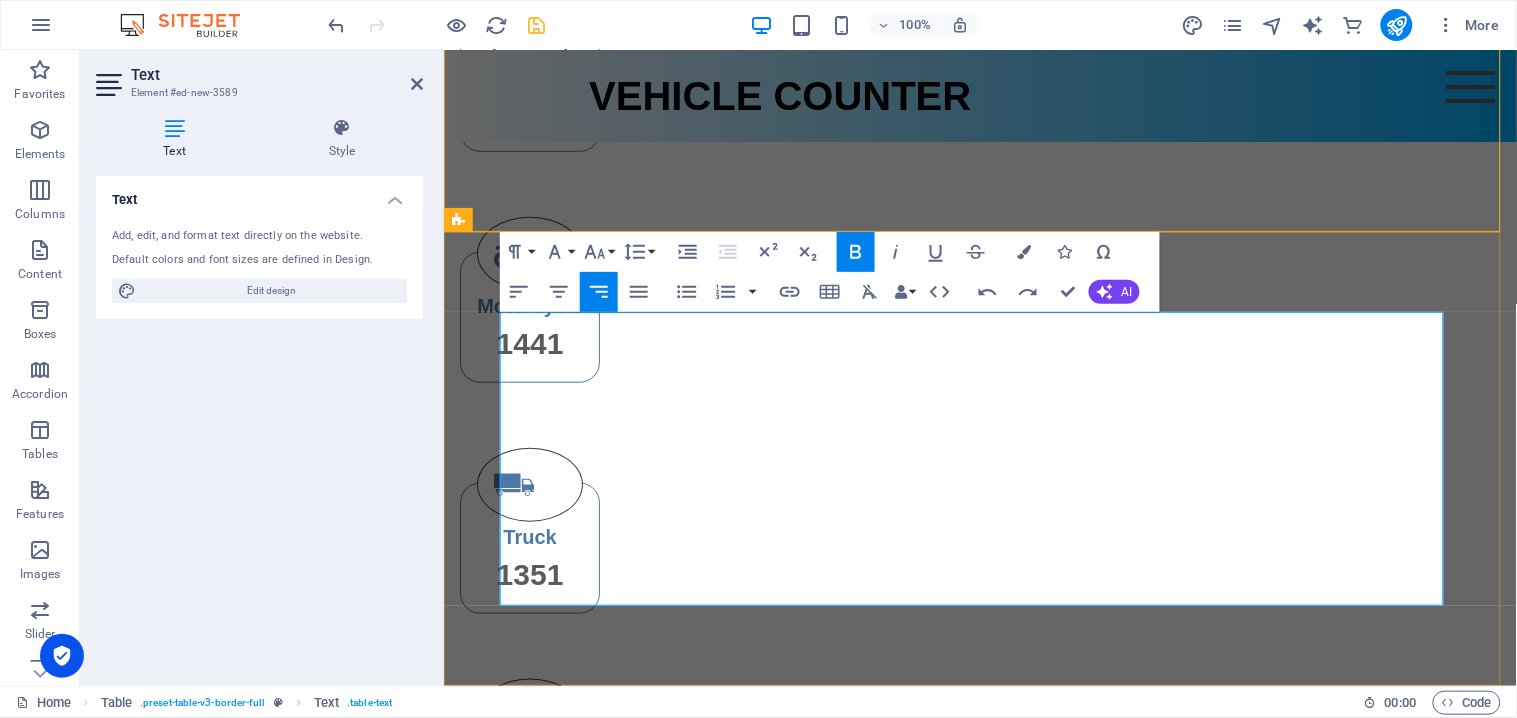click on "Dolor" at bounding box center [1363, 1028] 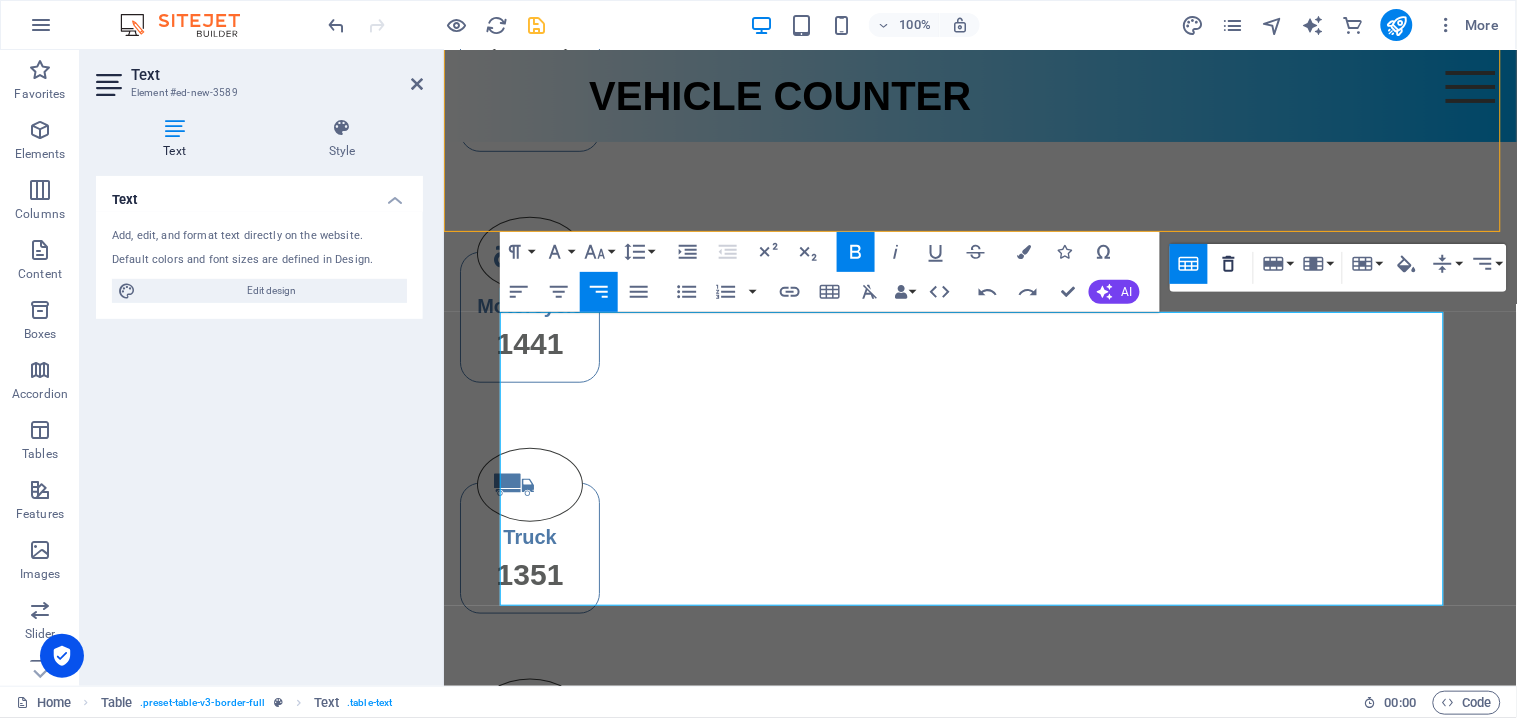 click 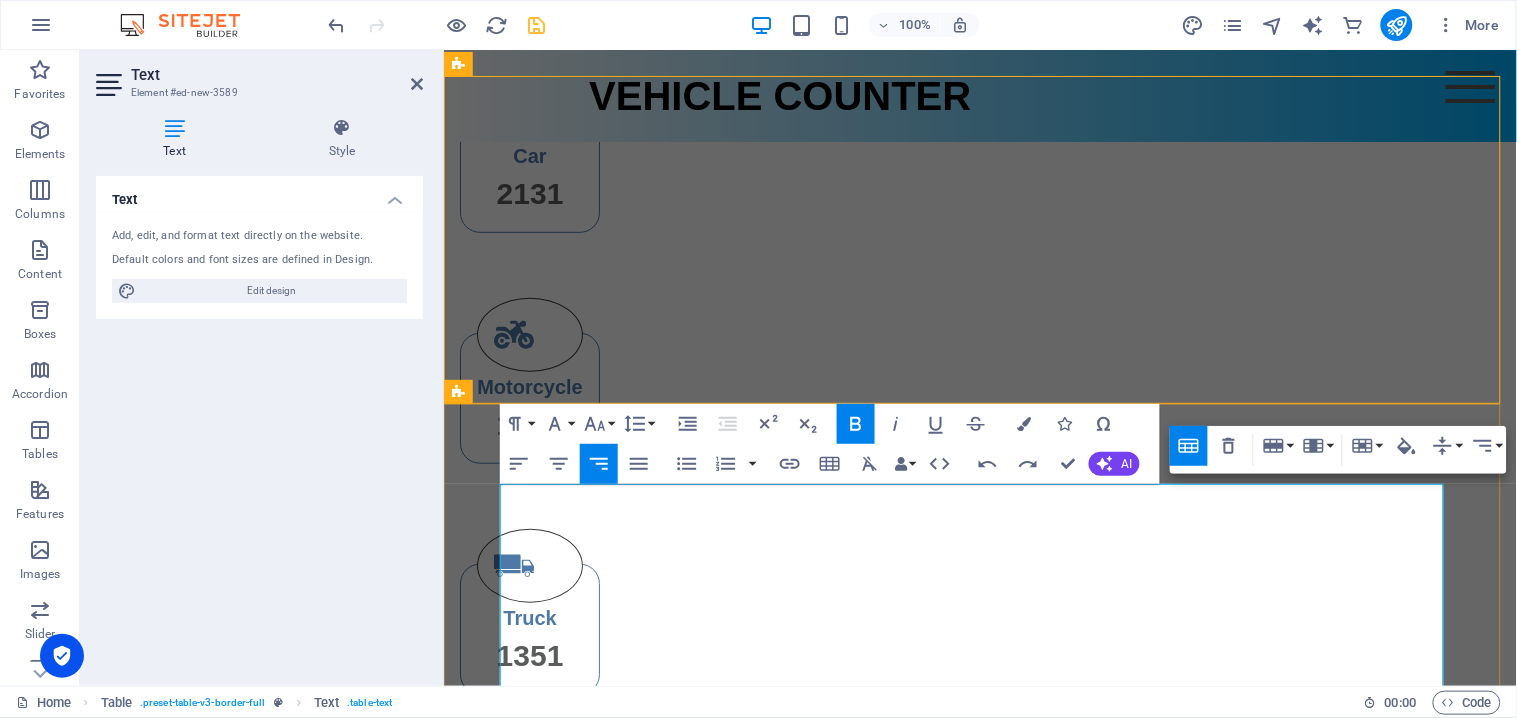 scroll, scrollTop: 237, scrollLeft: 0, axis: vertical 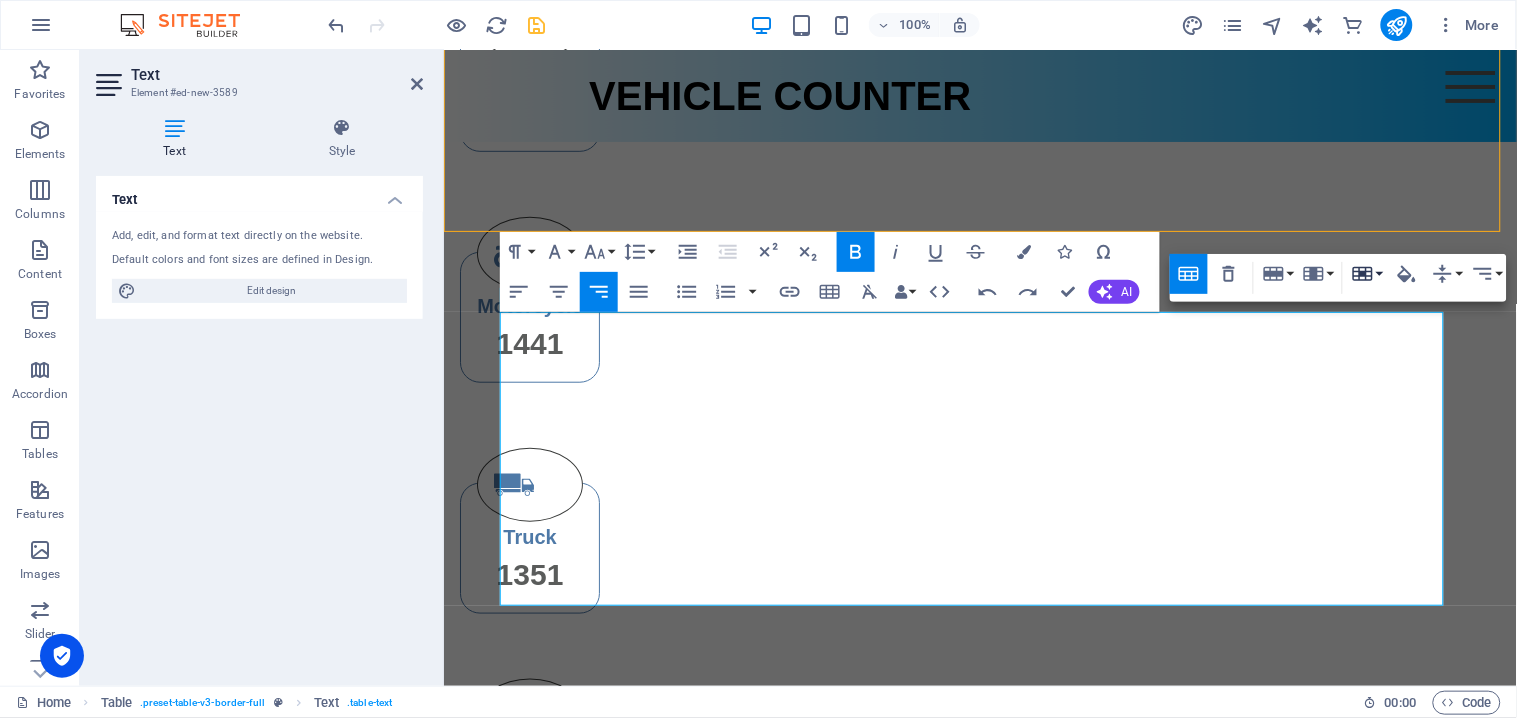 click on "Cell" at bounding box center (1367, 274) 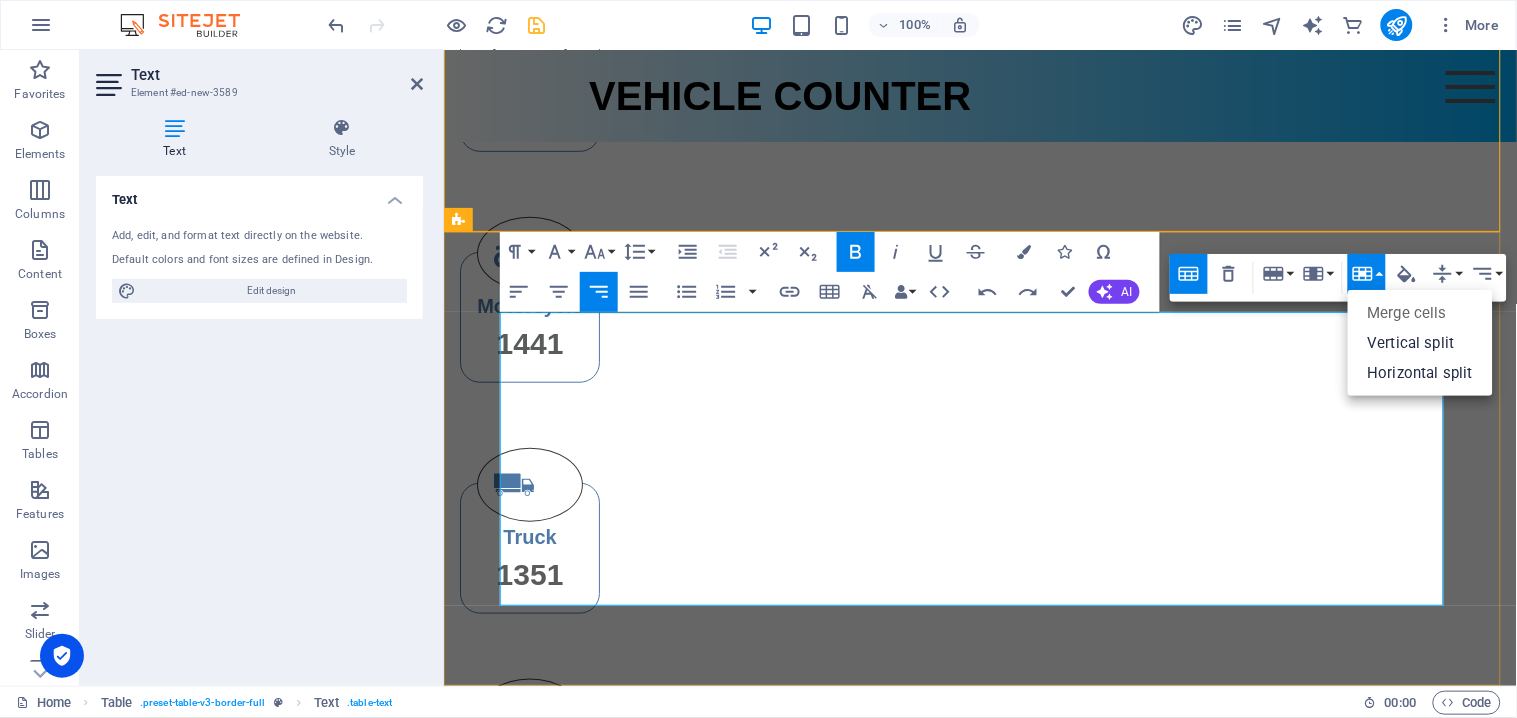 click at bounding box center [1196, 1076] 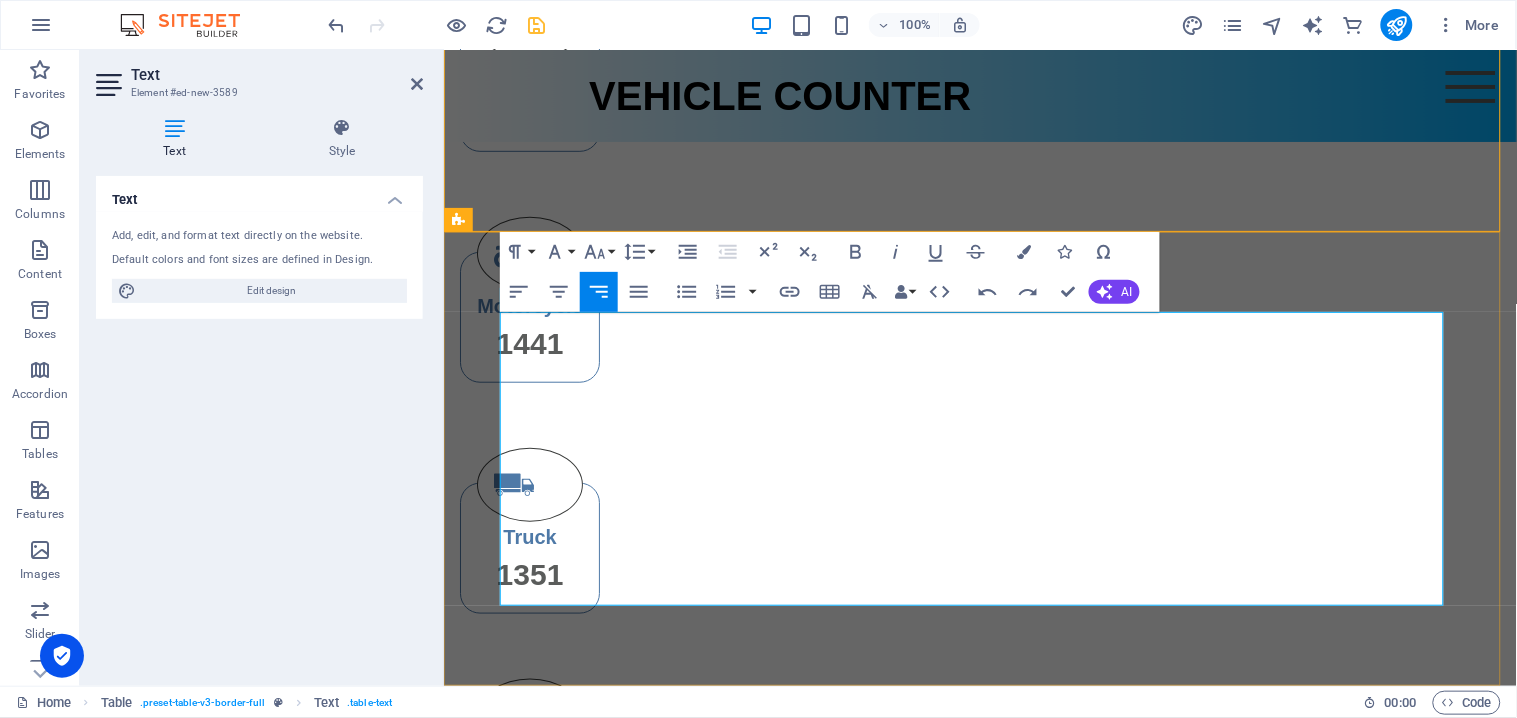 click on "Dolor" at bounding box center (1363, 1076) 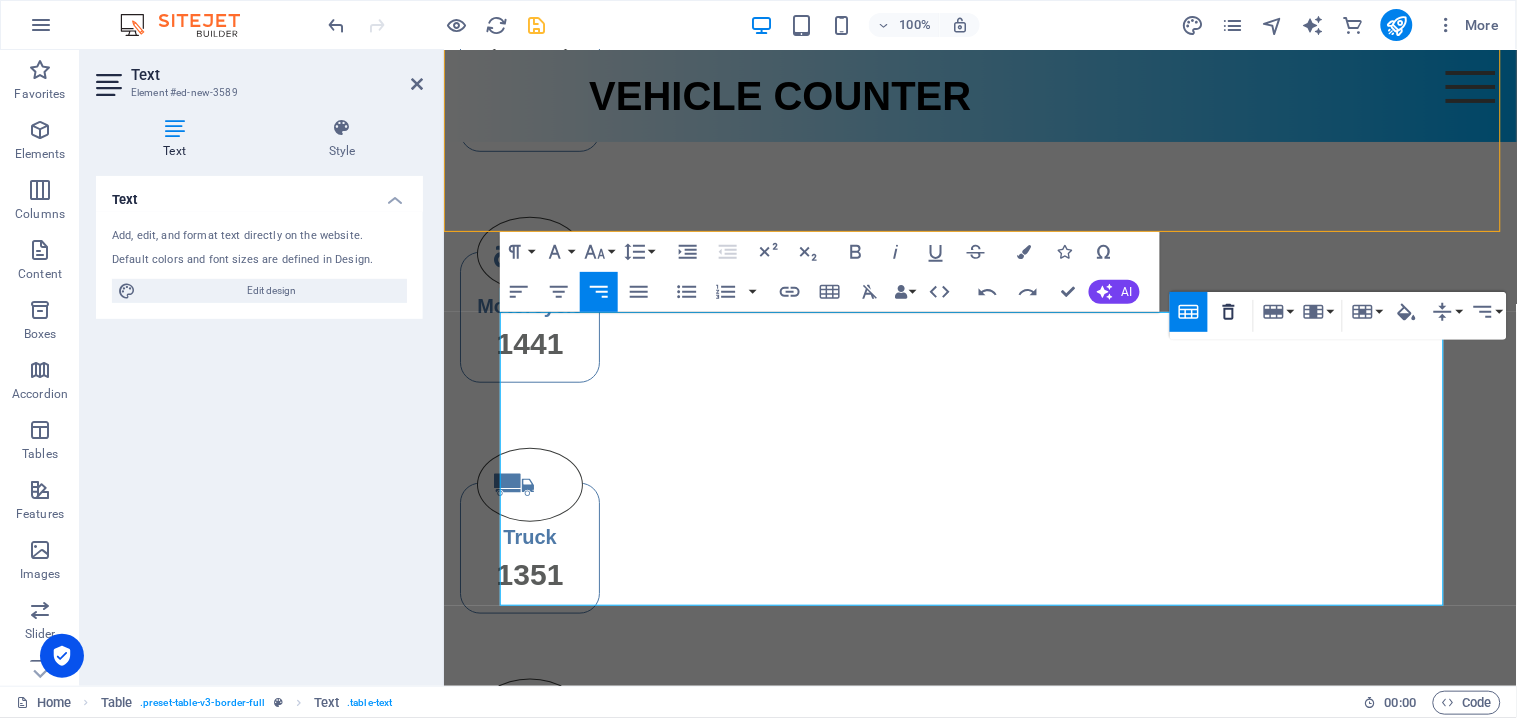 click 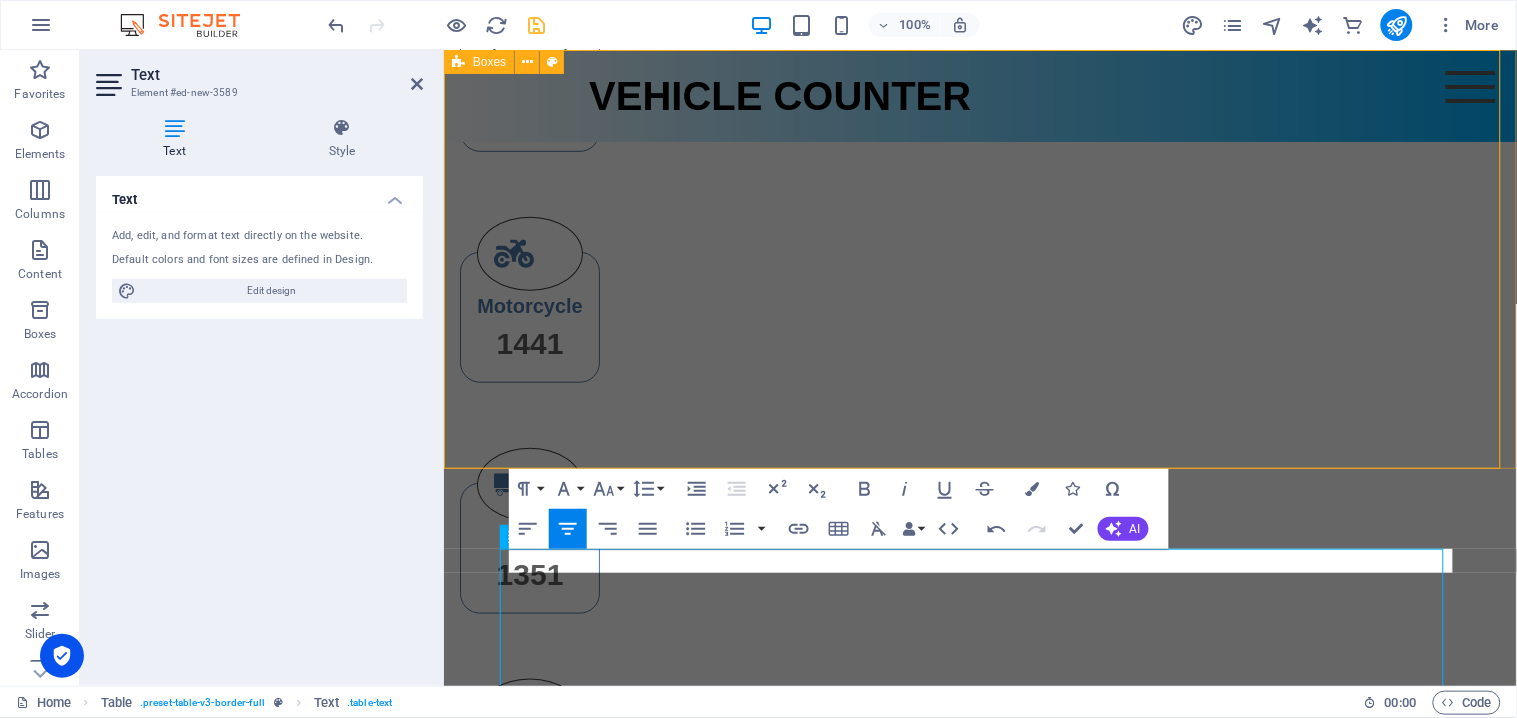scroll, scrollTop: 0, scrollLeft: 0, axis: both 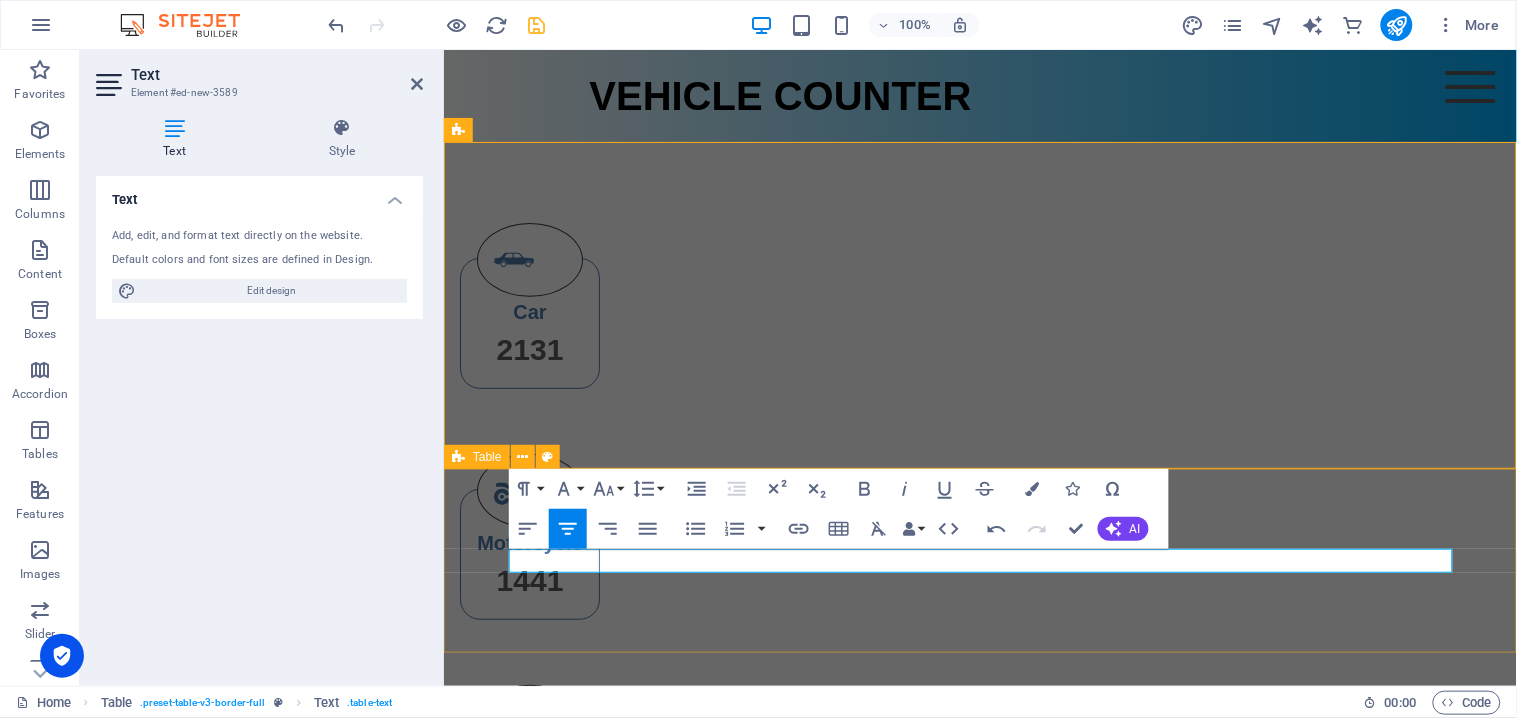 click at bounding box center [979, 1253] 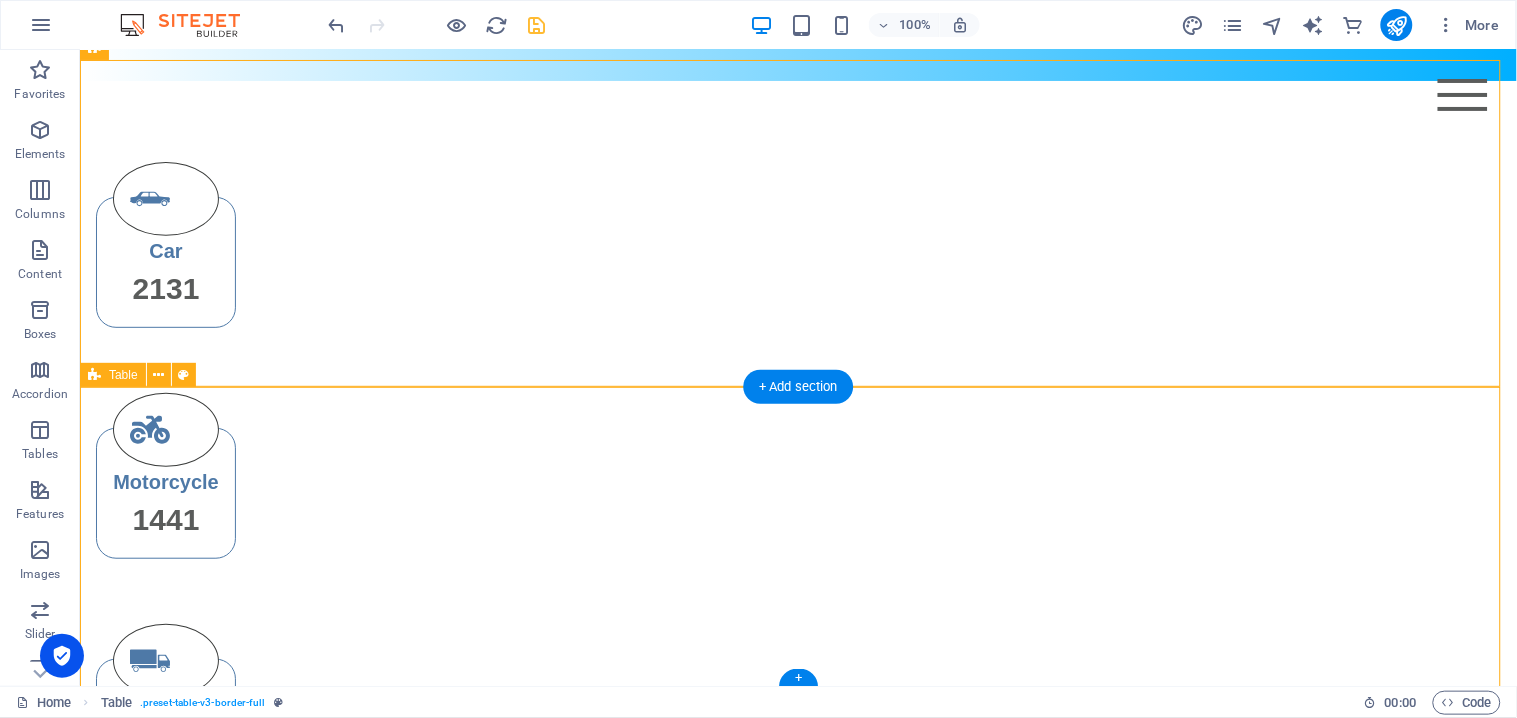 scroll, scrollTop: 83, scrollLeft: 0, axis: vertical 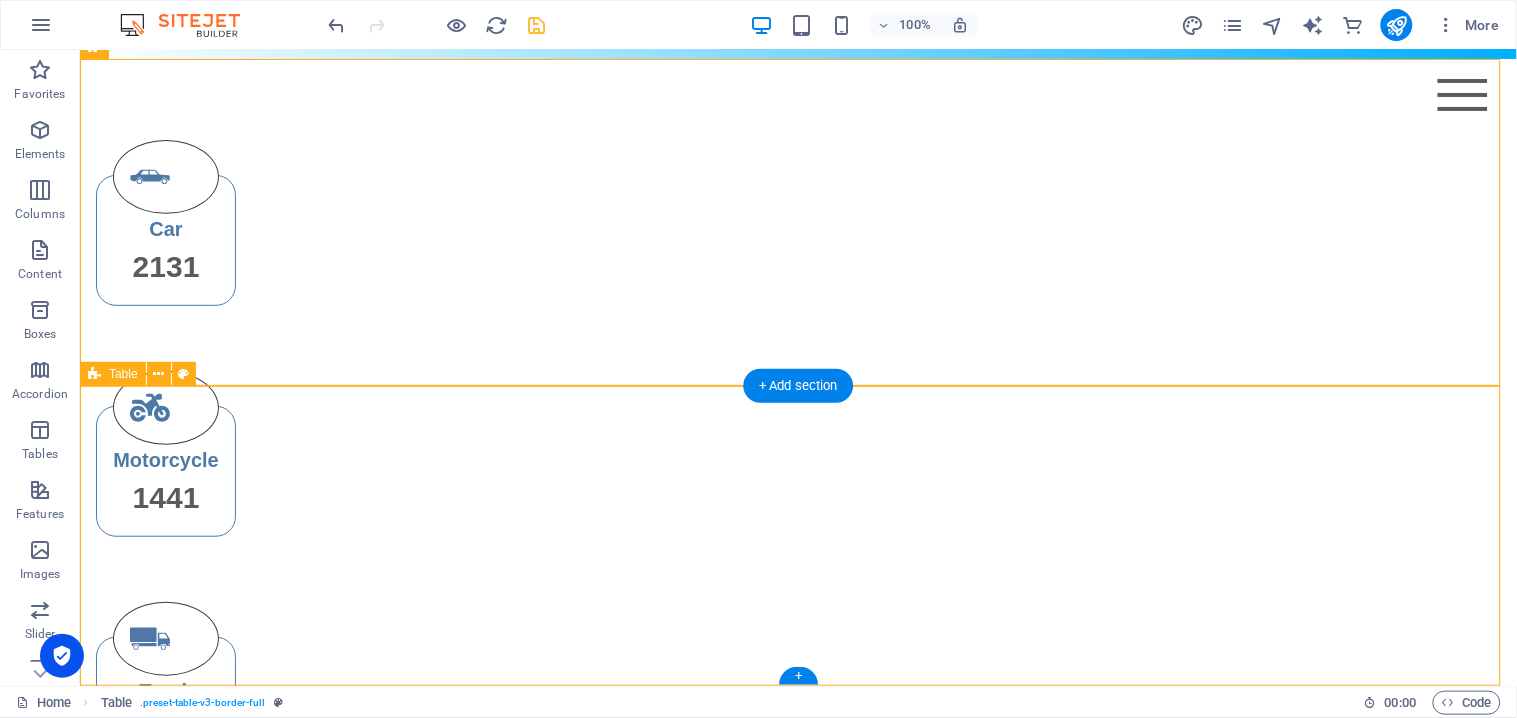 click on "Drop content here or  Add elements  Paste clipboard" at bounding box center (798, 1229) 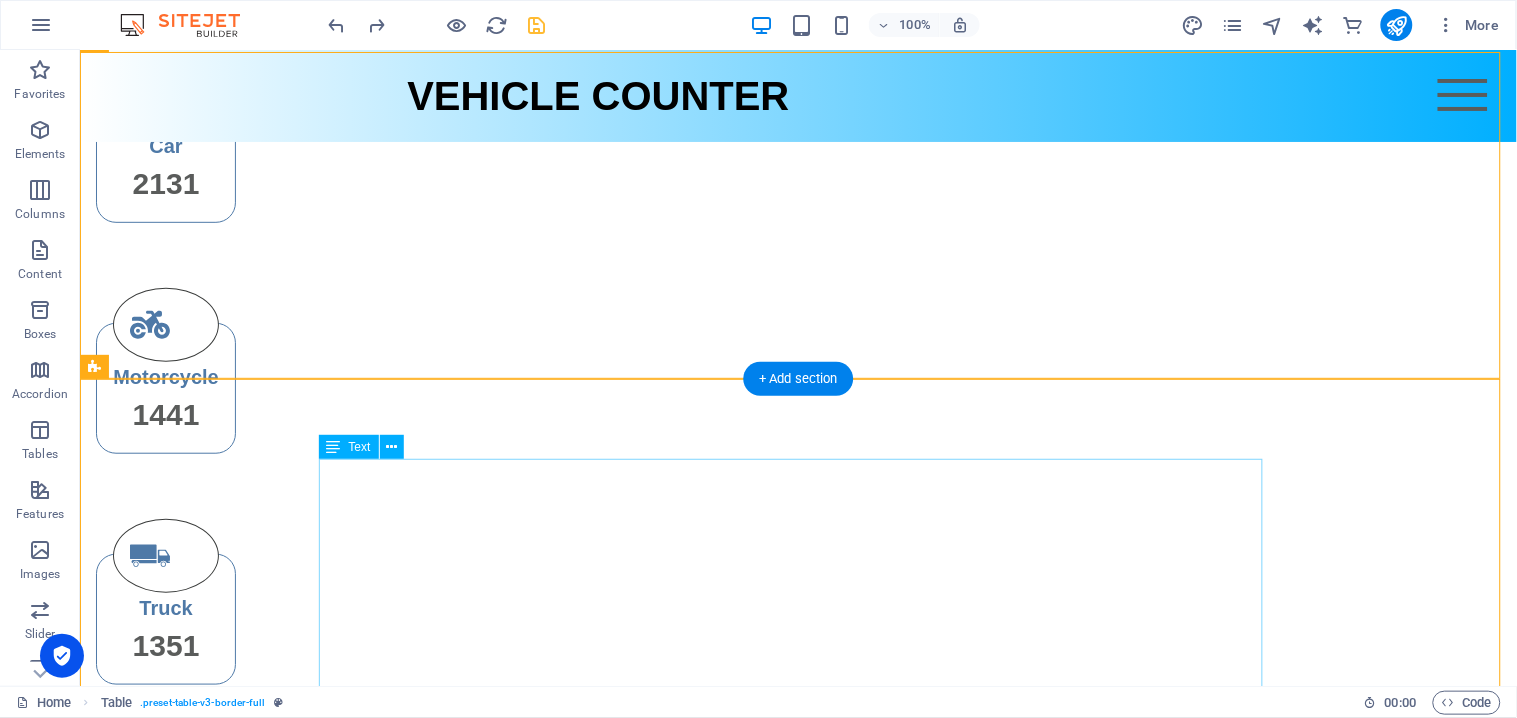 scroll, scrollTop: 236, scrollLeft: 0, axis: vertical 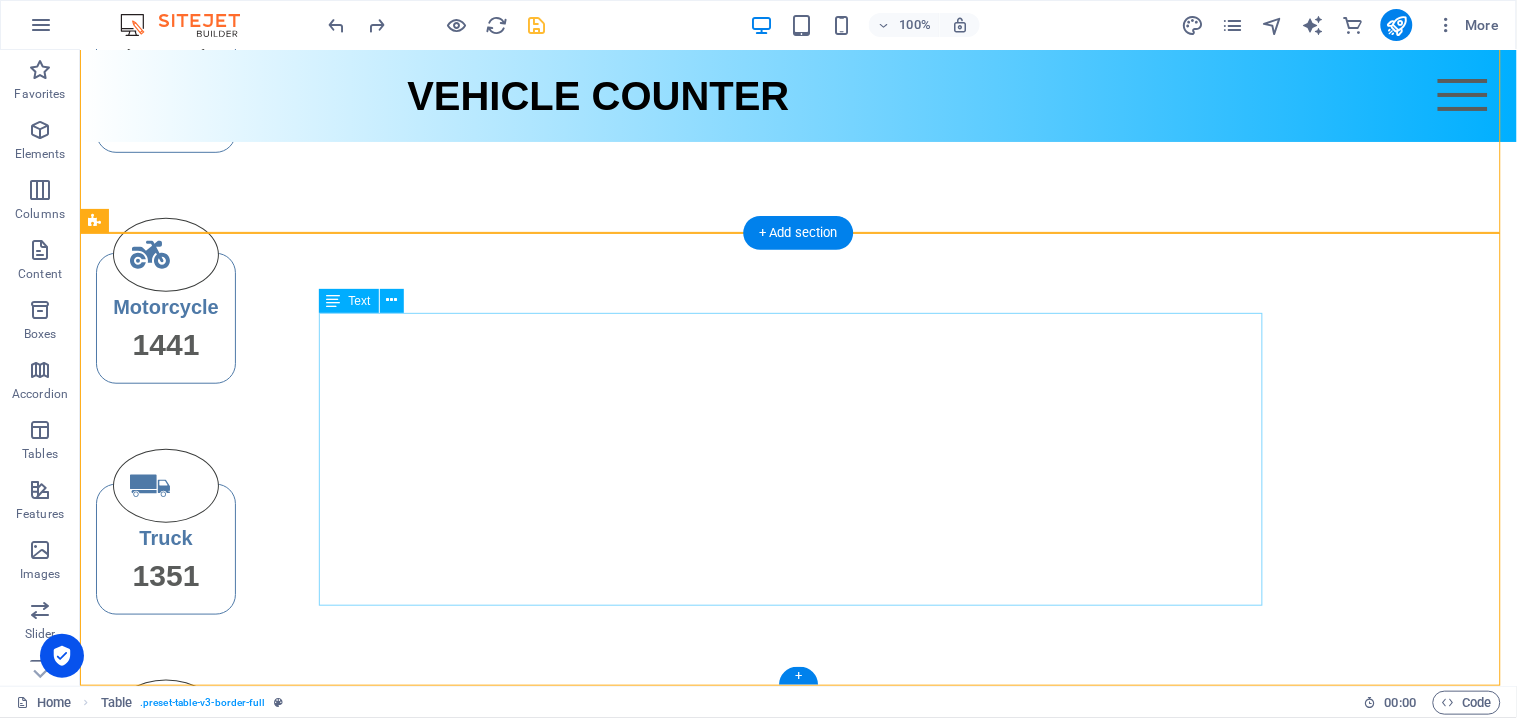click on "No. date time Dolor 1 Lorem  Ipsum Dolor 2 Lorem Ipsum Dolor 3 Lorem Ipsum Dolor 4 Lorem Ipsum Dolor 5 Lorem Ipsum Dolor" at bounding box center (798, 1151) 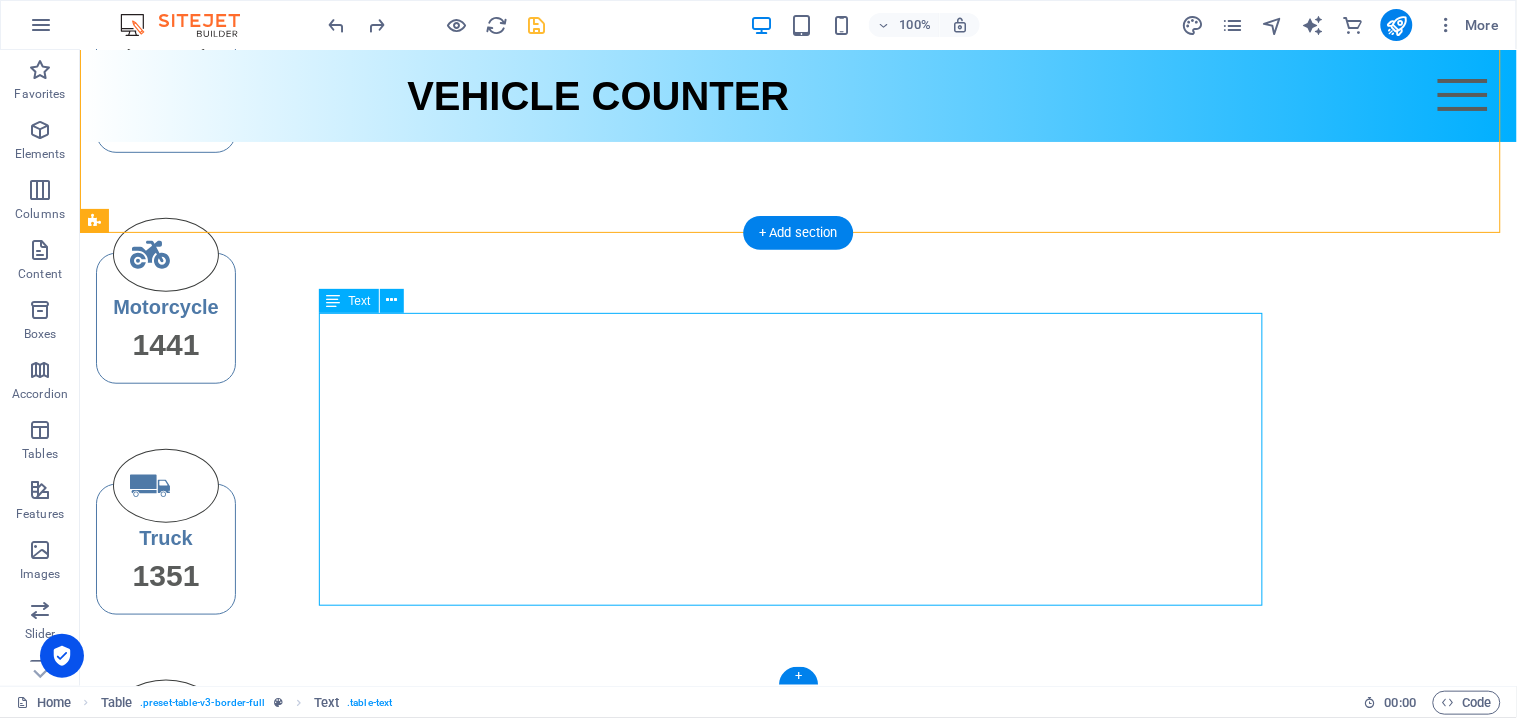 click on "No. date time Dolor 1 Lorem  Ipsum Dolor 2 Lorem Ipsum Dolor 3 Lorem Ipsum Dolor 4 Lorem Ipsum Dolor 5 Lorem Ipsum Dolor" at bounding box center (798, 1151) 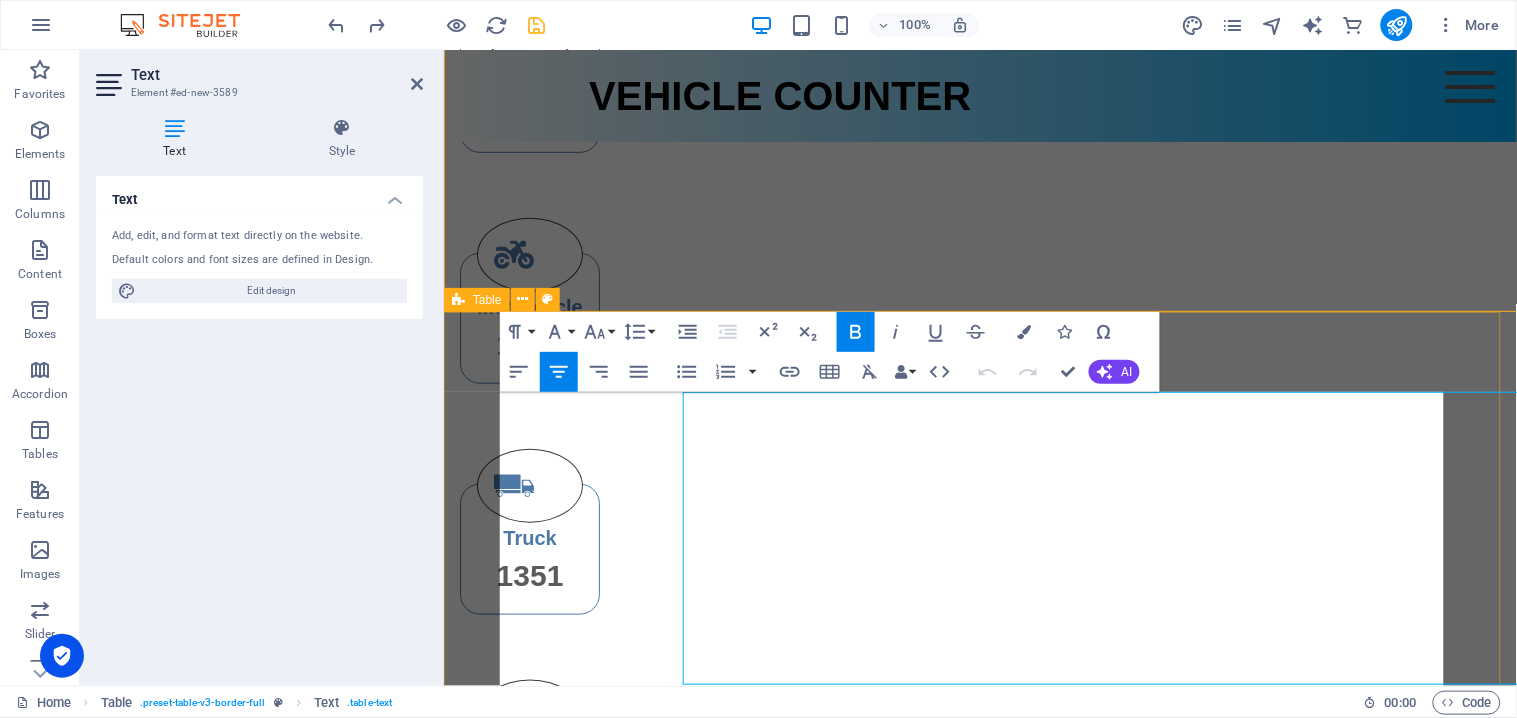 scroll, scrollTop: 157, scrollLeft: 0, axis: vertical 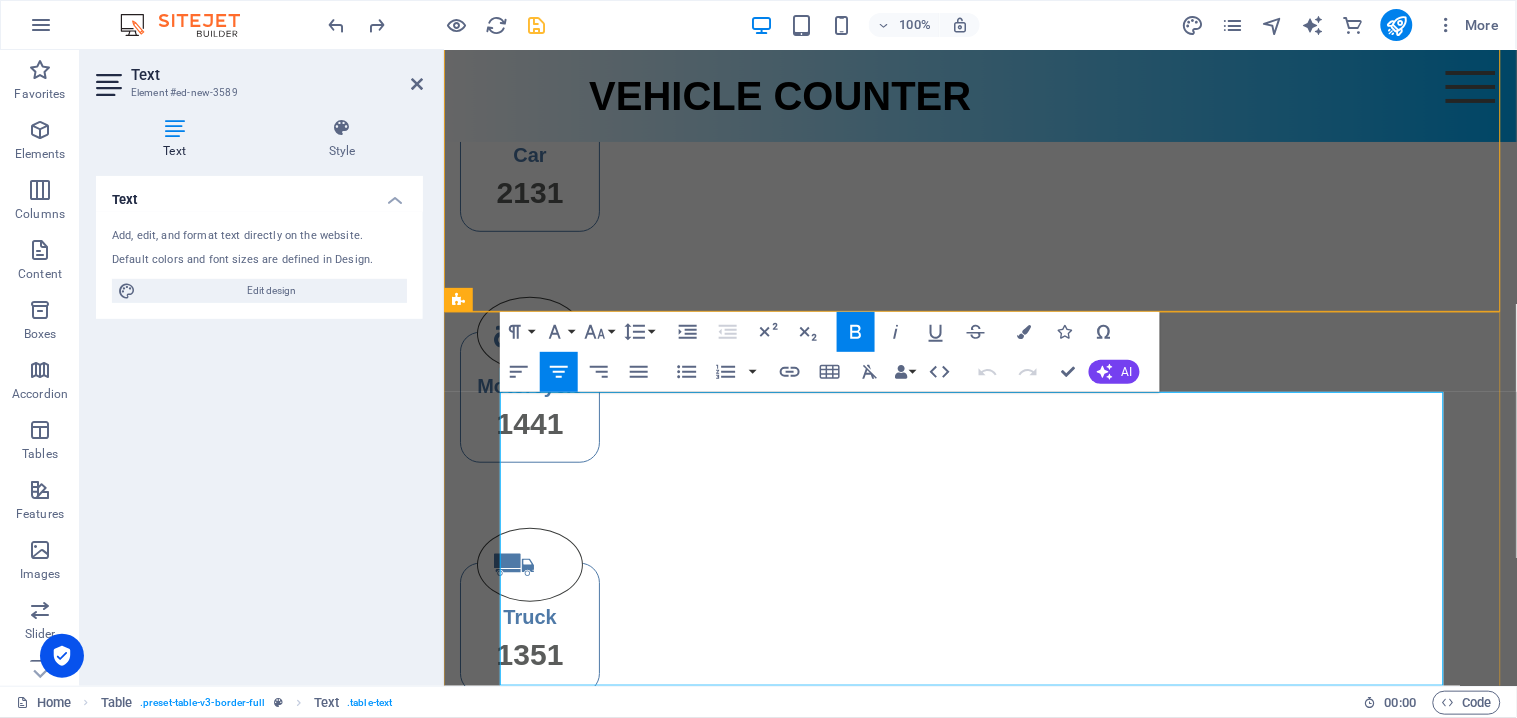 click on "time" at bounding box center [1066, 1108] 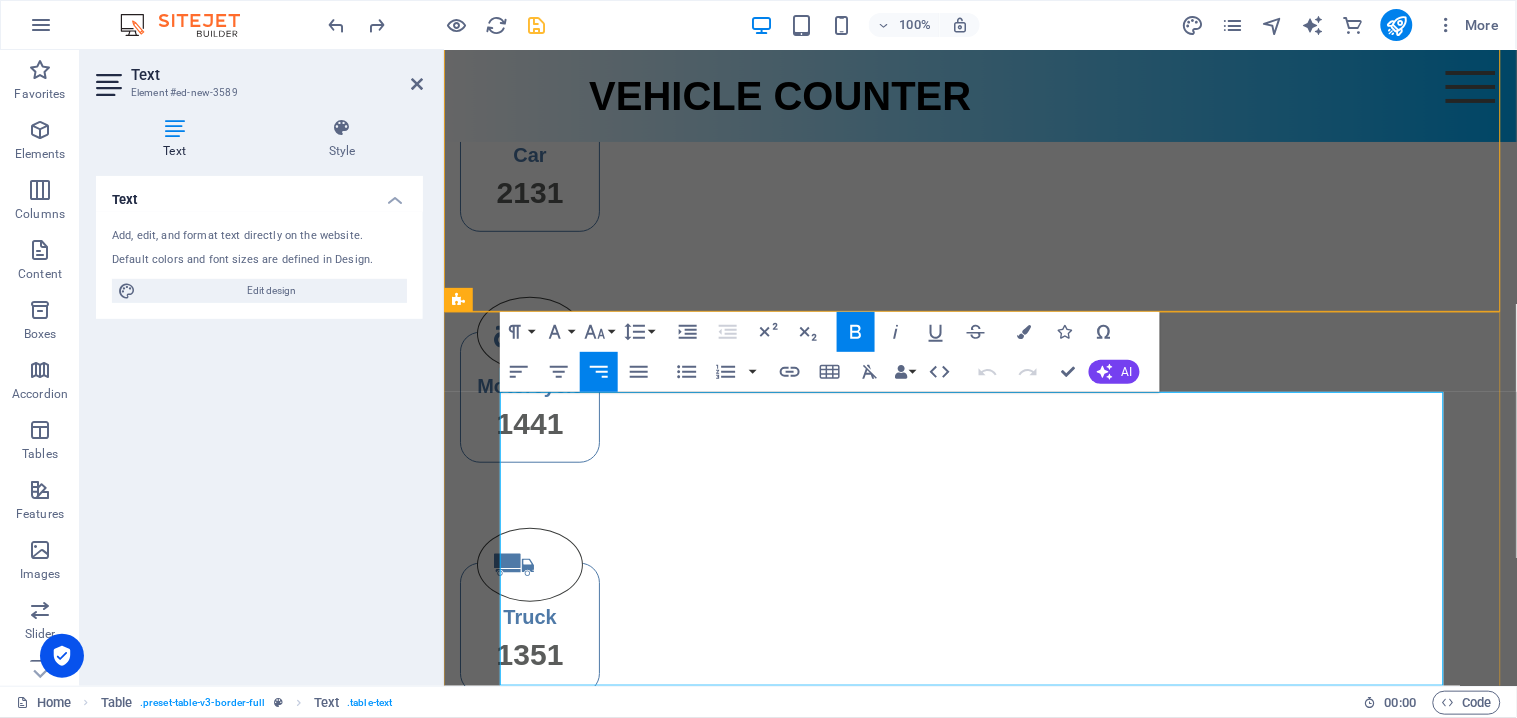 click on "Dolor" at bounding box center (1319, 1108) 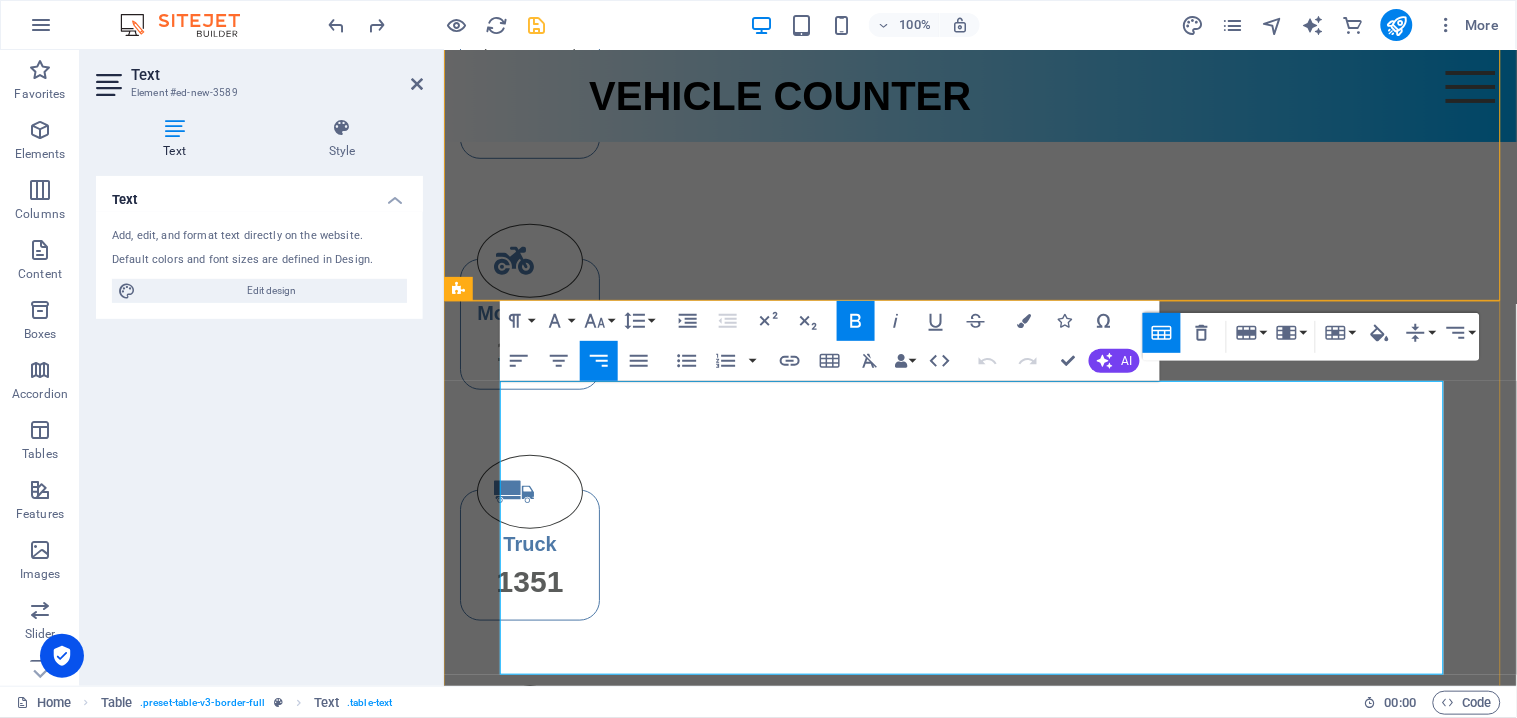 scroll, scrollTop: 237, scrollLeft: 0, axis: vertical 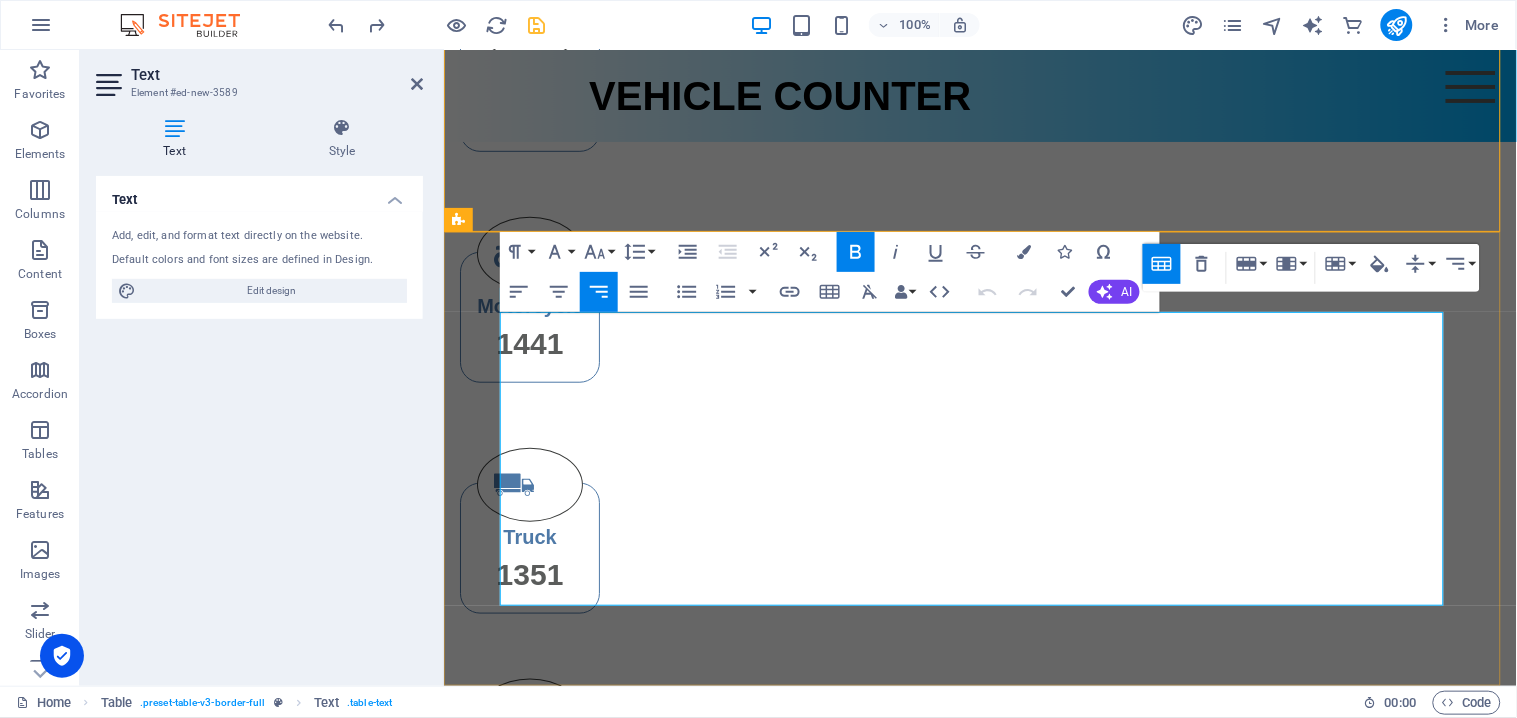 click on "Dolor" at bounding box center [1319, 1076] 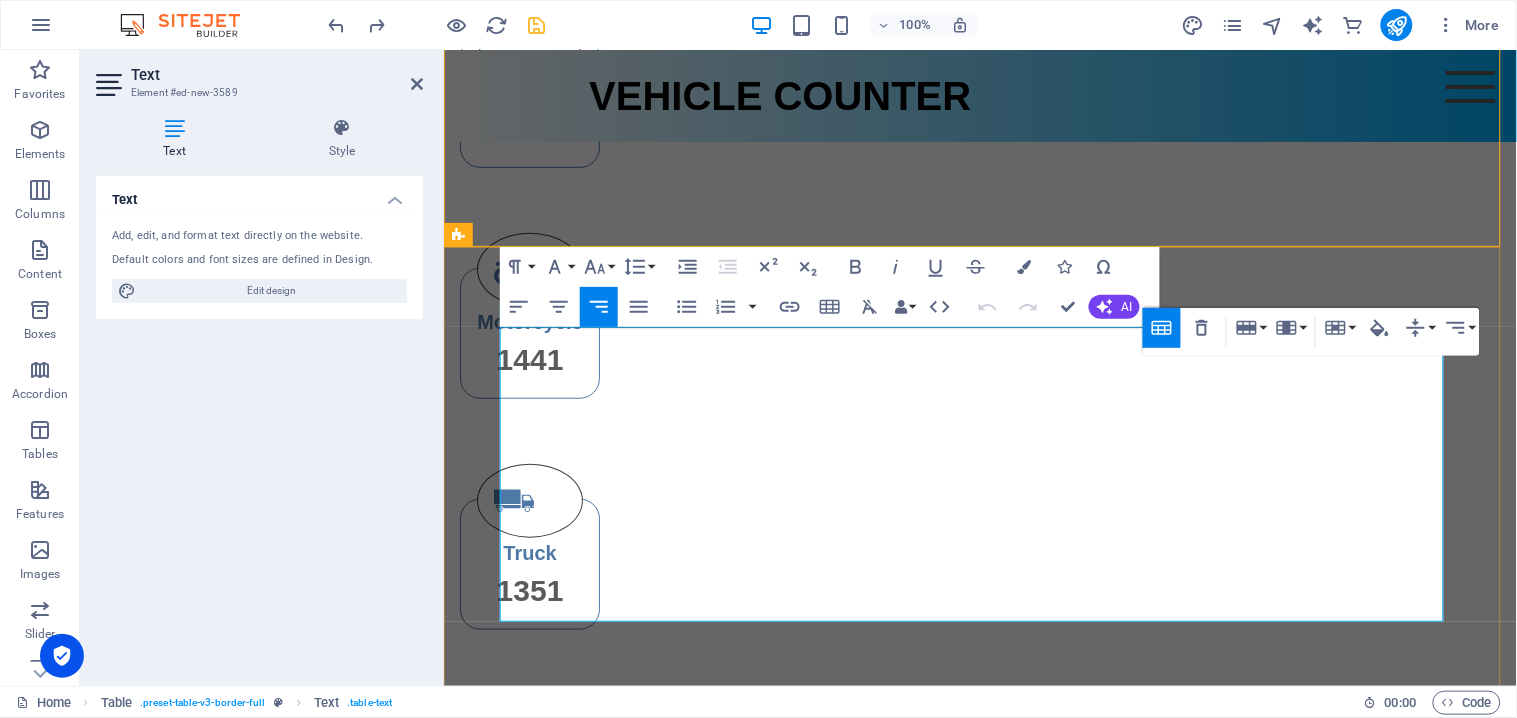 scroll, scrollTop: 222, scrollLeft: 0, axis: vertical 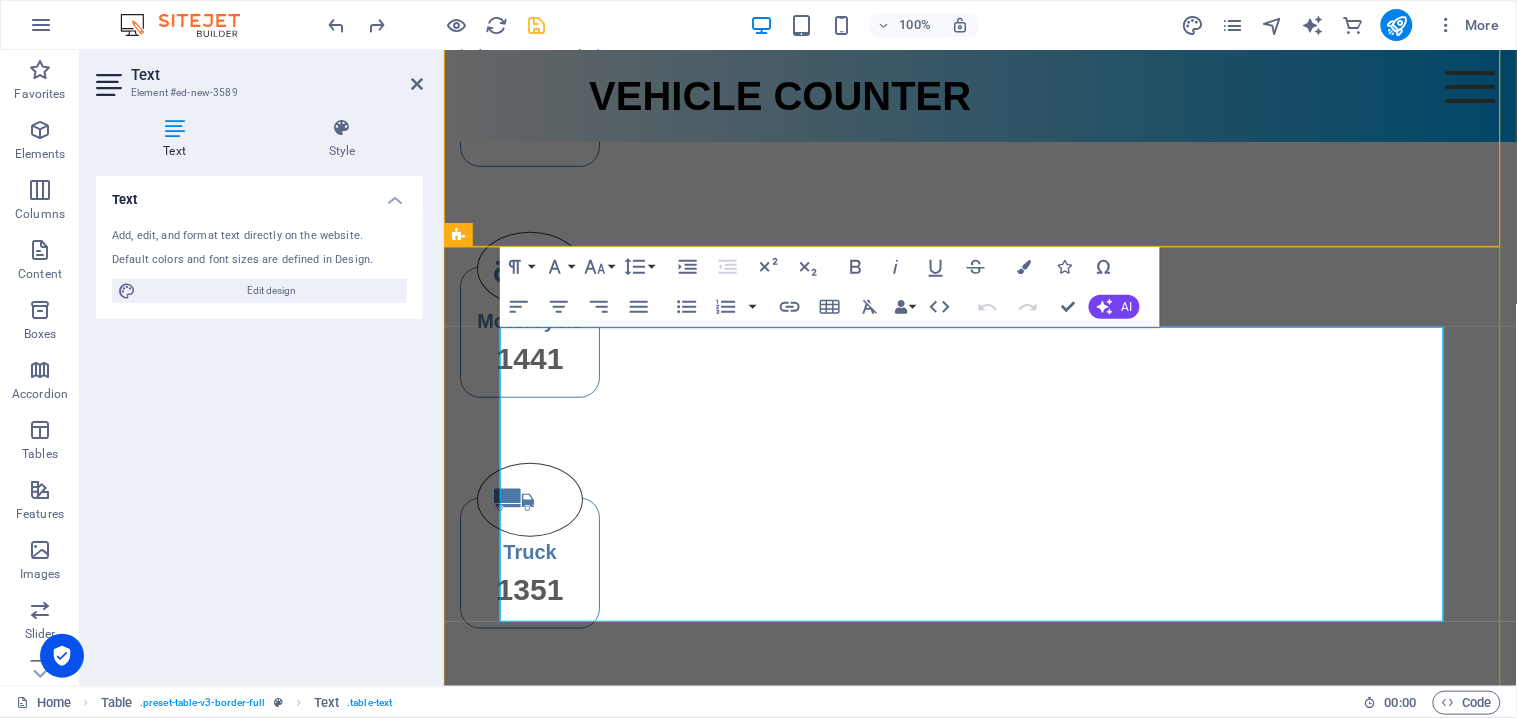 click on "Dolor" at bounding box center (1319, 1043) 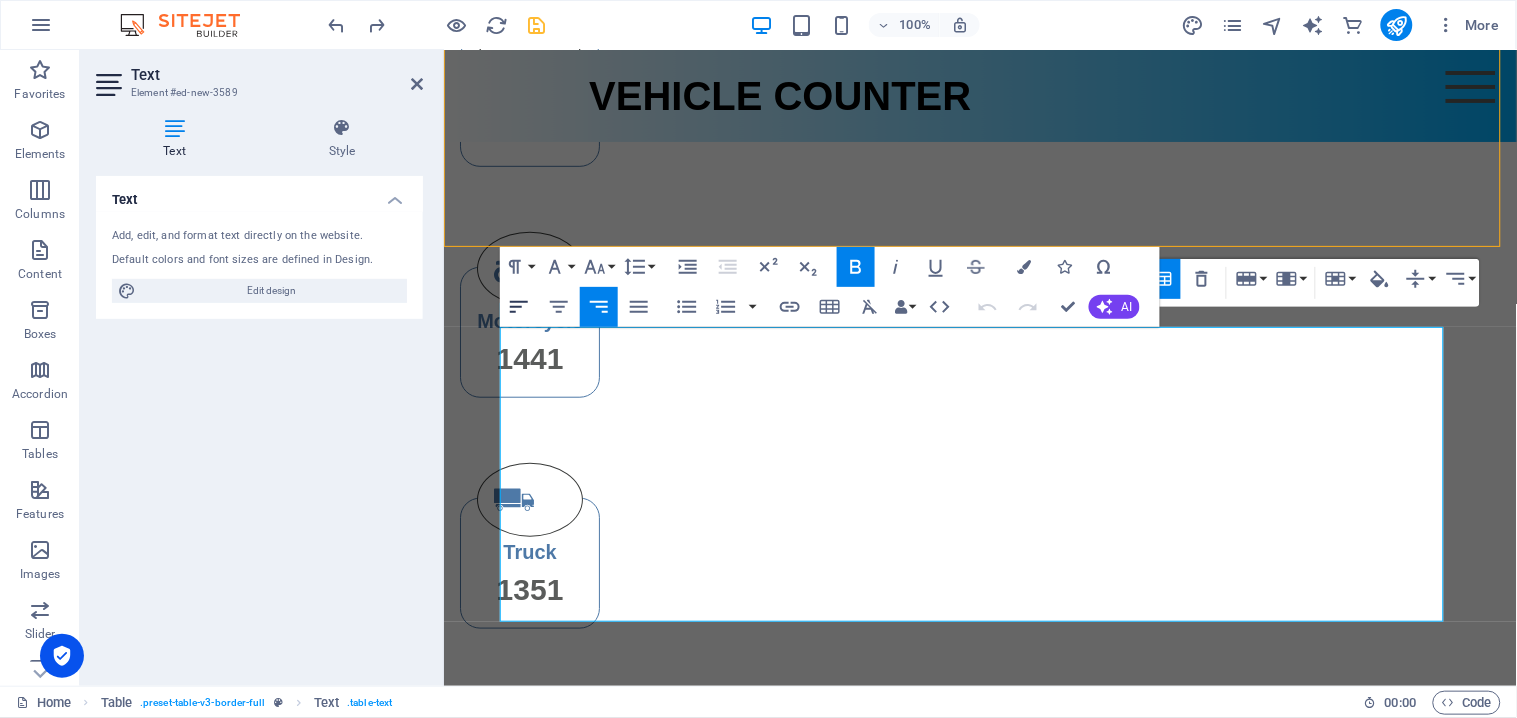 click 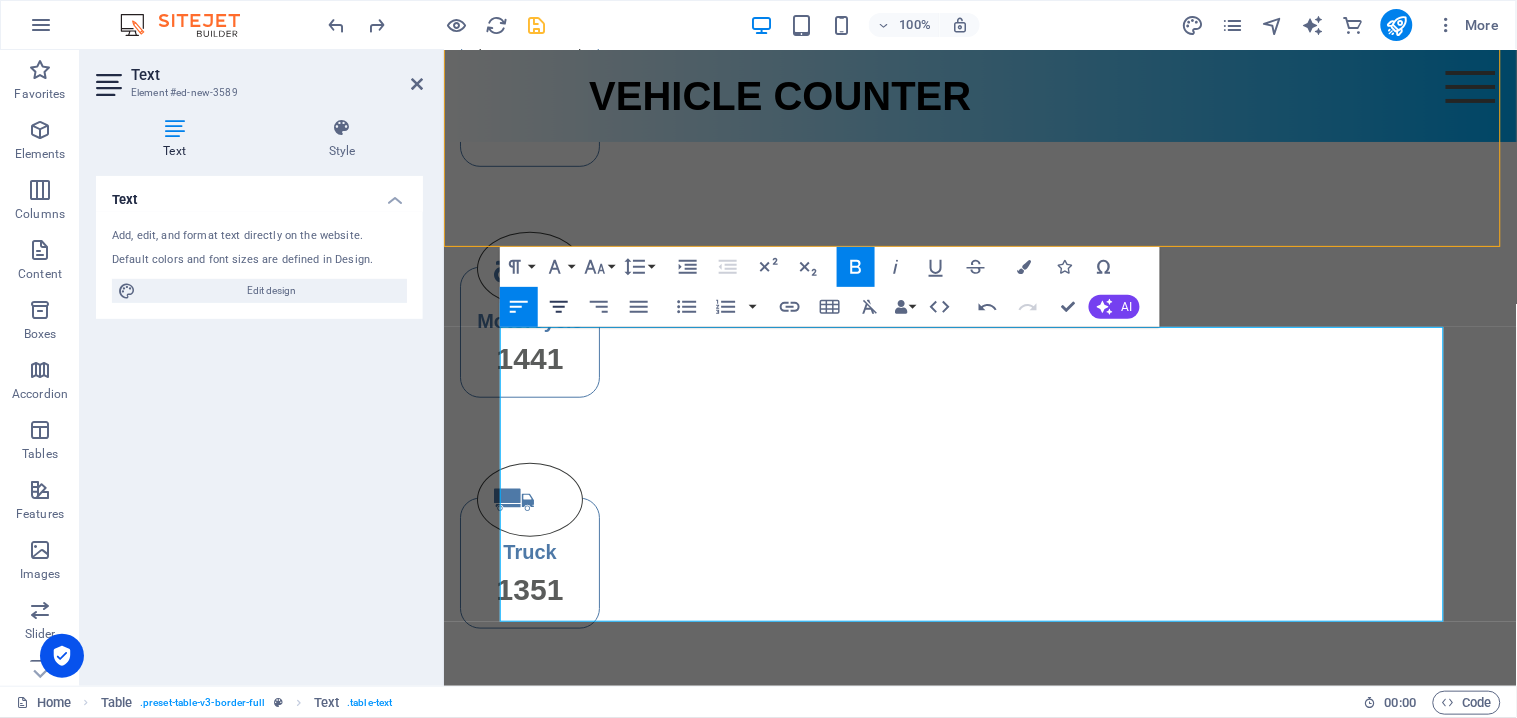 click 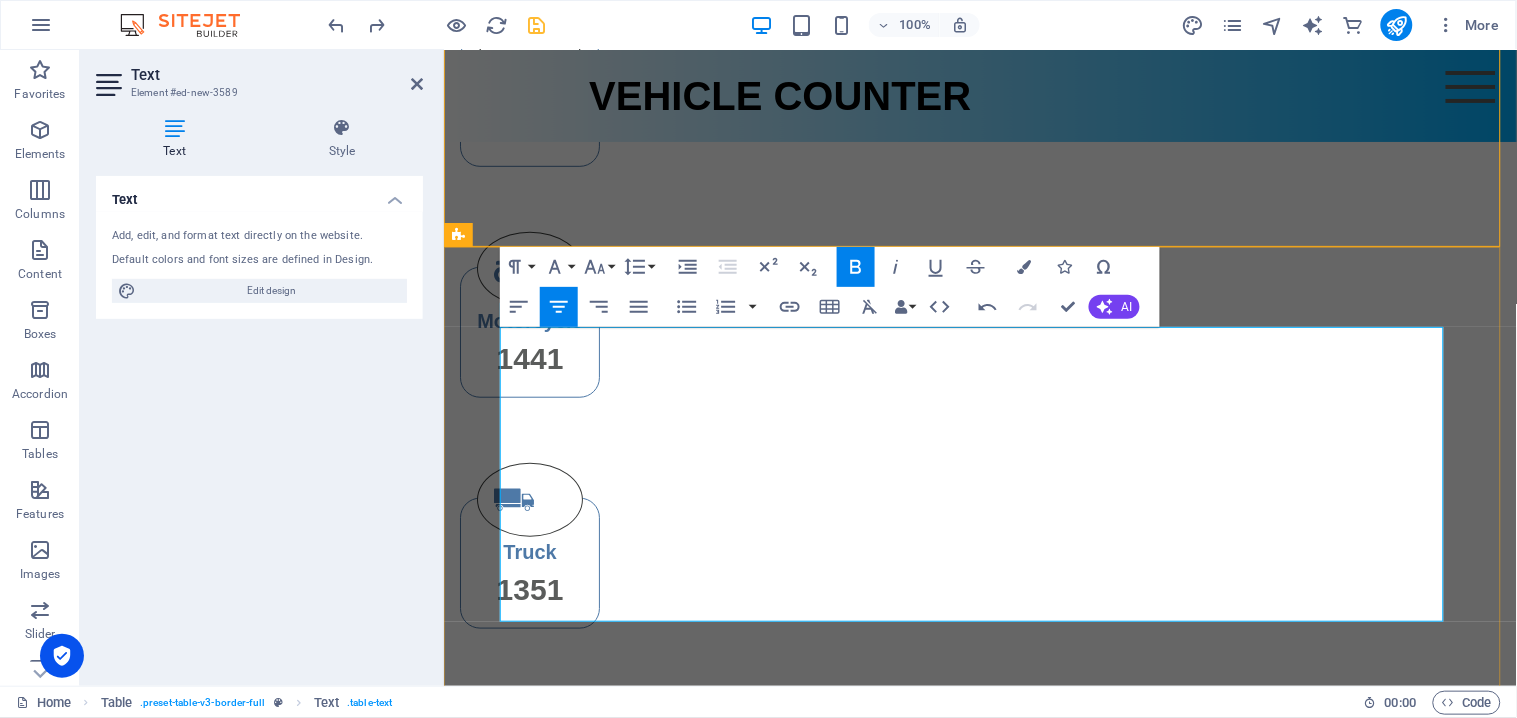 click on "No." at bounding box center (587, 1043) 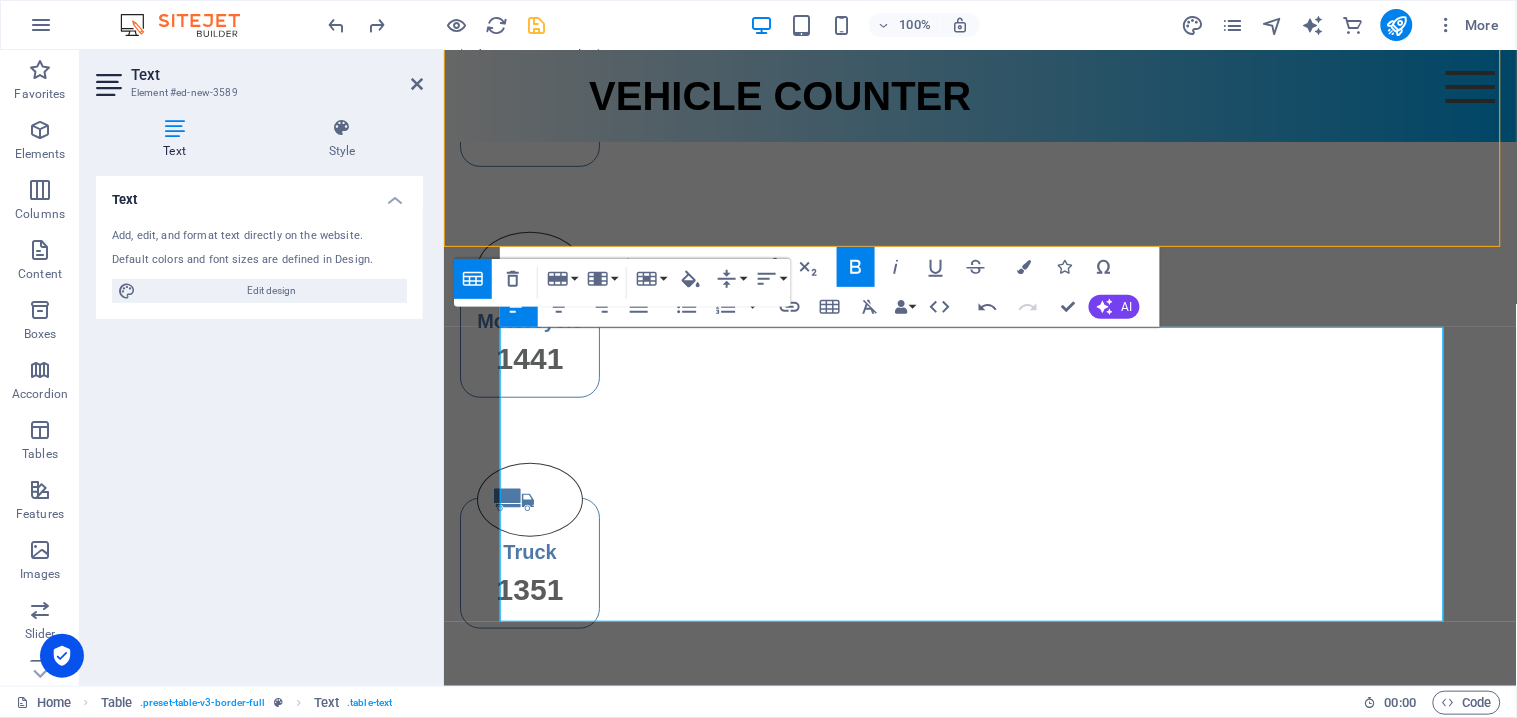 click on "Drag here to replace the existing content. Press “Ctrl” if you want to create a new element.
Menu Bar   Logo   Menu   HTML   Container   Boxes   Icon   Container   Container   H5   Container   Container   Text   Container   Text   Container   Container   Container   H5   Text   Container   Container   Container   H5   Icon   Text   Container   Container   Icon   Icon   Container   H5   Boxes   Container   Container   Container   Container   Container   Container   Container   Container   Table   Text   Container   H5   Container   Text   H5   Container   Text   Placeholder Paragraph Format Normal Heading 1 Heading 2 Heading 3 Heading 4 Heading 5 Heading 6 Code Font Family Arial Georgia Impact Tahoma Times New Roman Verdana Font Size 8 9 10 11 12 14 18 24 30 36 48 60 72 96 Line Height Default Single 1.15 1.5 Double Increase Indent Decrease Indent Superscript Subscript Bold Italic Underline Strikethrough Colors Icons Special Characters Align Left Align Center Align Right Align Justify" at bounding box center (980, 257) 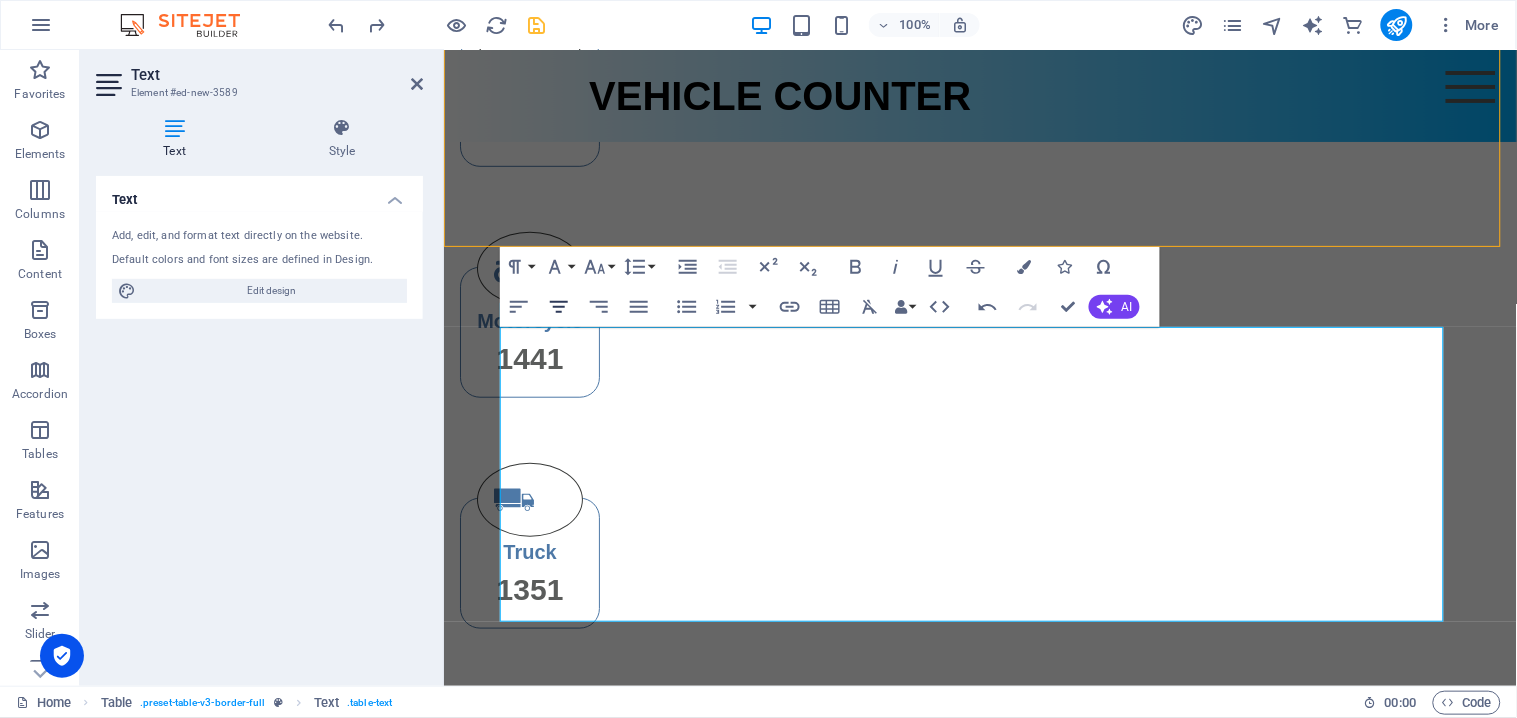 click 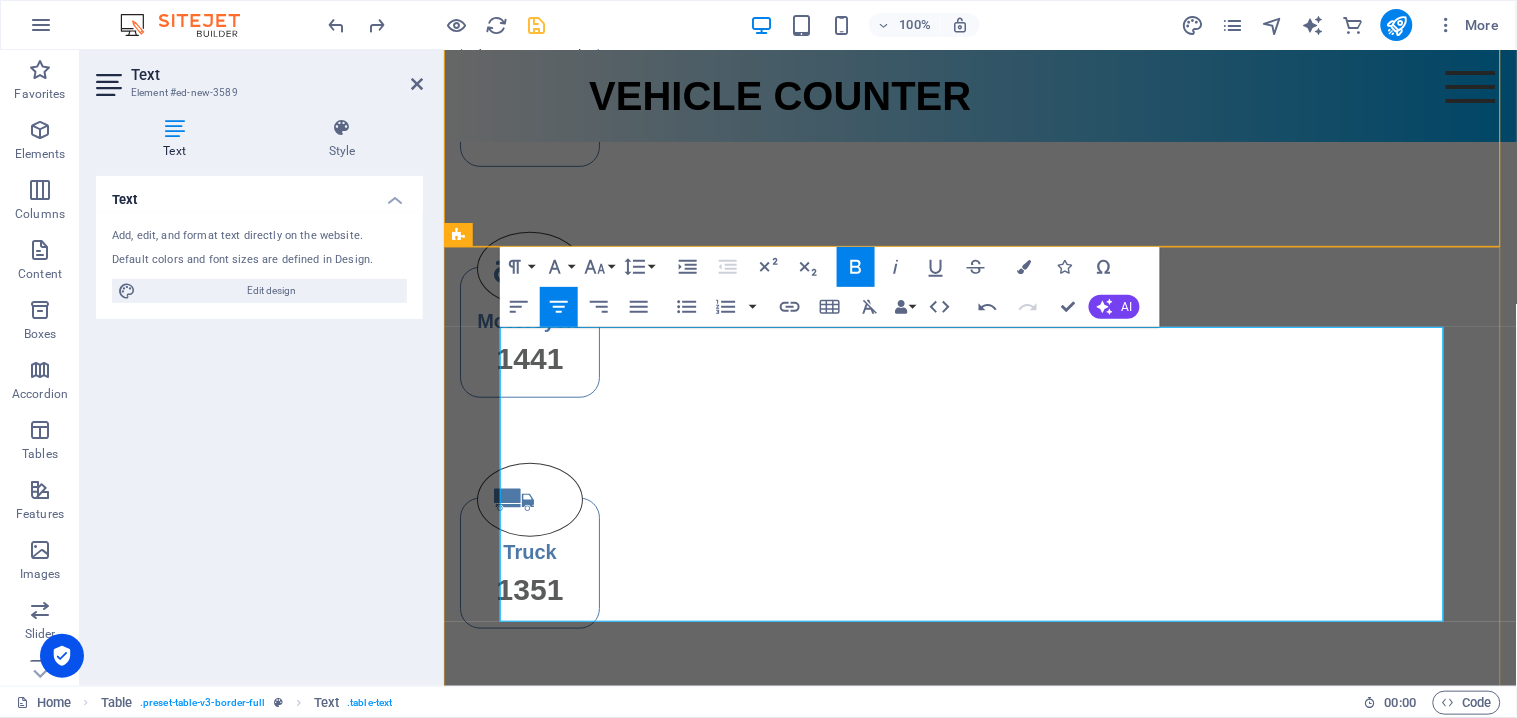 click on "date" at bounding box center [805, 1043] 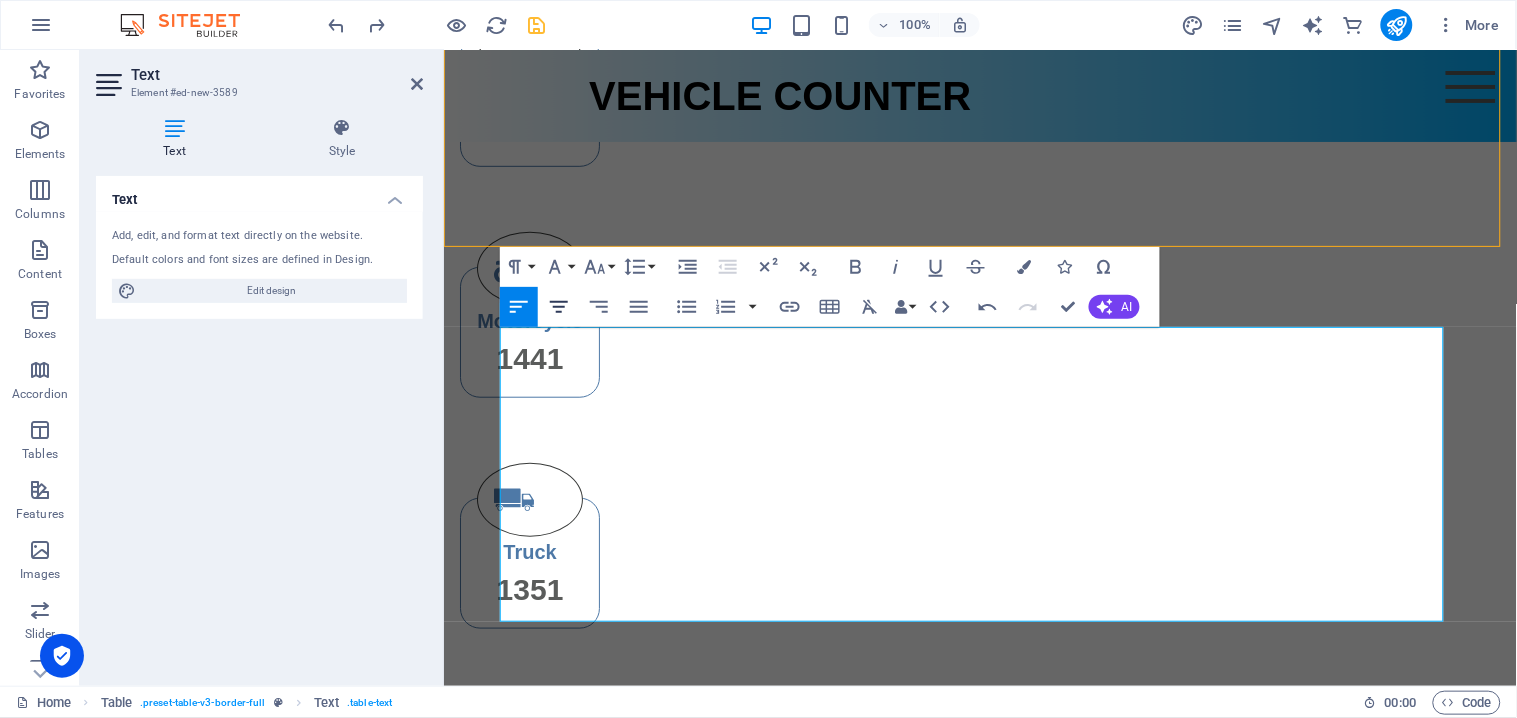 click 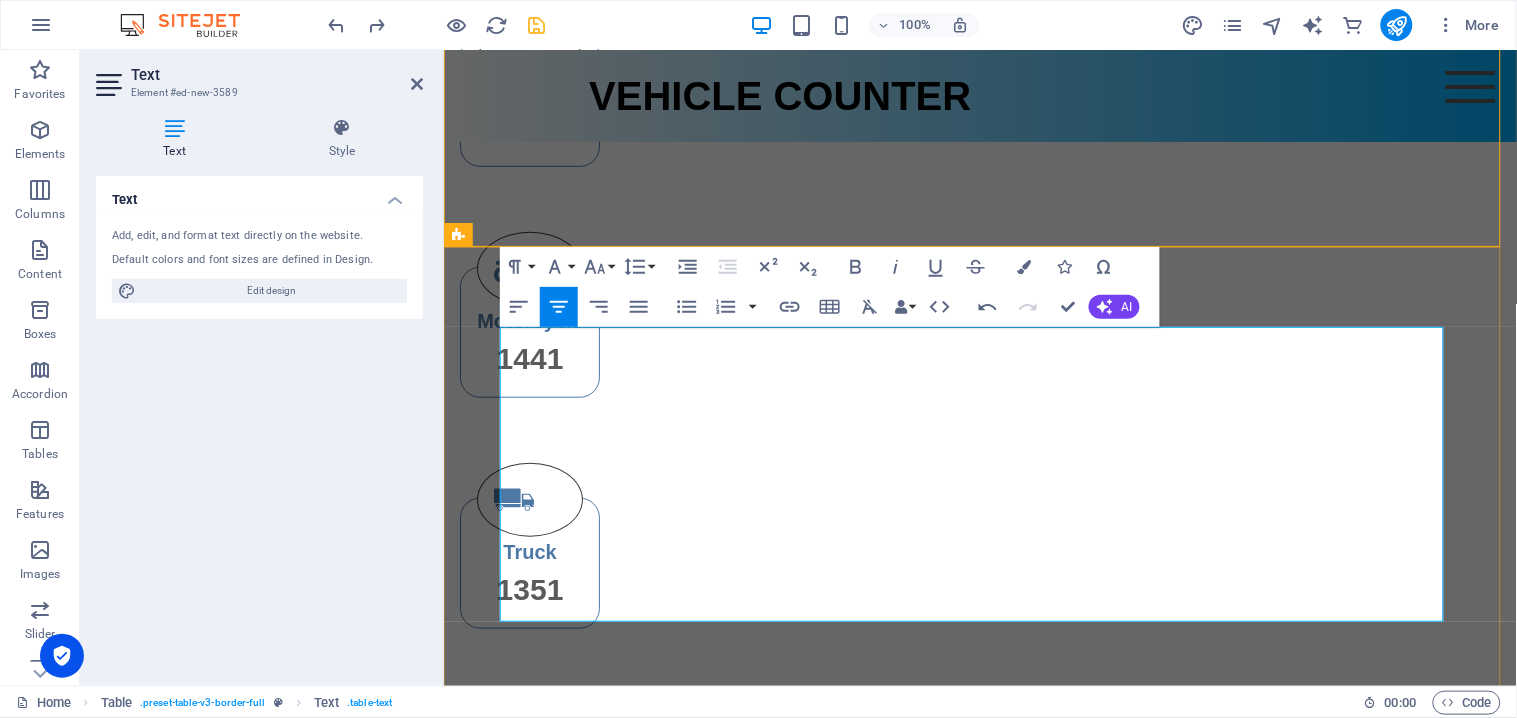 click on "time" at bounding box center (1066, 1043) 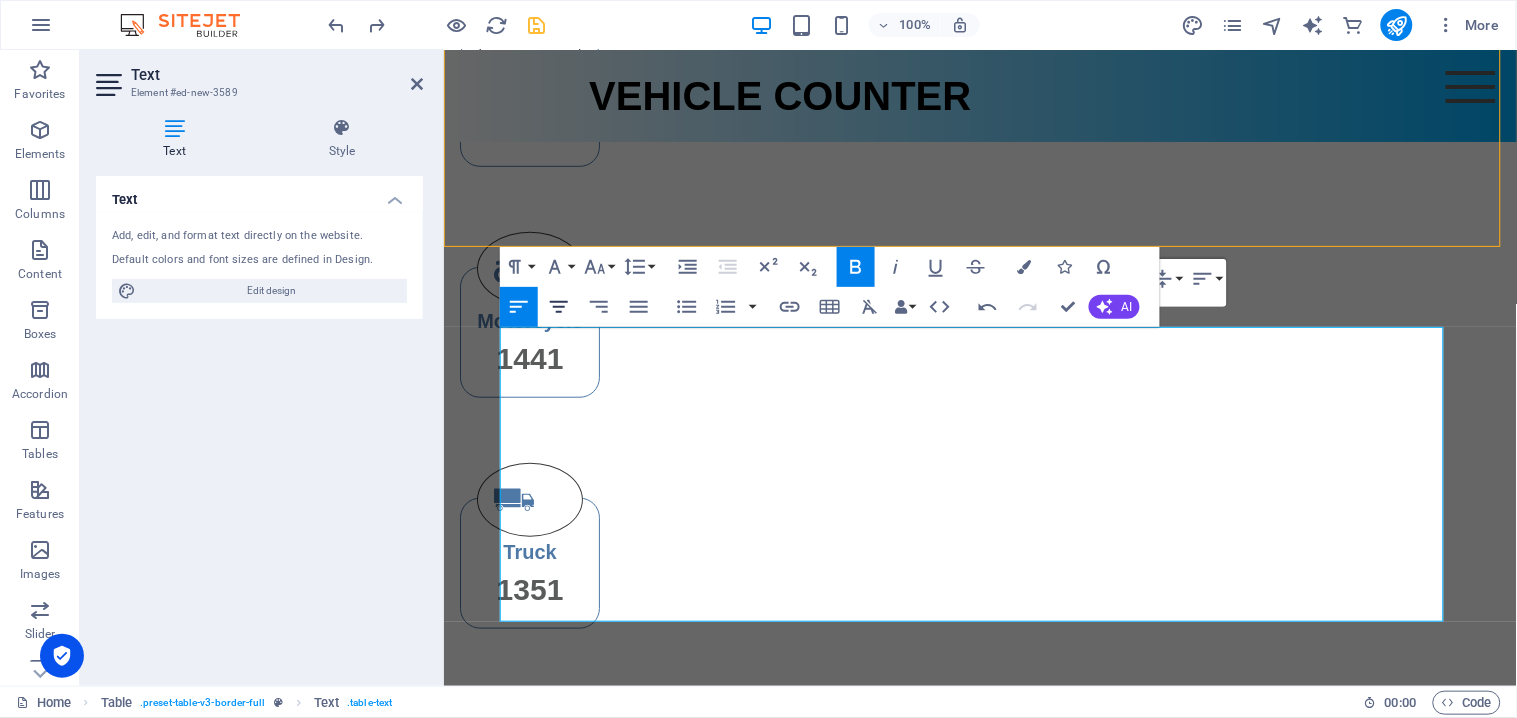 click 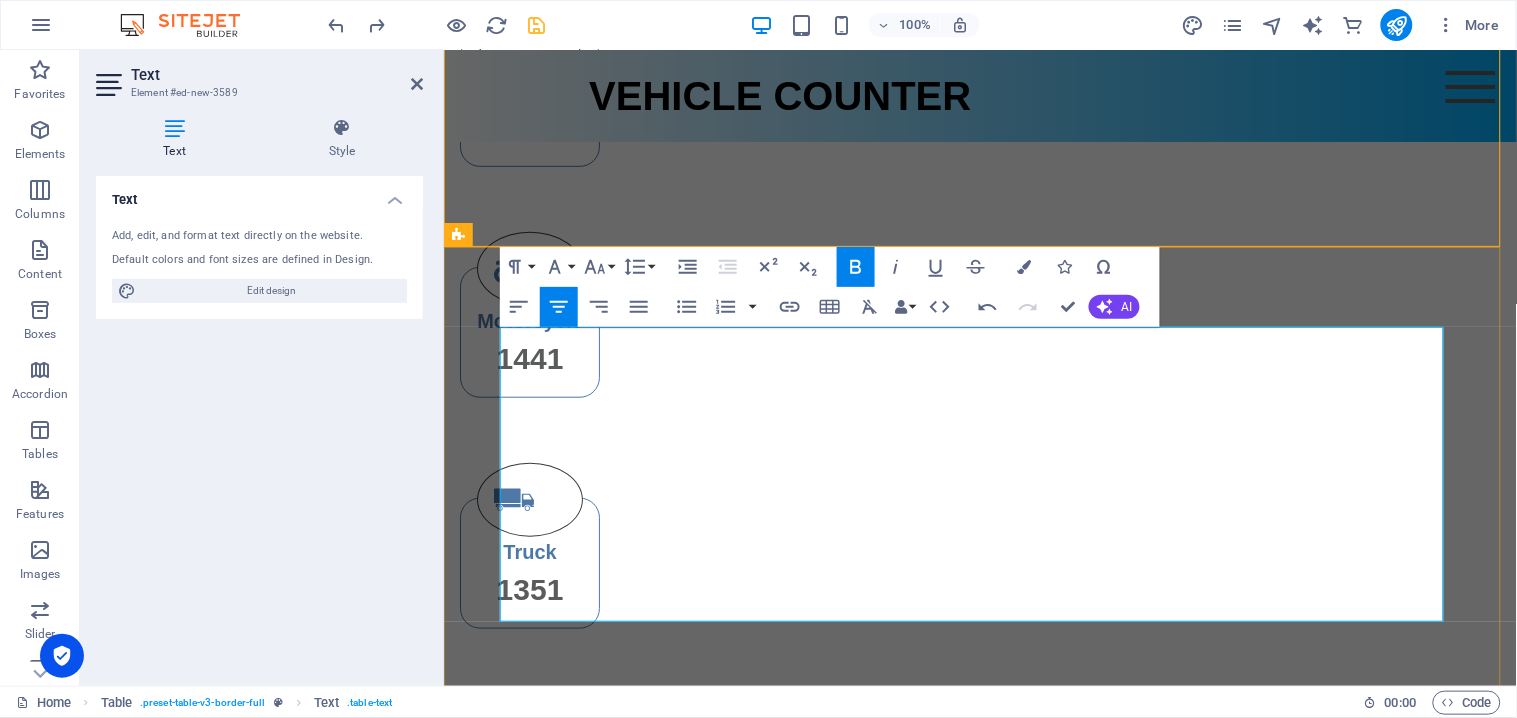 click on "Dolor" at bounding box center (1319, 1043) 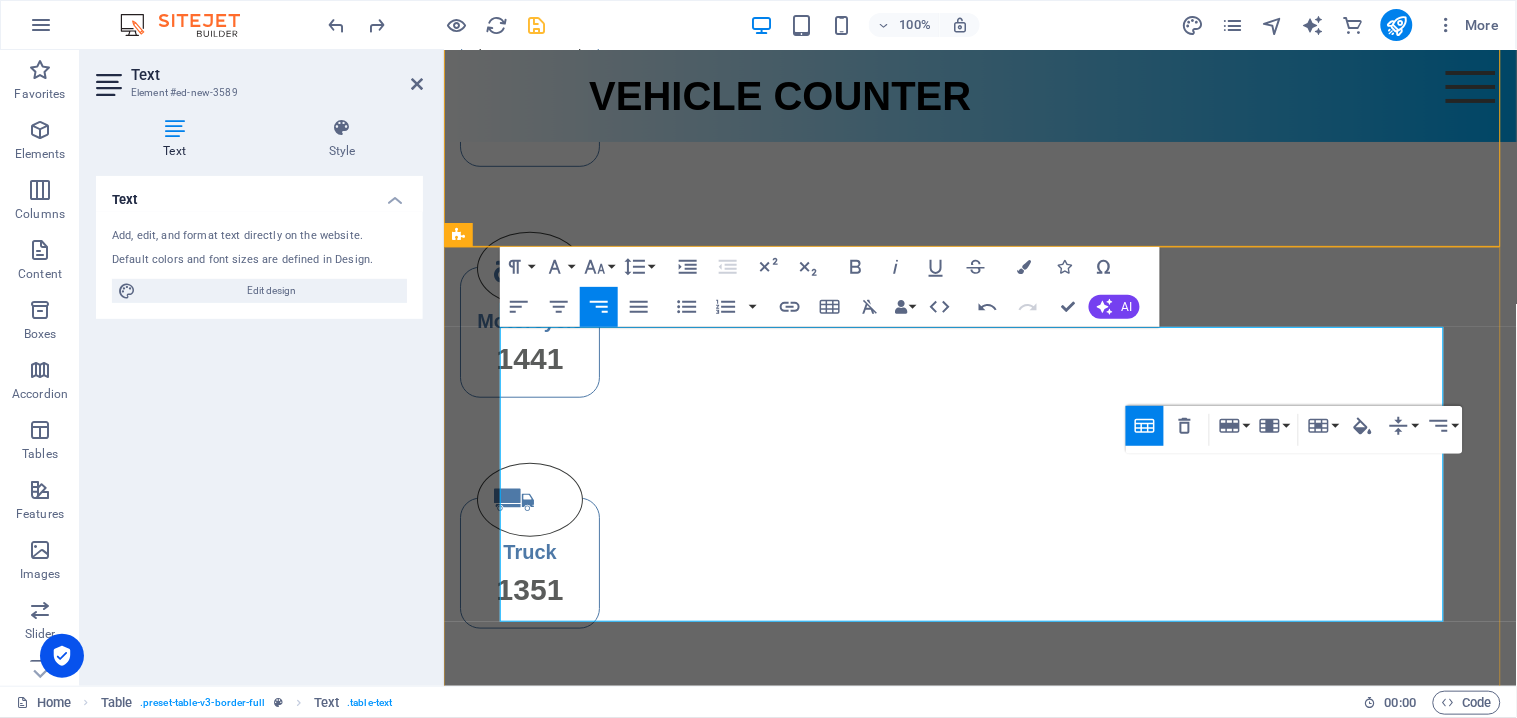 click on "time" at bounding box center (1048, 1043) 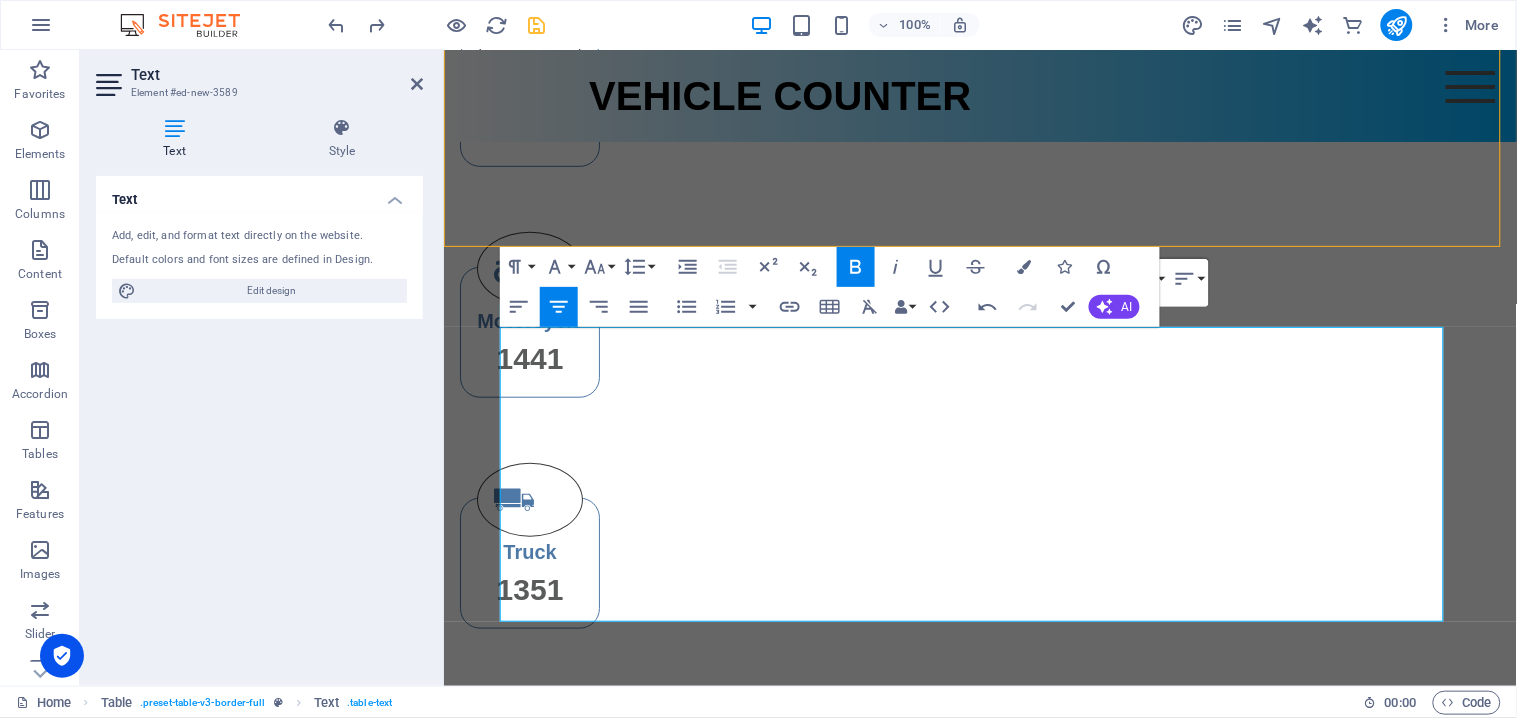 click 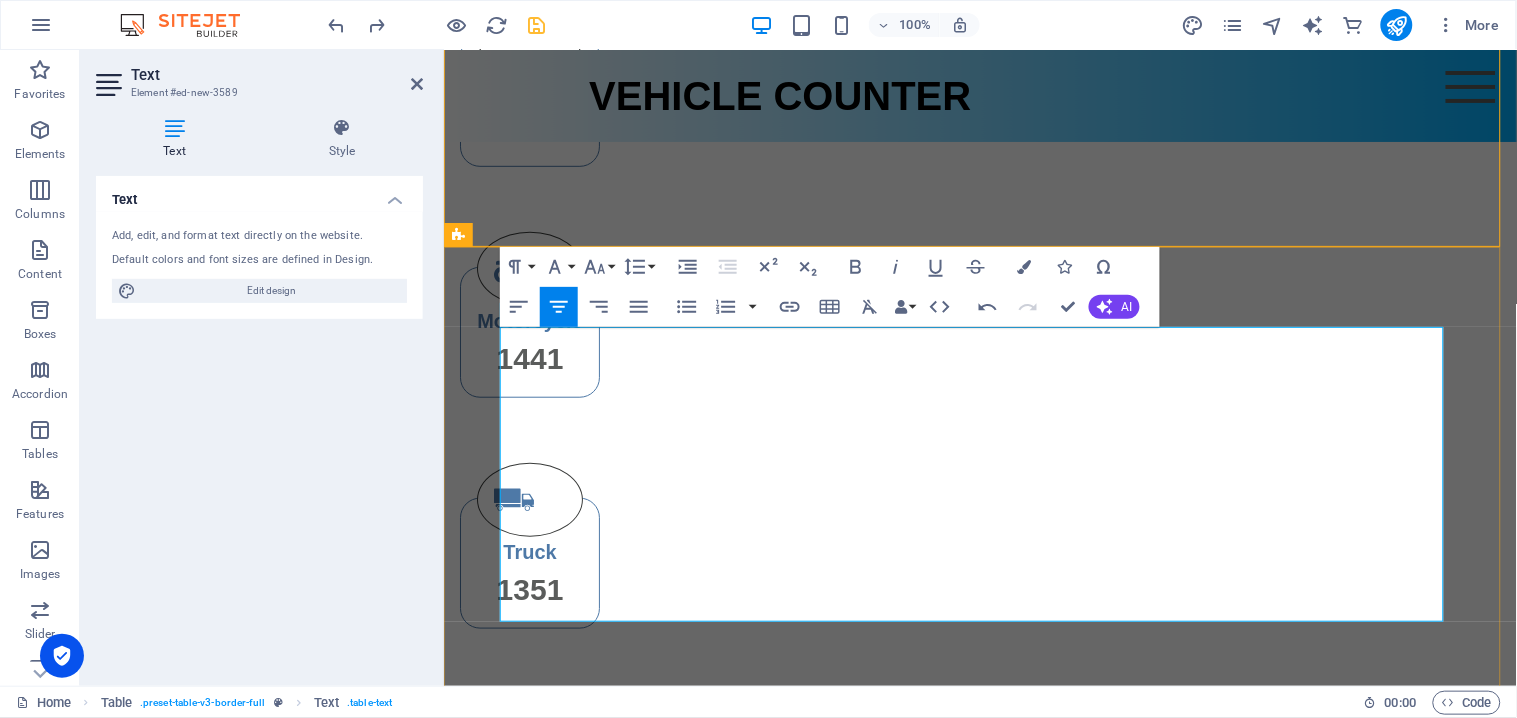 drag, startPoint x: 547, startPoint y: 351, endPoint x: 1053, endPoint y: 373, distance: 506.47803 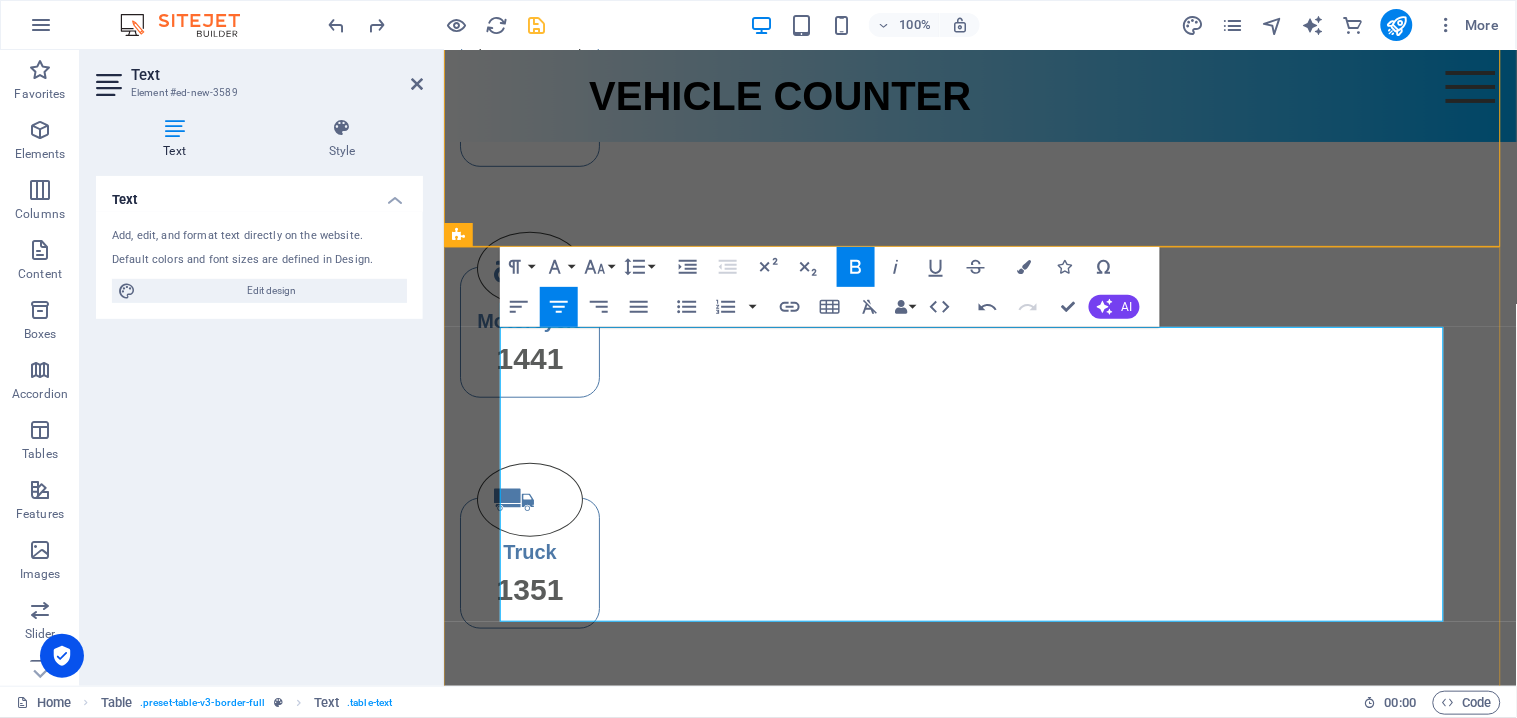 drag, startPoint x: 800, startPoint y: 346, endPoint x: 780, endPoint y: 347, distance: 20.024984 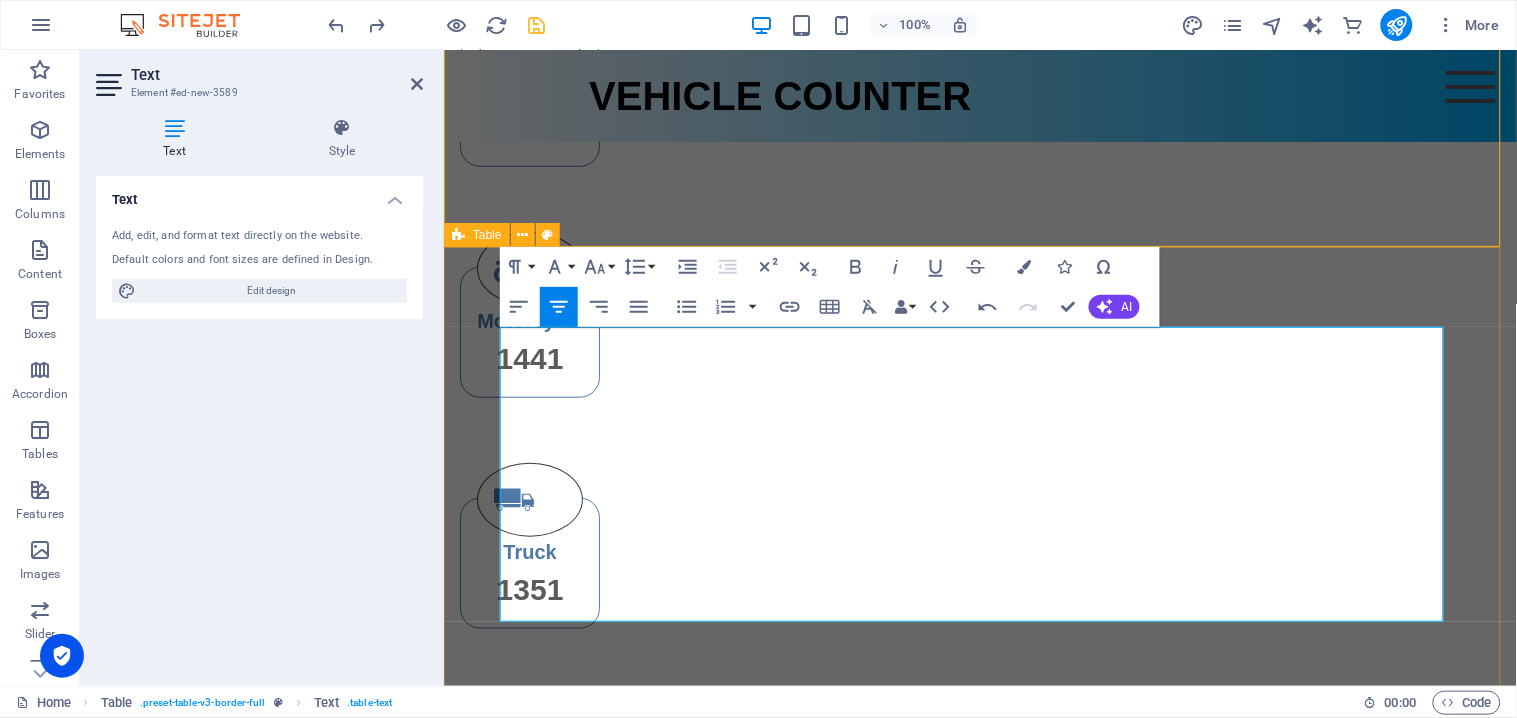 drag, startPoint x: 774, startPoint y: 346, endPoint x: 1264, endPoint y: 374, distance: 490.79935 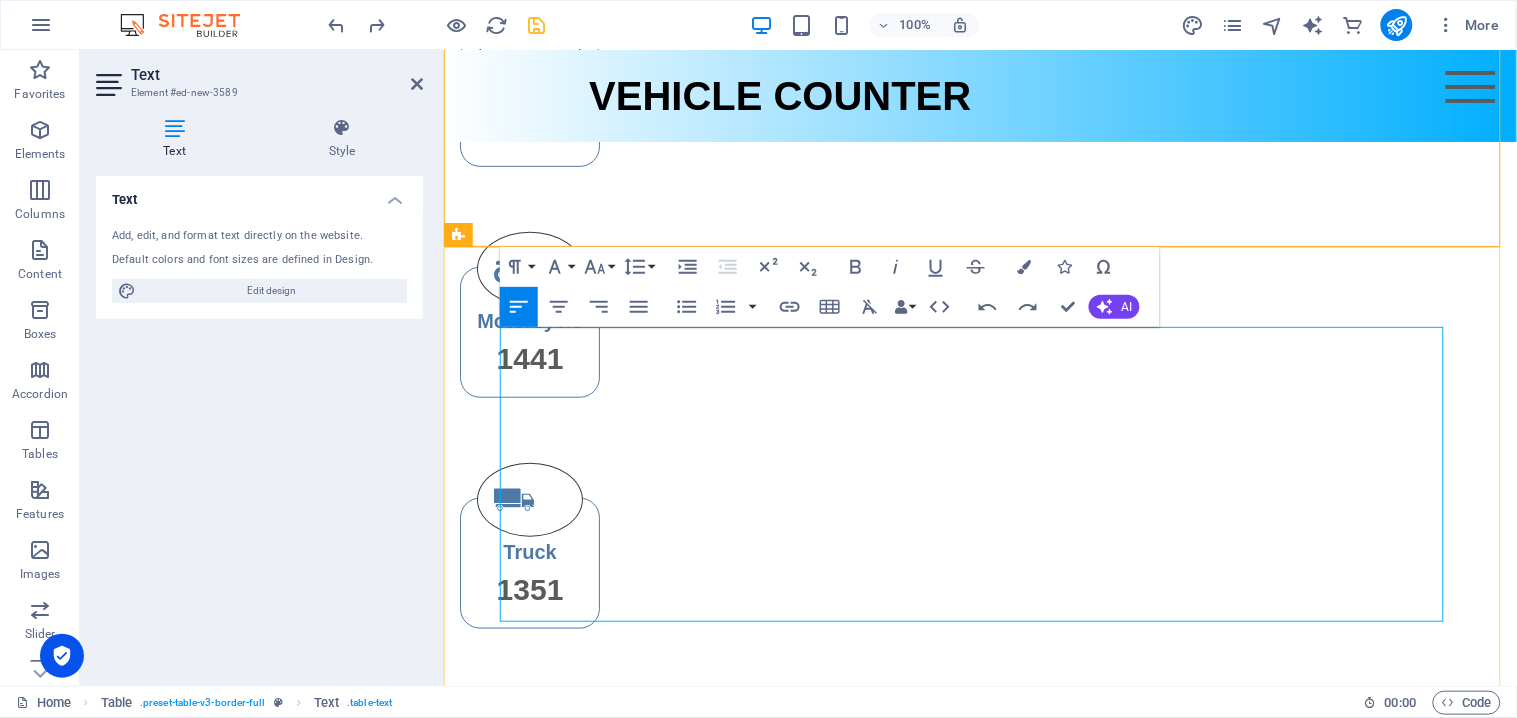 click on "Lorem" at bounding box center (805, 1091) 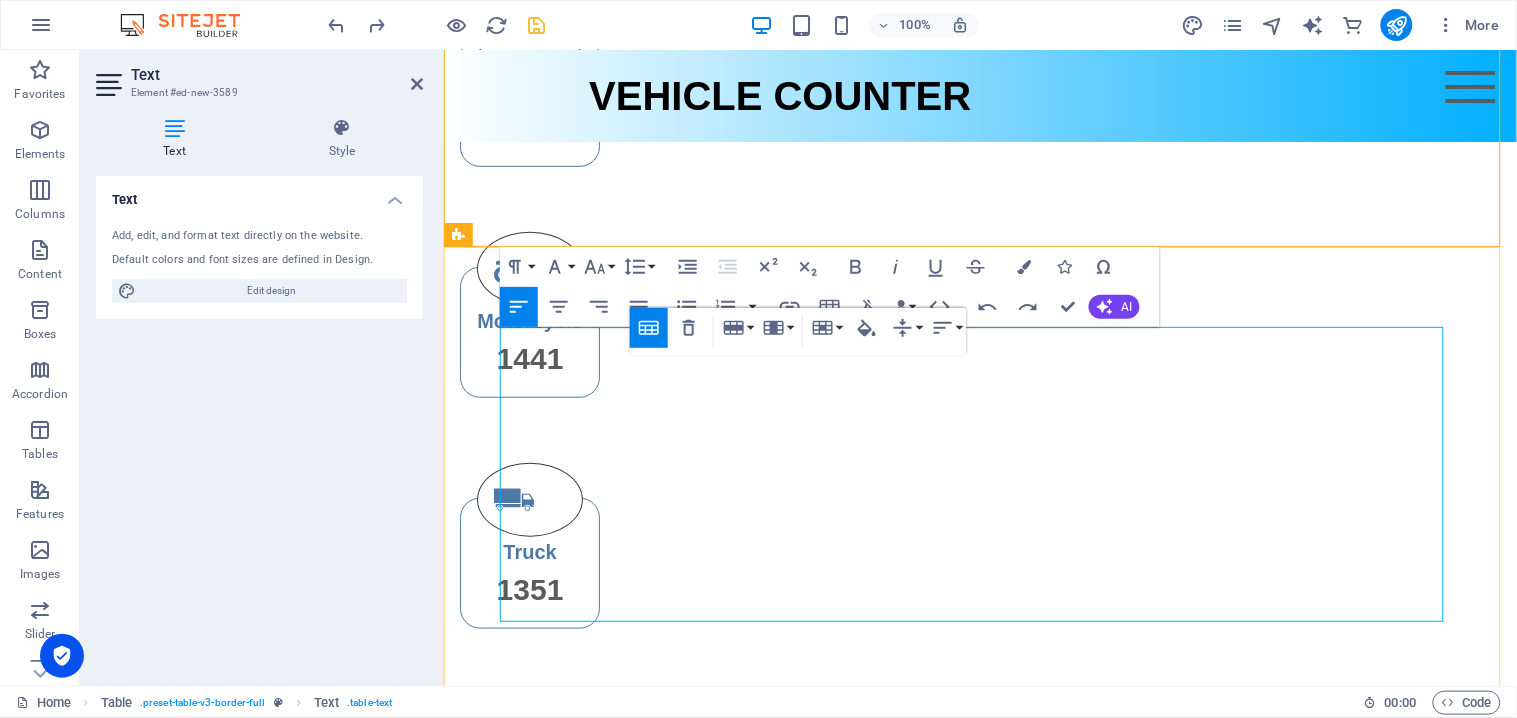 click on "Lorem" at bounding box center [805, 1140] 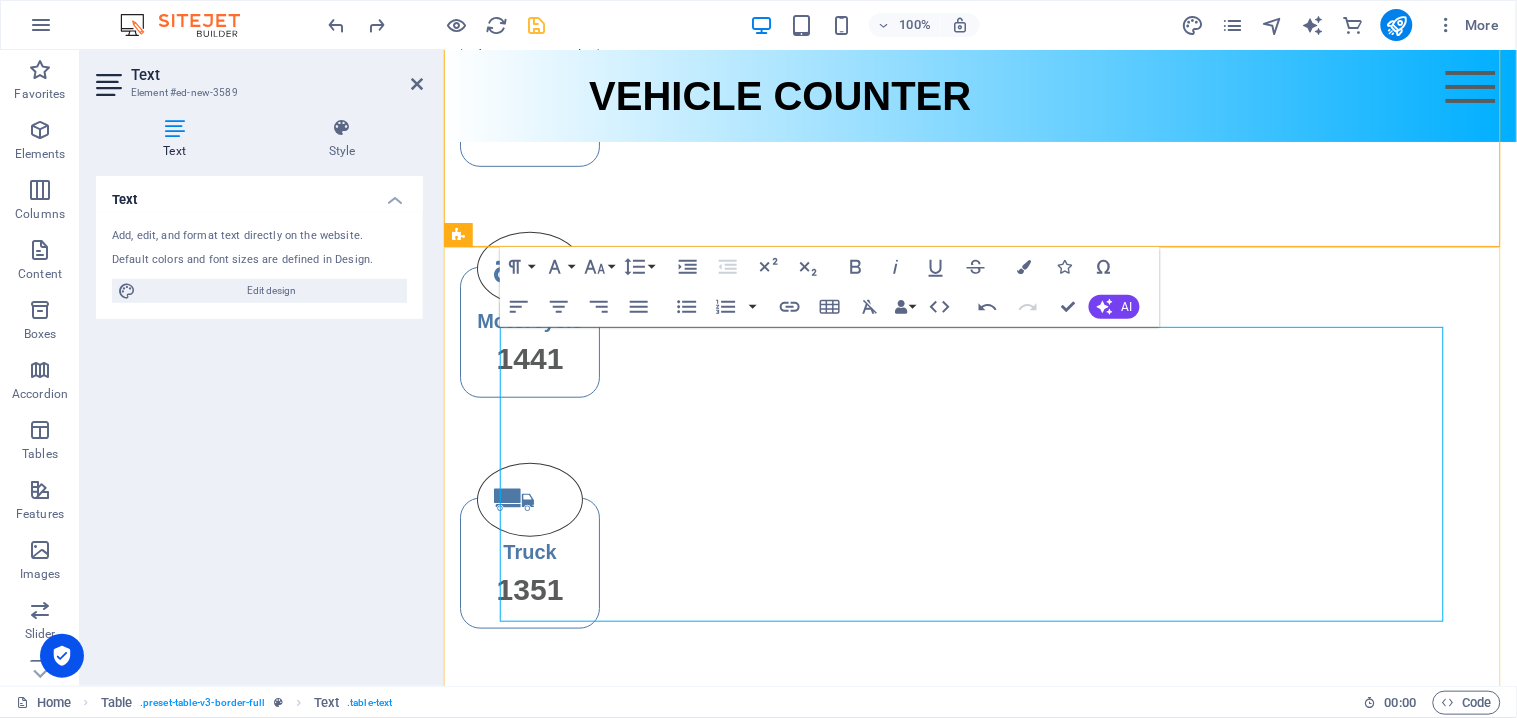 click on "date" at bounding box center [805, 1043] 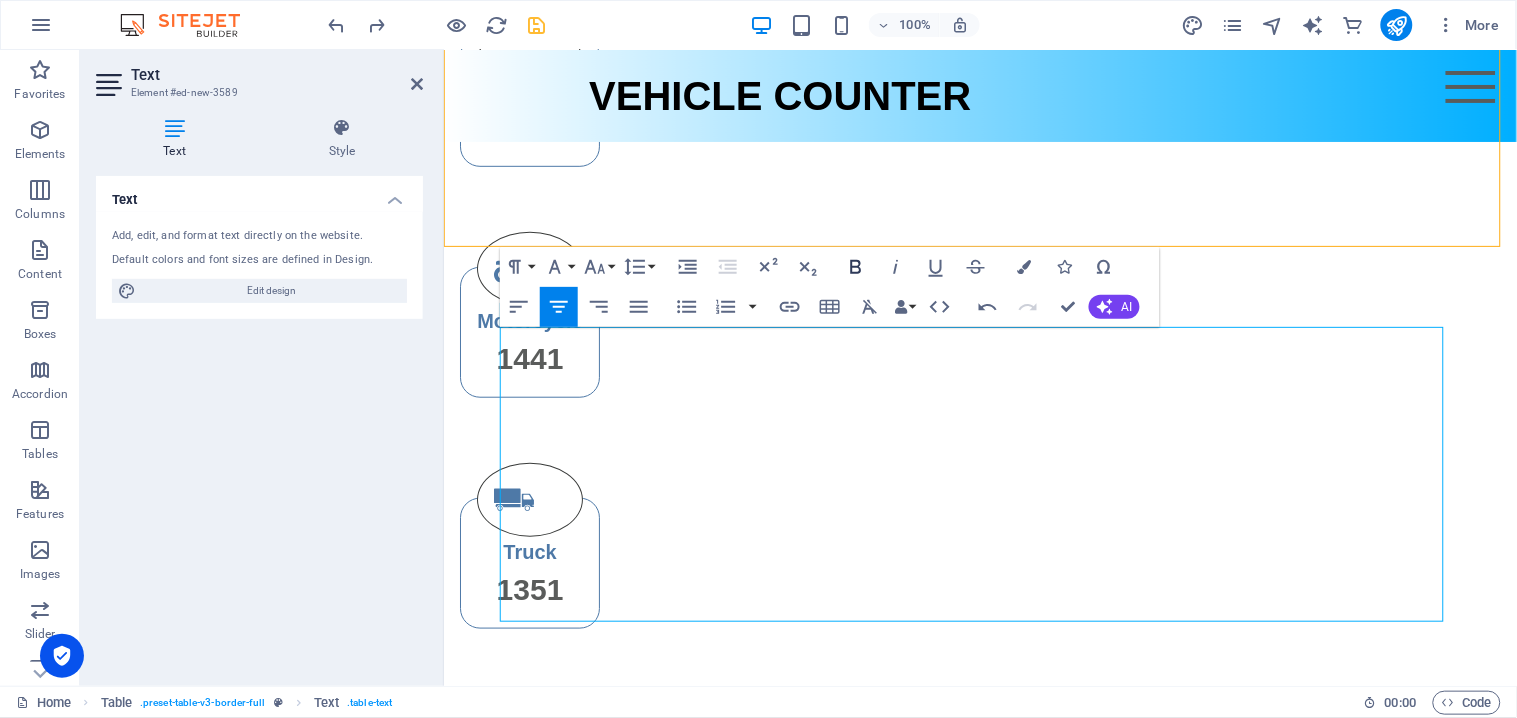 click 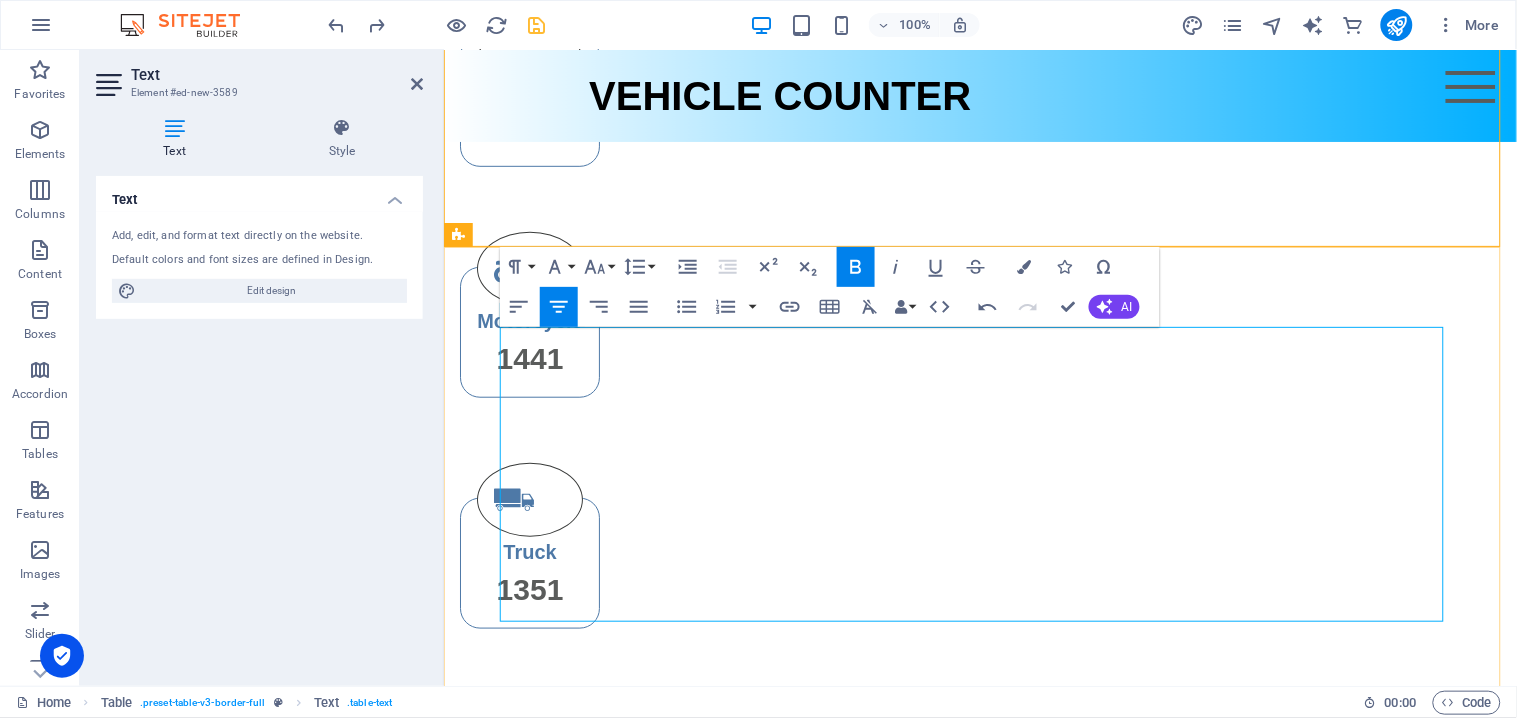 click on "time ​" at bounding box center (1048, 1043) 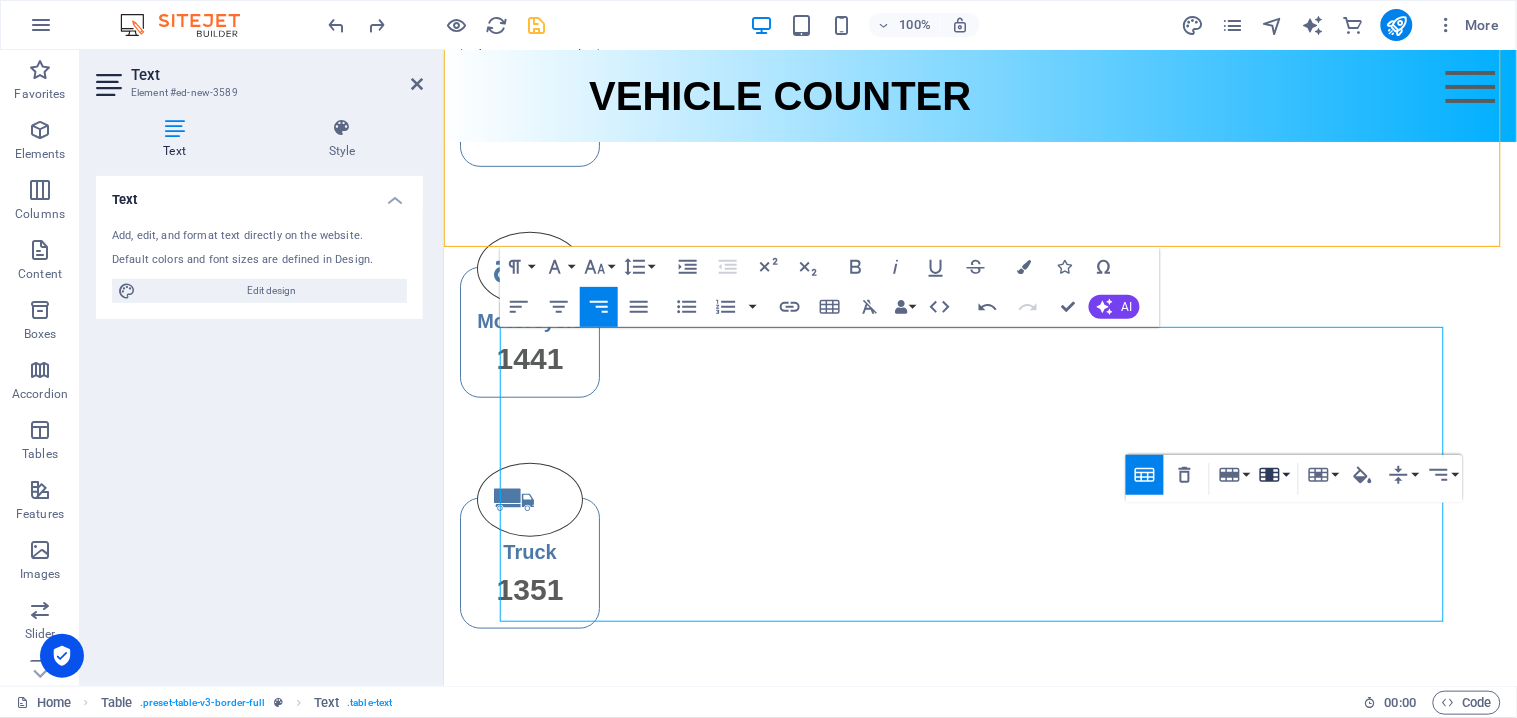 click 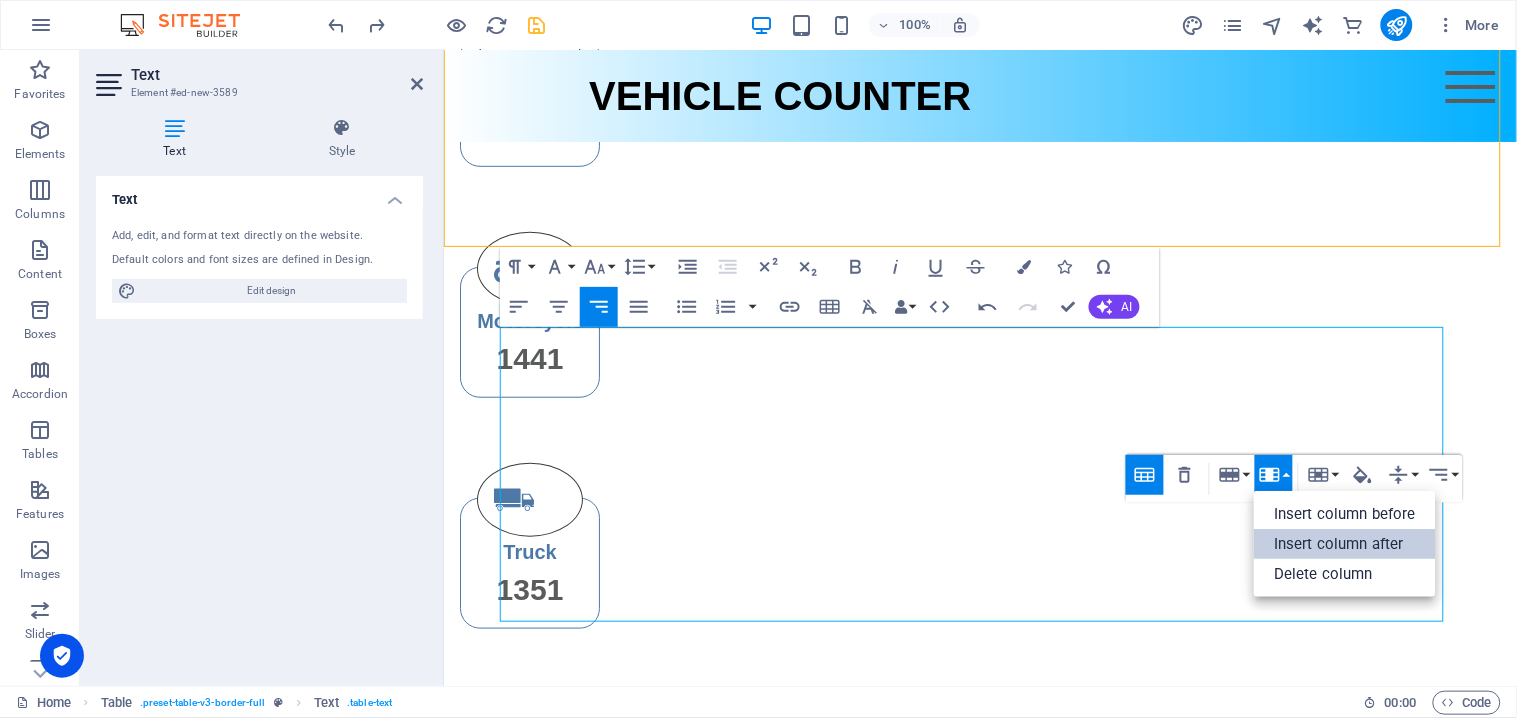 click on "Insert column after" at bounding box center (1345, 544) 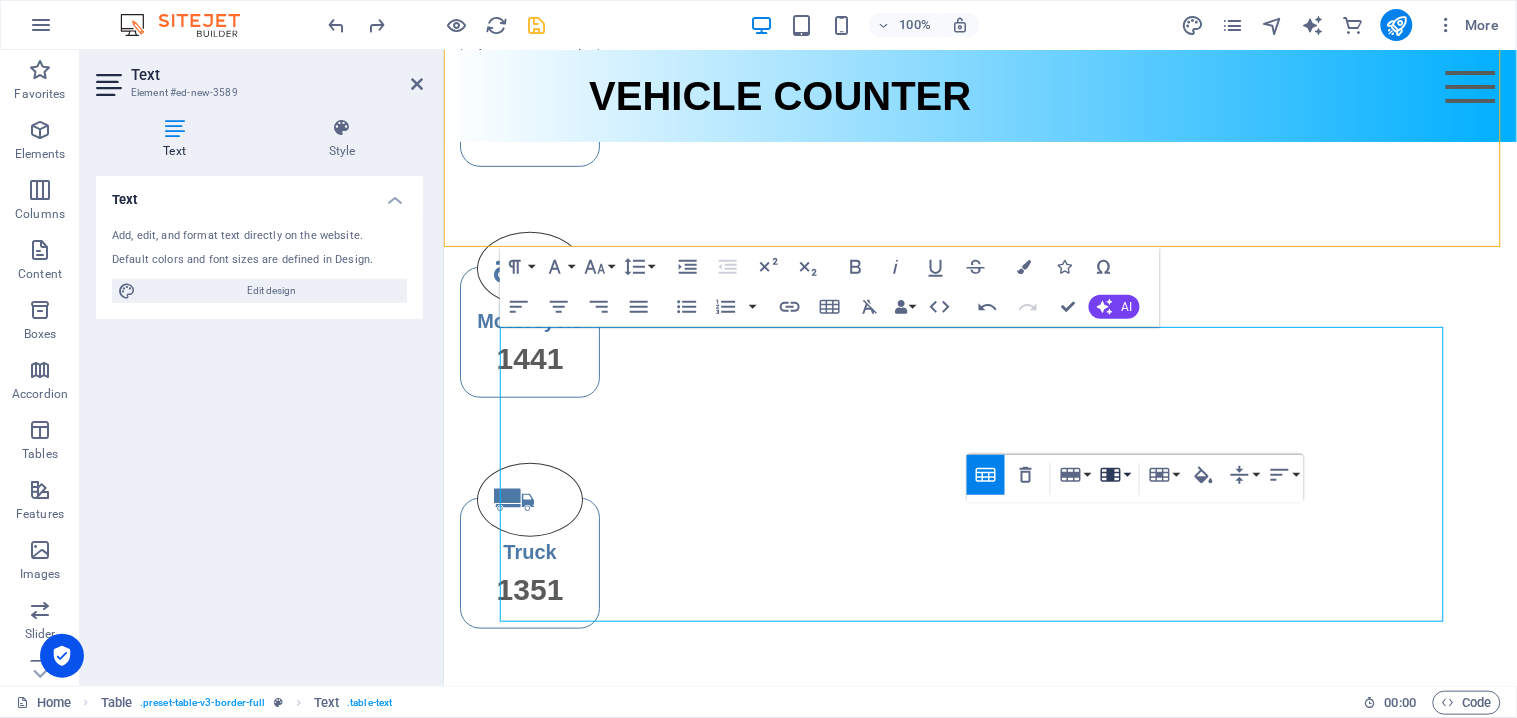 click 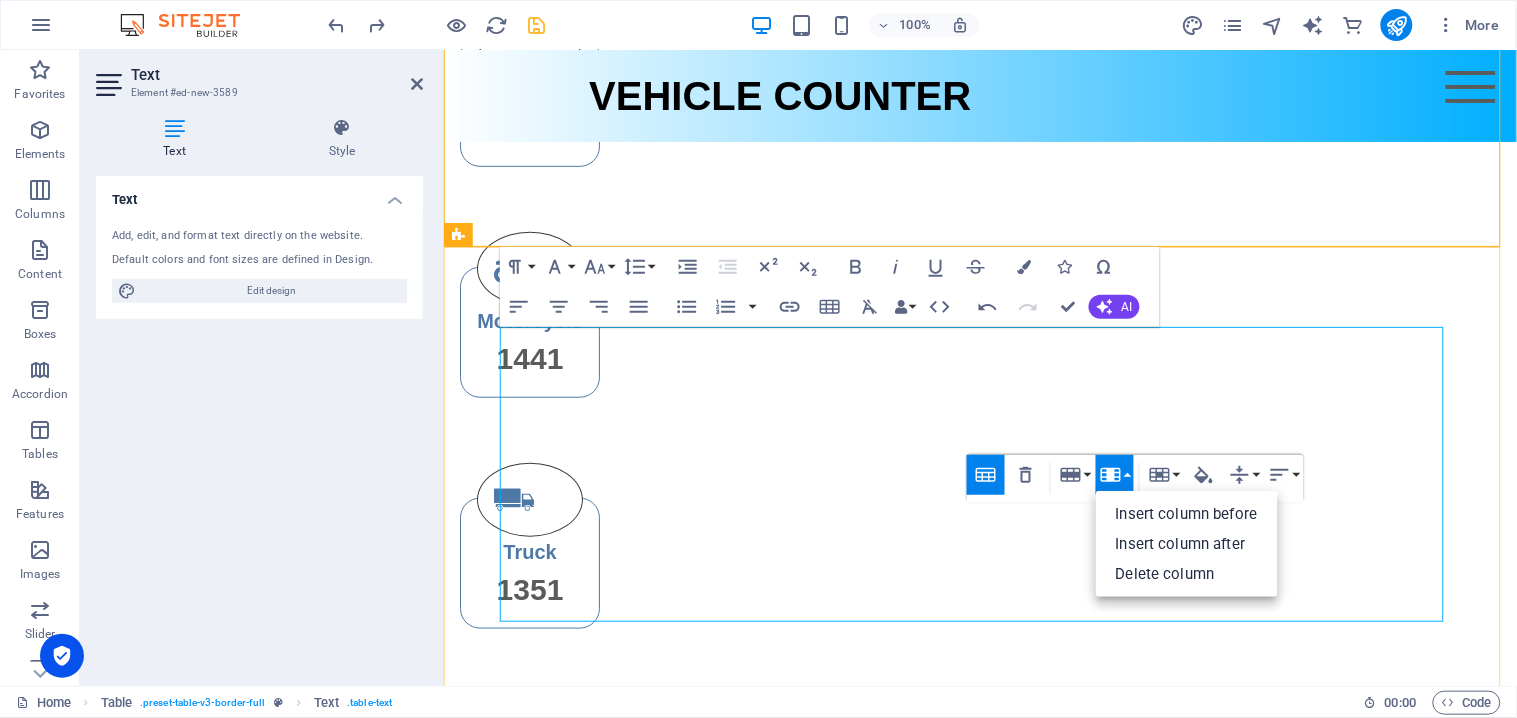 click on "Dolor" at bounding box center (1143, 1140) 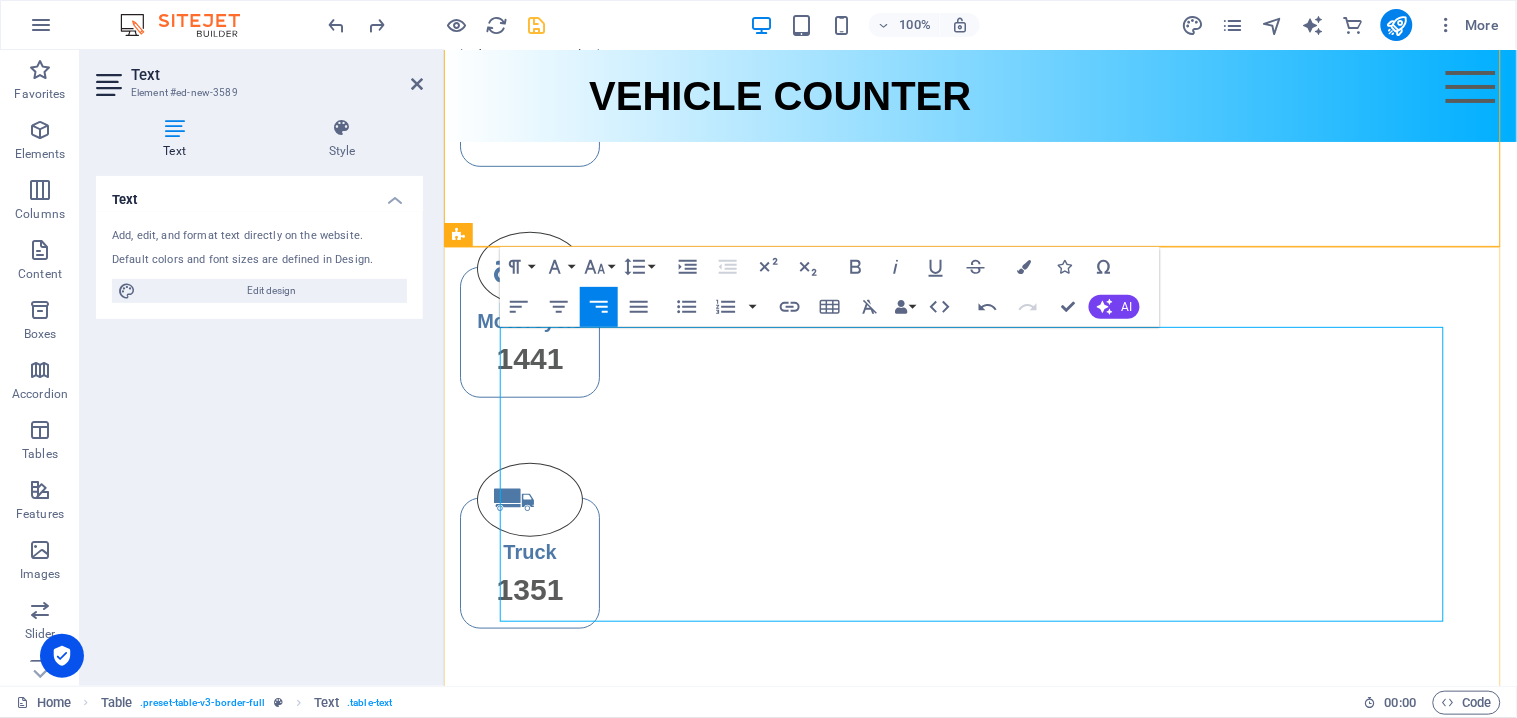 click at bounding box center [1356, 1043] 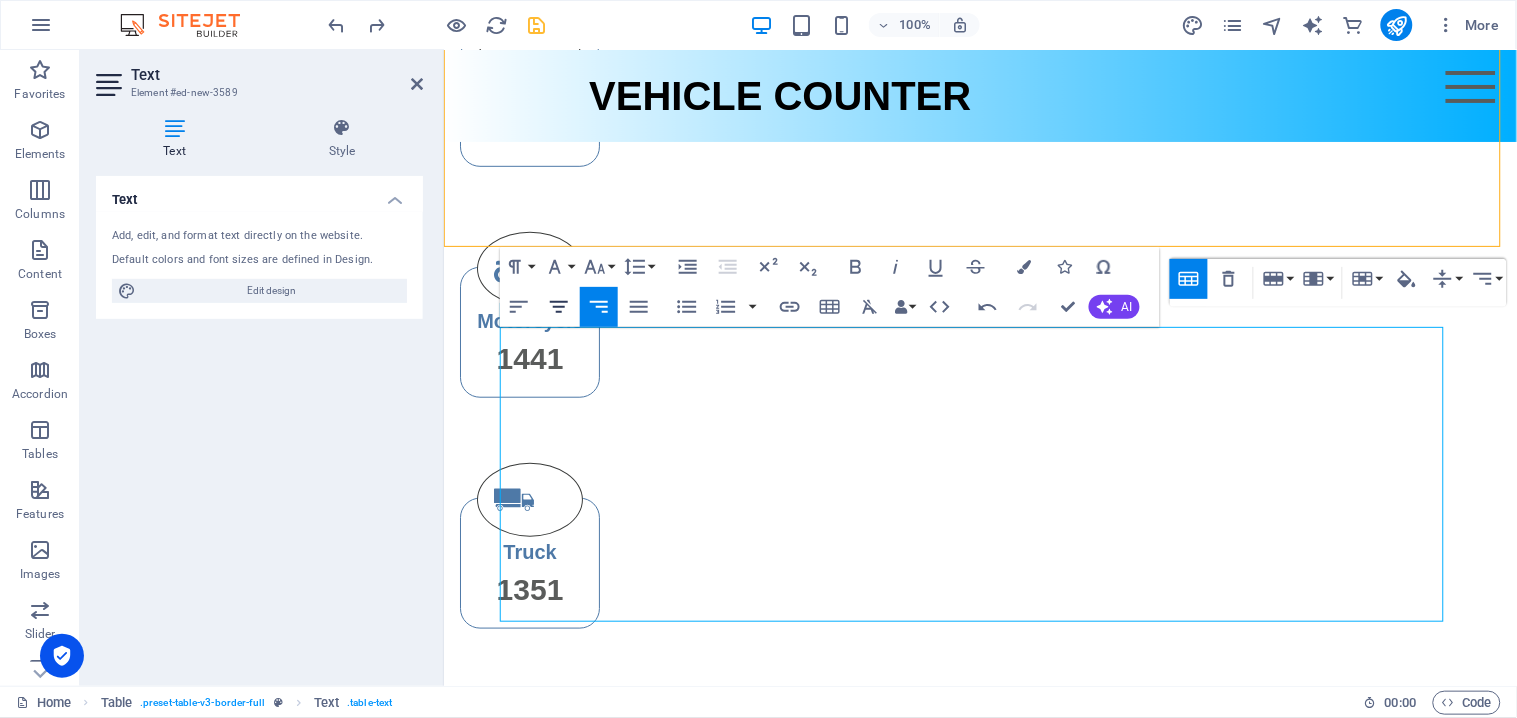 click 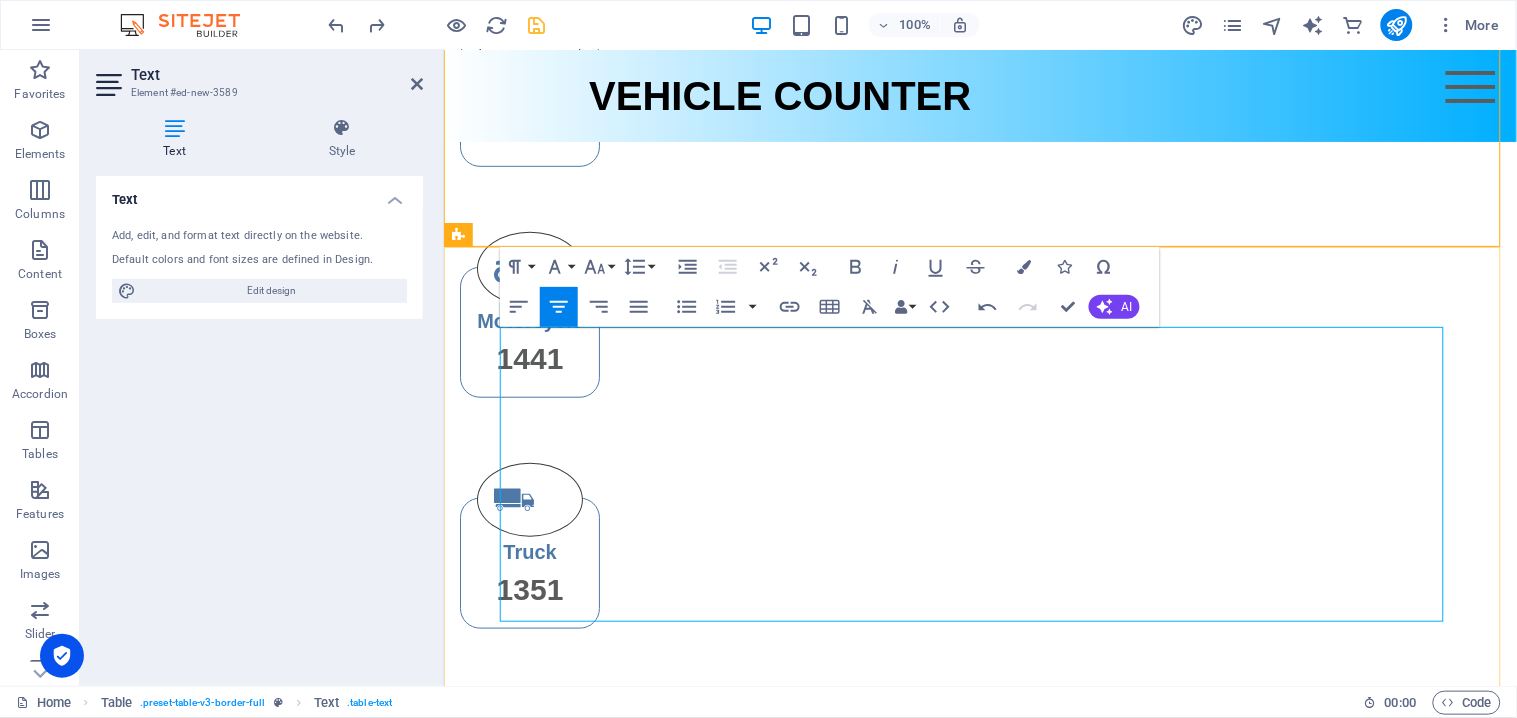 drag, startPoint x: 1387, startPoint y: 360, endPoint x: 1312, endPoint y: 357, distance: 75.059975 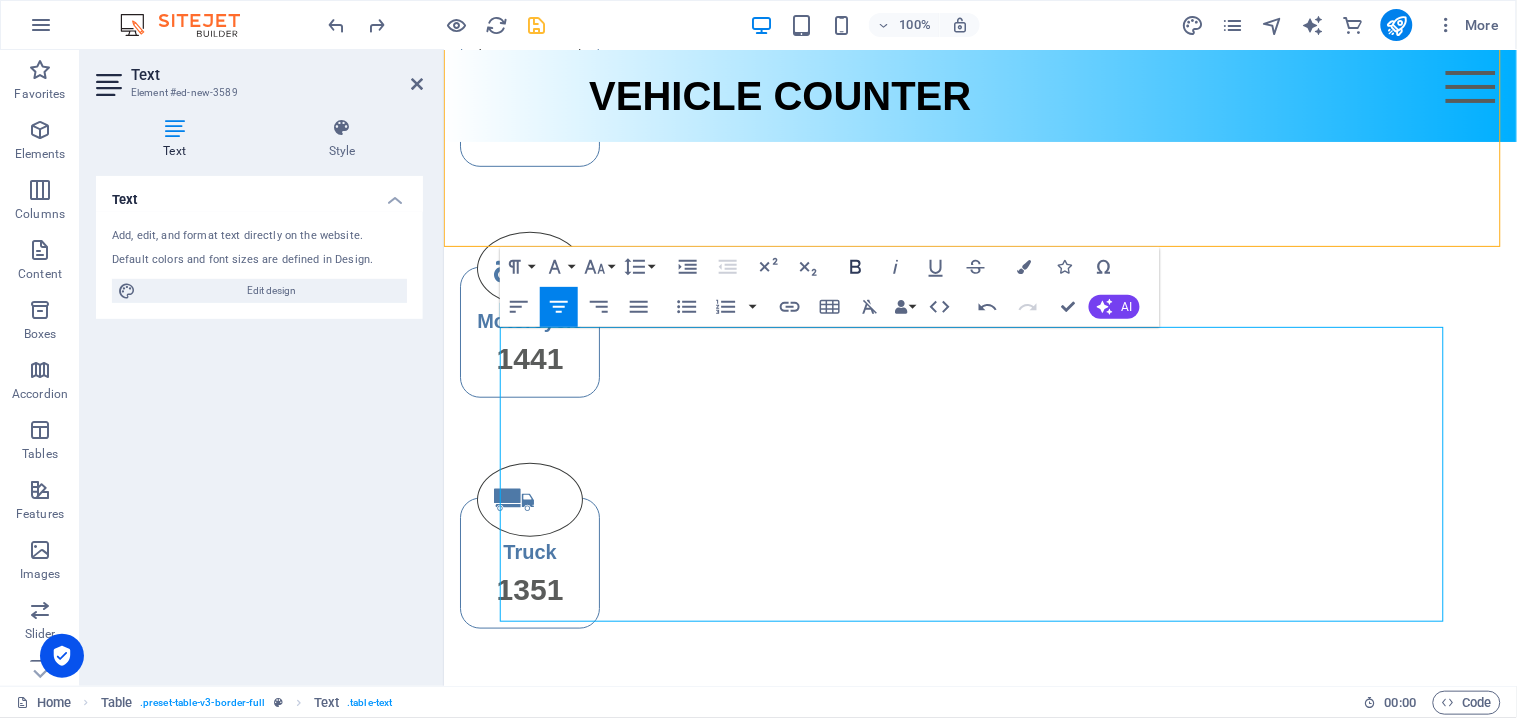 click 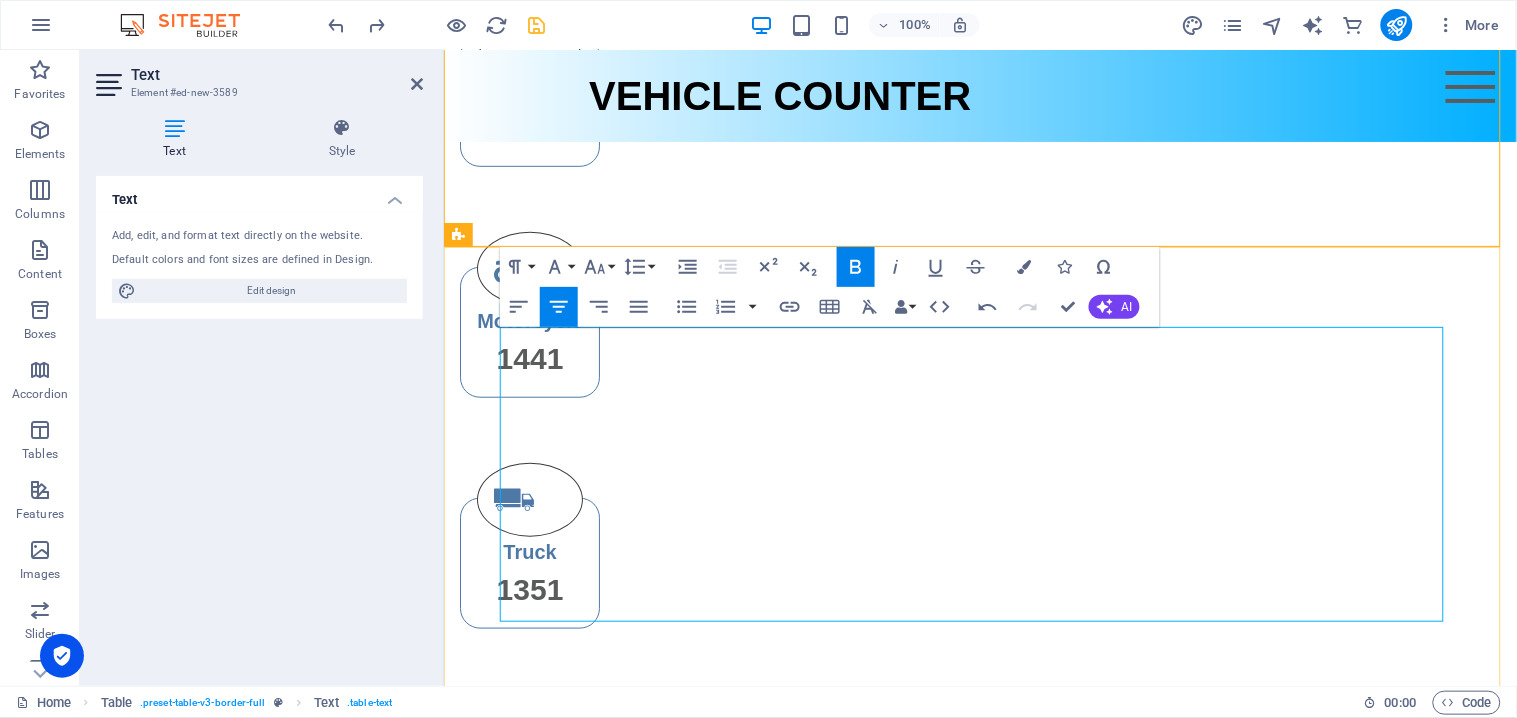 click on "Ipsum" at bounding box center (939, 1091) 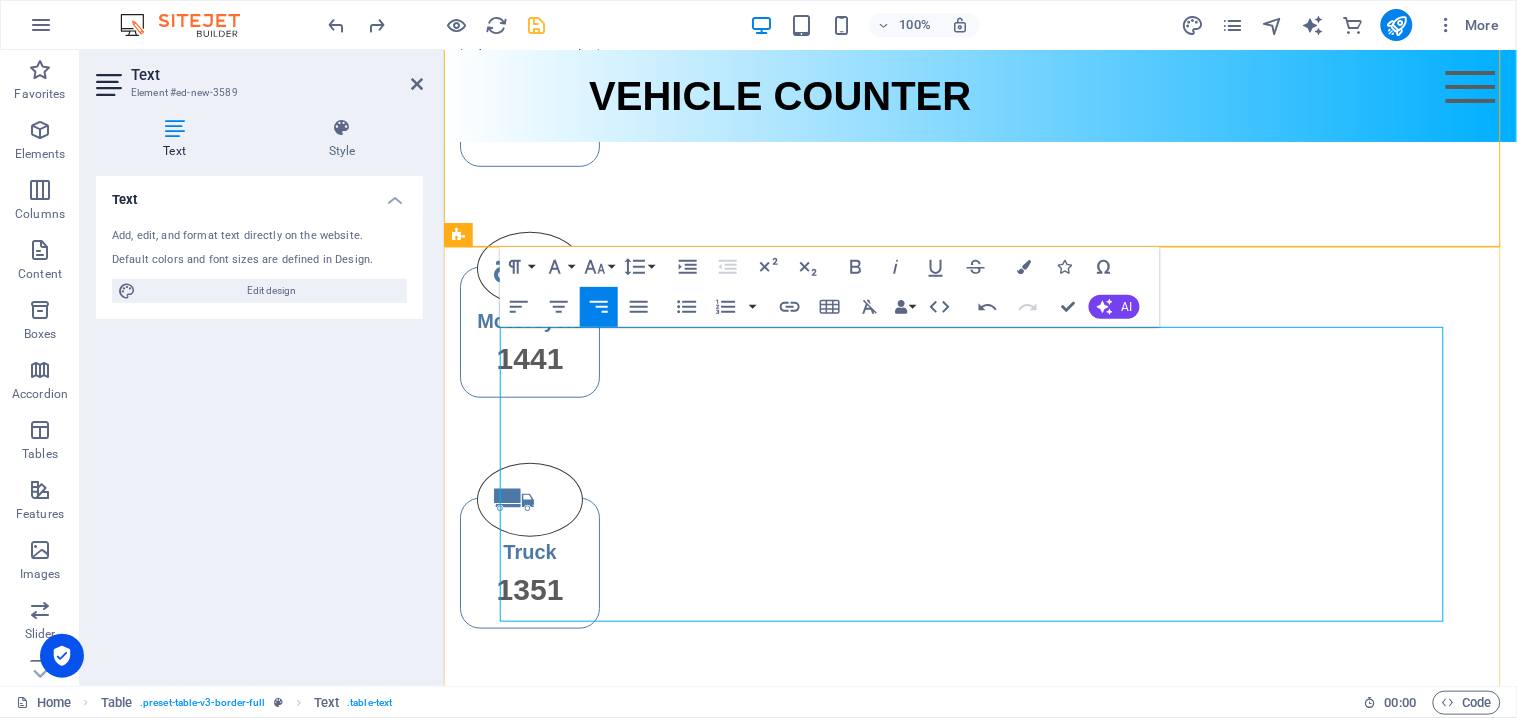 click at bounding box center [1356, 1091] 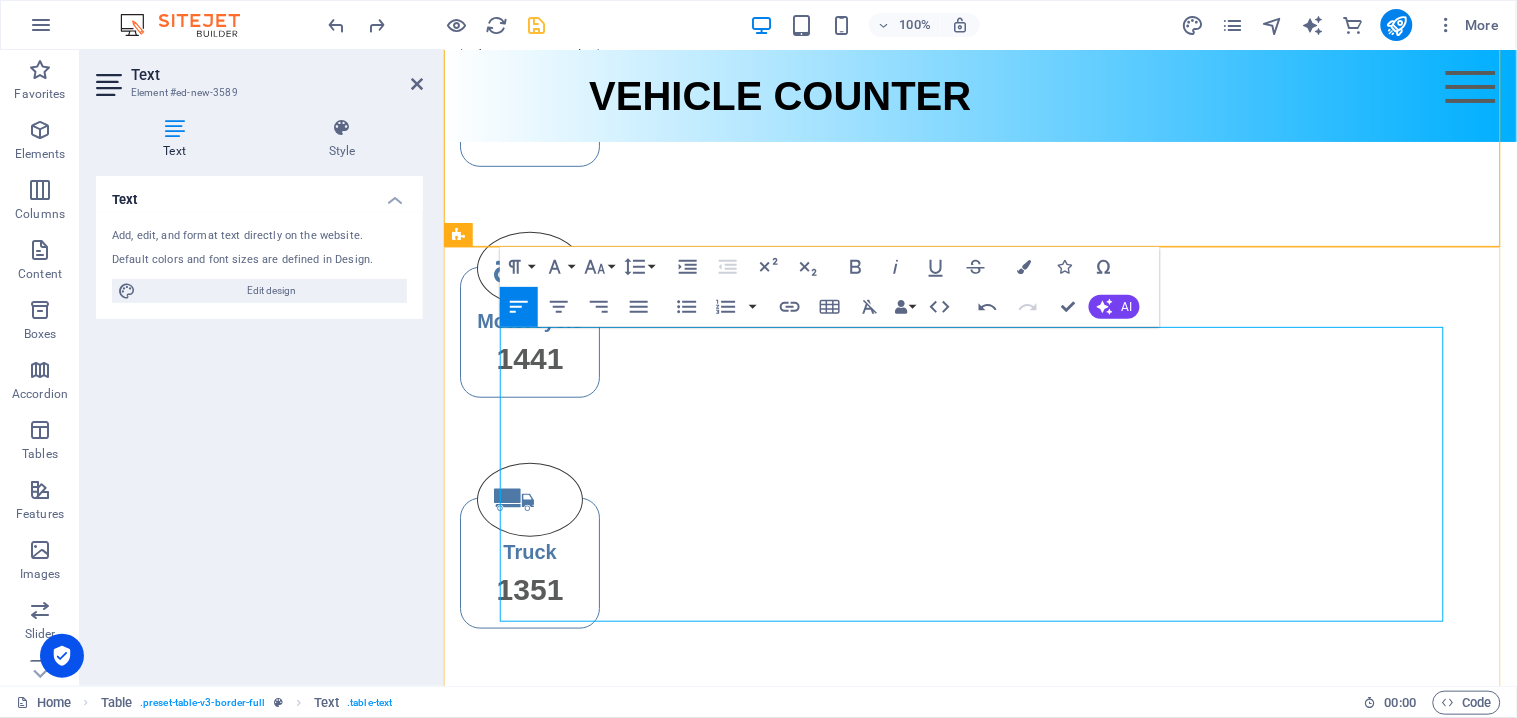 click at bounding box center [1356, 1091] 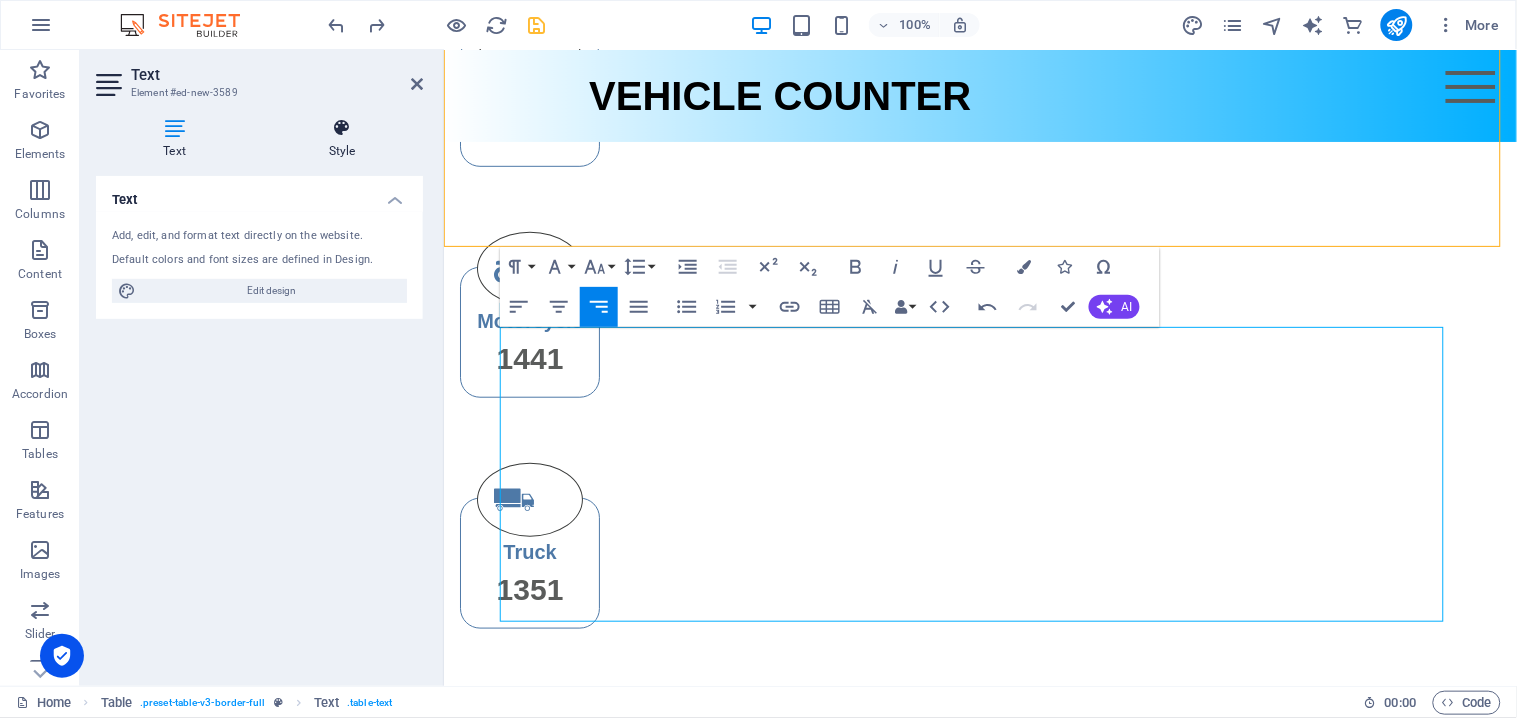 click on "Style" at bounding box center (342, 139) 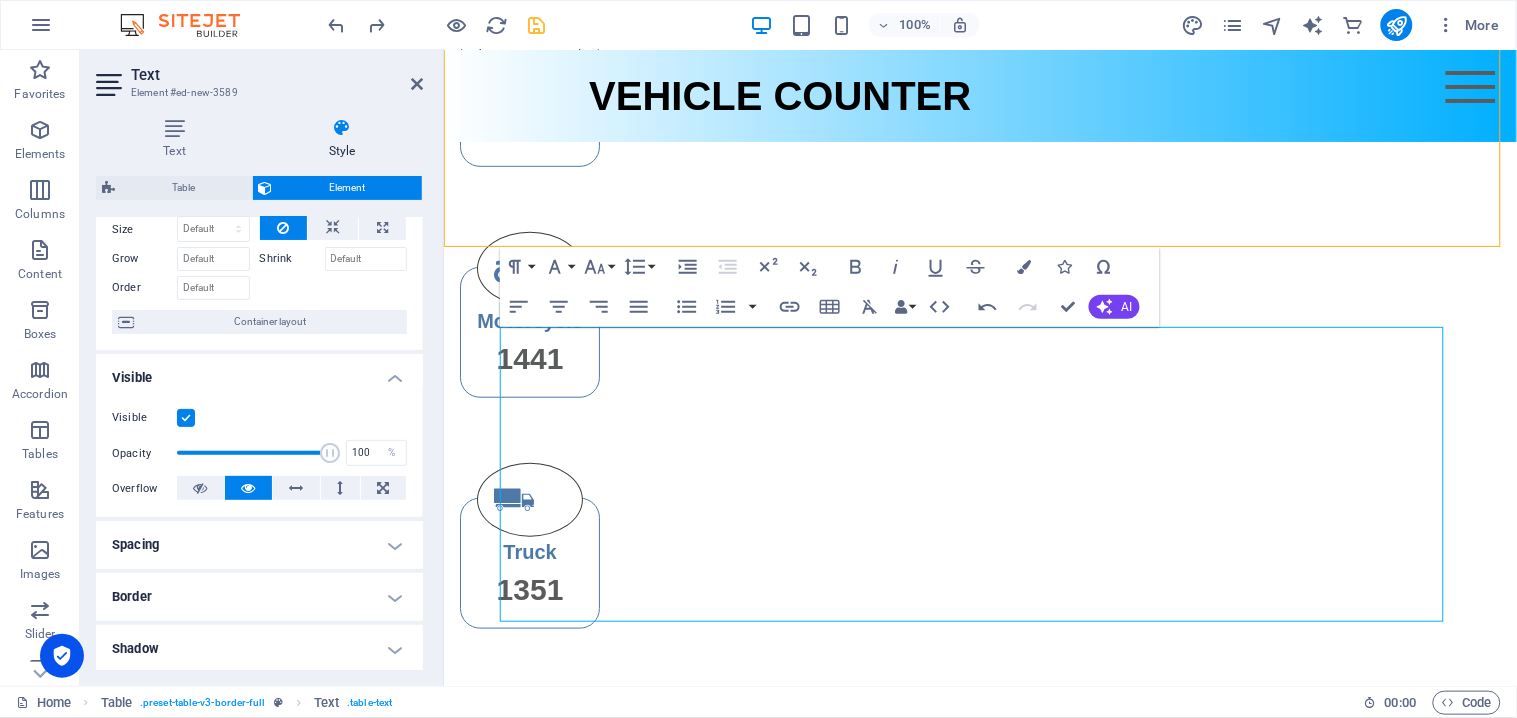 scroll, scrollTop: 111, scrollLeft: 0, axis: vertical 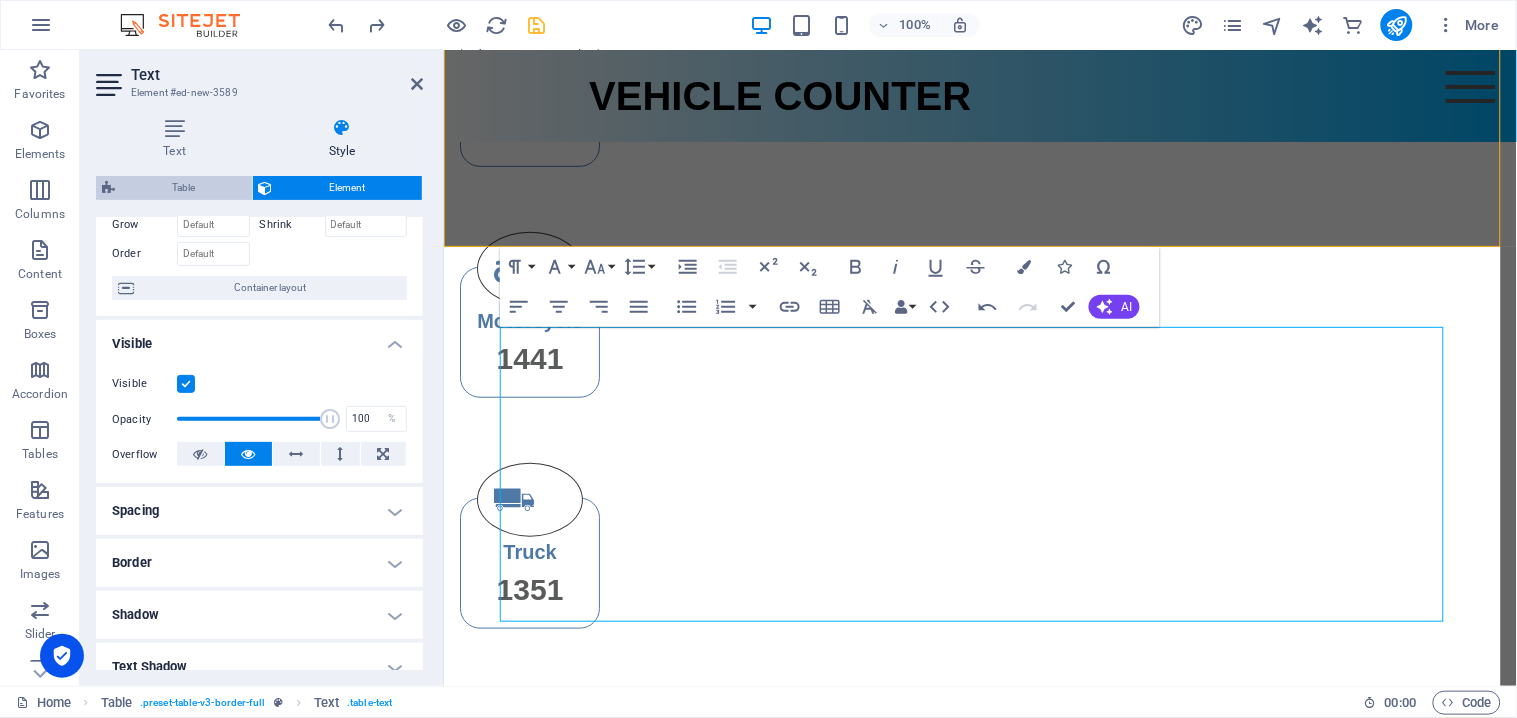 click on "Table" at bounding box center (183, 188) 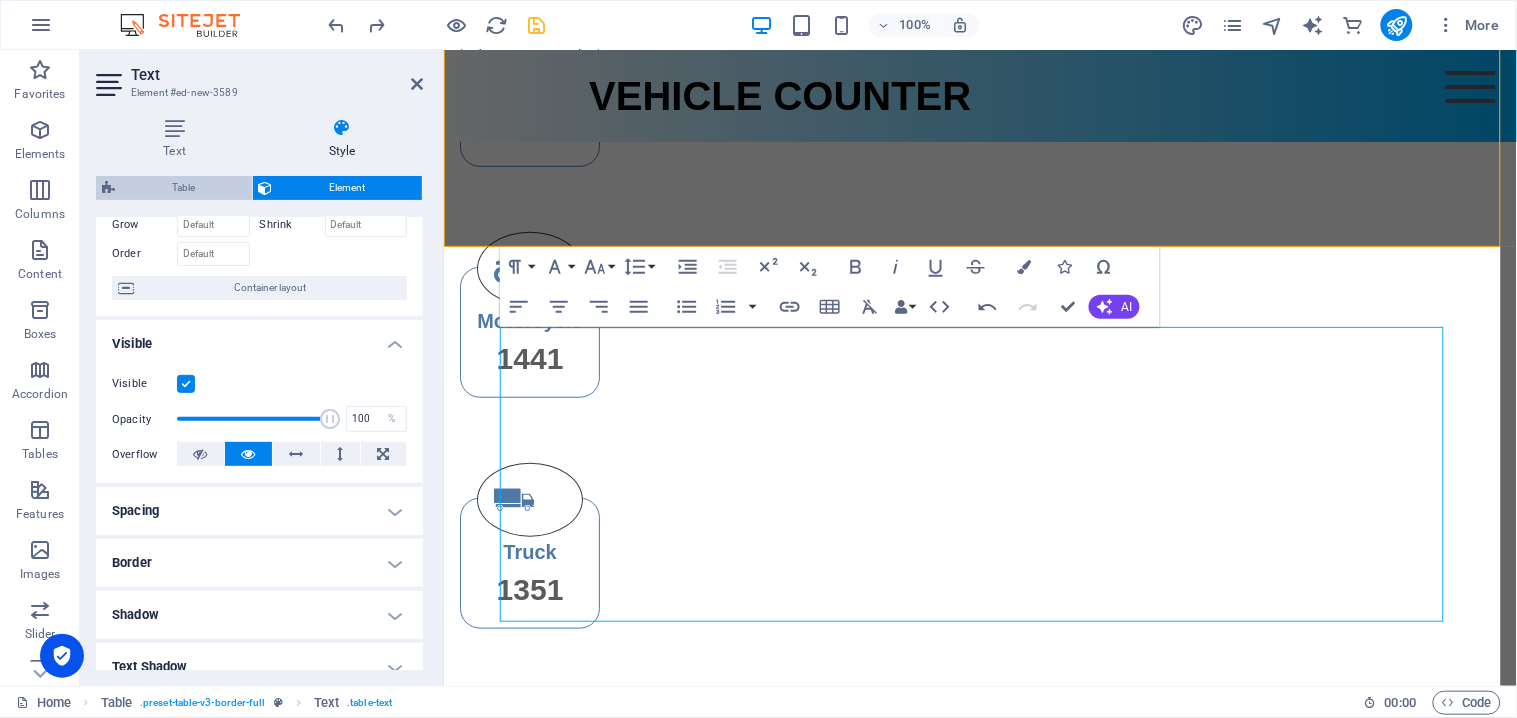 select on "rem" 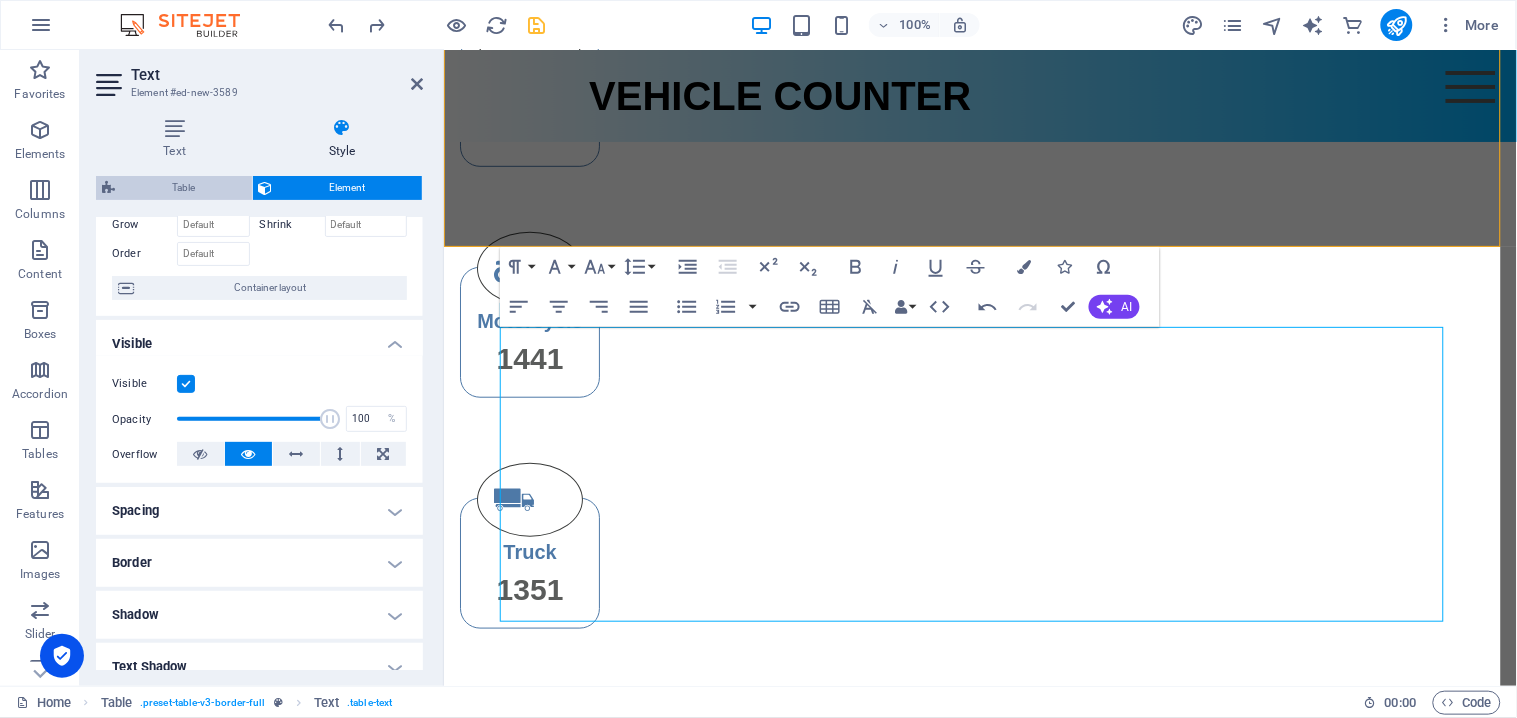select on "px" 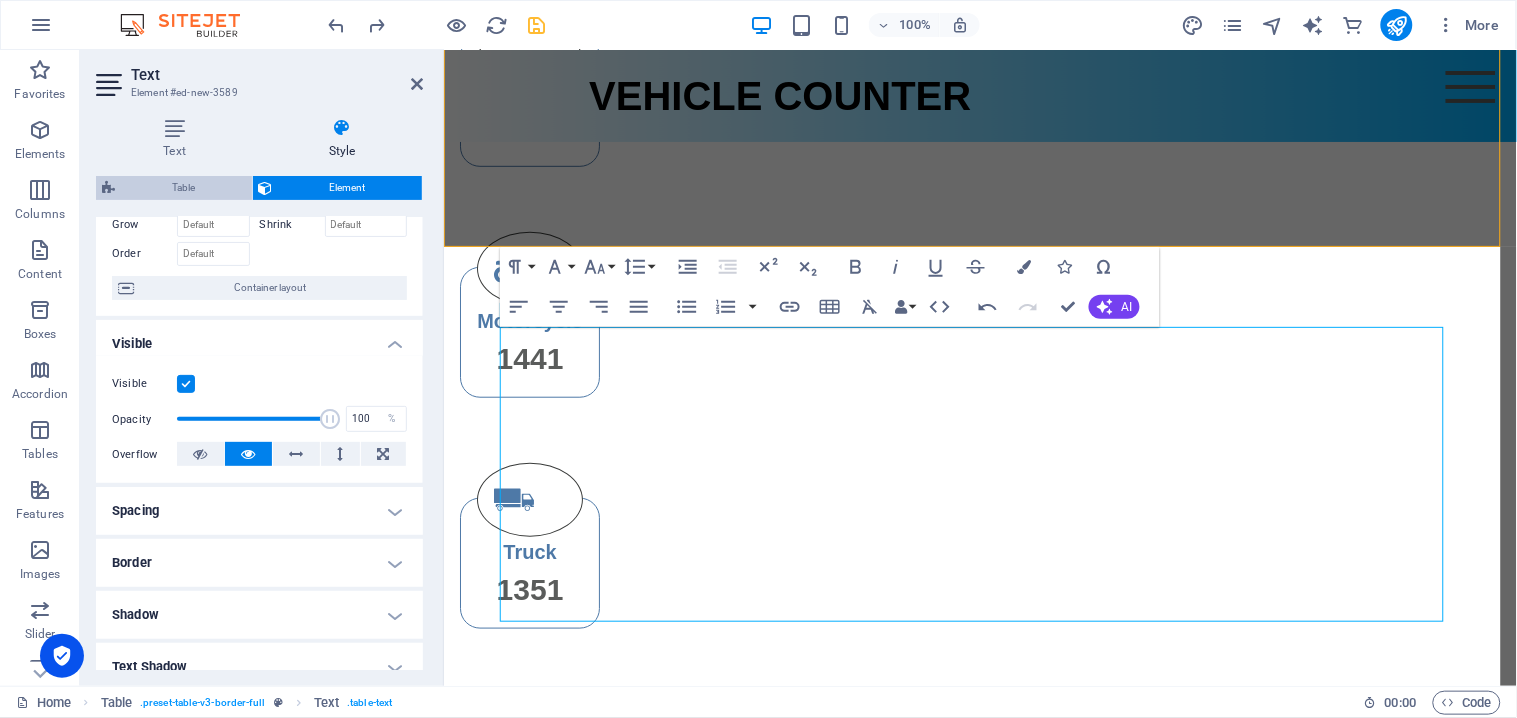 select on "px" 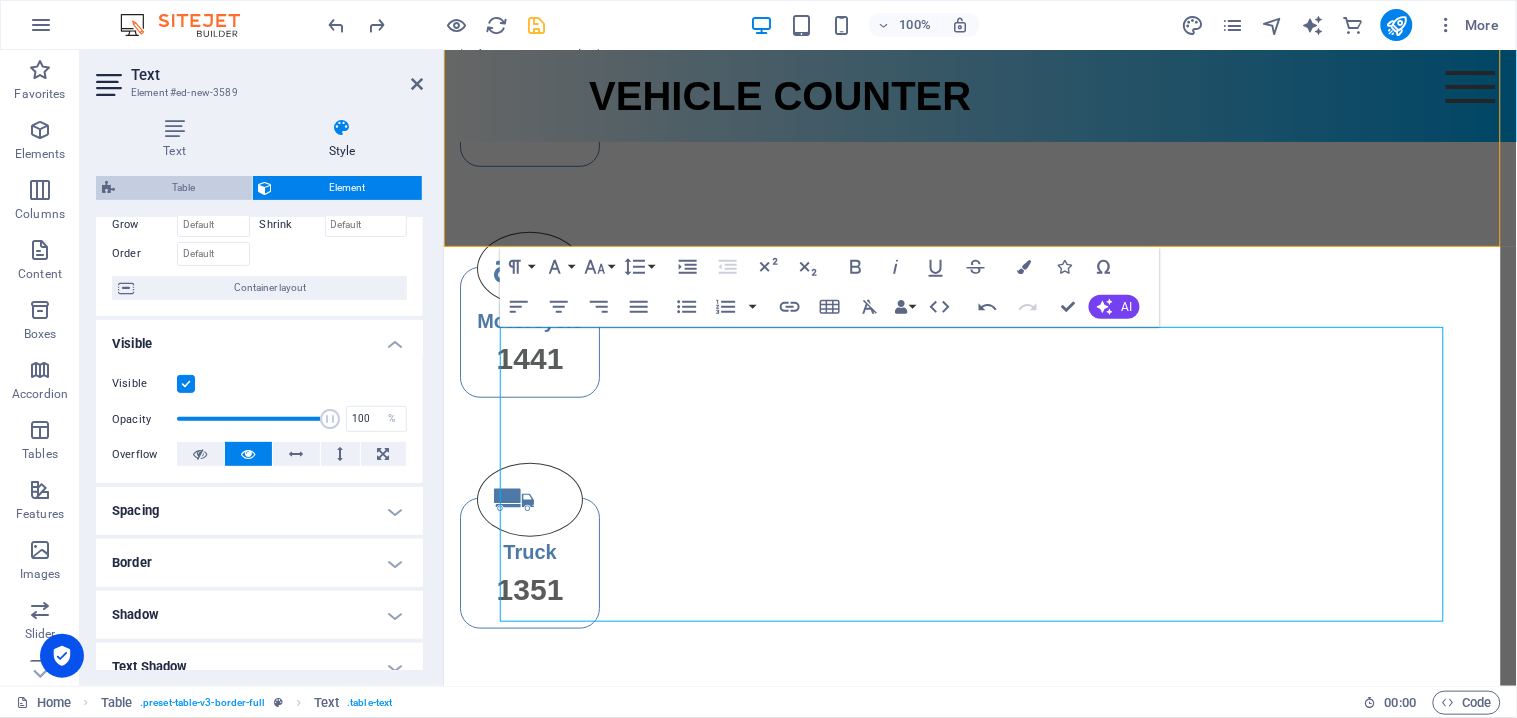 select on "px" 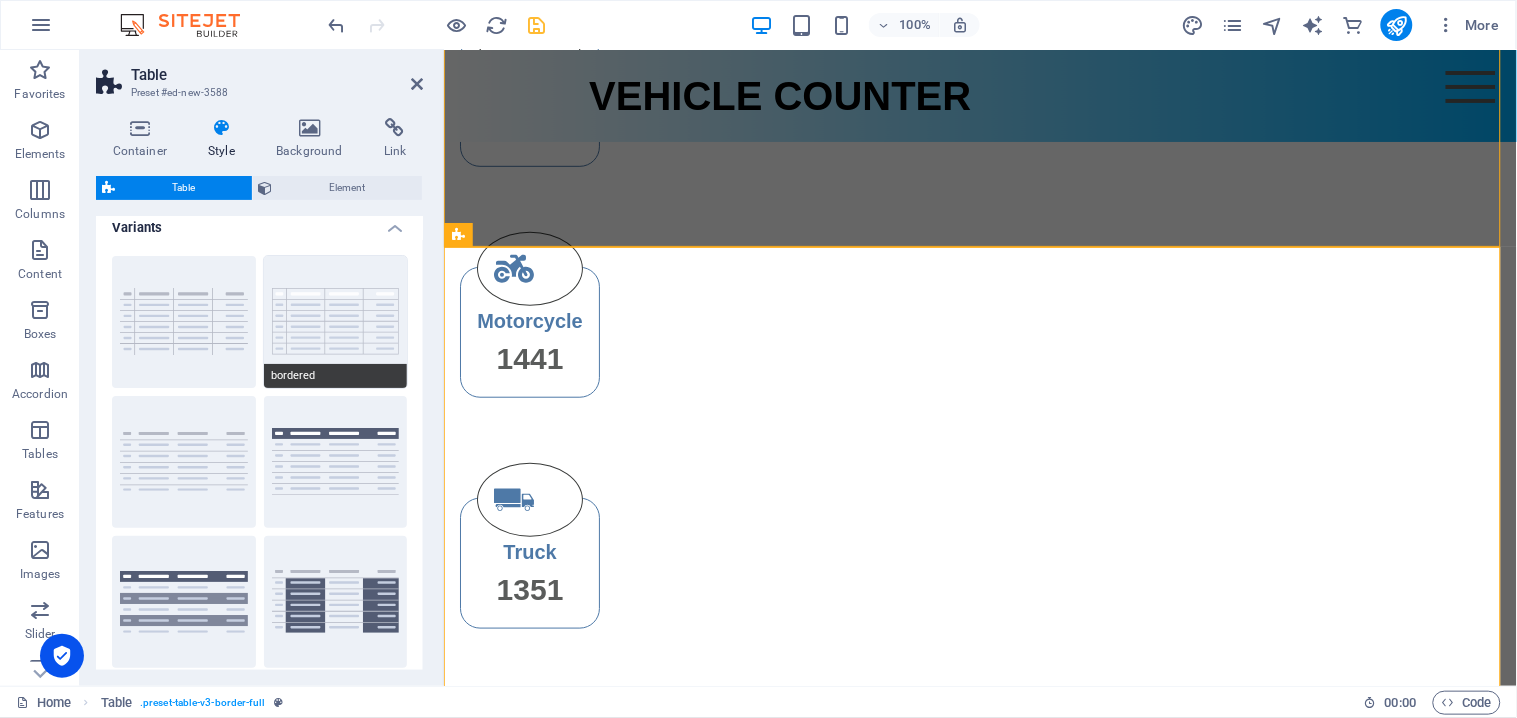 scroll, scrollTop: 0, scrollLeft: 0, axis: both 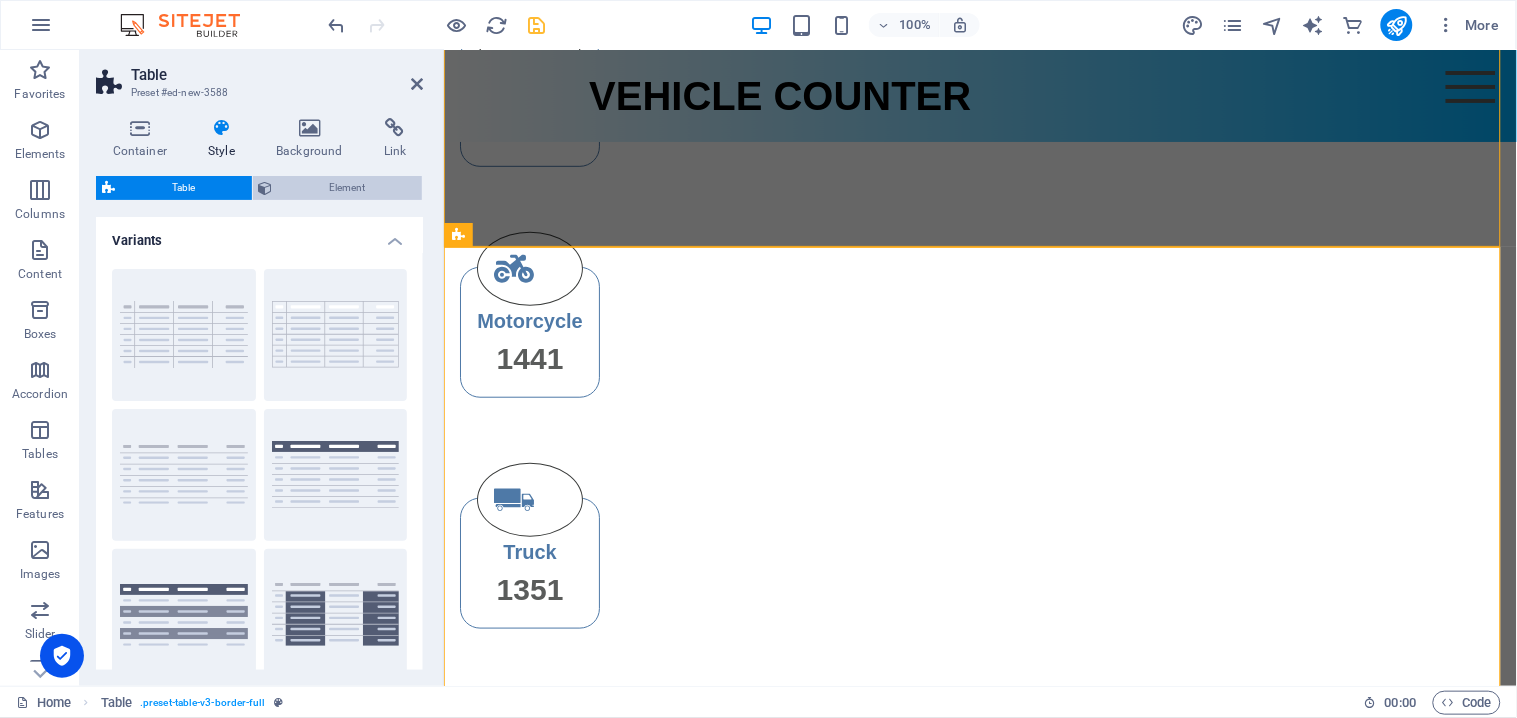 click on "Element" at bounding box center [348, 188] 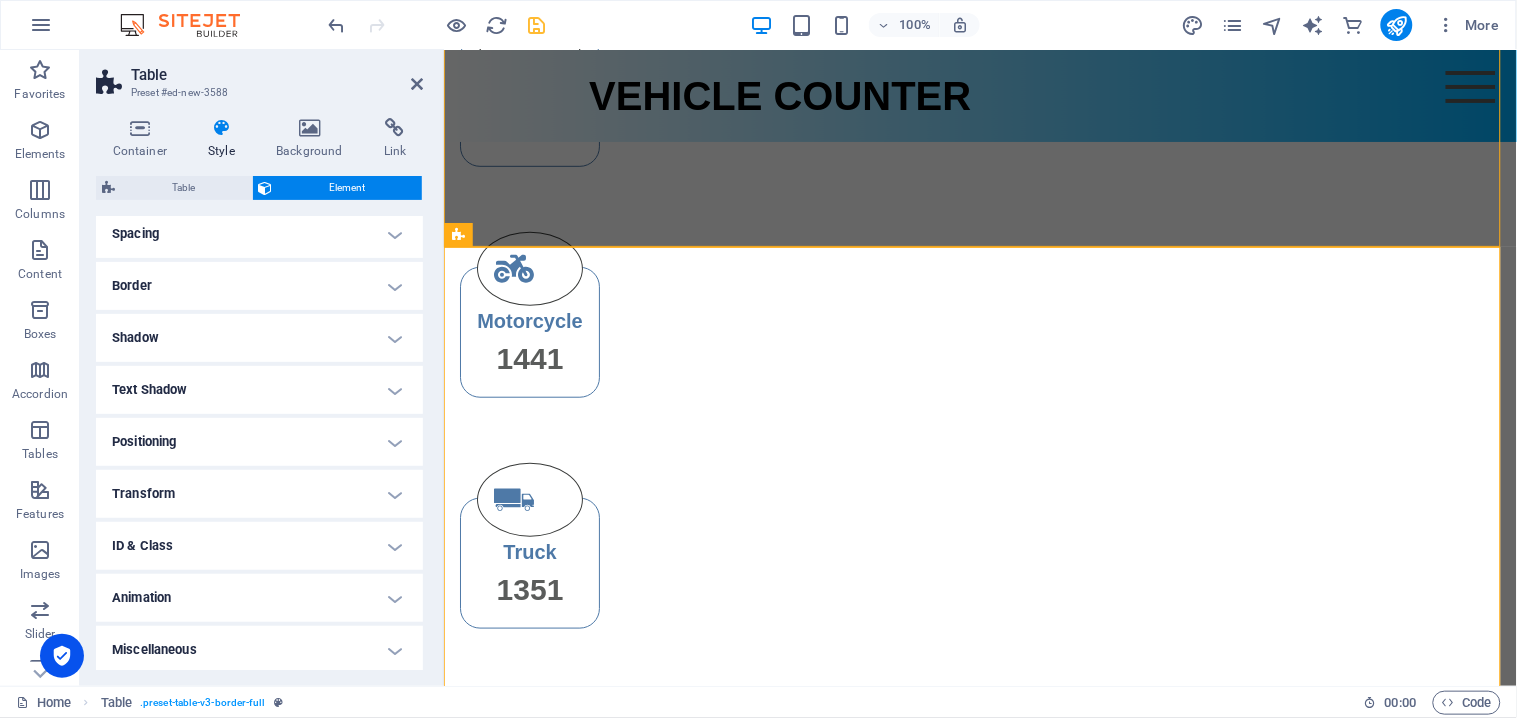 scroll, scrollTop: 180, scrollLeft: 0, axis: vertical 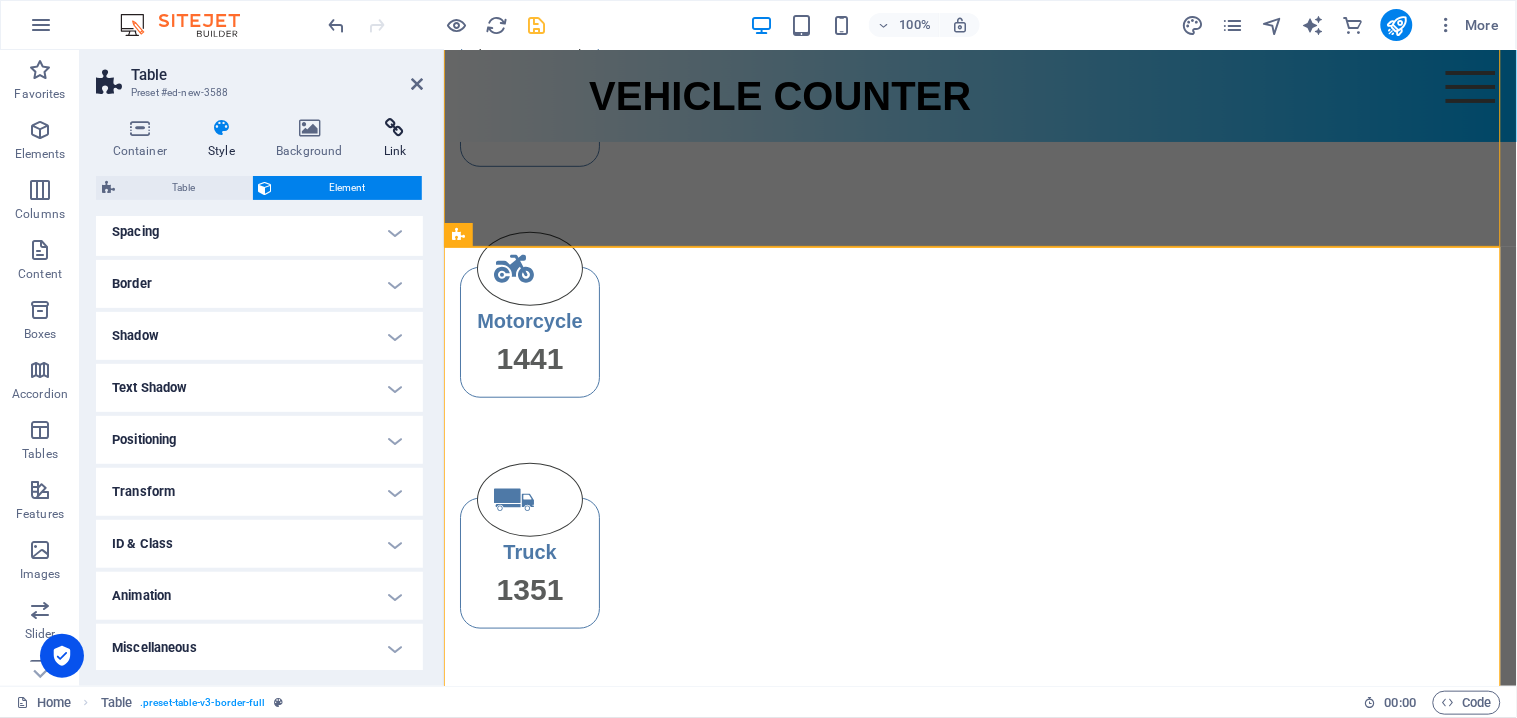 click on "Link" at bounding box center [395, 139] 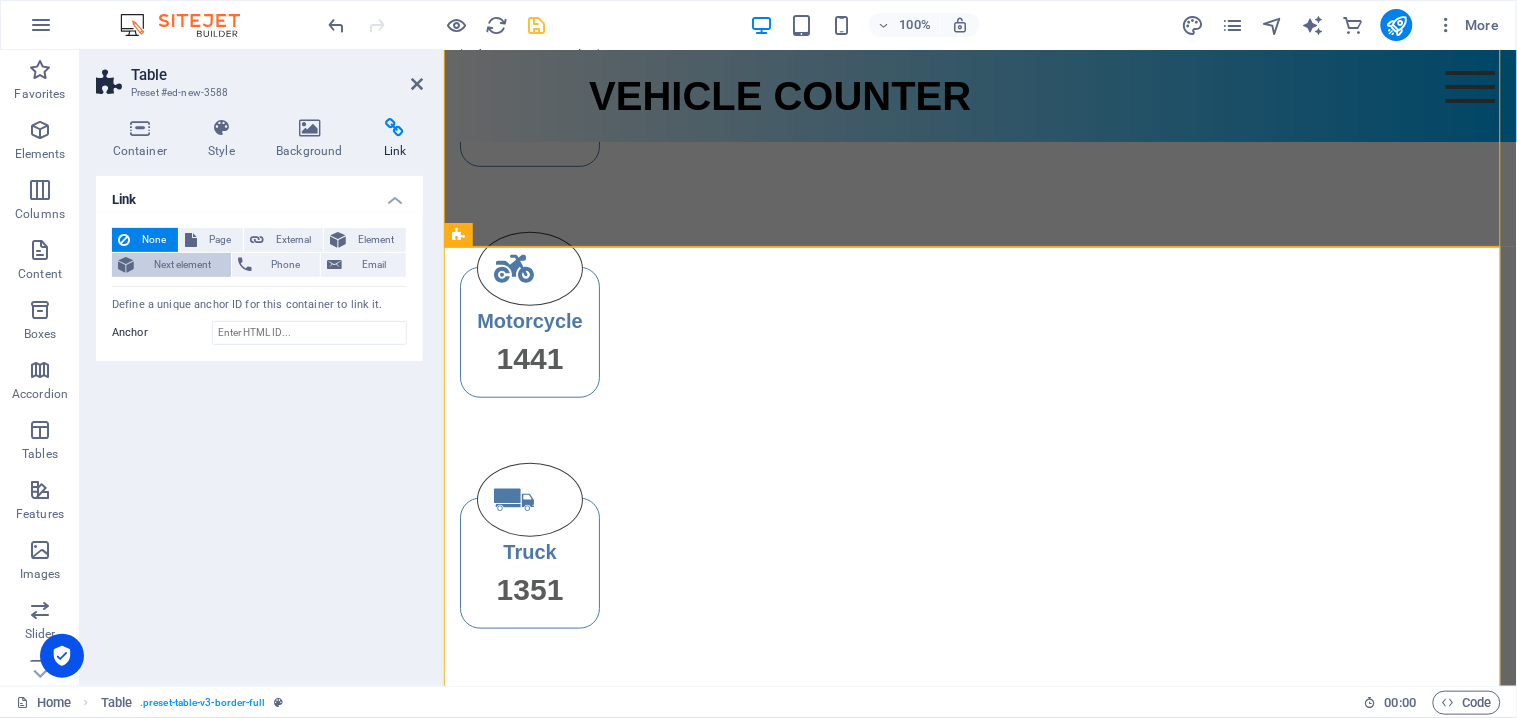 click on "Next element" at bounding box center [182, 265] 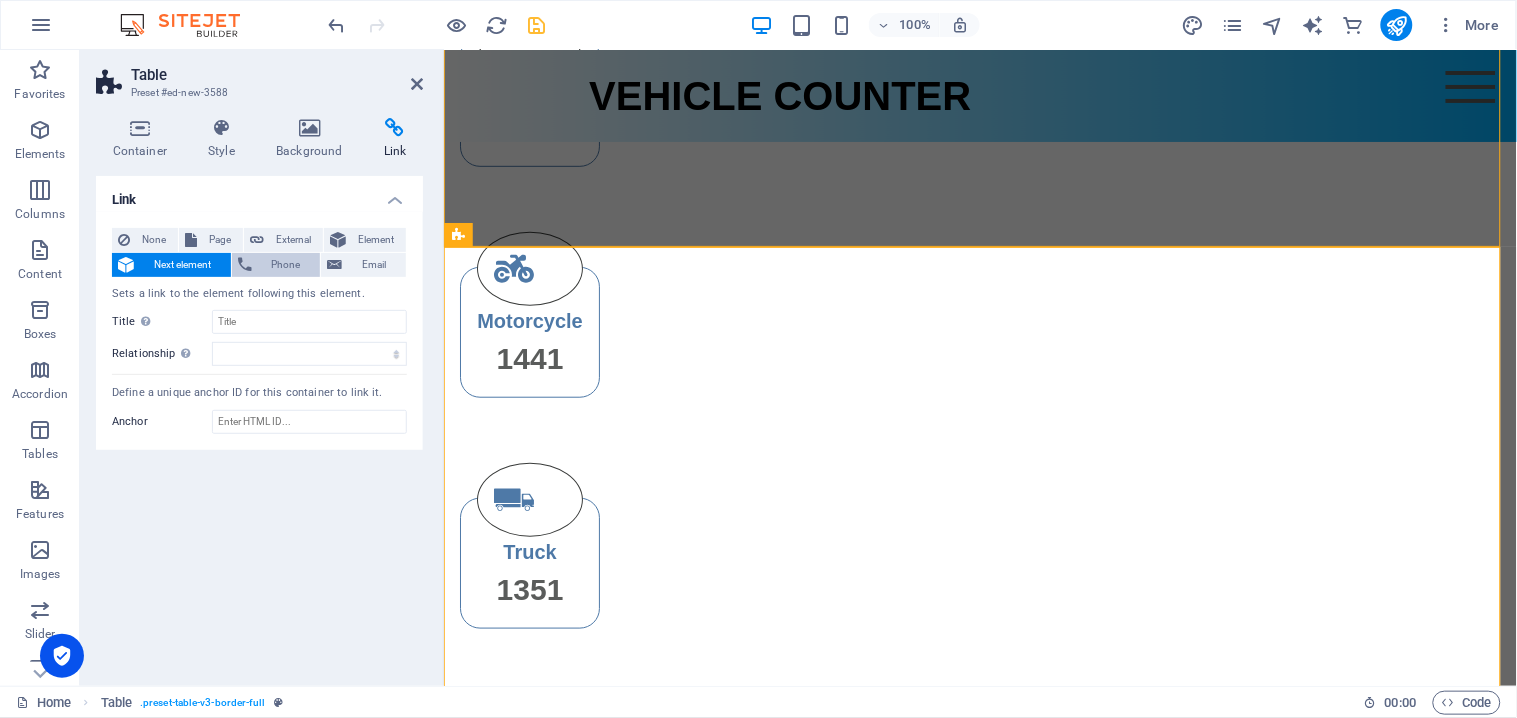 click on "Phone" at bounding box center (286, 265) 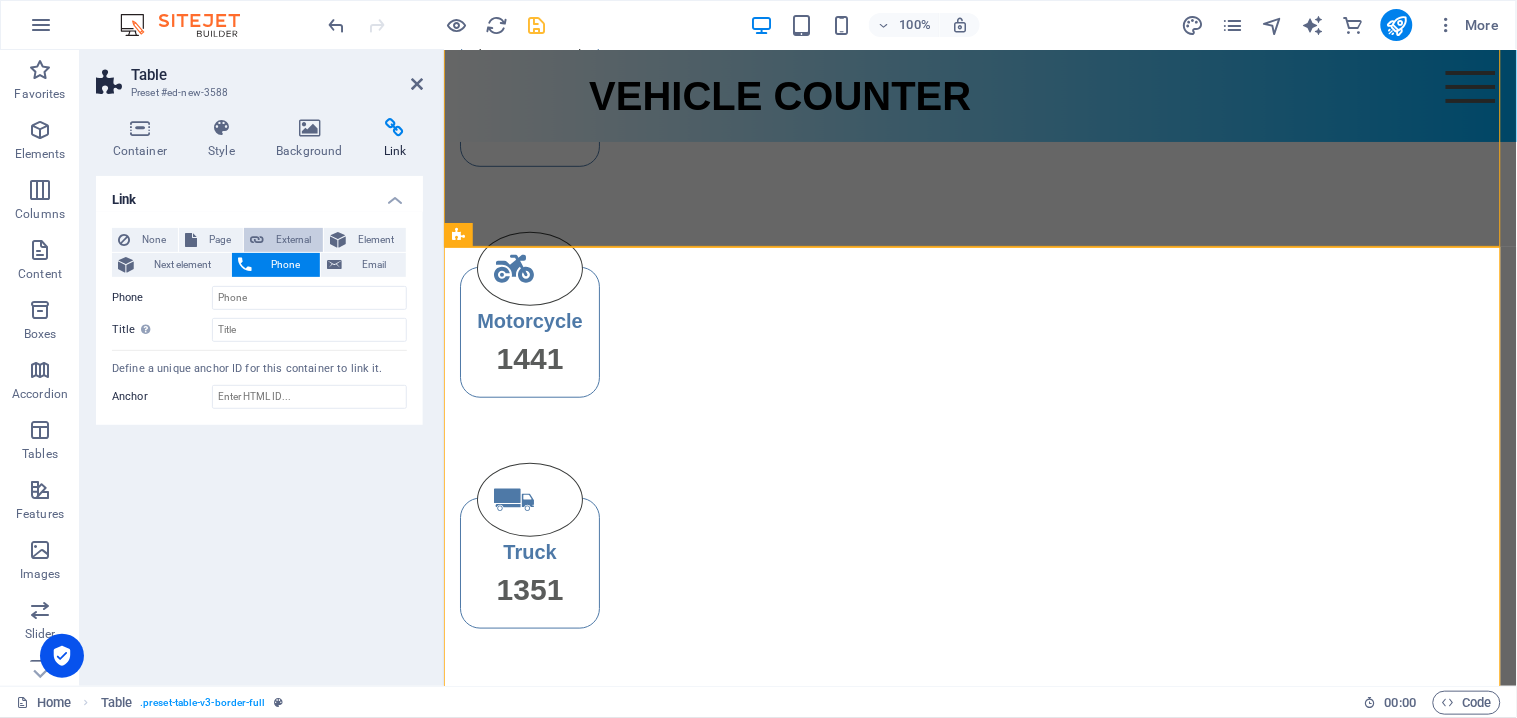 click on "External" at bounding box center [293, 240] 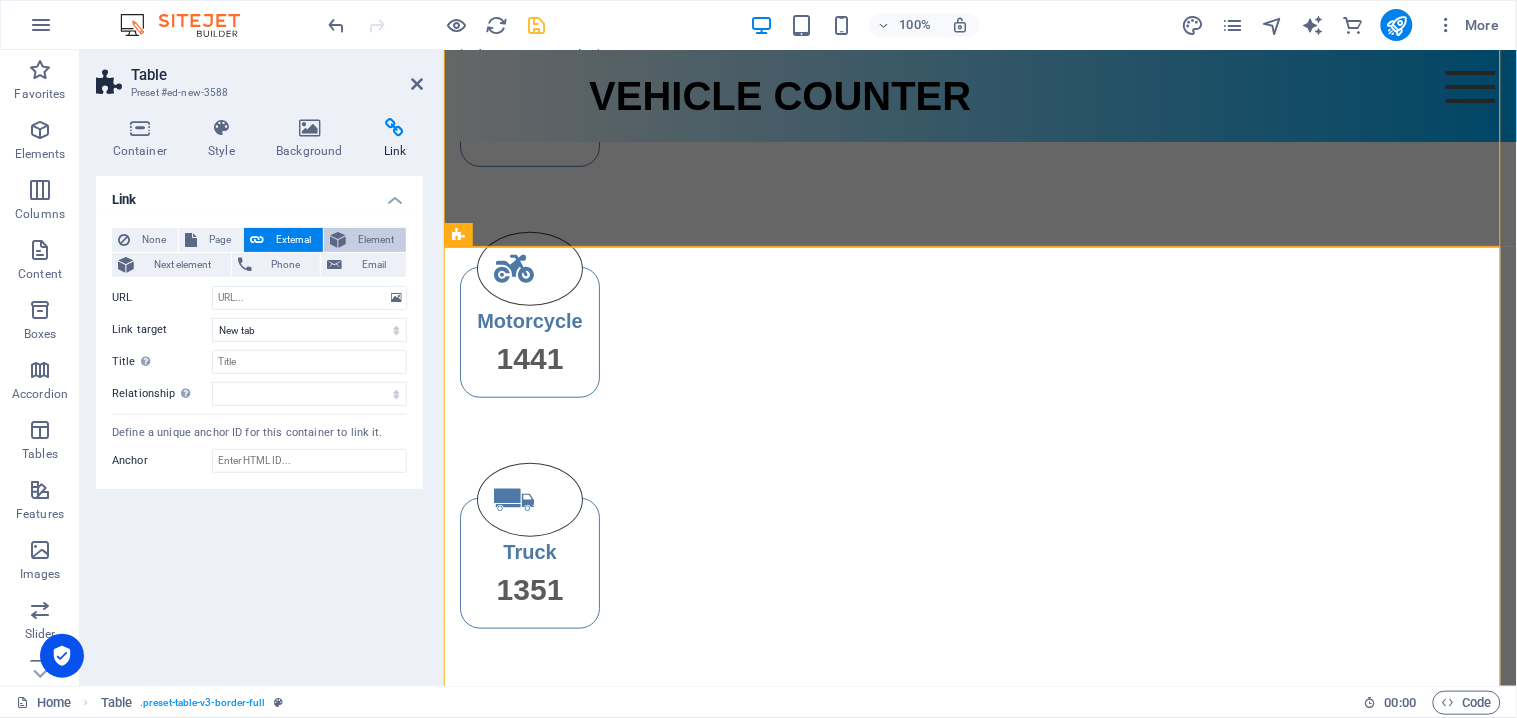 click on "Element" at bounding box center (376, 240) 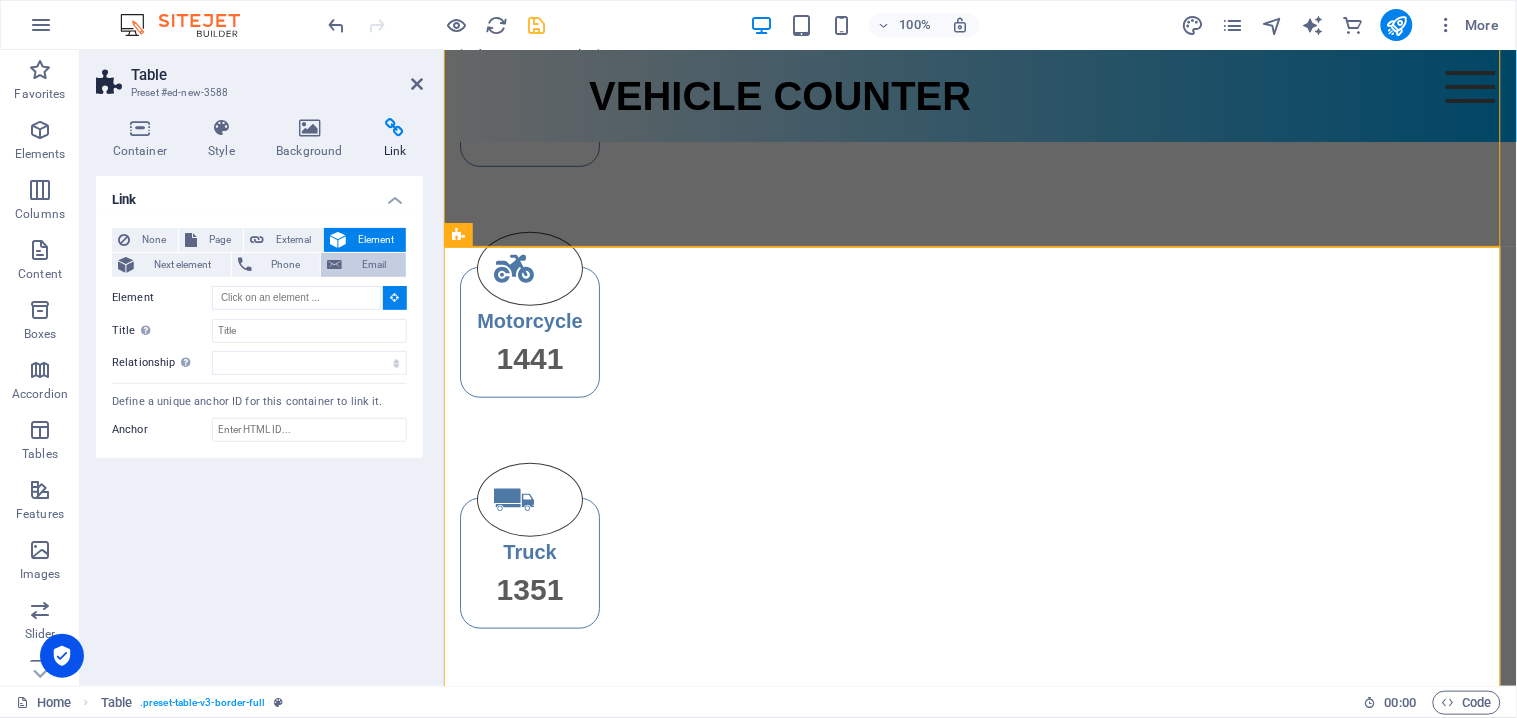 click on "Email" at bounding box center [374, 265] 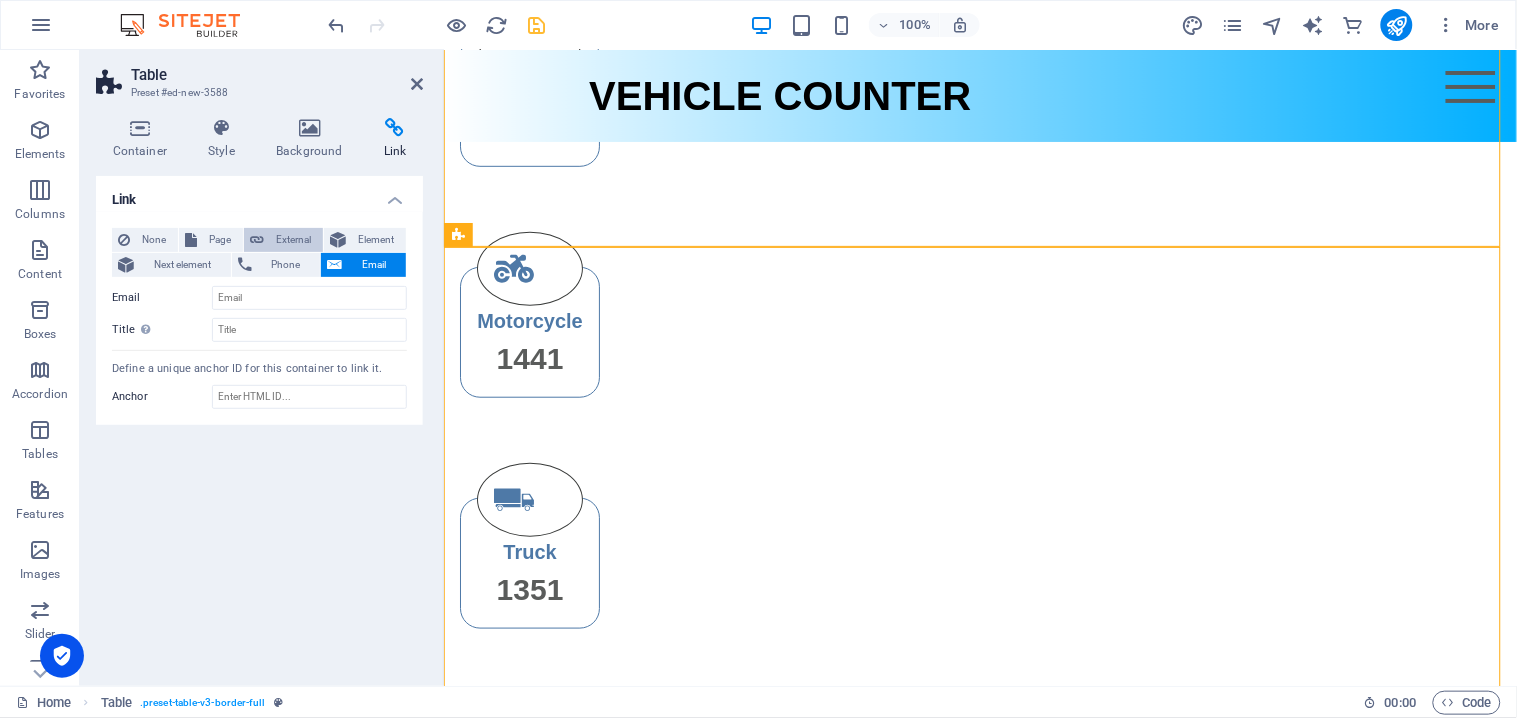 click on "External" at bounding box center [293, 240] 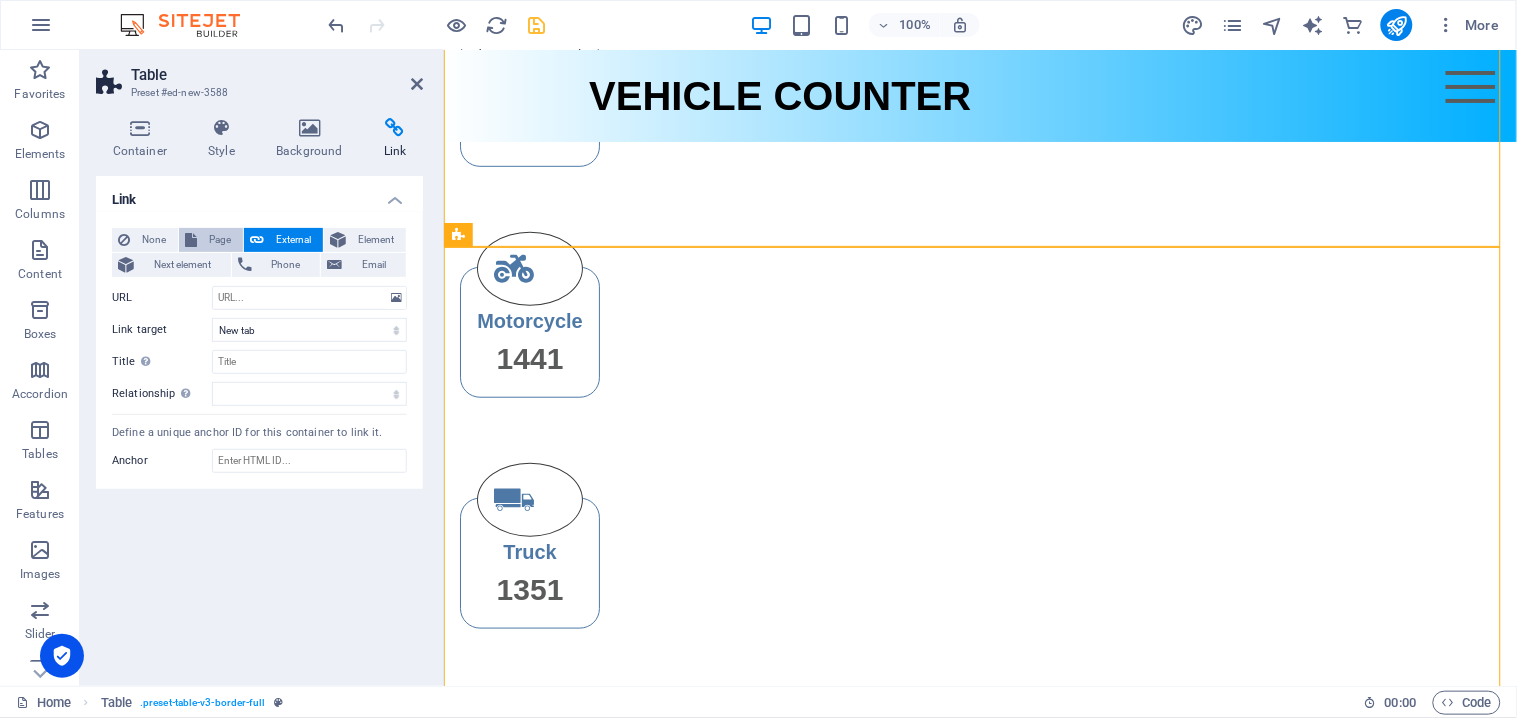 click on "Page" at bounding box center [220, 240] 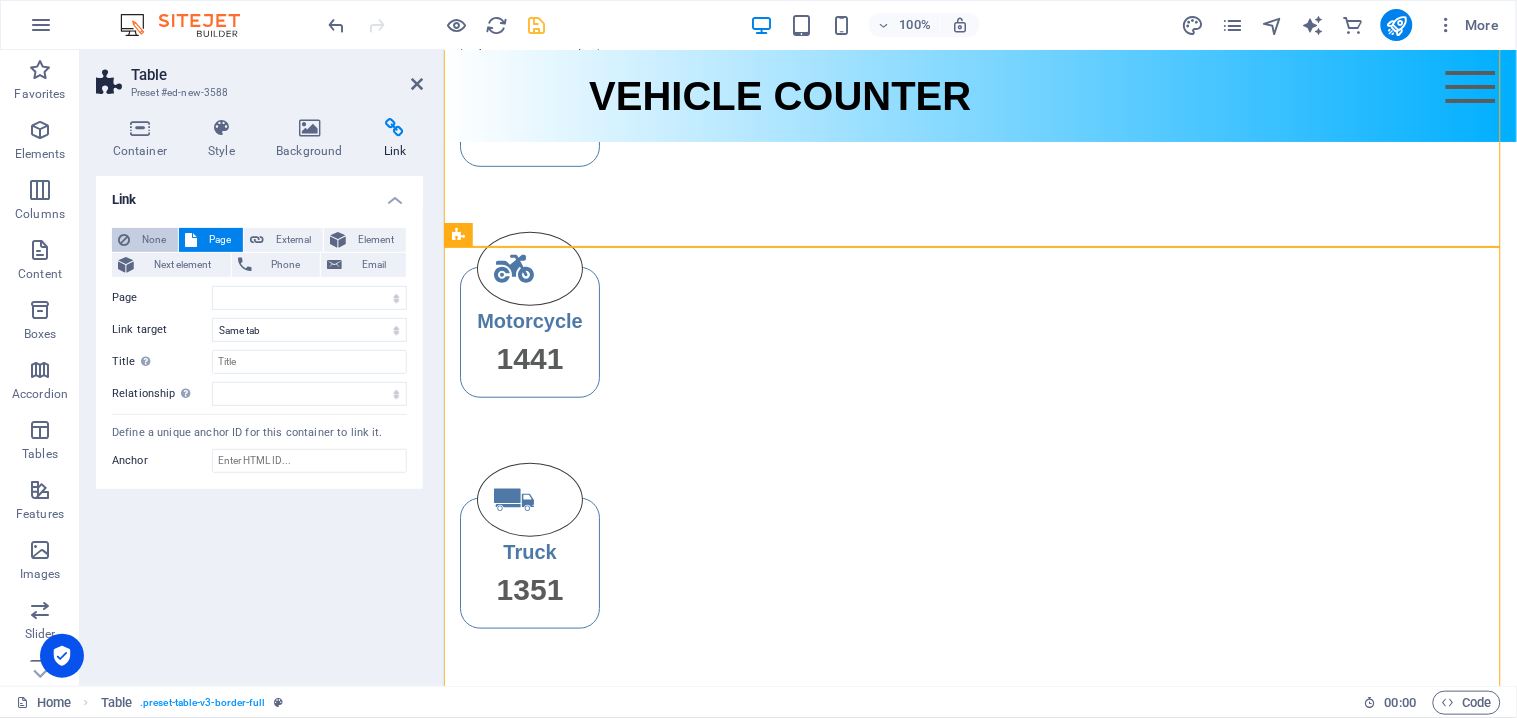 click on "None" at bounding box center [154, 240] 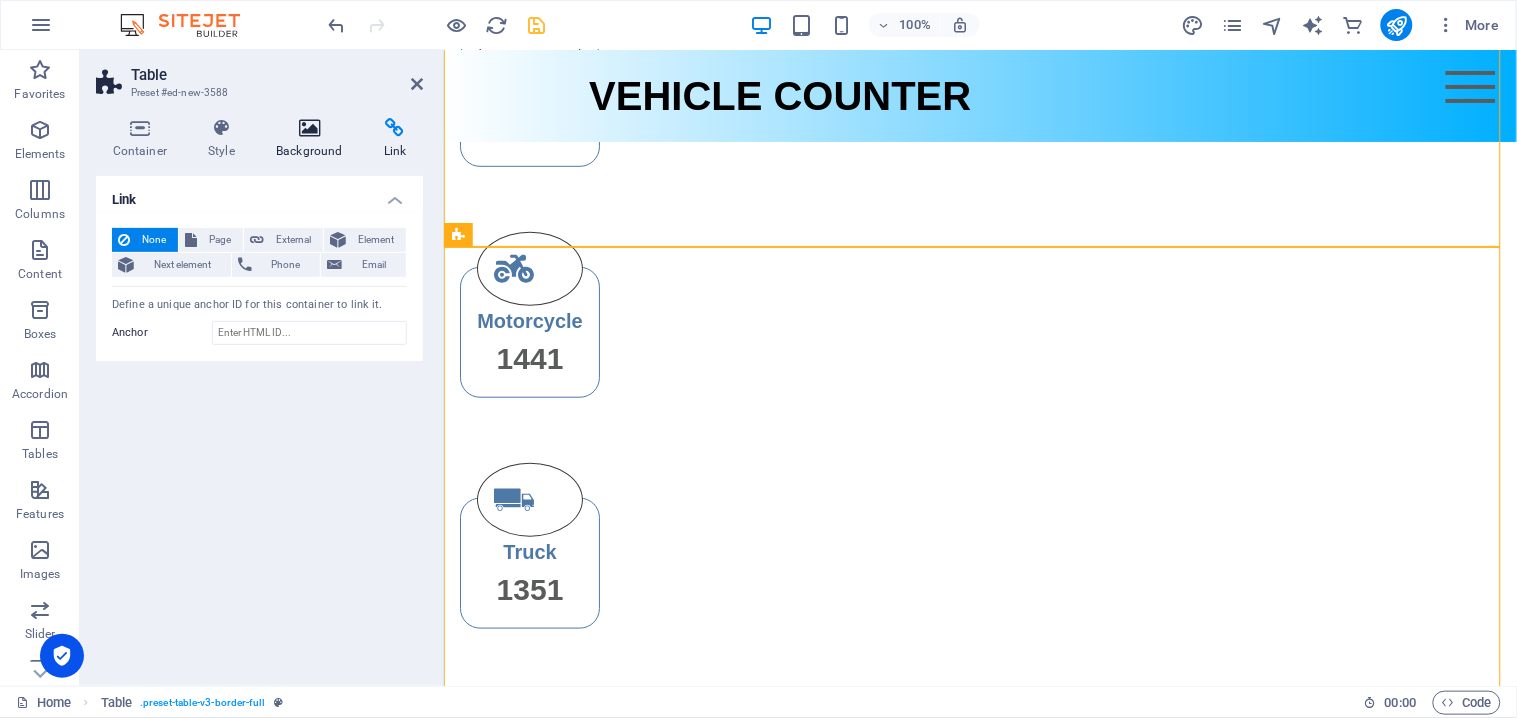 click at bounding box center (310, 128) 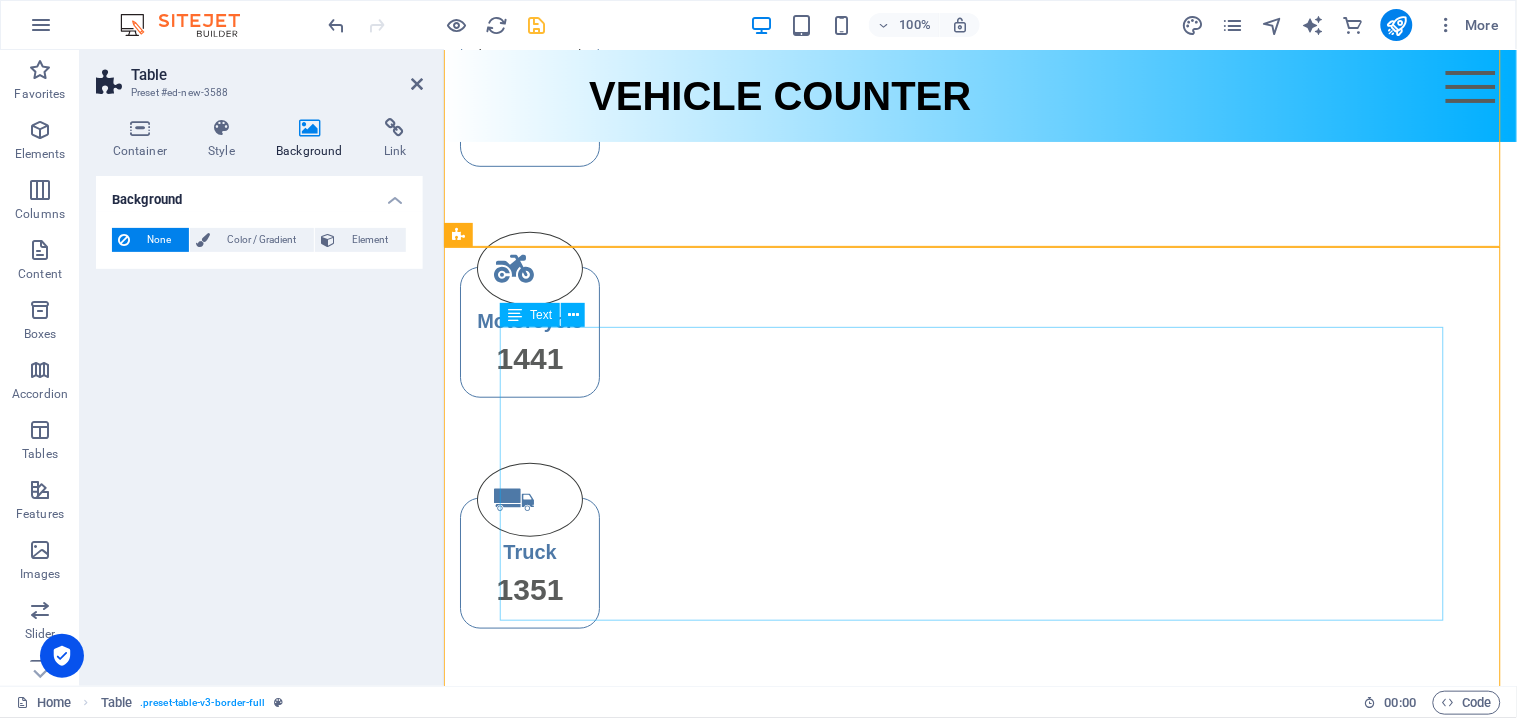 click on "No. date time location vehicle 1 Lorem  Ipsum Dolor 2 Lorem Ipsum Dolor 3 Lorem Ipsum Dolor 4 Lorem Ipsum Dolor 5 Lorem Ipsum Dolor" at bounding box center [980, 1165] 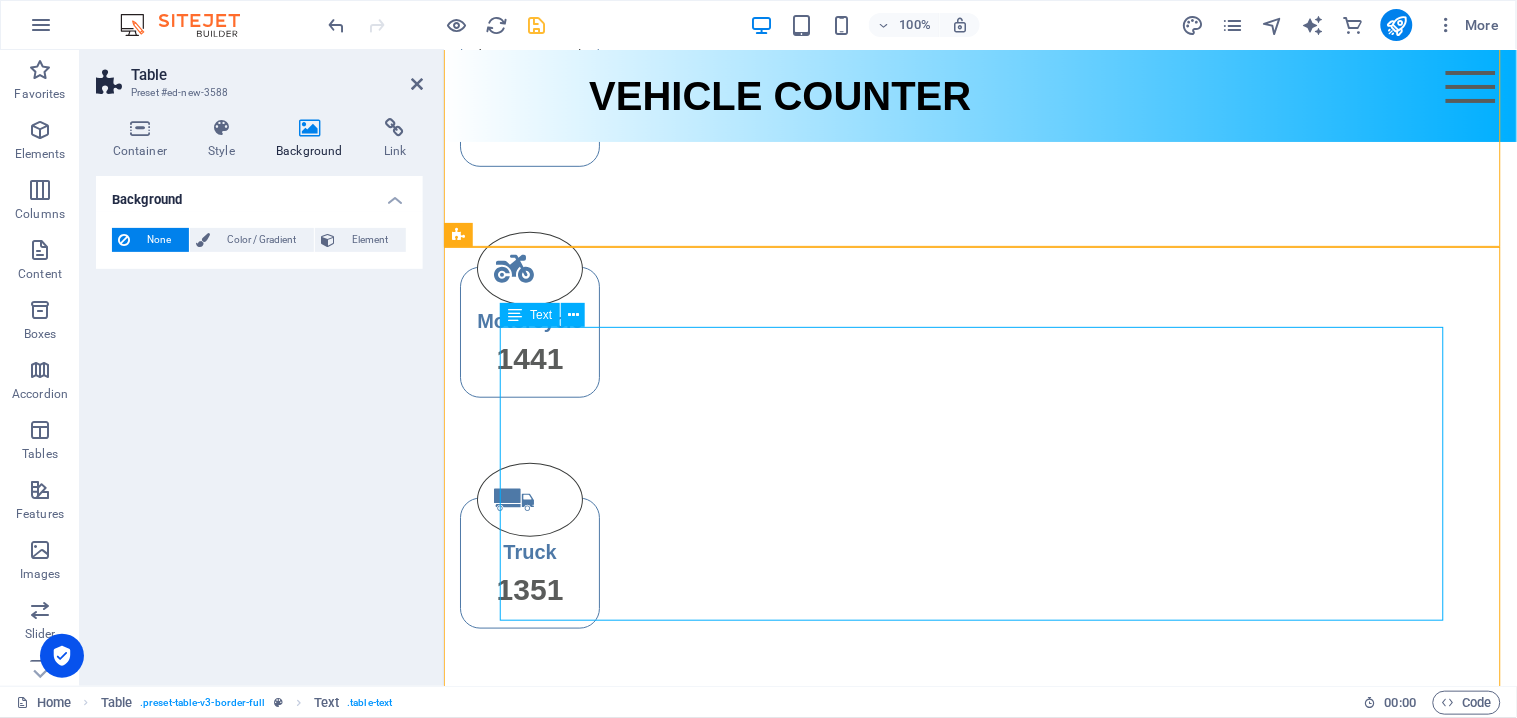 click on "No. date time location vehicle 1 Lorem  Ipsum Dolor 2 Lorem Ipsum Dolor 3 Lorem Ipsum Dolor 4 Lorem Ipsum Dolor 5 Lorem Ipsum Dolor" at bounding box center (980, 1165) 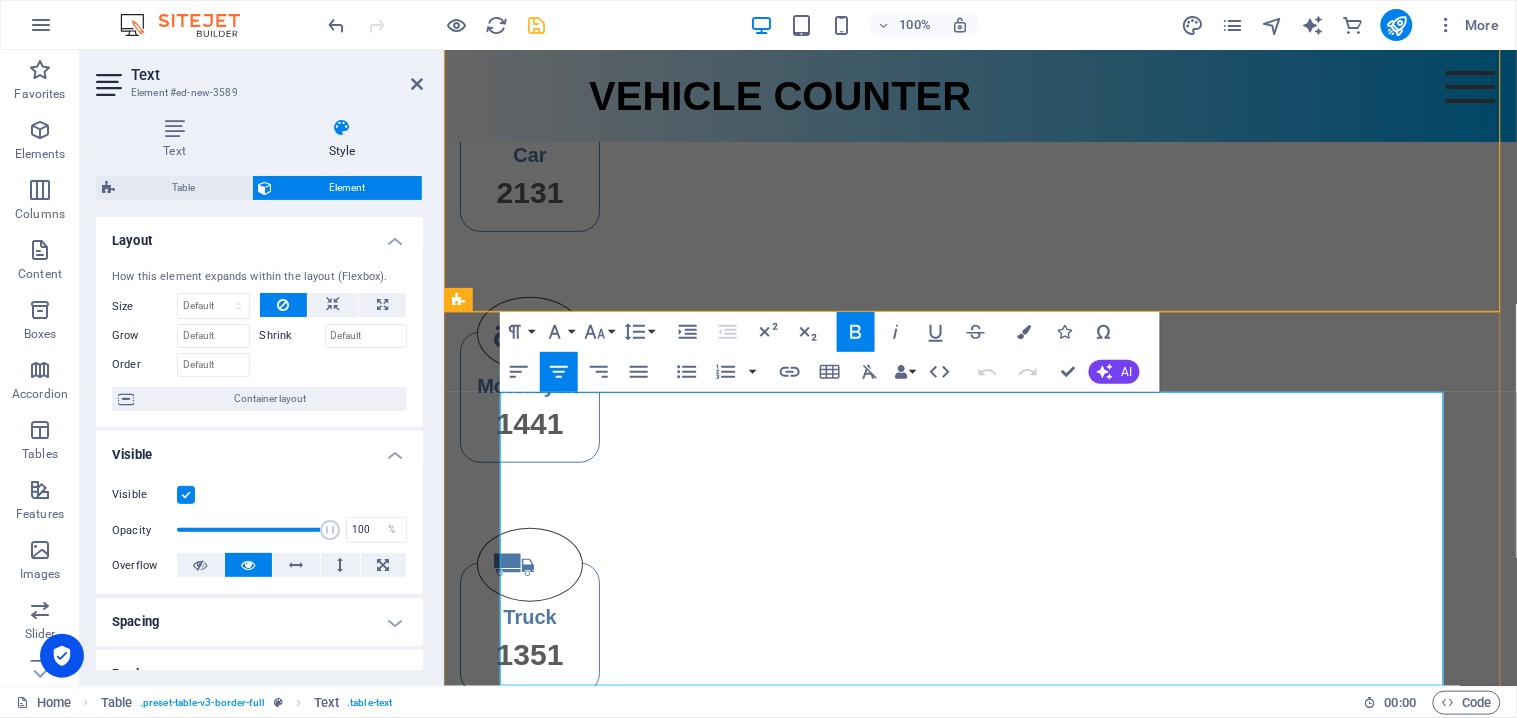 click on "No." at bounding box center [571, 1108] 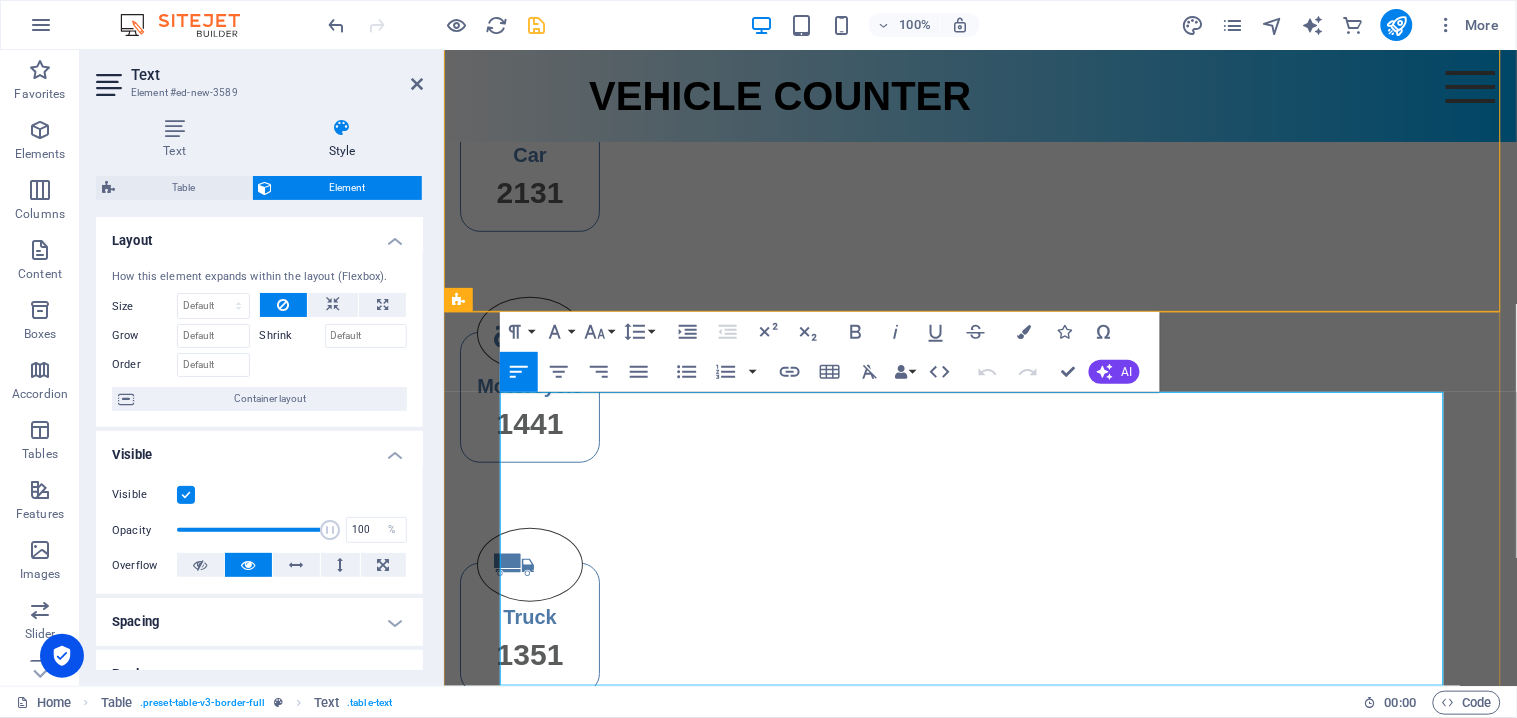 click on "1" at bounding box center [571, 1156] 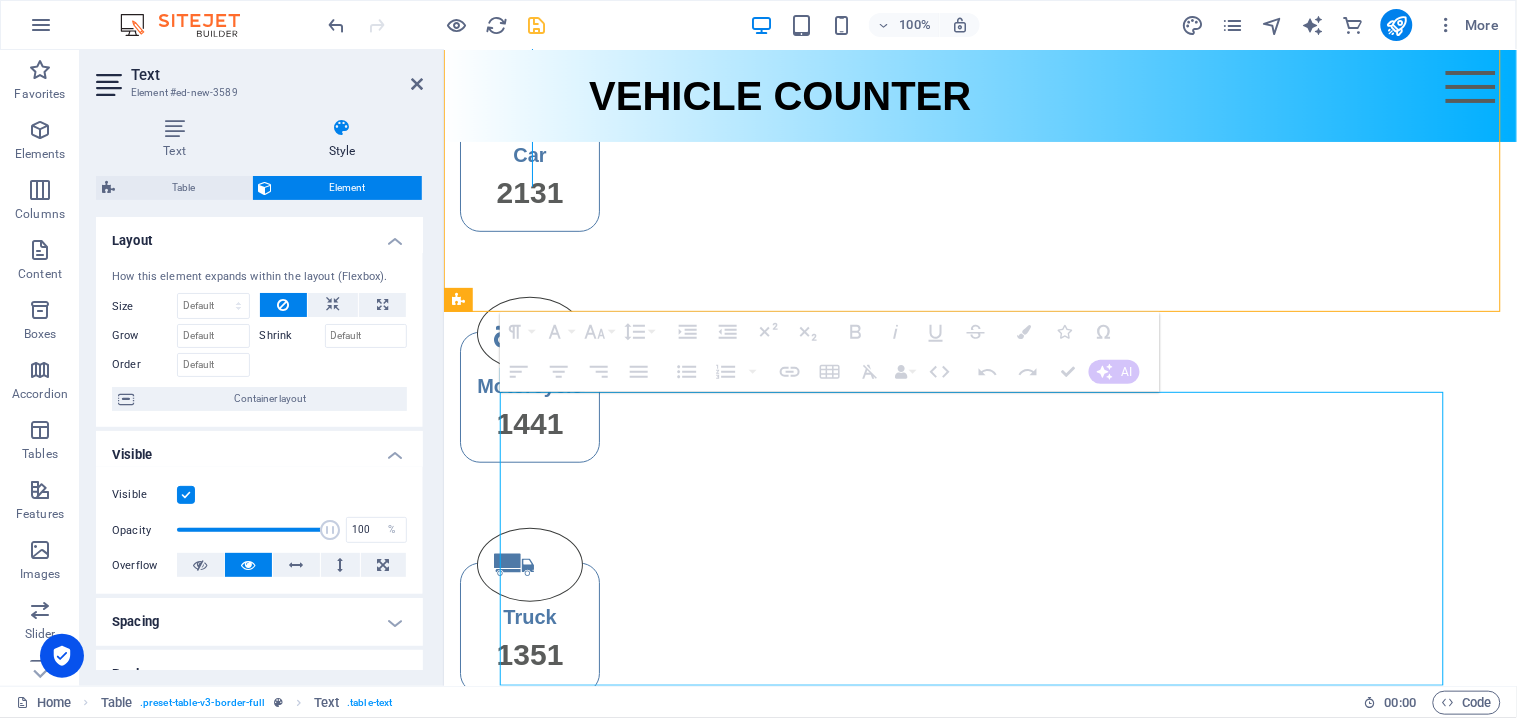 drag, startPoint x: 1051, startPoint y: 487, endPoint x: 587, endPoint y: 447, distance: 465.72095 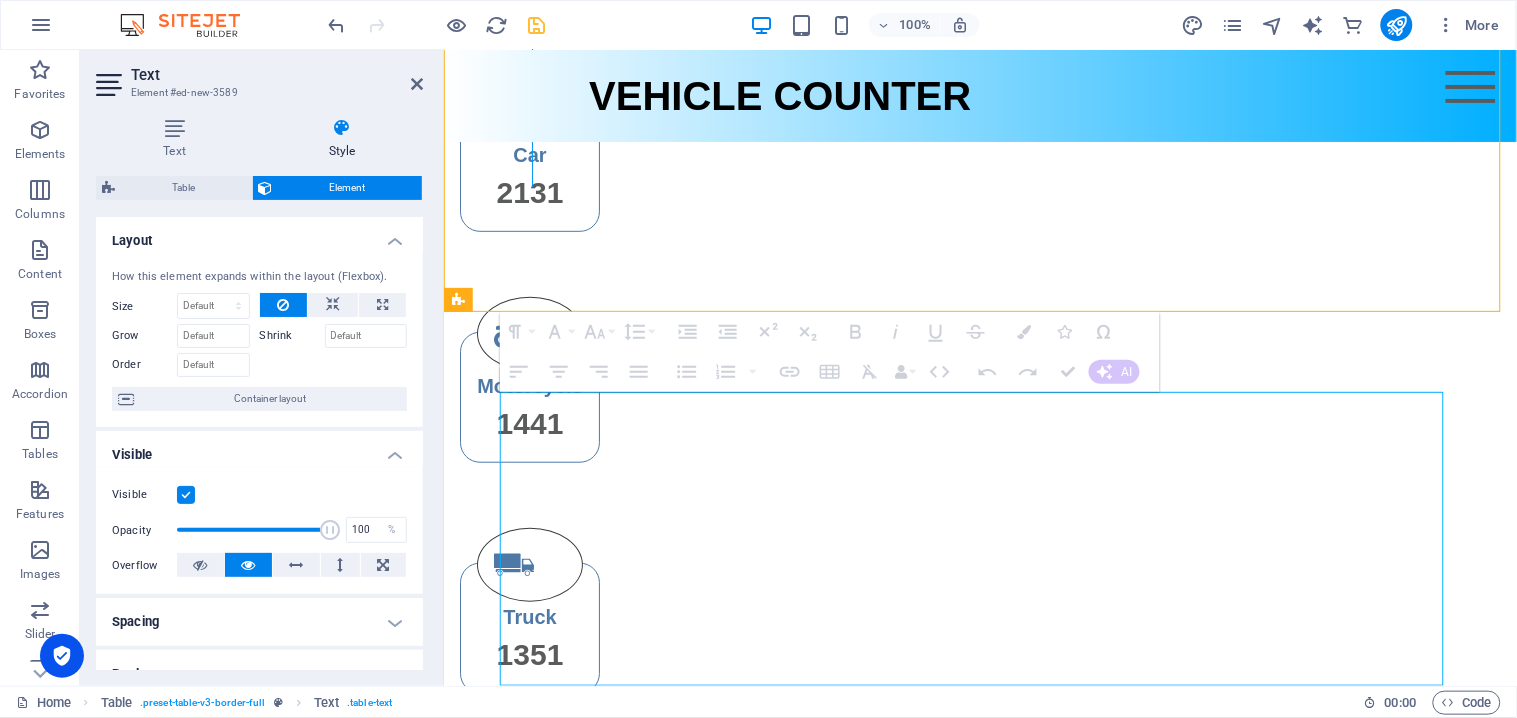 click on "No. date time location vehicle 1 ​ ​ Lorem  Ipsum Dolor 2 Lorem Ipsum Dolor 3 Lorem Ipsum Dolor 4 Lorem Ipsum Dolor 5 Lorem Ipsum Dolor" at bounding box center [980, 1231] 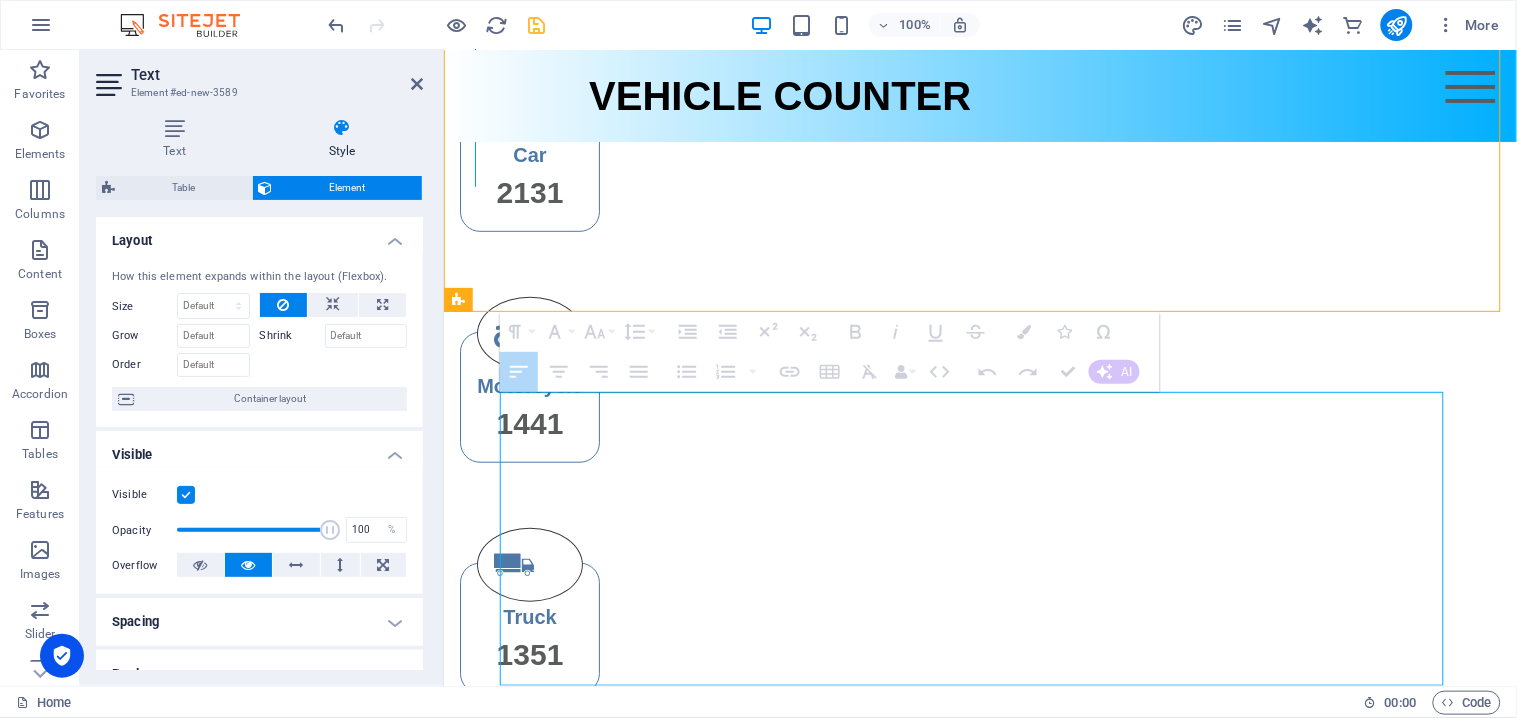 drag, startPoint x: 565, startPoint y: 431, endPoint x: 516, endPoint y: 440, distance: 49.819675 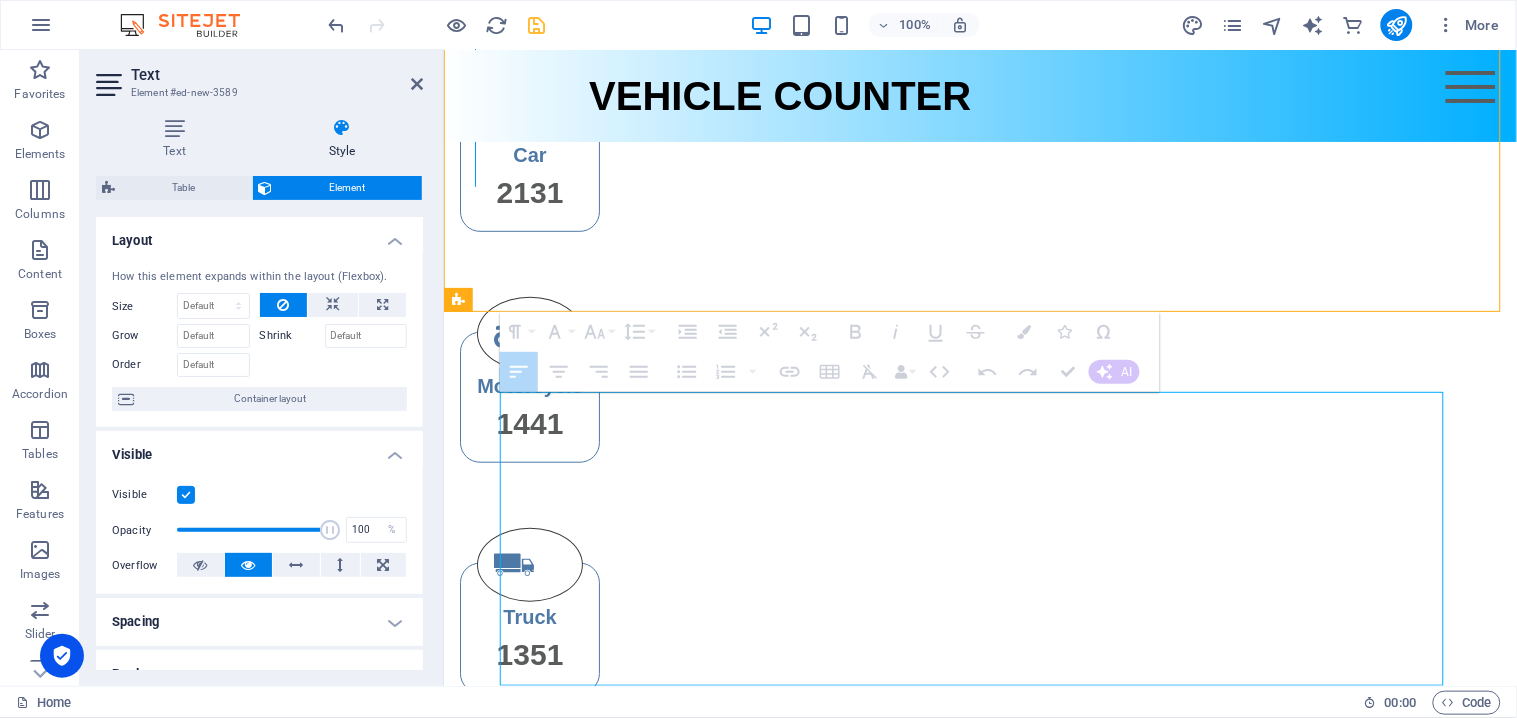 click at bounding box center [474, 39] 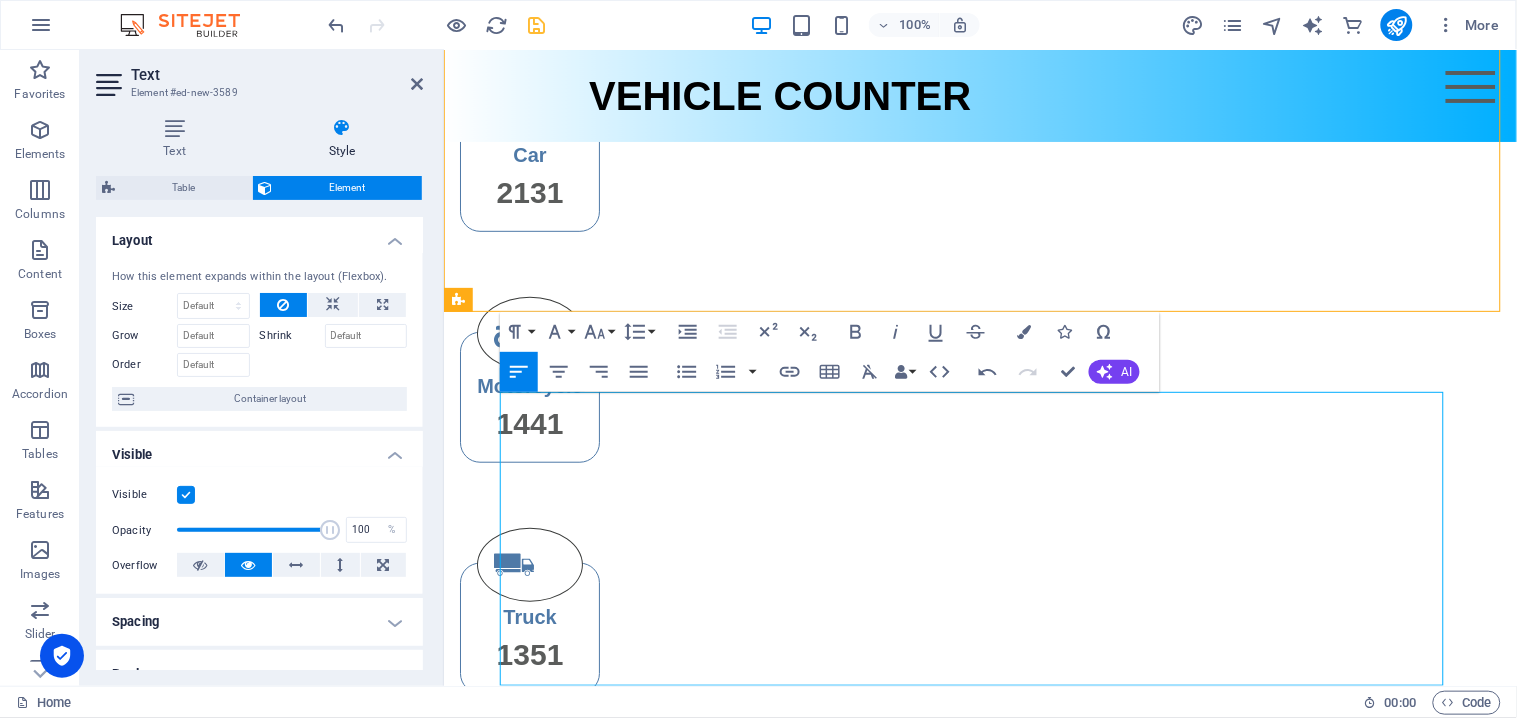 click on "date" at bounding box center (708, 1108) 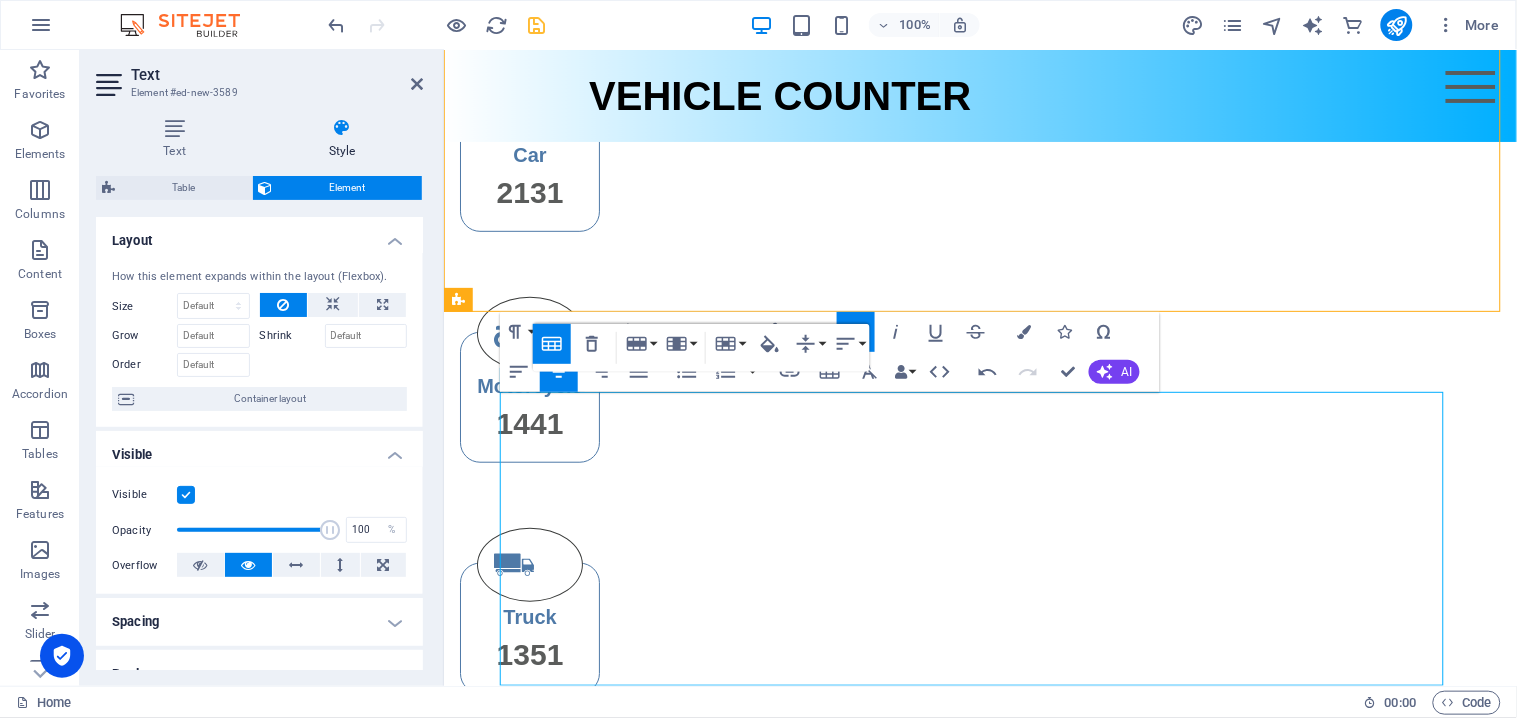 click on "Lorem" at bounding box center [708, 1156] 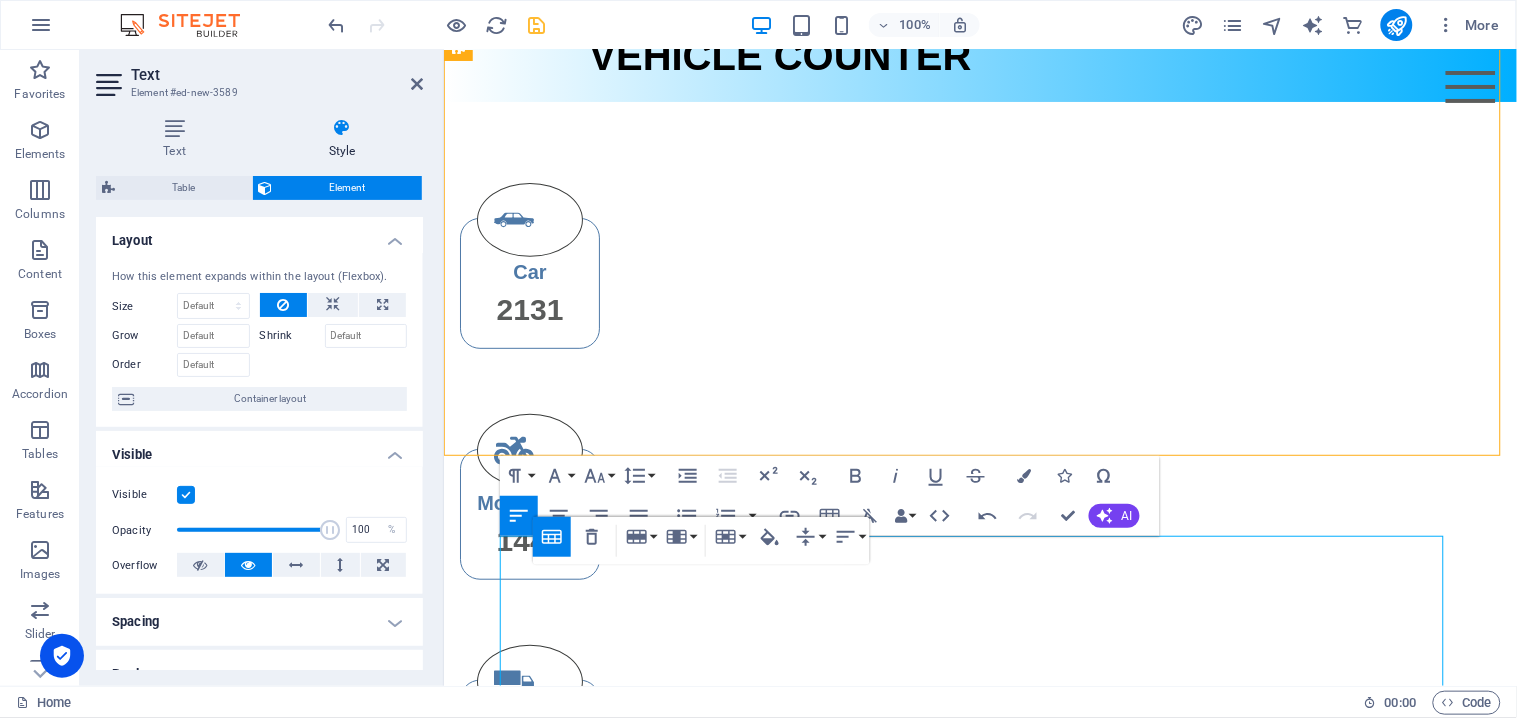 scroll, scrollTop: 0, scrollLeft: 0, axis: both 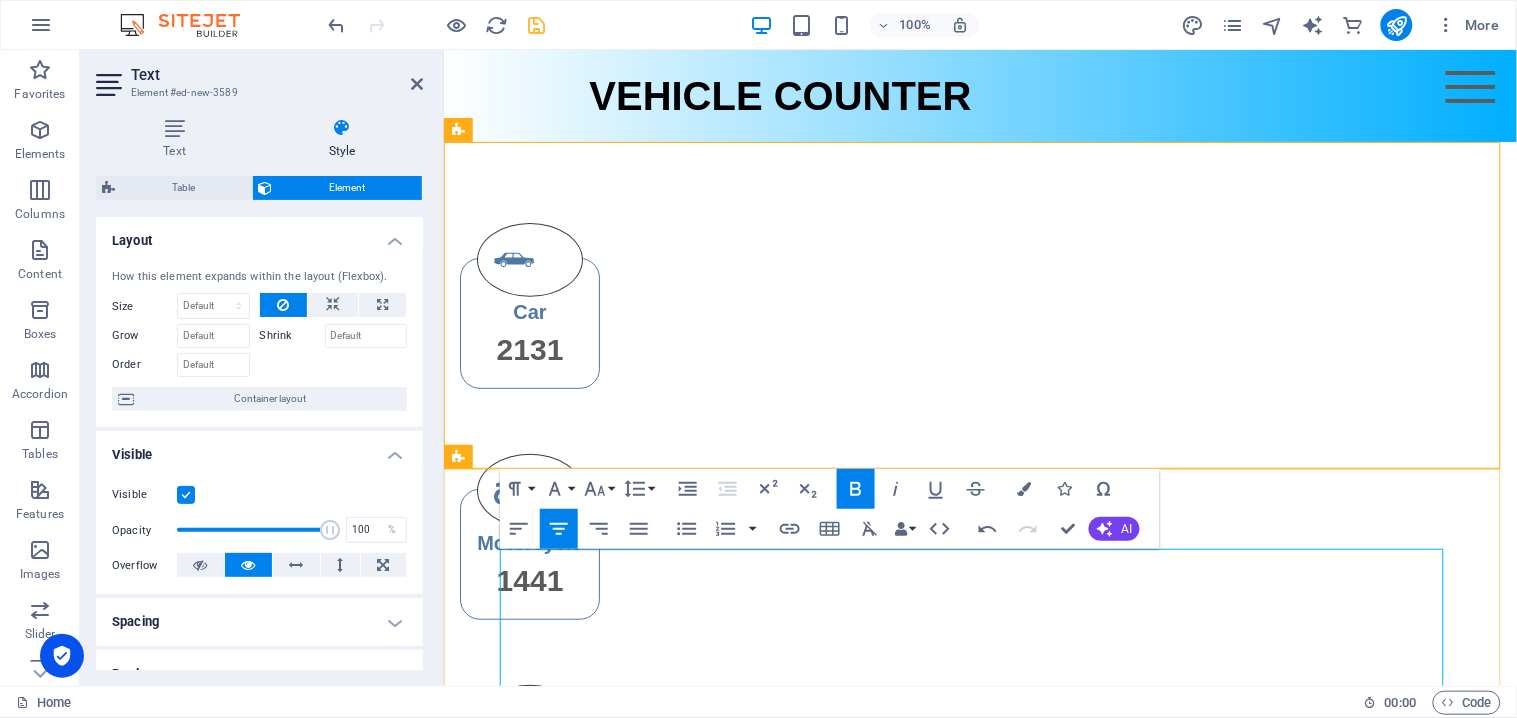click on "date" at bounding box center (708, 1265) 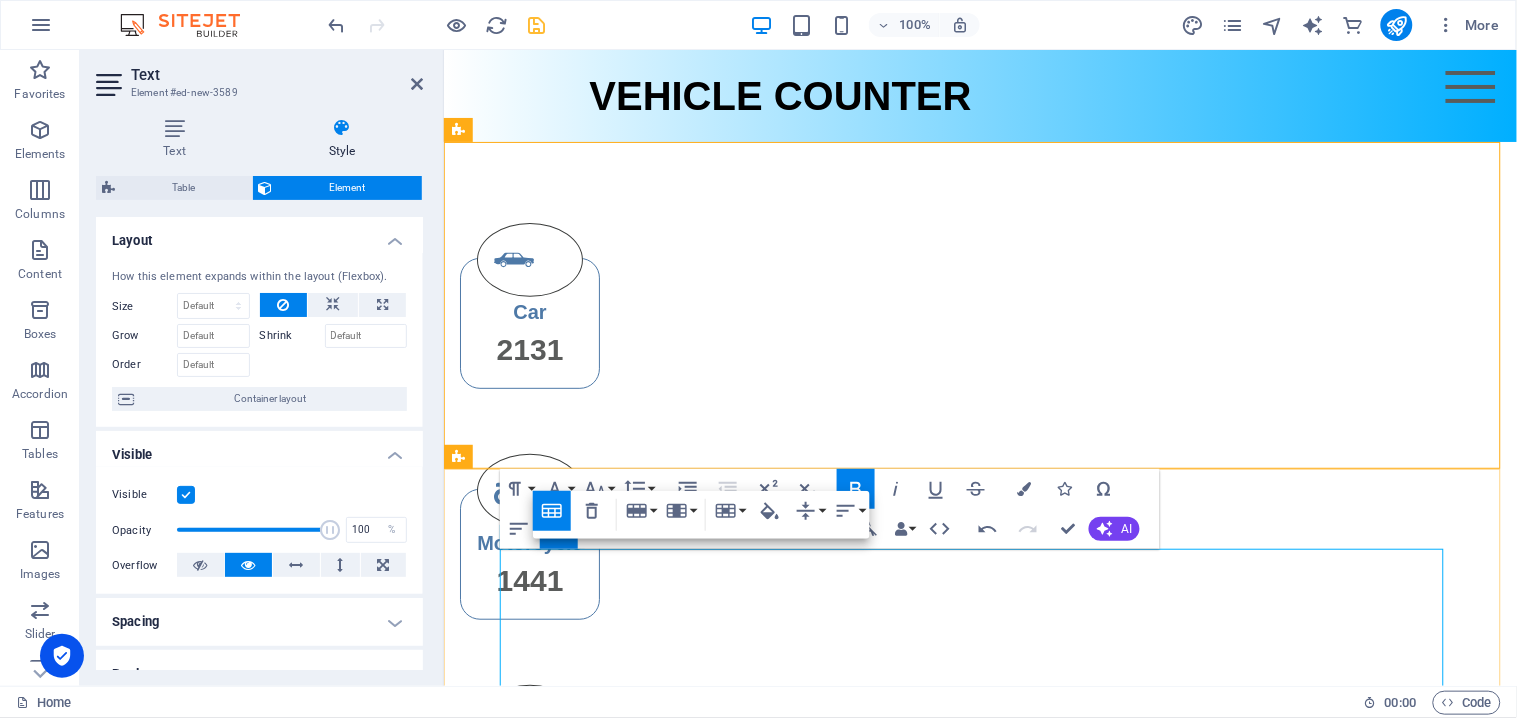 scroll, scrollTop: 222, scrollLeft: 0, axis: vertical 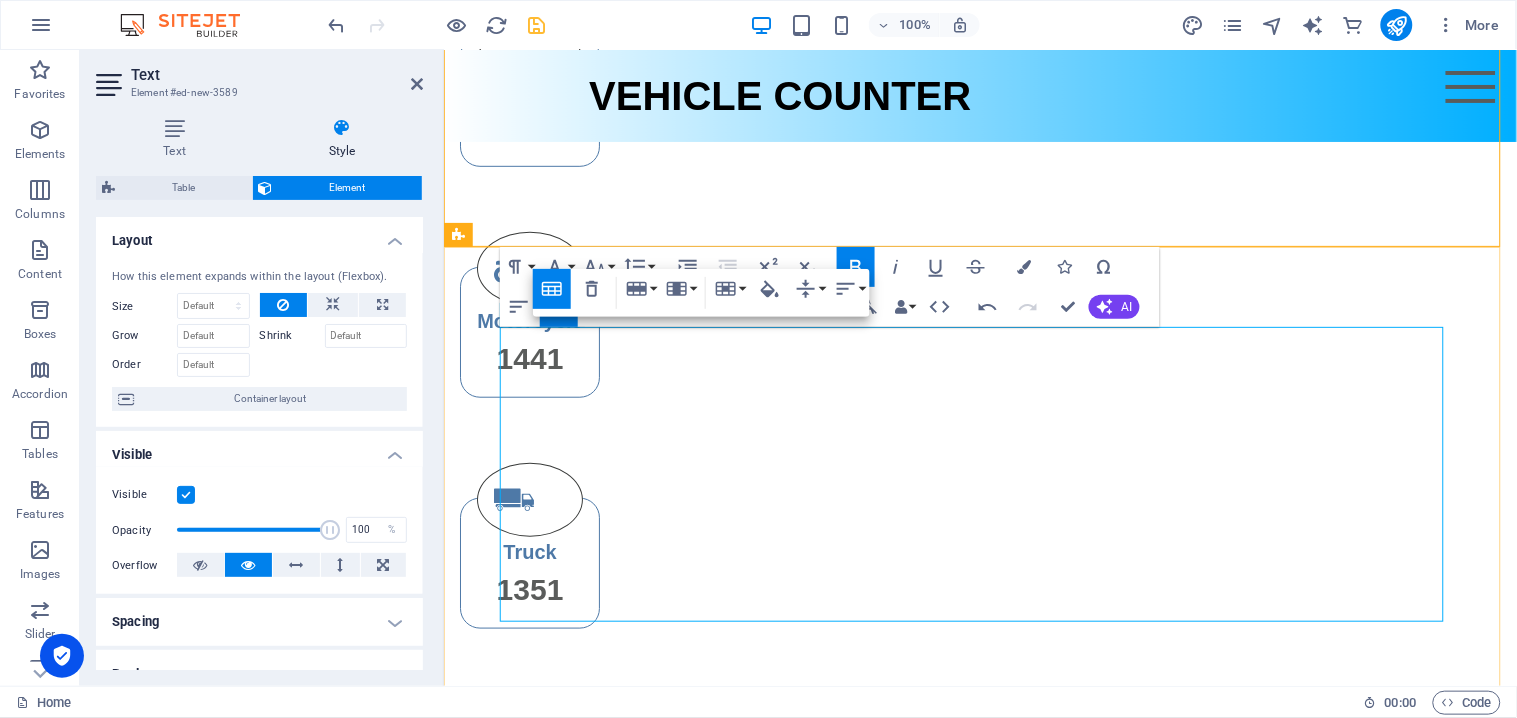 click on "Lorem" at bounding box center (708, 1140) 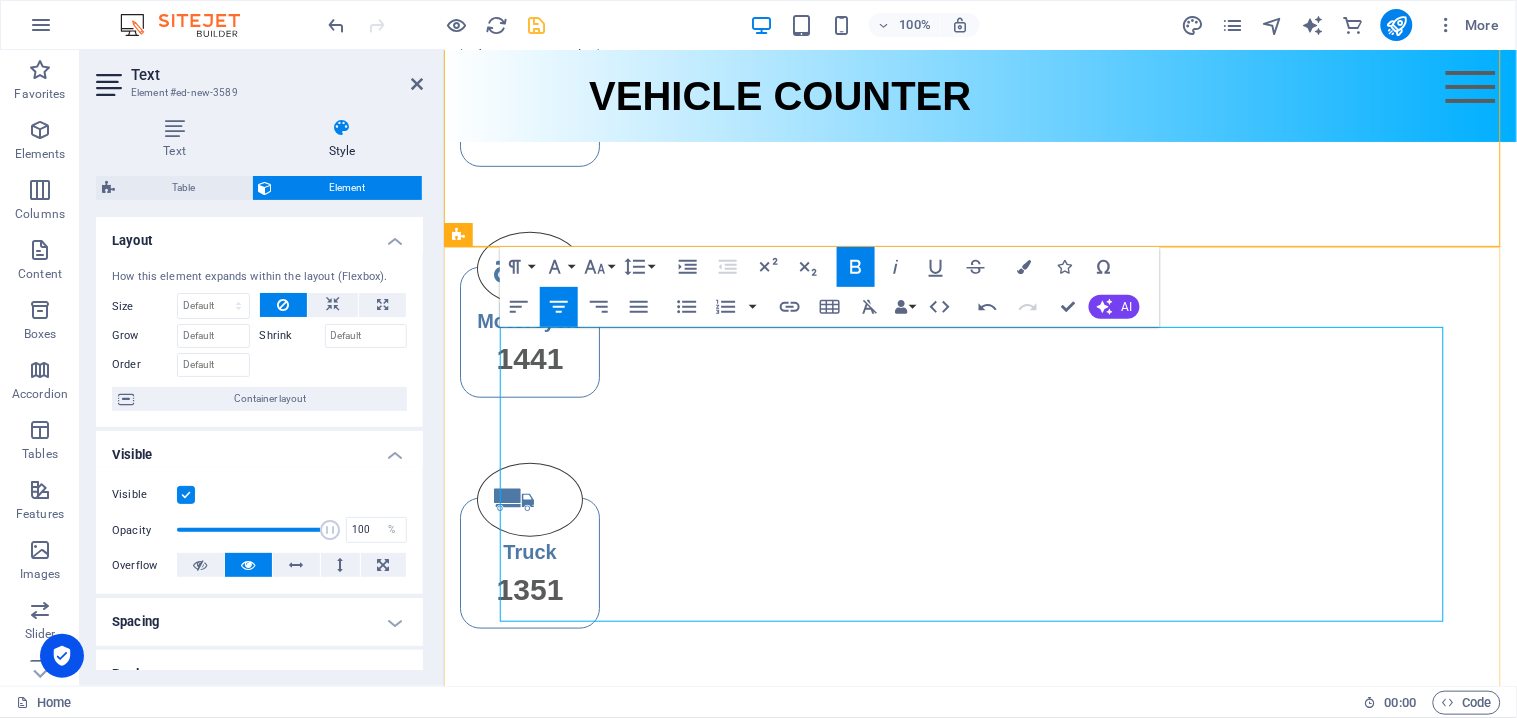click on "date" at bounding box center [708, 1043] 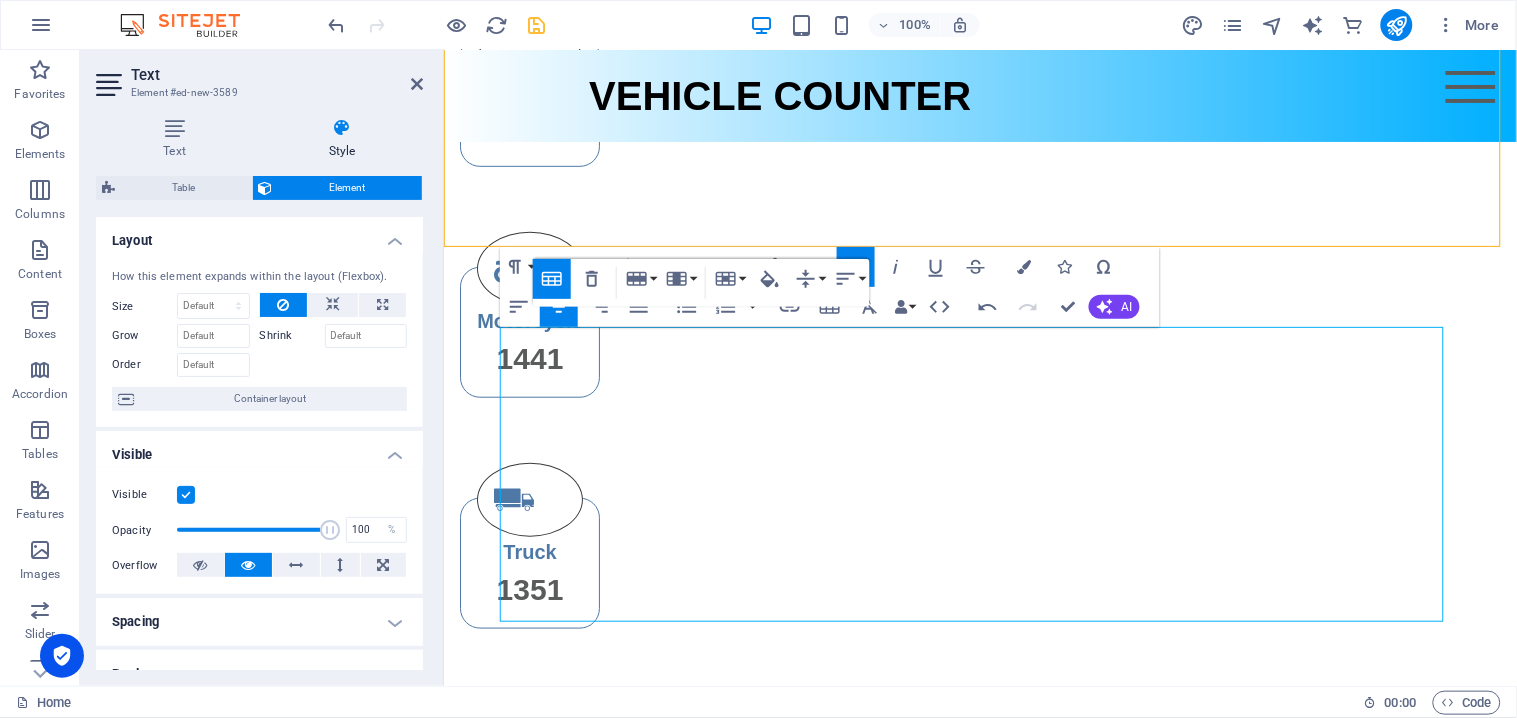 click on "Drag here to replace the existing content. Press “Ctrl” if you want to create a new element.
Menu Bar   Logo   Menu   HTML   Container   Boxes   Icon   Container   Container   H5   Container   Text   Container   Text   Container   Container   Container   H5   Text   Container   Container   Container   H5   Icon   Text   Container   Container   Icon   Icon   Container   H5   Boxes   Container   Container   Container   Container   Container   Container   Container   Container   Table   Text   Container   H5   Text   H5   Container   Text   Placeholder   Text Paragraph Format Normal Heading 1 Heading 2 Heading 3 Heading 4 Heading 5 Heading 6 Code Font Family Arial Georgia Impact Tahoma Times New Roman Verdana Font Size 8 9 10 11 12 14 18 24 30 36 48 60 72 96 Line Height Default Single 1.15 1.5 Double Increase Indent Decrease Indent Superscript Subscript Bold Italic Underline Strikethrough Colors Icons Special Characters Align Left Align Center Align Right Align Justify Unordered List" at bounding box center [980, 257] 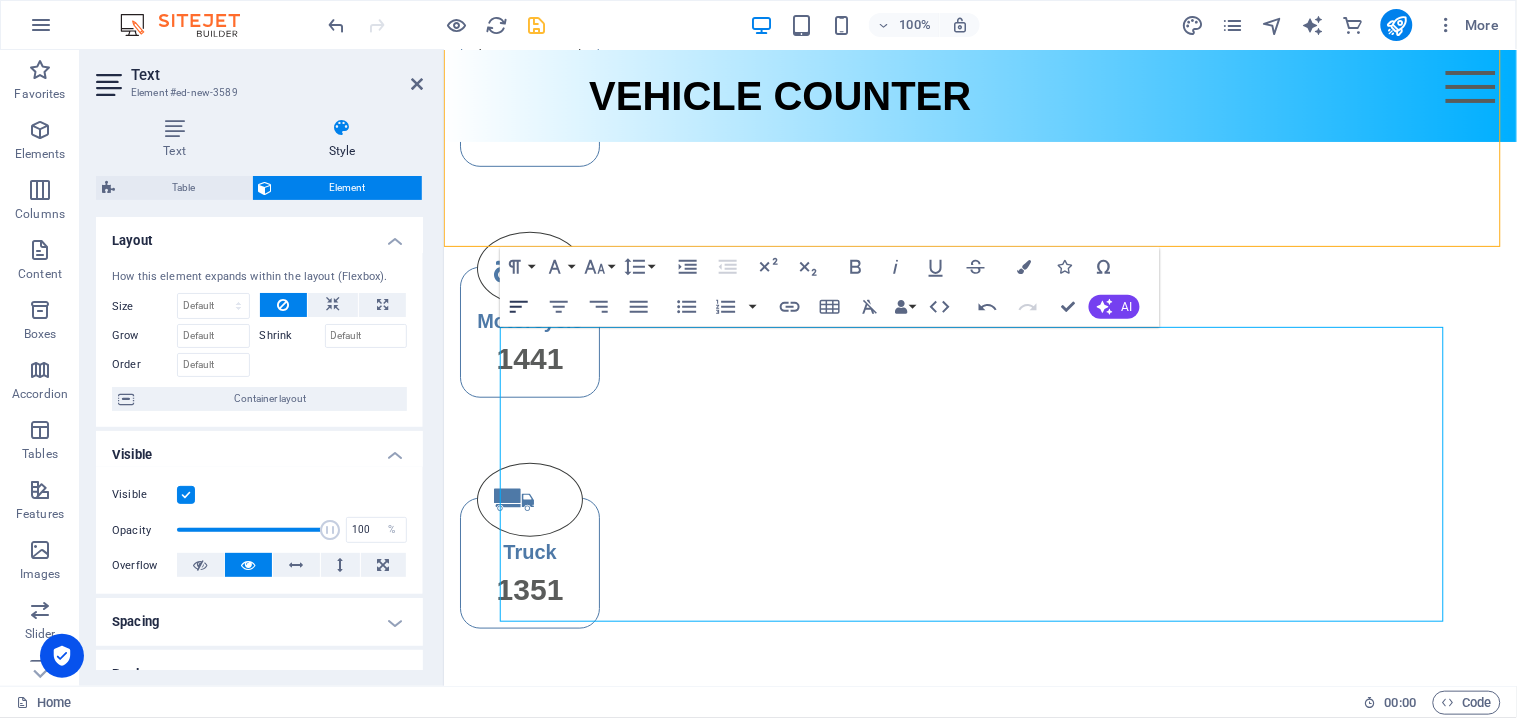 click 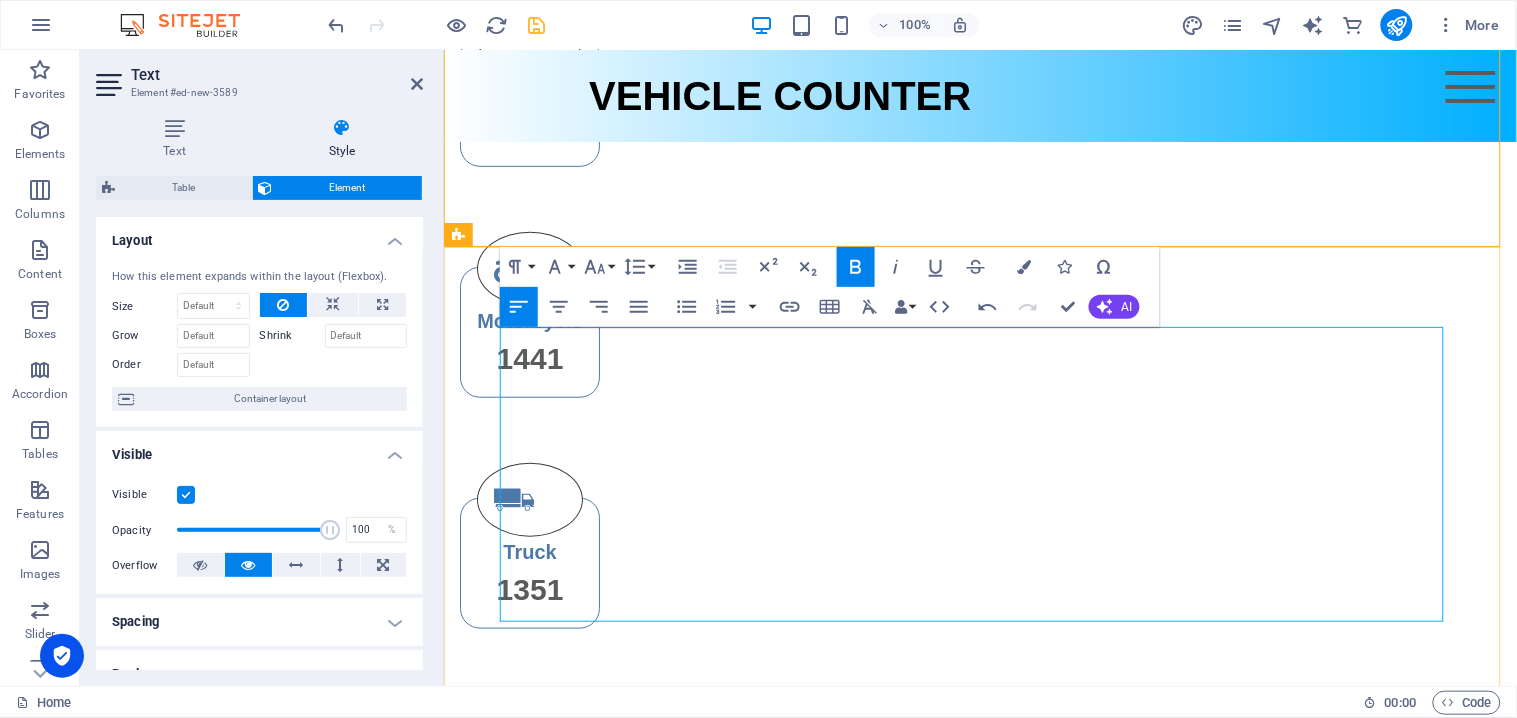 click on "time" at bounding box center [946, 1043] 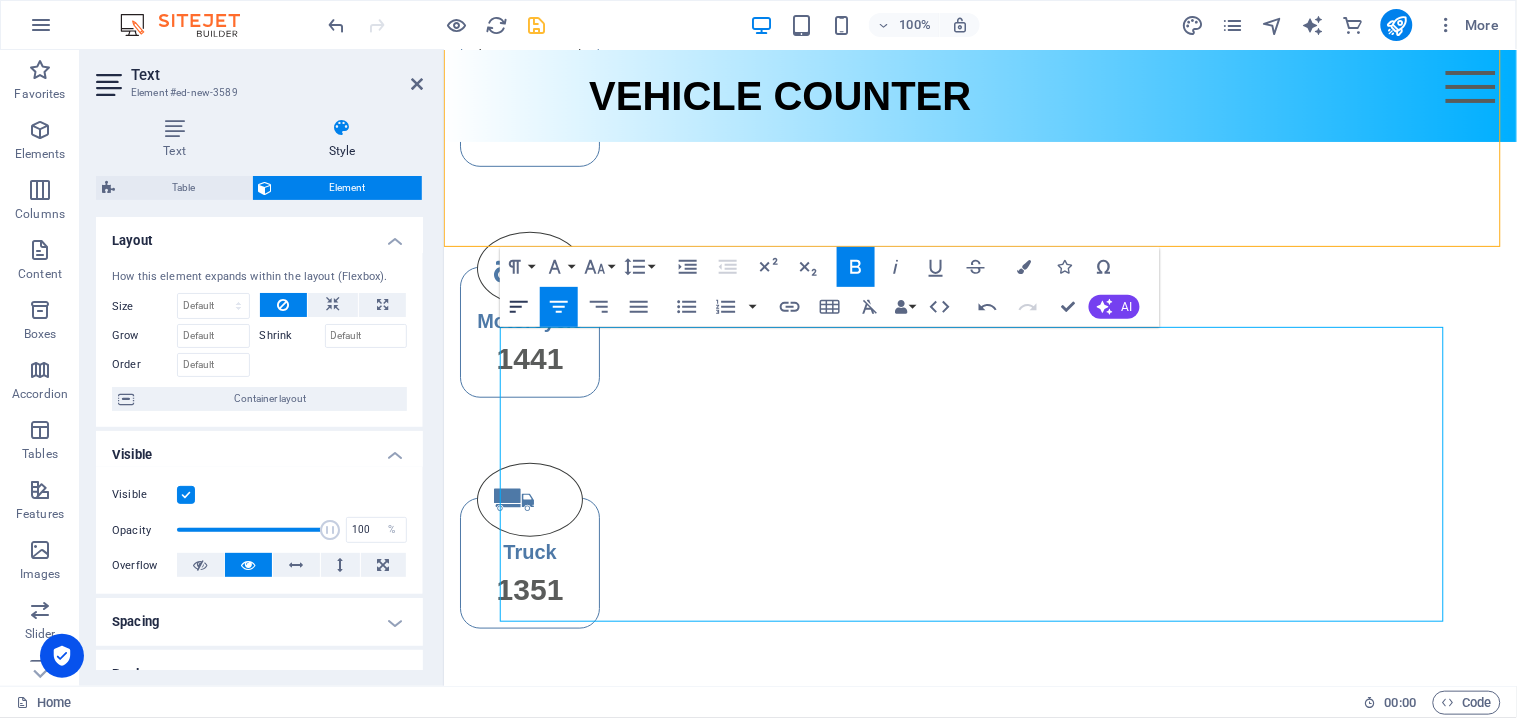 click 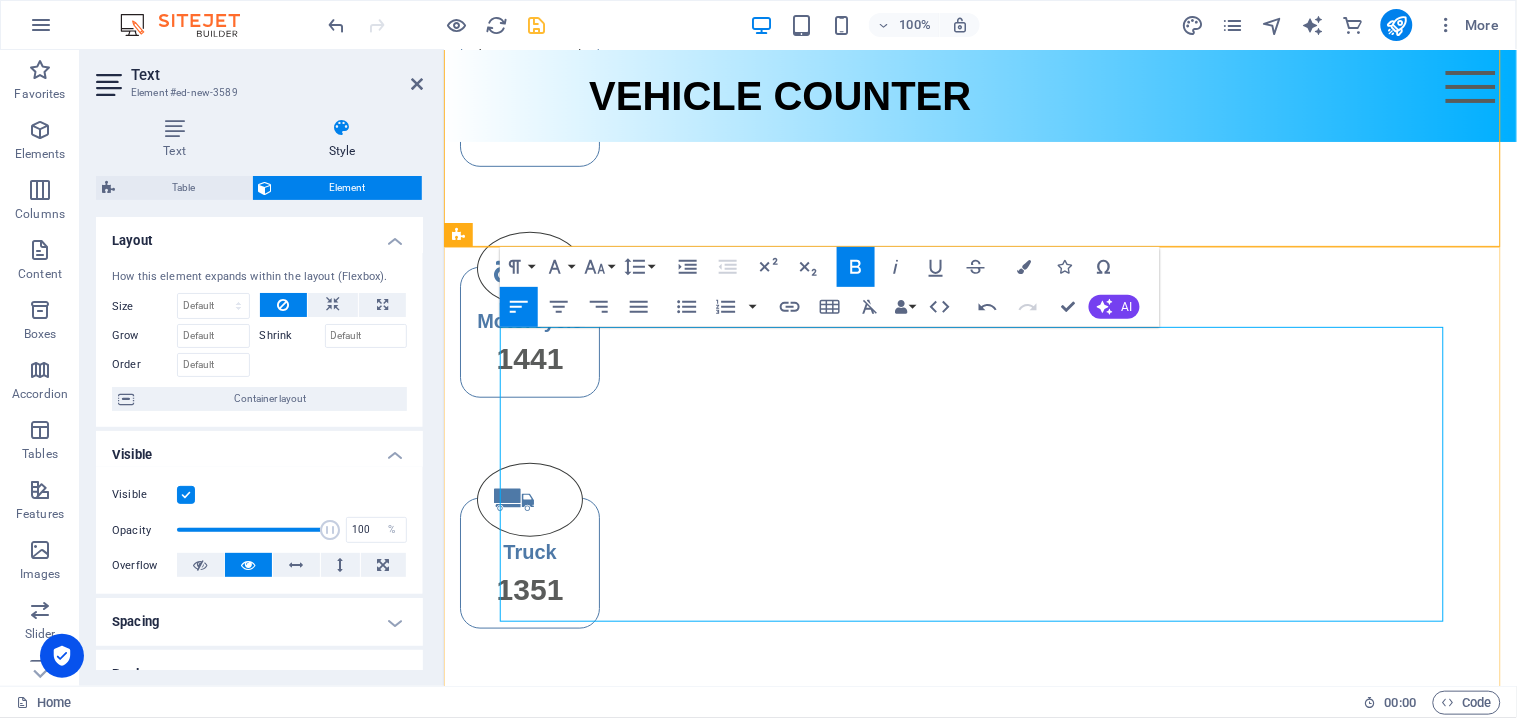 click on "location" at bounding box center (1146, 1043) 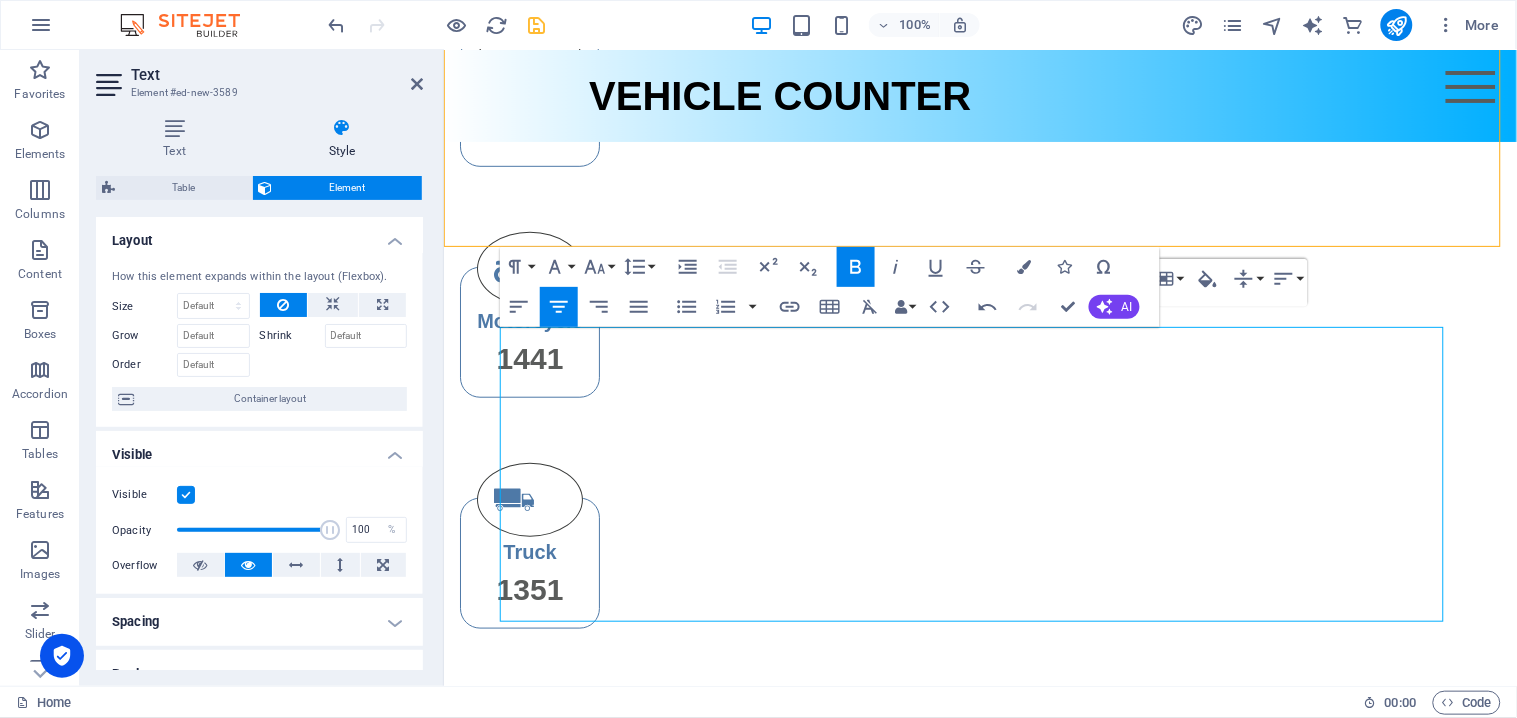 click 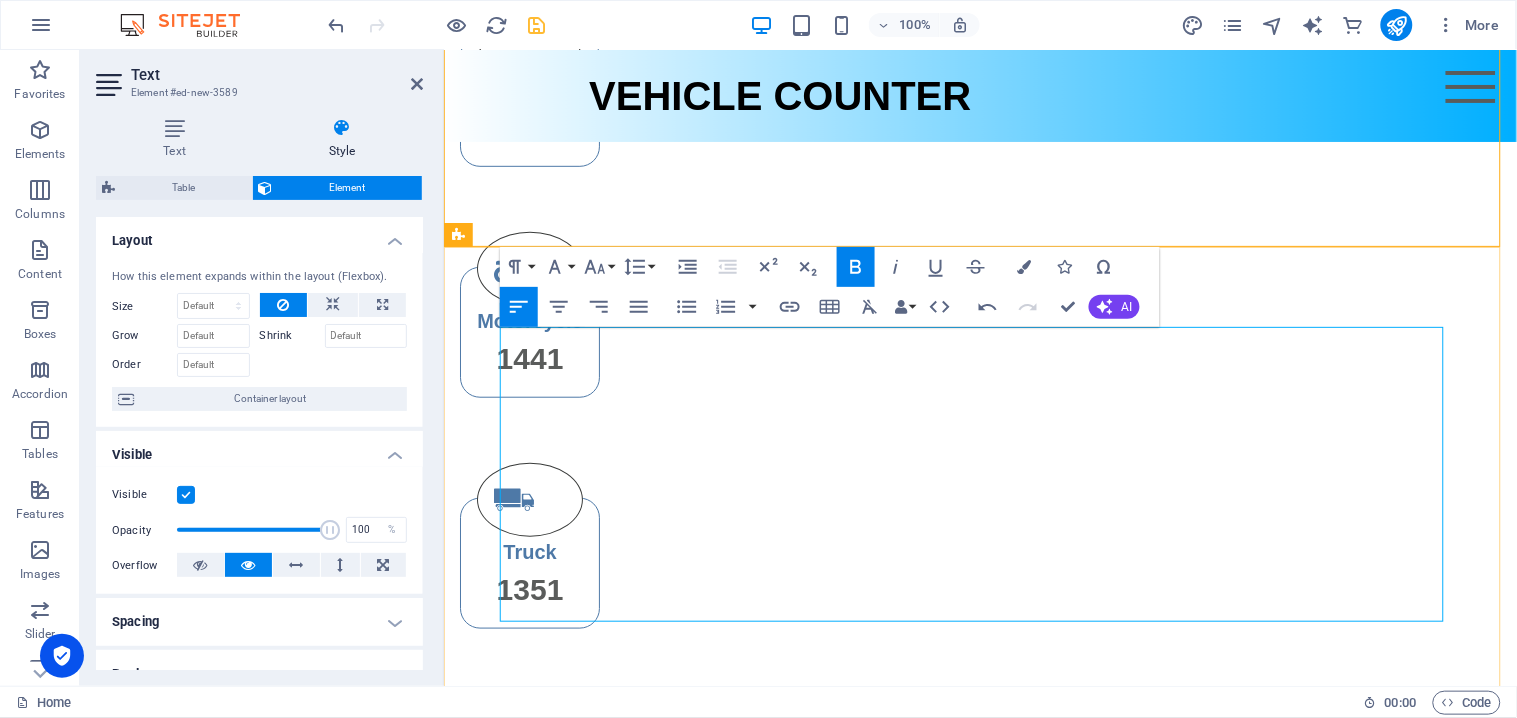 click on "vehicle" at bounding box center [1358, 1043] 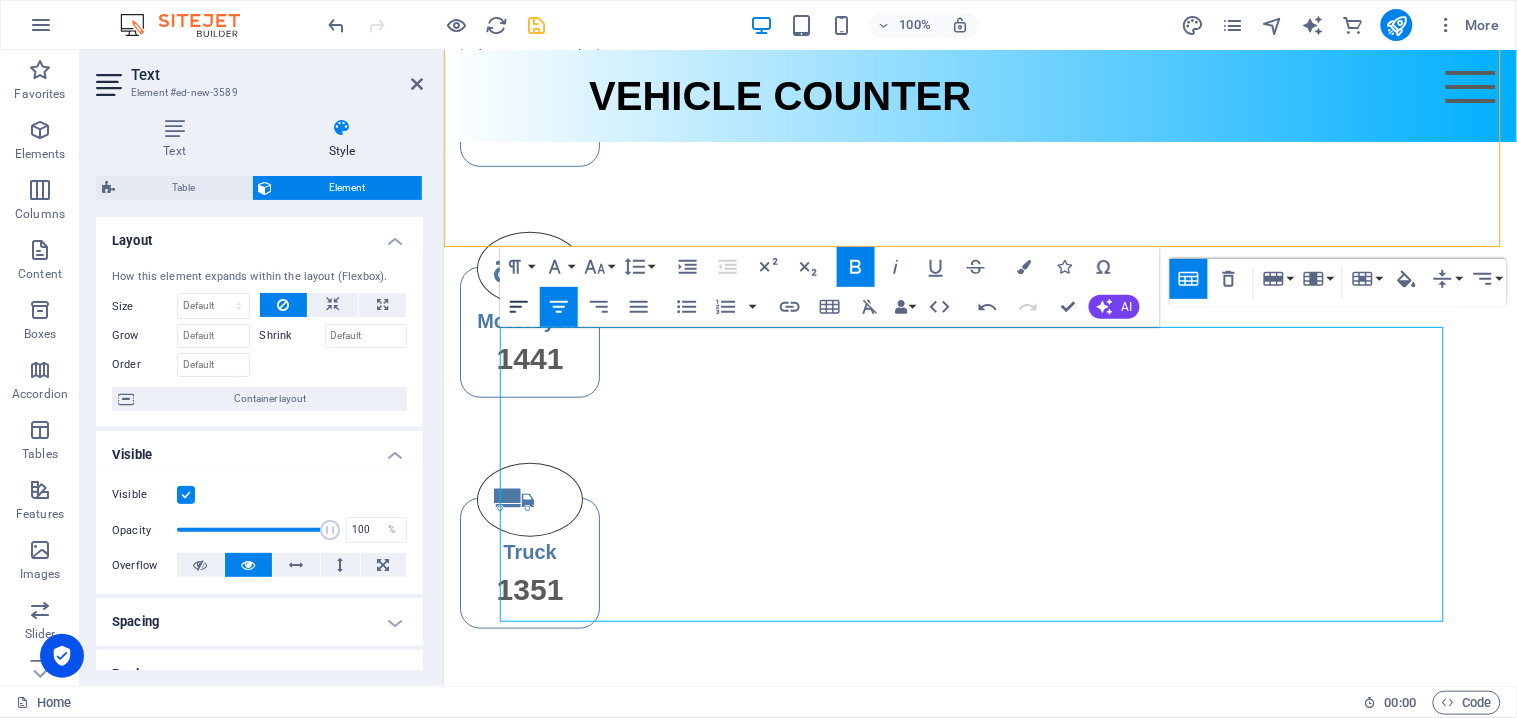 click 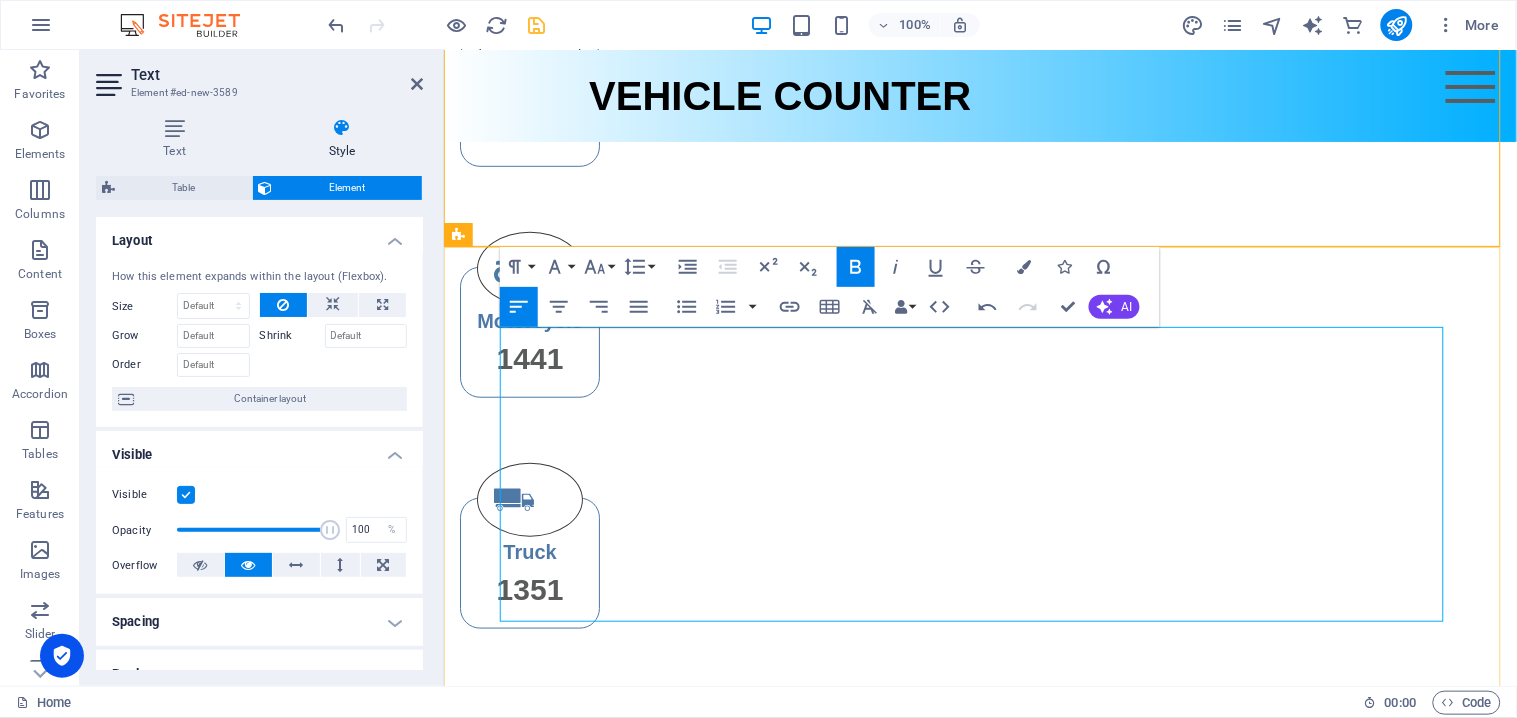 click at bounding box center (1358, 1091) 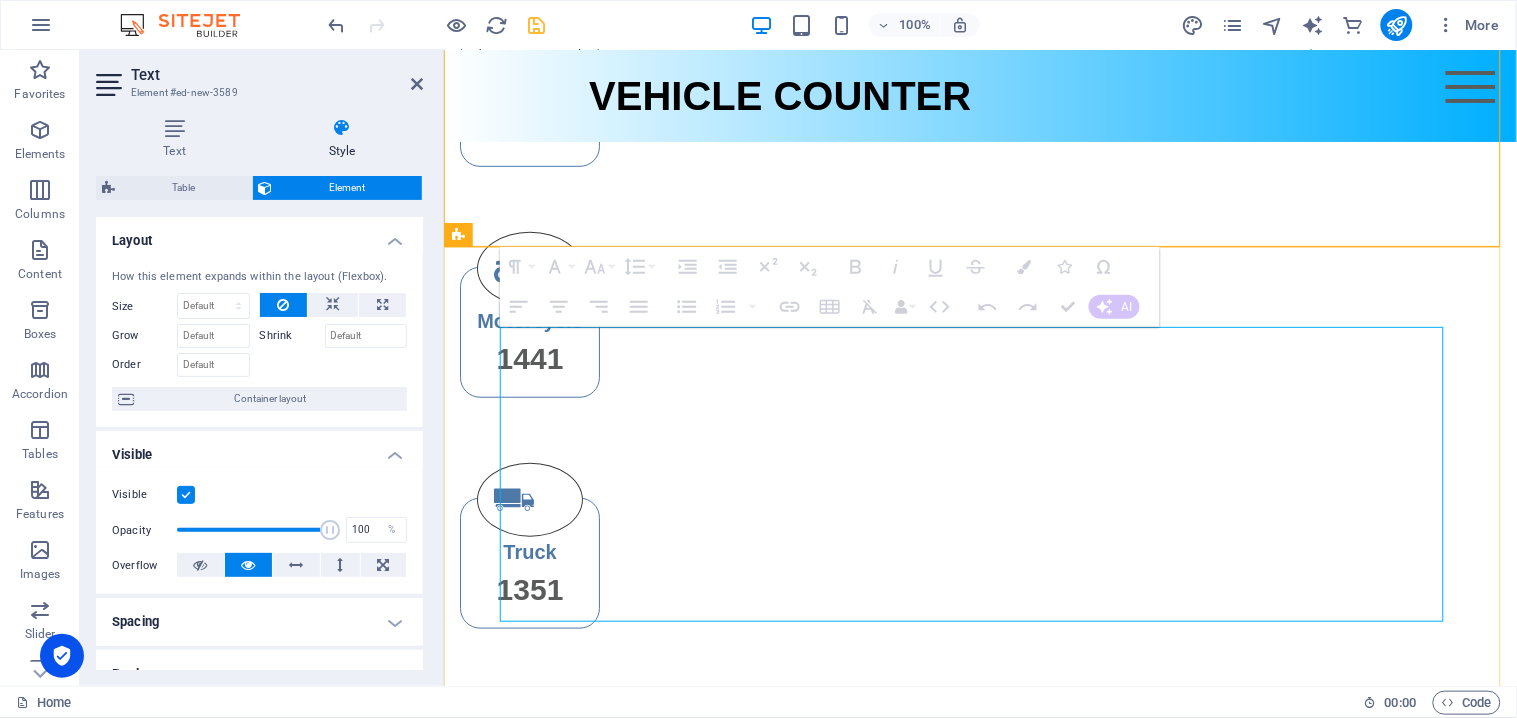 drag, startPoint x: 1425, startPoint y: 396, endPoint x: 1352, endPoint y: 403, distance: 73.33485 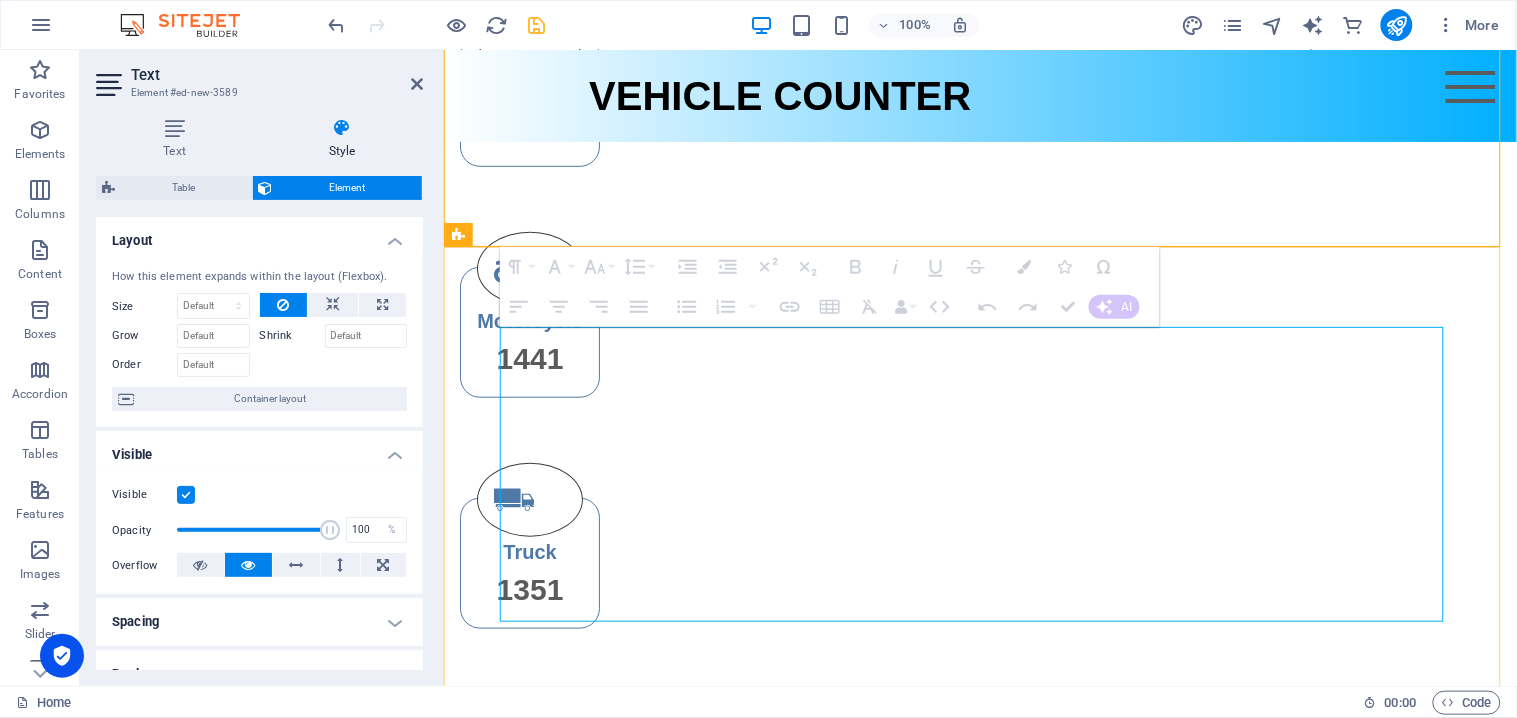 click on "No. date time location vehicle 1 Lorem  Ipsum Dolor ​ ​ 2 Lorem Ipsum Dolor 3 Lorem Ipsum Dolor 4 Lorem Ipsum Dolor 5 Lorem Ipsum Dolor" at bounding box center (980, 1166) 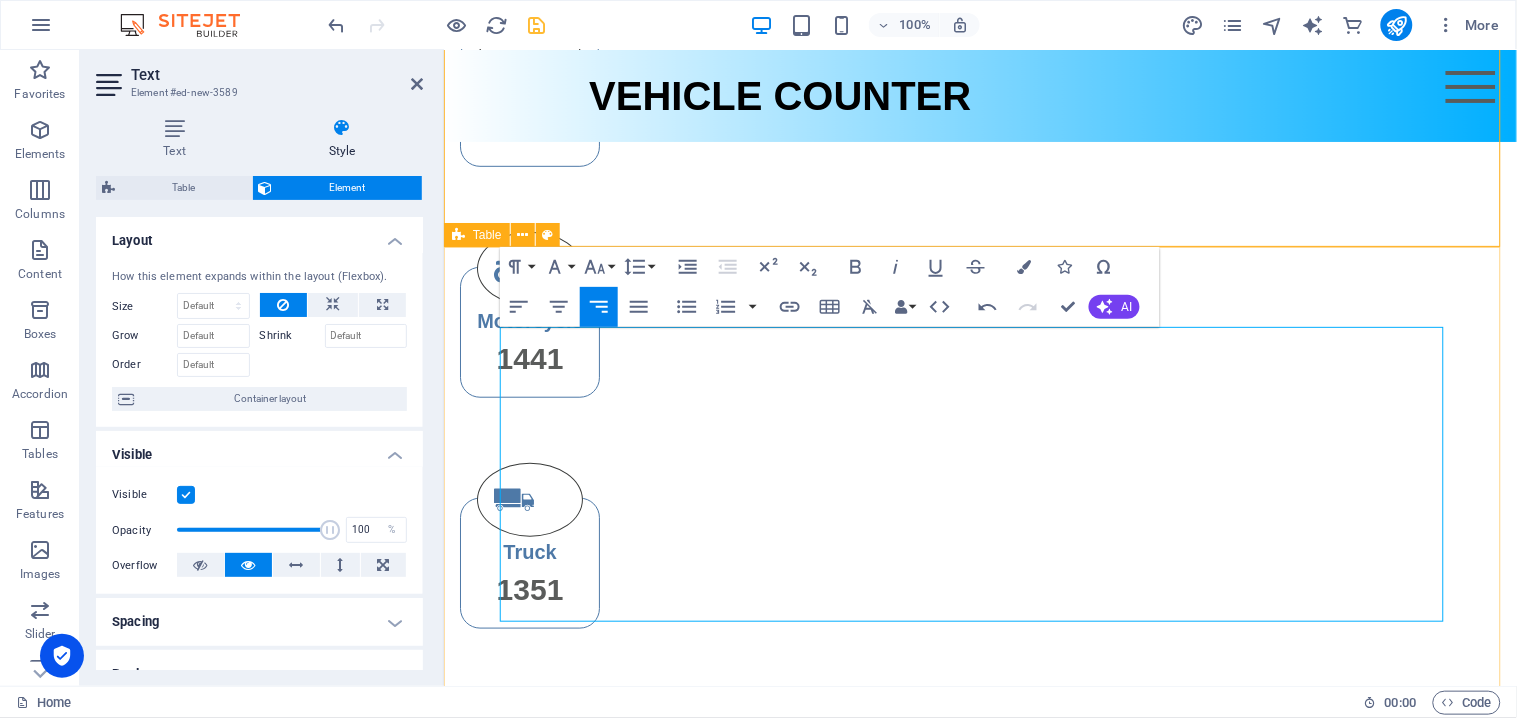 click on "No. date time location vehicle 1 Lorem  Ipsum Dolor 2 Lorem Ipsum Dolor 3 Lorem Ipsum Dolor 4 Lorem Ipsum Dolor 5 Lorem Ipsum Dolor" at bounding box center (979, 1166) 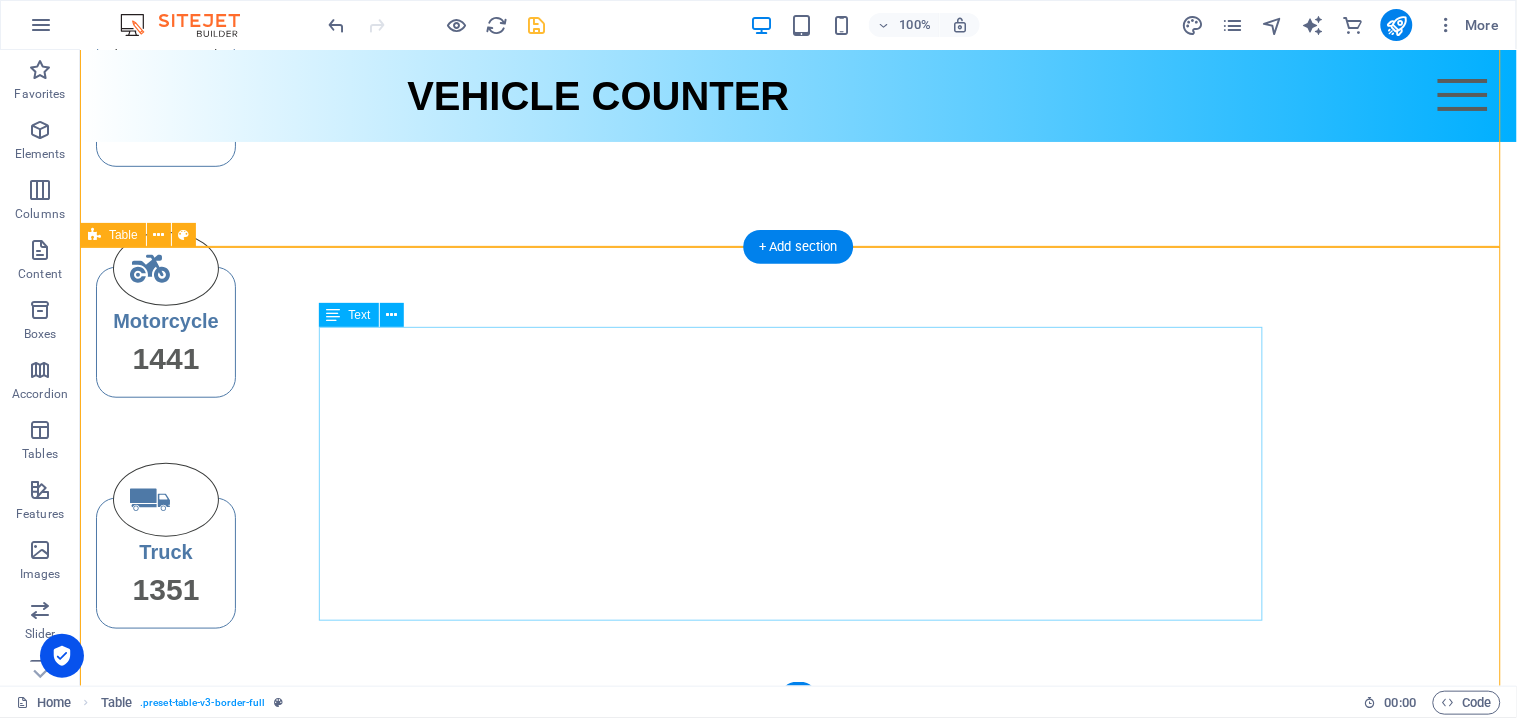 click on "No. date time location vehicle 1 Lorem  Ipsum Dolor 2 Lorem Ipsum Dolor 3 Lorem Ipsum Dolor 4 Lorem Ipsum Dolor 5 Lorem Ipsum Dolor" at bounding box center [797, 1165] 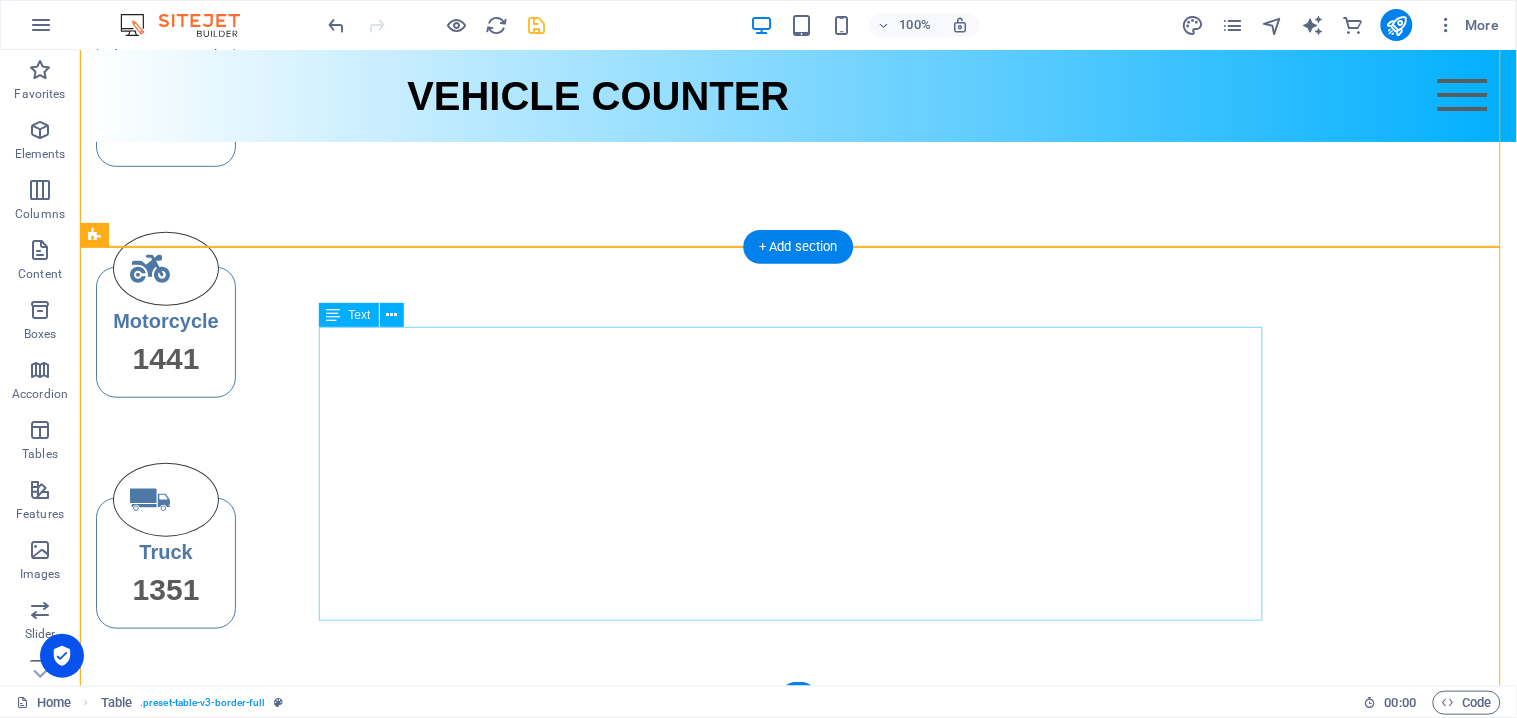 click on "No. date time location vehicle 1 Lorem  Ipsum Dolor 2 Lorem Ipsum Dolor 3 Lorem Ipsum Dolor 4 Lorem Ipsum Dolor 5 Lorem Ipsum Dolor" at bounding box center (798, 1165) 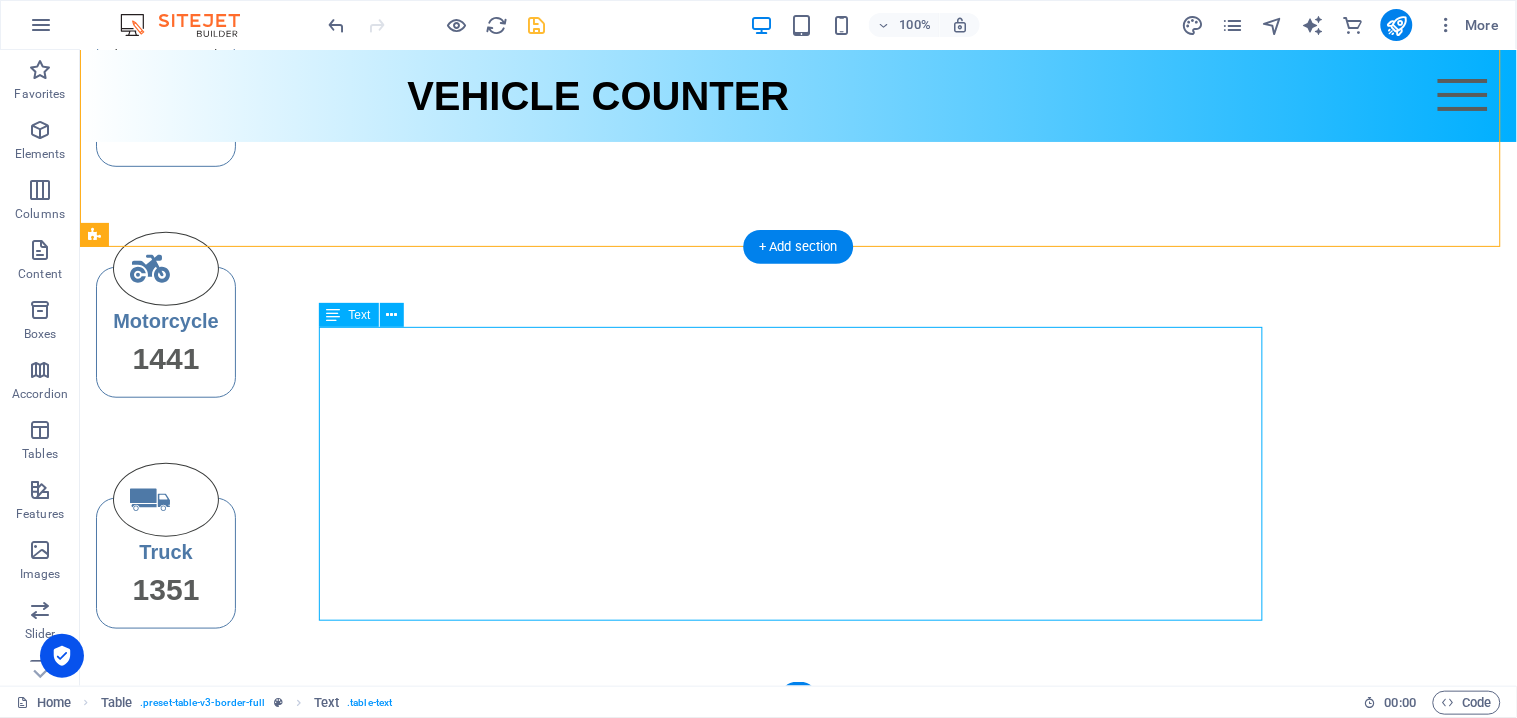 click on "No. date time location vehicle 1 Lorem  Ipsum Dolor 2 Lorem Ipsum Dolor 3 Lorem Ipsum Dolor 4 Lorem Ipsum Dolor 5 Lorem Ipsum Dolor" at bounding box center (798, 1165) 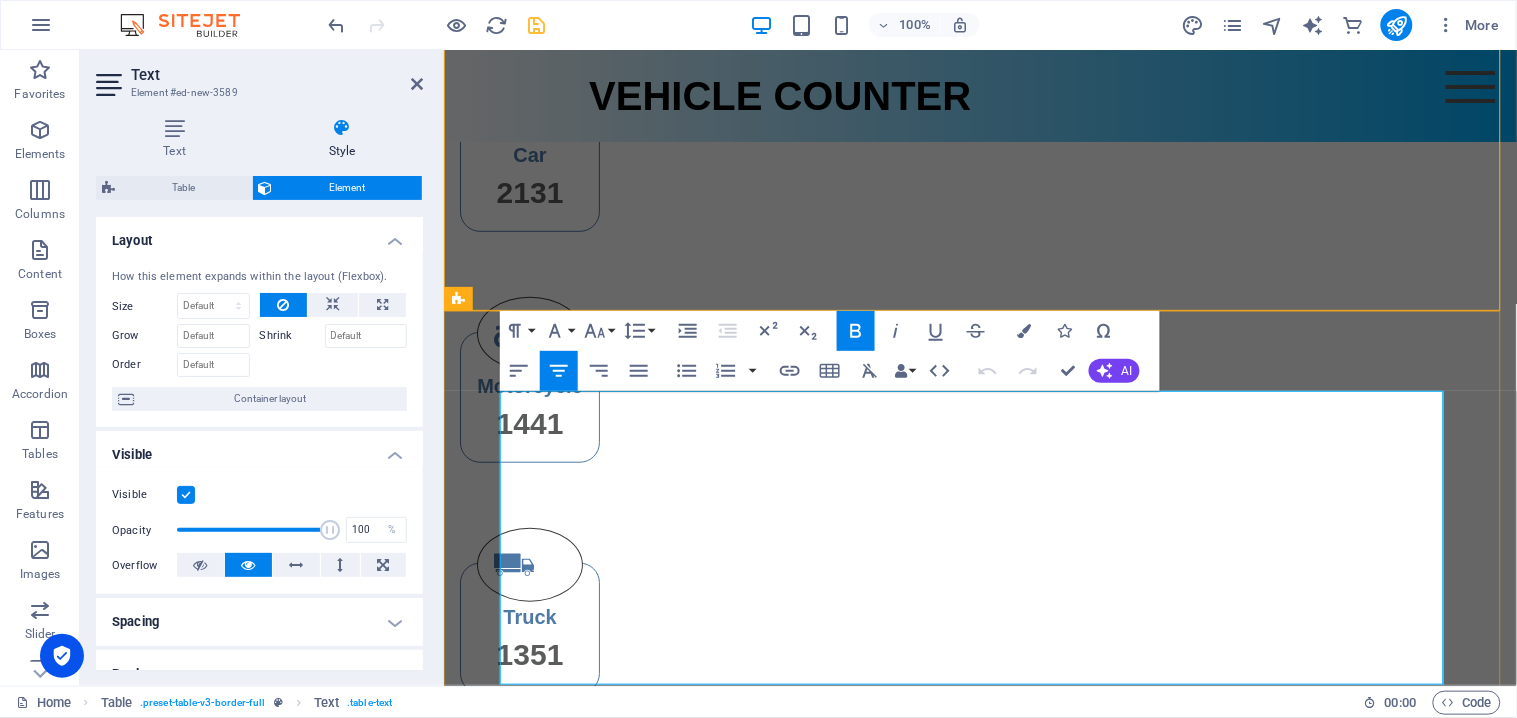 scroll, scrollTop: 237, scrollLeft: 0, axis: vertical 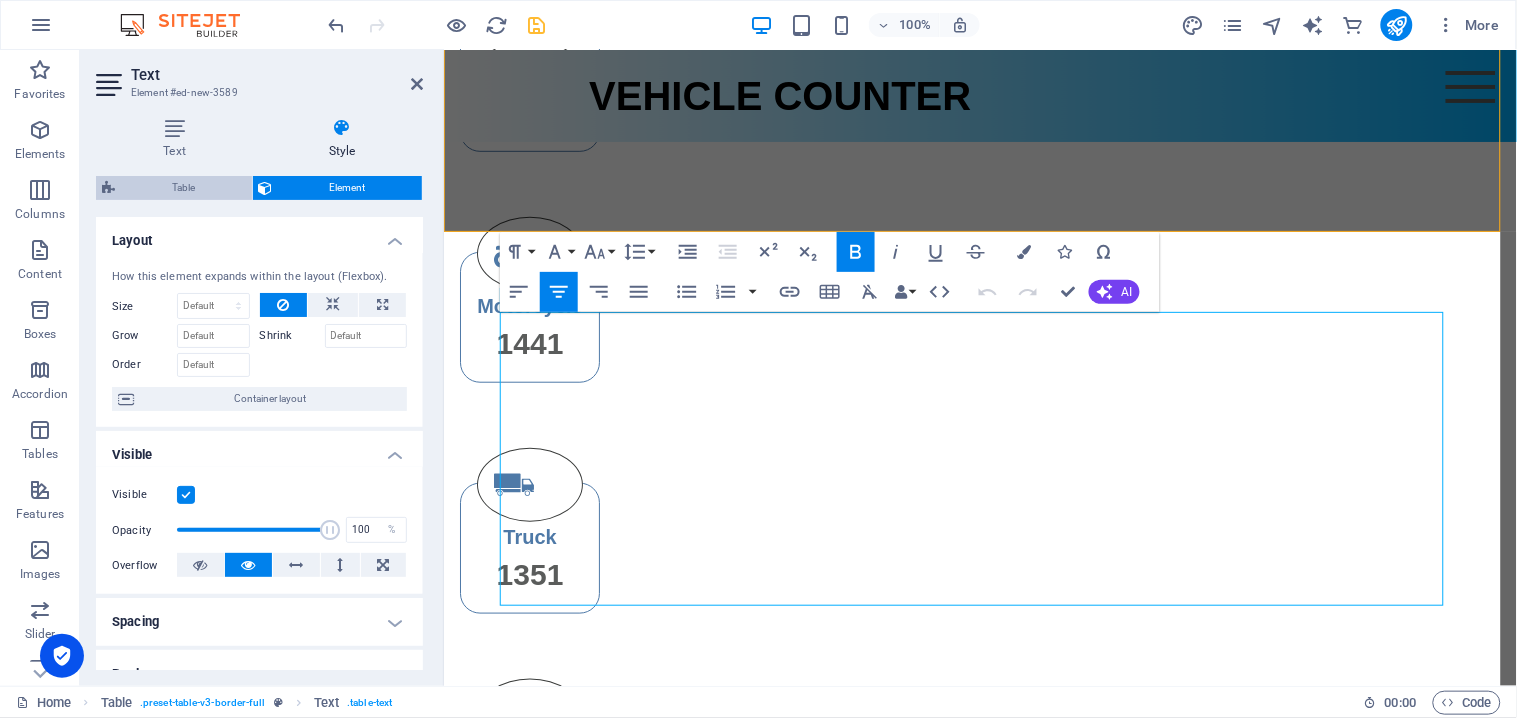 click on "Table" at bounding box center (183, 188) 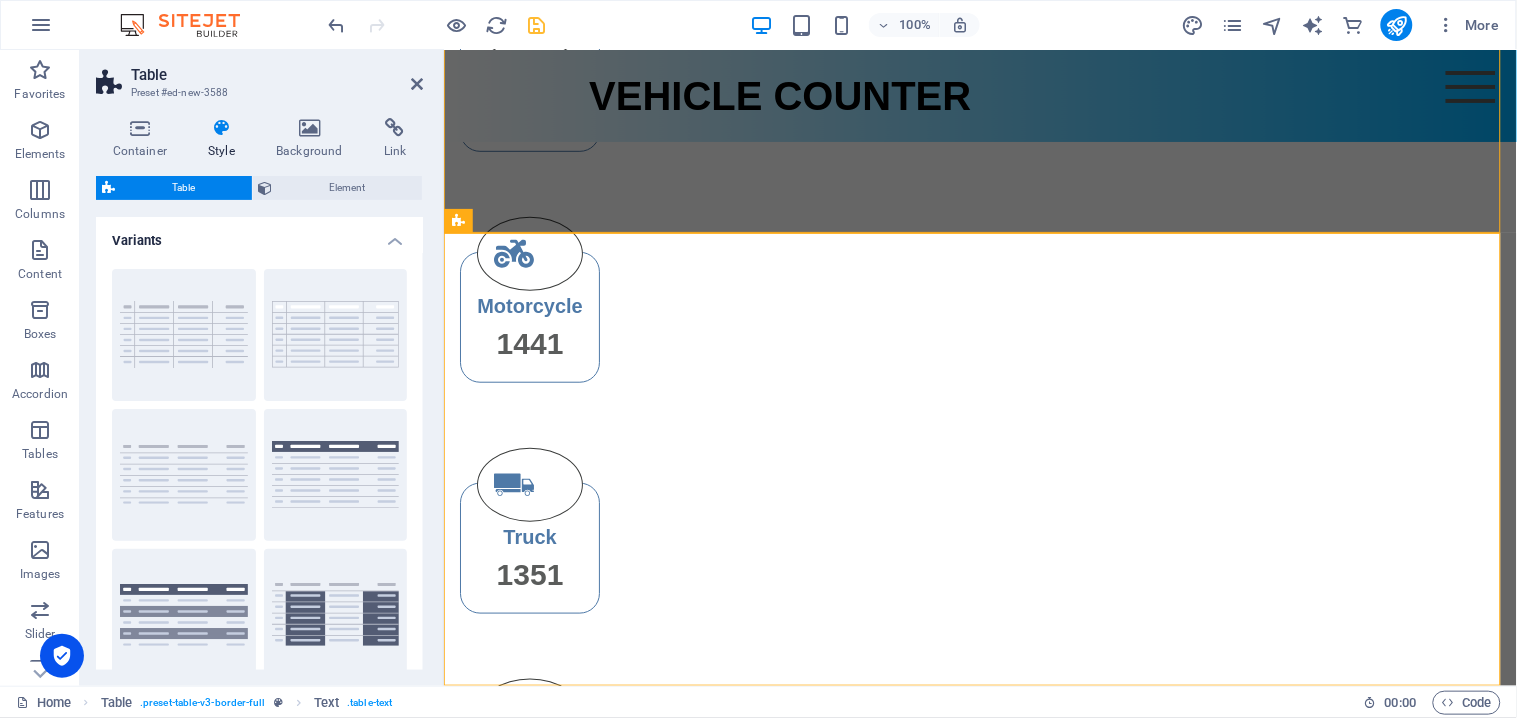 scroll, scrollTop: 236, scrollLeft: 0, axis: vertical 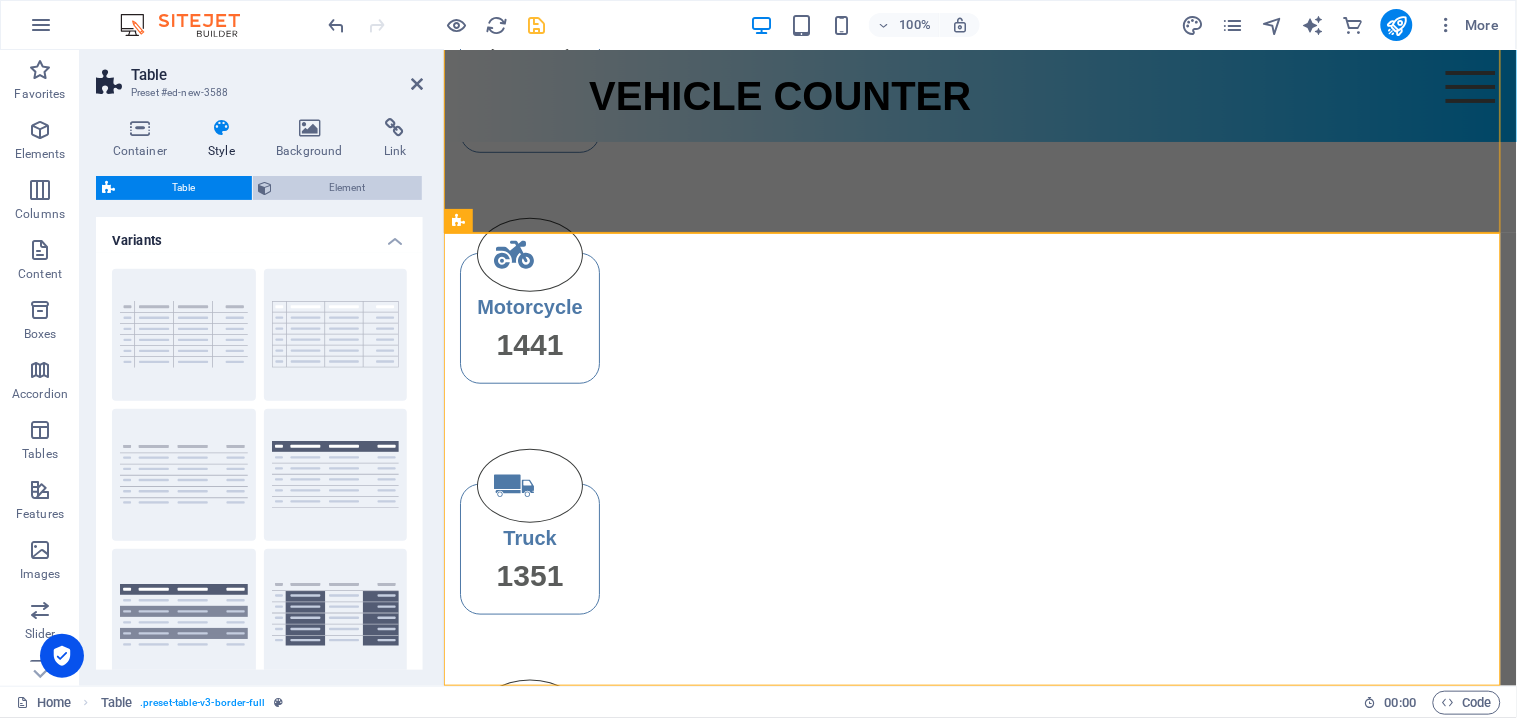 click on "Element" at bounding box center [348, 188] 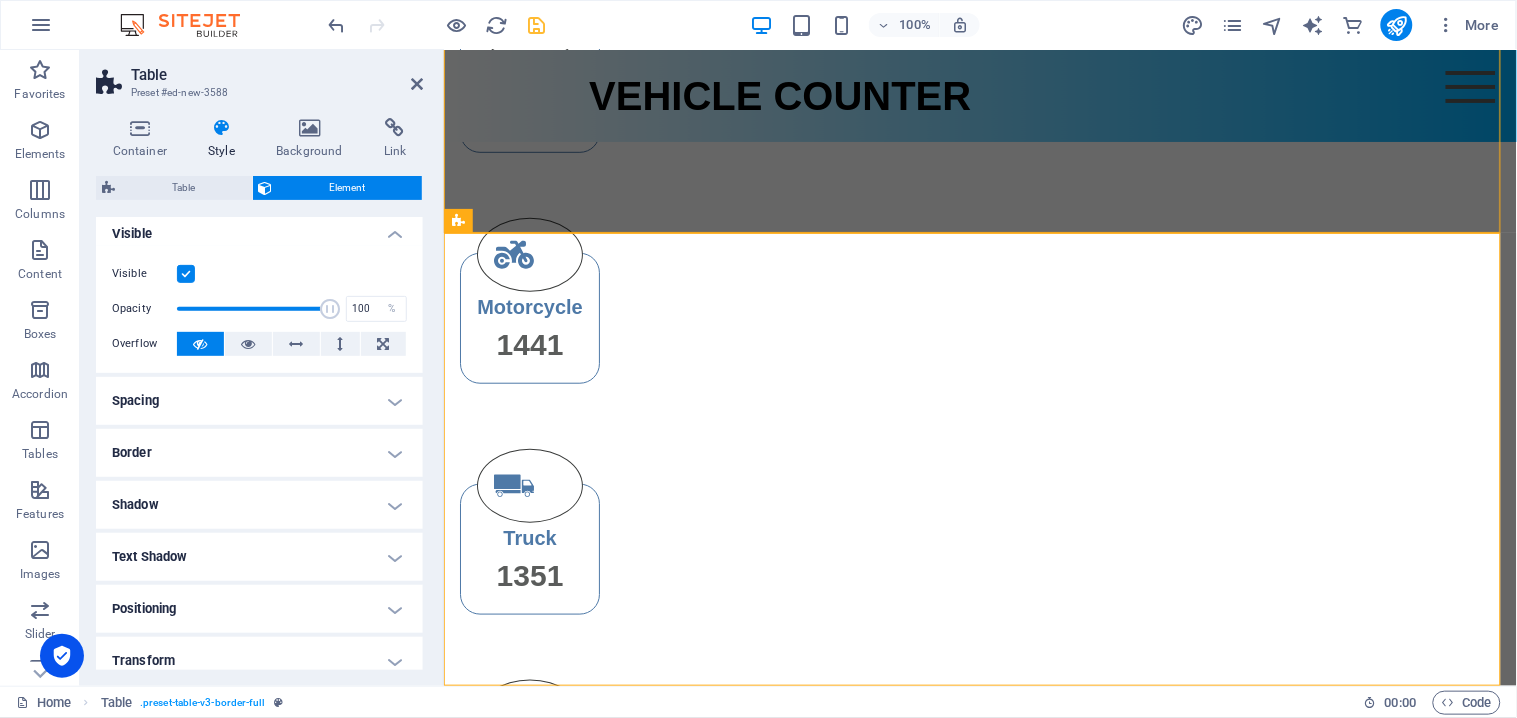 scroll, scrollTop: 0, scrollLeft: 0, axis: both 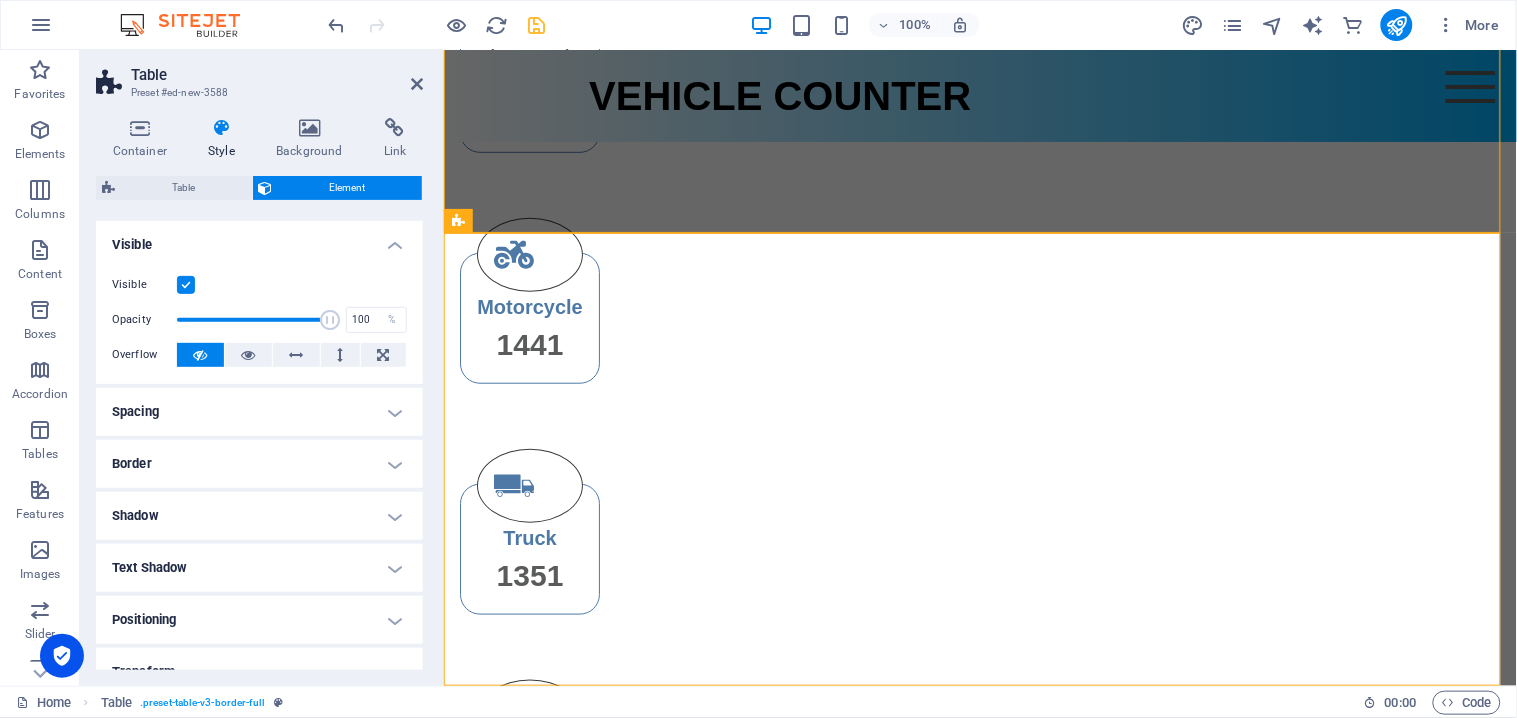 click on "Spacing" at bounding box center (259, 412) 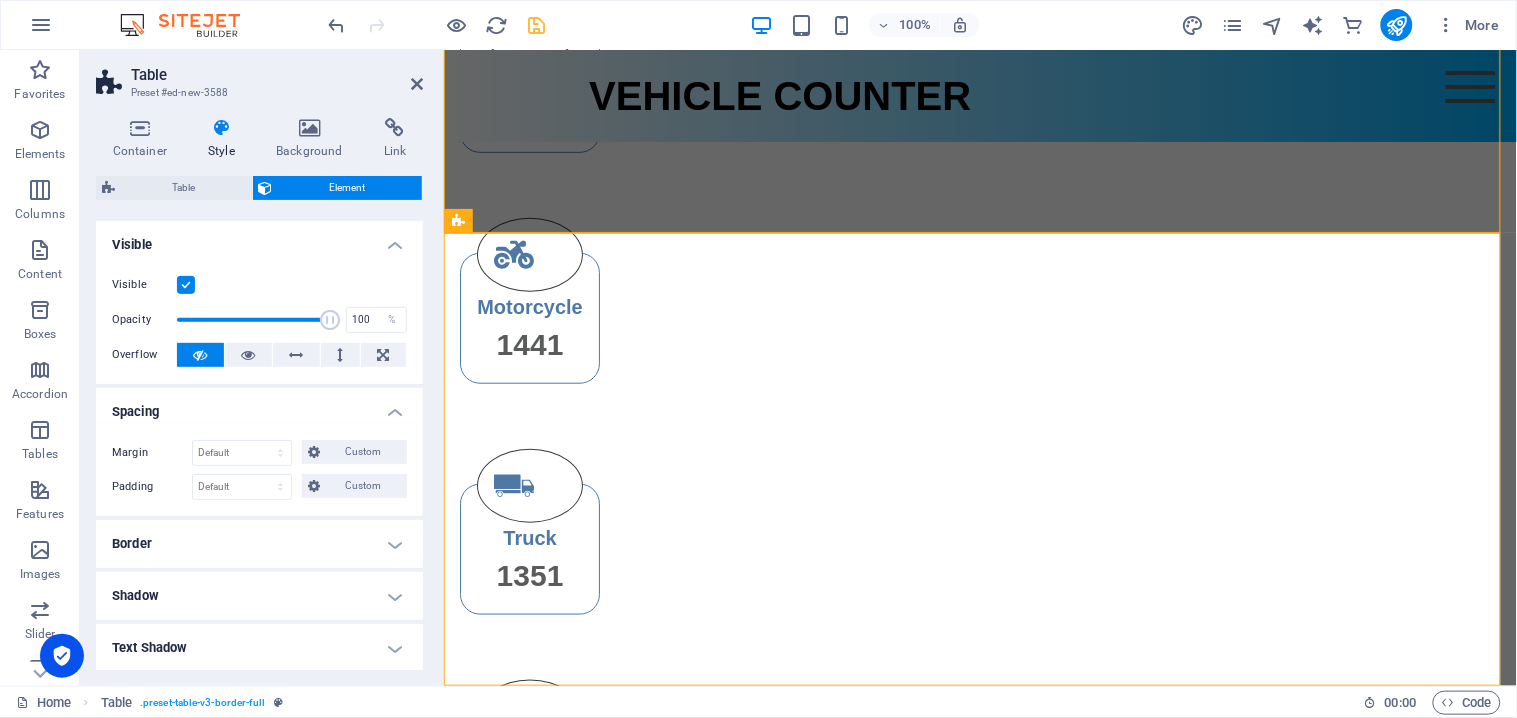 click on "Spacing" at bounding box center (259, 406) 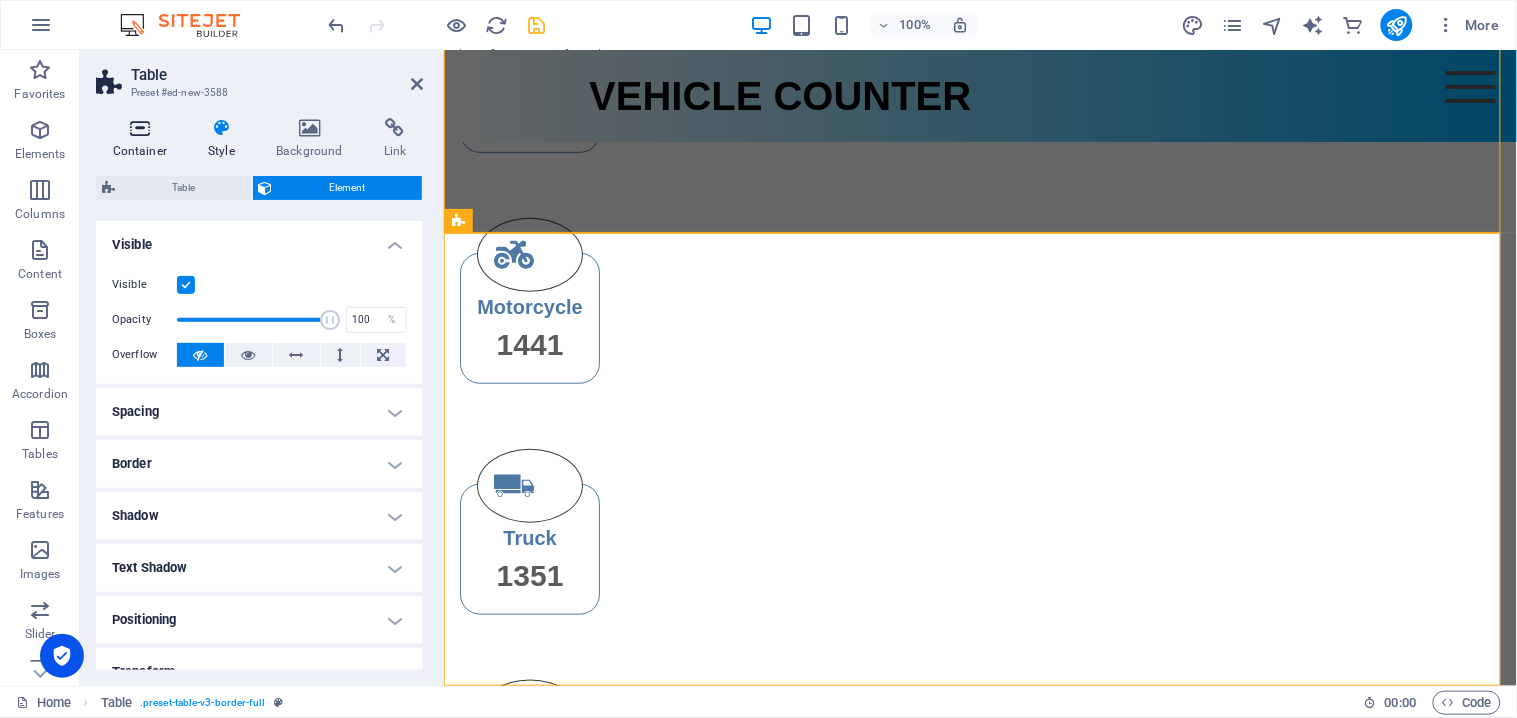 click at bounding box center [140, 128] 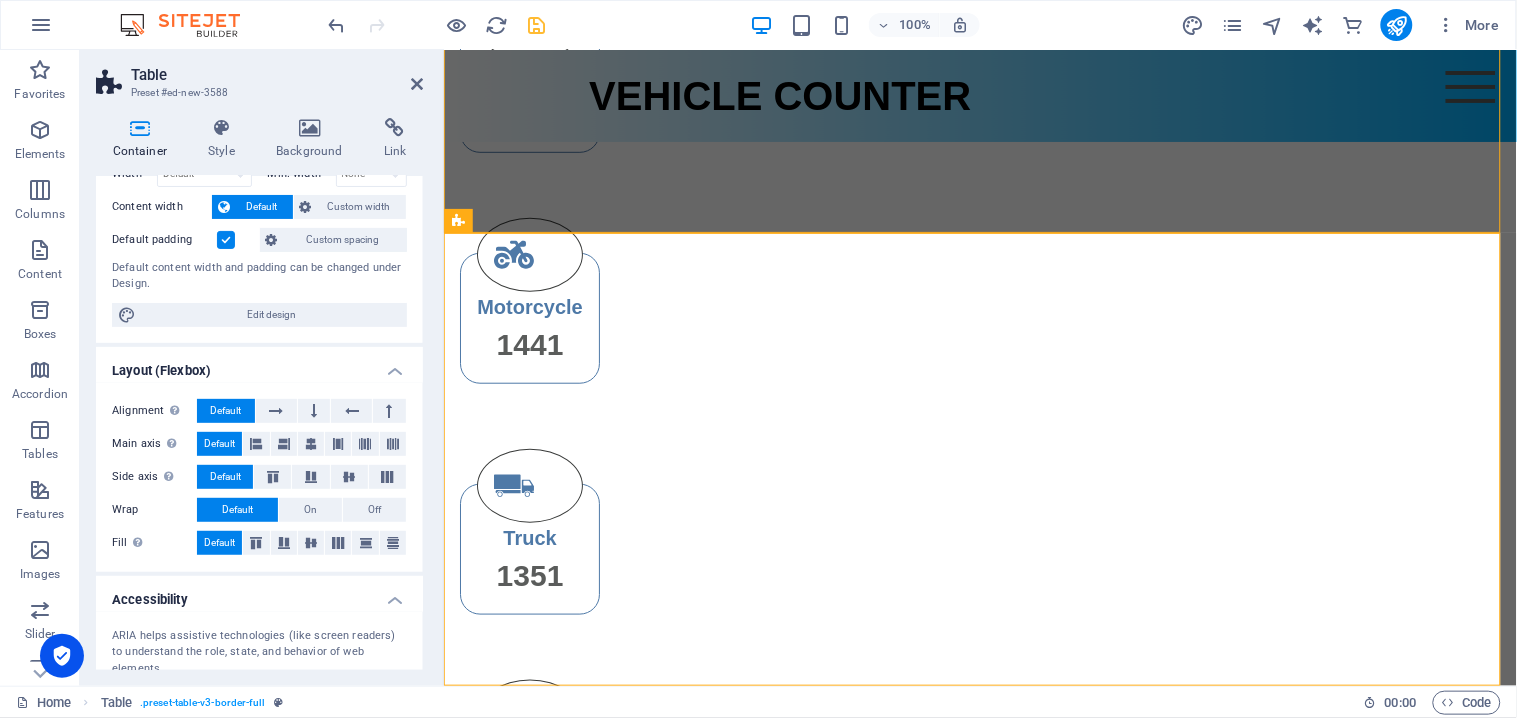 scroll, scrollTop: 0, scrollLeft: 0, axis: both 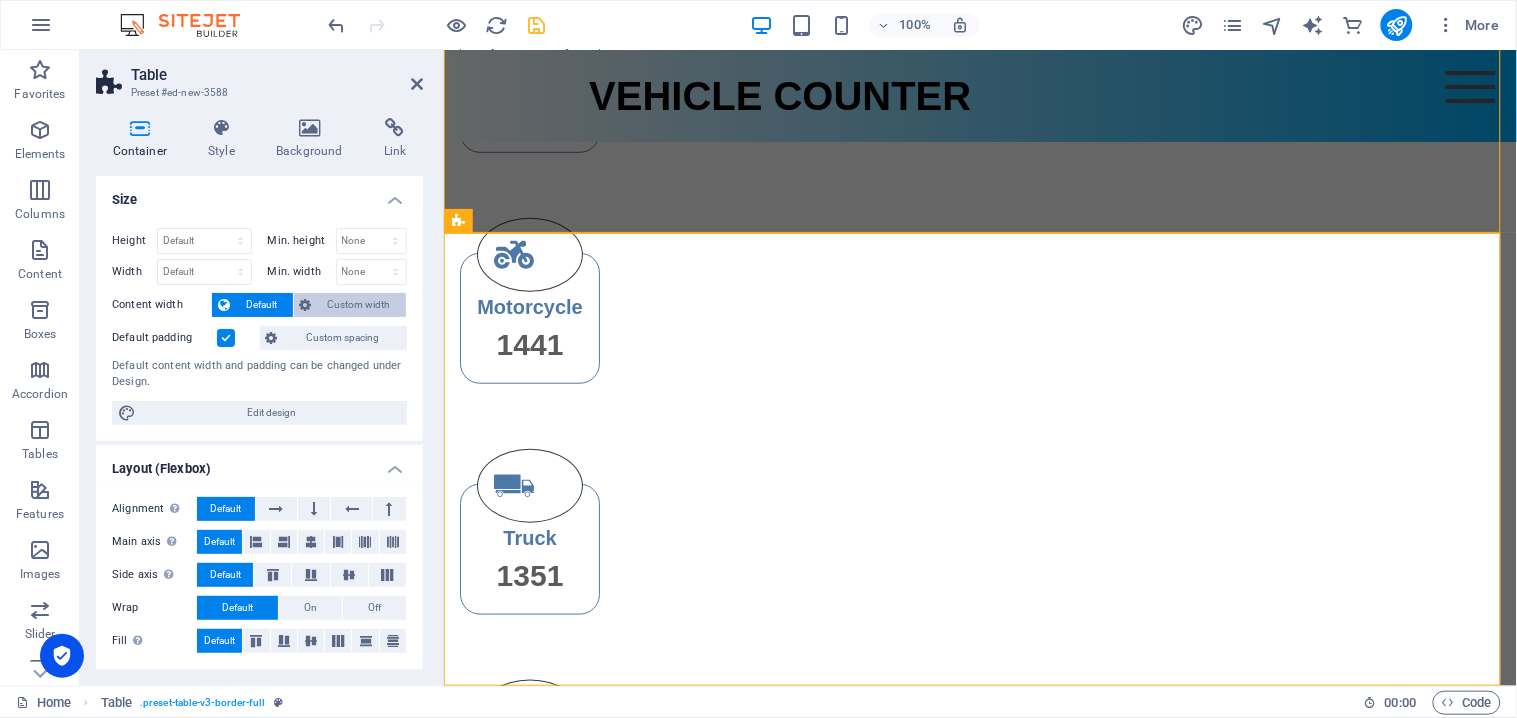 click on "Custom width" at bounding box center (359, 305) 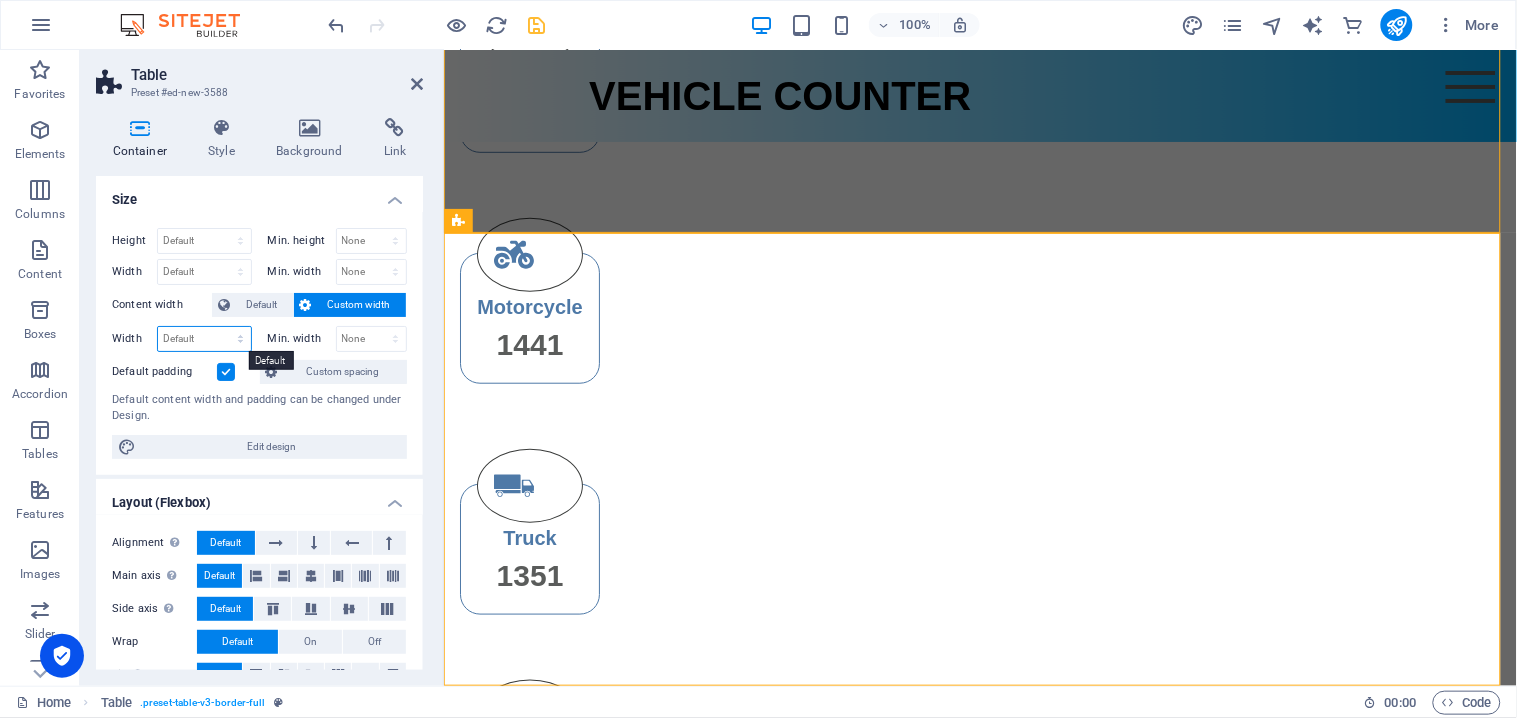 click on "Default px rem % em vh vw" at bounding box center [204, 339] 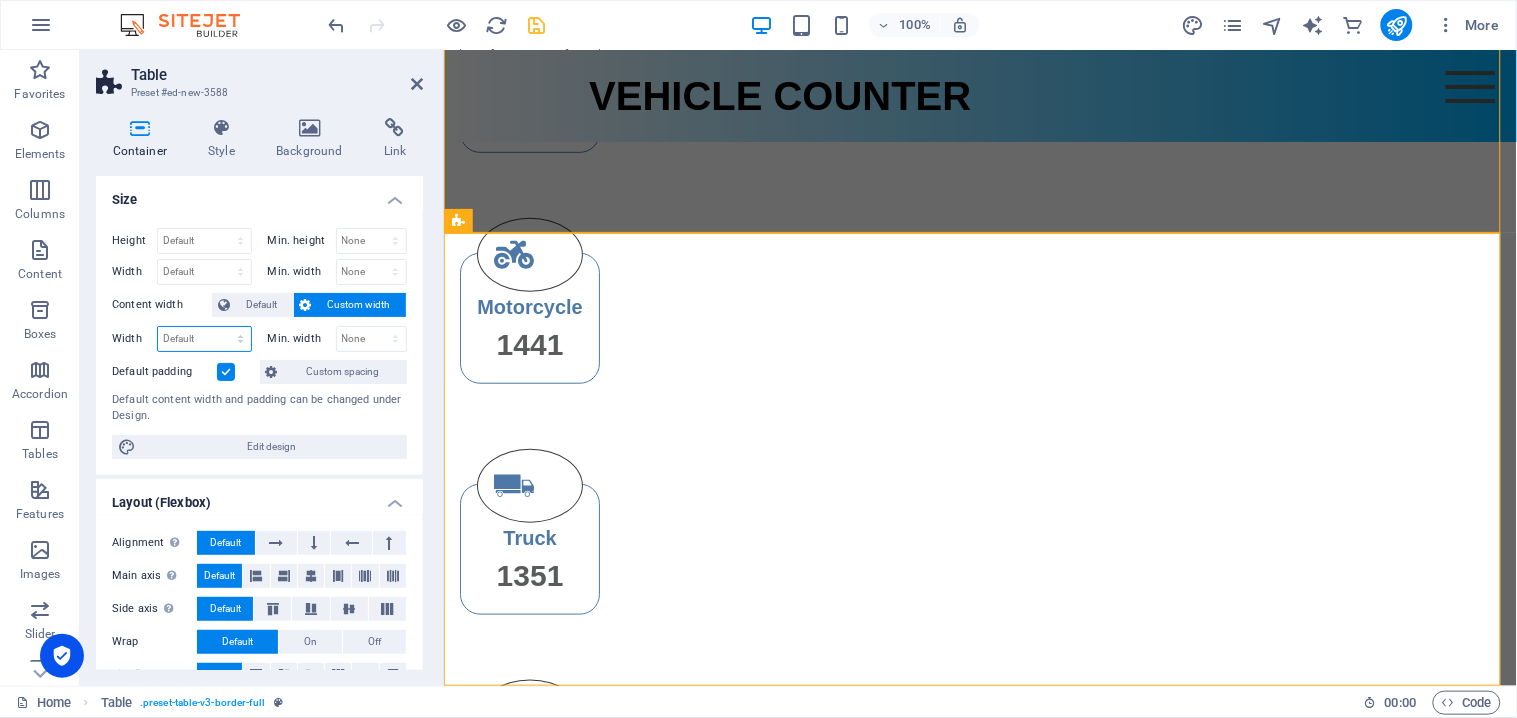 select on "px" 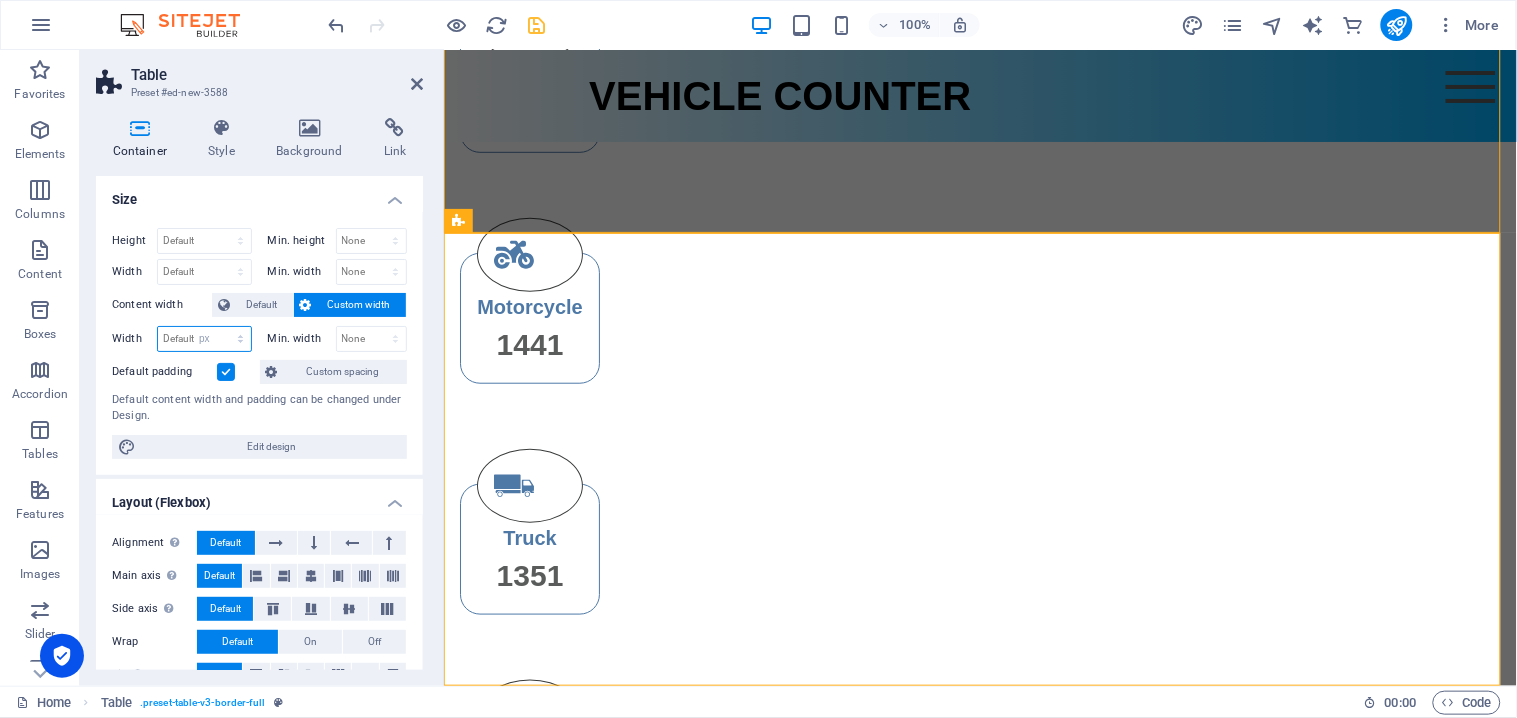click on "Default px rem % em vh vw" at bounding box center [204, 339] 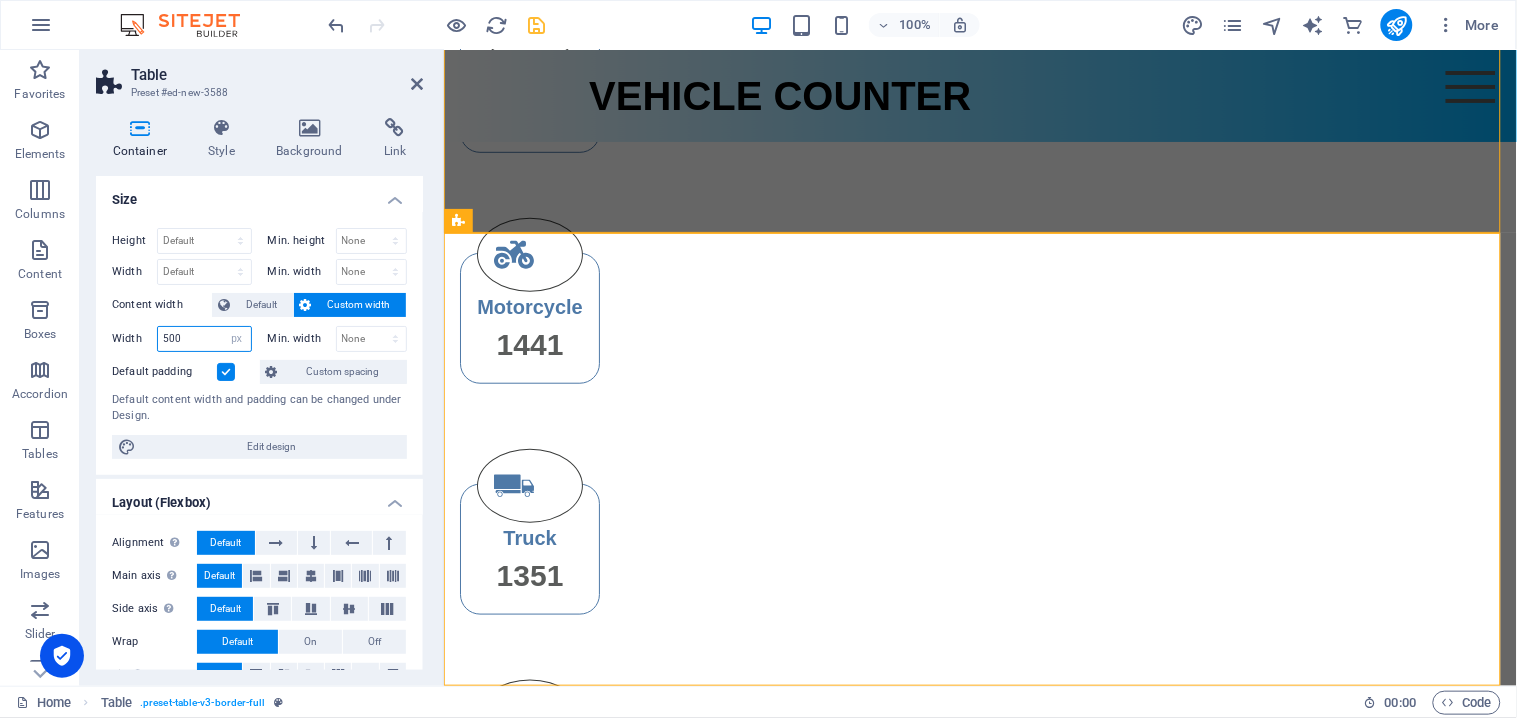drag, startPoint x: 186, startPoint y: 336, endPoint x: 155, endPoint y: 356, distance: 36.891735 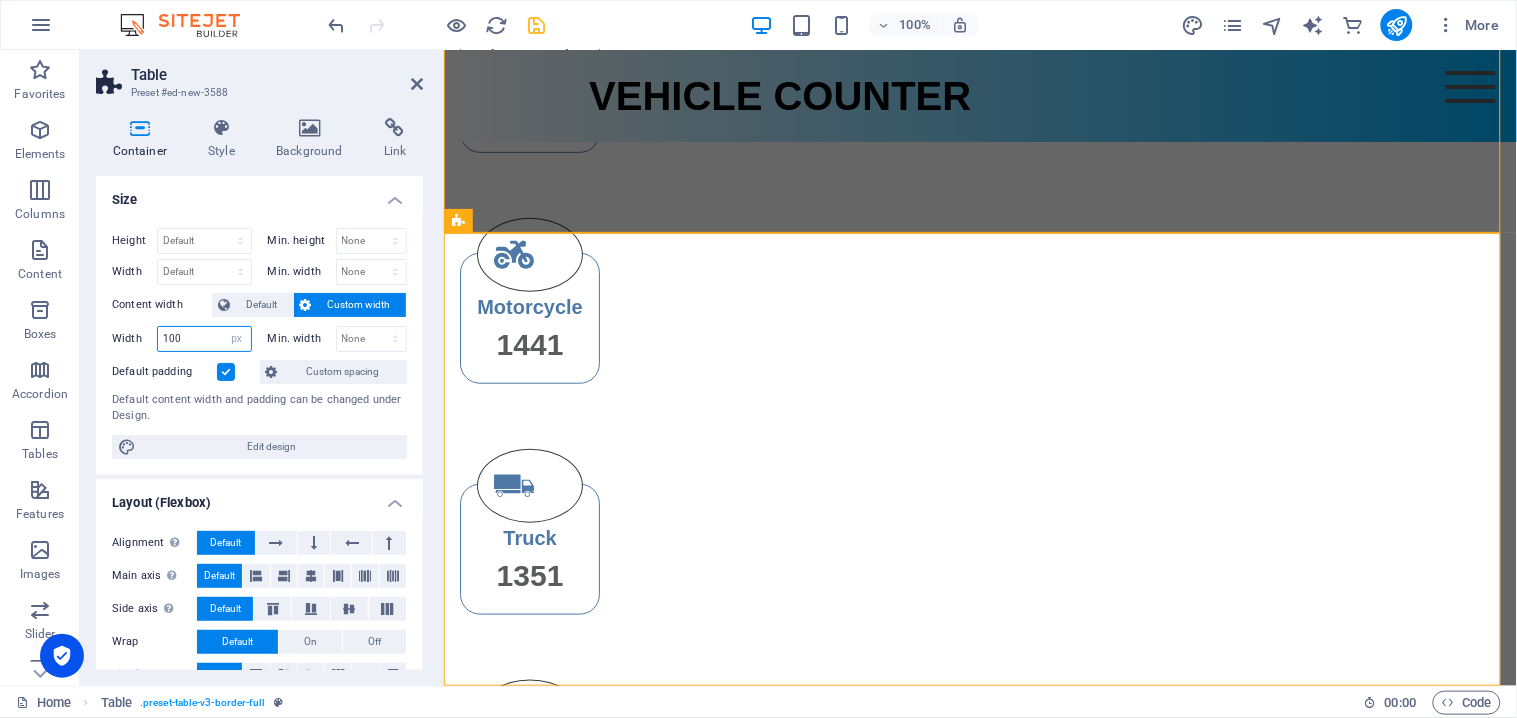 click on "100" at bounding box center (204, 339) 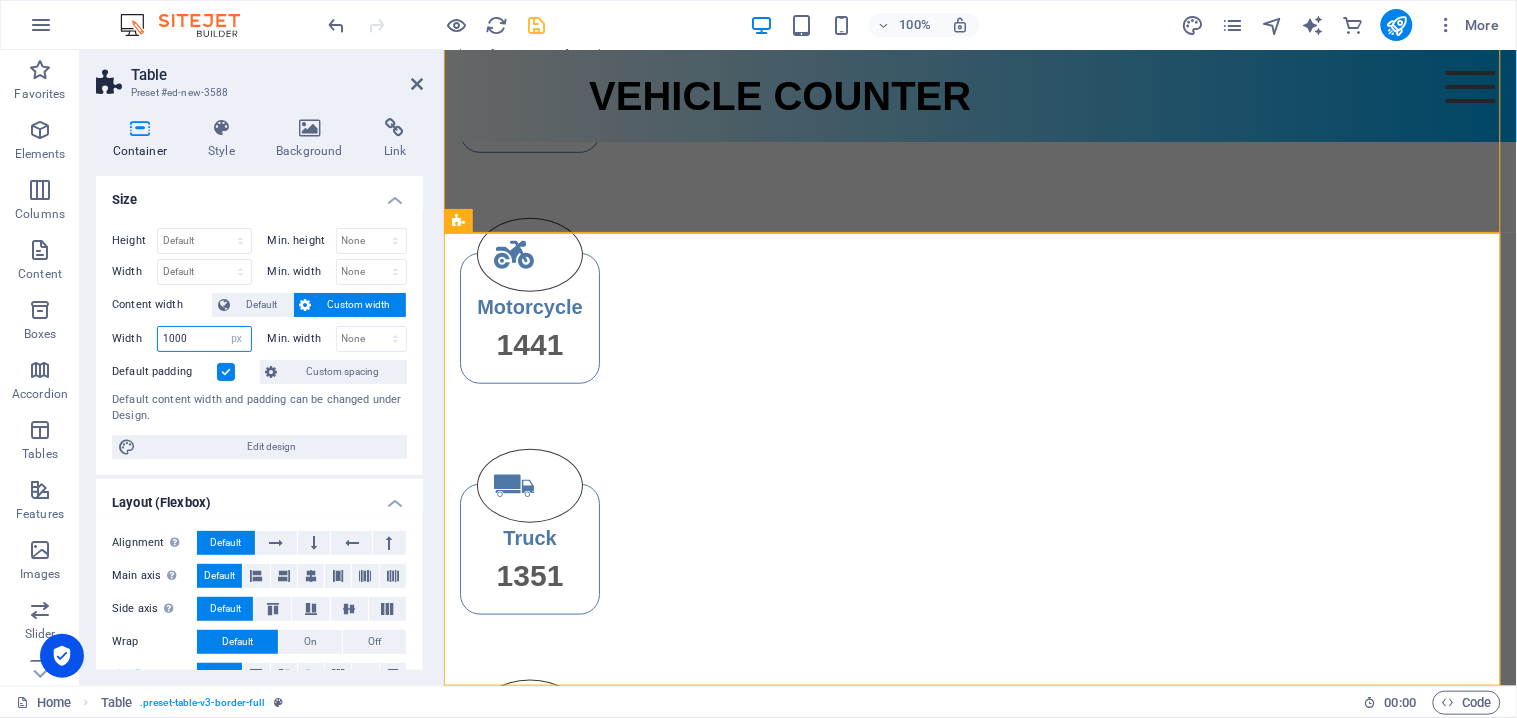 type on "1000" 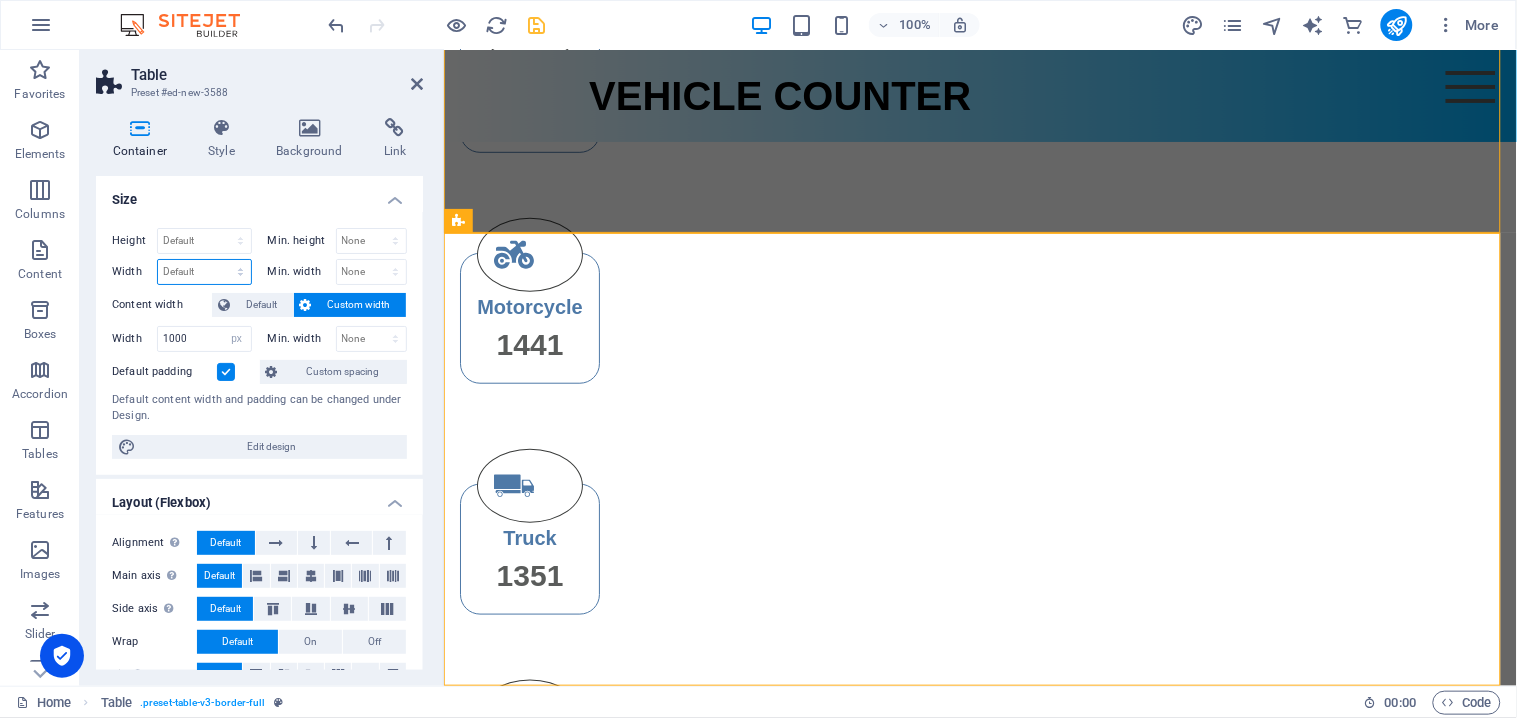 click on "Default px rem % em vh vw" at bounding box center (204, 272) 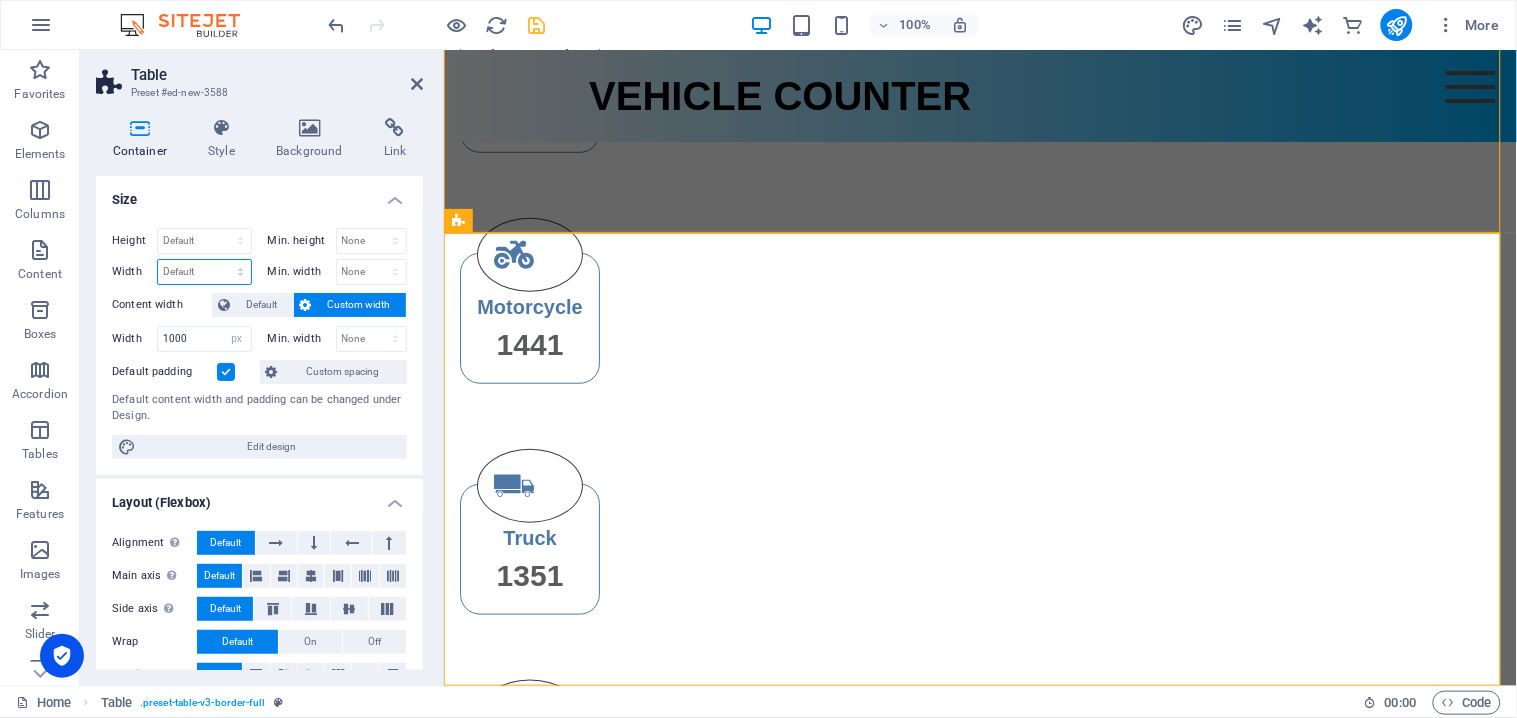select on "px" 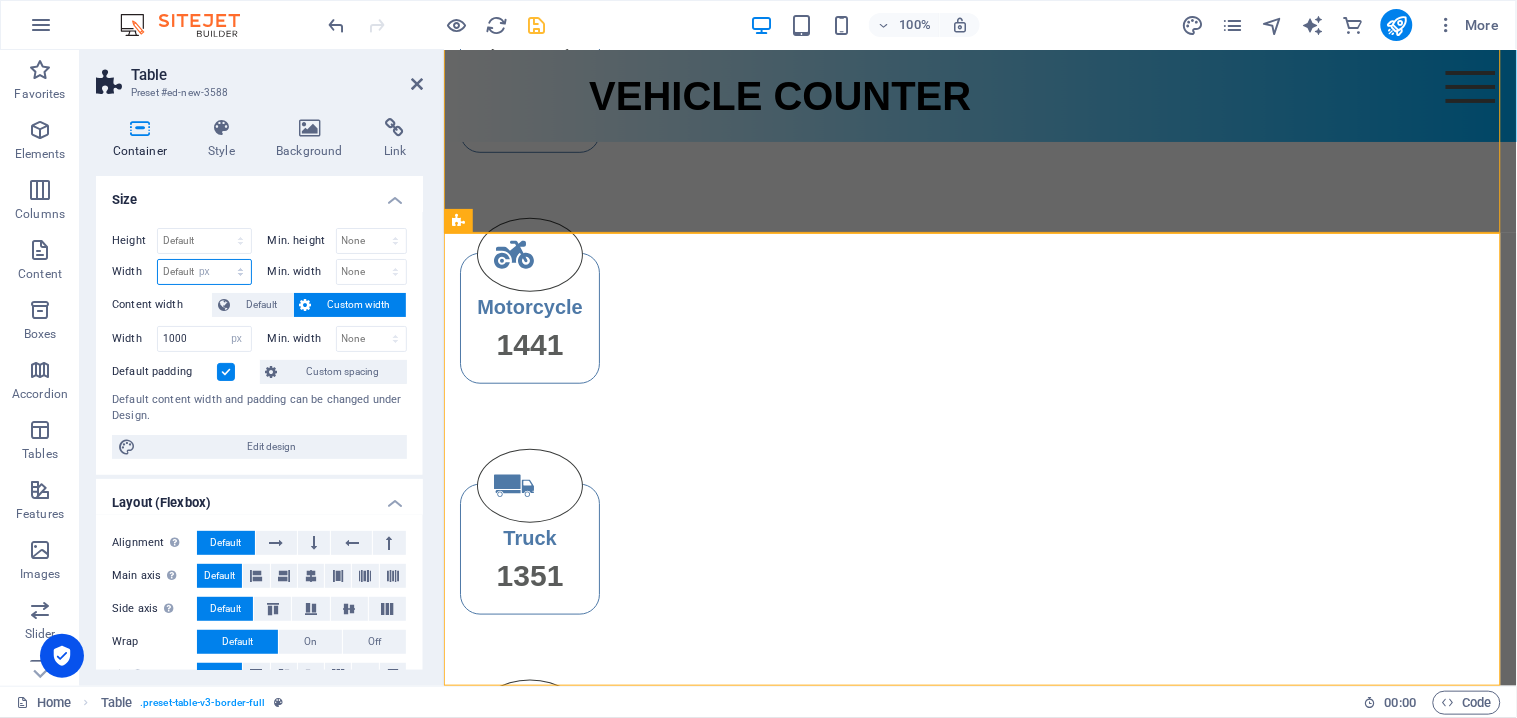 click on "Default px rem % em vh vw" at bounding box center [204, 272] 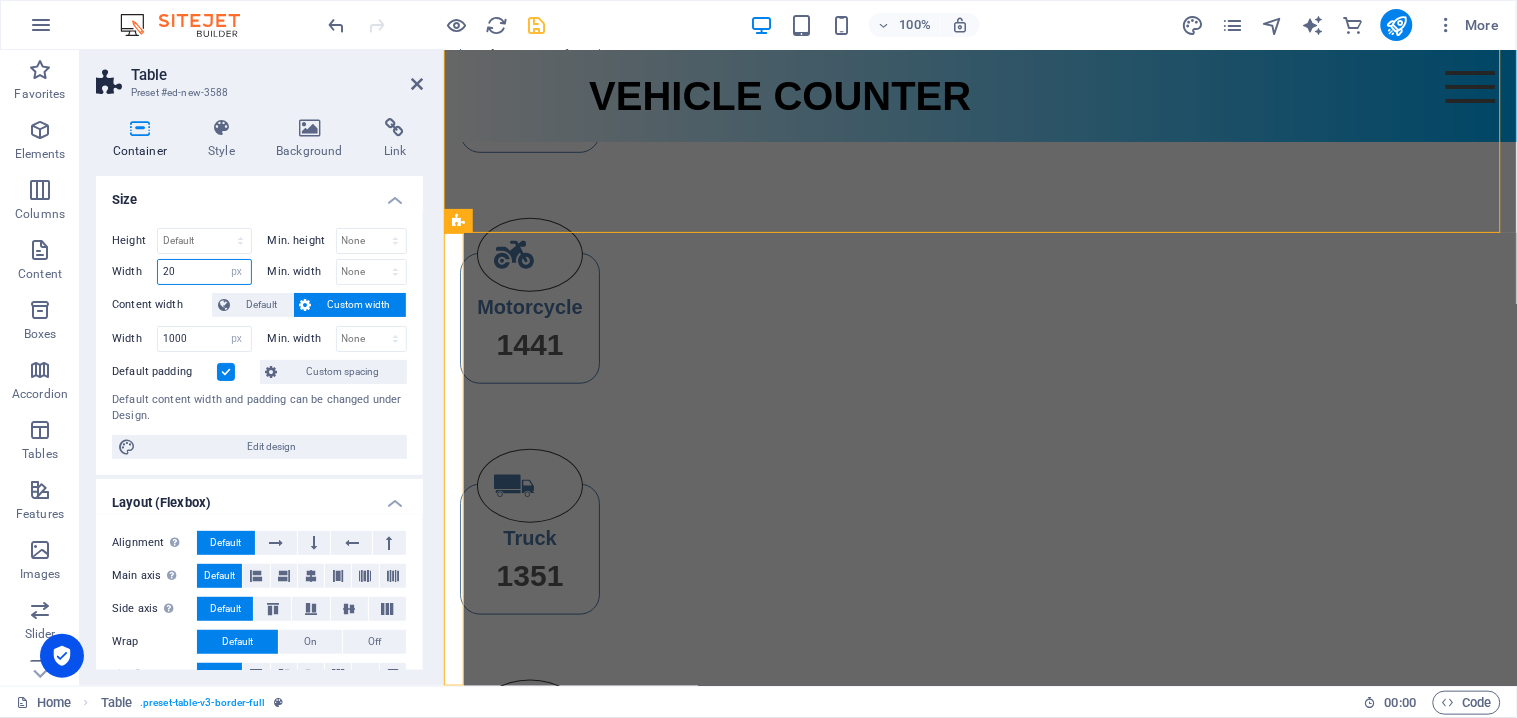drag, startPoint x: 187, startPoint y: 277, endPoint x: 161, endPoint y: 265, distance: 28.635643 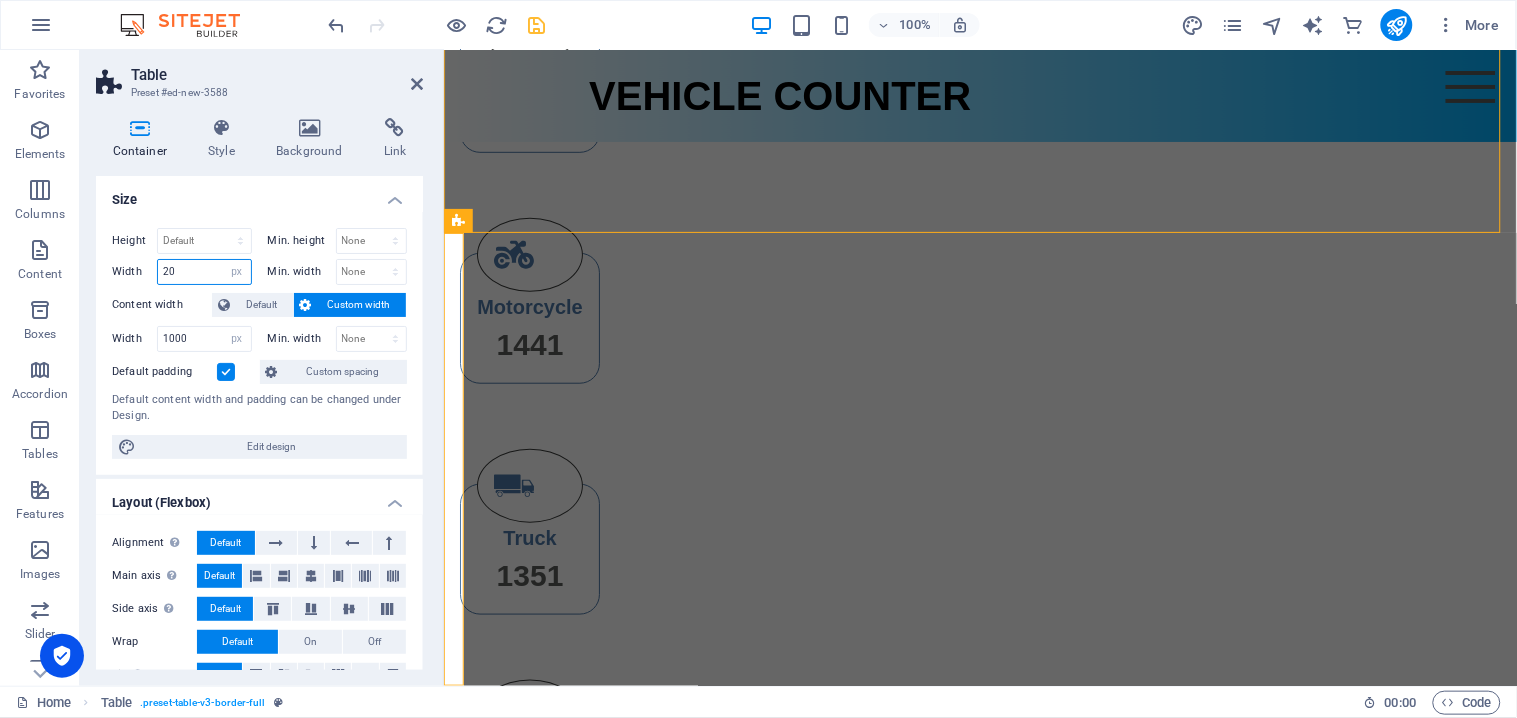 click on "20" at bounding box center (204, 272) 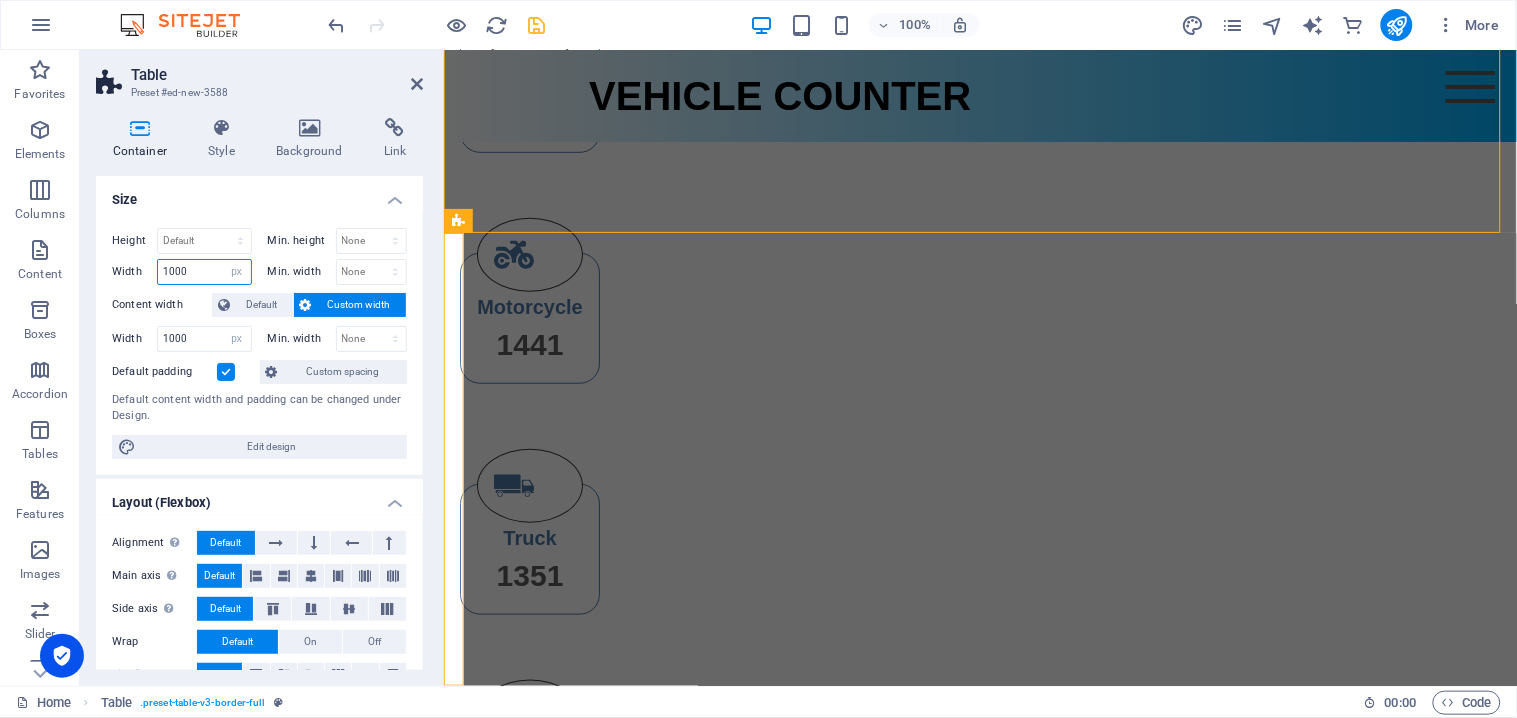 type on "1000" 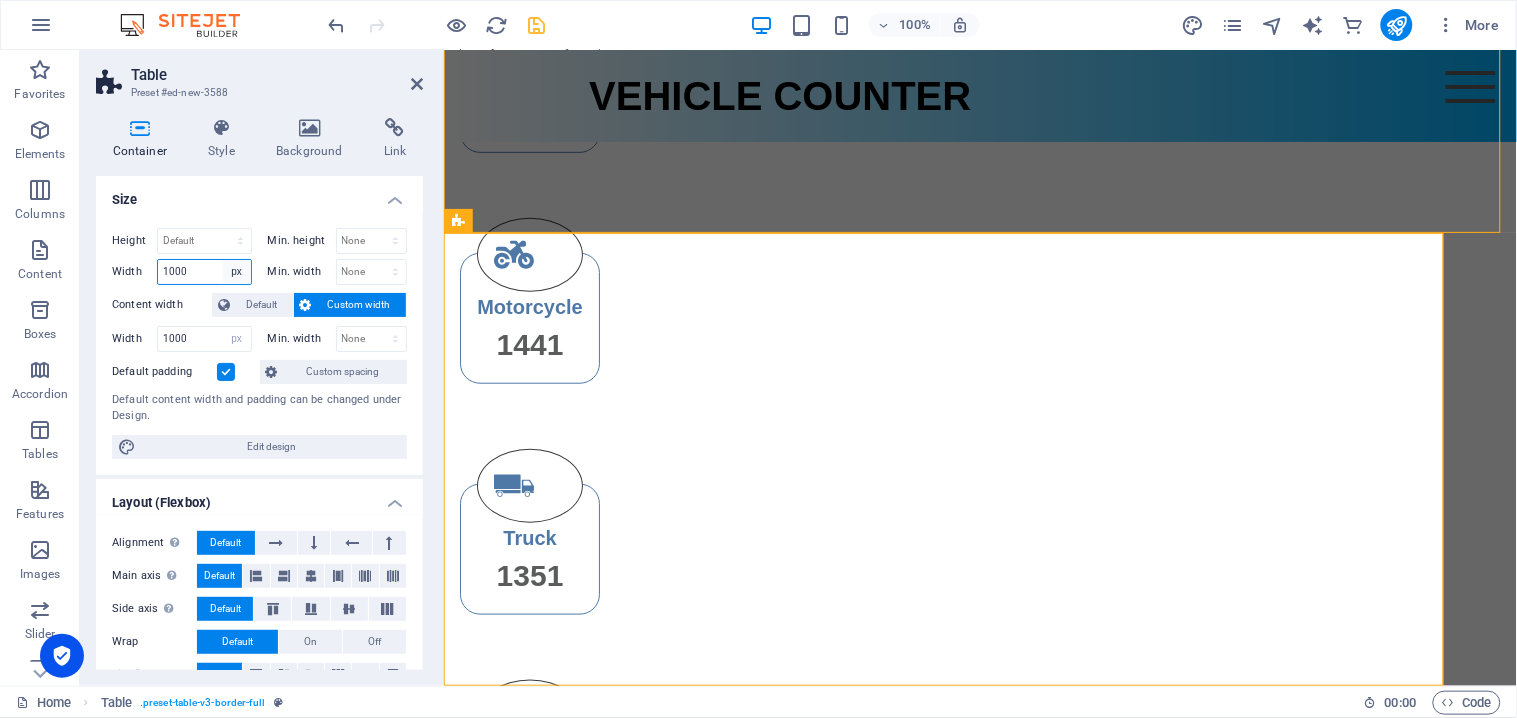 click on "Default px rem % em vh vw" at bounding box center (237, 272) 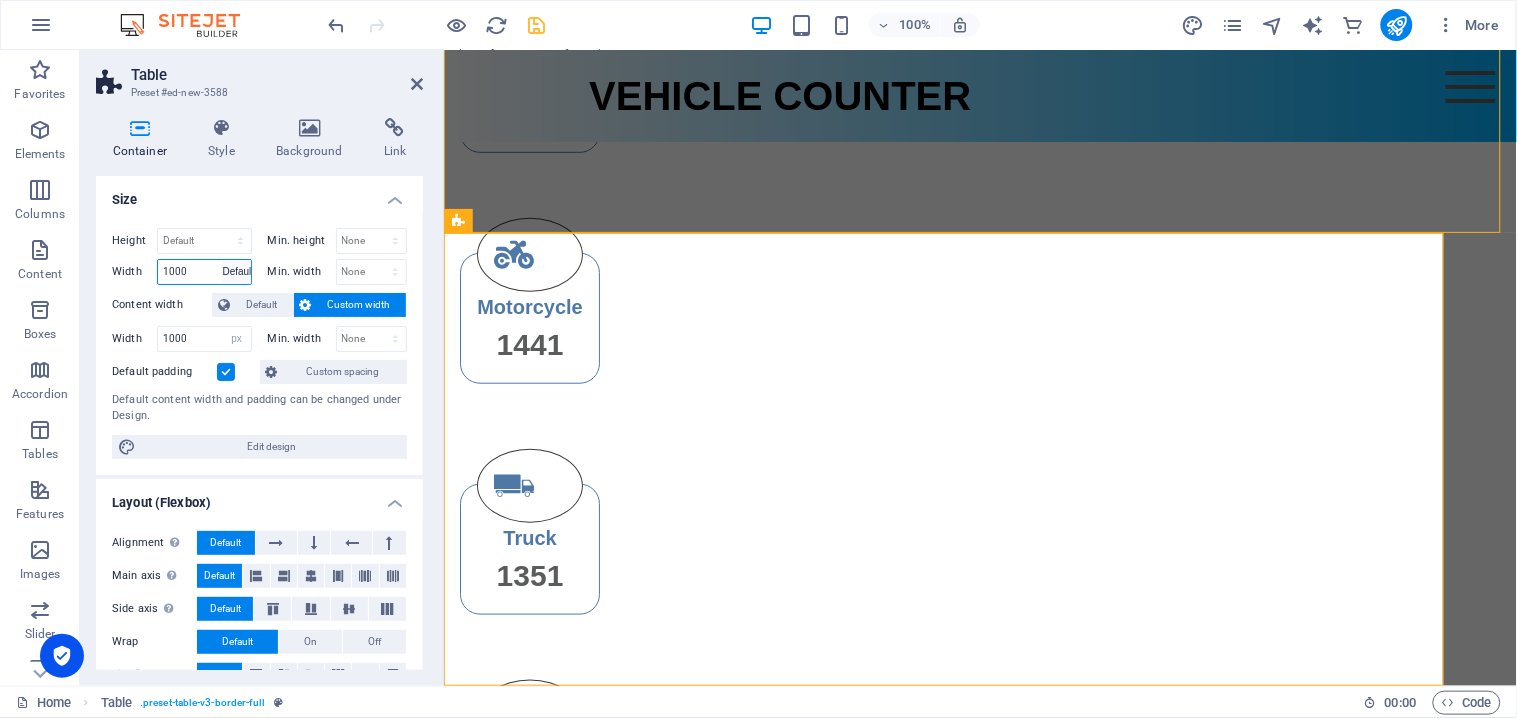 click on "Default px rem % em vh vw" at bounding box center [237, 272] 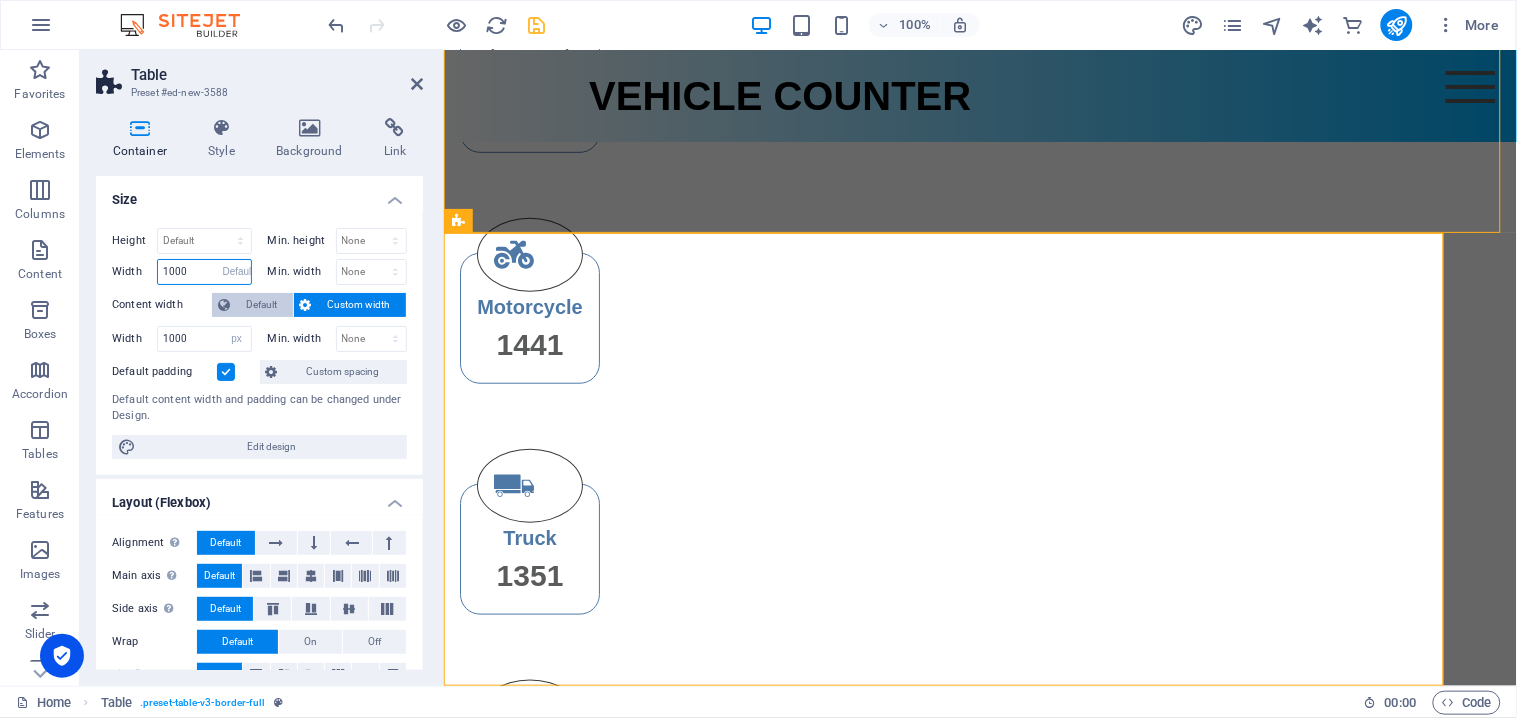 type 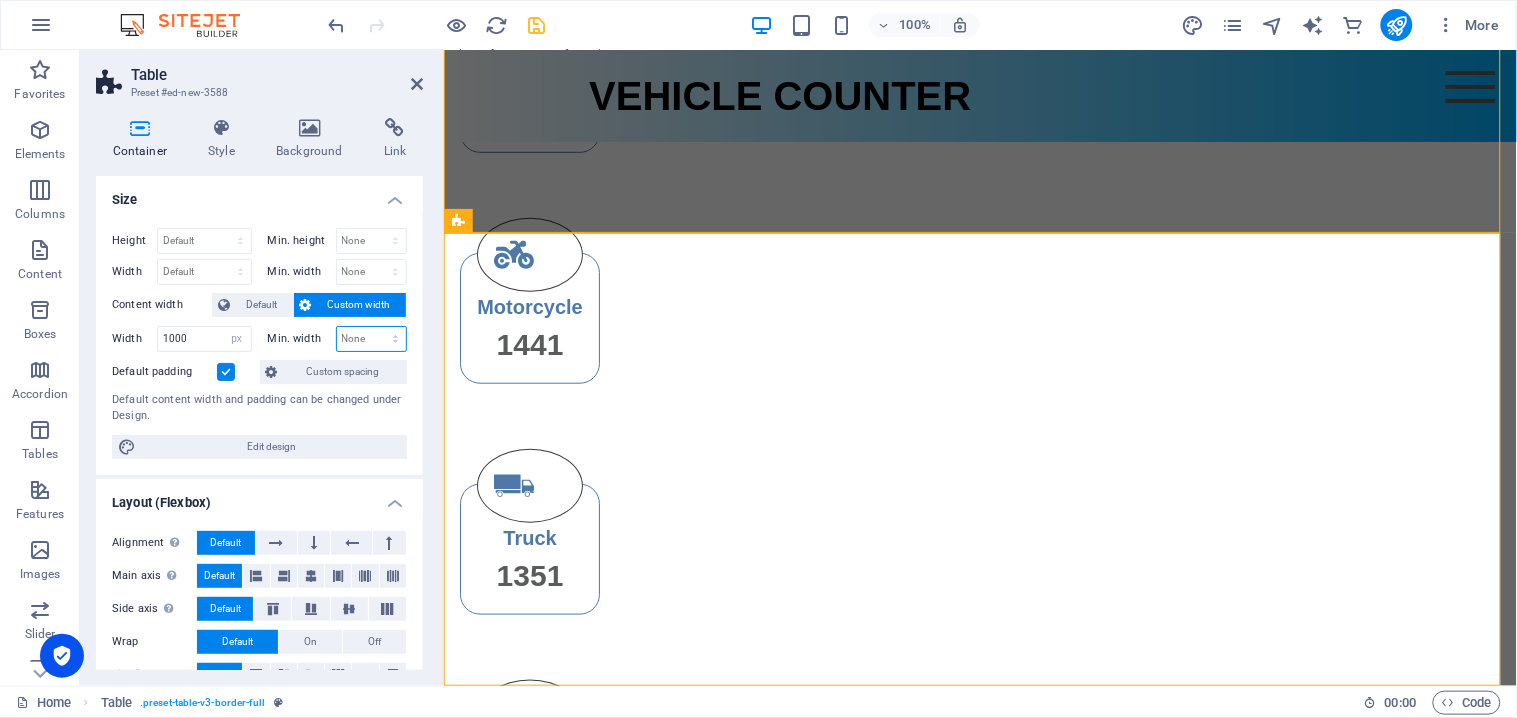 click on "None px rem % vh vw" at bounding box center (372, 339) 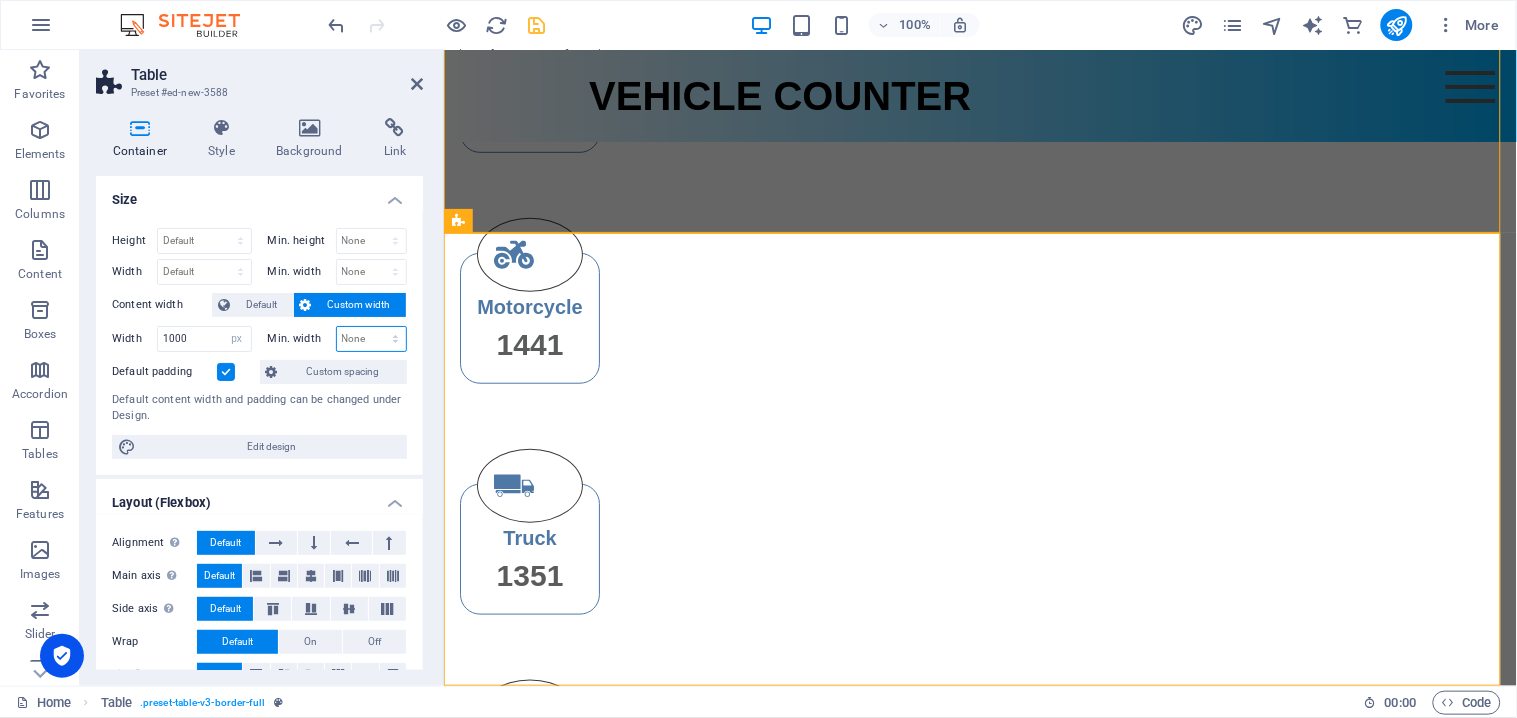 select on "px" 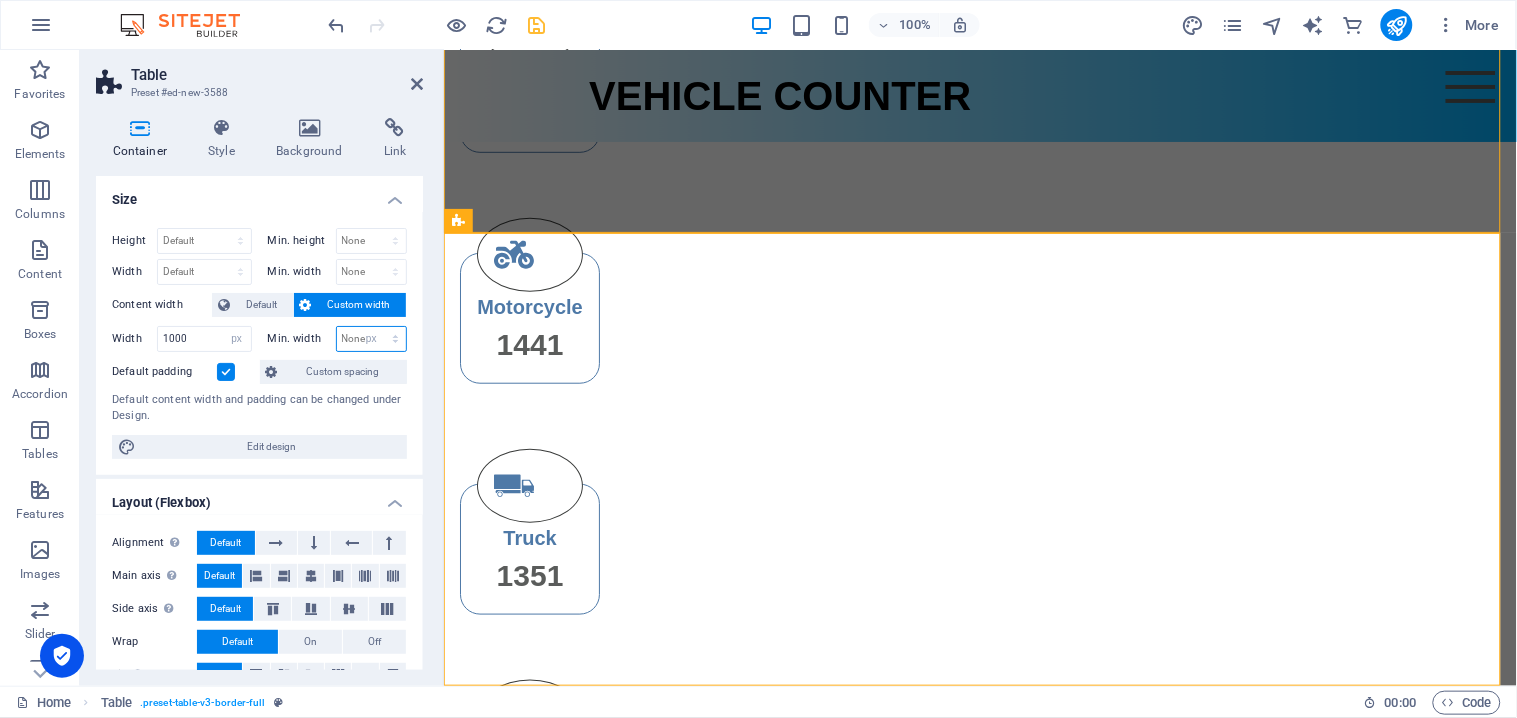 click on "None px rem % vh vw" at bounding box center (372, 339) 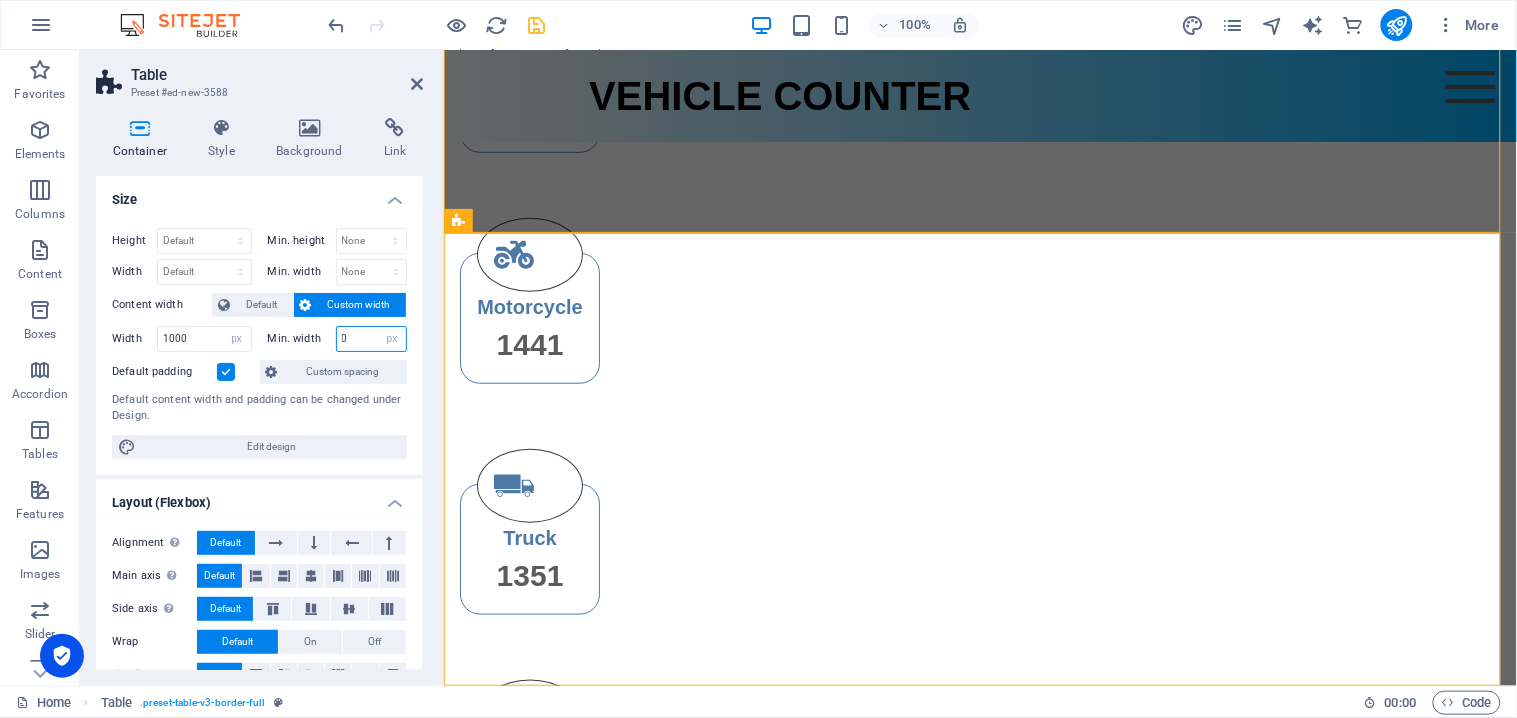 type on "5" 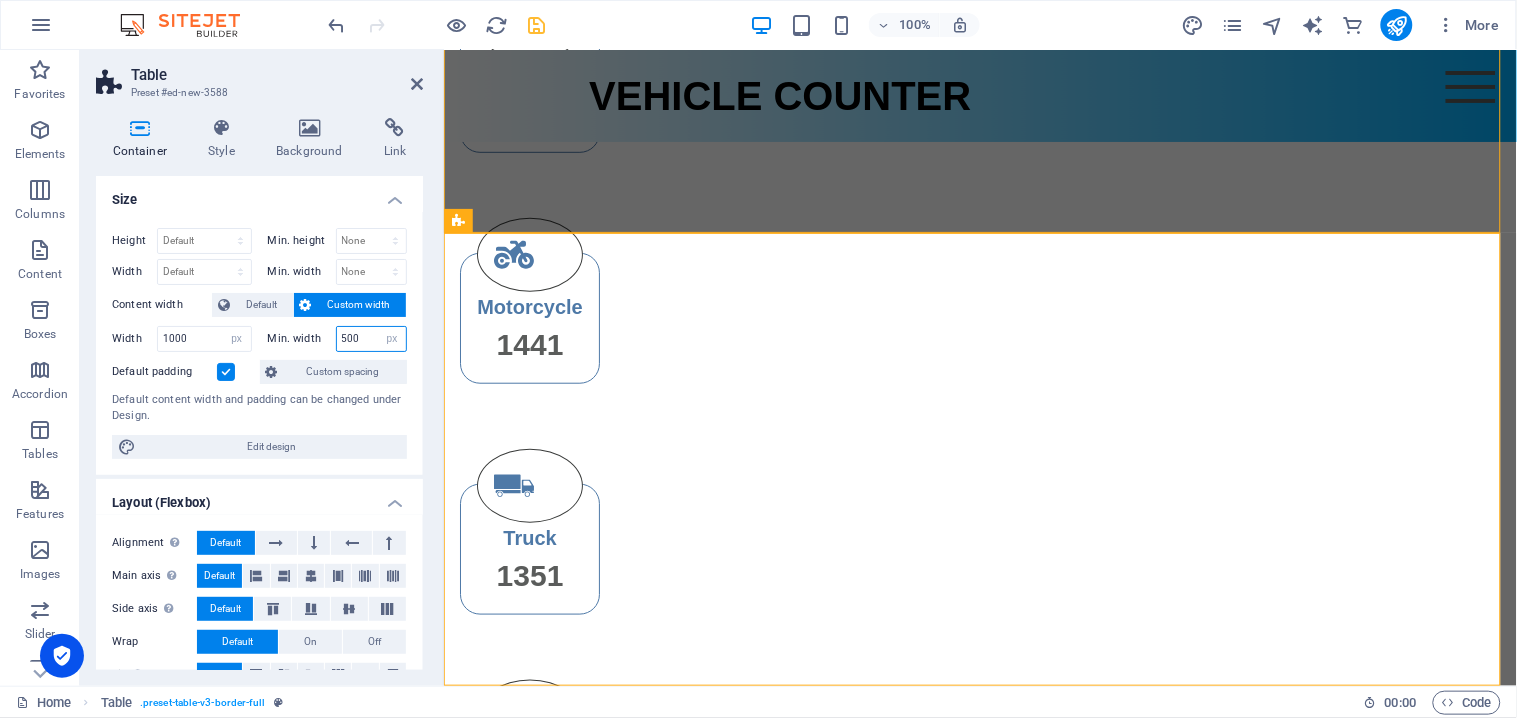 type on "500" 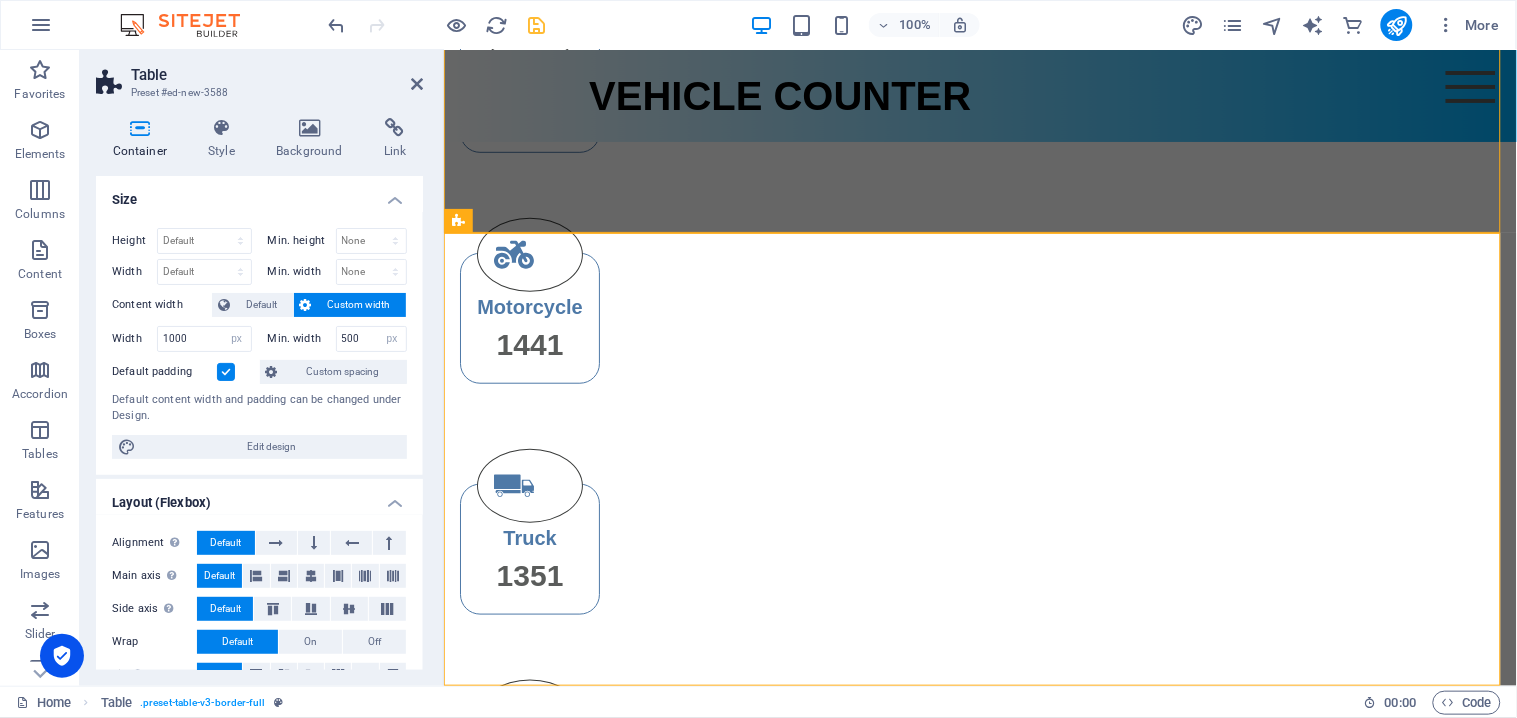 click at bounding box center [226, 372] 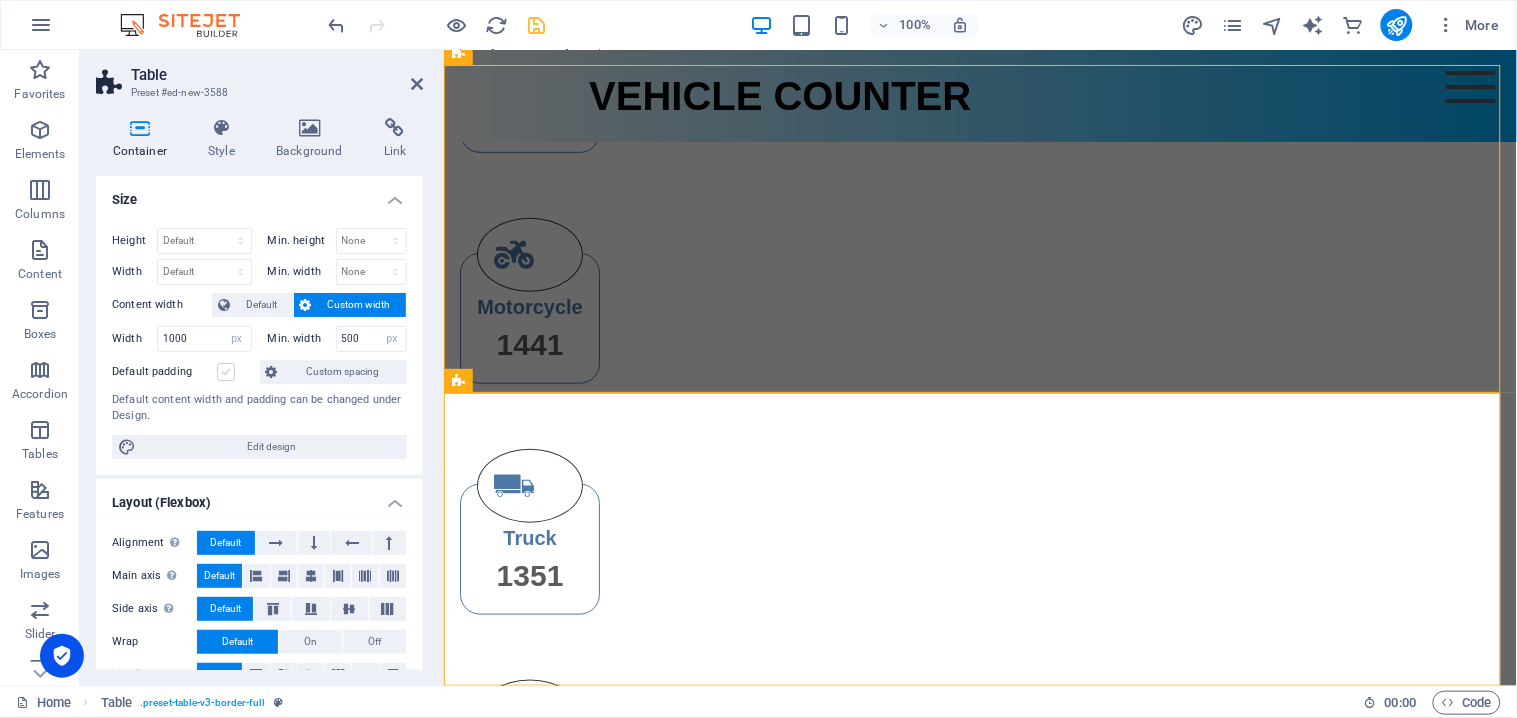 scroll, scrollTop: 76, scrollLeft: 0, axis: vertical 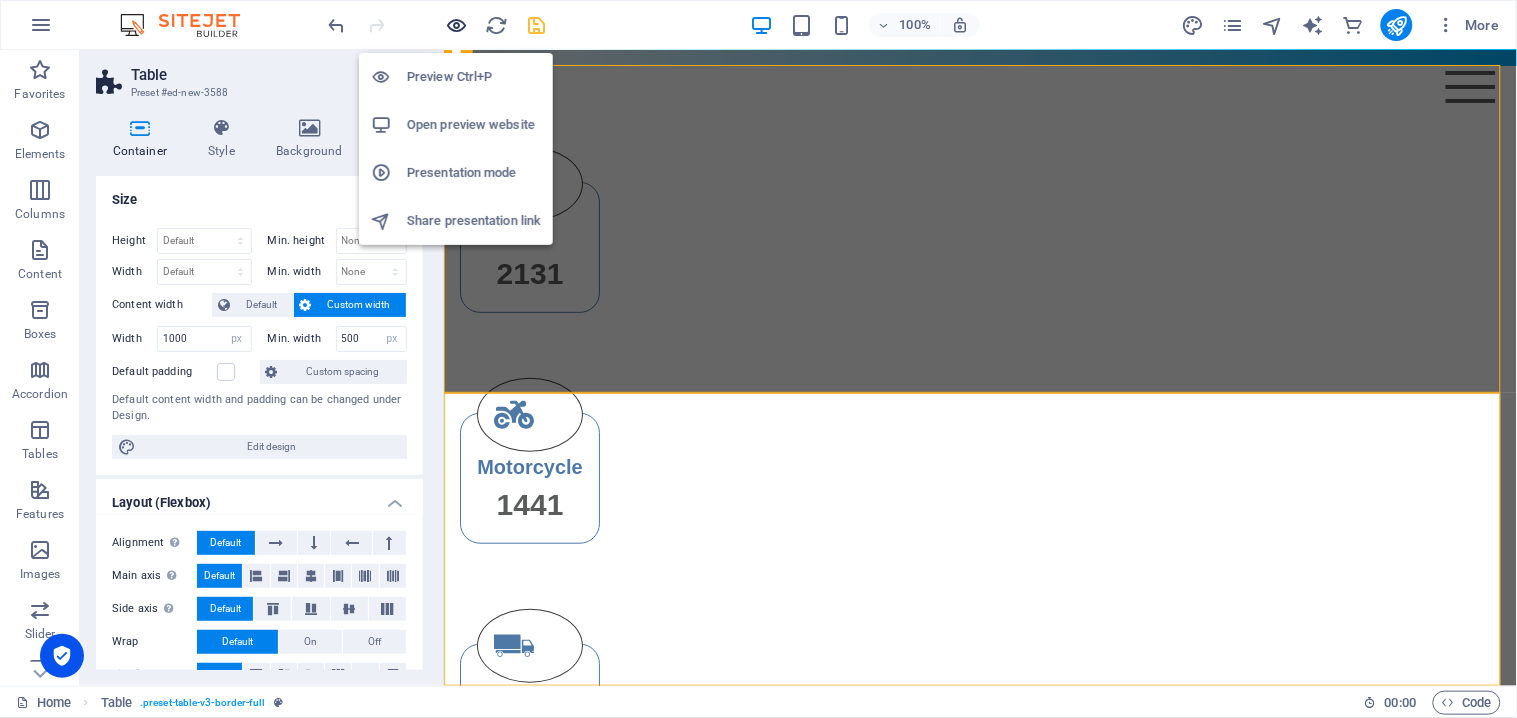 click at bounding box center (457, 25) 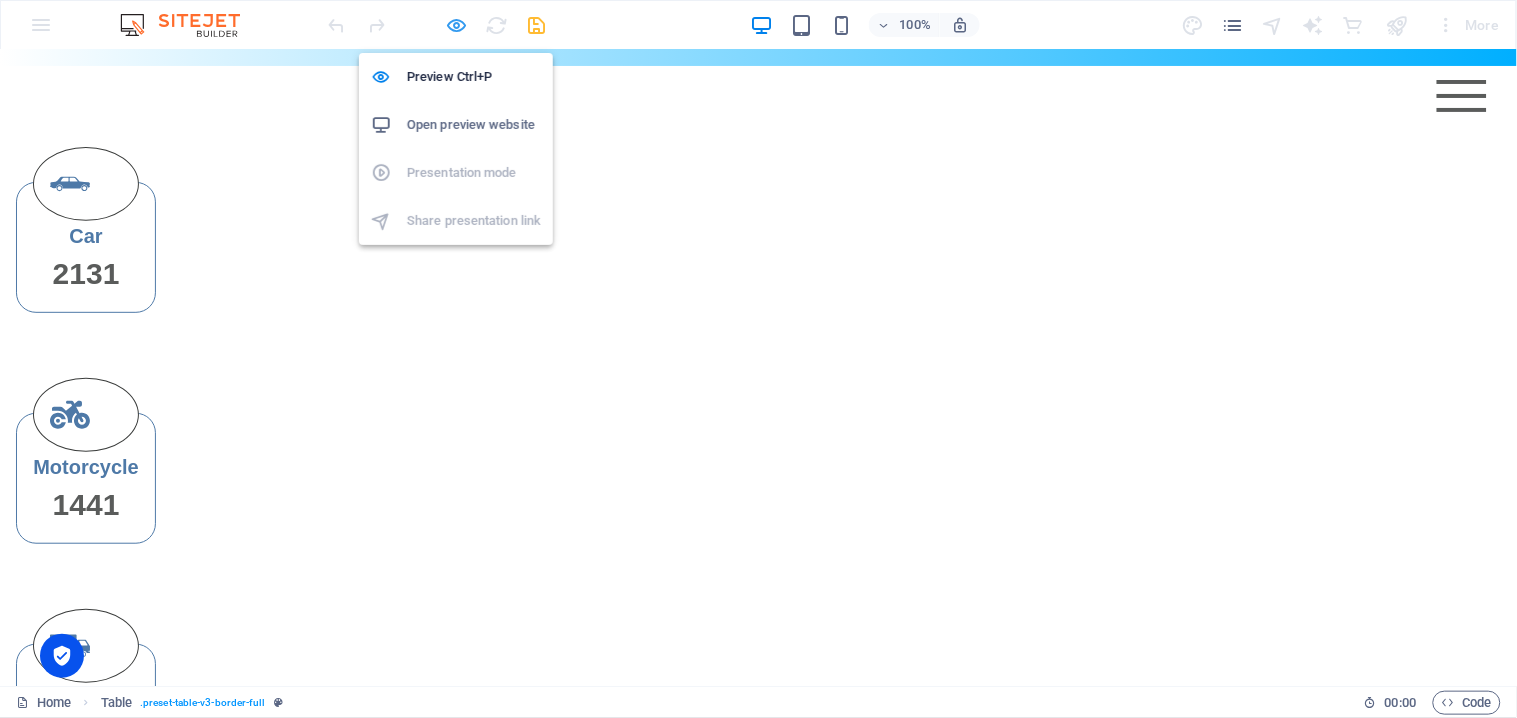 click at bounding box center (457, 25) 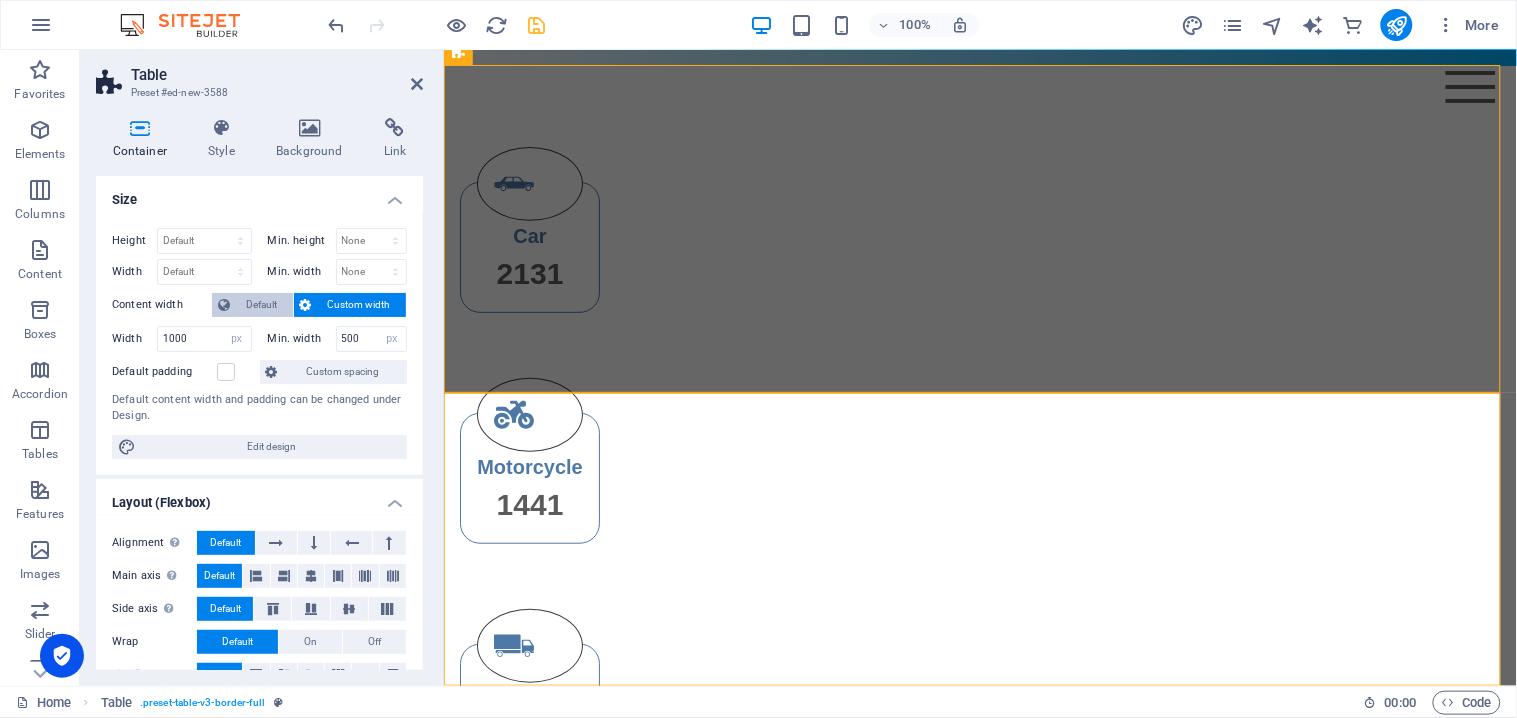 click on "Default" at bounding box center [261, 305] 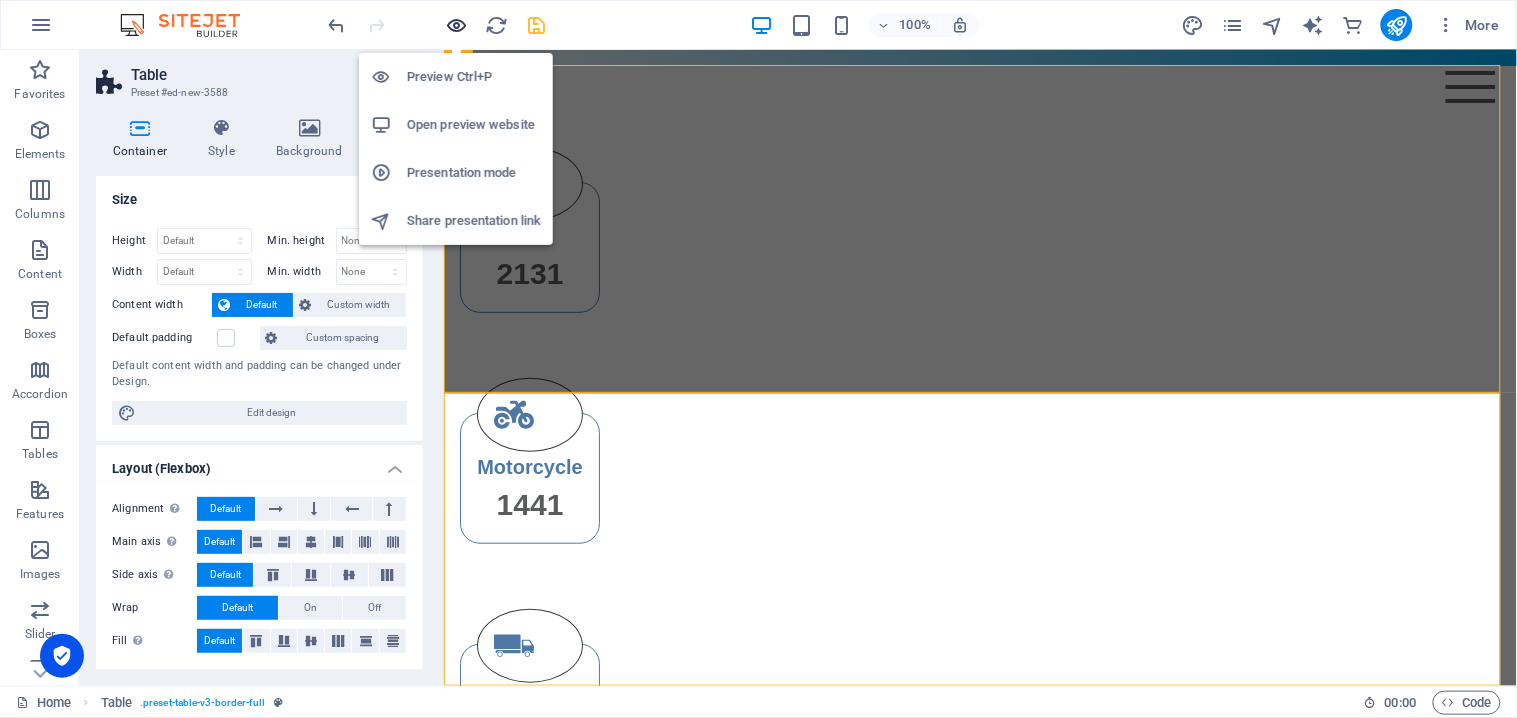 click at bounding box center (457, 25) 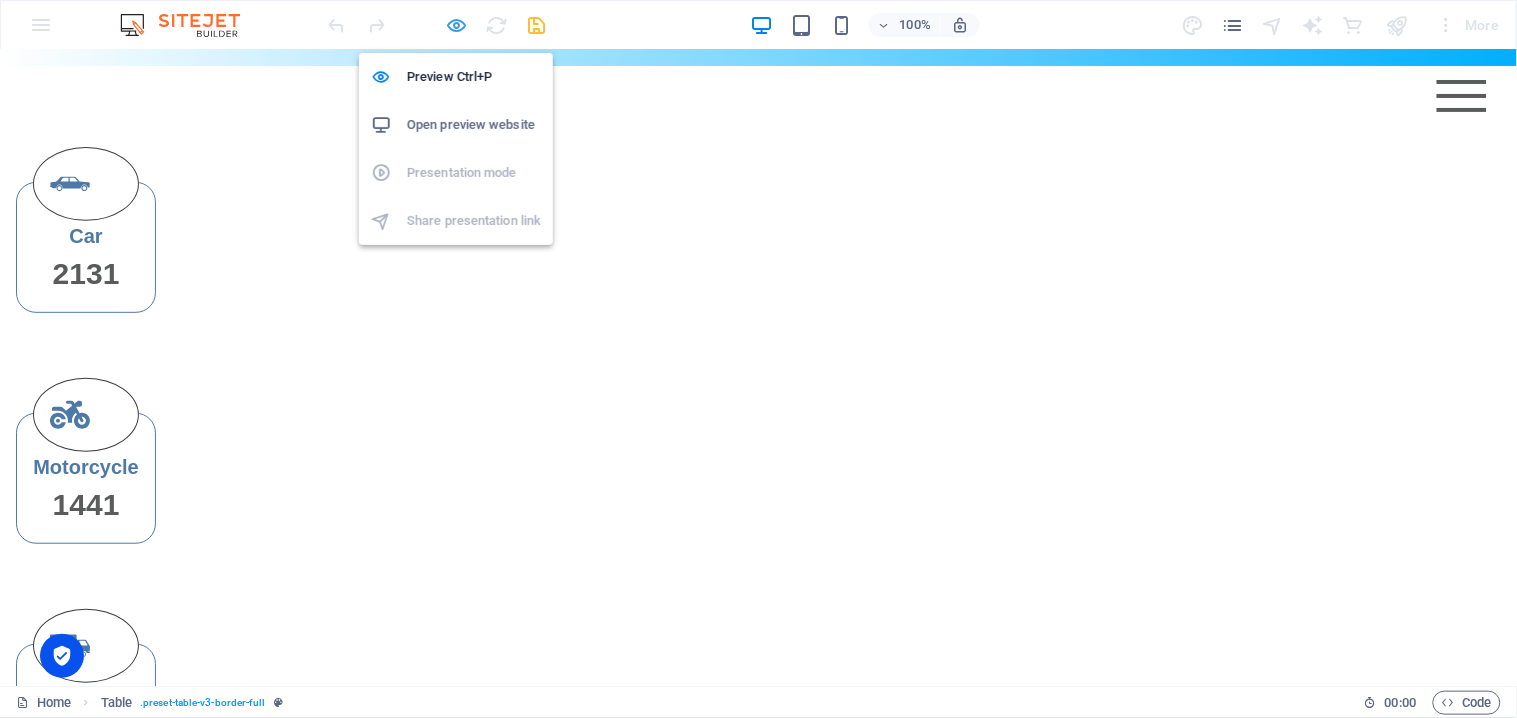 click at bounding box center [457, 25] 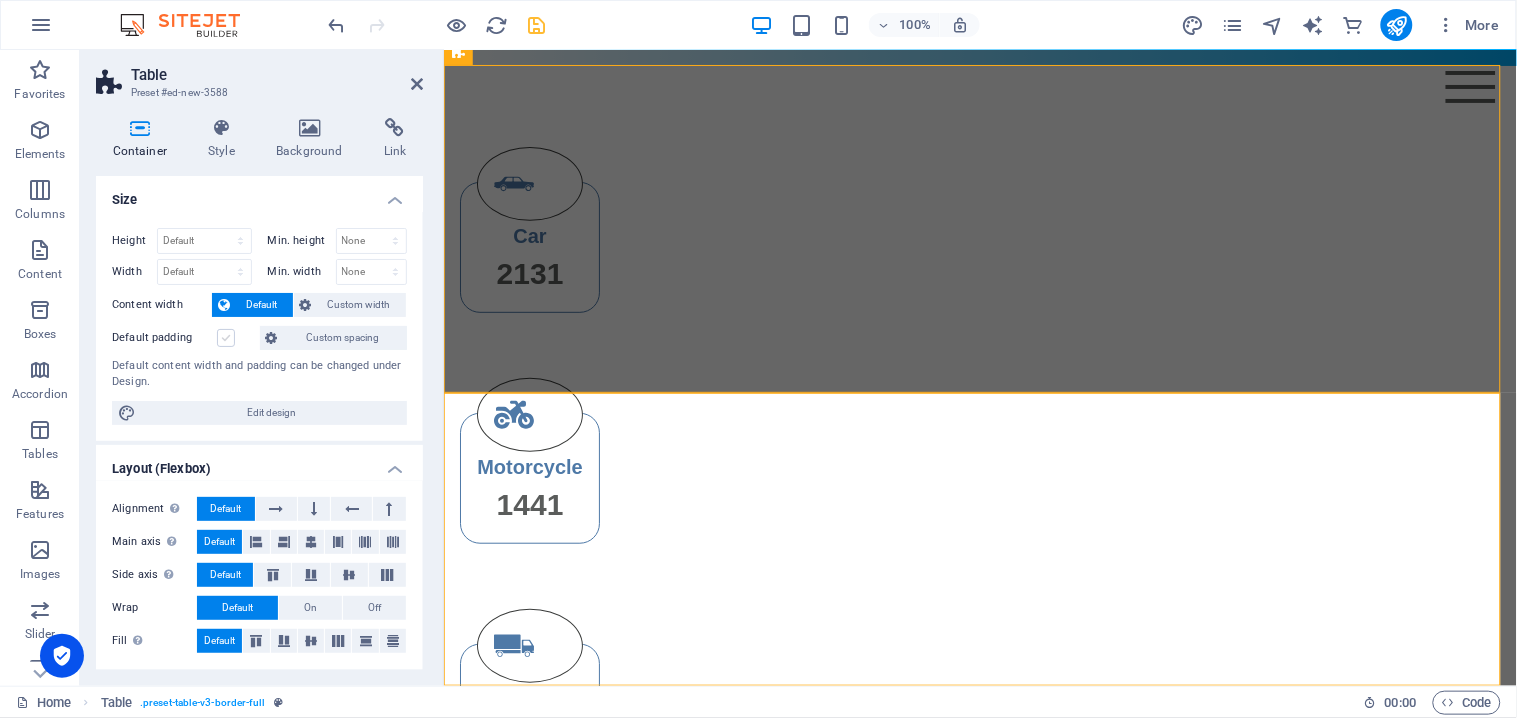 click at bounding box center (226, 338) 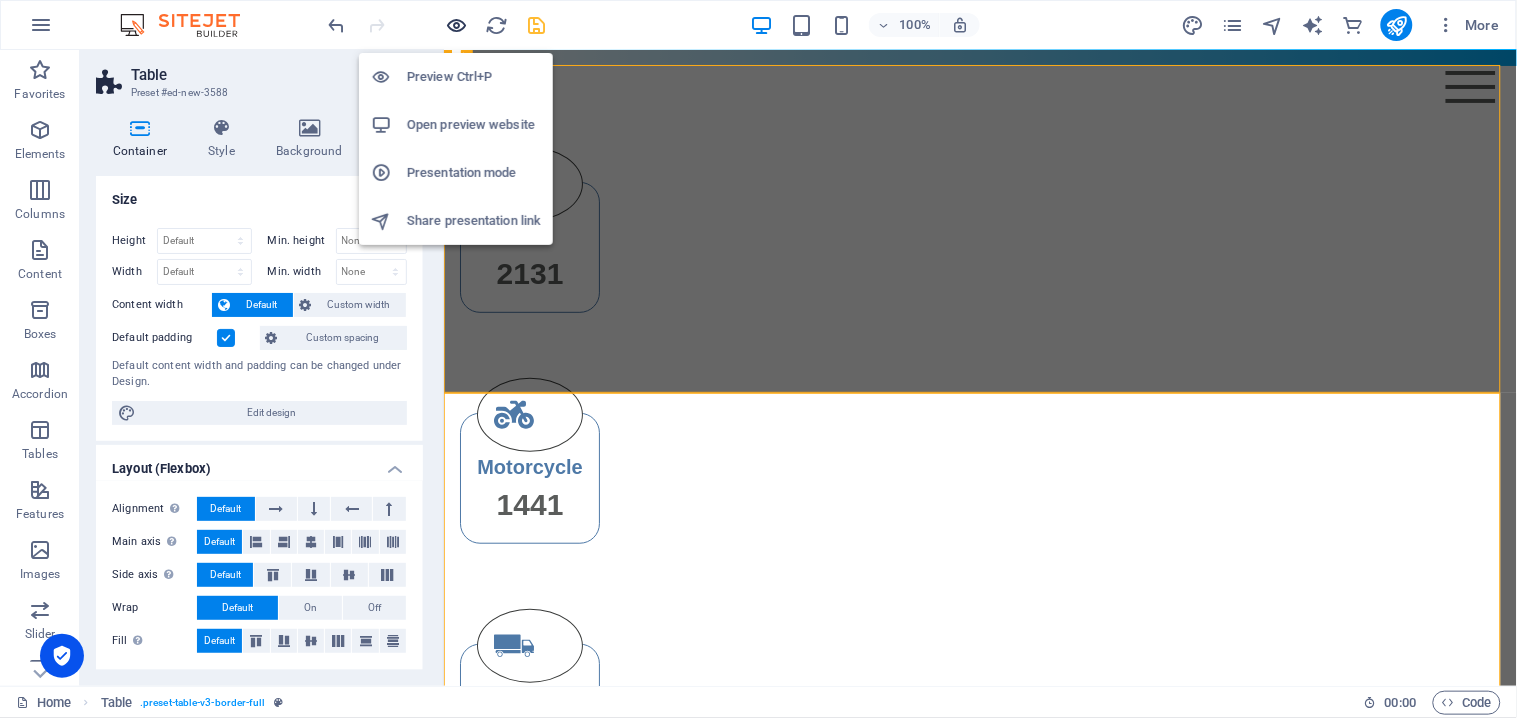click at bounding box center (457, 25) 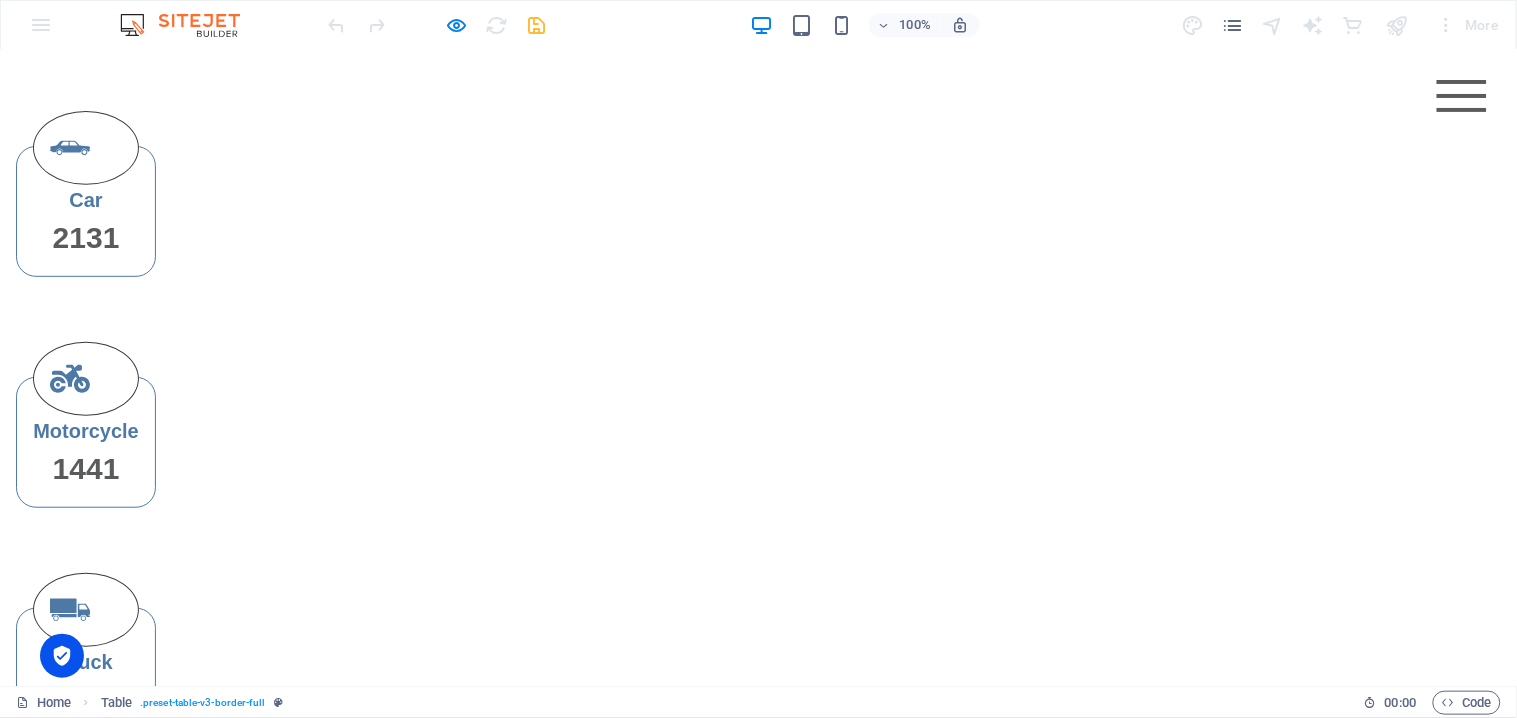 scroll, scrollTop: 0, scrollLeft: 0, axis: both 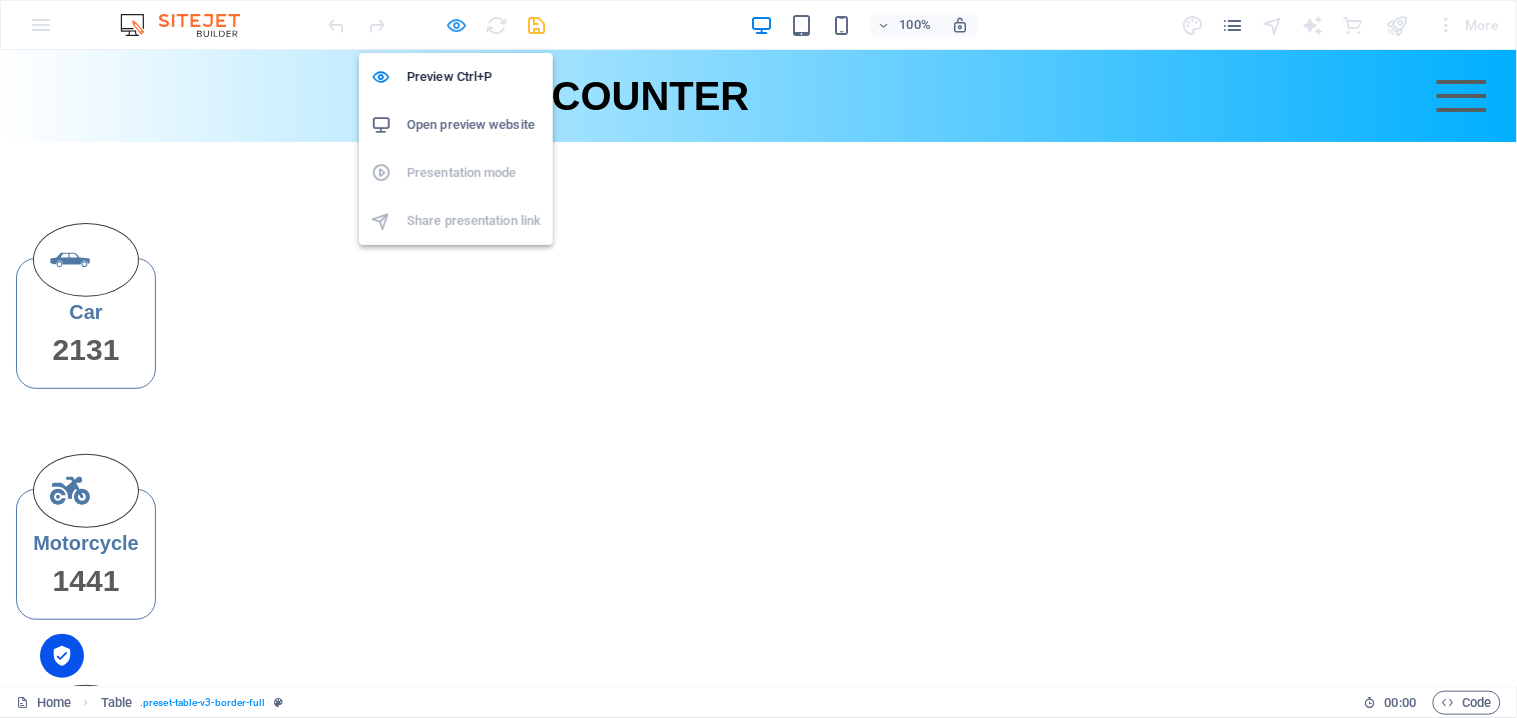 click at bounding box center (457, 25) 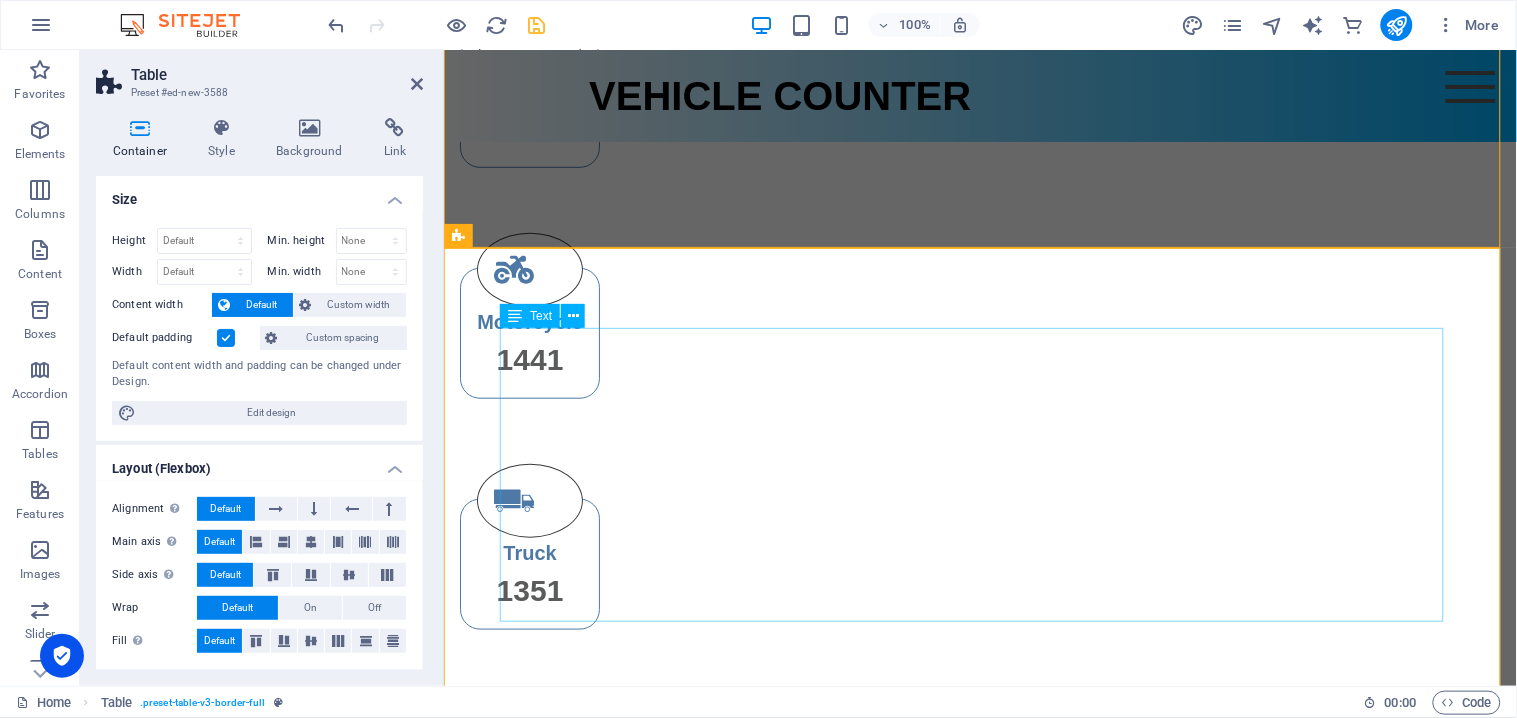 scroll, scrollTop: 222, scrollLeft: 0, axis: vertical 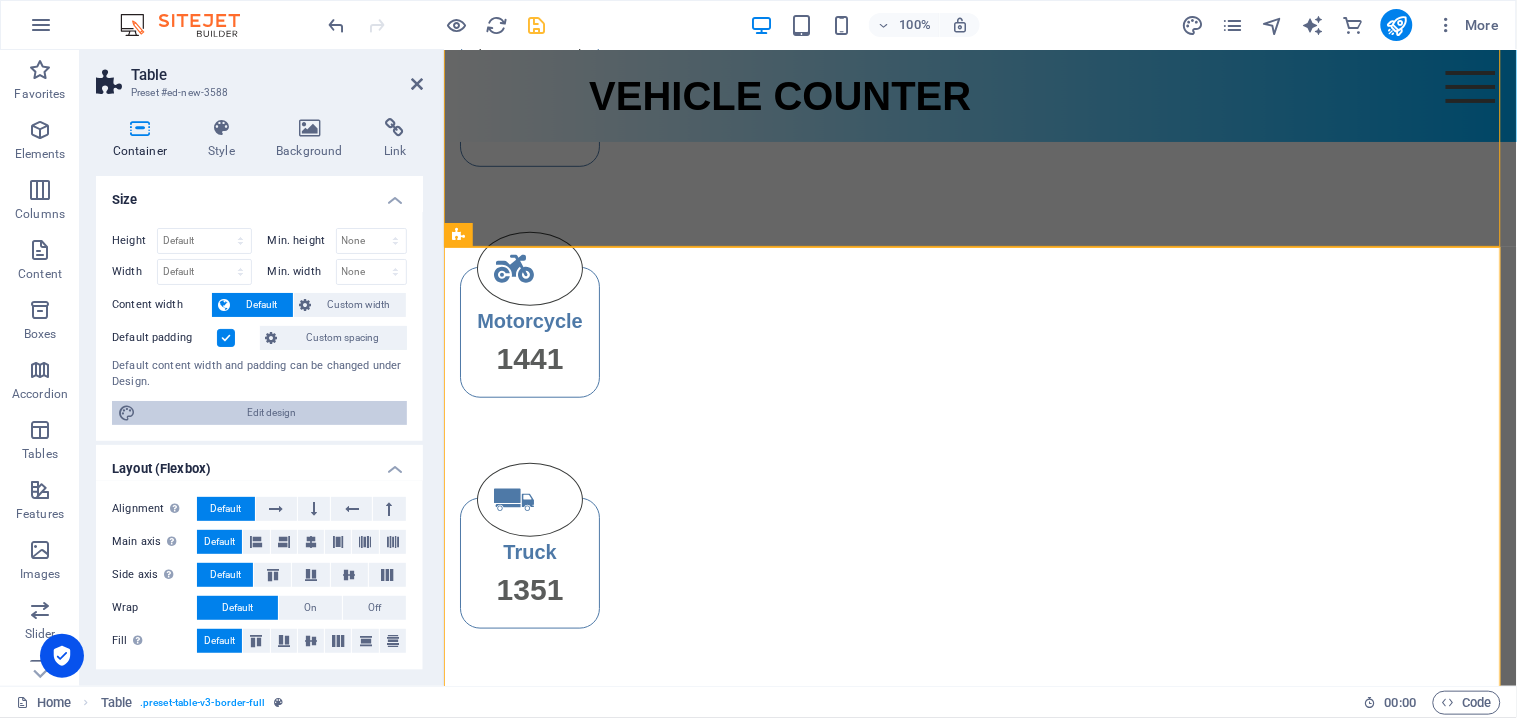click on "Edit design" at bounding box center (271, 413) 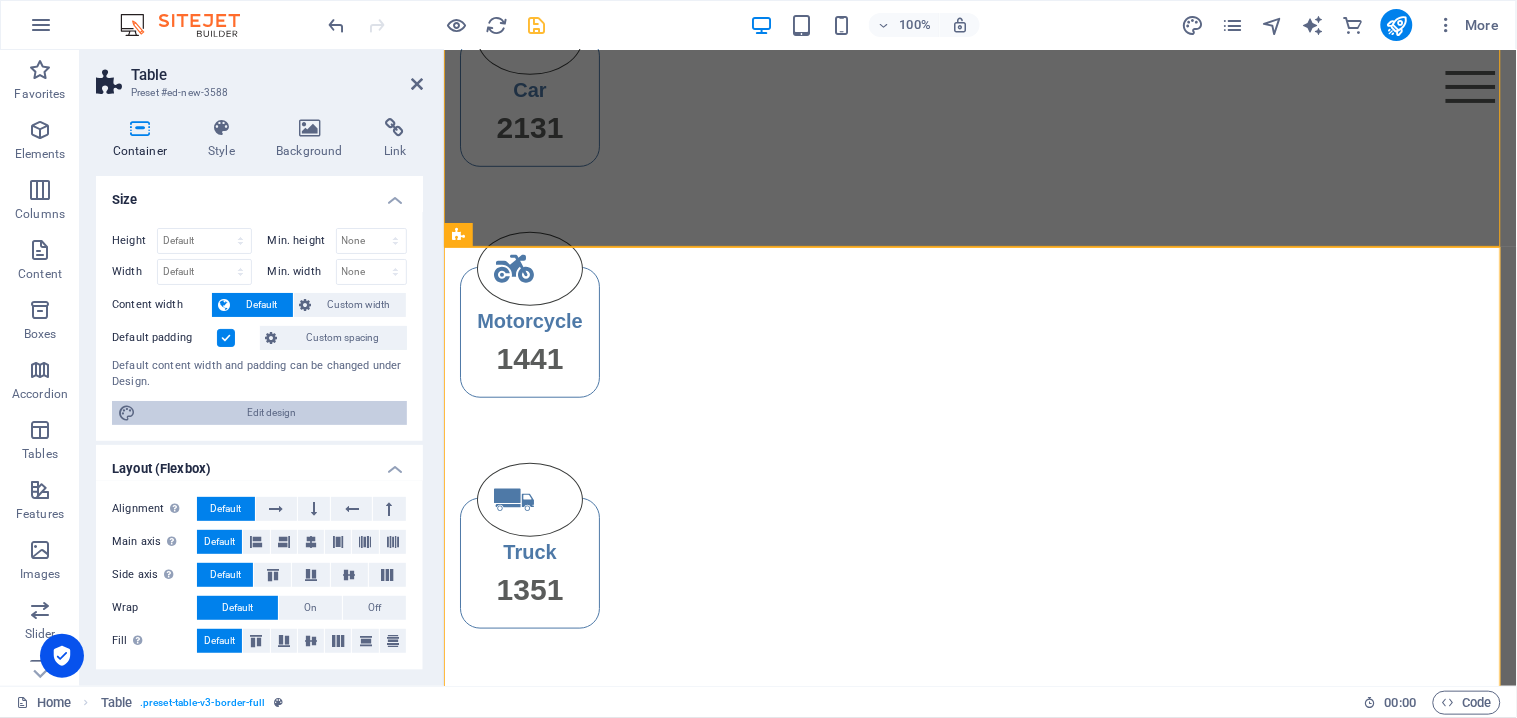 scroll, scrollTop: 0, scrollLeft: 0, axis: both 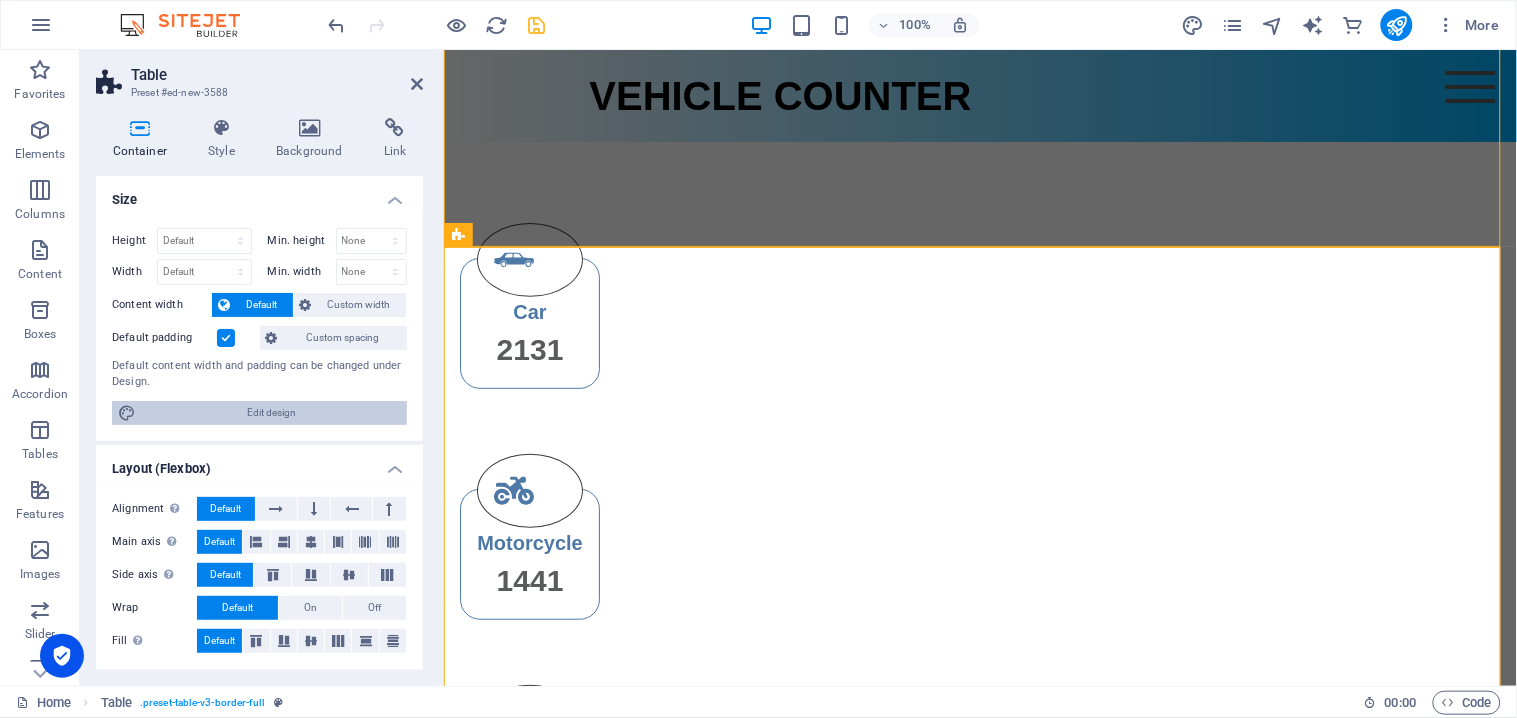 select on "rem" 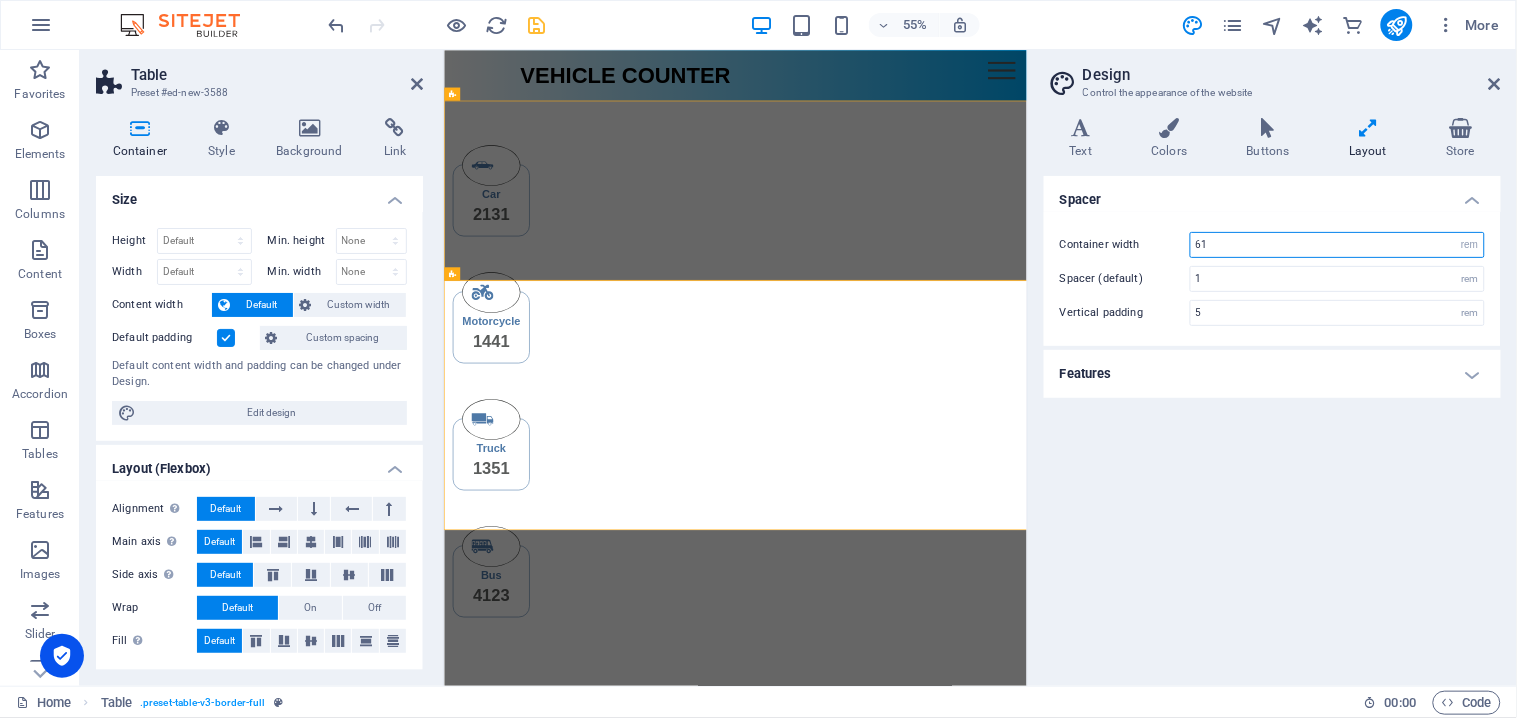 drag, startPoint x: 1262, startPoint y: 245, endPoint x: 1192, endPoint y: 248, distance: 70.064255 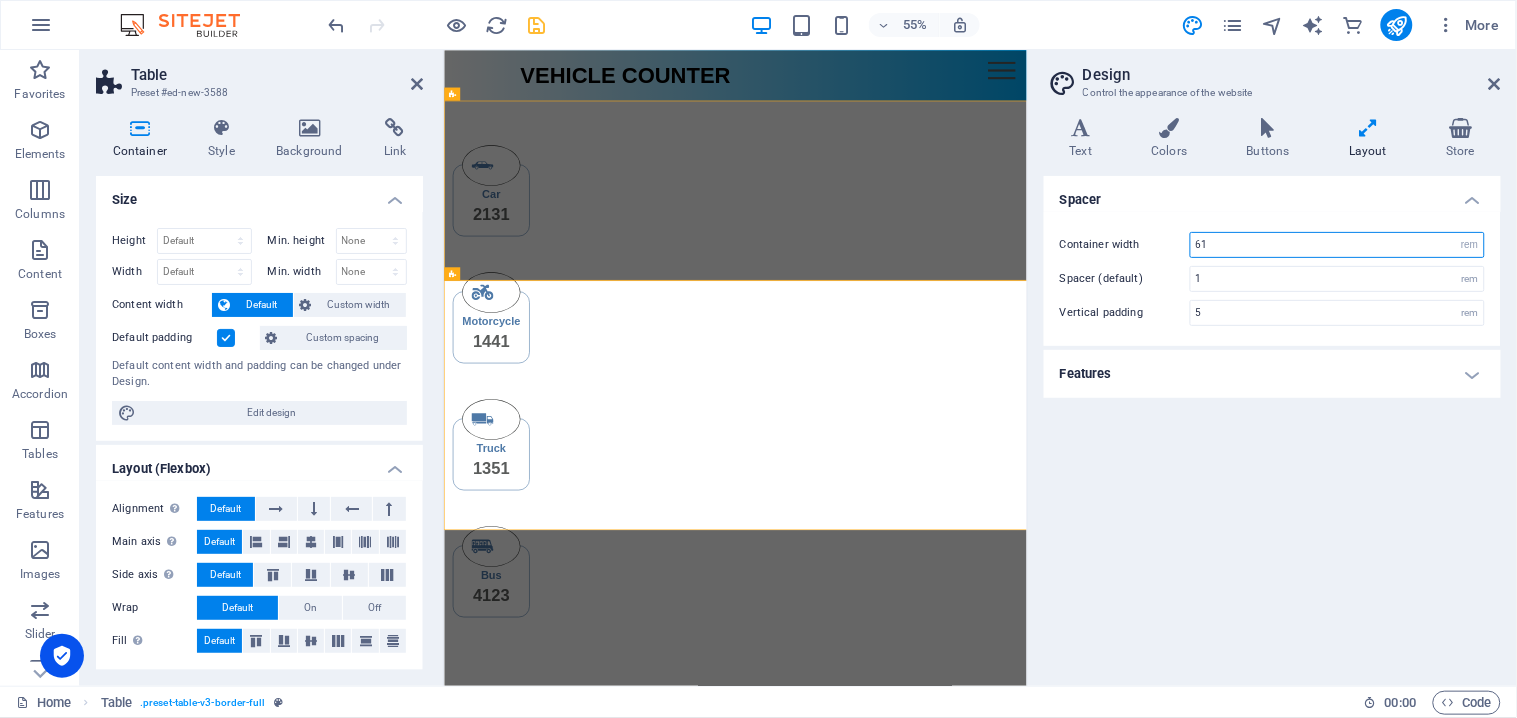 click on "61" at bounding box center (1337, 245) 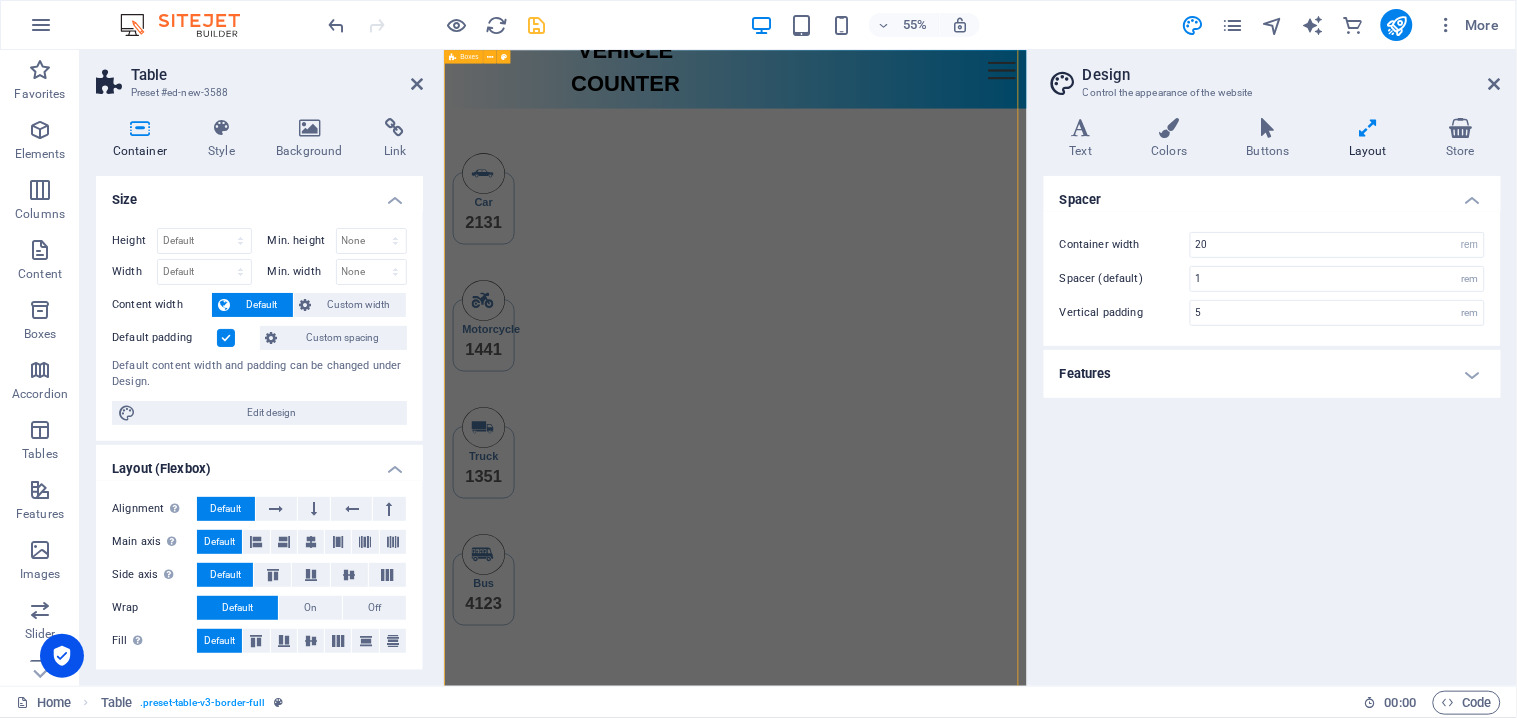 scroll, scrollTop: 0, scrollLeft: 0, axis: both 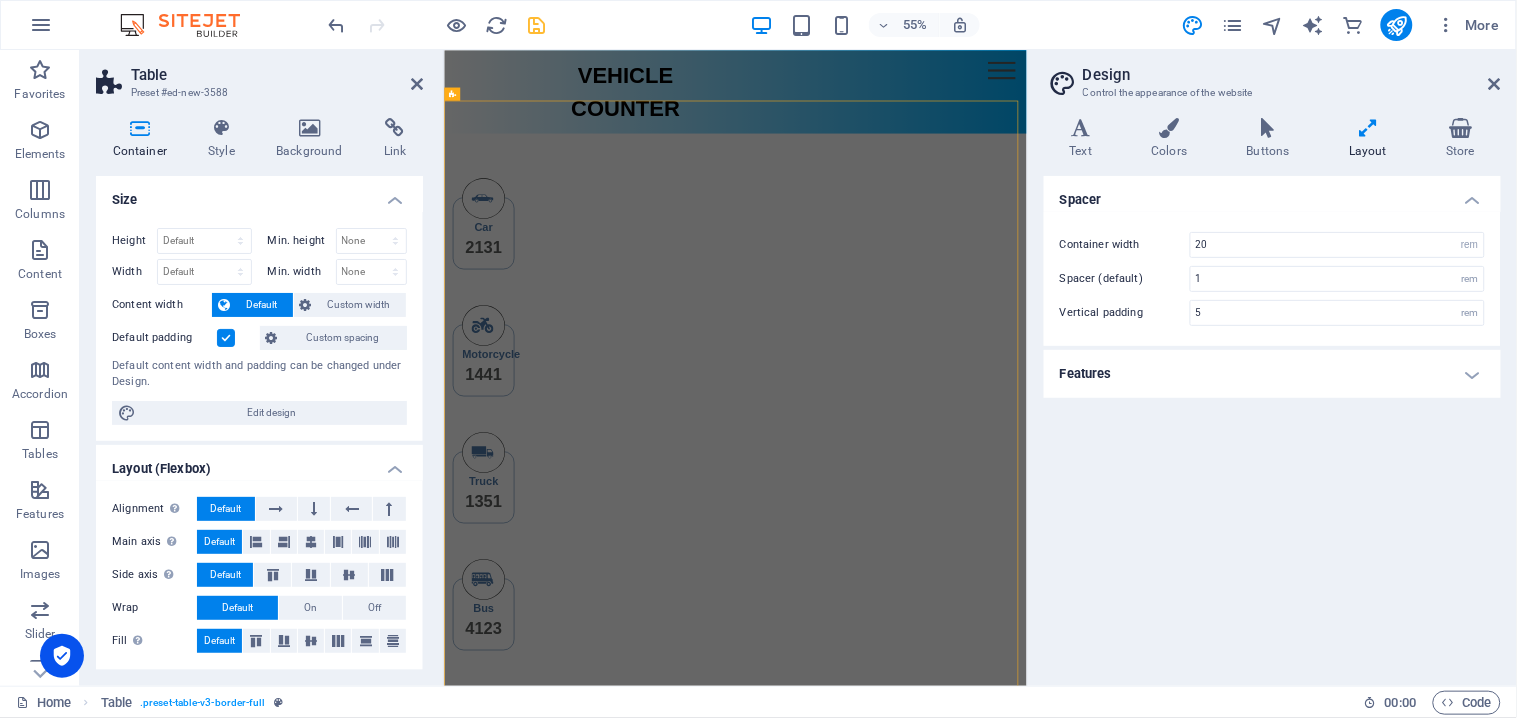type on "61" 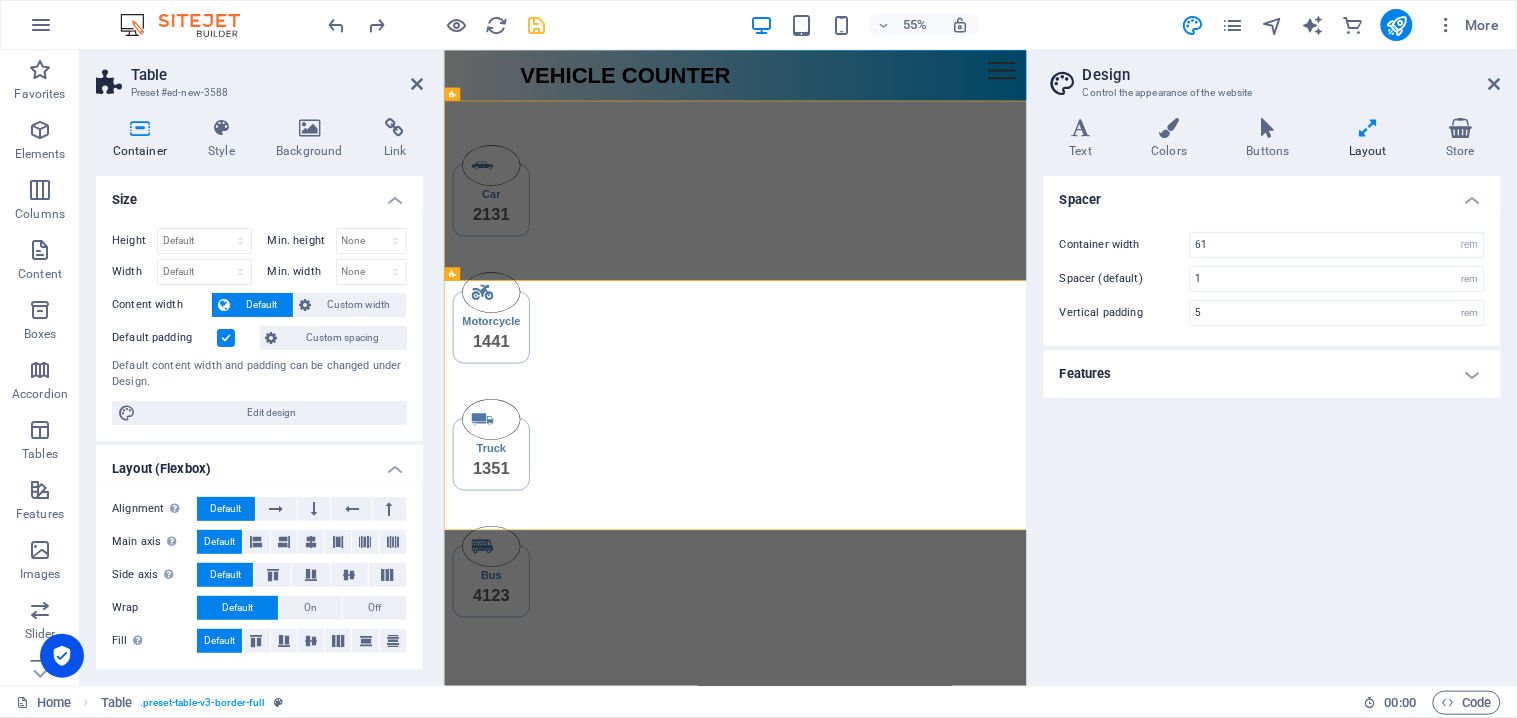 click on "Features" at bounding box center [1272, 374] 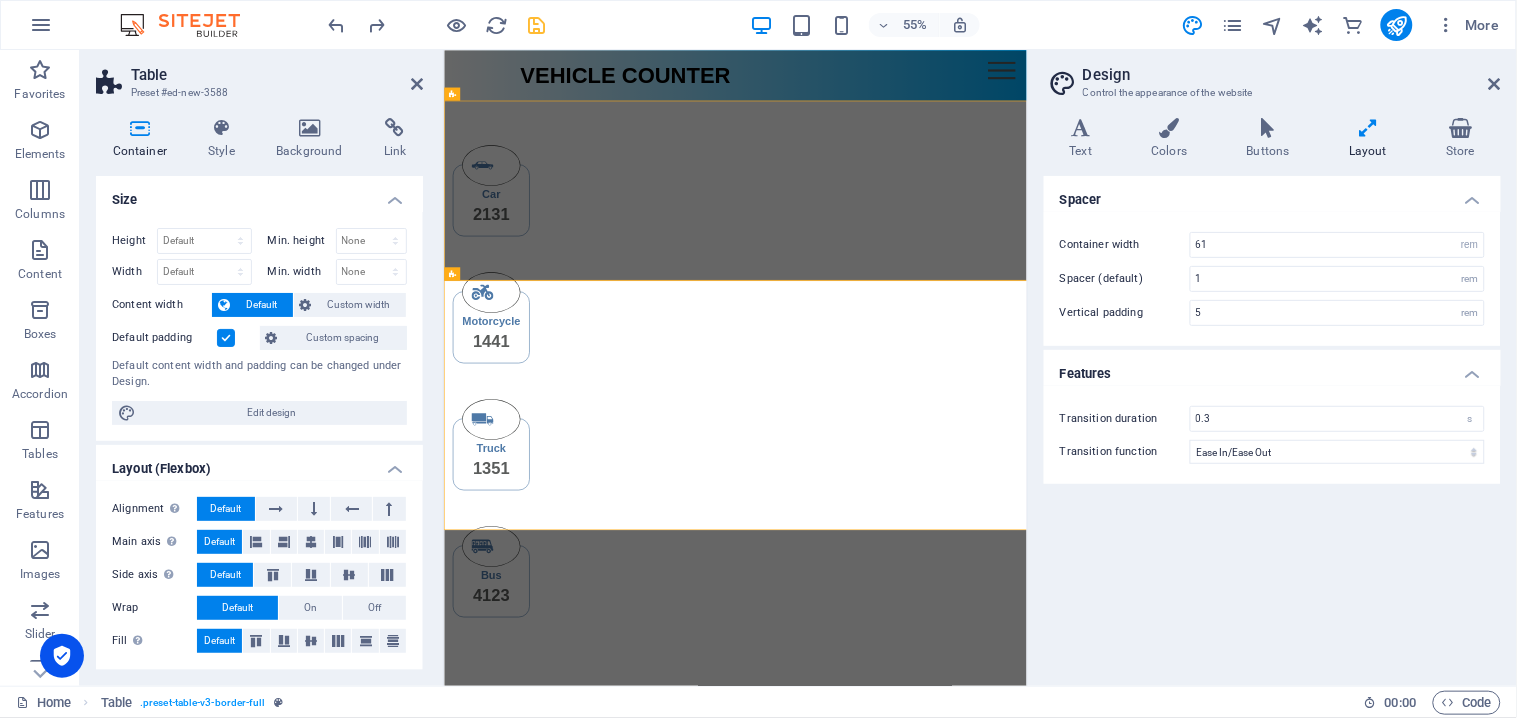 click on "Features" at bounding box center [1272, 368] 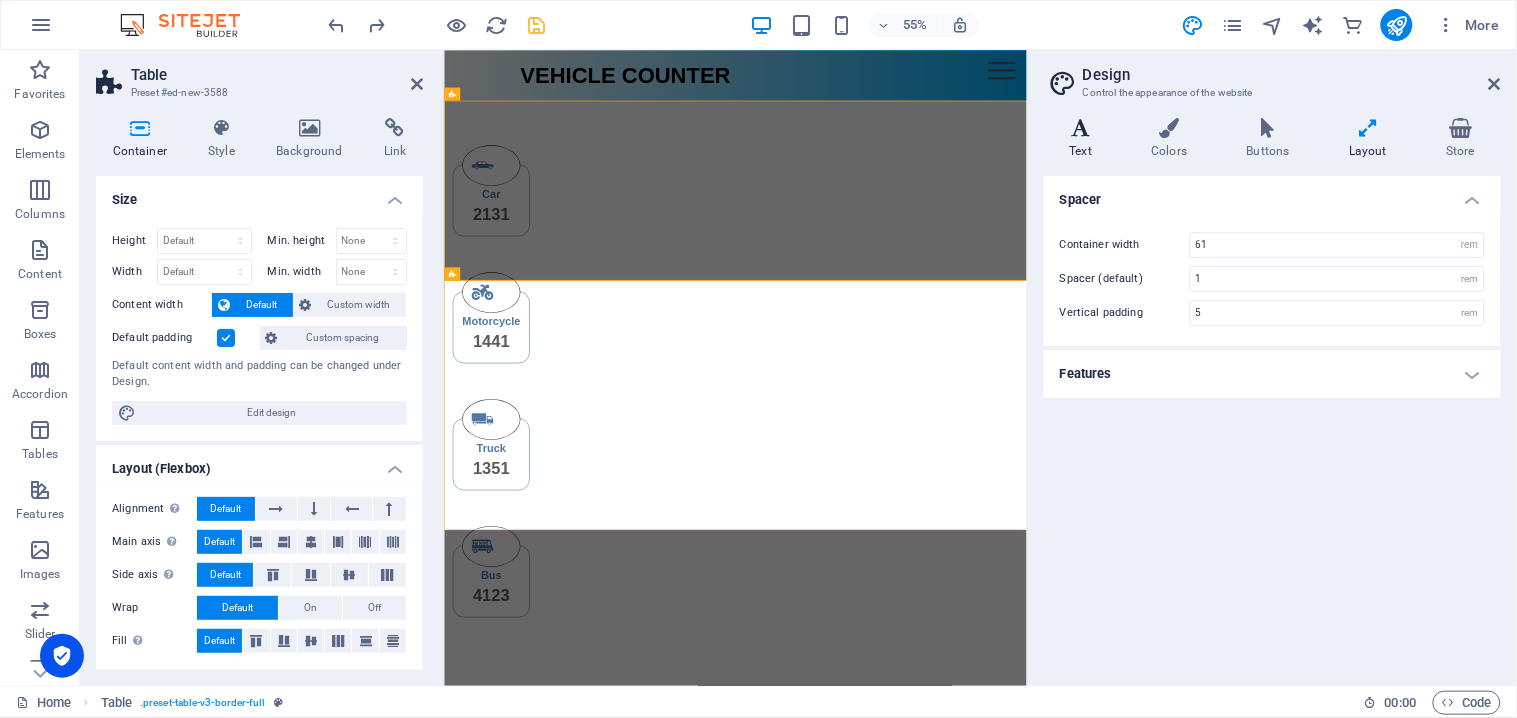 click at bounding box center (1081, 128) 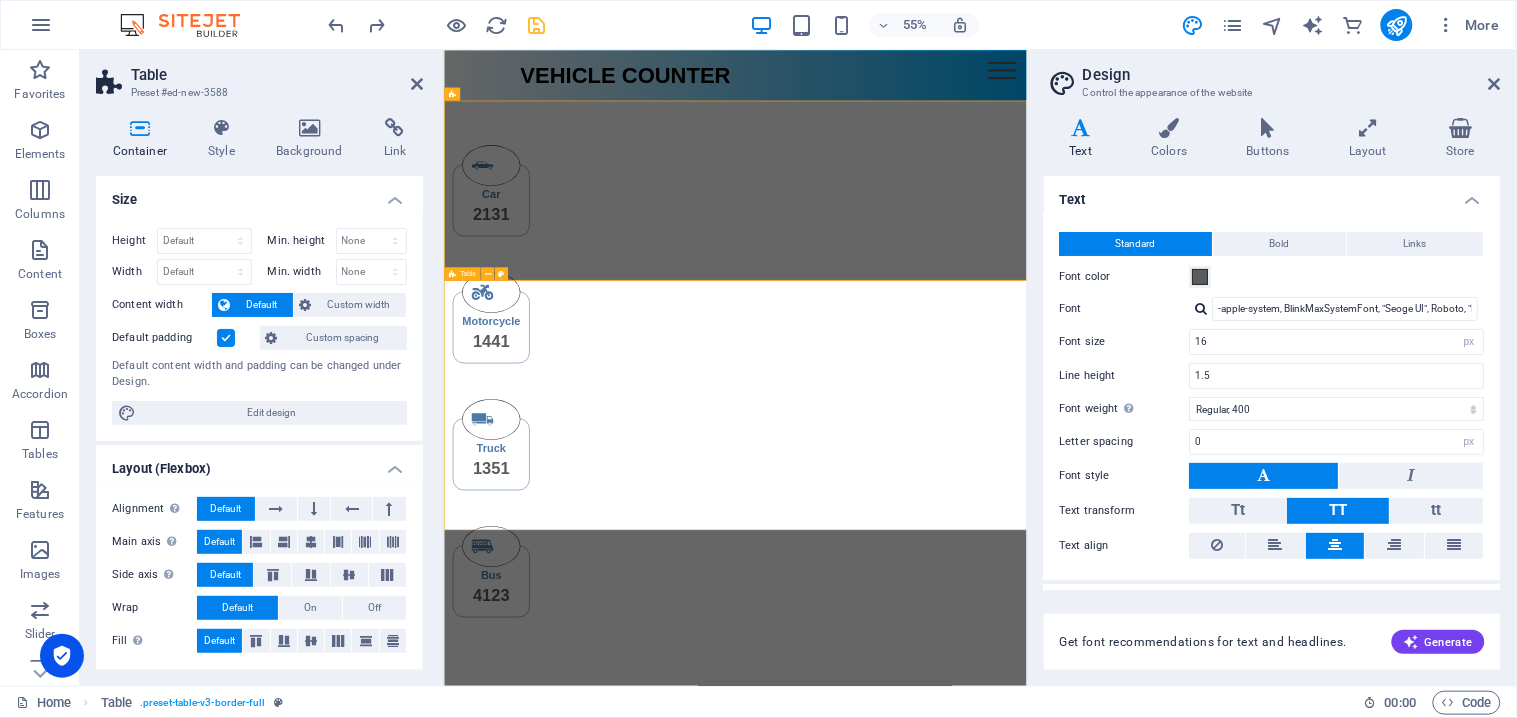 click on "No. date time location vehicle 1 Lorem  Ipsum Dolor 2 Lorem Ipsum Dolor 3 Lorem Ipsum Dolor 4 Lorem Ipsum Dolor 5 Lorem Ipsum Dolor" at bounding box center [973, 1387] 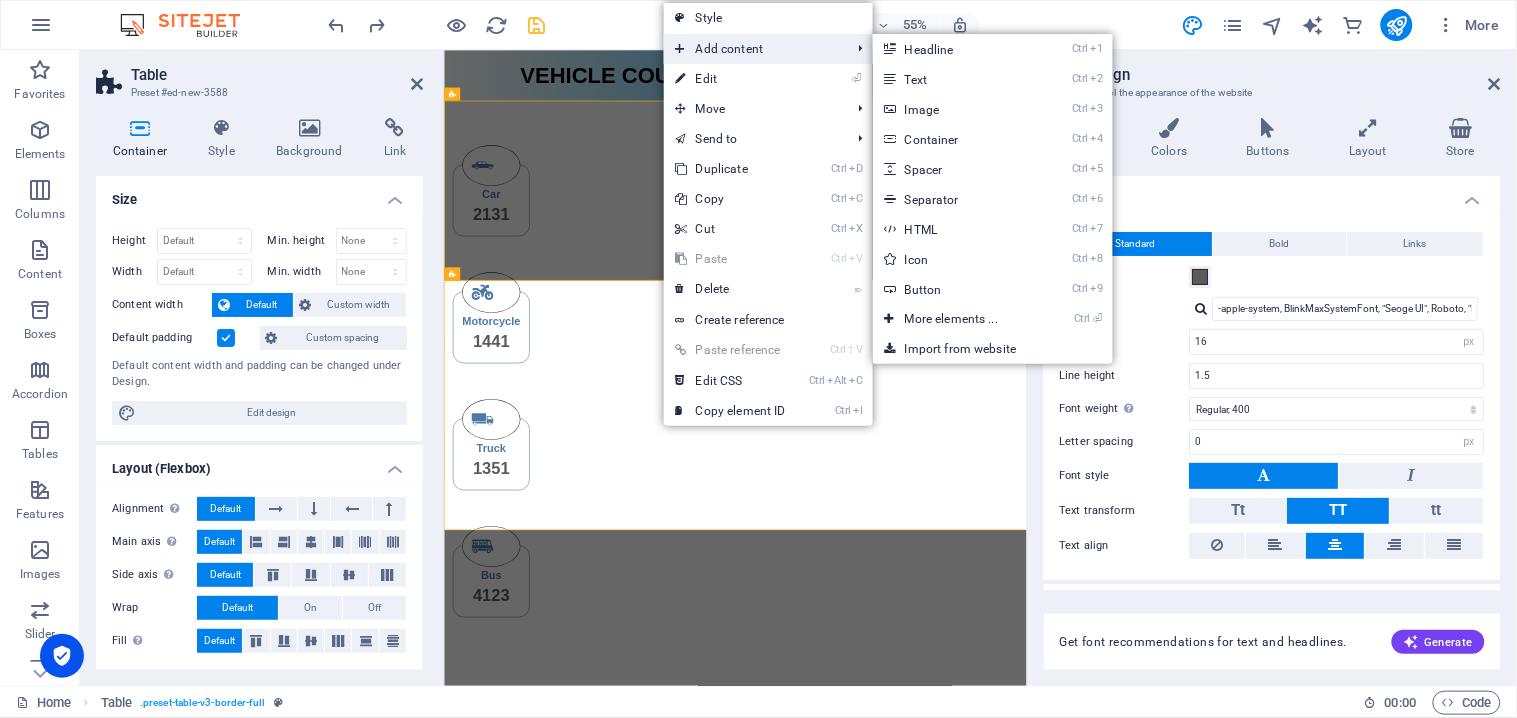 click on "Add content" at bounding box center [753, 49] 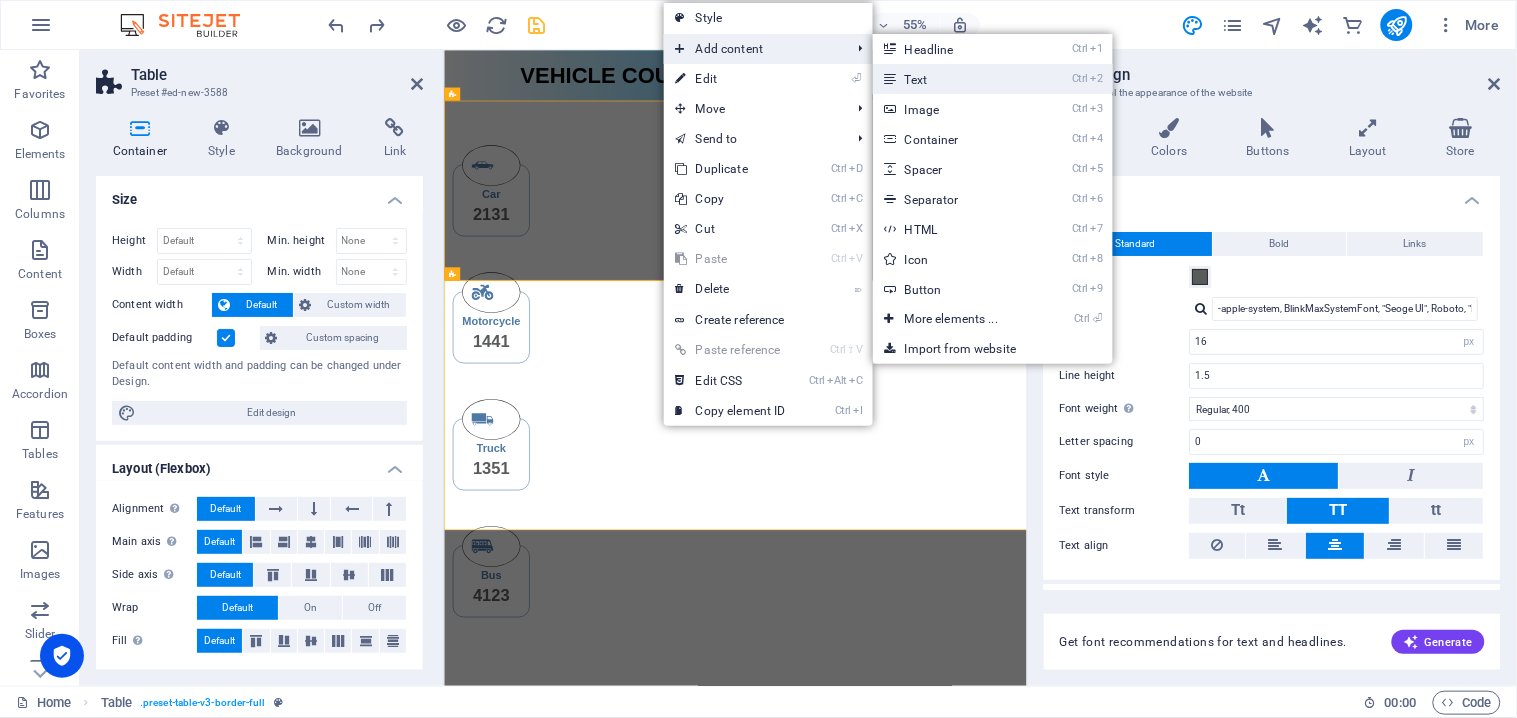 click on "Ctrl 2  Text" at bounding box center (955, 79) 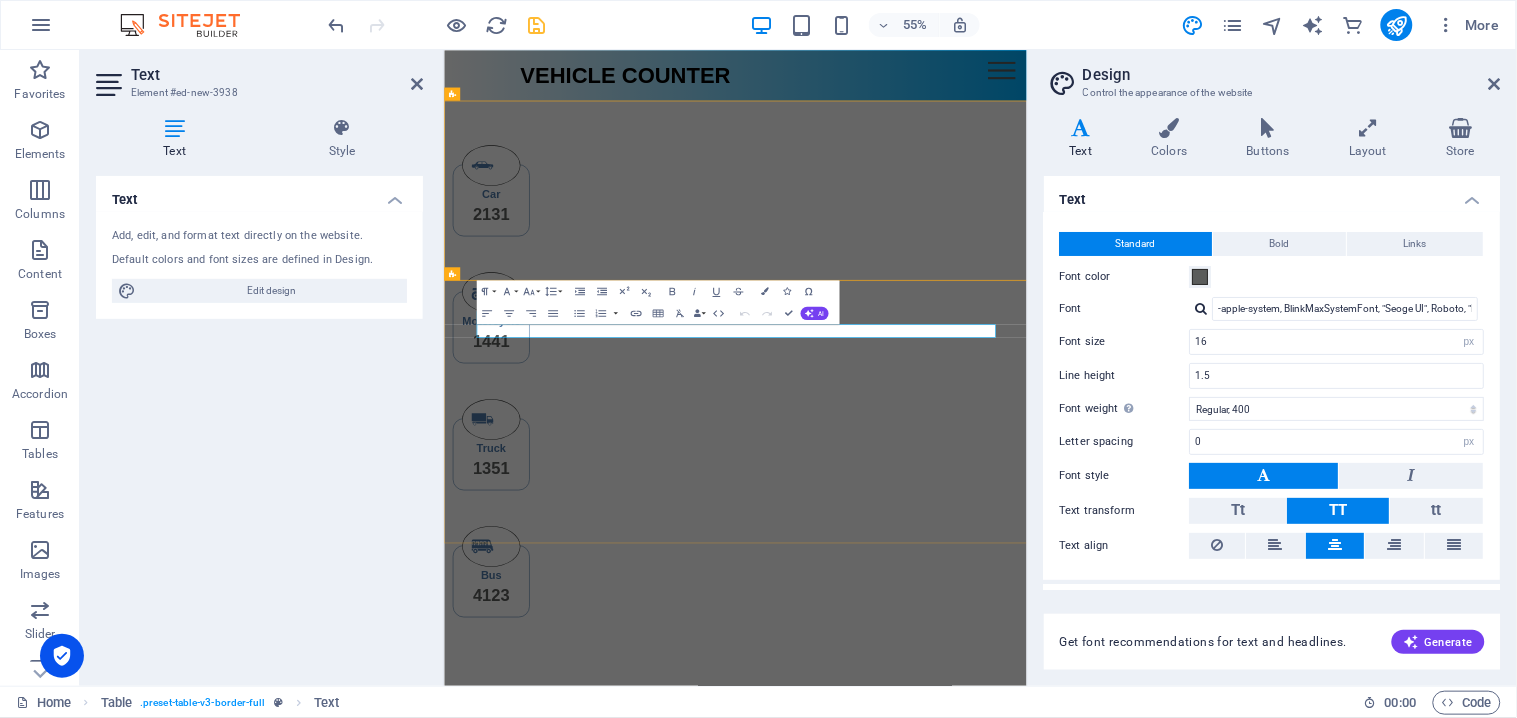 click on "New text element" at bounding box center [973, 1253] 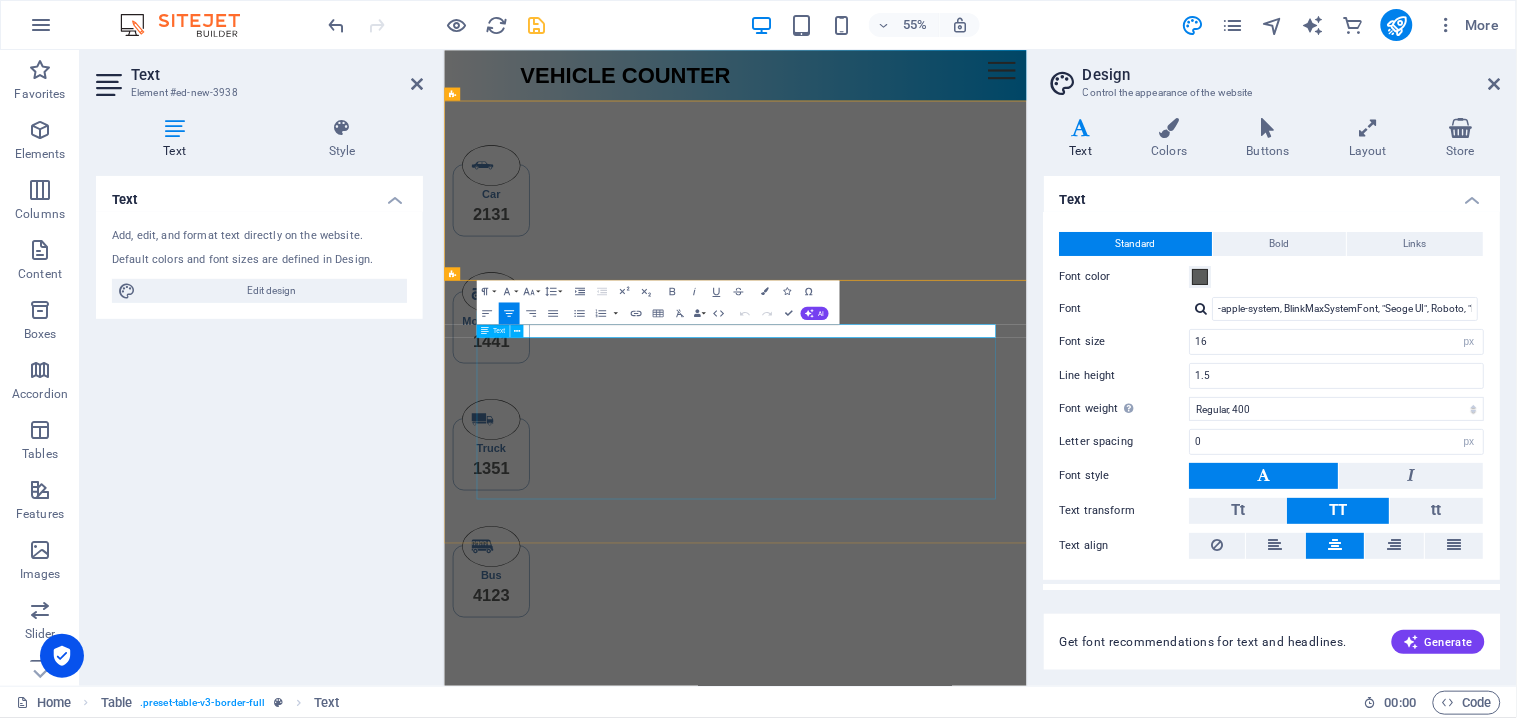 drag, startPoint x: 1059, startPoint y: 570, endPoint x: 880, endPoint y: 588, distance: 179.90276 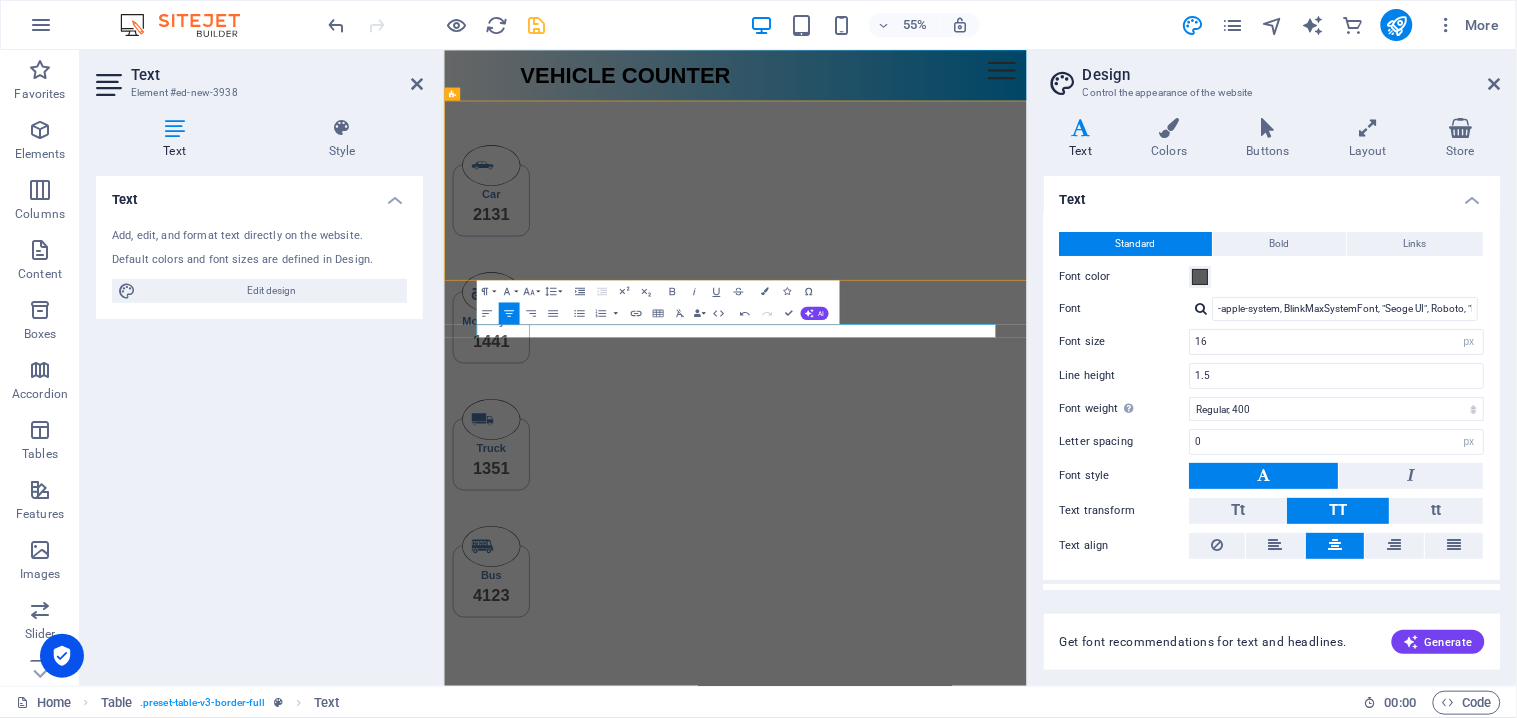 click on "Skip to main content
VEHICLE COUNTER Menu Login Car 2131 Motorcycle 1441 Truck 1351 Bus 4123 detection history No. date time location vehicle 1 Lorem  Ipsum Dolor 2 Lorem Ipsum Dolor 3 Lorem Ipsum Dolor 4 Lorem Ipsum Dolor 5 Lorem Ipsum Dolor" at bounding box center [973, 843] 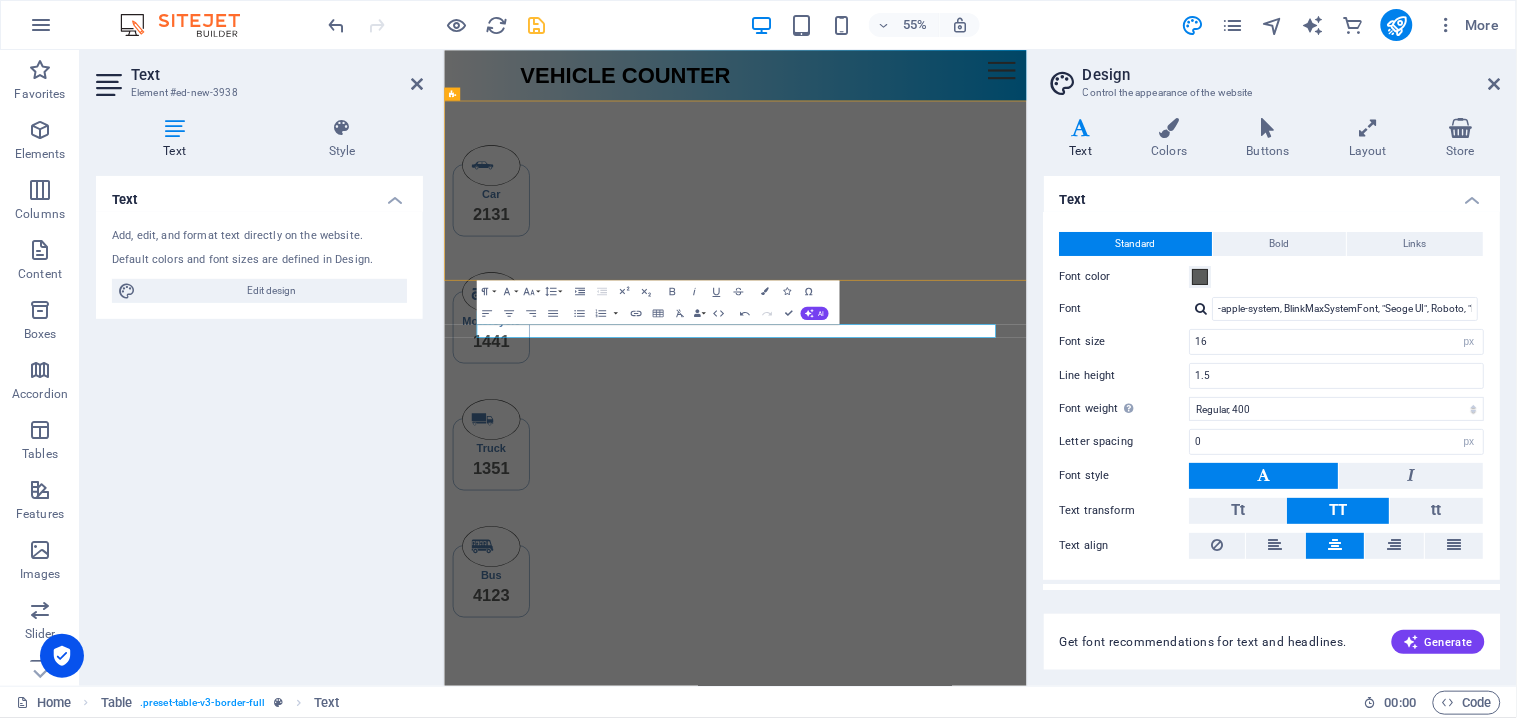 click on "Skip to main content
VEHICLE COUNTER Menu Login Car 2131 Motorcycle 1441 Truck 1351 Bus 4123 detection history No. date time location vehicle 1 Lorem  Ipsum Dolor 2 Lorem Ipsum Dolor 3 Lorem Ipsum Dolor 4 Lorem Ipsum Dolor 5 Lorem Ipsum Dolor" at bounding box center [973, 843] 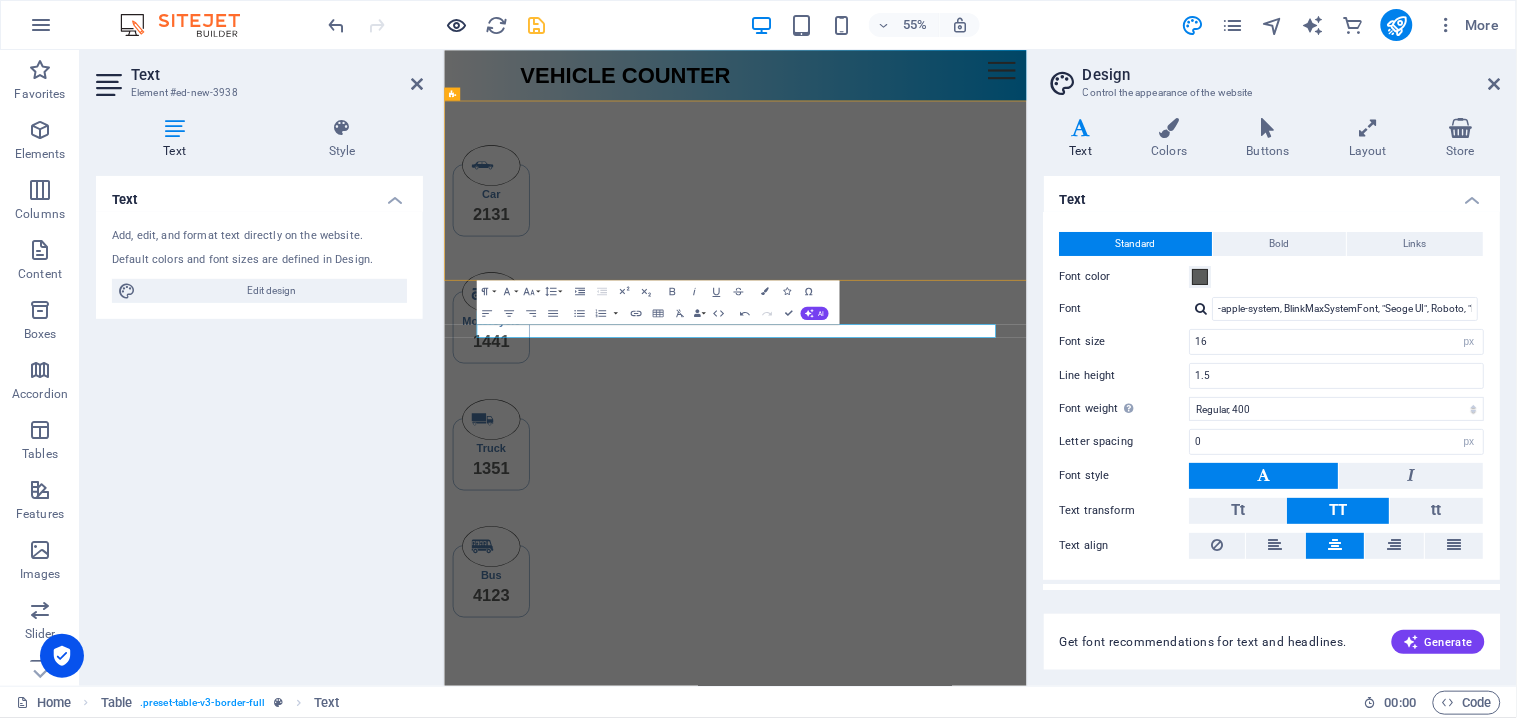 click at bounding box center [457, 25] 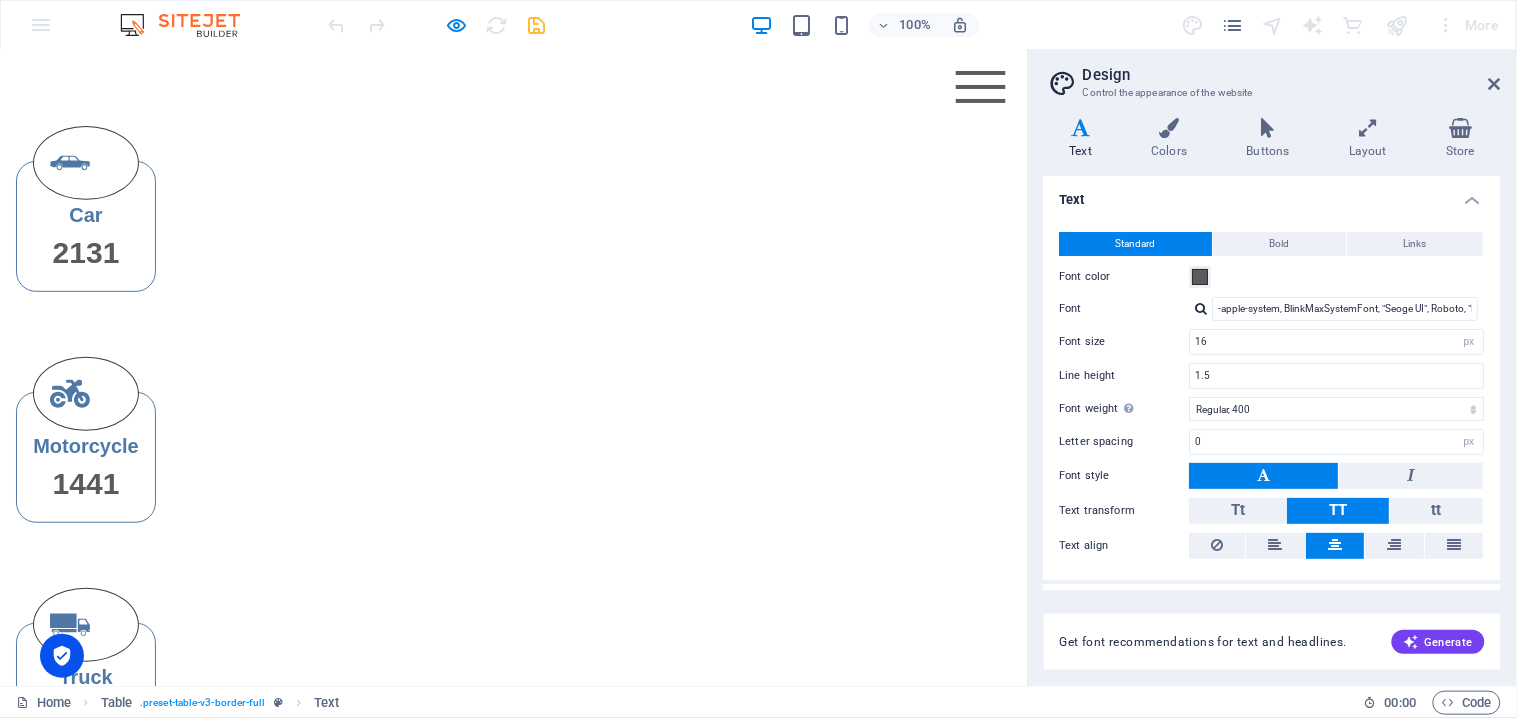 scroll, scrollTop: 222, scrollLeft: 0, axis: vertical 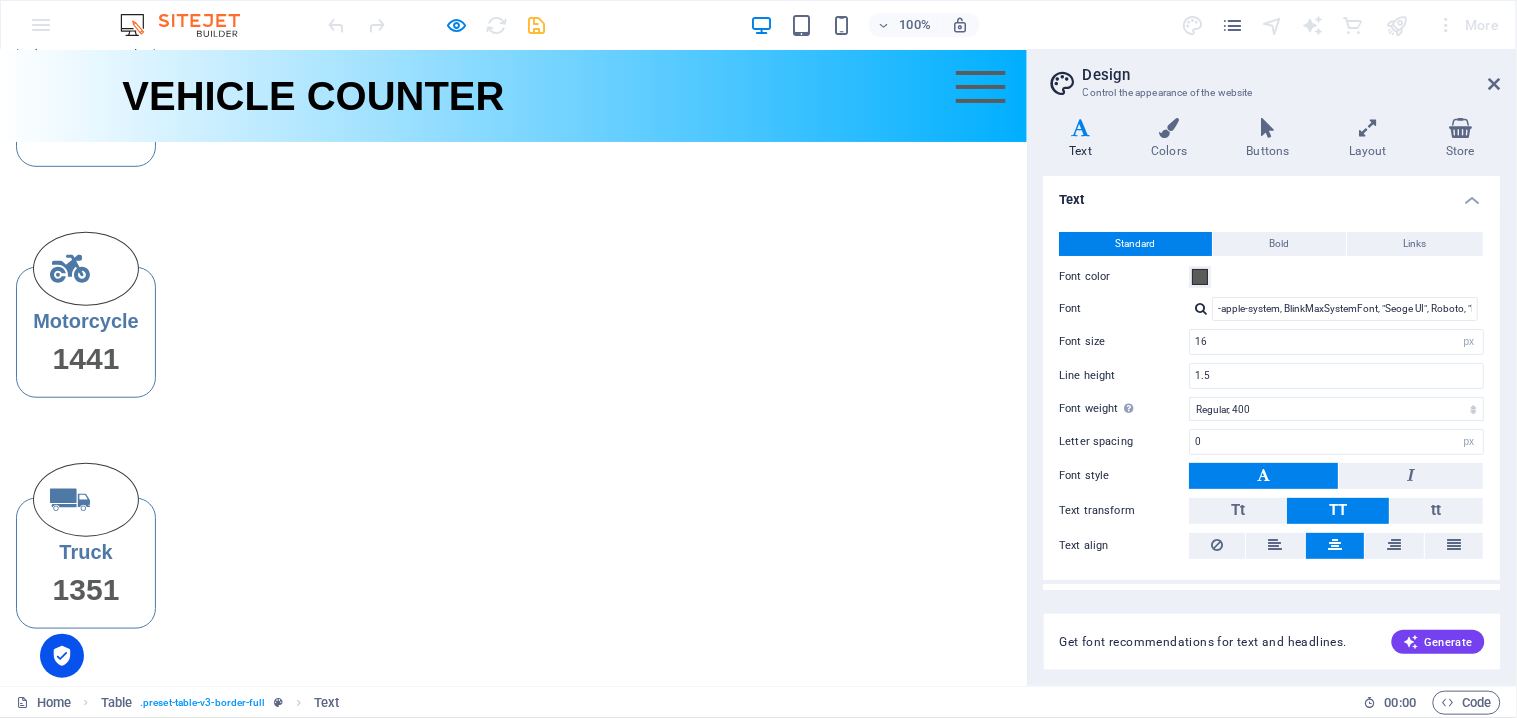 click on "detection history" at bounding box center (514, 1031) 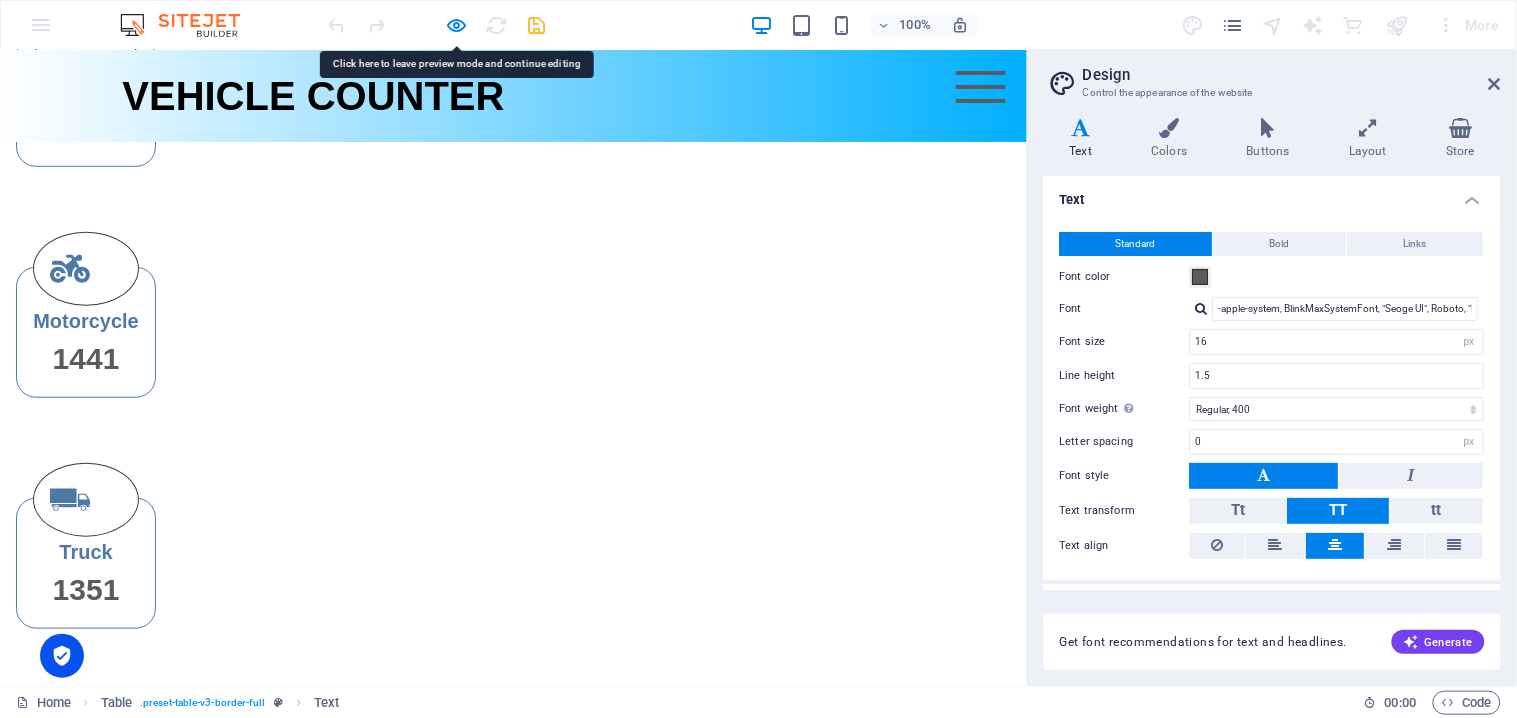 click on "detection history" at bounding box center [514, 1031] 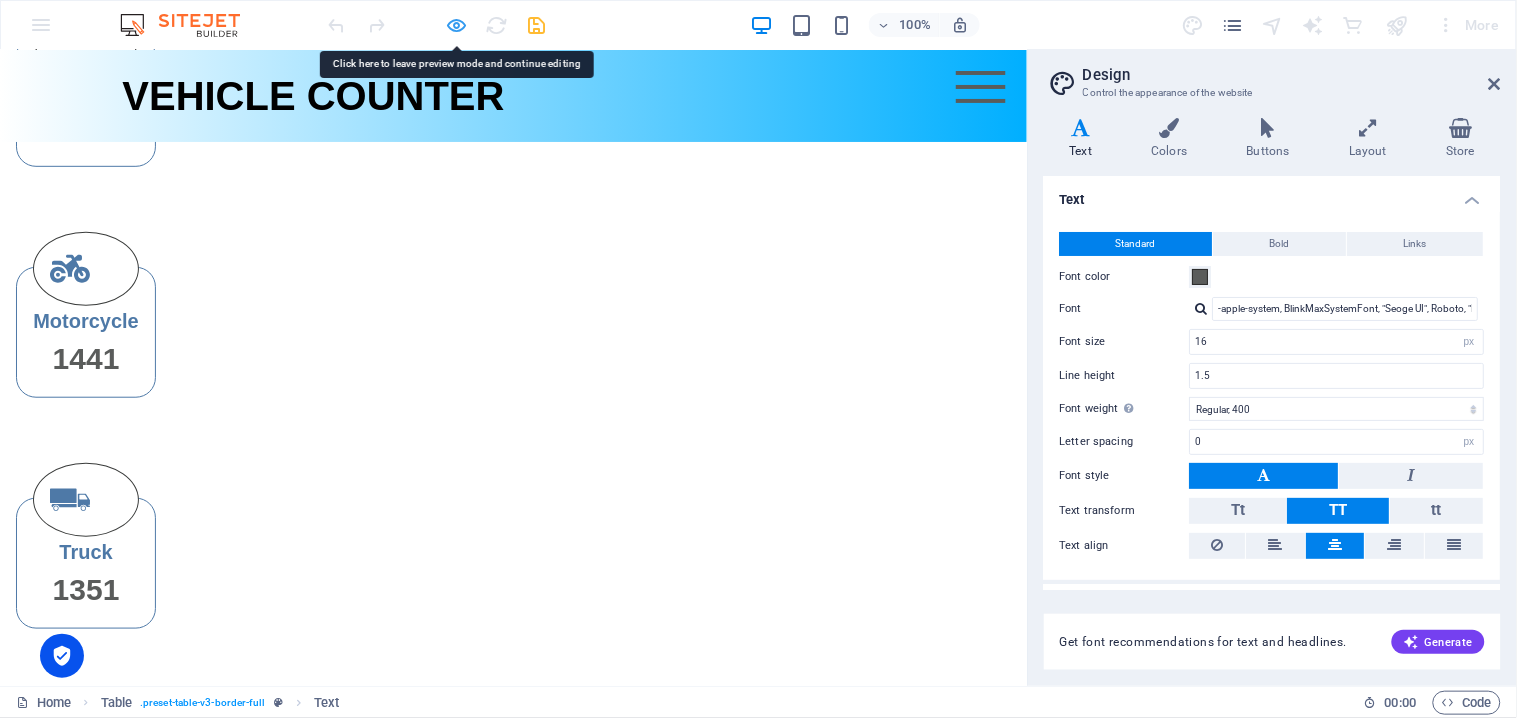 click at bounding box center (457, 25) 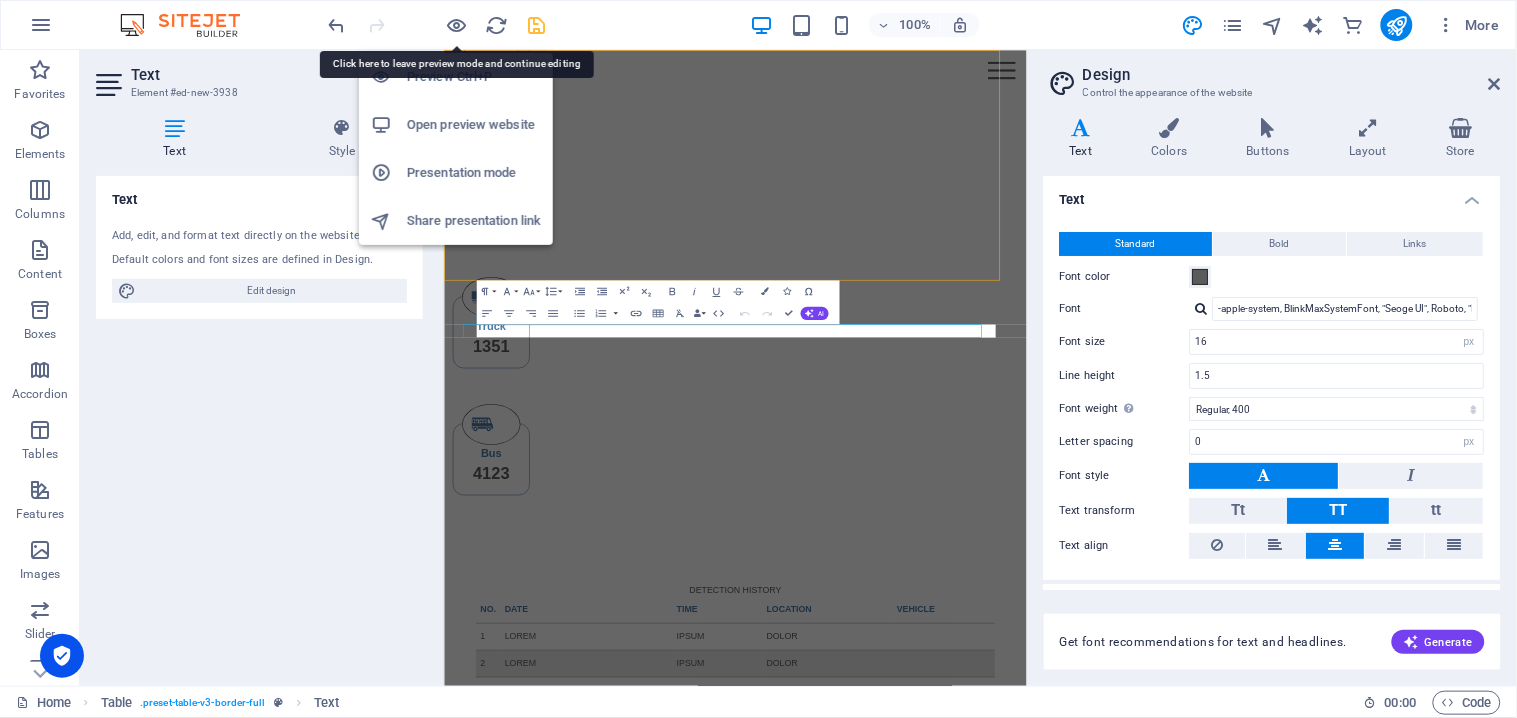 scroll, scrollTop: 0, scrollLeft: 0, axis: both 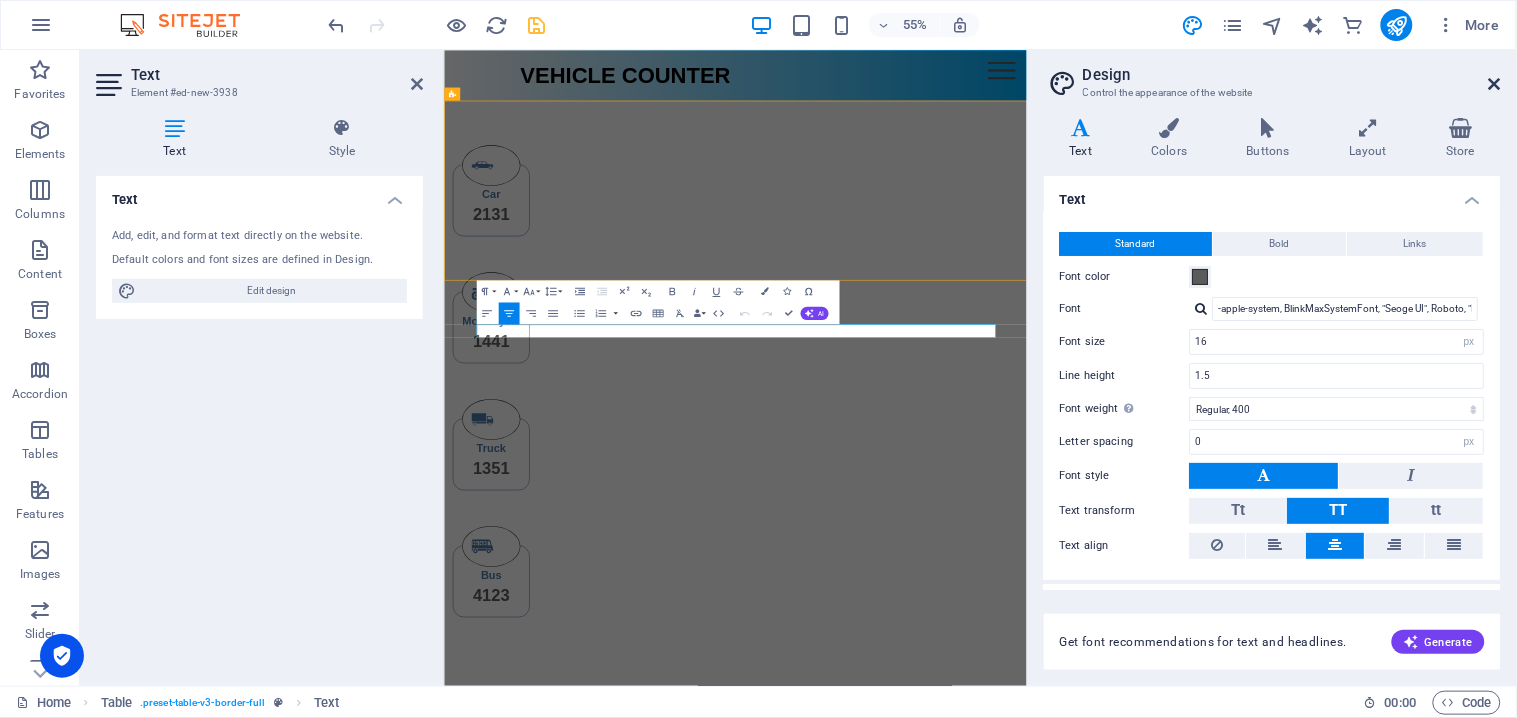 click at bounding box center (1495, 84) 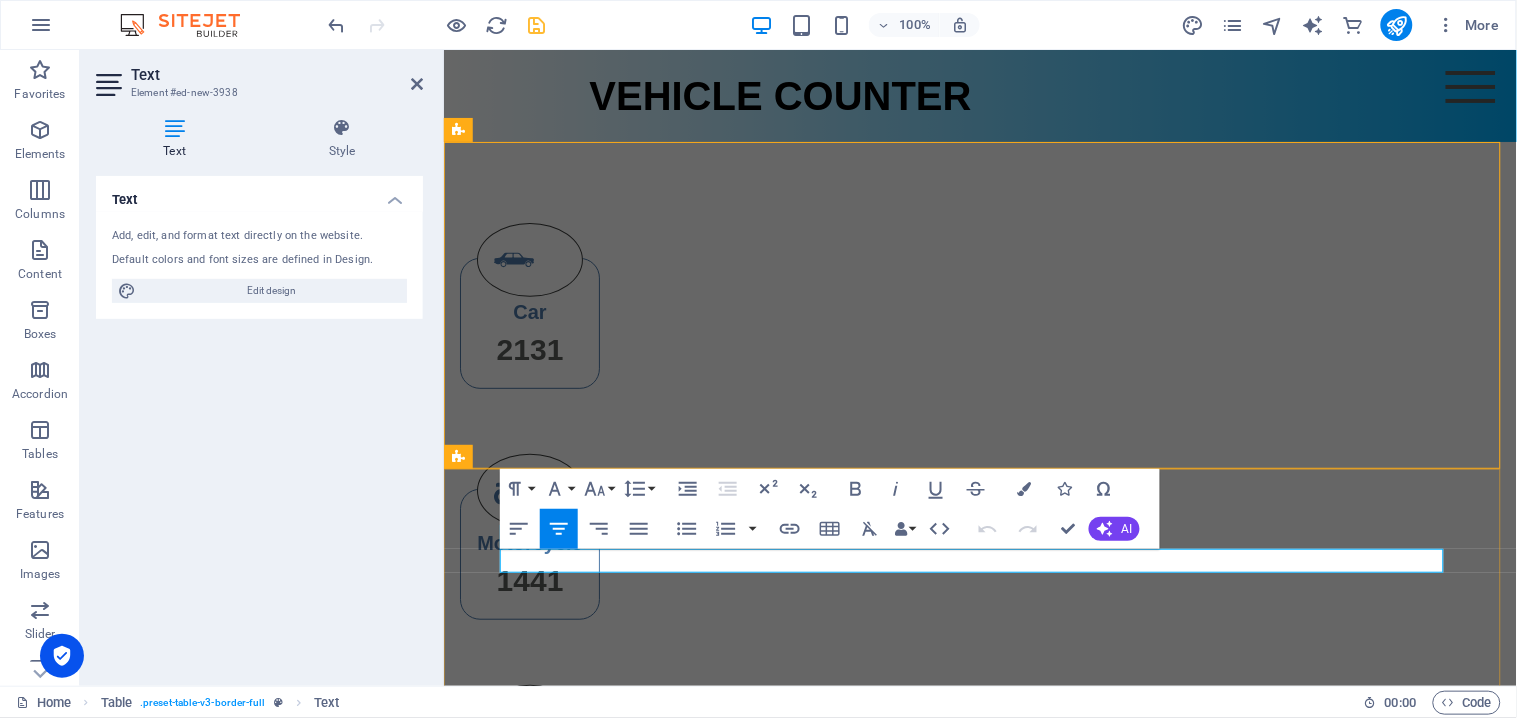 drag, startPoint x: 1054, startPoint y: 564, endPoint x: 884, endPoint y: 571, distance: 170.14406 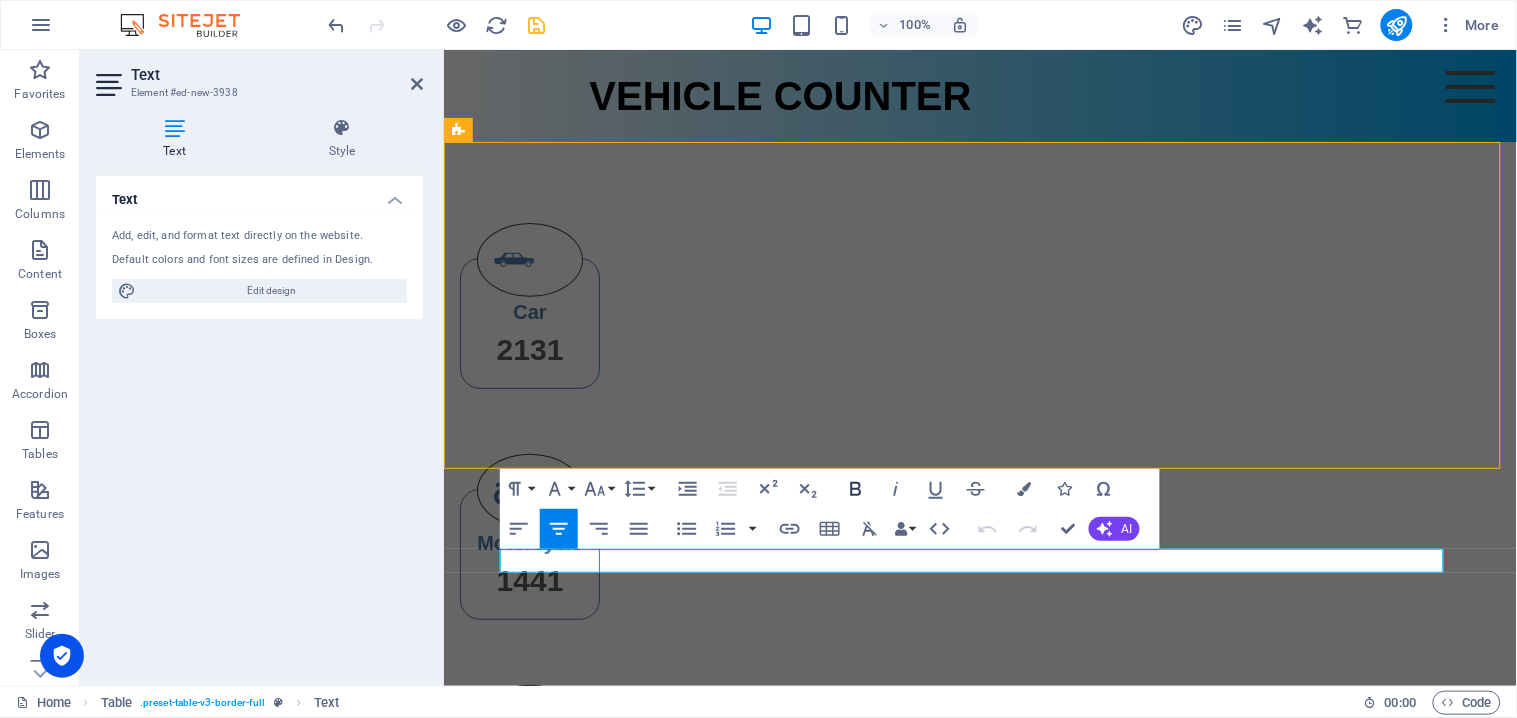 click 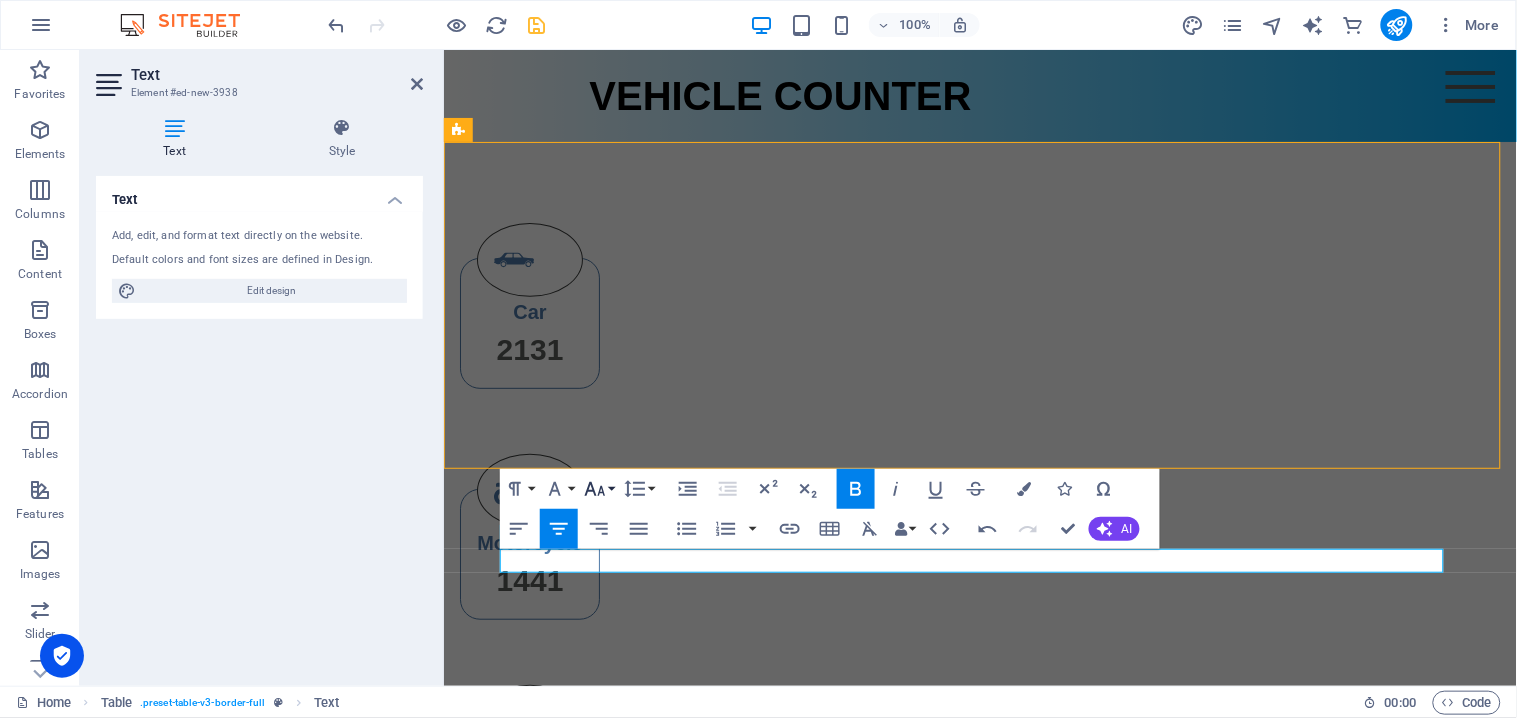 click on "Font Size" at bounding box center [599, 489] 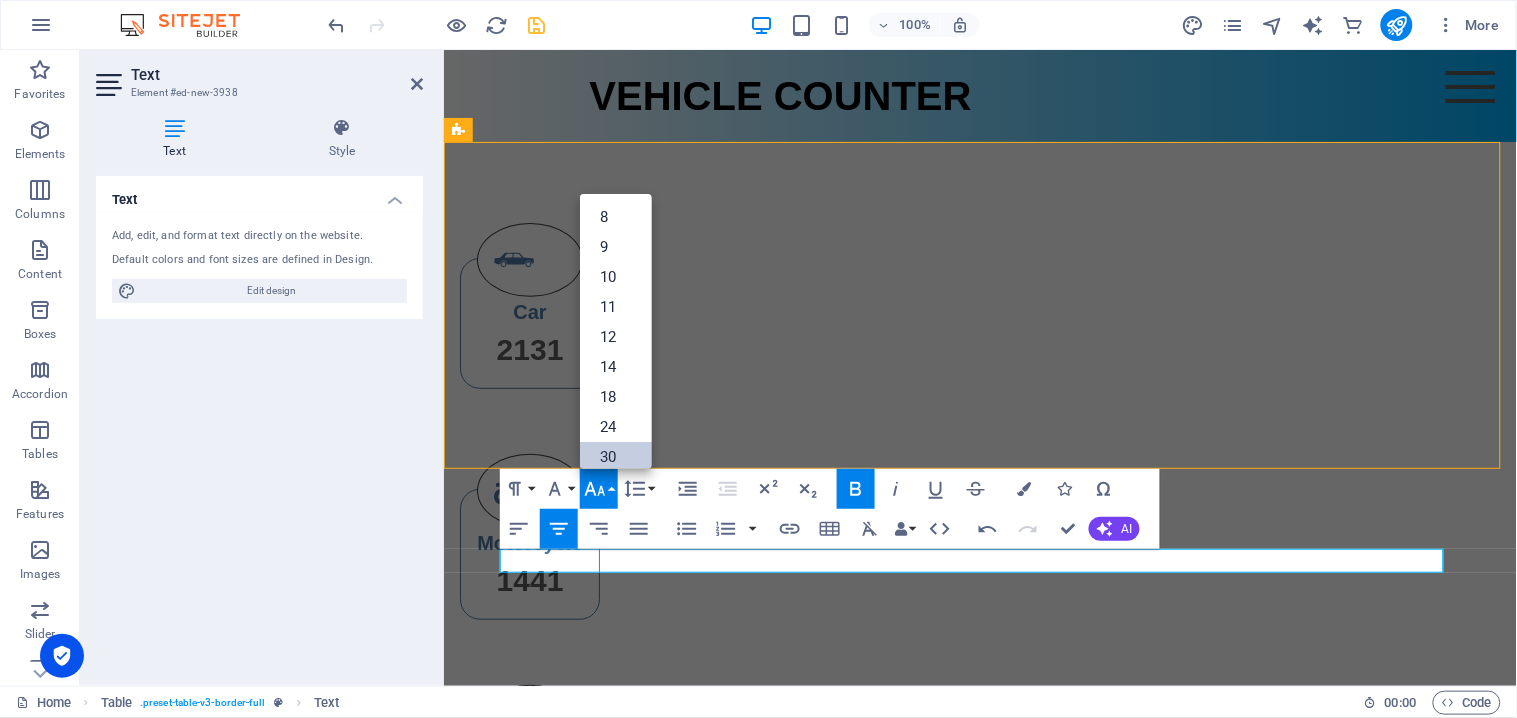 click on "30" at bounding box center (616, 457) 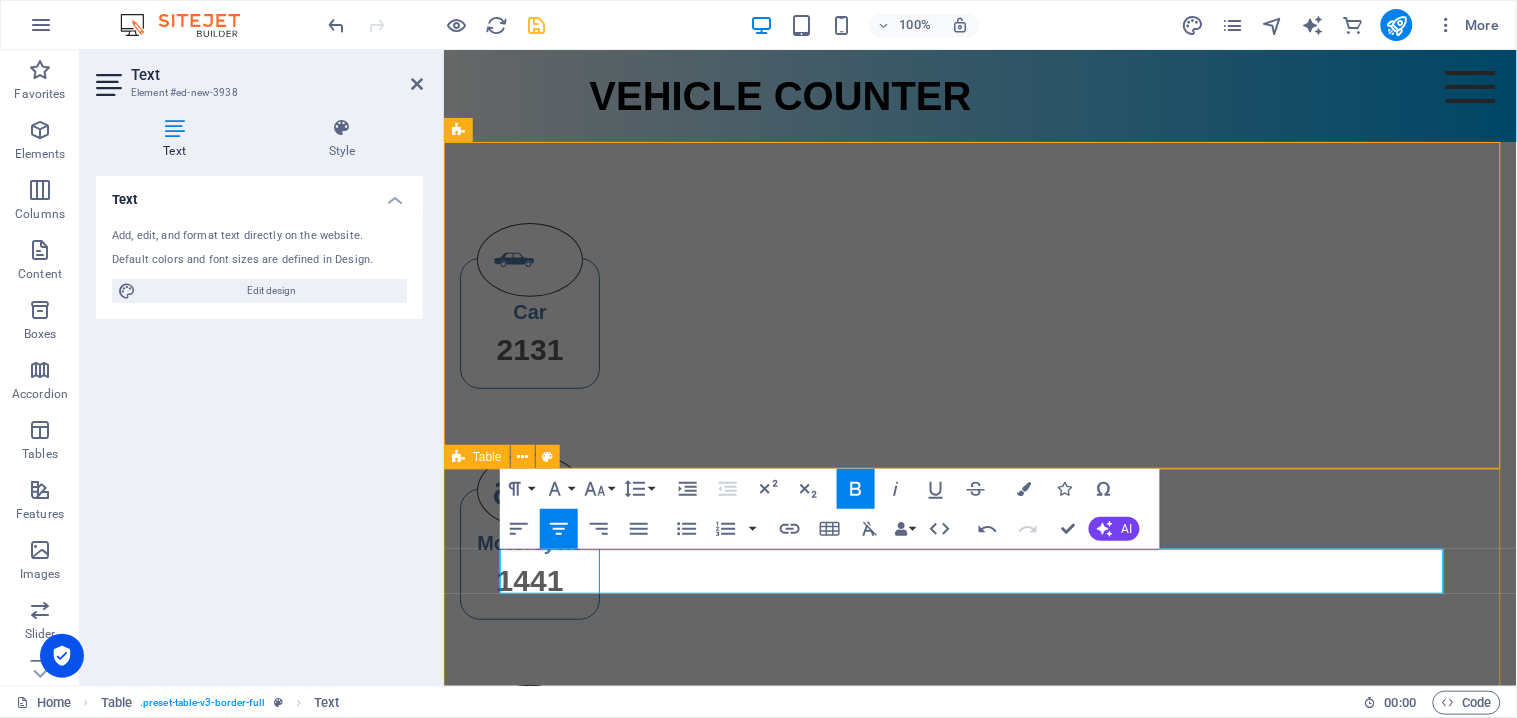 click on "detection history No. date time location vehicle 1 Lorem  Ipsum Dolor 2 Lorem Ipsum Dolor 3 Lorem Ipsum Dolor 4 Lorem Ipsum Dolor 5 Lorem Ipsum Dolor" at bounding box center [979, 1410] 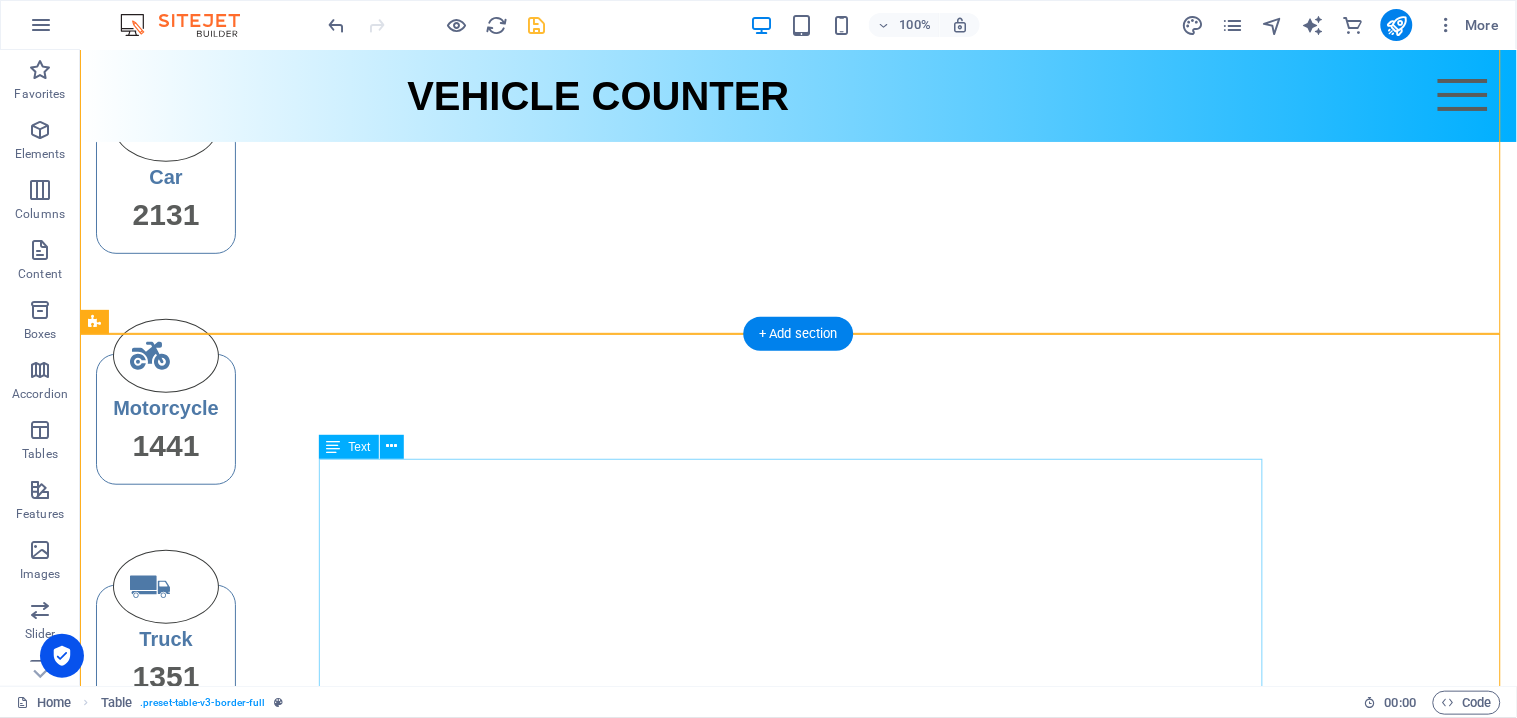scroll, scrollTop: 281, scrollLeft: 0, axis: vertical 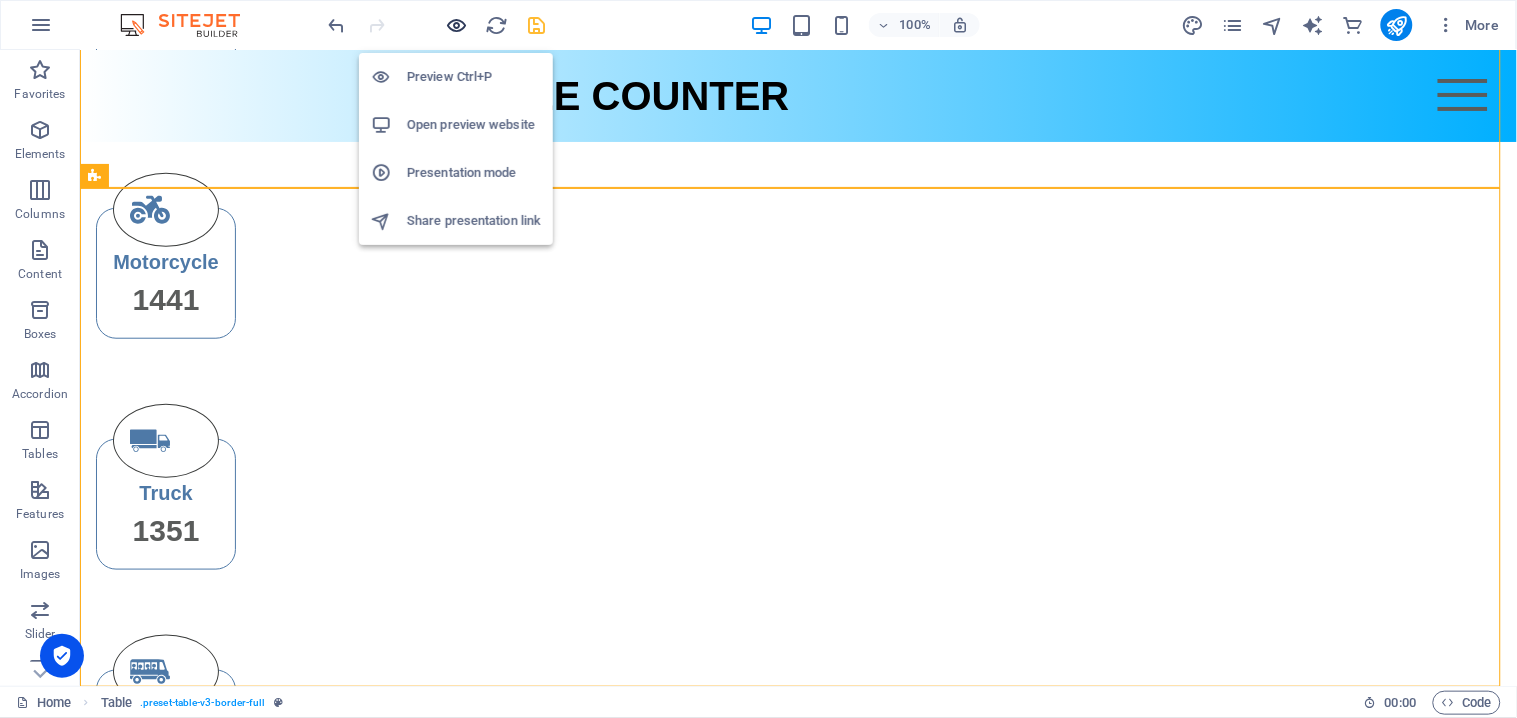 click at bounding box center [457, 25] 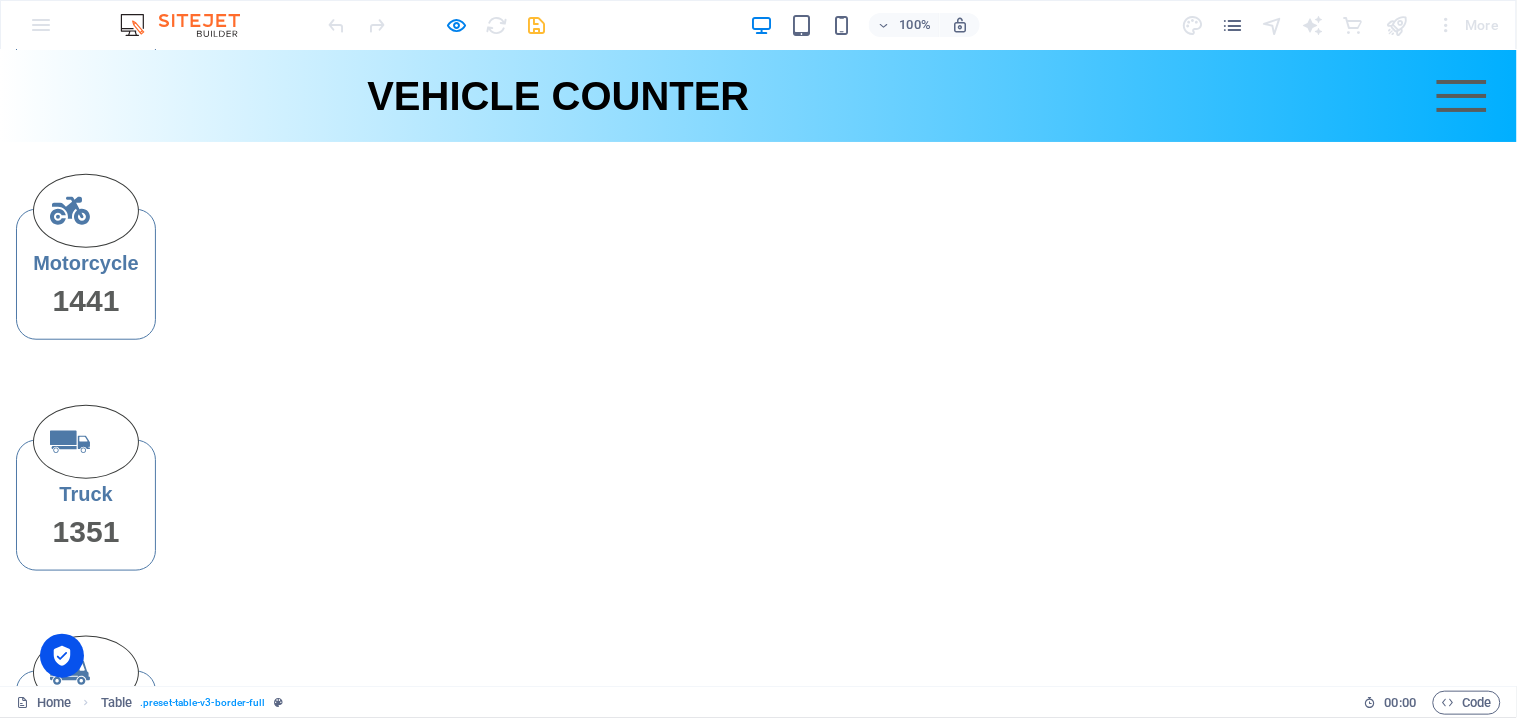 scroll, scrollTop: 281, scrollLeft: 0, axis: vertical 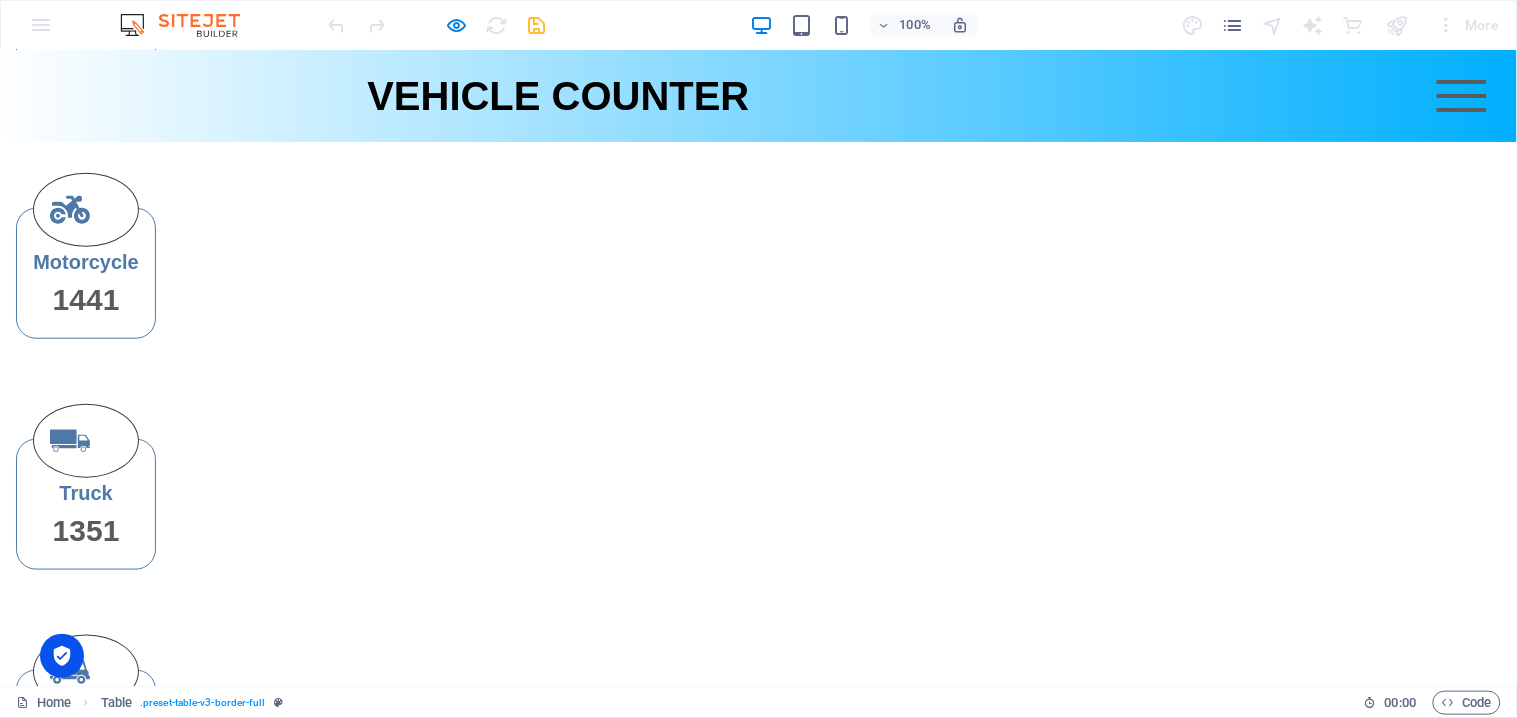 click on "date" at bounding box center (487, 1029) 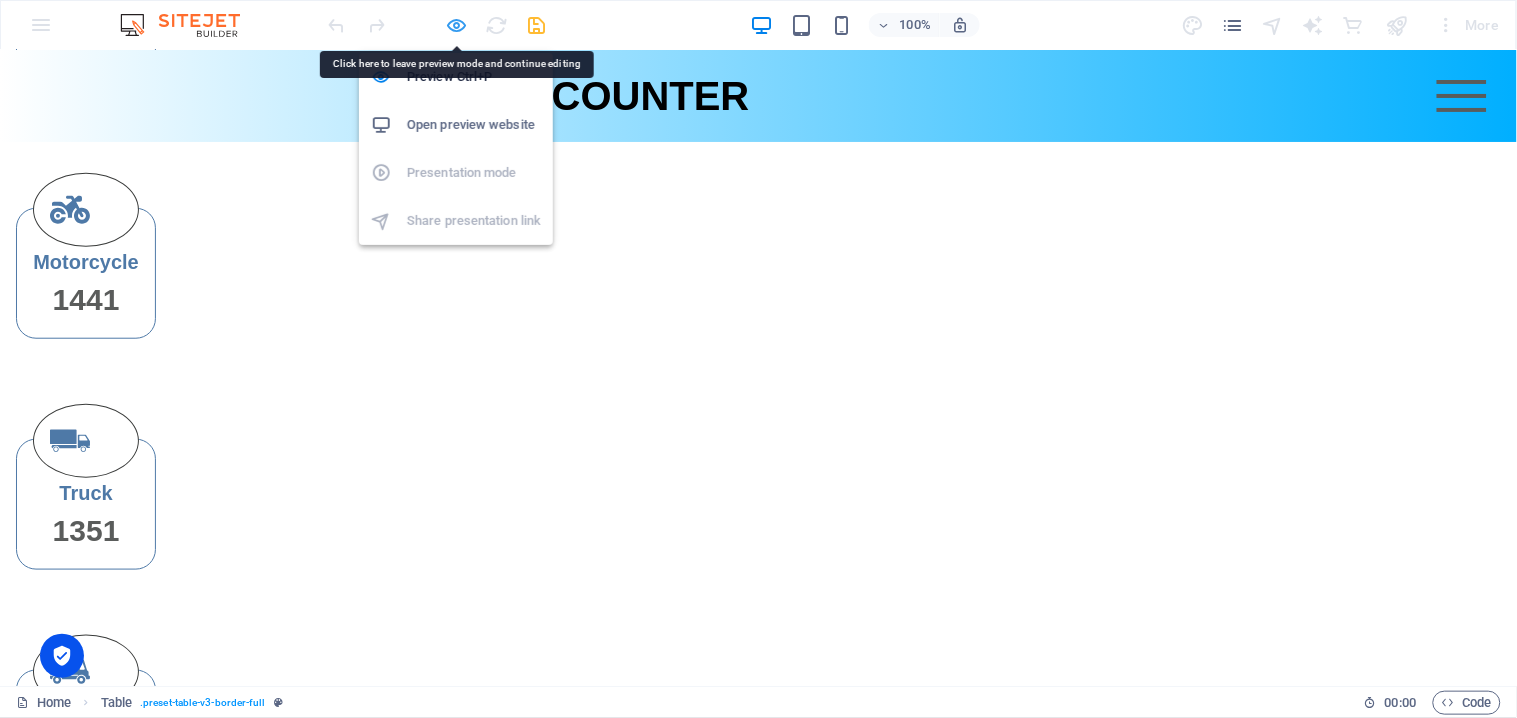 click at bounding box center (457, 25) 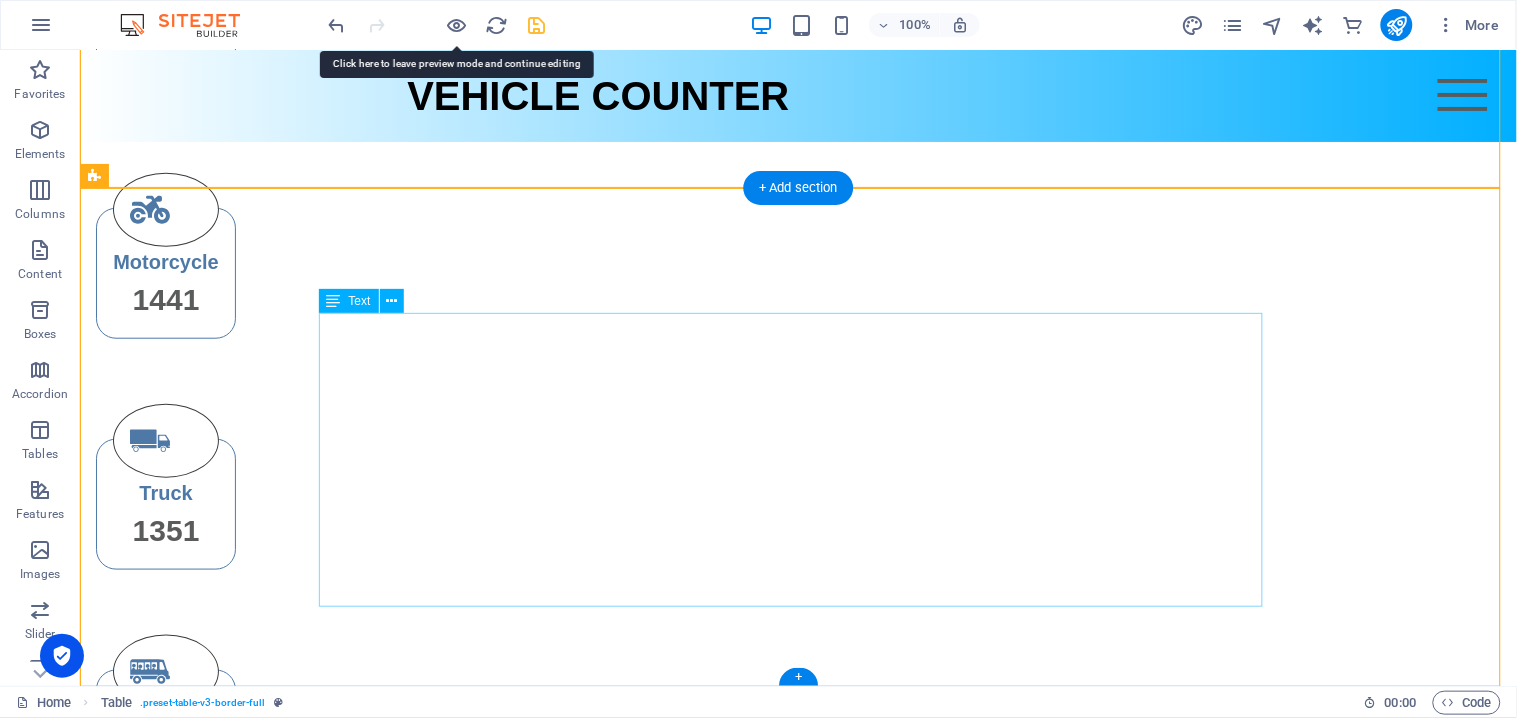 click on "No. date time location vehicle 1 Lorem  Ipsum Dolor 2 Lorem Ipsum Dolor 3 Lorem Ipsum Dolor 4 Lorem Ipsum Dolor 5 Lorem Ipsum Dolor" at bounding box center [798, 1151] 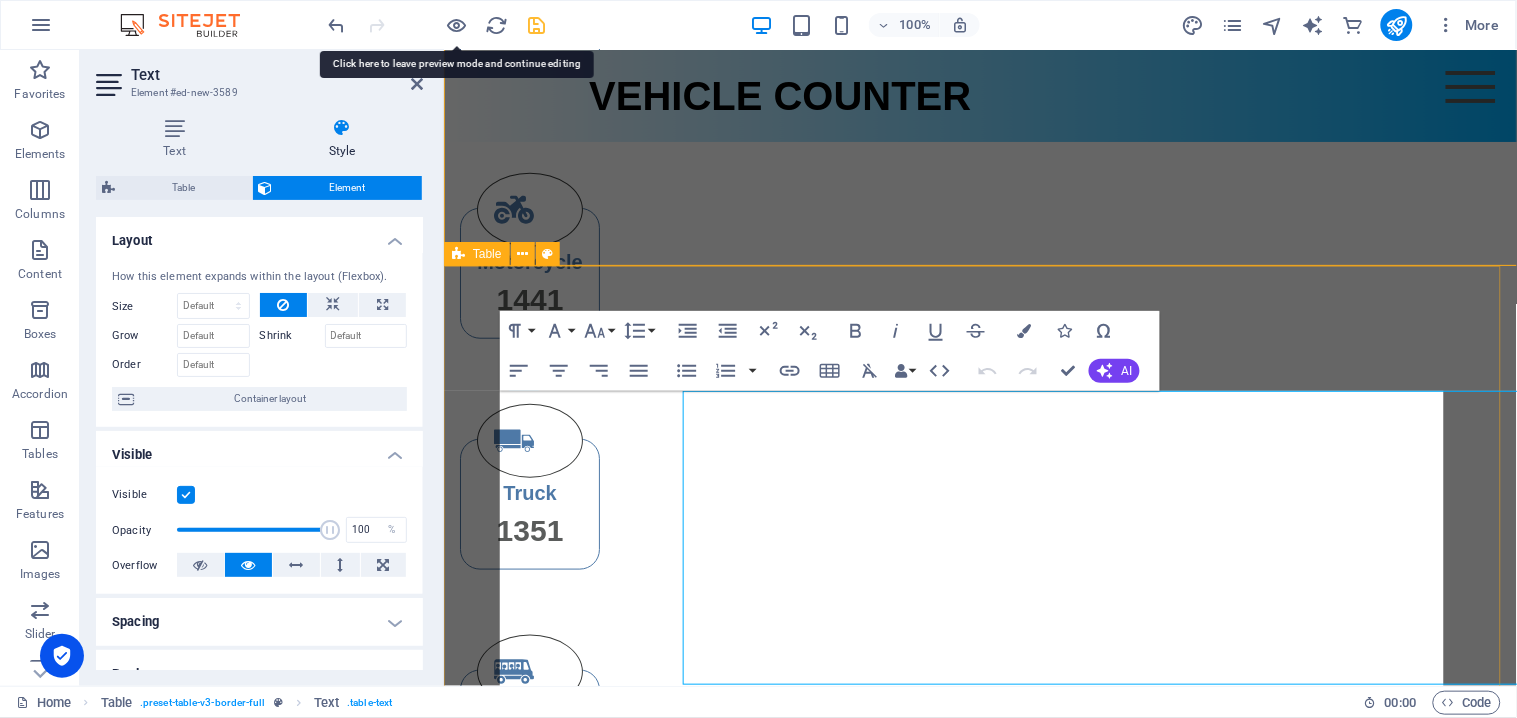 scroll, scrollTop: 203, scrollLeft: 0, axis: vertical 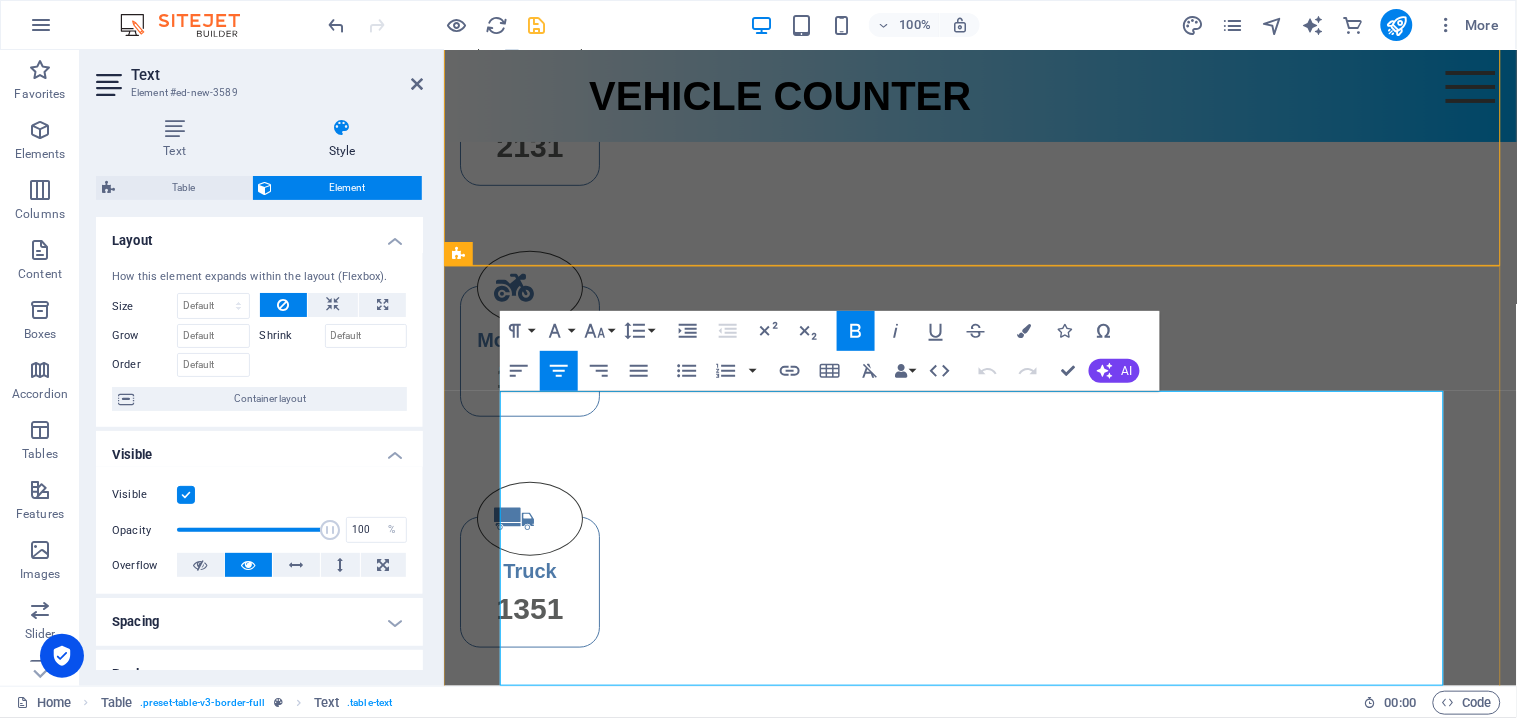 click on "date" at bounding box center (708, 1107) 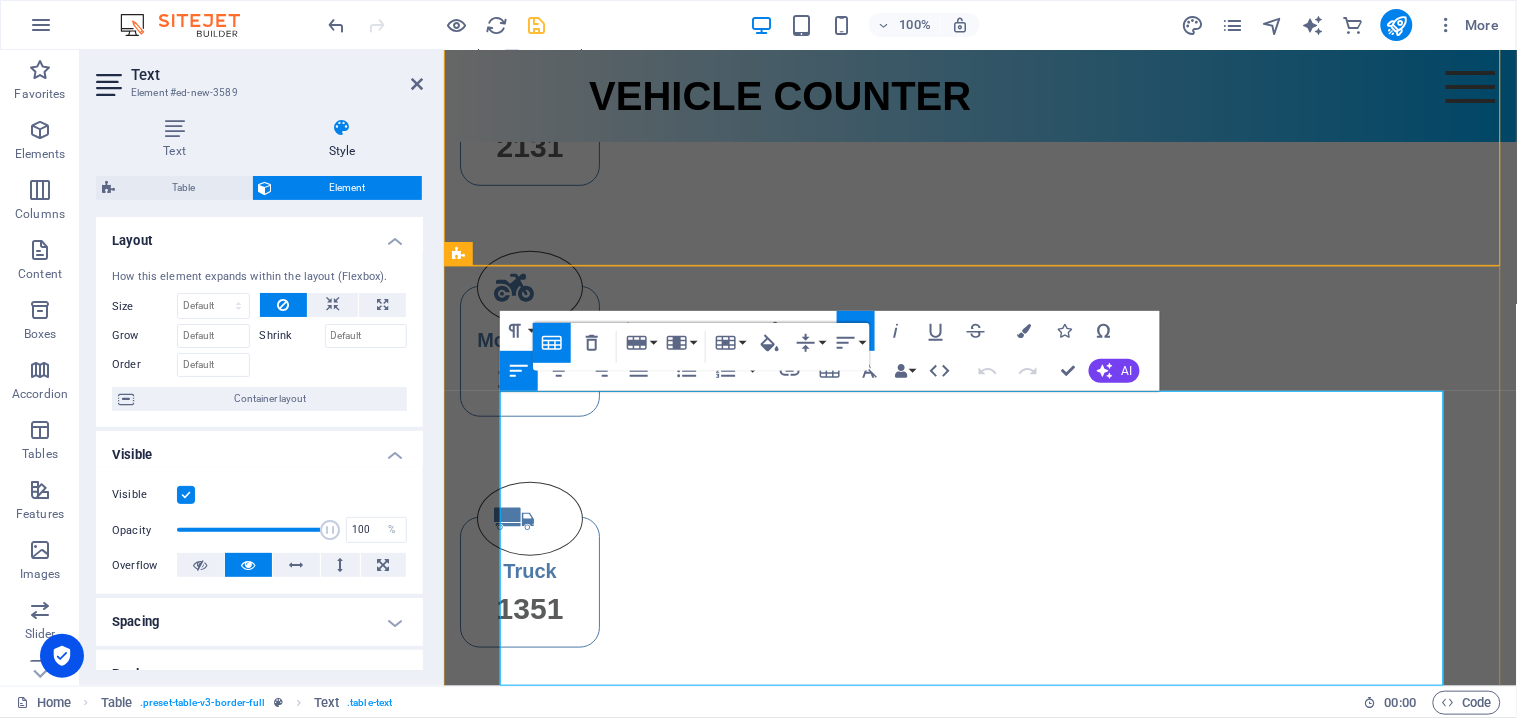 click on "date" at bounding box center [708, 1107] 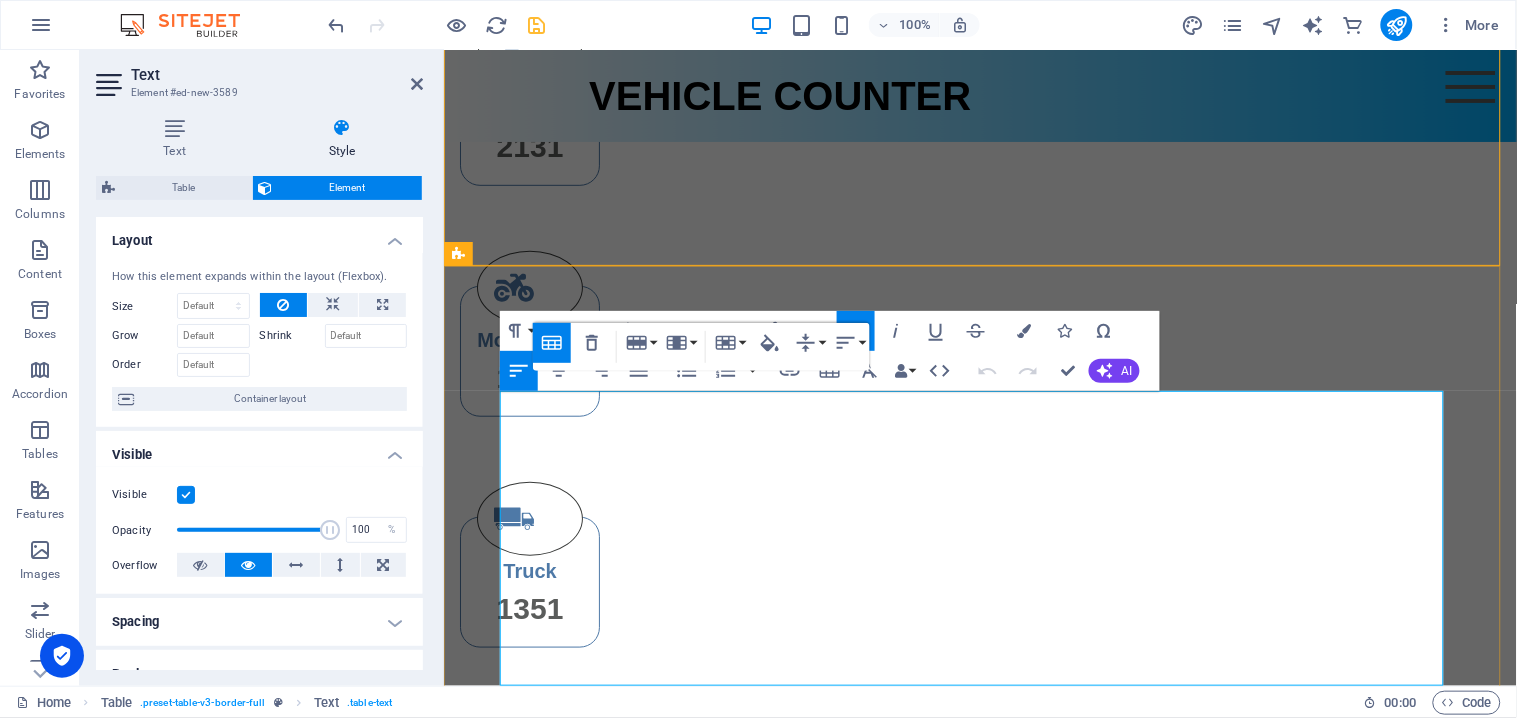 click on "date" at bounding box center [708, 1107] 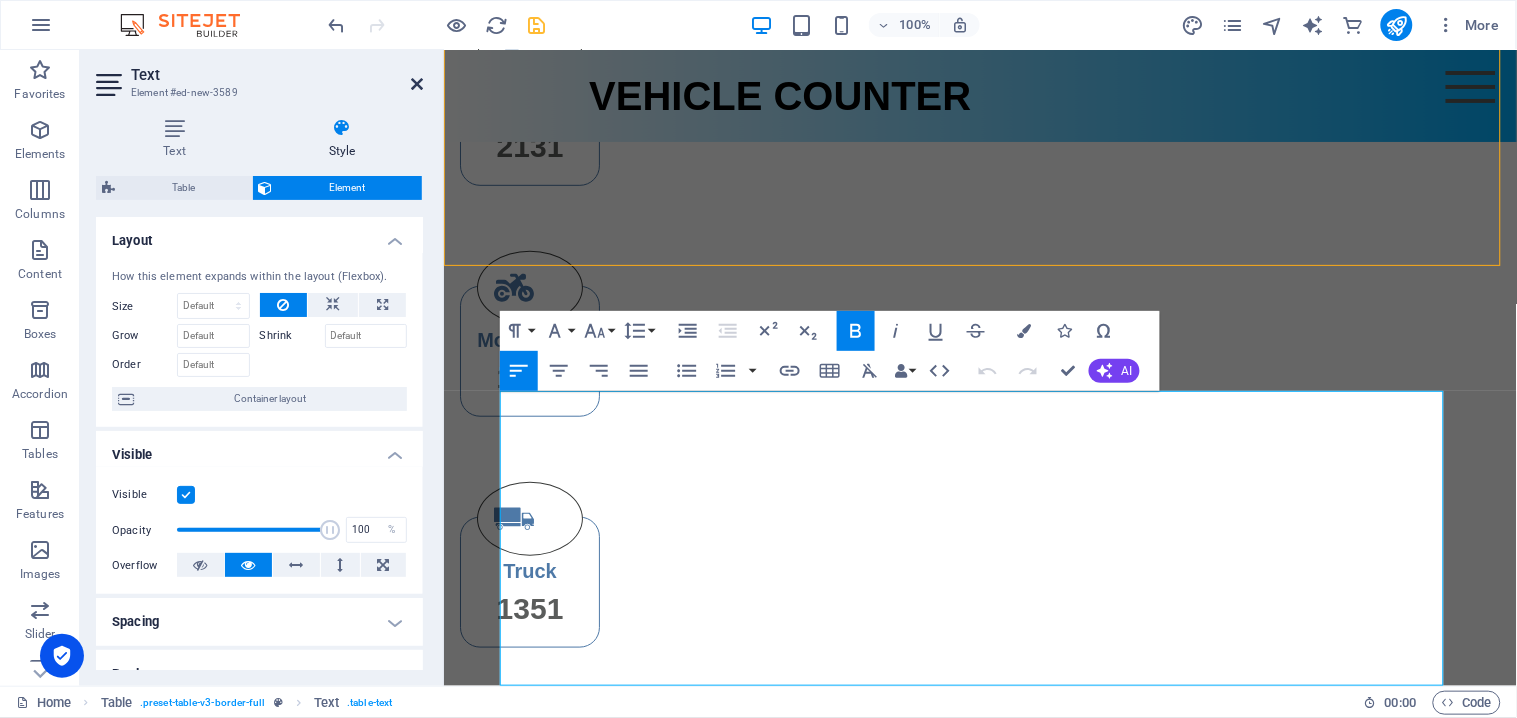 click at bounding box center (417, 84) 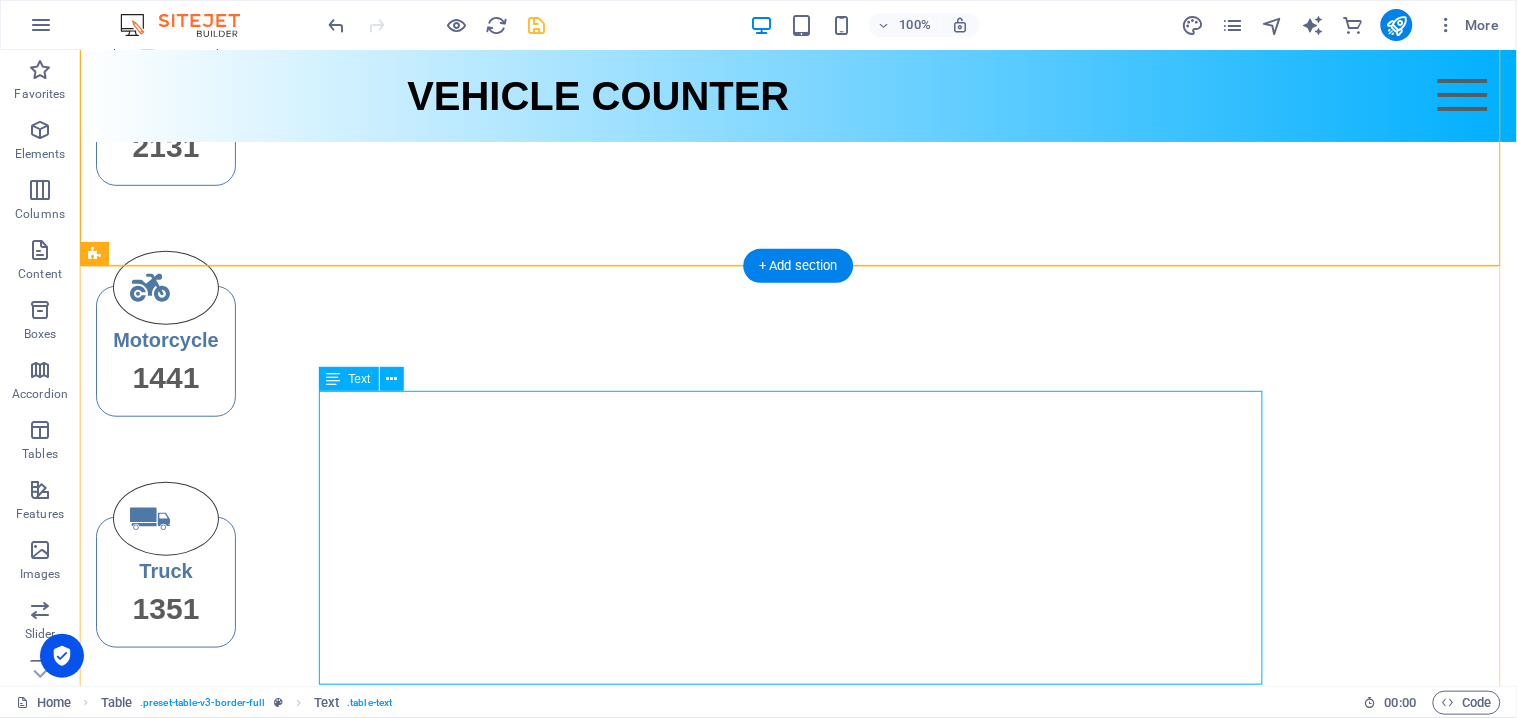 click on "No. date time location vehicle 1 Lorem  Ipsum Dolor 2 Lorem Ipsum Dolor 3 Lorem Ipsum Dolor 4 Lorem Ipsum Dolor 5 Lorem Ipsum Dolor" at bounding box center [798, 1229] 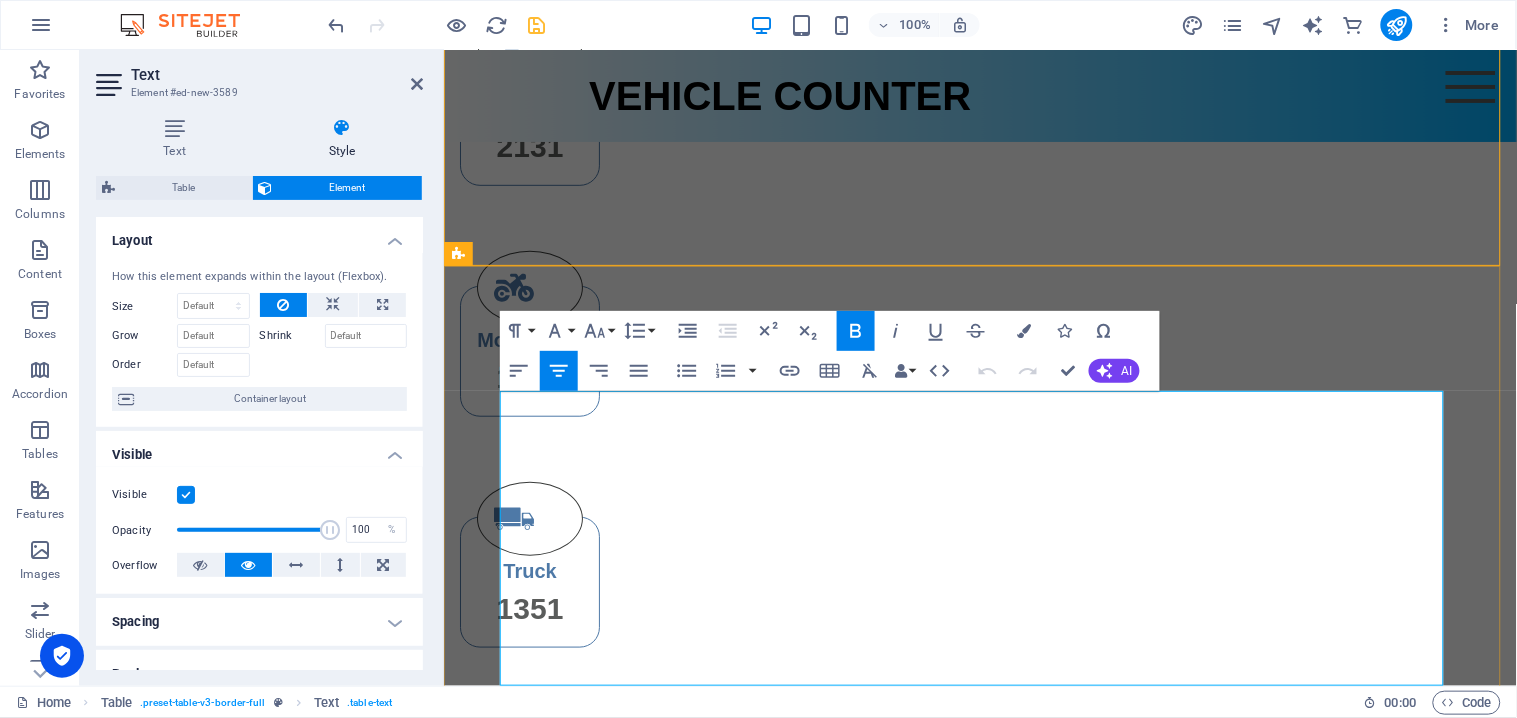 click on "date" at bounding box center [708, 1107] 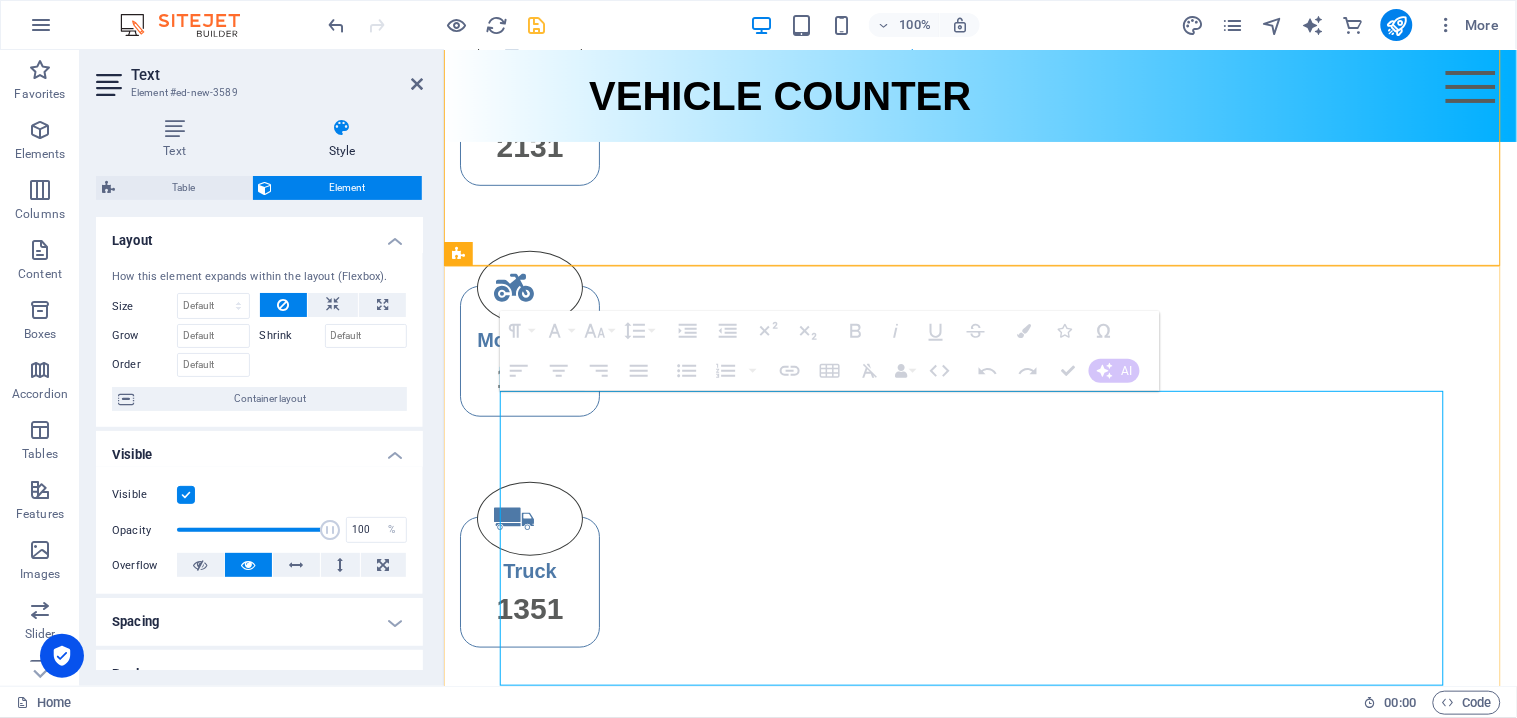 drag, startPoint x: 1001, startPoint y: 412, endPoint x: 967, endPoint y: 430, distance: 38.470768 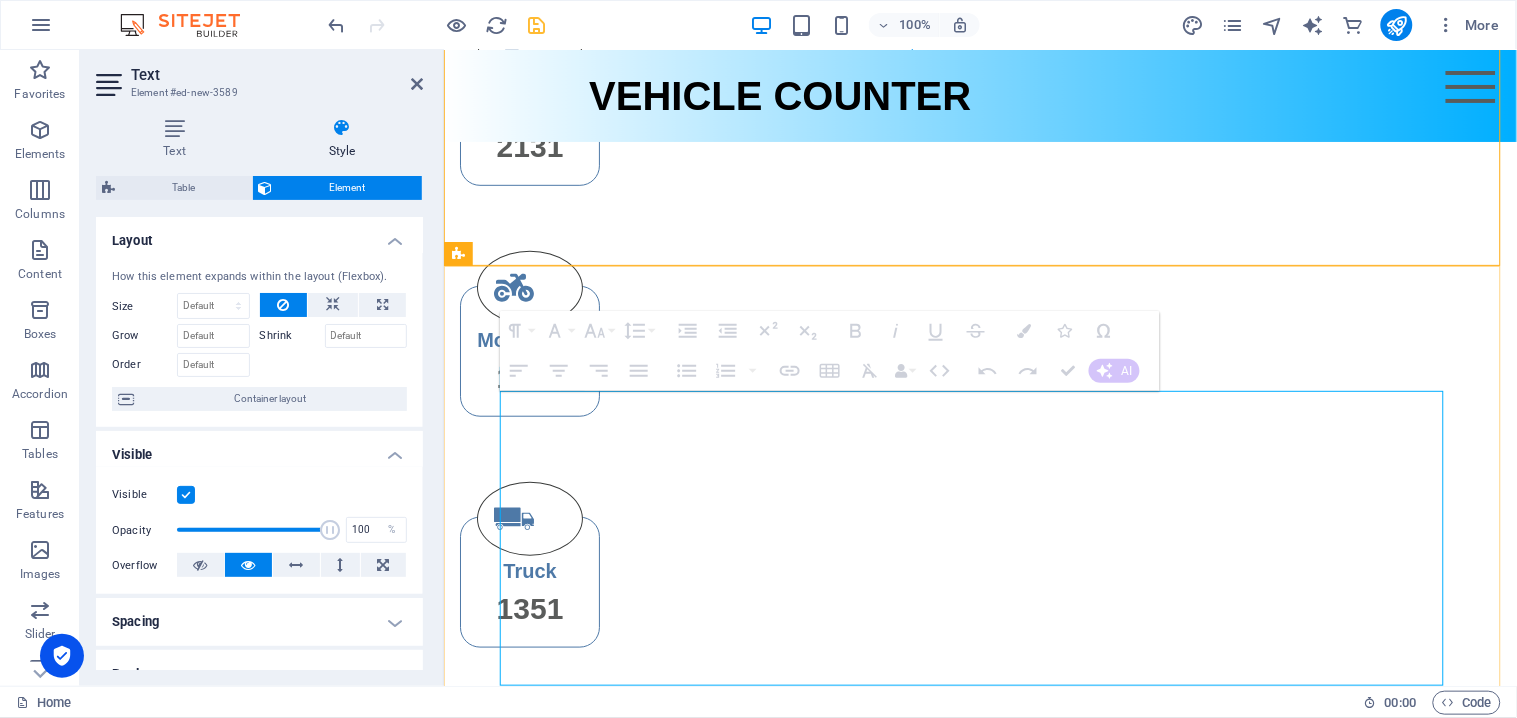 click on "No. date ​ ​ time location vehicle 1 Lorem  Ipsum Dolor 2 Lorem Ipsum Dolor 3 Lorem Ipsum Dolor 4 Lorem Ipsum Dolor 5 Lorem Ipsum Dolor" at bounding box center (980, 1230) 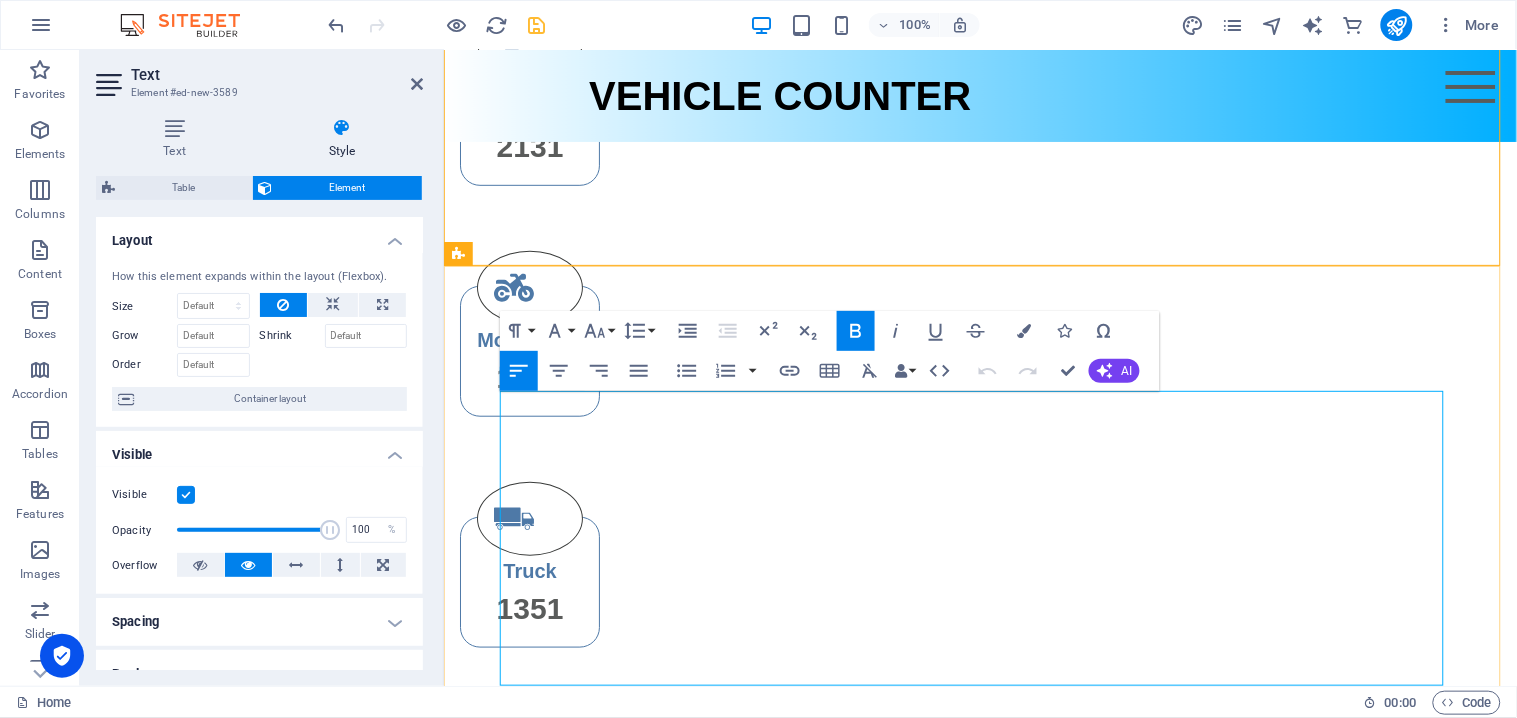 click on "date" at bounding box center [709, 1107] 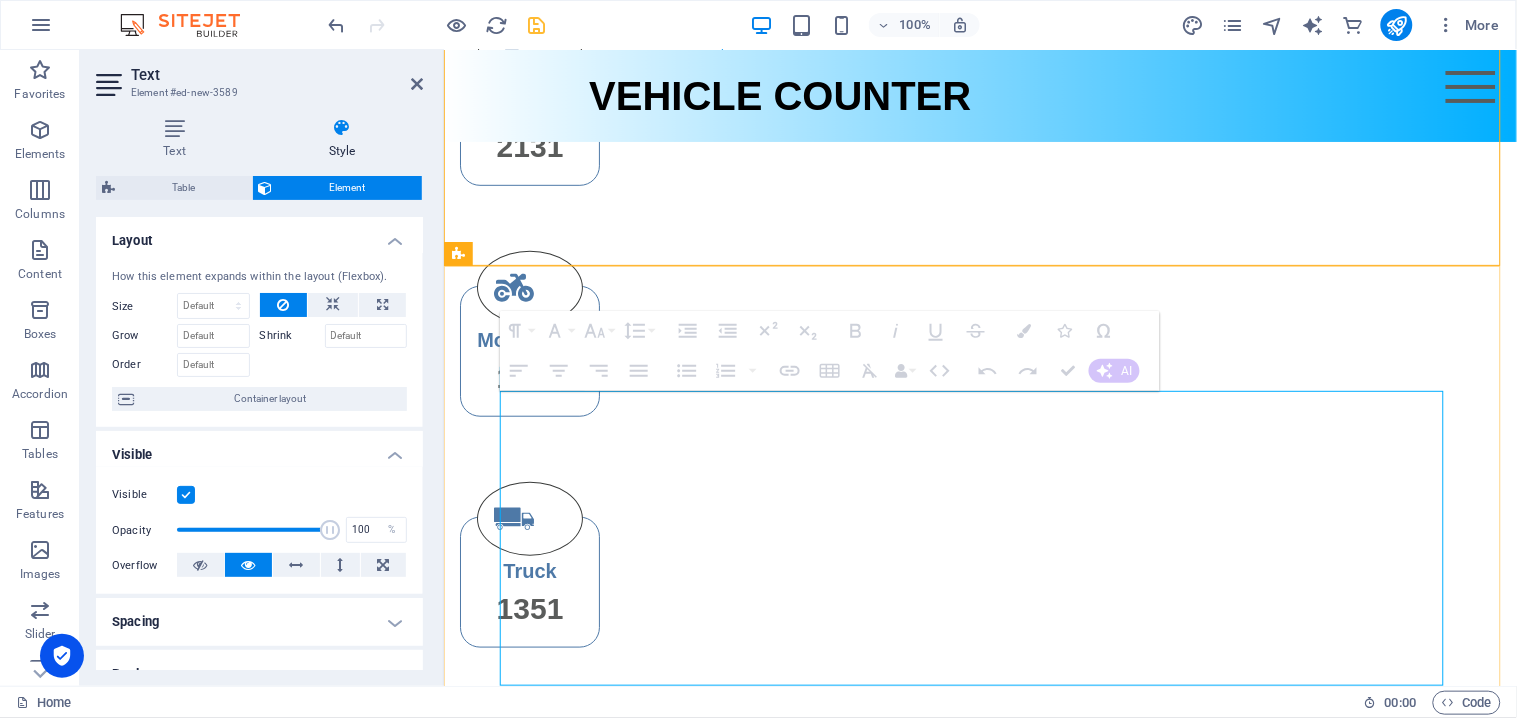 drag, startPoint x: 837, startPoint y: 411, endPoint x: 717, endPoint y: 440, distance: 123.454445 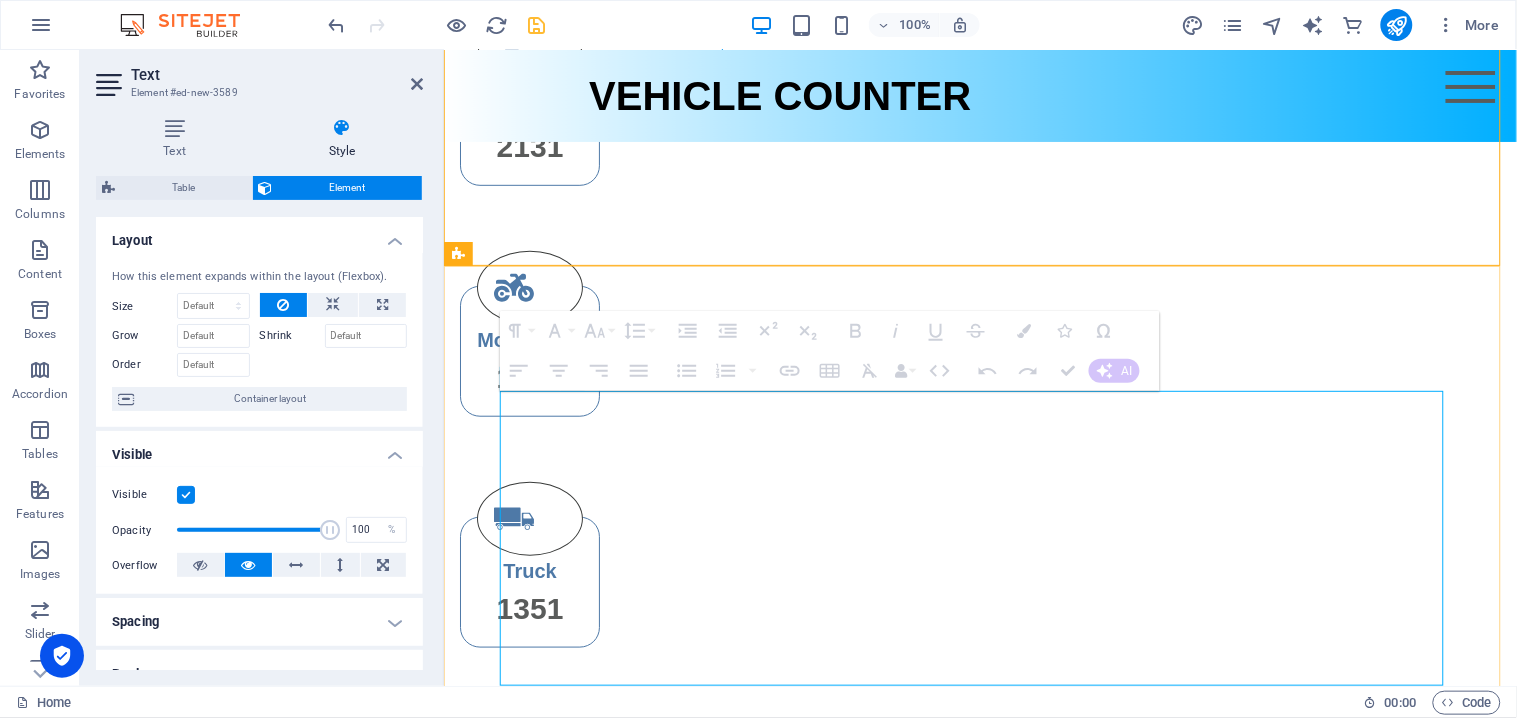 click on "No. date ​ ​ time location vehicle 1 Lorem  Ipsum Dolor 2 Lorem Ipsum Dolor 3 Lorem Ipsum Dolor 4 Lorem Ipsum Dolor 5 Lorem Ipsum Dolor" at bounding box center [980, 1230] 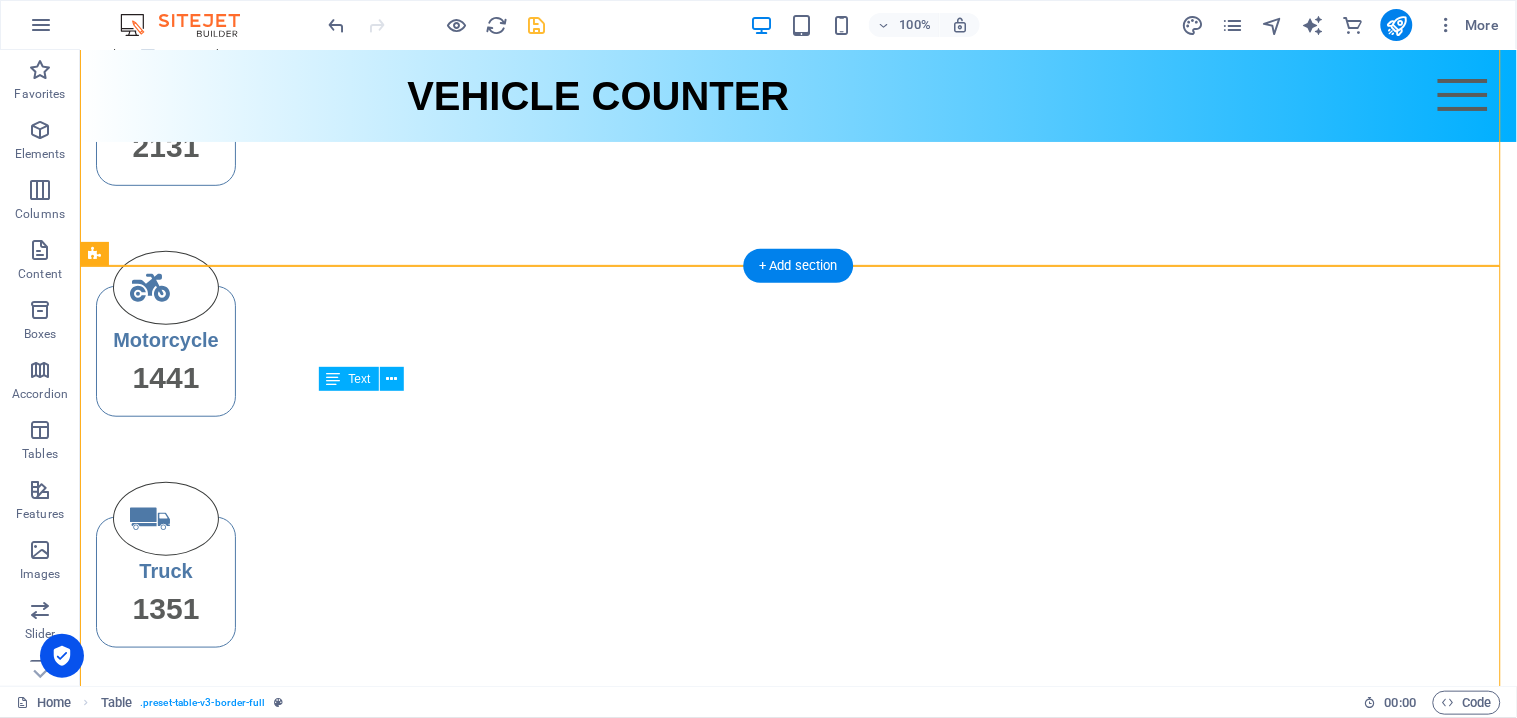 drag, startPoint x: 335, startPoint y: 410, endPoint x: 724, endPoint y: 413, distance: 389.01157 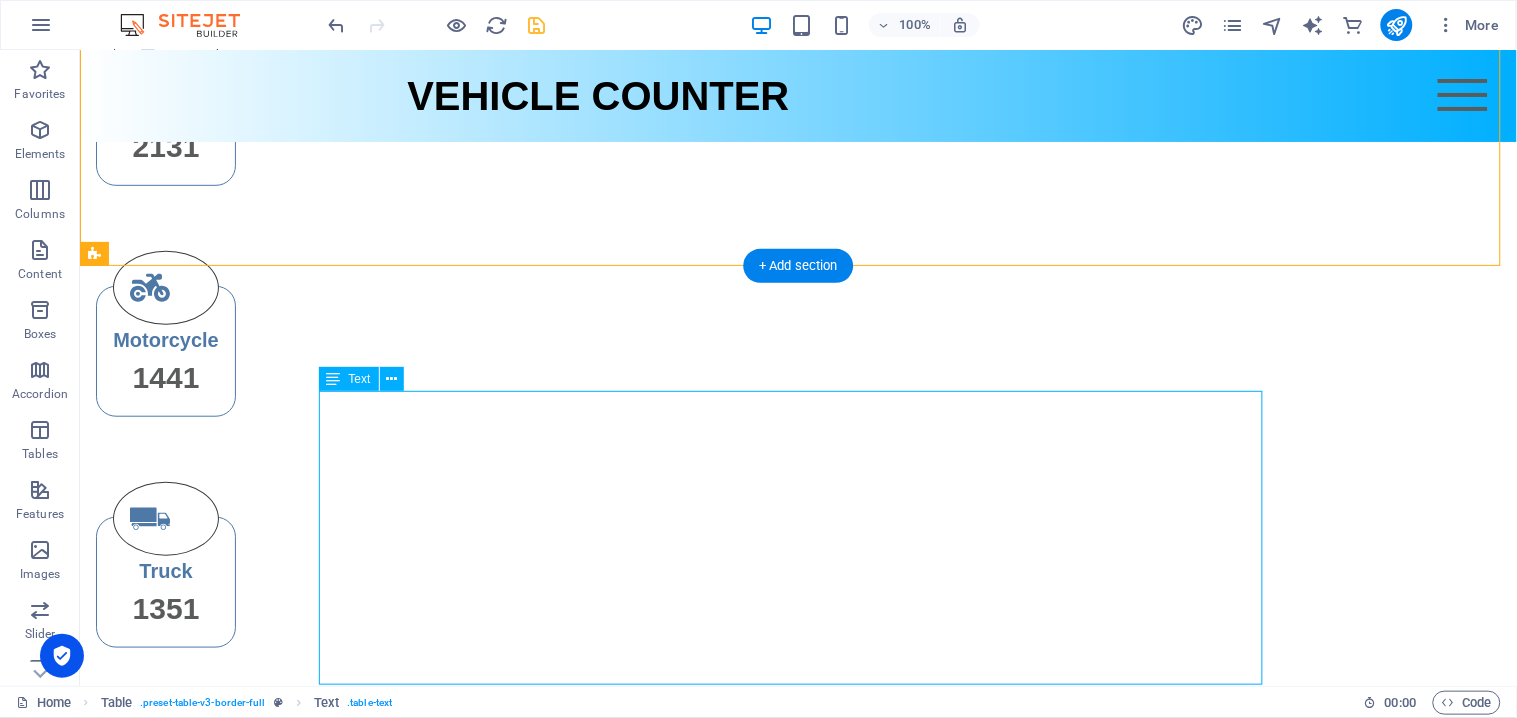 click on "No. date time location vehicle 1 Lorem  Ipsum Dolor 2 Lorem Ipsum Dolor 3 Lorem Ipsum Dolor 4 Lorem Ipsum Dolor 5 Lorem Ipsum Dolor" at bounding box center (798, 1229) 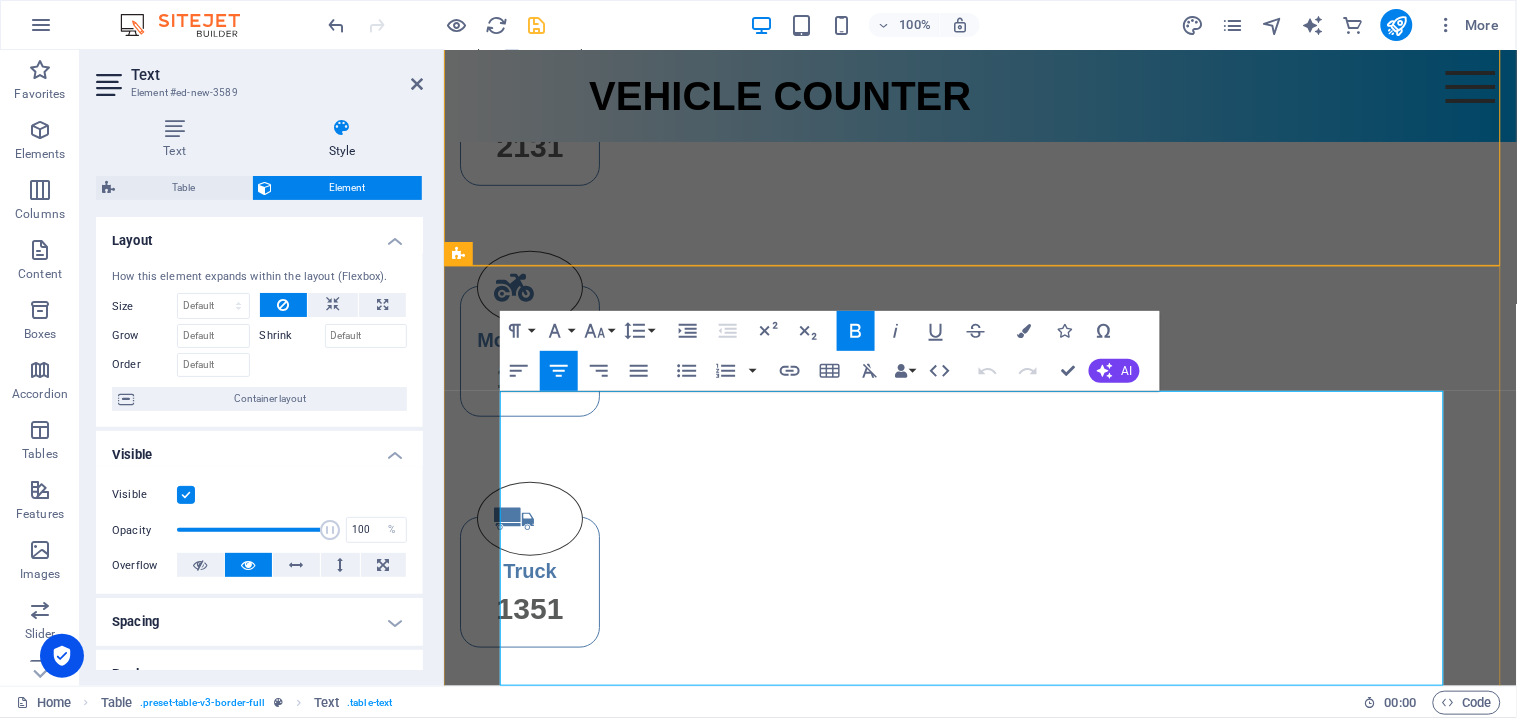 click on "date" at bounding box center (638, 1107) 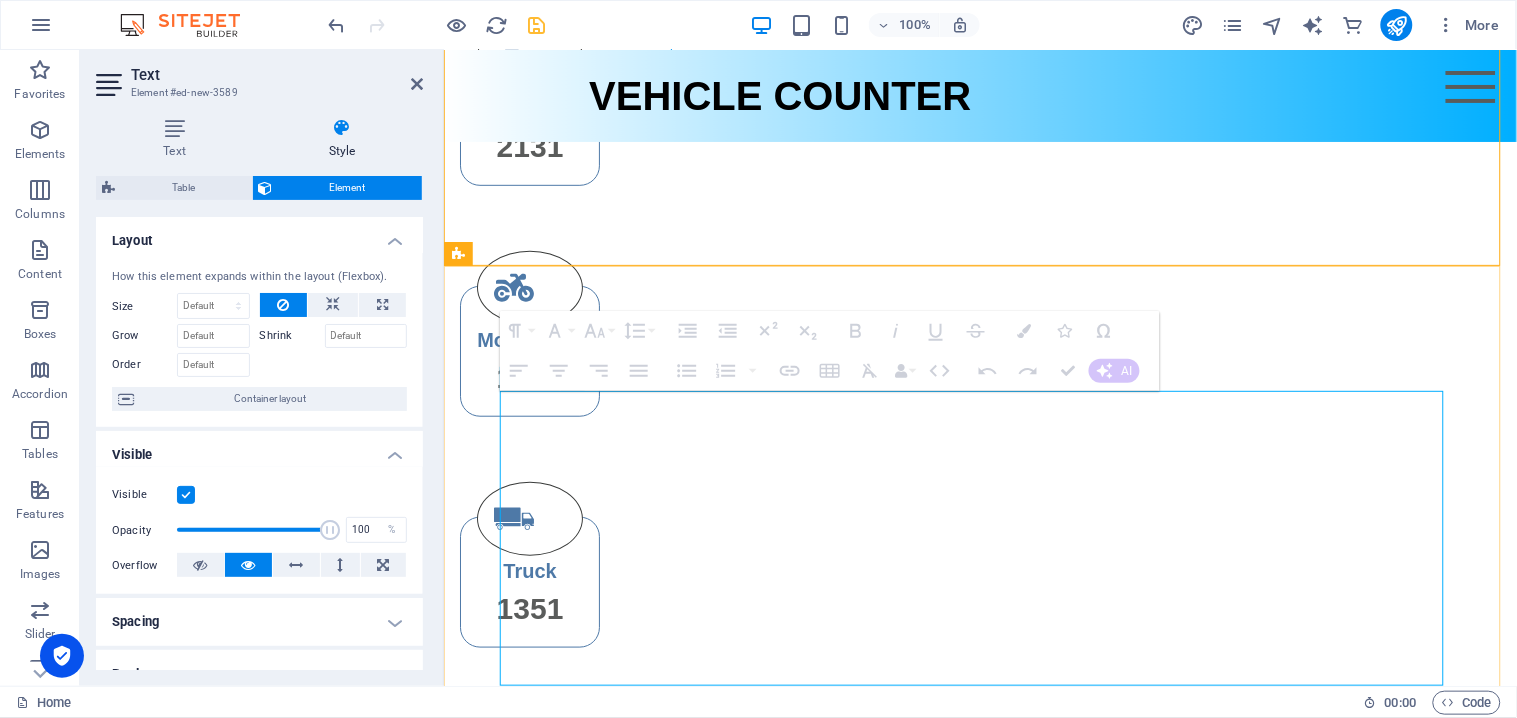 drag, startPoint x: 700, startPoint y: 421, endPoint x: 726, endPoint y: 422, distance: 26.019224 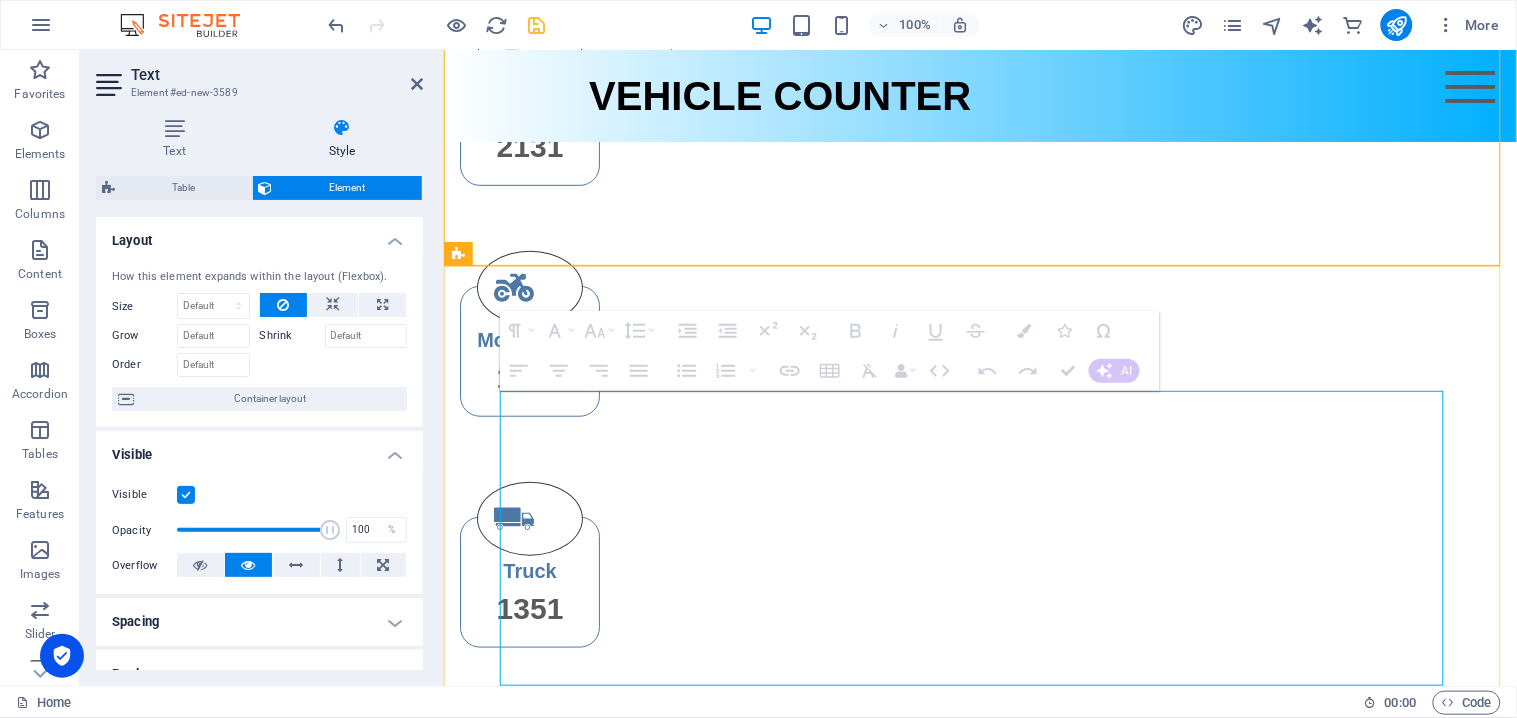 click on "No. date ​ ​ time location vehicle 1 Lorem  Ipsum Dolor 2 Lorem Ipsum Dolor 3 Lorem Ipsum Dolor 4 Lorem Ipsum Dolor 5 Lorem Ipsum Dolor" at bounding box center [980, 1230] 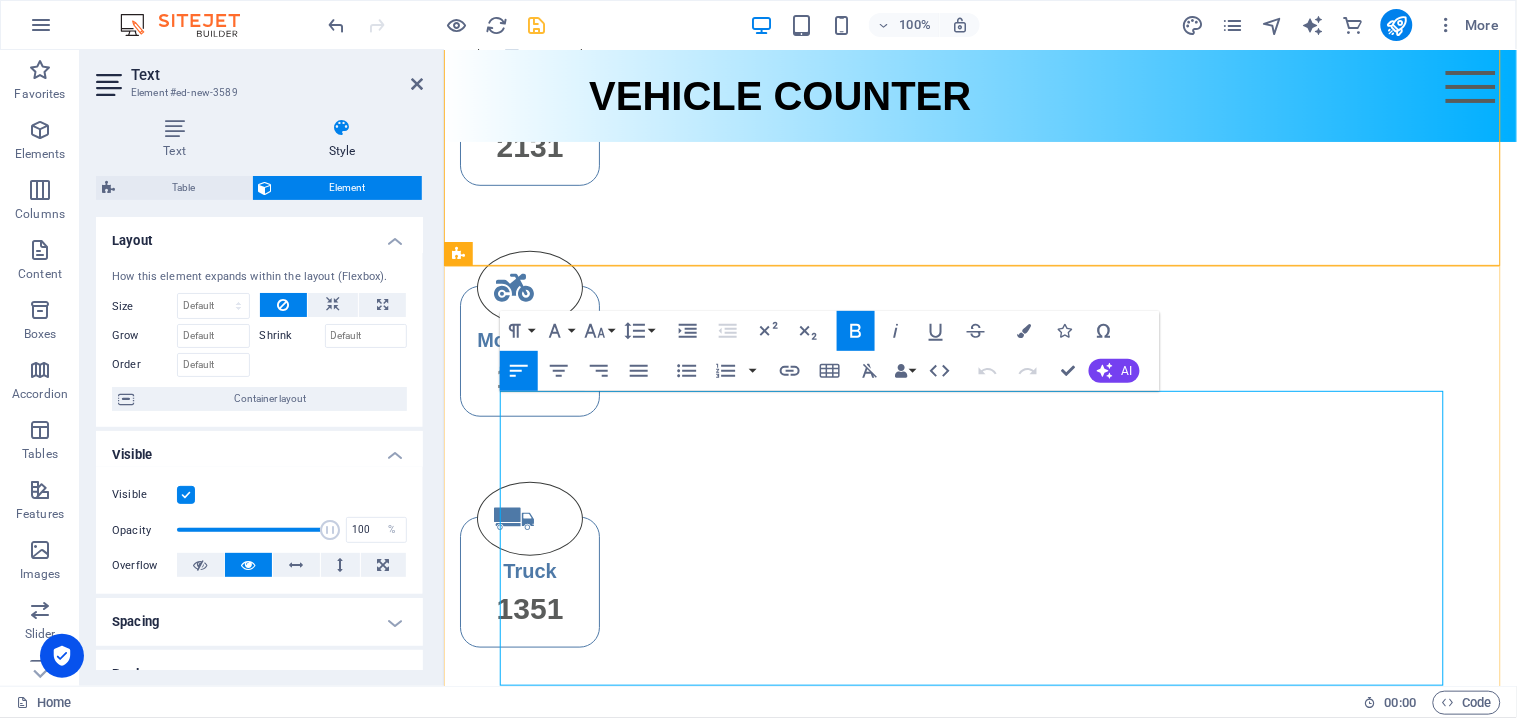click on "Dolor" at bounding box center [1118, 1155] 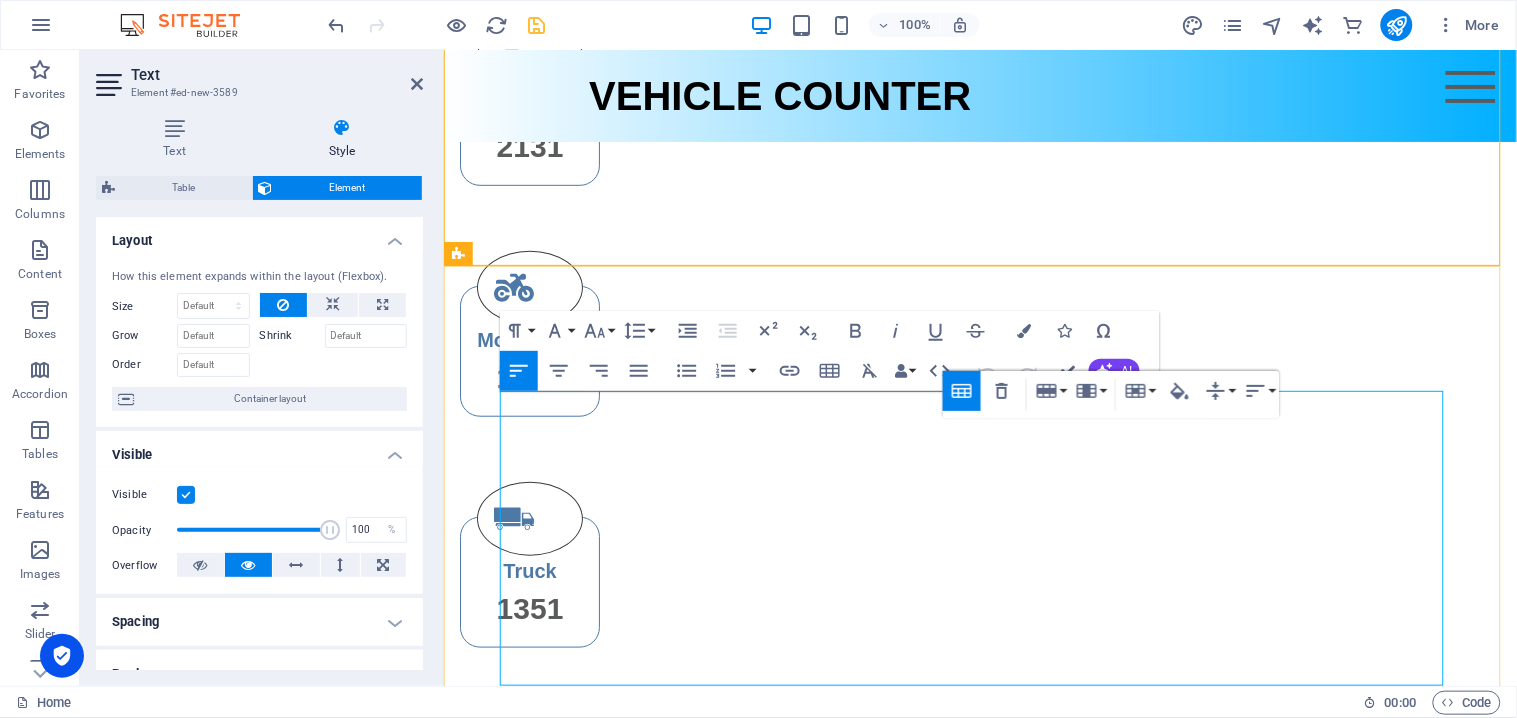 click on "Dolor" at bounding box center (1118, 1204) 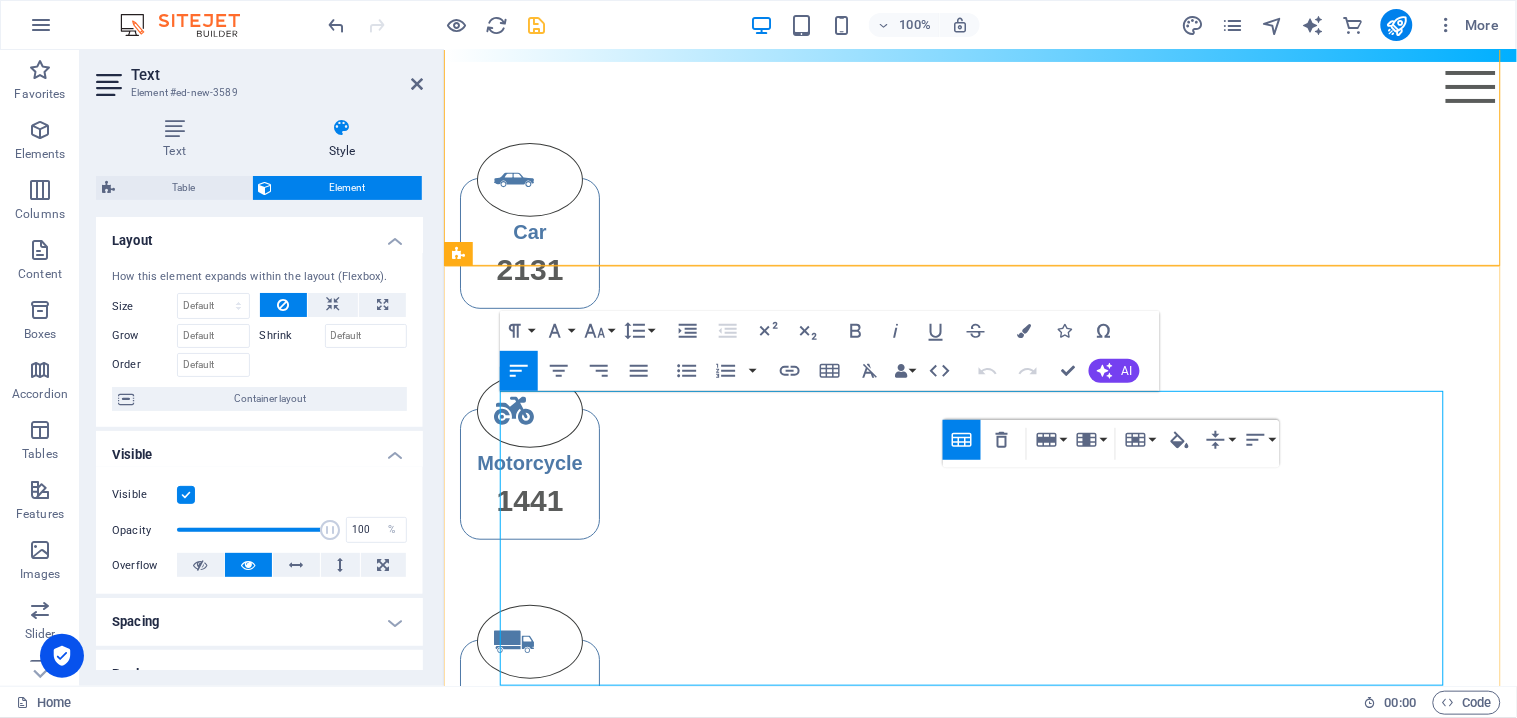 scroll, scrollTop: 0, scrollLeft: 0, axis: both 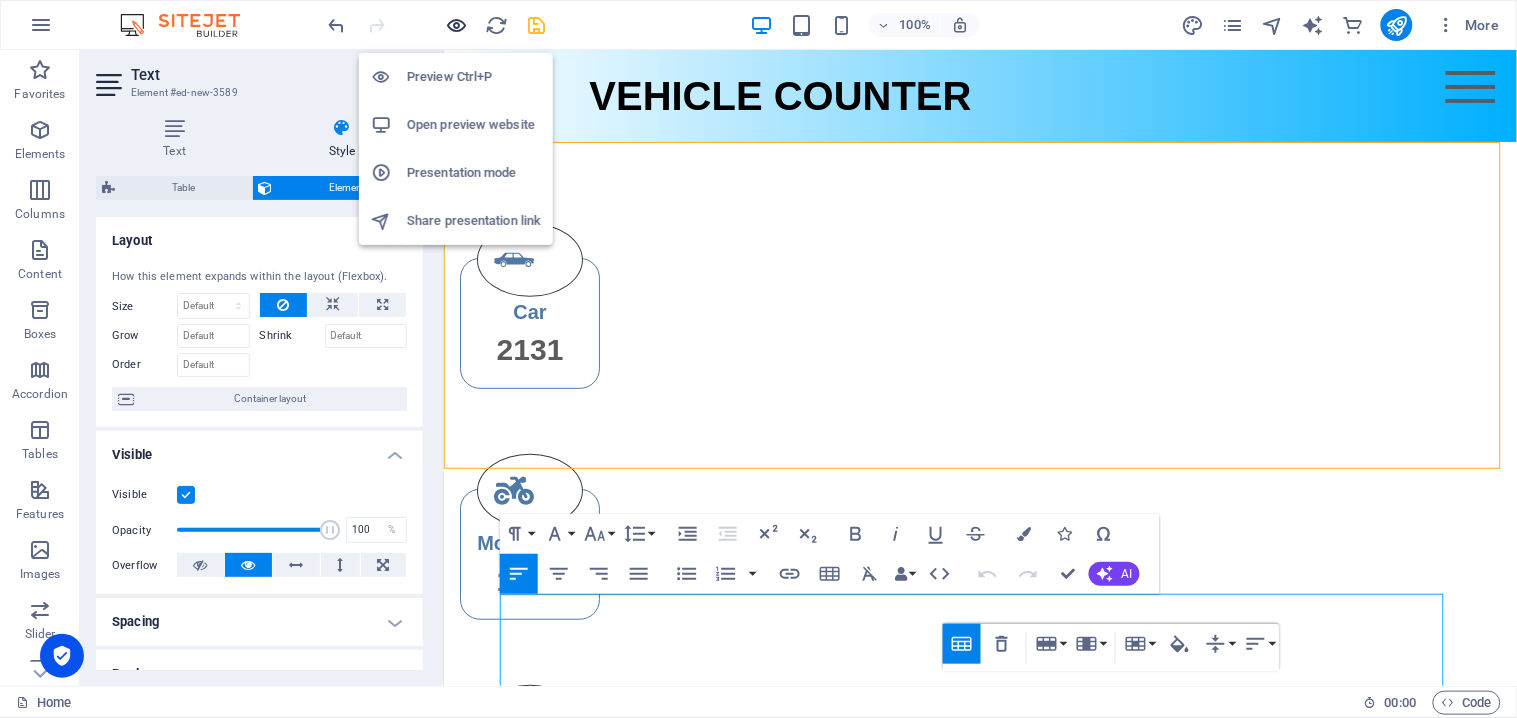 click at bounding box center [457, 25] 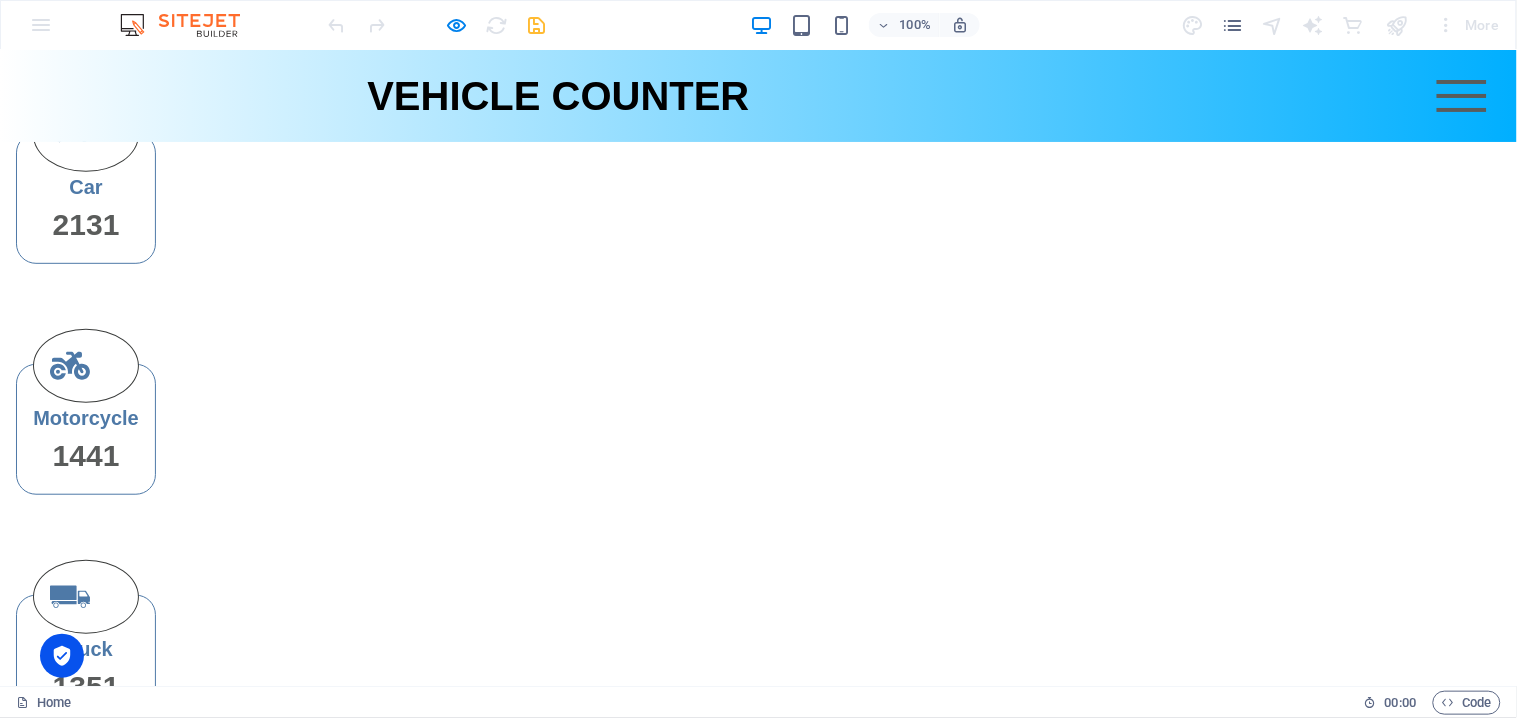 scroll, scrollTop: 0, scrollLeft: 0, axis: both 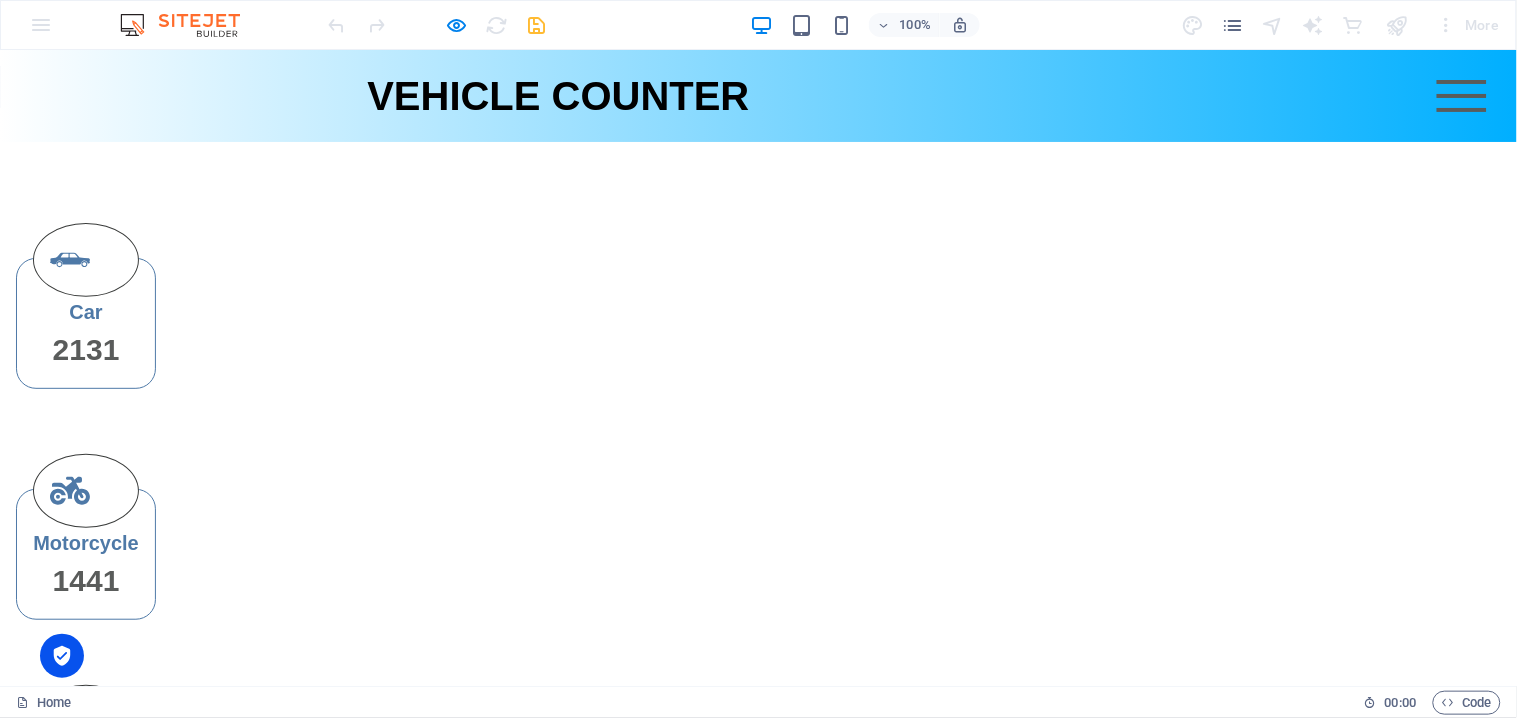 click on "Car 2131 Motorcycle 1441 Truck 1351 Bus 4123" at bounding box center (758, 651) 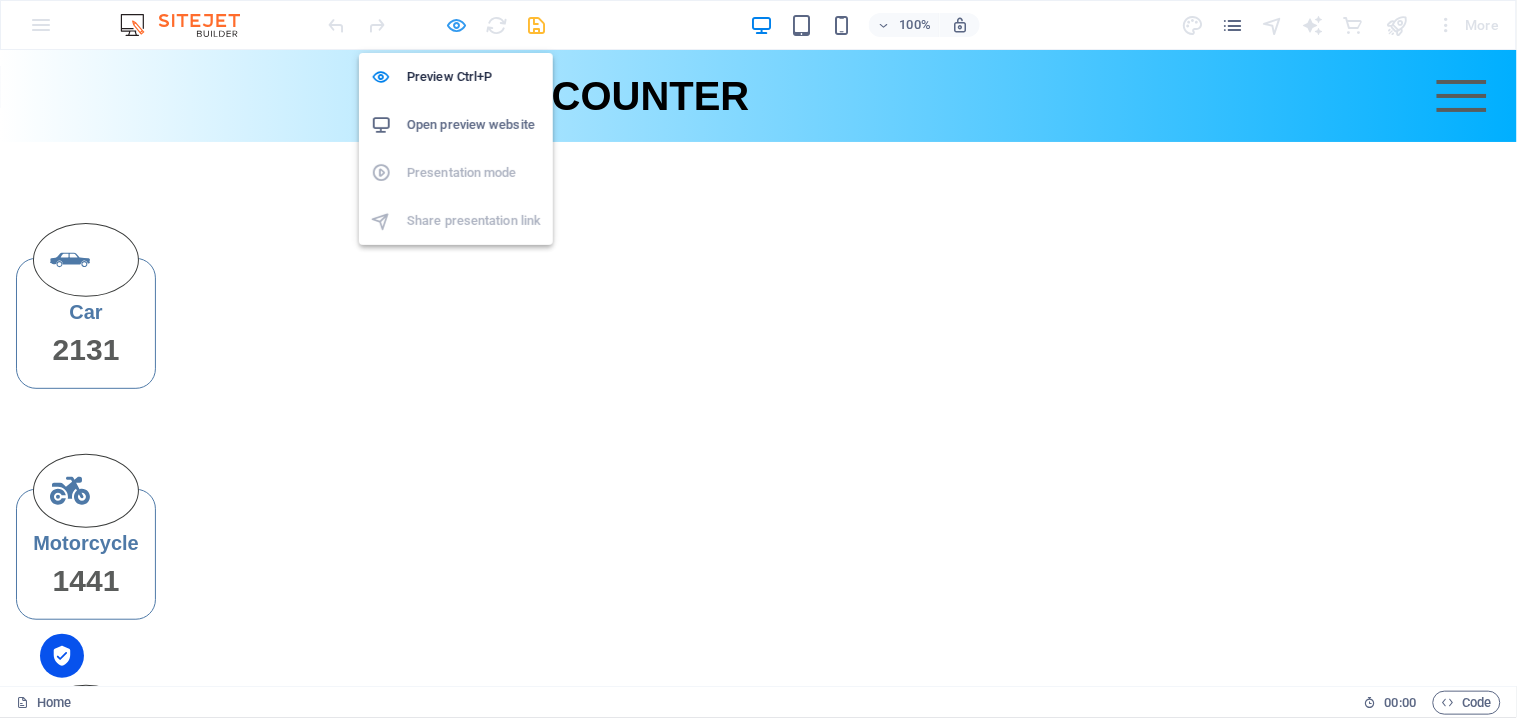 click at bounding box center (457, 25) 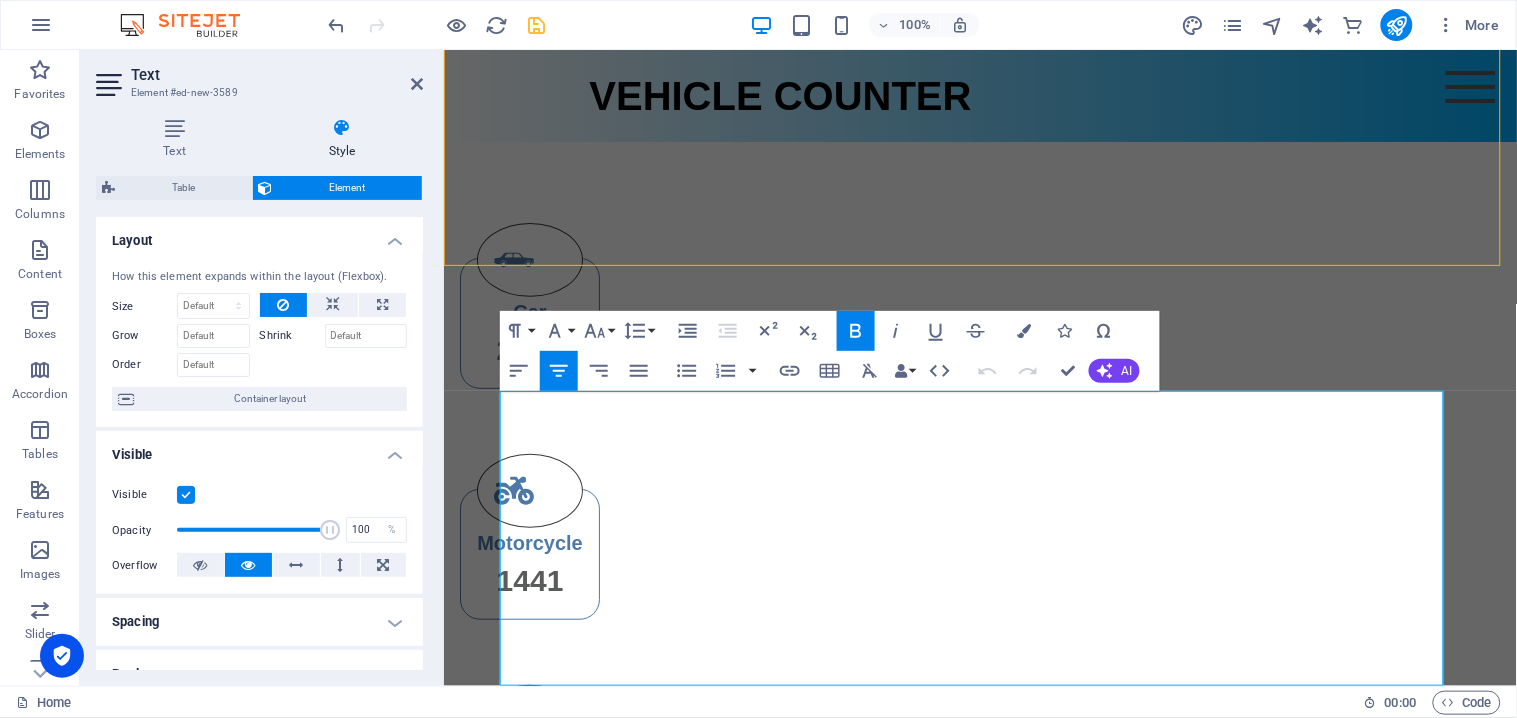 scroll, scrollTop: 203, scrollLeft: 0, axis: vertical 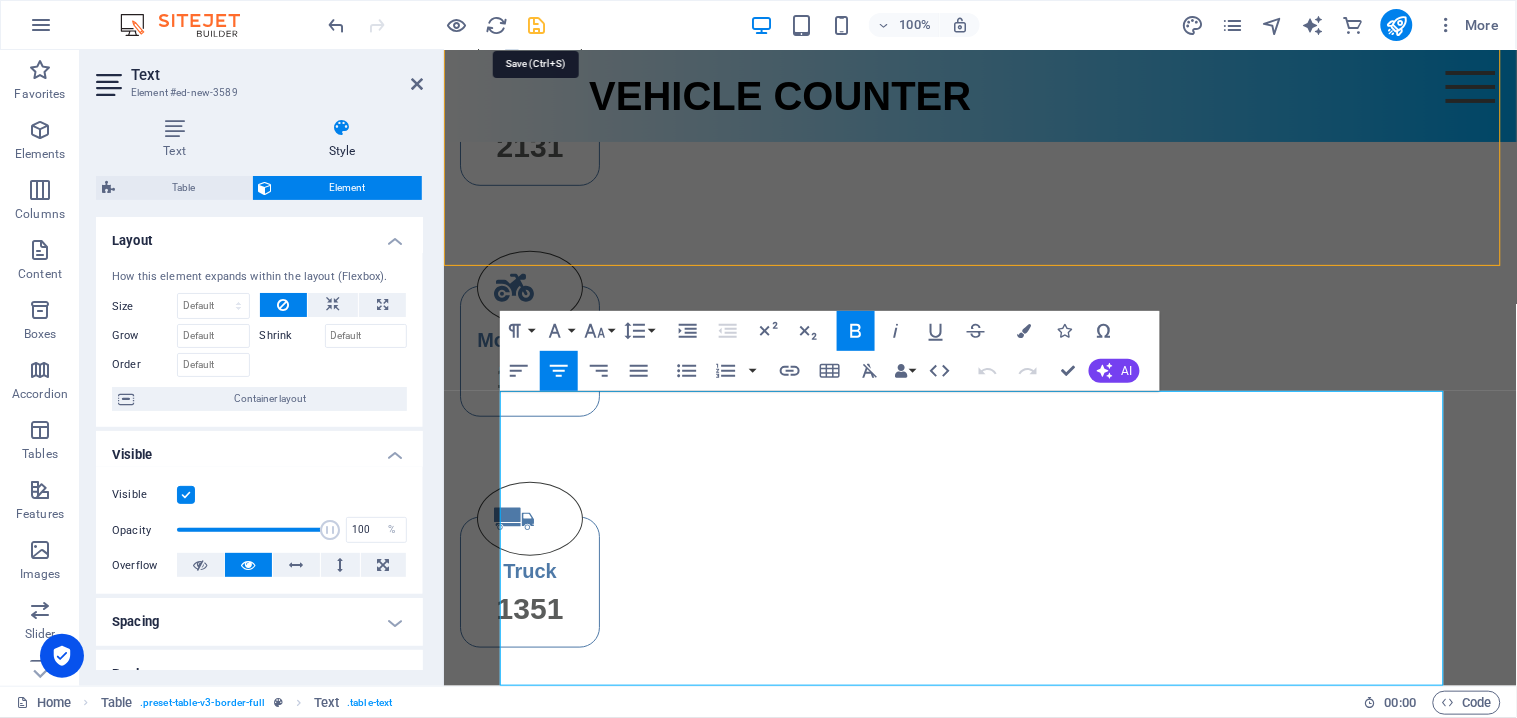 click at bounding box center [537, 25] 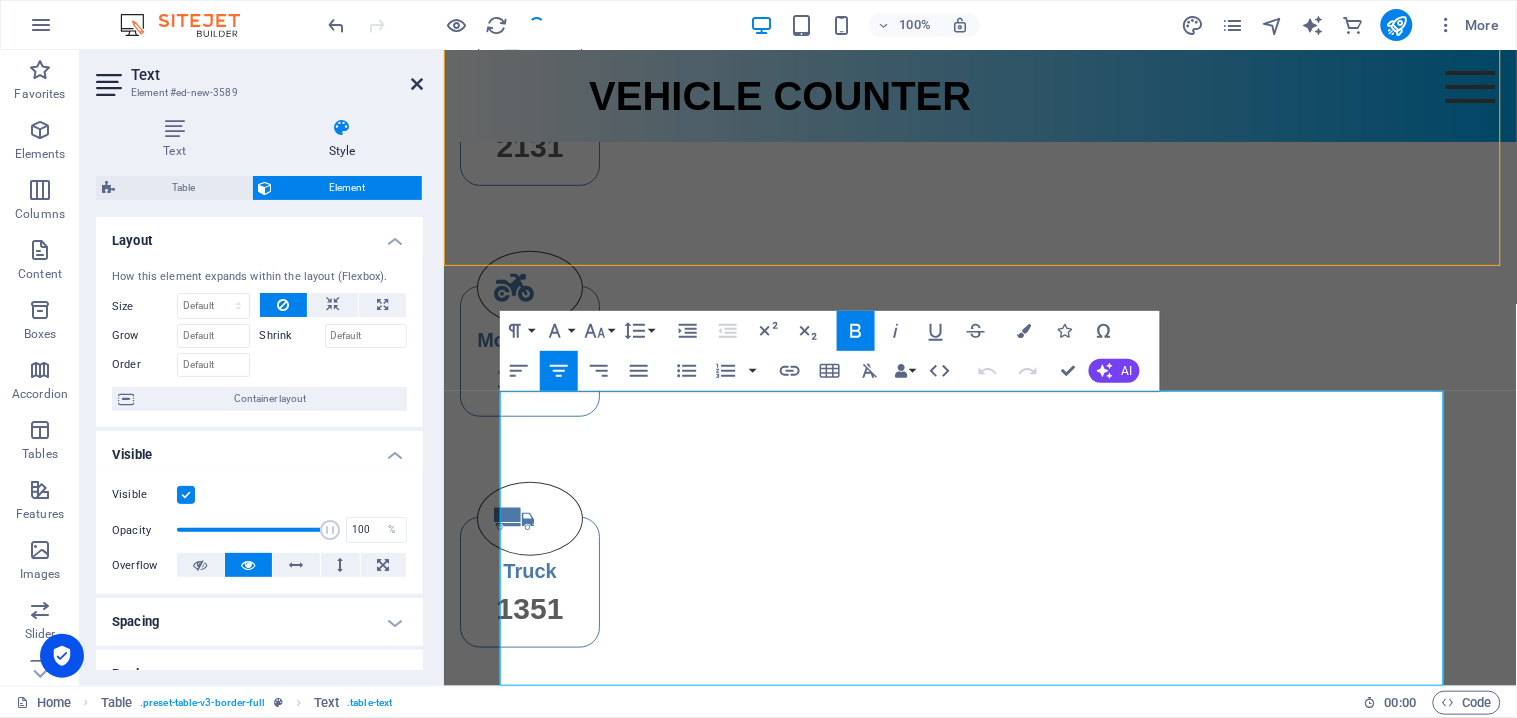 click at bounding box center [417, 84] 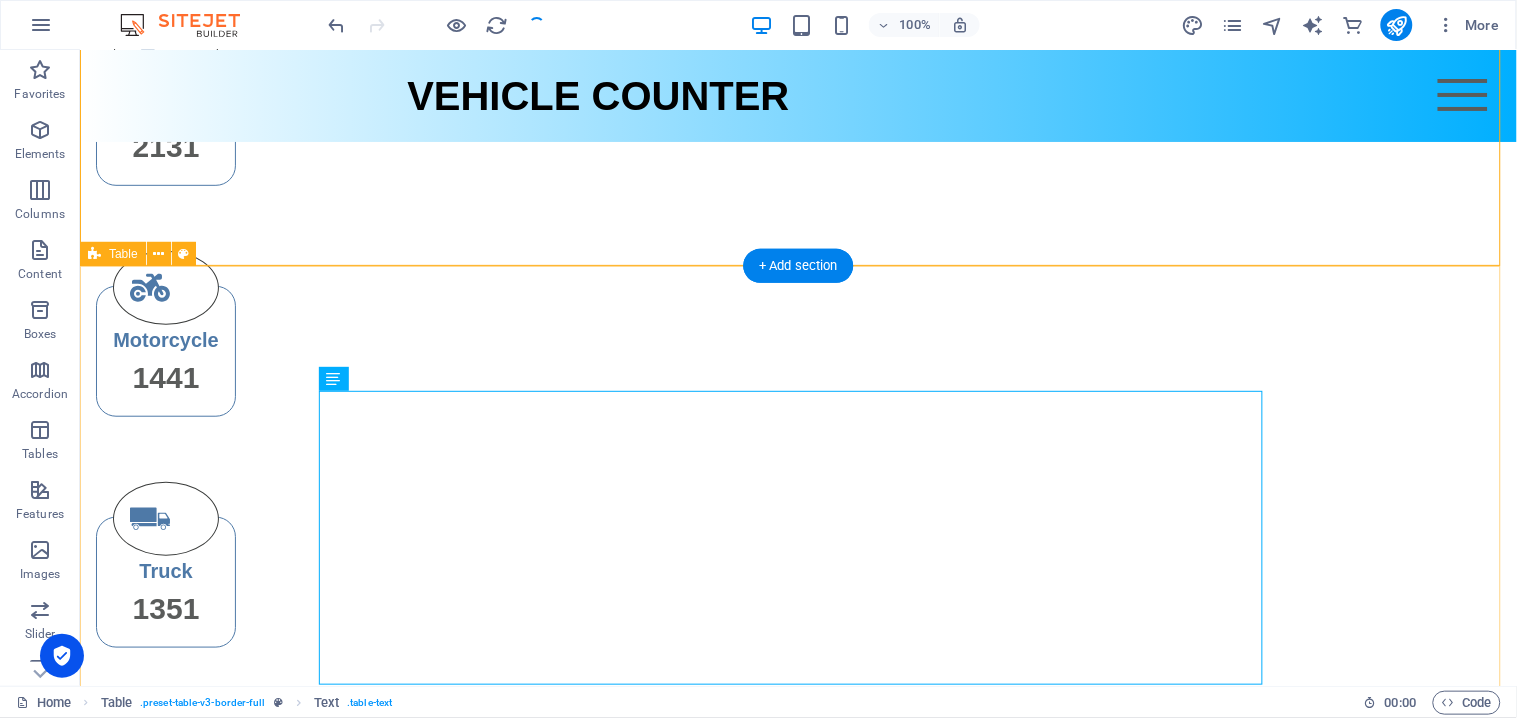click on "detection history No. date time location vehicle 1 Lorem  Ipsum Dolor 2 Lorem Ipsum Dolor 3 Lorem Ipsum Dolor 4 Lorem Ipsum Dolor 5 Lorem Ipsum Dolor" at bounding box center [797, 1207] 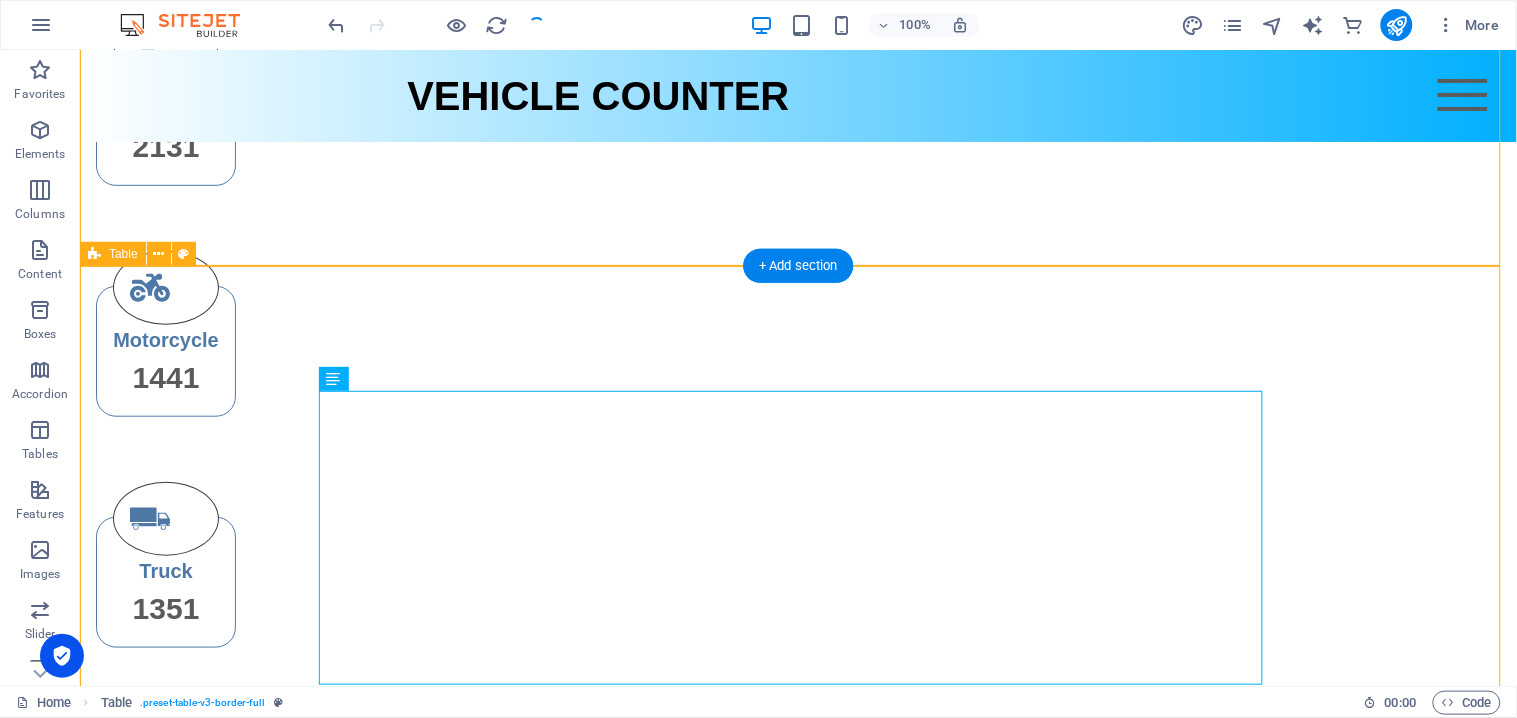 scroll, scrollTop: 0, scrollLeft: 0, axis: both 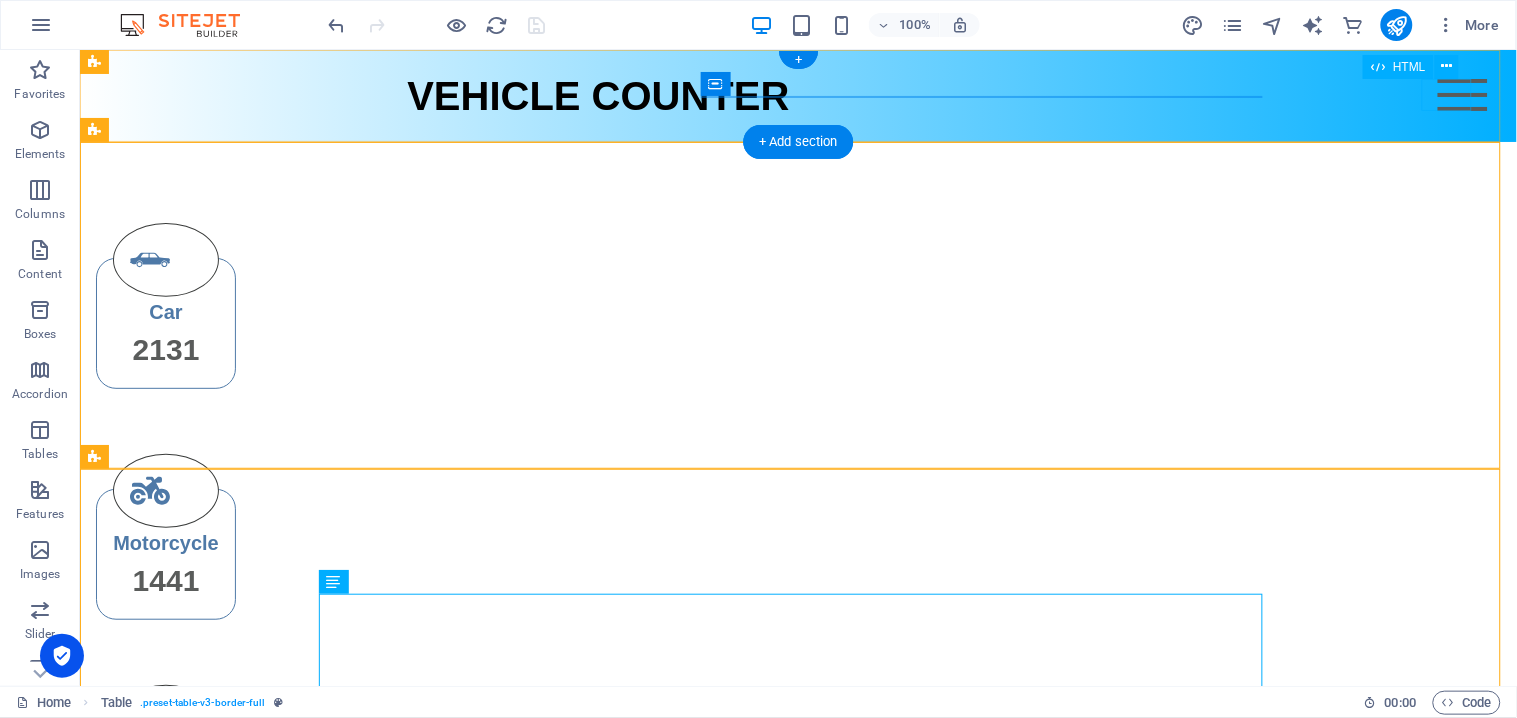 click on "Menu" at bounding box center (1462, 94) 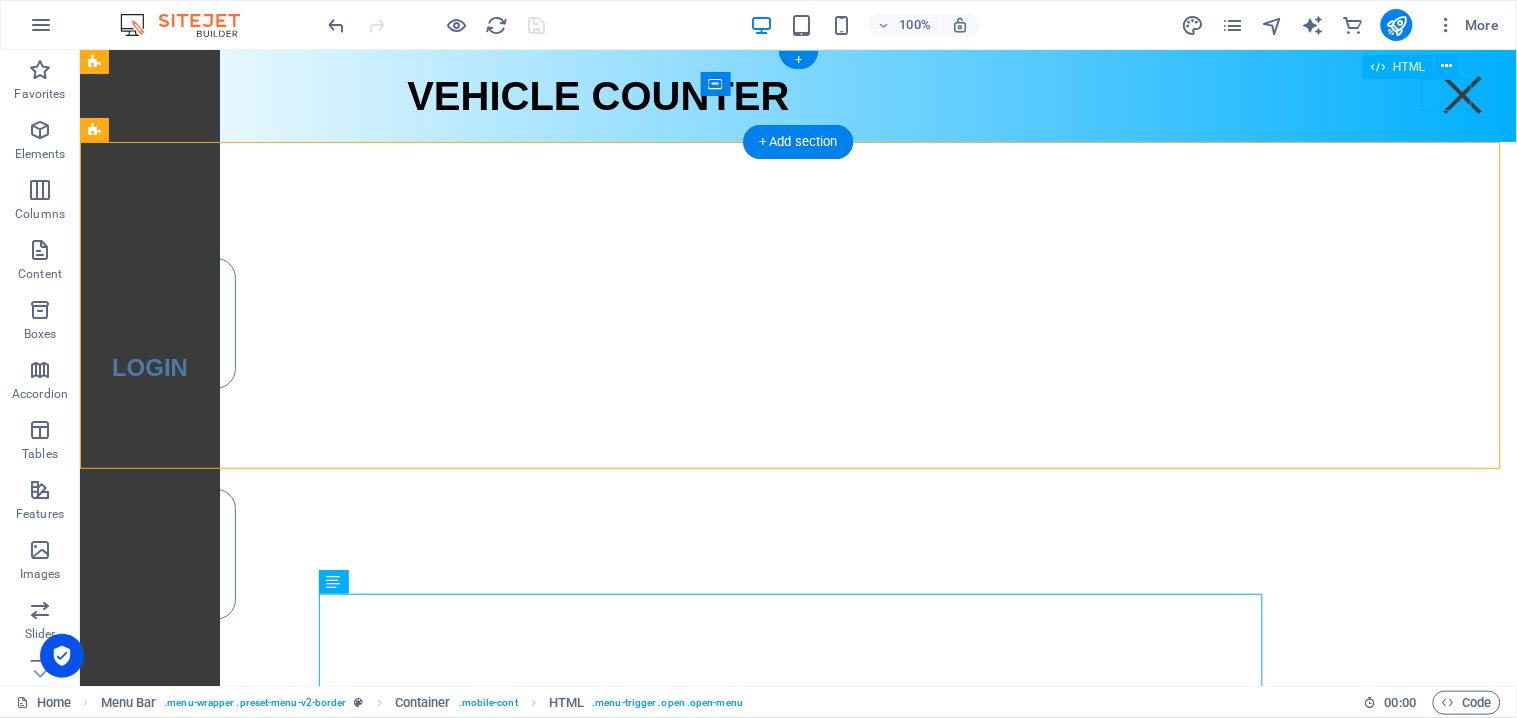 click on "Menu" at bounding box center (1462, 94) 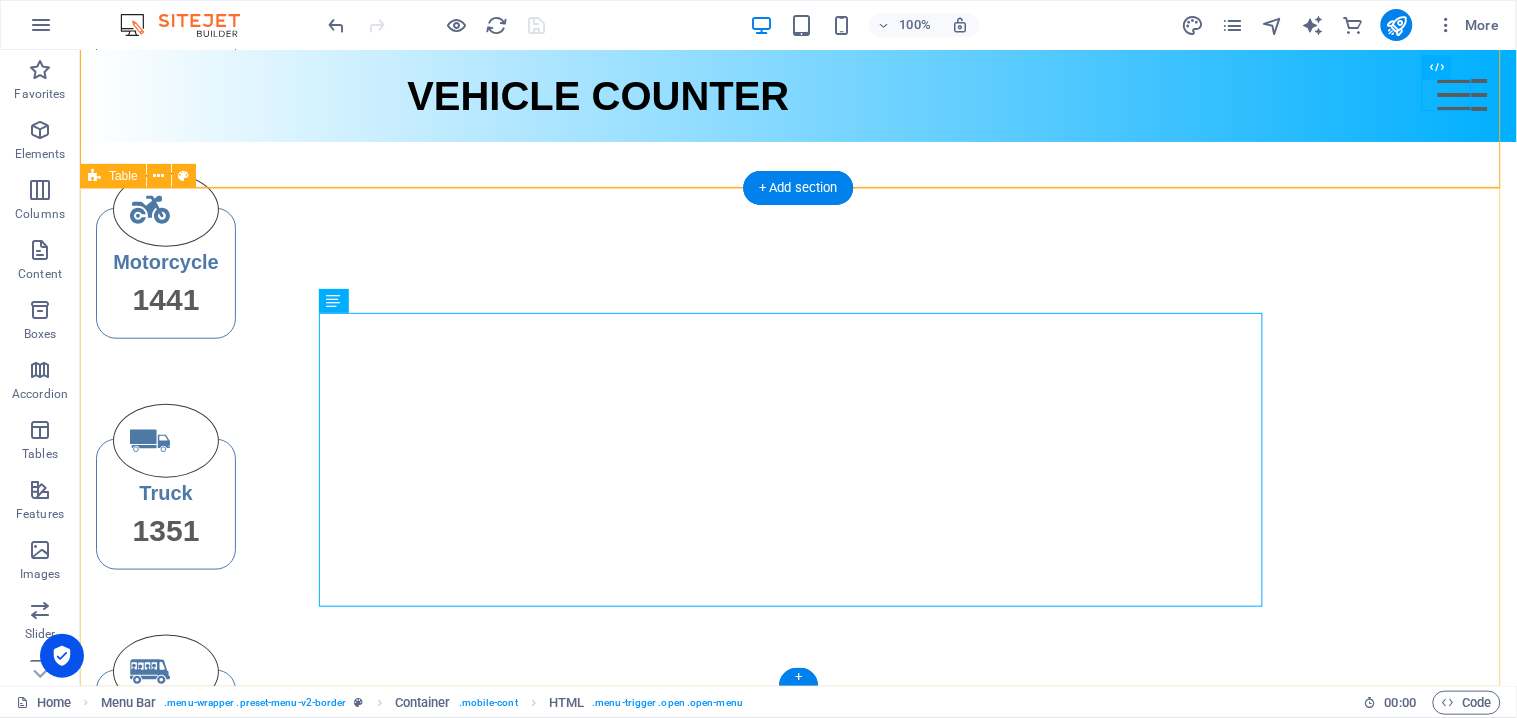 scroll, scrollTop: 0, scrollLeft: 0, axis: both 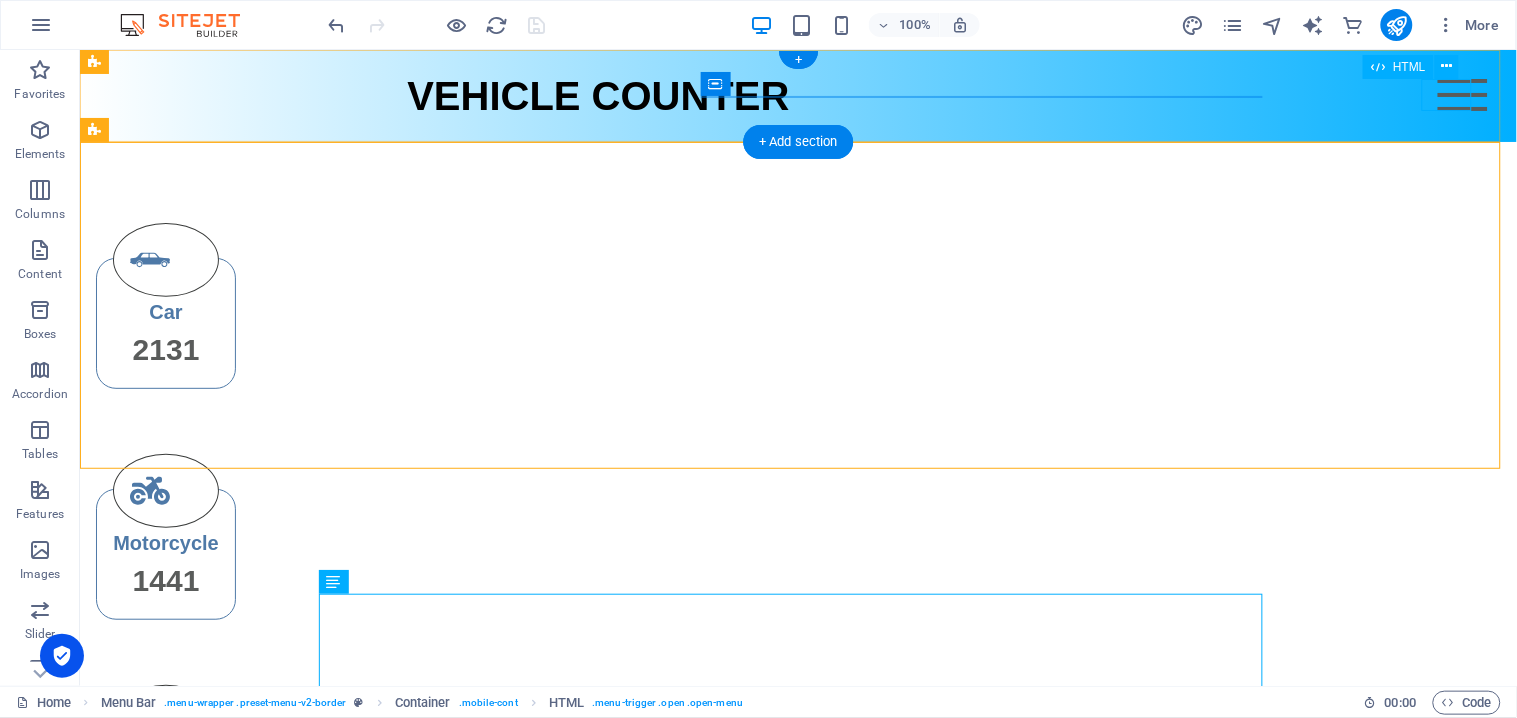 click on "Menu" at bounding box center (1462, 94) 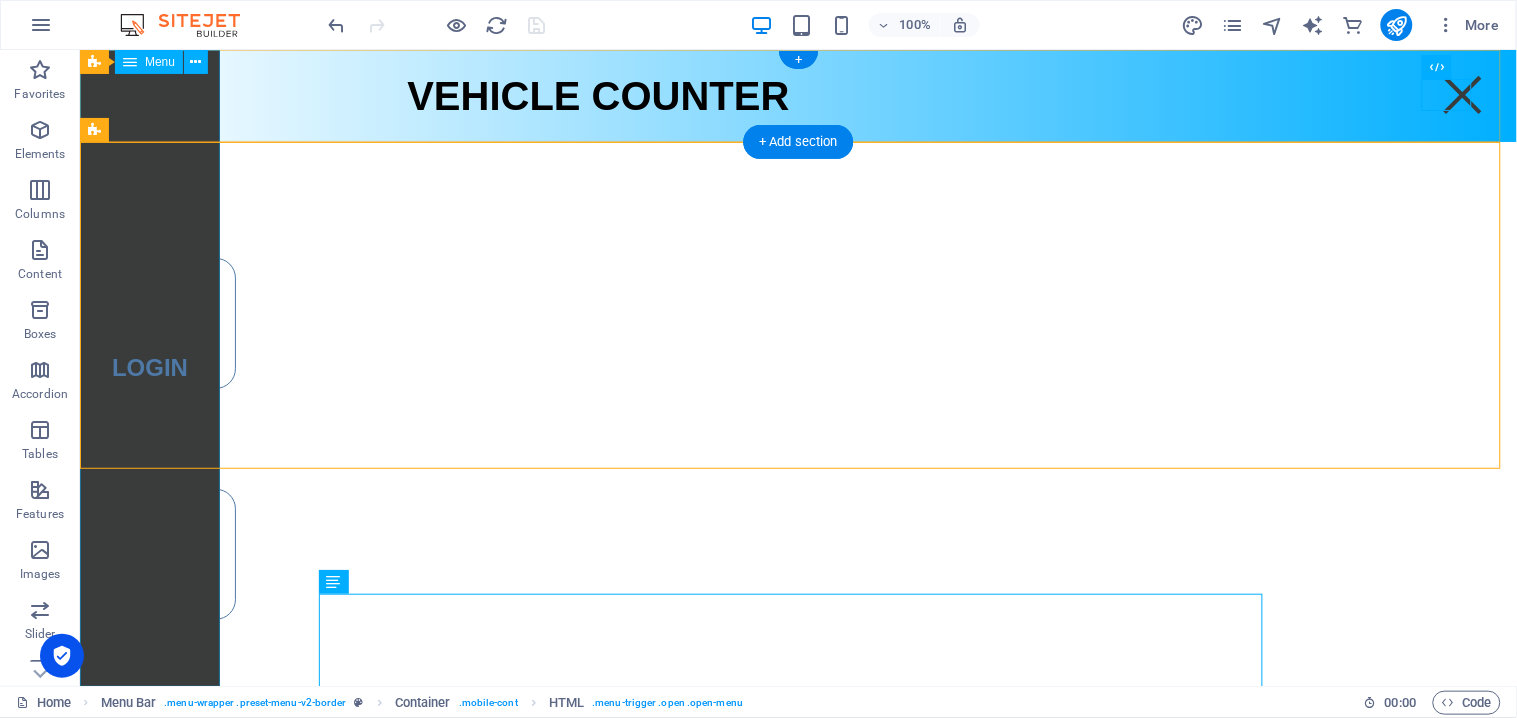 click on "Login" at bounding box center (149, 367) 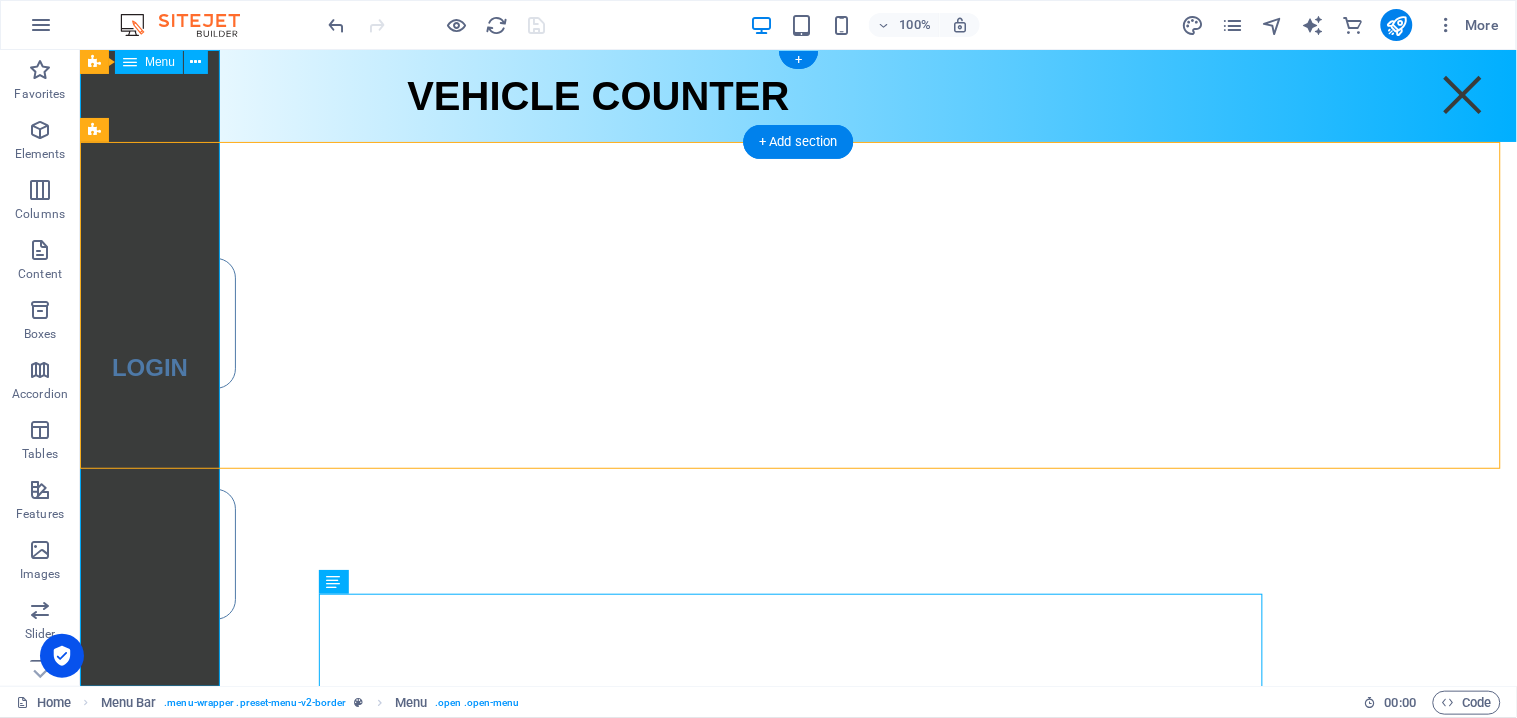 click on "Login" at bounding box center [149, 367] 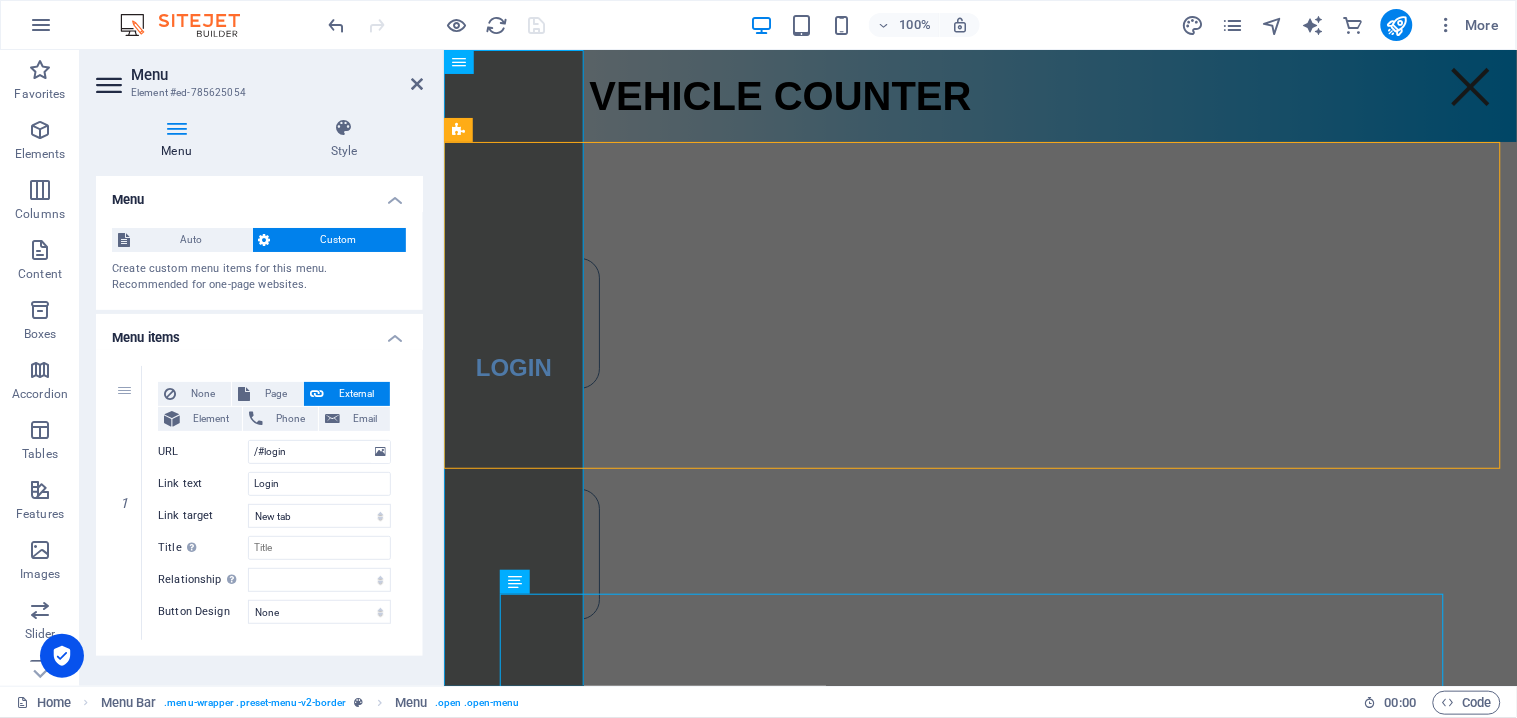 click on "1" at bounding box center (127, 503) 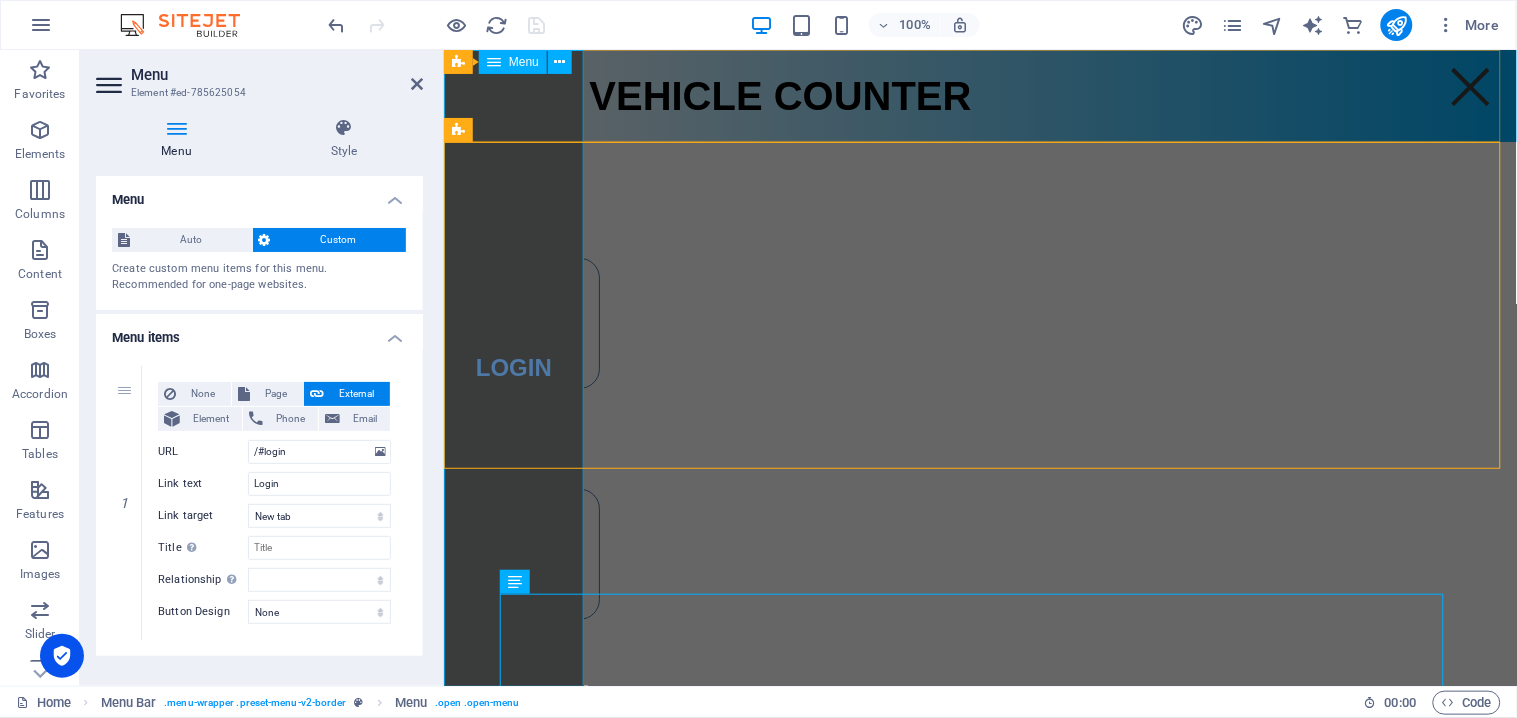 click on "Login" at bounding box center [513, 367] 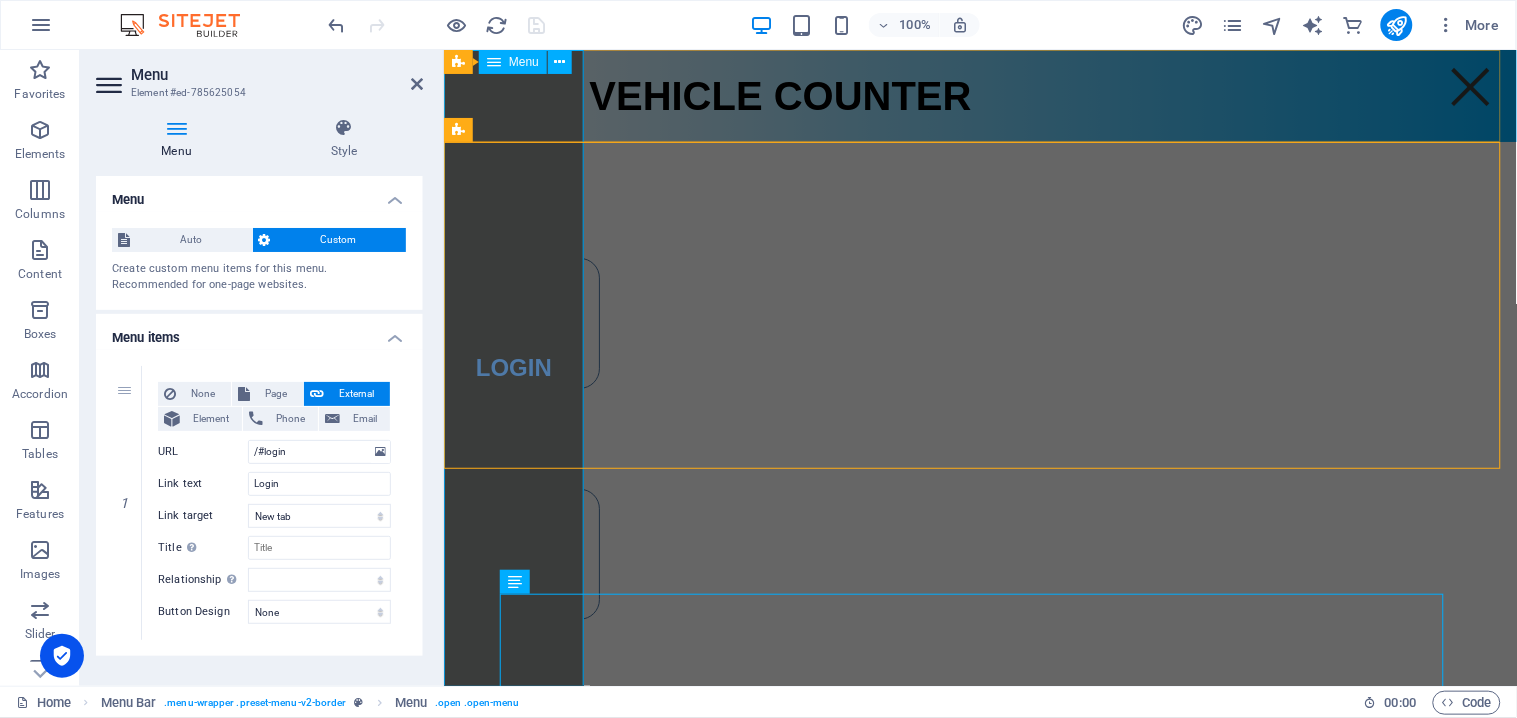 click on "Login" at bounding box center (513, 367) 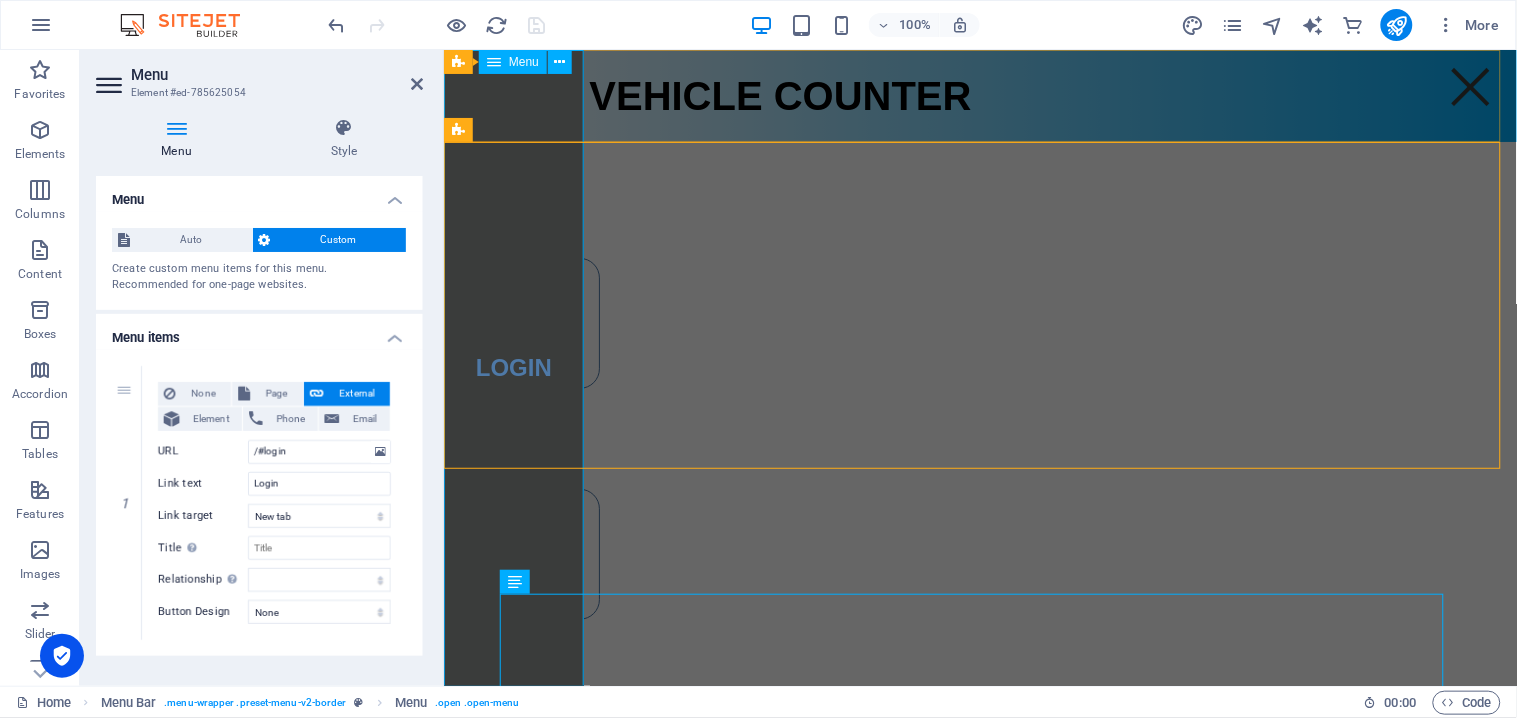 click on "Login" at bounding box center (513, 367) 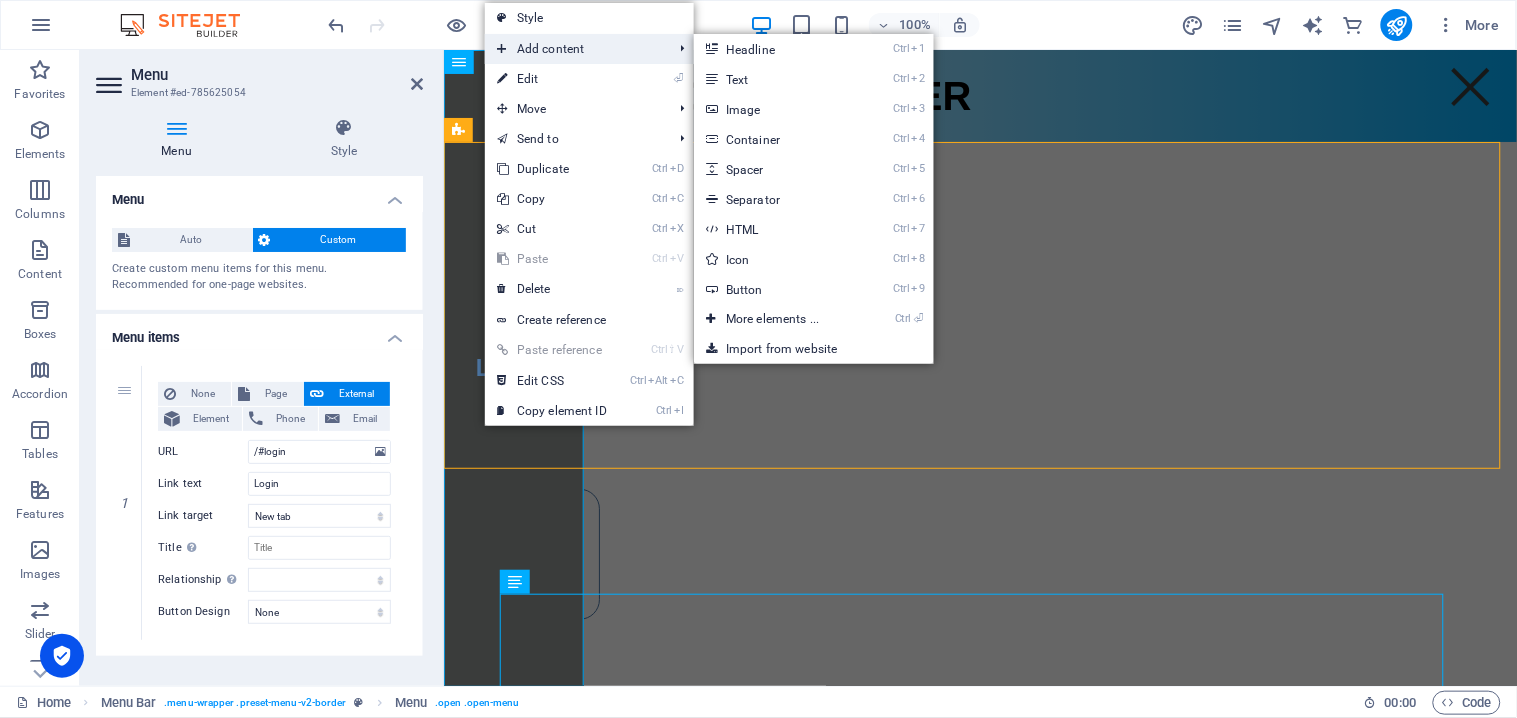 click on "Add content" at bounding box center [574, 49] 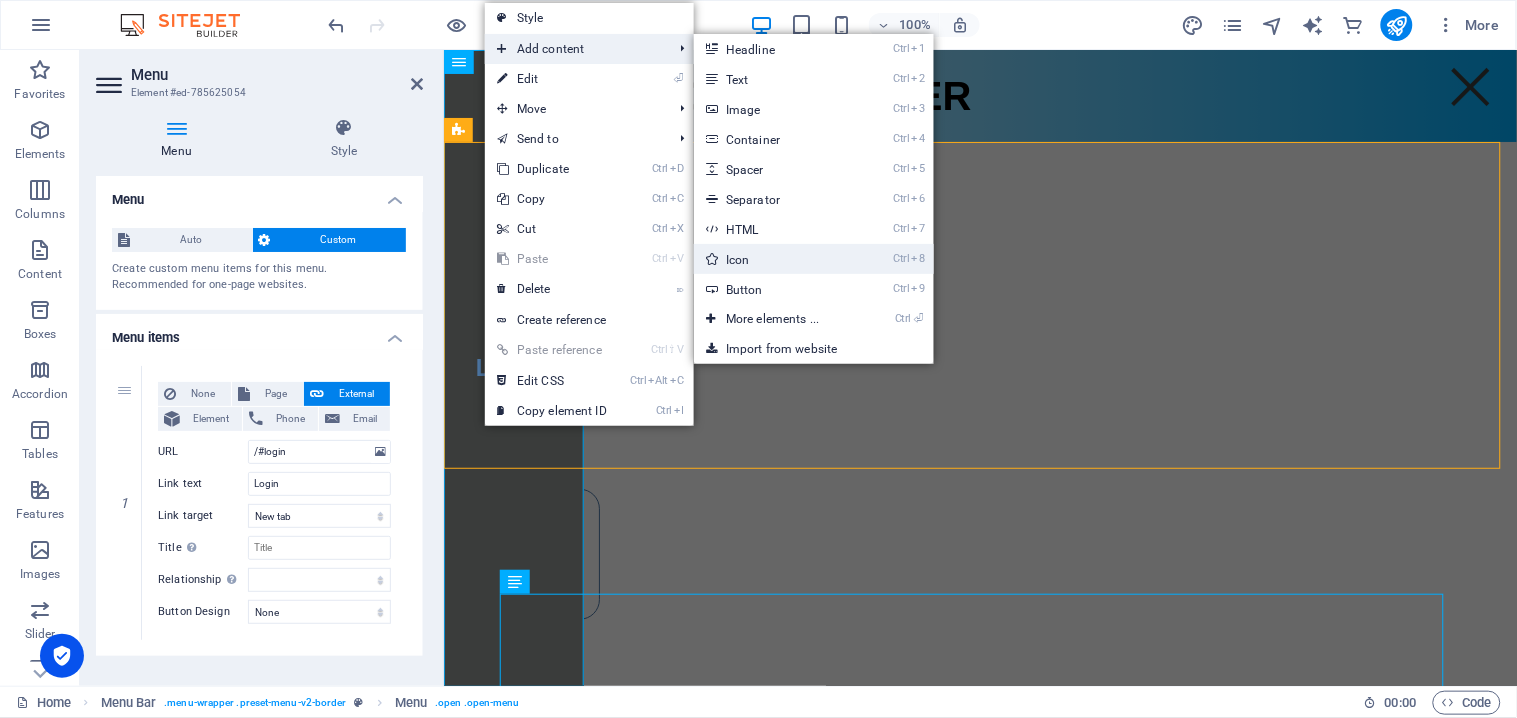 click on "Ctrl 8  Icon" at bounding box center [776, 259] 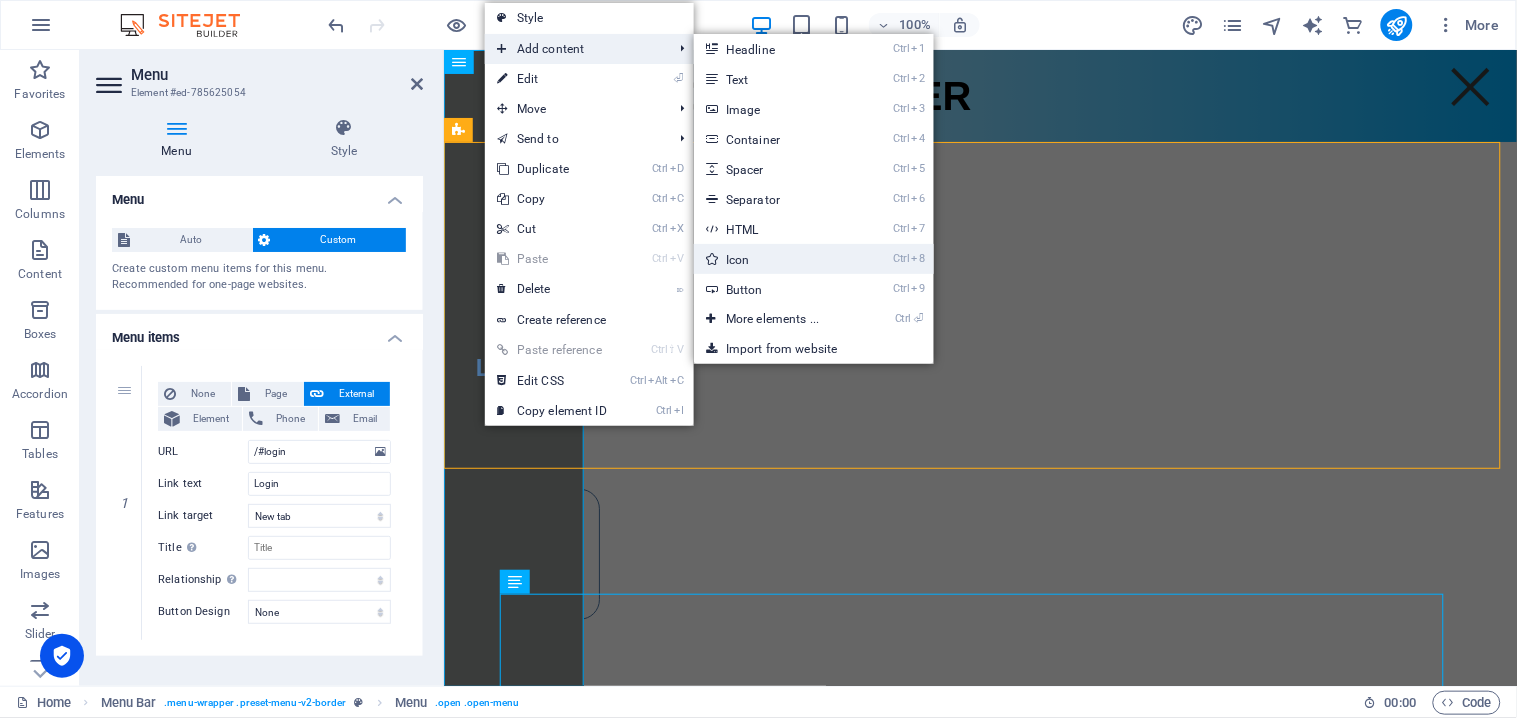 select on "xMidYMid" 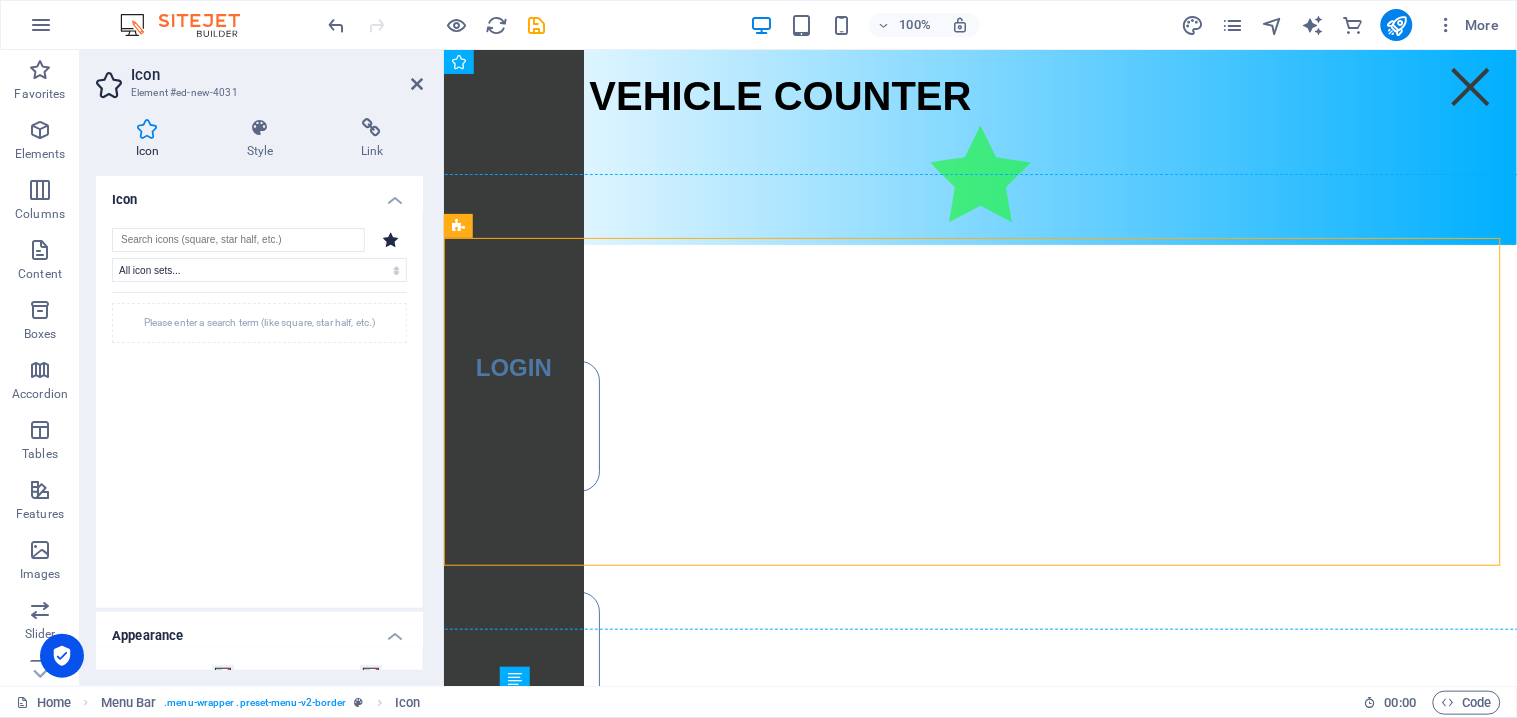 drag, startPoint x: 969, startPoint y: 171, endPoint x: 459, endPoint y: 369, distance: 547.08685 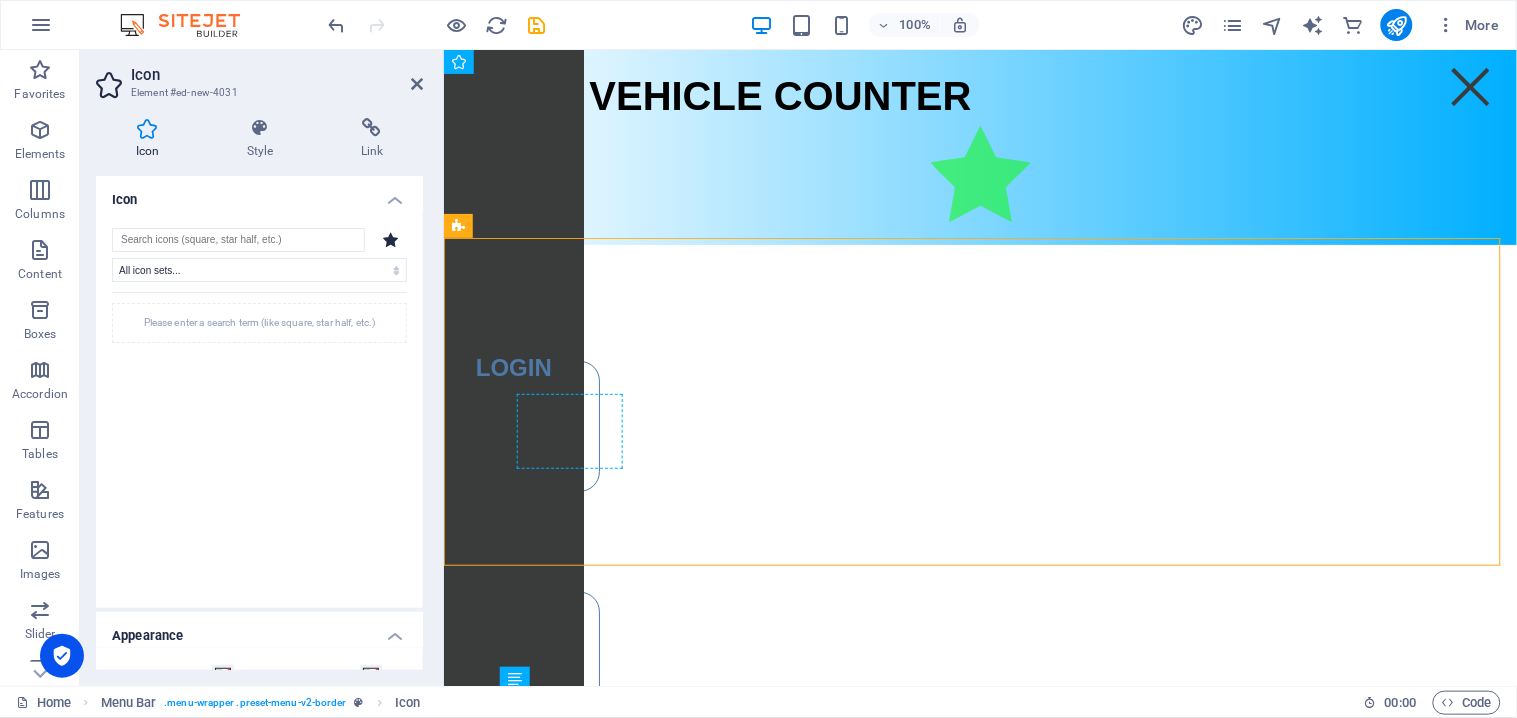 drag, startPoint x: 816, startPoint y: 253, endPoint x: 524, endPoint y: 346, distance: 306.45227 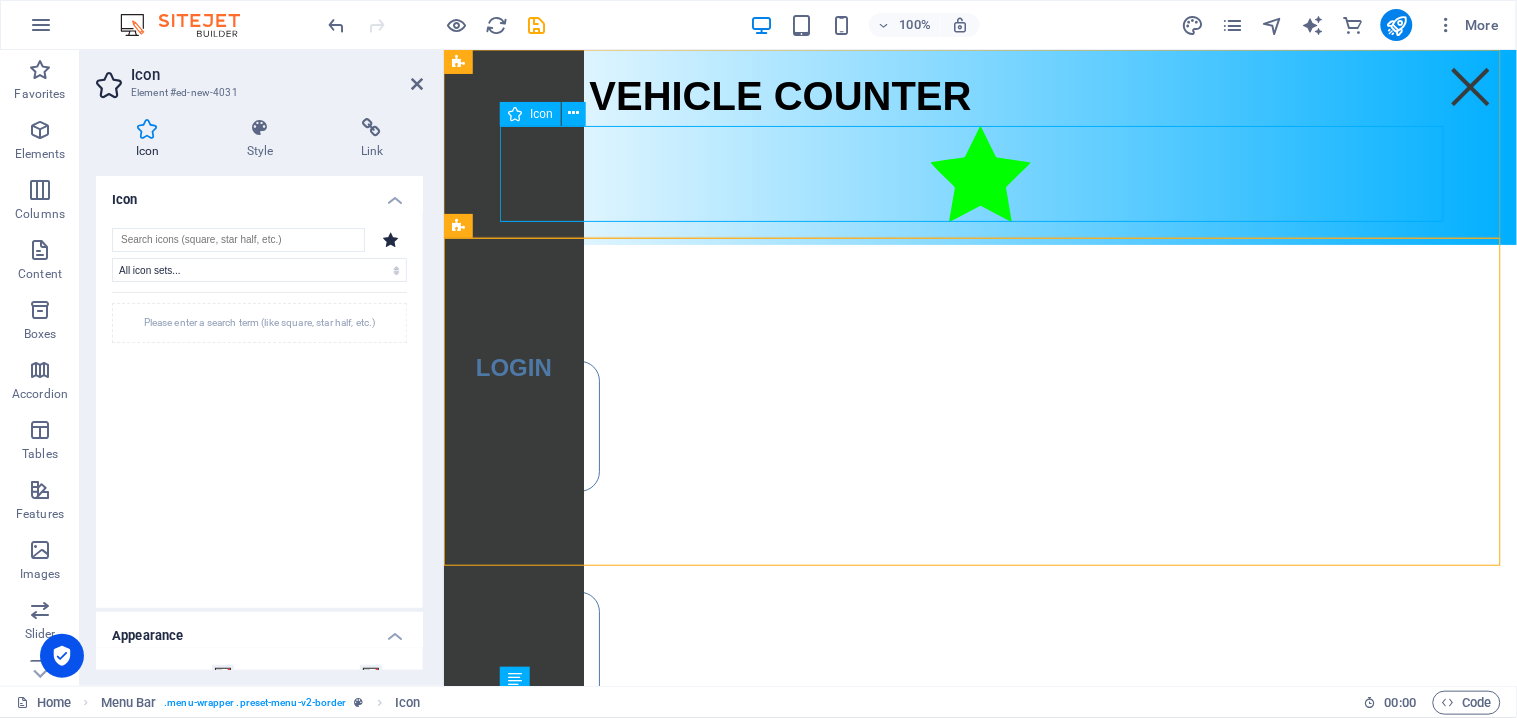 click at bounding box center (980, 176) 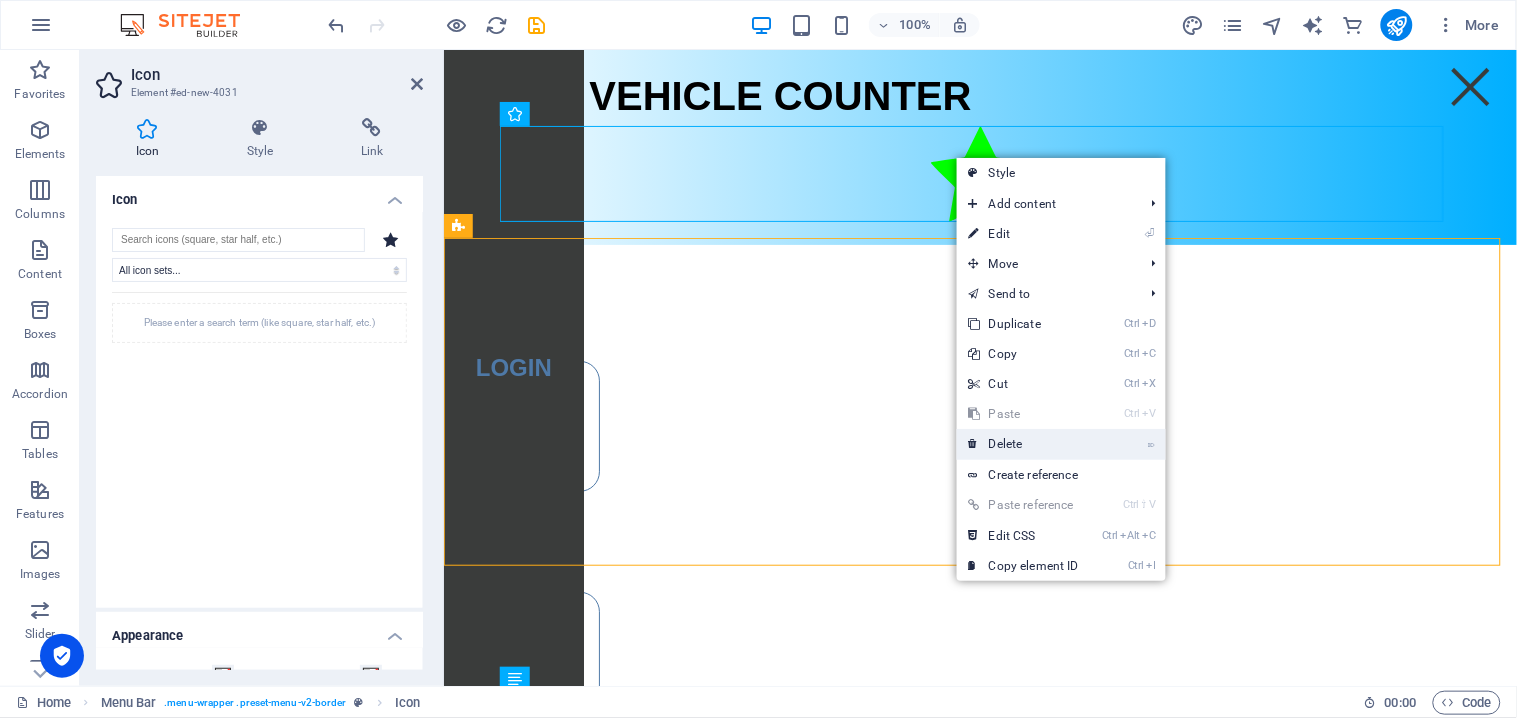 click on "⌦  Delete" at bounding box center [1024, 444] 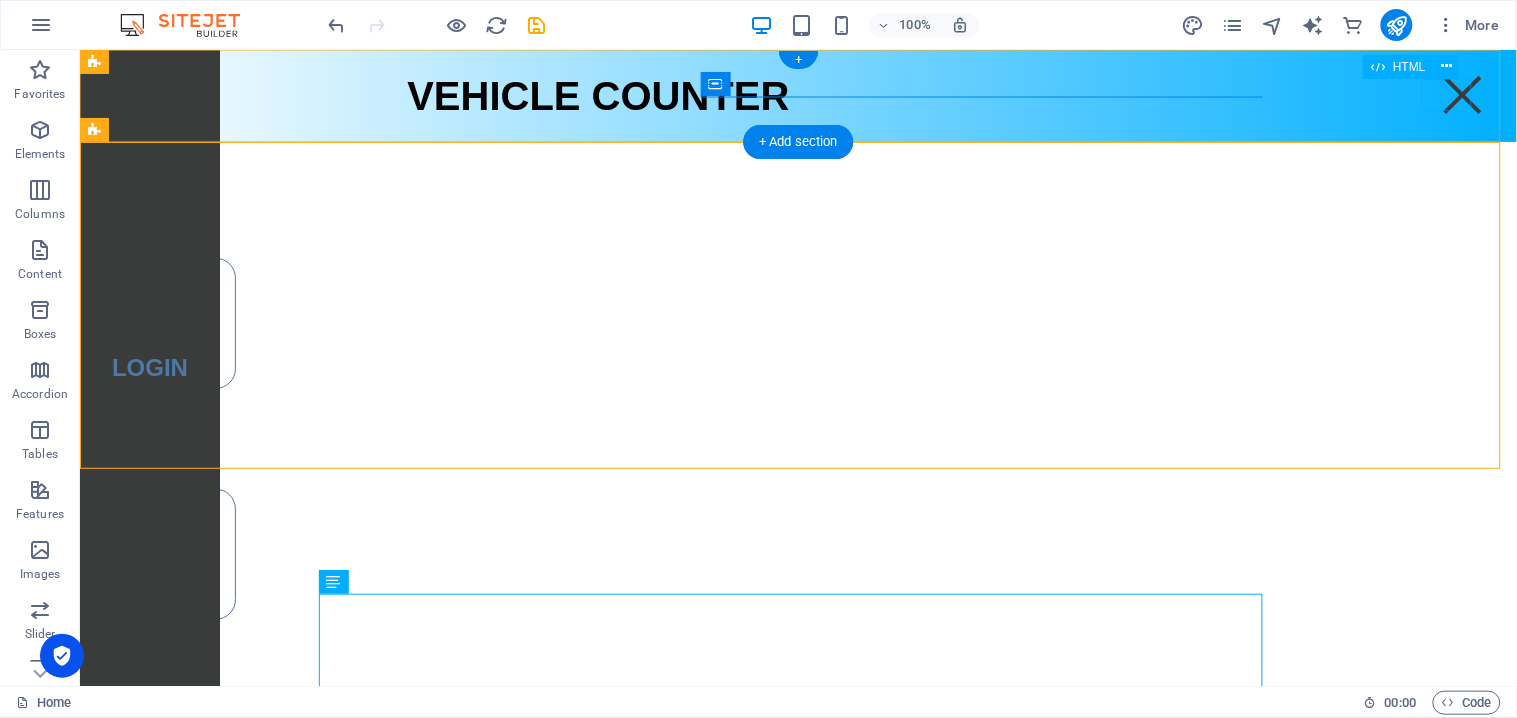 click on "Menu" at bounding box center (1462, 94) 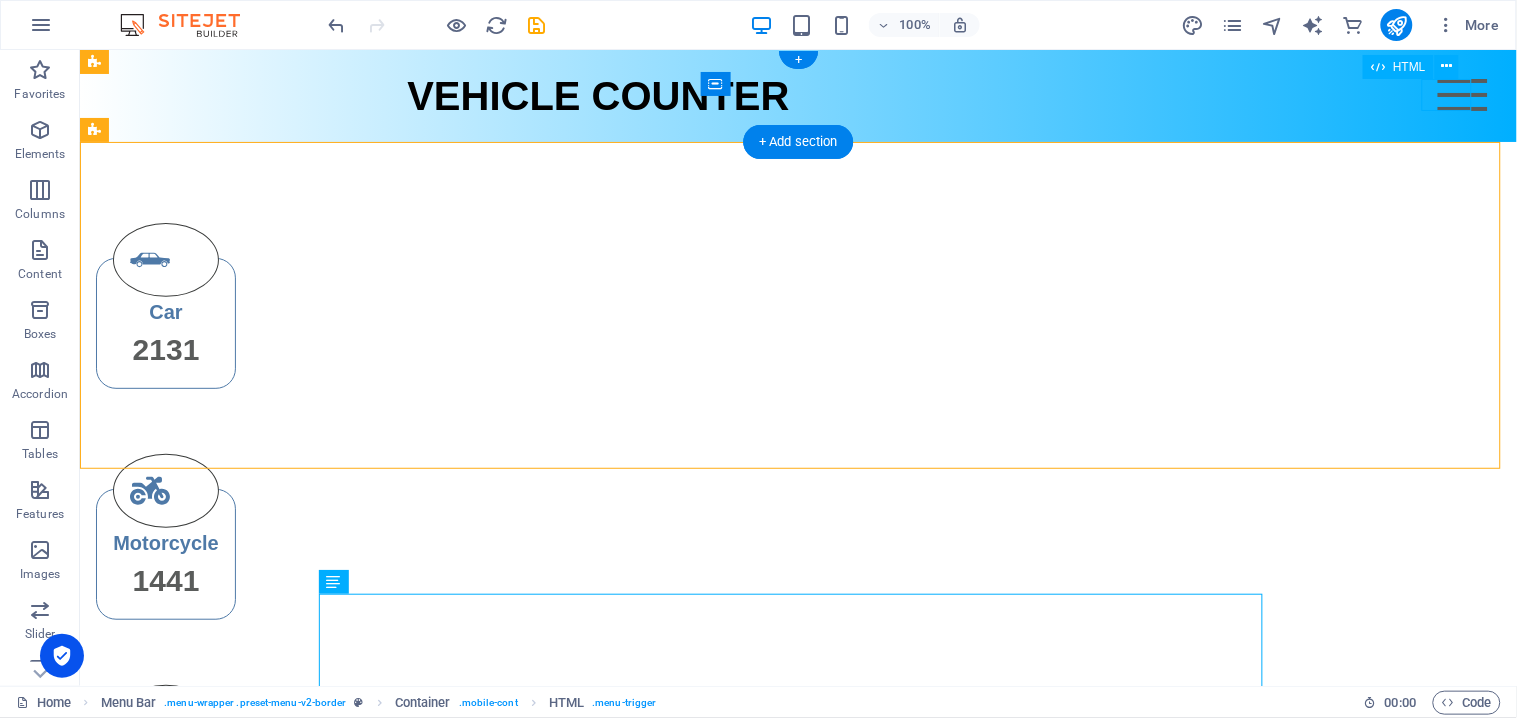 click on "Menu" at bounding box center [1462, 94] 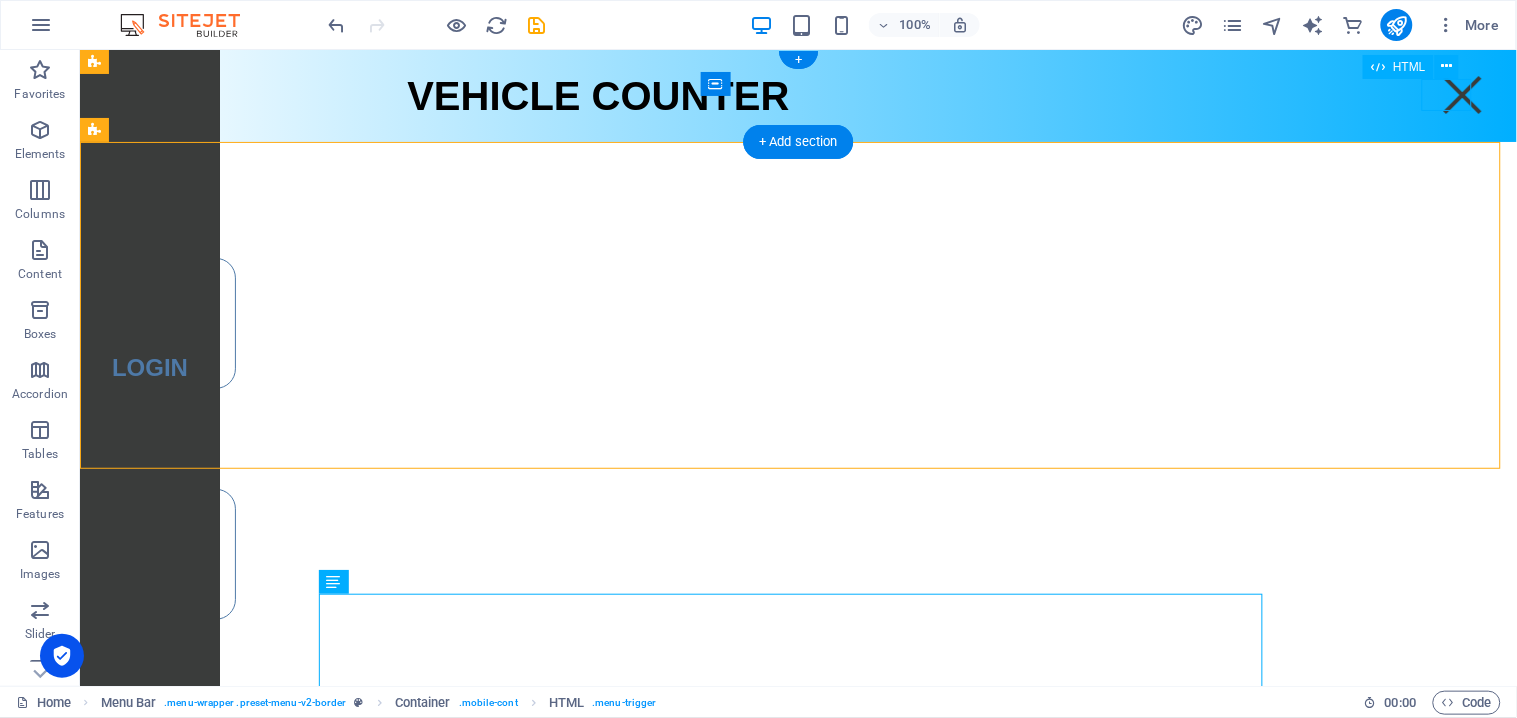 click on "Menu" at bounding box center (1462, 94) 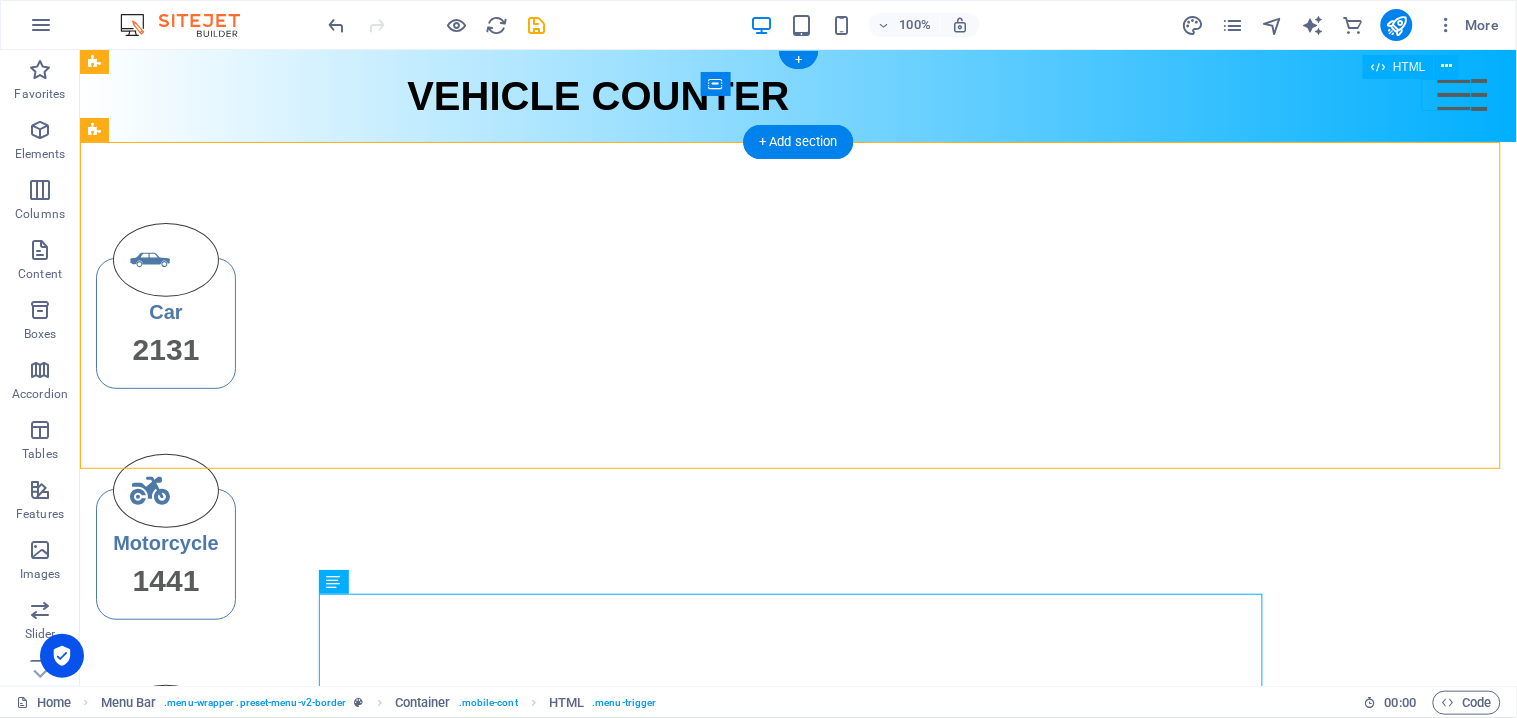 click on "Menu" at bounding box center (1462, 94) 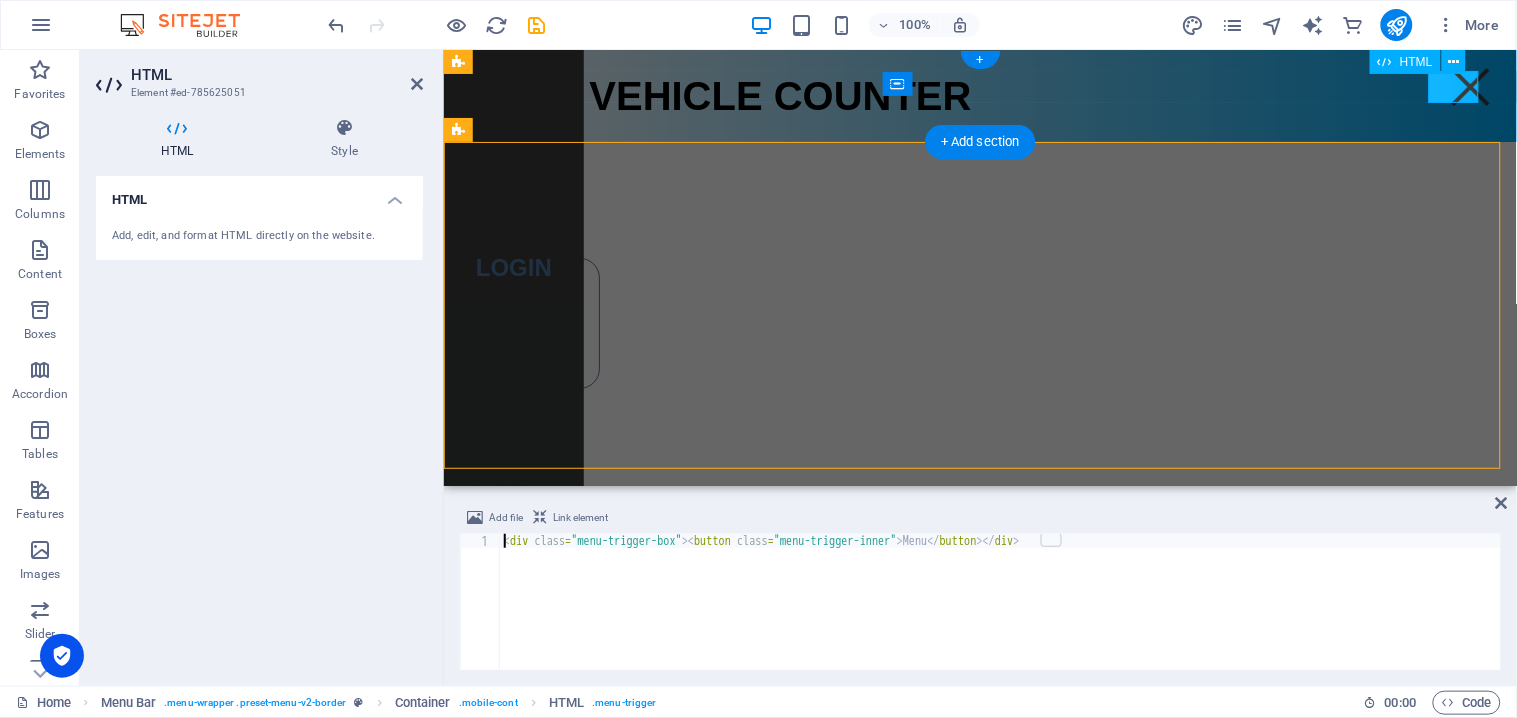 click on "Menu" at bounding box center [1470, 86] 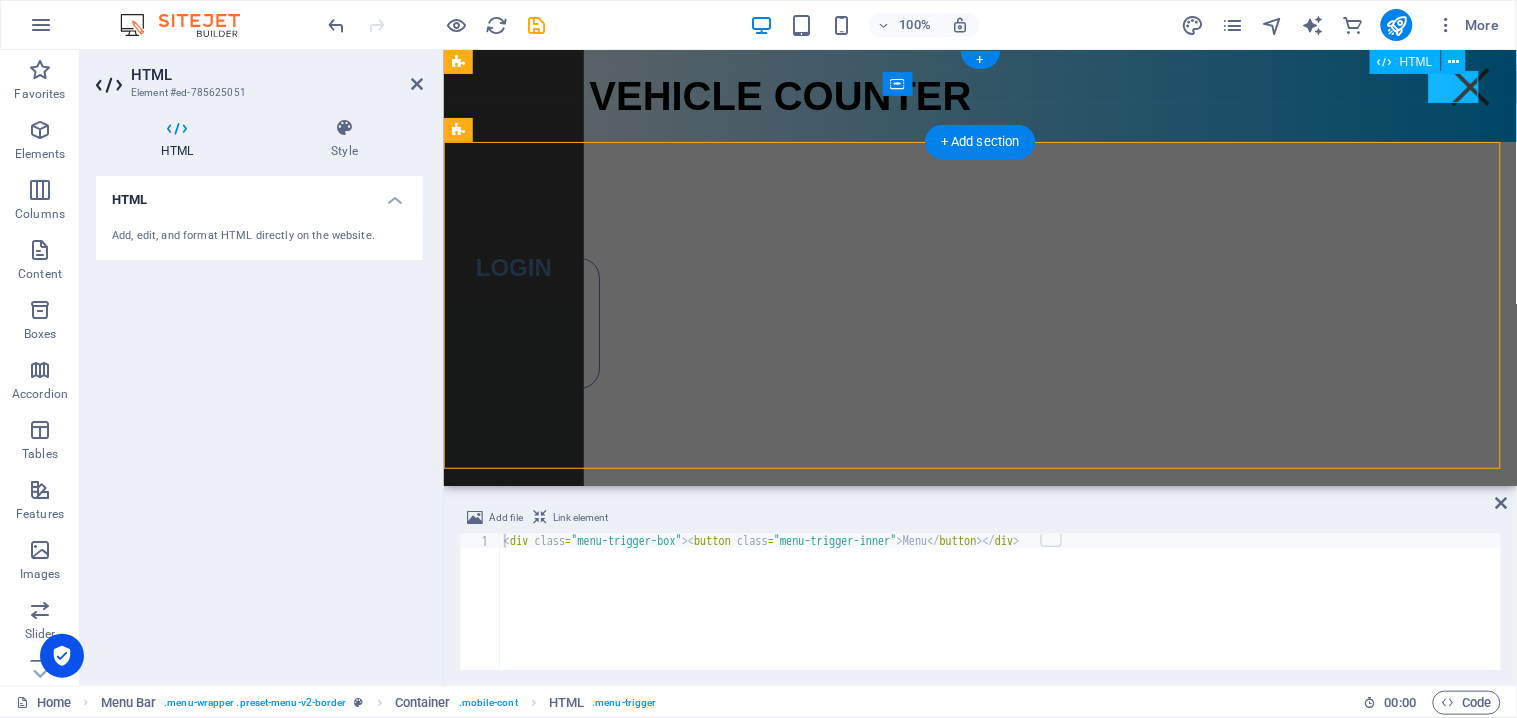 click on "Menu" at bounding box center (1470, 86) 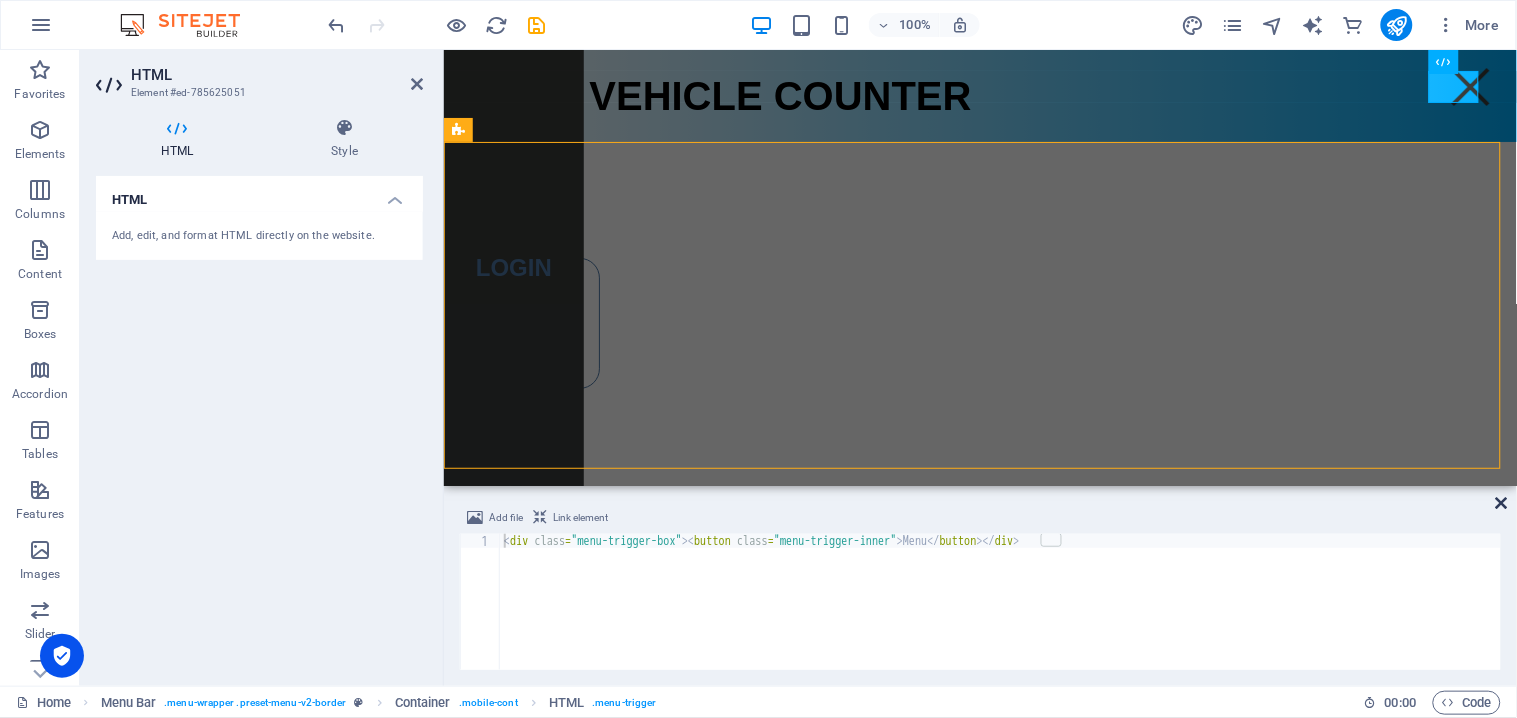click at bounding box center [1502, 503] 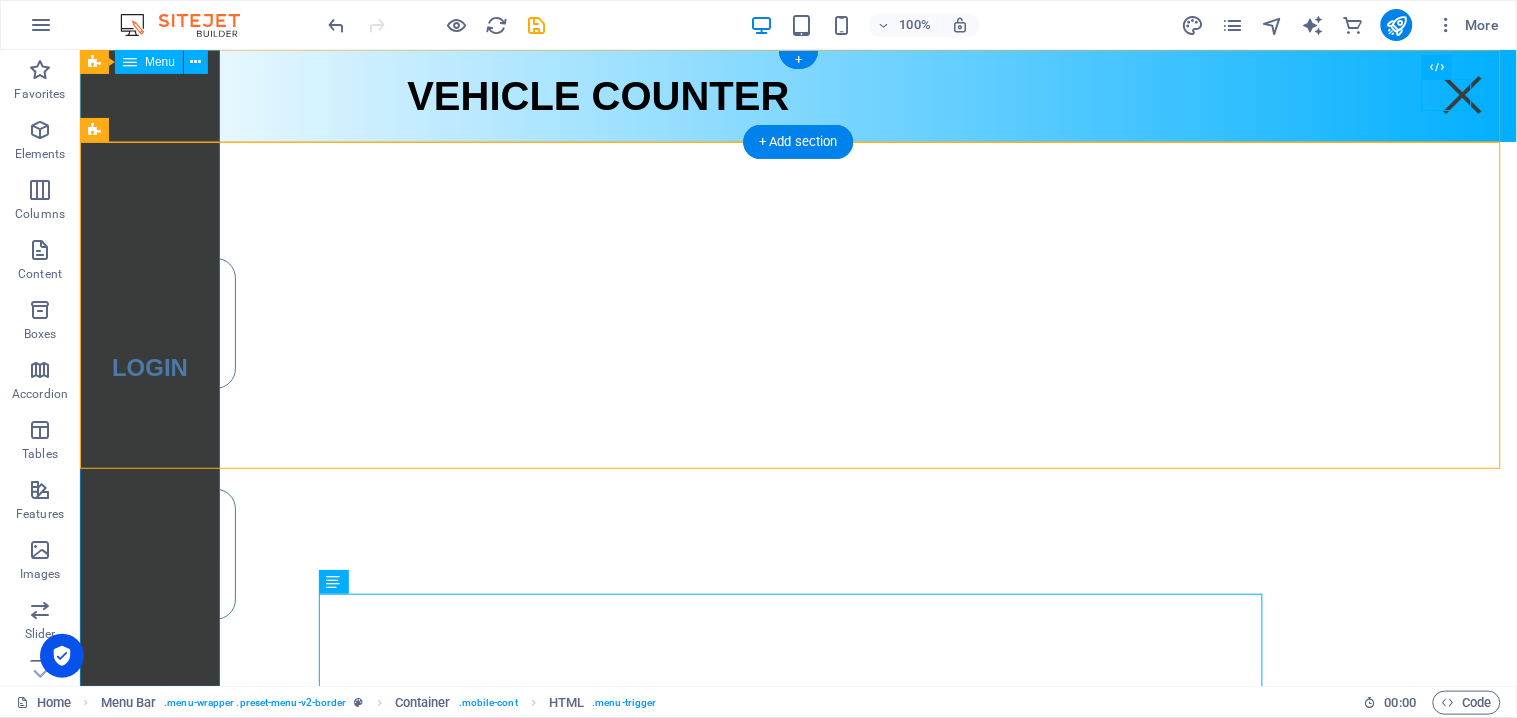 click on "Login" at bounding box center [149, 367] 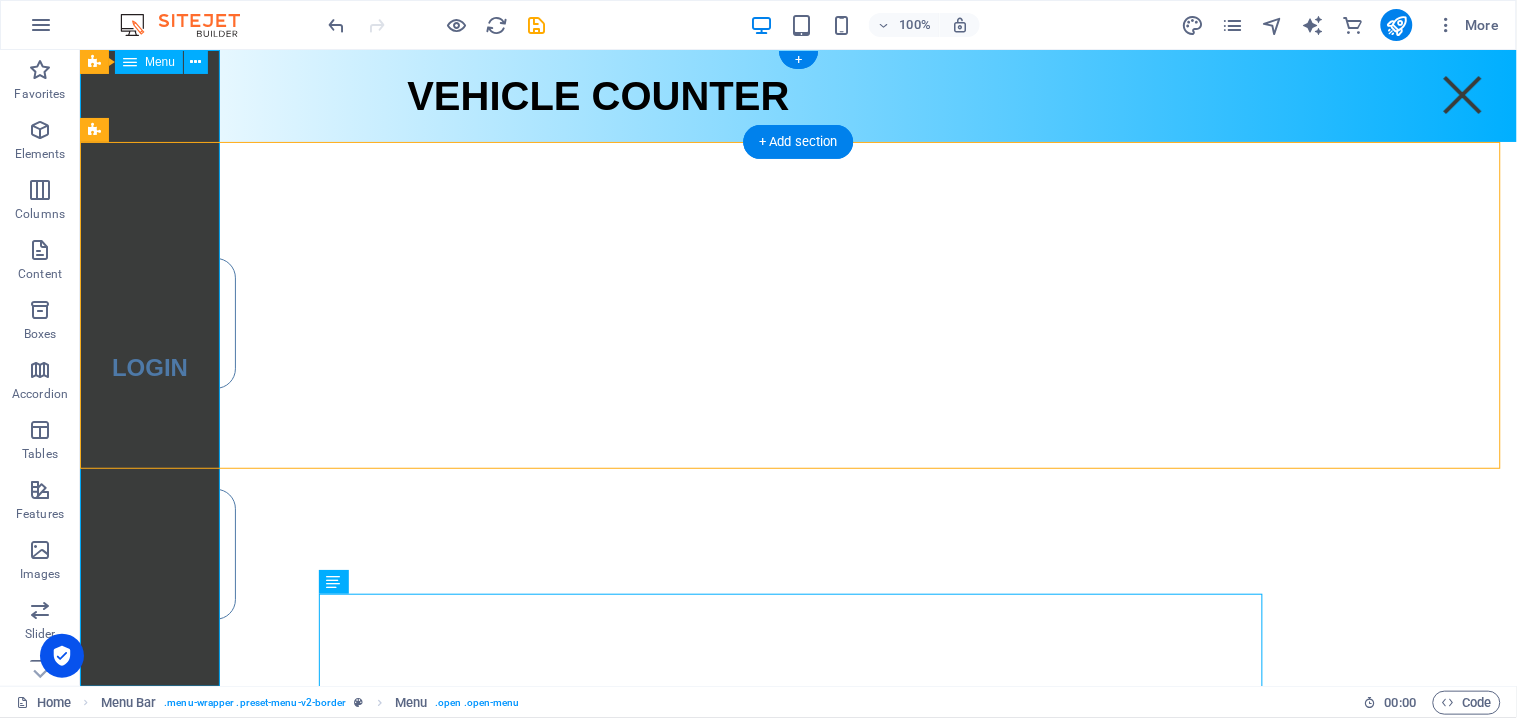 click on "Login" at bounding box center [149, 367] 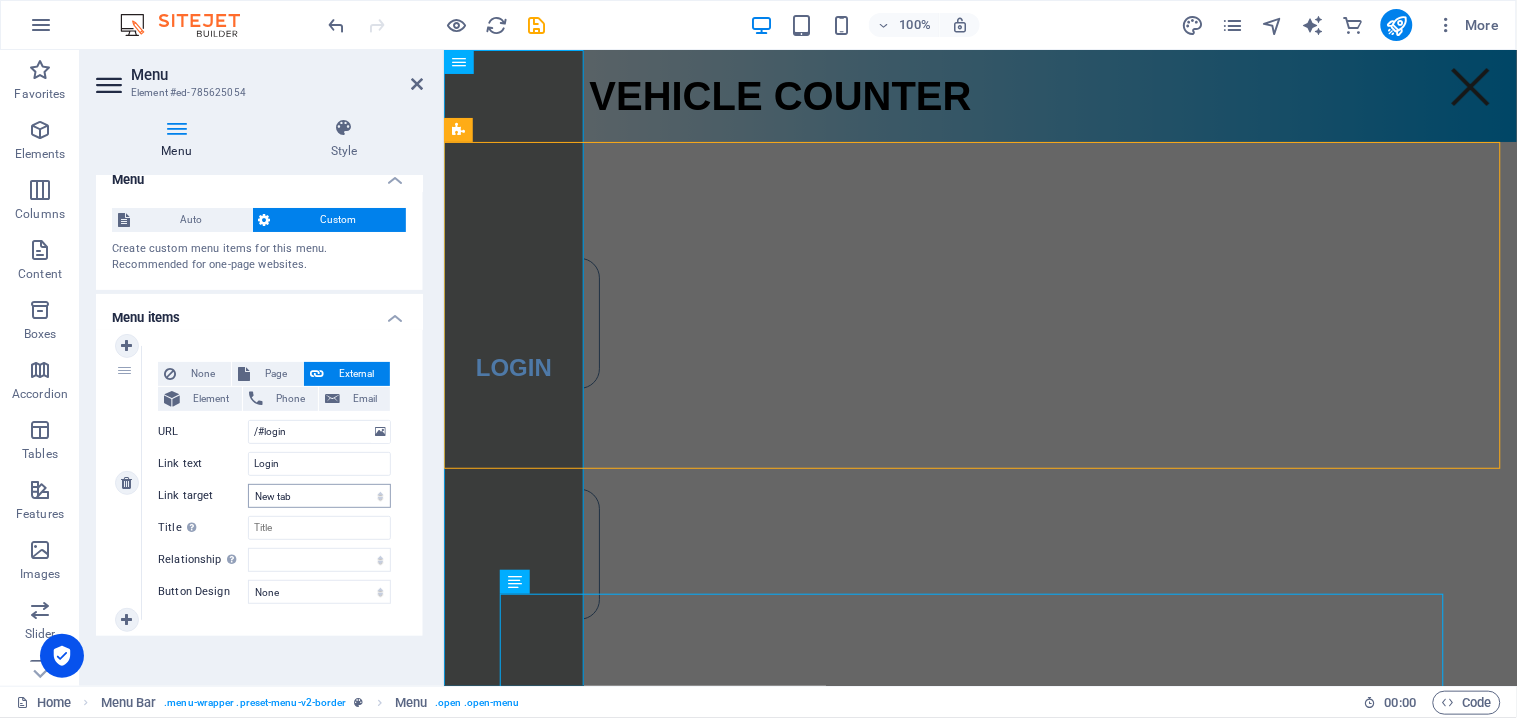 scroll, scrollTop: 24, scrollLeft: 0, axis: vertical 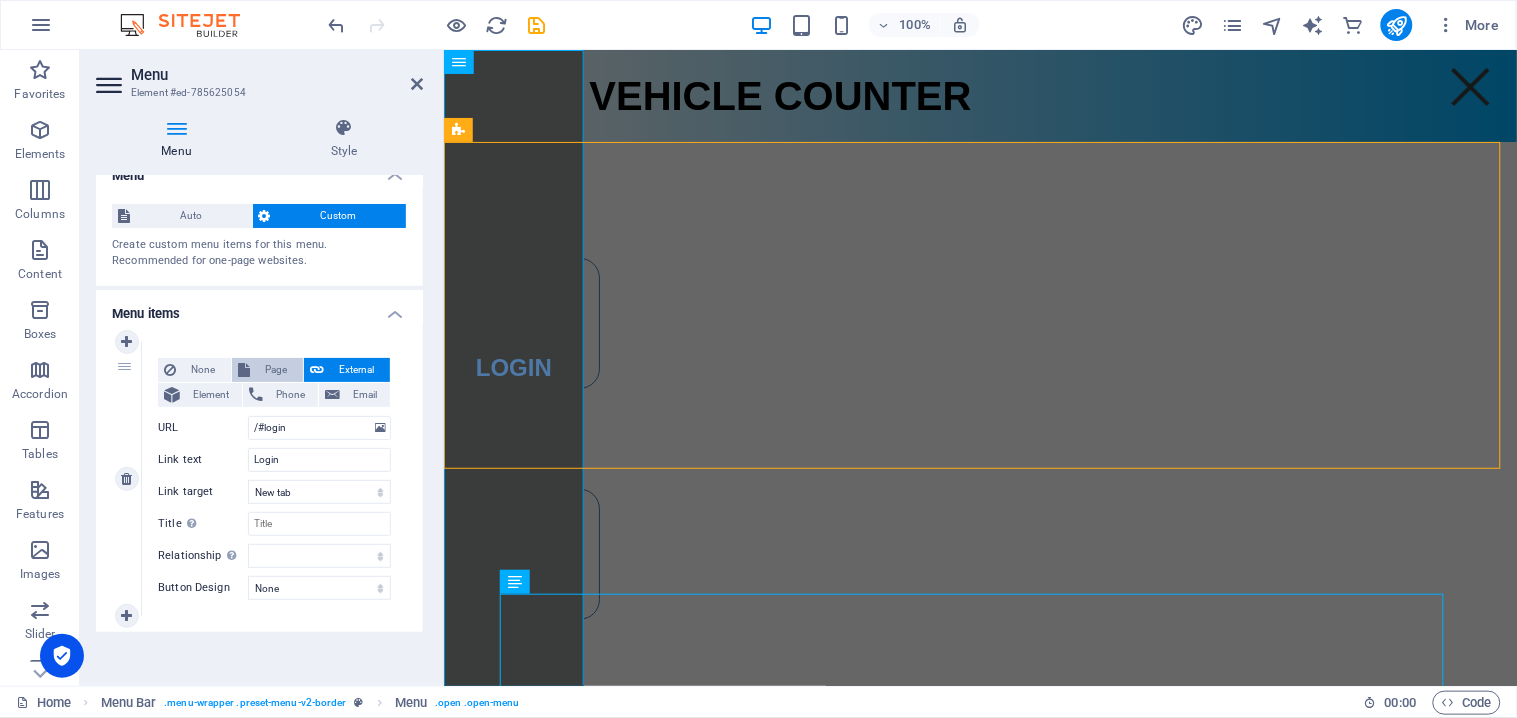click on "Page" at bounding box center [276, 370] 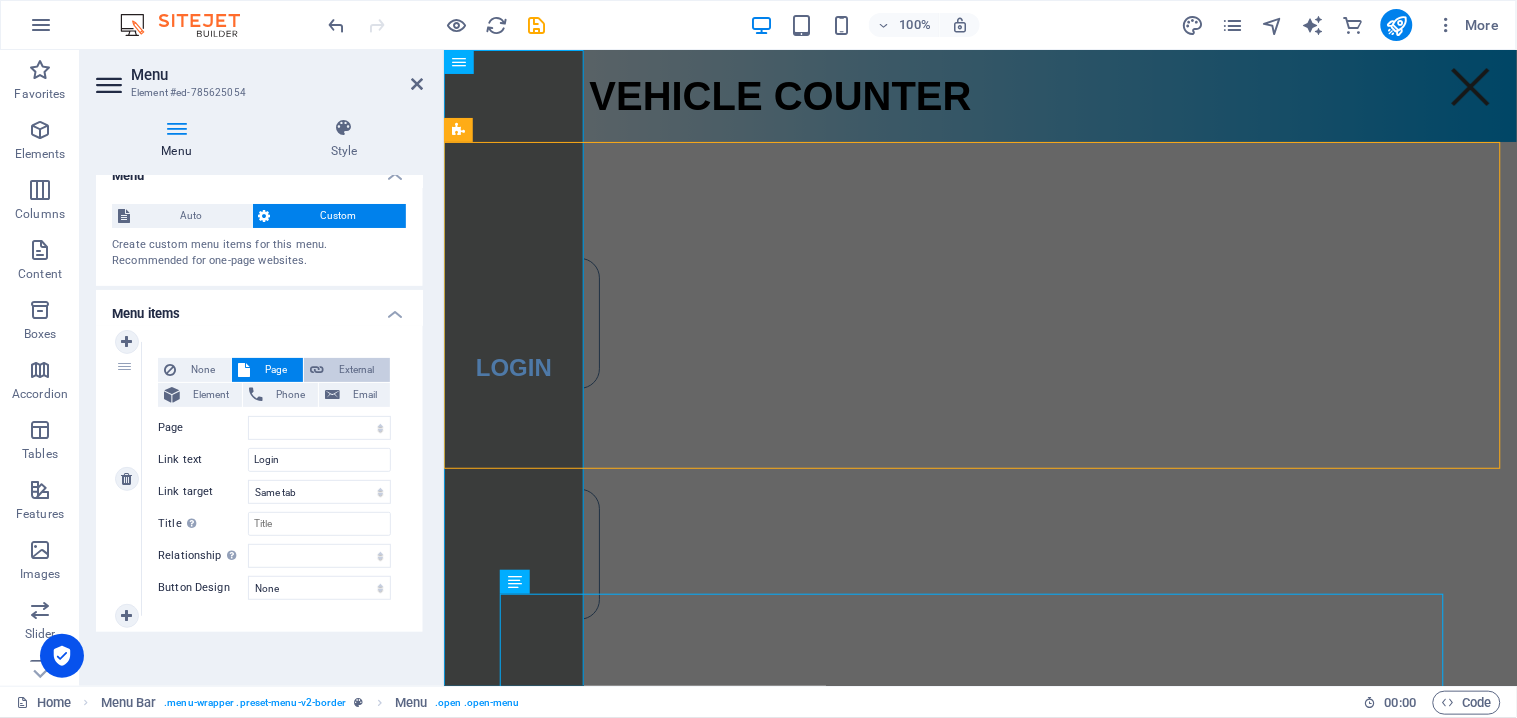 click on "External" at bounding box center (357, 370) 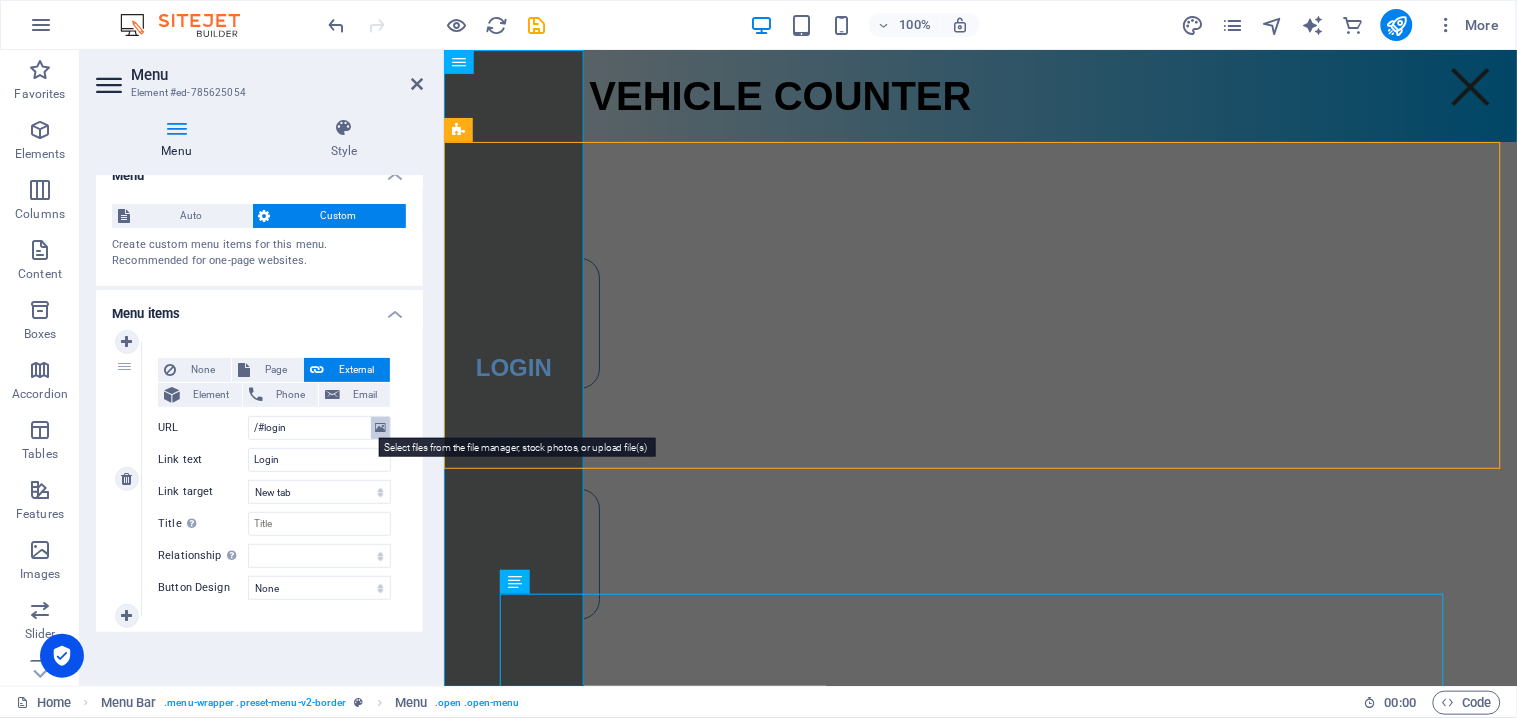 click at bounding box center [380, 428] 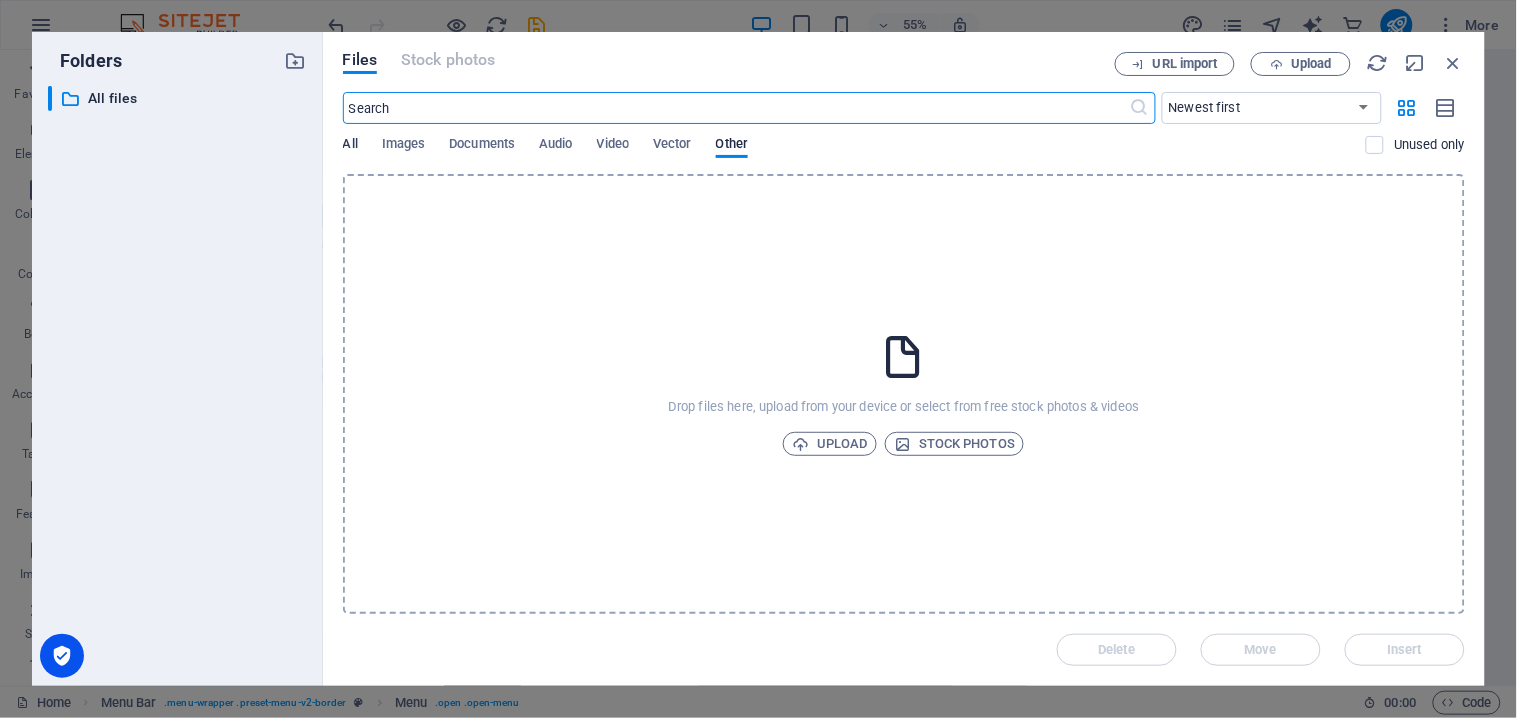 click on "All" at bounding box center [350, 146] 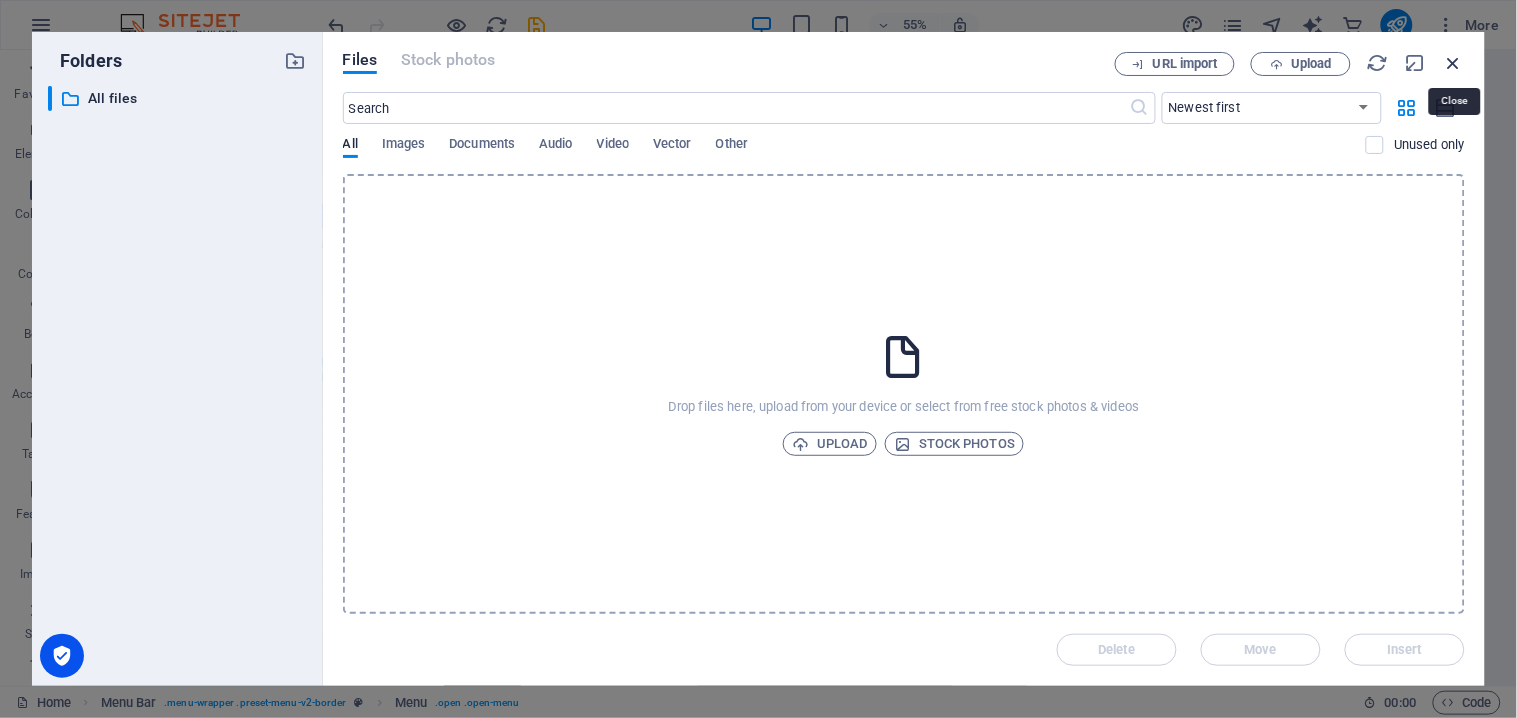 click at bounding box center (1454, 63) 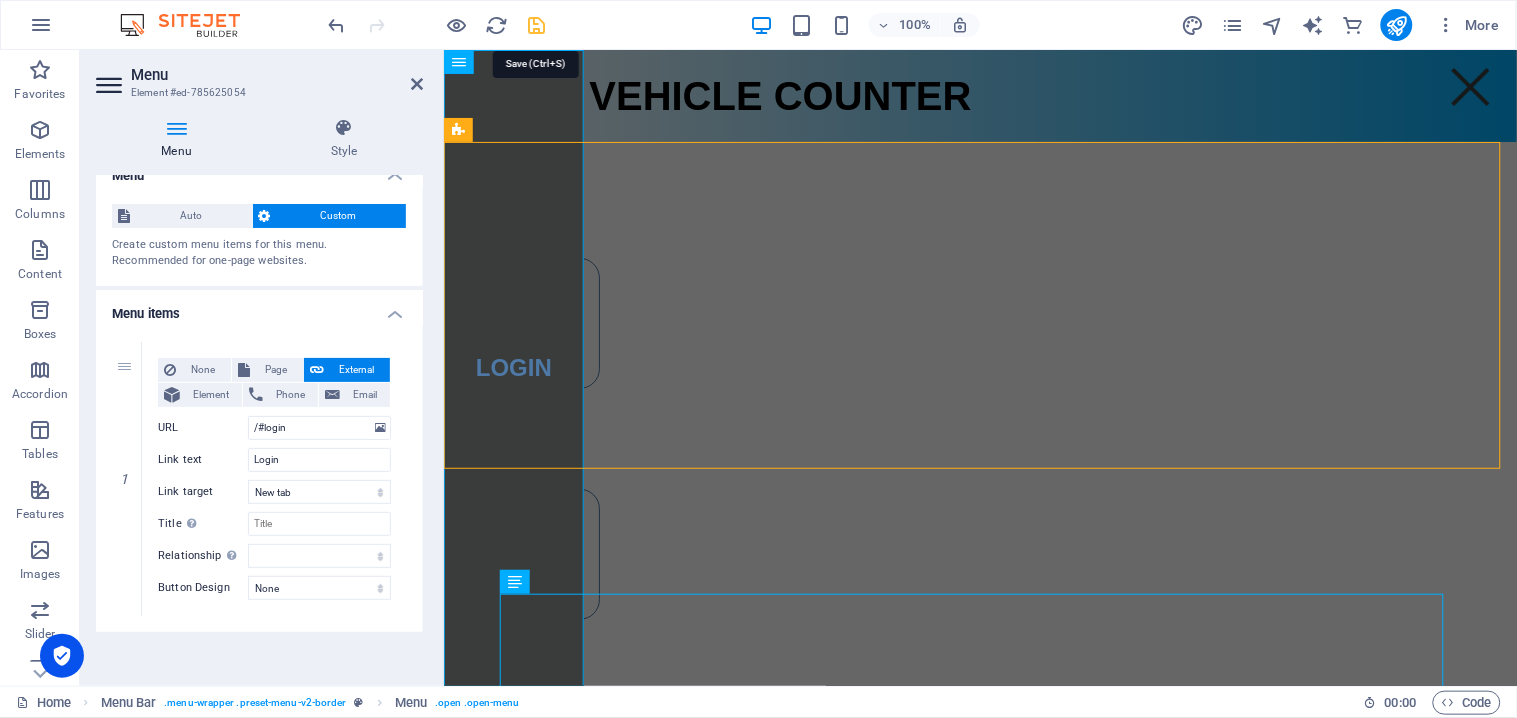 click at bounding box center [537, 25] 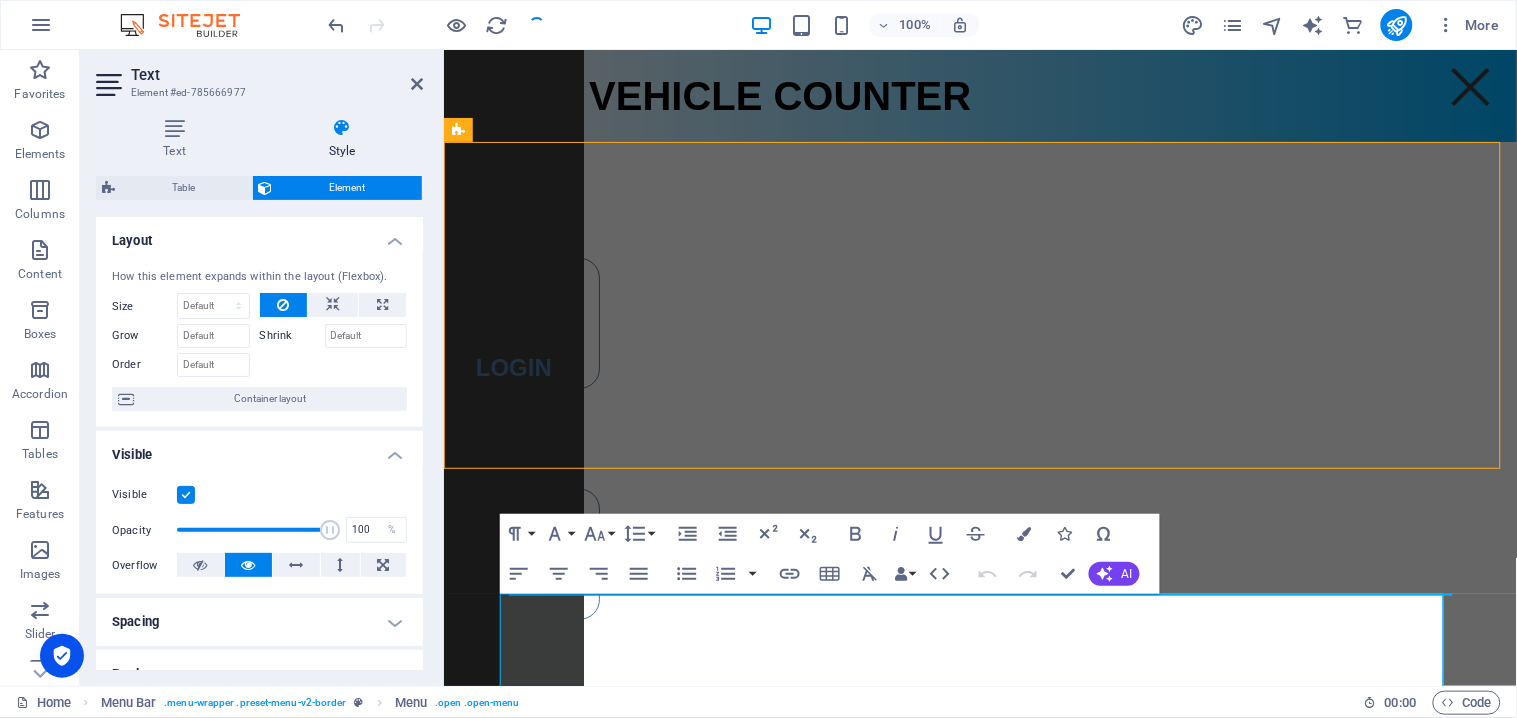 scroll, scrollTop: 203, scrollLeft: 0, axis: vertical 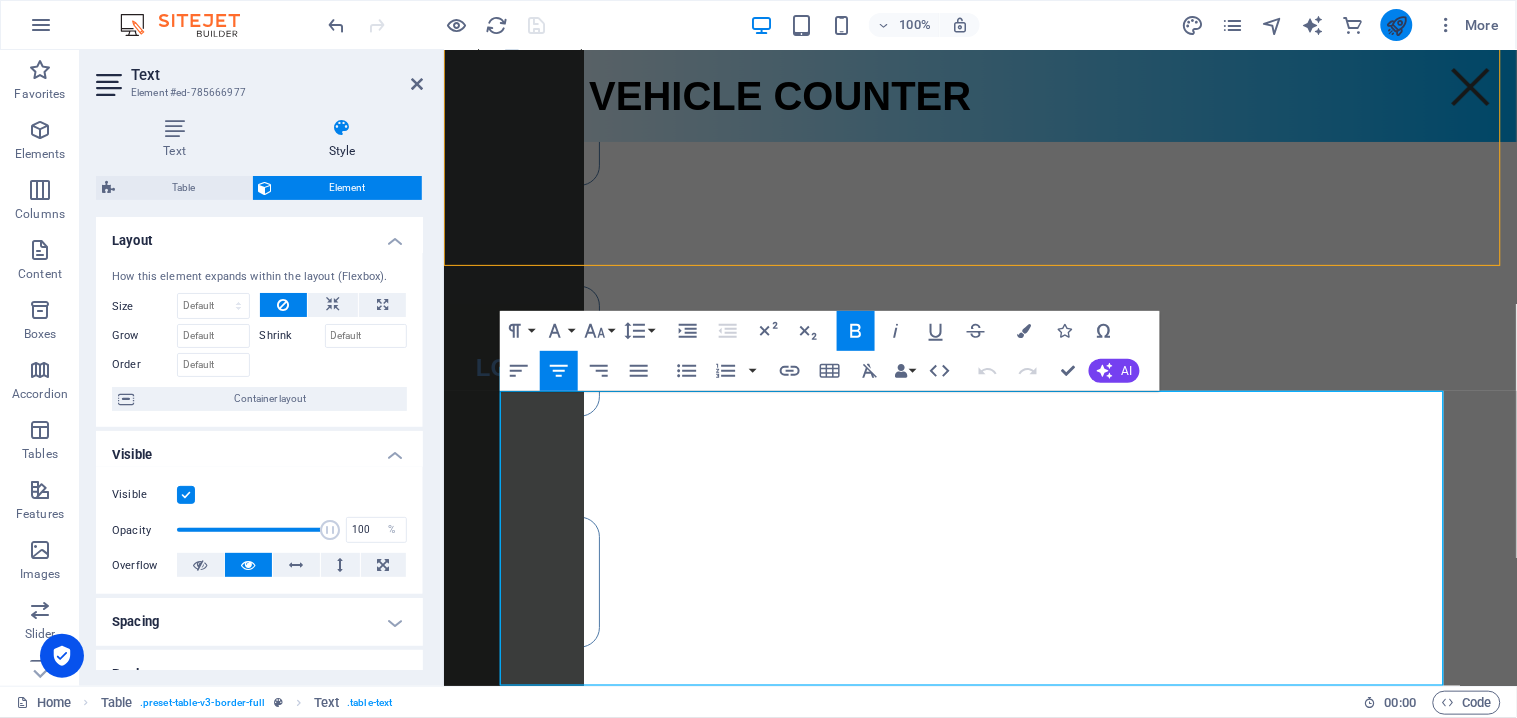 click at bounding box center [1397, 25] 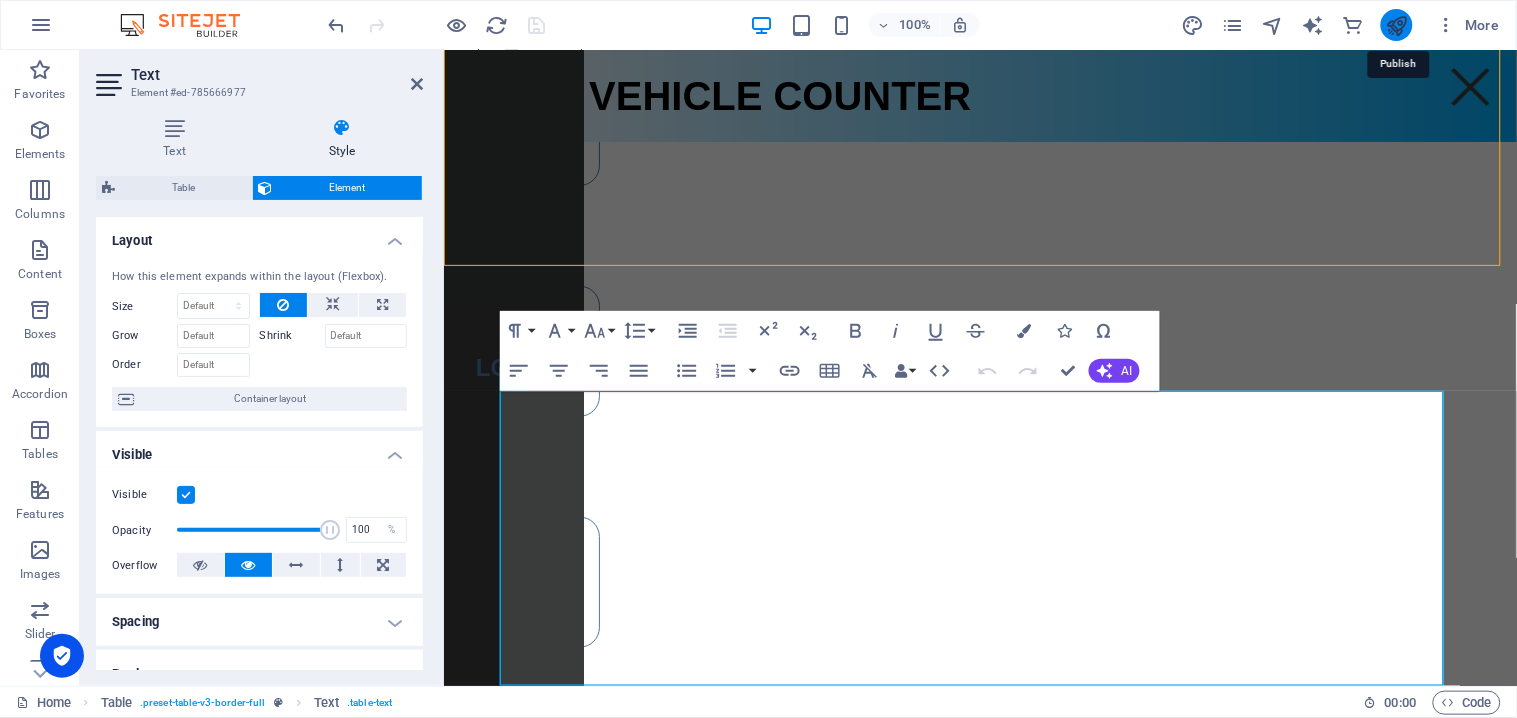 click at bounding box center [1396, 25] 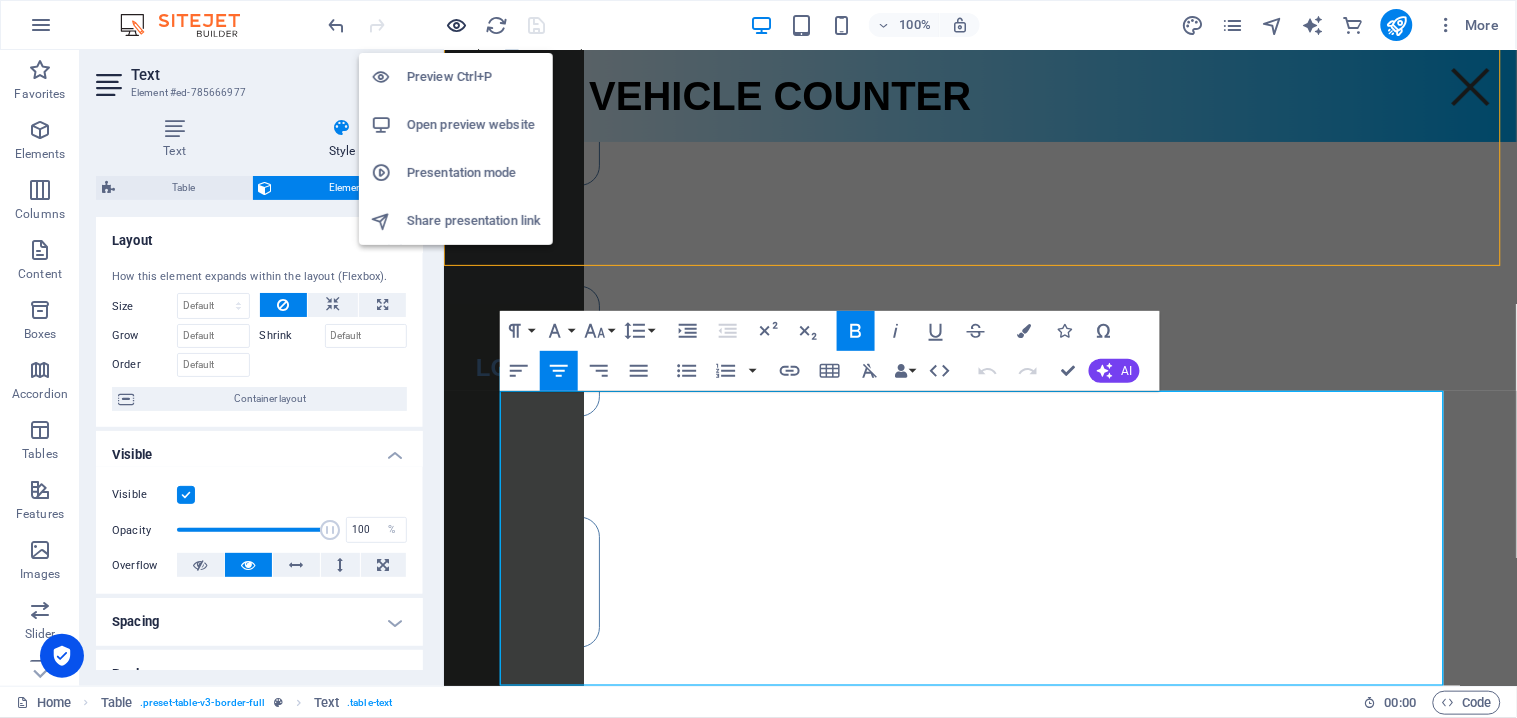 click at bounding box center (457, 25) 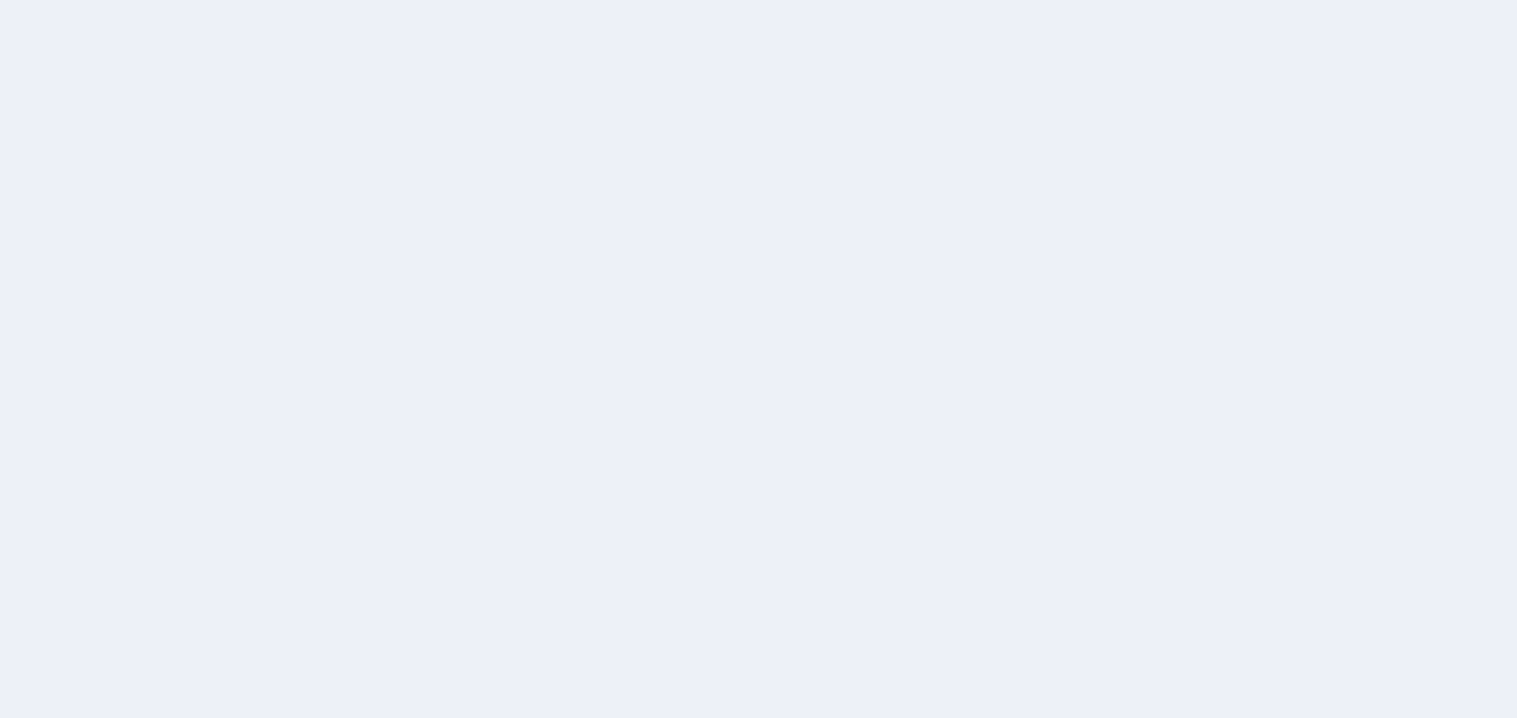 scroll, scrollTop: 0, scrollLeft: 0, axis: both 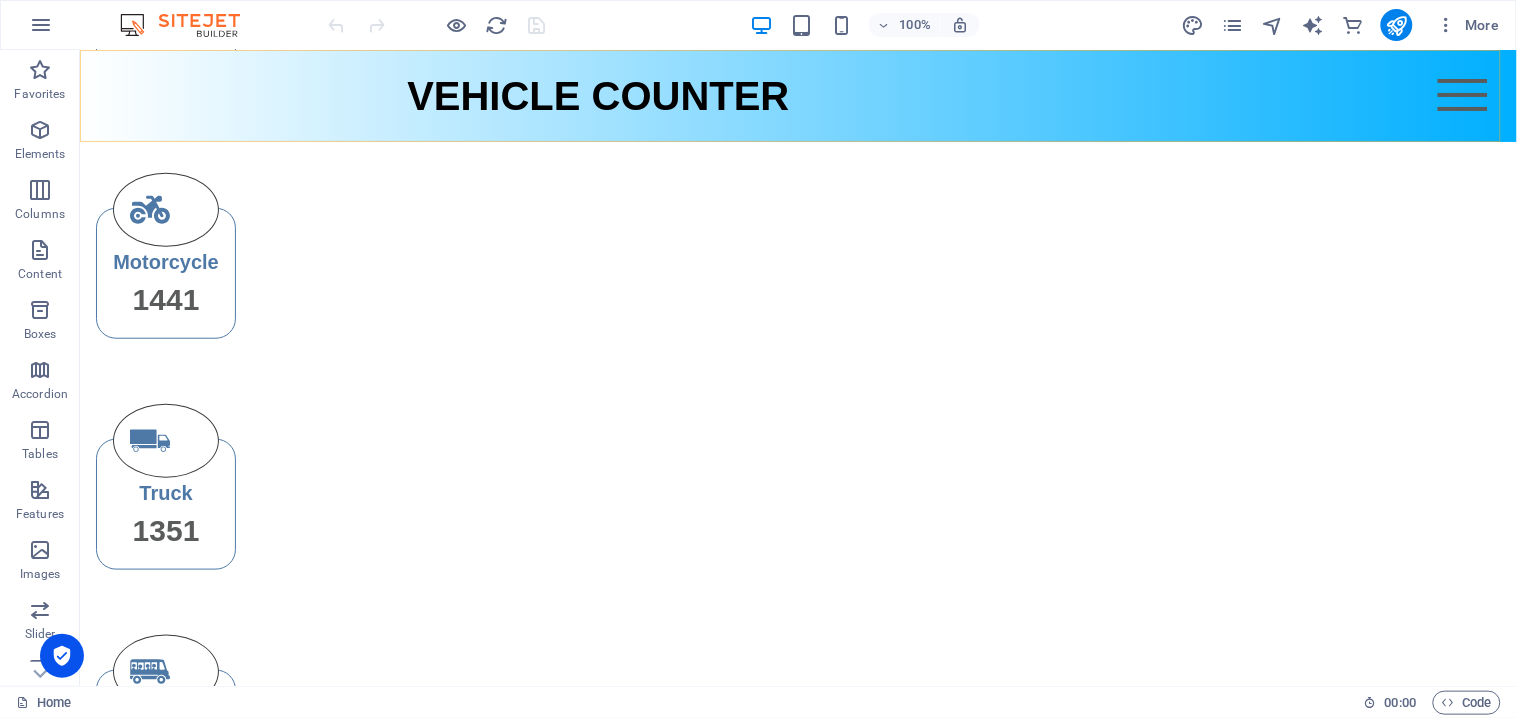 click on "Menu" at bounding box center [1462, 94] 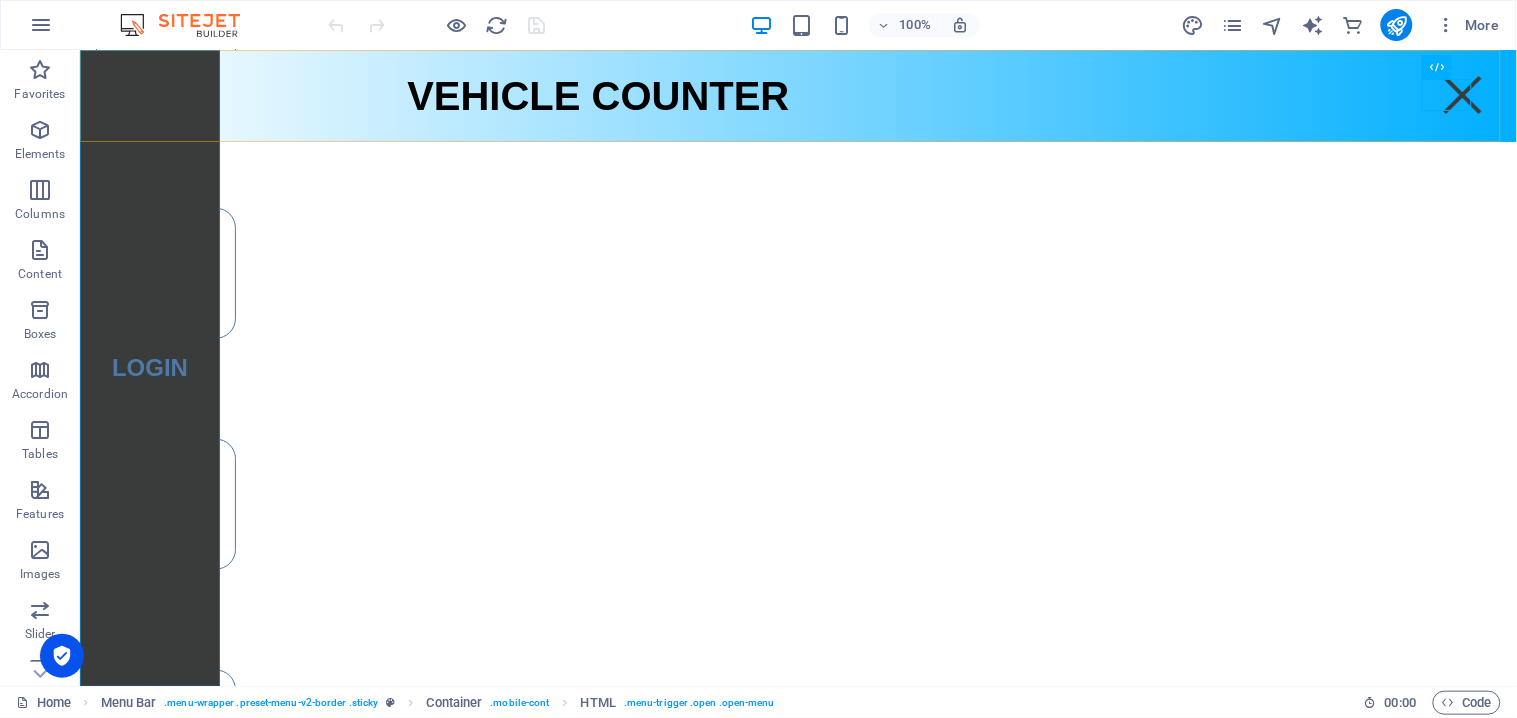 click on "Login" at bounding box center [149, 367] 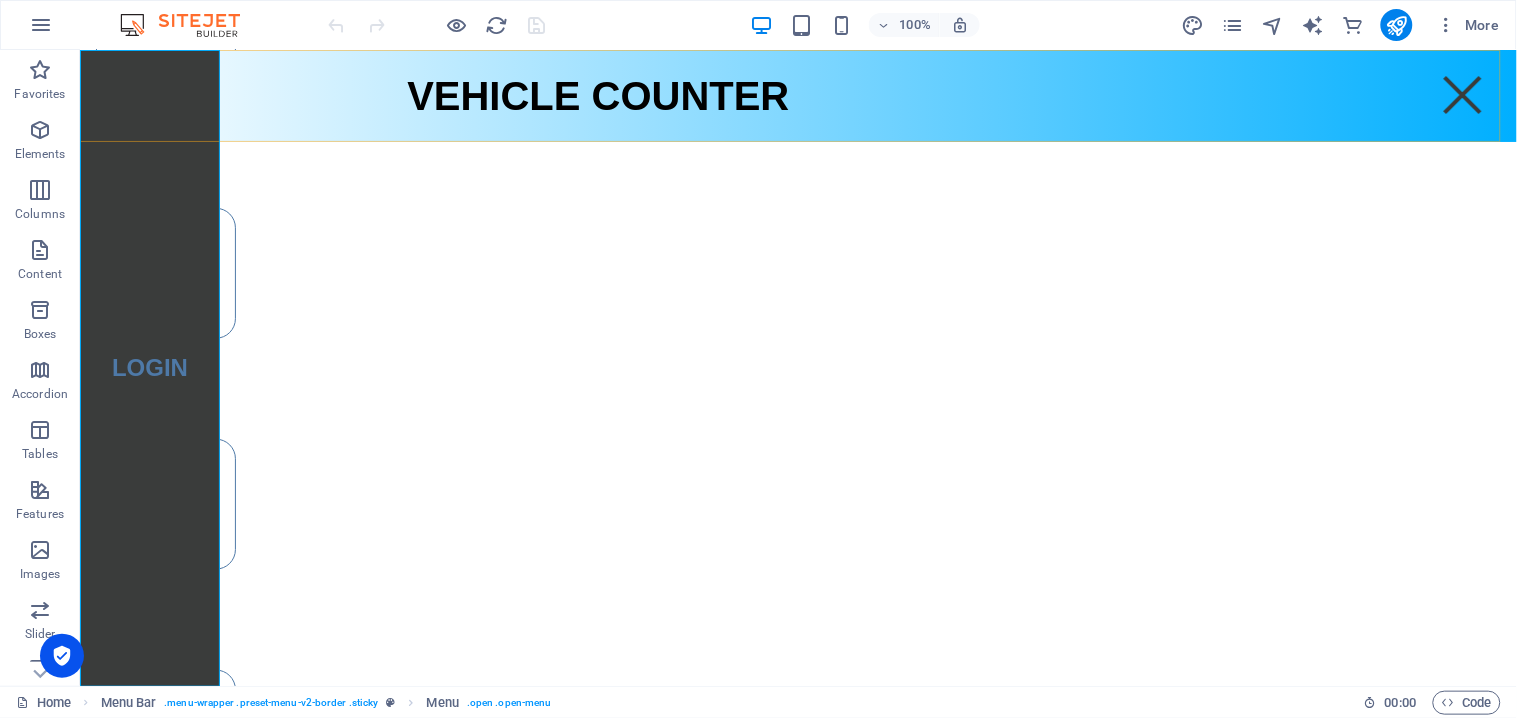 click on "VEHICLE COUNTER Menu Login" at bounding box center [797, 95] 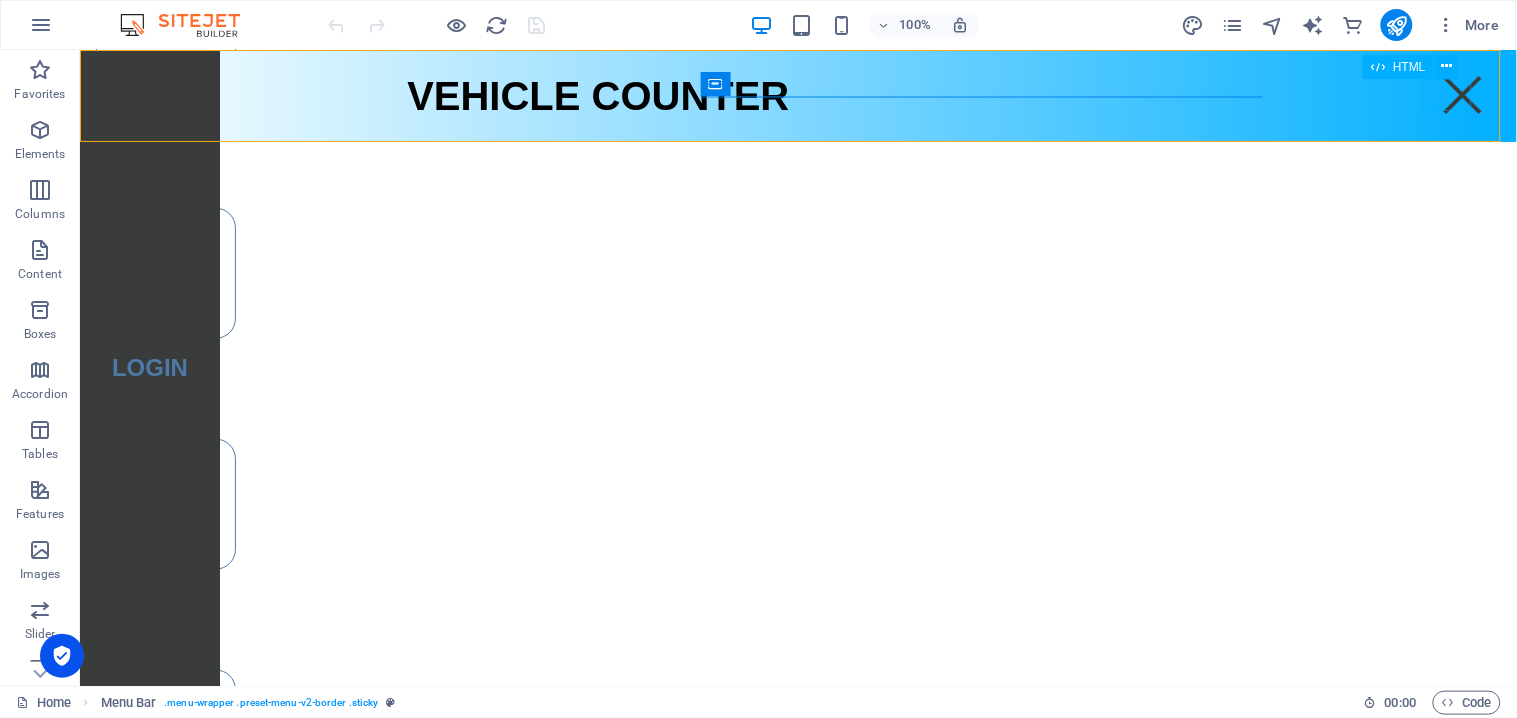 click on "Menu" at bounding box center [1462, 94] 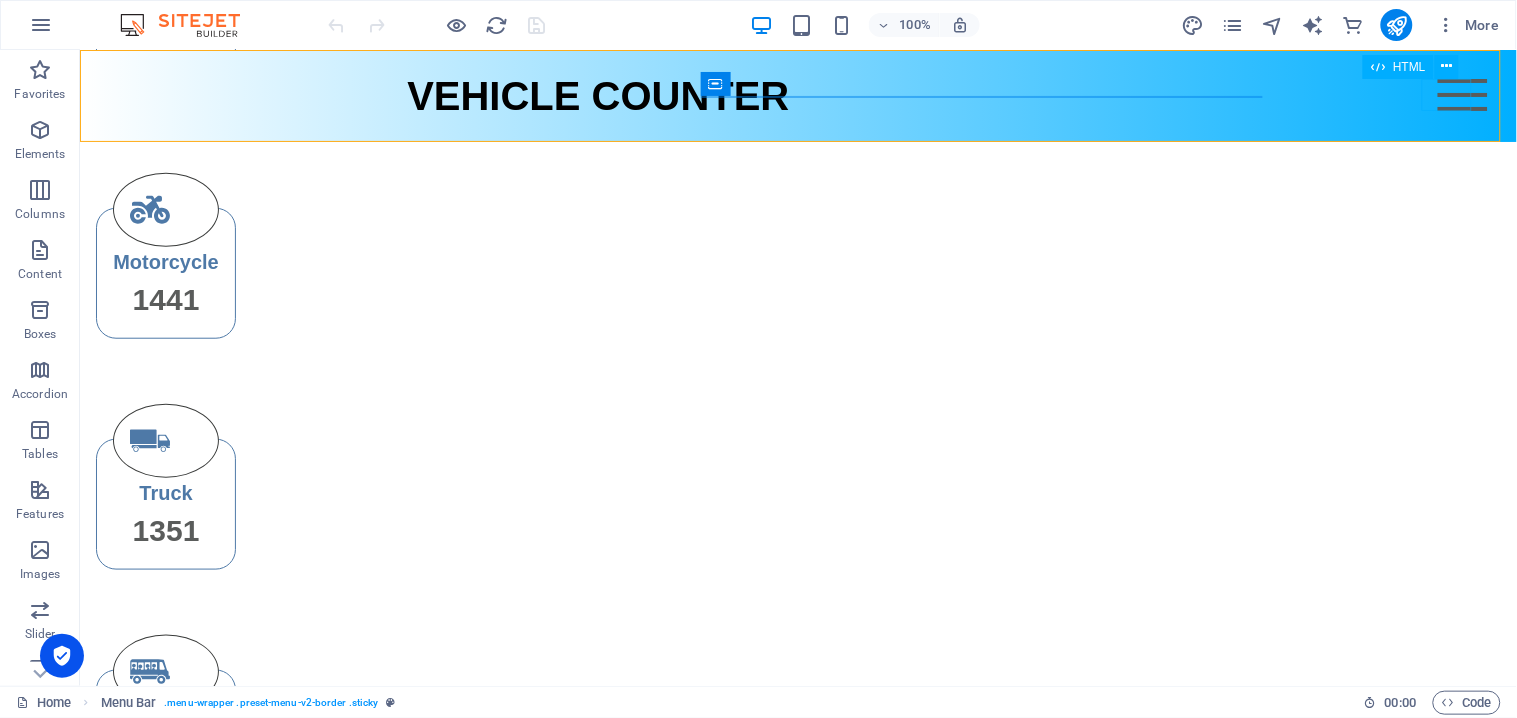 click on "Menu" at bounding box center [1462, 94] 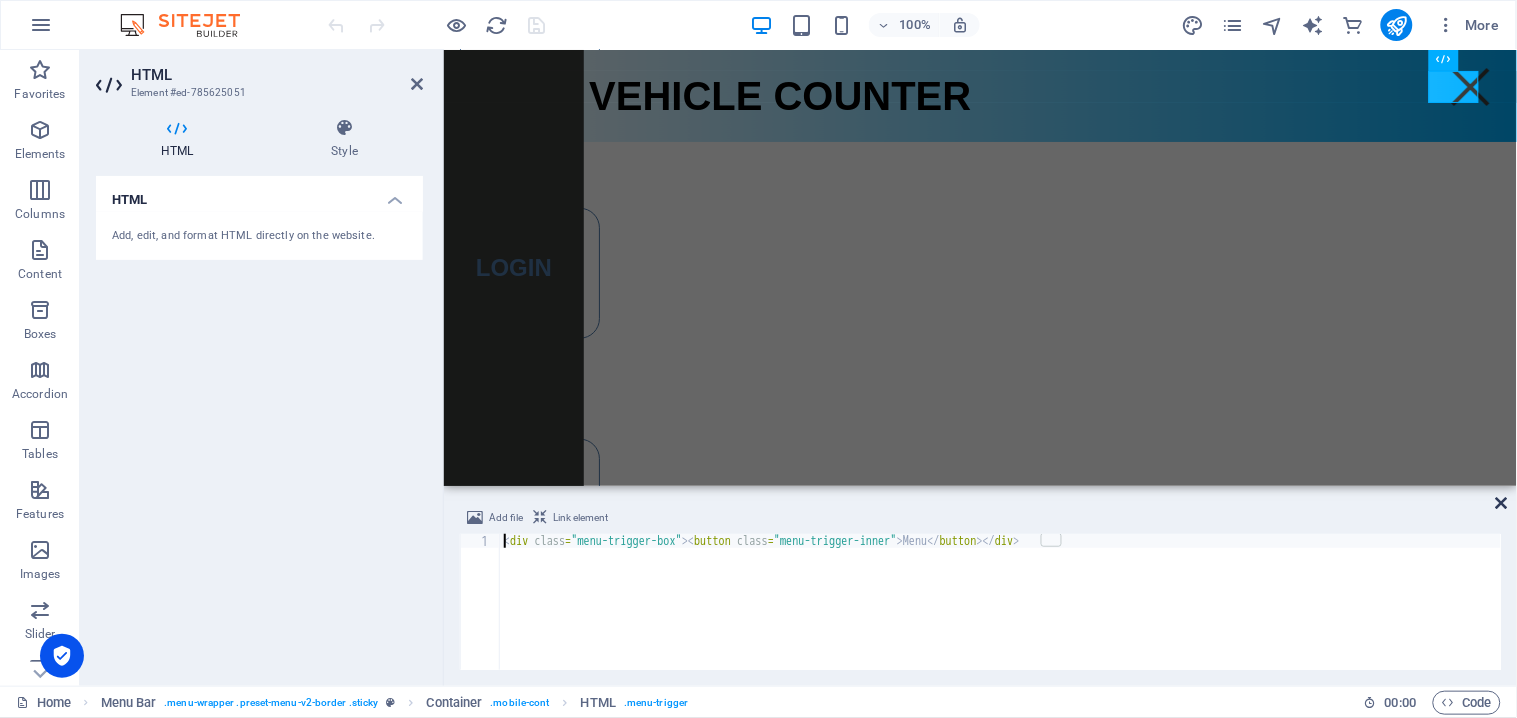 drag, startPoint x: 1417, startPoint y: 453, endPoint x: 1497, endPoint y: 503, distance: 94.33981 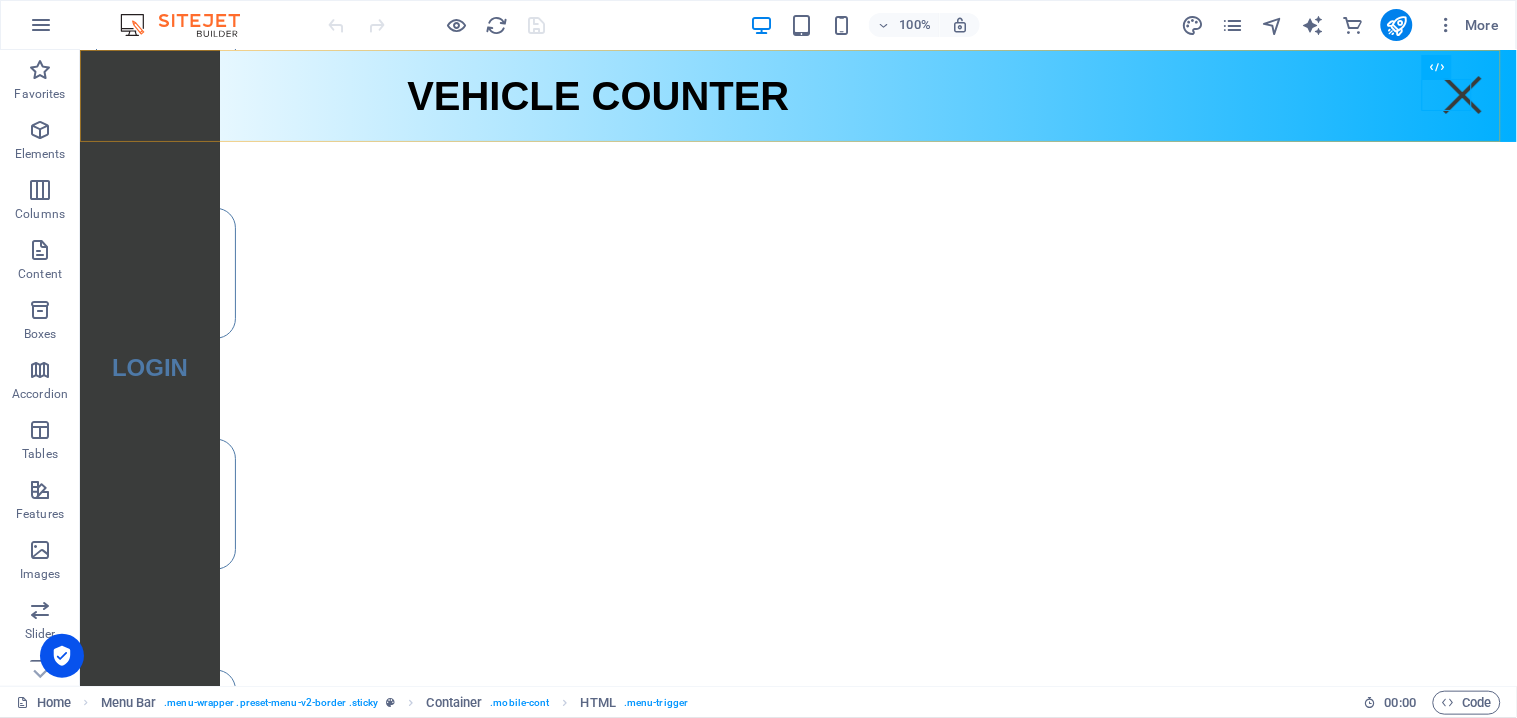 click on "VEHICLE COUNTER Menu Login" at bounding box center [797, 95] 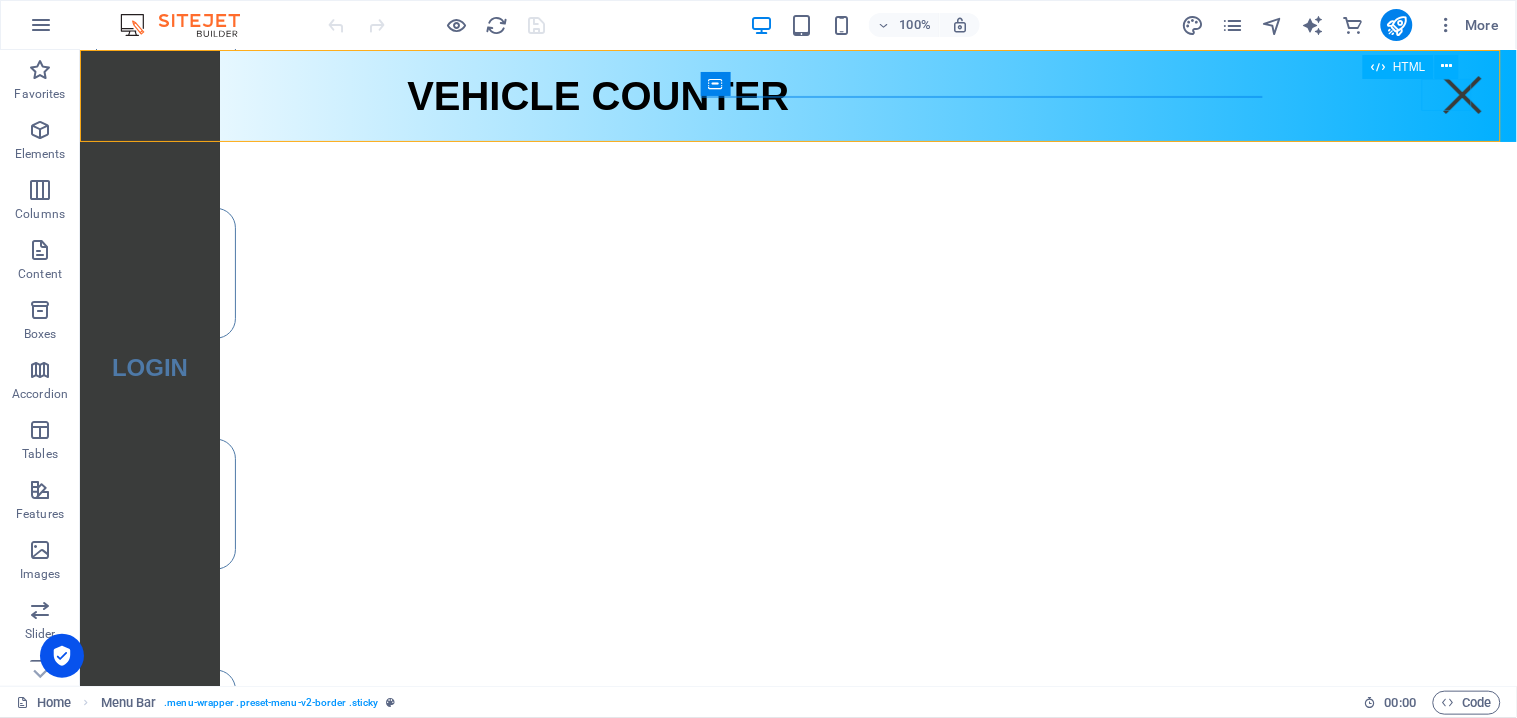 click on "Menu" at bounding box center [1462, 94] 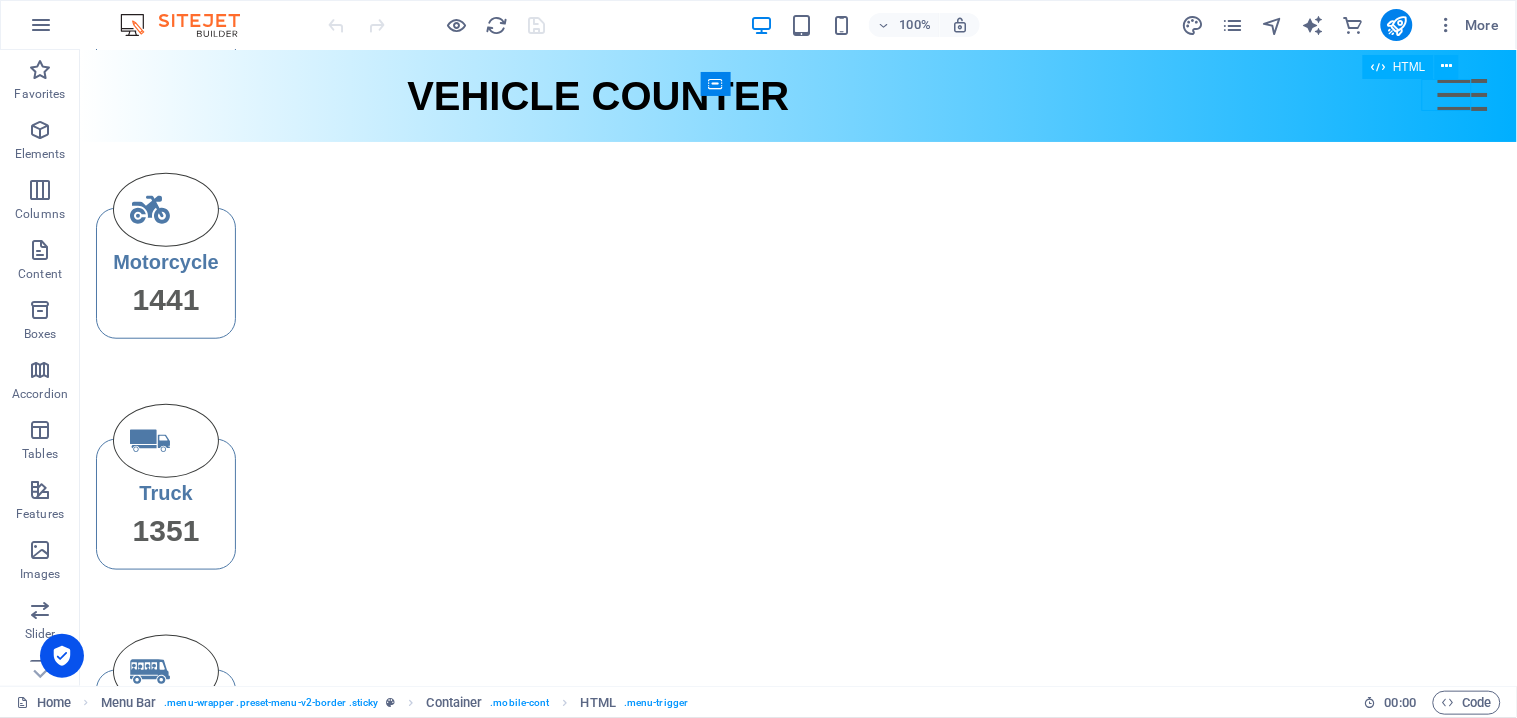 click on "Menu" at bounding box center (1462, 94) 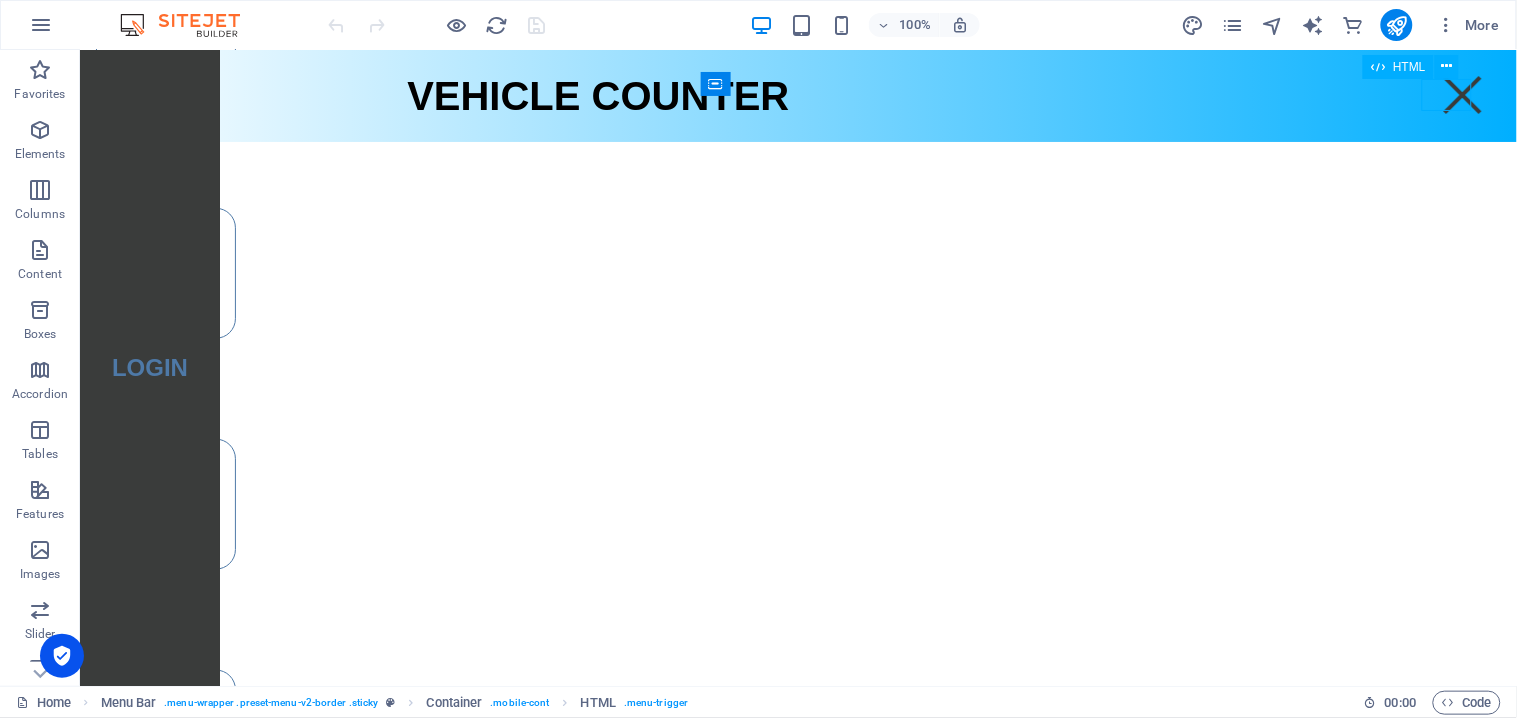 click on "Menu" at bounding box center [1462, 94] 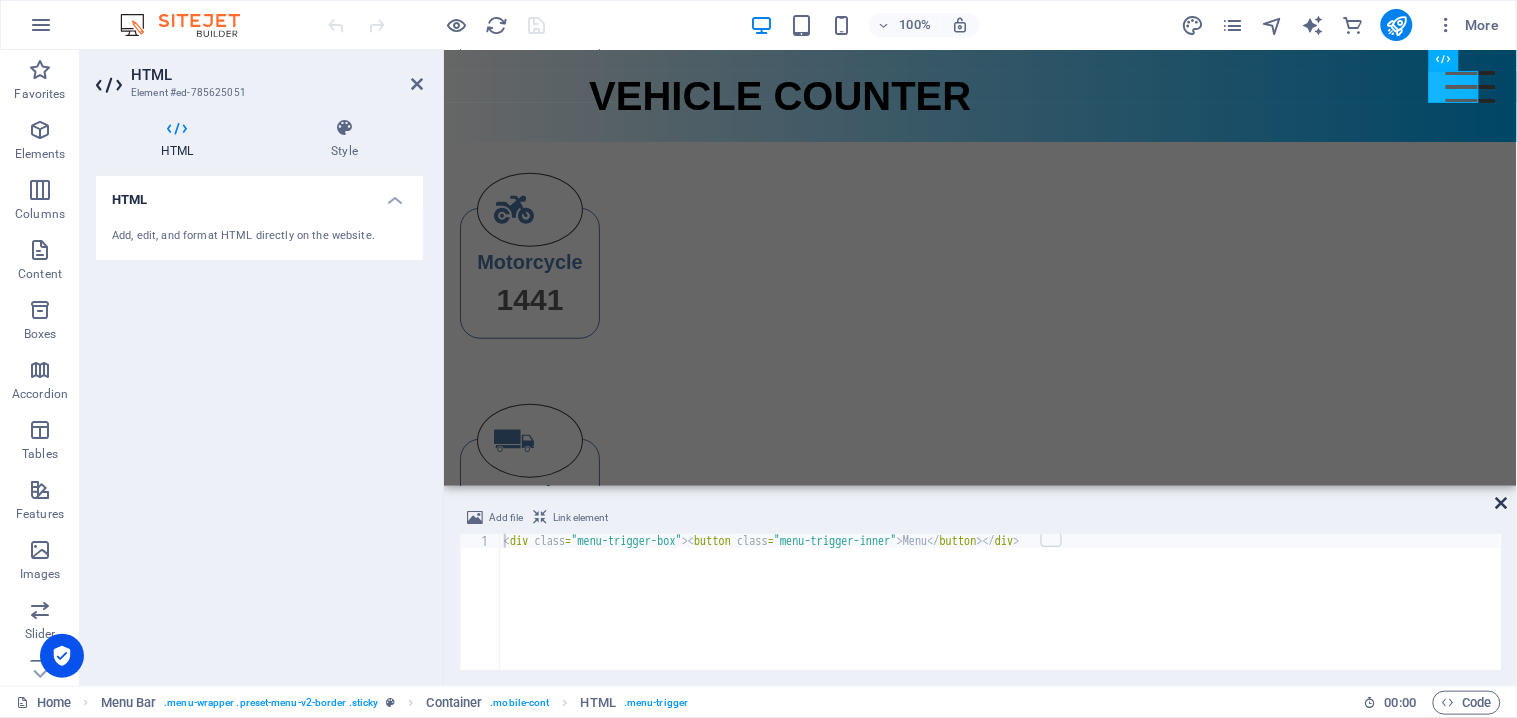 drag, startPoint x: 1504, startPoint y: 510, endPoint x: 1423, endPoint y: 457, distance: 96.79876 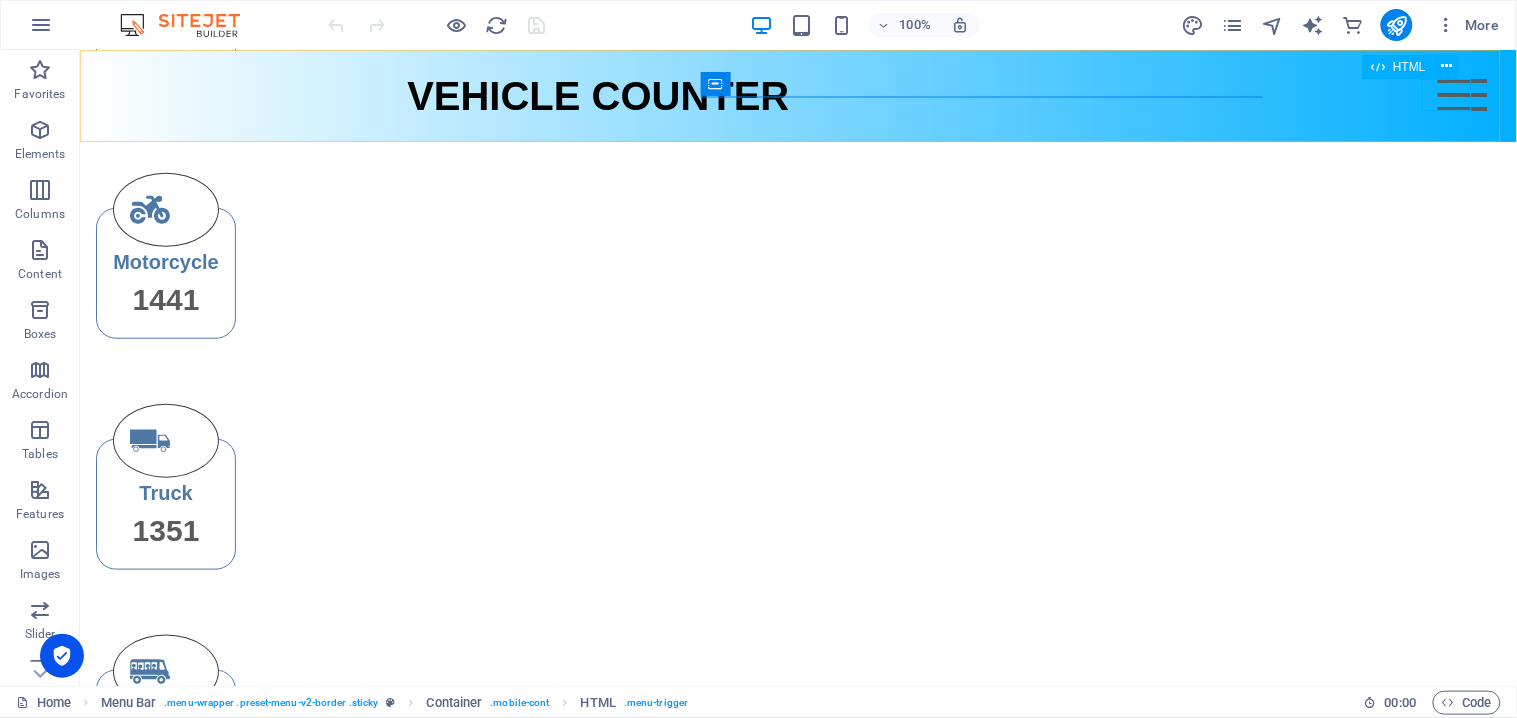 click on "Menu" at bounding box center [1462, 94] 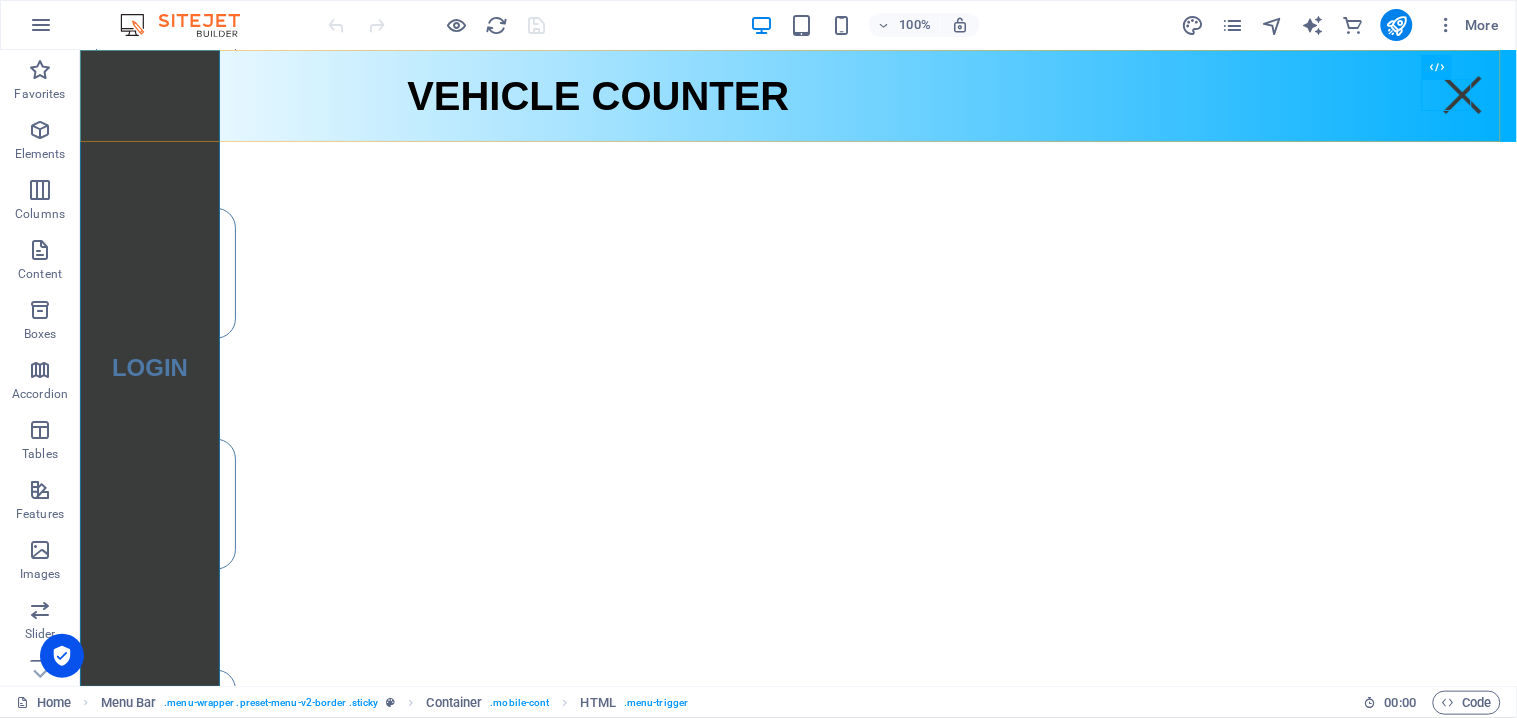 click on "Login" at bounding box center (149, 367) 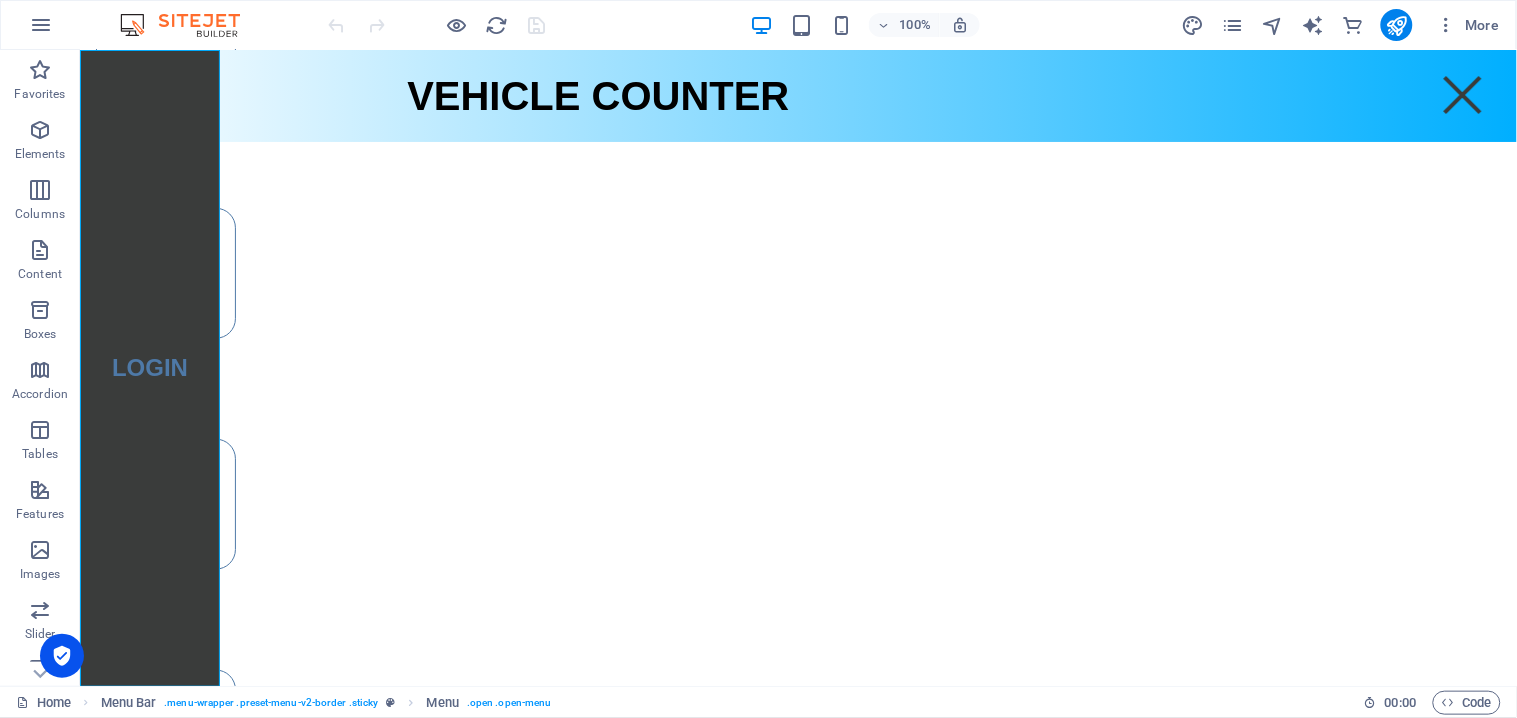 click on "Login" at bounding box center [149, 367] 